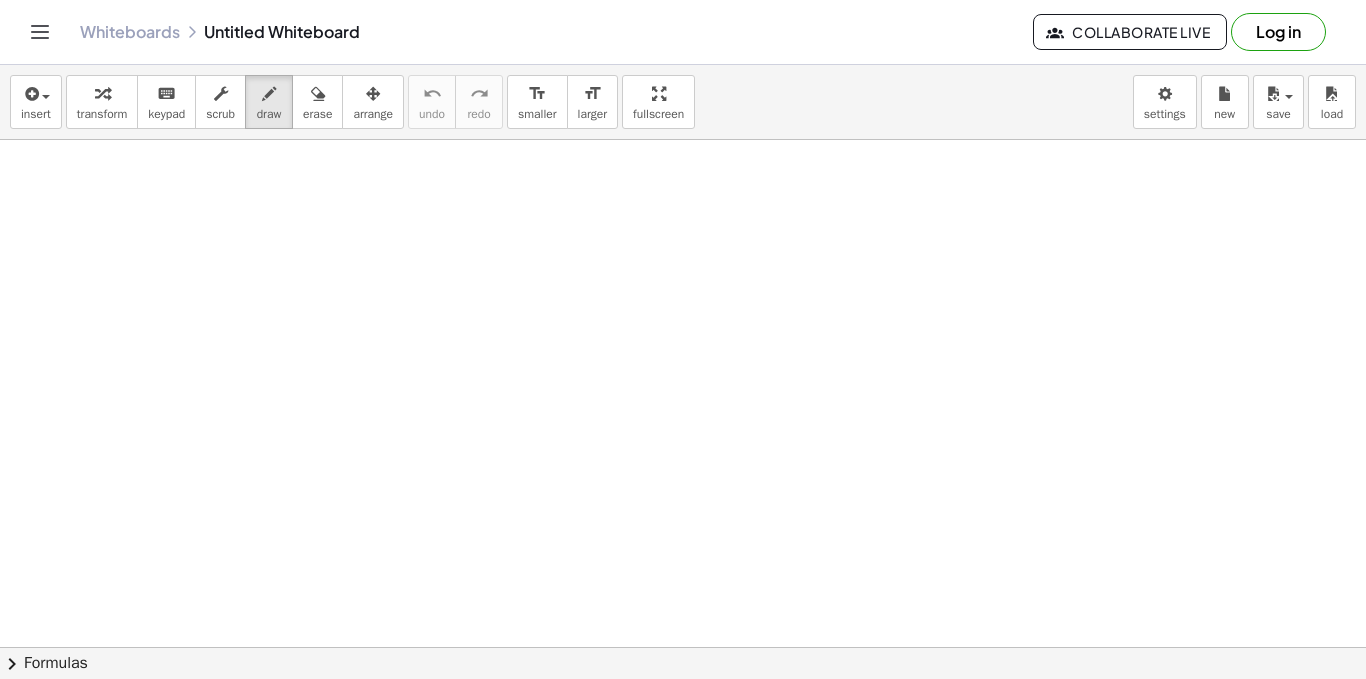 scroll, scrollTop: 0, scrollLeft: 0, axis: both 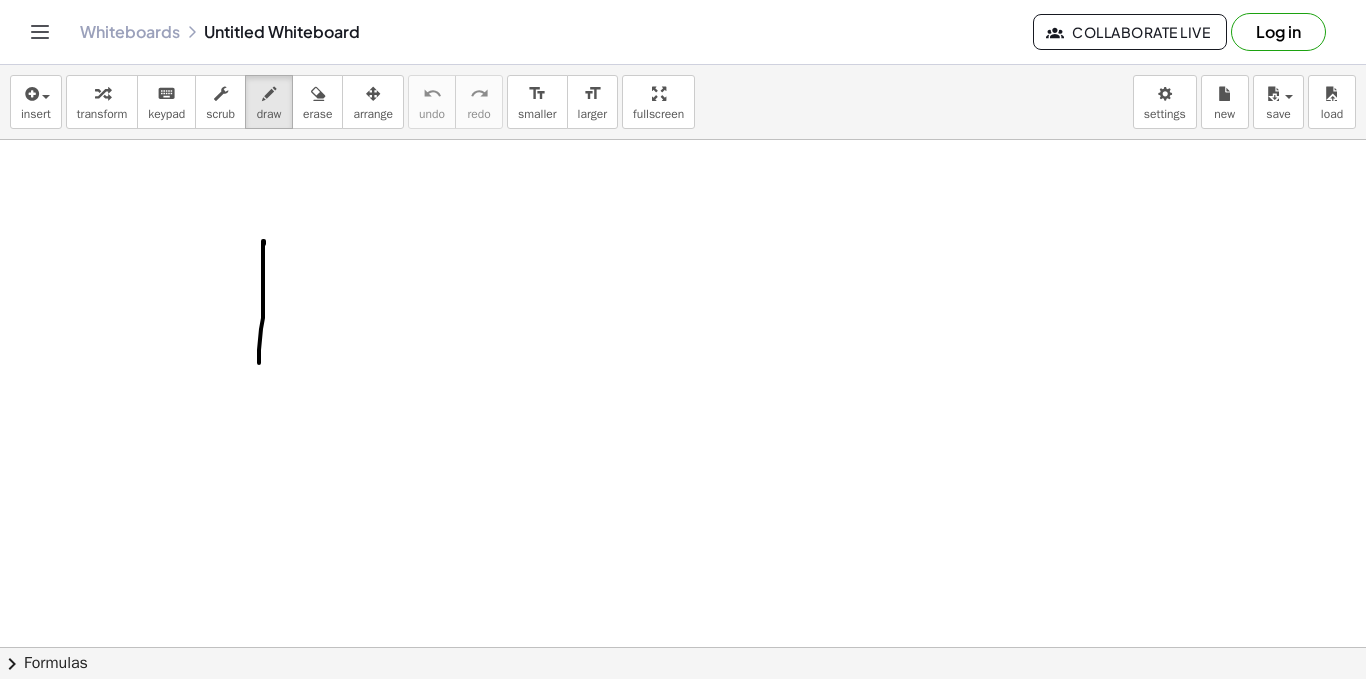 click at bounding box center (683, 669) 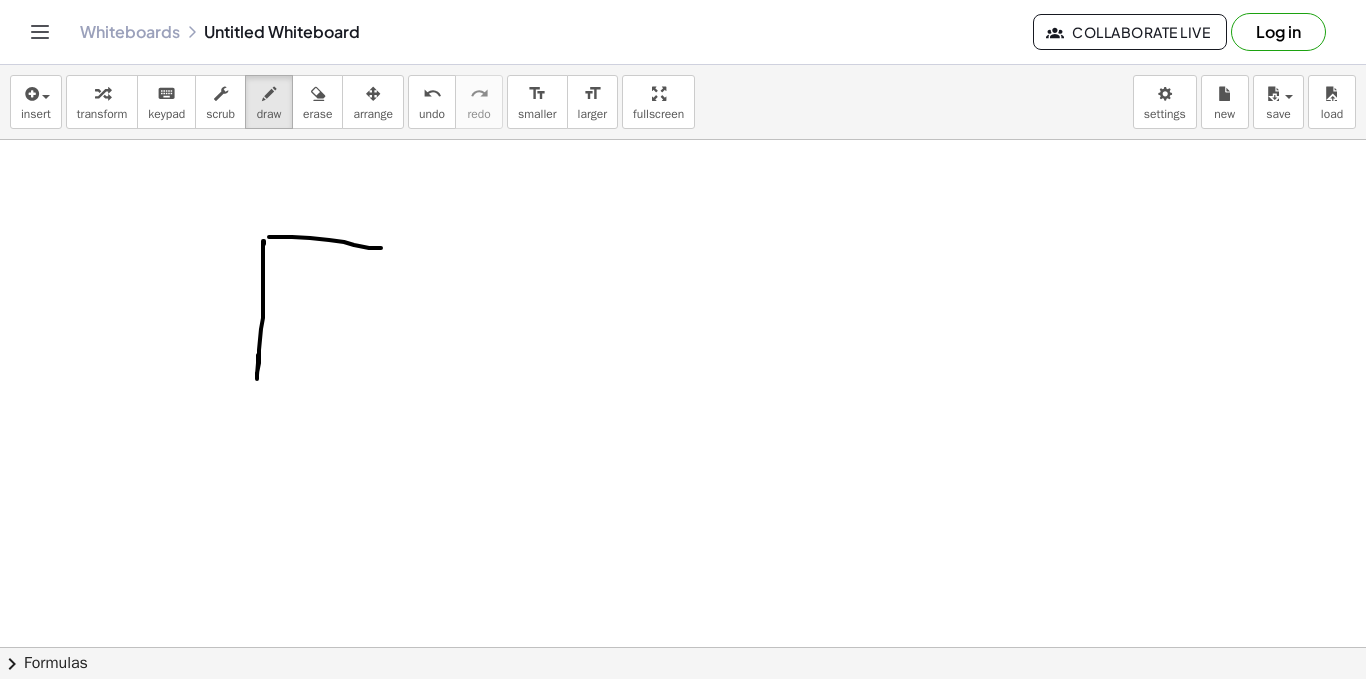 drag, startPoint x: 269, startPoint y: 237, endPoint x: 379, endPoint y: 241, distance: 110.0727 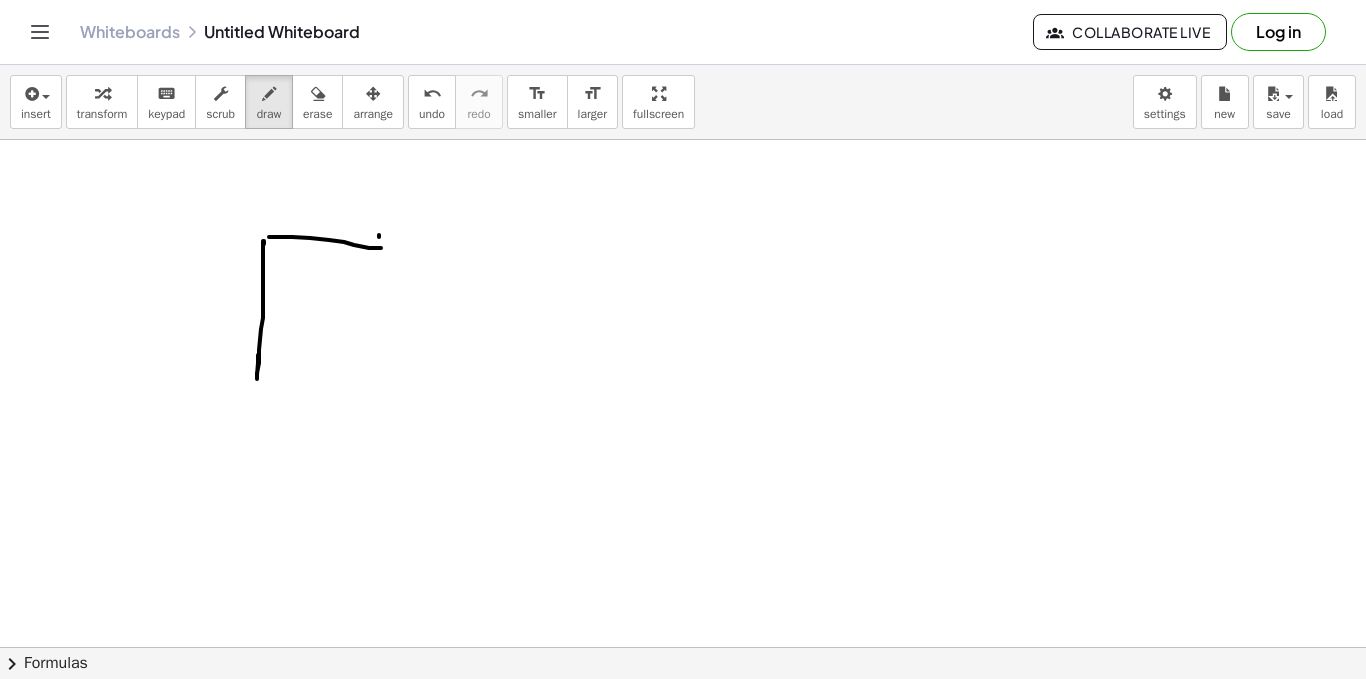 drag, startPoint x: 379, startPoint y: 235, endPoint x: 366, endPoint y: 324, distance: 89.94443 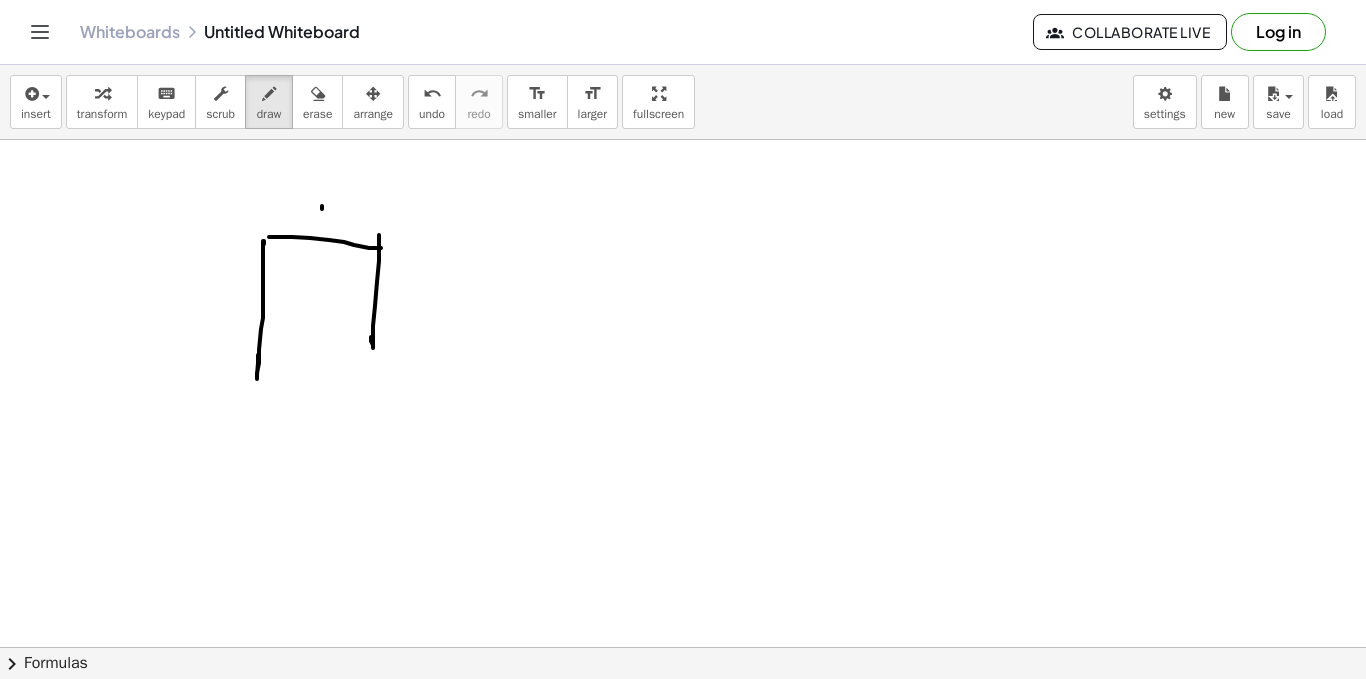 drag, startPoint x: 322, startPoint y: 206, endPoint x: 324, endPoint y: 229, distance: 23.086792 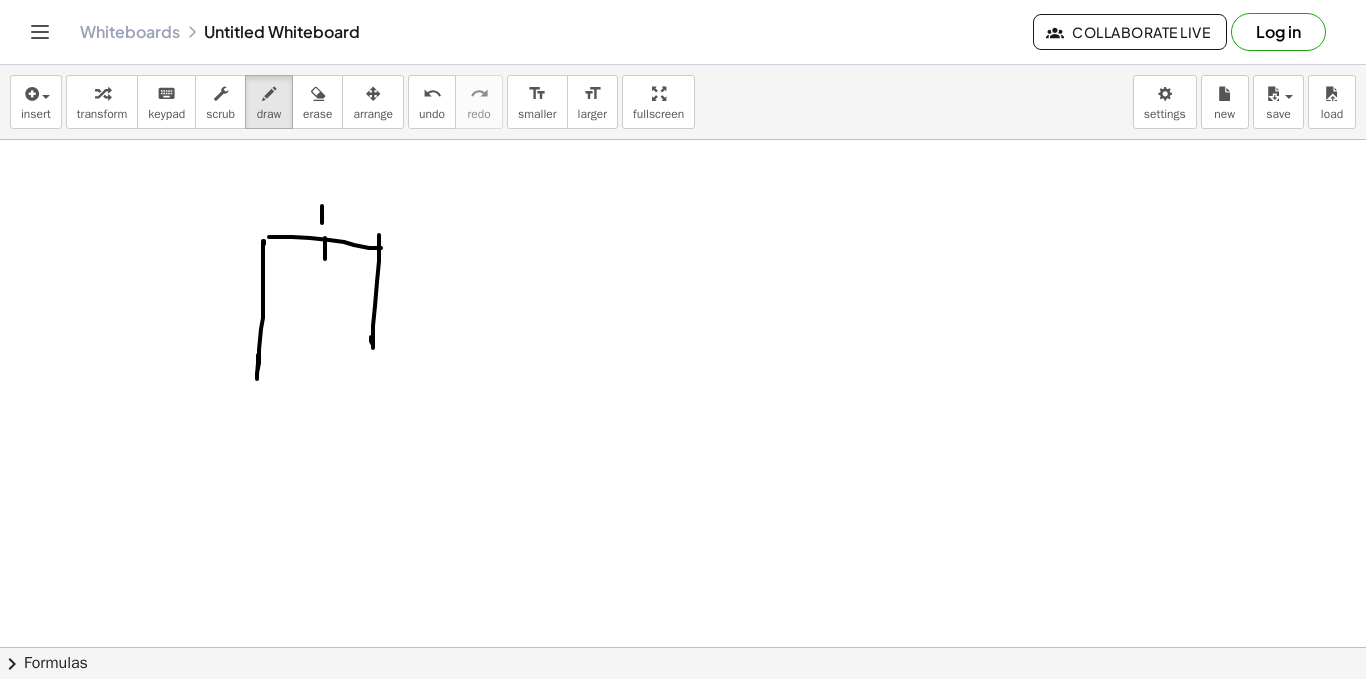 click at bounding box center [683, 669] 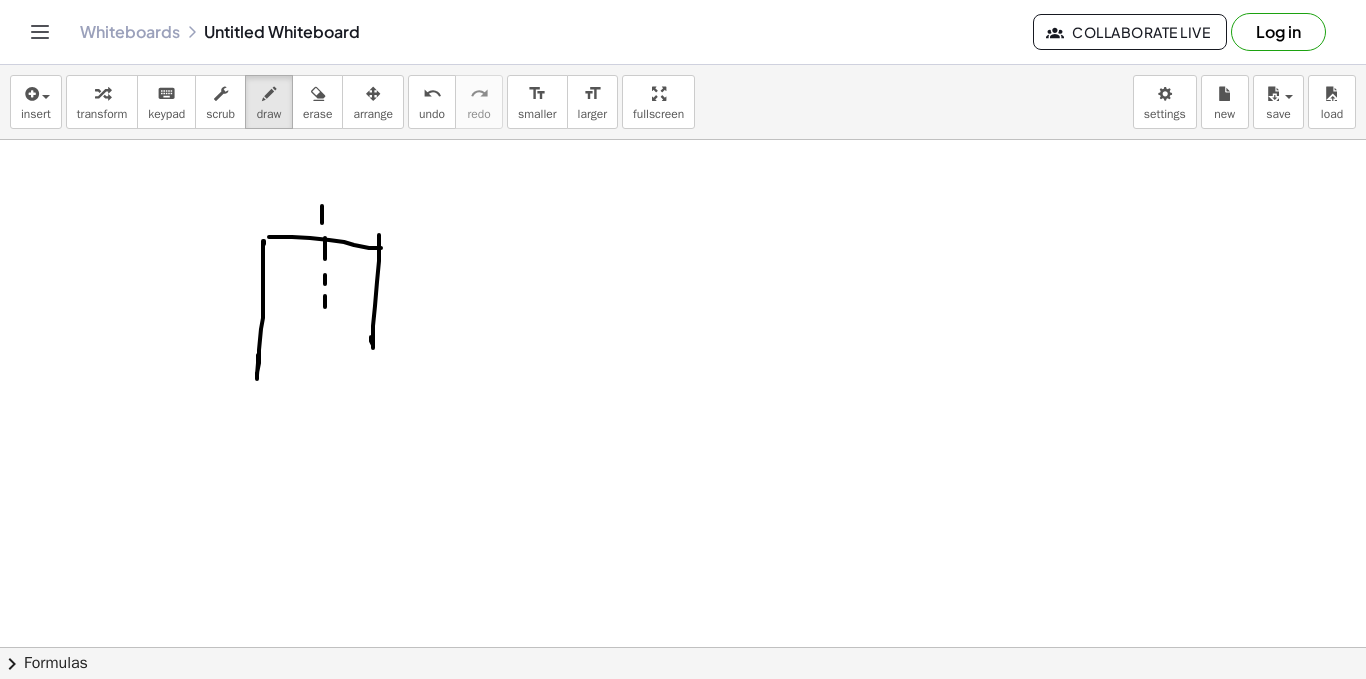 click at bounding box center (683, 669) 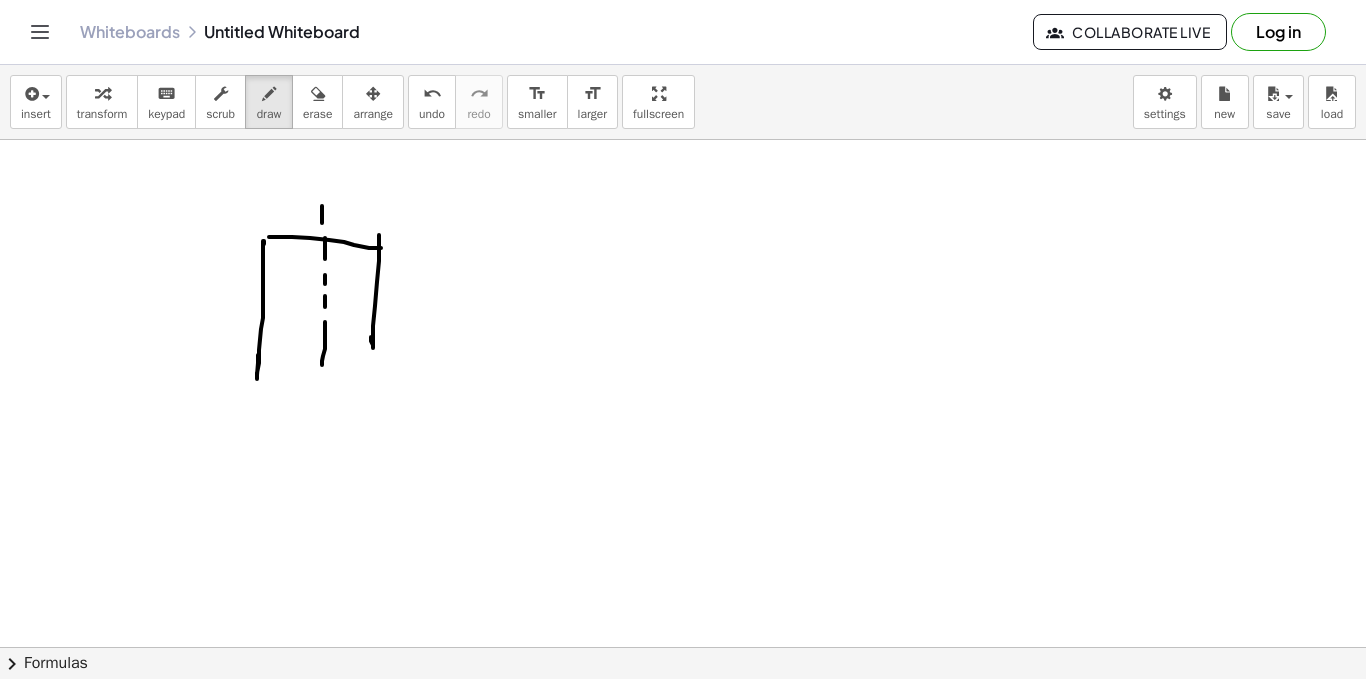 drag, startPoint x: 325, startPoint y: 324, endPoint x: 348, endPoint y: 251, distance: 76.537575 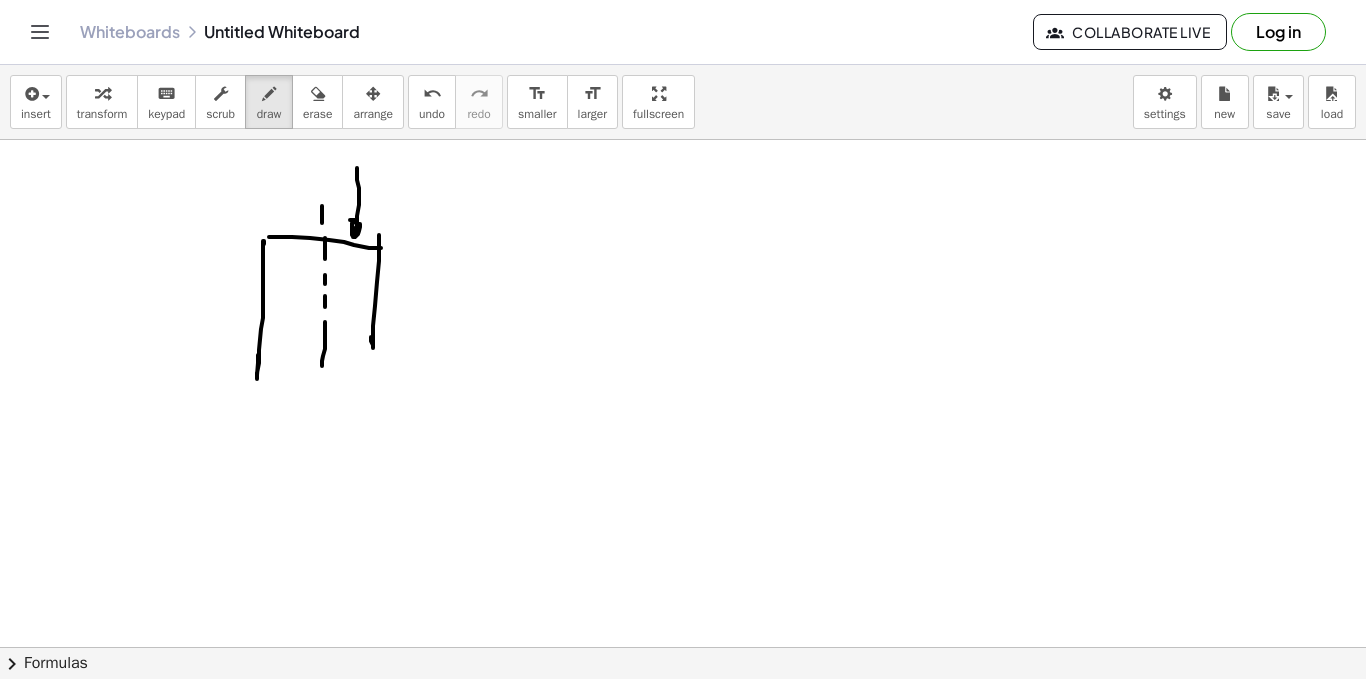 drag, startPoint x: 357, startPoint y: 168, endPoint x: 352, endPoint y: 212, distance: 44.28318 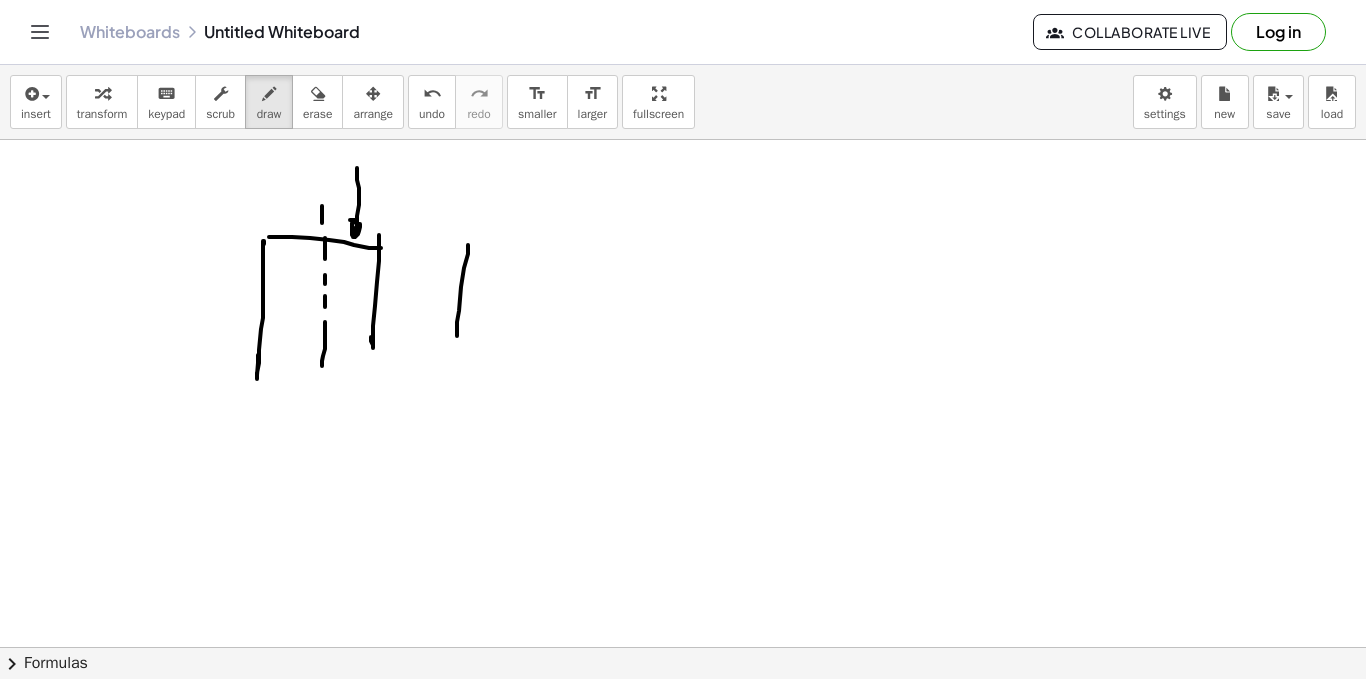 drag, startPoint x: 468, startPoint y: 245, endPoint x: 465, endPoint y: 266, distance: 21.213203 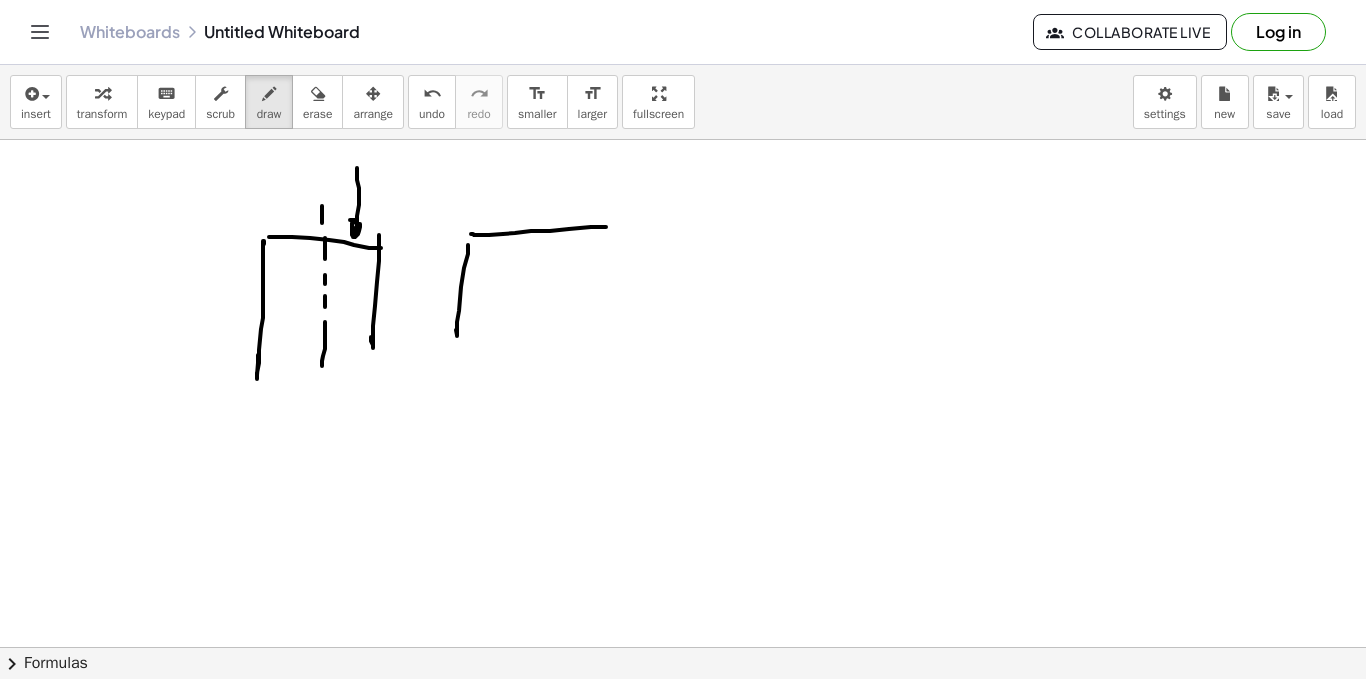 drag, startPoint x: 473, startPoint y: 234, endPoint x: 603, endPoint y: 223, distance: 130.46455 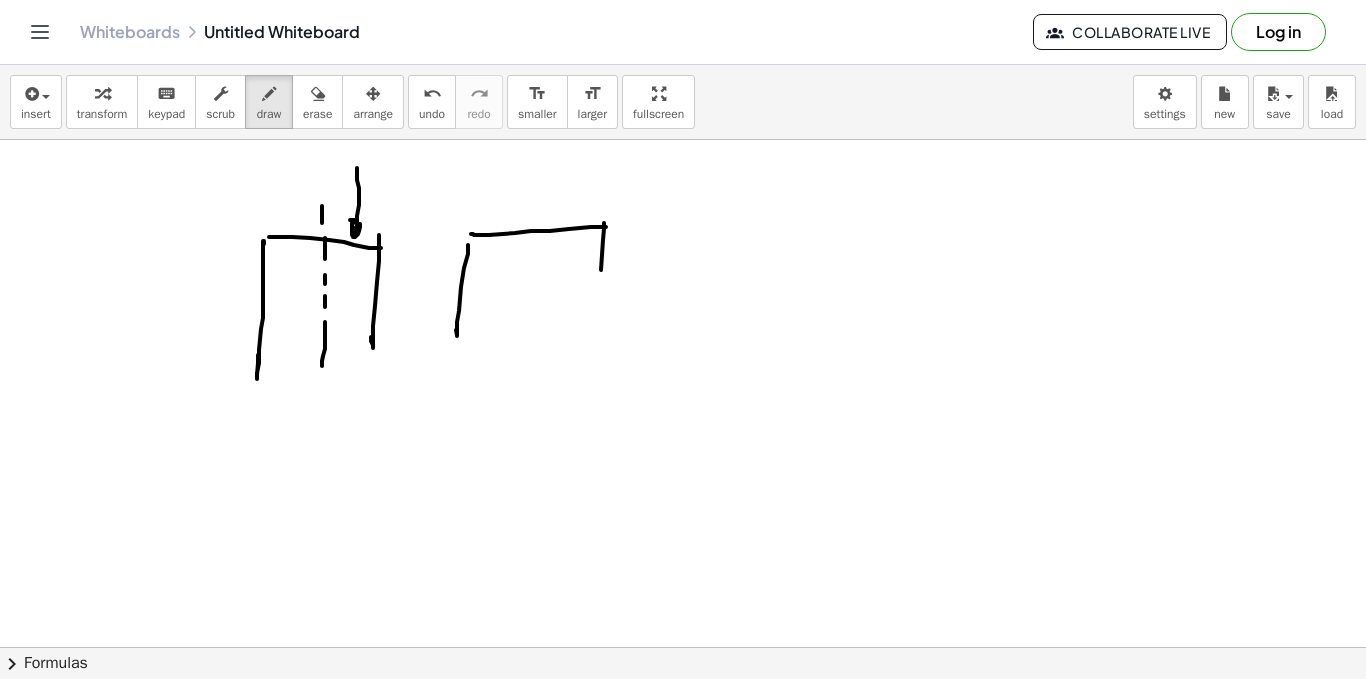 drag, startPoint x: 601, startPoint y: 270, endPoint x: 589, endPoint y: 316, distance: 47.539455 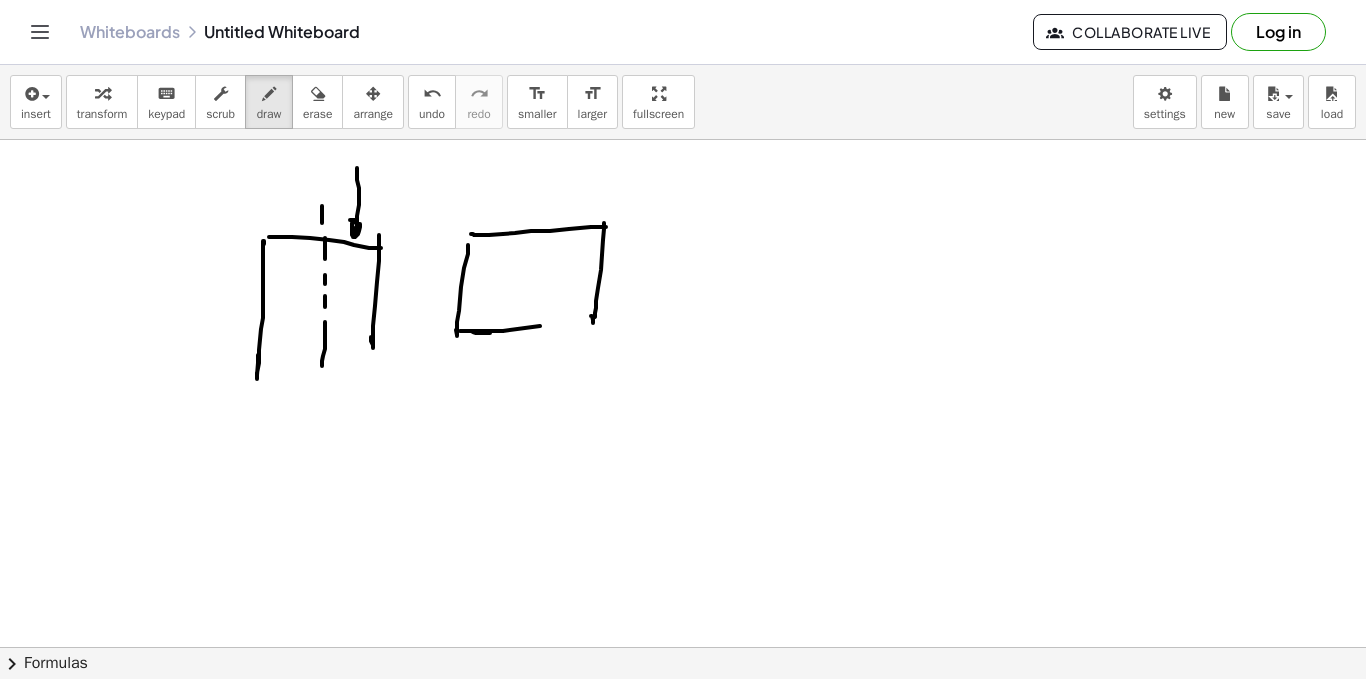 drag, startPoint x: 471, startPoint y: 331, endPoint x: 581, endPoint y: 315, distance: 111.15755 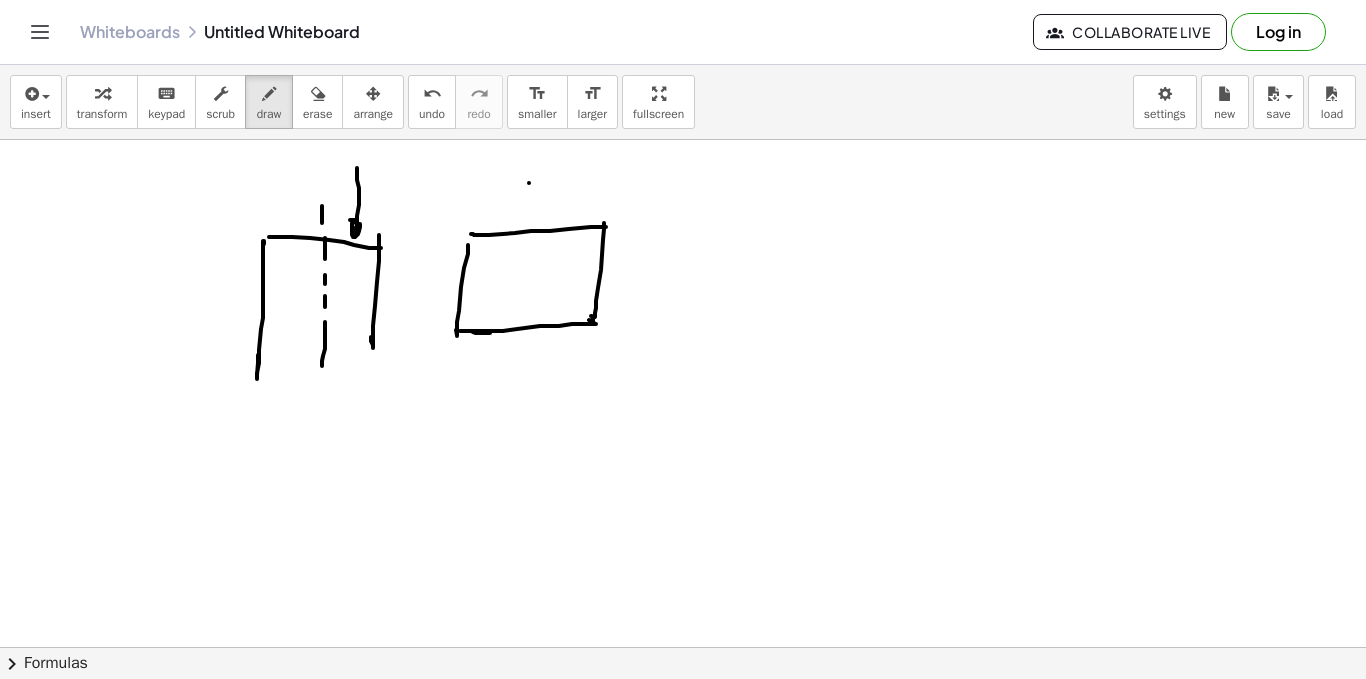 drag, startPoint x: 529, startPoint y: 183, endPoint x: 528, endPoint y: 220, distance: 37.01351 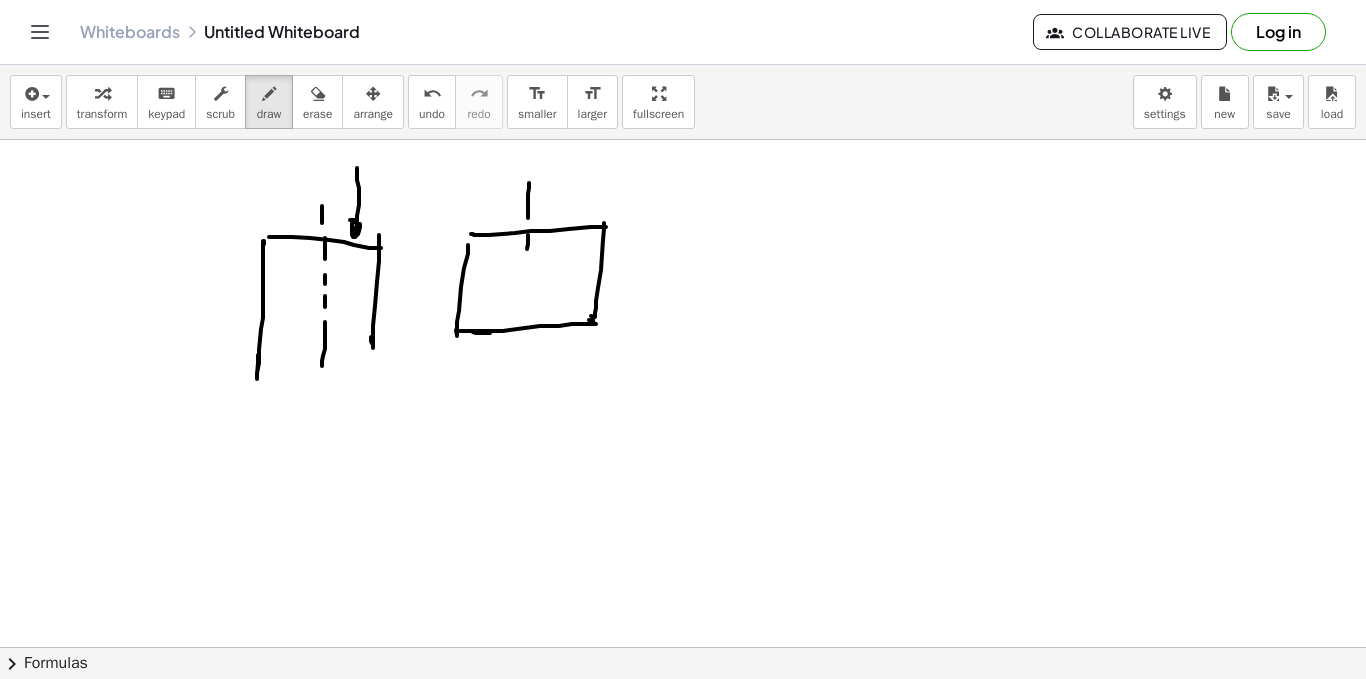 drag, startPoint x: 527, startPoint y: 249, endPoint x: 525, endPoint y: 265, distance: 16.124516 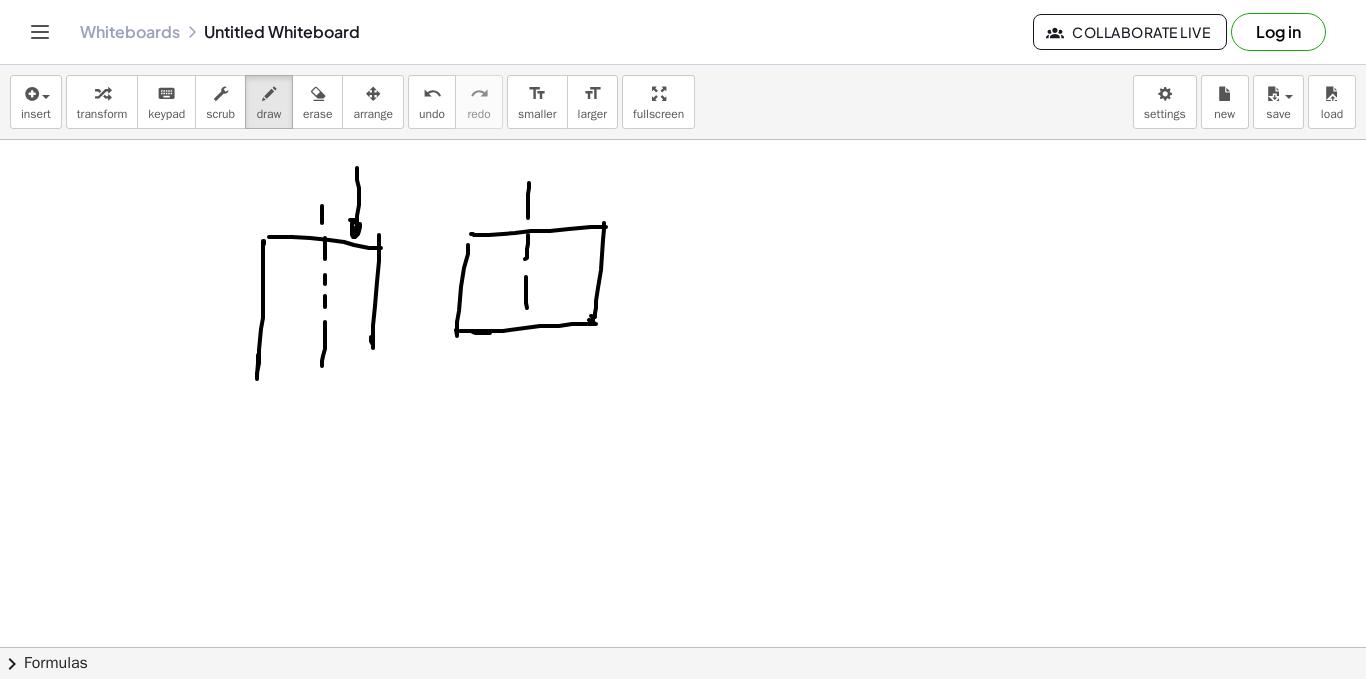 drag, startPoint x: 526, startPoint y: 299, endPoint x: 527, endPoint y: 337, distance: 38.013157 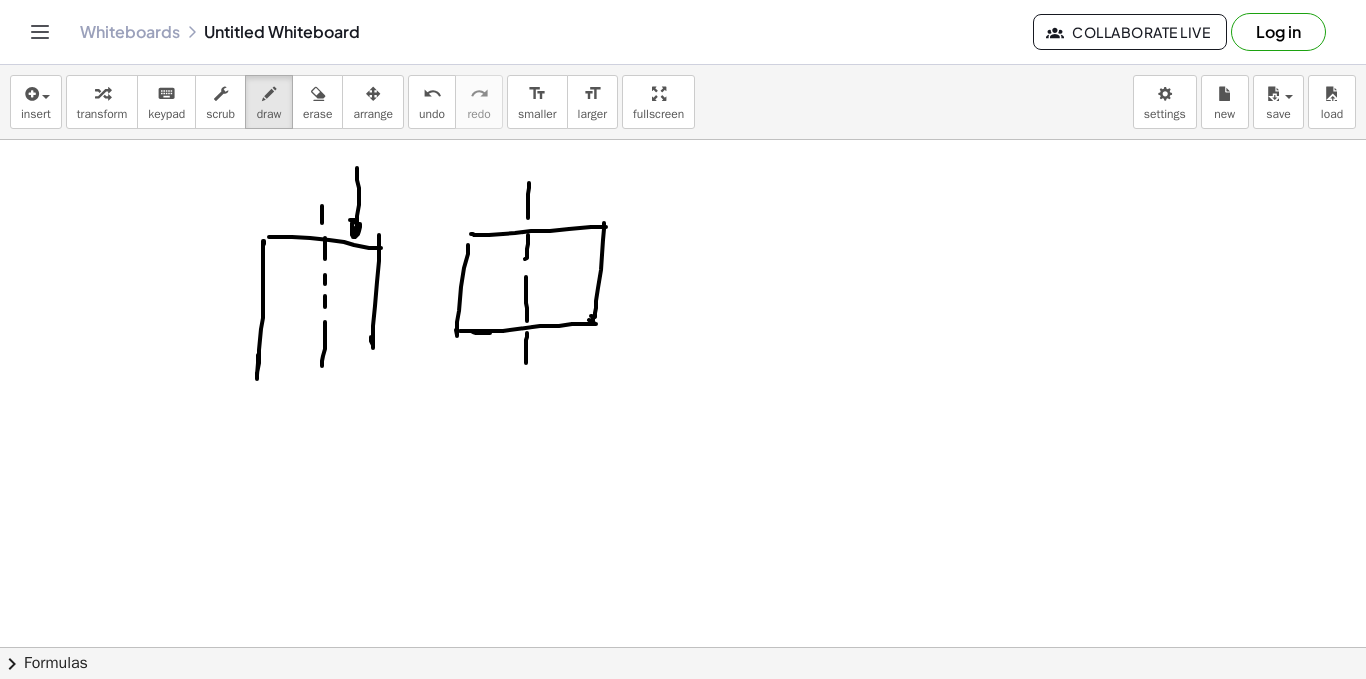 drag, startPoint x: 527, startPoint y: 337, endPoint x: 497, endPoint y: 301, distance: 46.8615 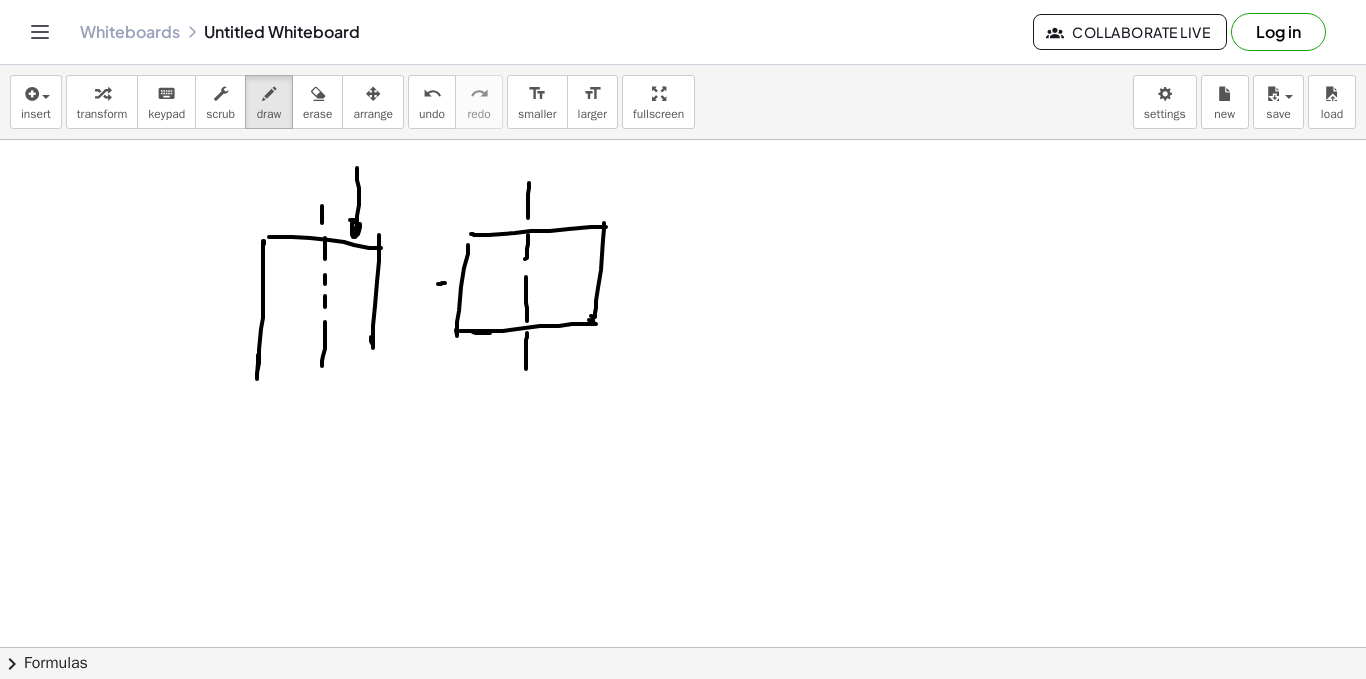 drag, startPoint x: 438, startPoint y: 284, endPoint x: 481, endPoint y: 283, distance: 43.011627 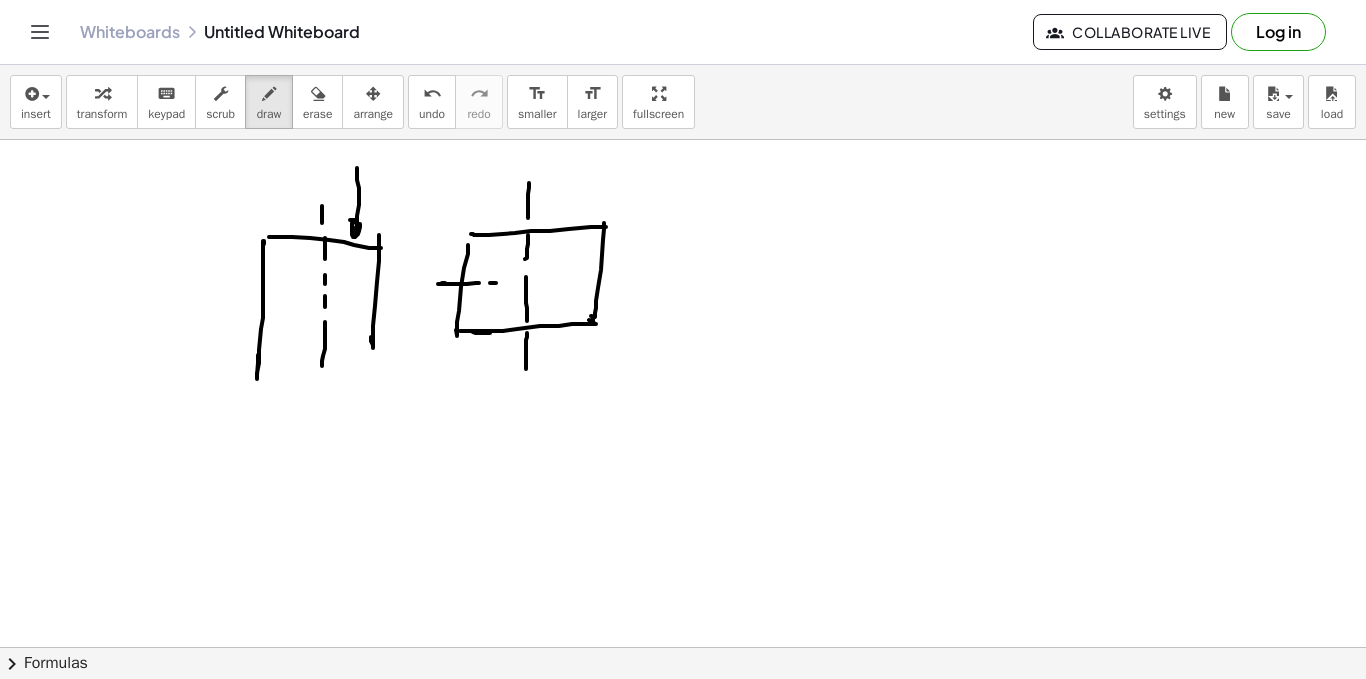 drag, startPoint x: 496, startPoint y: 283, endPoint x: 558, endPoint y: 282, distance: 62.008064 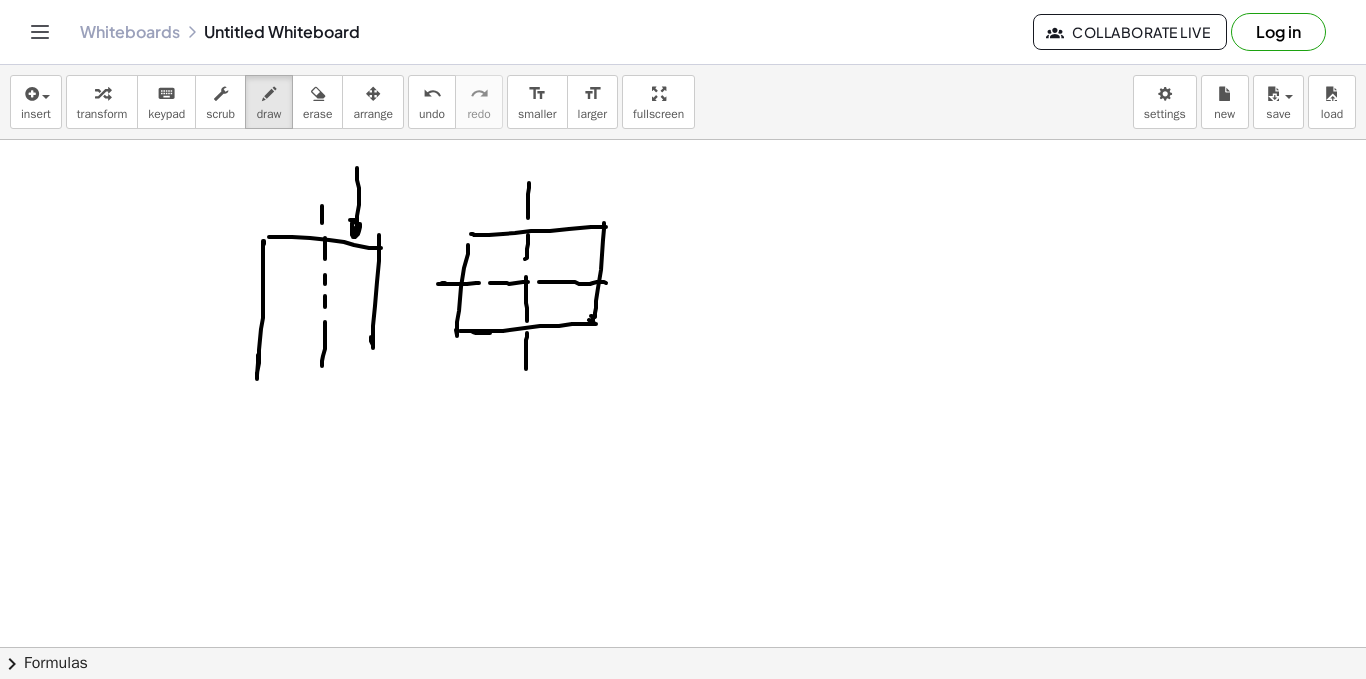 drag, startPoint x: 558, startPoint y: 282, endPoint x: 627, endPoint y: 281, distance: 69.00725 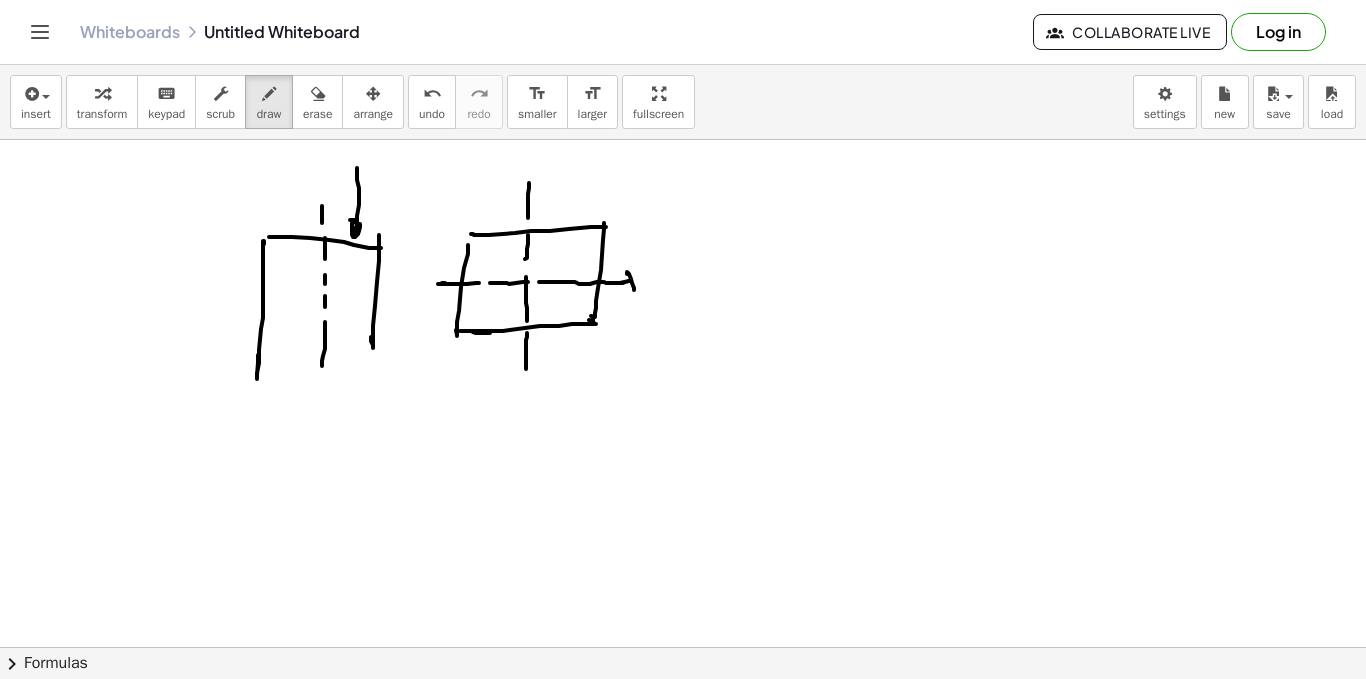 drag, startPoint x: 627, startPoint y: 272, endPoint x: 647, endPoint y: 284, distance: 23.323807 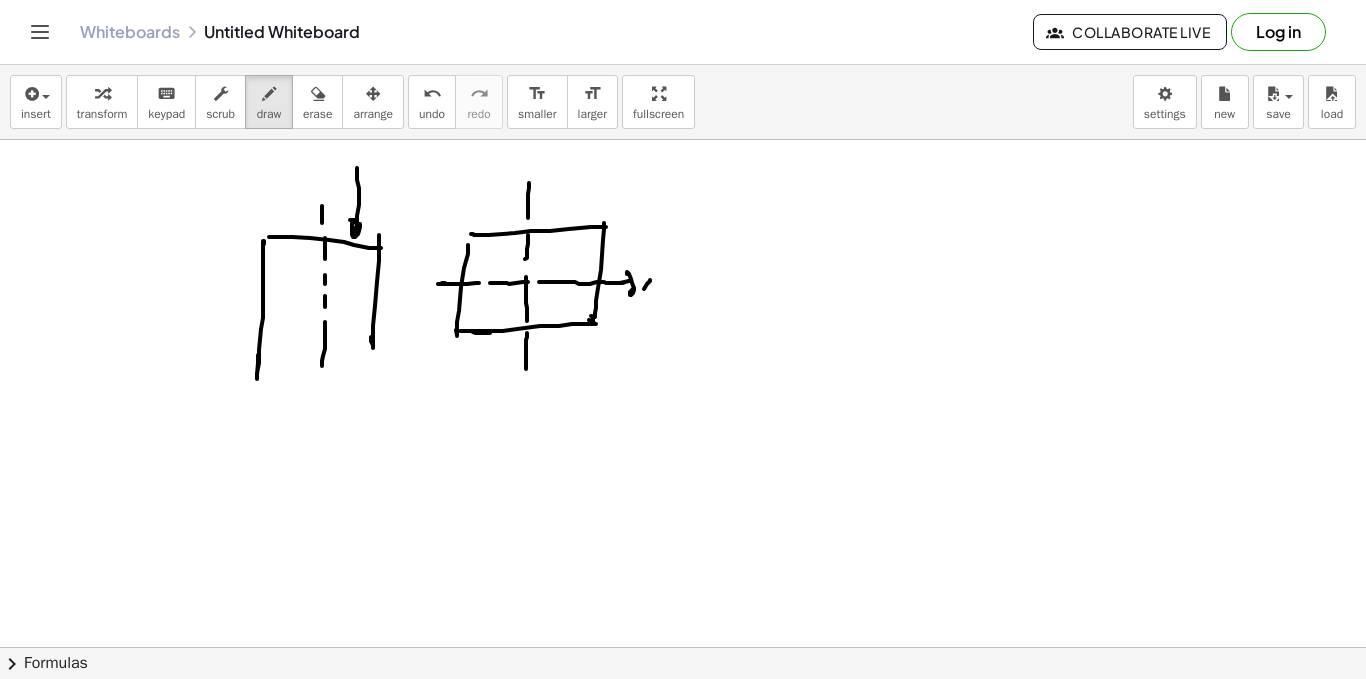click at bounding box center (683, 669) 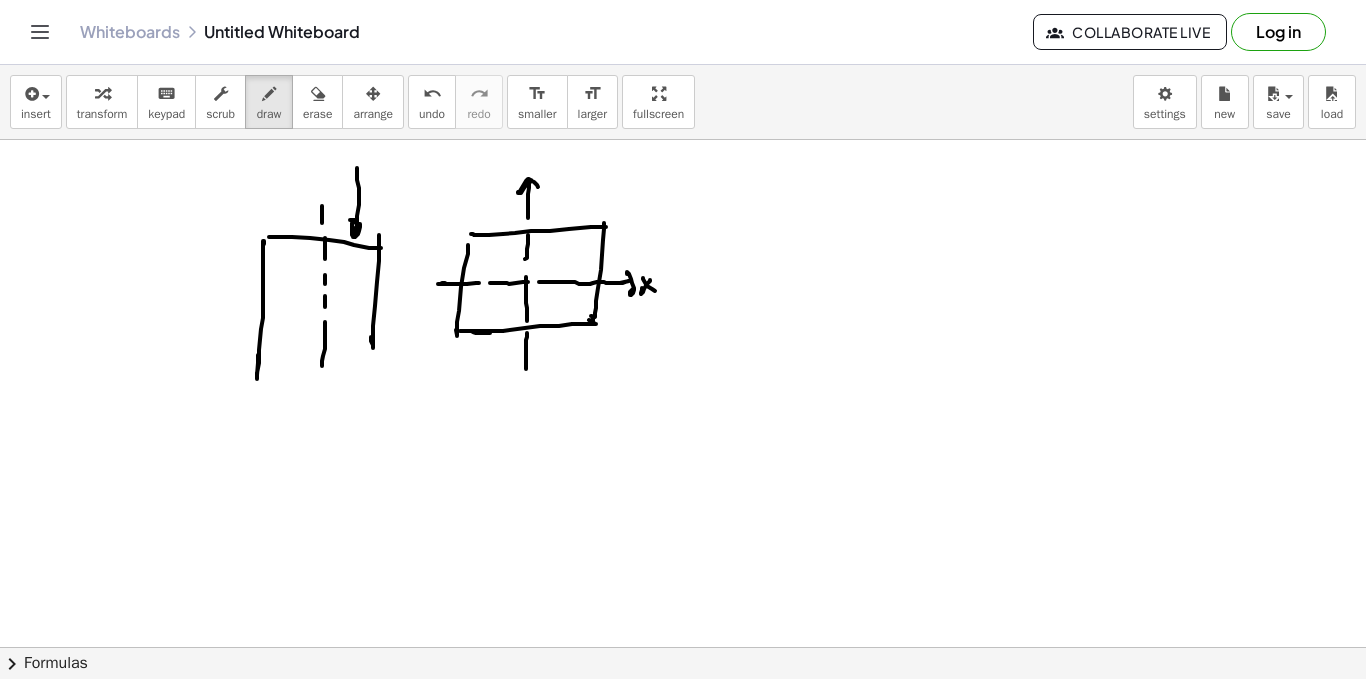 drag, startPoint x: 529, startPoint y: 179, endPoint x: 548, endPoint y: 179, distance: 19 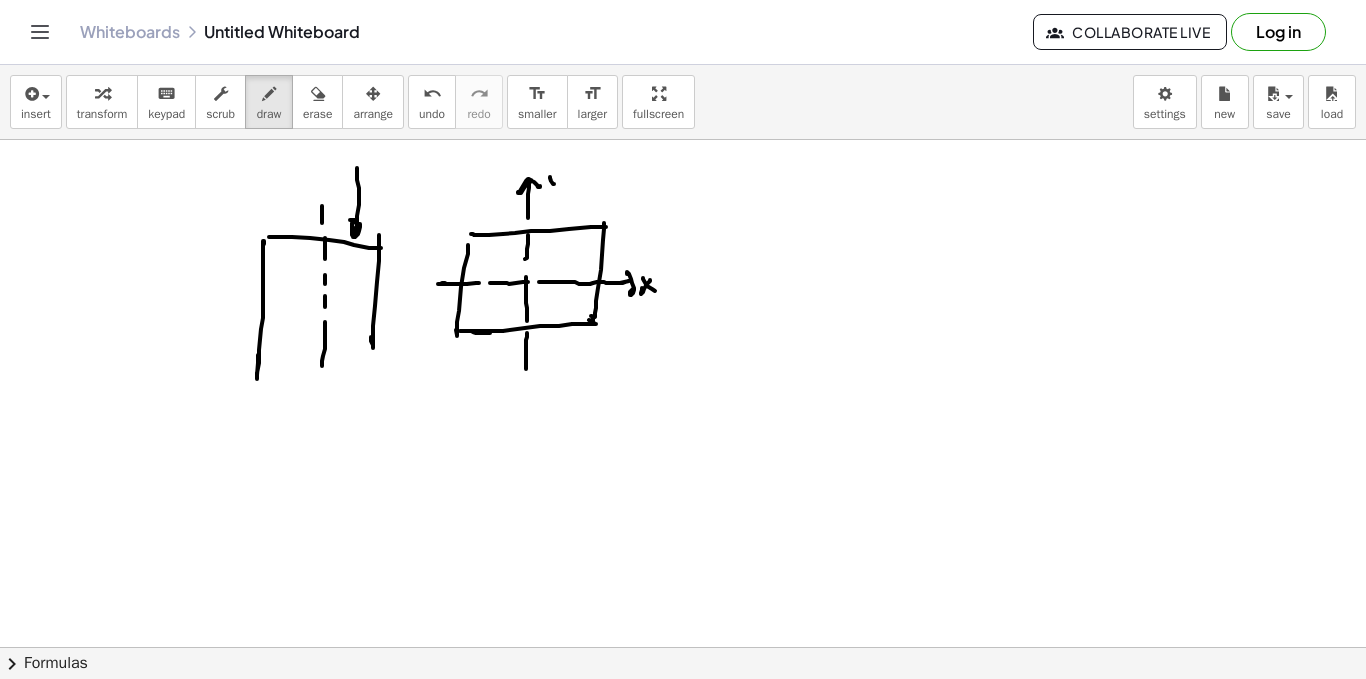 drag, startPoint x: 550, startPoint y: 178, endPoint x: 557, endPoint y: 196, distance: 19.313208 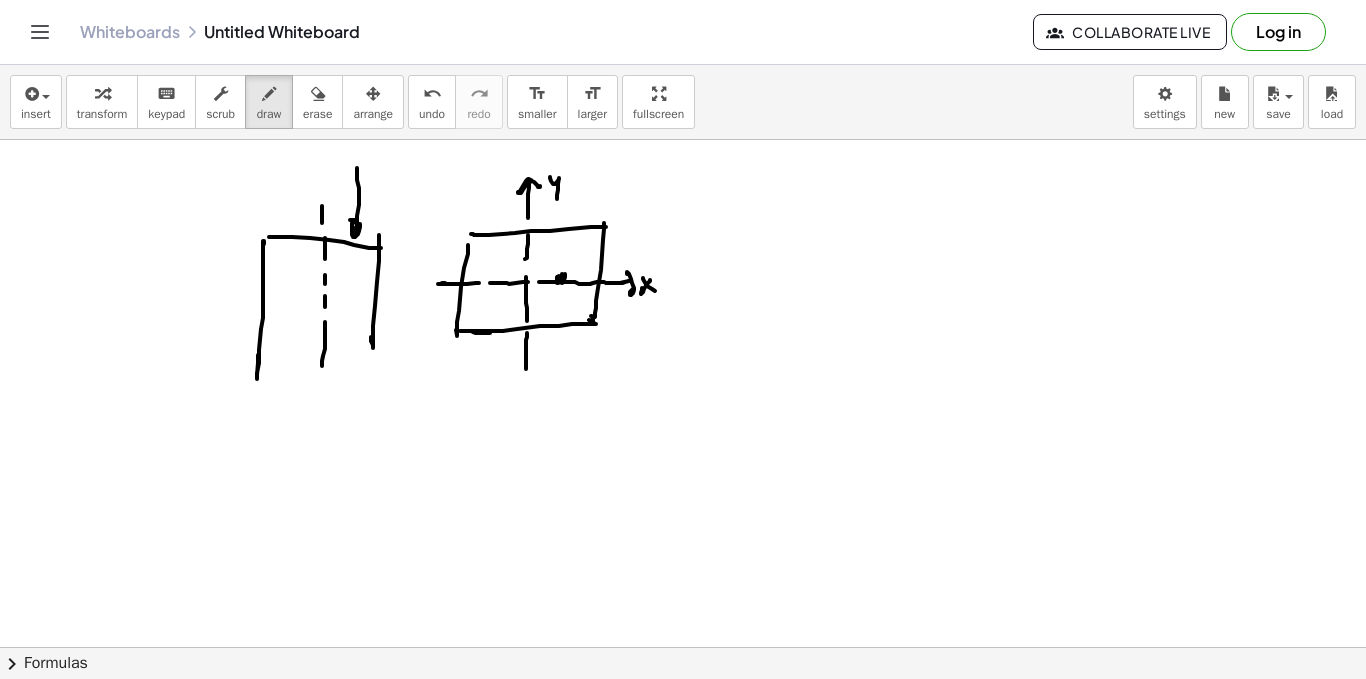 click at bounding box center (683, 669) 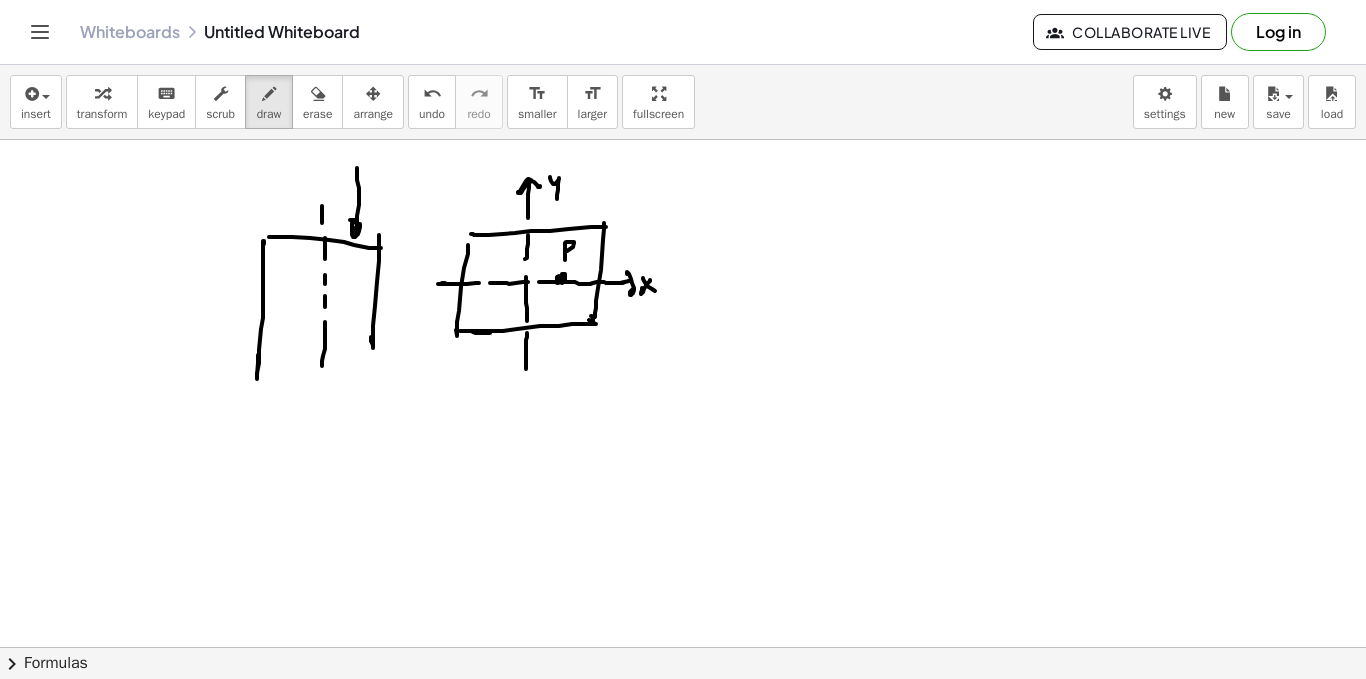 drag, startPoint x: 565, startPoint y: 246, endPoint x: 561, endPoint y: 287, distance: 41.19466 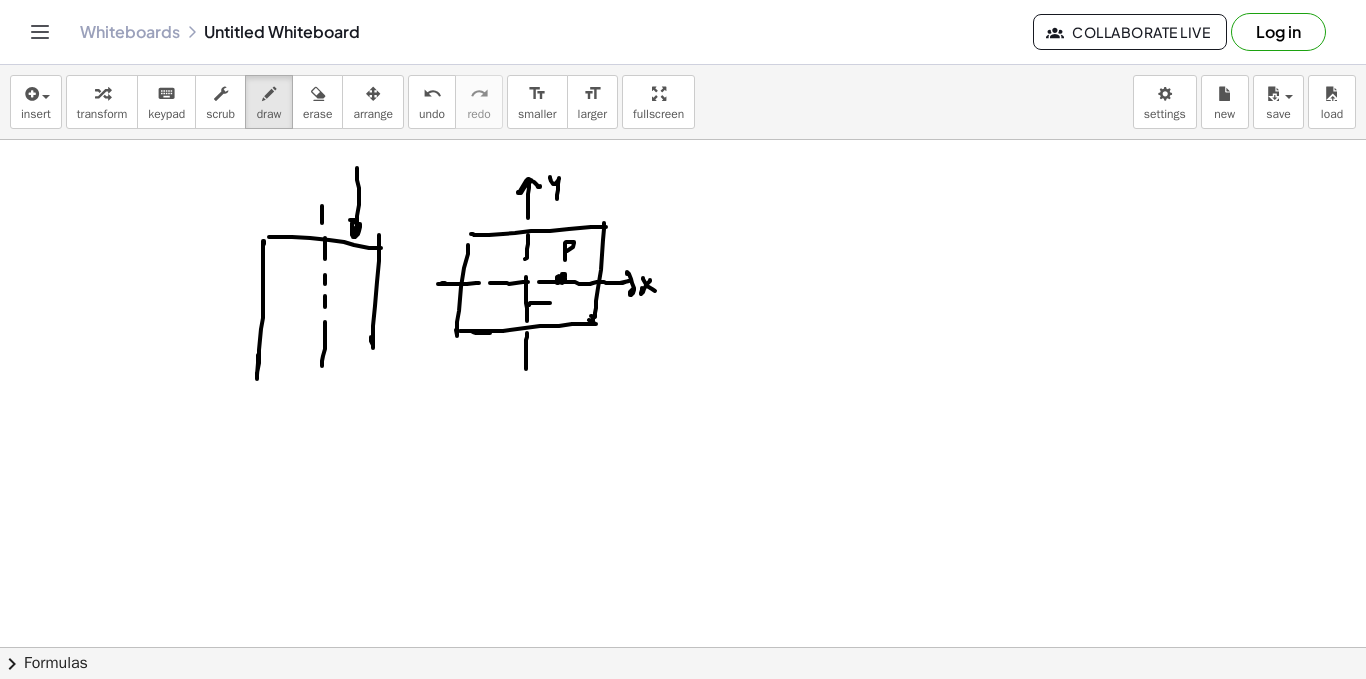 drag, startPoint x: 529, startPoint y: 305, endPoint x: 552, endPoint y: 303, distance: 23.086792 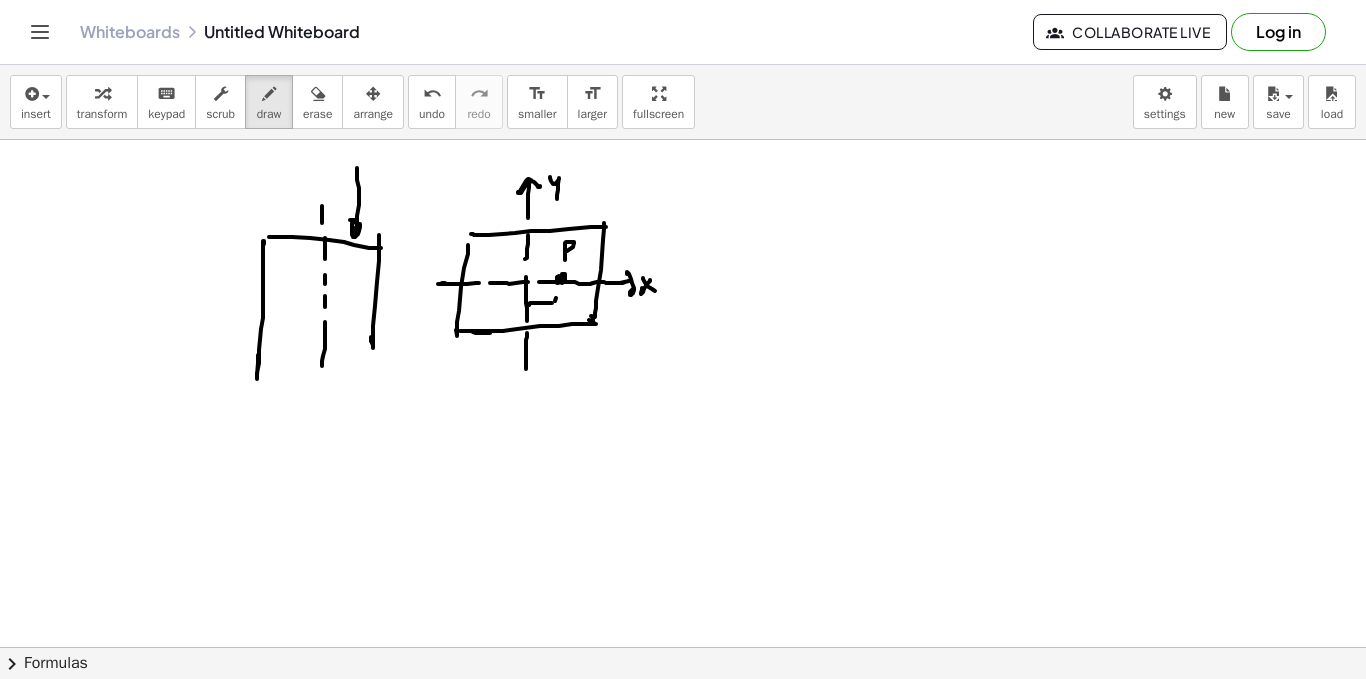 drag, startPoint x: 556, startPoint y: 298, endPoint x: 545, endPoint y: 310, distance: 16.27882 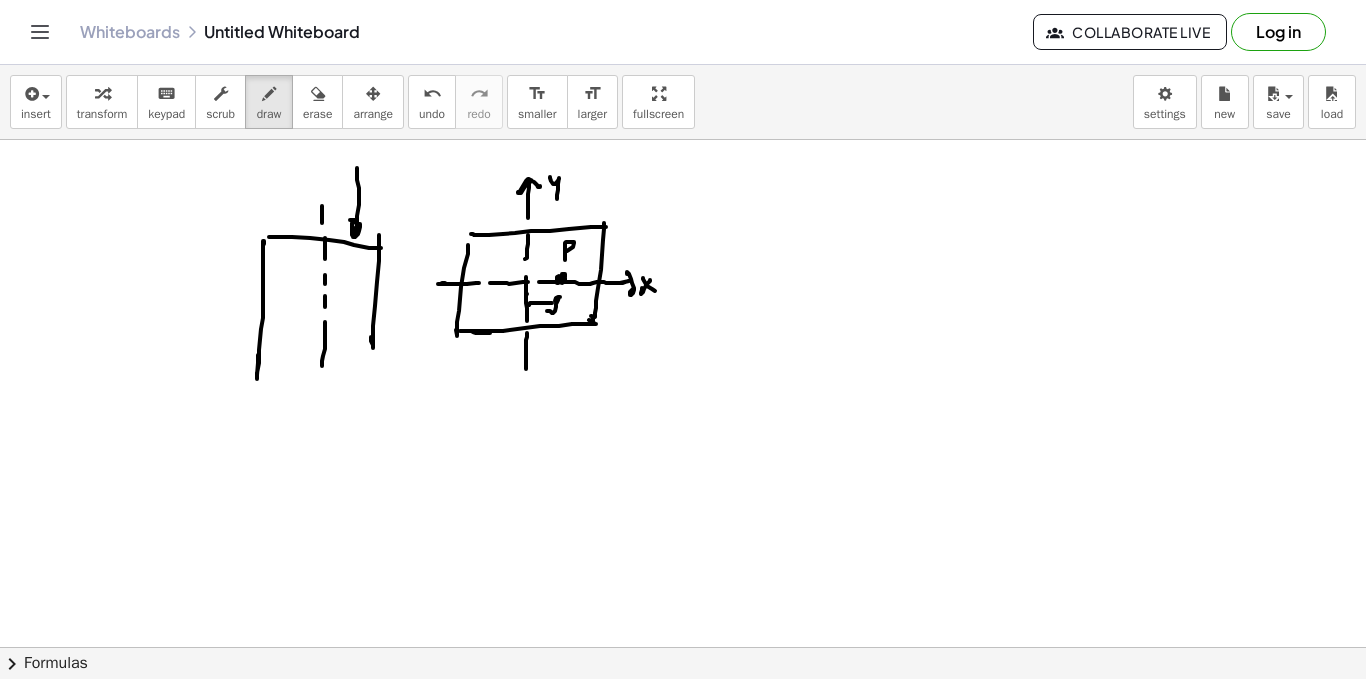 drag, startPoint x: 527, startPoint y: 294, endPoint x: 534, endPoint y: 316, distance: 23.086792 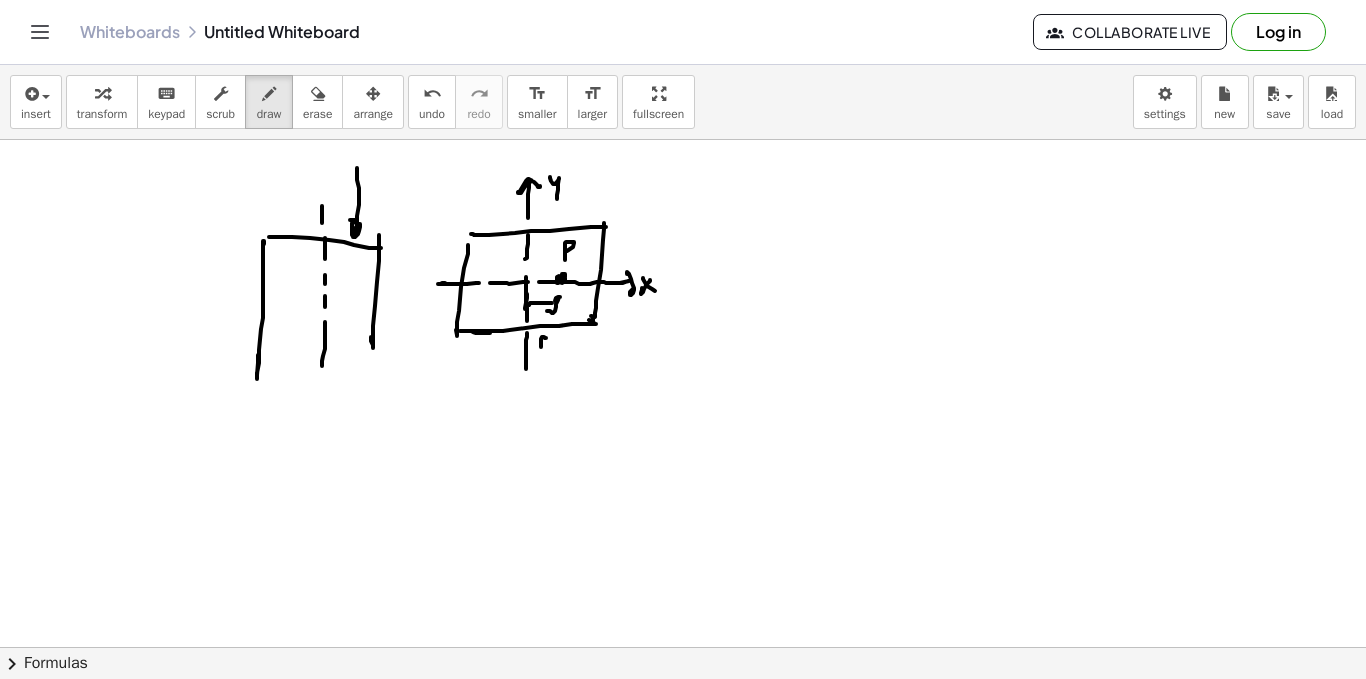 drag, startPoint x: 545, startPoint y: 338, endPoint x: 550, endPoint y: 348, distance: 11.18034 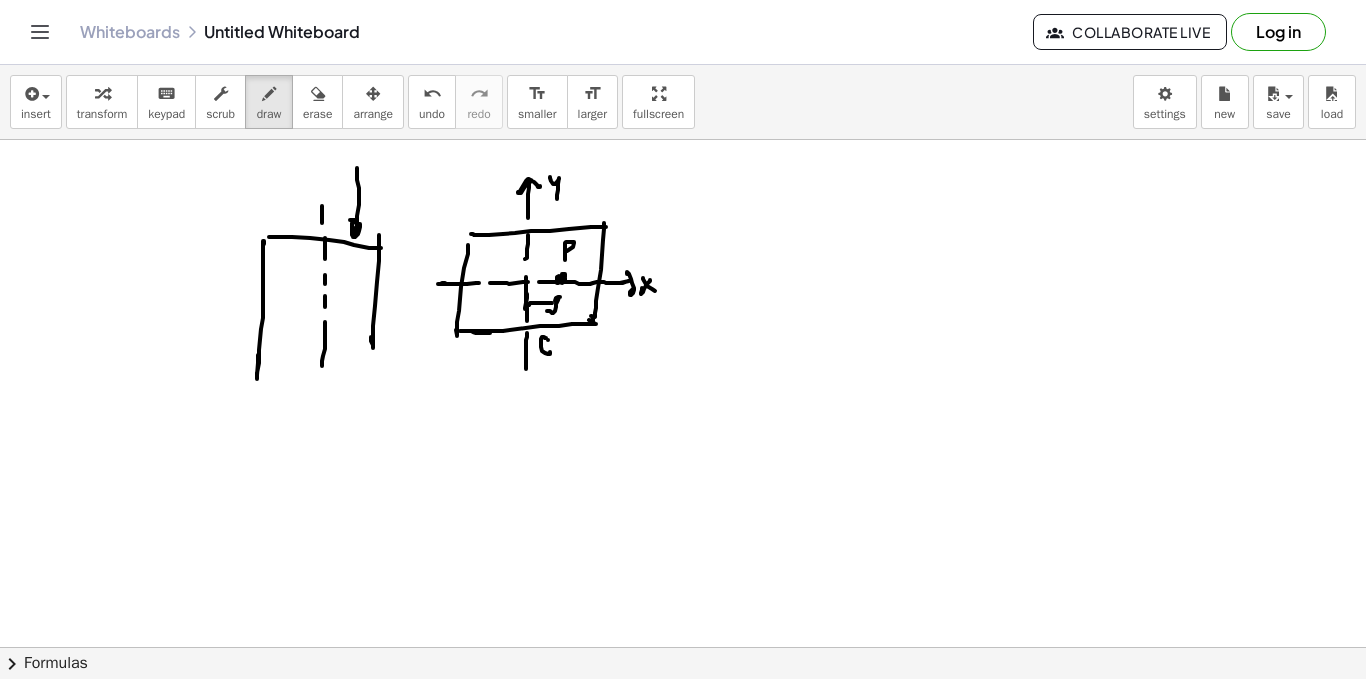 click at bounding box center (683, 669) 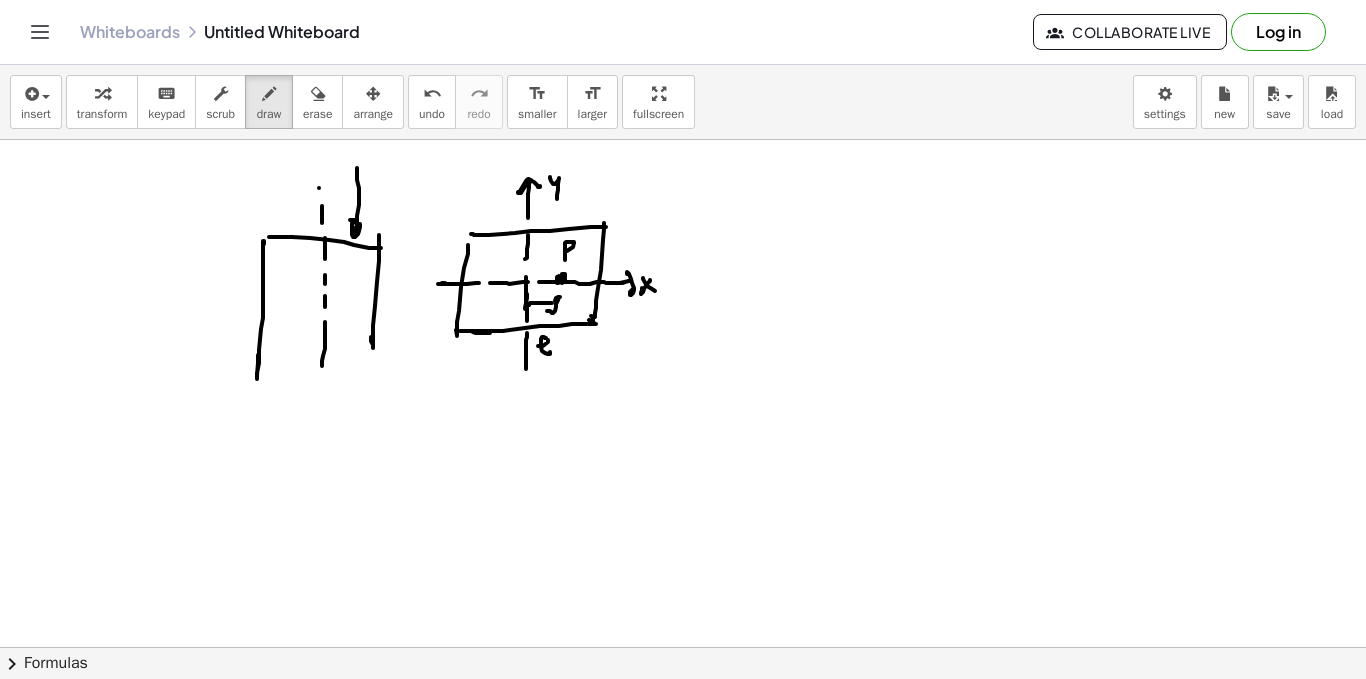 drag, startPoint x: 319, startPoint y: 188, endPoint x: 374, endPoint y: 194, distance: 55.326305 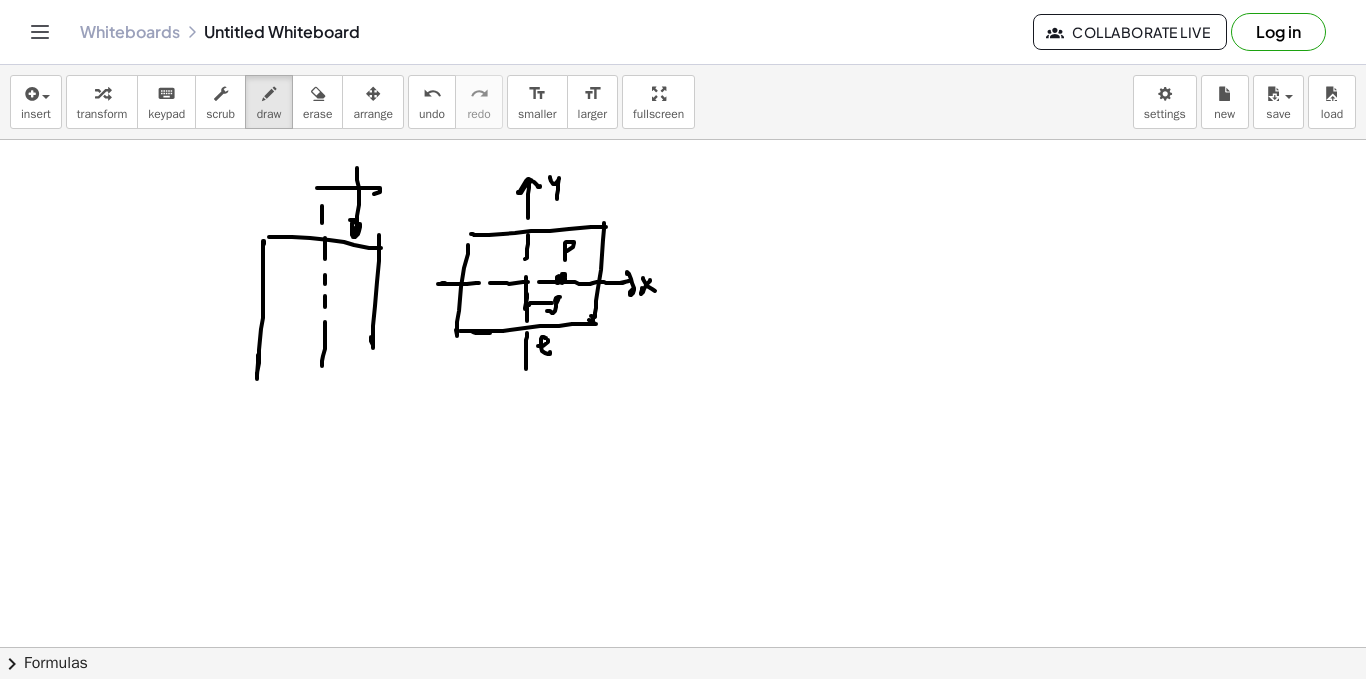 drag, startPoint x: 364, startPoint y: 182, endPoint x: 354, endPoint y: 192, distance: 14.142136 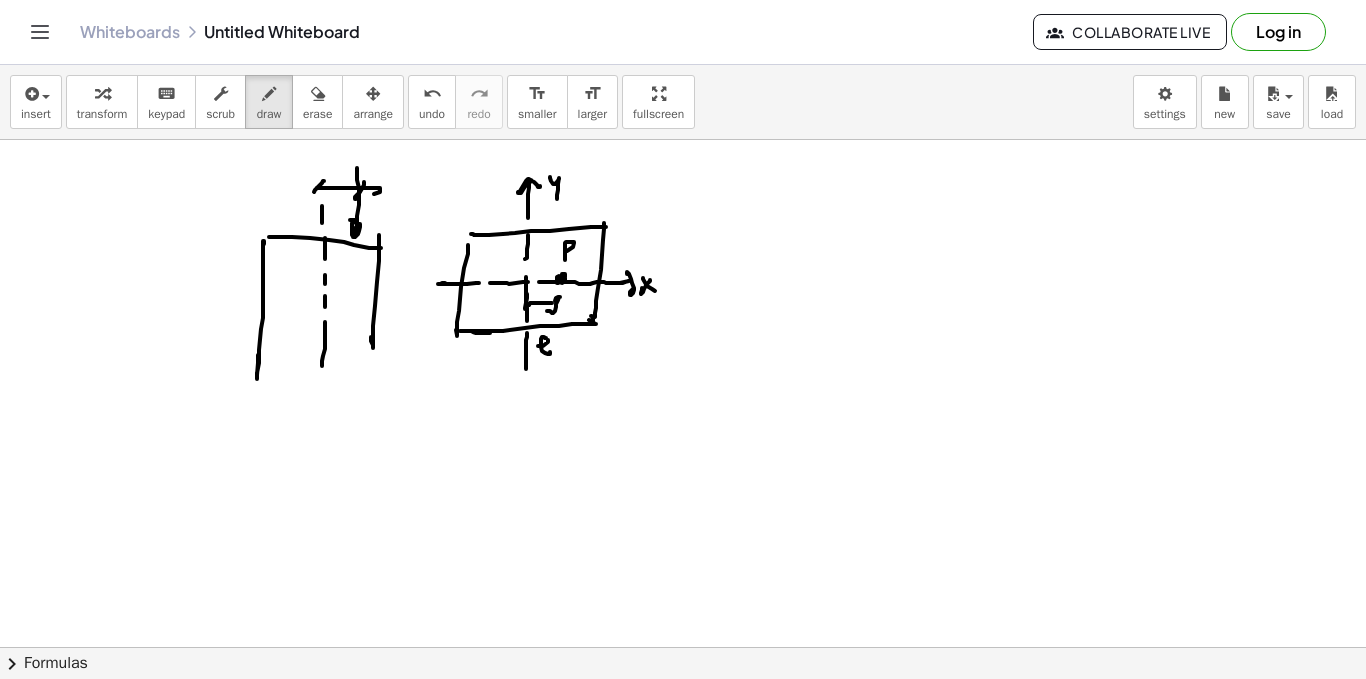 click at bounding box center (683, 669) 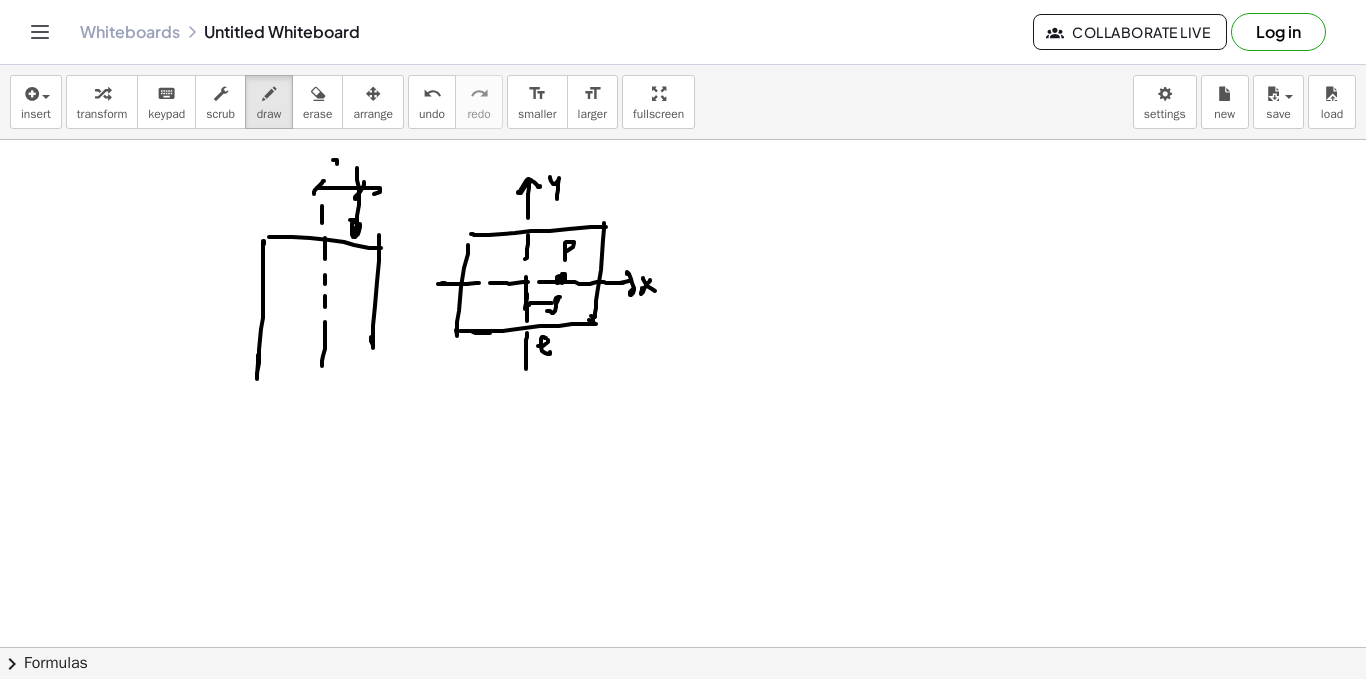 click at bounding box center (683, 669) 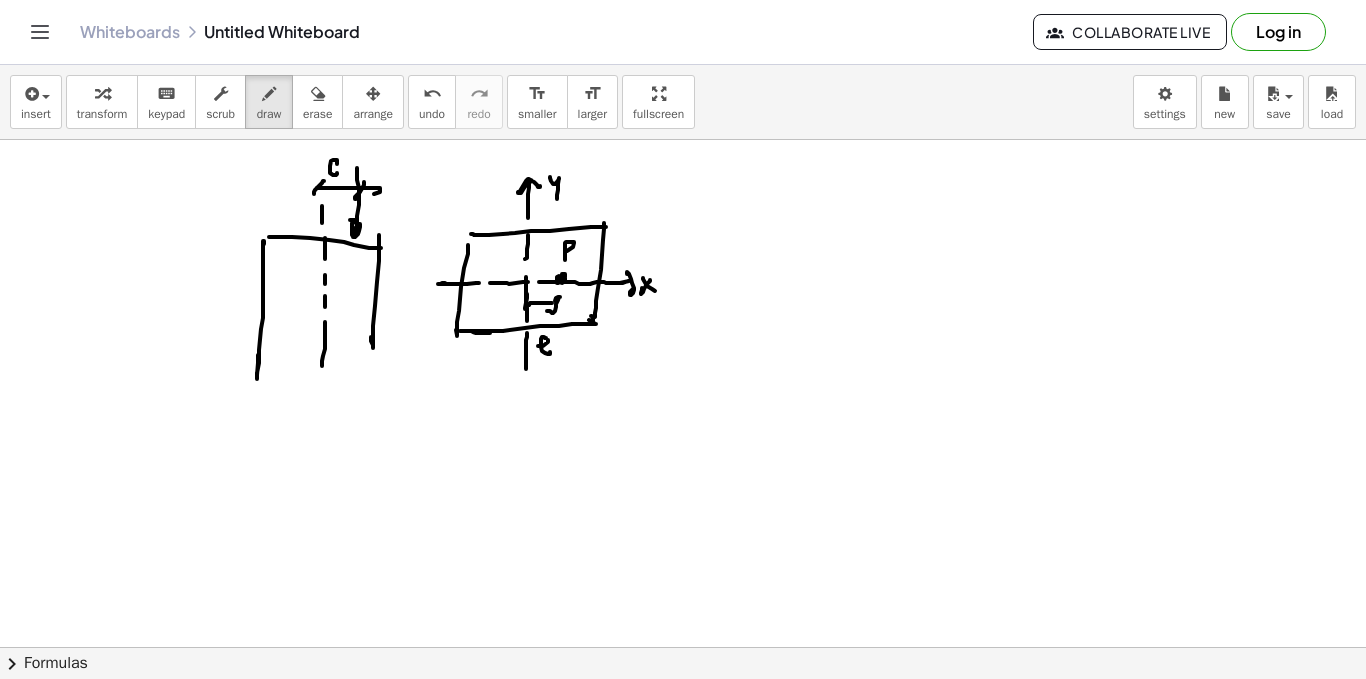 drag, startPoint x: 337, startPoint y: 162, endPoint x: 349, endPoint y: 166, distance: 12.649111 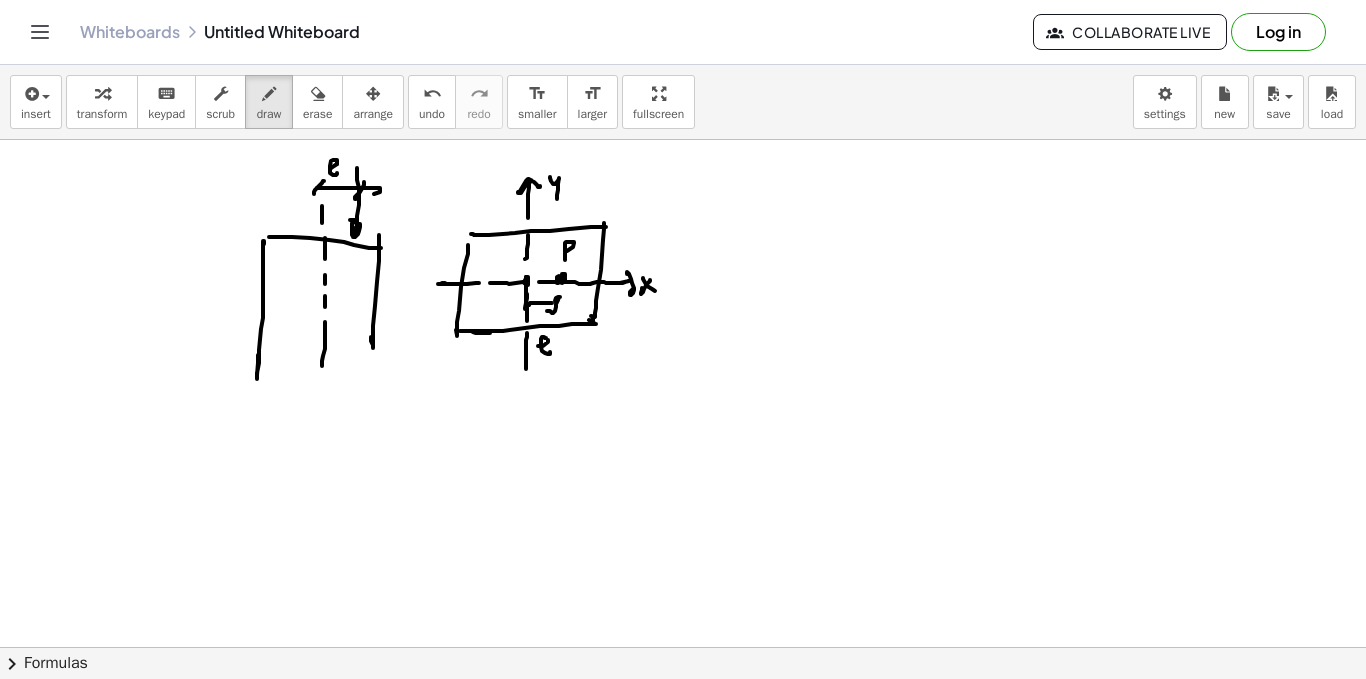 click at bounding box center [683, 669] 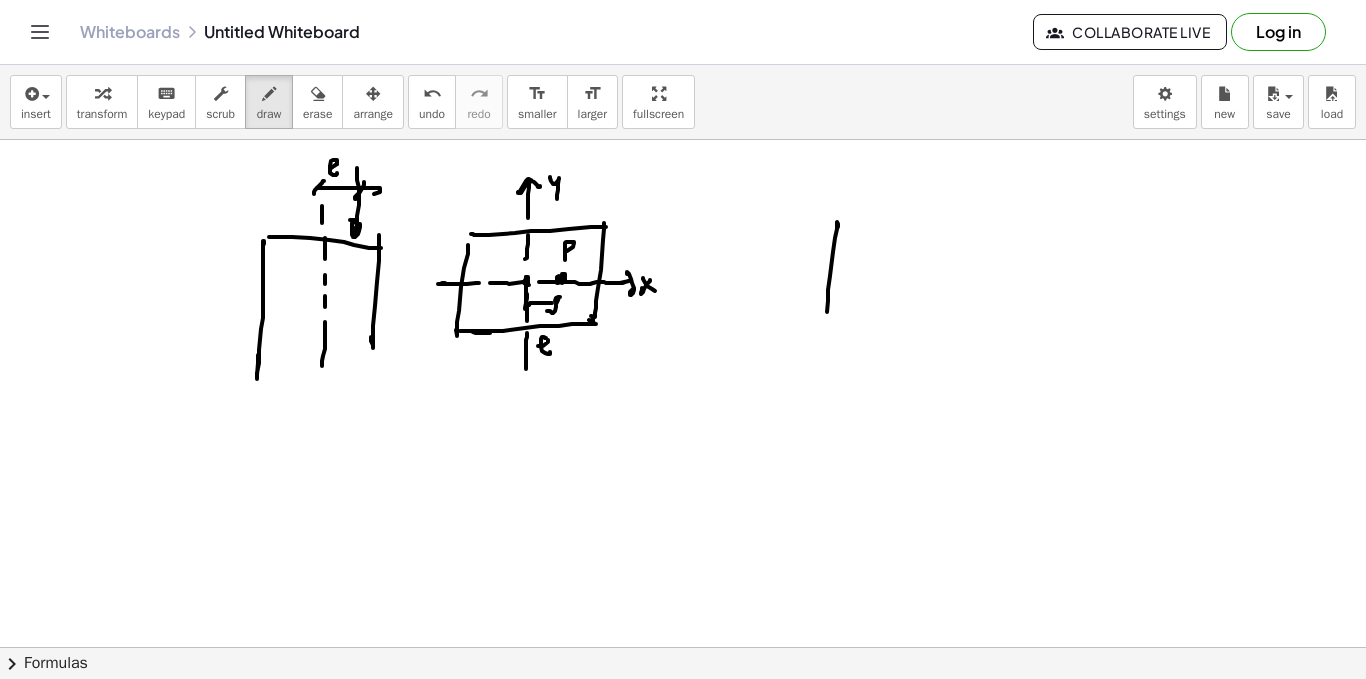 drag, startPoint x: 838, startPoint y: 225, endPoint x: 824, endPoint y: 288, distance: 64.53681 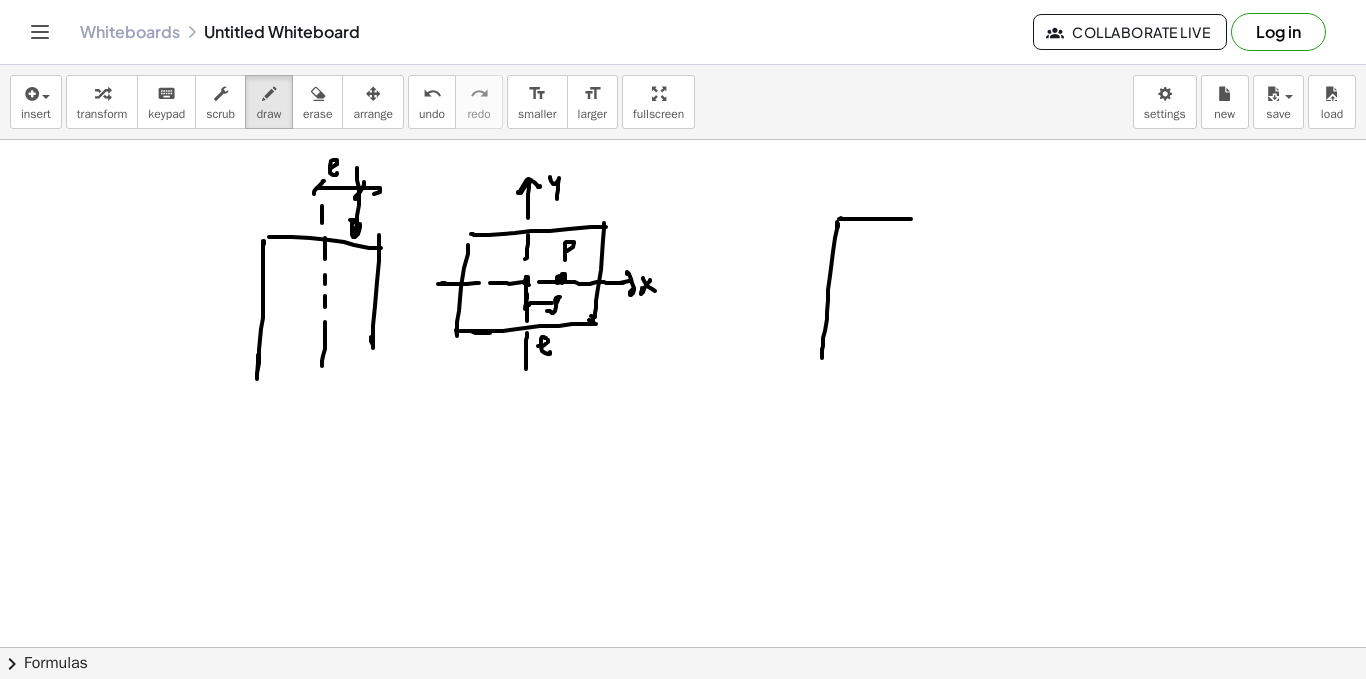 drag, startPoint x: 840, startPoint y: 219, endPoint x: 950, endPoint y: 224, distance: 110.11358 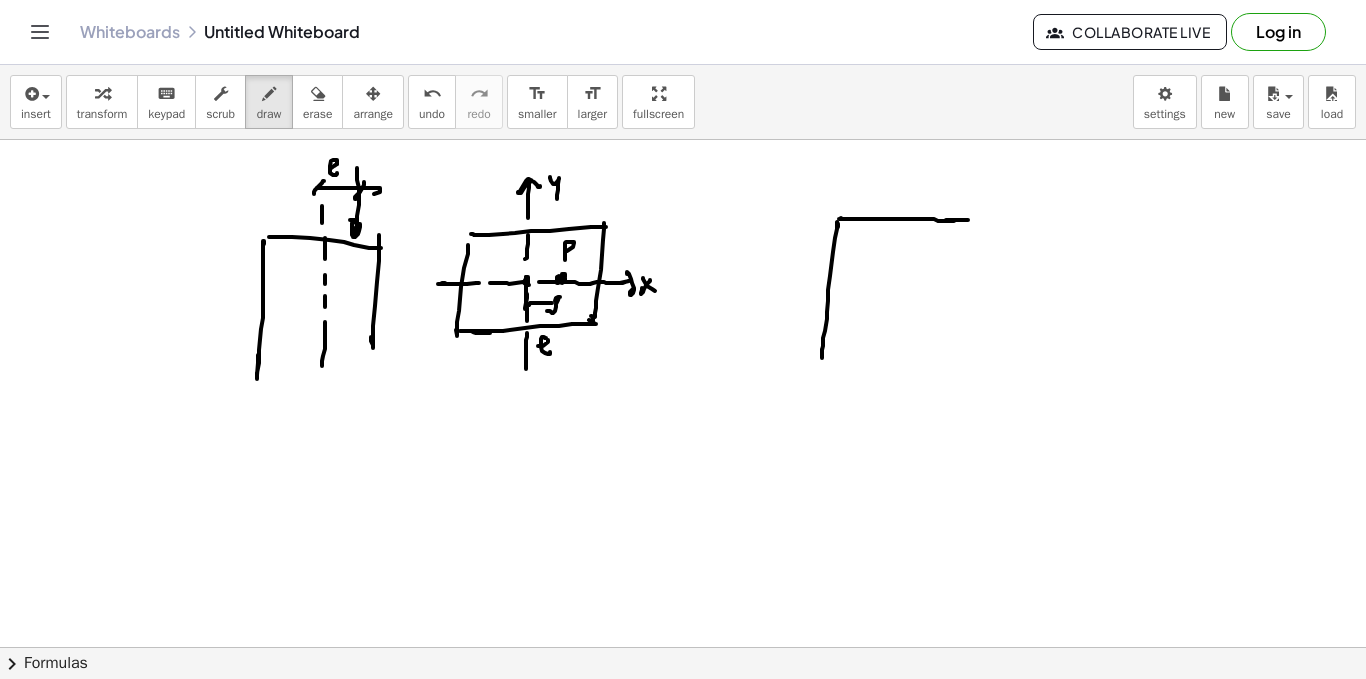 drag 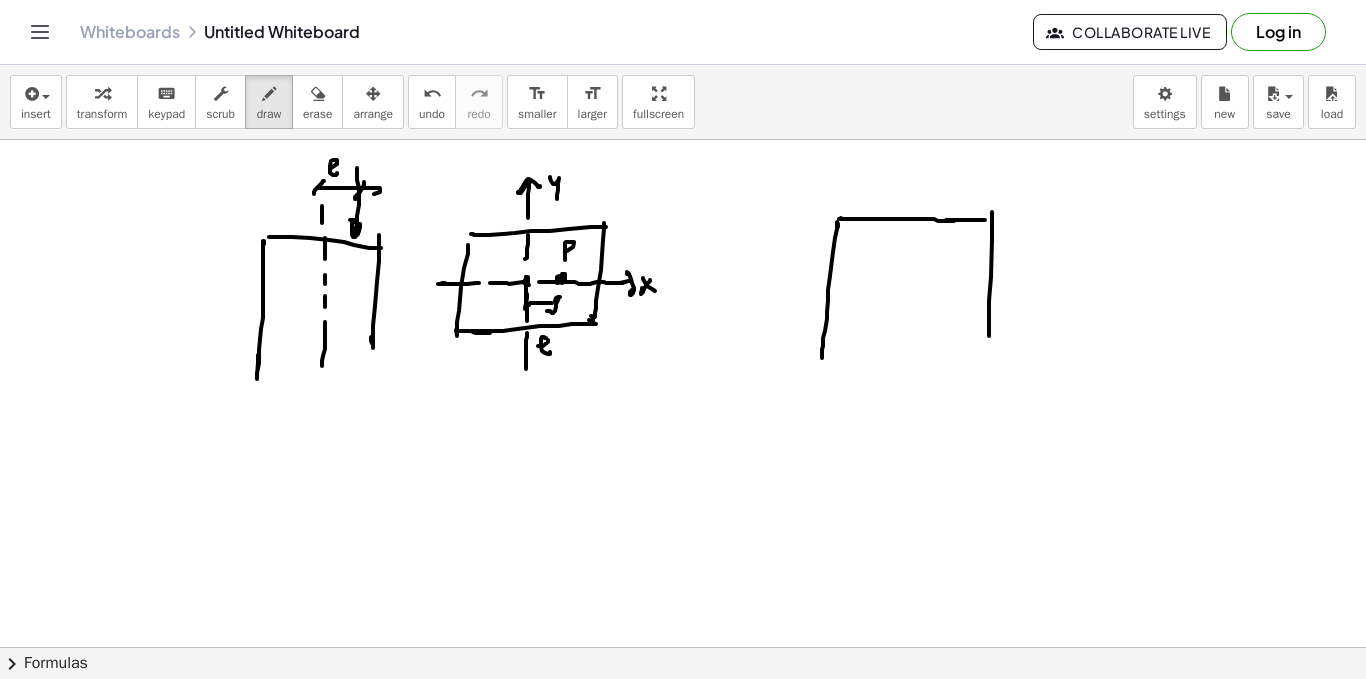 click at bounding box center [683, 669] 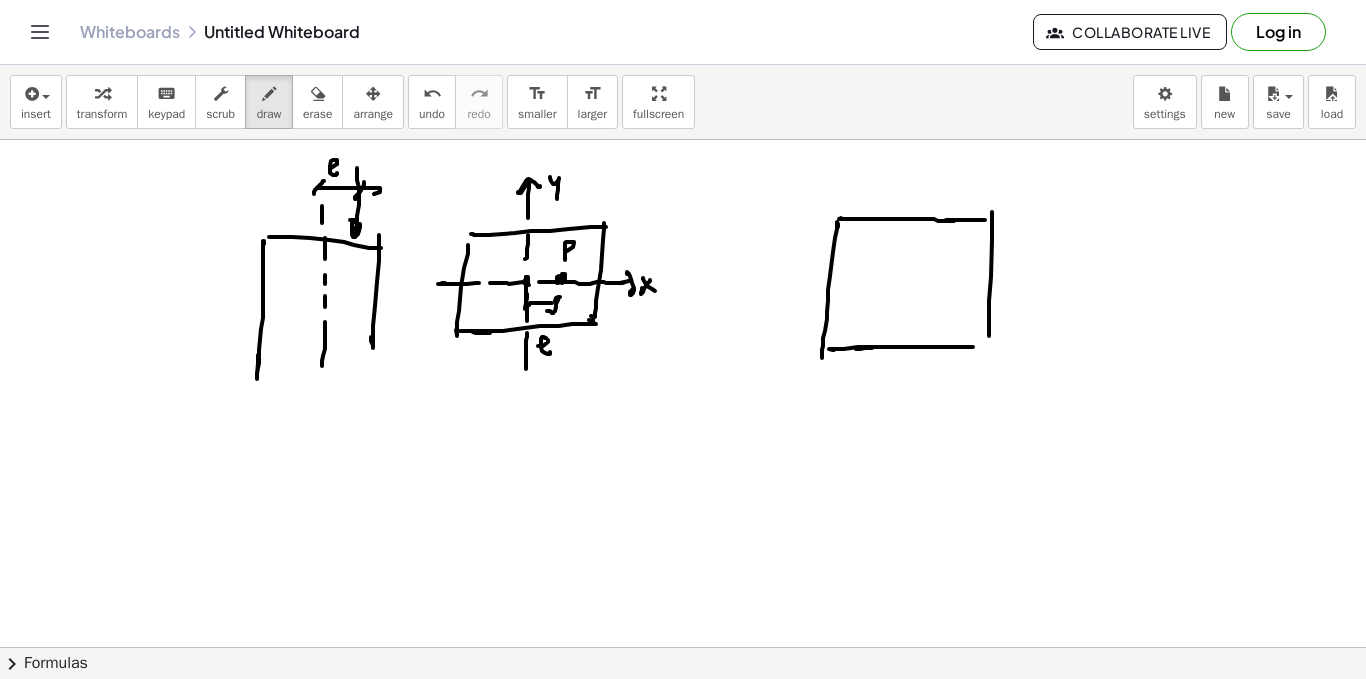 click at bounding box center (683, 669) 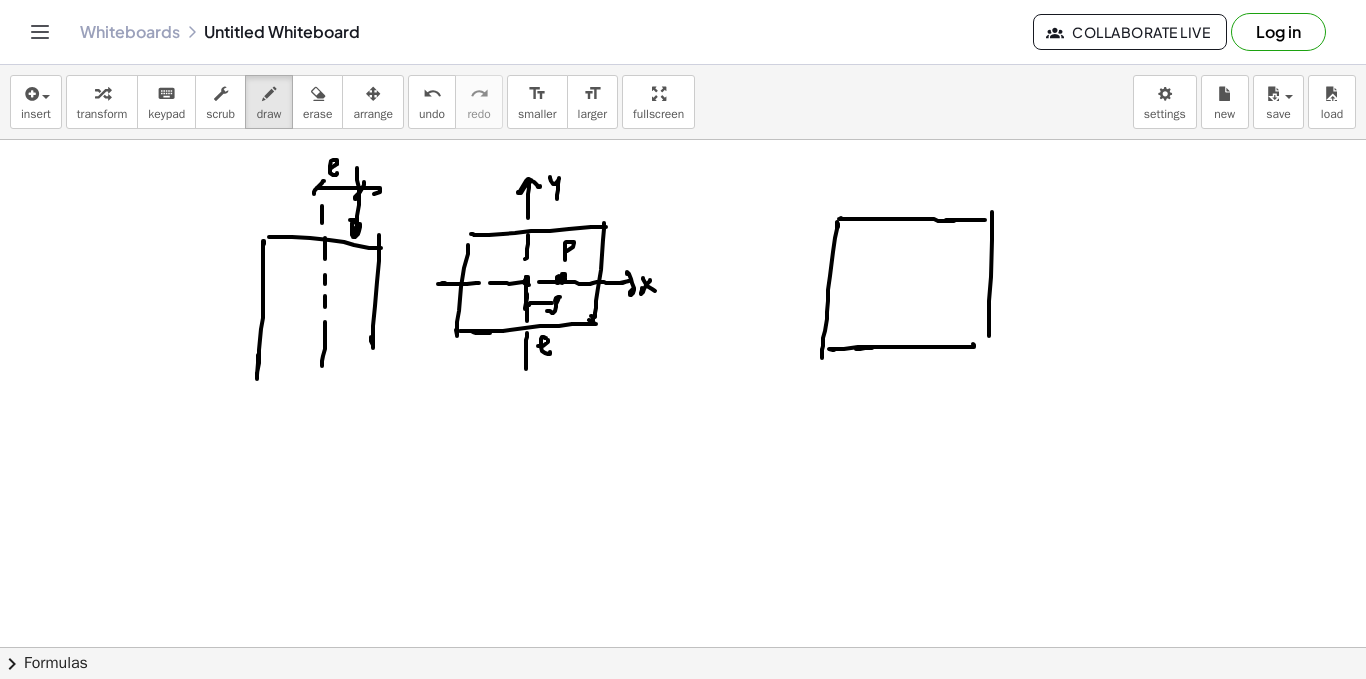click at bounding box center [683, 669] 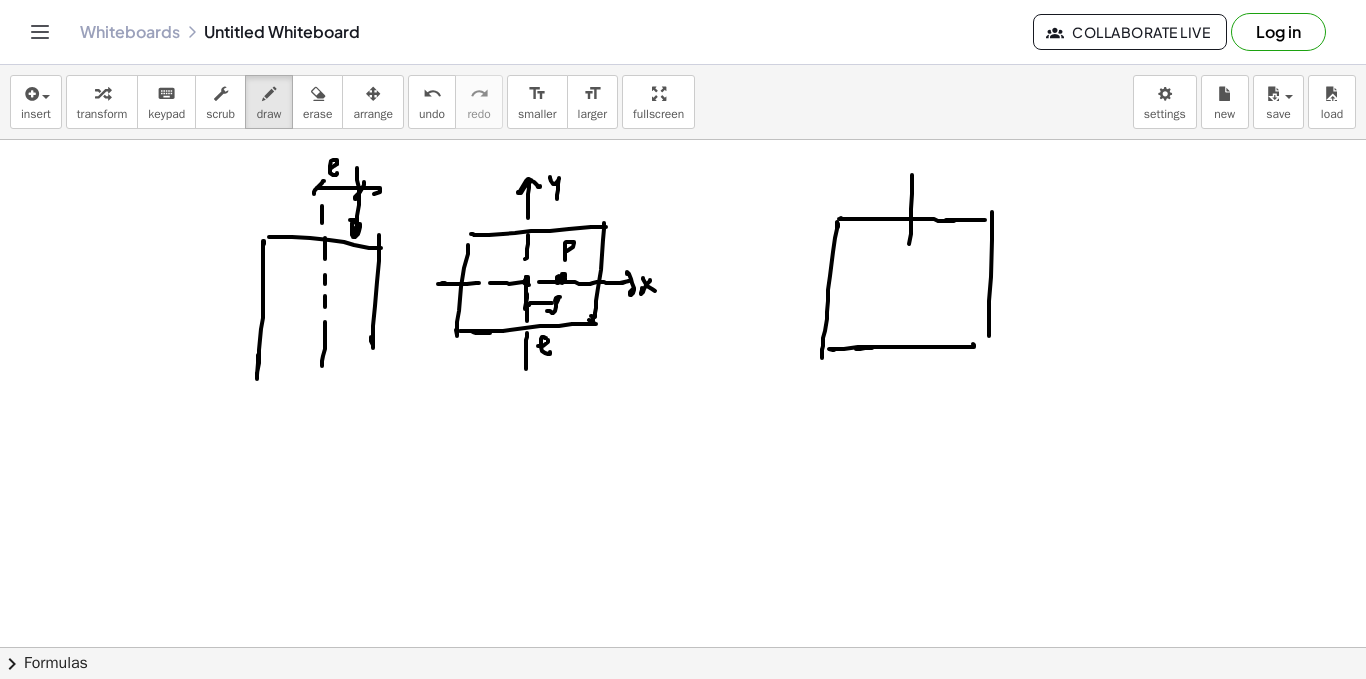 click at bounding box center [683, 669] 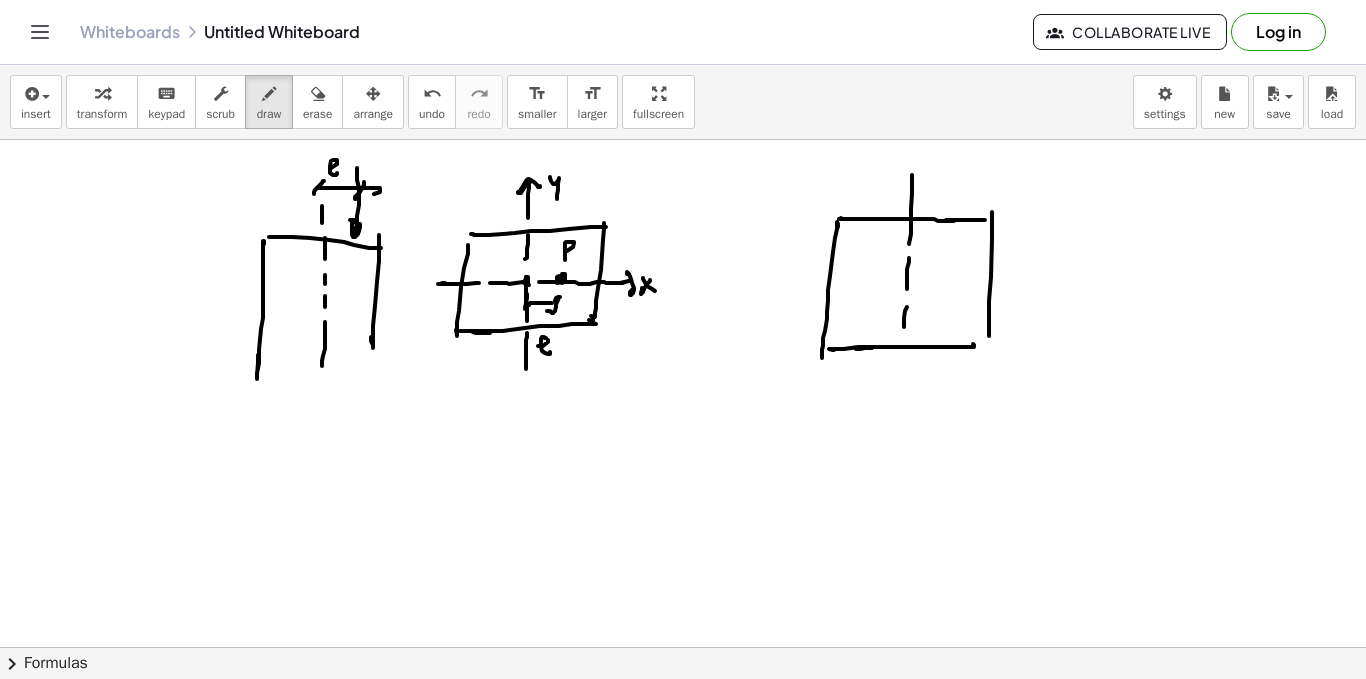 click at bounding box center (683, 669) 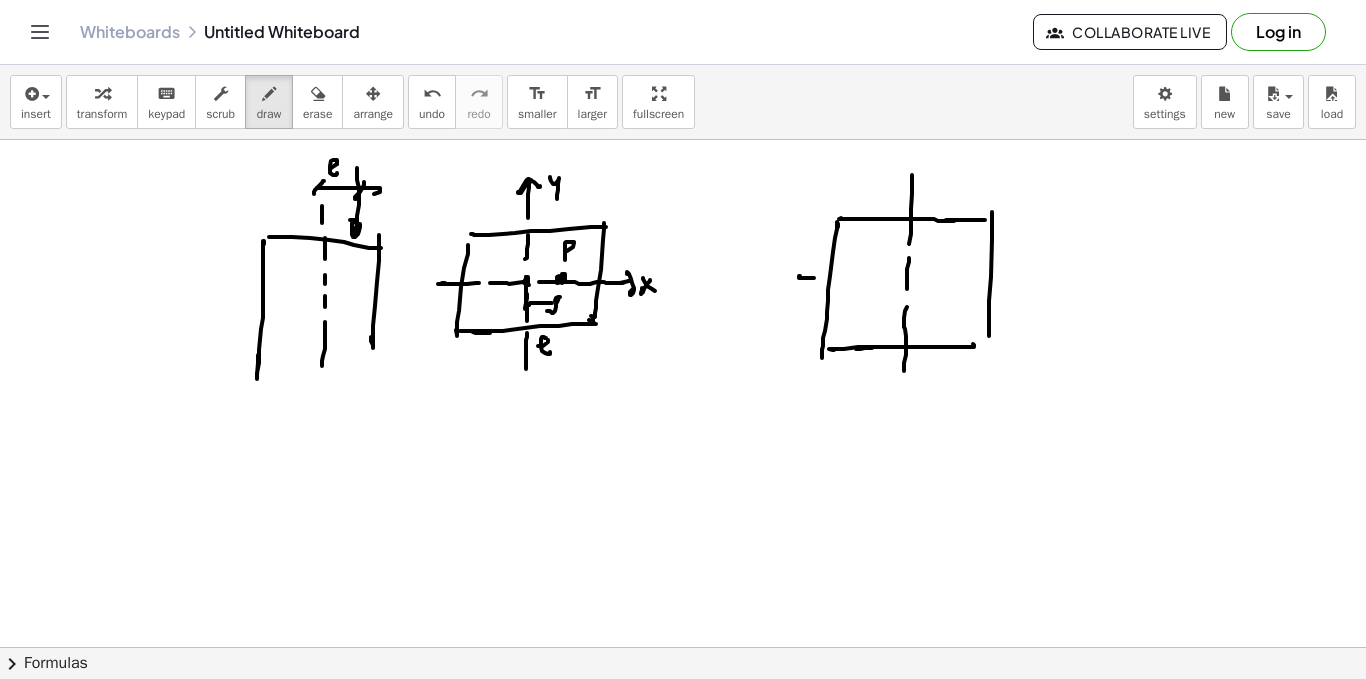 click at bounding box center (683, 669) 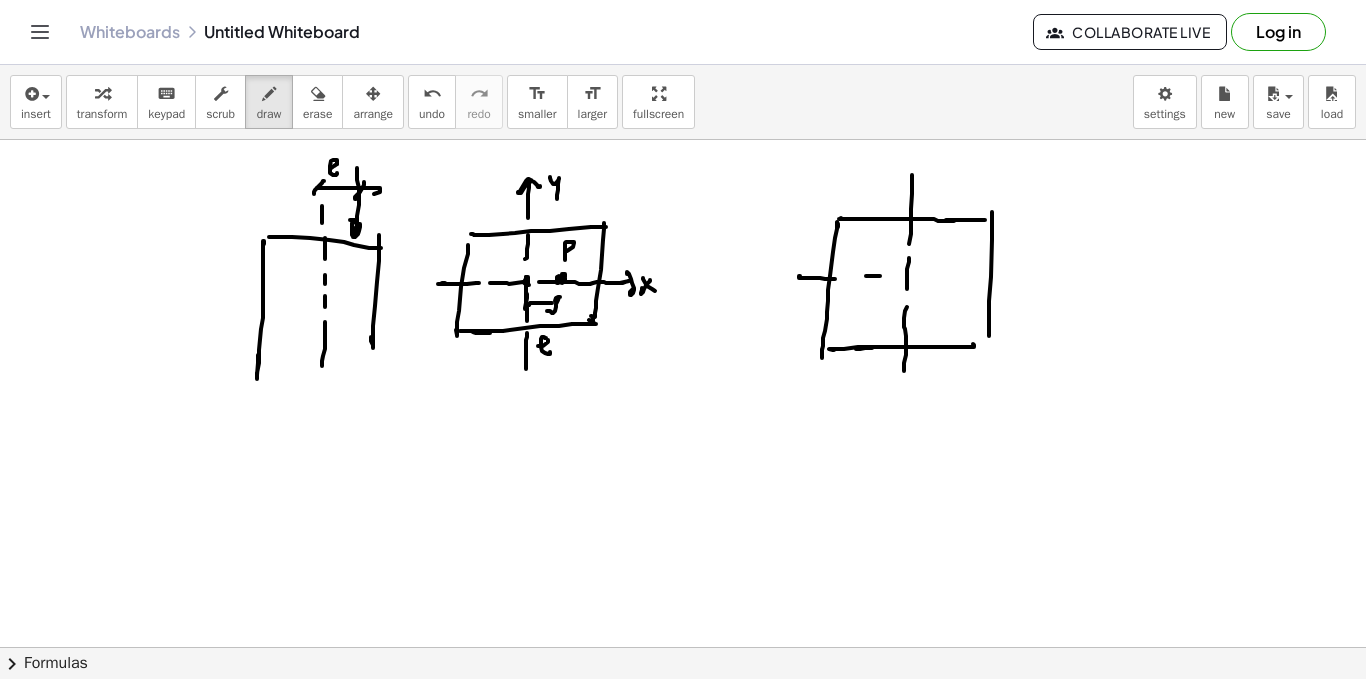 click at bounding box center (683, 669) 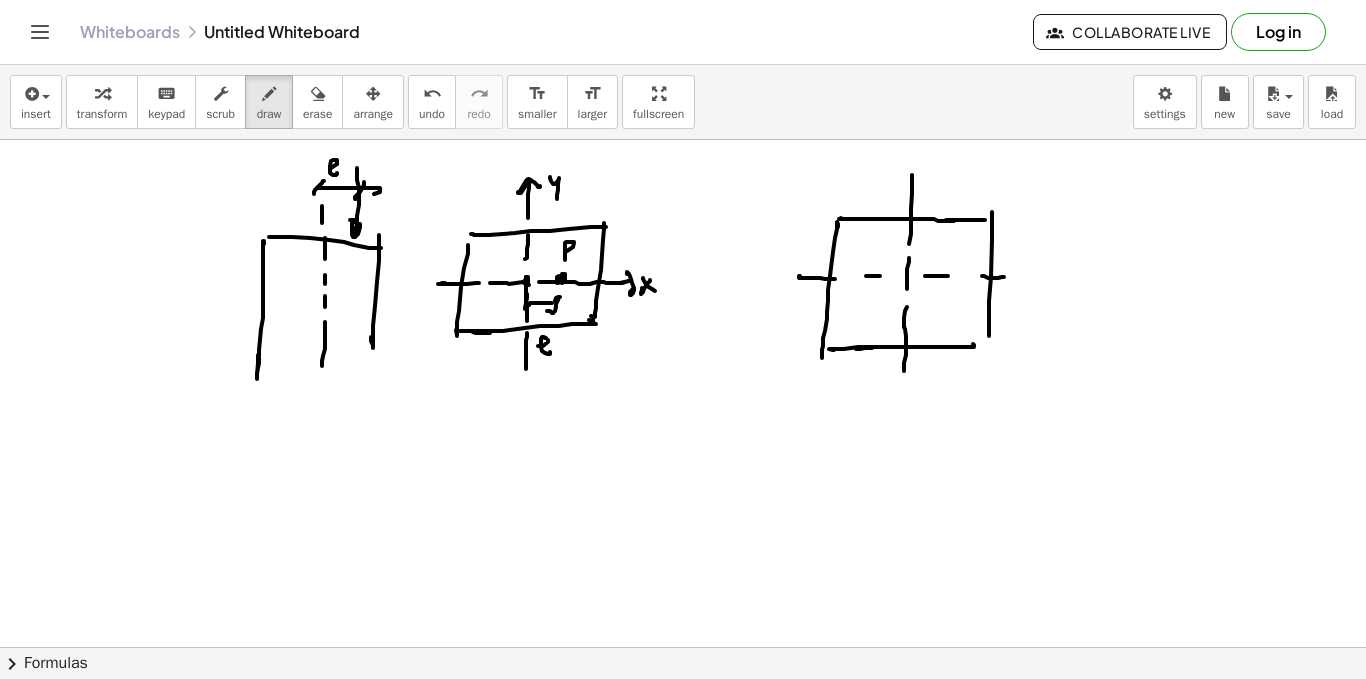 click at bounding box center (683, 669) 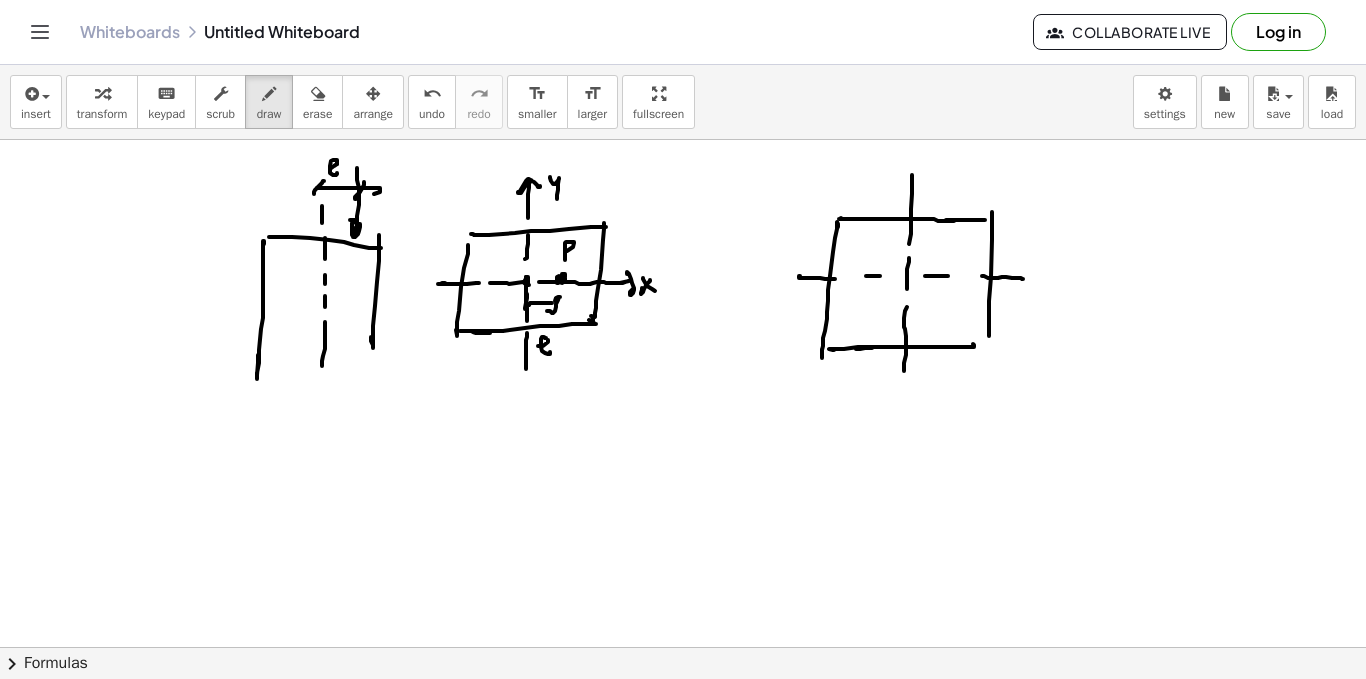 click at bounding box center [683, 669] 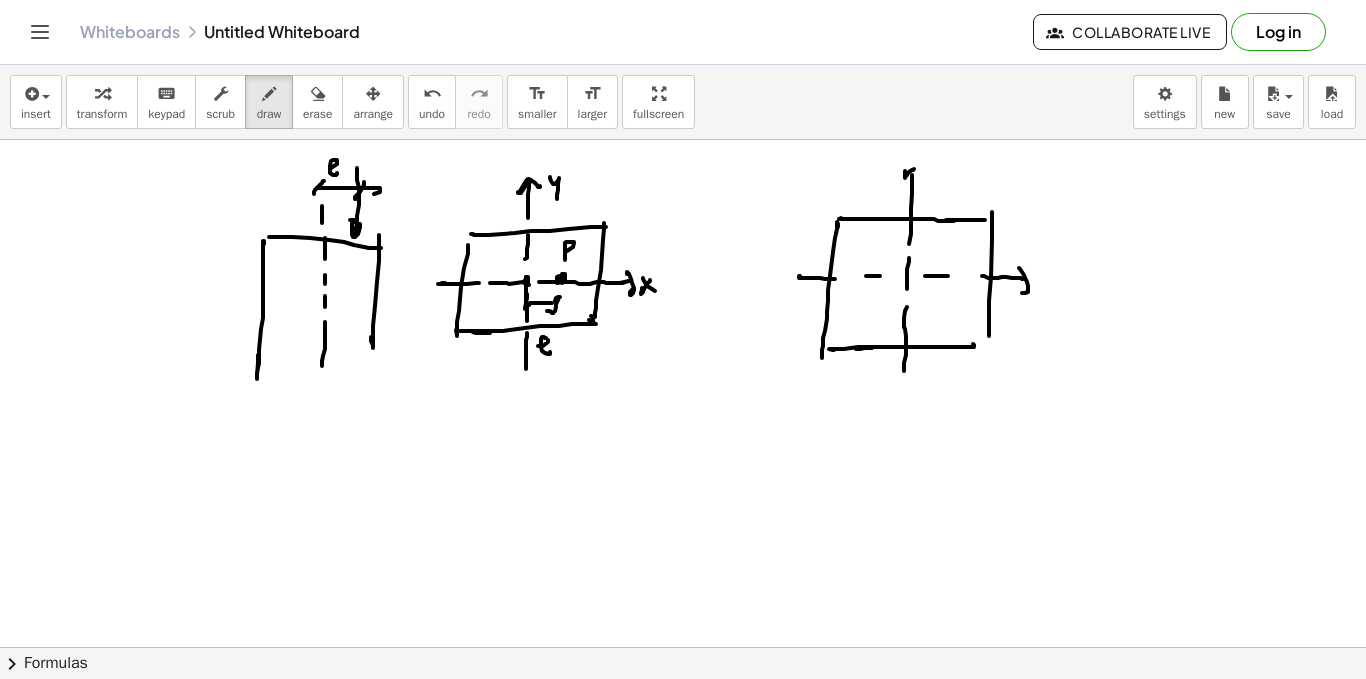 click at bounding box center [683, 669] 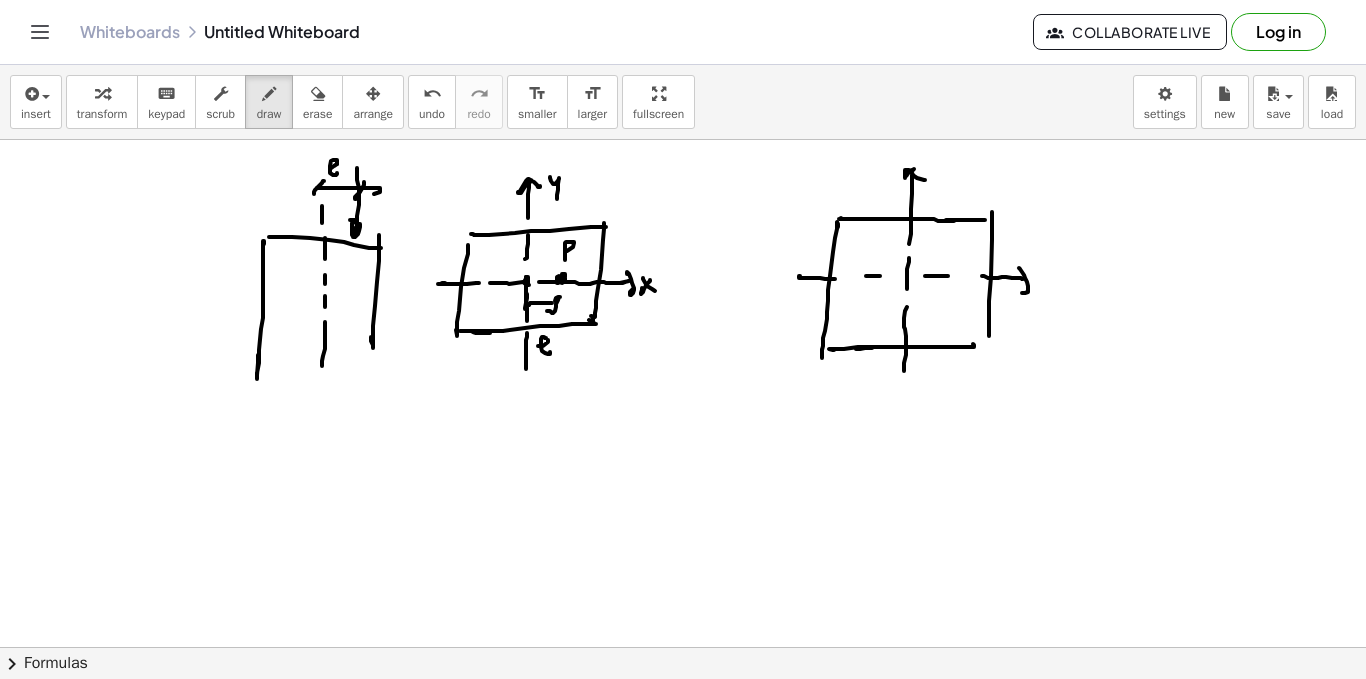 click at bounding box center (683, 669) 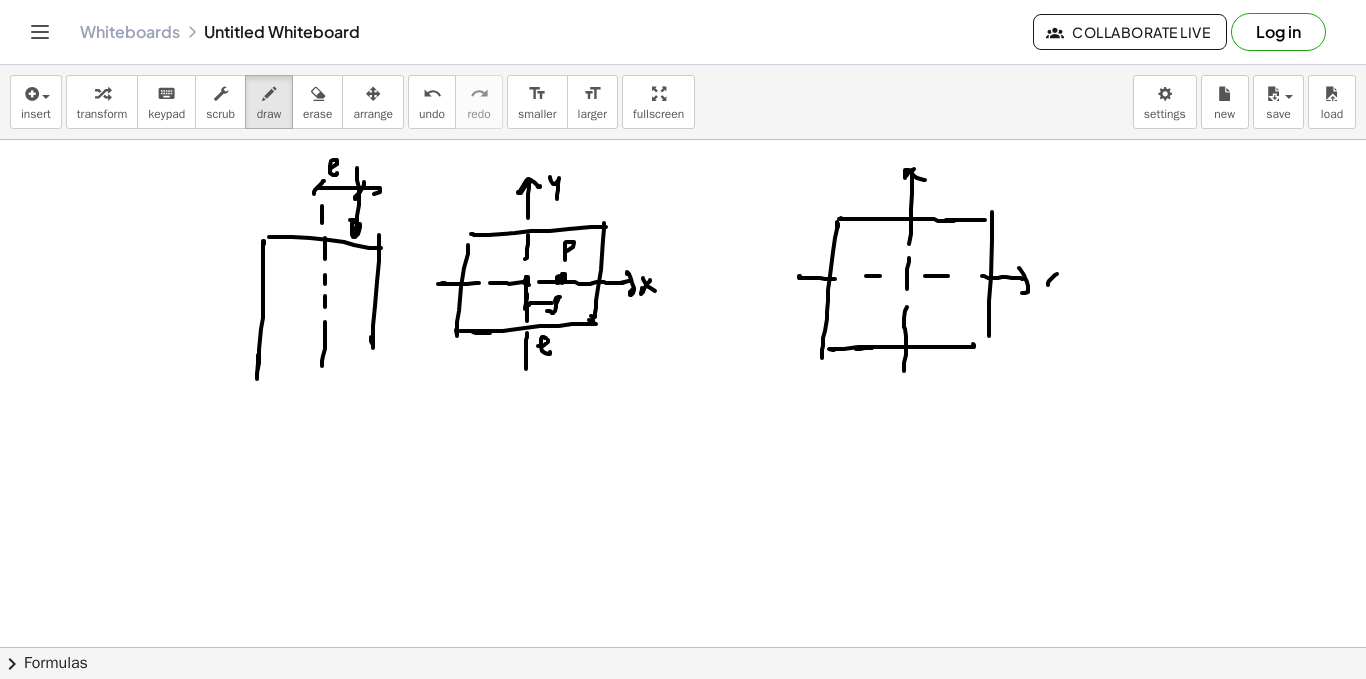 click at bounding box center [683, 669] 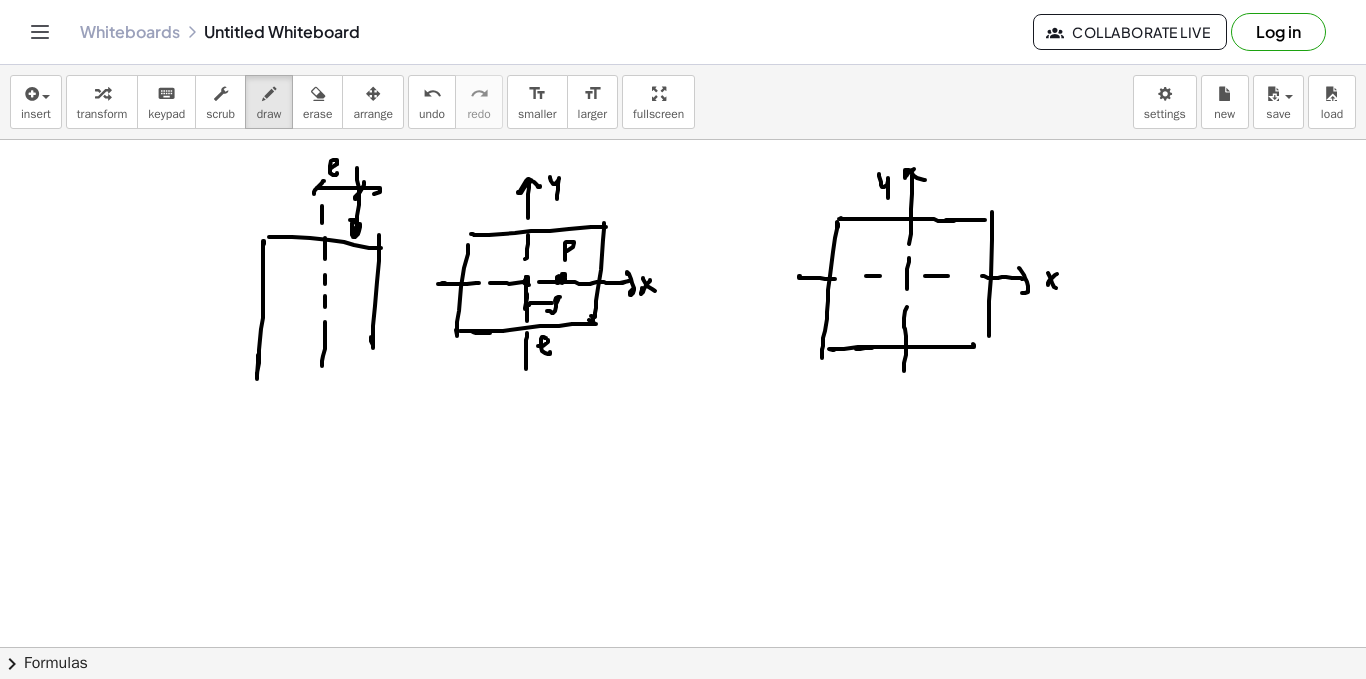 click at bounding box center (683, 669) 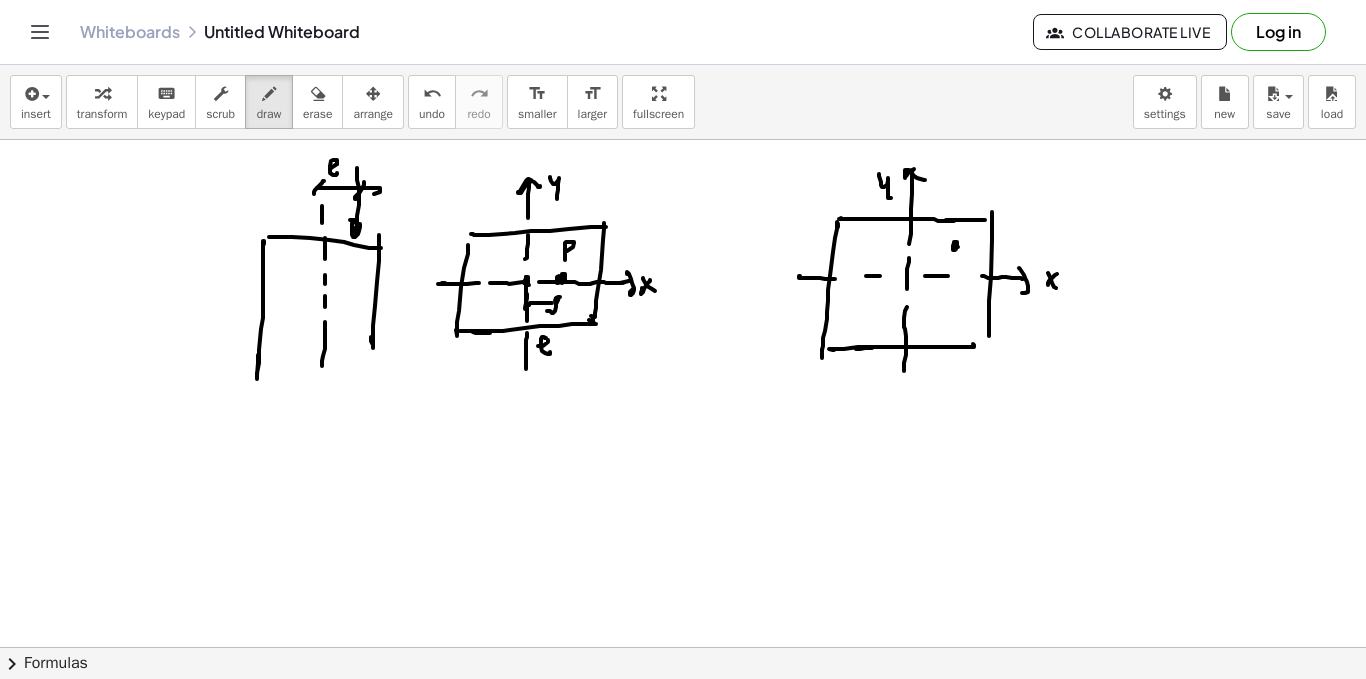 click at bounding box center [683, 669] 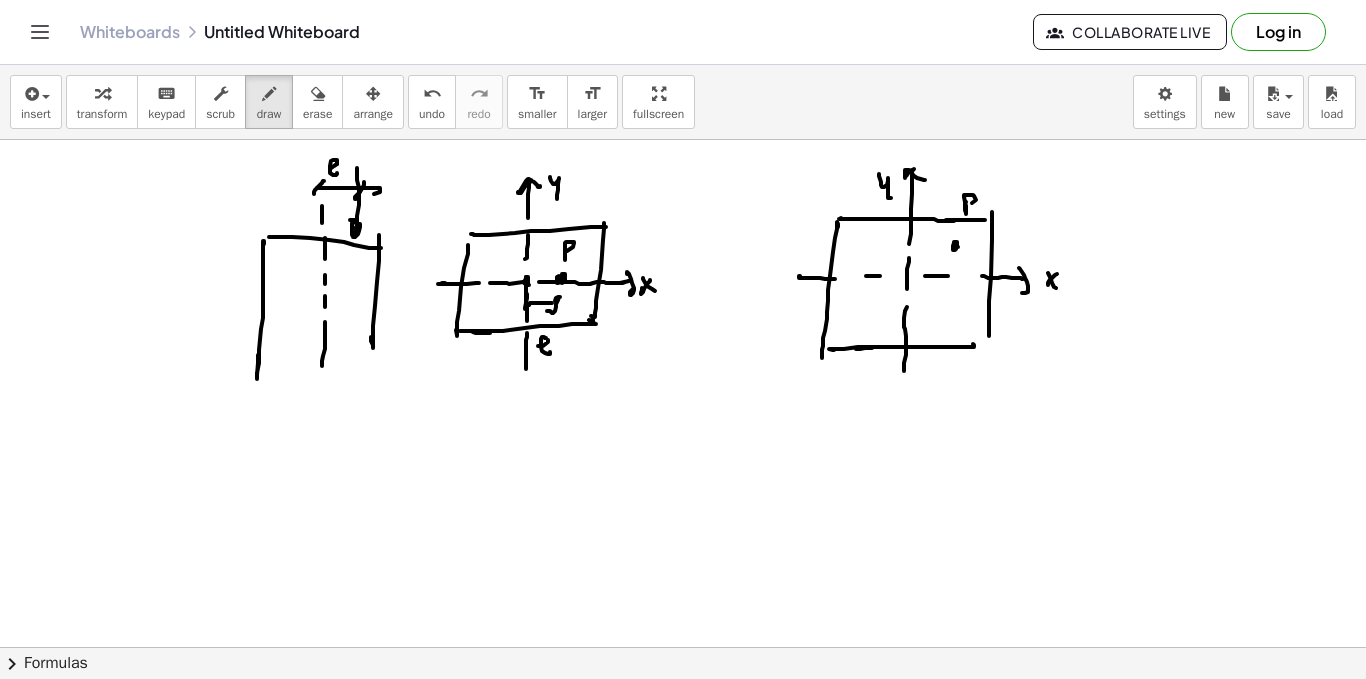 click at bounding box center (683, 669) 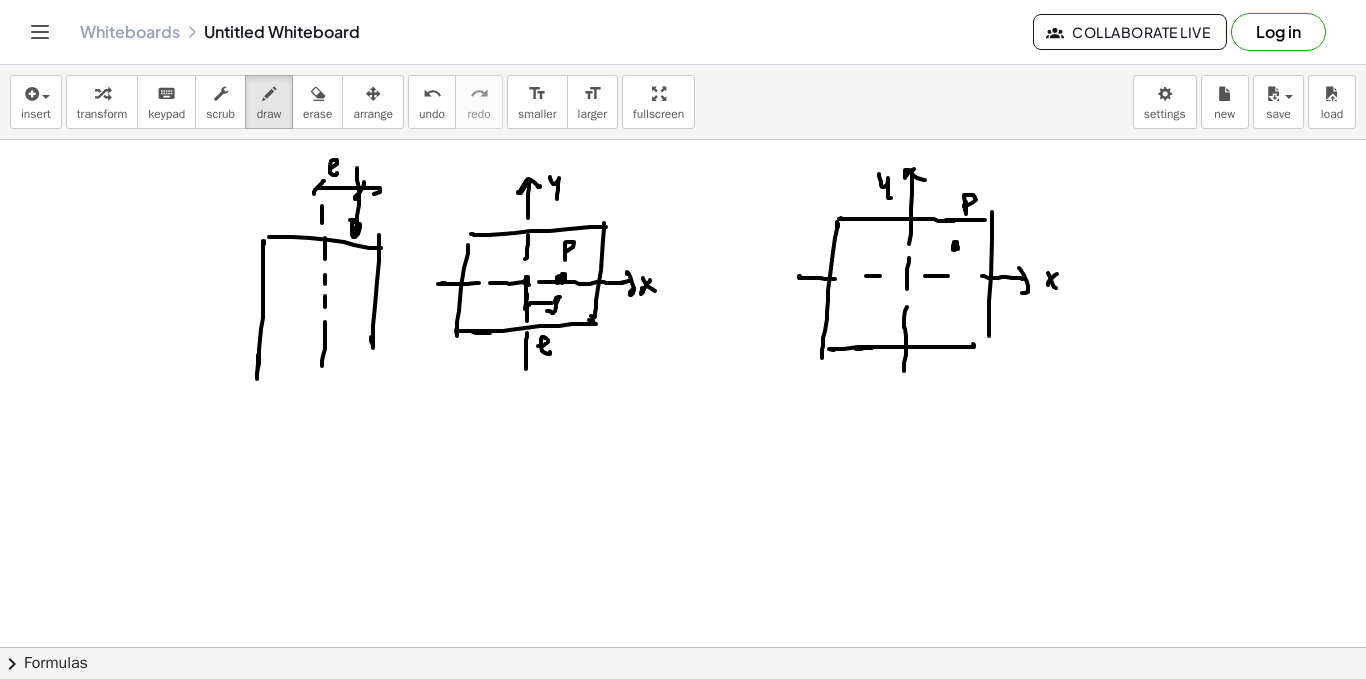 click at bounding box center (683, 669) 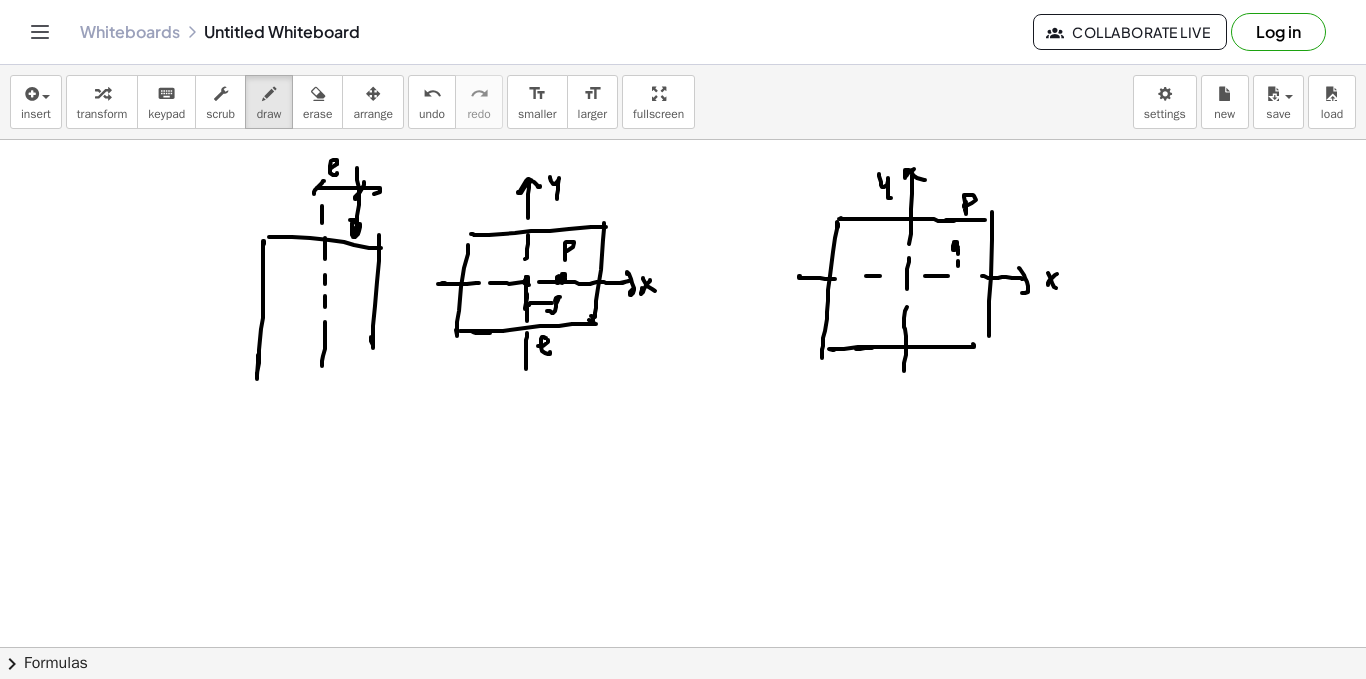 click at bounding box center (683, 669) 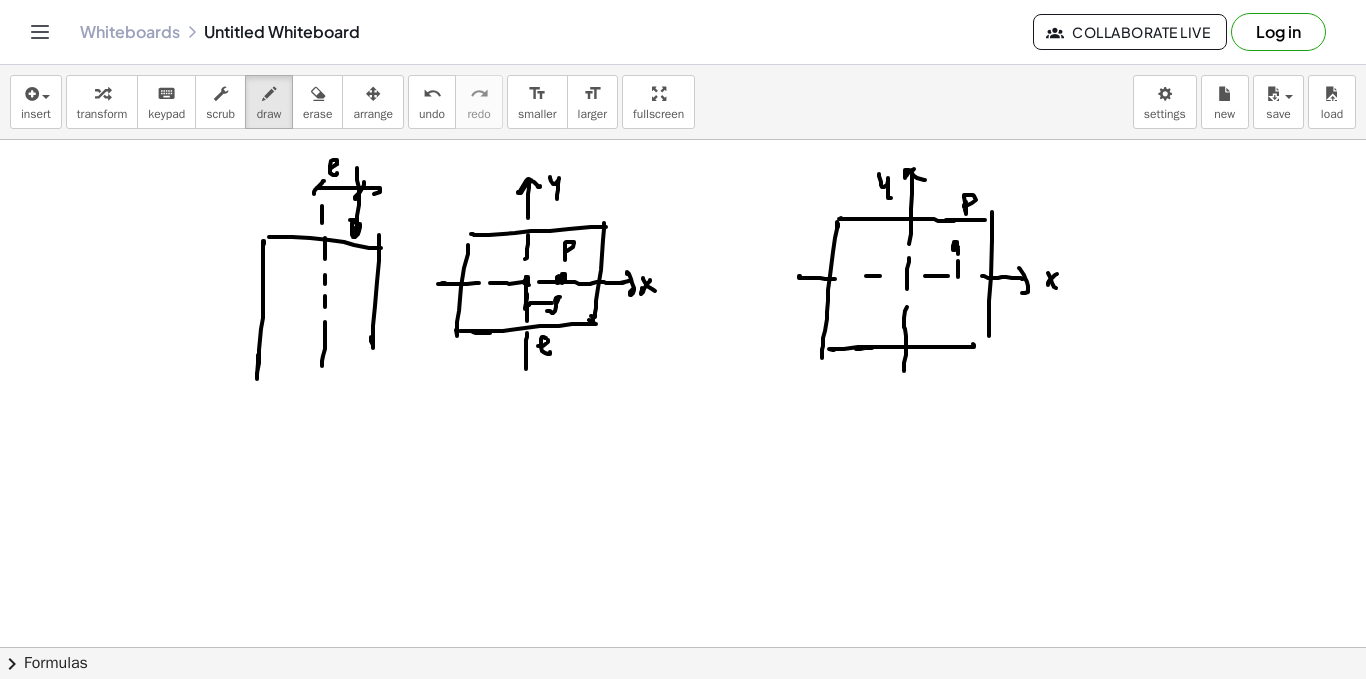 click at bounding box center (683, 669) 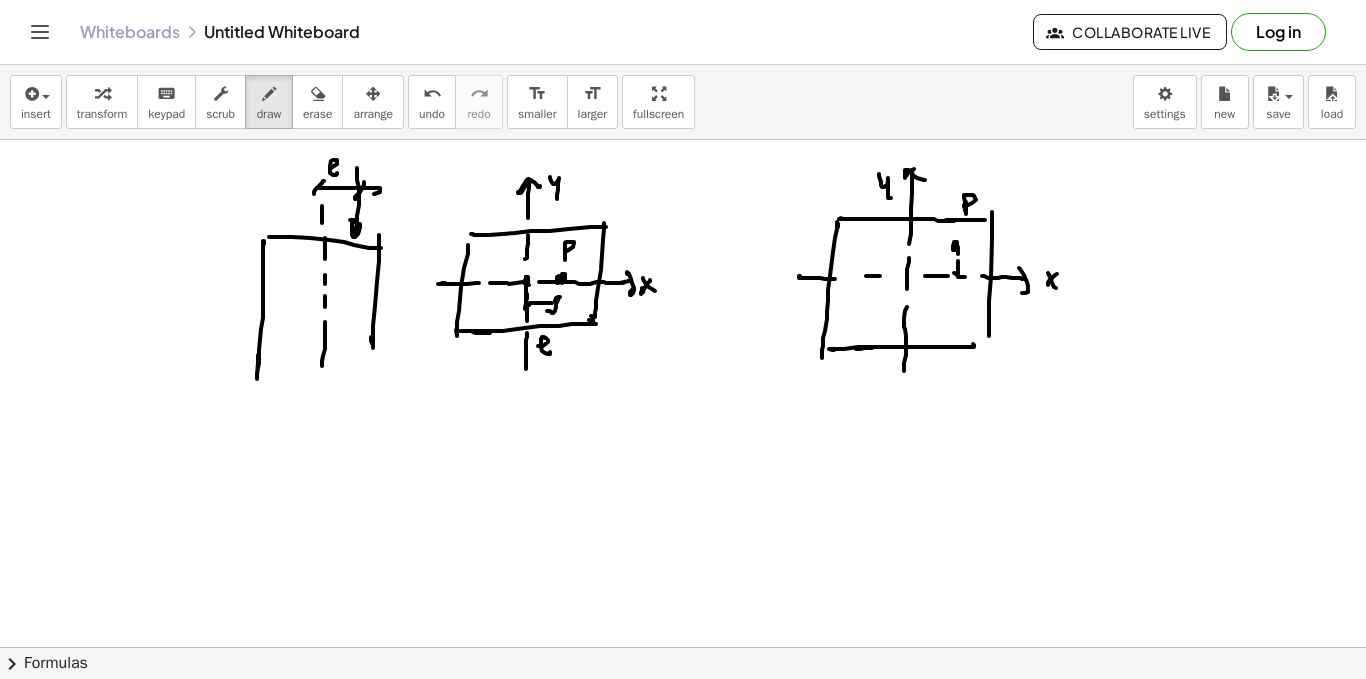 click at bounding box center (683, 669) 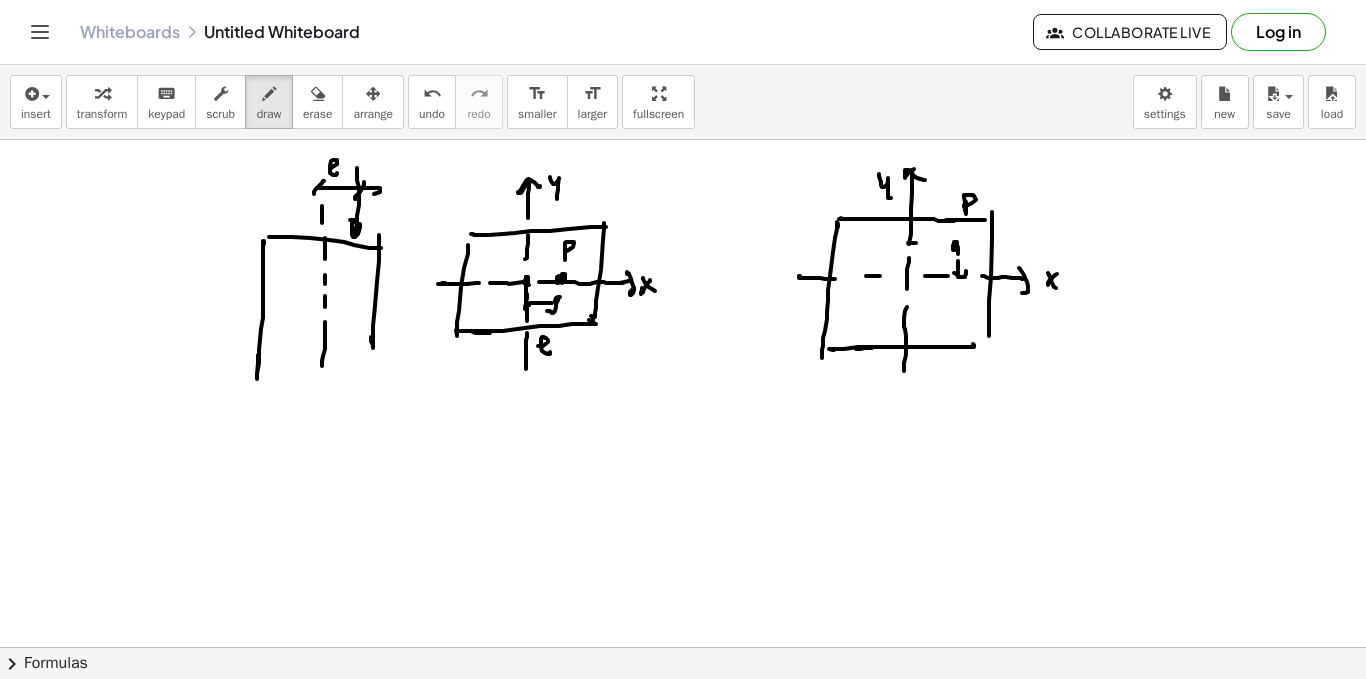 click at bounding box center (683, 669) 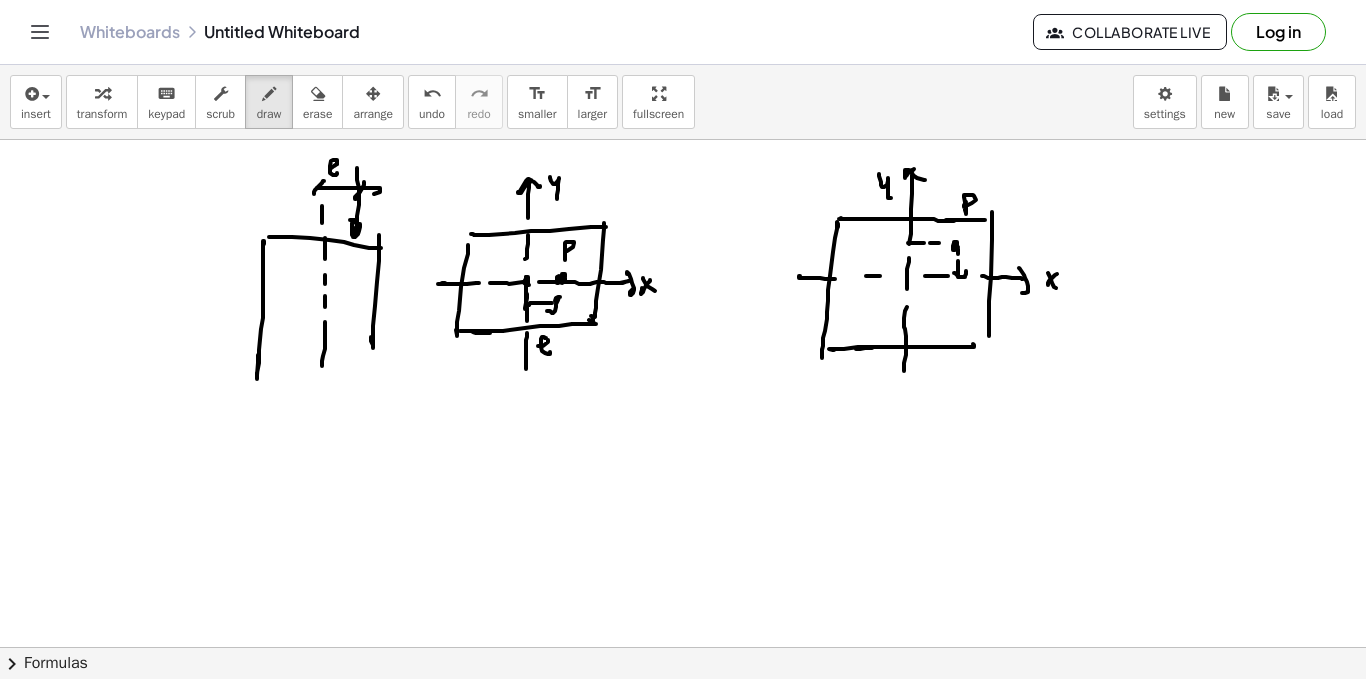 click at bounding box center (683, 669) 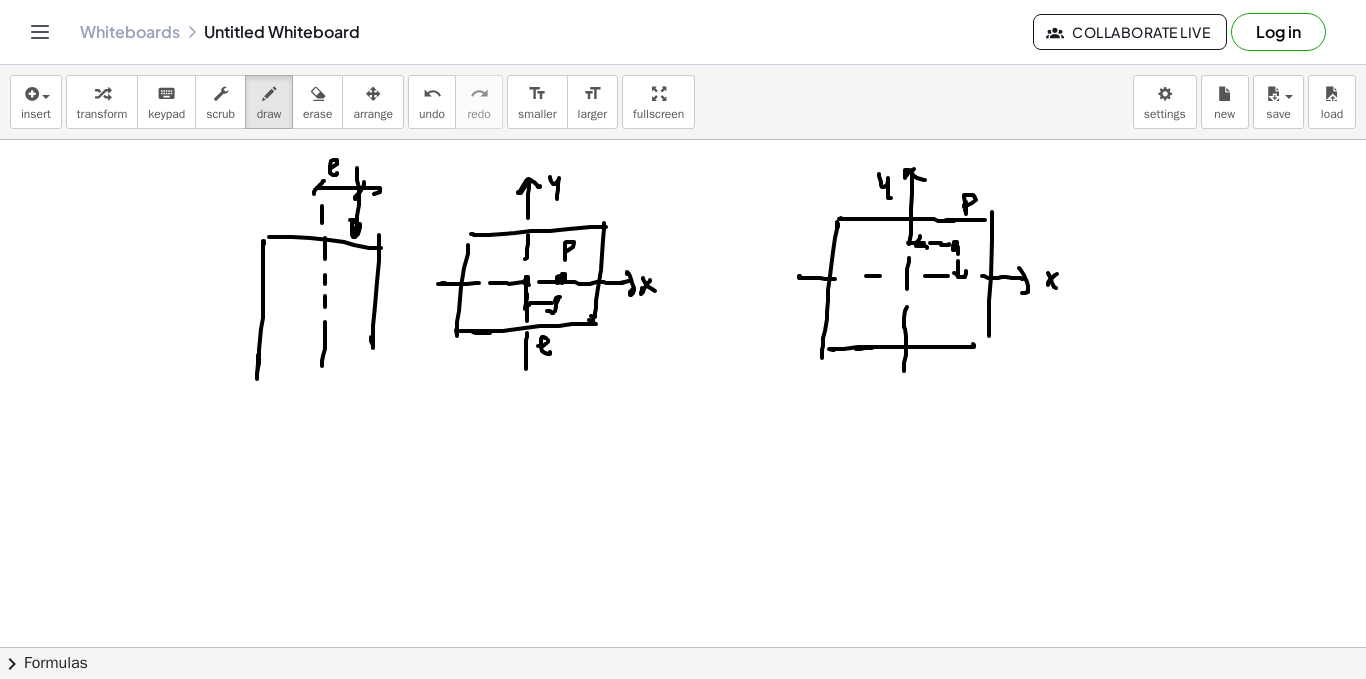 click at bounding box center [683, 669] 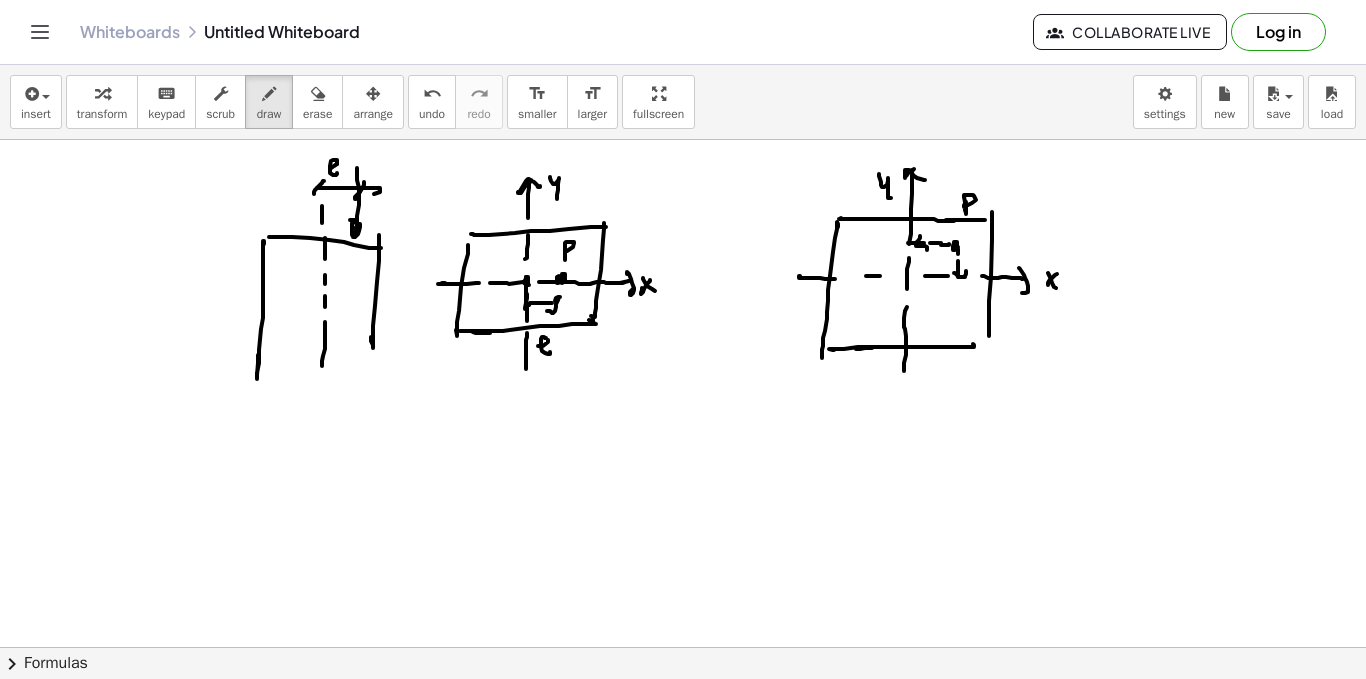 click at bounding box center [683, 669] 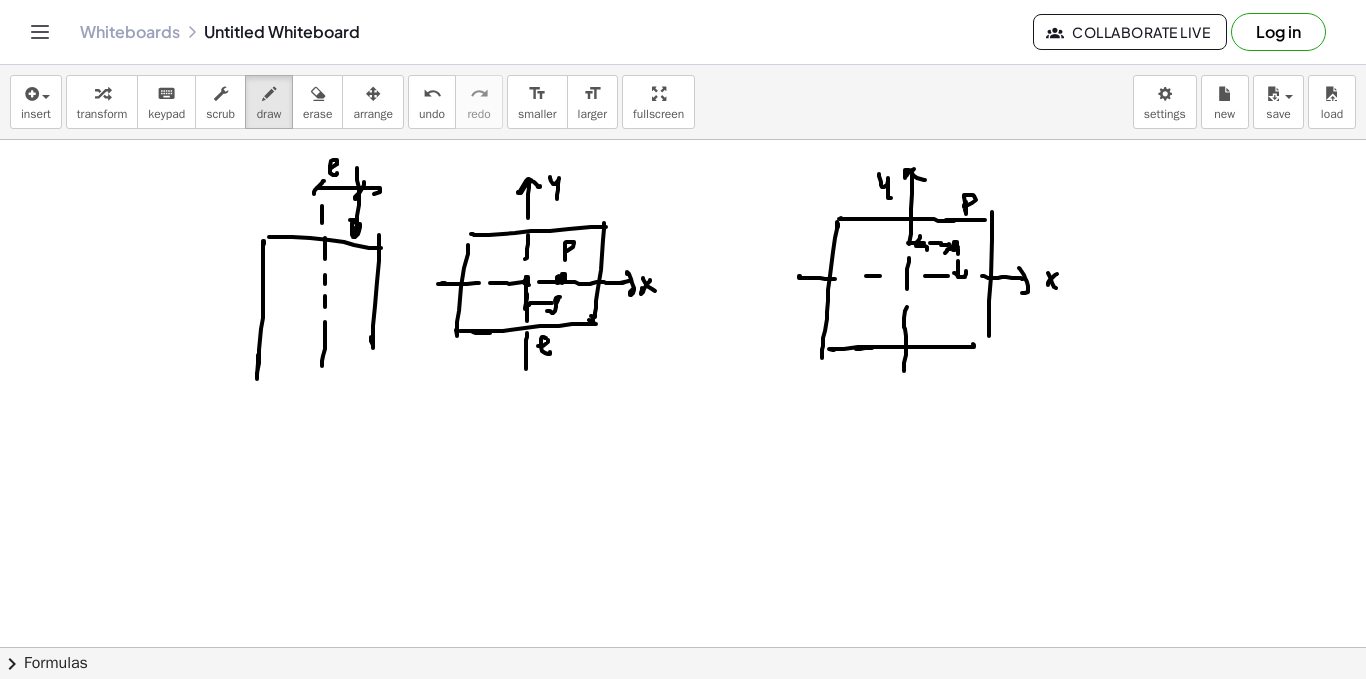 click at bounding box center (683, 669) 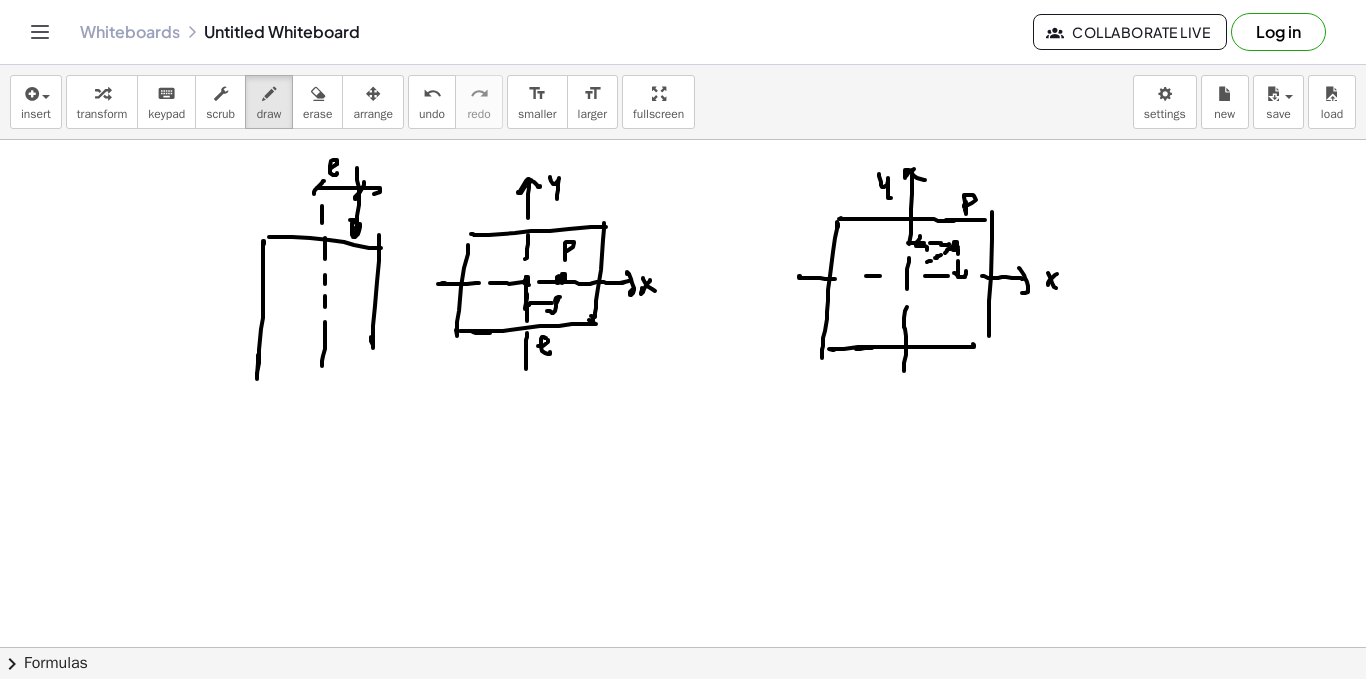 click at bounding box center (683, 669) 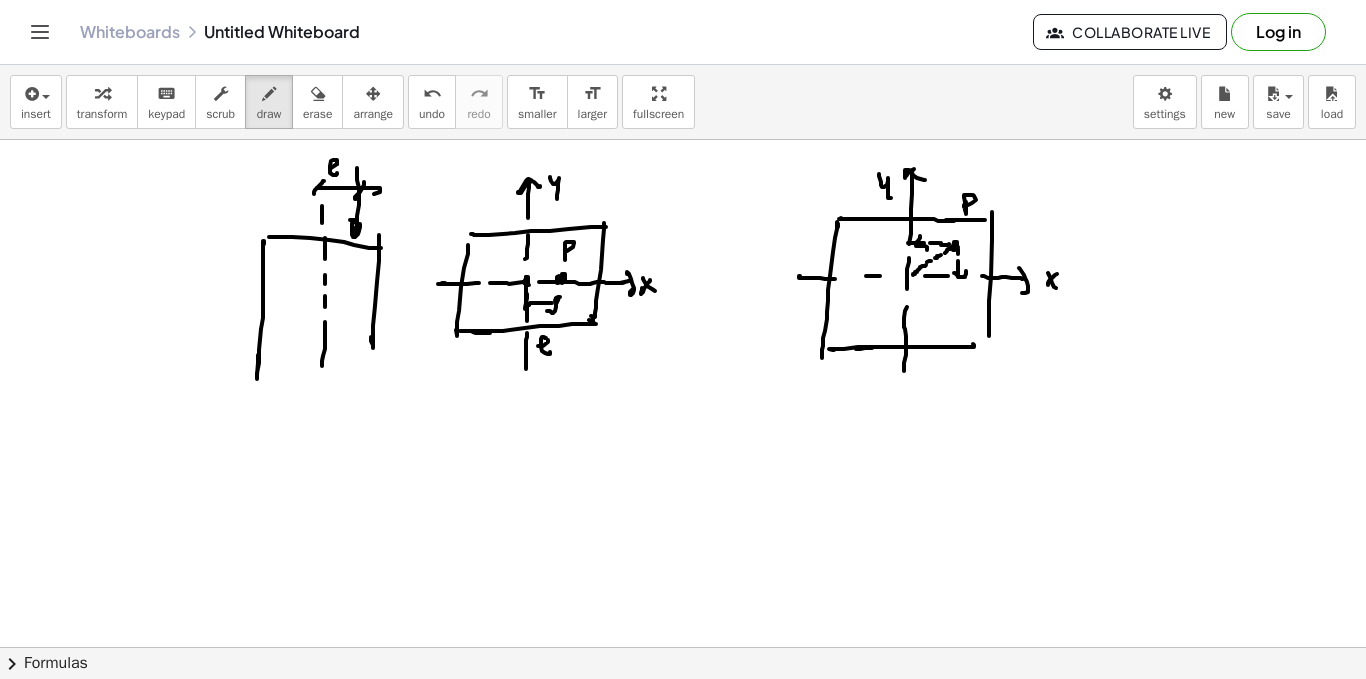click at bounding box center [683, 669] 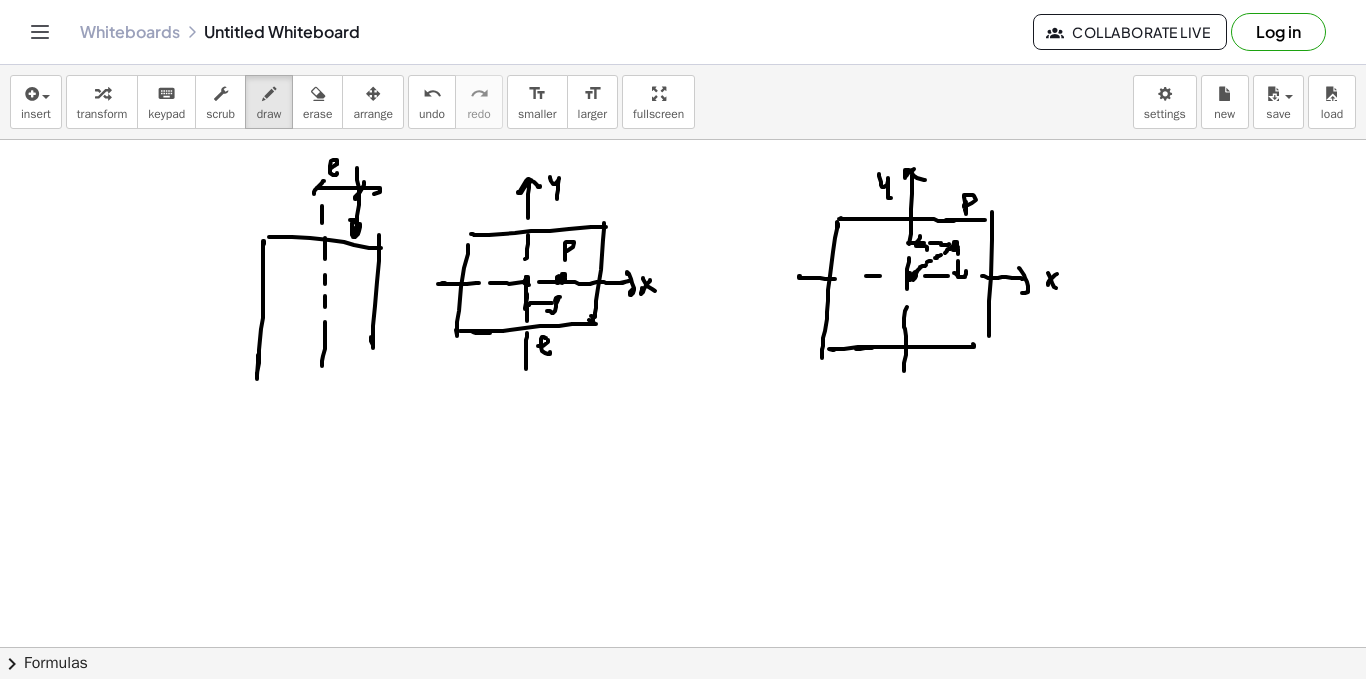 click at bounding box center [683, 669] 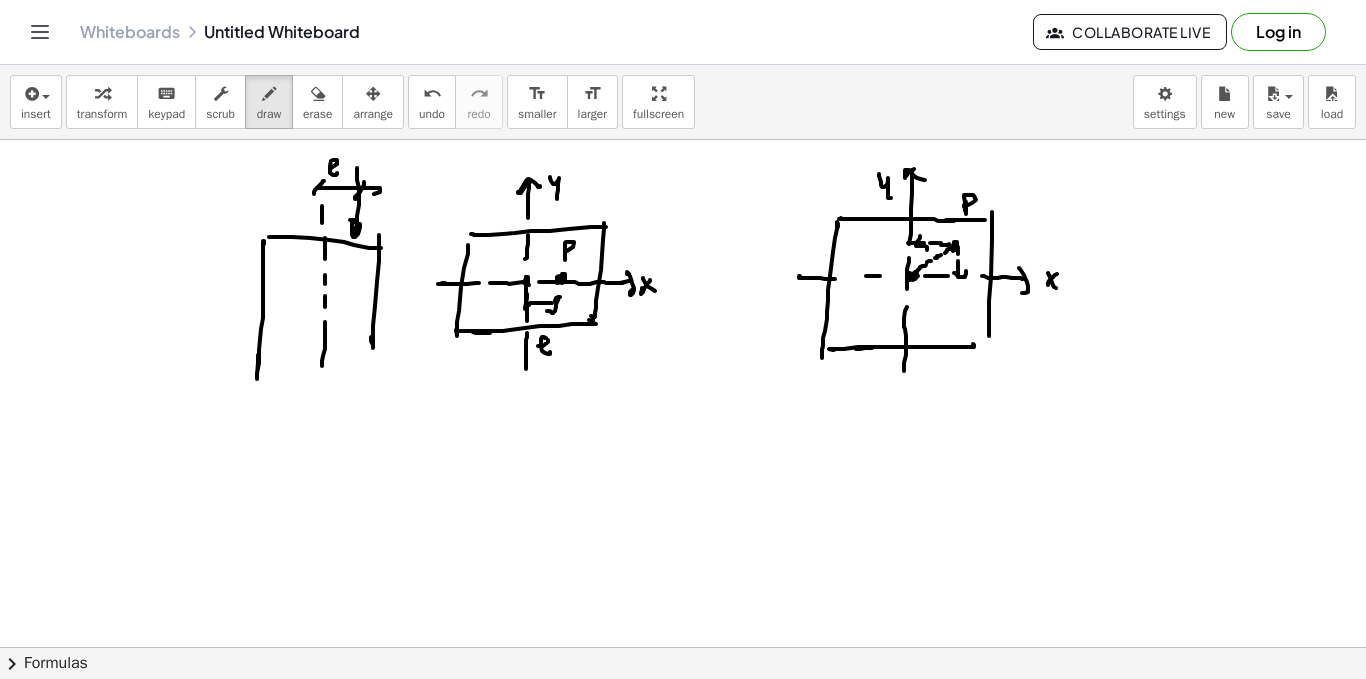 click at bounding box center [683, 669] 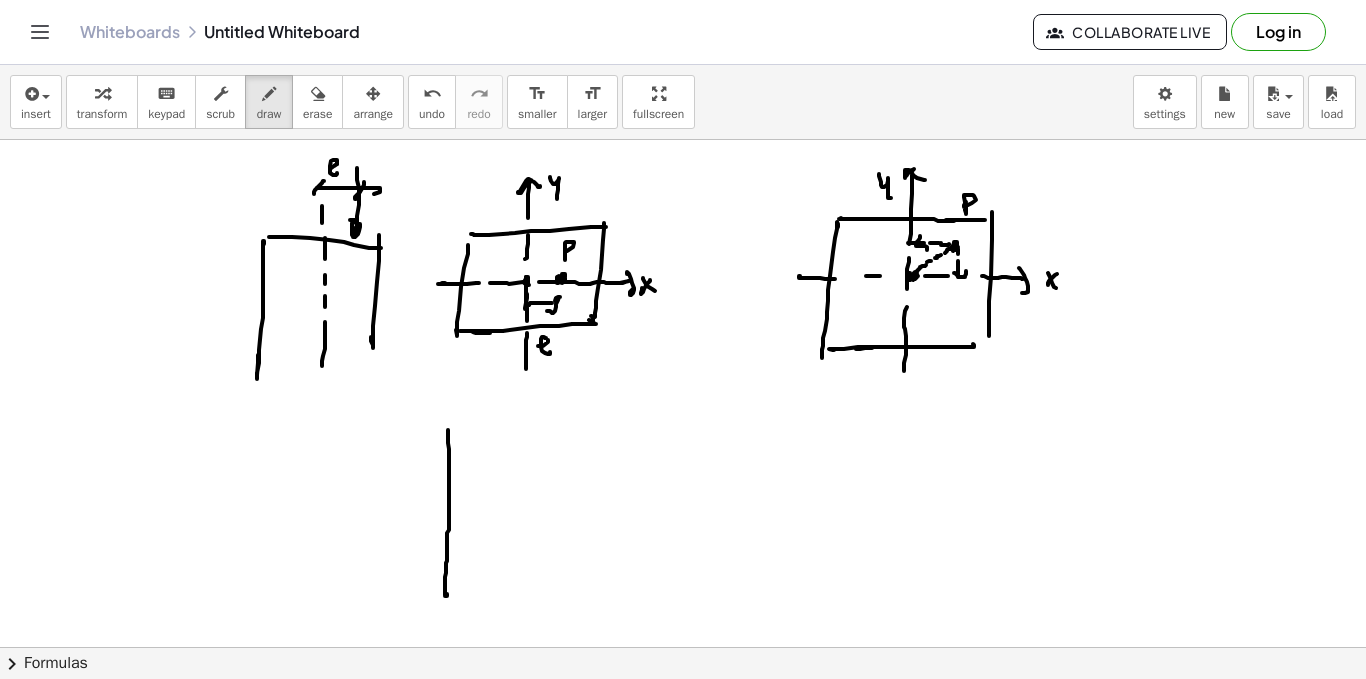 drag, startPoint x: 448, startPoint y: 430, endPoint x: 446, endPoint y: 592, distance: 162.01234 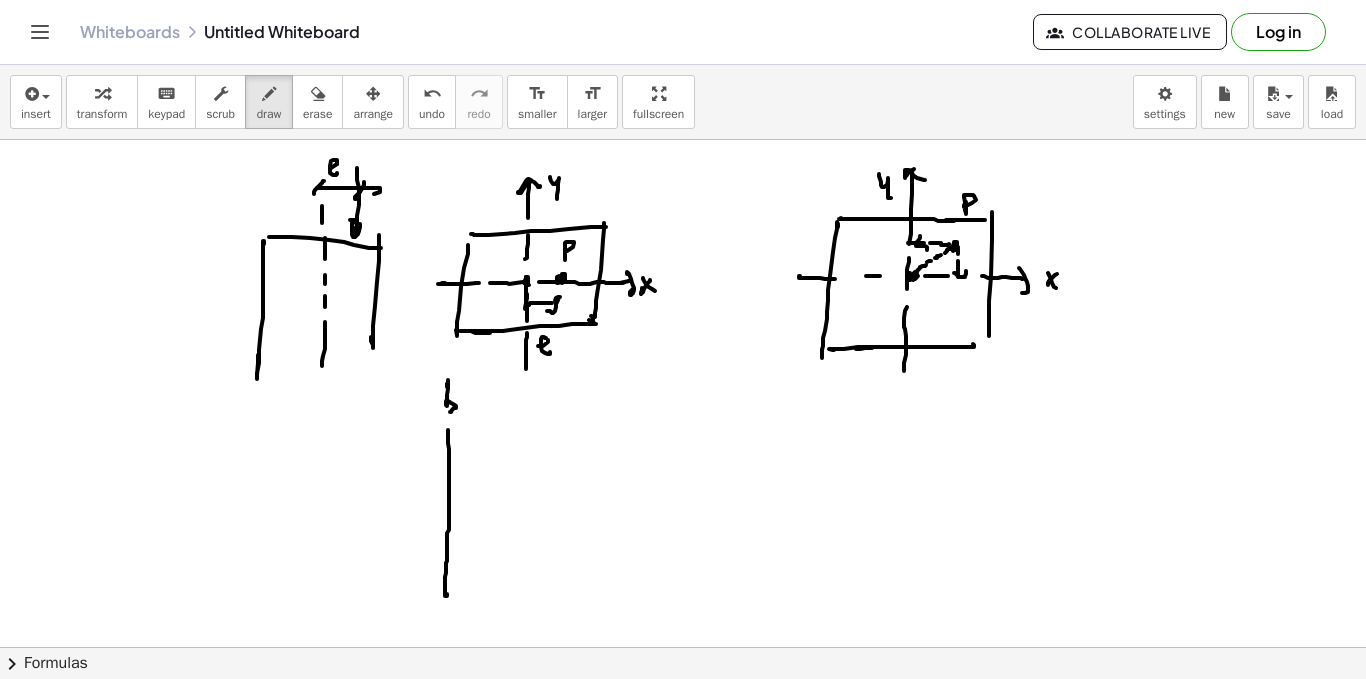 drag, startPoint x: 448, startPoint y: 382, endPoint x: 459, endPoint y: 408, distance: 28.231188 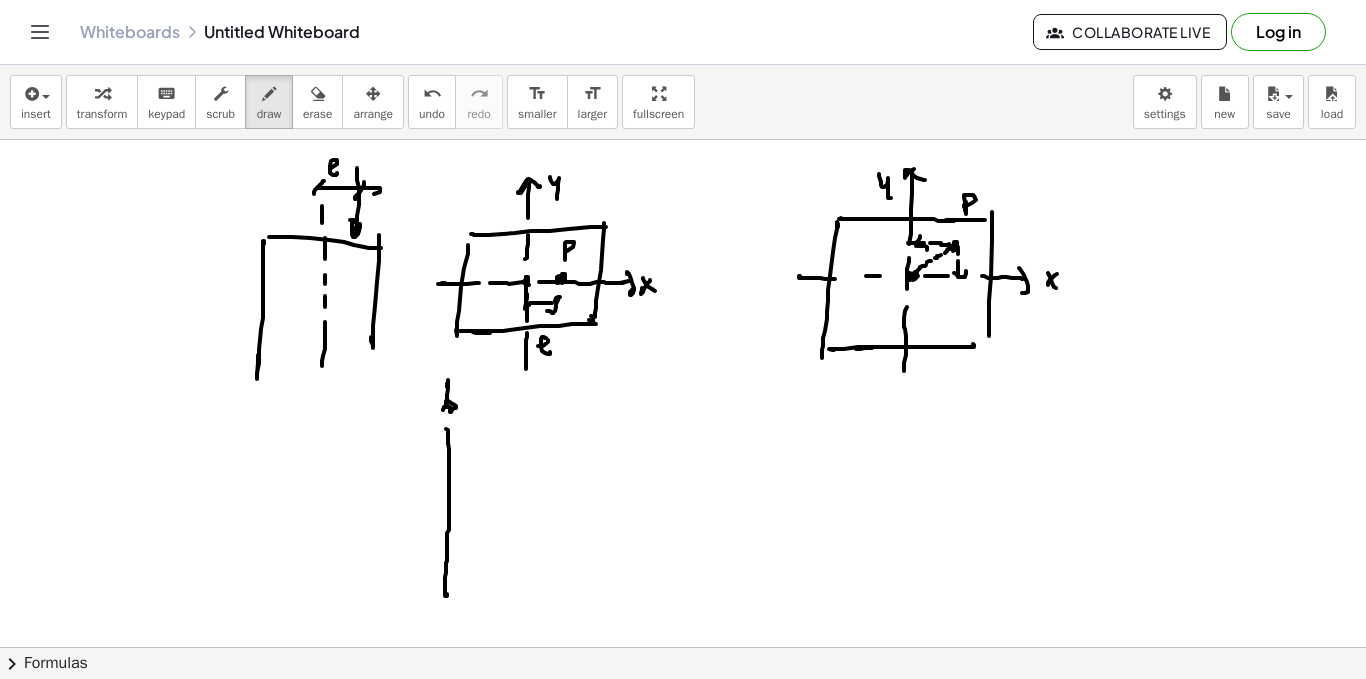 click at bounding box center (683, 669) 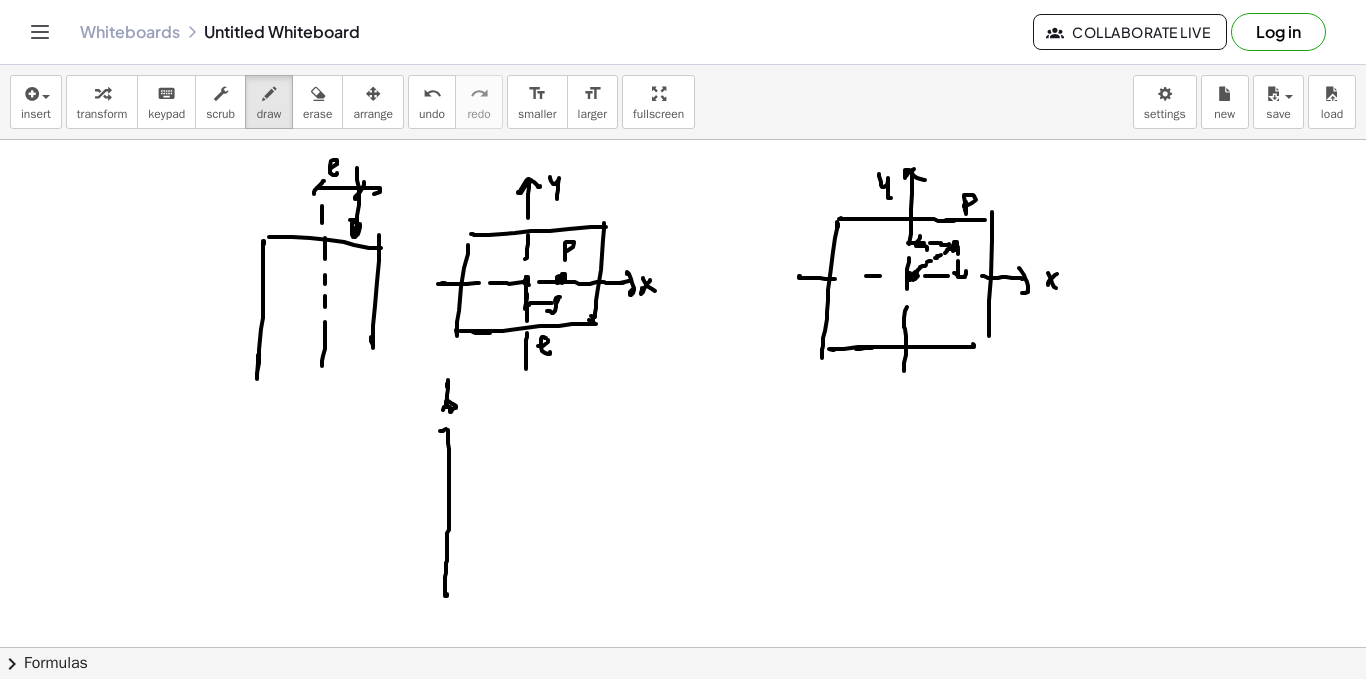 click at bounding box center [683, 669] 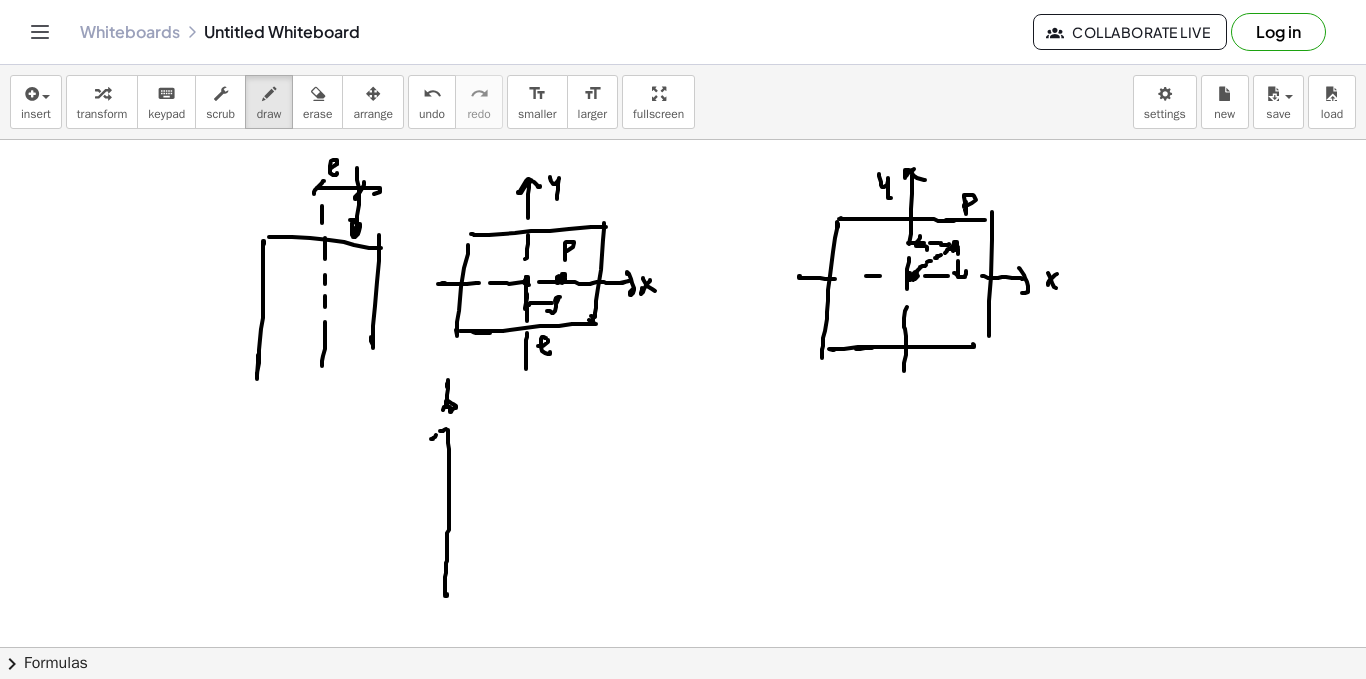 click at bounding box center (683, 669) 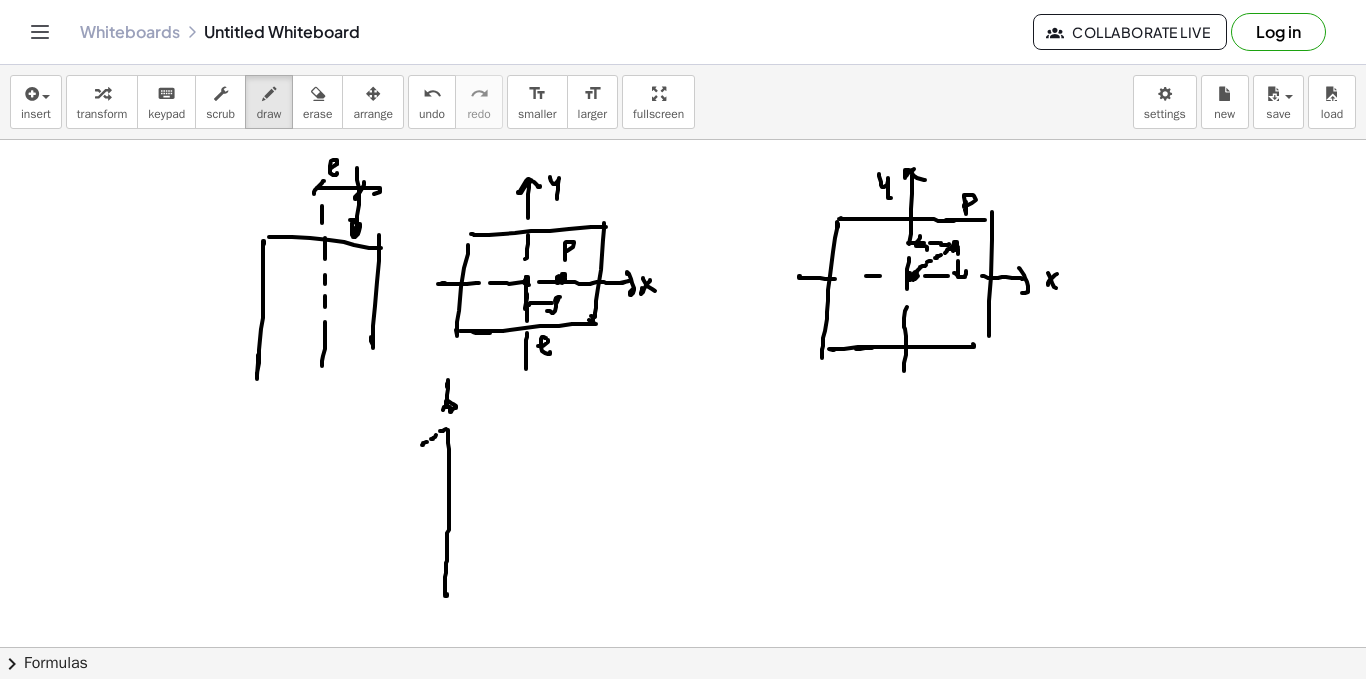click at bounding box center (683, 669) 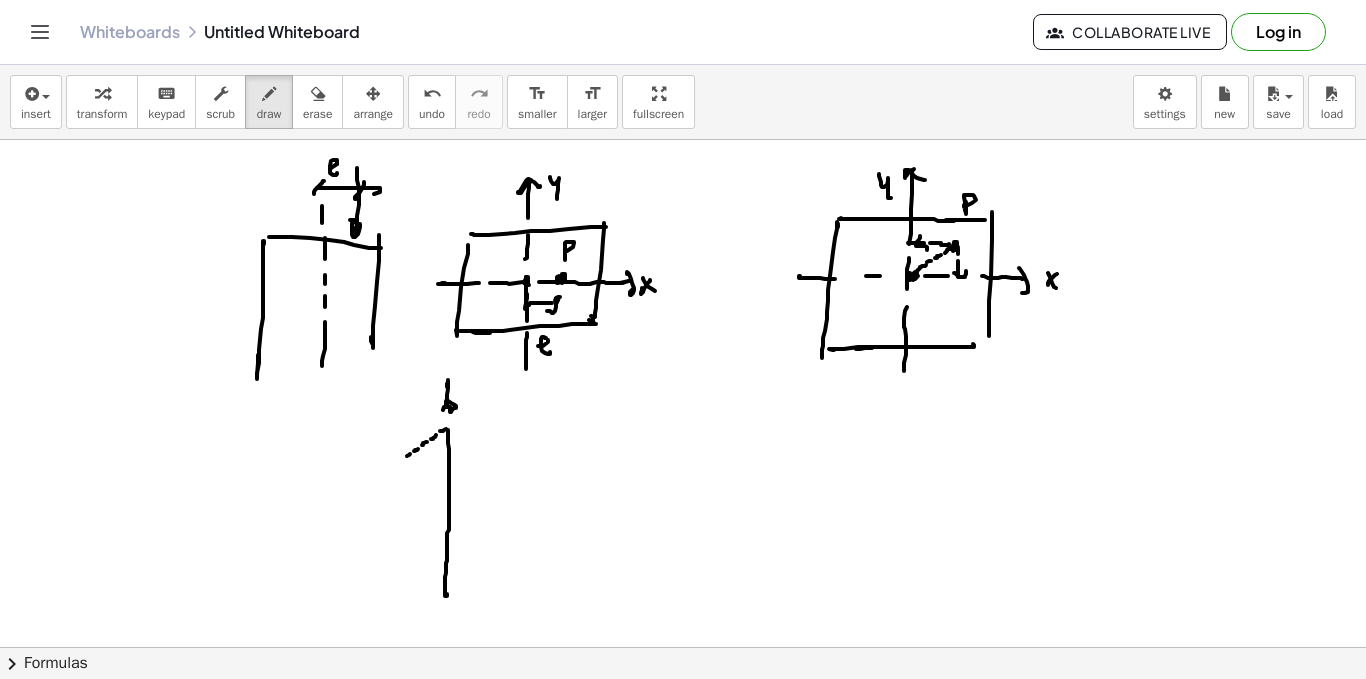 click at bounding box center [683, 669] 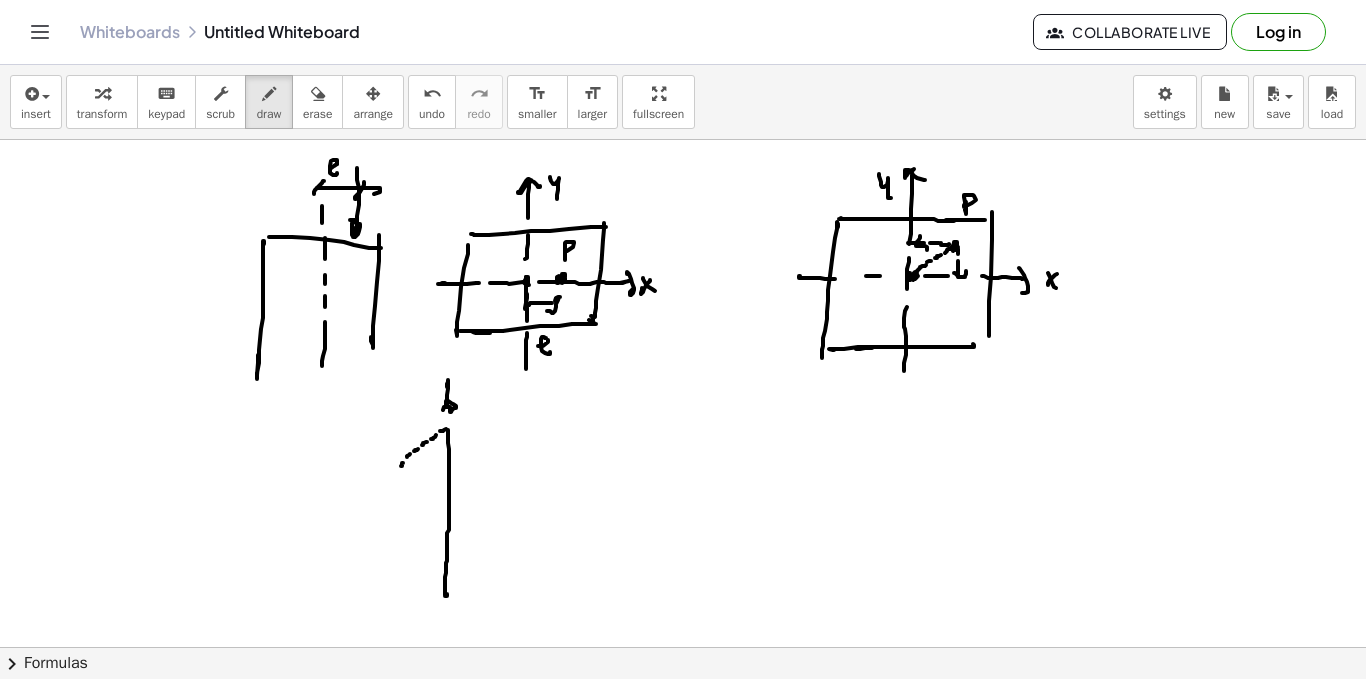 click at bounding box center [683, 669] 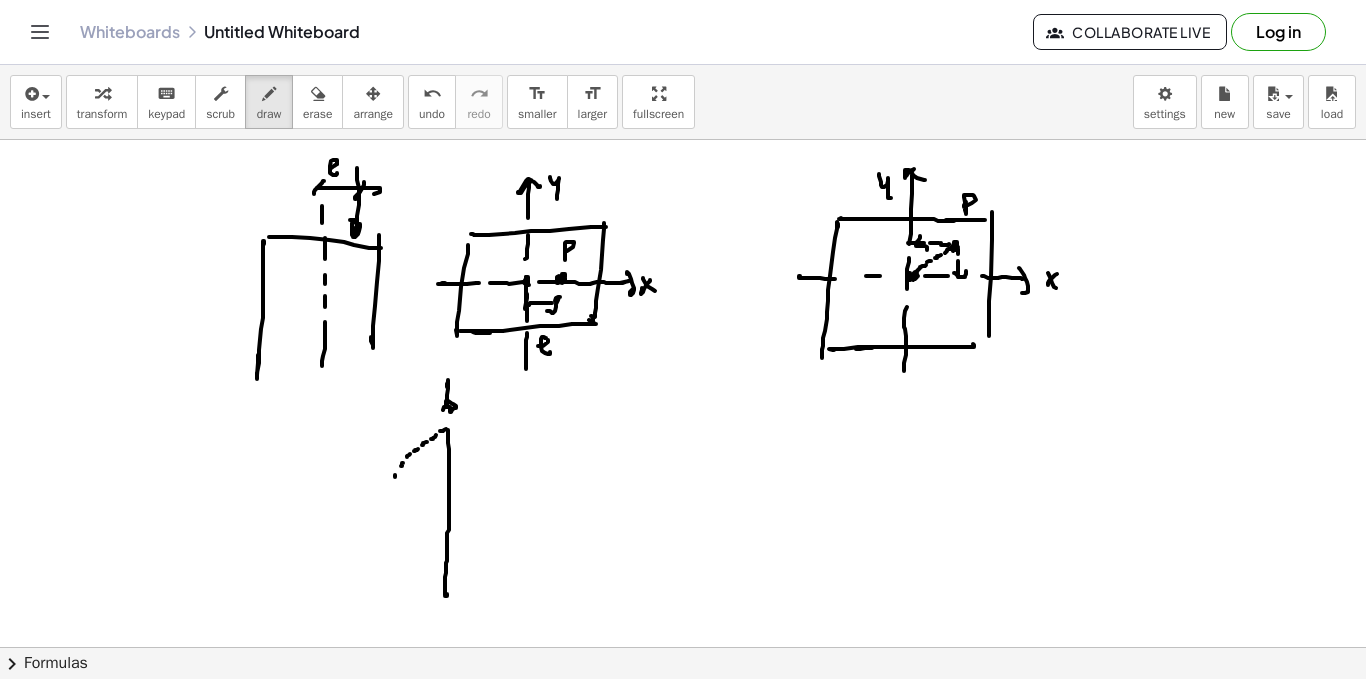 click at bounding box center (683, 669) 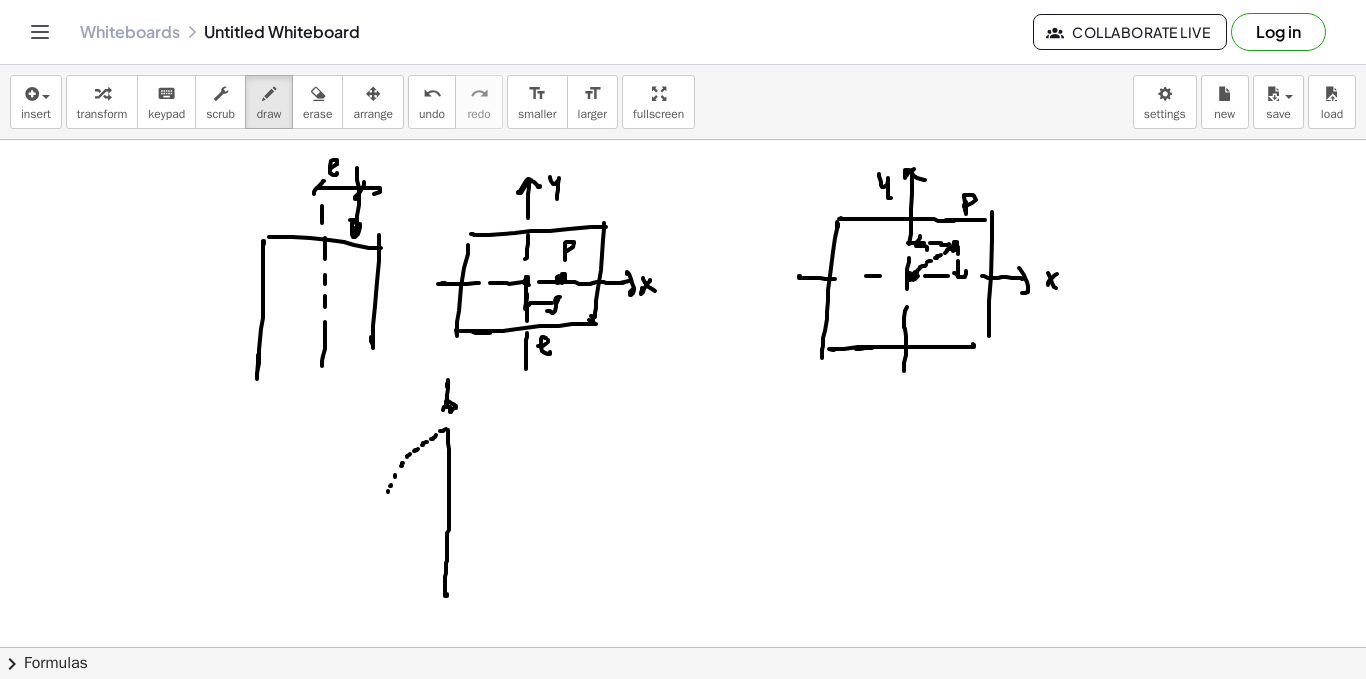 click at bounding box center [683, 669] 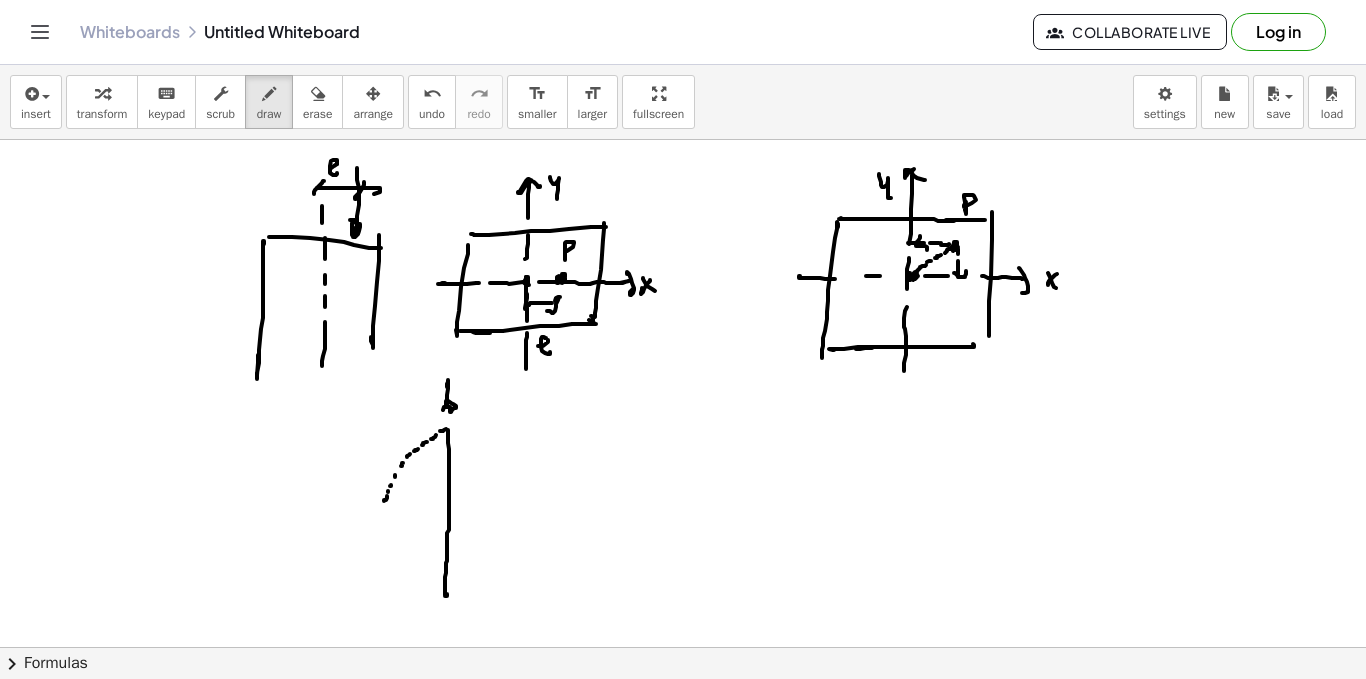 click at bounding box center (683, 669) 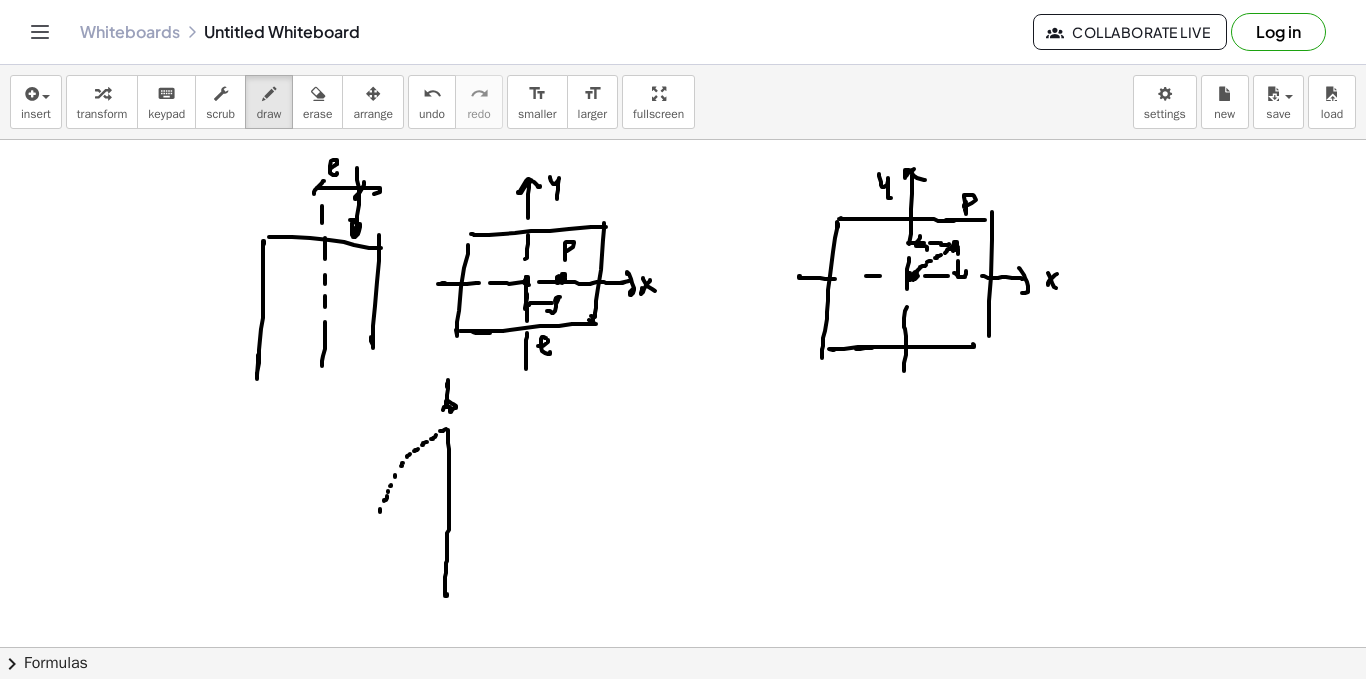 click at bounding box center (683, 669) 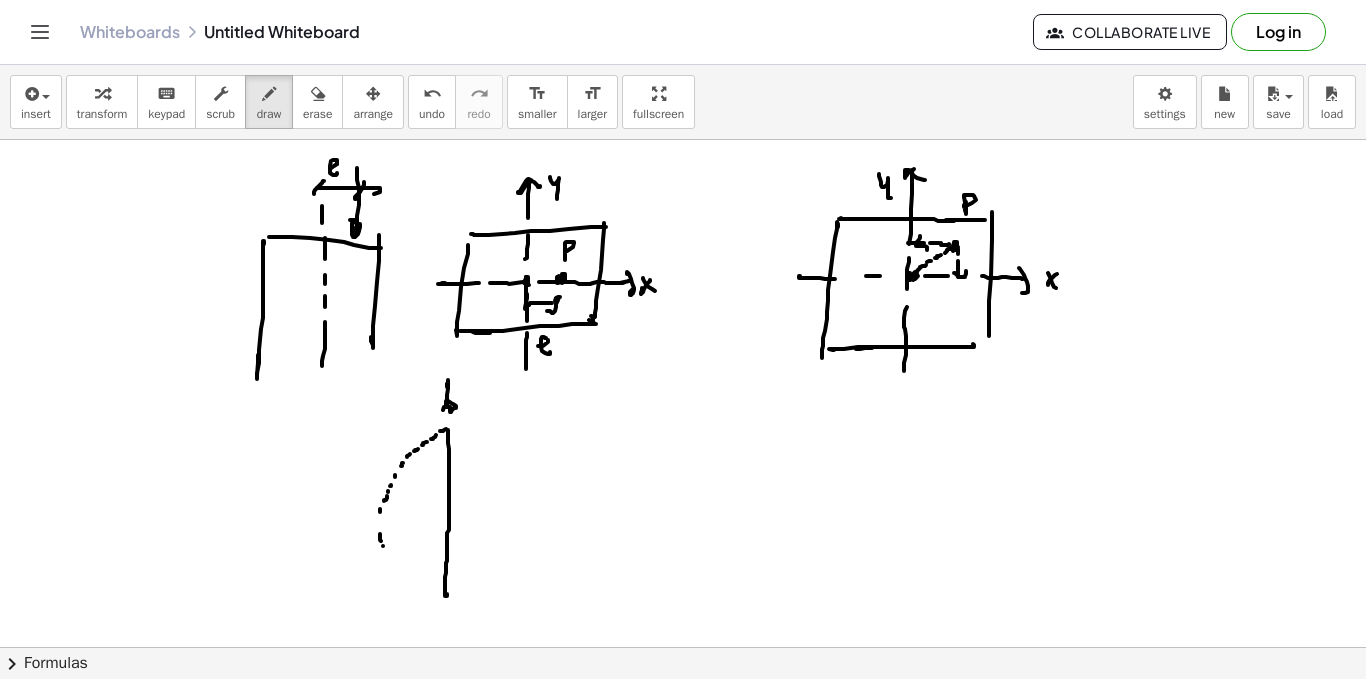 click at bounding box center [683, 669] 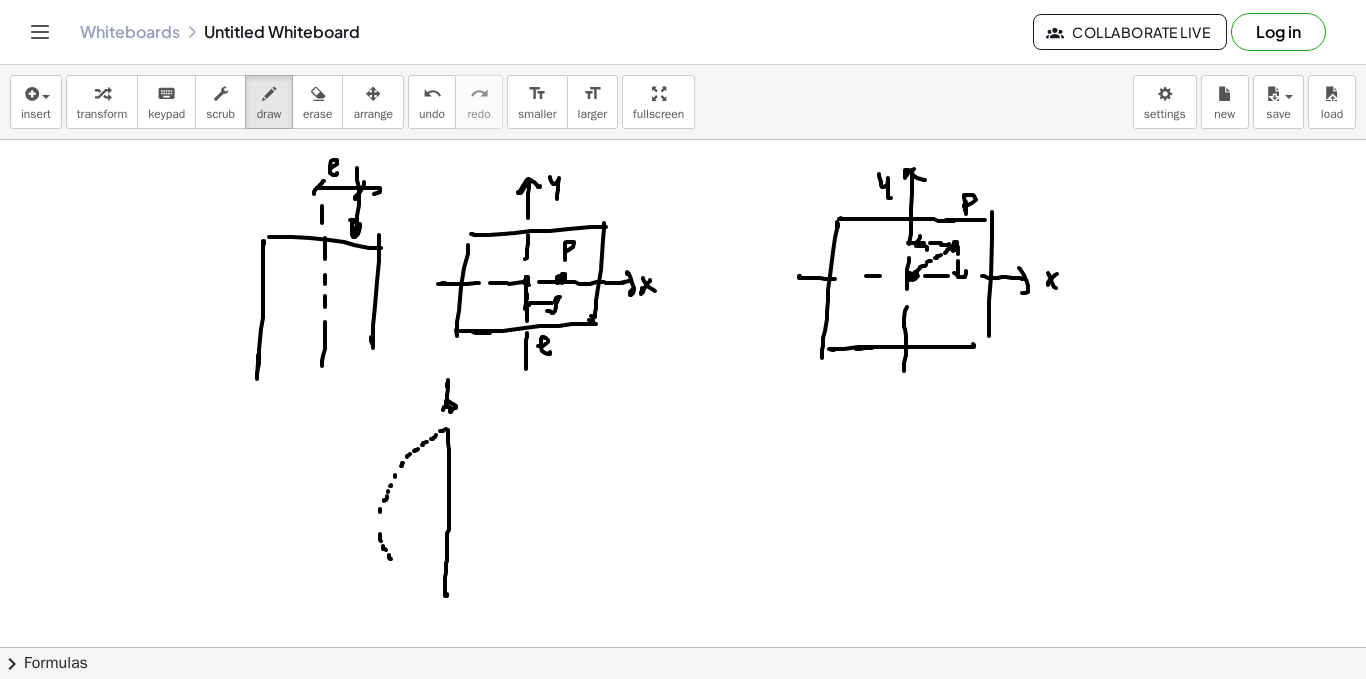 click at bounding box center (683, 669) 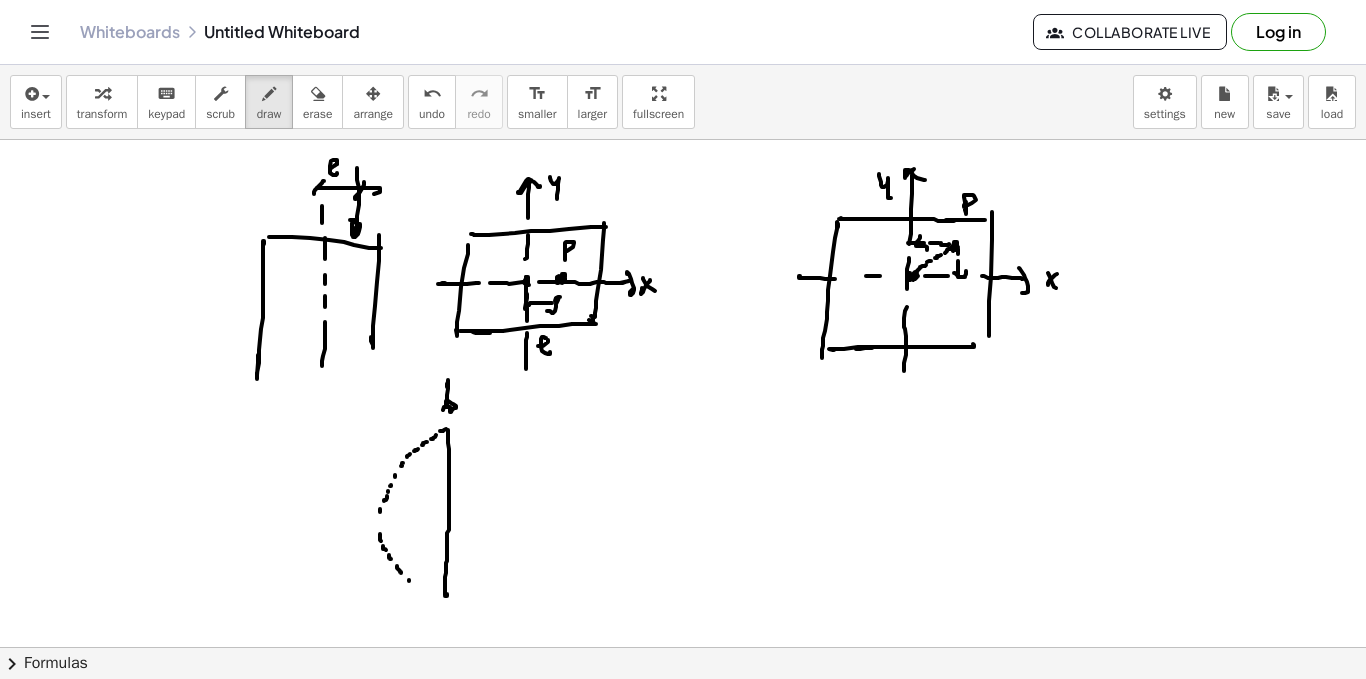 drag, startPoint x: 409, startPoint y: 581, endPoint x: 428, endPoint y: 596, distance: 24.207438 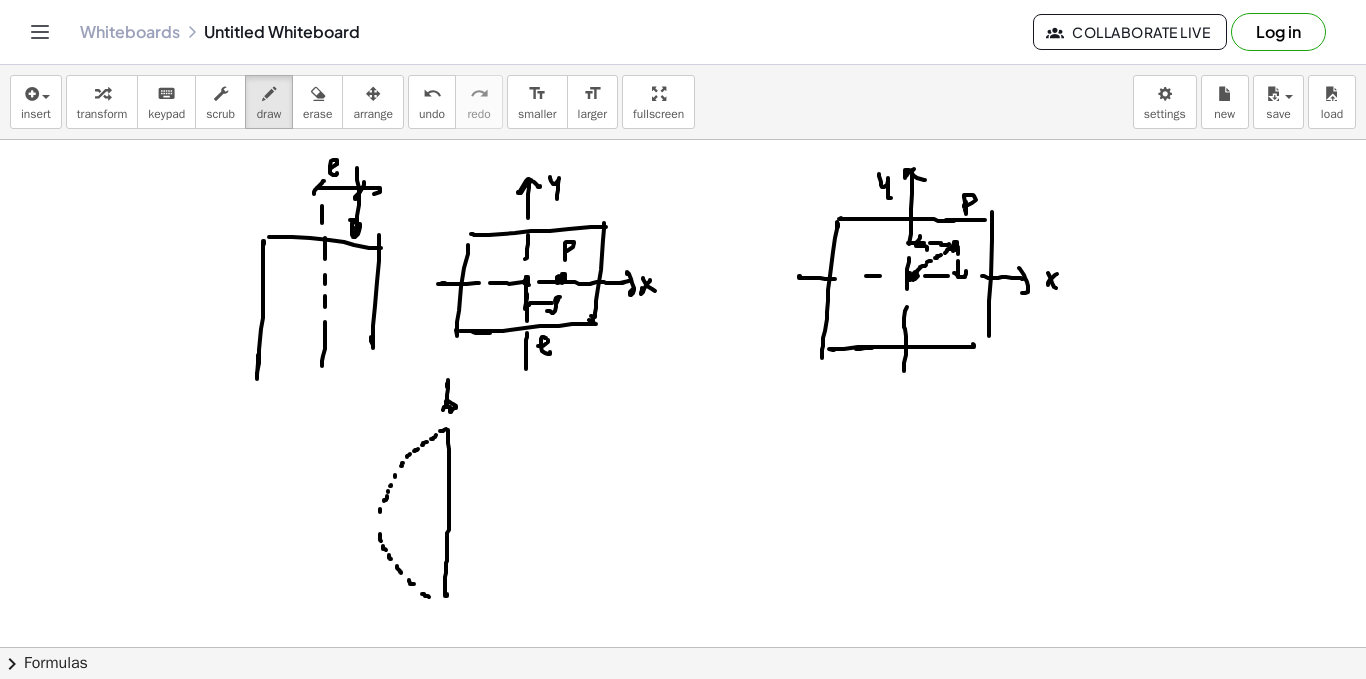 click at bounding box center (683, 669) 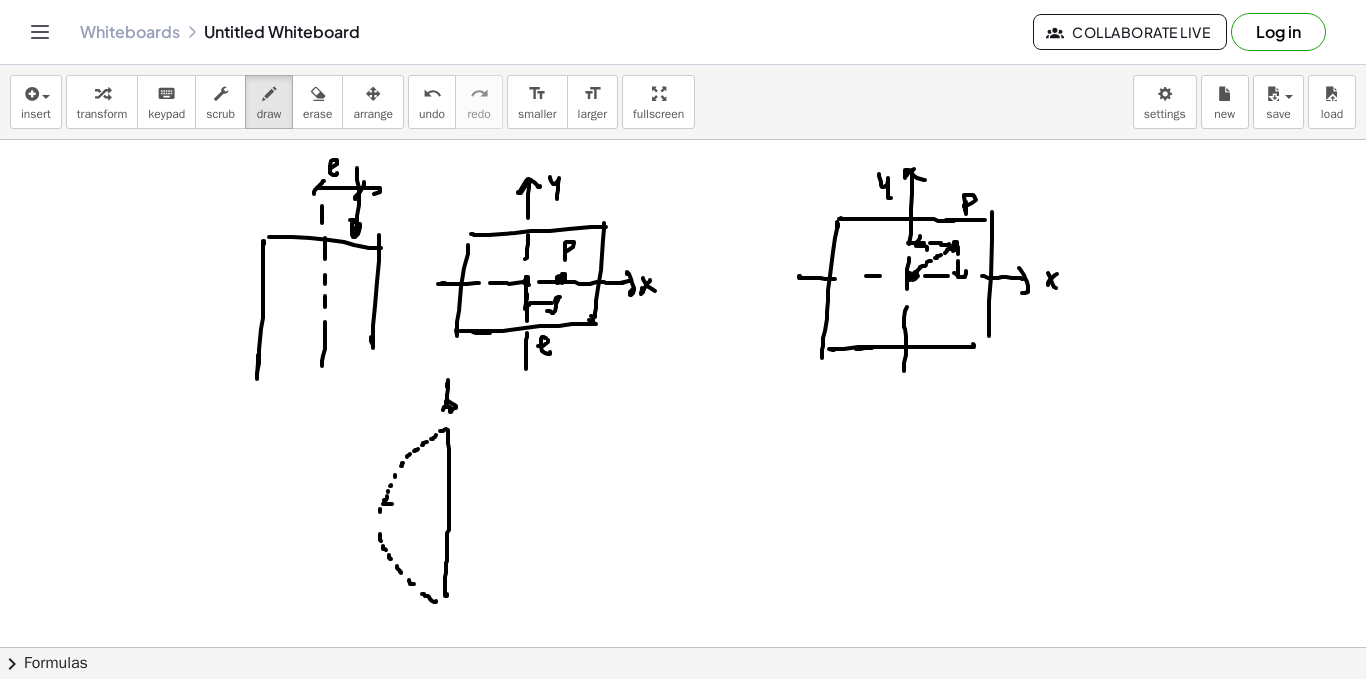 drag, startPoint x: 383, startPoint y: 504, endPoint x: 396, endPoint y: 504, distance: 13 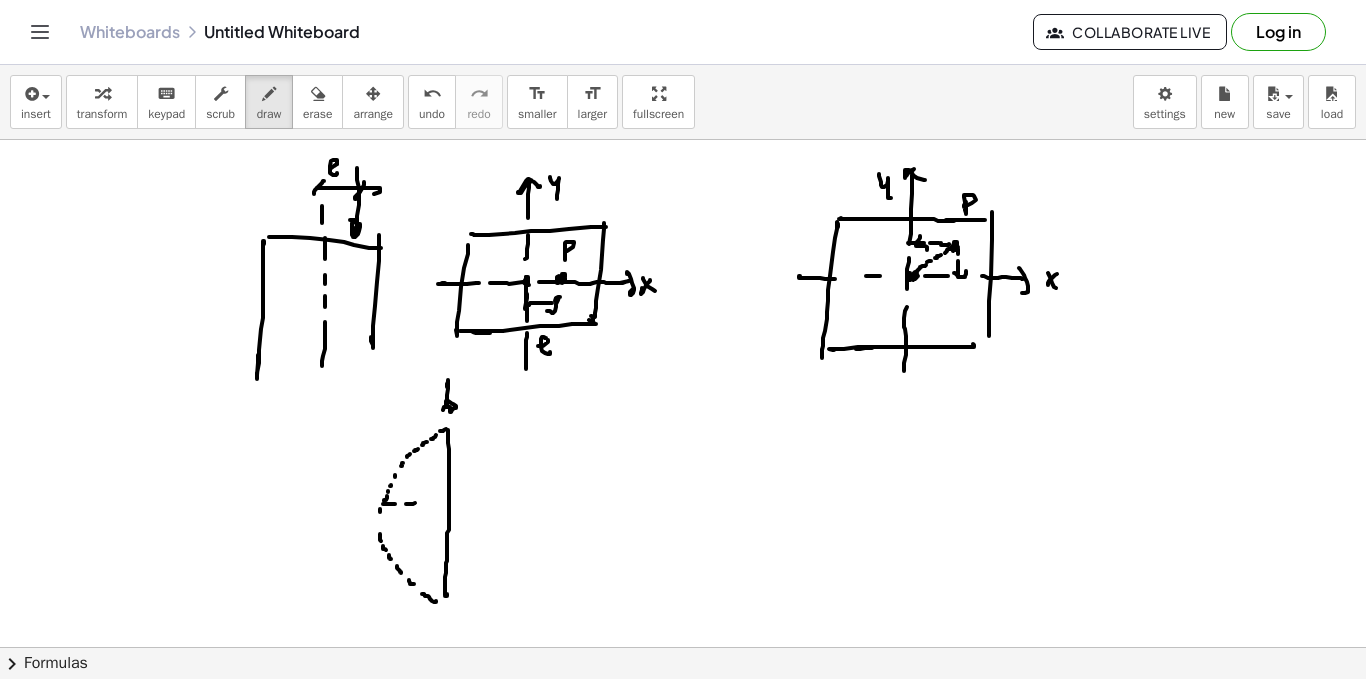 drag, startPoint x: 428, startPoint y: 503, endPoint x: 438, endPoint y: 506, distance: 10.440307 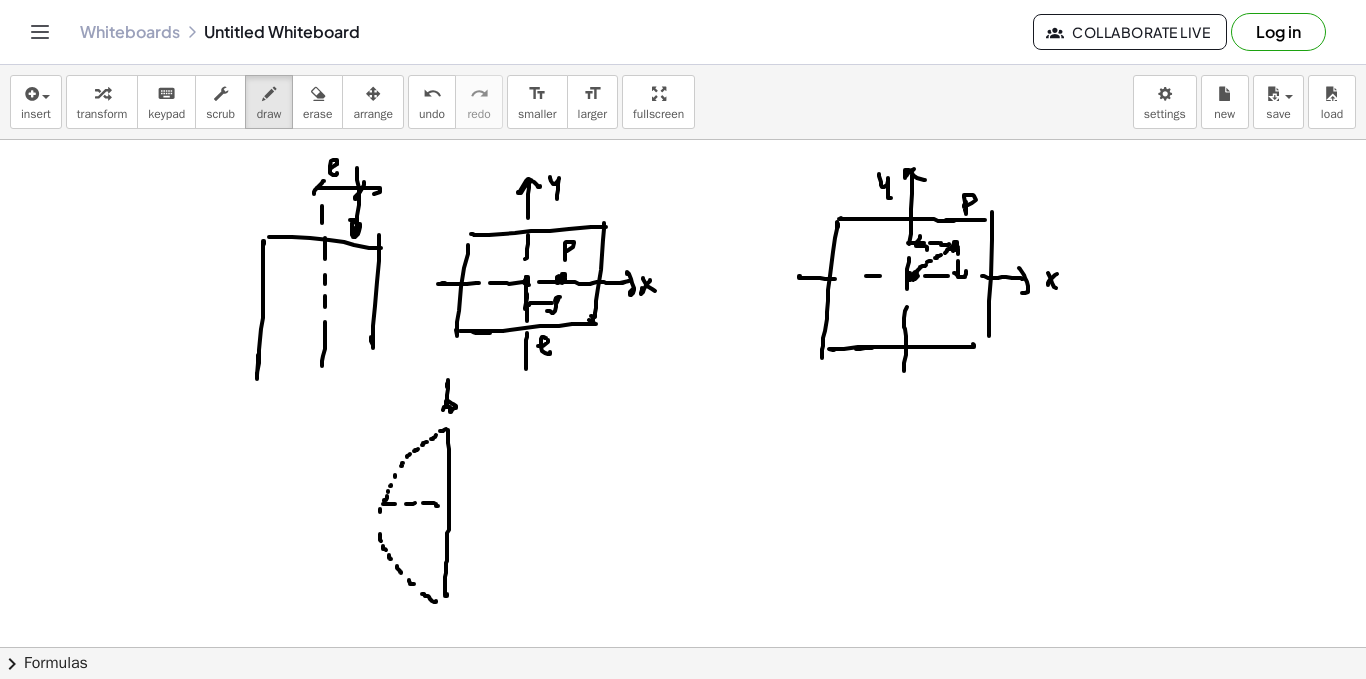 drag, startPoint x: 438, startPoint y: 506, endPoint x: 450, endPoint y: 505, distance: 12.0415945 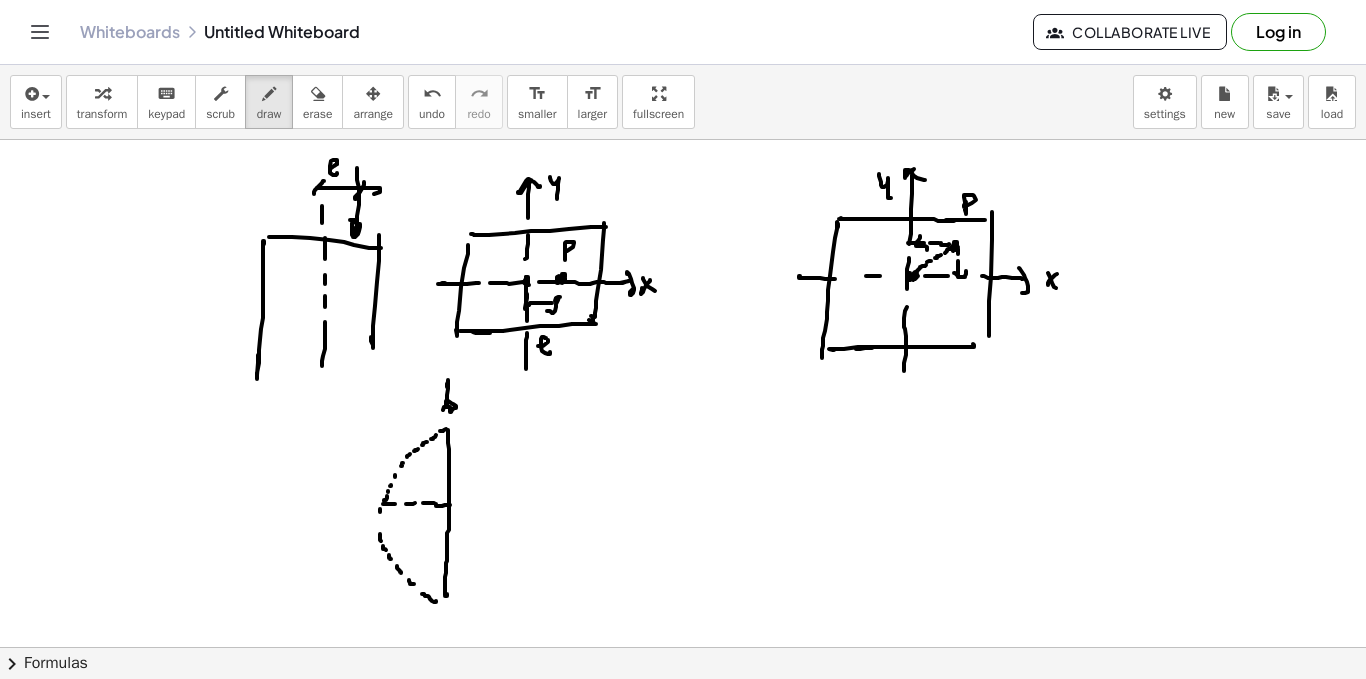 drag, startPoint x: 455, startPoint y: 496, endPoint x: 449, endPoint y: 509, distance: 14.3178215 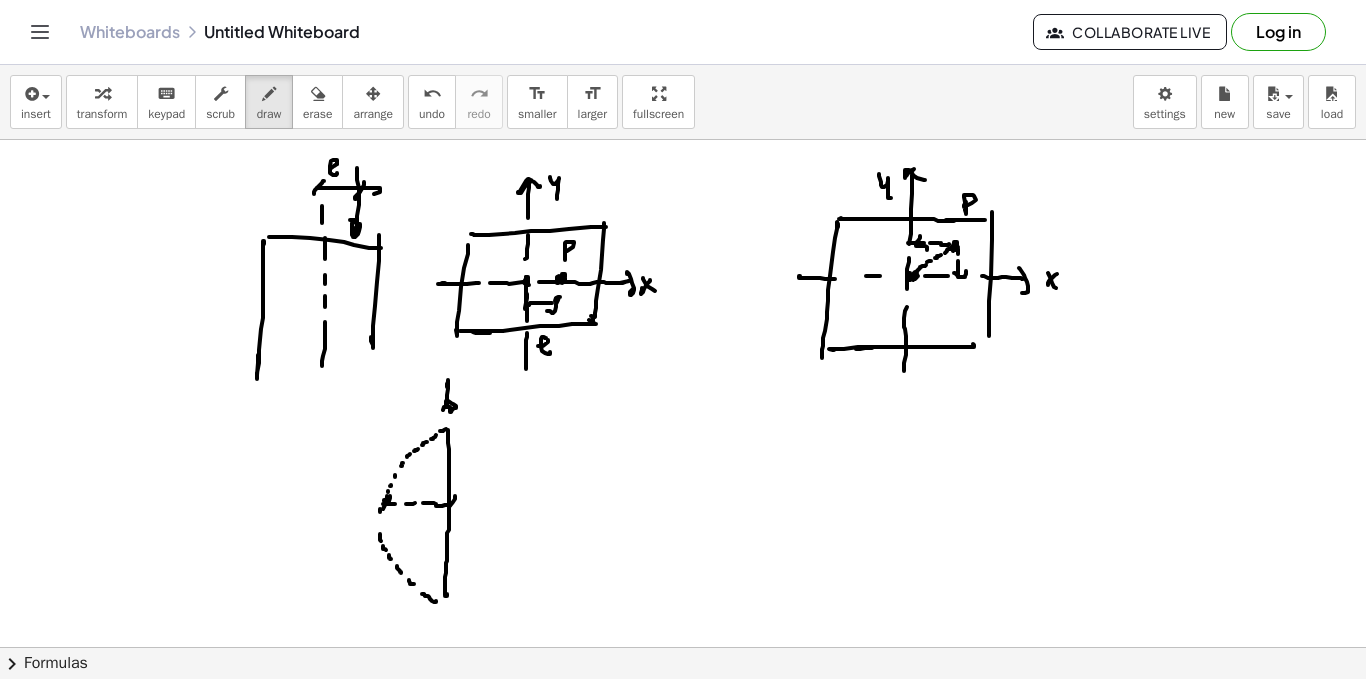click at bounding box center [683, 669] 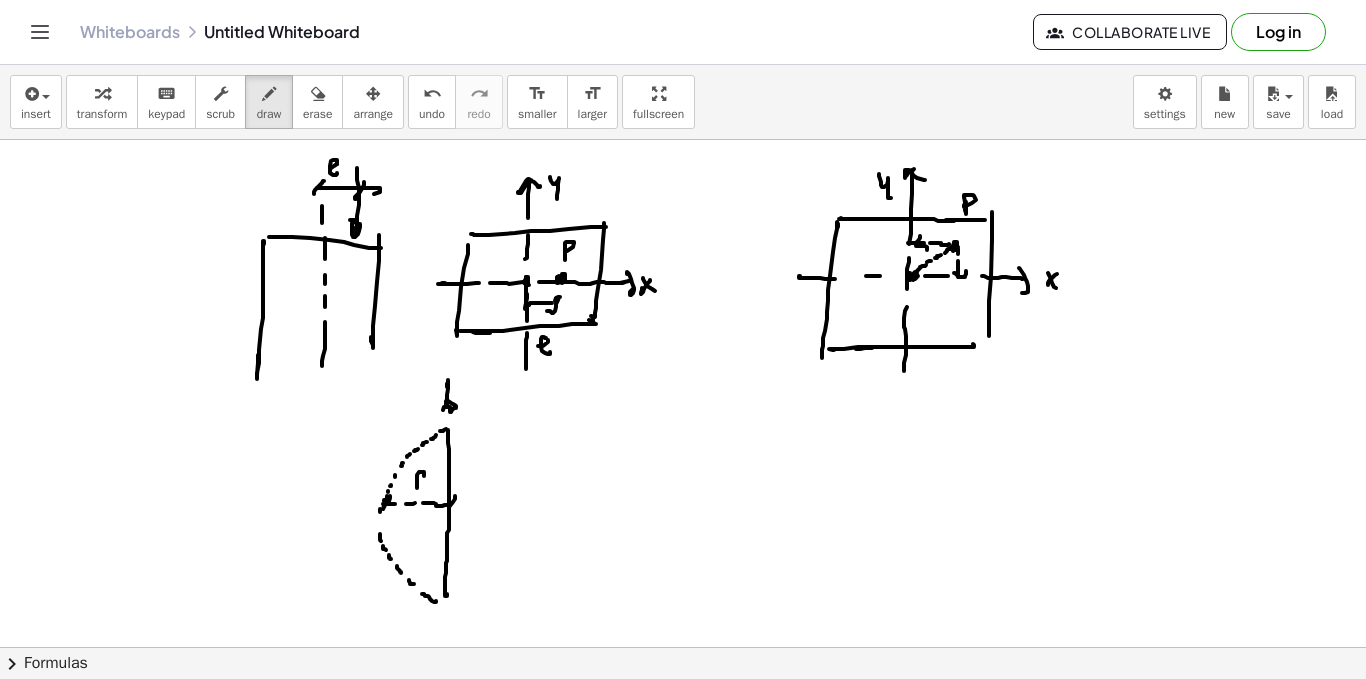 drag, startPoint x: 424, startPoint y: 476, endPoint x: 416, endPoint y: 485, distance: 12.0415945 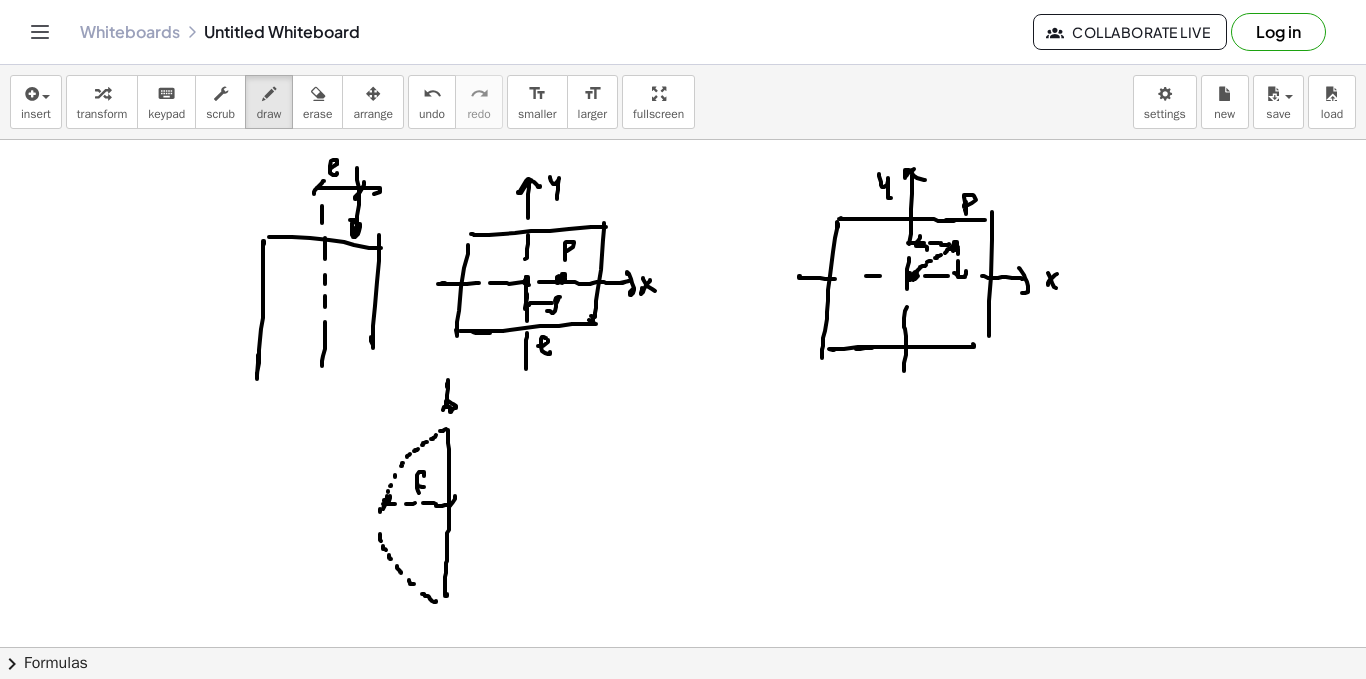 click at bounding box center (683, 669) 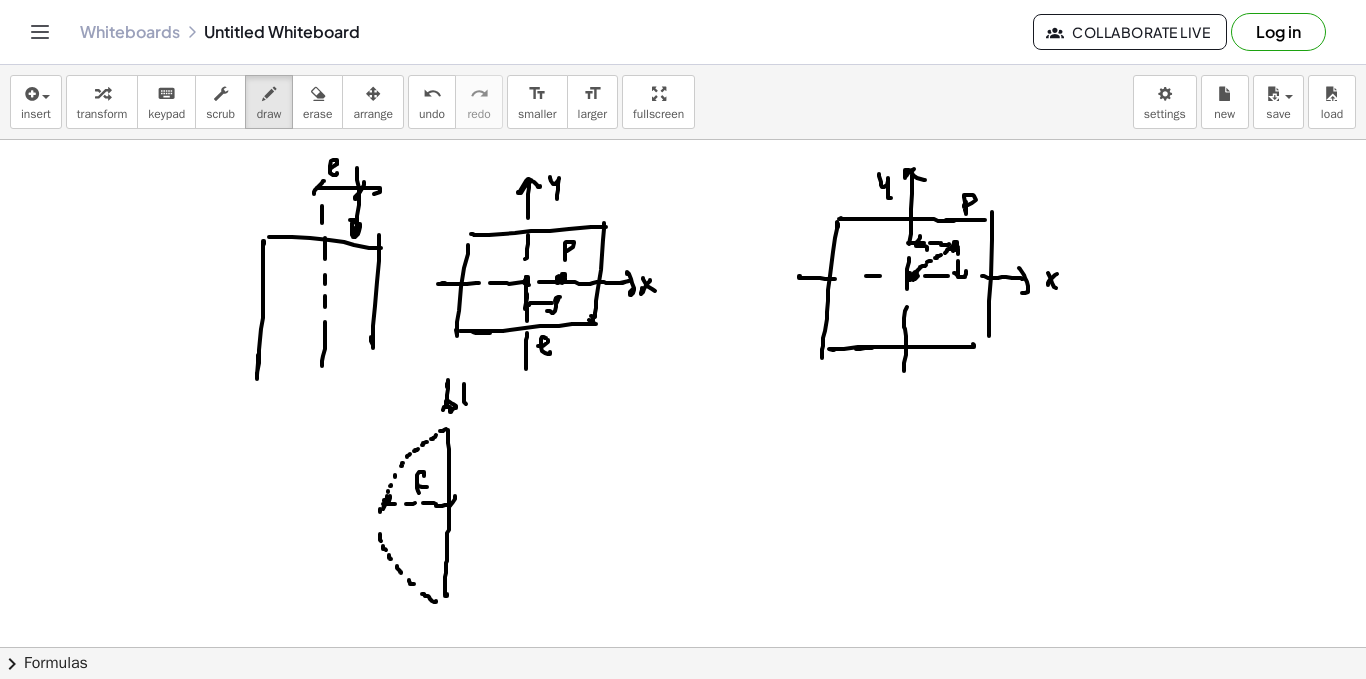 drag, startPoint x: 464, startPoint y: 399, endPoint x: 463, endPoint y: 380, distance: 19.026299 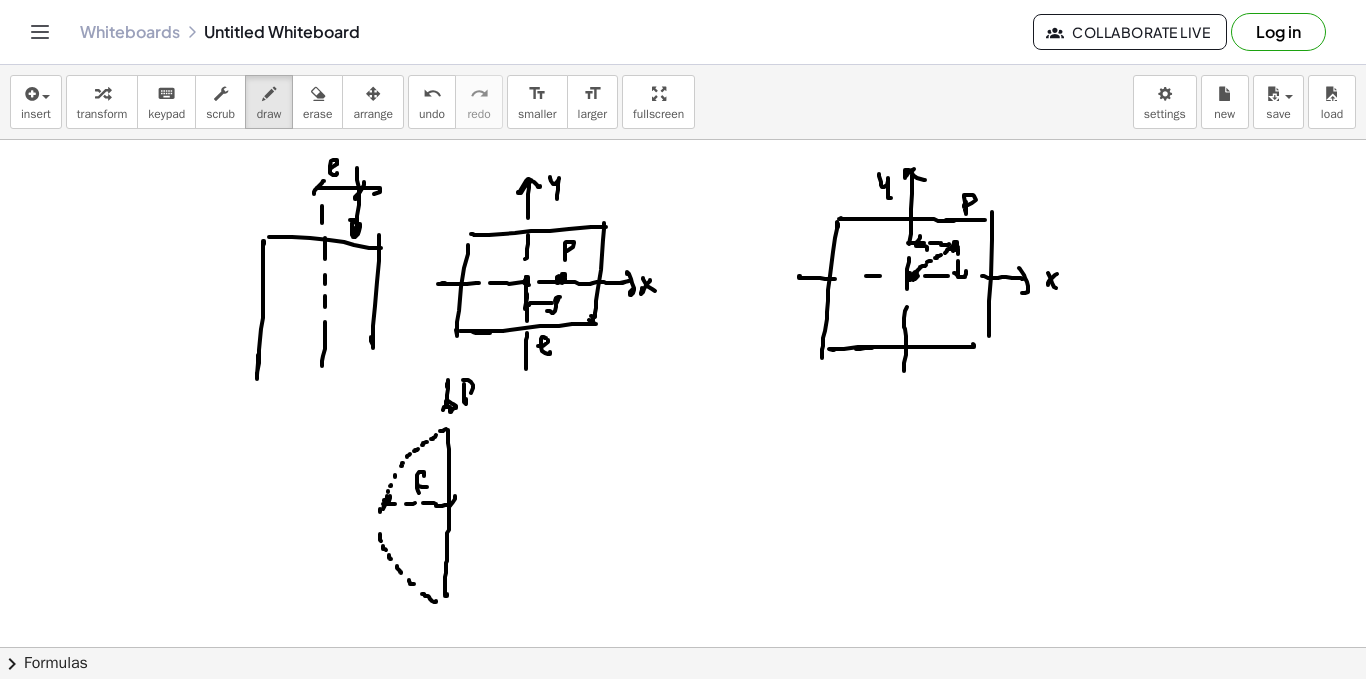 drag, startPoint x: 463, startPoint y: 380, endPoint x: 495, endPoint y: 428, distance: 57.68882 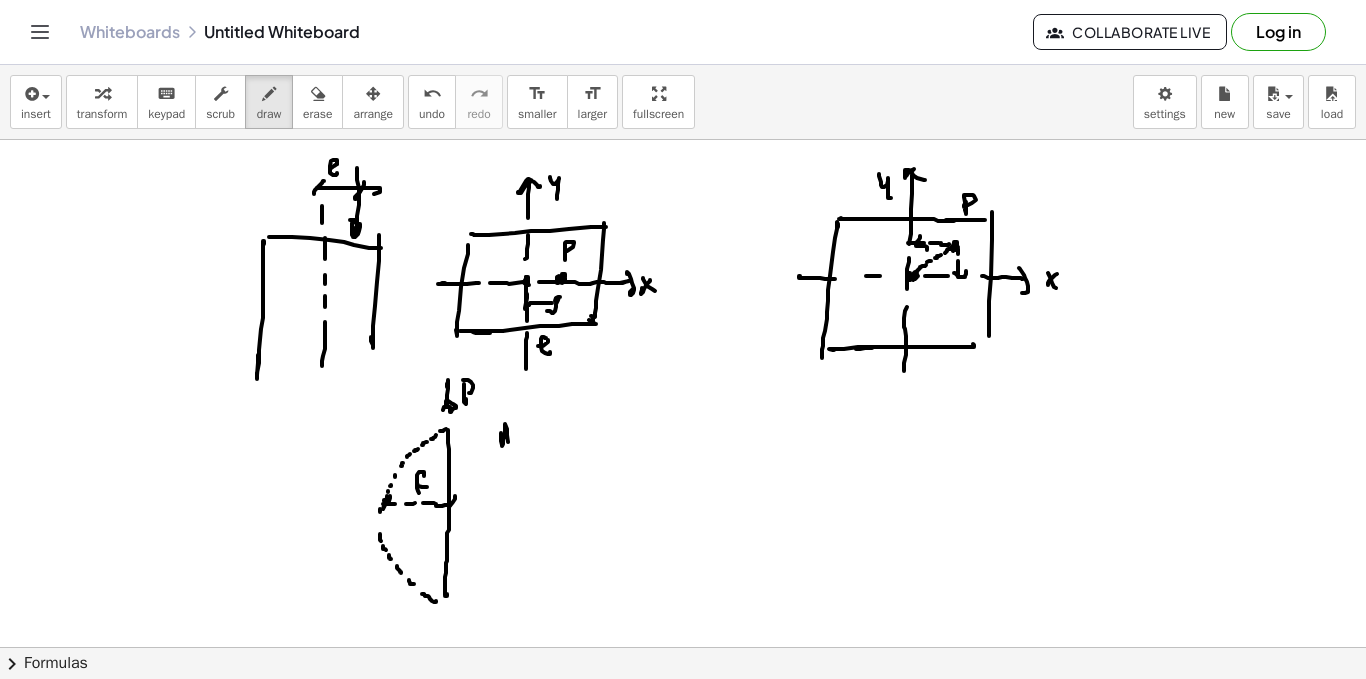 drag, startPoint x: 501, startPoint y: 433, endPoint x: 515, endPoint y: 444, distance: 17.804493 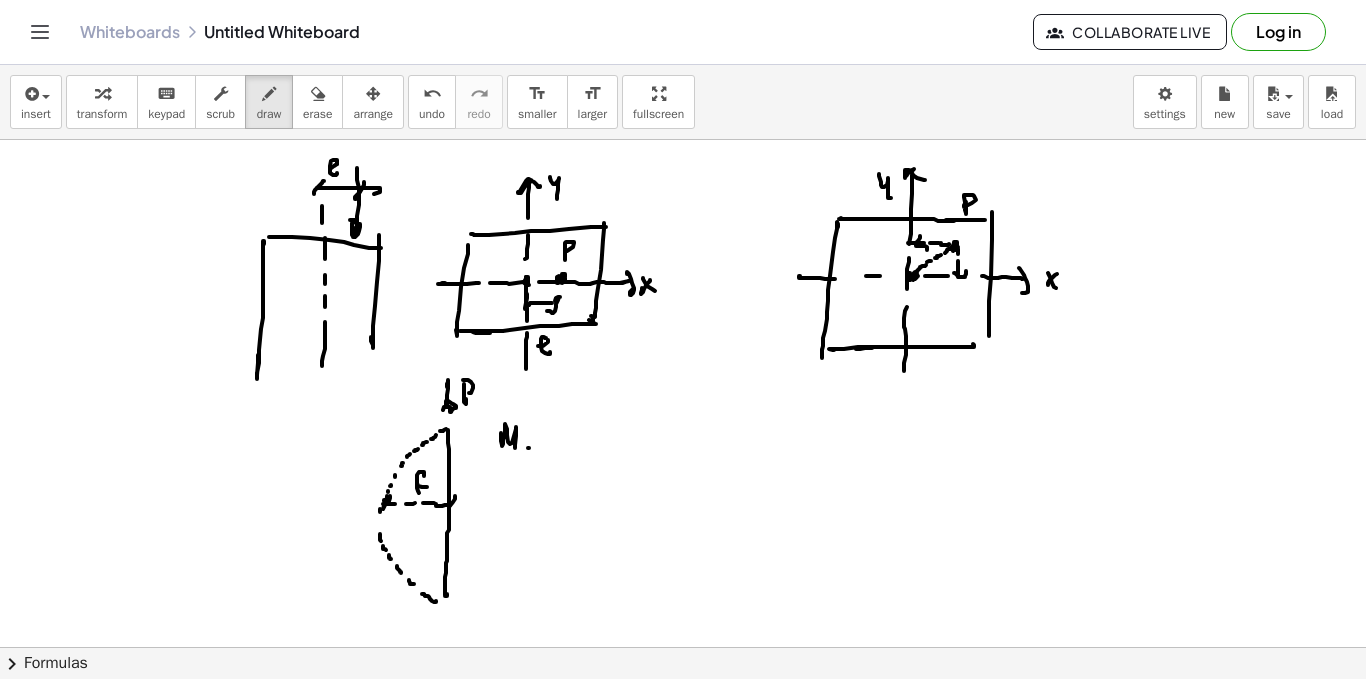 click at bounding box center [683, 669] 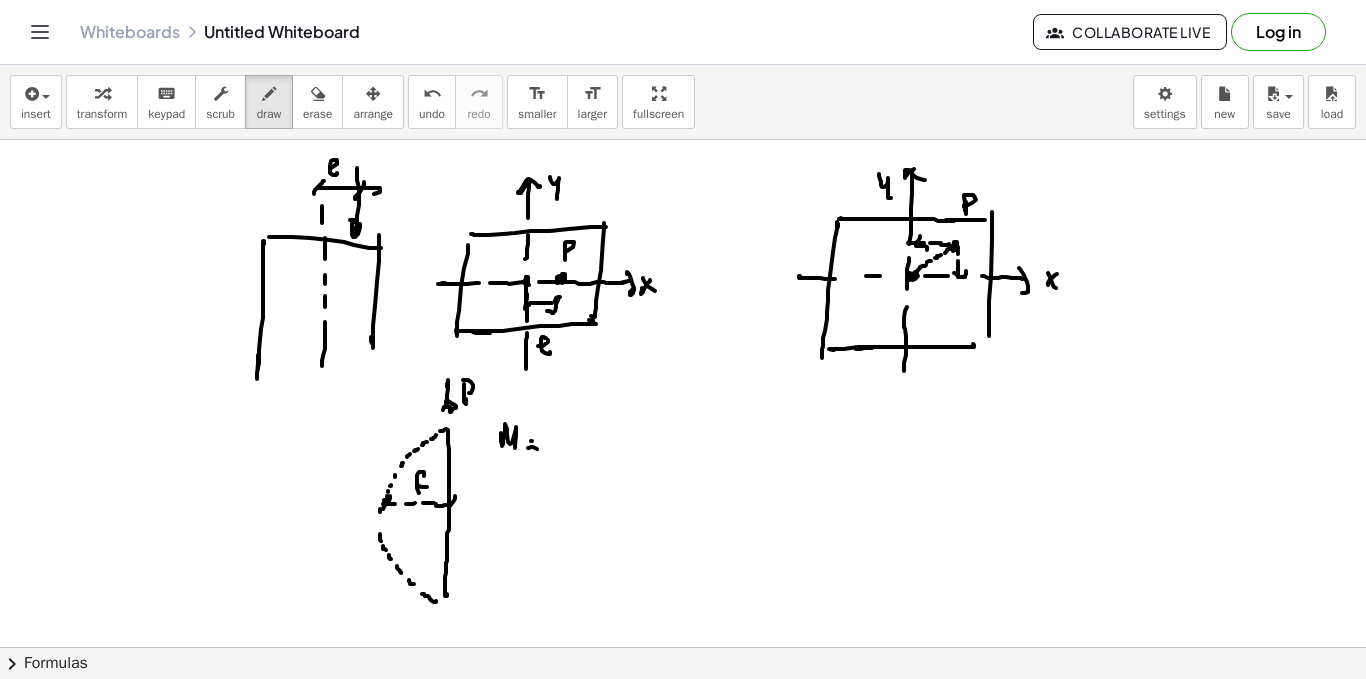 click at bounding box center (683, 669) 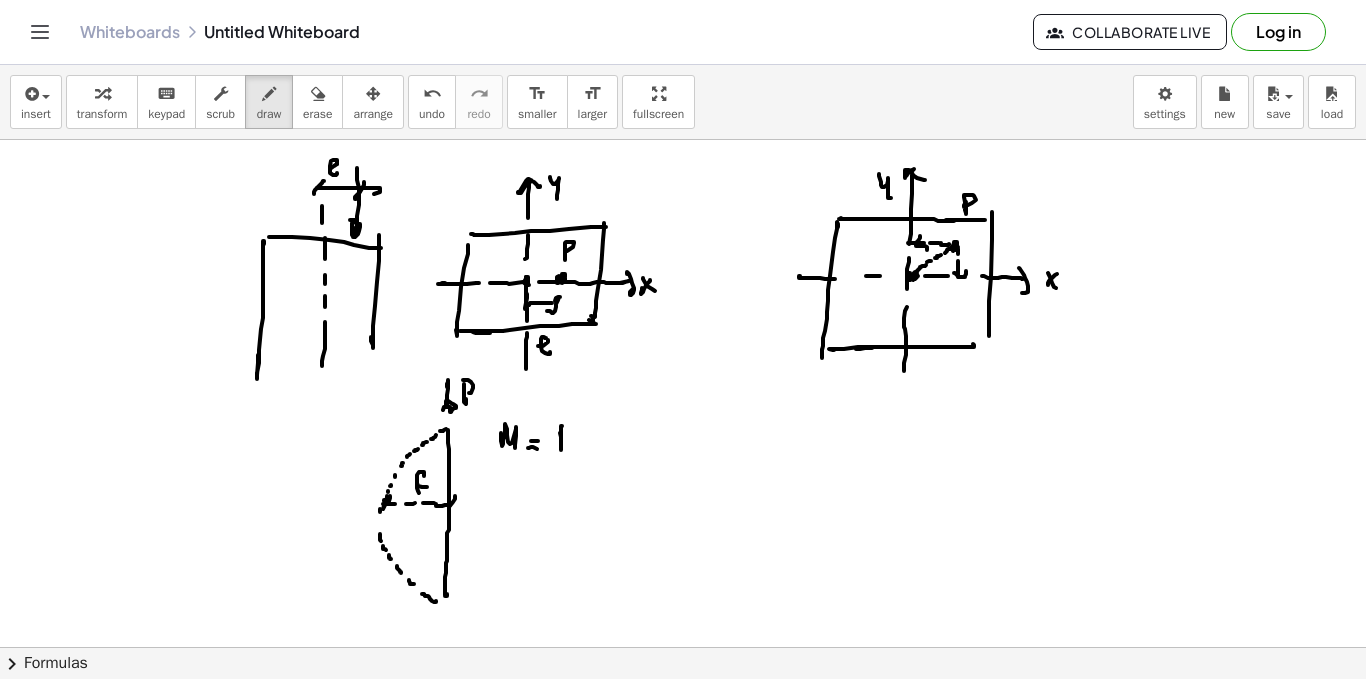 drag, startPoint x: 560, startPoint y: 433, endPoint x: 568, endPoint y: 444, distance: 13.601471 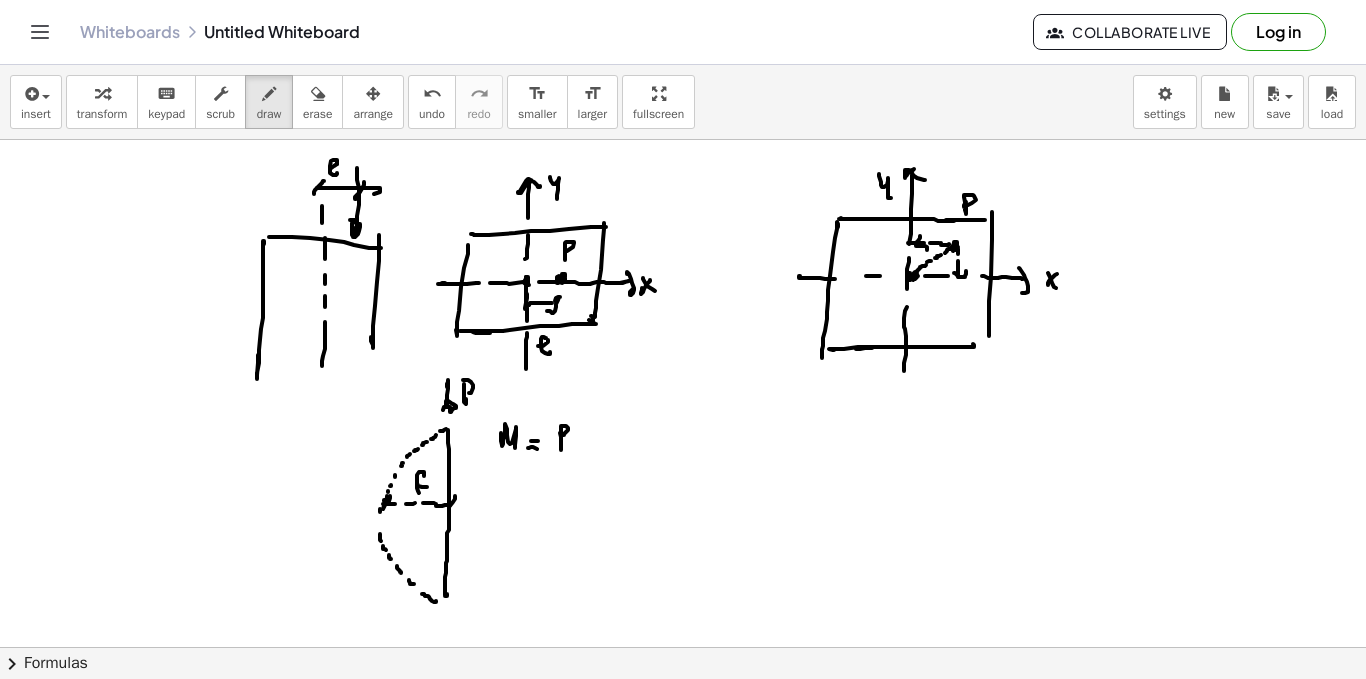 click at bounding box center (683, 669) 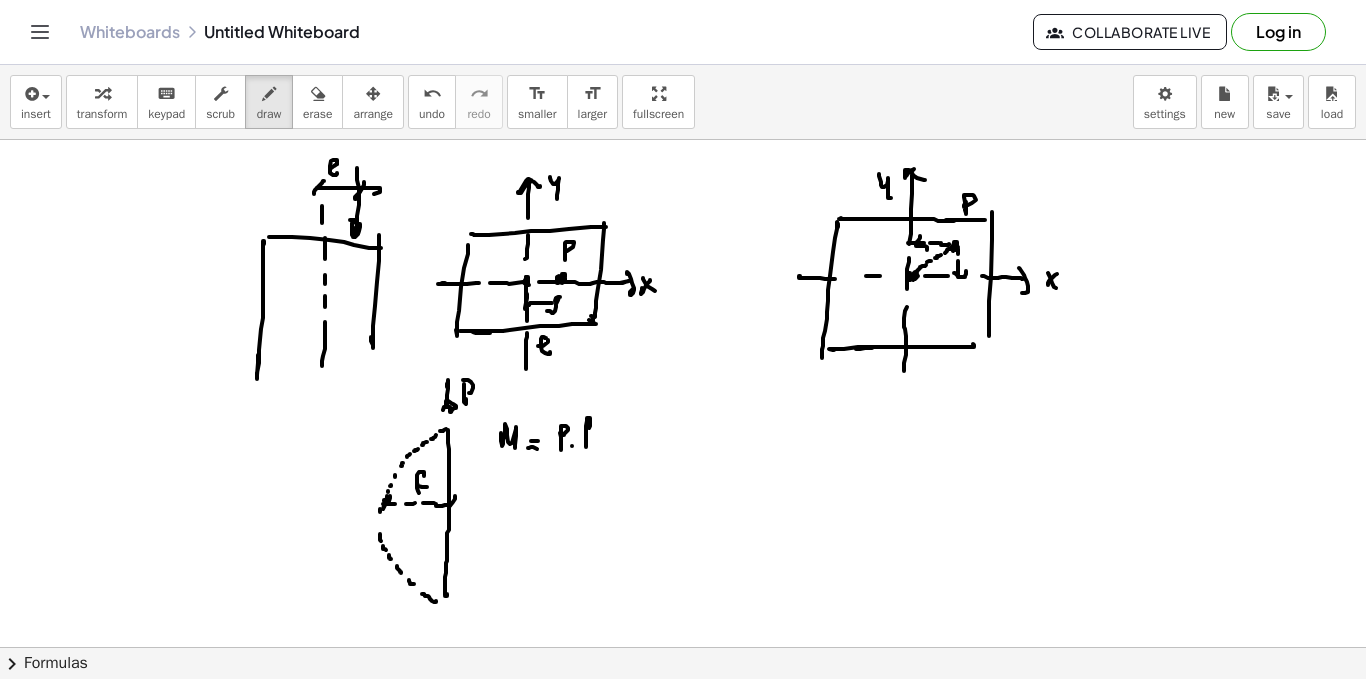 drag, startPoint x: 590, startPoint y: 418, endPoint x: 591, endPoint y: 436, distance: 18.027756 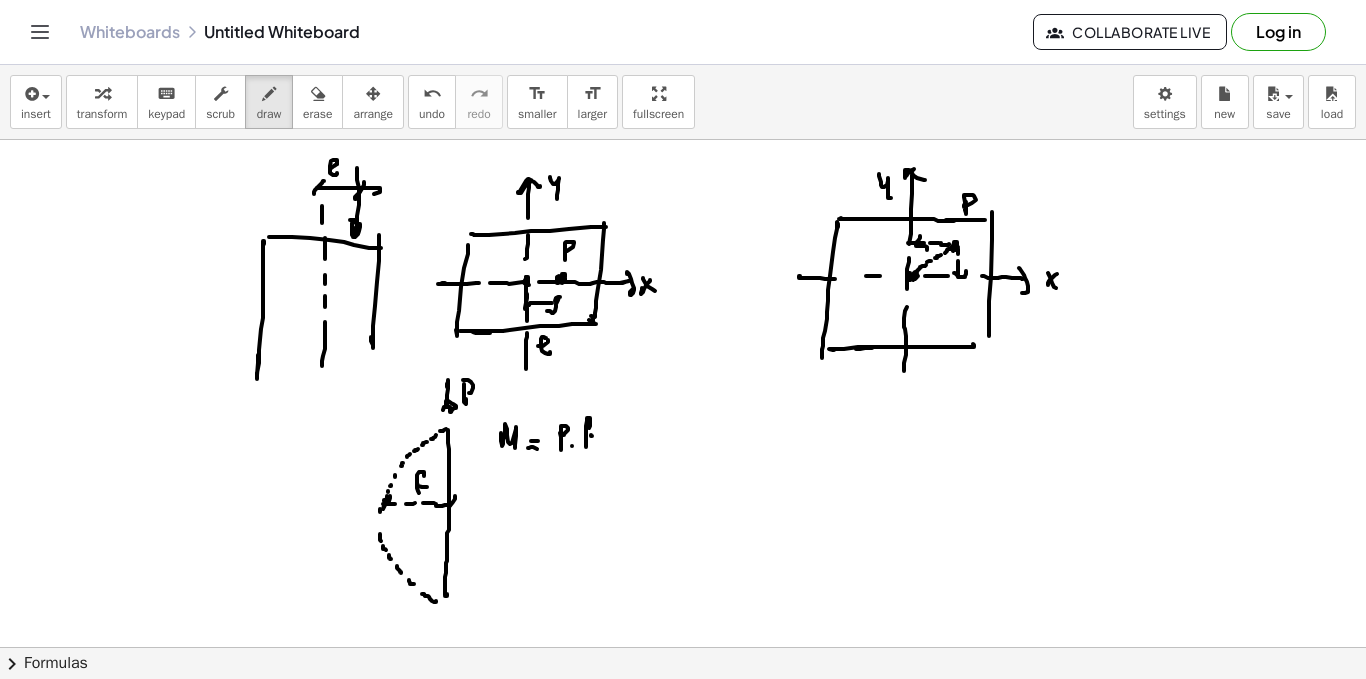 drag, startPoint x: 495, startPoint y: 411, endPoint x: 495, endPoint y: 449, distance: 38 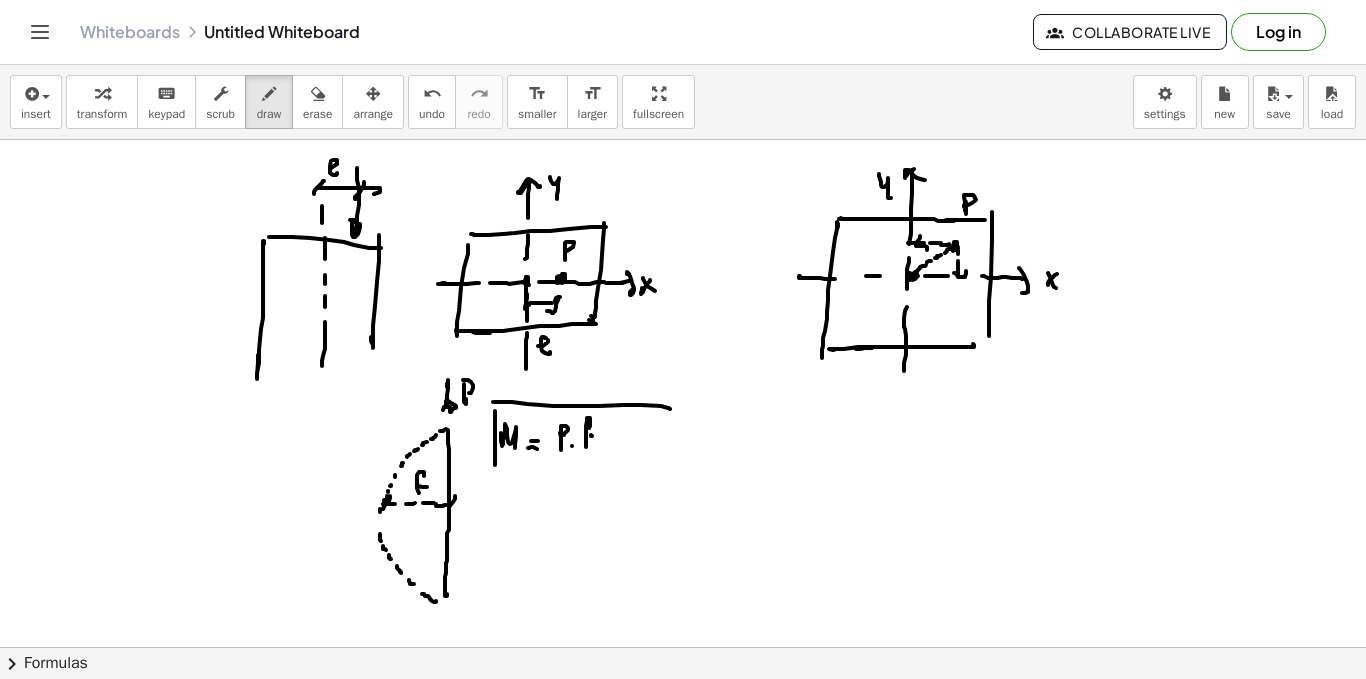 drag, startPoint x: 493, startPoint y: 402, endPoint x: 663, endPoint y: 399, distance: 170.02647 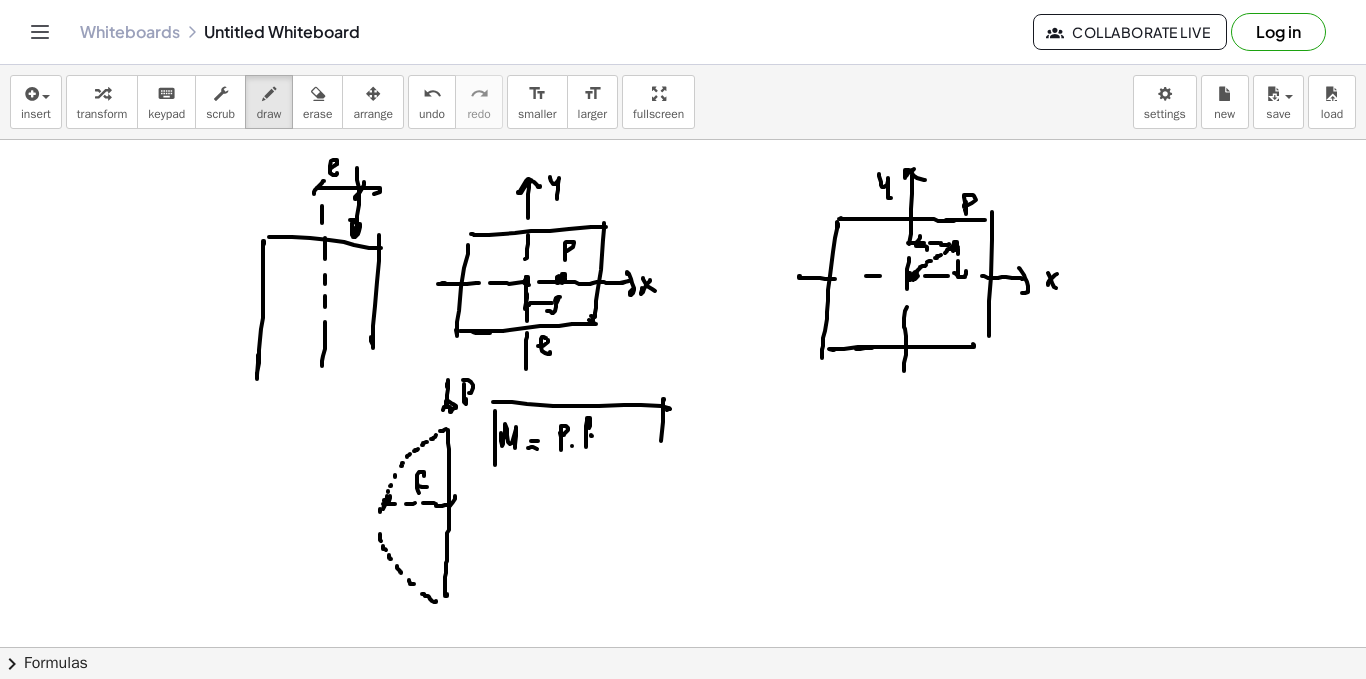 drag, startPoint x: 663, startPoint y: 399, endPoint x: 514, endPoint y: 477, distance: 168.18144 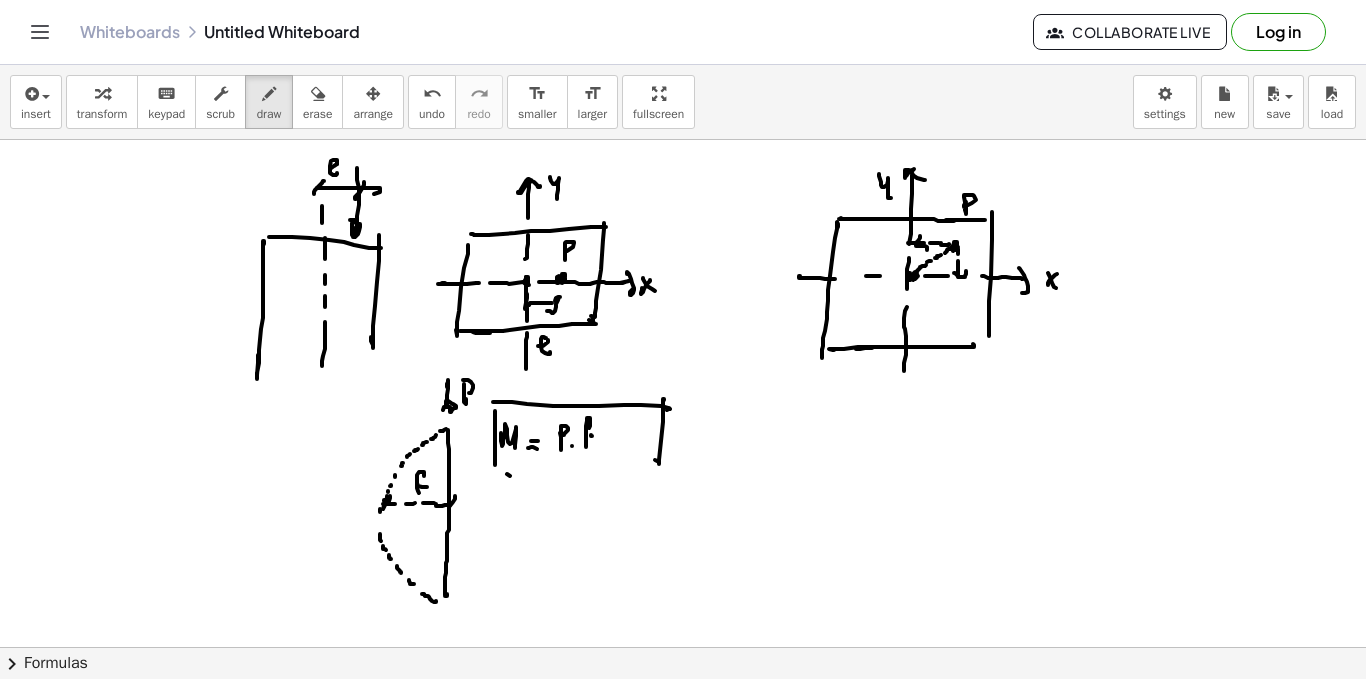 click at bounding box center [683, 669] 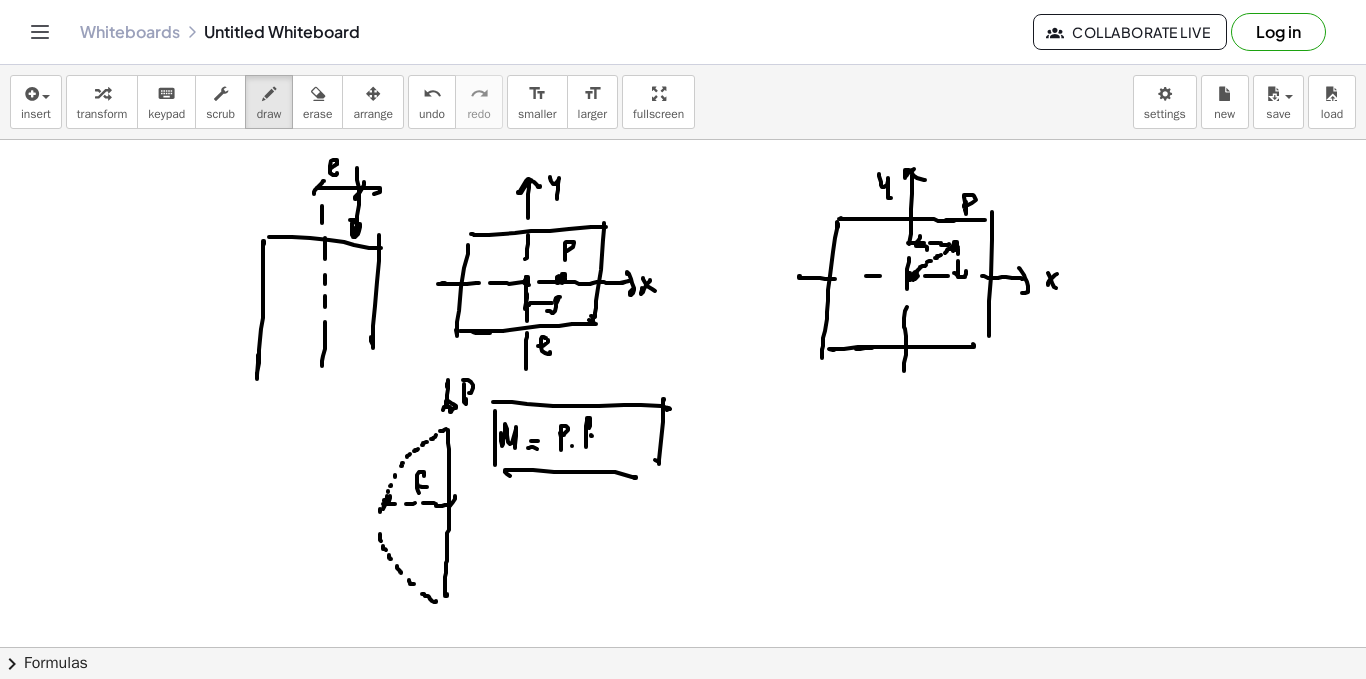 drag, startPoint x: 506, startPoint y: 471, endPoint x: 523, endPoint y: 492, distance: 27.018513 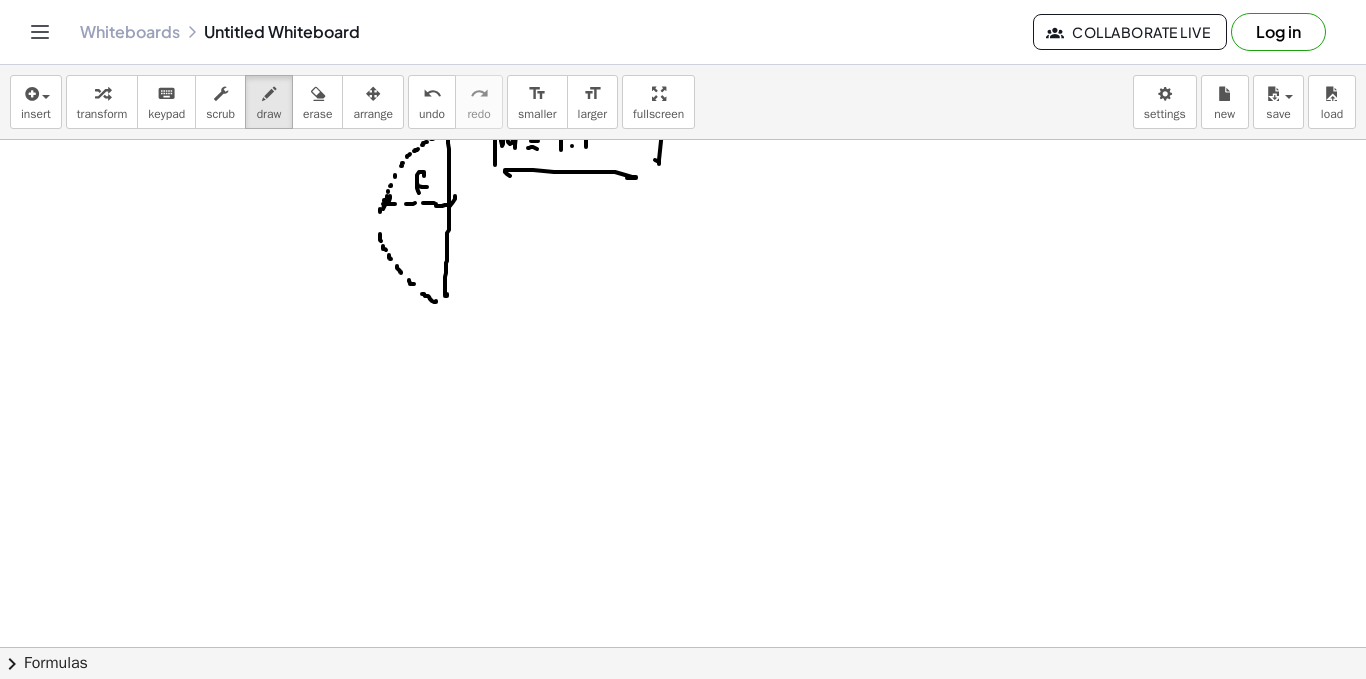 scroll, scrollTop: 668, scrollLeft: 0, axis: vertical 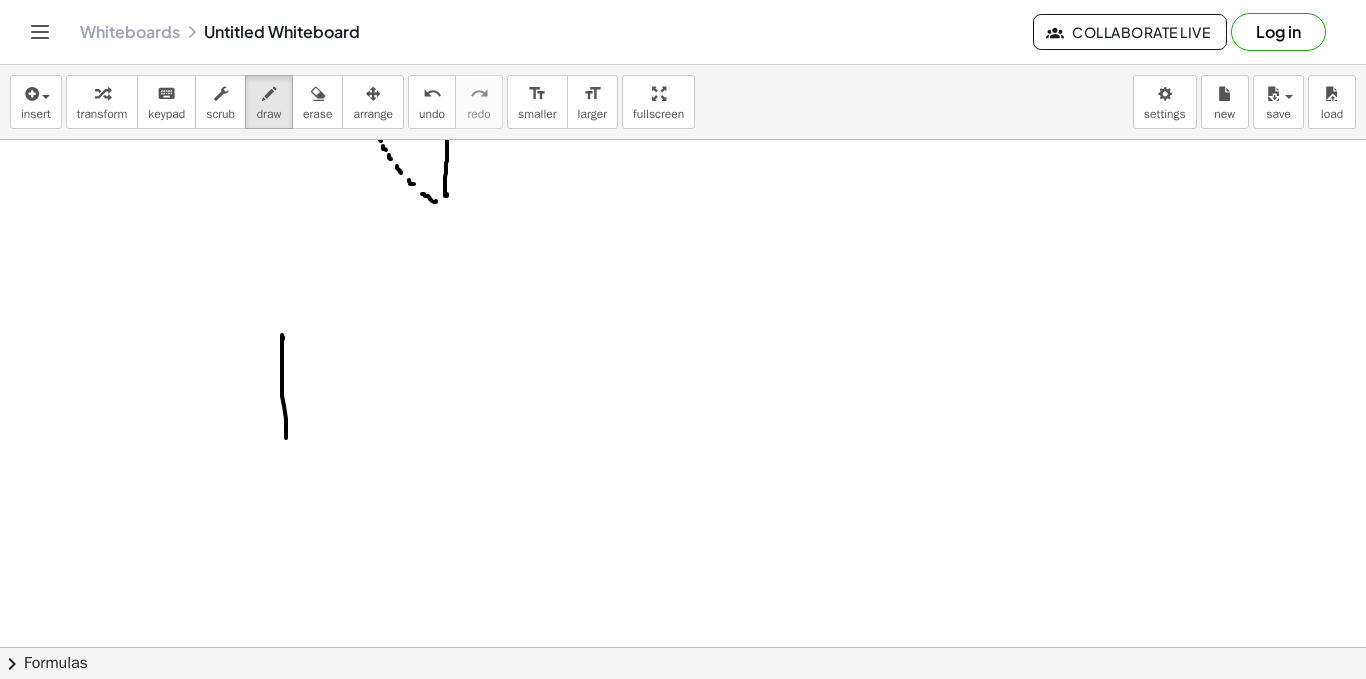 drag, startPoint x: 282, startPoint y: 335, endPoint x: 307, endPoint y: 354, distance: 31.400637 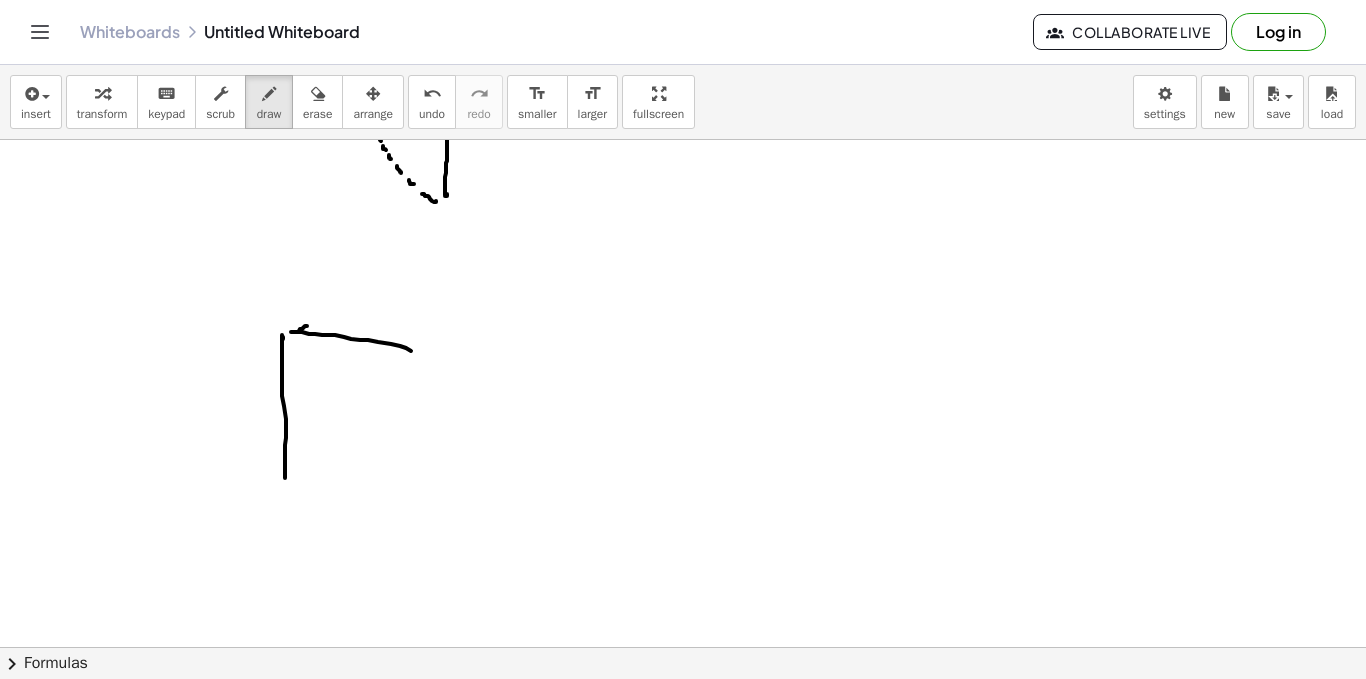 drag, startPoint x: 306, startPoint y: 326, endPoint x: 439, endPoint y: 349, distance: 134.97408 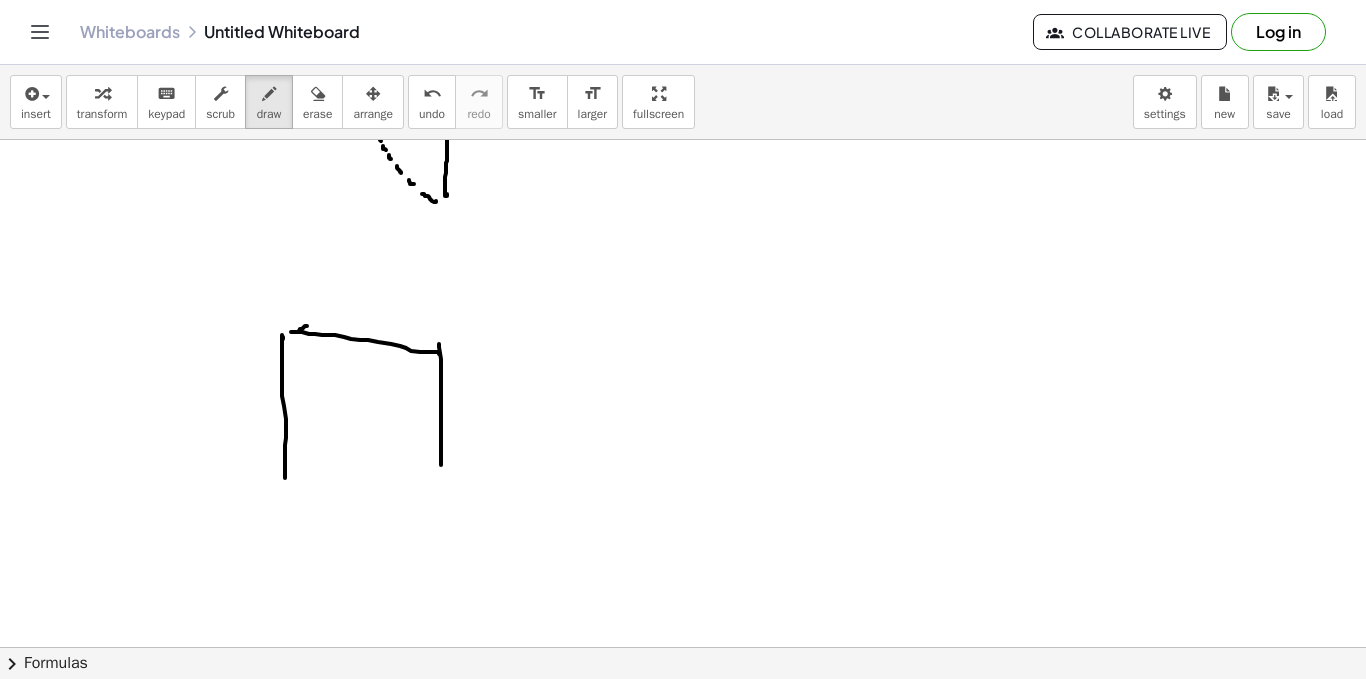 drag, startPoint x: 441, startPoint y: 359, endPoint x: 381, endPoint y: 484, distance: 138.65425 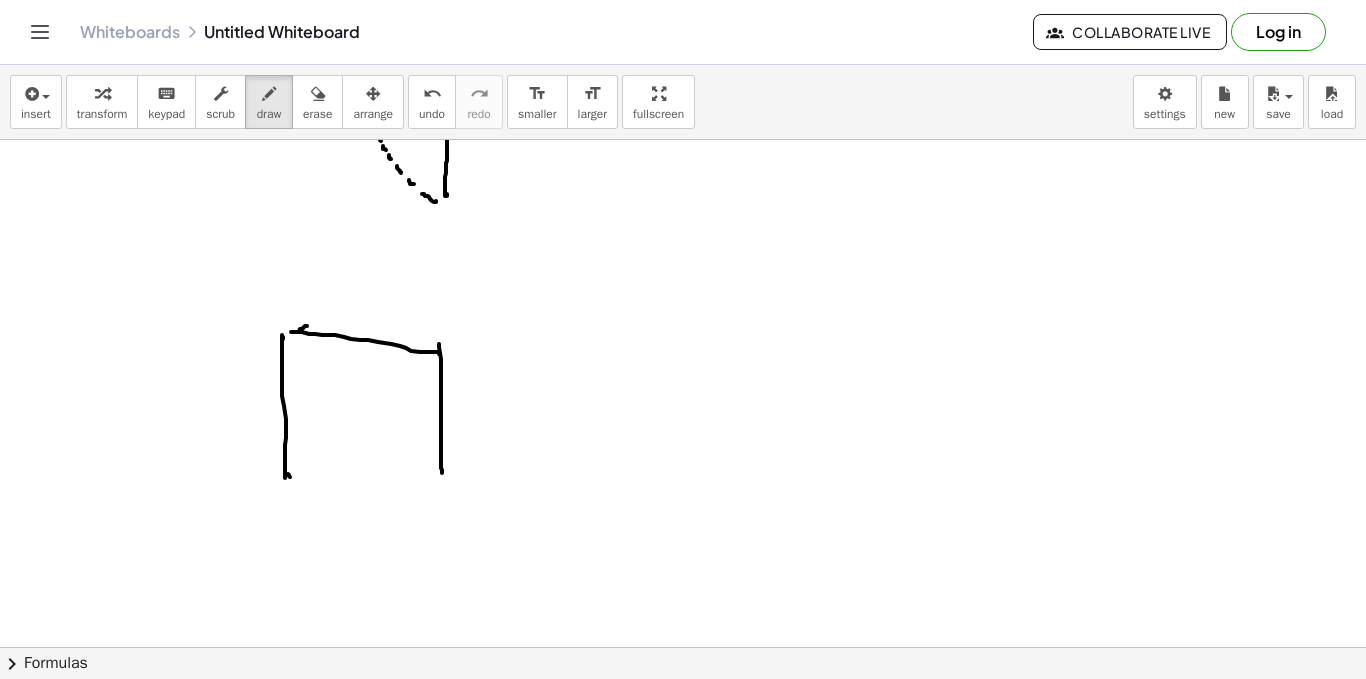 drag, startPoint x: 289, startPoint y: 476, endPoint x: 300, endPoint y: 485, distance: 14.21267 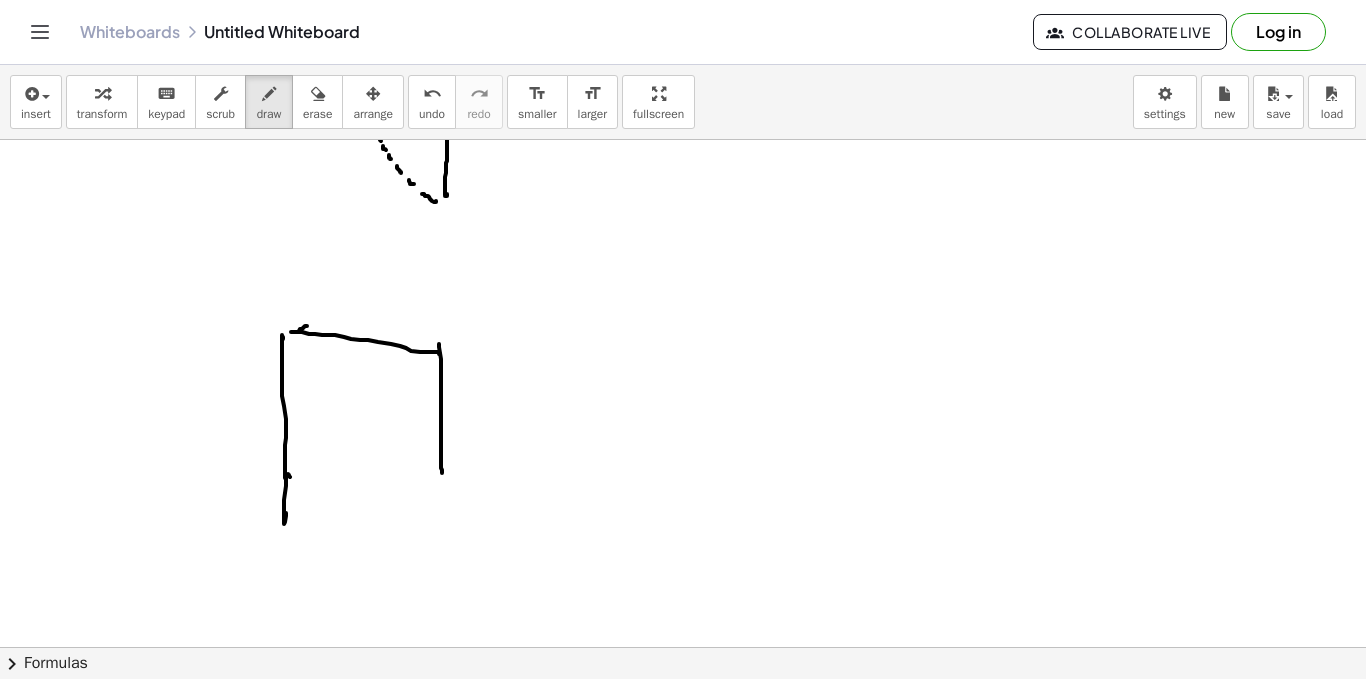 click at bounding box center (683, 269) 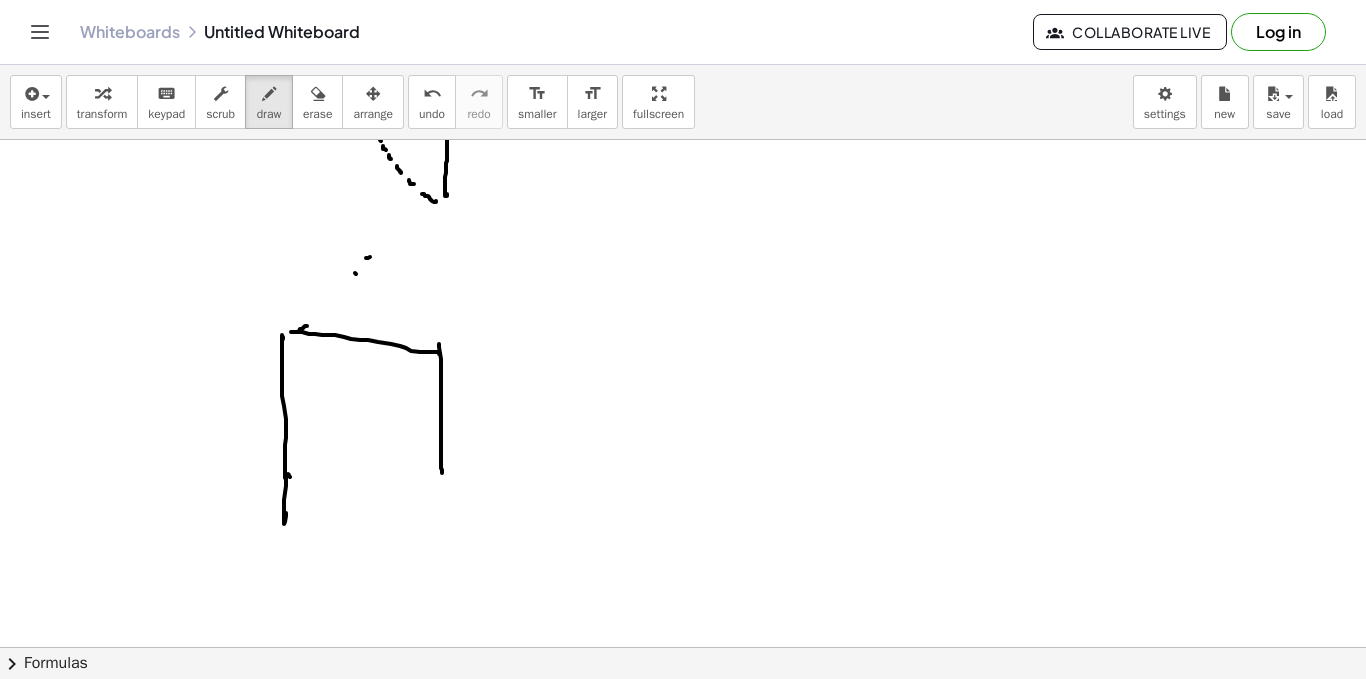 drag, startPoint x: 368, startPoint y: 258, endPoint x: 373, endPoint y: 318, distance: 60.207973 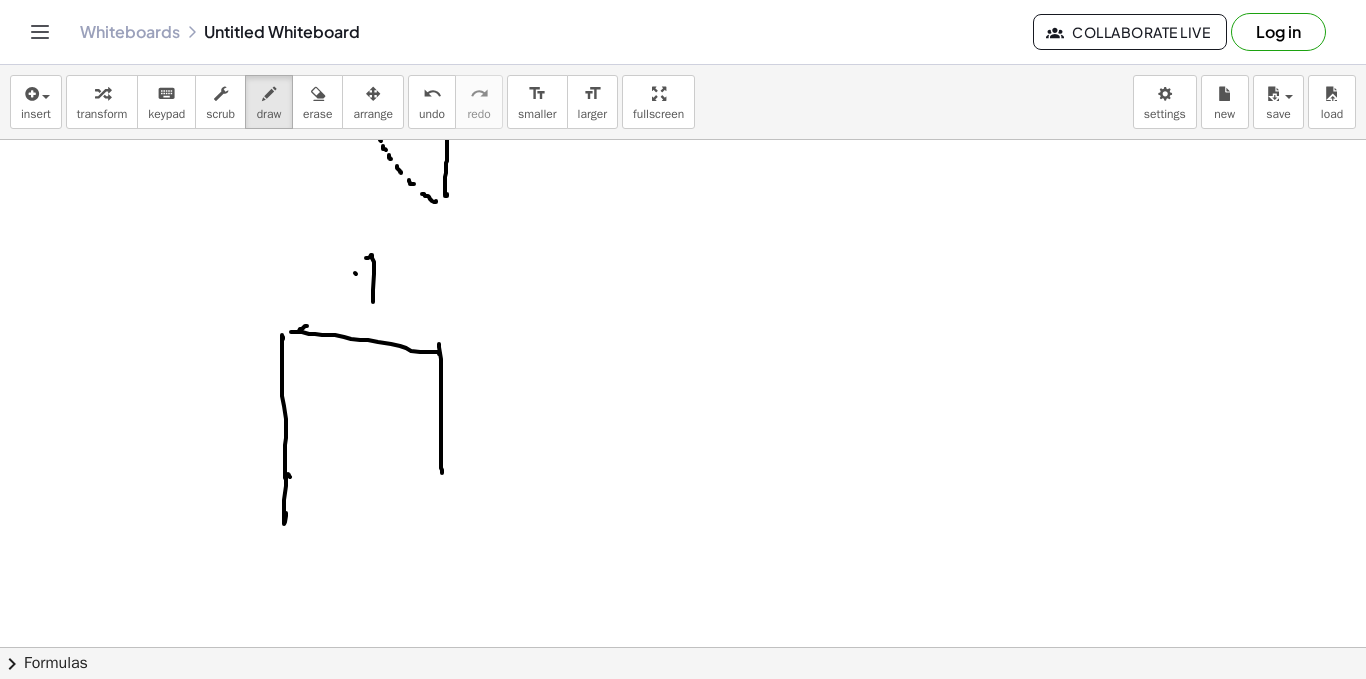 drag, startPoint x: 371, startPoint y: 351, endPoint x: 373, endPoint y: 402, distance: 51.0392 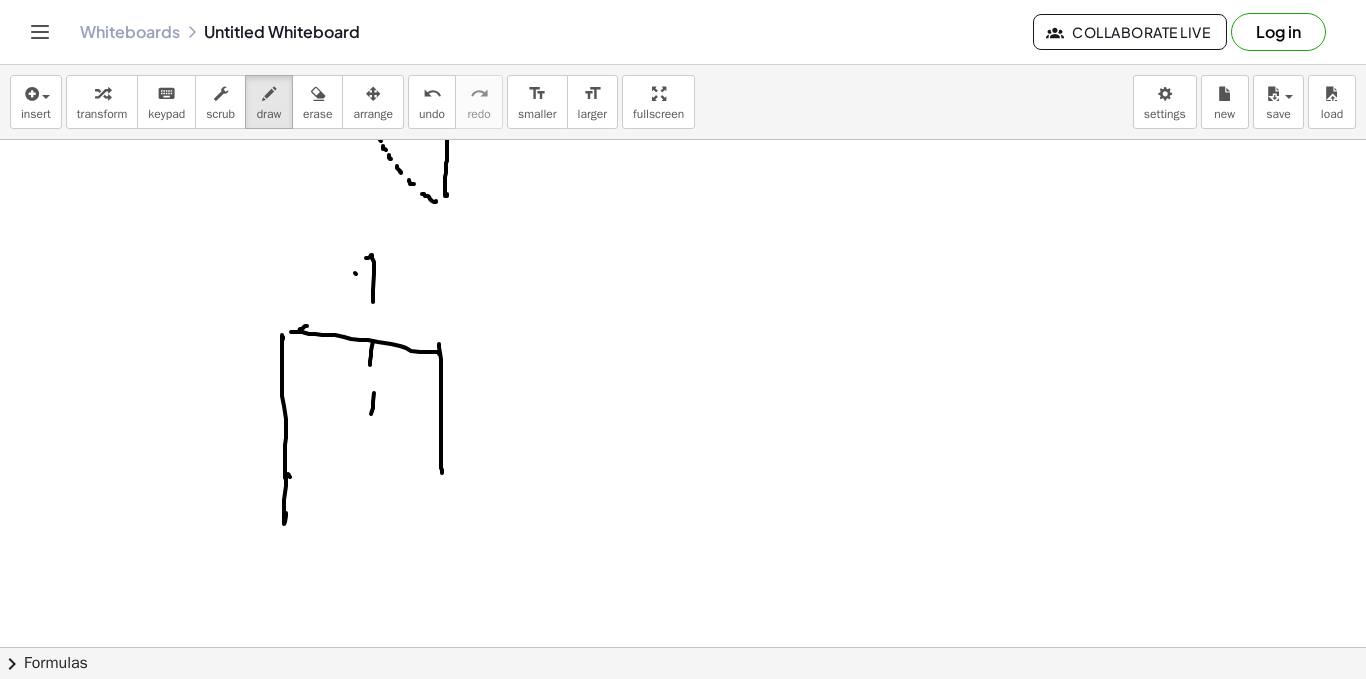 drag, startPoint x: 373, startPoint y: 402, endPoint x: 375, endPoint y: 445, distance: 43.046486 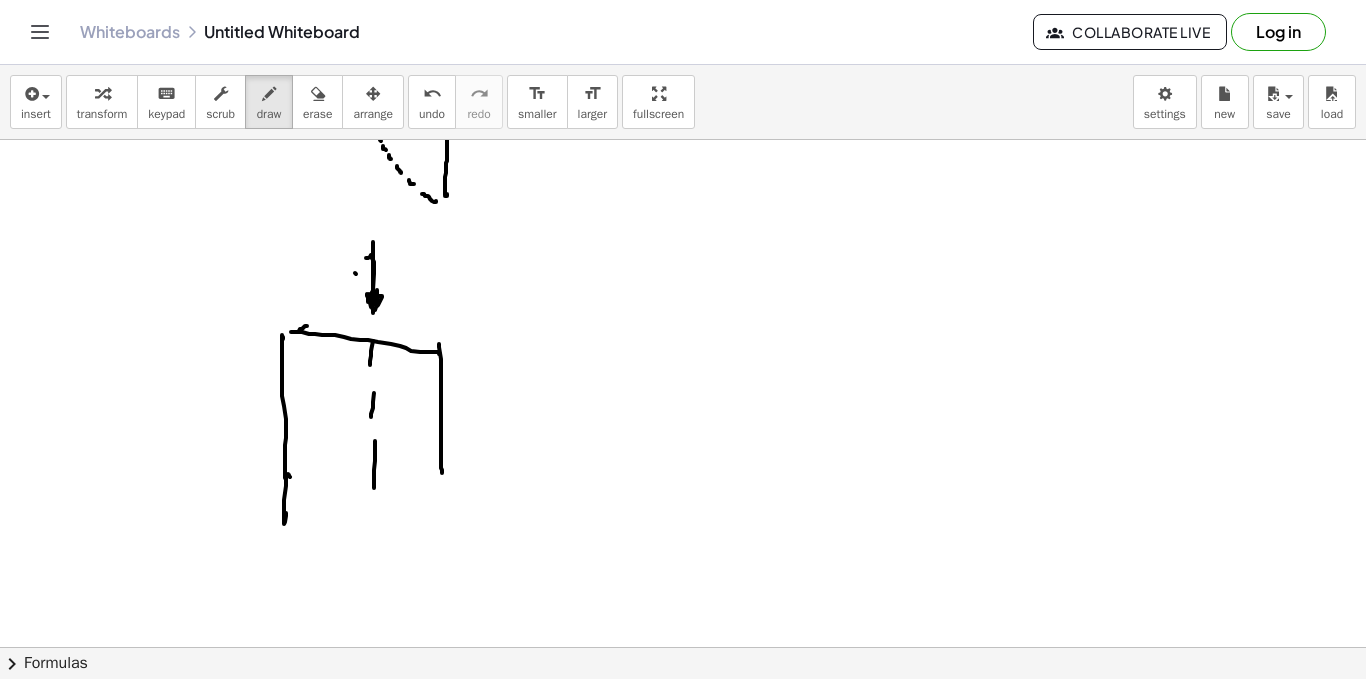 drag, startPoint x: 373, startPoint y: 242, endPoint x: 382, endPoint y: 296, distance: 54.74486 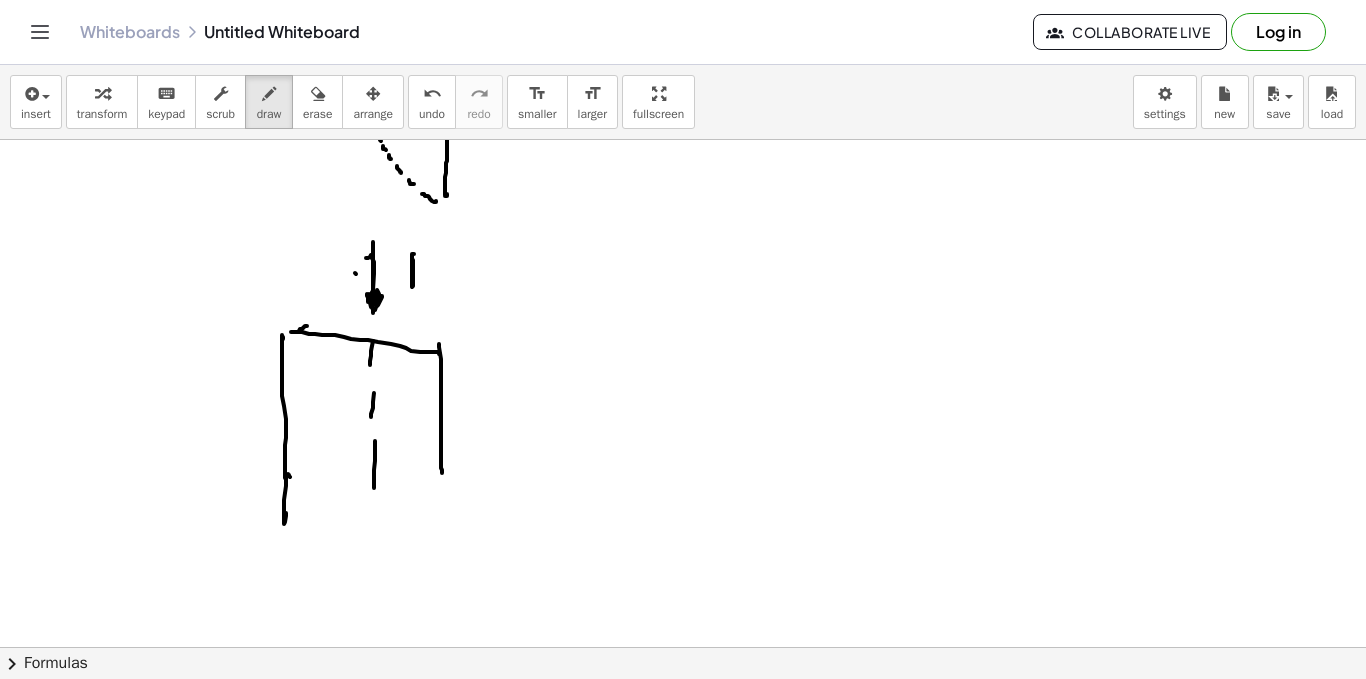 click at bounding box center (683, 269) 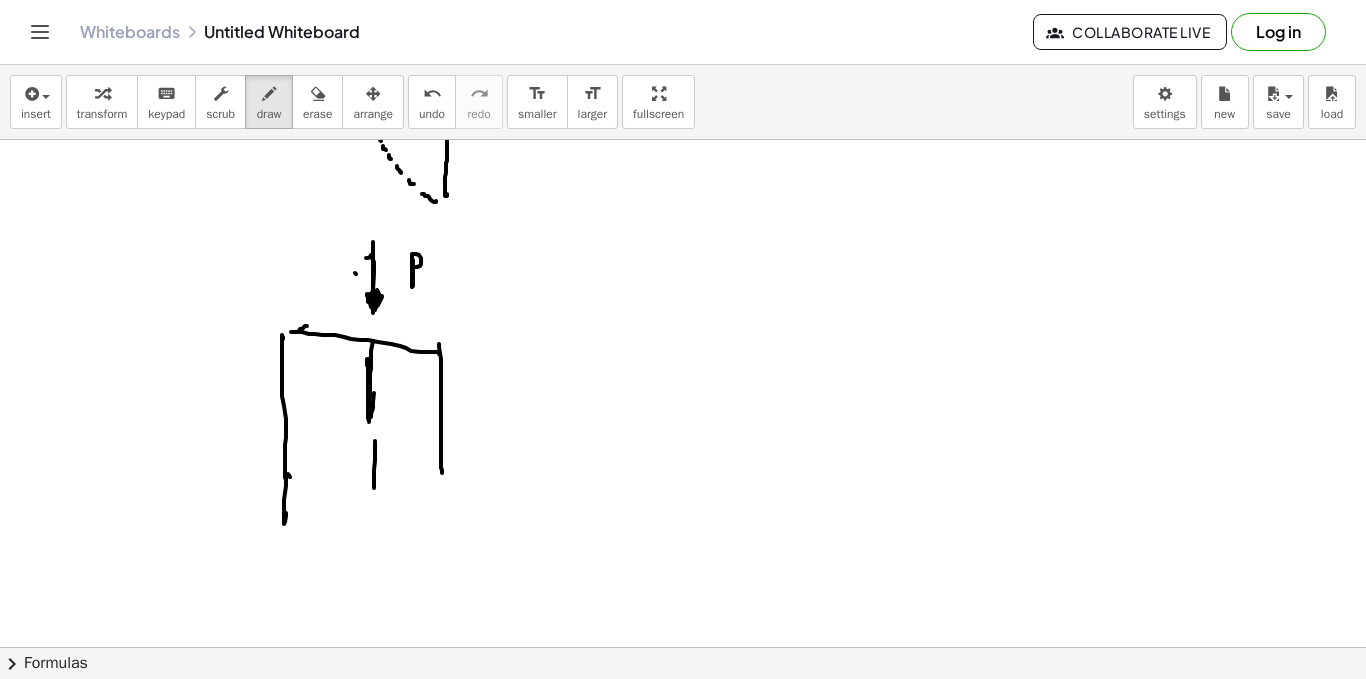 drag, startPoint x: 371, startPoint y: 358, endPoint x: 369, endPoint y: 397, distance: 39.051247 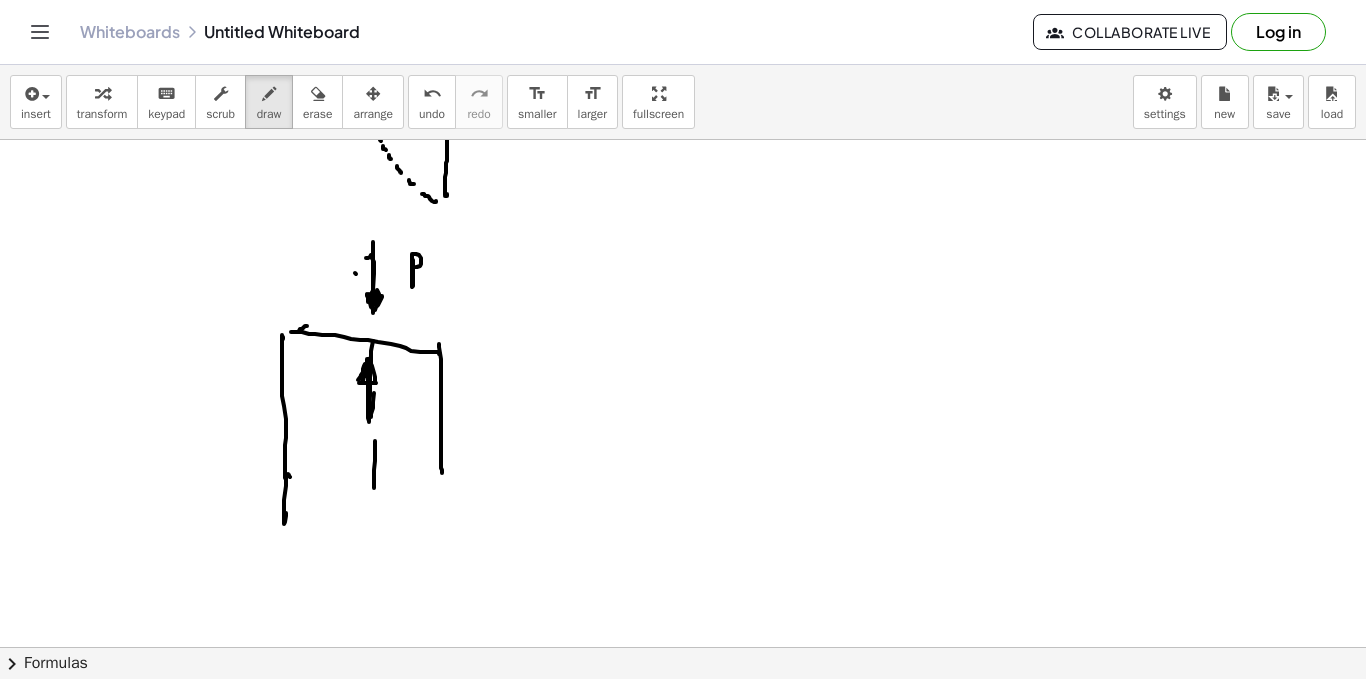 drag, startPoint x: 370, startPoint y: 361, endPoint x: 375, endPoint y: 385, distance: 24.5153 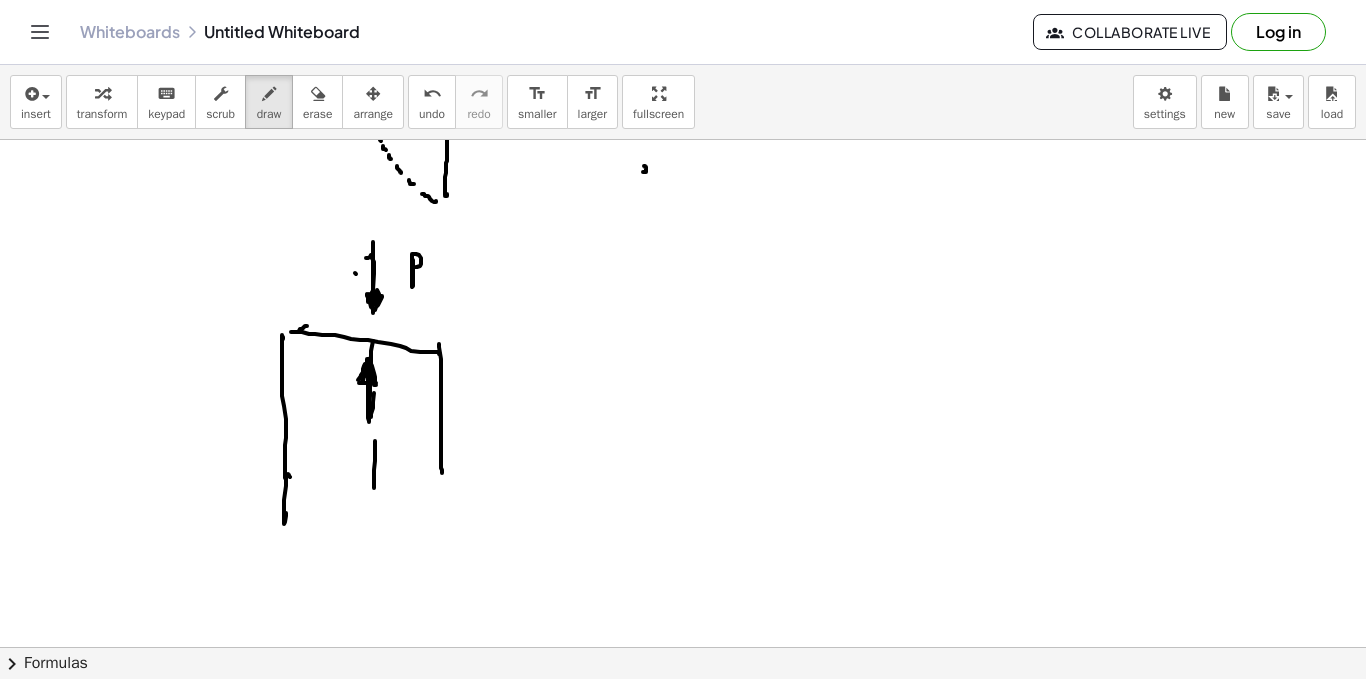 drag, startPoint x: 644, startPoint y: 172, endPoint x: 634, endPoint y: 204, distance: 33.526108 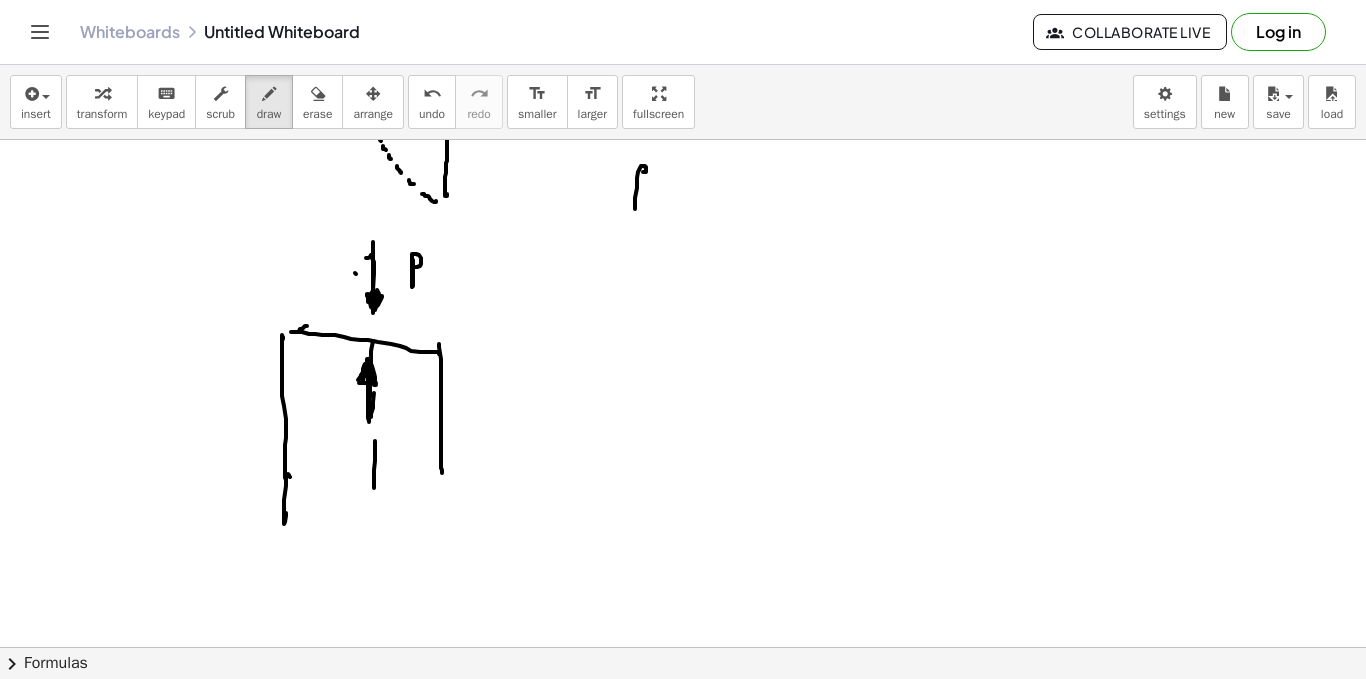 click at bounding box center (683, 269) 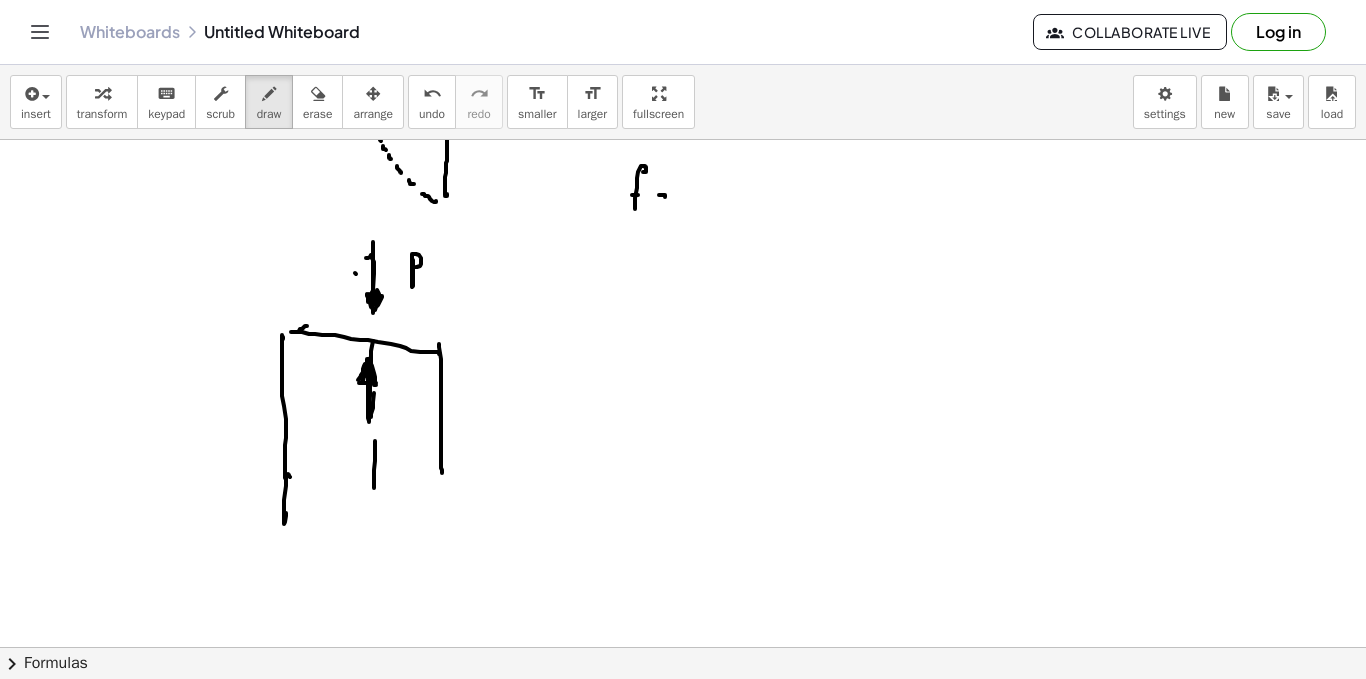 click at bounding box center (683, 269) 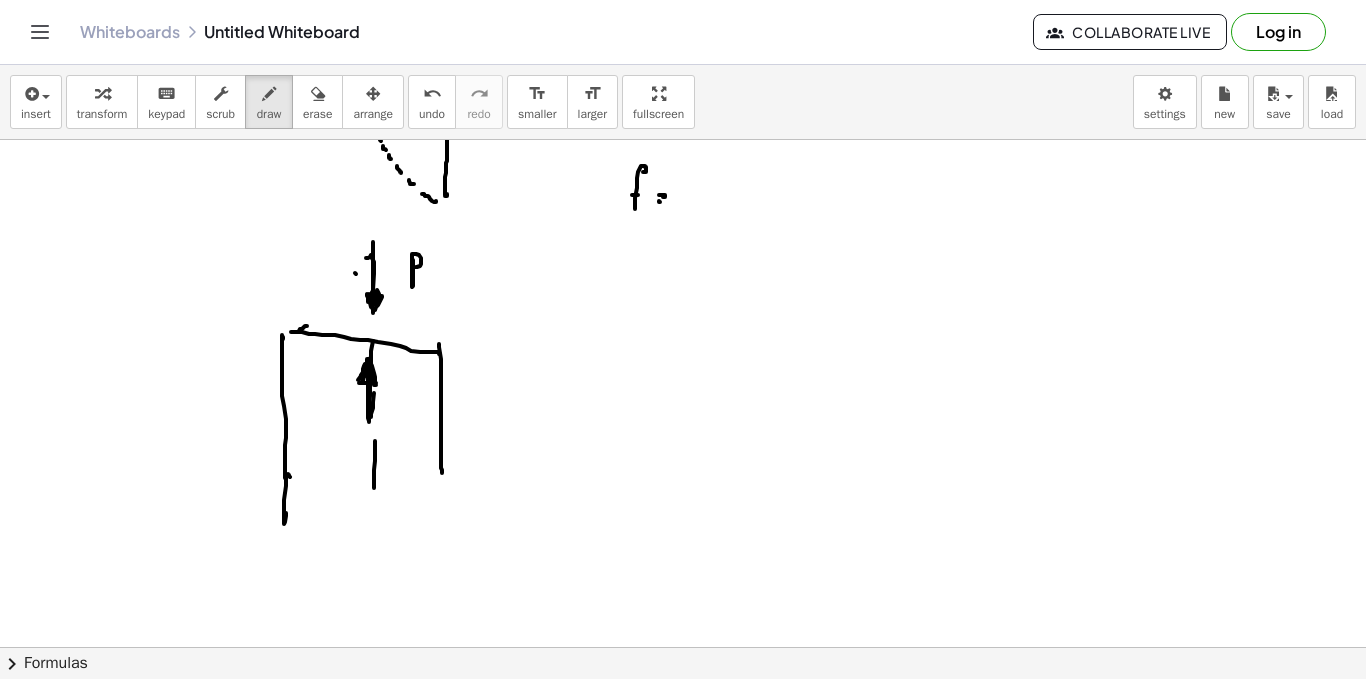 click at bounding box center (683, 269) 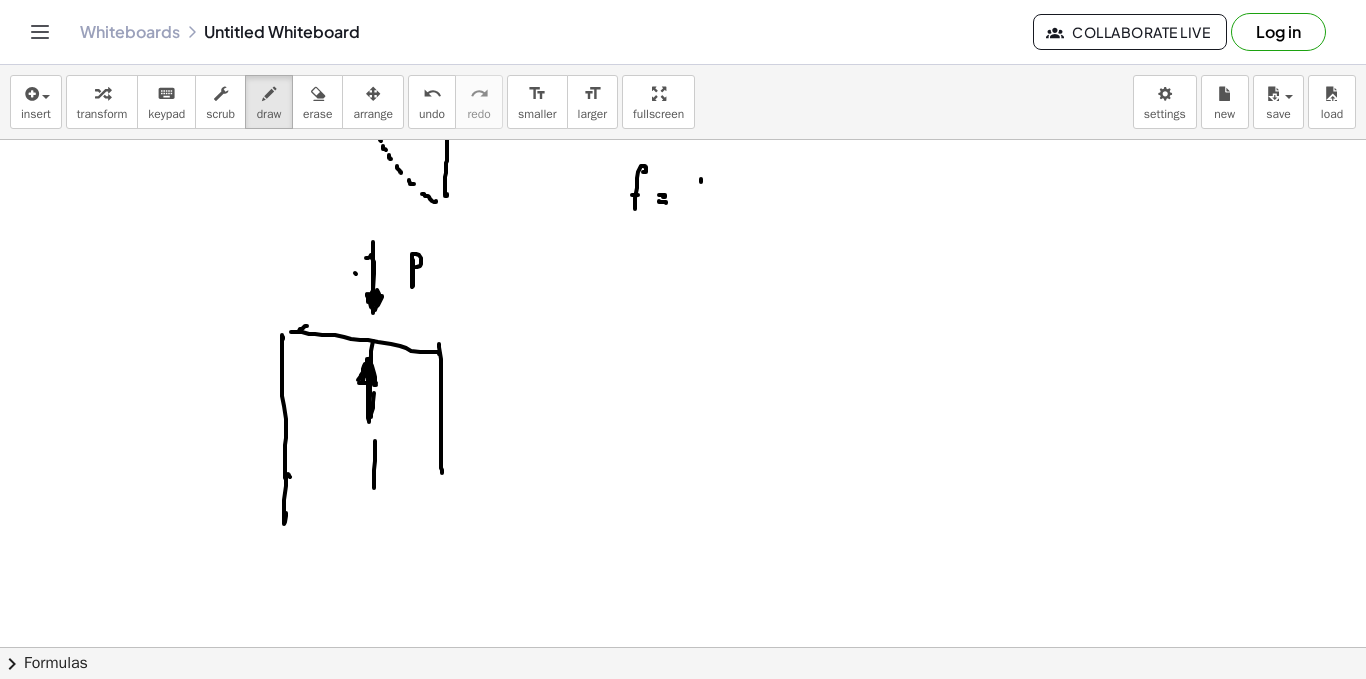 click at bounding box center [683, 269] 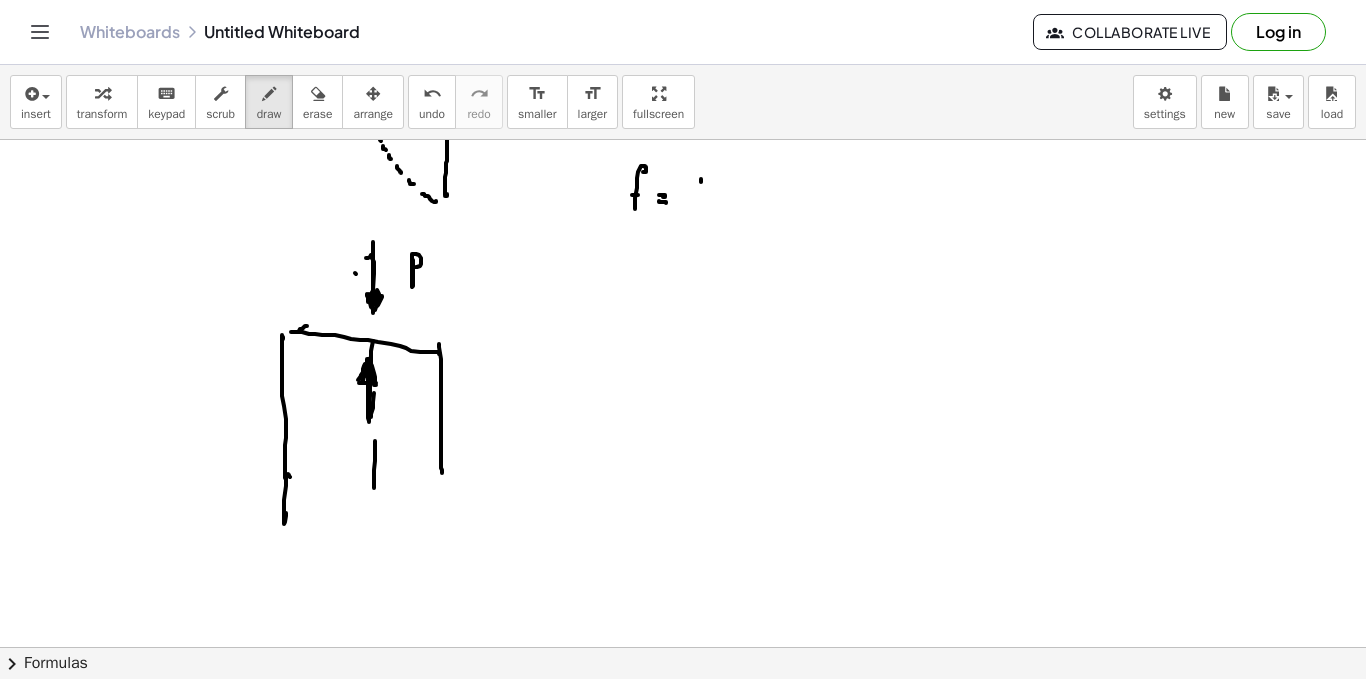 click at bounding box center [683, 269] 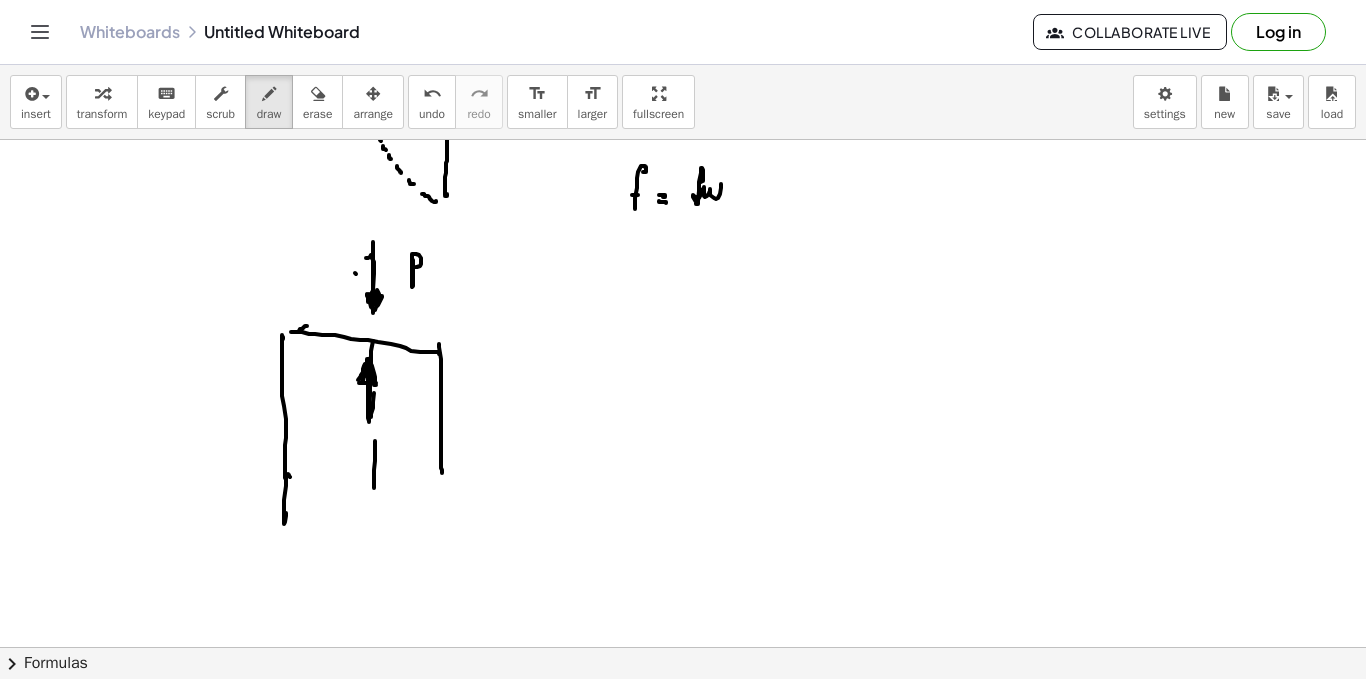 drag, startPoint x: 701, startPoint y: 178, endPoint x: 730, endPoint y: 188, distance: 30.675724 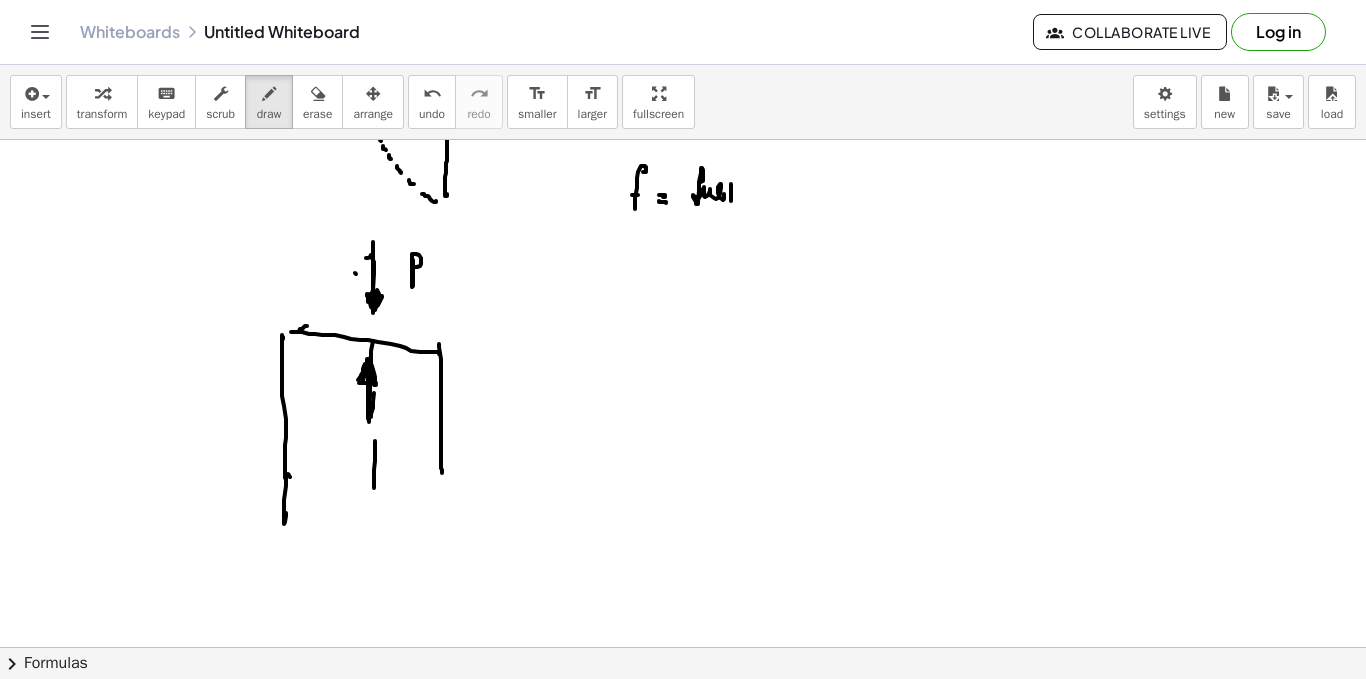 click at bounding box center (683, 269) 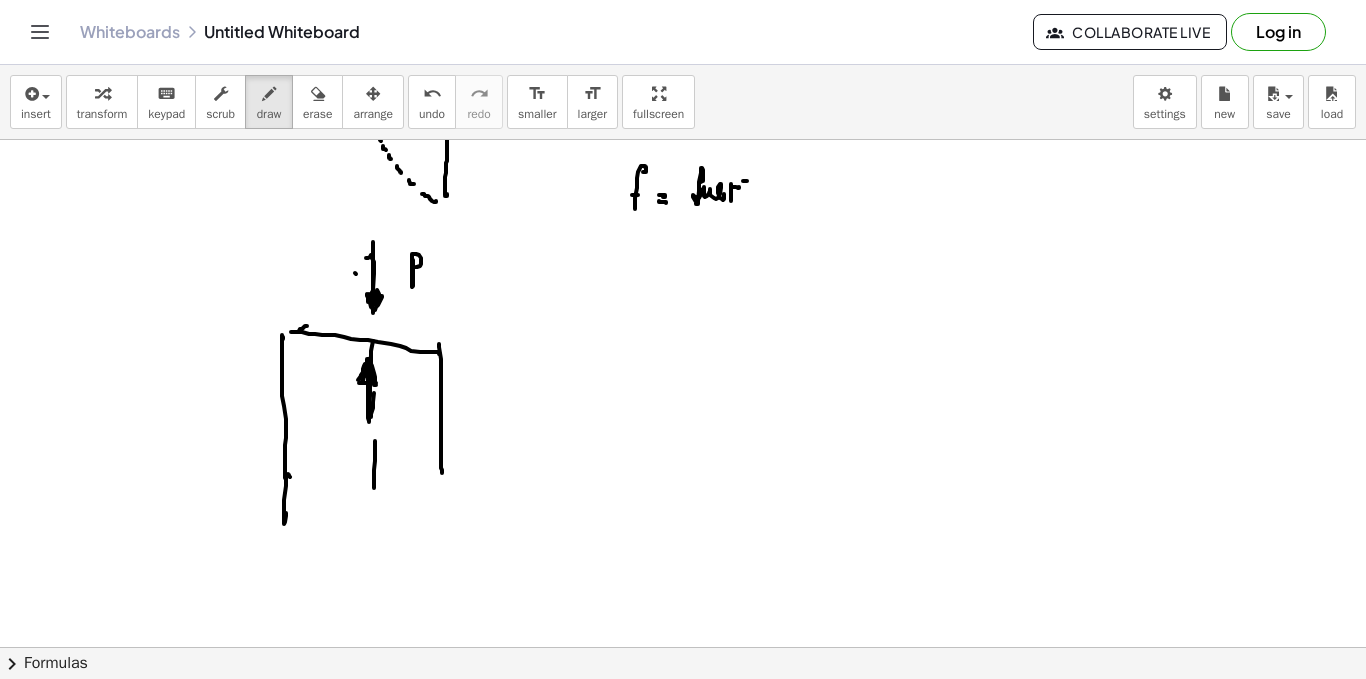 drag, startPoint x: 747, startPoint y: 181, endPoint x: 752, endPoint y: 198, distance: 17.720045 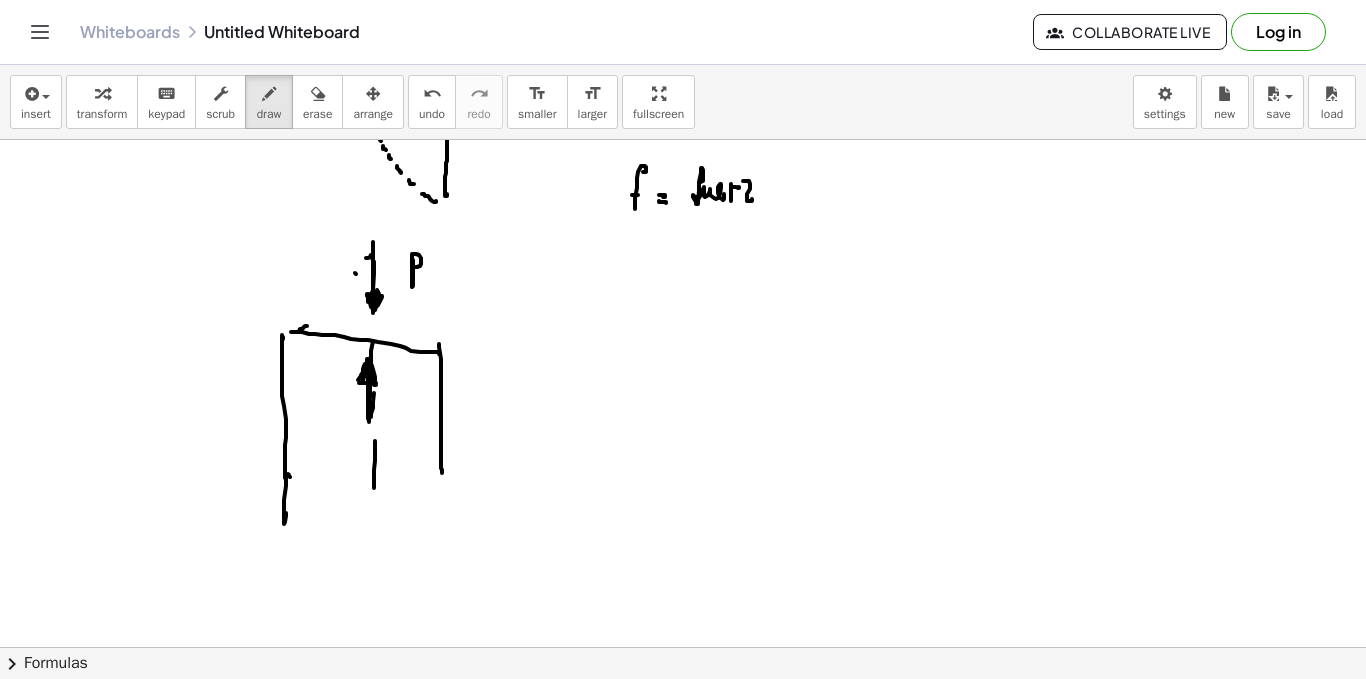 drag, startPoint x: 749, startPoint y: 192, endPoint x: 766, endPoint y: 191, distance: 17.029387 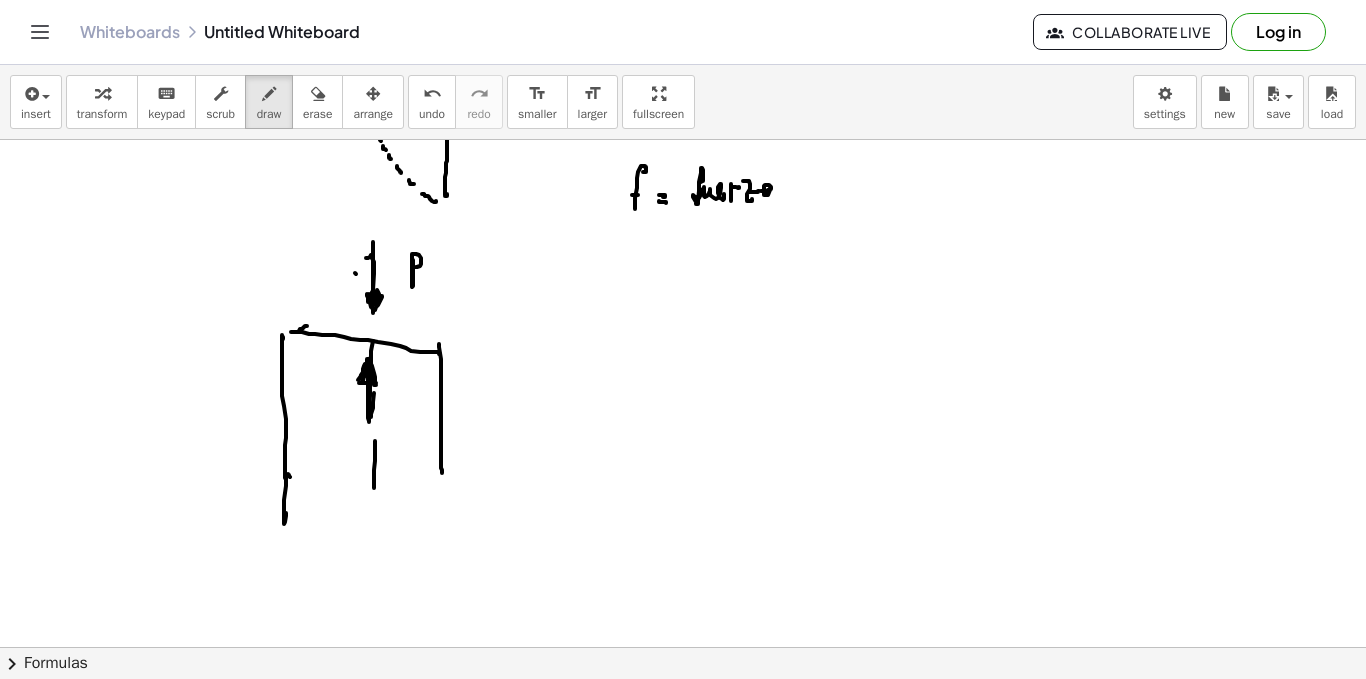 drag, startPoint x: 766, startPoint y: 191, endPoint x: 759, endPoint y: 200, distance: 11.401754 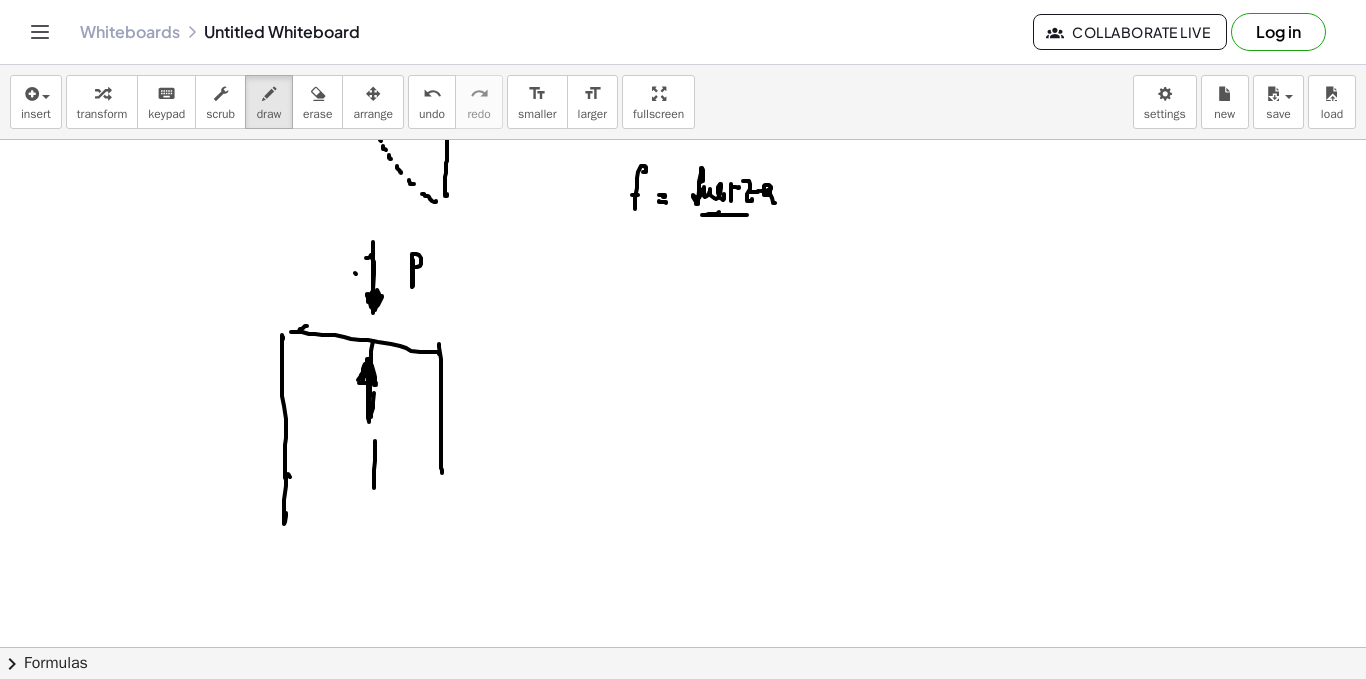 drag, startPoint x: 709, startPoint y: 214, endPoint x: 762, endPoint y: 220, distance: 53.338543 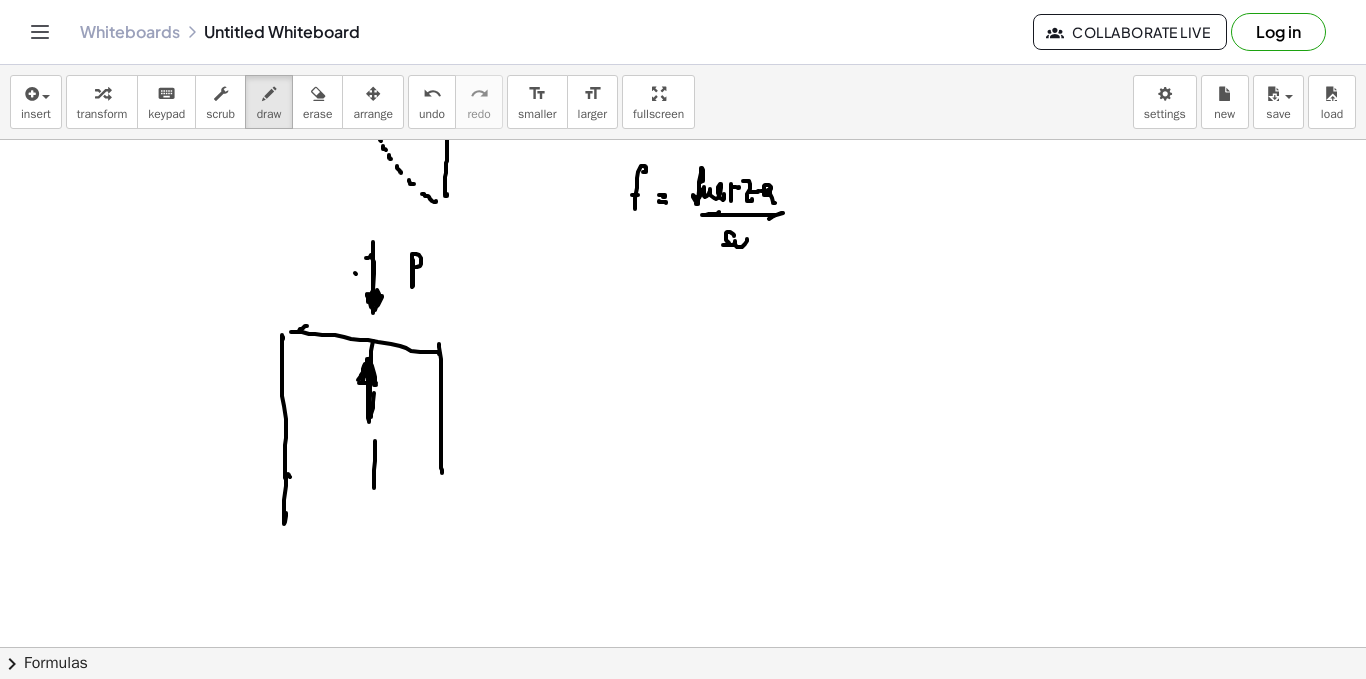 drag, startPoint x: 727, startPoint y: 232, endPoint x: 753, endPoint y: 239, distance: 26.925823 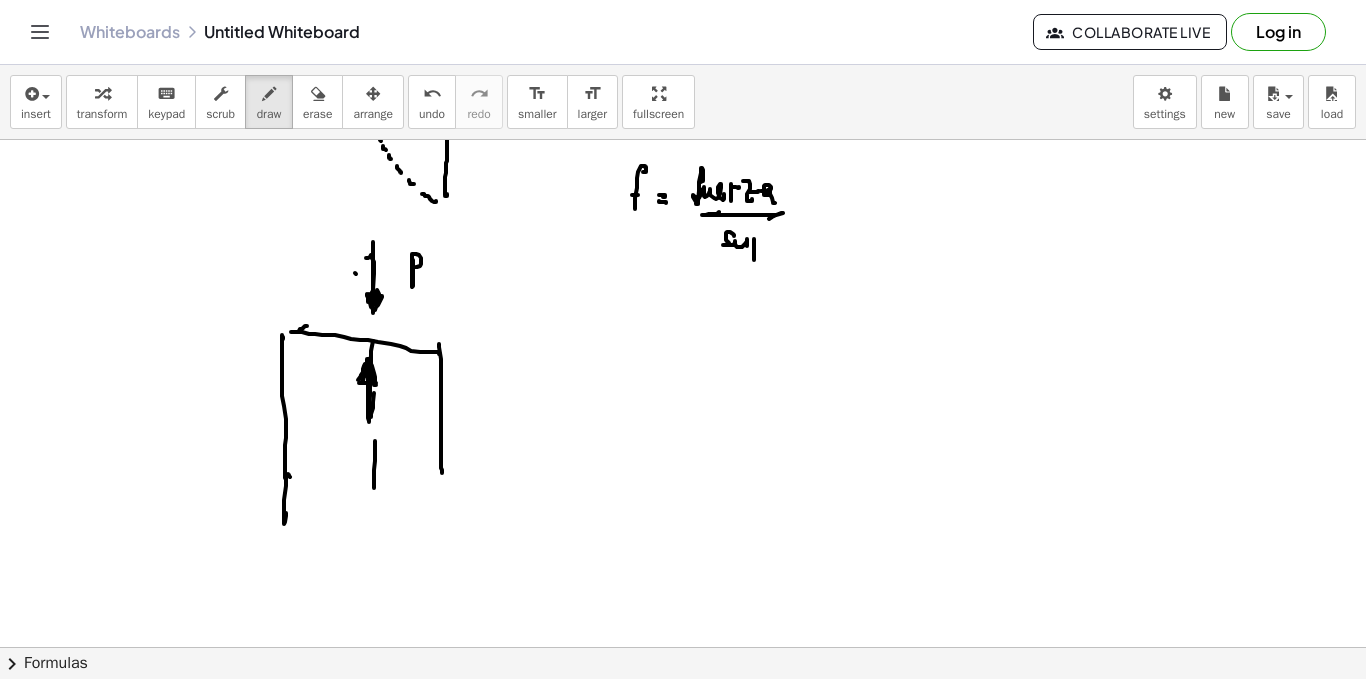 drag, startPoint x: 754, startPoint y: 260, endPoint x: 759, endPoint y: 241, distance: 19.646883 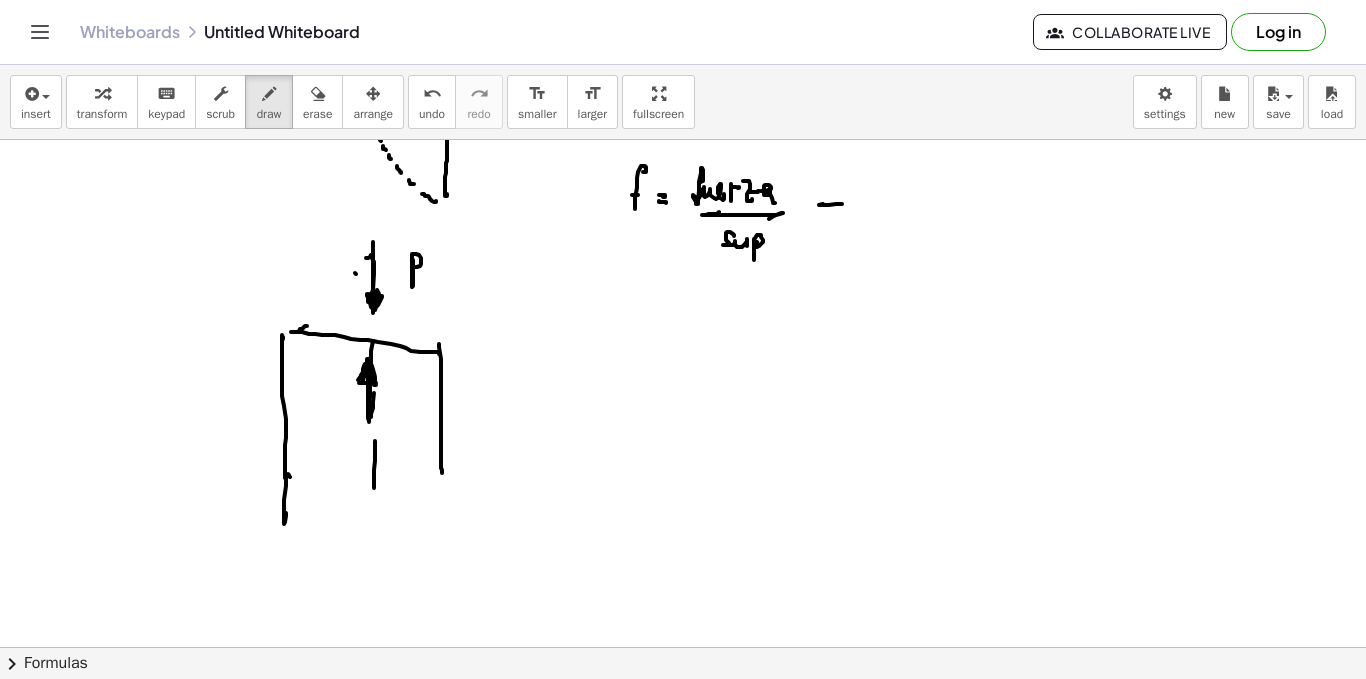 drag, startPoint x: 840, startPoint y: 204, endPoint x: 843, endPoint y: 193, distance: 11.401754 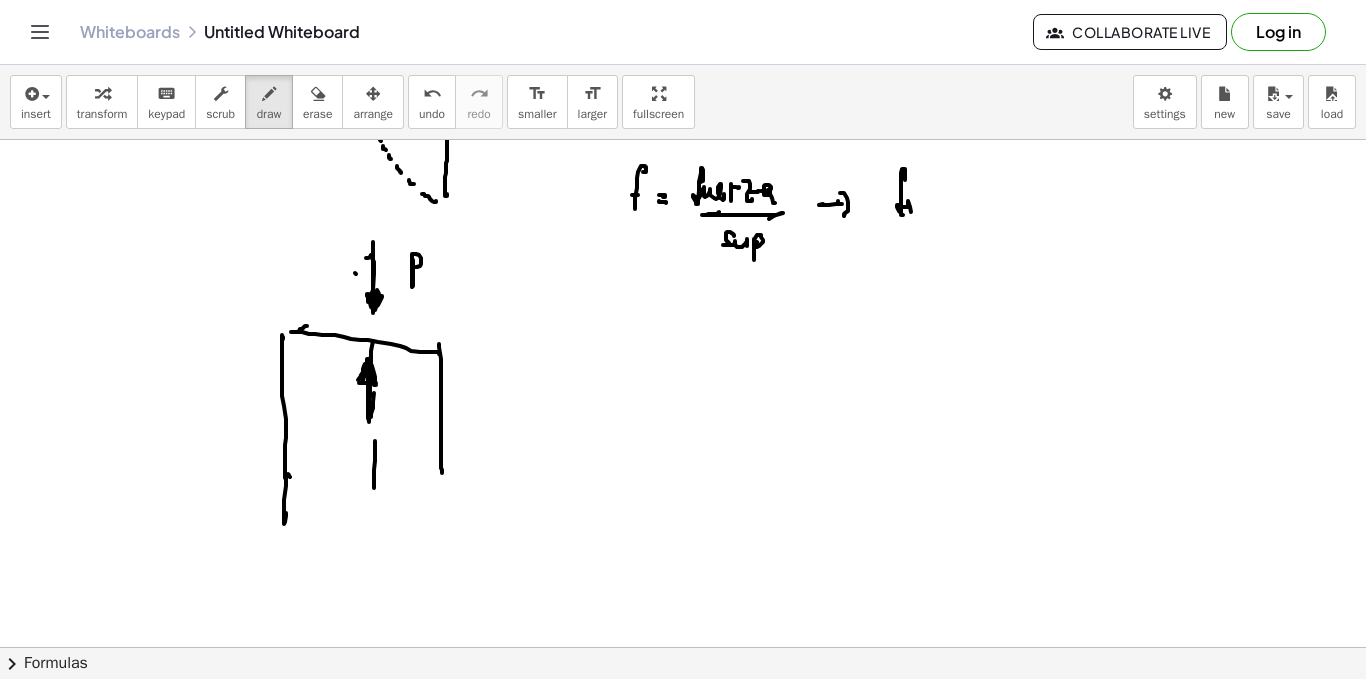 drag, startPoint x: 905, startPoint y: 177, endPoint x: 925, endPoint y: 208, distance: 36.891735 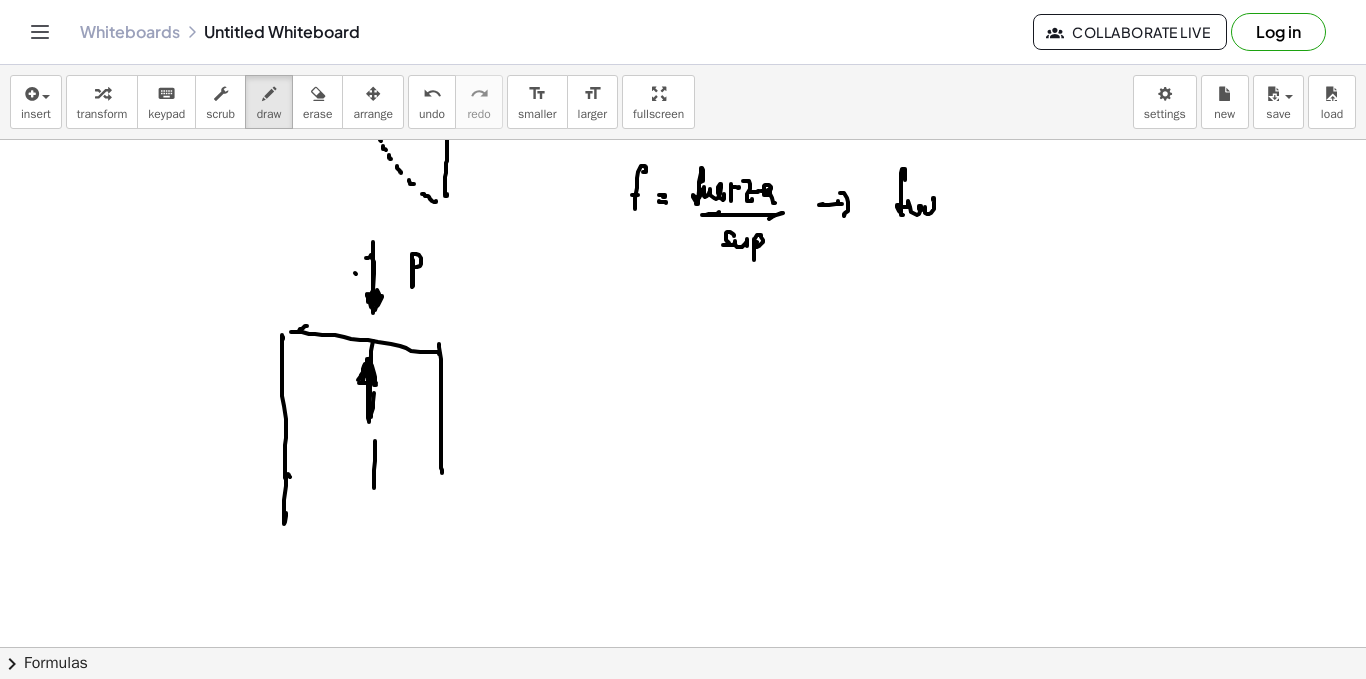 drag, startPoint x: 925, startPoint y: 207, endPoint x: 949, endPoint y: 209, distance: 24.083189 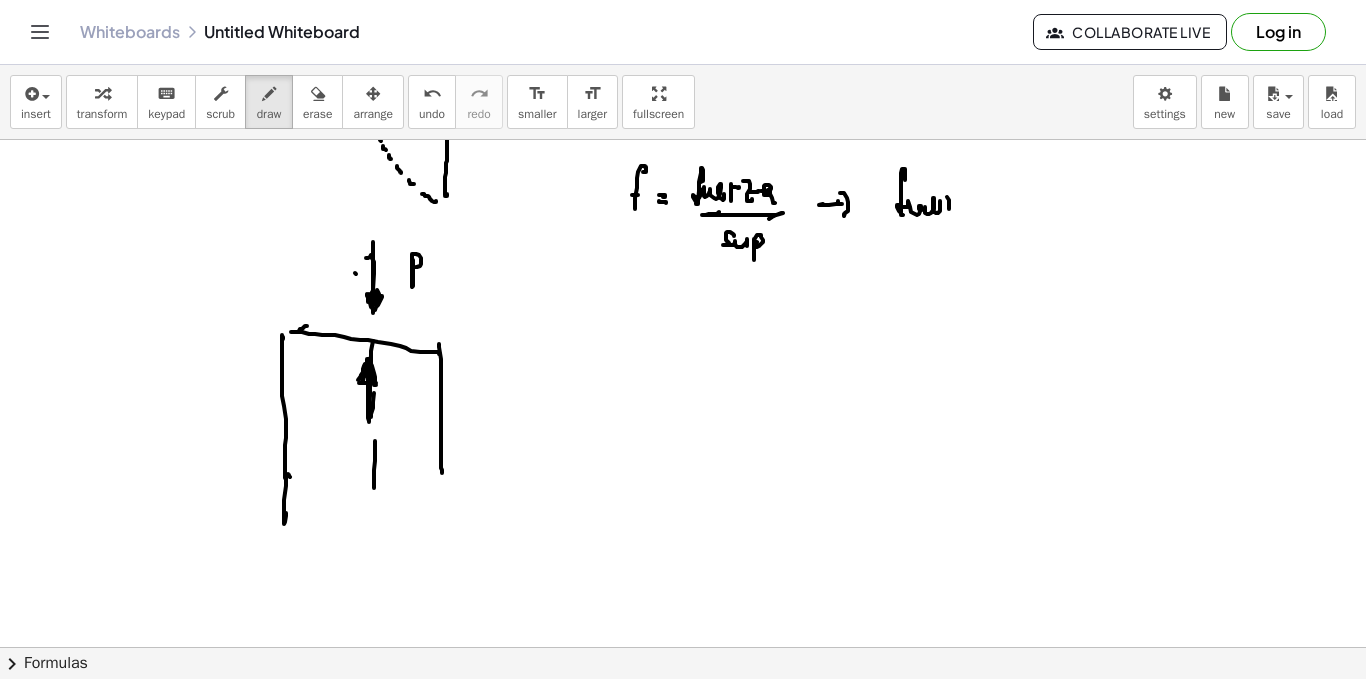 drag, startPoint x: 949, startPoint y: 209, endPoint x: 968, endPoint y: 197, distance: 22.472204 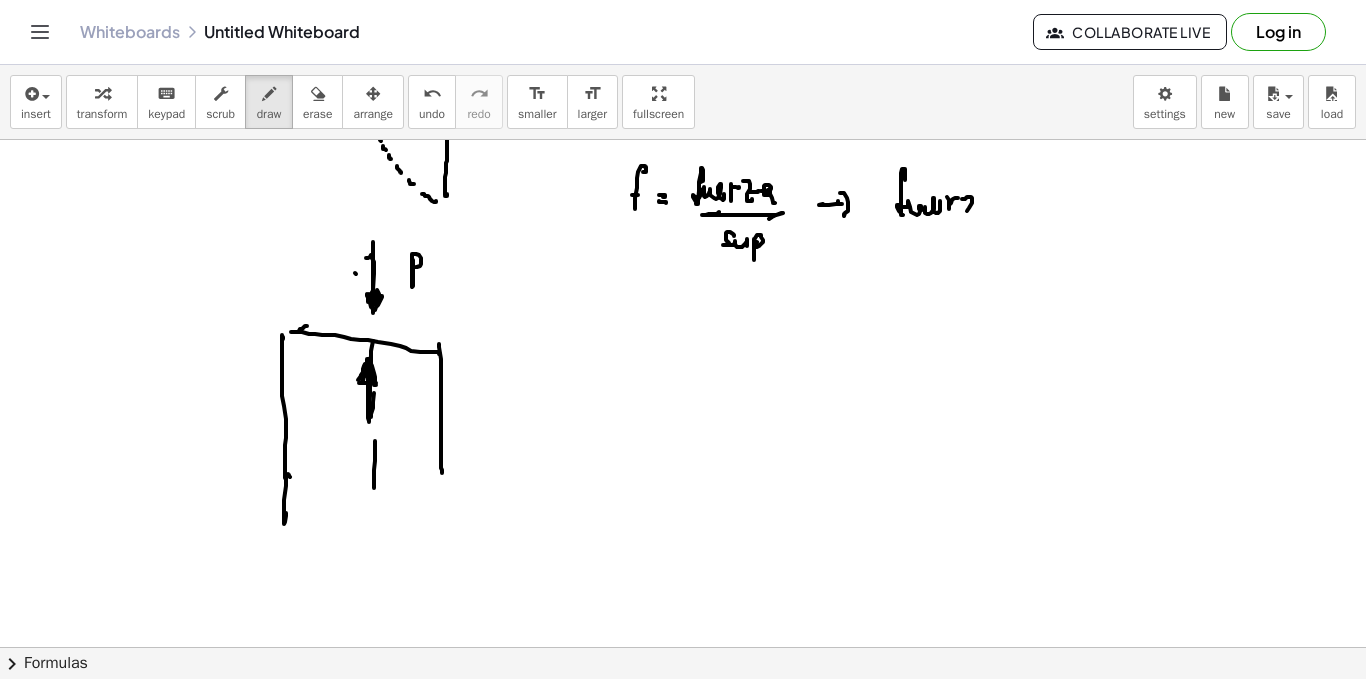 drag, startPoint x: 967, startPoint y: 197, endPoint x: 967, endPoint y: 216, distance: 19 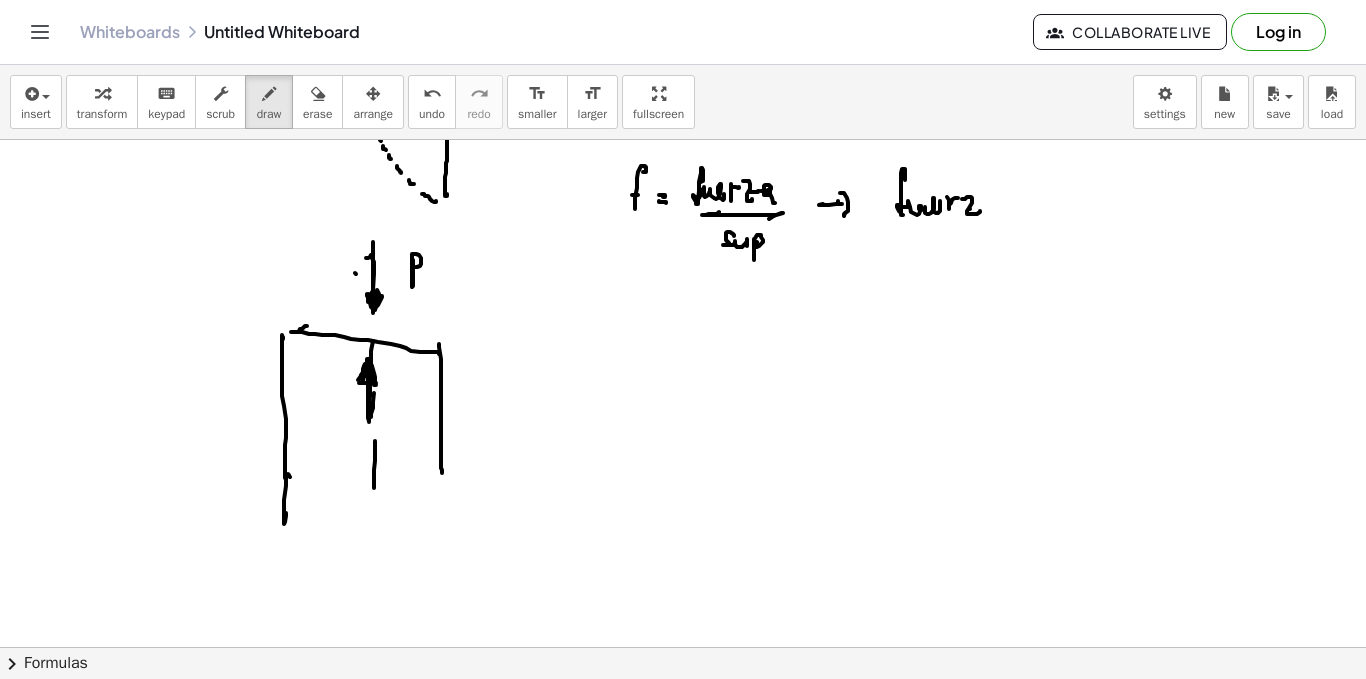 click at bounding box center (683, 269) 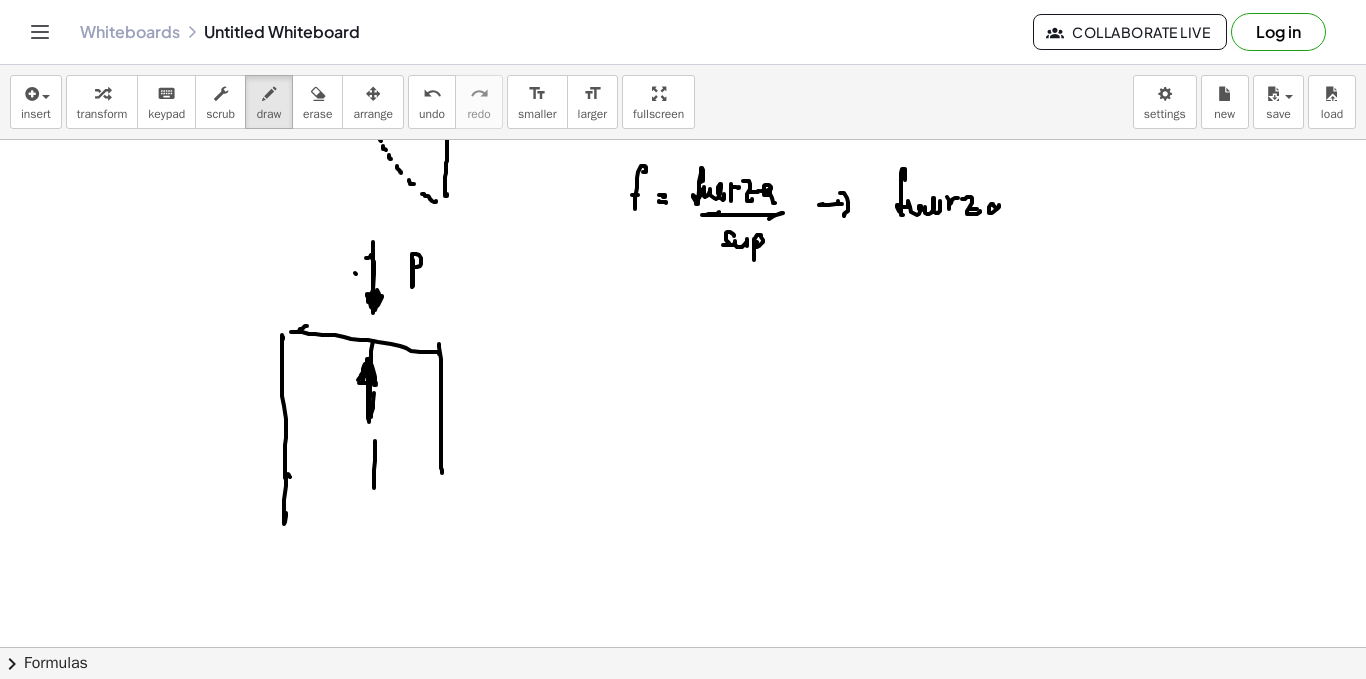 drag, startPoint x: 996, startPoint y: 208, endPoint x: 1049, endPoint y: 204, distance: 53.15073 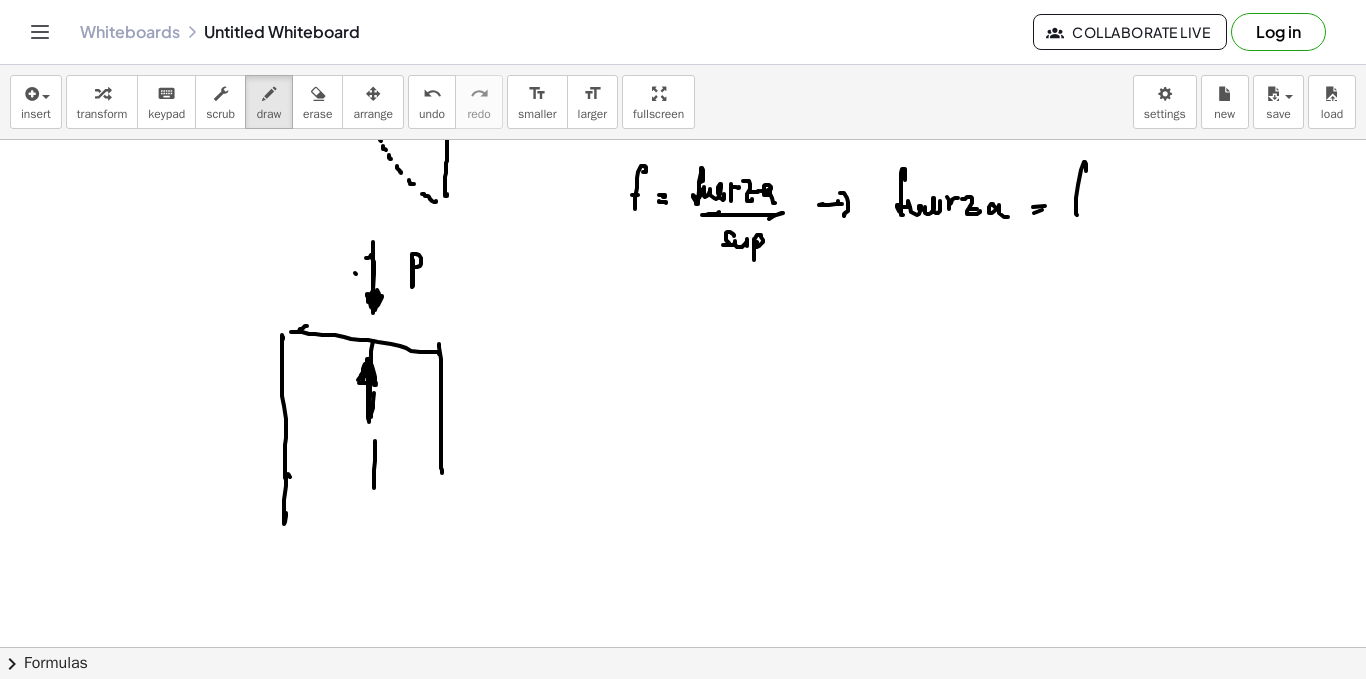drag, startPoint x: 1078, startPoint y: 185, endPoint x: 1091, endPoint y: 204, distance: 23.021729 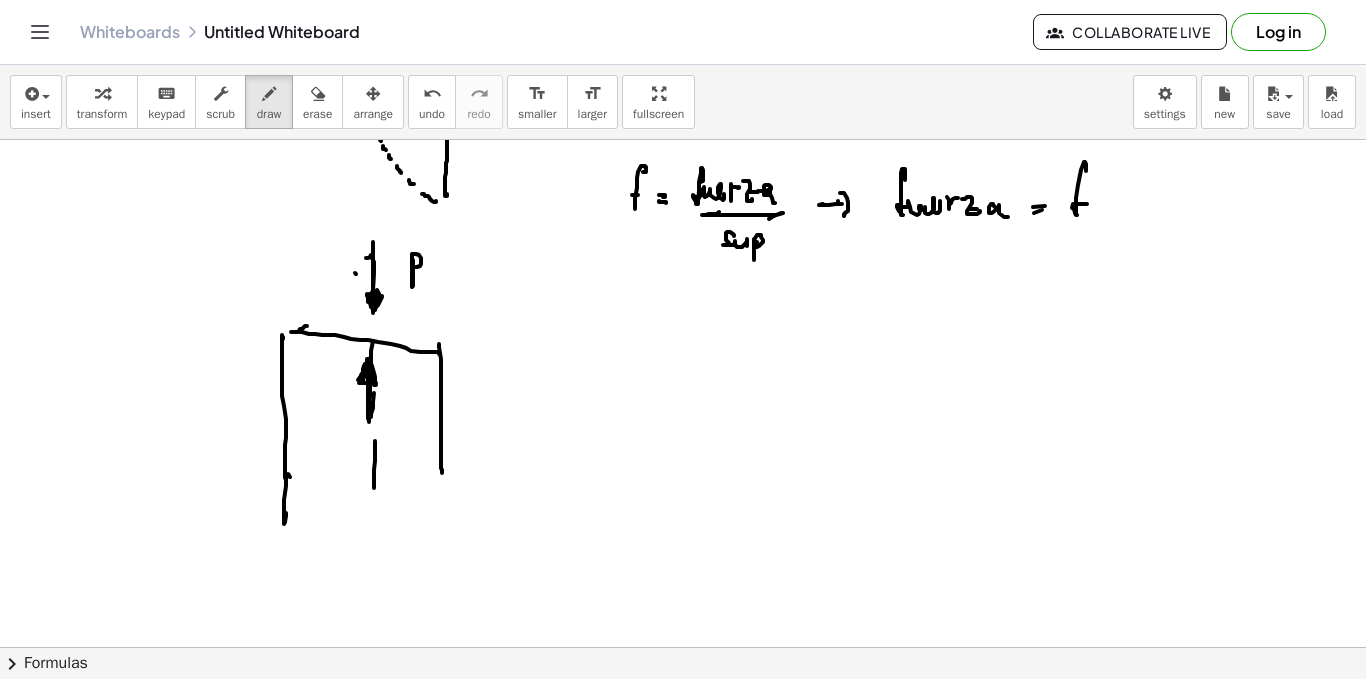 click at bounding box center [683, 269] 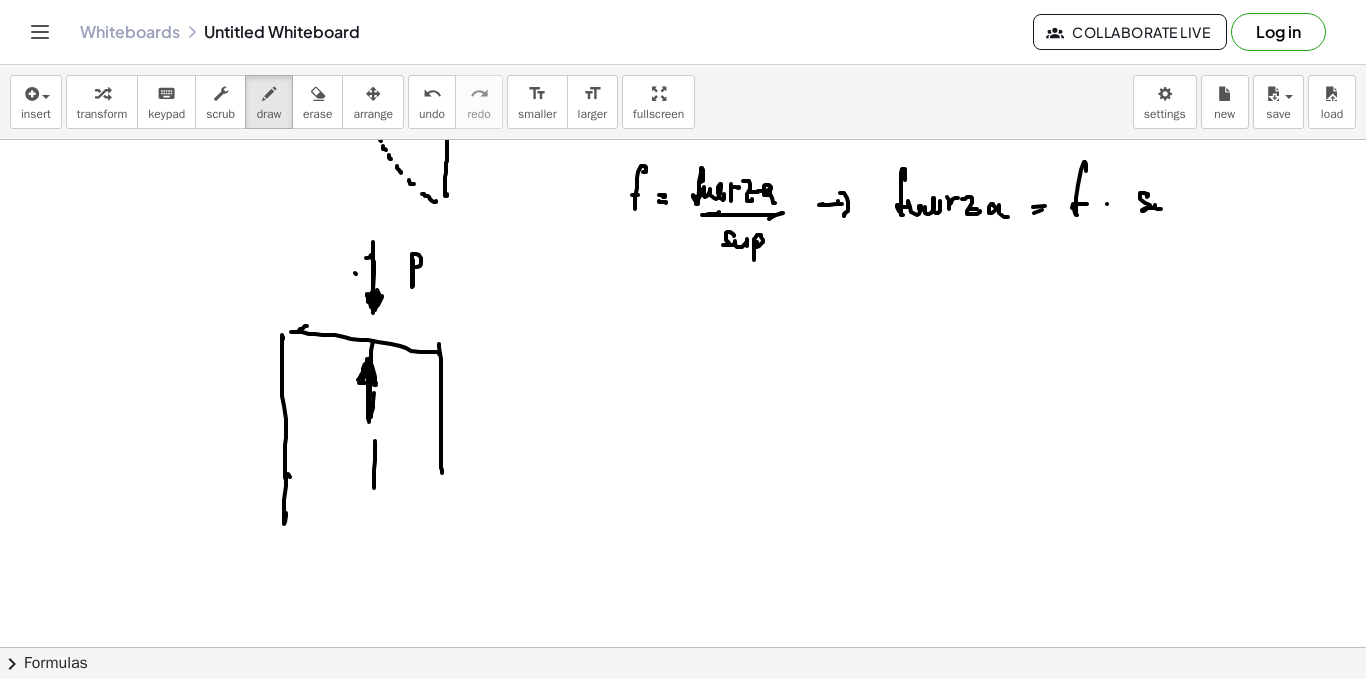 drag, startPoint x: 1145, startPoint y: 193, endPoint x: 1177, endPoint y: 198, distance: 32.38827 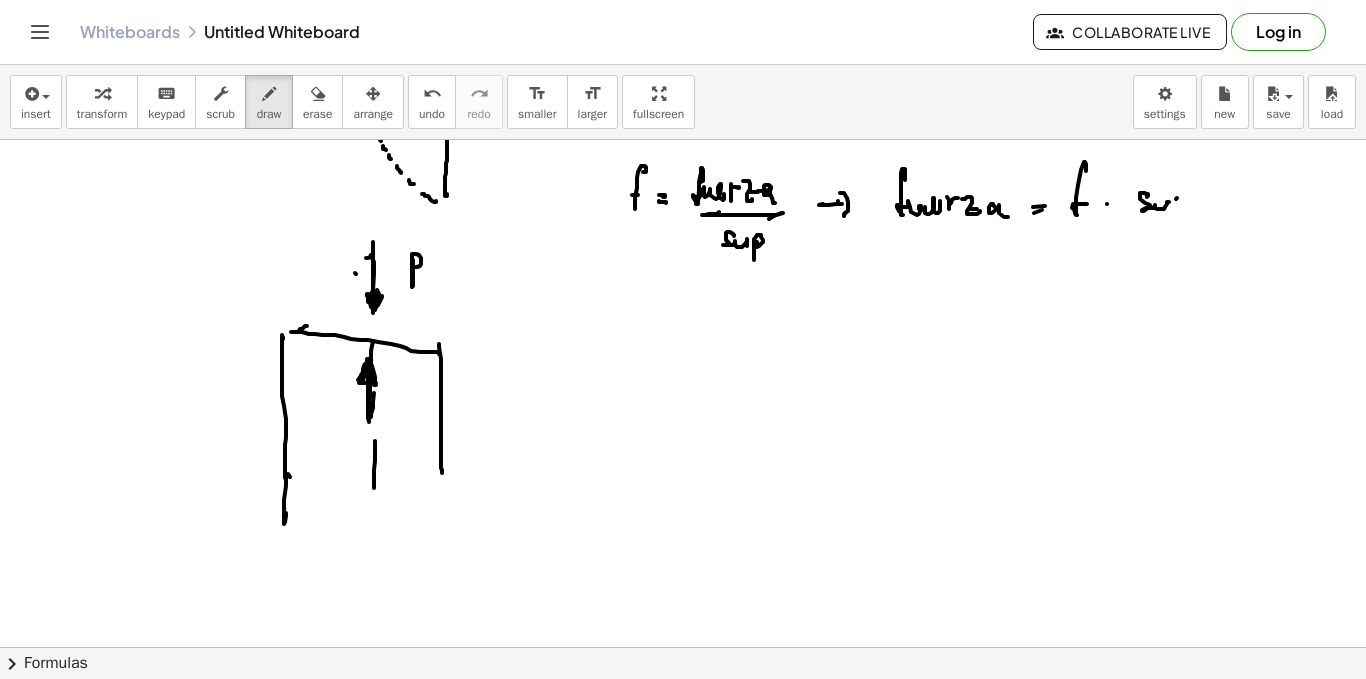 click at bounding box center (683, 269) 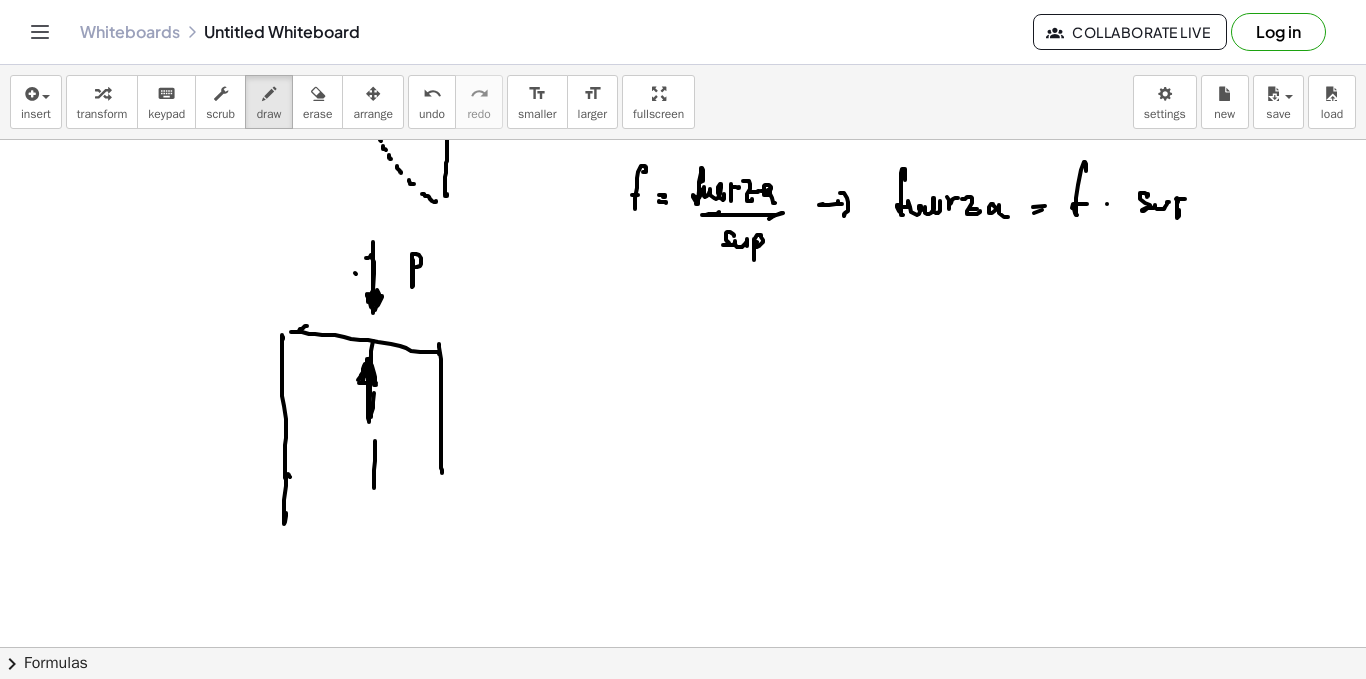 click at bounding box center (683, 269) 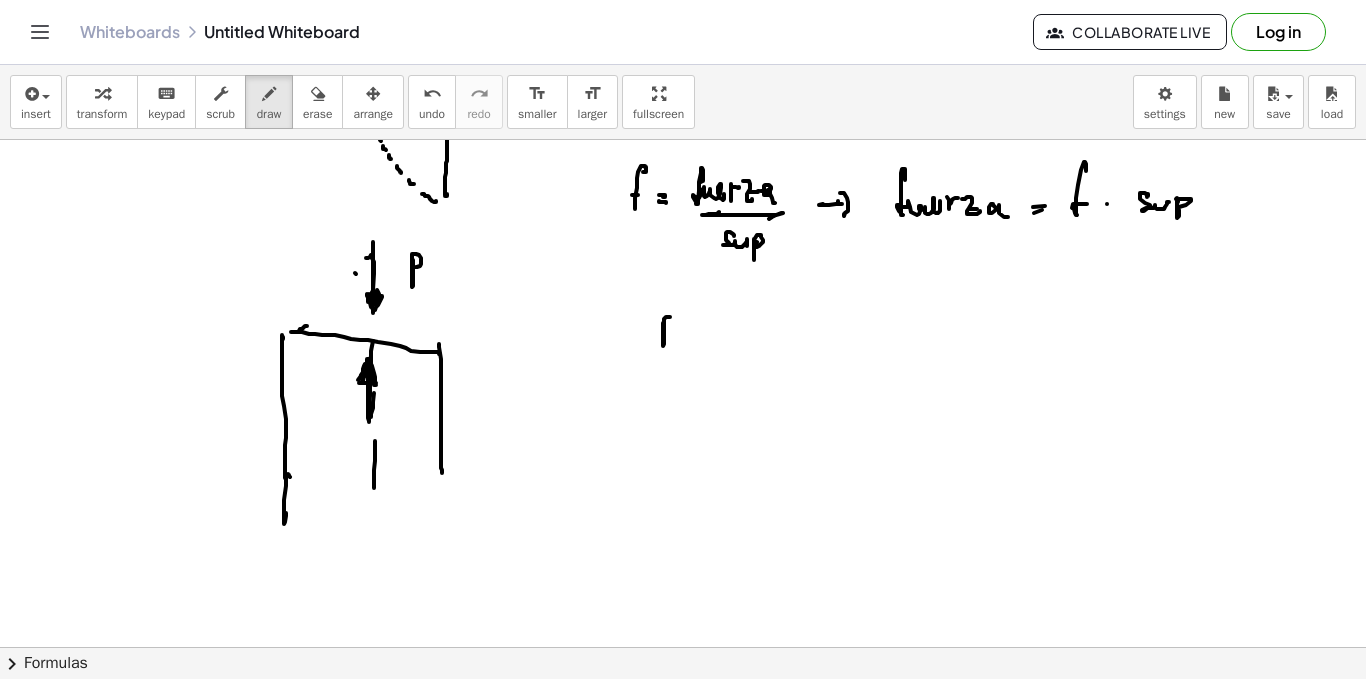 click at bounding box center (683, 269) 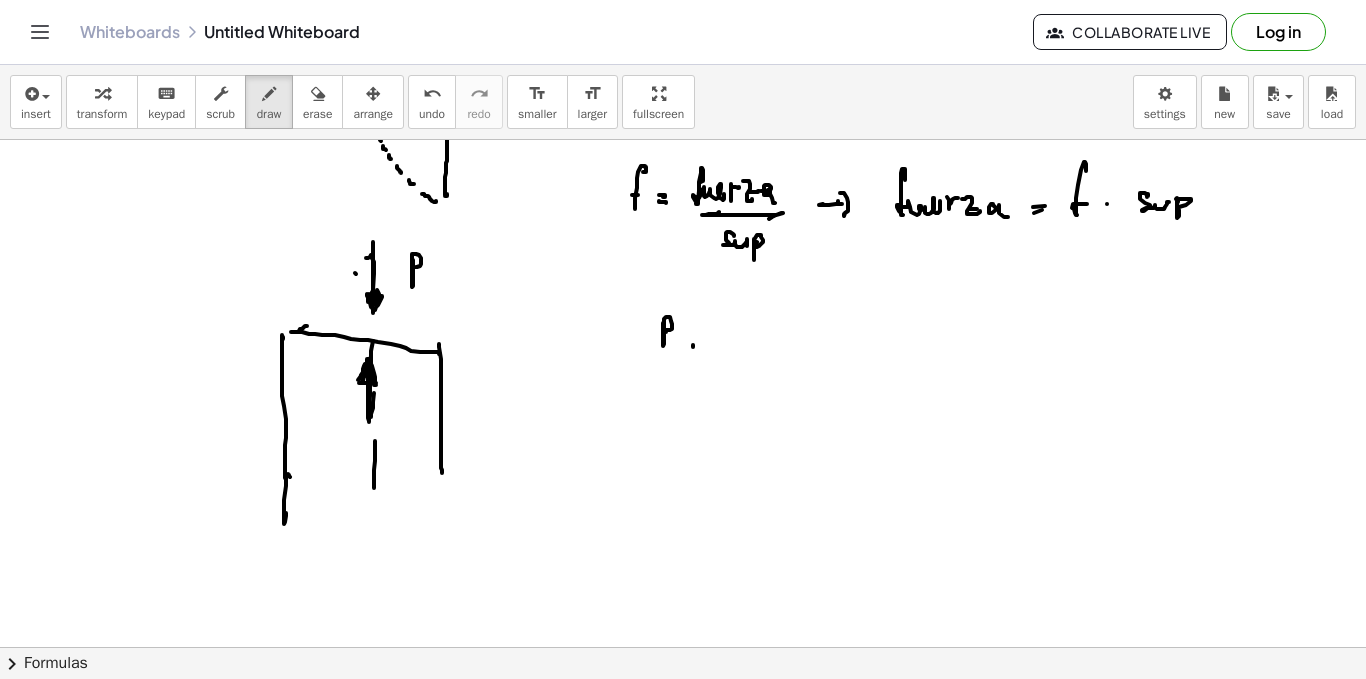 drag, startPoint x: 693, startPoint y: 347, endPoint x: 704, endPoint y: 343, distance: 11.7046995 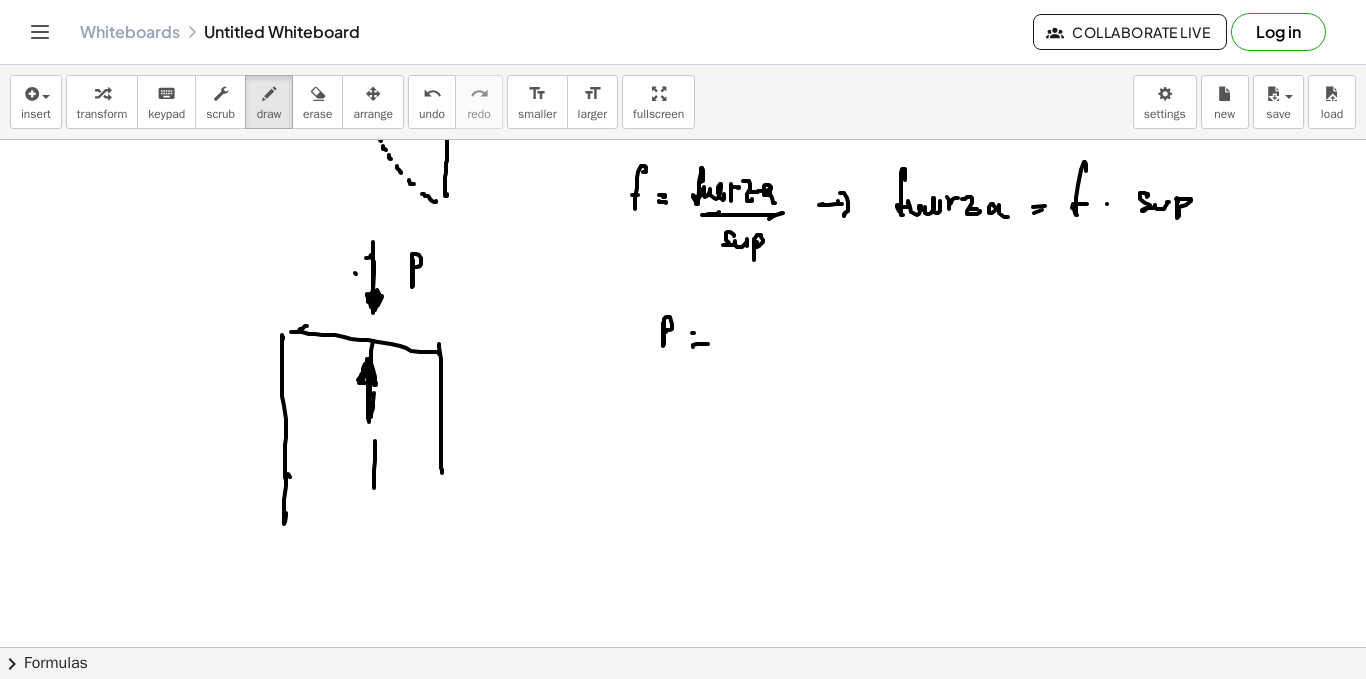 drag, startPoint x: 692, startPoint y: 333, endPoint x: 707, endPoint y: 334, distance: 15.033297 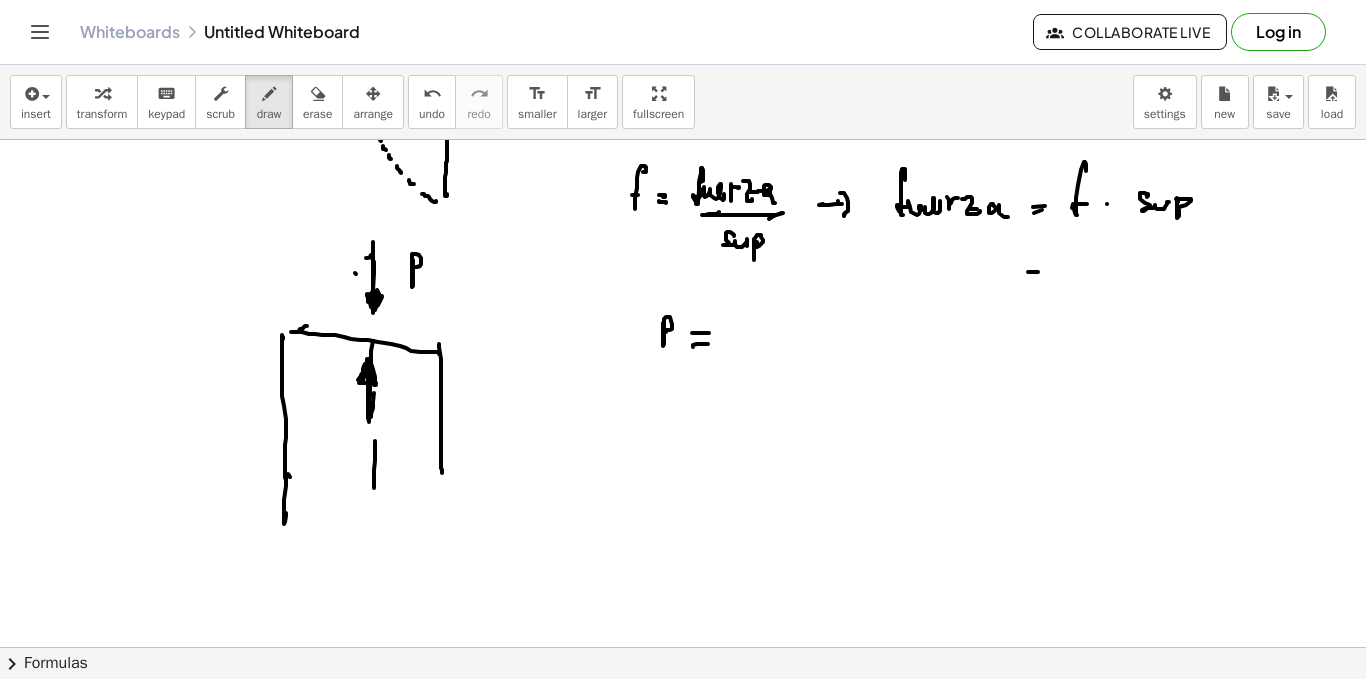 click at bounding box center (683, 269) 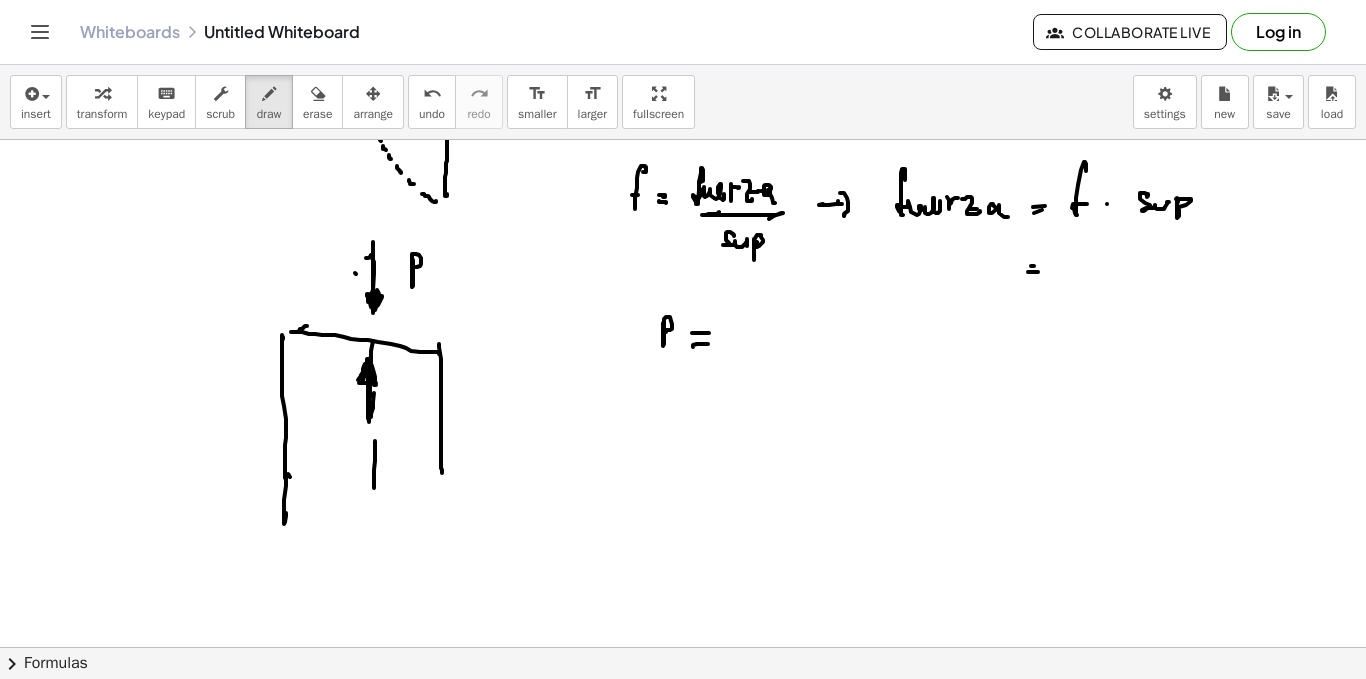 click at bounding box center [683, 269] 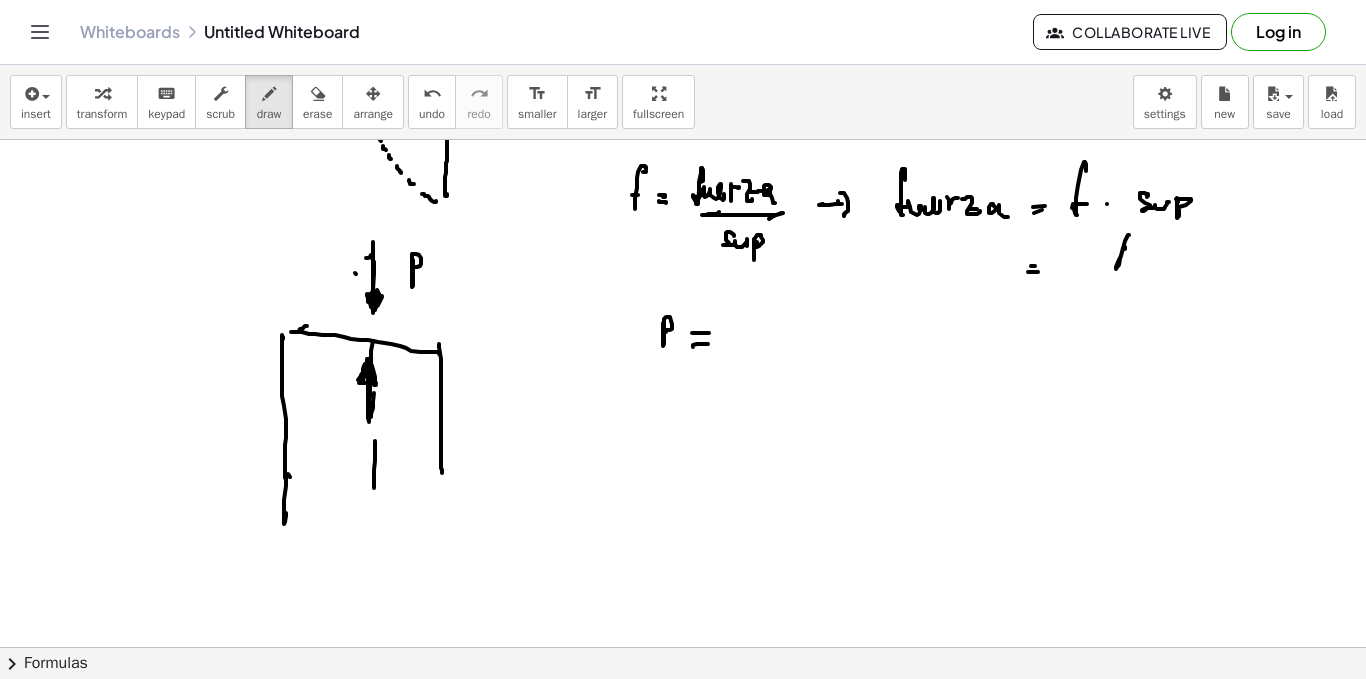 drag, startPoint x: 1125, startPoint y: 249, endPoint x: 1125, endPoint y: 260, distance: 11 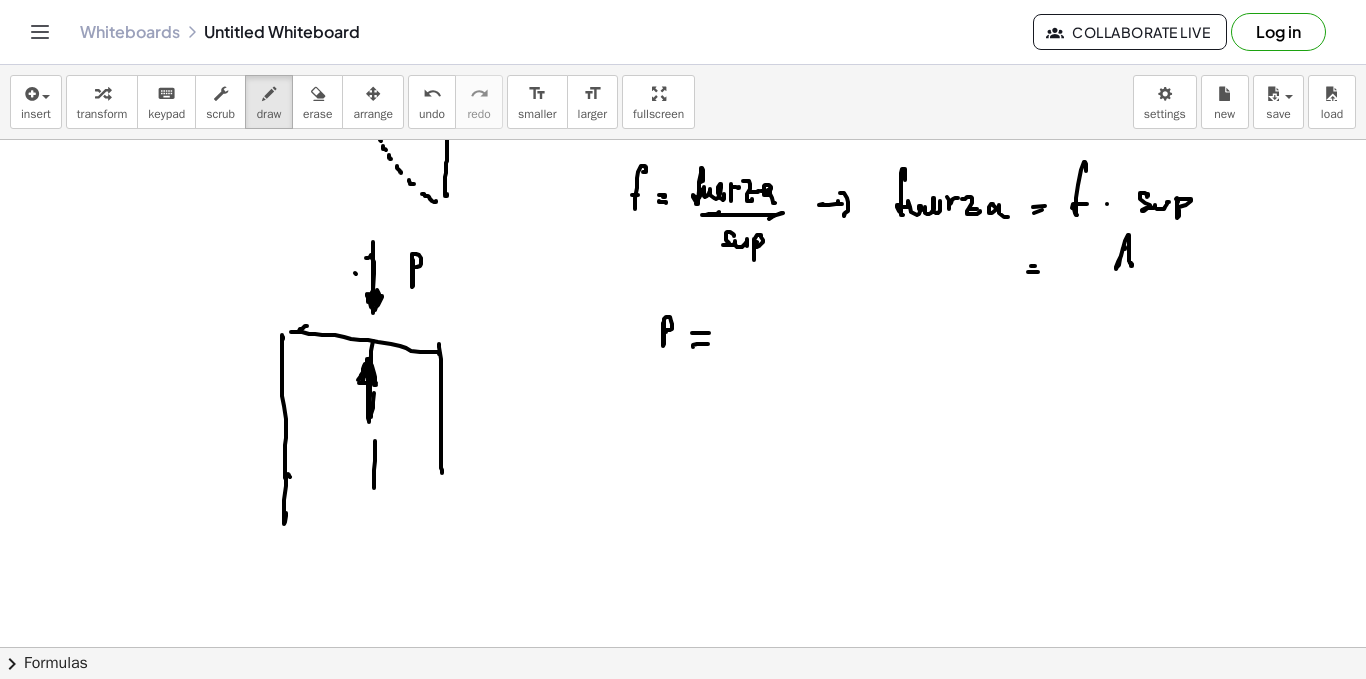 drag, startPoint x: 1125, startPoint y: 260, endPoint x: 1138, endPoint y: 261, distance: 13.038404 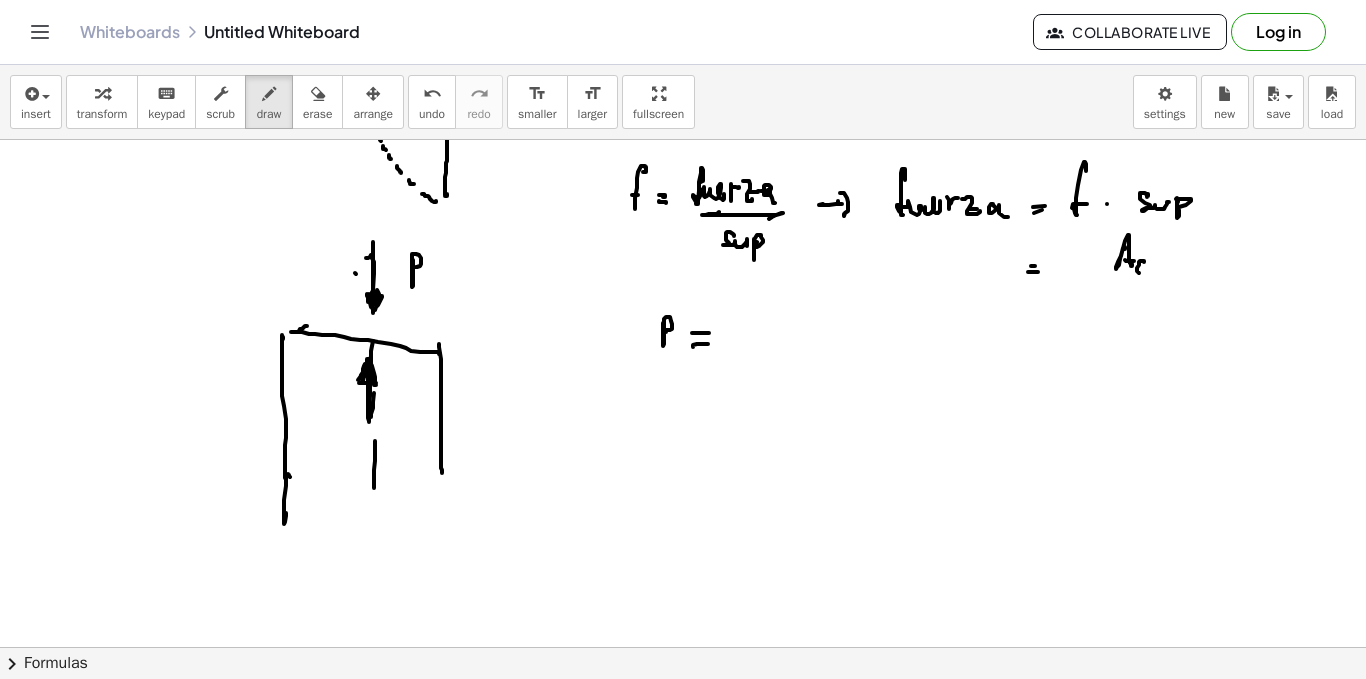 drag, startPoint x: 1144, startPoint y: 262, endPoint x: 1147, endPoint y: 278, distance: 16.27882 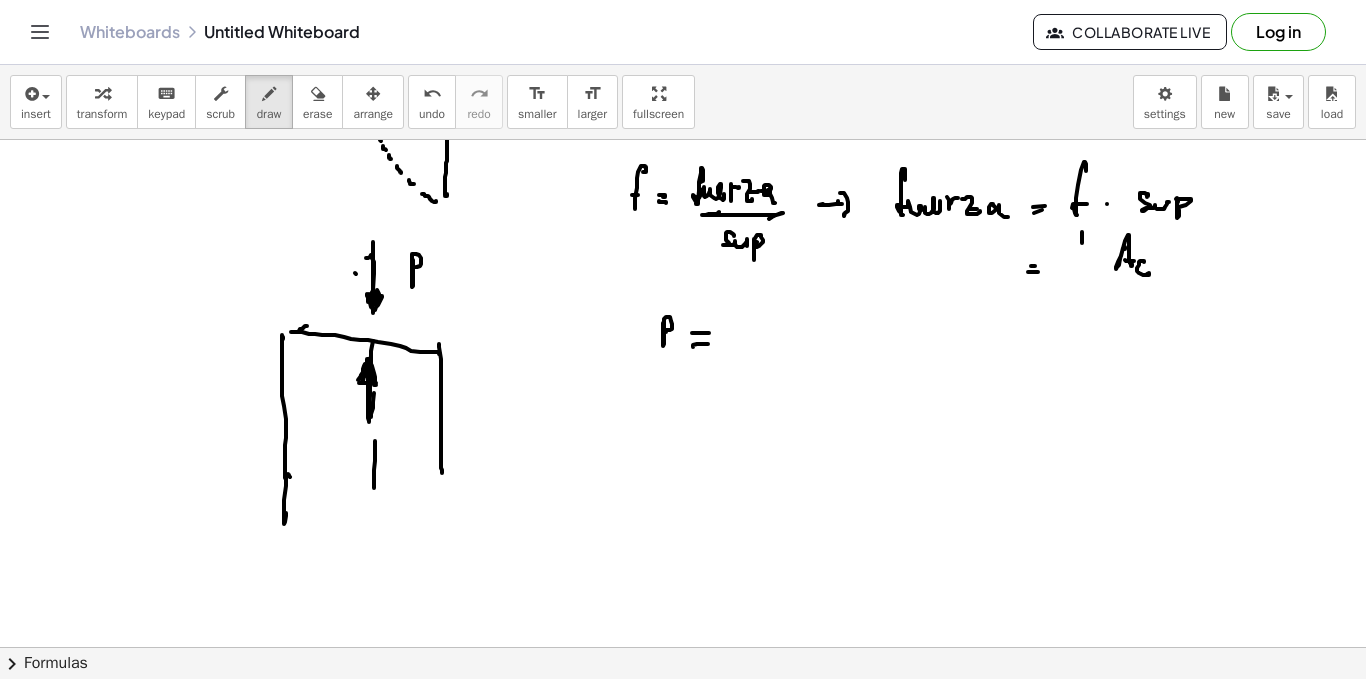 drag, startPoint x: 1082, startPoint y: 243, endPoint x: 1072, endPoint y: 257, distance: 17.20465 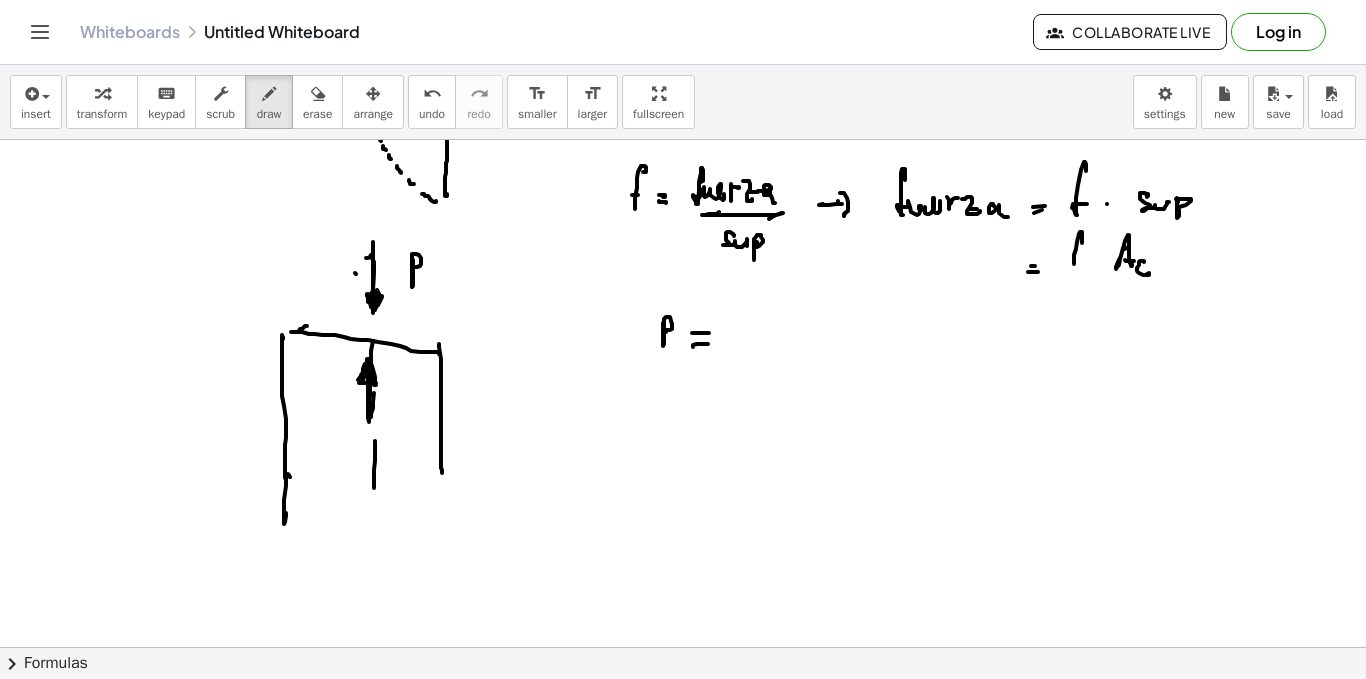 click at bounding box center [683, 269] 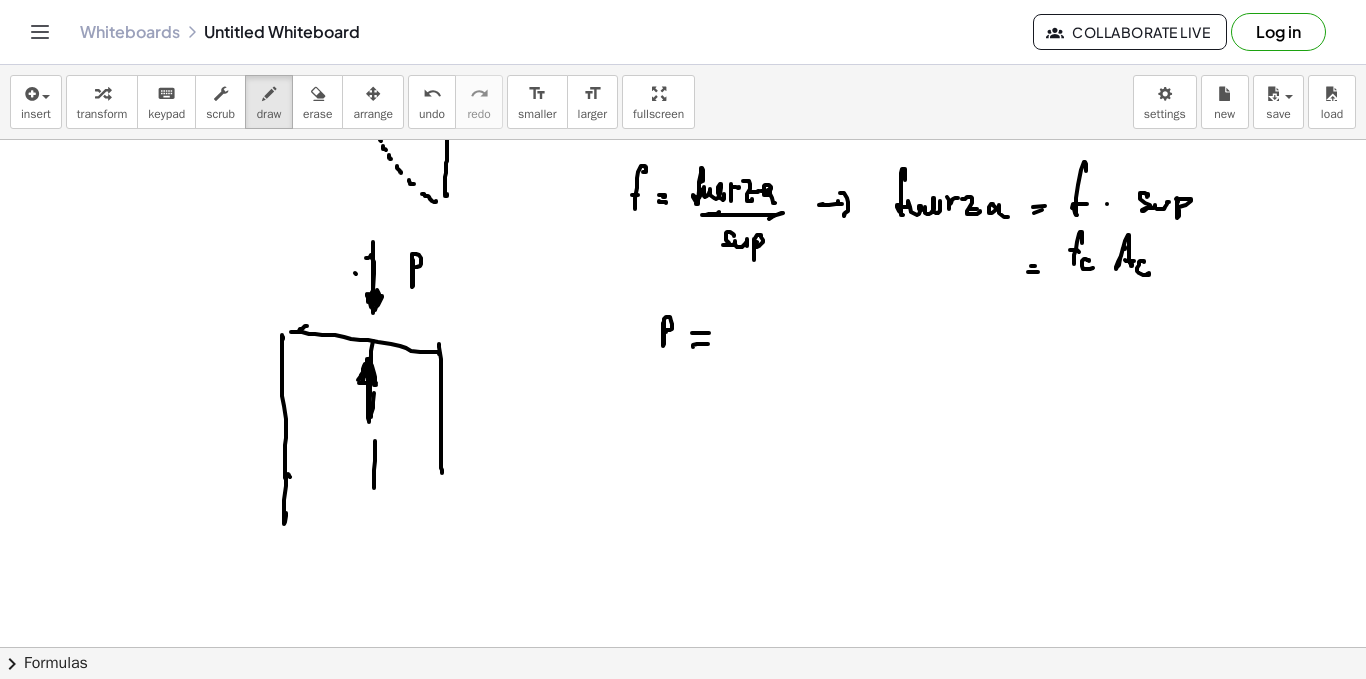 click at bounding box center (683, 269) 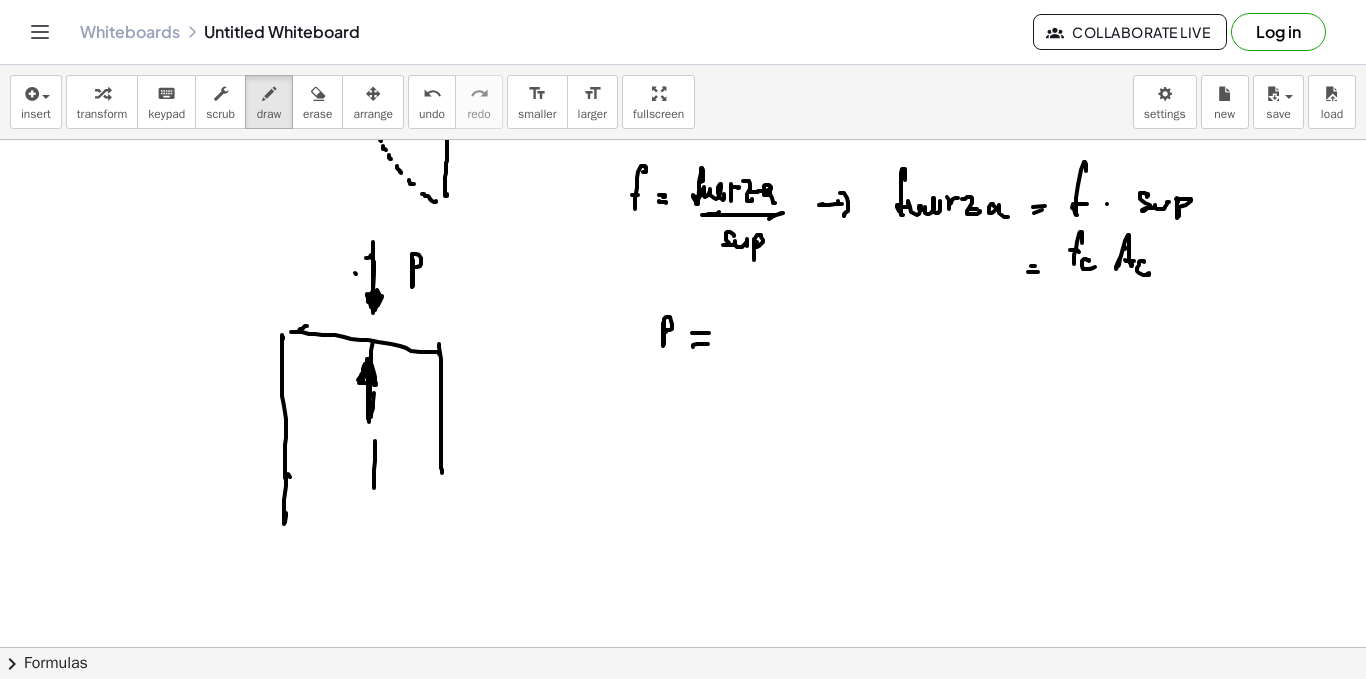 click at bounding box center [683, 269] 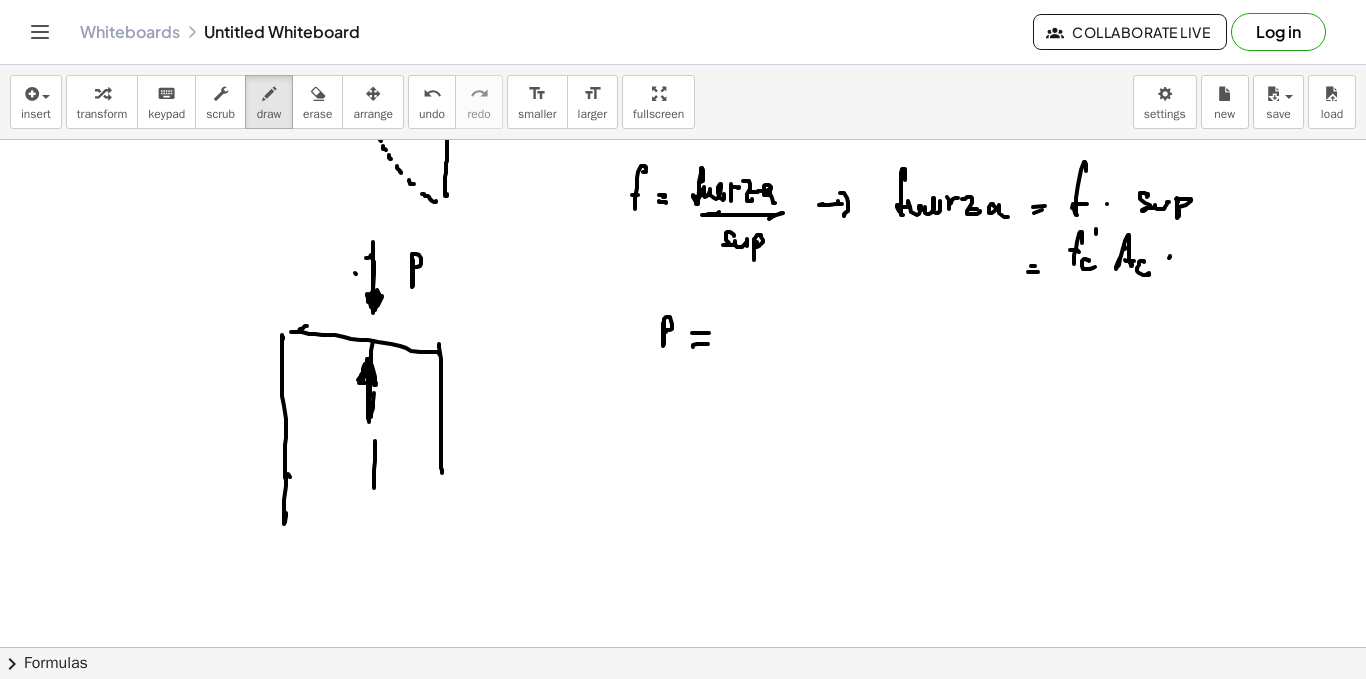 drag, startPoint x: 1170, startPoint y: 257, endPoint x: 1170, endPoint y: 270, distance: 13 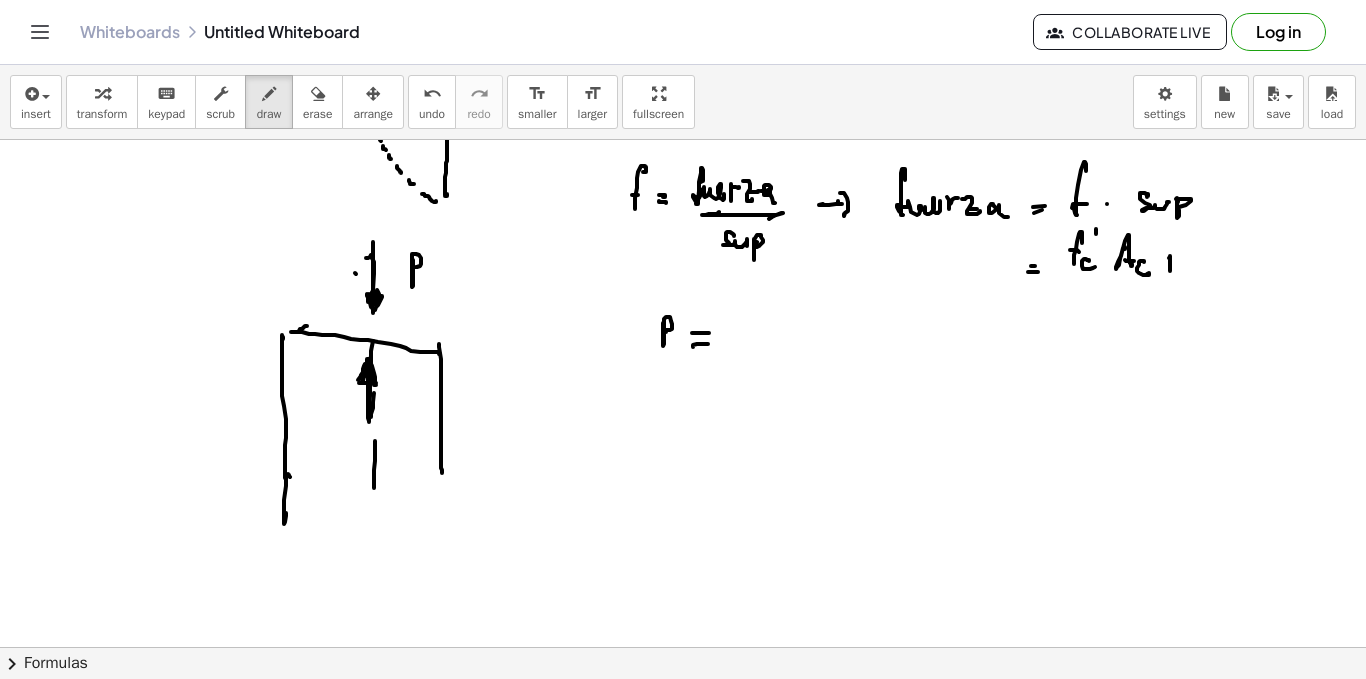 click at bounding box center [683, 269] 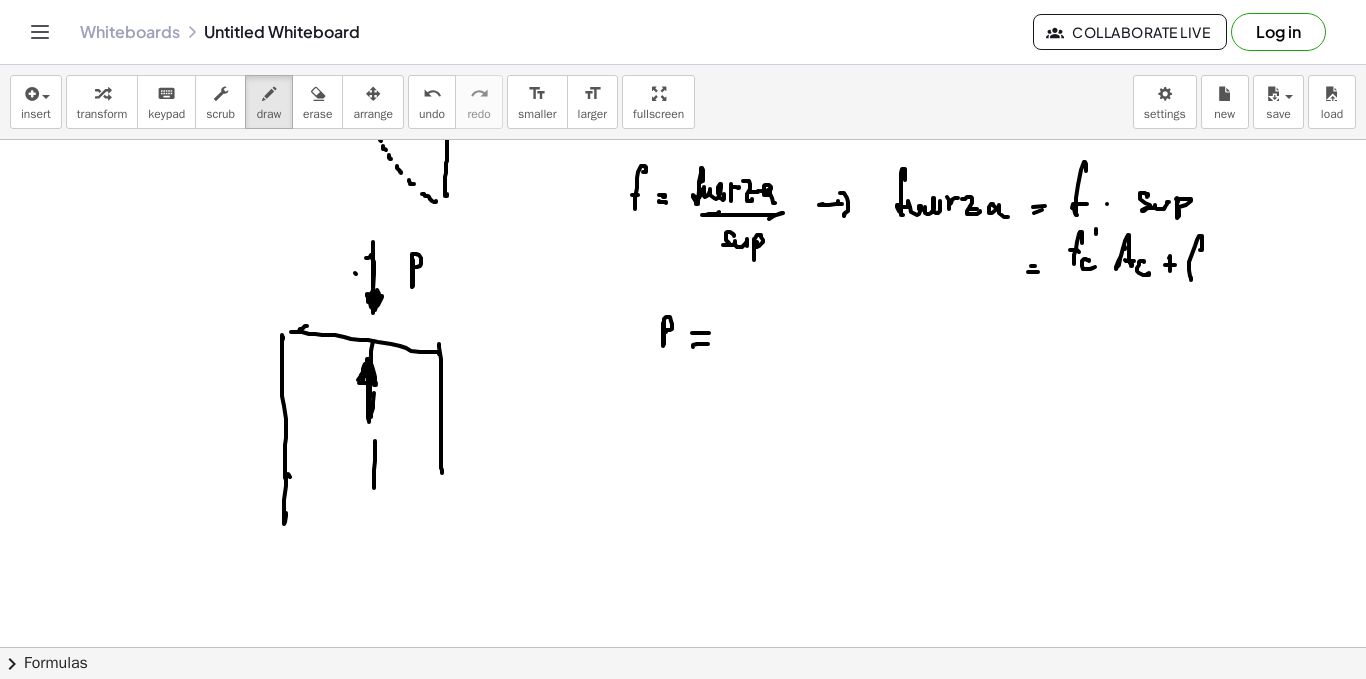 drag, startPoint x: 1200, startPoint y: 250, endPoint x: 1186, endPoint y: 268, distance: 22.803509 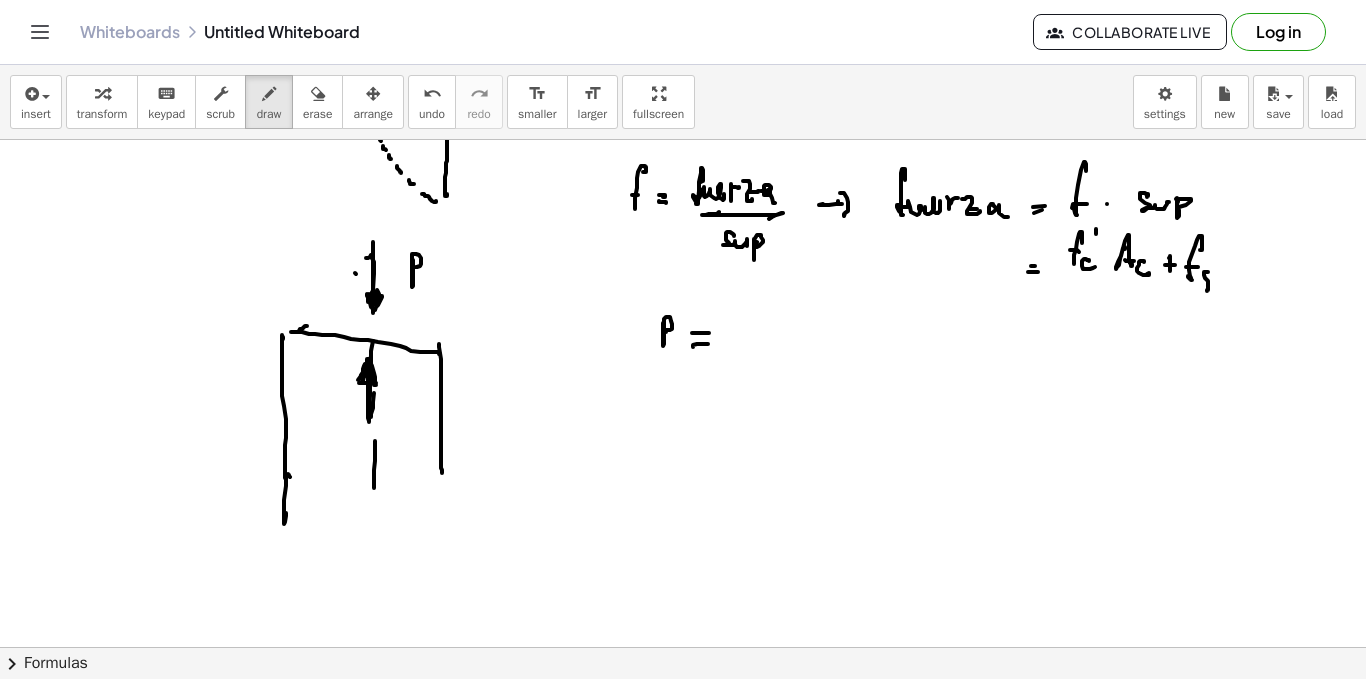 drag, startPoint x: 1208, startPoint y: 272, endPoint x: 1226, endPoint y: 274, distance: 18.110771 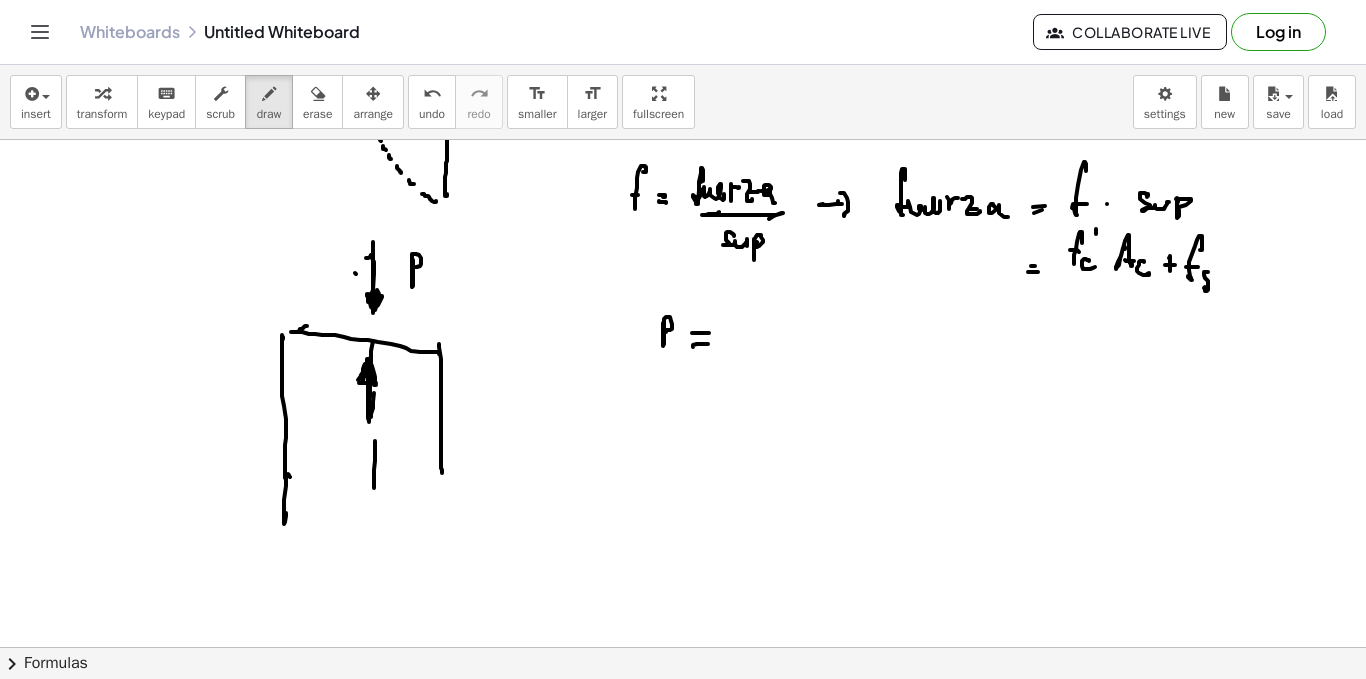 click at bounding box center (683, 269) 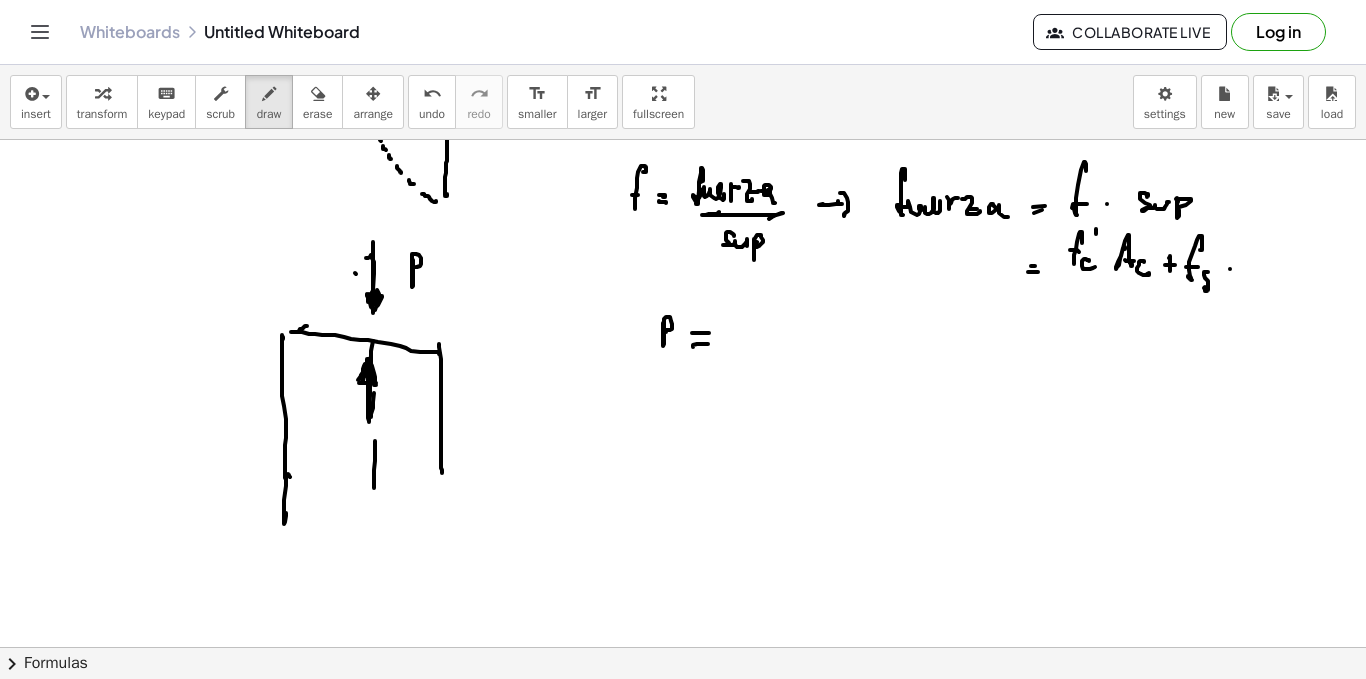 click at bounding box center [683, 269] 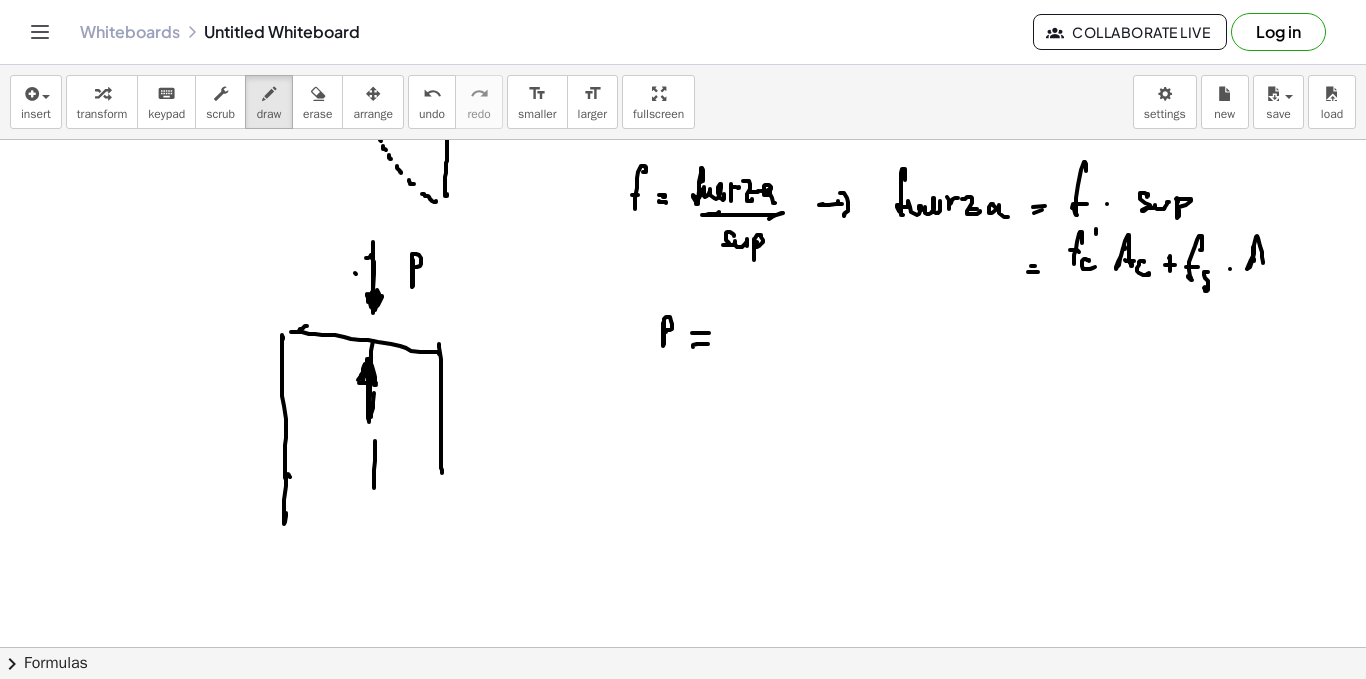 drag, startPoint x: 1253, startPoint y: 257, endPoint x: 1267, endPoint y: 262, distance: 14.866069 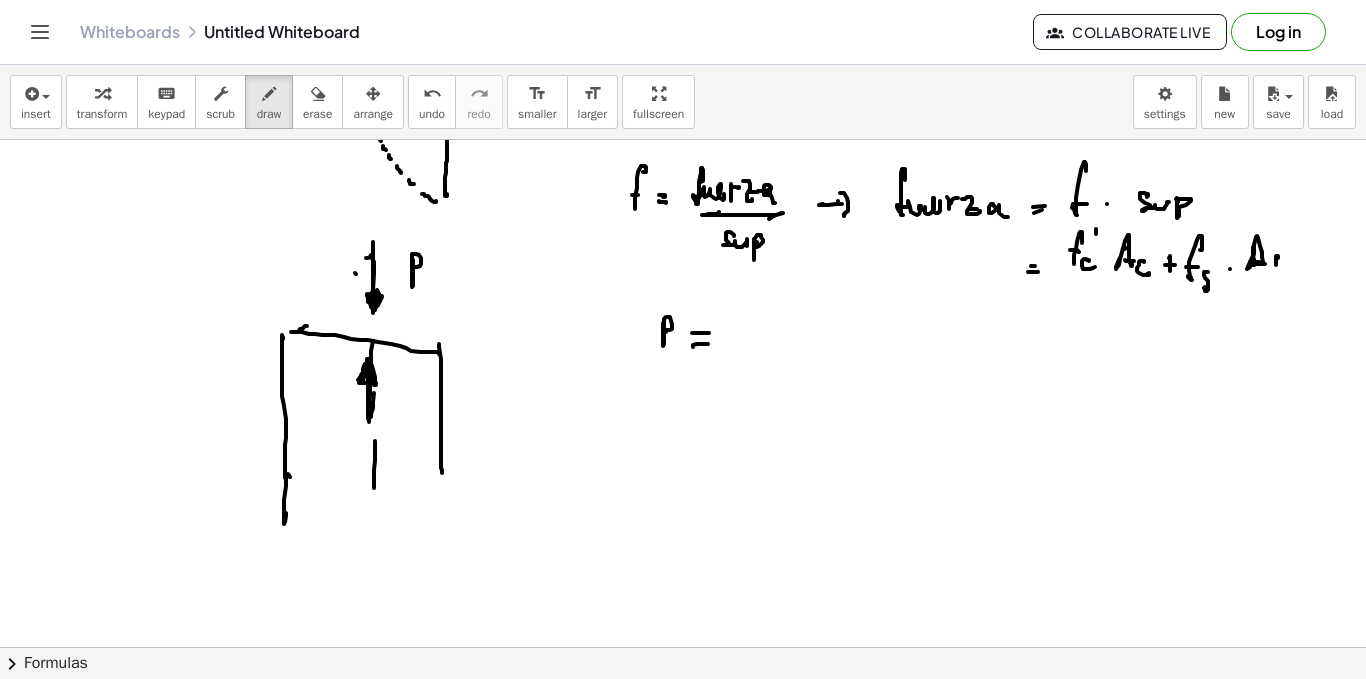 drag, startPoint x: 1276, startPoint y: 256, endPoint x: 1273, endPoint y: 274, distance: 18.248287 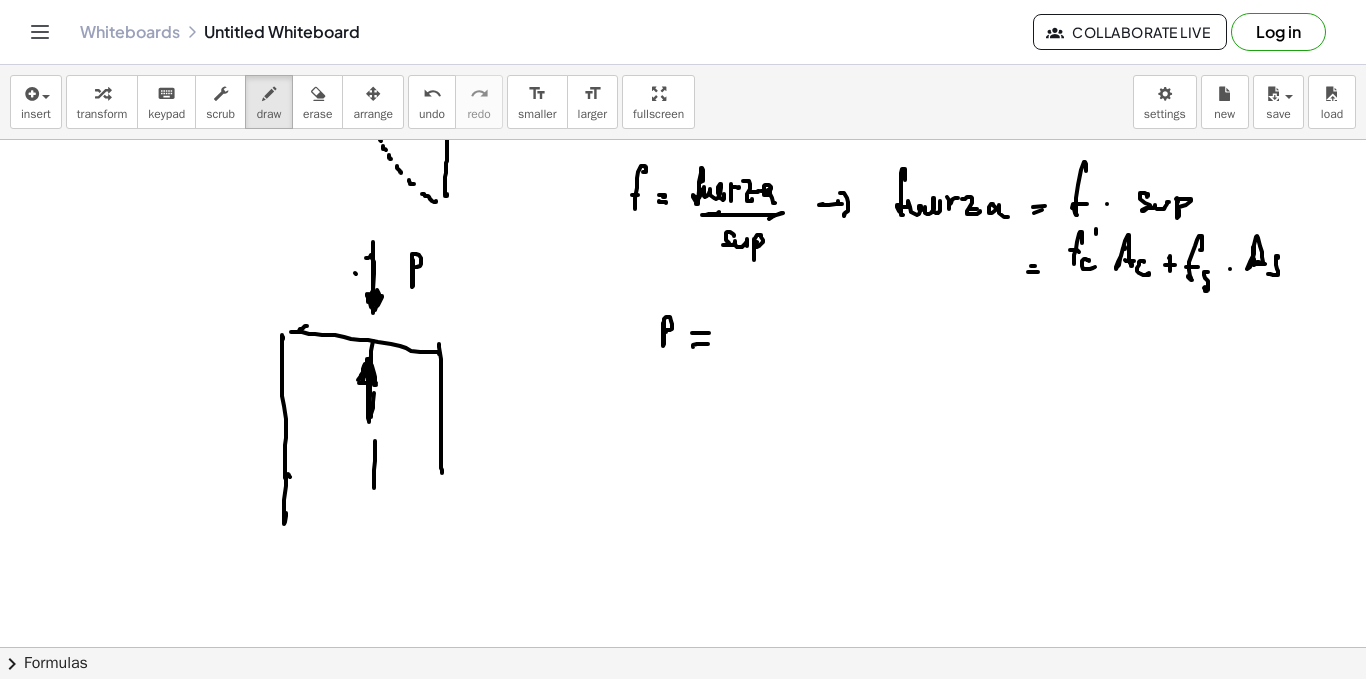 click at bounding box center [683, 269] 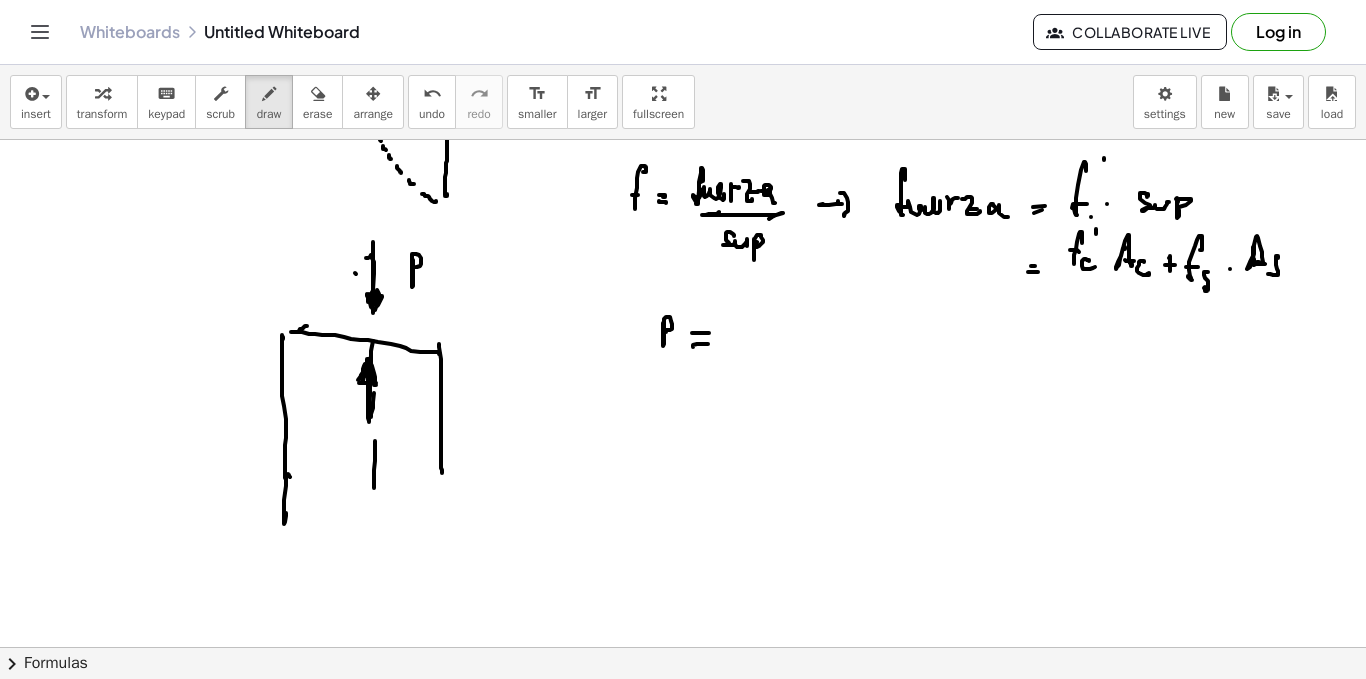 click at bounding box center (683, 269) 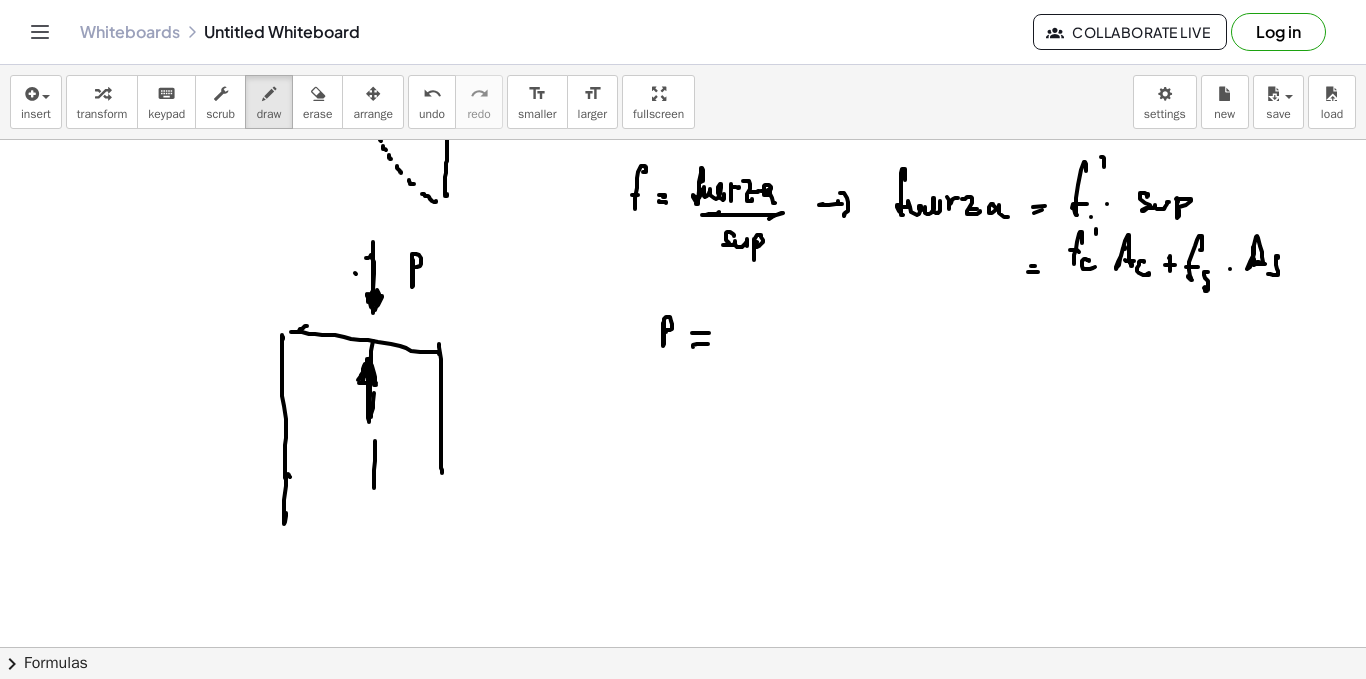 drag, startPoint x: 1103, startPoint y: 157, endPoint x: 1112, endPoint y: 164, distance: 11.401754 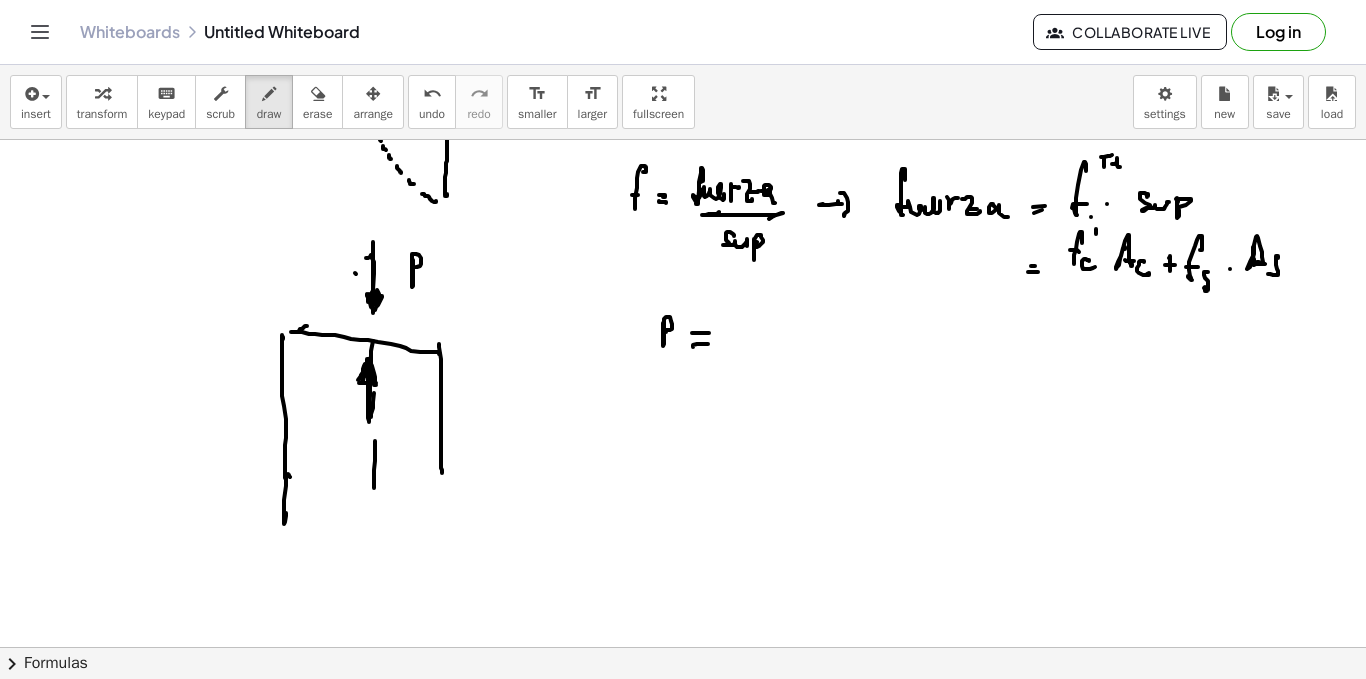 drag, startPoint x: 1112, startPoint y: 164, endPoint x: 1128, endPoint y: 161, distance: 16.27882 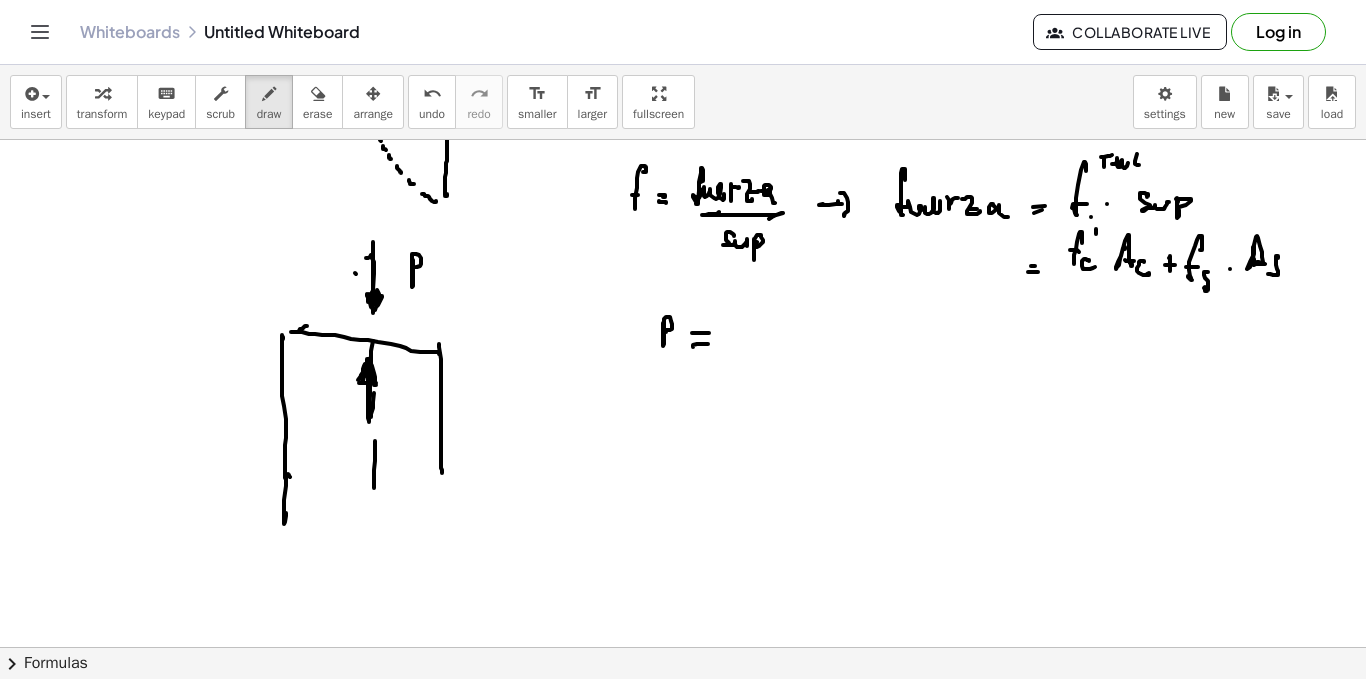 click at bounding box center (683, 269) 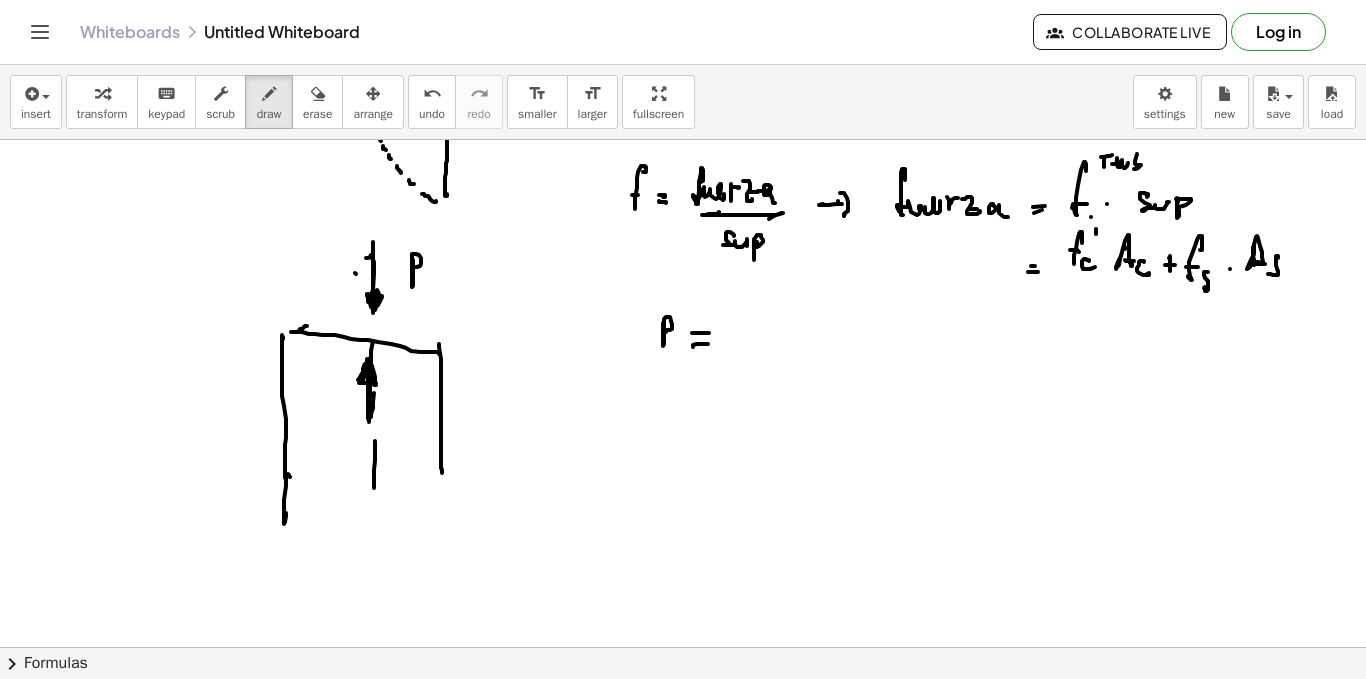 click at bounding box center (683, 269) 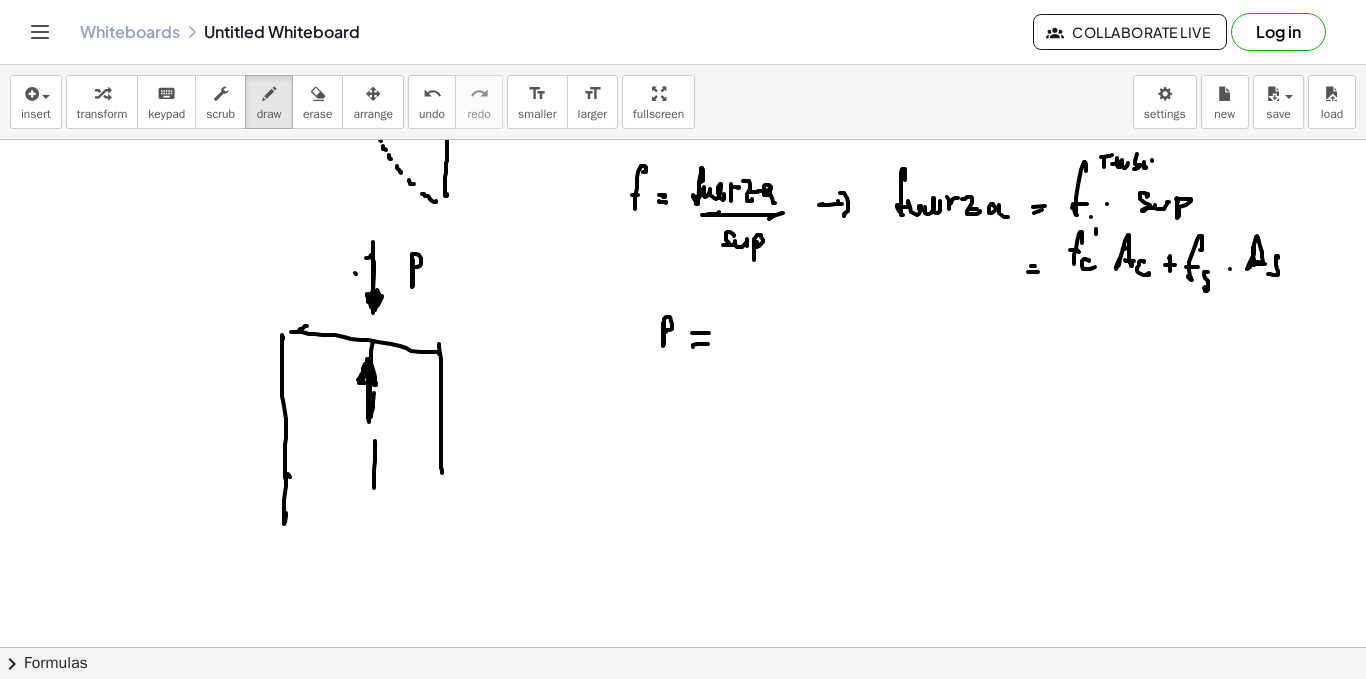 click at bounding box center [683, 269] 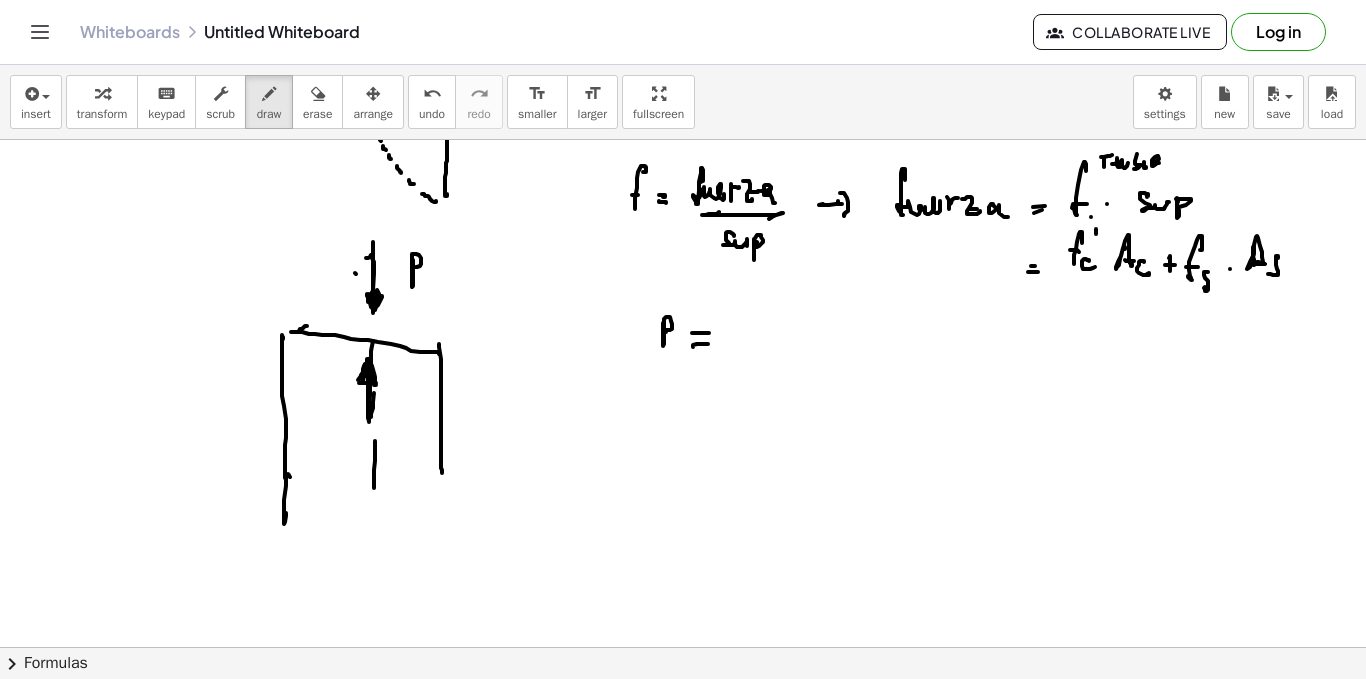 click at bounding box center (683, 269) 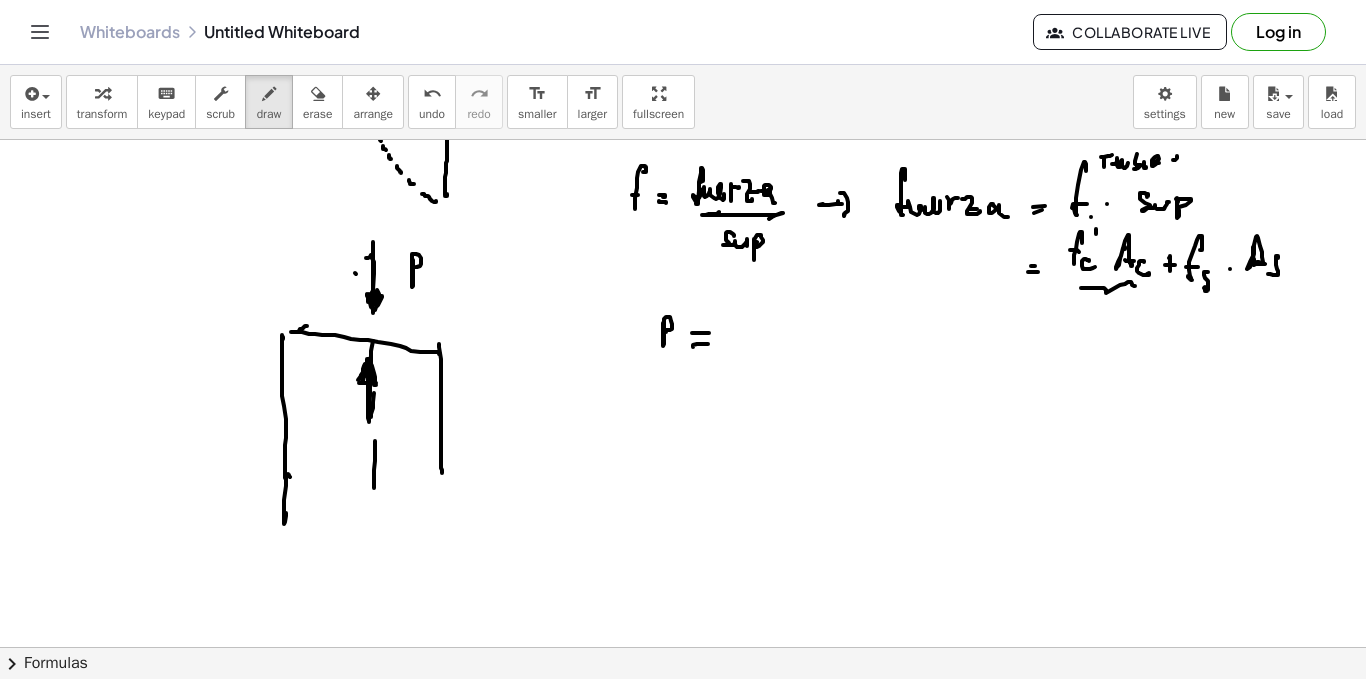 click at bounding box center (683, 269) 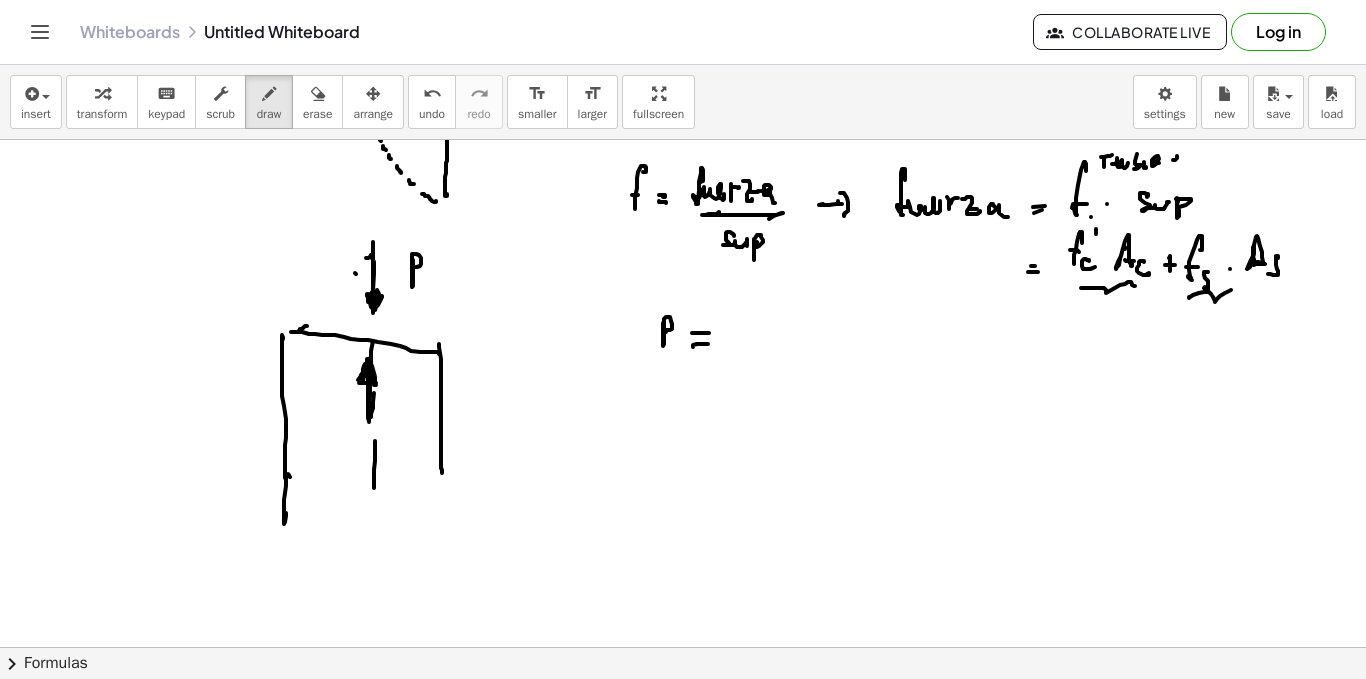 click at bounding box center (683, 269) 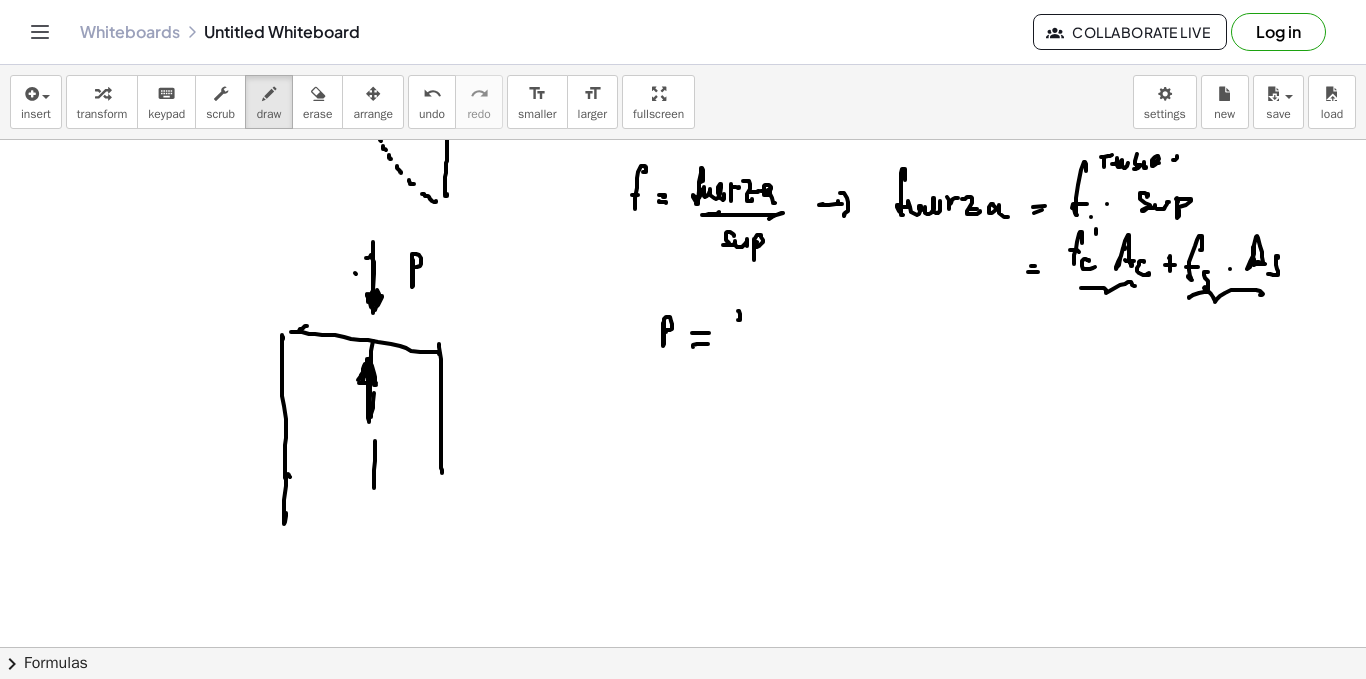 click at bounding box center (683, 269) 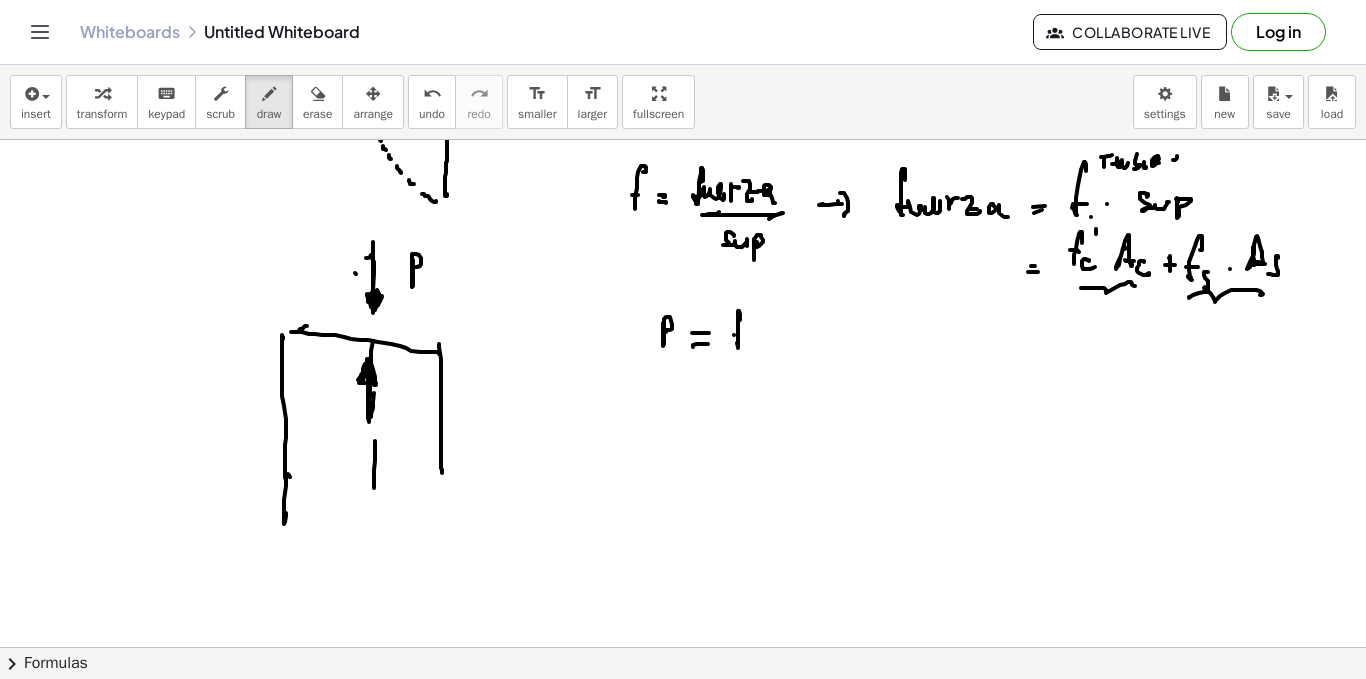 click at bounding box center (683, 269) 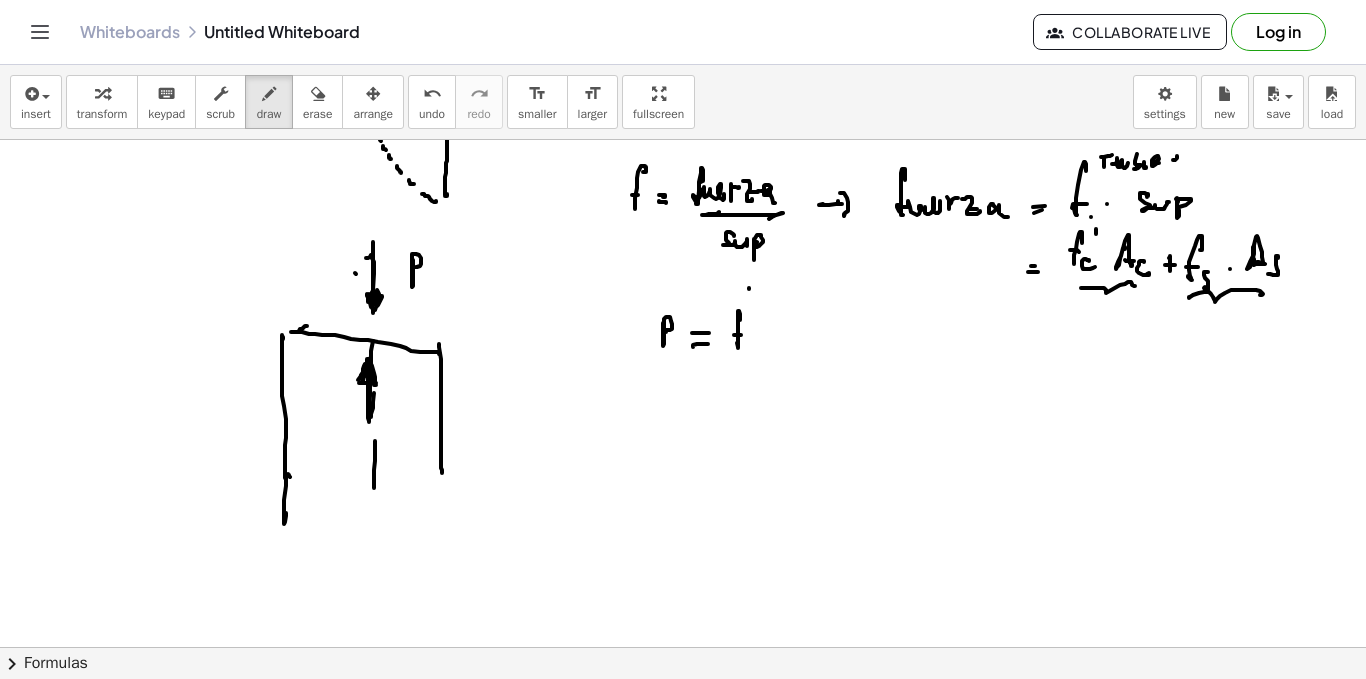 click at bounding box center [683, 269] 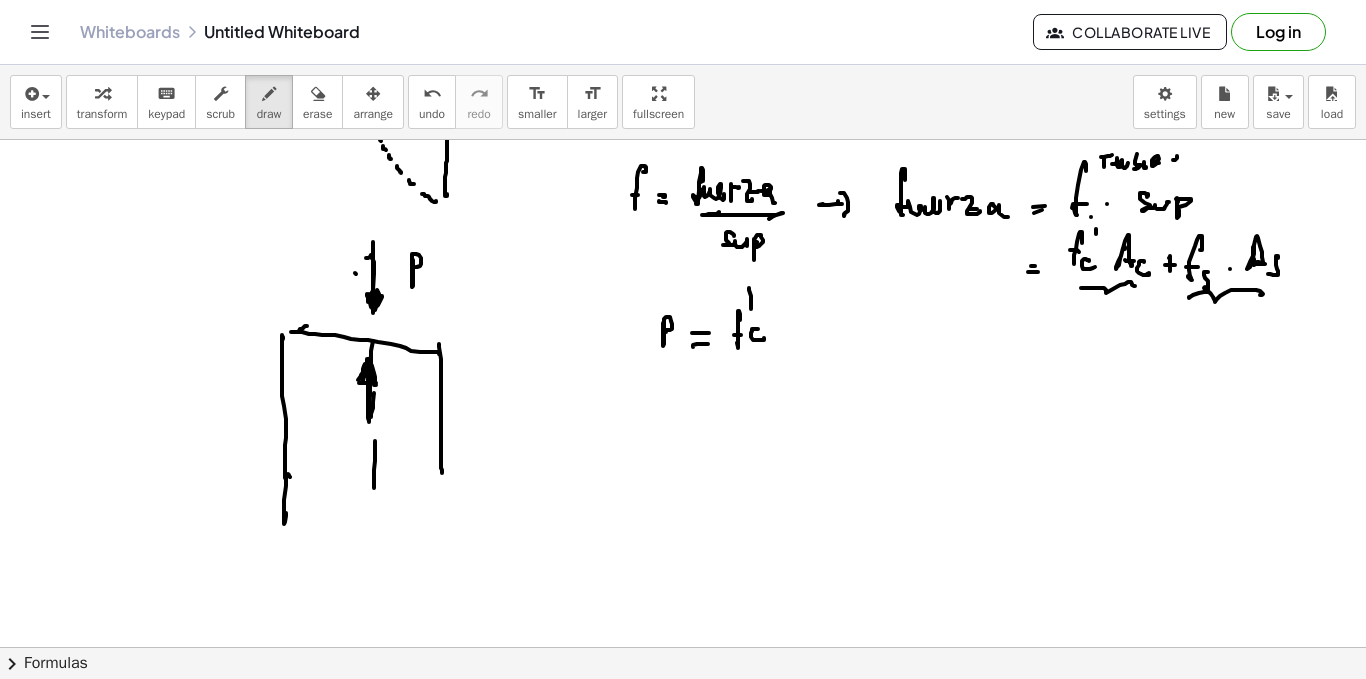 click at bounding box center (683, 269) 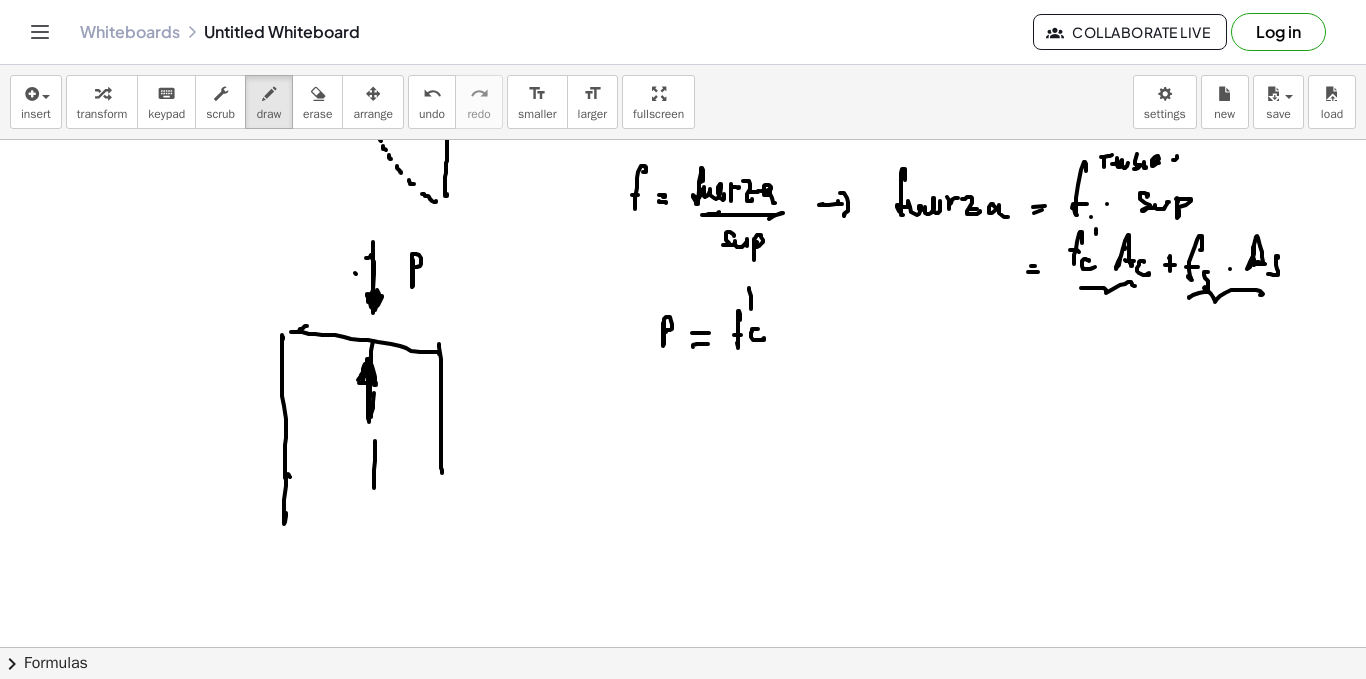 click at bounding box center (683, 269) 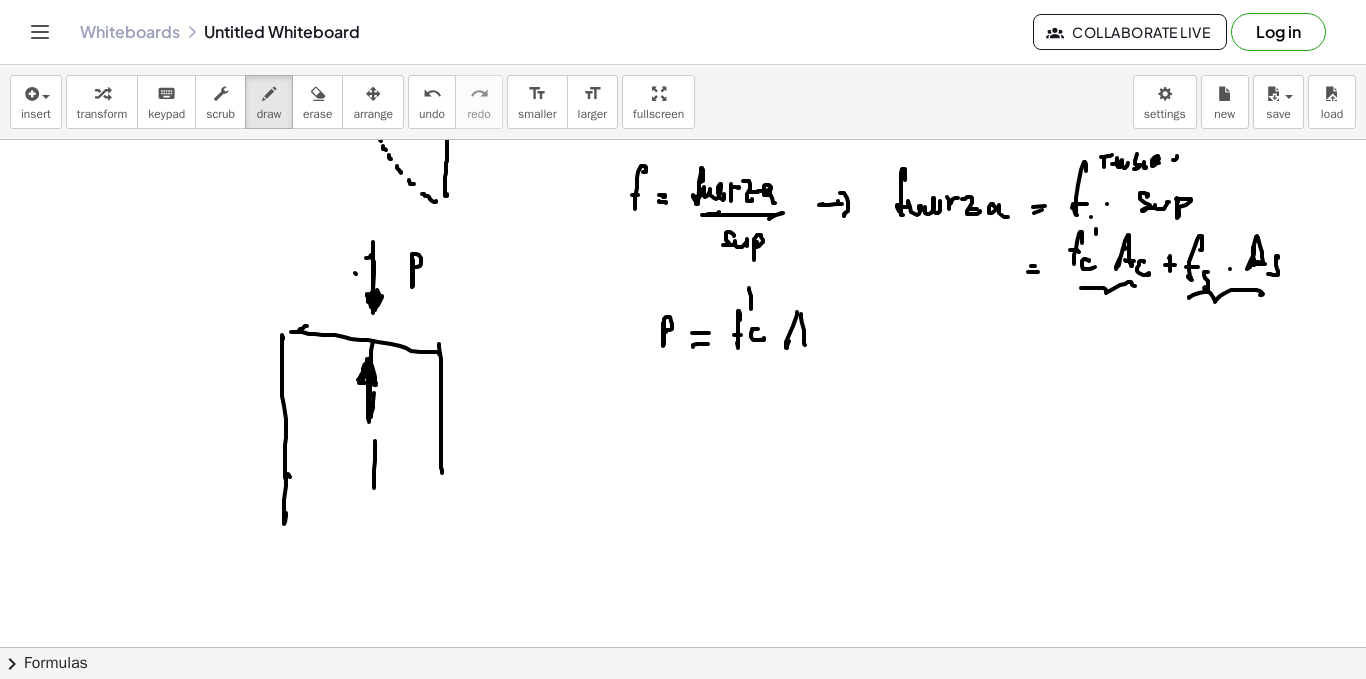 click at bounding box center (683, 269) 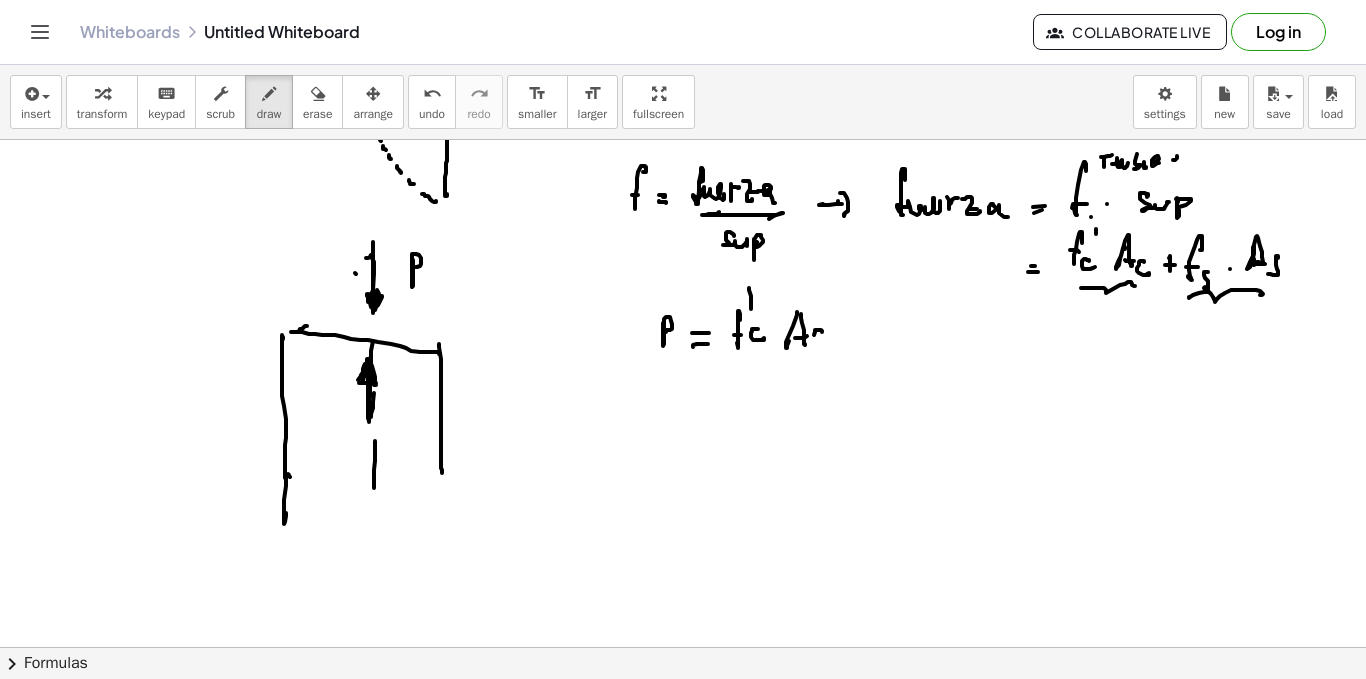 click at bounding box center [683, 269] 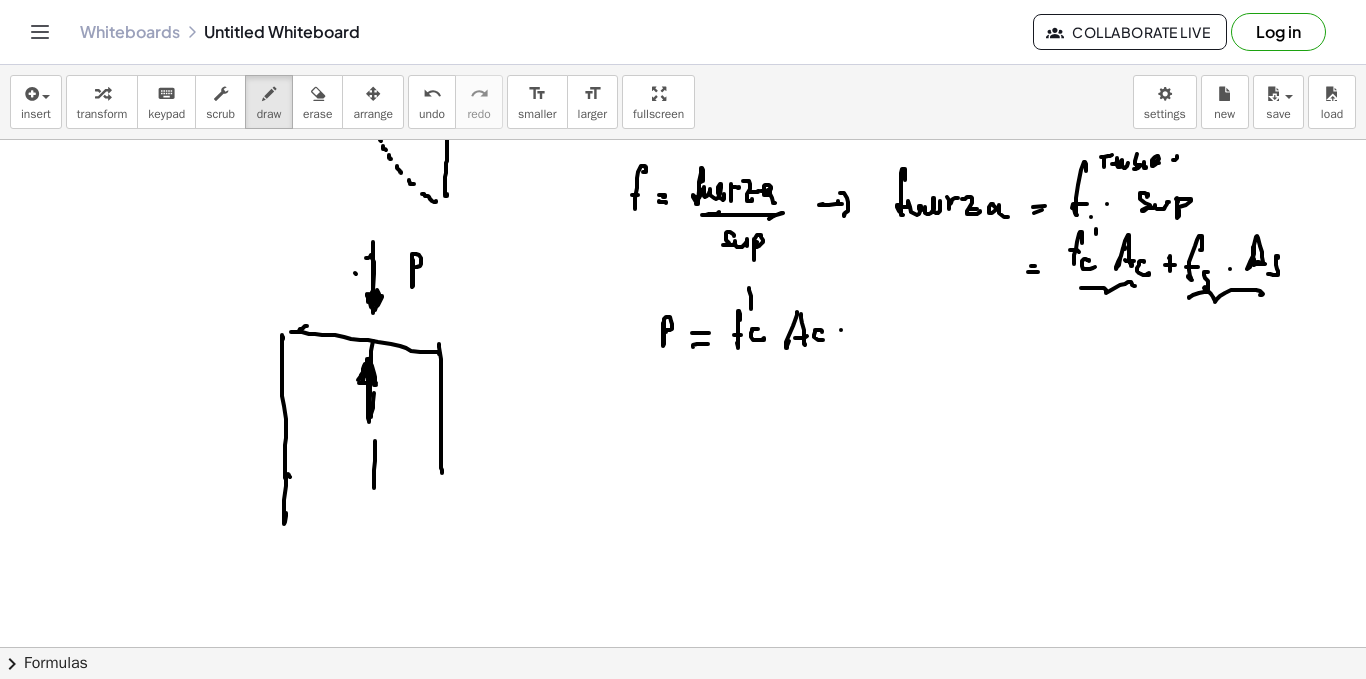 click at bounding box center (683, 269) 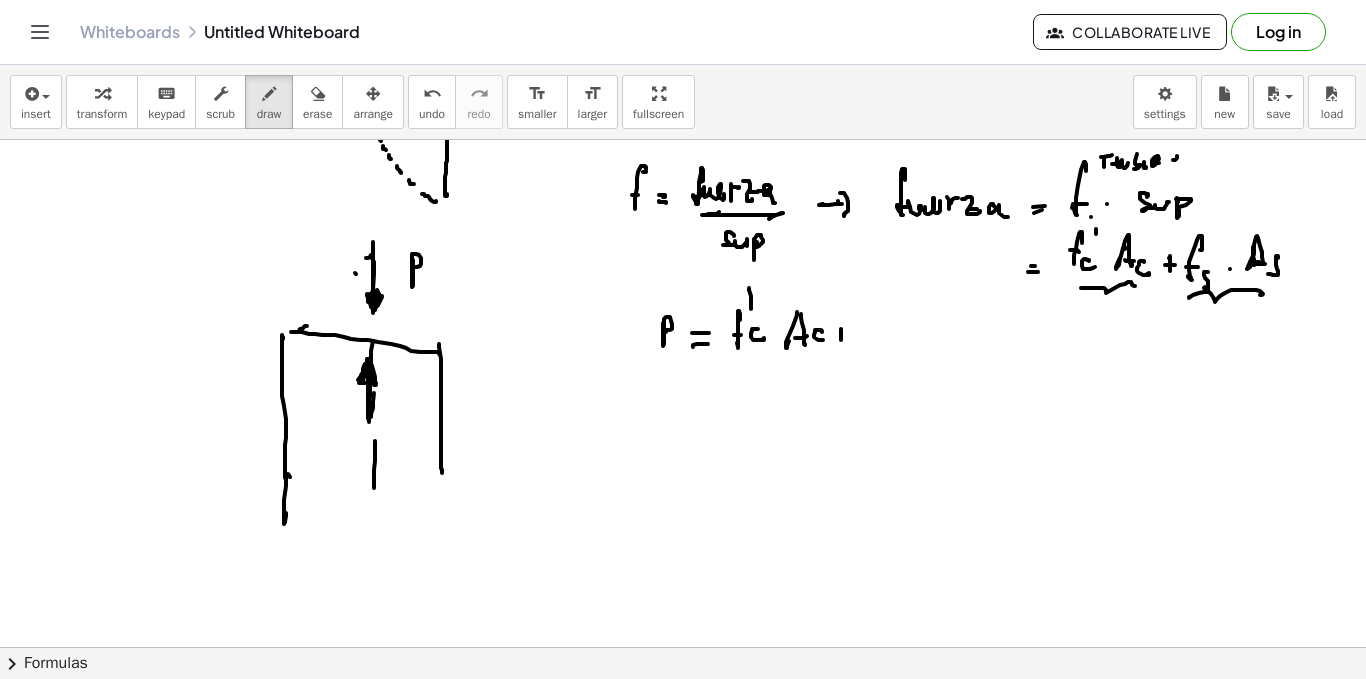 click at bounding box center (683, 269) 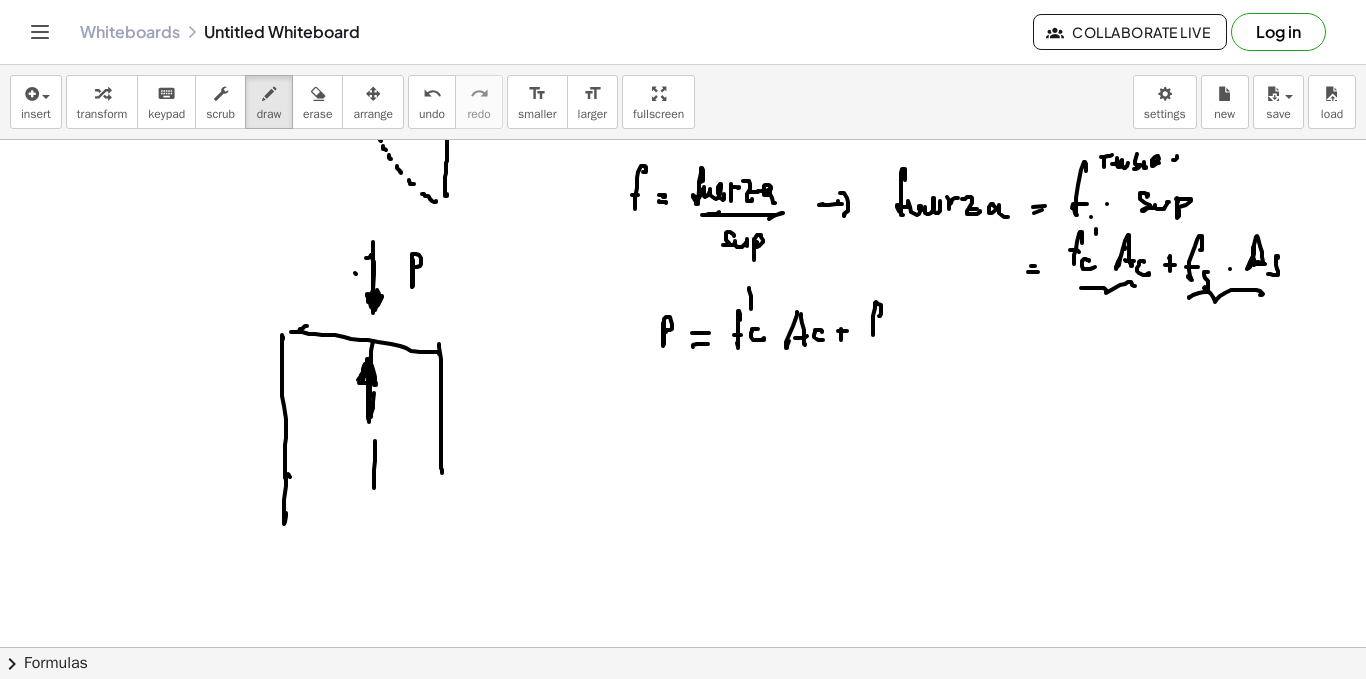 click at bounding box center (683, 269) 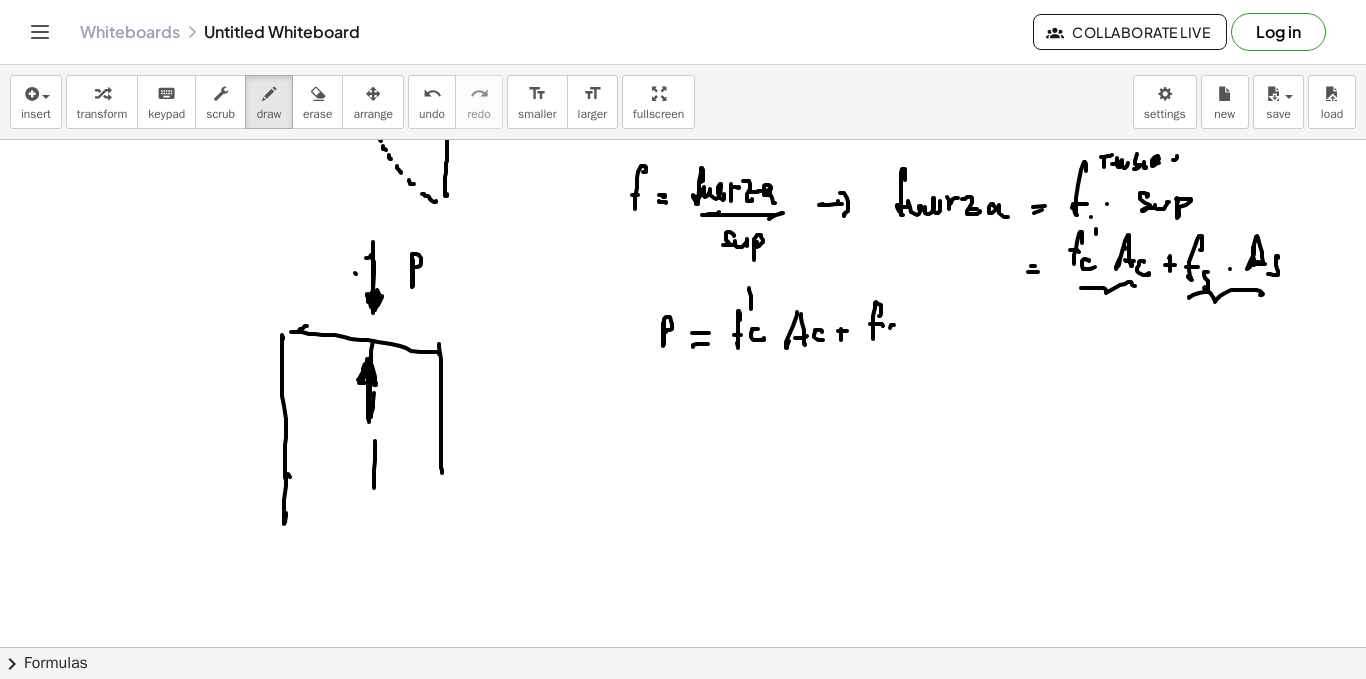 click at bounding box center [683, 269] 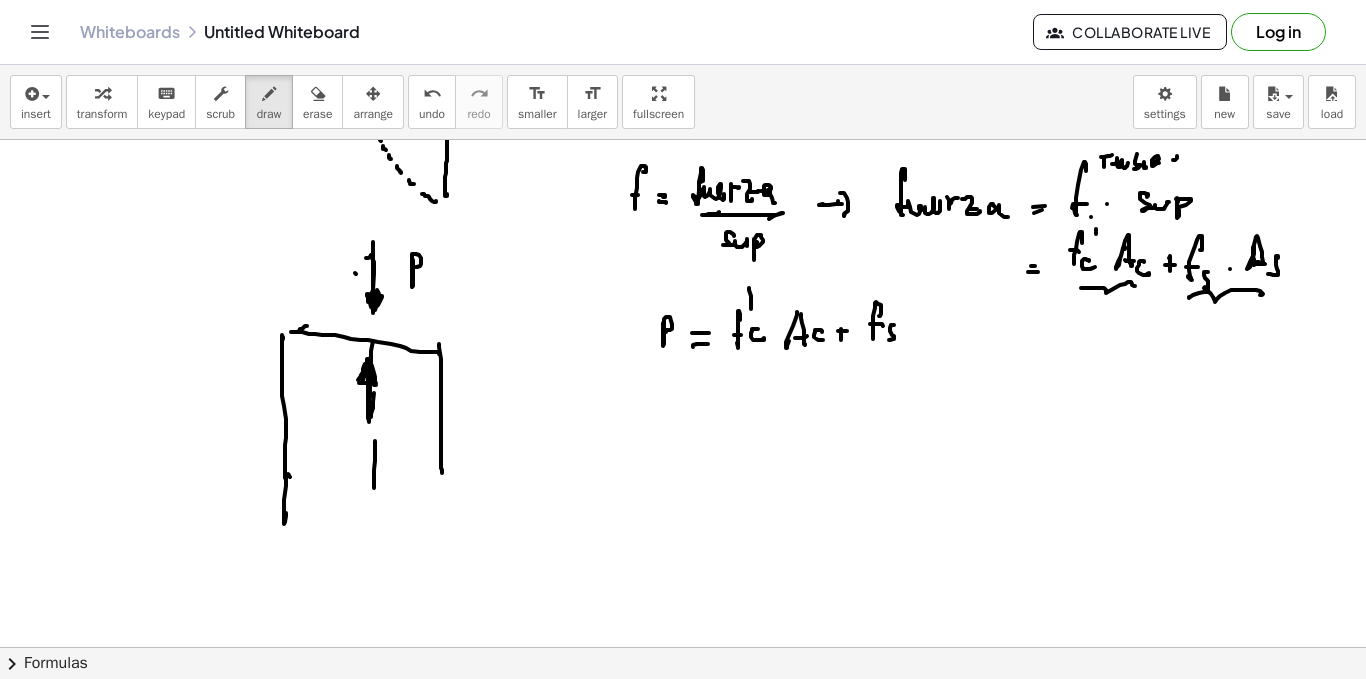 click at bounding box center [683, 269] 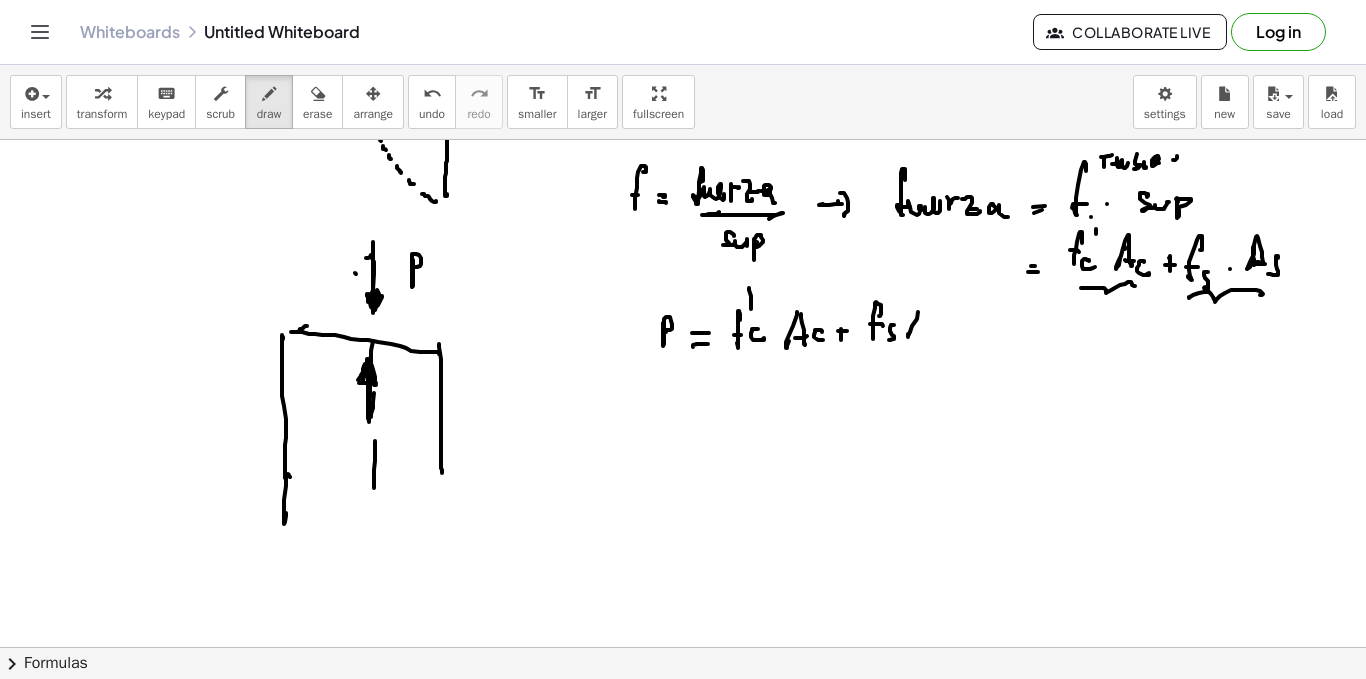 click at bounding box center [683, 269] 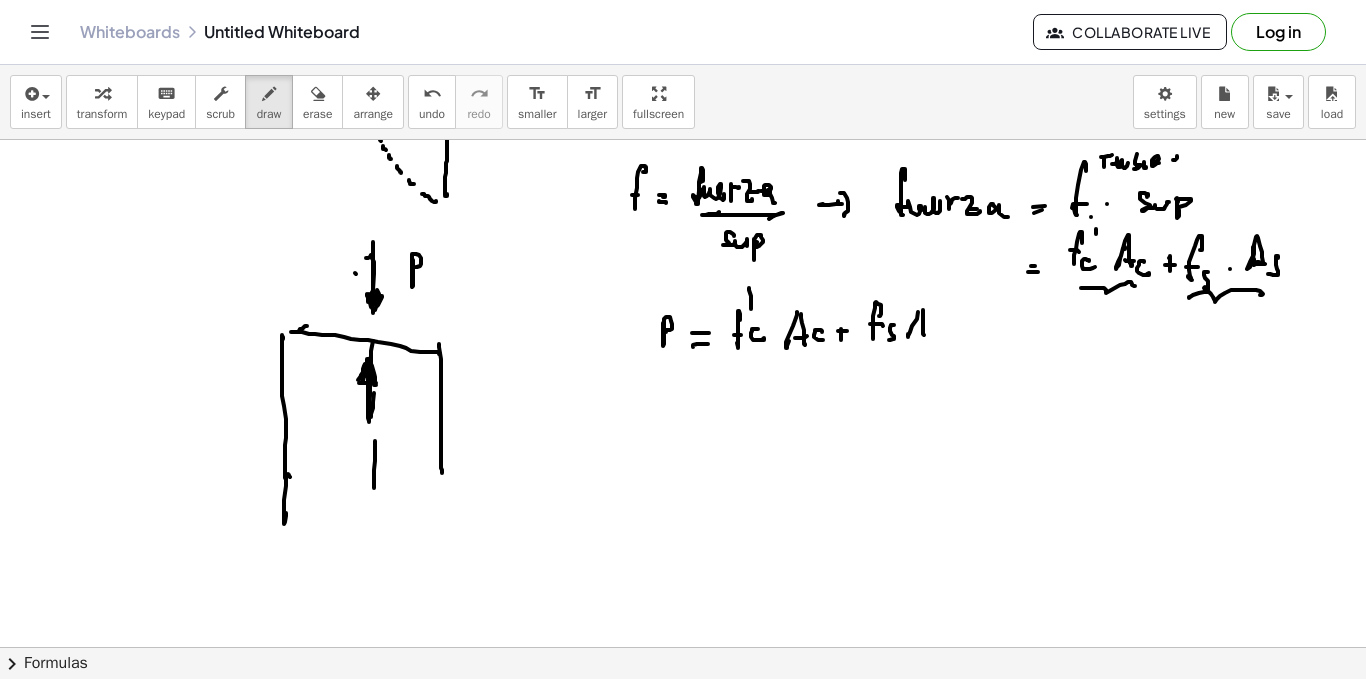 click at bounding box center (683, 269) 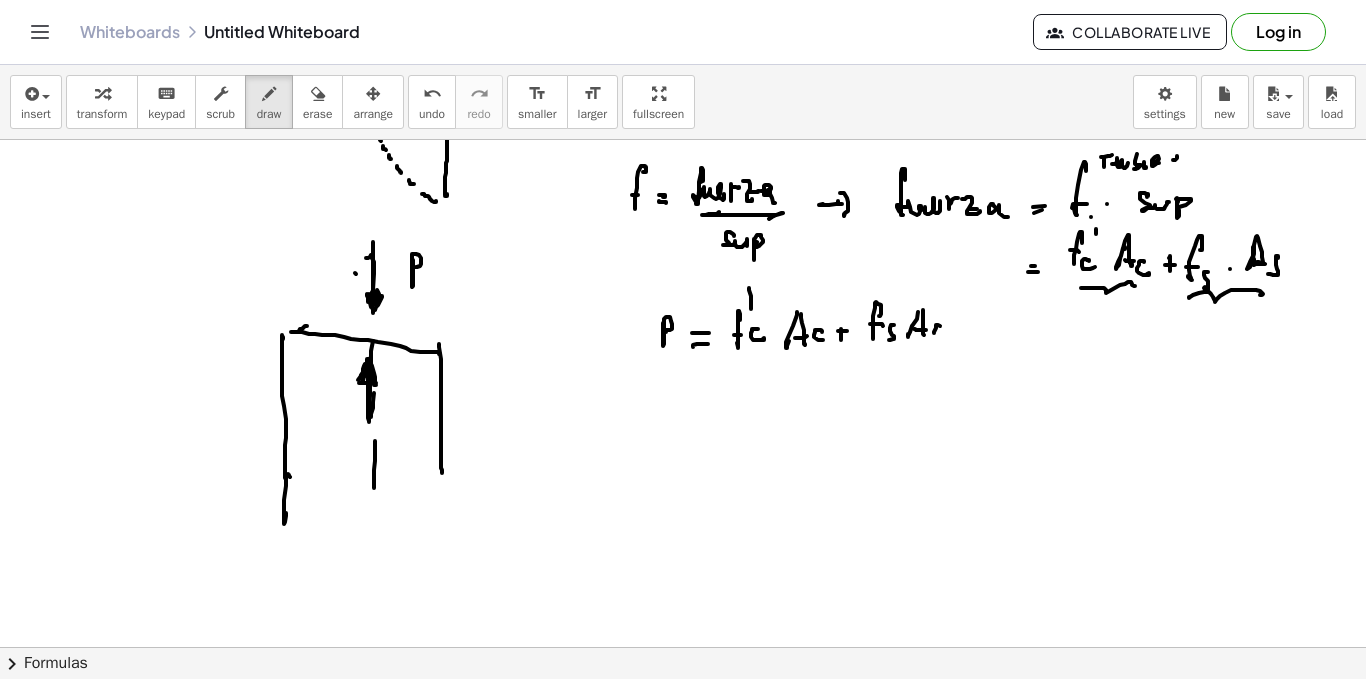 click at bounding box center (683, 269) 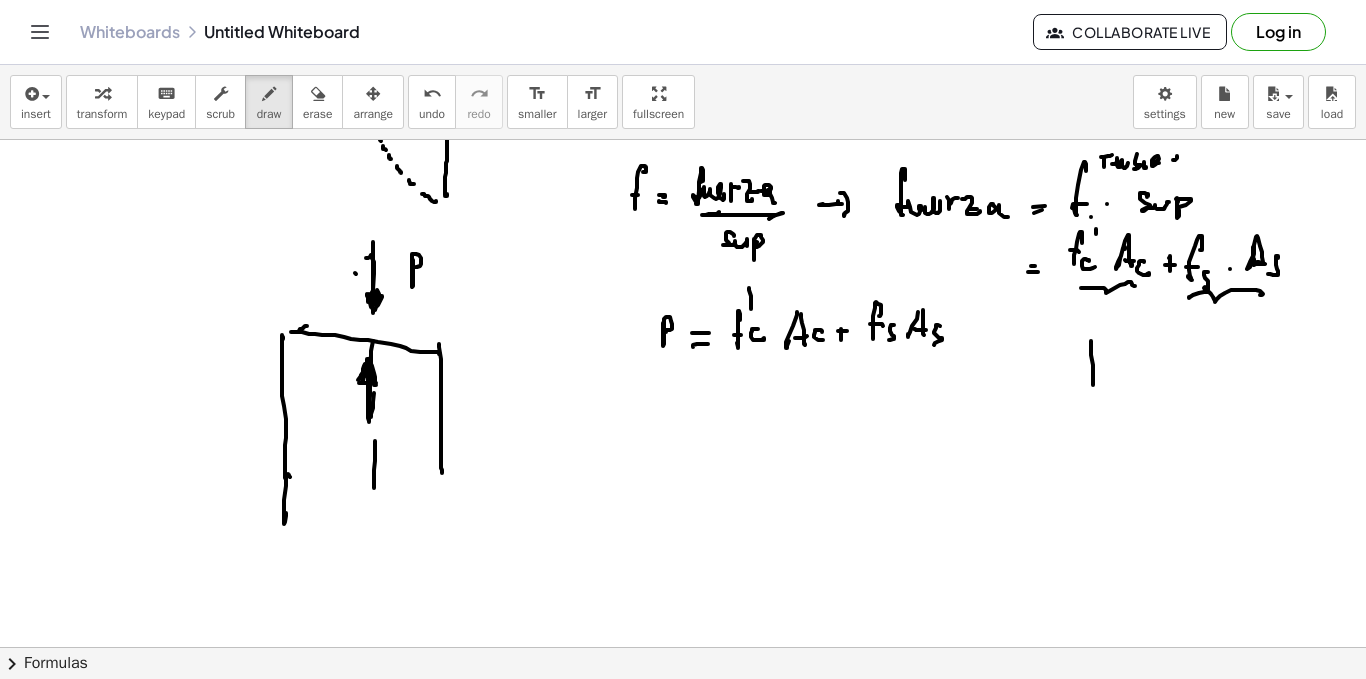 click at bounding box center (683, 269) 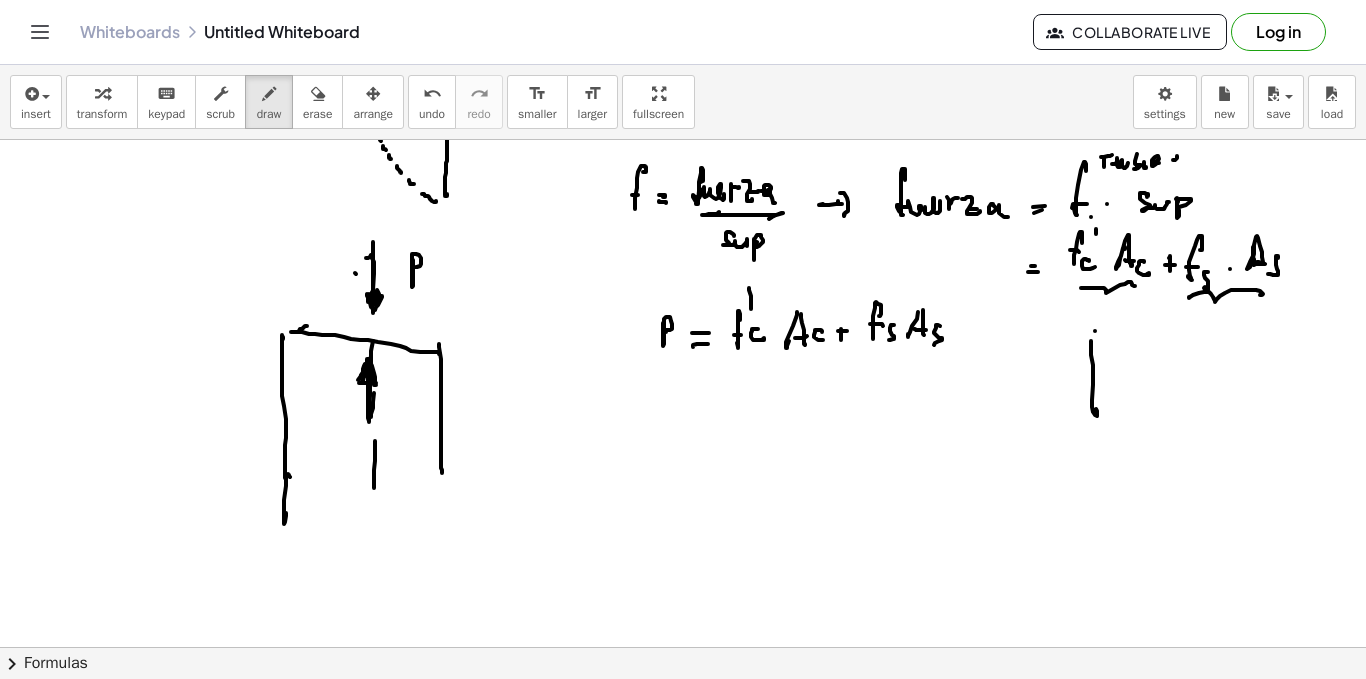 drag, startPoint x: 1095, startPoint y: 331, endPoint x: 1189, endPoint y: 336, distance: 94.13288 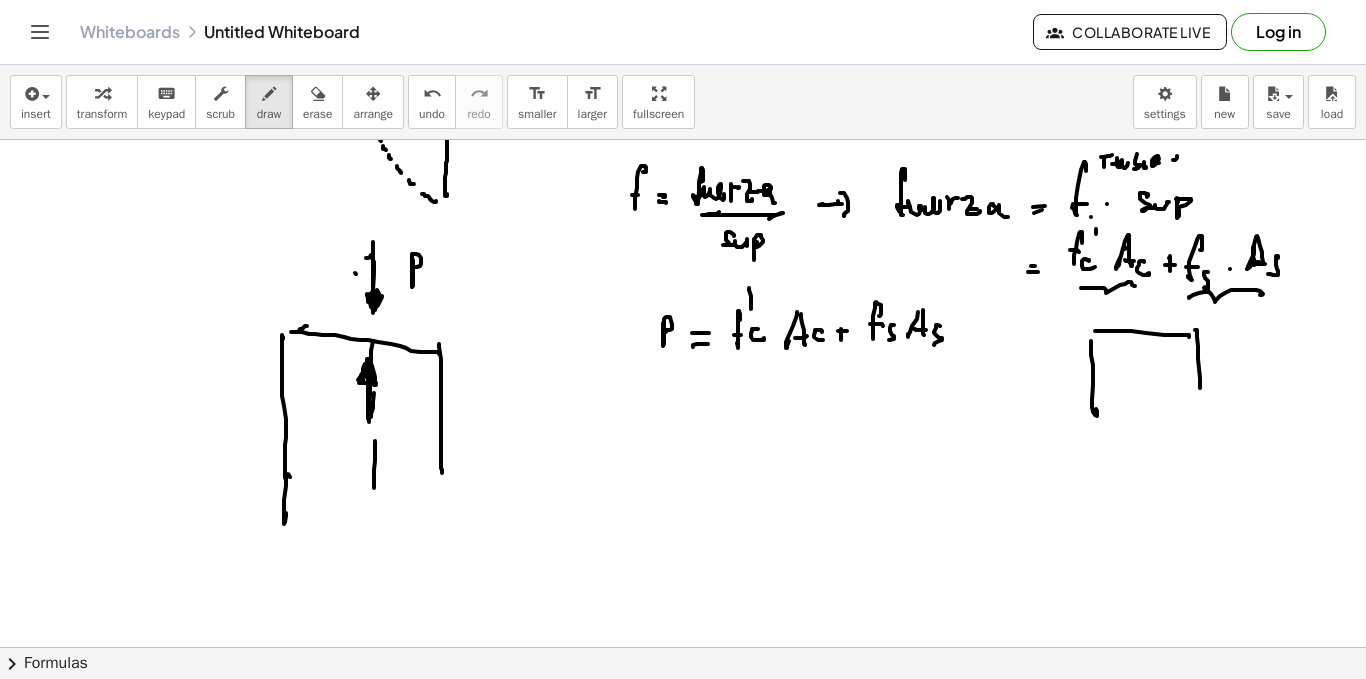 drag, startPoint x: 1200, startPoint y: 378, endPoint x: 1200, endPoint y: 404, distance: 26 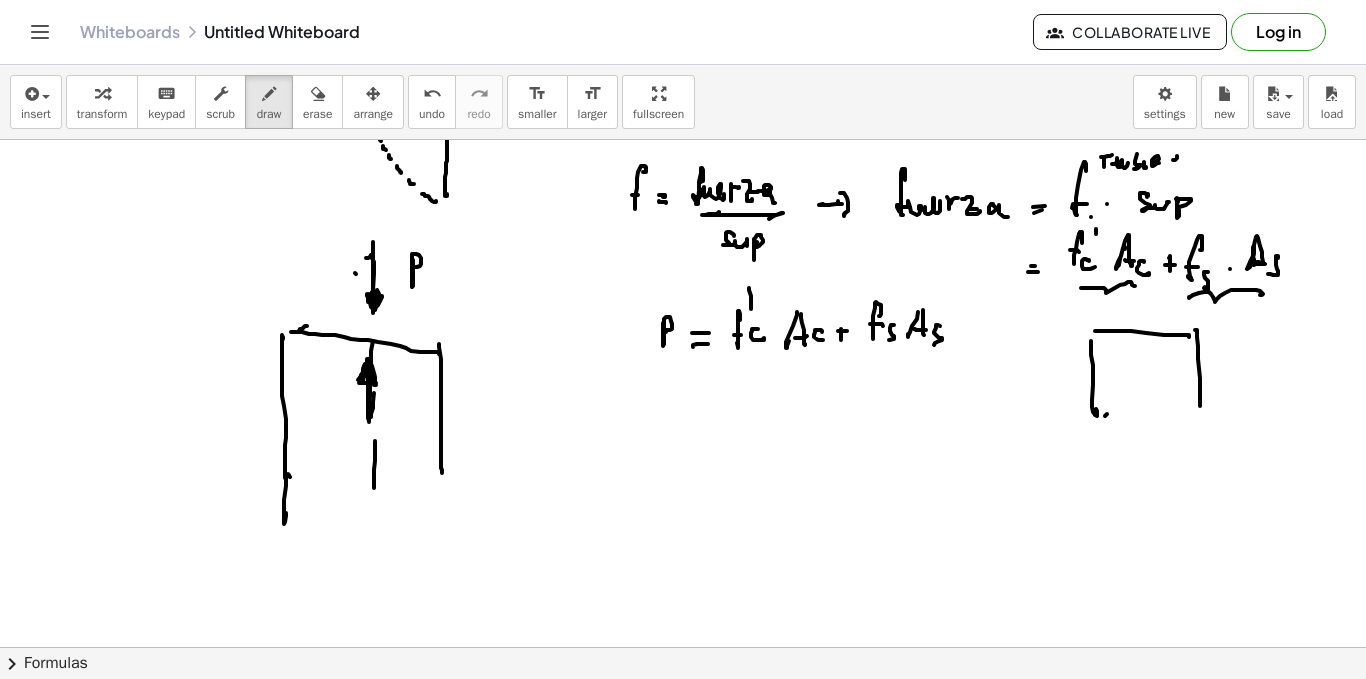 drag, startPoint x: 1105, startPoint y: 416, endPoint x: 1186, endPoint y: 412, distance: 81.09871 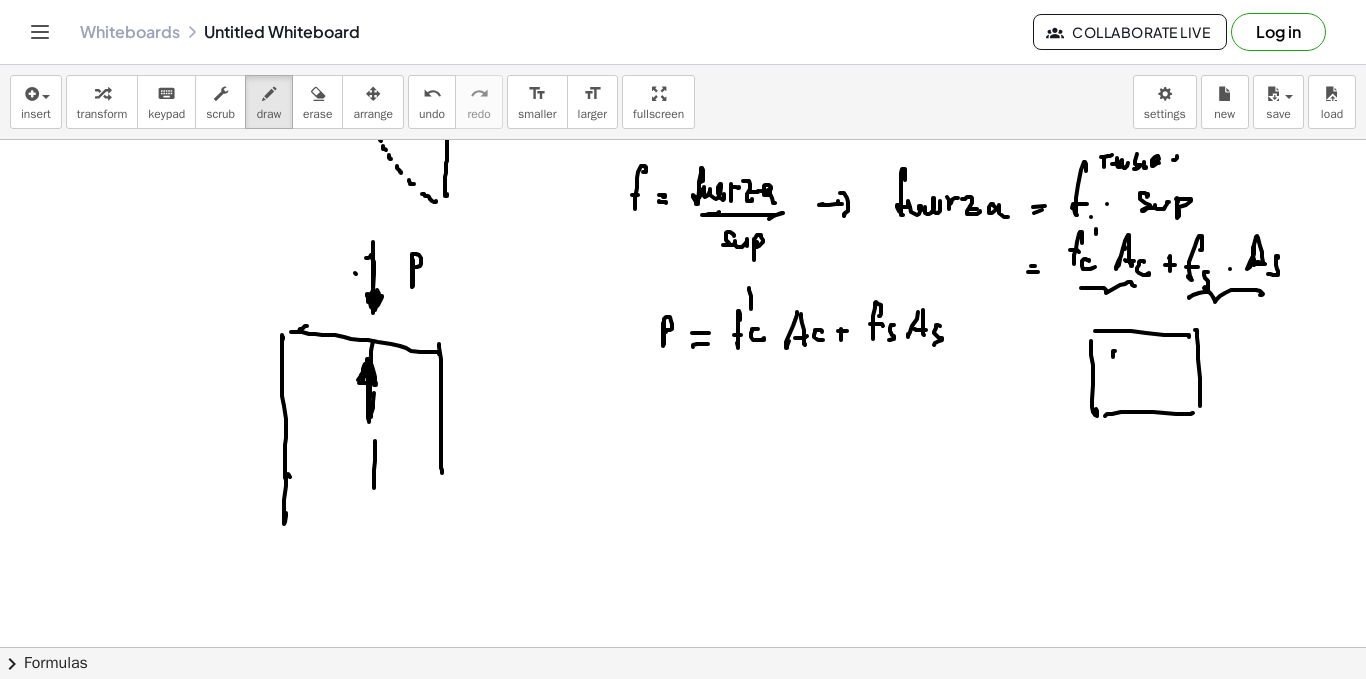 click at bounding box center (683, 269) 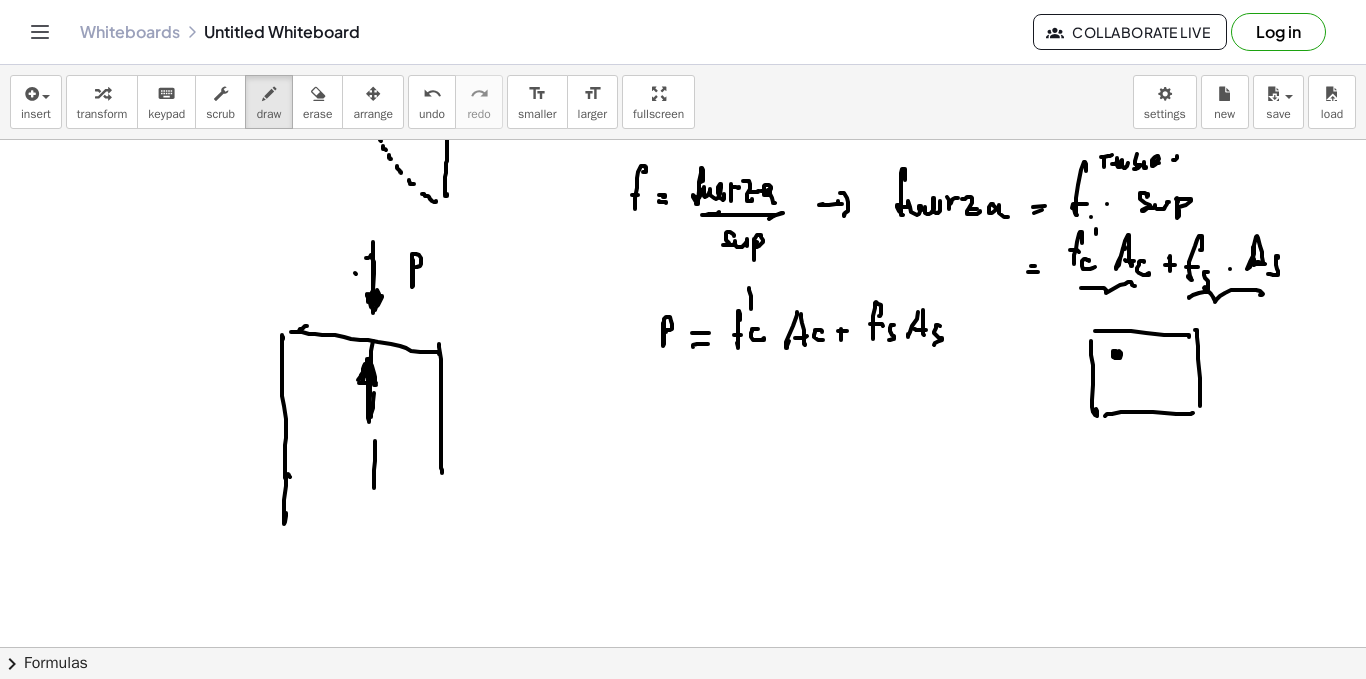 drag, startPoint x: 1119, startPoint y: 351, endPoint x: 1134, endPoint y: 351, distance: 15 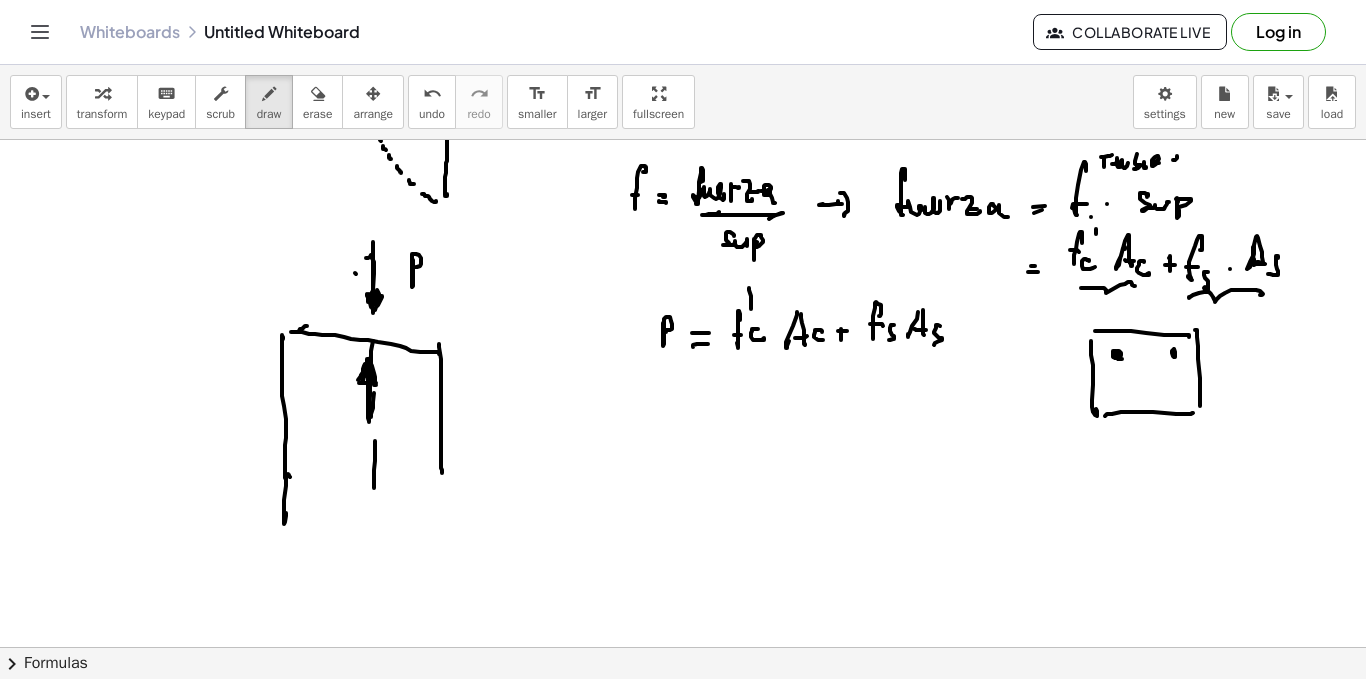 drag, startPoint x: 1174, startPoint y: 350, endPoint x: 1156, endPoint y: 373, distance: 29.206163 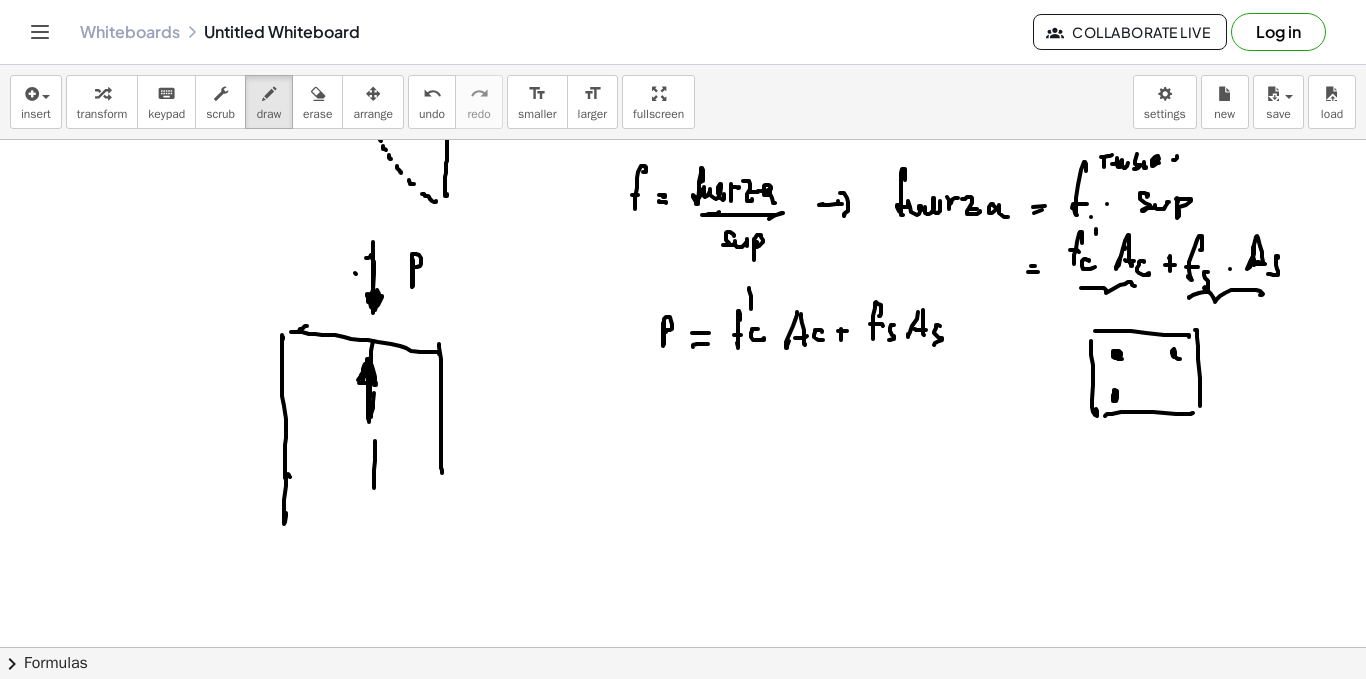 drag, startPoint x: 1113, startPoint y: 395, endPoint x: 1124, endPoint y: 400, distance: 12.083046 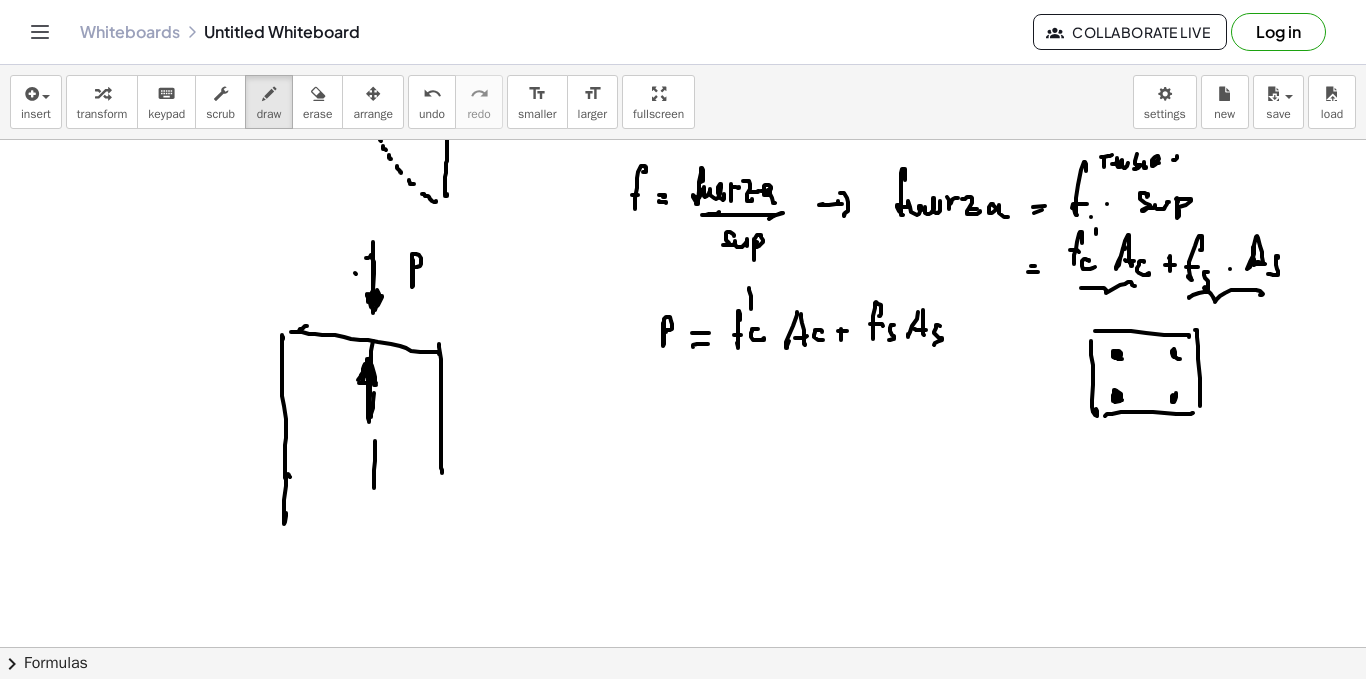 click at bounding box center [683, 269] 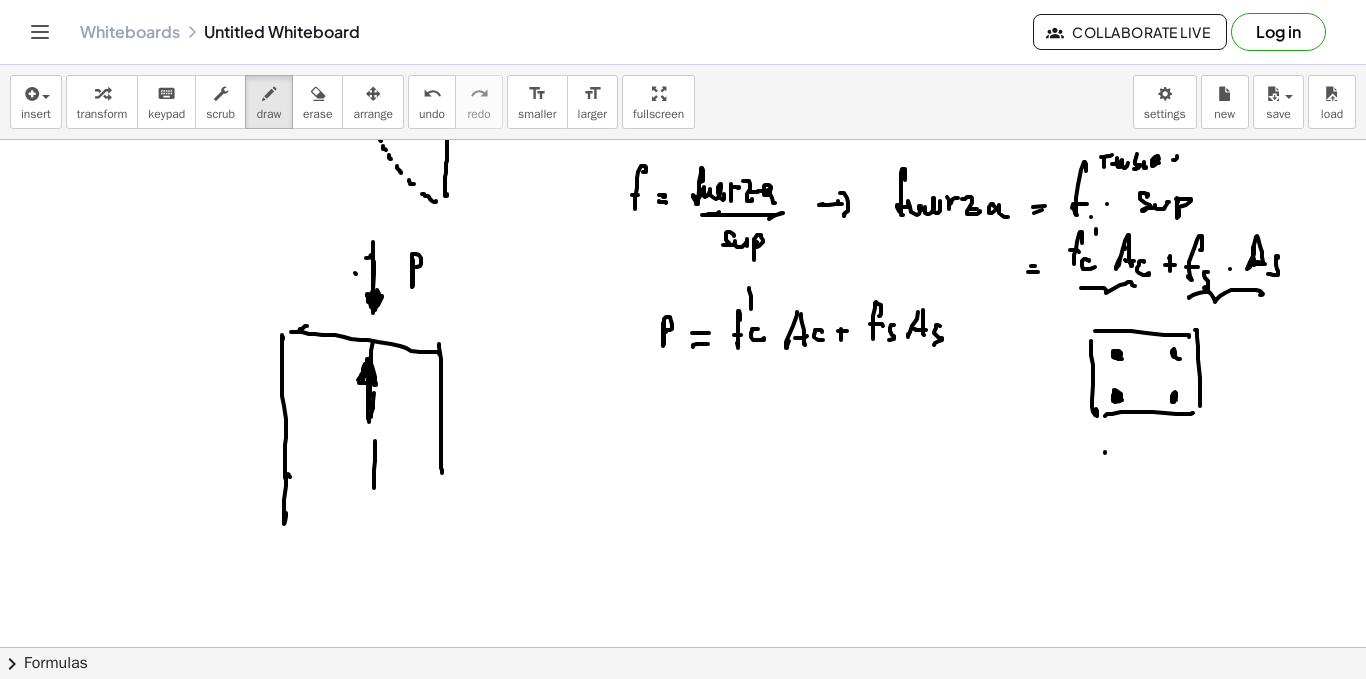 click at bounding box center [683, 269] 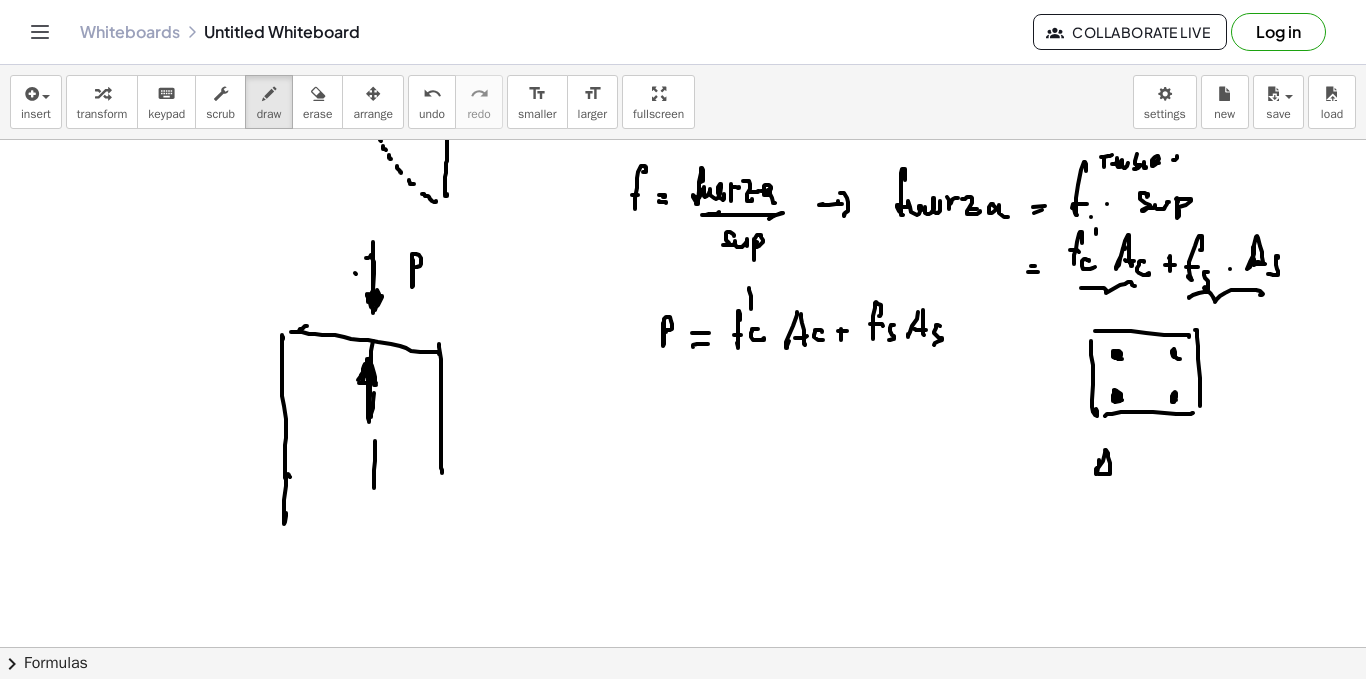 drag, startPoint x: 1105, startPoint y: 450, endPoint x: 1113, endPoint y: 471, distance: 22.472204 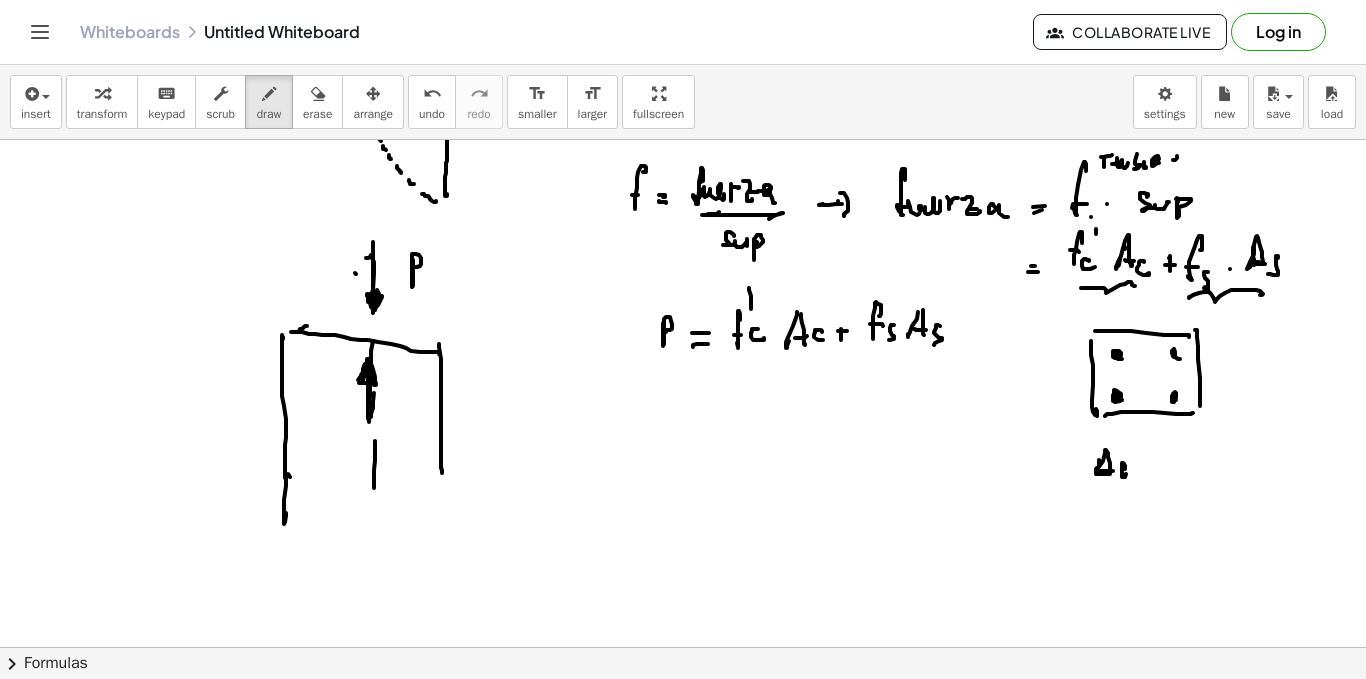 click at bounding box center (683, 269) 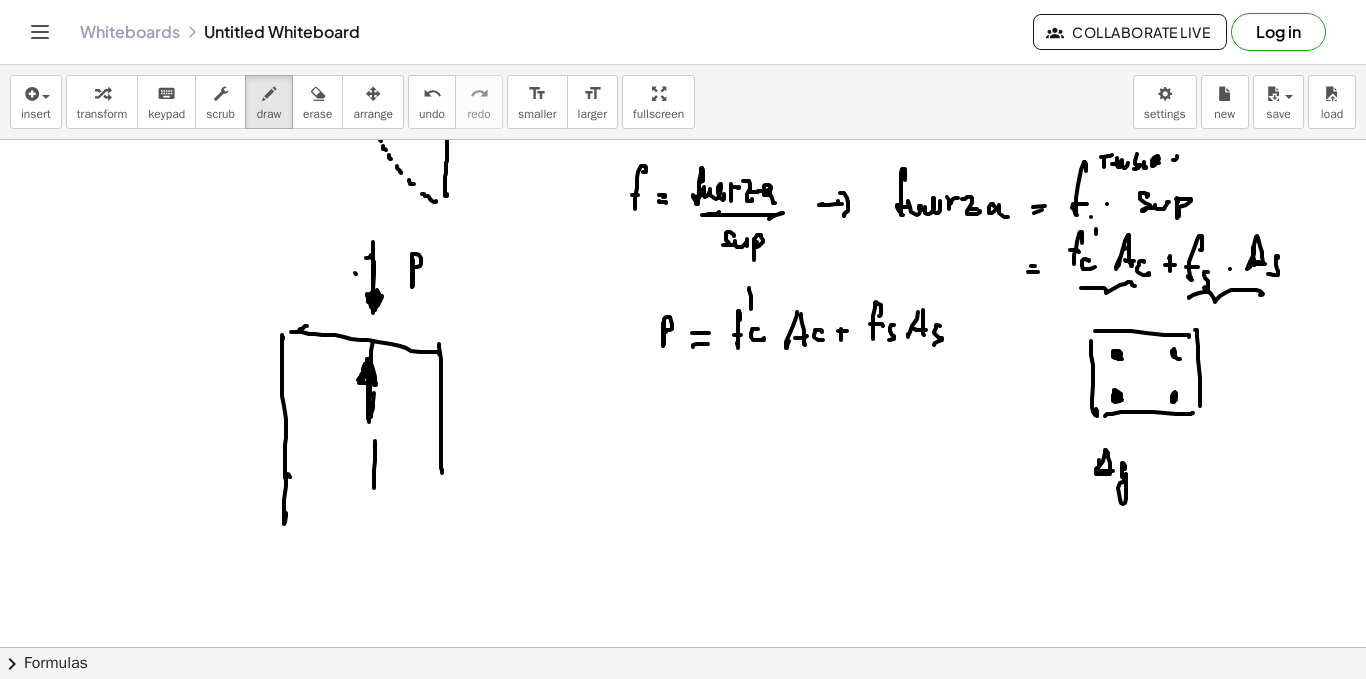 click at bounding box center [683, 269] 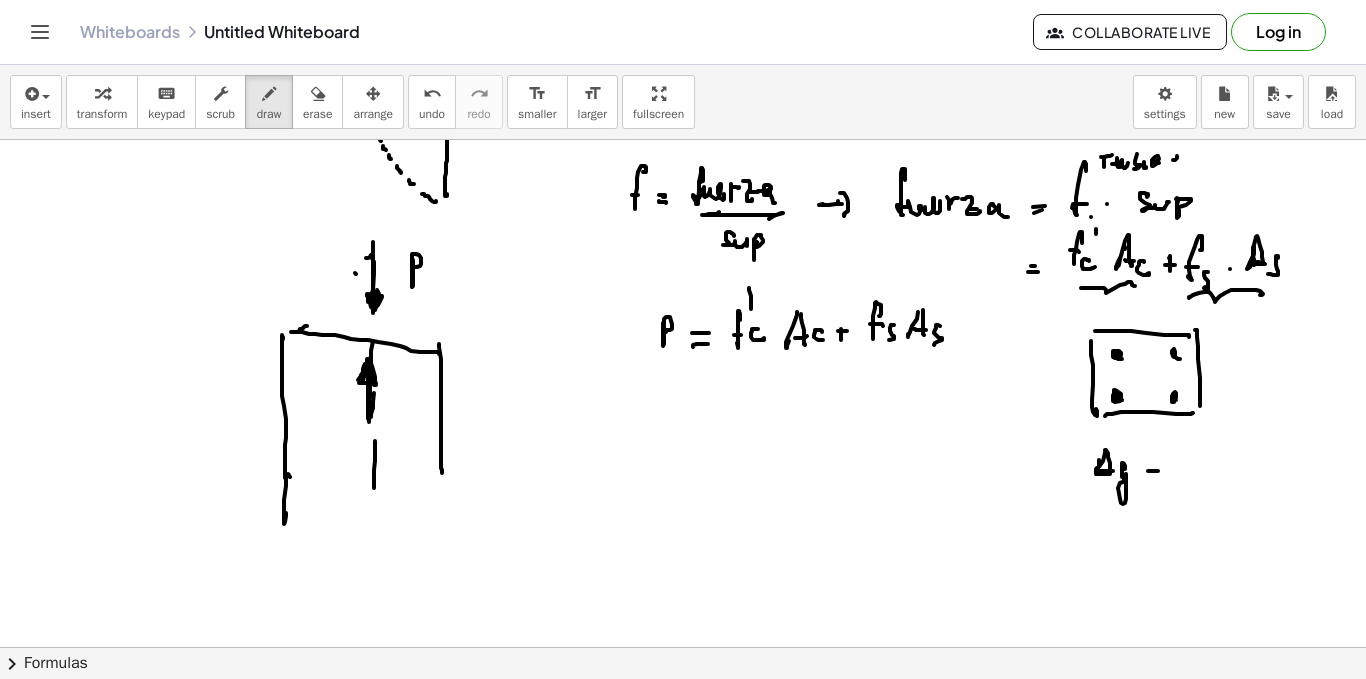 click at bounding box center (683, 269) 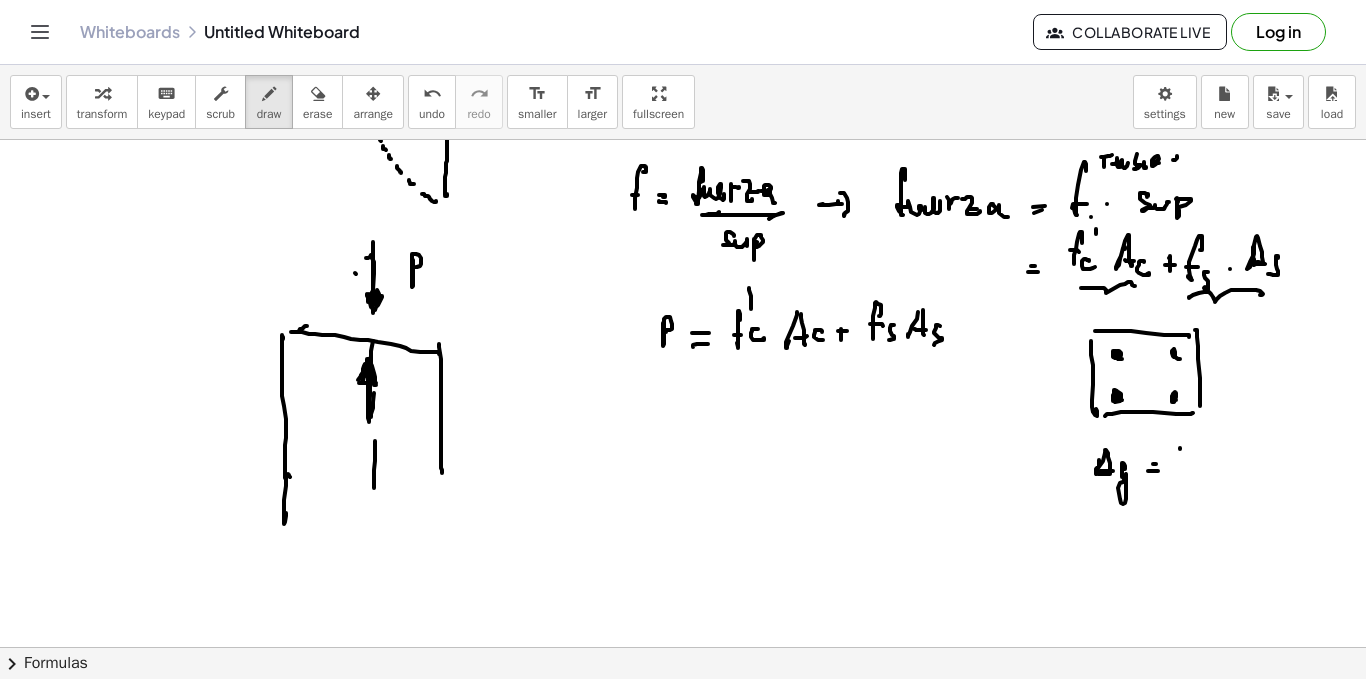 click at bounding box center (683, 269) 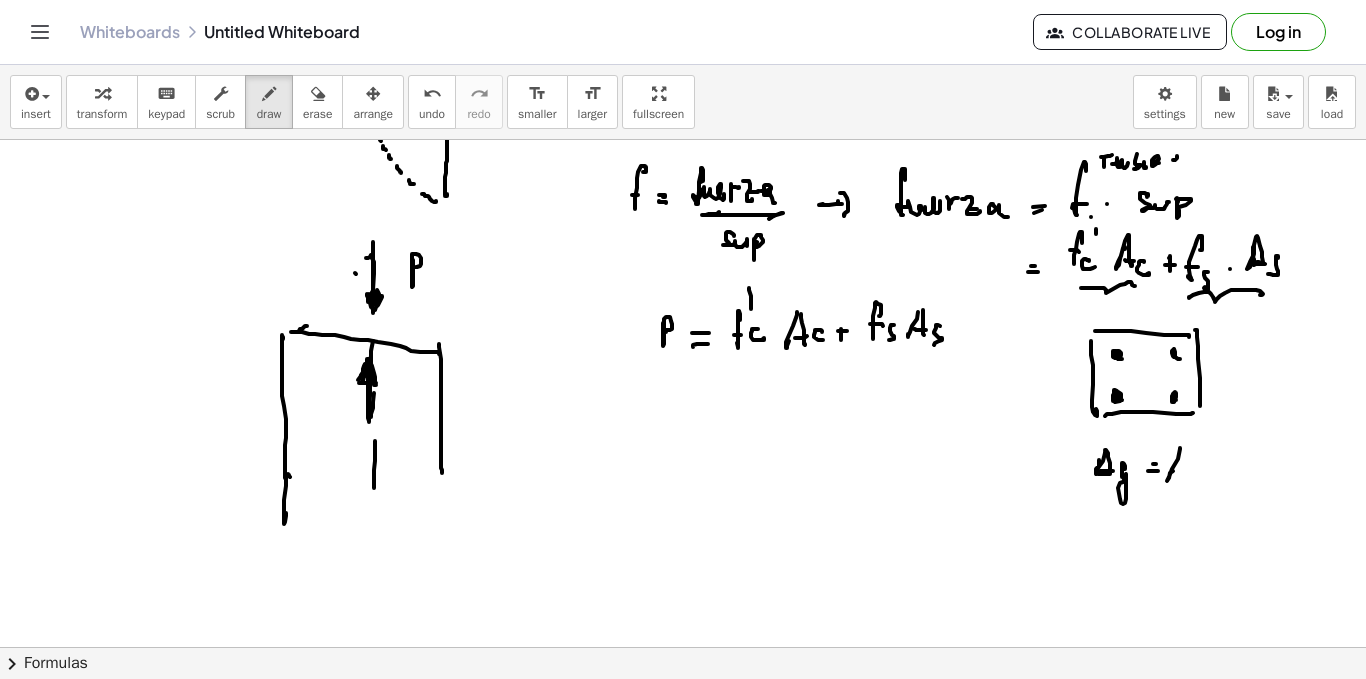 drag, startPoint x: 1181, startPoint y: 447, endPoint x: 1182, endPoint y: 479, distance: 32.01562 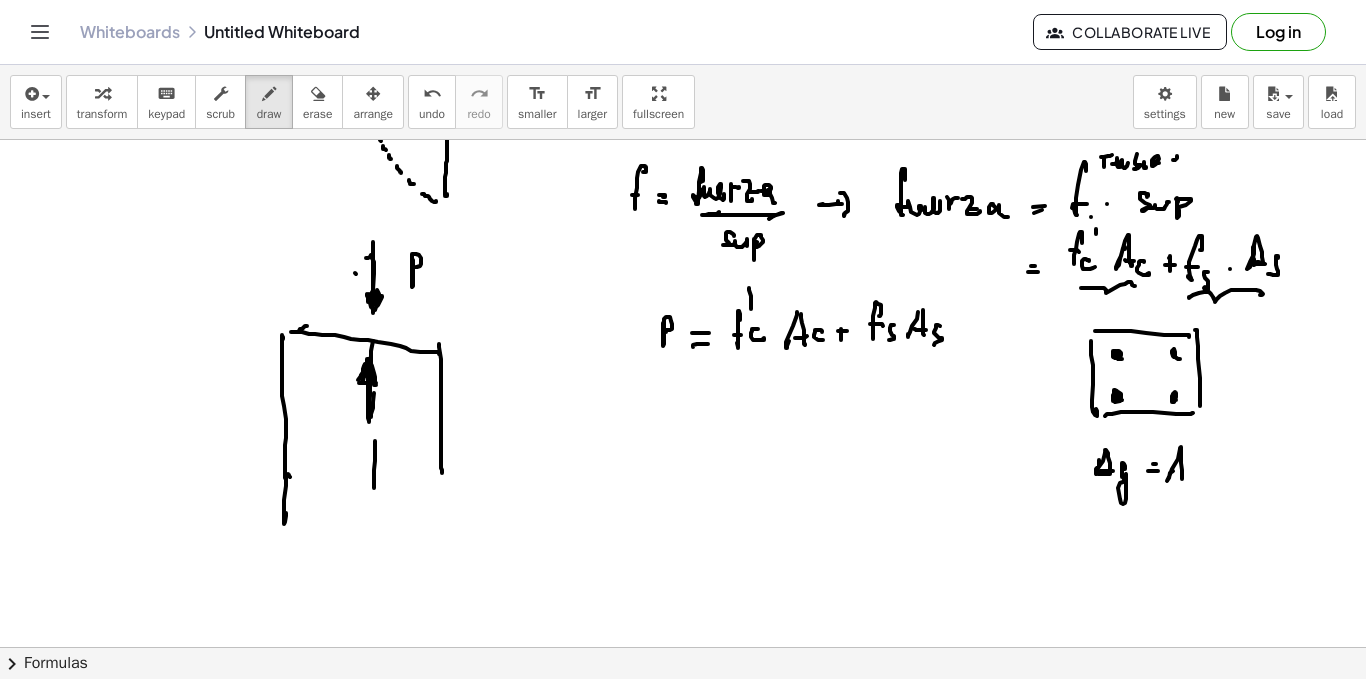 drag, startPoint x: 1184, startPoint y: 471, endPoint x: 1200, endPoint y: 470, distance: 16.03122 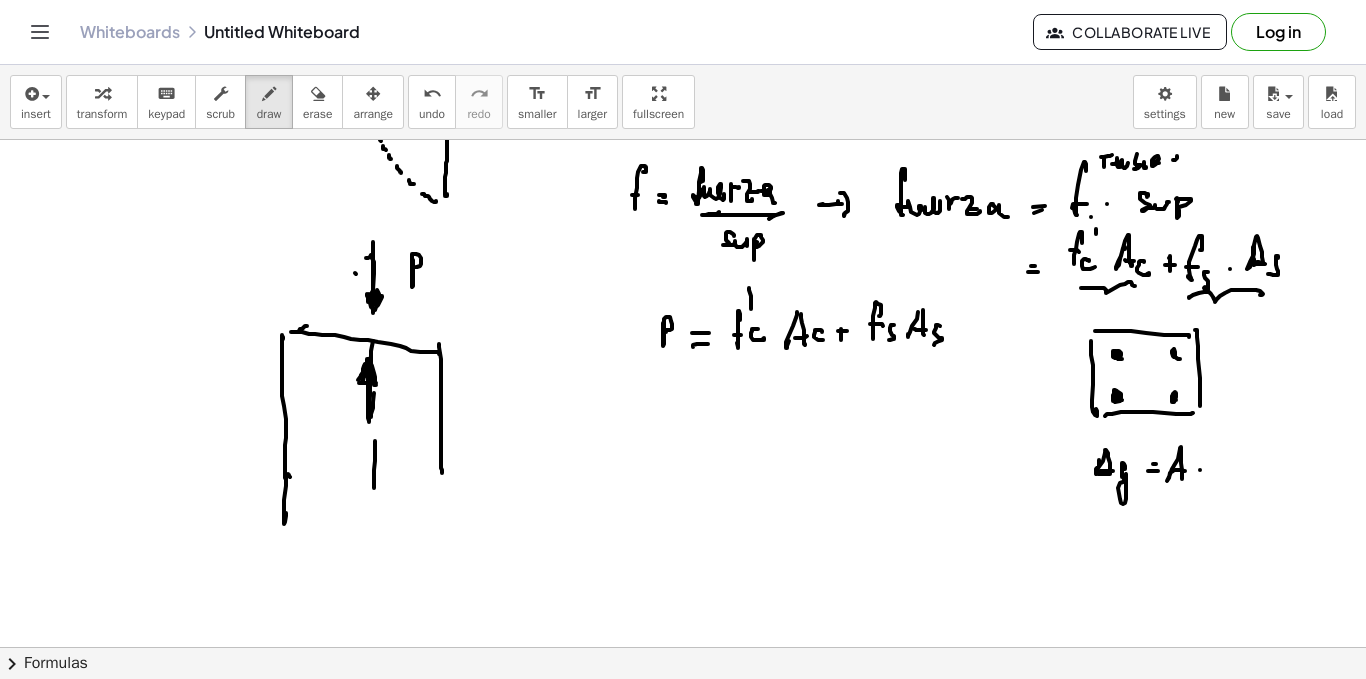 click at bounding box center [683, 269] 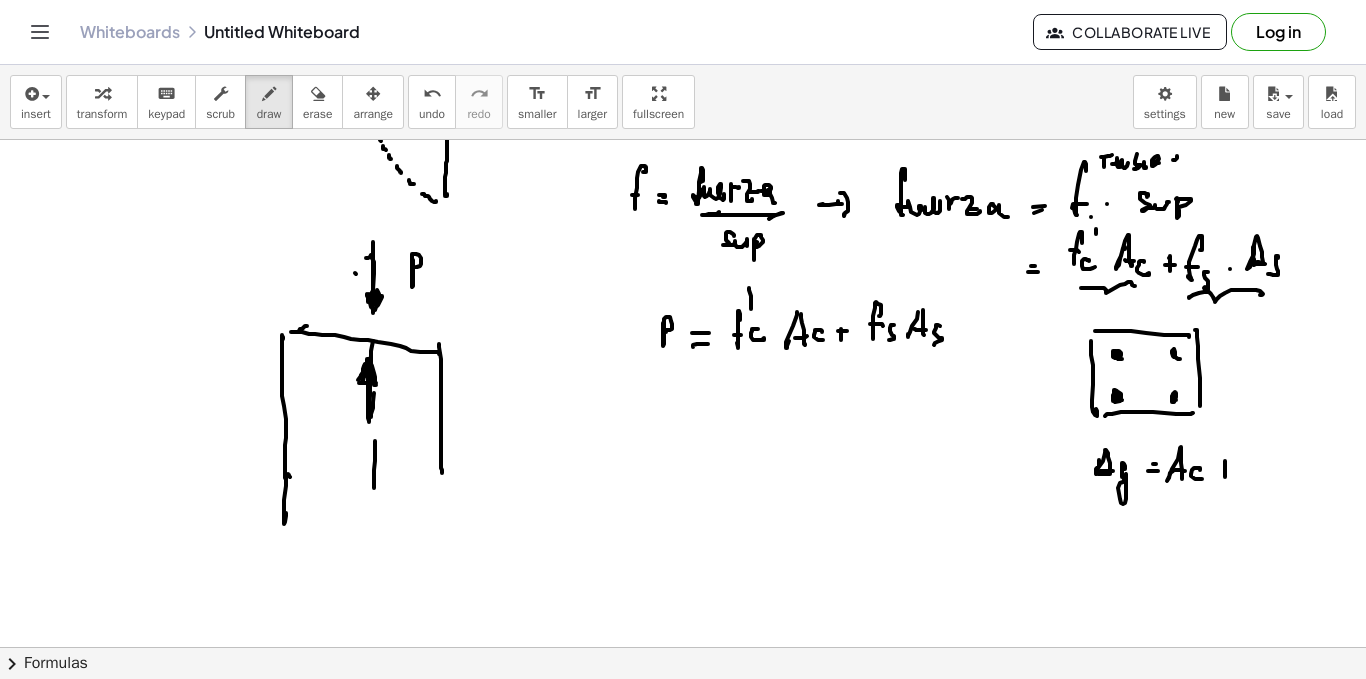 click at bounding box center (683, 269) 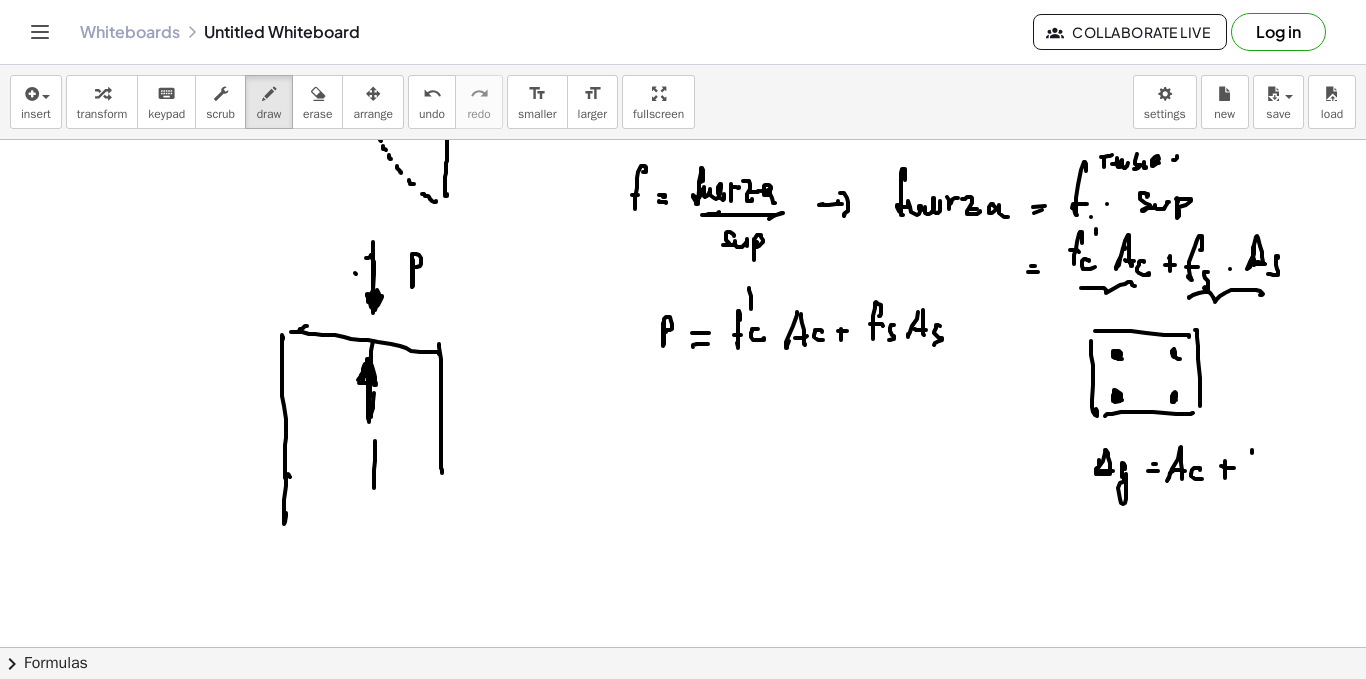 click at bounding box center (683, 269) 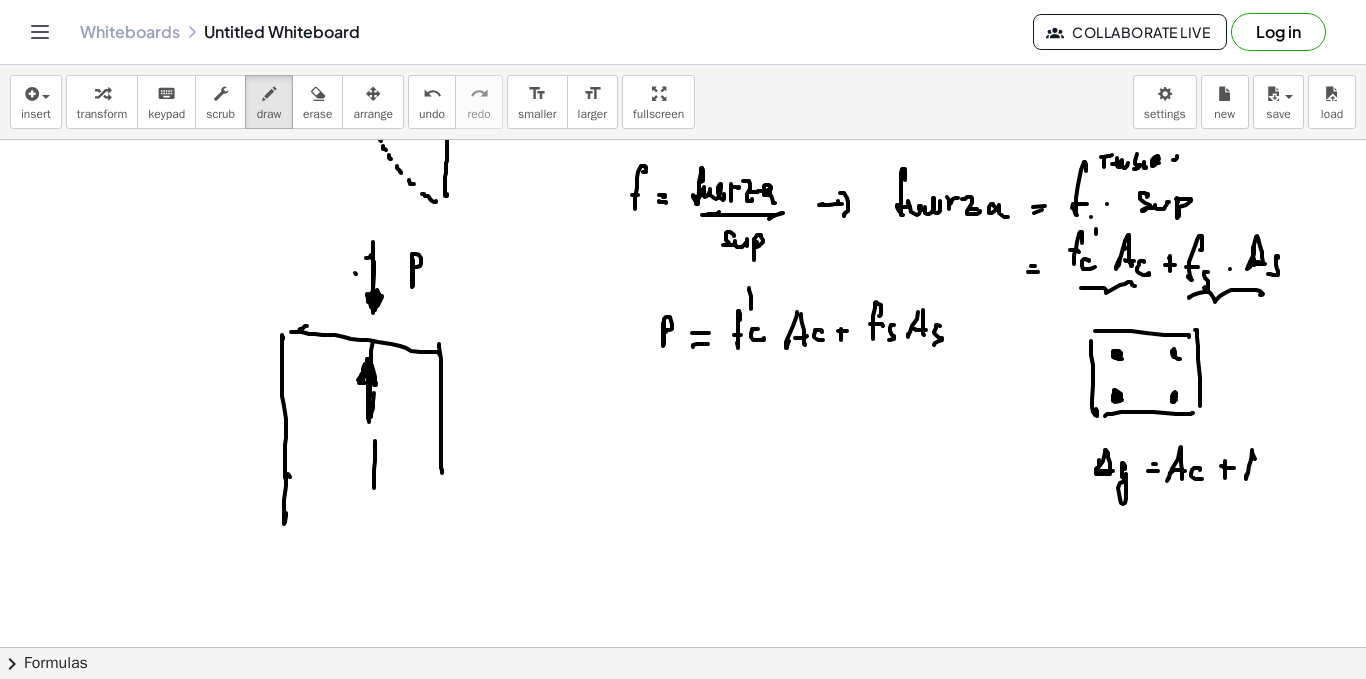 click at bounding box center (683, 269) 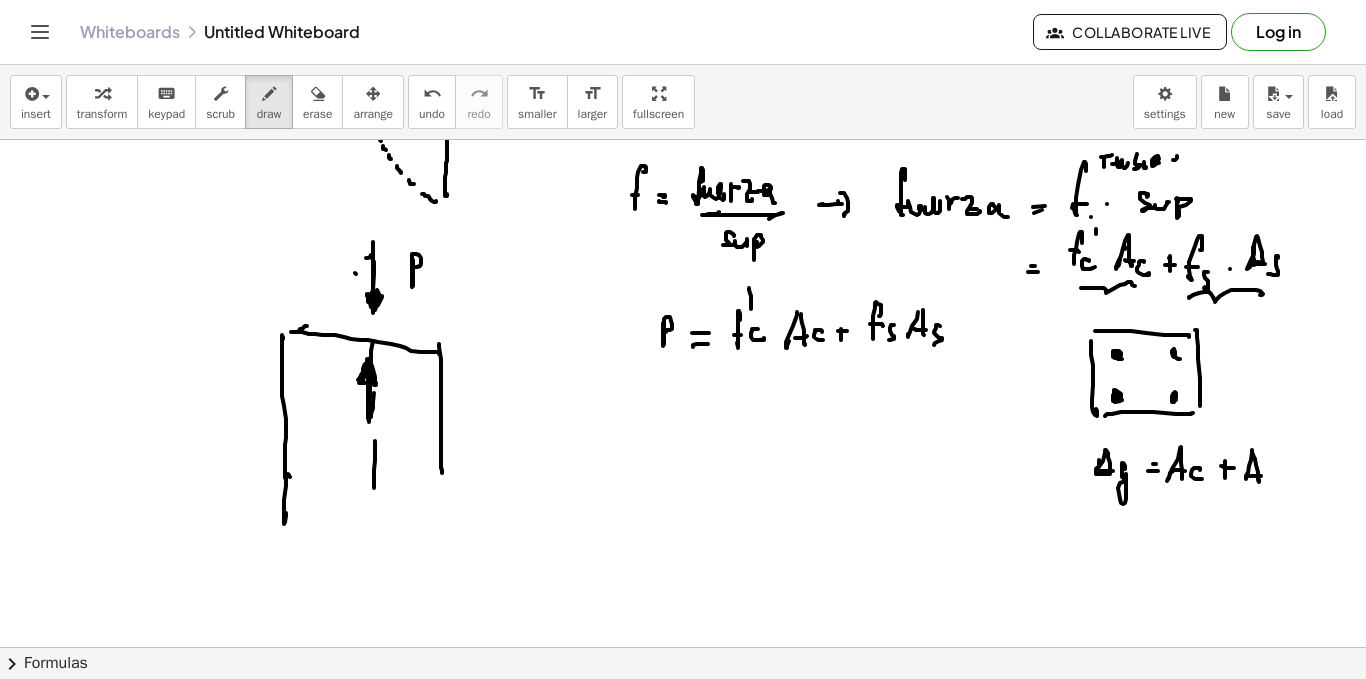 click at bounding box center [683, 269] 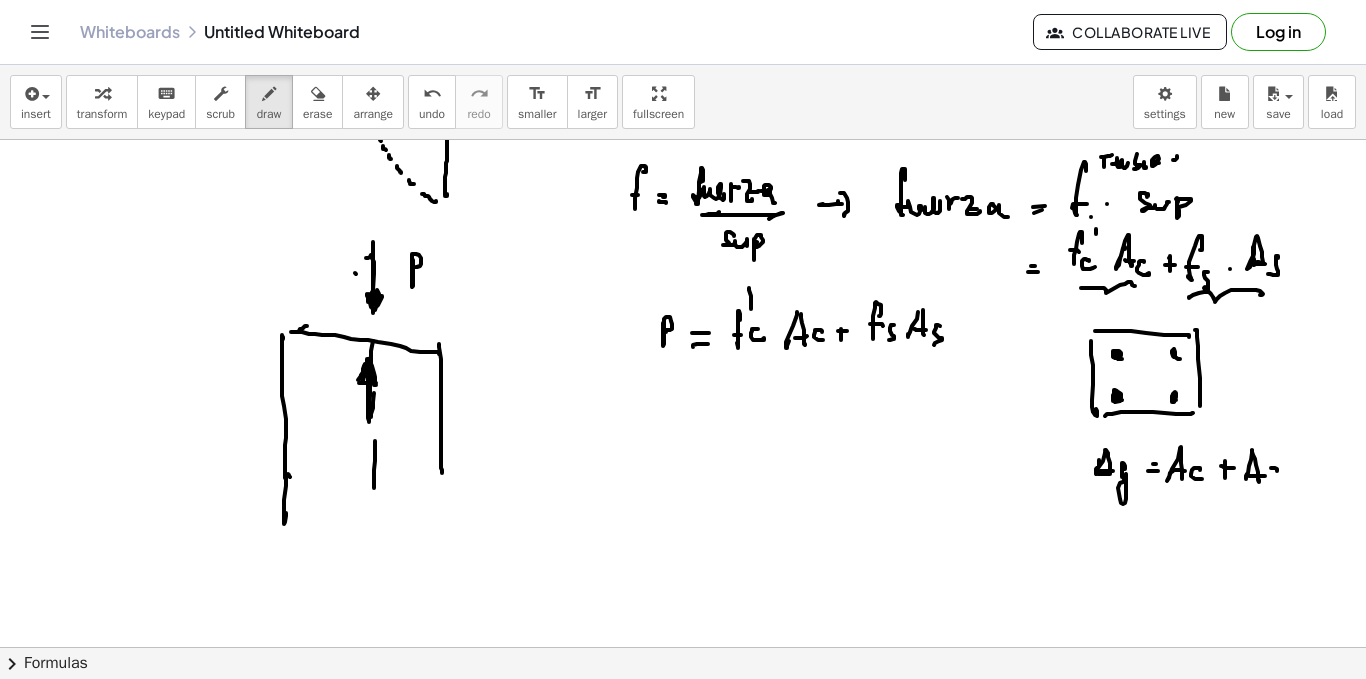 click at bounding box center (683, 269) 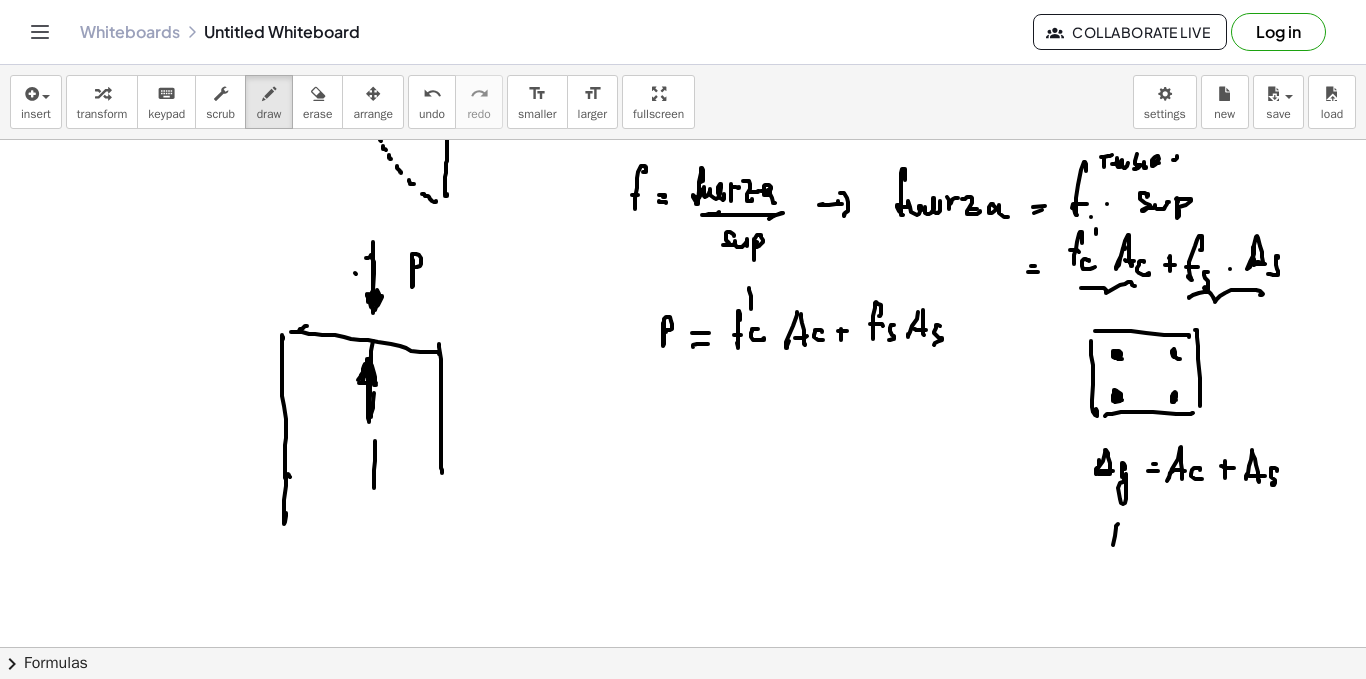 click at bounding box center [683, 269] 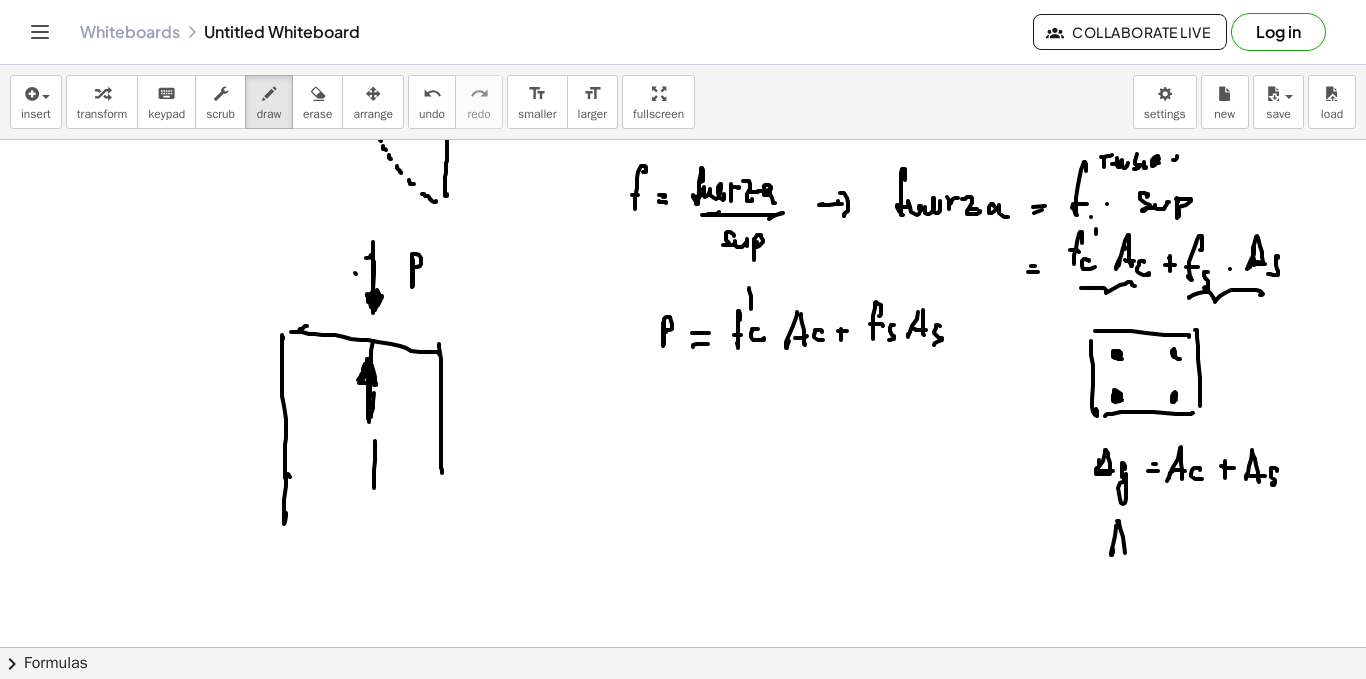 click at bounding box center (683, 269) 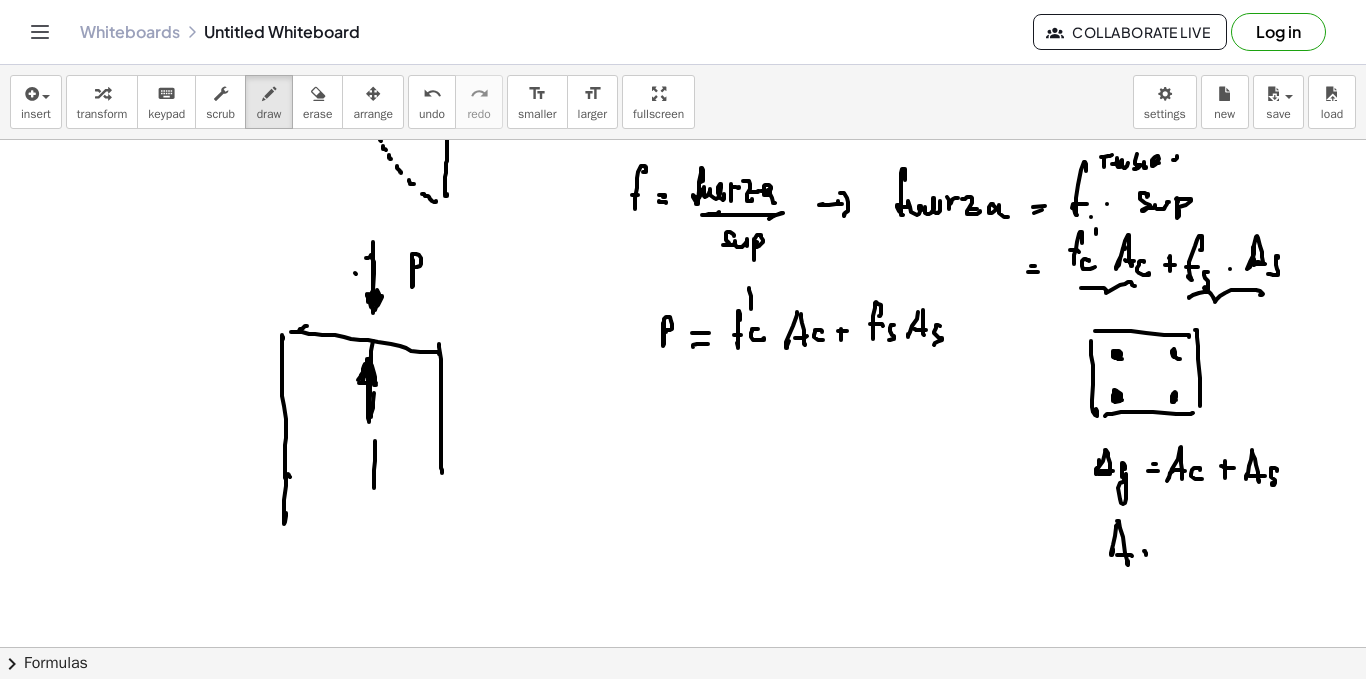 click at bounding box center [683, 269] 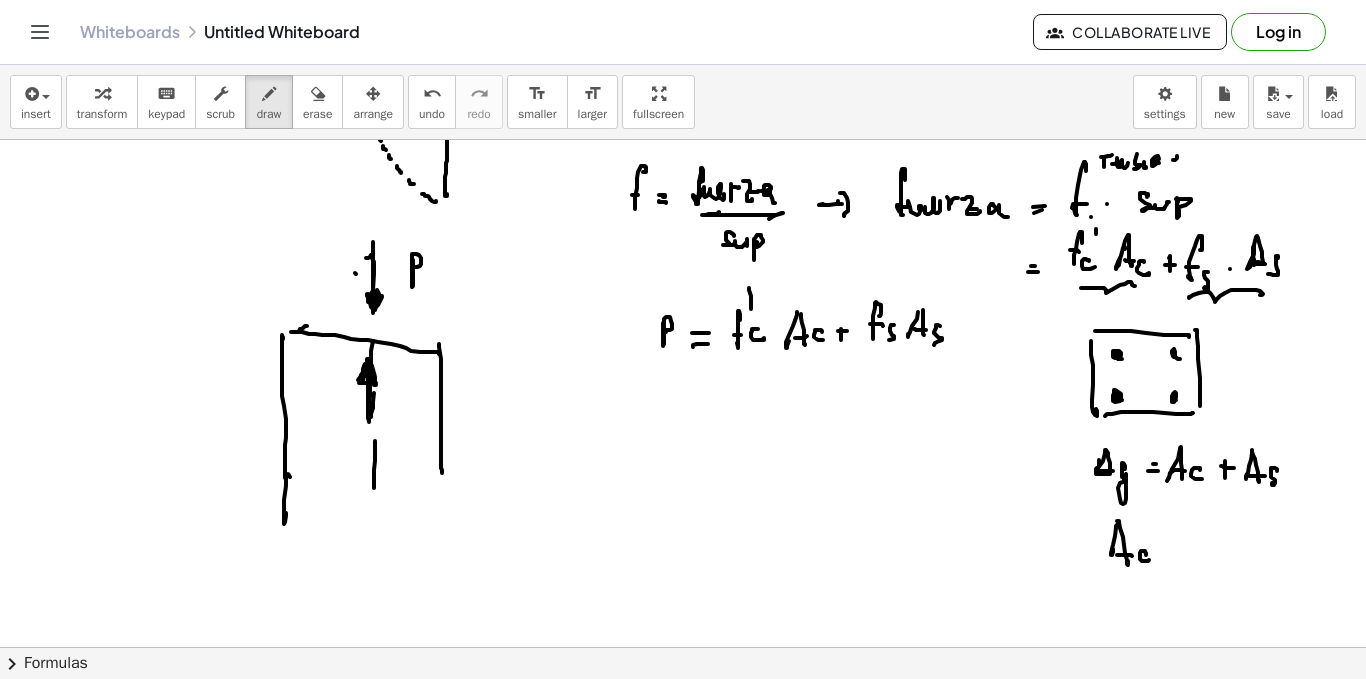 click at bounding box center [683, 269] 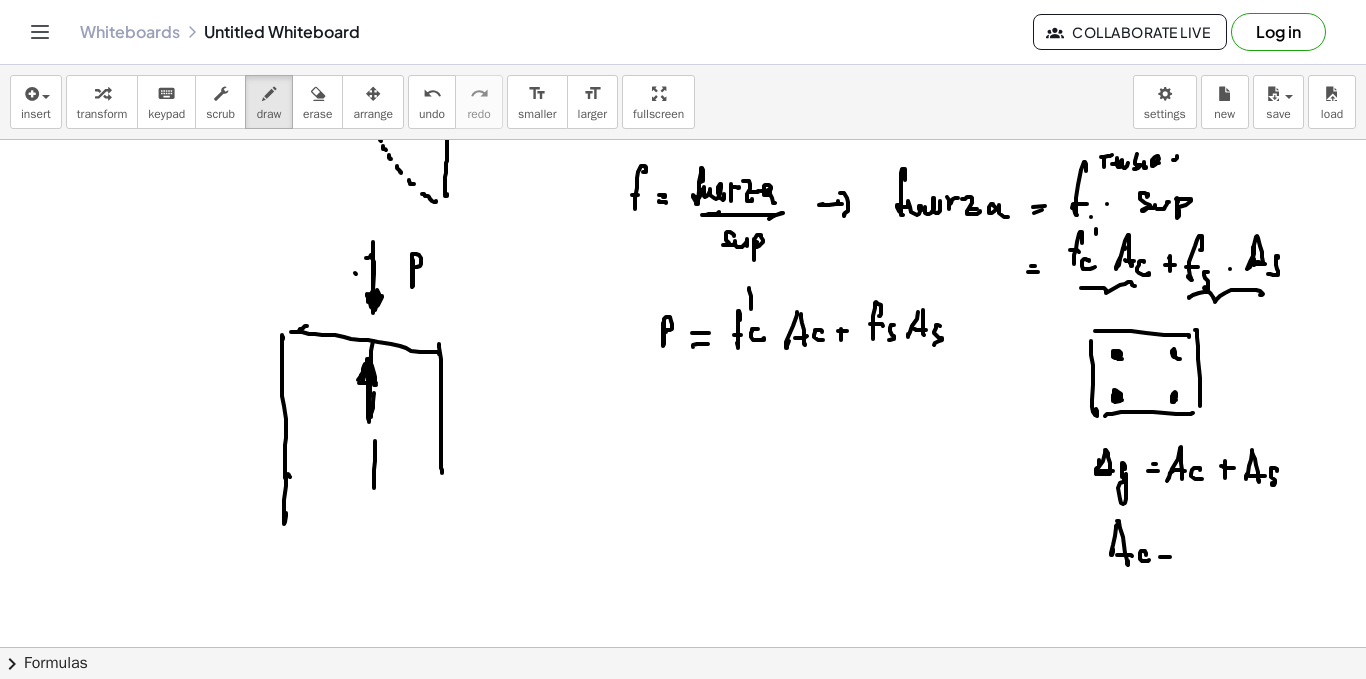 click at bounding box center [683, 269] 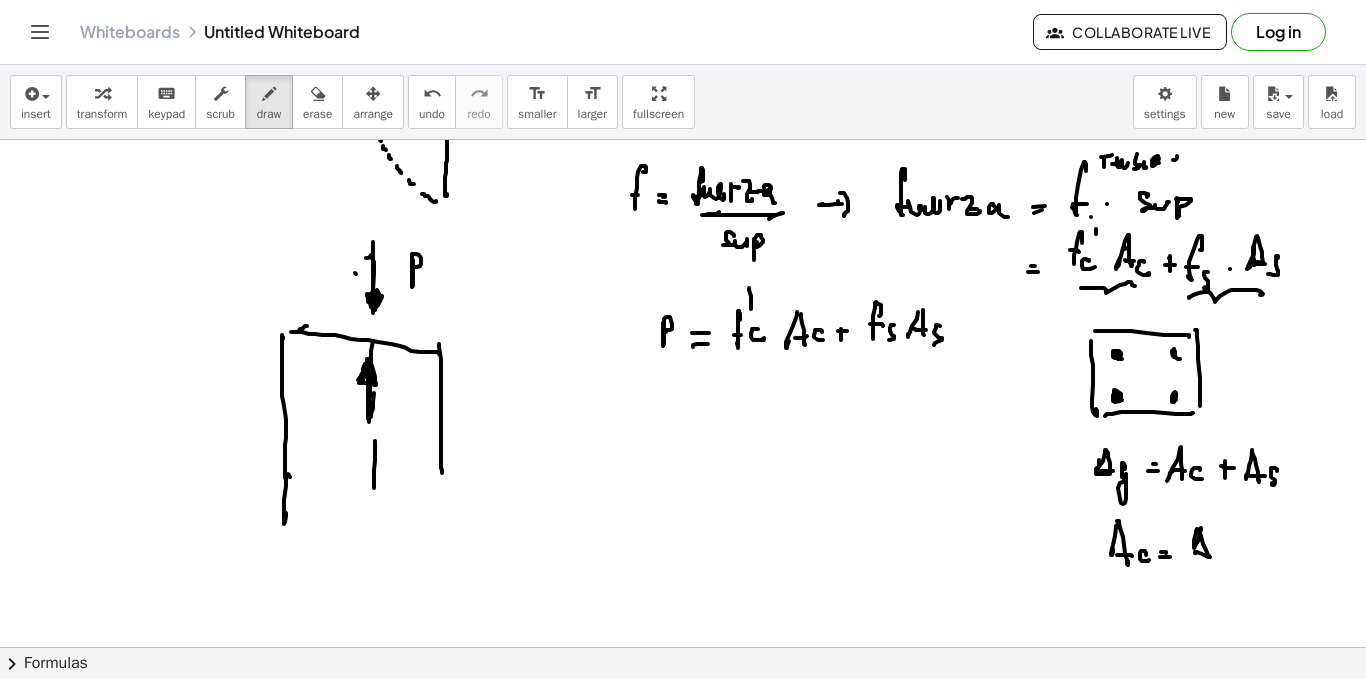 click at bounding box center [683, 269] 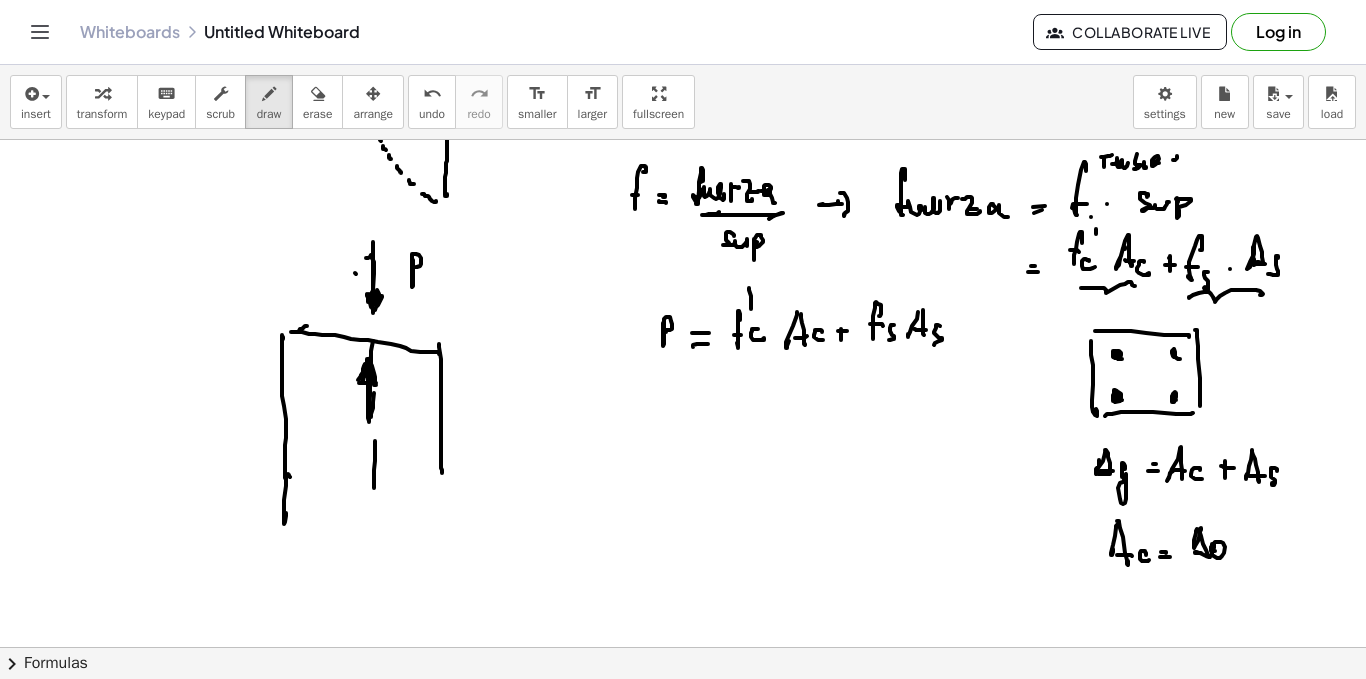 click at bounding box center (683, 269) 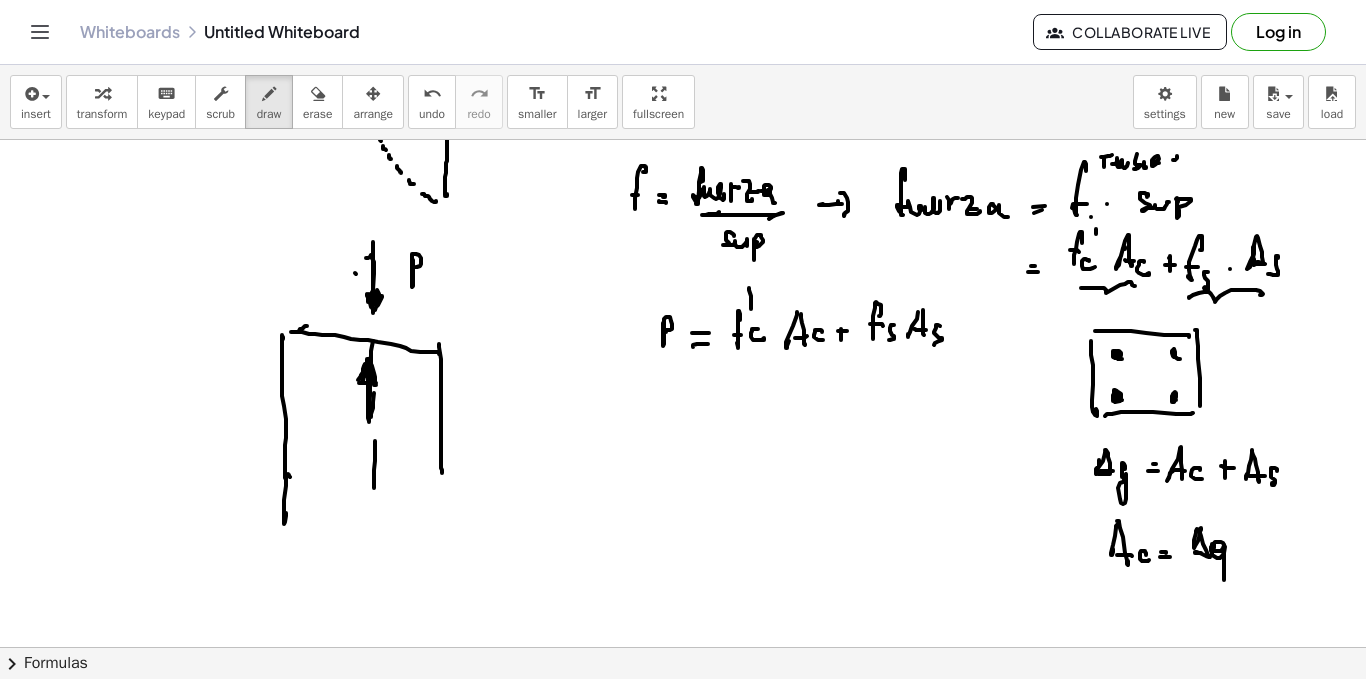 click at bounding box center (683, 269) 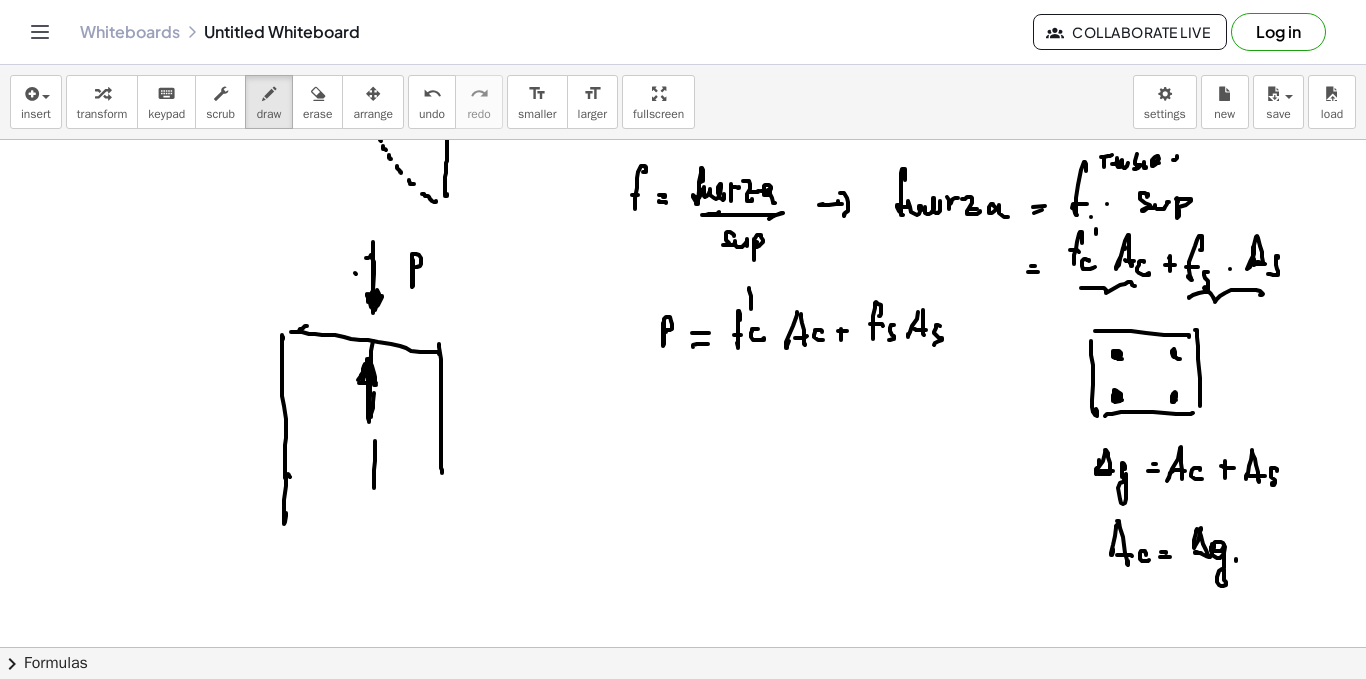 click at bounding box center [683, 269] 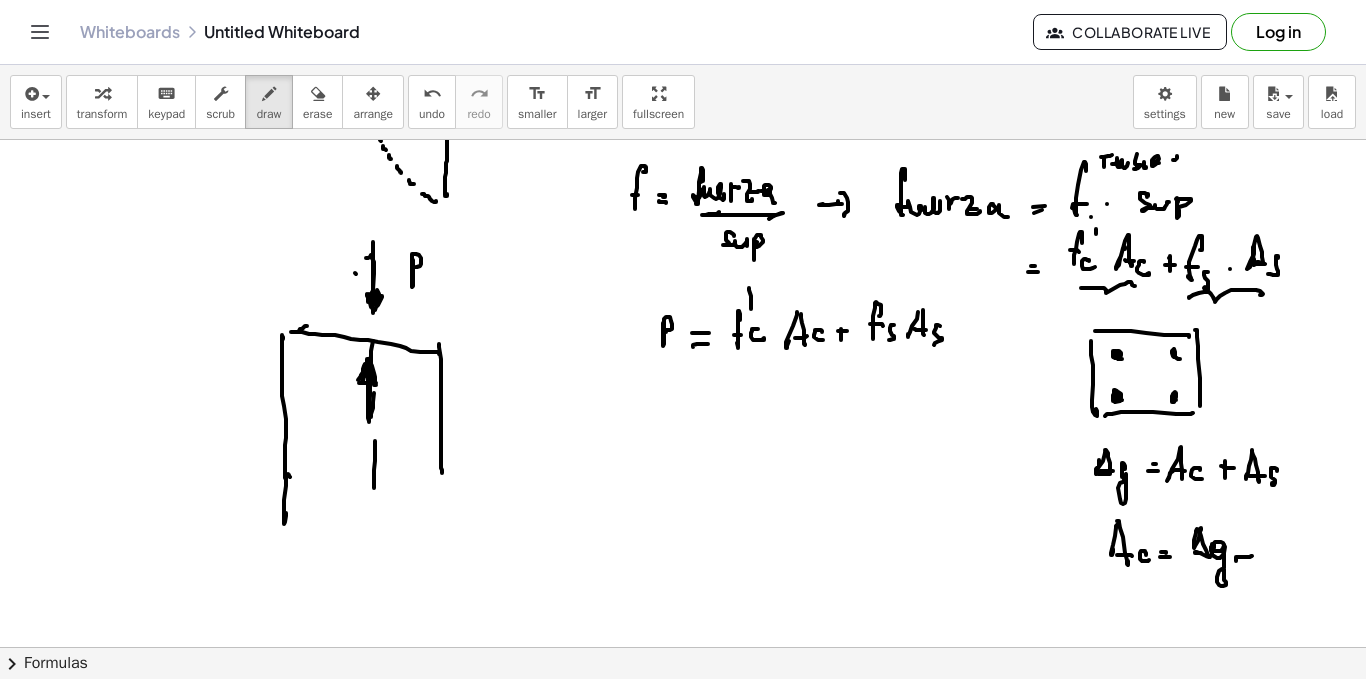 click at bounding box center [683, 269] 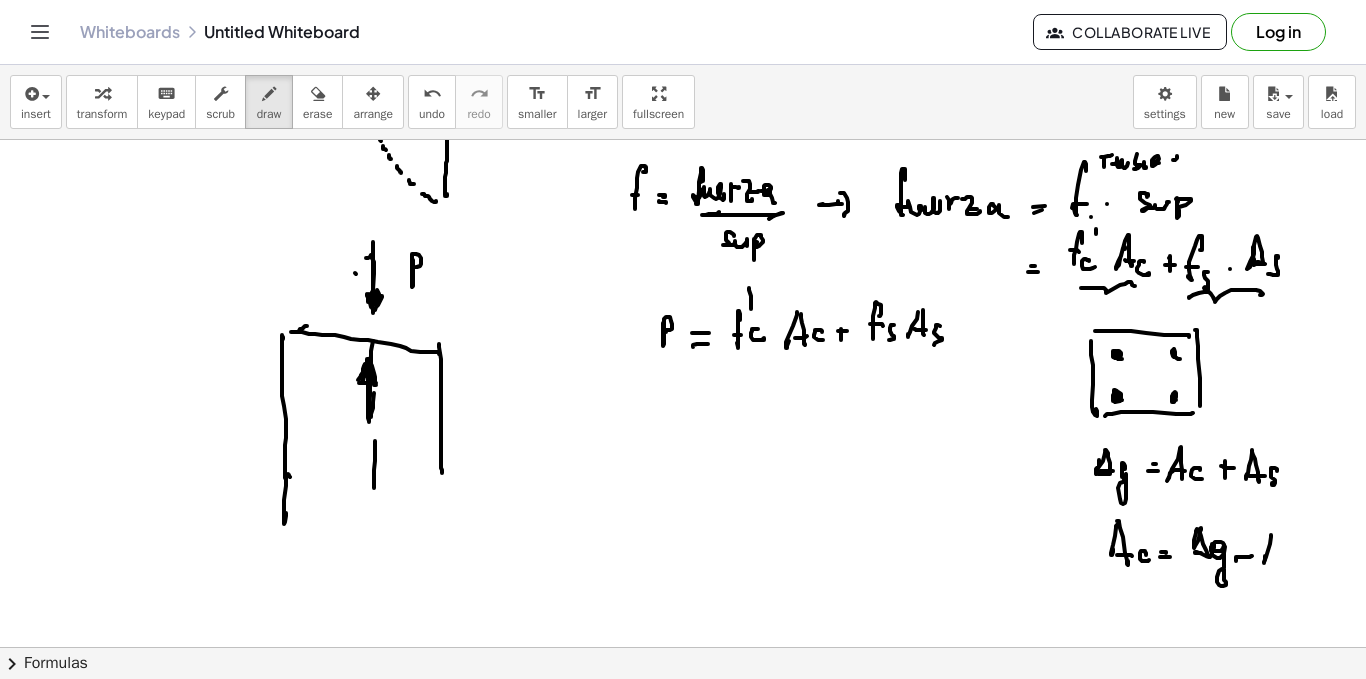 click at bounding box center [683, 269] 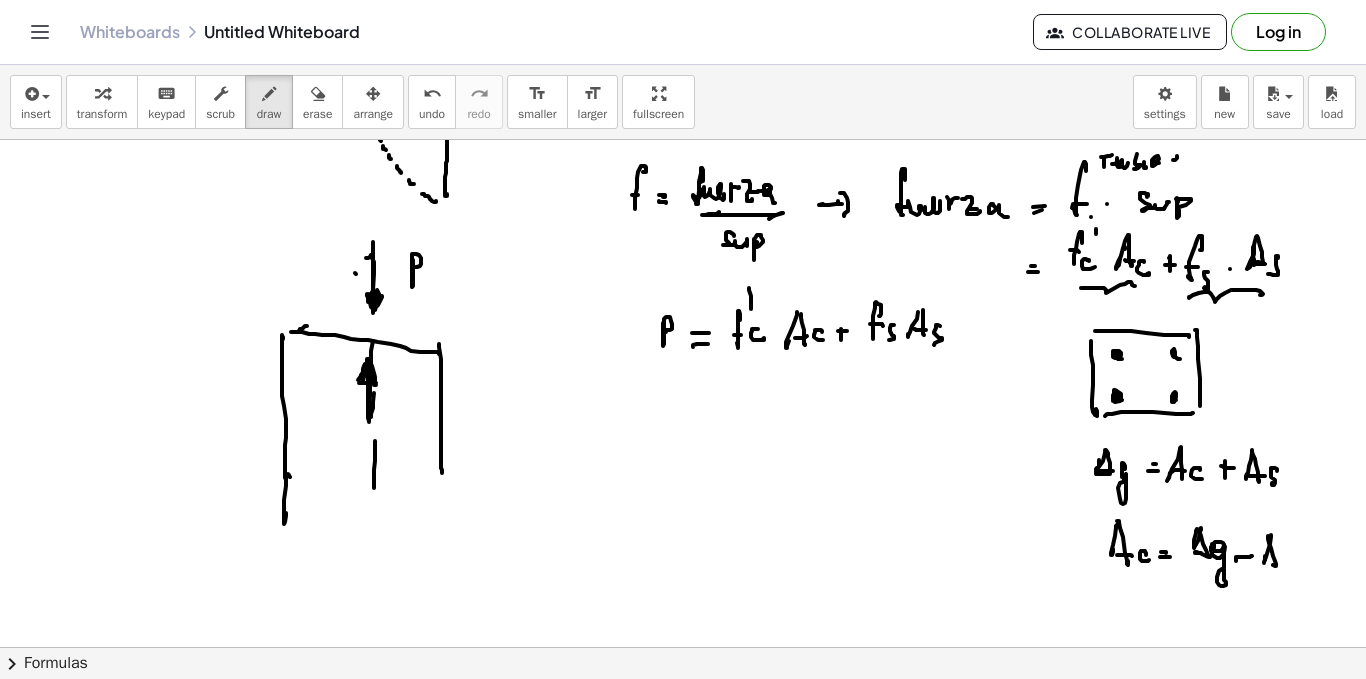 click at bounding box center [683, 269] 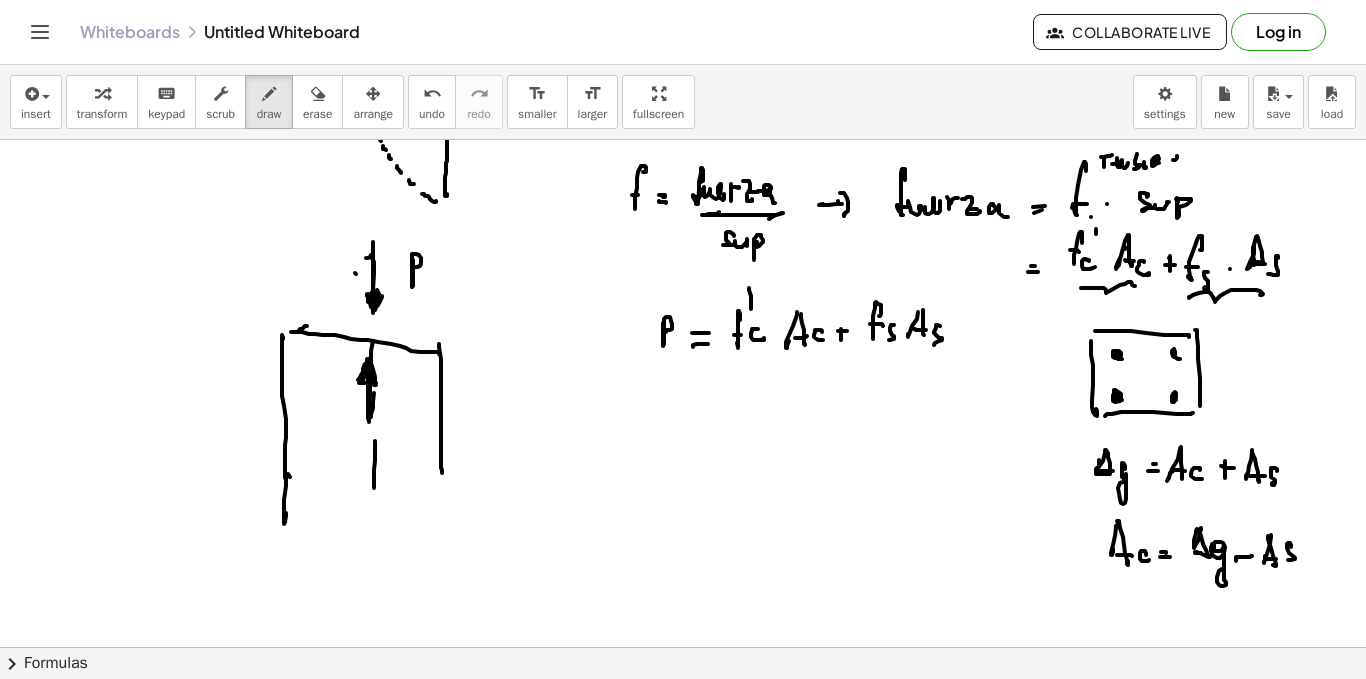 click at bounding box center (683, 269) 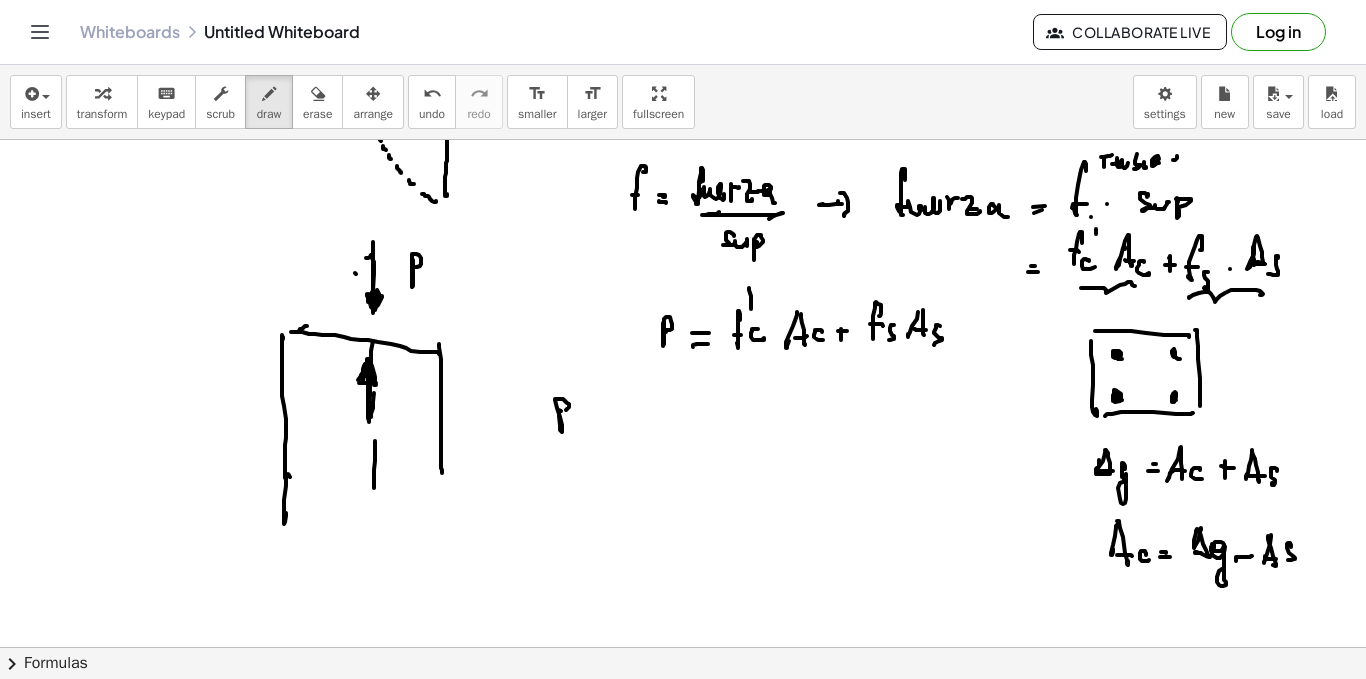 click at bounding box center [683, 269] 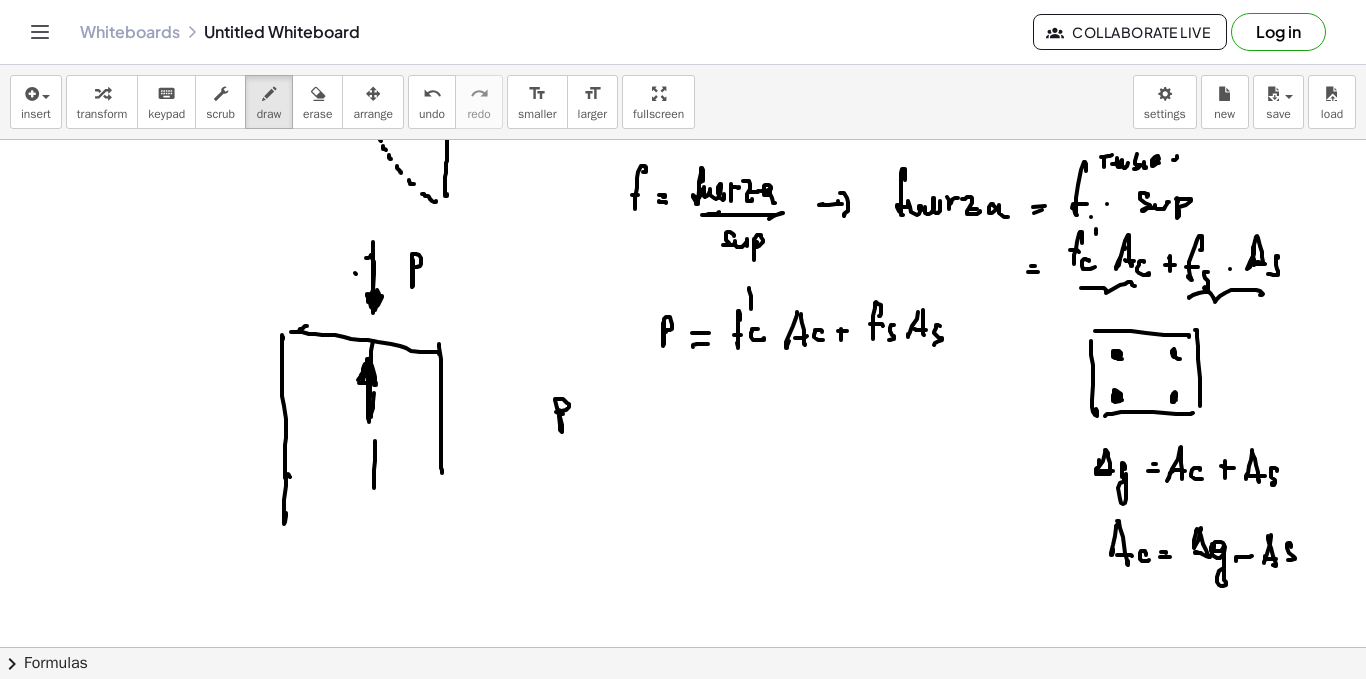 click at bounding box center (683, 269) 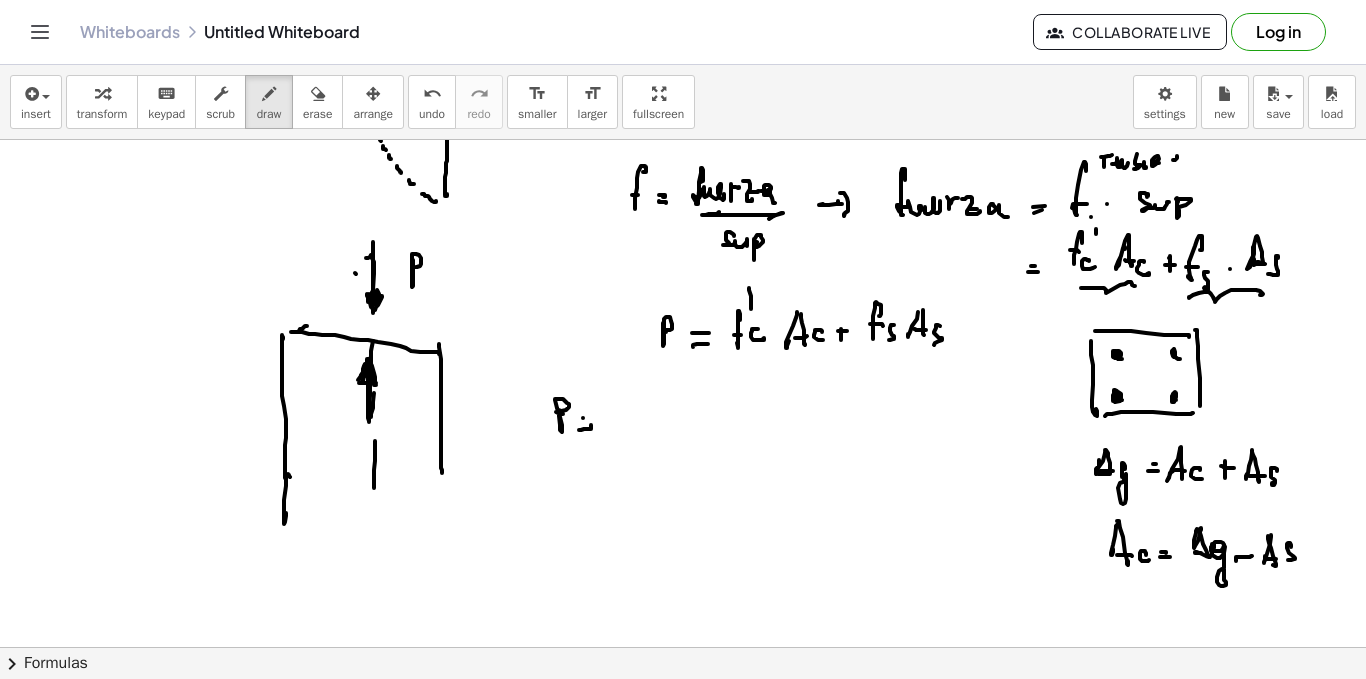 click at bounding box center [683, 269] 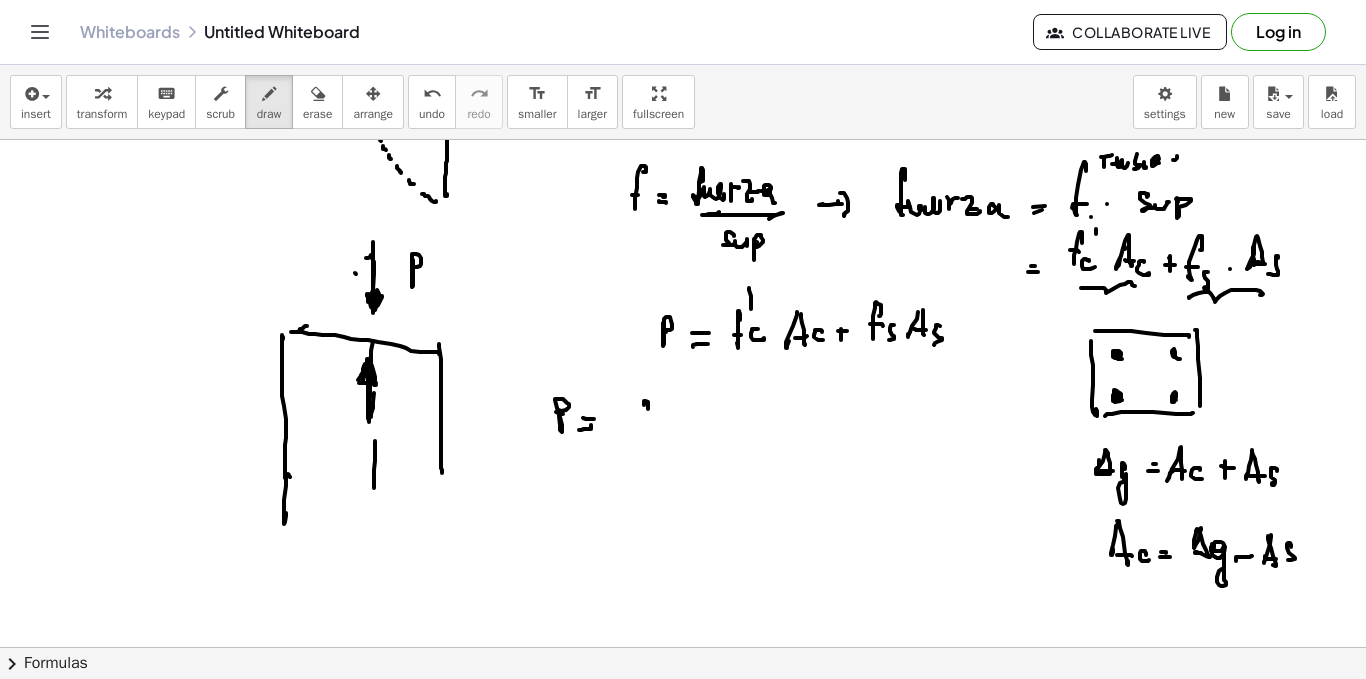 click at bounding box center [683, 269] 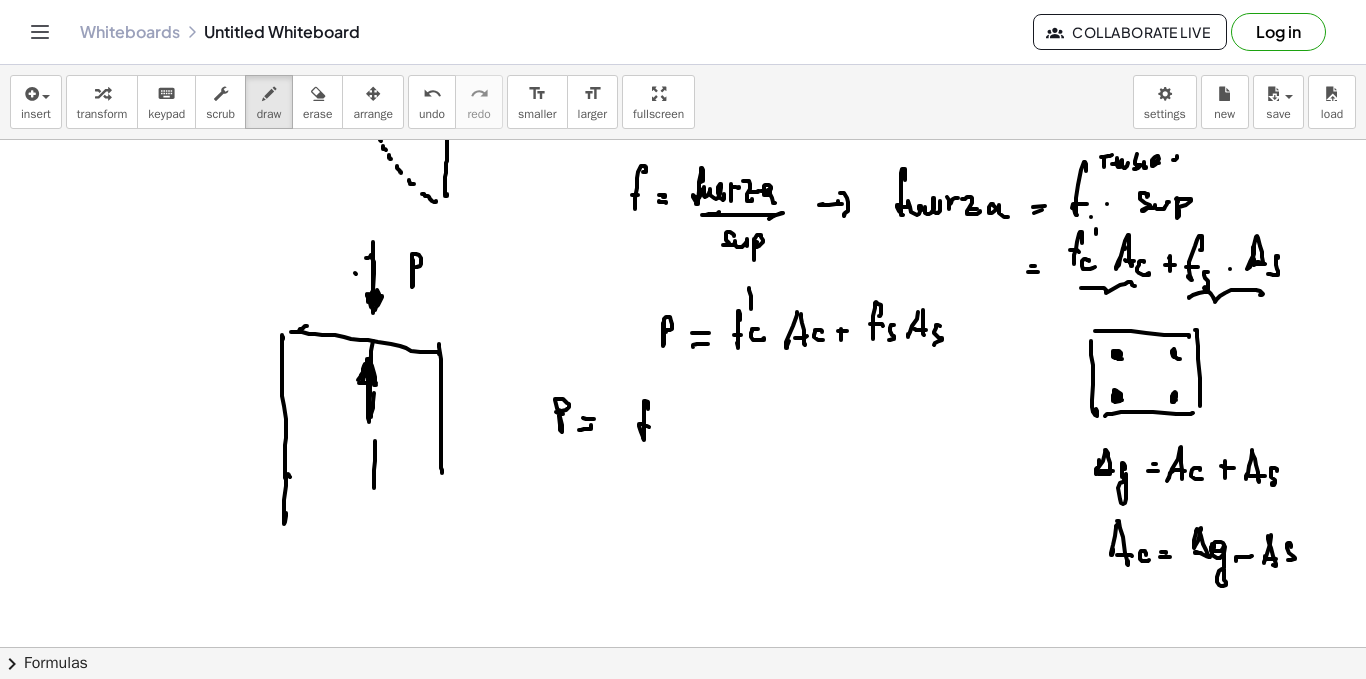 click at bounding box center (683, 269) 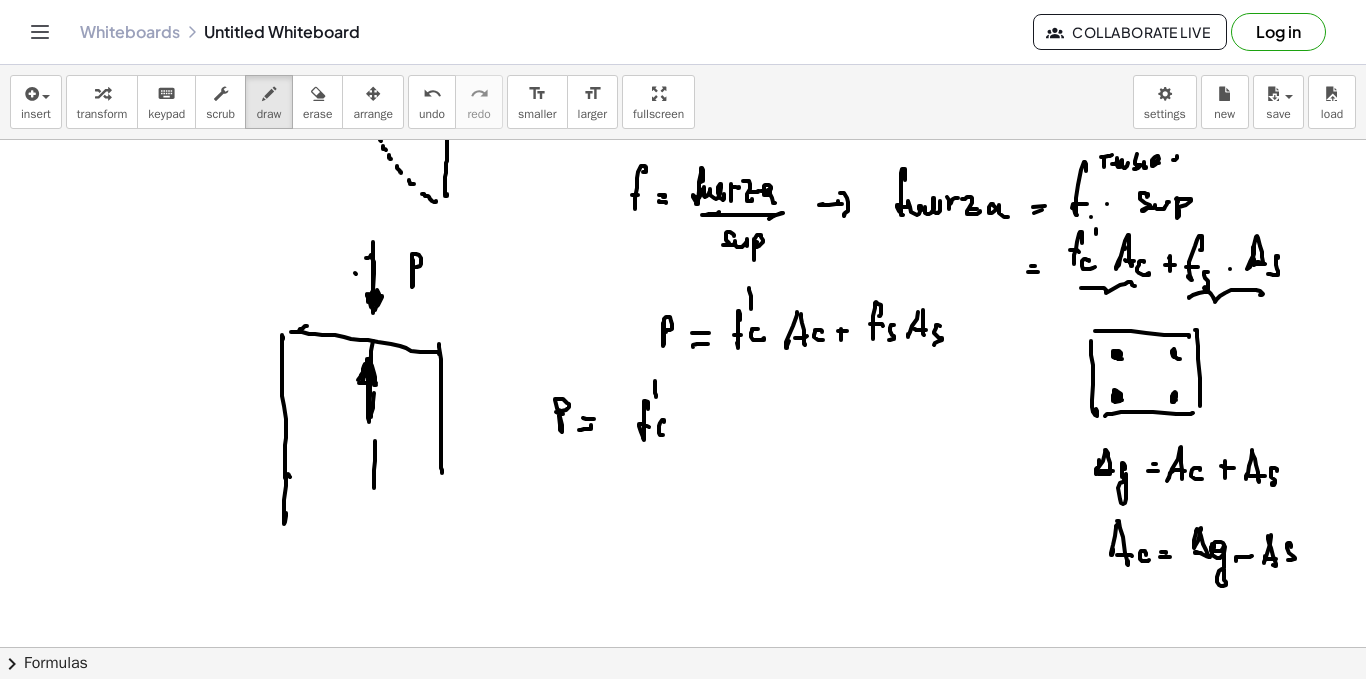 click at bounding box center [683, 269] 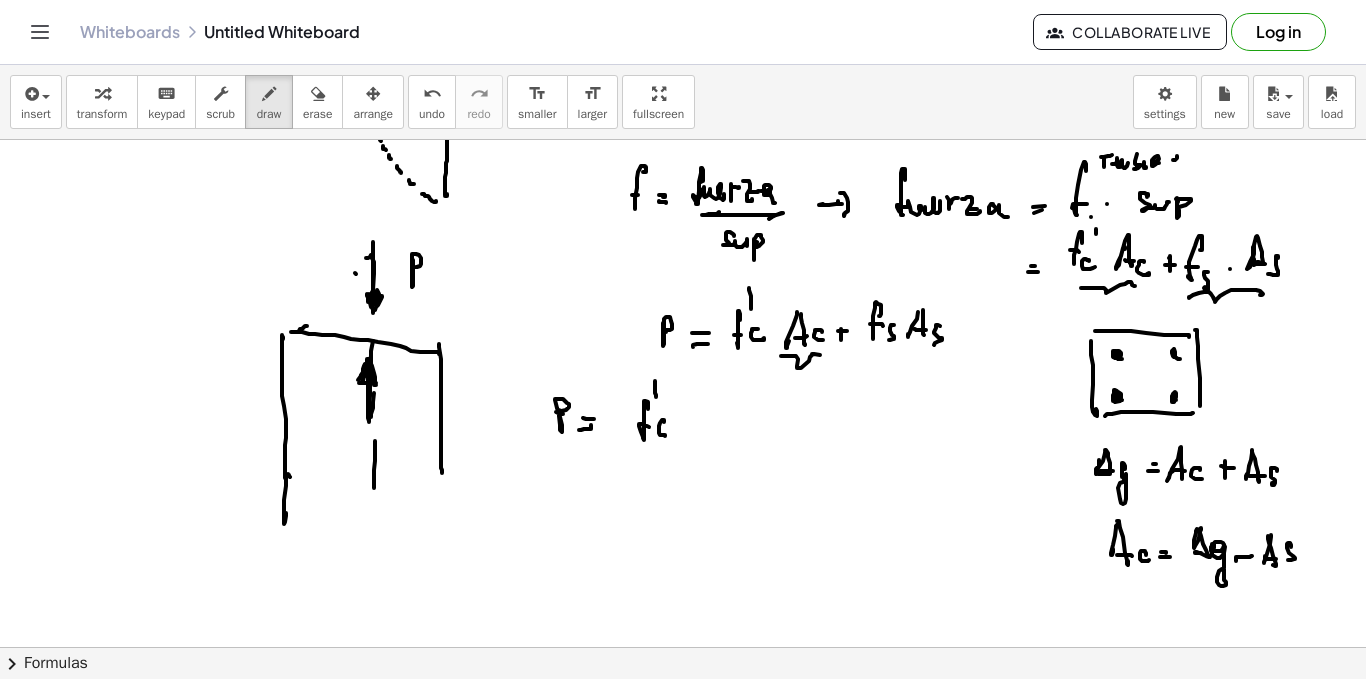 click at bounding box center (683, 269) 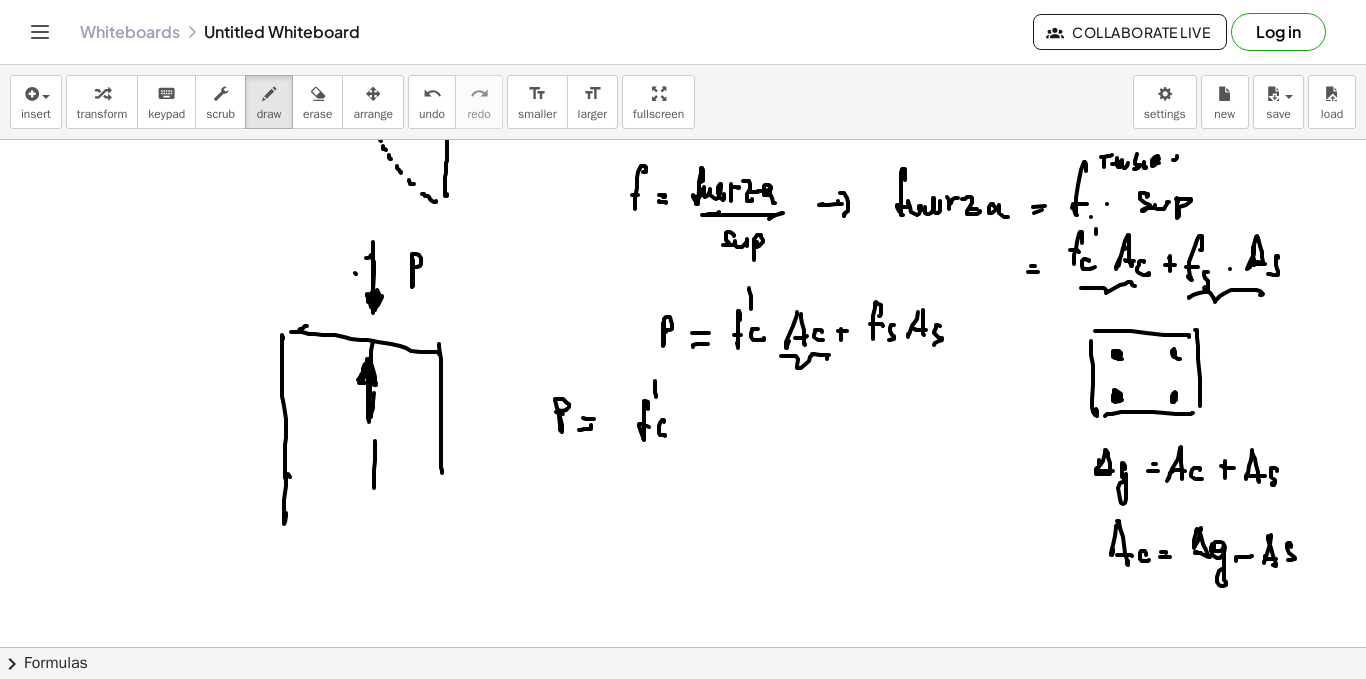 click at bounding box center [683, 269] 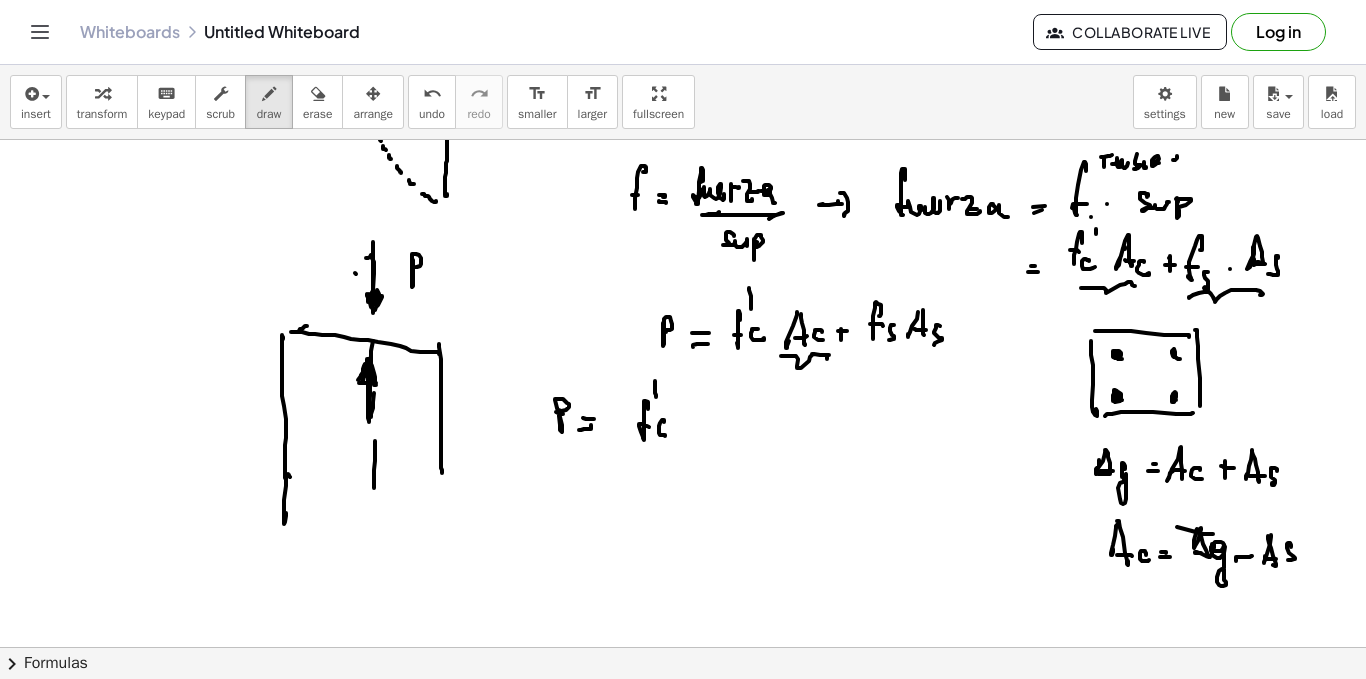 click at bounding box center [683, 269] 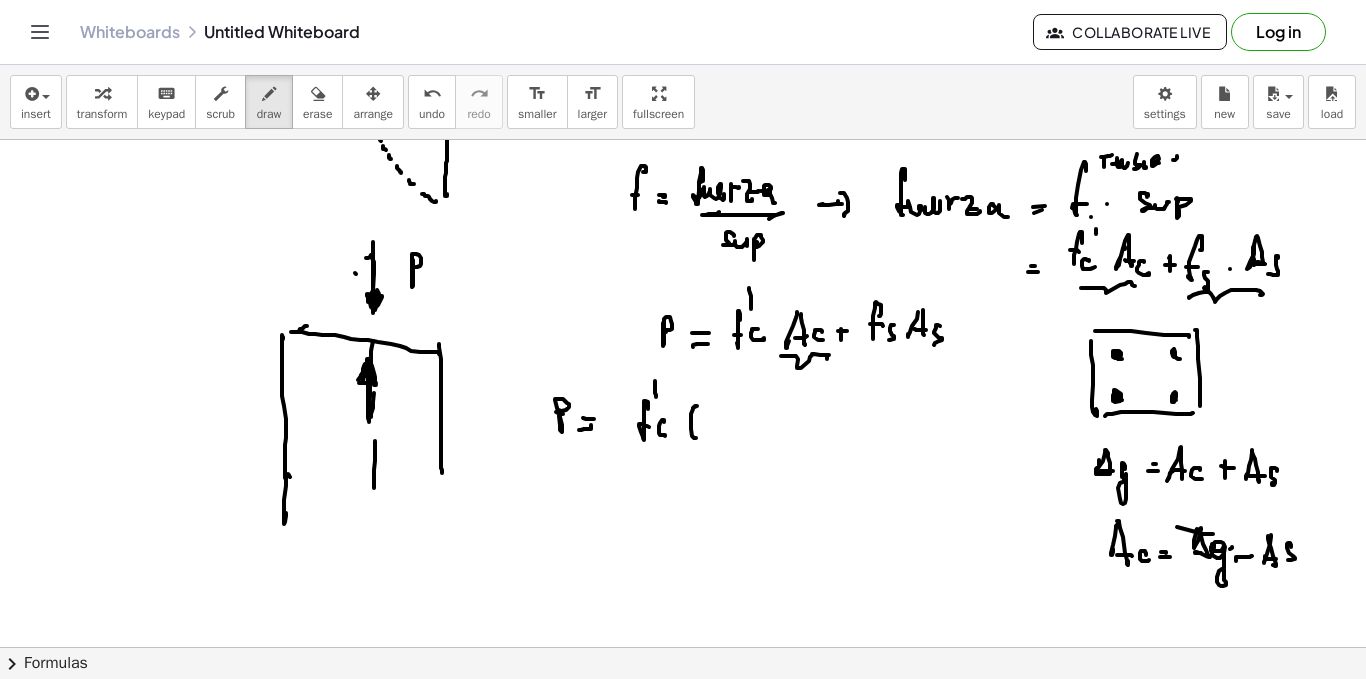 click at bounding box center [683, 269] 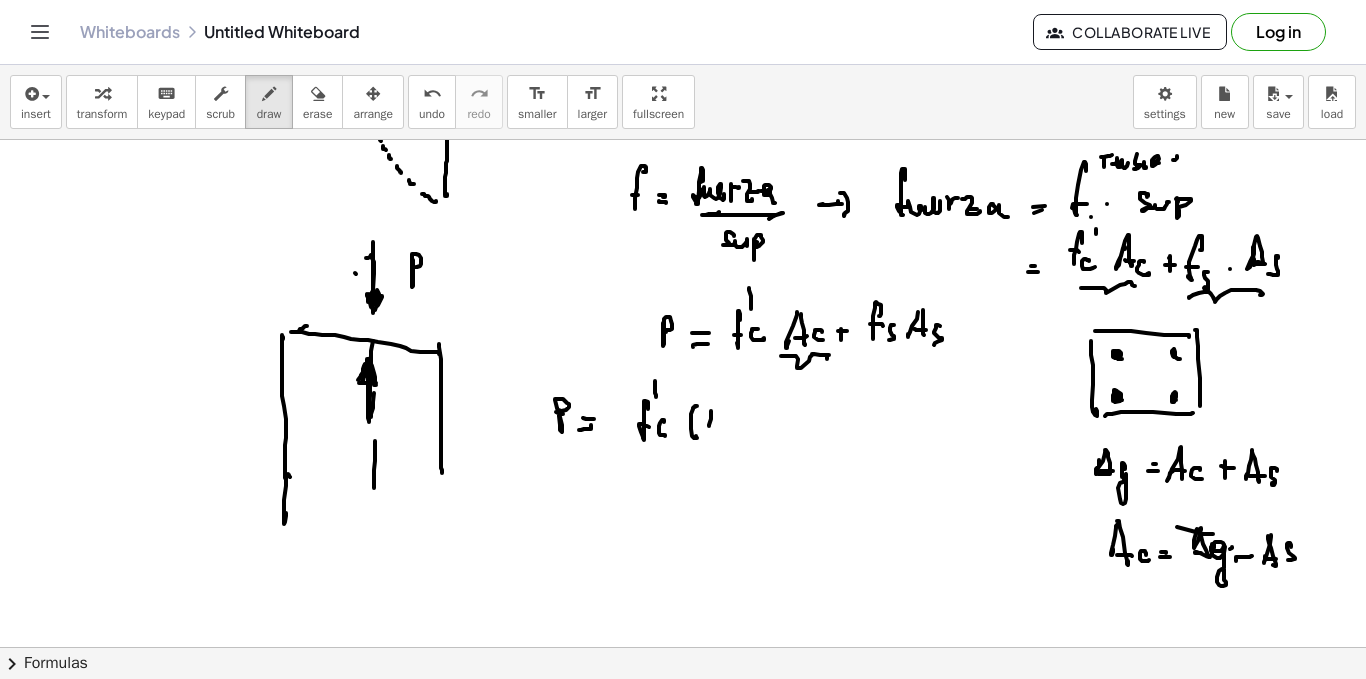 click at bounding box center [683, 269] 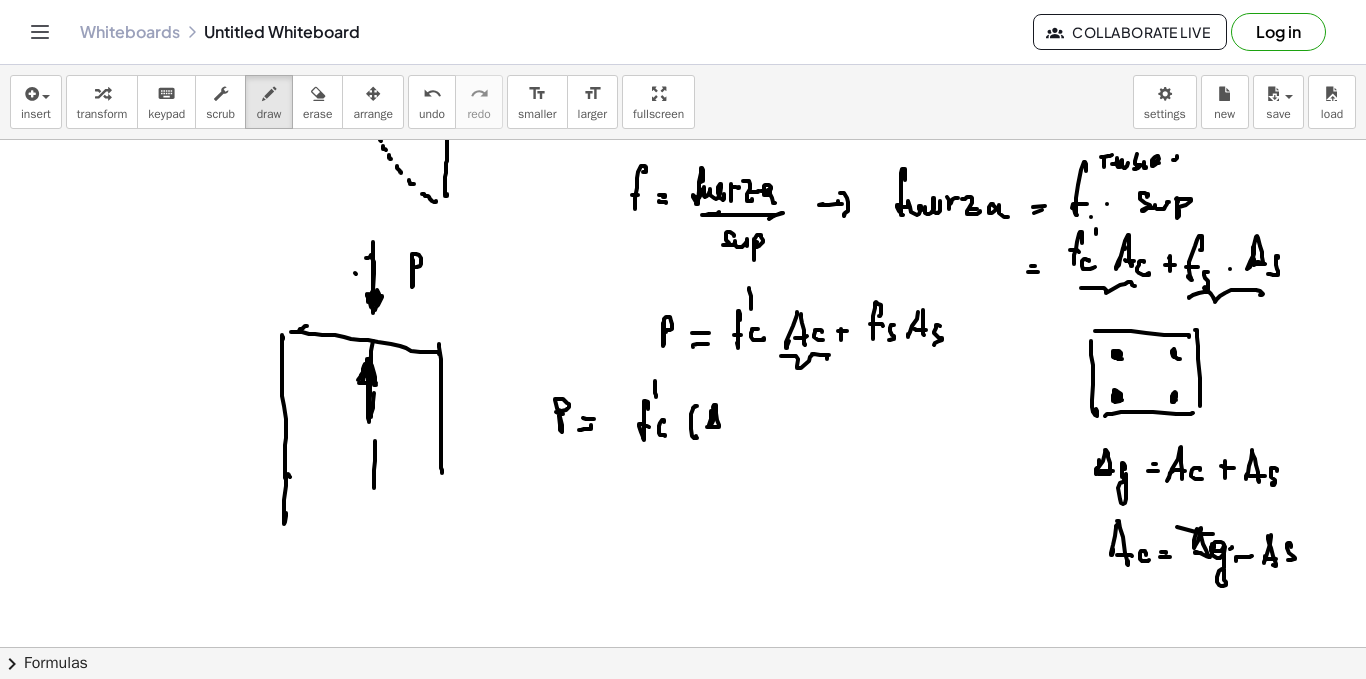 click at bounding box center (683, 269) 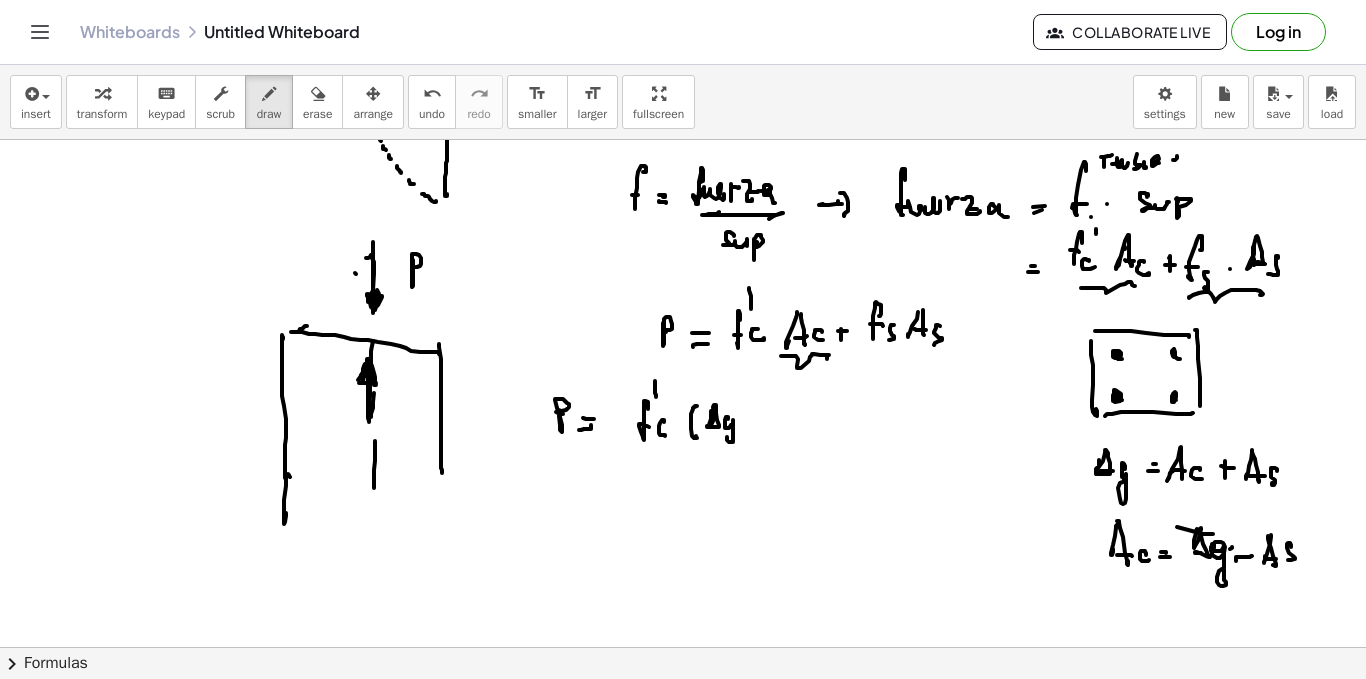 click at bounding box center (683, 269) 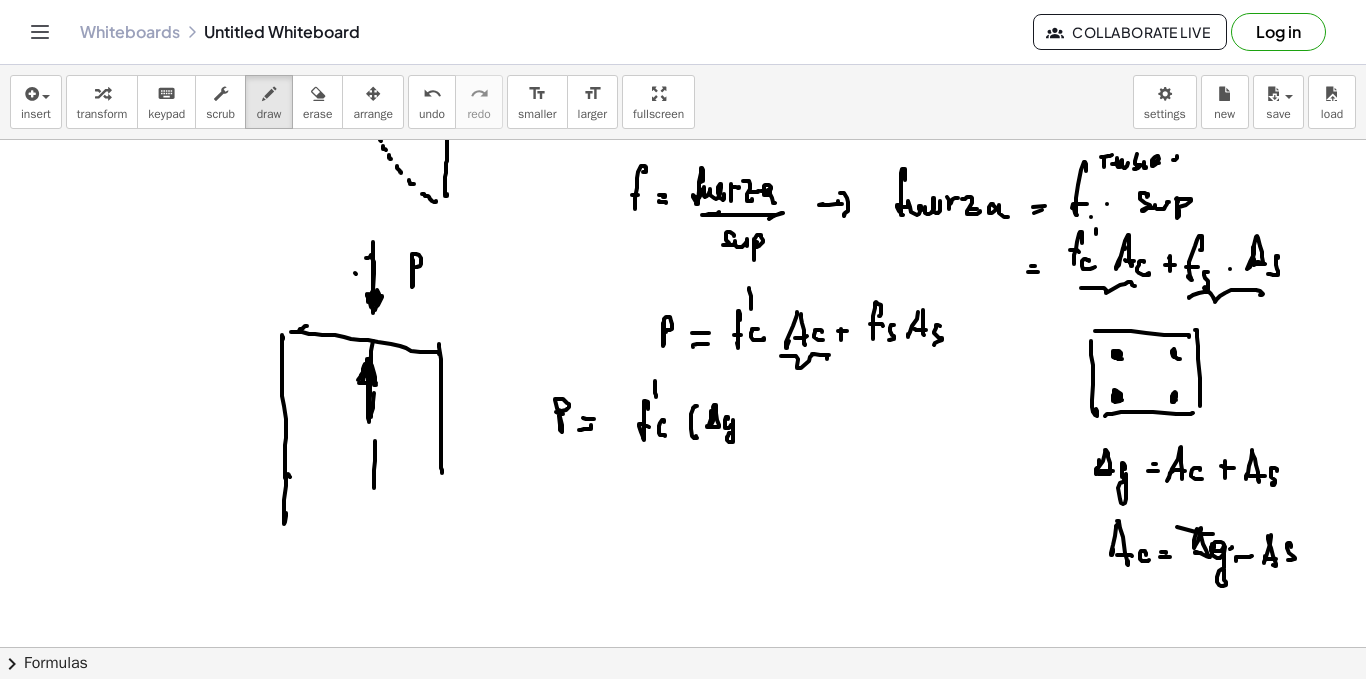 click at bounding box center (683, 269) 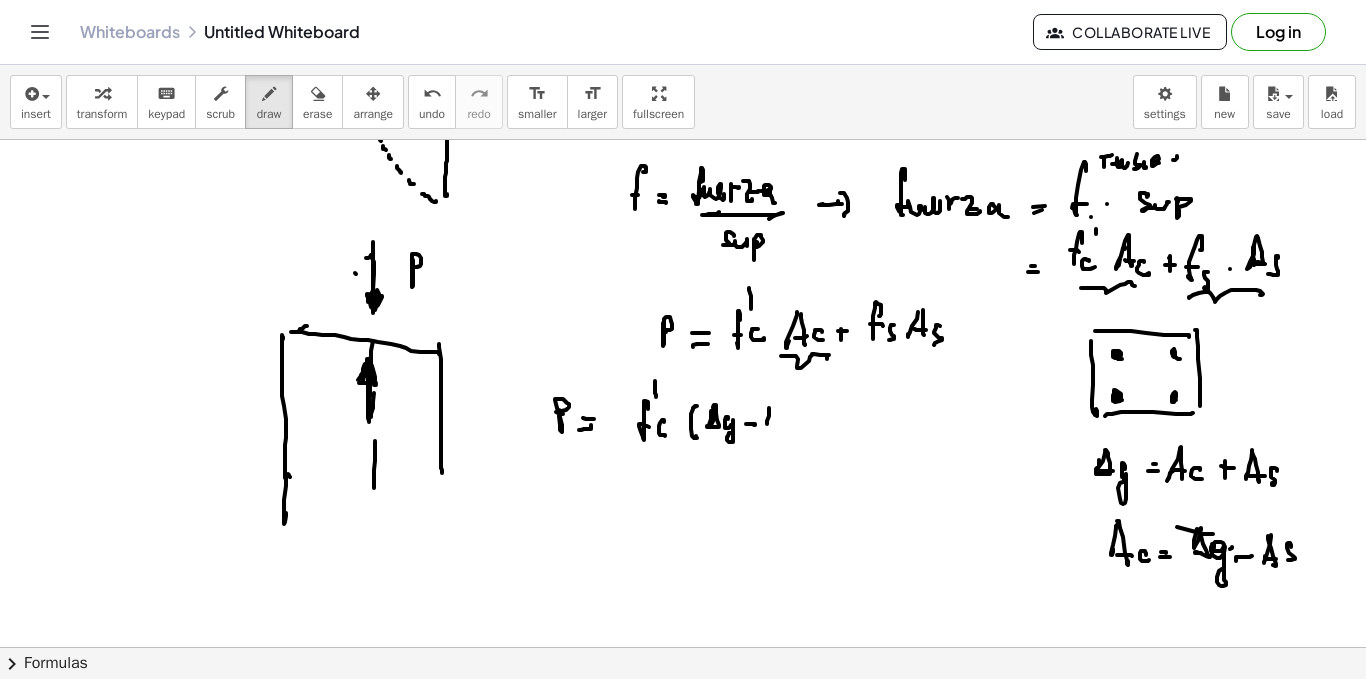 click at bounding box center (683, 269) 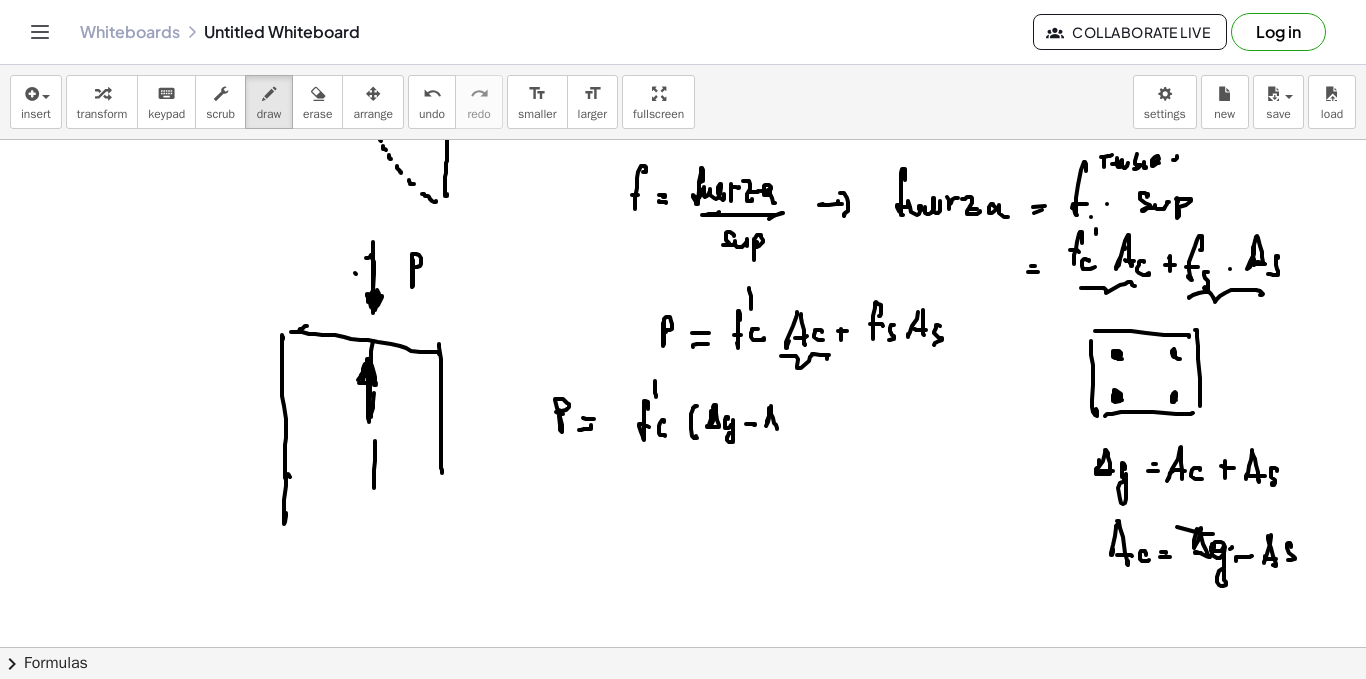 click at bounding box center [683, 269] 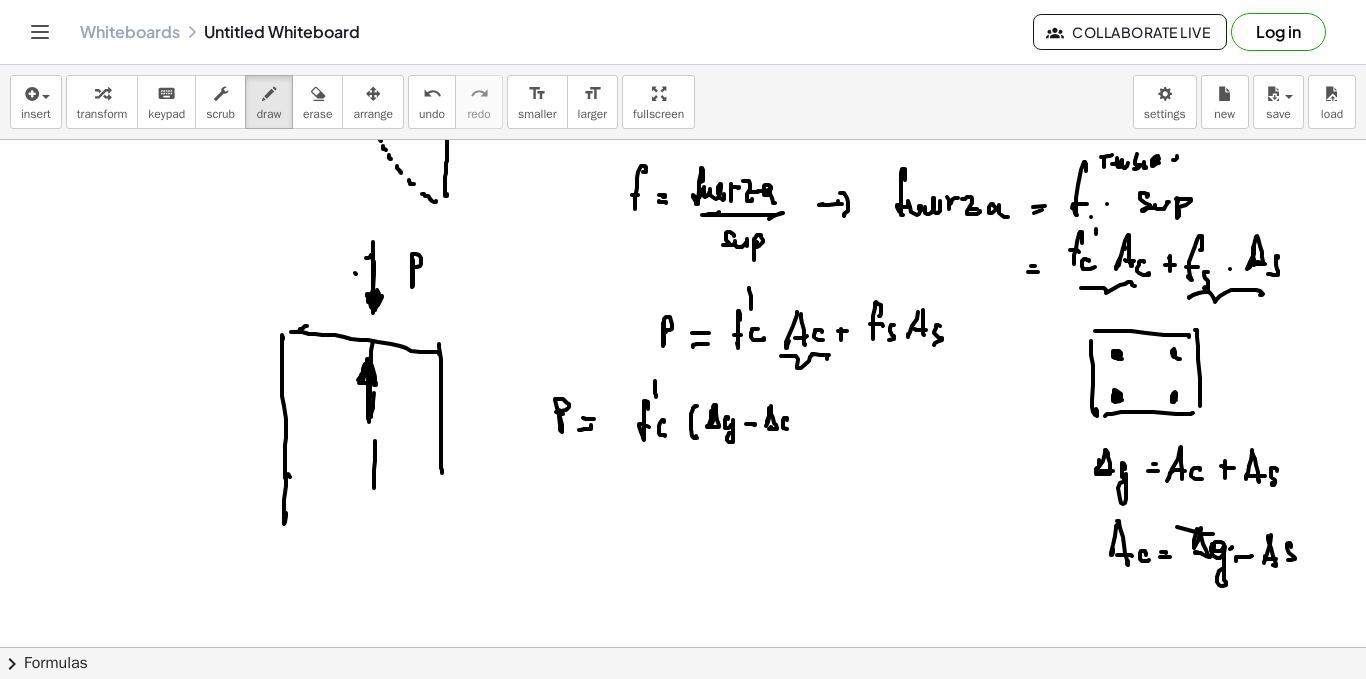 click at bounding box center [683, 269] 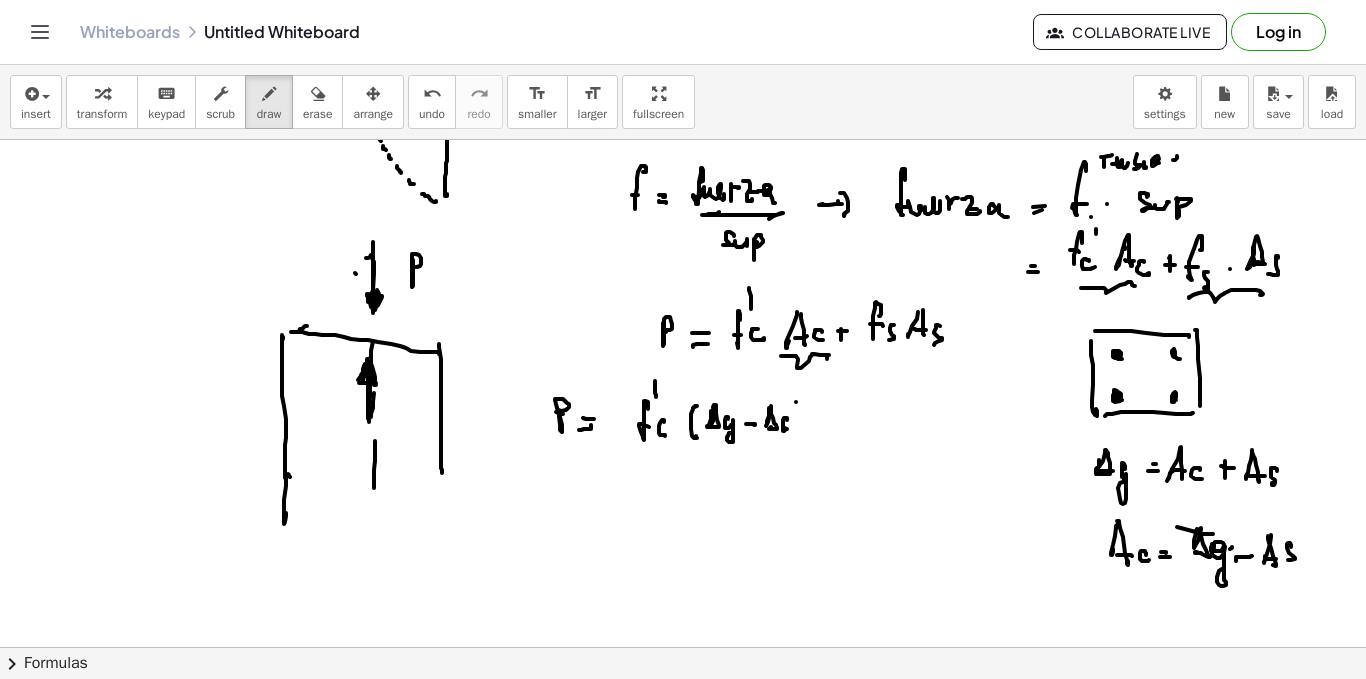 click at bounding box center [683, 269] 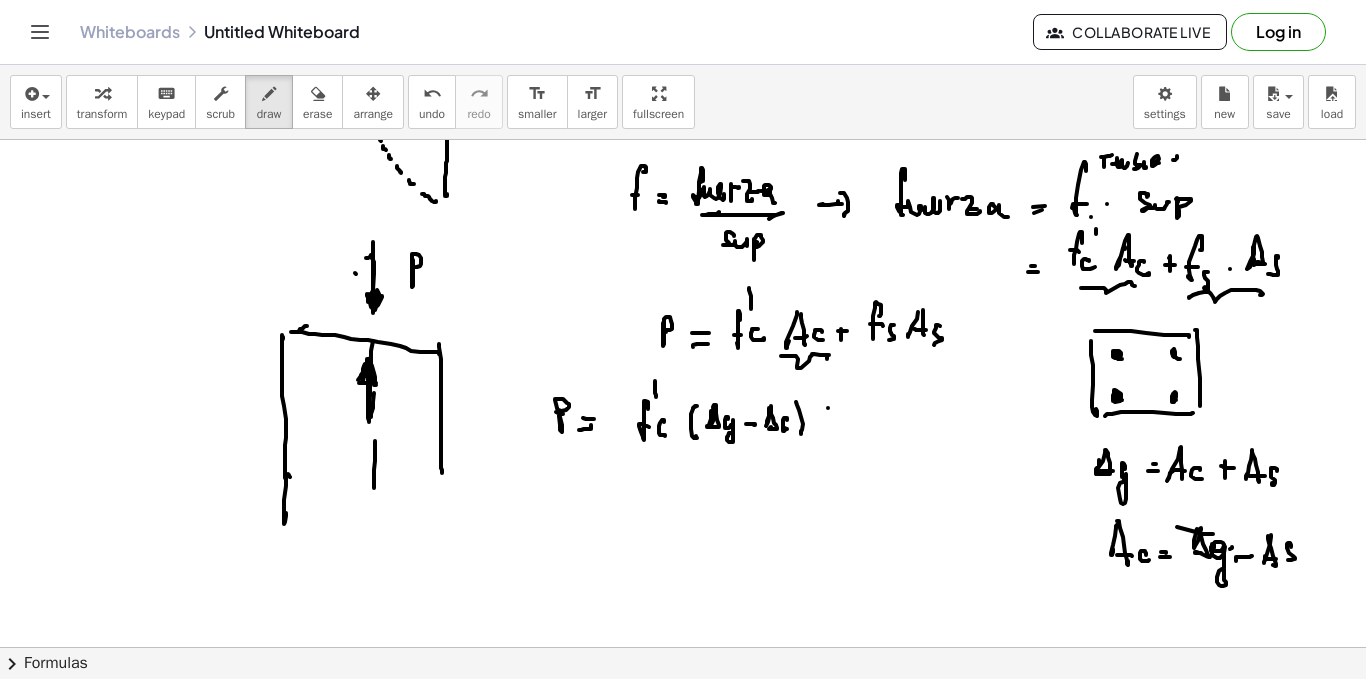 click at bounding box center [683, 269] 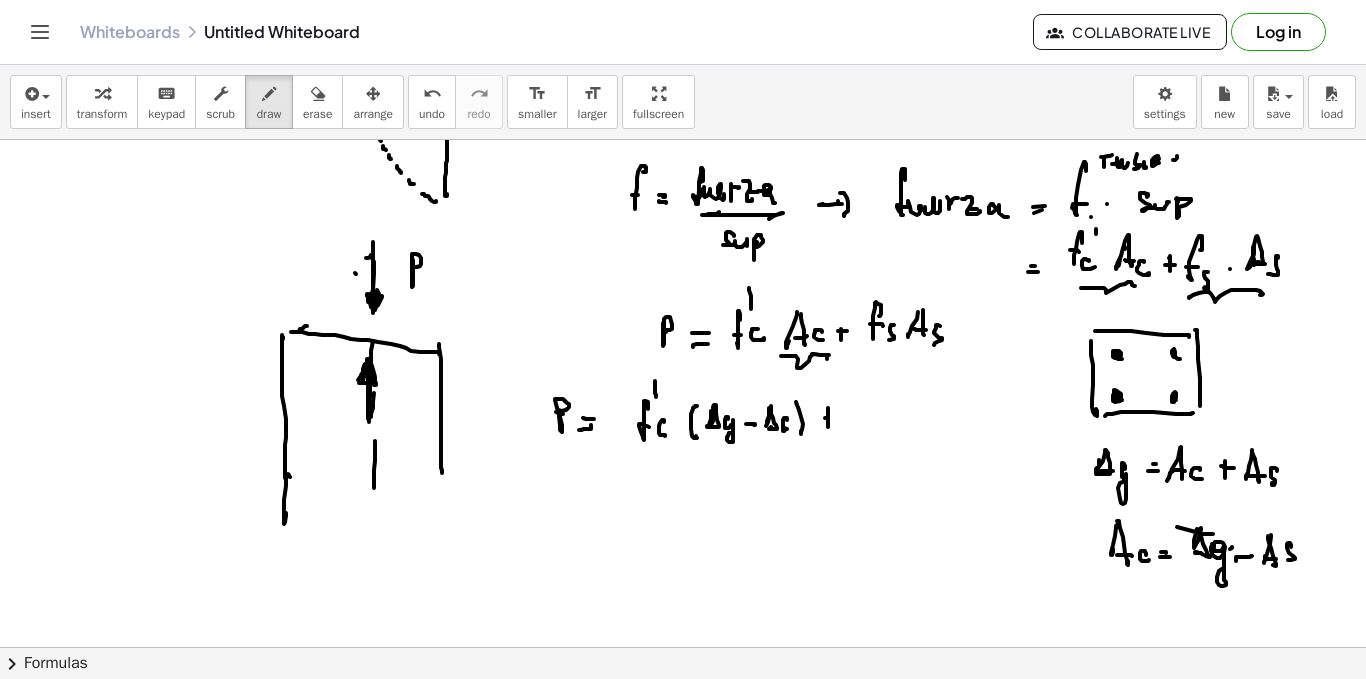 click at bounding box center (683, 269) 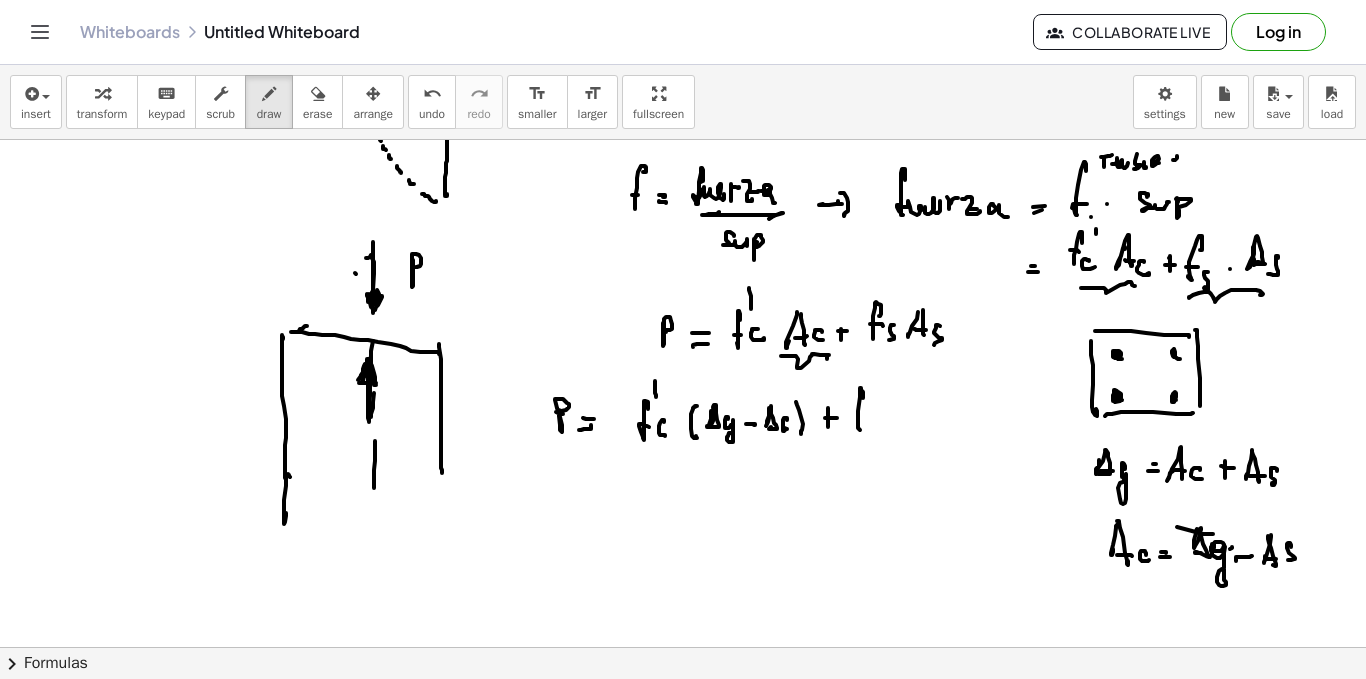 click at bounding box center (683, 269) 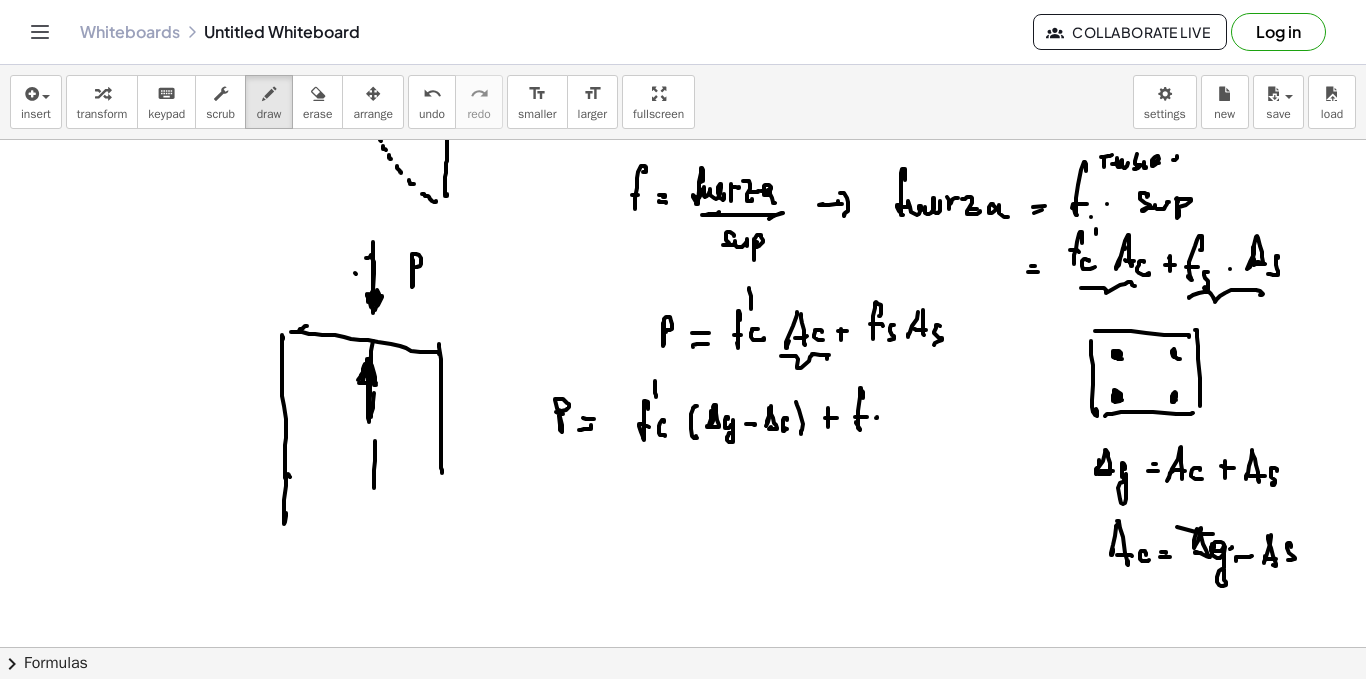 click at bounding box center (683, 269) 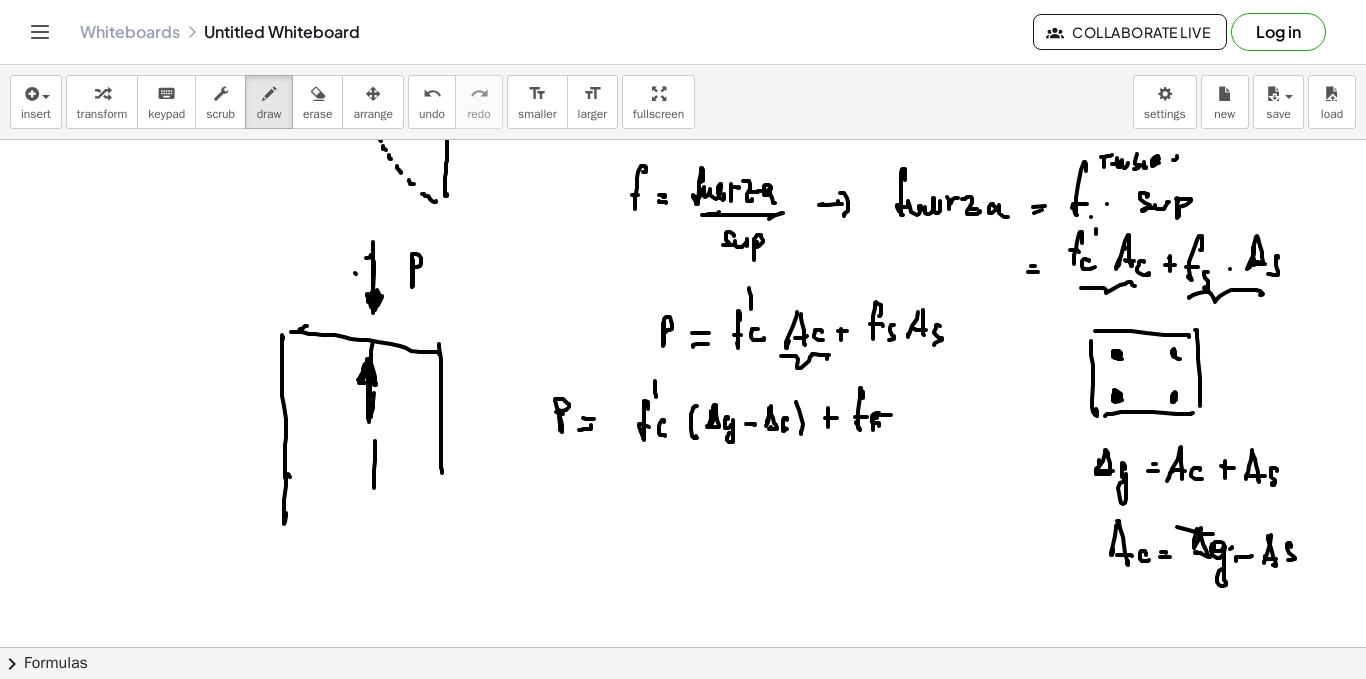 click at bounding box center (683, 269) 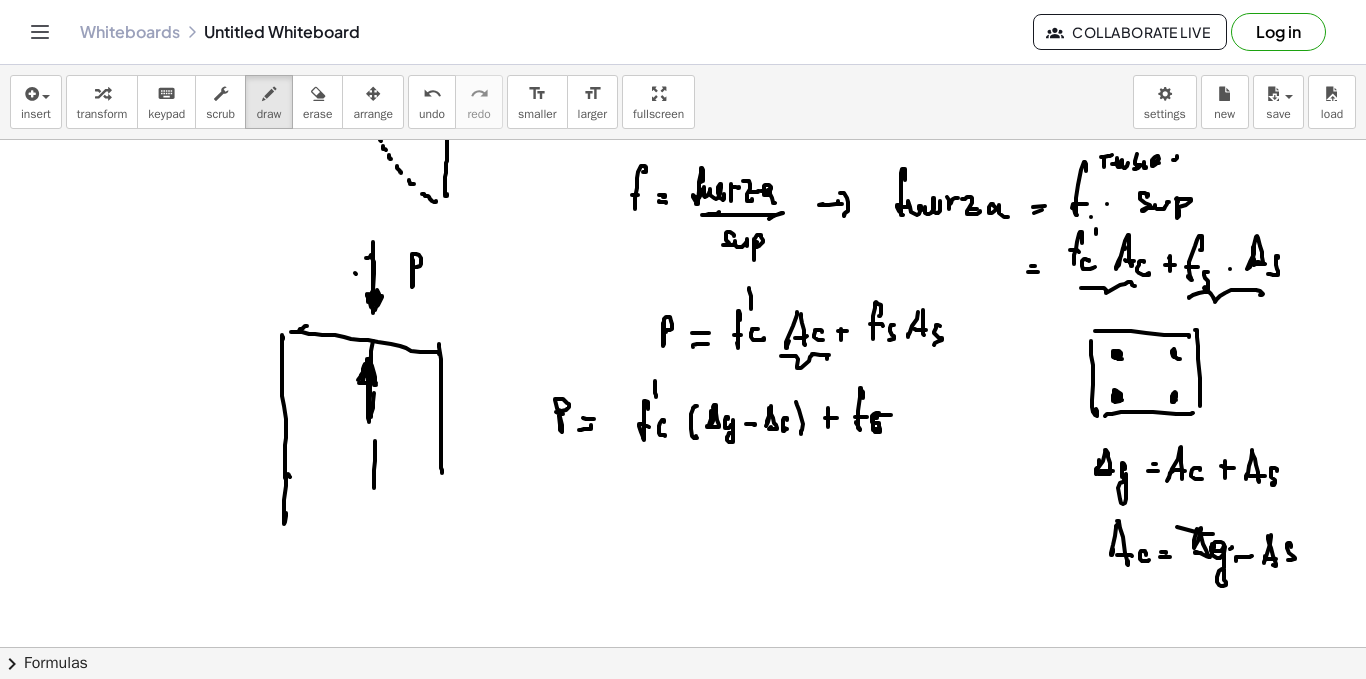 click at bounding box center [683, 269] 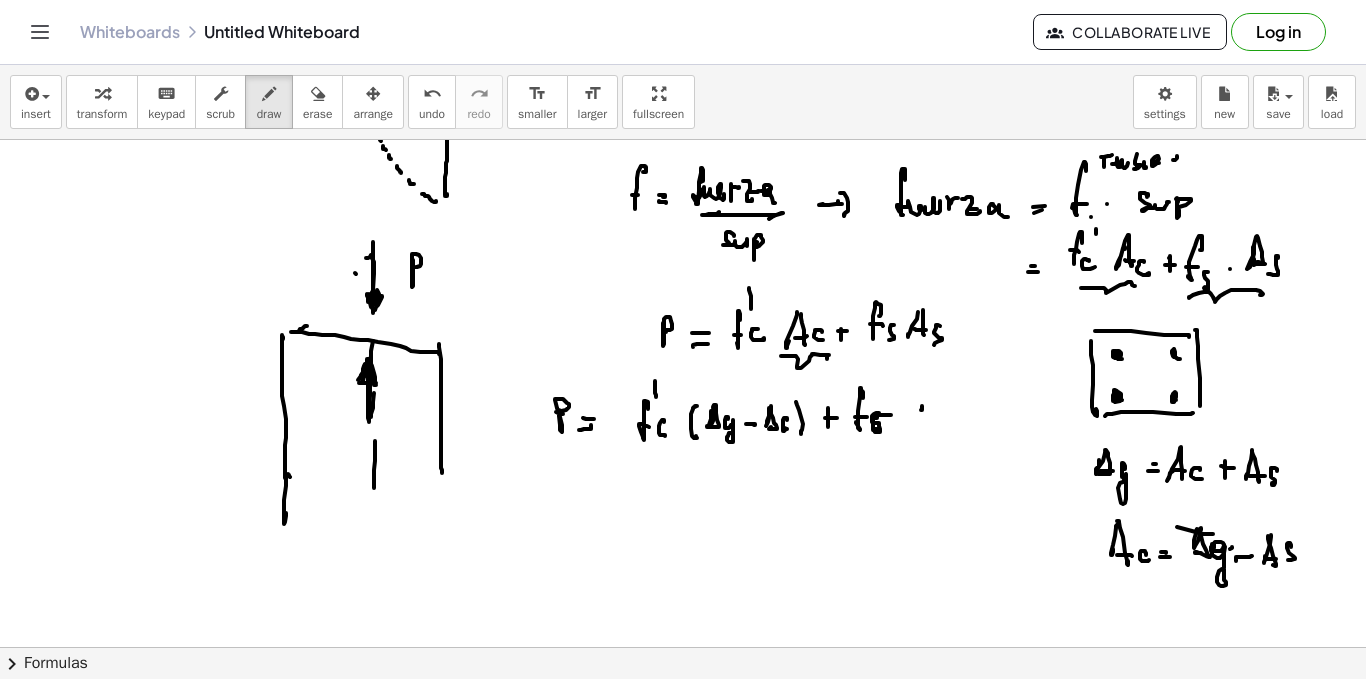 click at bounding box center [683, 269] 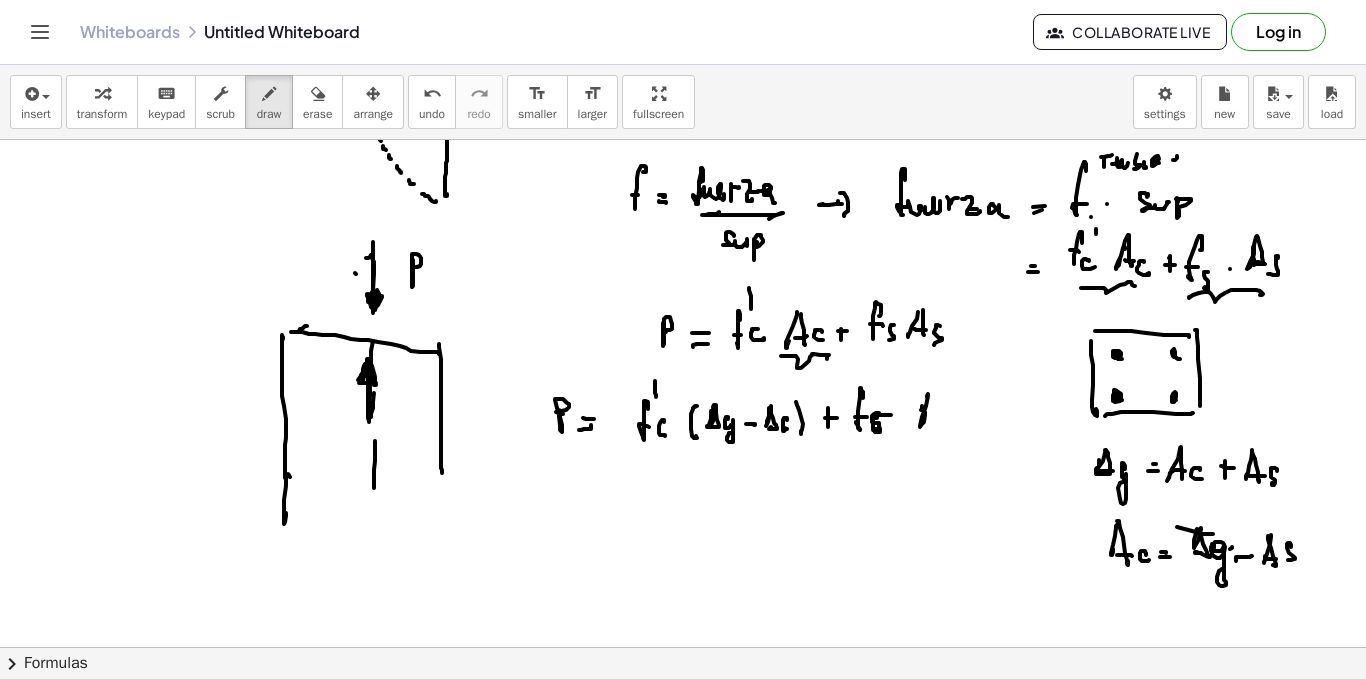 click at bounding box center (683, 269) 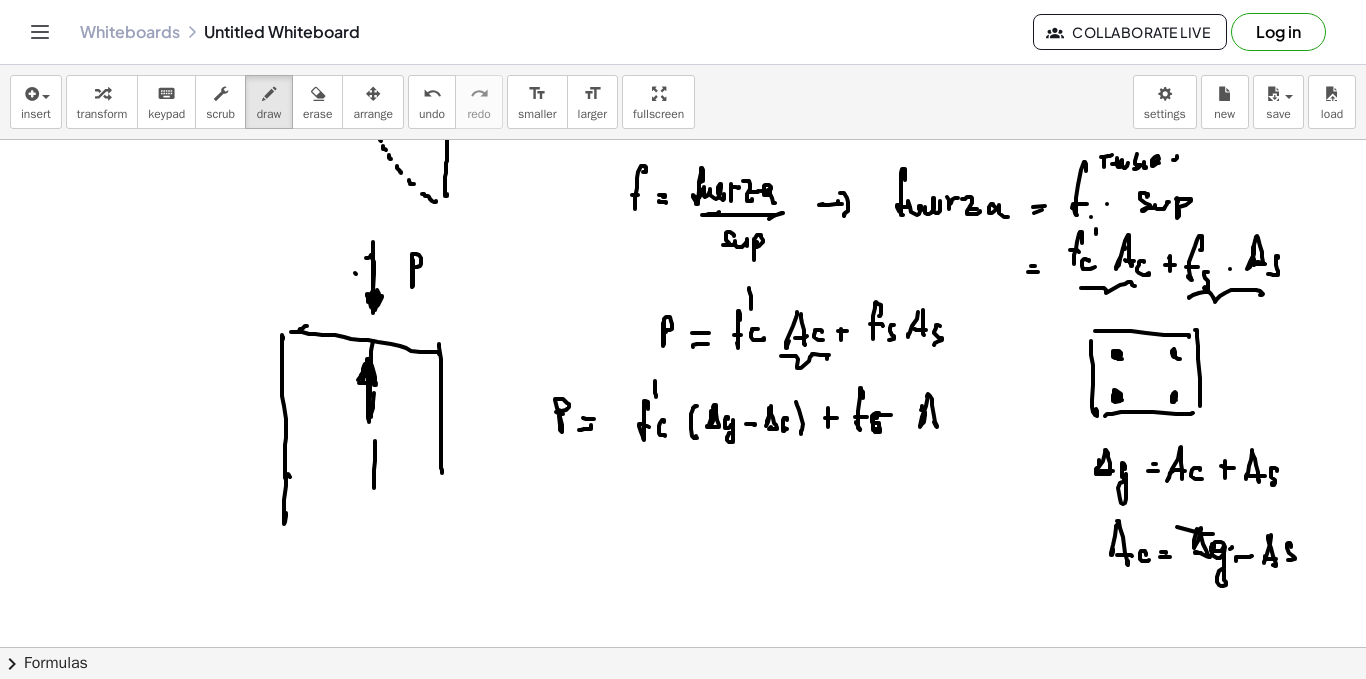 click at bounding box center (683, 269) 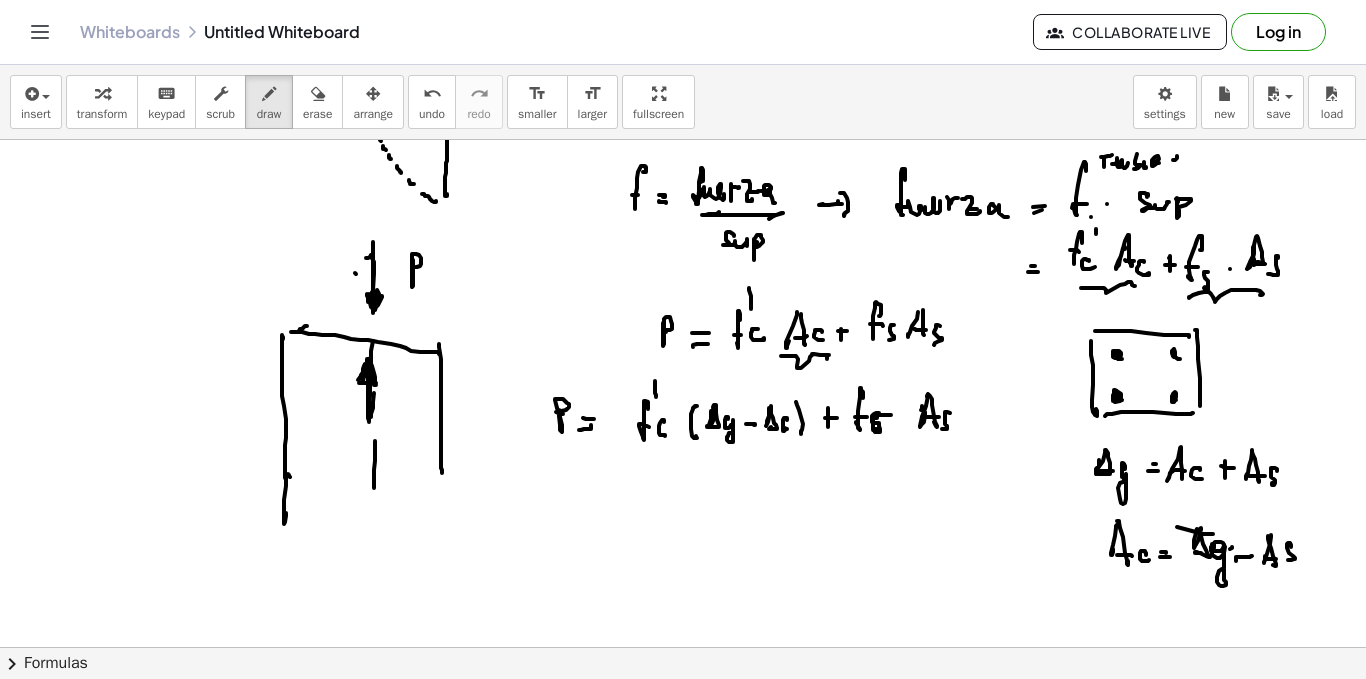 click at bounding box center [683, 269] 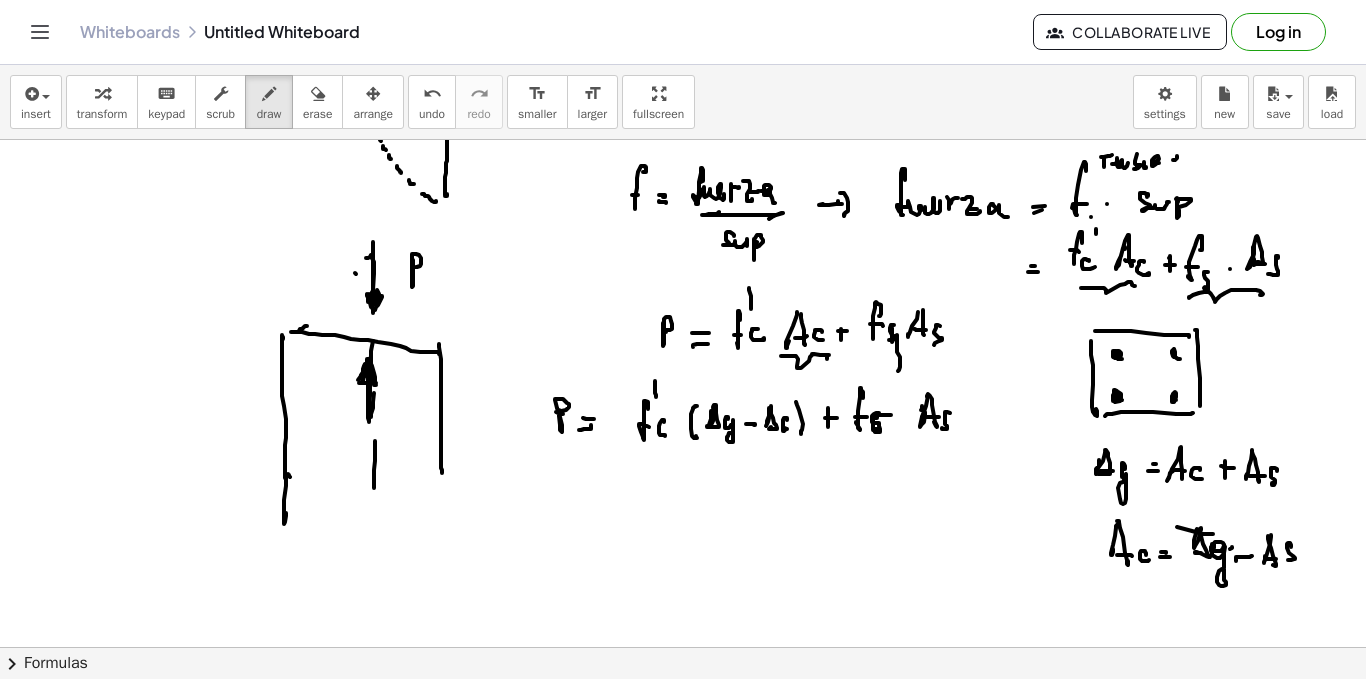 drag, startPoint x: 892, startPoint y: 329, endPoint x: 902, endPoint y: 356, distance: 28.79236 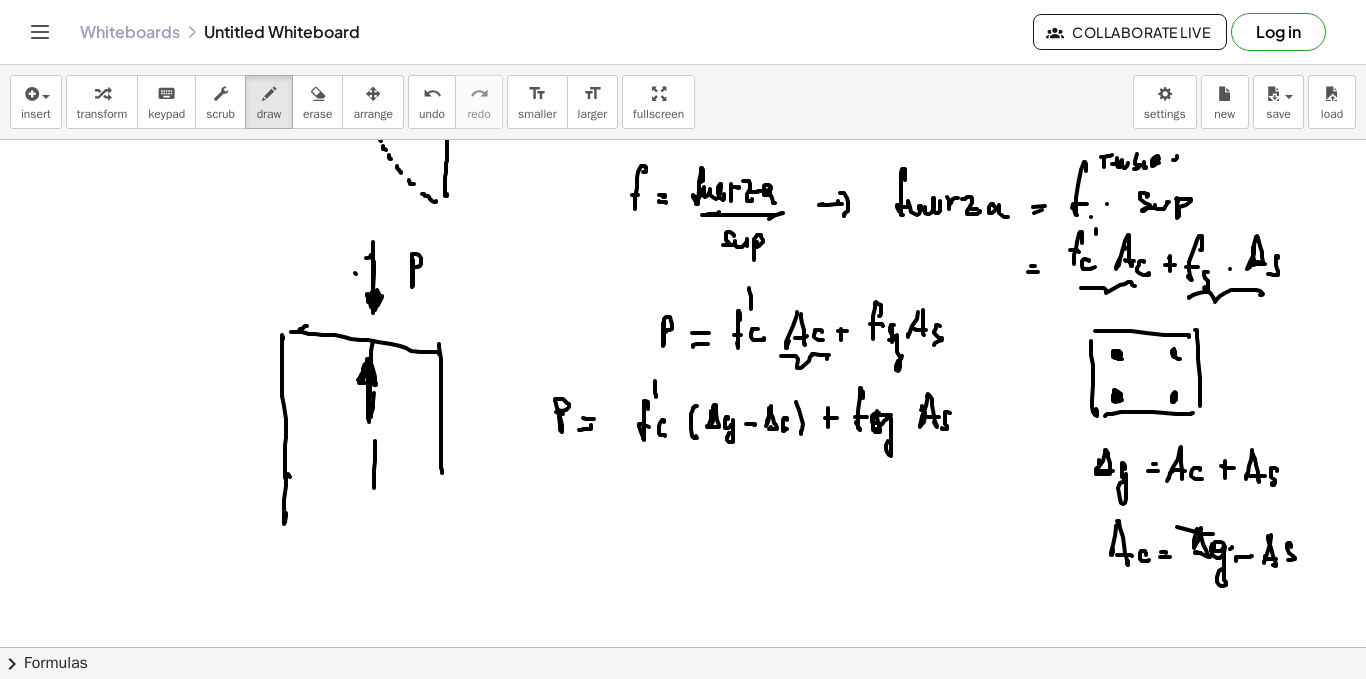 drag, startPoint x: 877, startPoint y: 412, endPoint x: 897, endPoint y: 442, distance: 36.05551 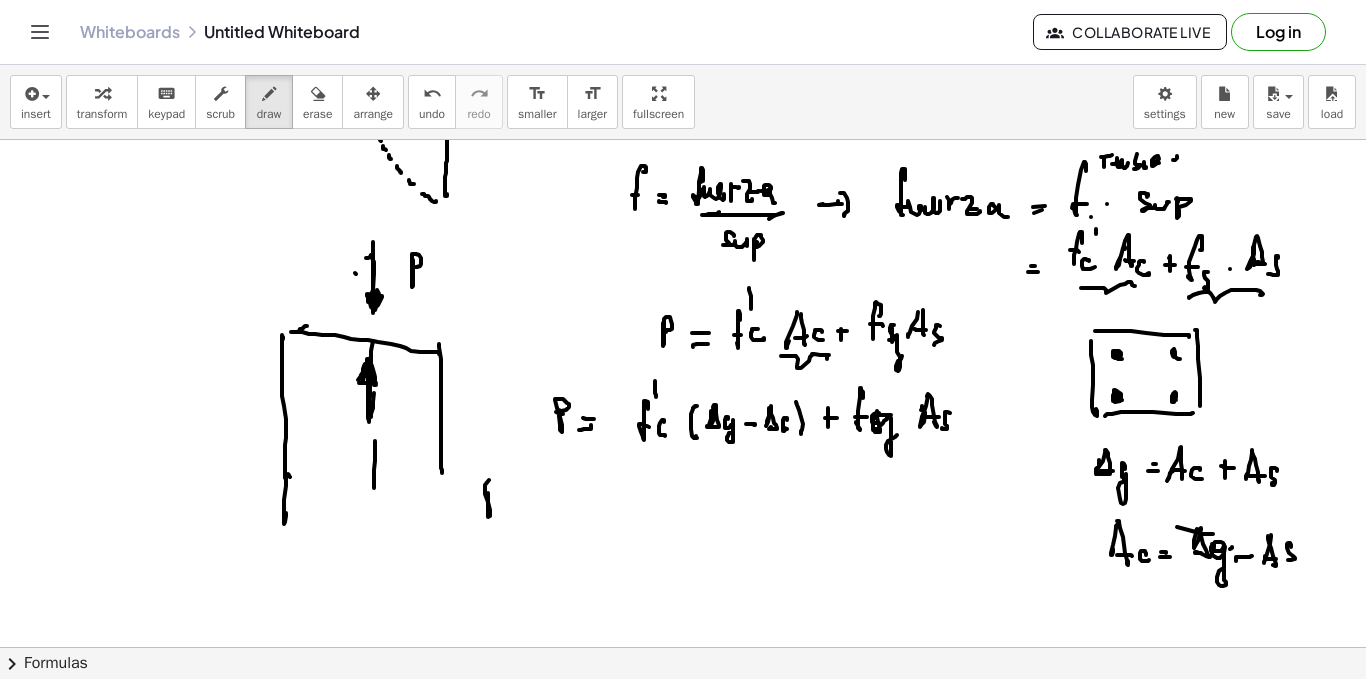 drag, startPoint x: 488, startPoint y: 493, endPoint x: 498, endPoint y: 506, distance: 16.40122 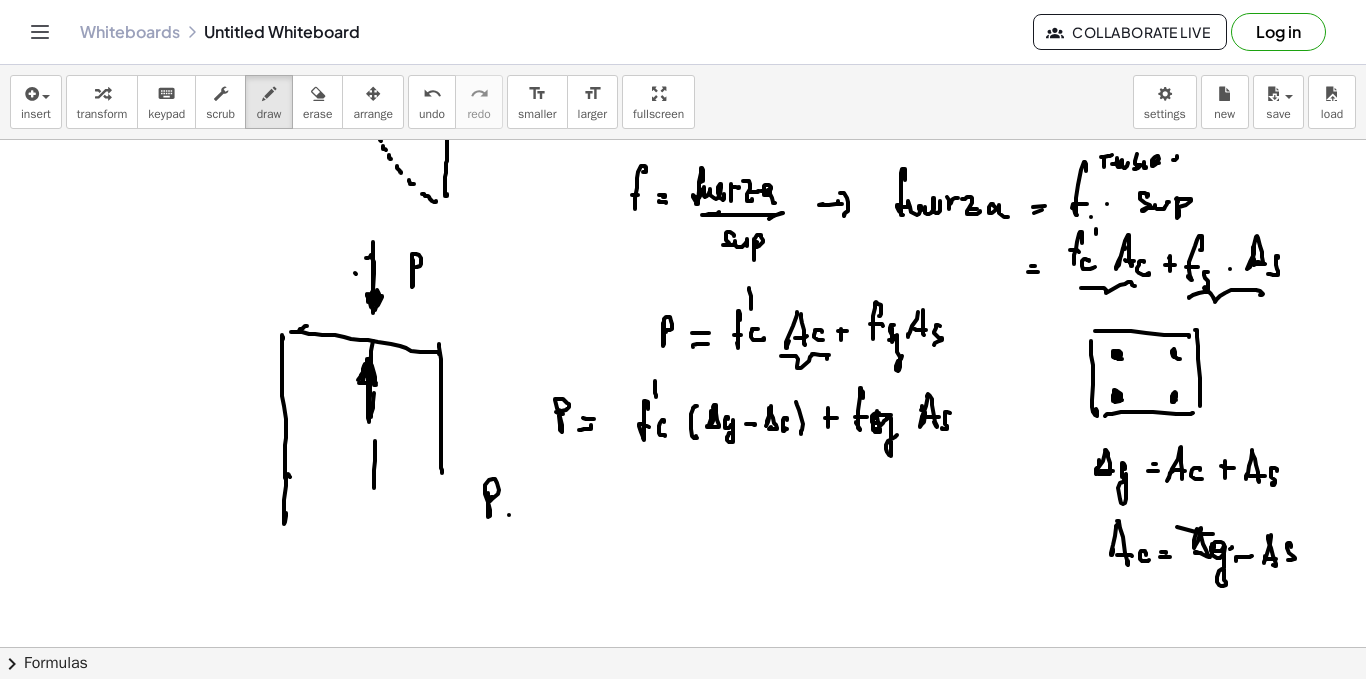 click at bounding box center [683, 269] 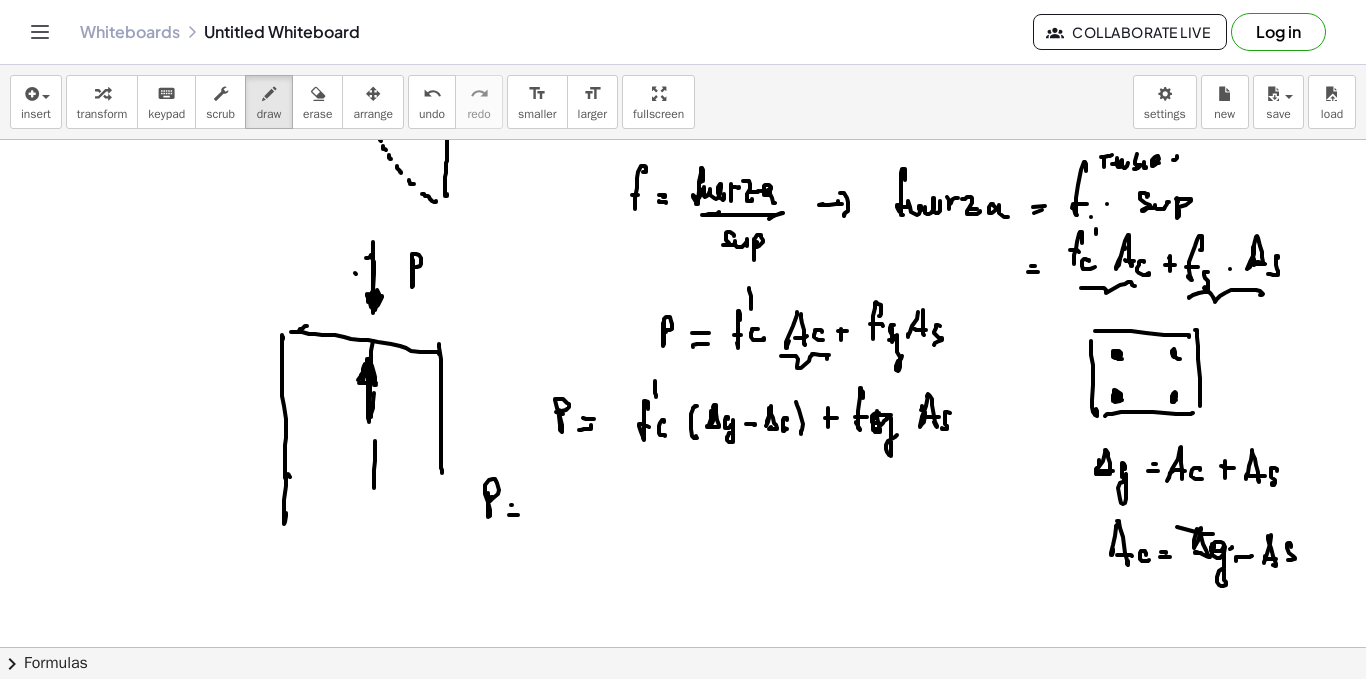 click at bounding box center [683, 269] 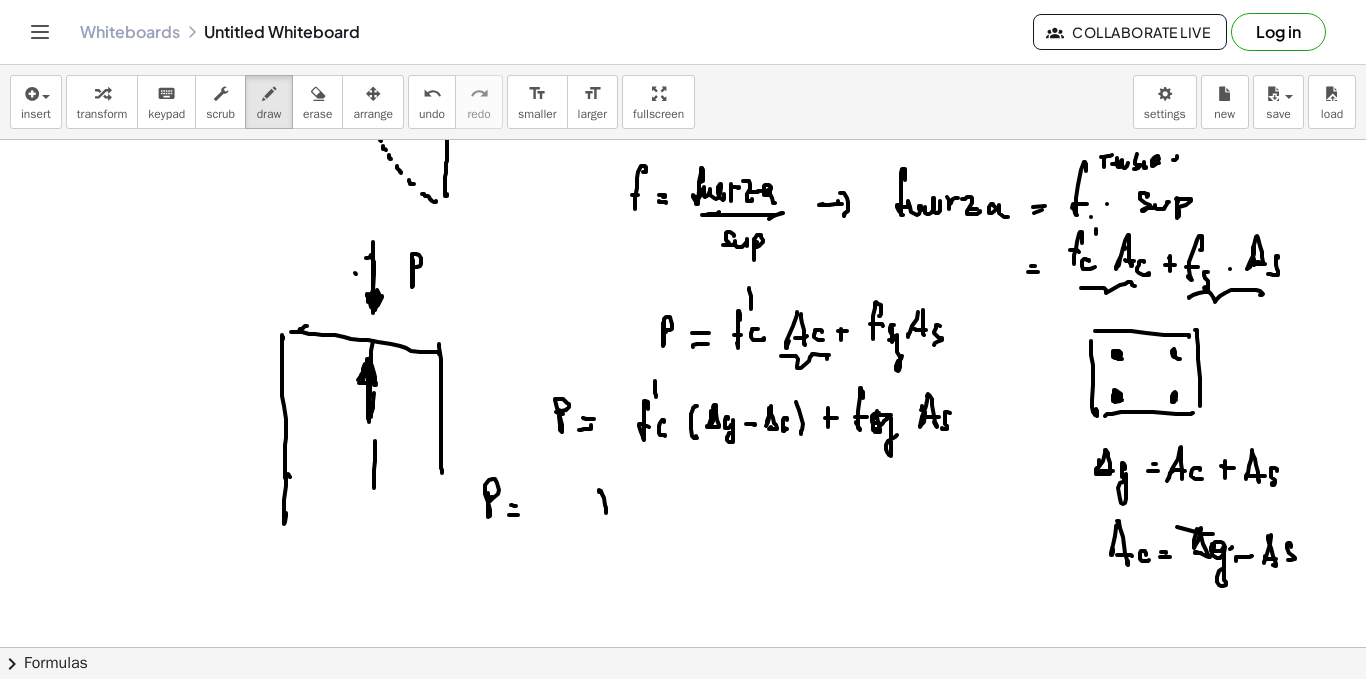 drag, startPoint x: 599, startPoint y: 492, endPoint x: 599, endPoint y: 509, distance: 17 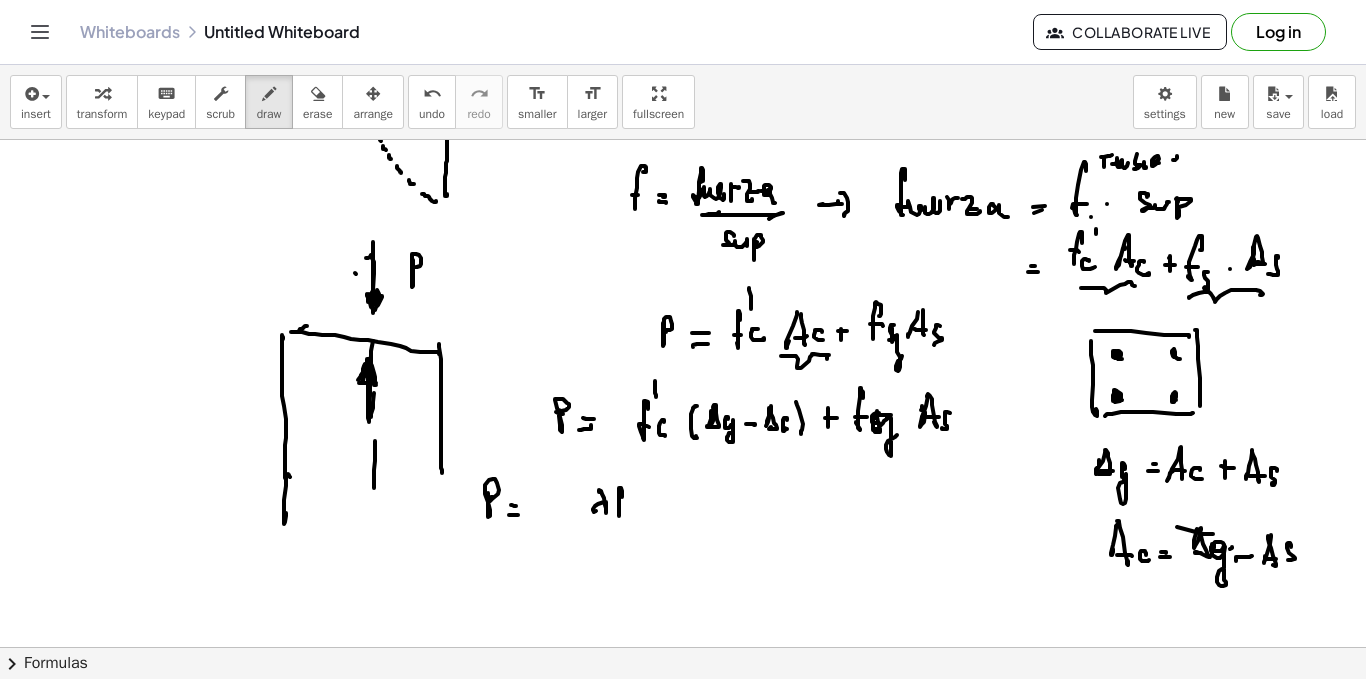drag, startPoint x: 620, startPoint y: 488, endPoint x: 622, endPoint y: 506, distance: 18.110771 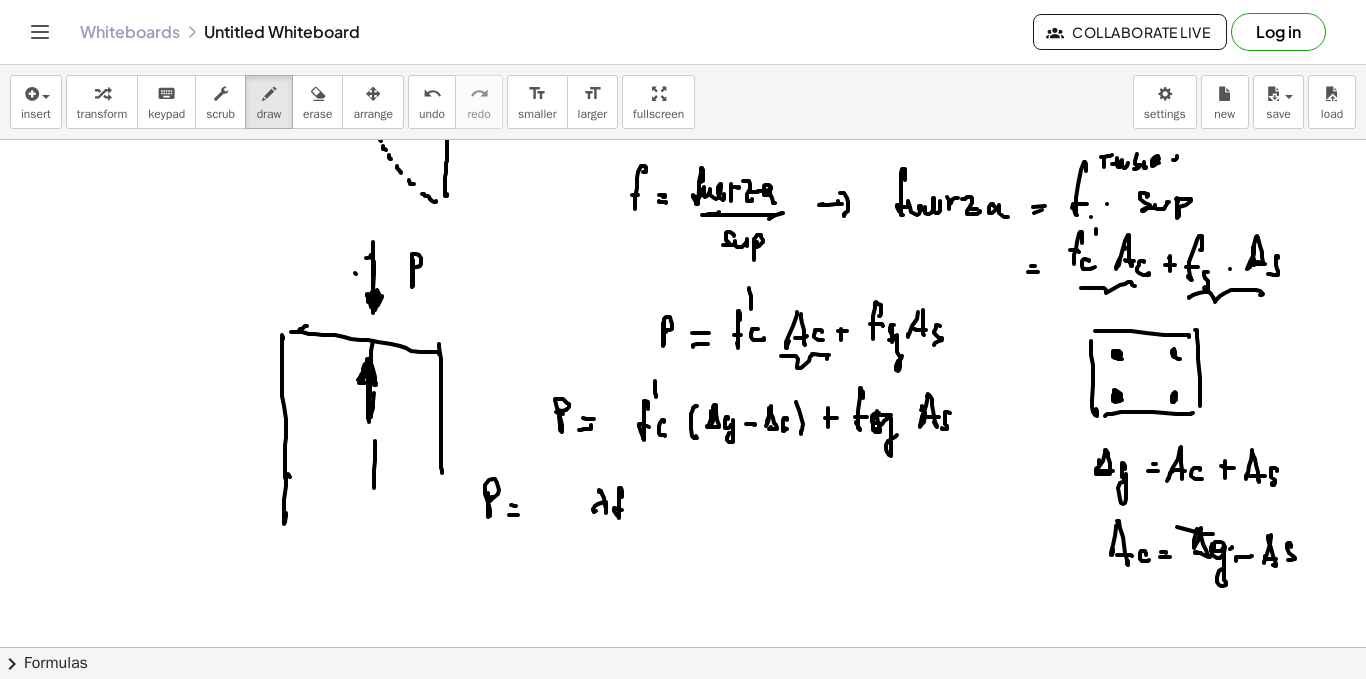 drag, startPoint x: 631, startPoint y: 473, endPoint x: 635, endPoint y: 497, distance: 24.33105 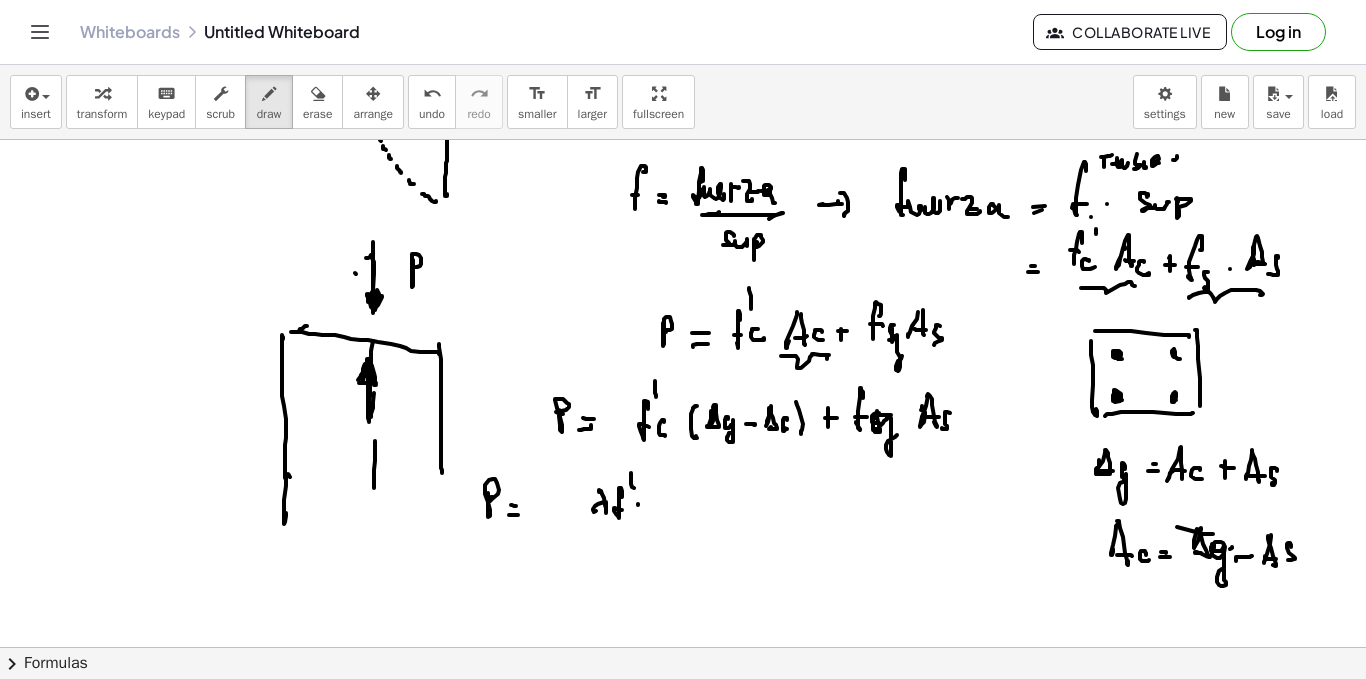 drag, startPoint x: 638, startPoint y: 505, endPoint x: 642, endPoint y: 516, distance: 11.7046995 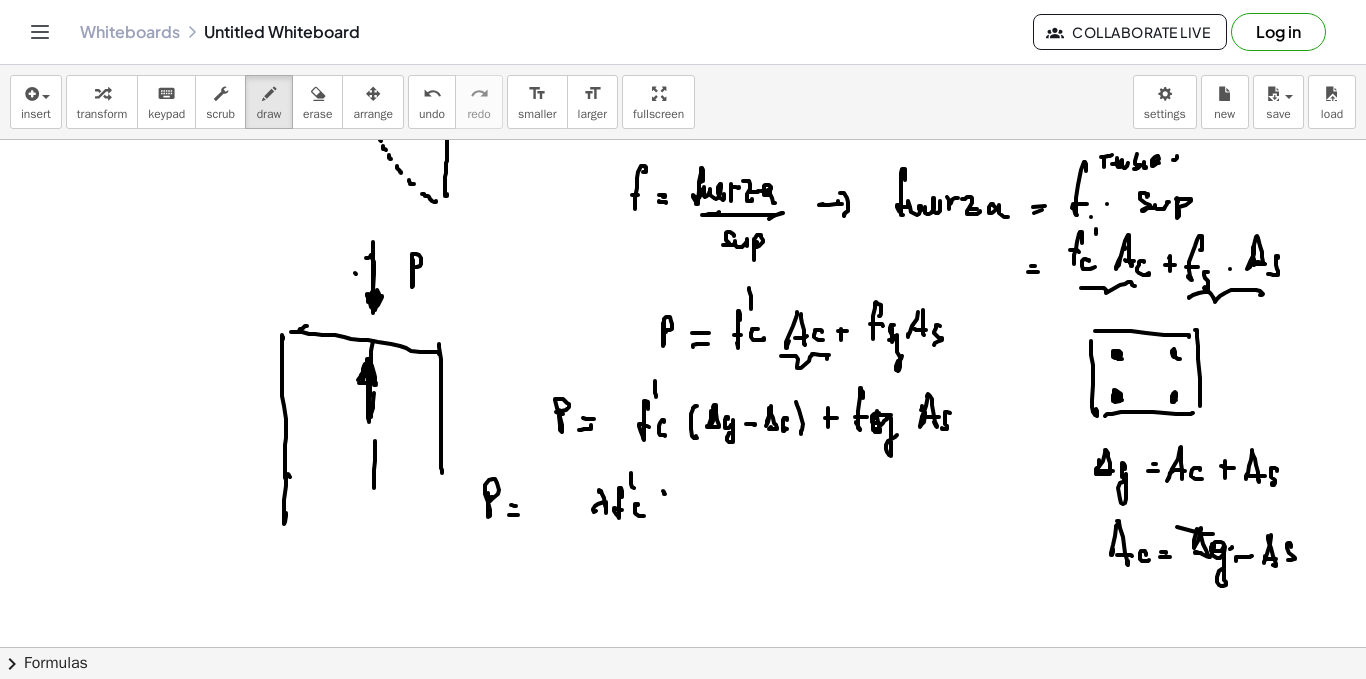 drag, startPoint x: 664, startPoint y: 492, endPoint x: 667, endPoint y: 518, distance: 26.172504 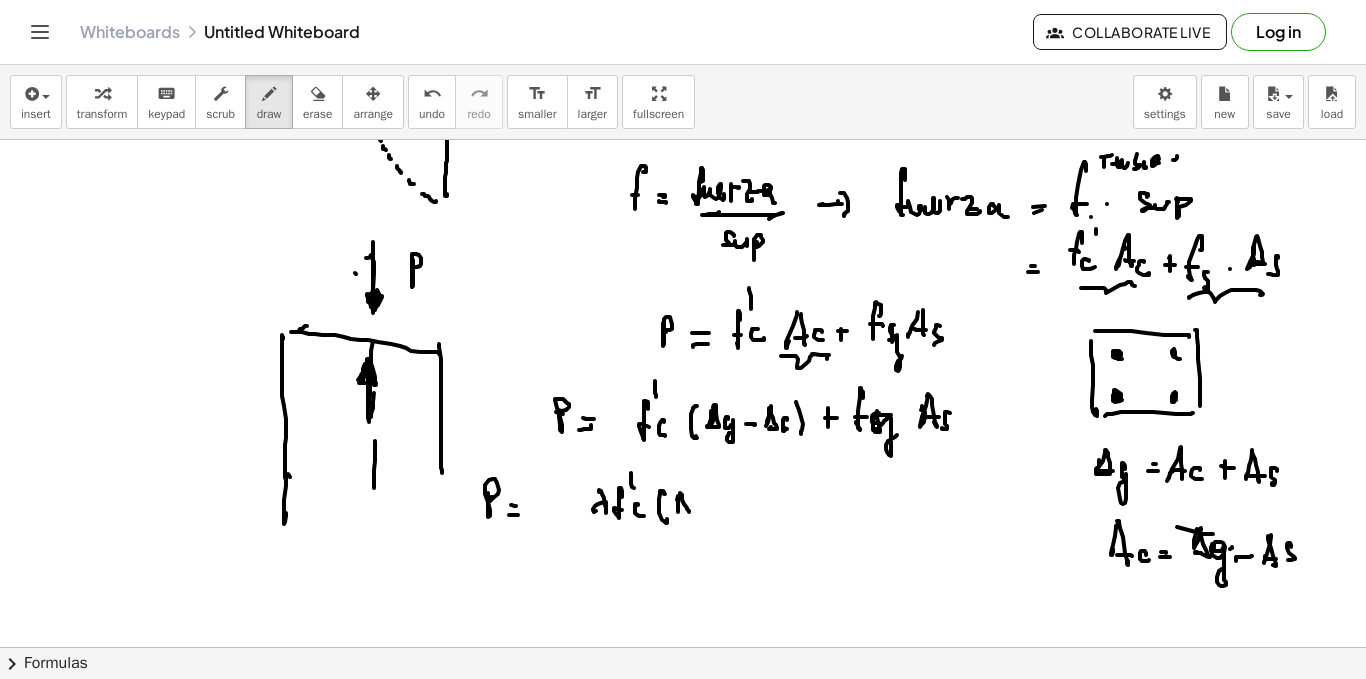 drag, startPoint x: 678, startPoint y: 502, endPoint x: 695, endPoint y: 506, distance: 17.464249 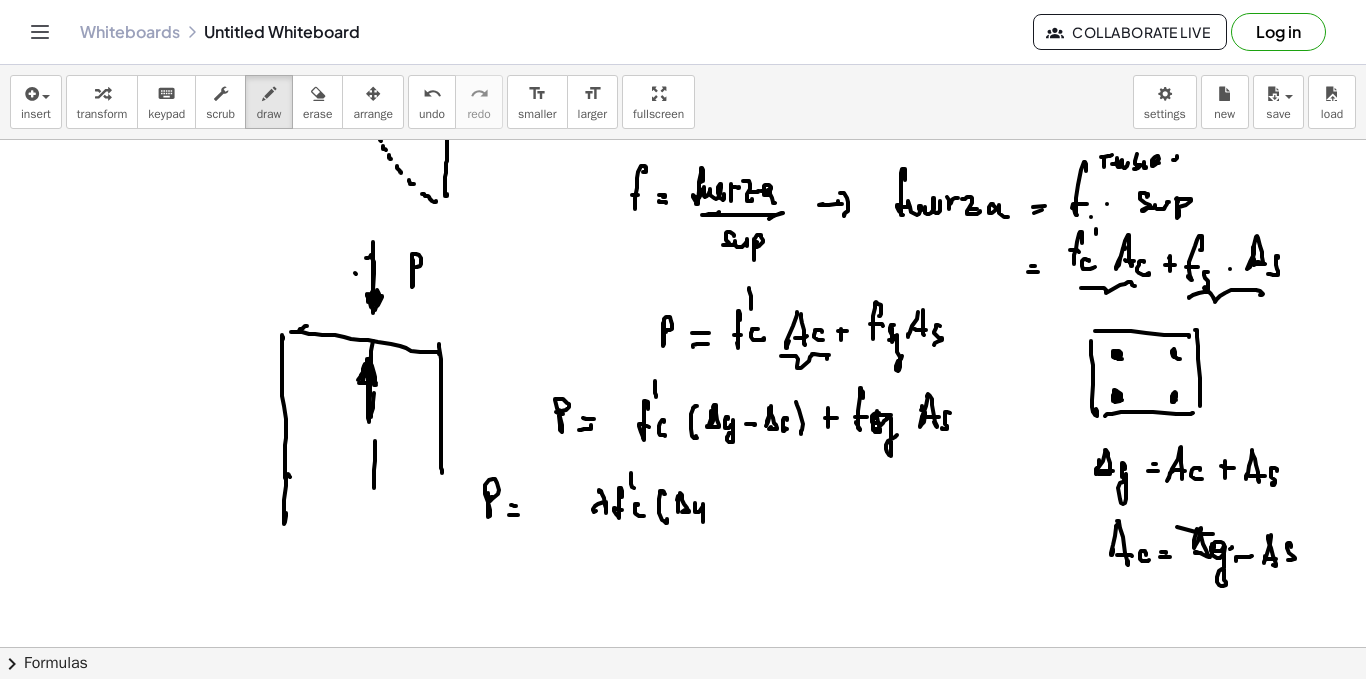 drag, startPoint x: 695, startPoint y: 506, endPoint x: 714, endPoint y: 516, distance: 21.470911 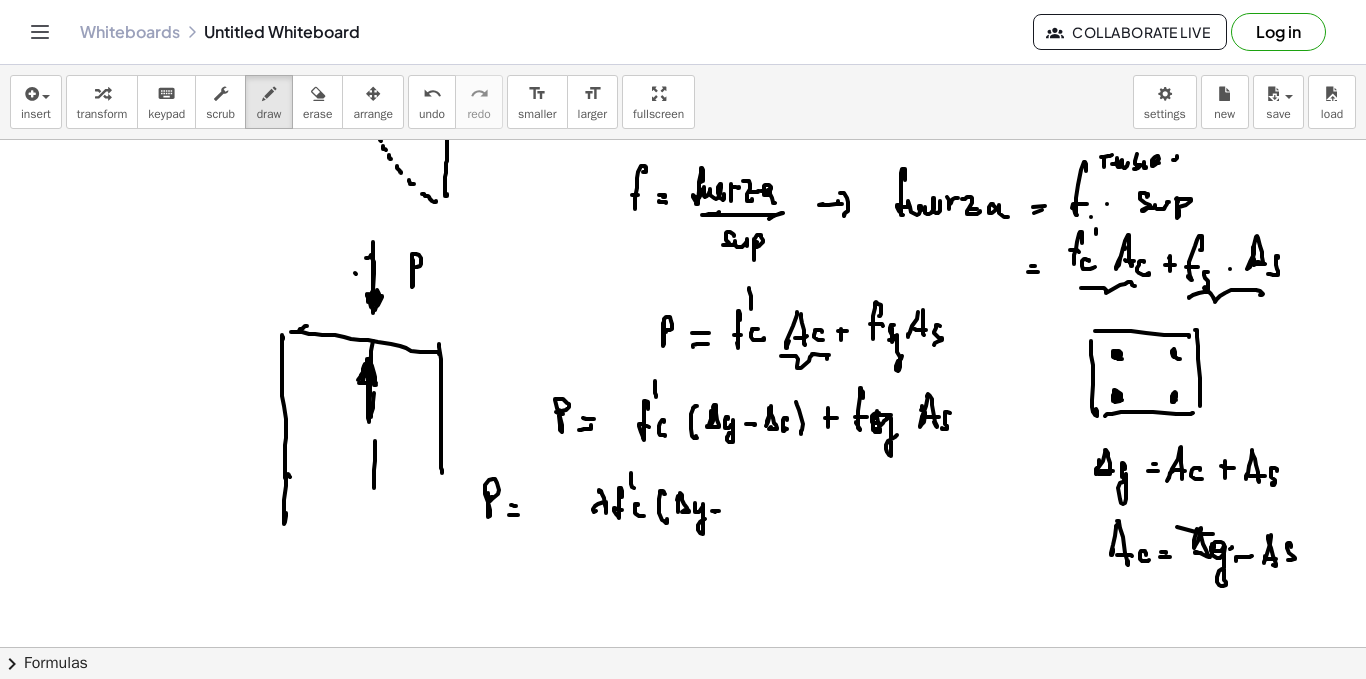 click at bounding box center (683, 269) 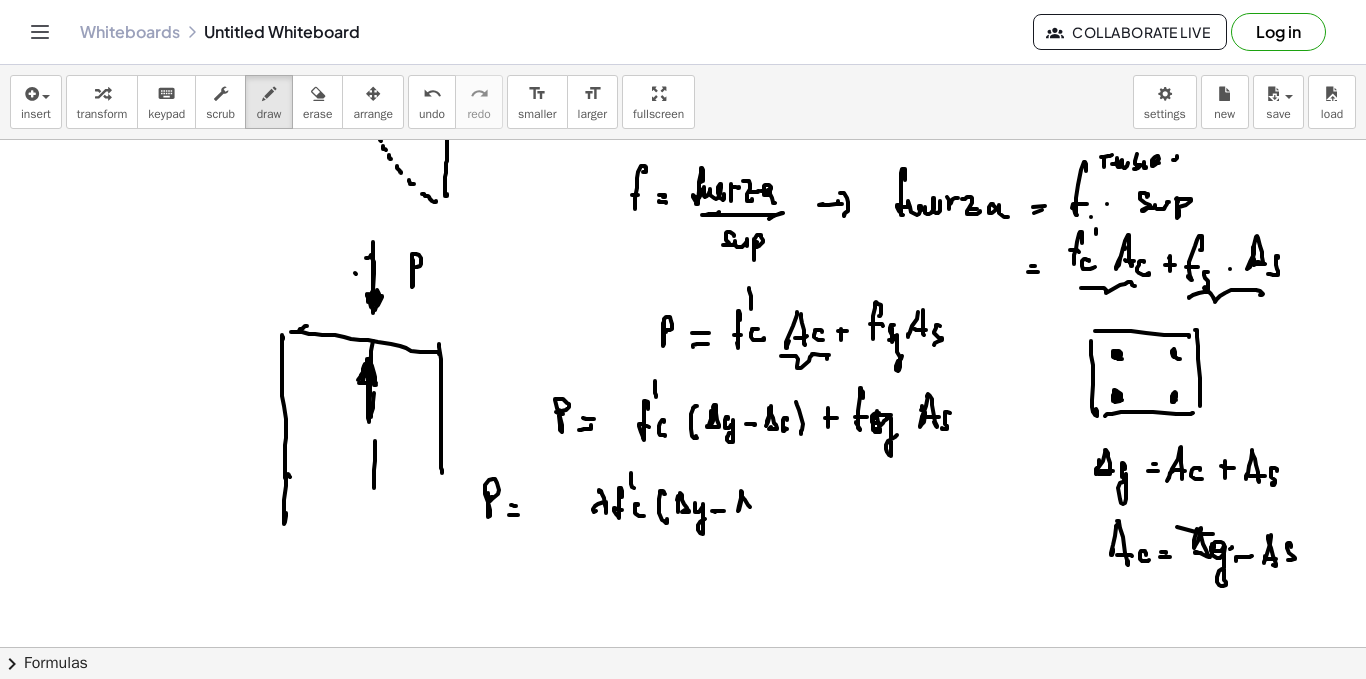 click at bounding box center [683, 269] 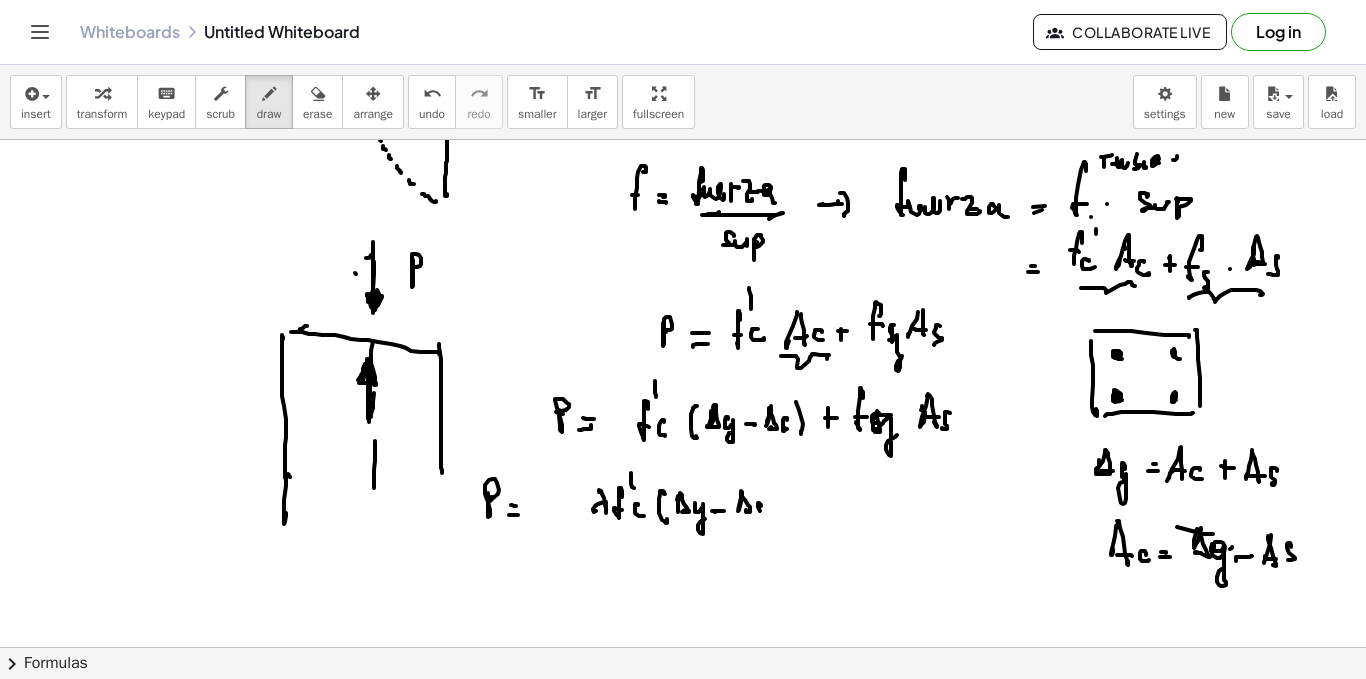 drag, startPoint x: 758, startPoint y: 503, endPoint x: 778, endPoint y: 509, distance: 20.880613 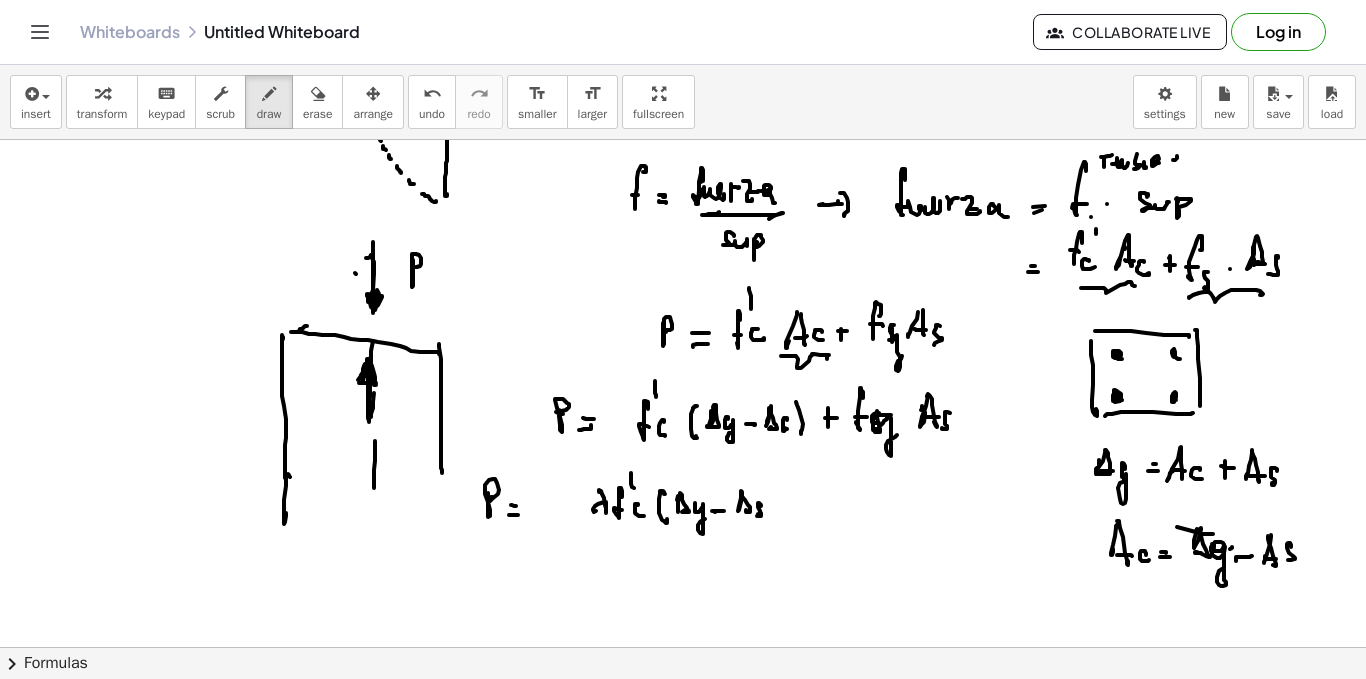 click at bounding box center [683, 269] 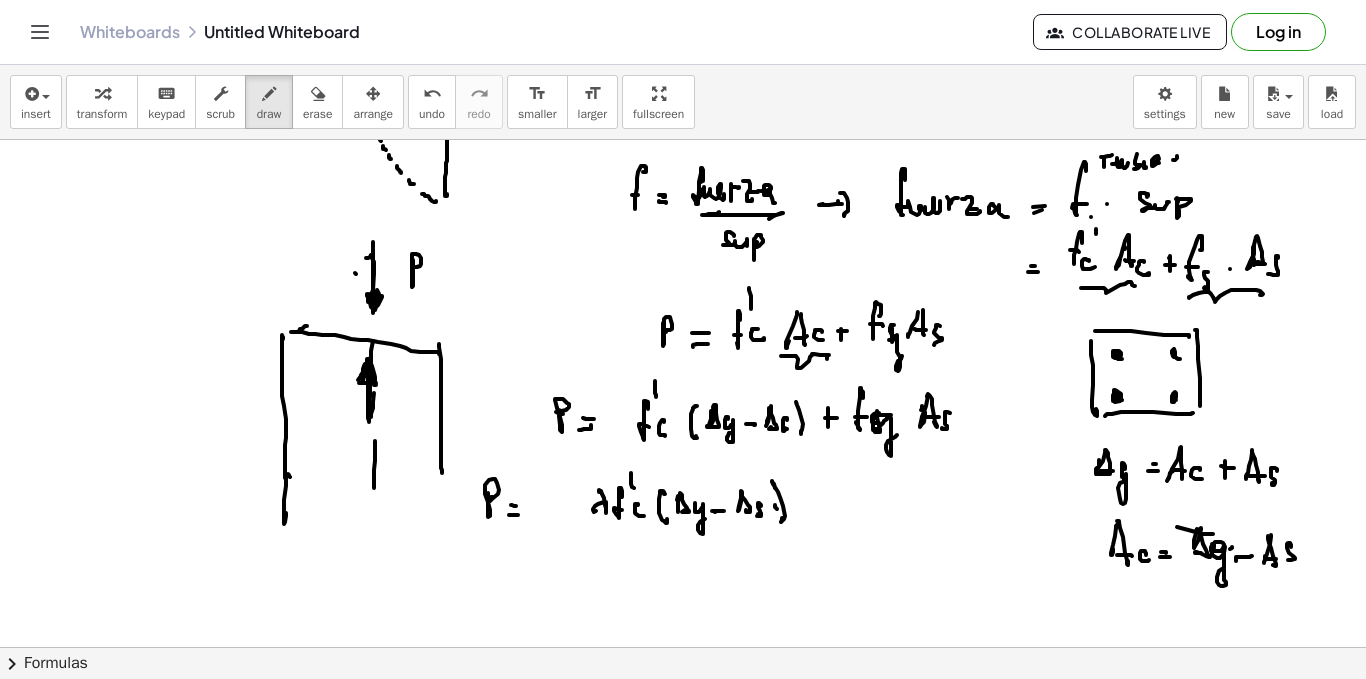 drag, startPoint x: 775, startPoint y: 488, endPoint x: 797, endPoint y: 506, distance: 28.42534 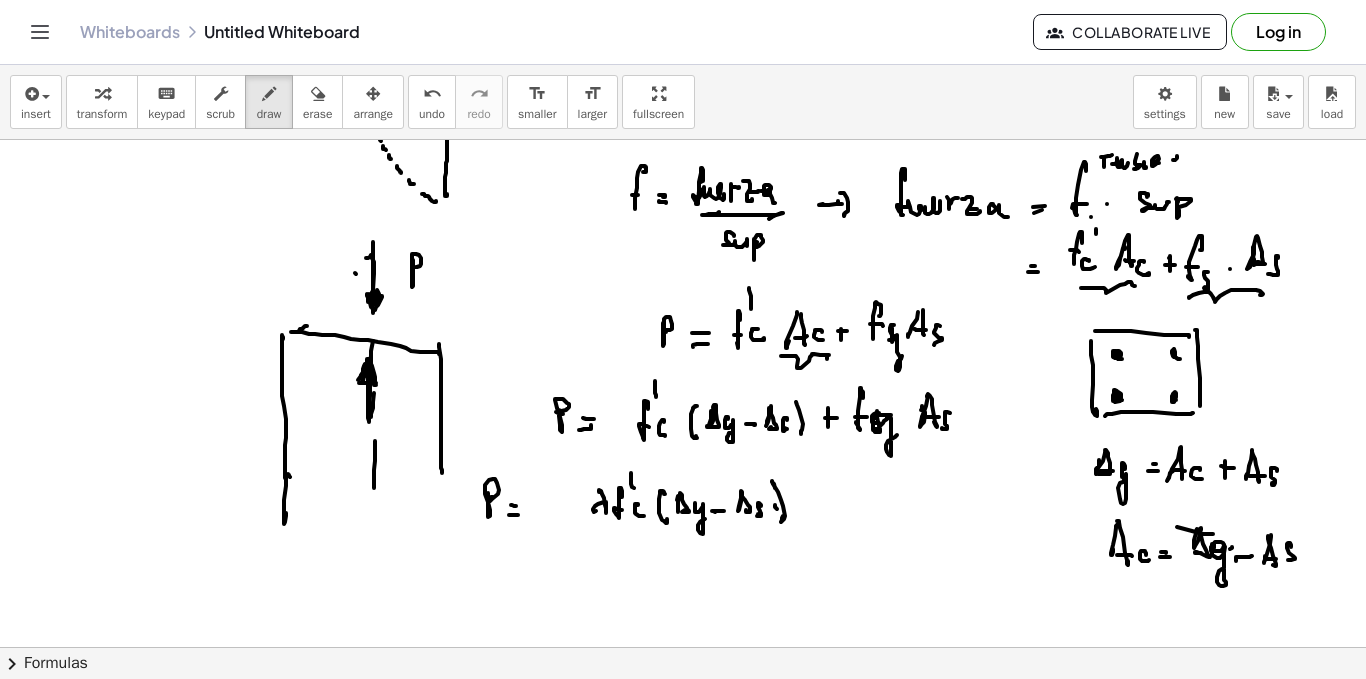 click at bounding box center (683, 269) 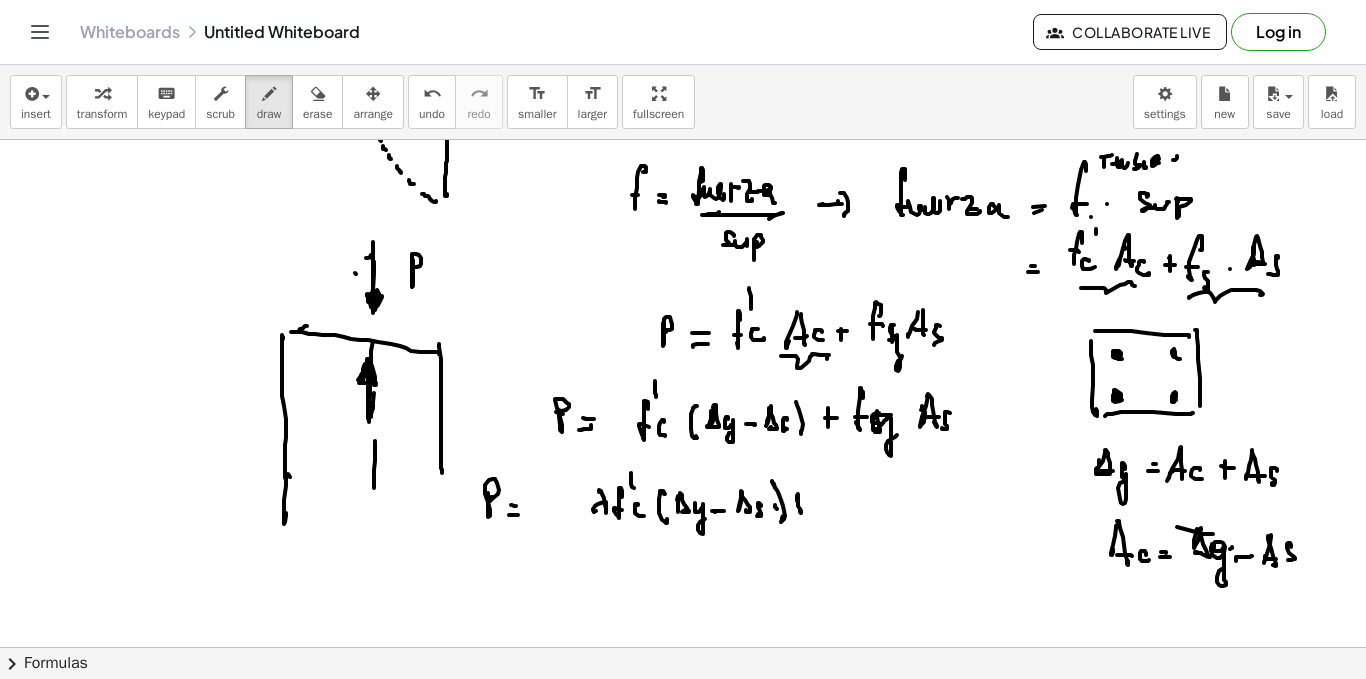 drag, startPoint x: 798, startPoint y: 503, endPoint x: 827, endPoint y: 498, distance: 29.427877 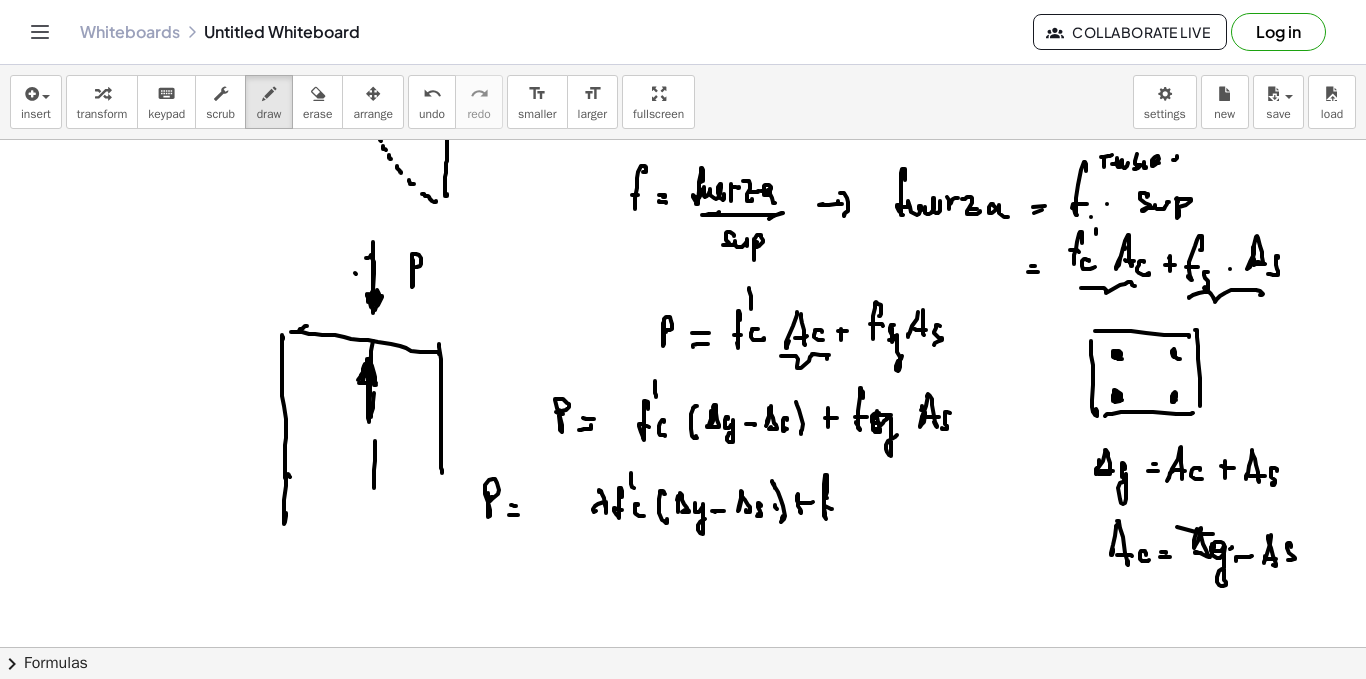 drag, startPoint x: 827, startPoint y: 498, endPoint x: 836, endPoint y: 503, distance: 10.29563 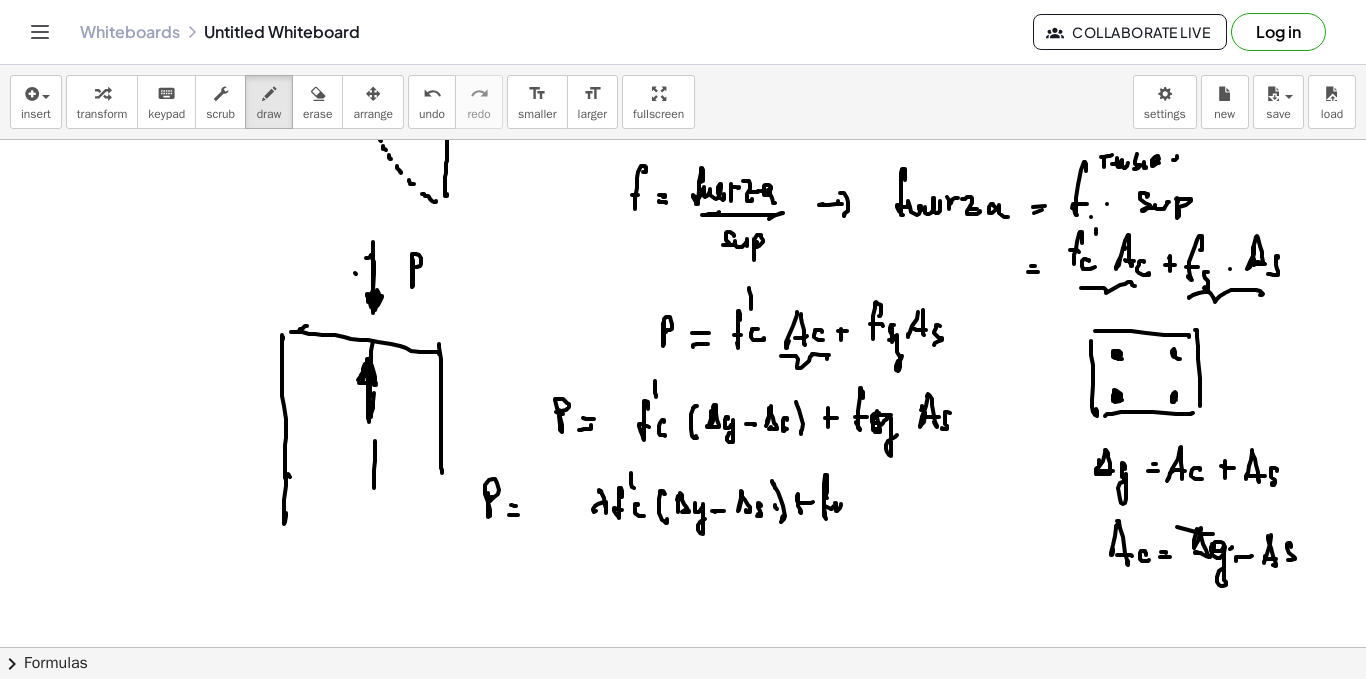 drag, startPoint x: 836, startPoint y: 503, endPoint x: 852, endPoint y: 520, distance: 23.345236 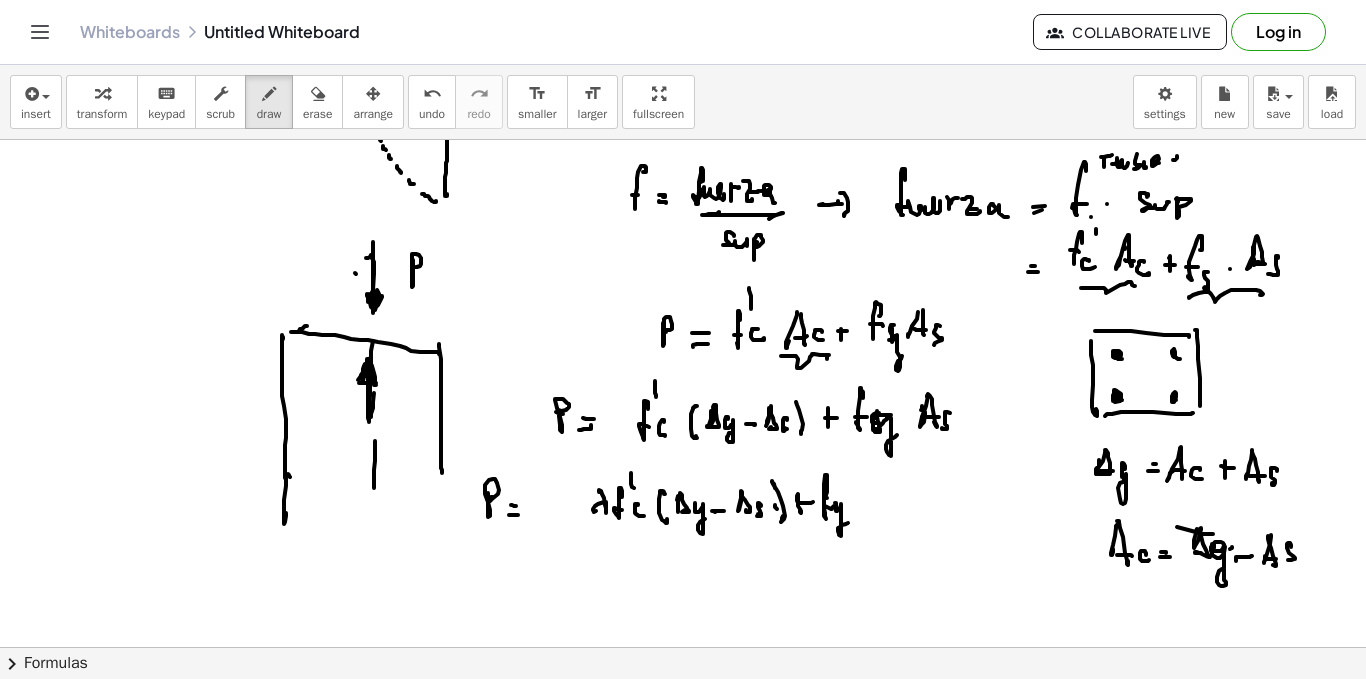 click at bounding box center [683, 269] 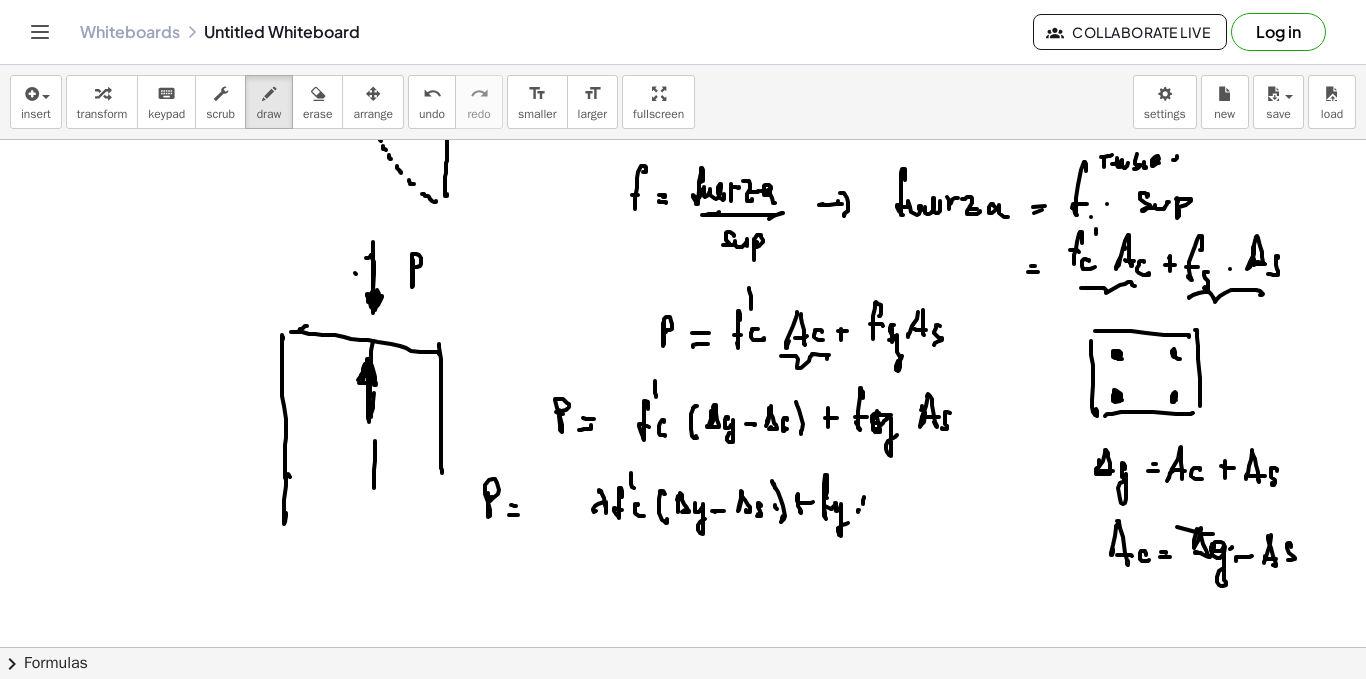drag, startPoint x: 863, startPoint y: 504, endPoint x: 886, endPoint y: 493, distance: 25.495098 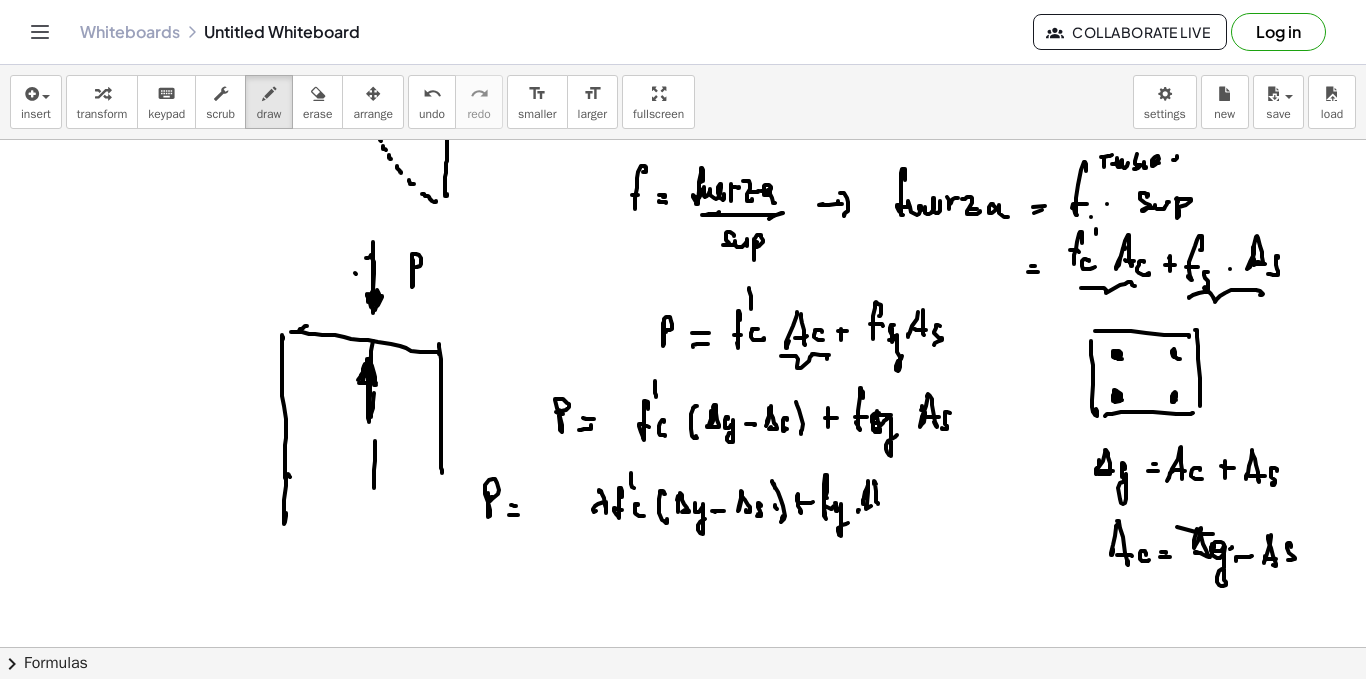 drag, startPoint x: 876, startPoint y: 484, endPoint x: 877, endPoint y: 500, distance: 16.03122 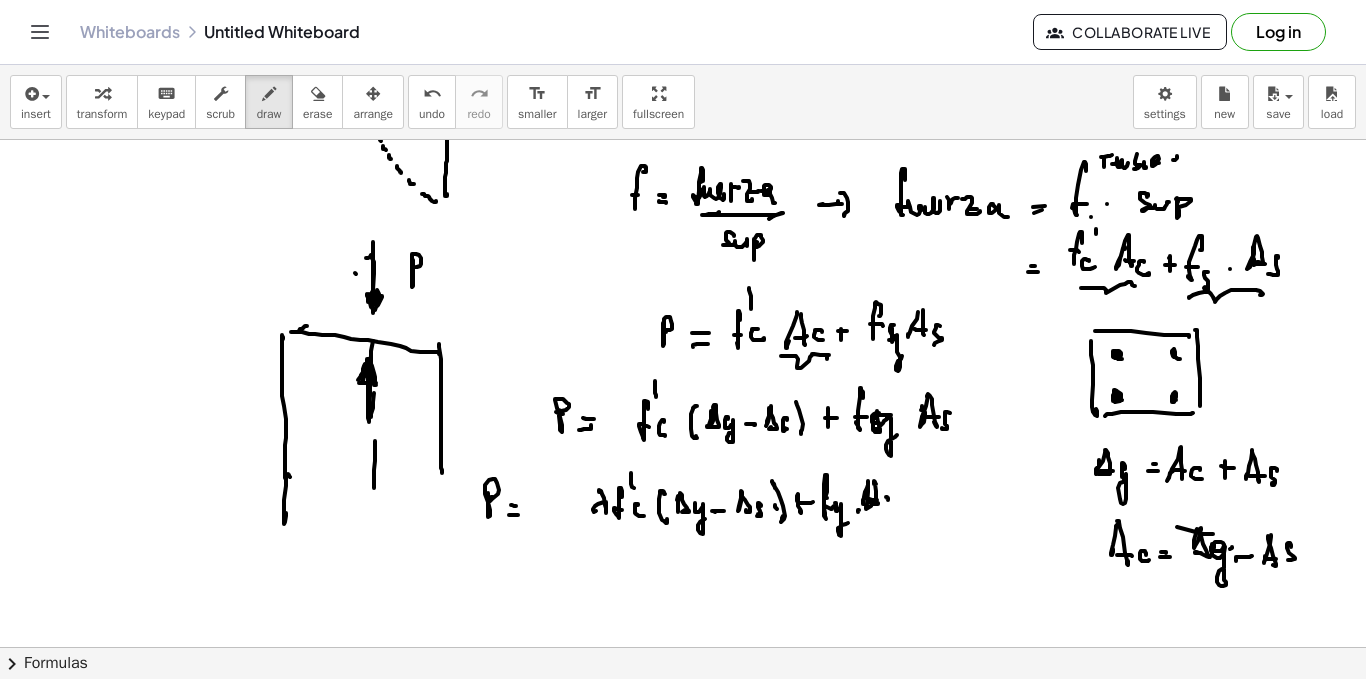 click at bounding box center [683, 269] 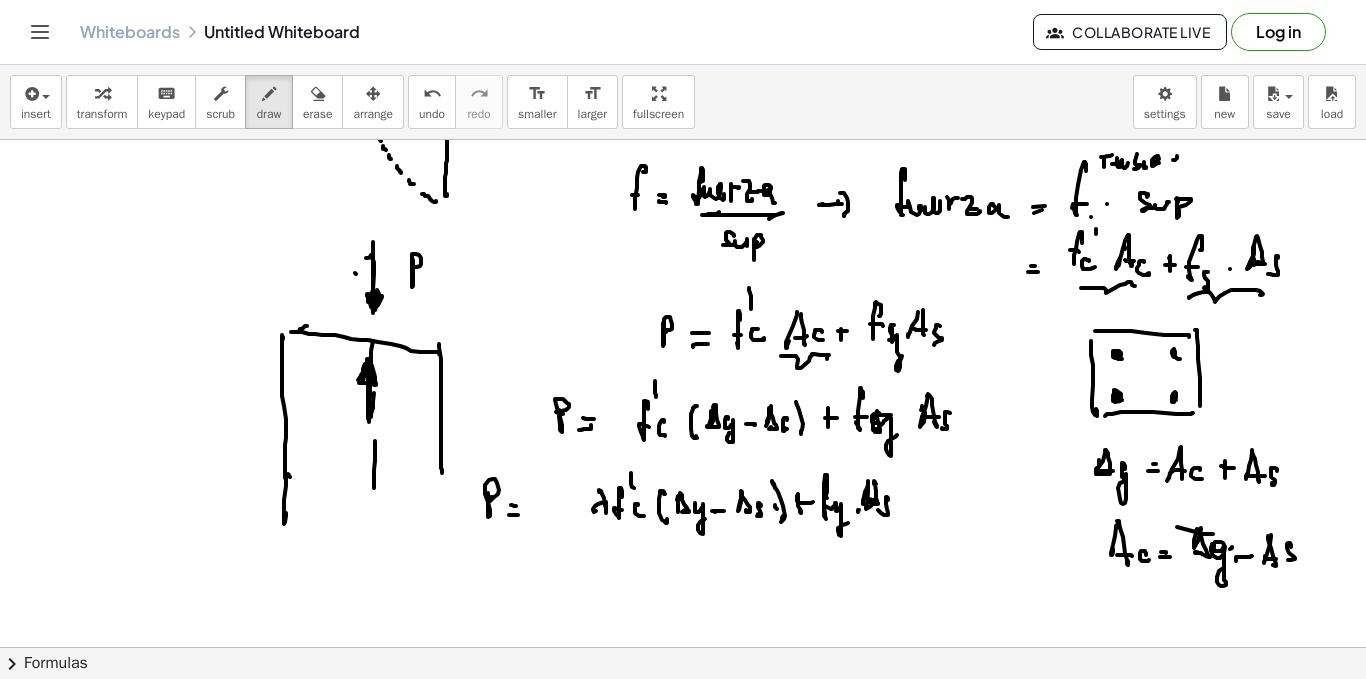 click at bounding box center [683, 269] 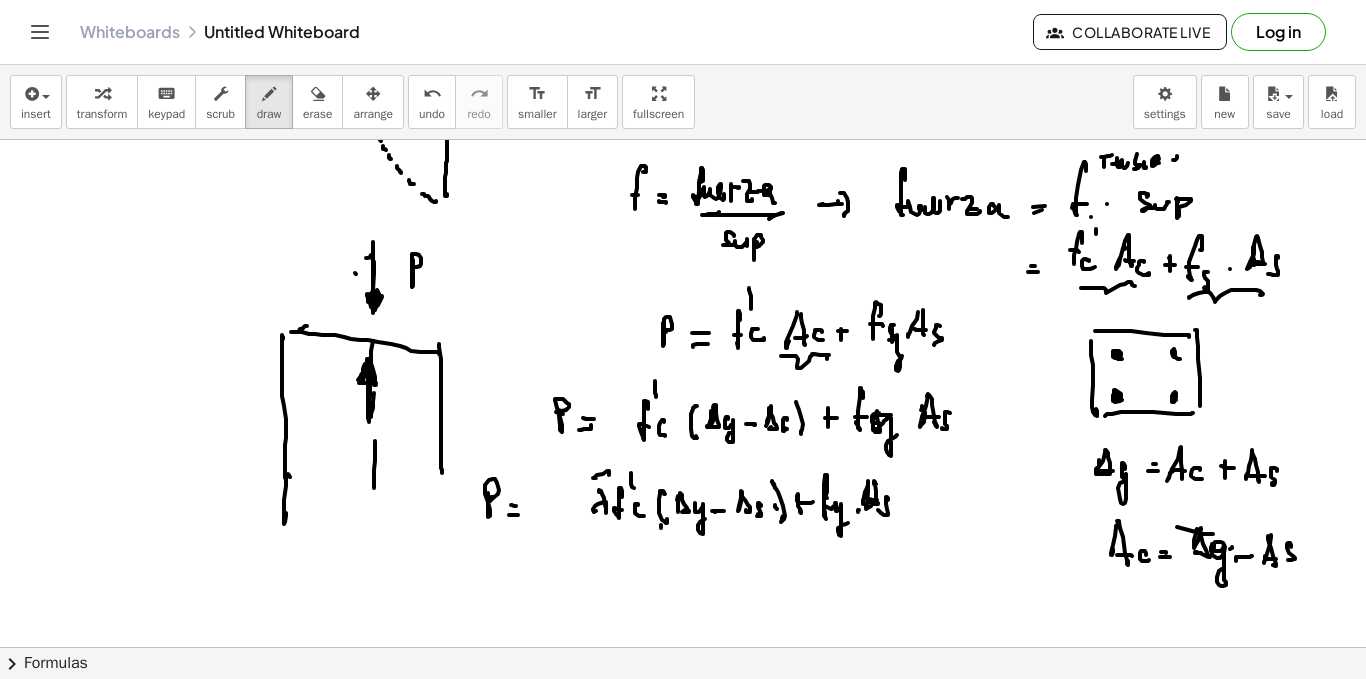 drag, startPoint x: 595, startPoint y: 478, endPoint x: 622, endPoint y: 483, distance: 27.45906 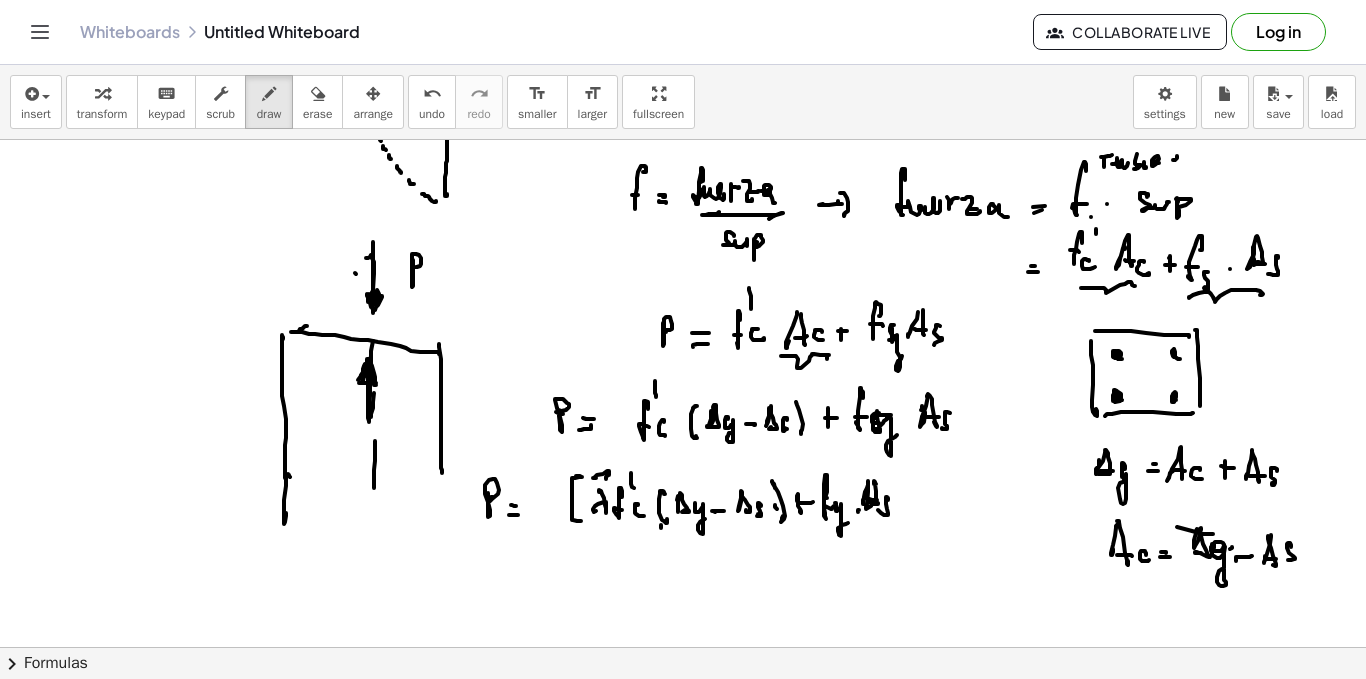 drag, startPoint x: 577, startPoint y: 476, endPoint x: 581, endPoint y: 521, distance: 45.17743 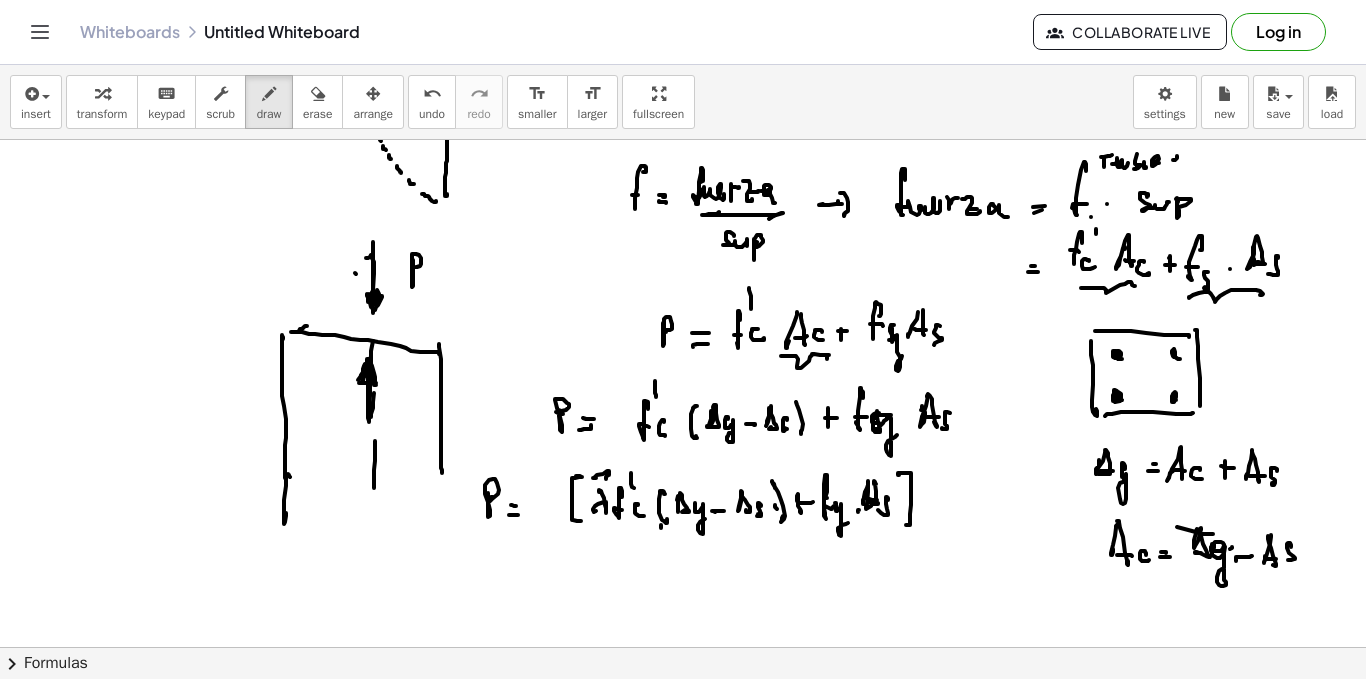 drag, startPoint x: 899, startPoint y: 475, endPoint x: 904, endPoint y: 525, distance: 50.24938 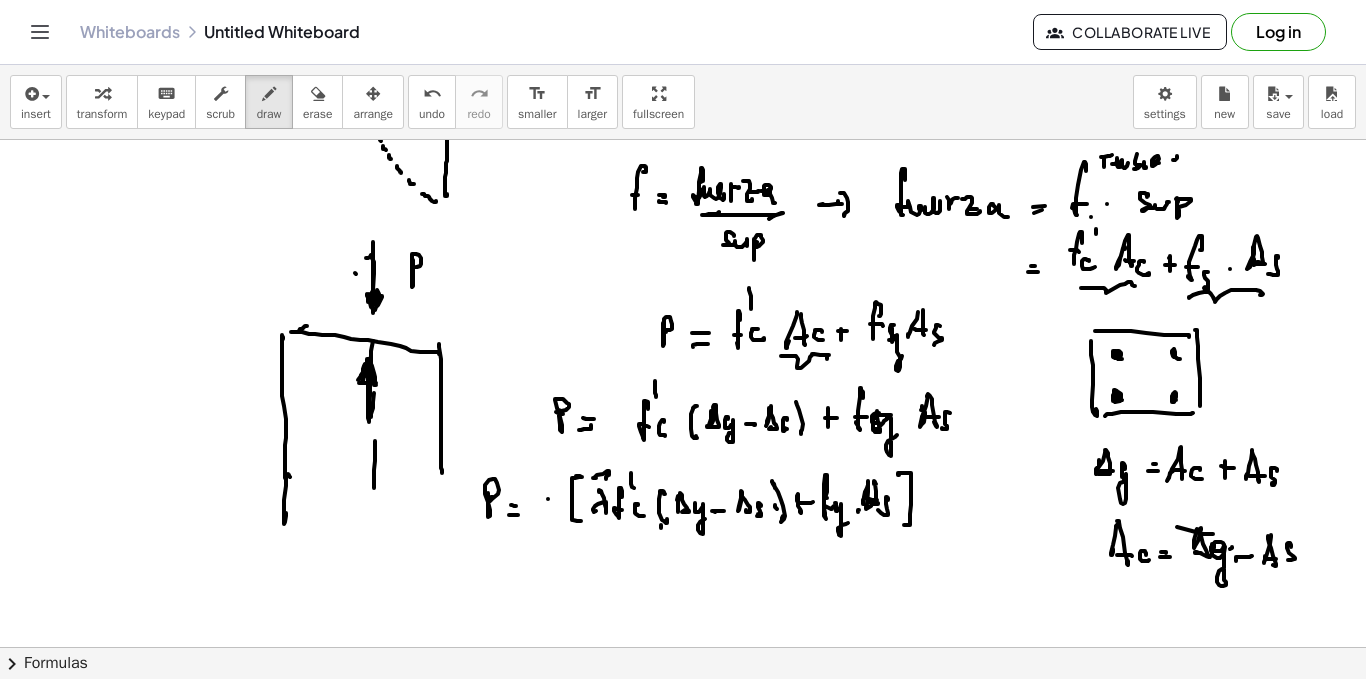 click at bounding box center (683, 269) 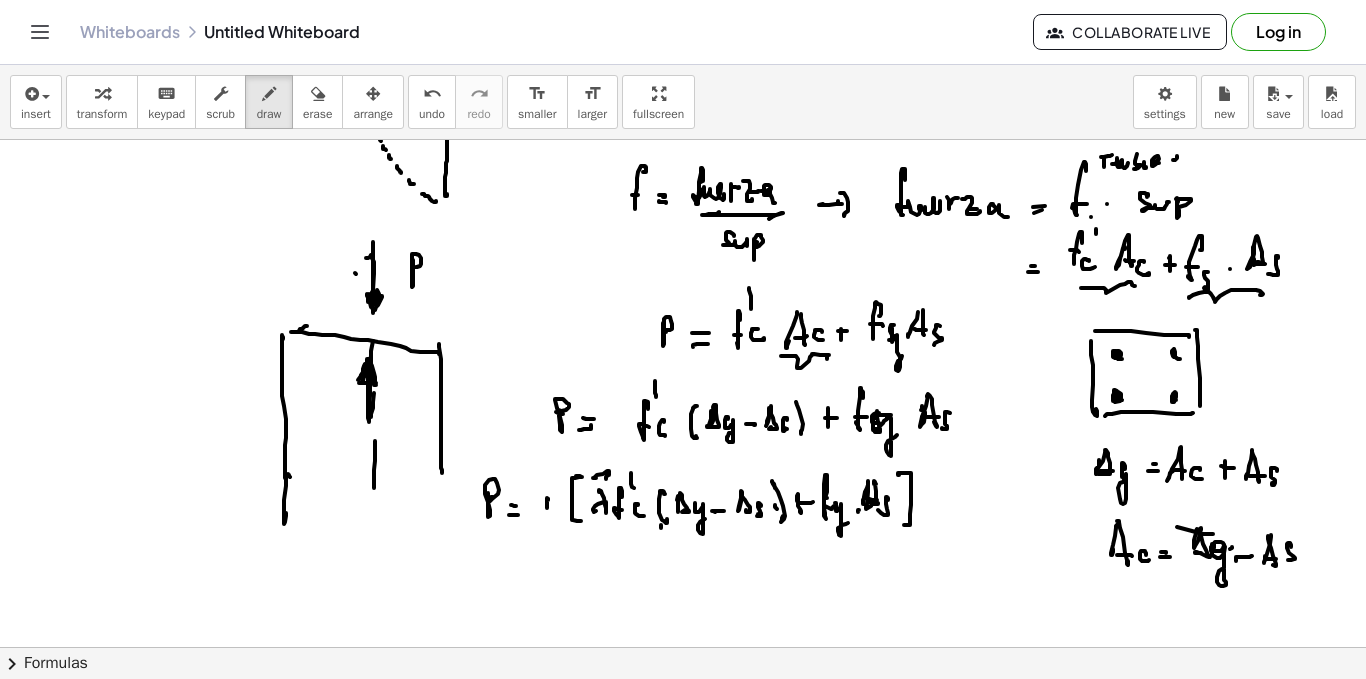 drag, startPoint x: 548, startPoint y: 499, endPoint x: 566, endPoint y: 500, distance: 18.027756 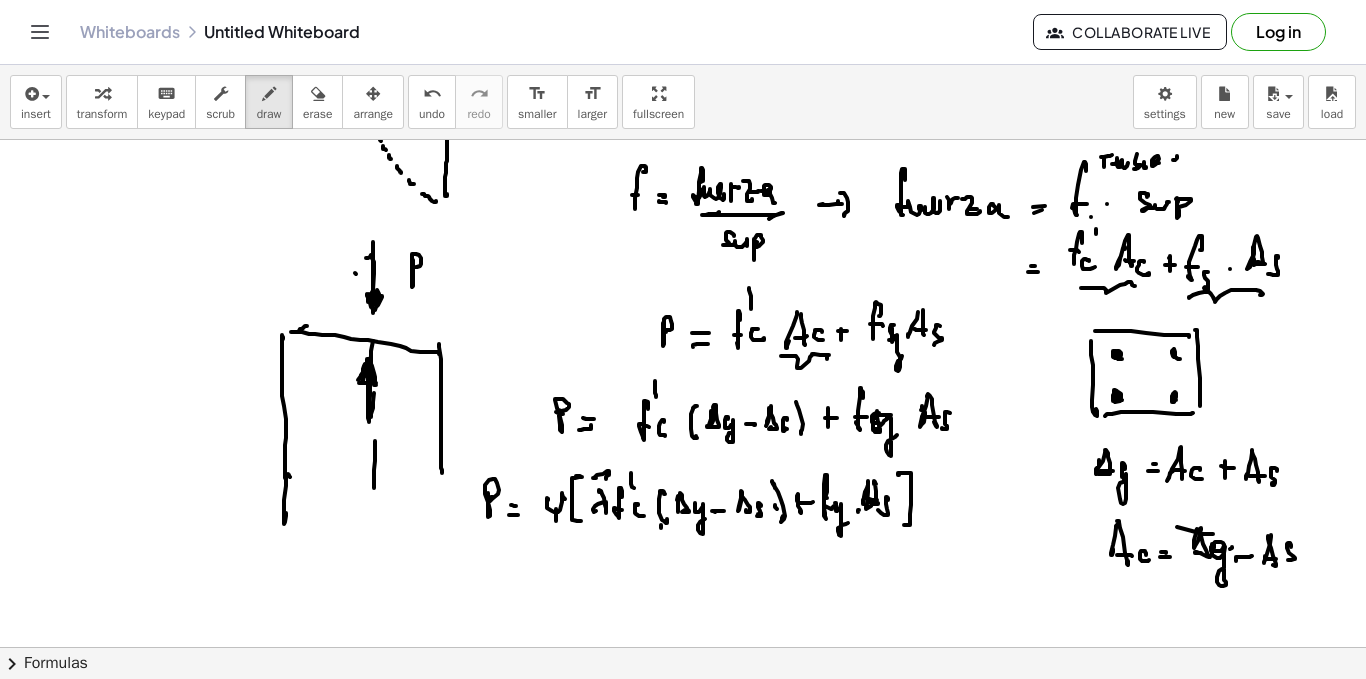 click at bounding box center (683, 269) 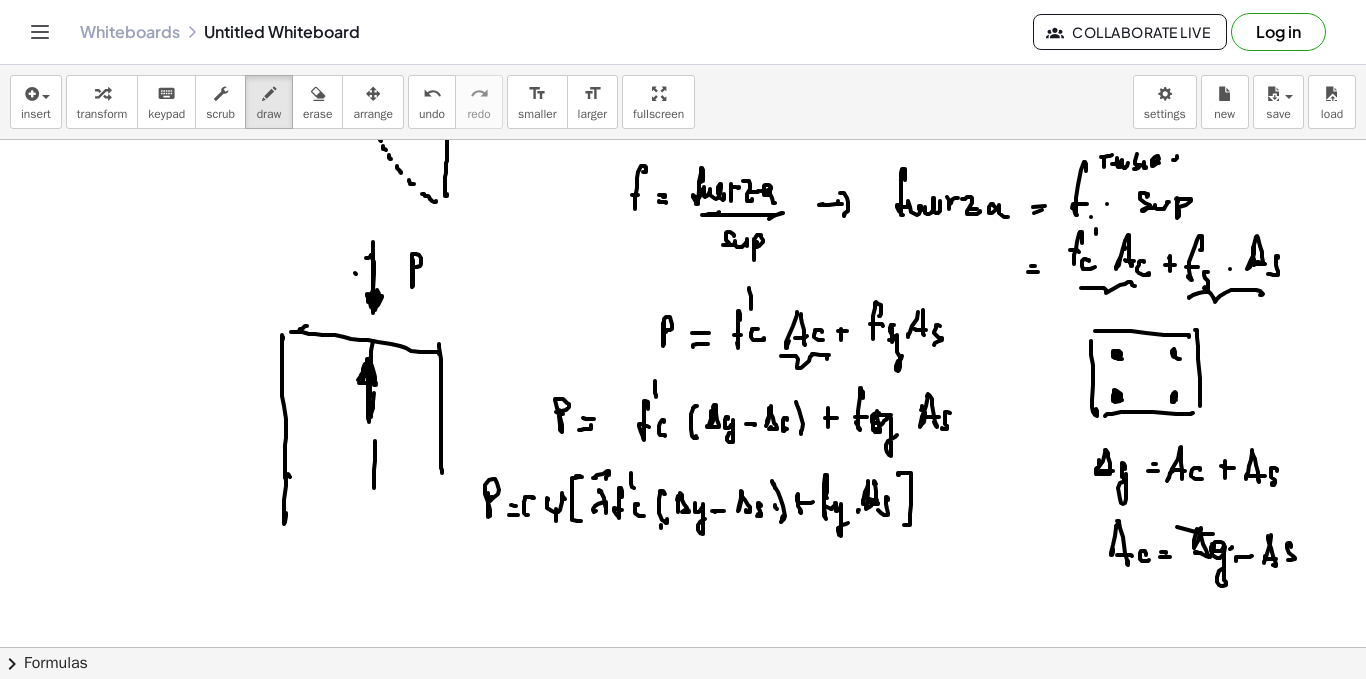 click at bounding box center [683, 269] 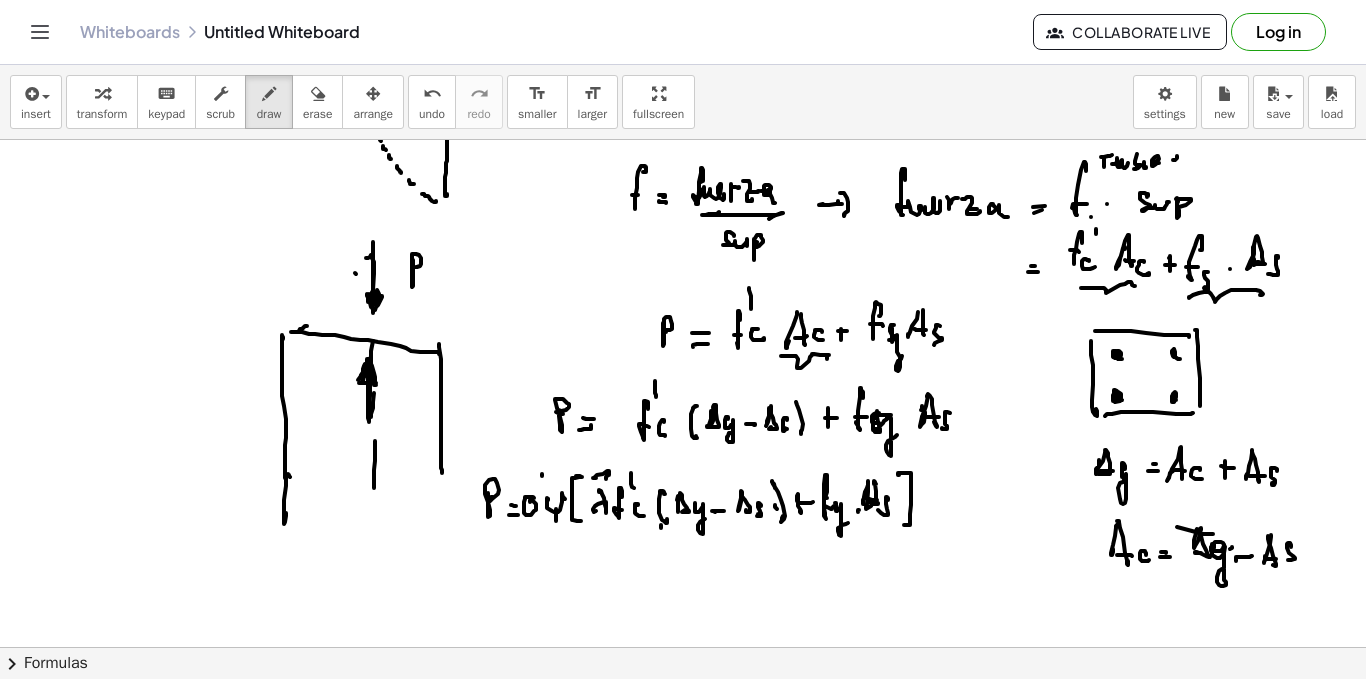 drag, startPoint x: 542, startPoint y: 474, endPoint x: 528, endPoint y: 521, distance: 49.0408 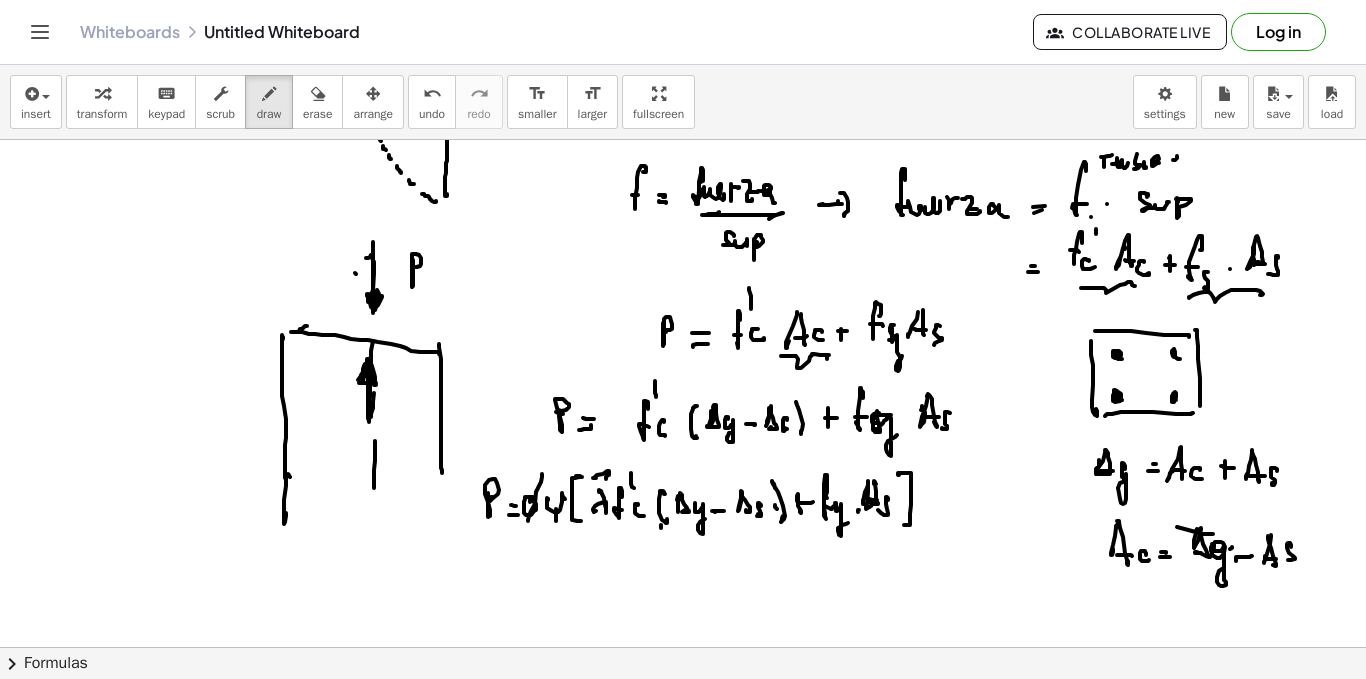 click at bounding box center (683, 269) 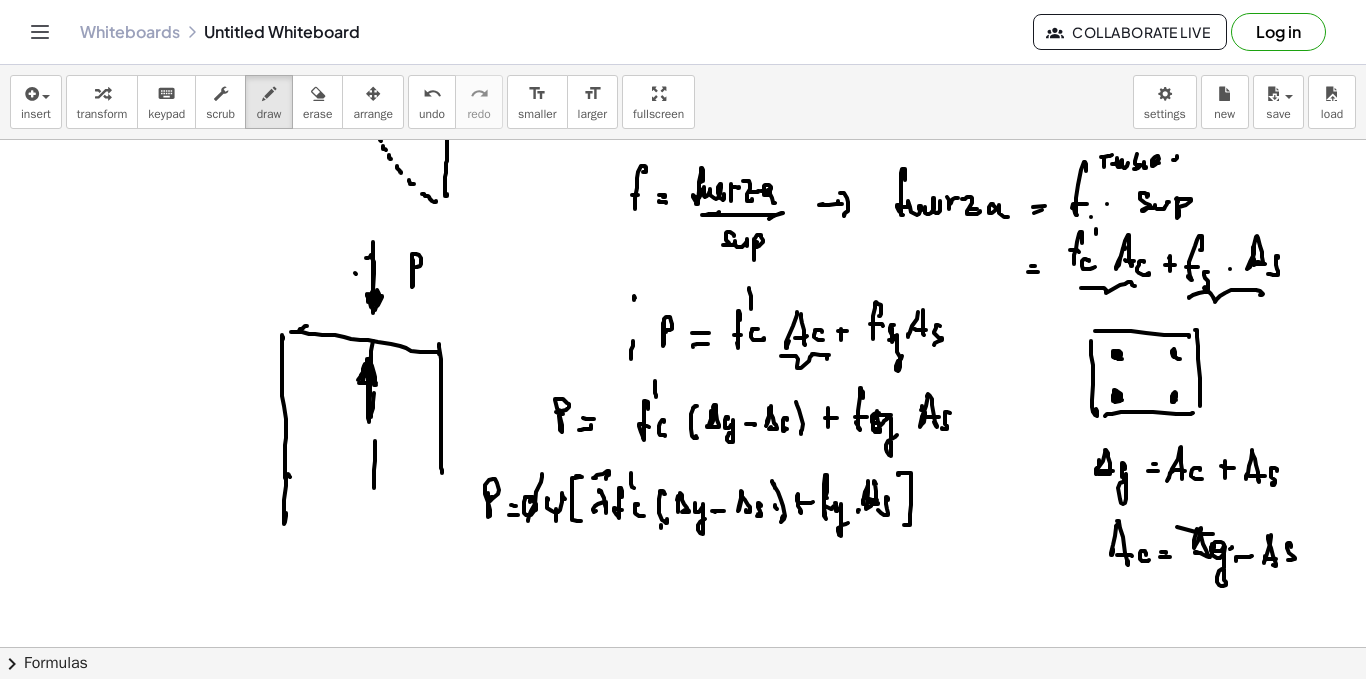 drag, startPoint x: 635, startPoint y: 298, endPoint x: 638, endPoint y: 319, distance: 21.213203 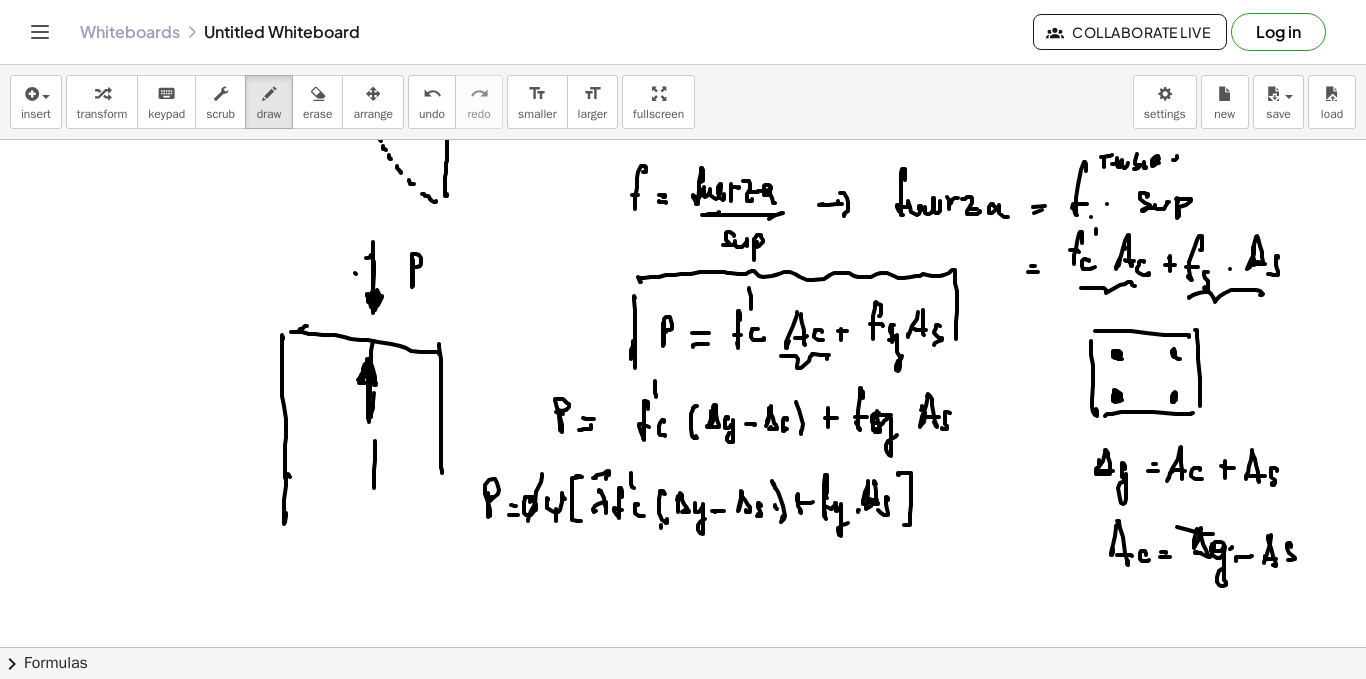 drag, startPoint x: 638, startPoint y: 277, endPoint x: 953, endPoint y: 366, distance: 327.33163 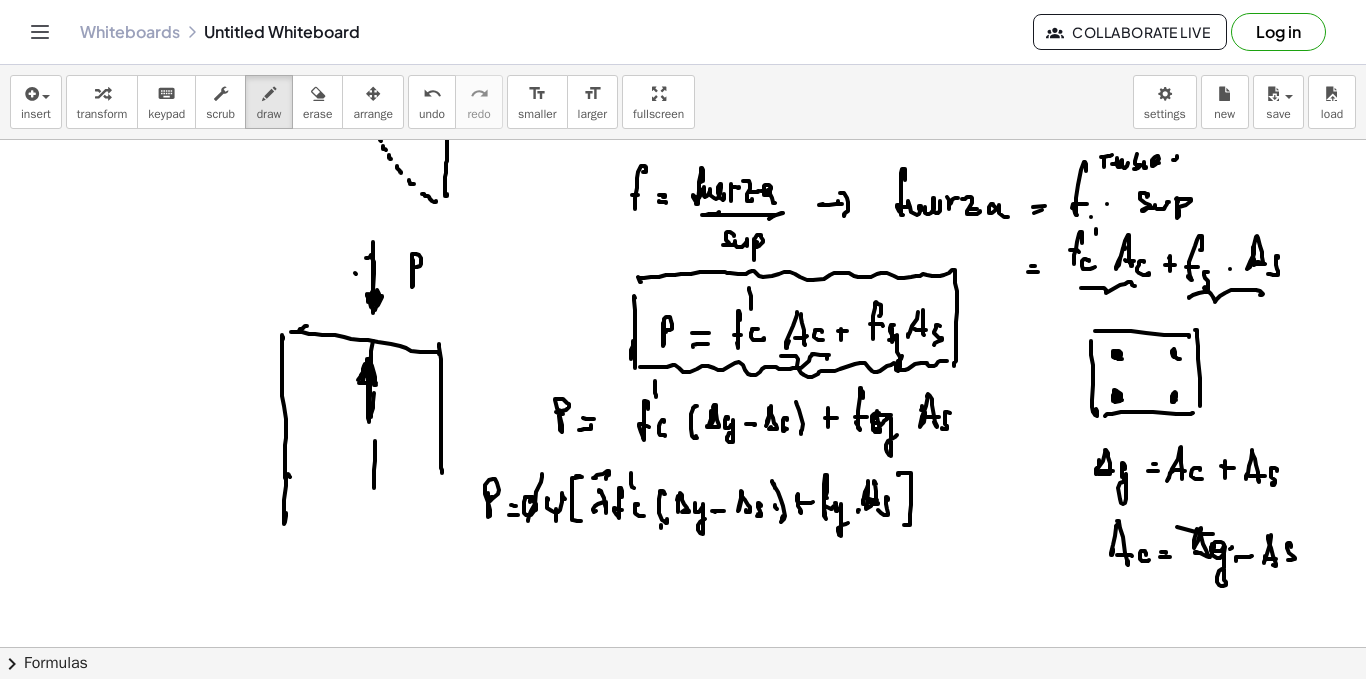 drag, startPoint x: 641, startPoint y: 367, endPoint x: 947, endPoint y: 363, distance: 306.02615 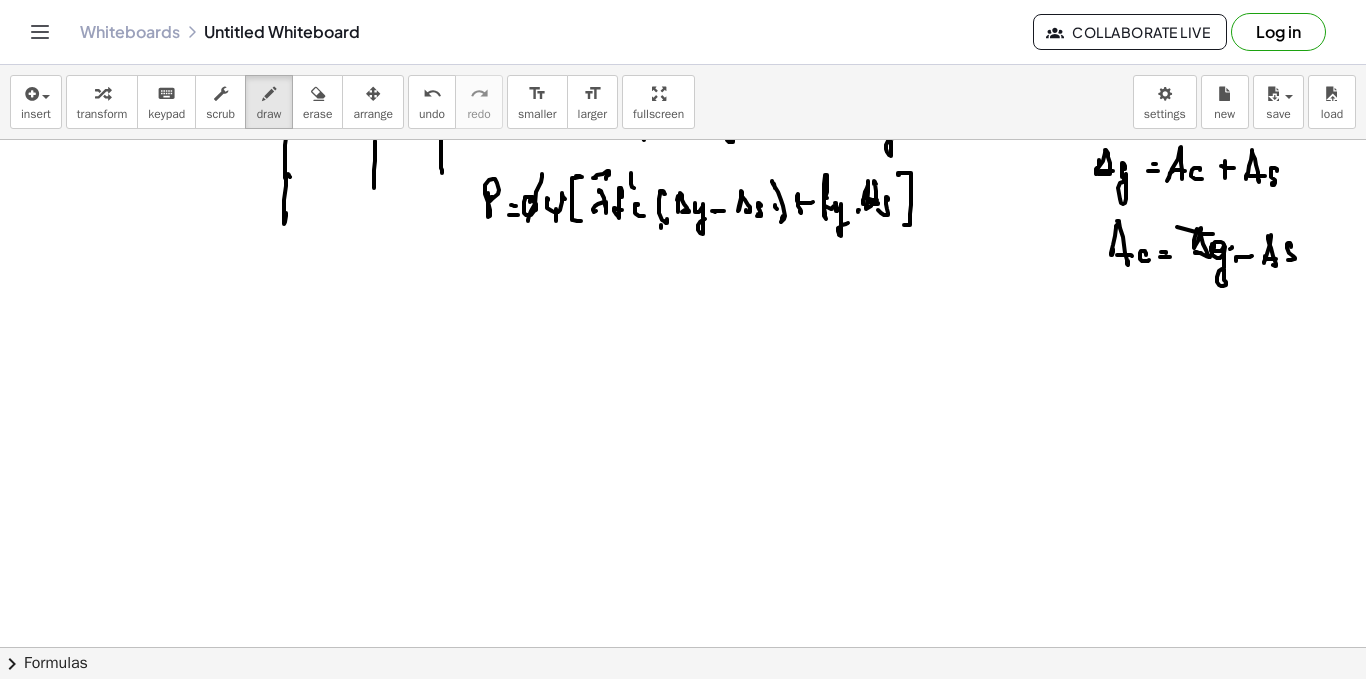 scroll, scrollTop: 1068, scrollLeft: 0, axis: vertical 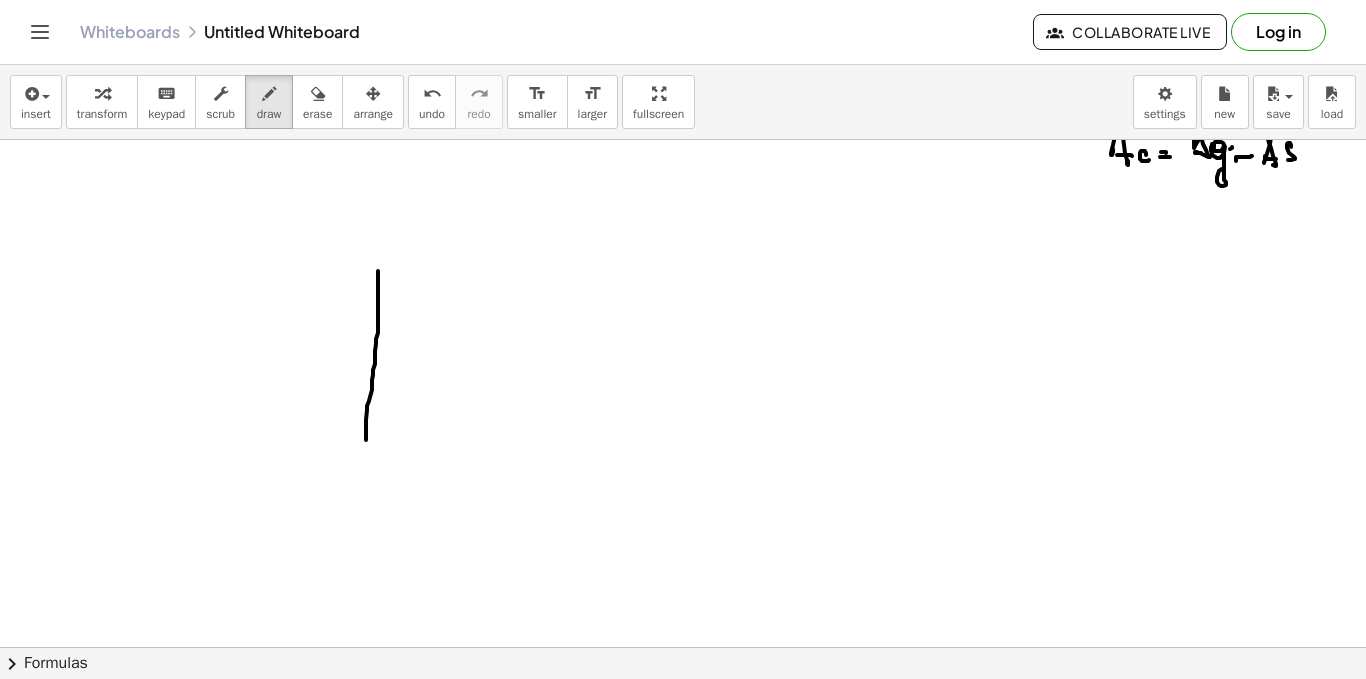 drag, startPoint x: 378, startPoint y: 279, endPoint x: 364, endPoint y: 441, distance: 162.6038 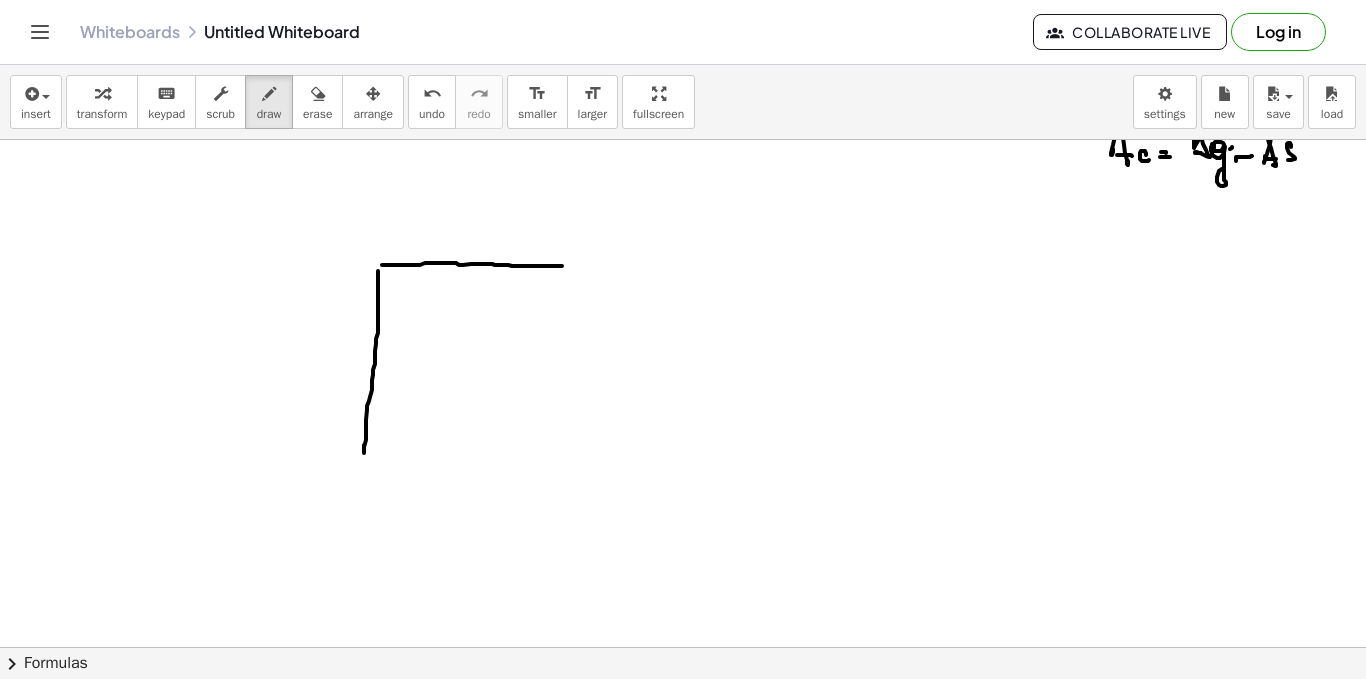 drag, startPoint x: 387, startPoint y: 265, endPoint x: 559, endPoint y: 267, distance: 172.01163 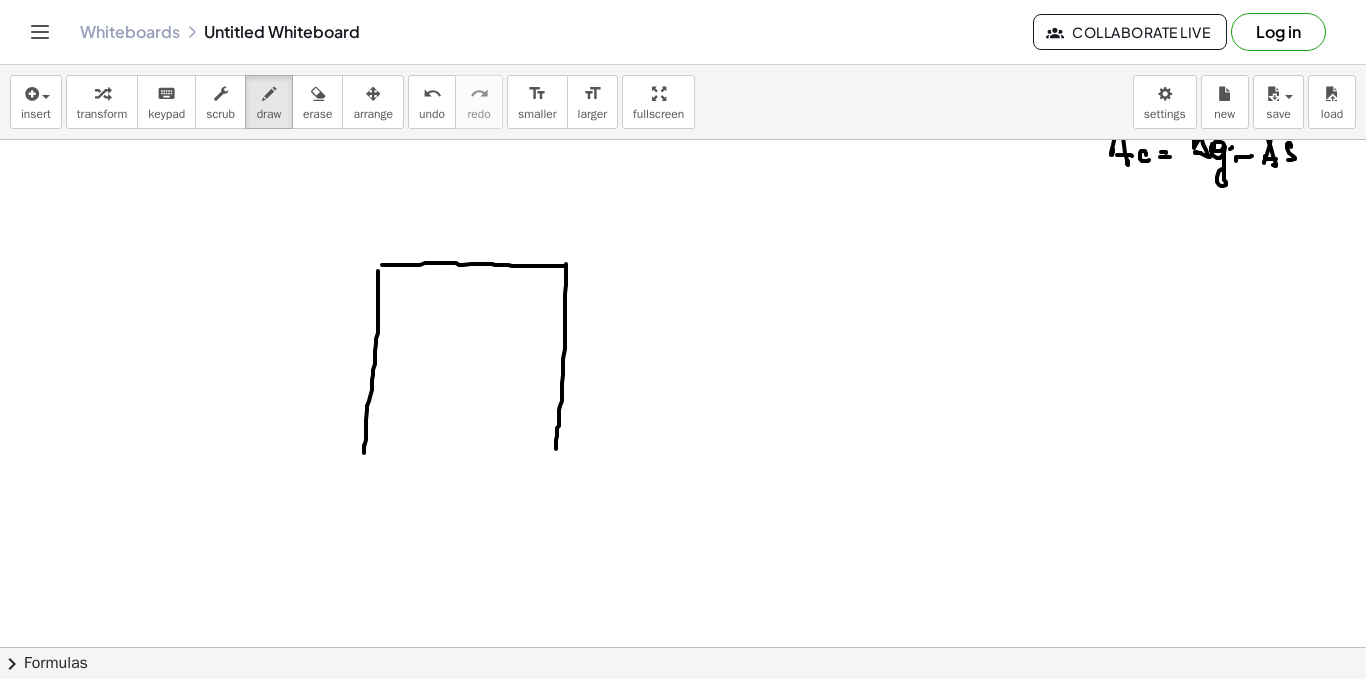 drag, startPoint x: 566, startPoint y: 264, endPoint x: 555, endPoint y: 453, distance: 189.31984 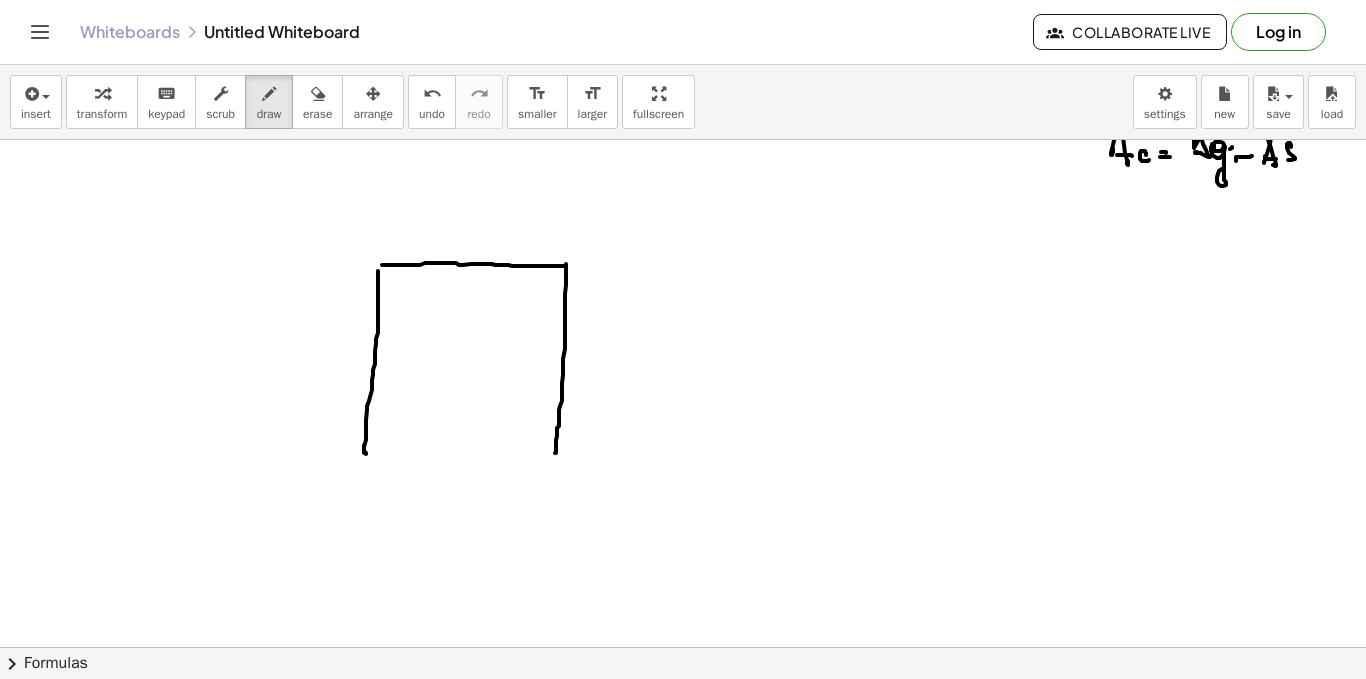 drag, startPoint x: 364, startPoint y: 451, endPoint x: 365, endPoint y: 468, distance: 17.029387 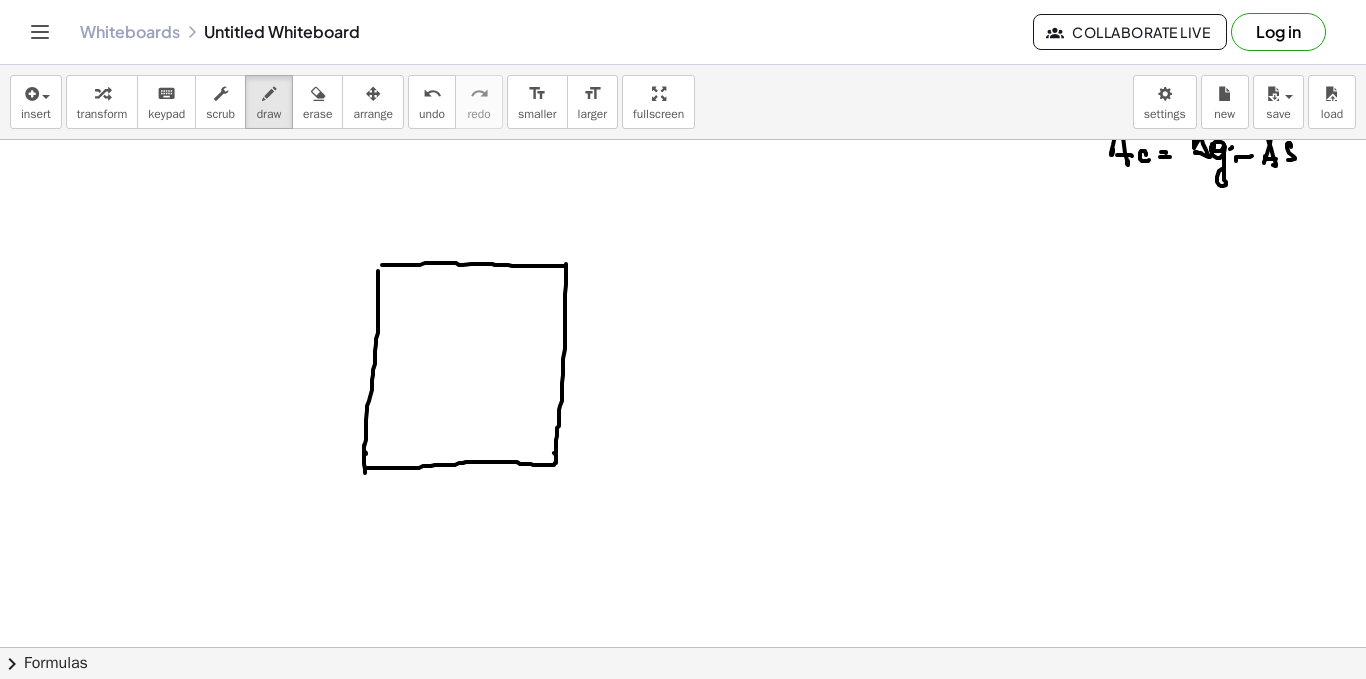 drag, startPoint x: 365, startPoint y: 468, endPoint x: 555, endPoint y: 451, distance: 190.759 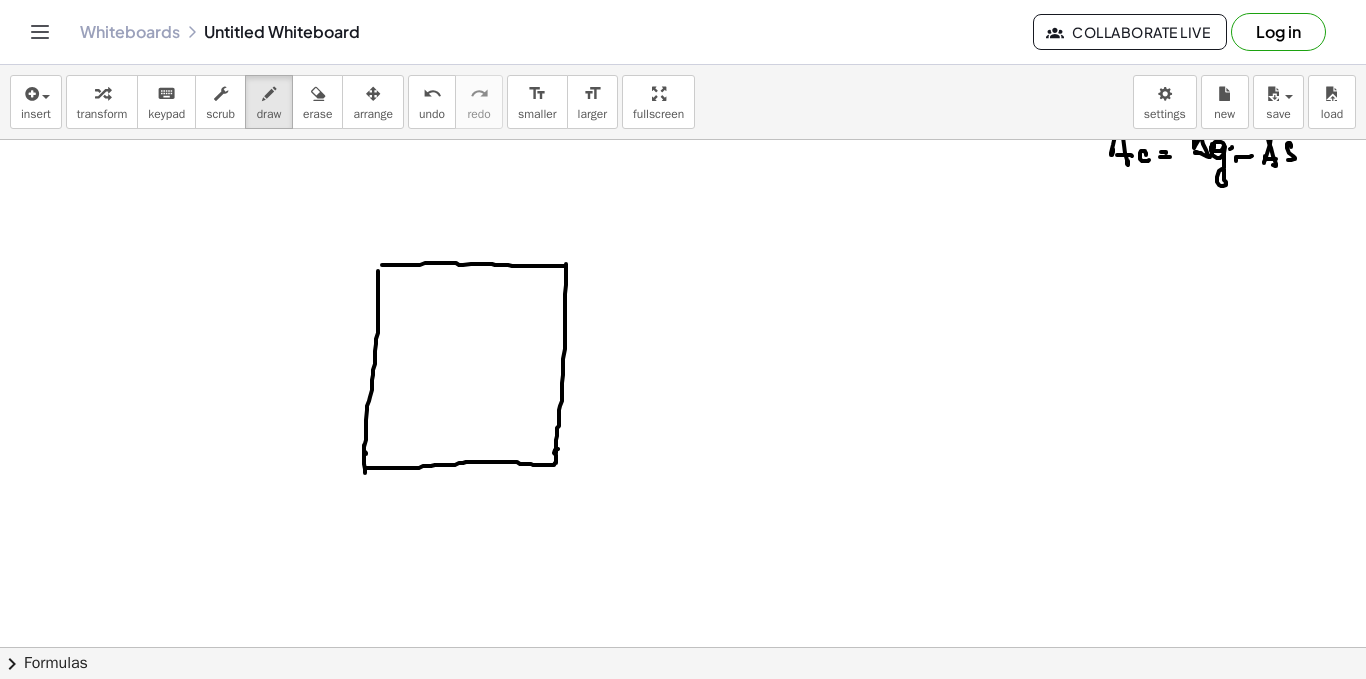 drag, startPoint x: 326, startPoint y: 370, endPoint x: 341, endPoint y: 371, distance: 15.033297 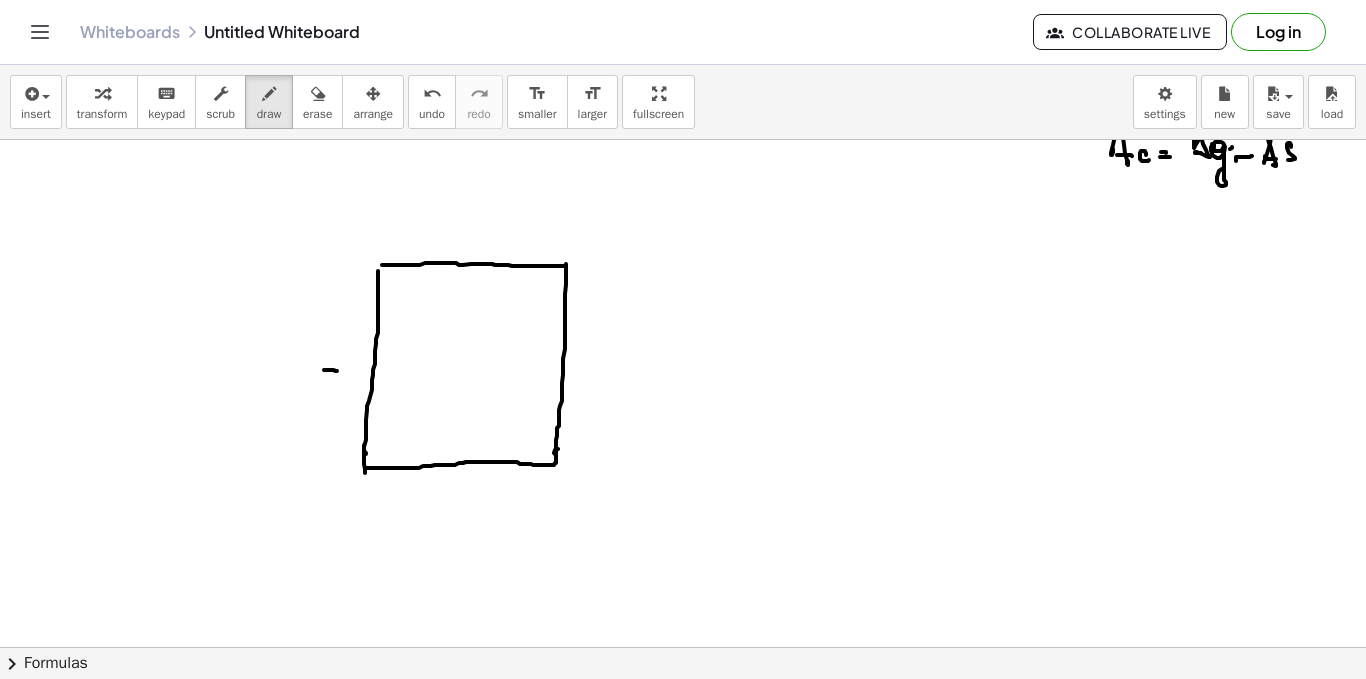 click at bounding box center [683, -131] 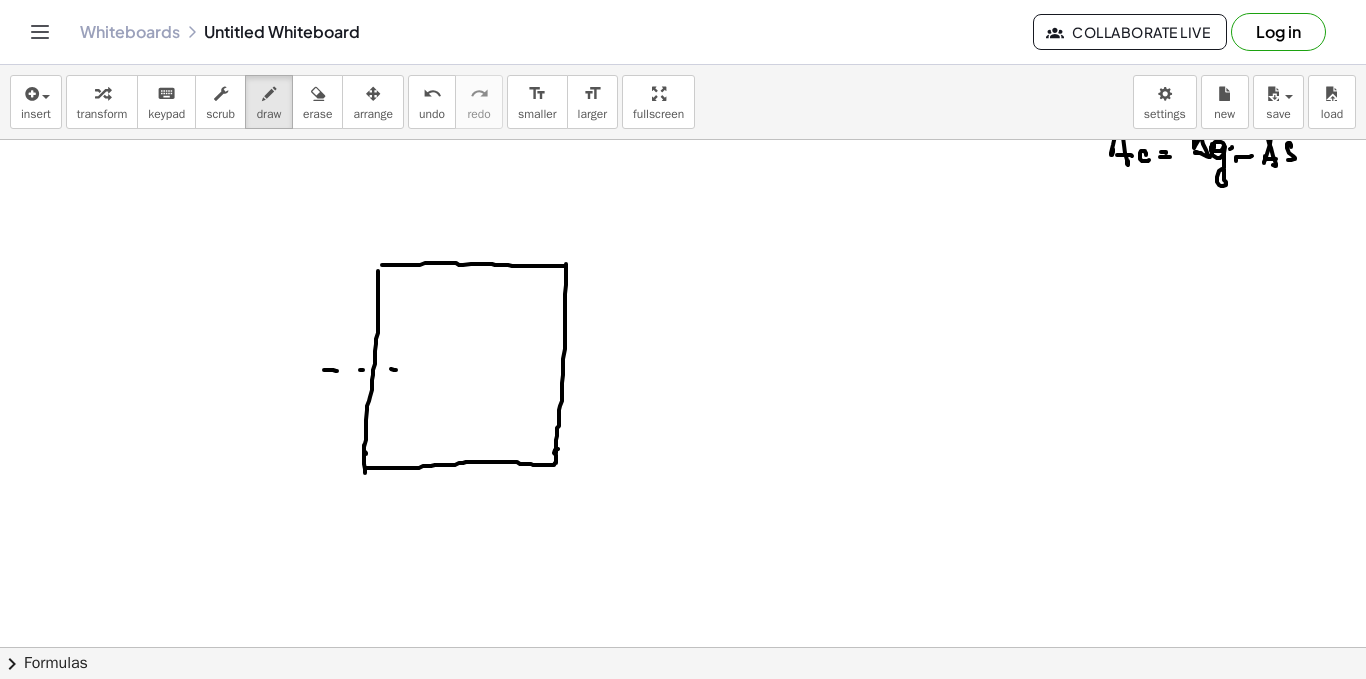 click at bounding box center (683, -131) 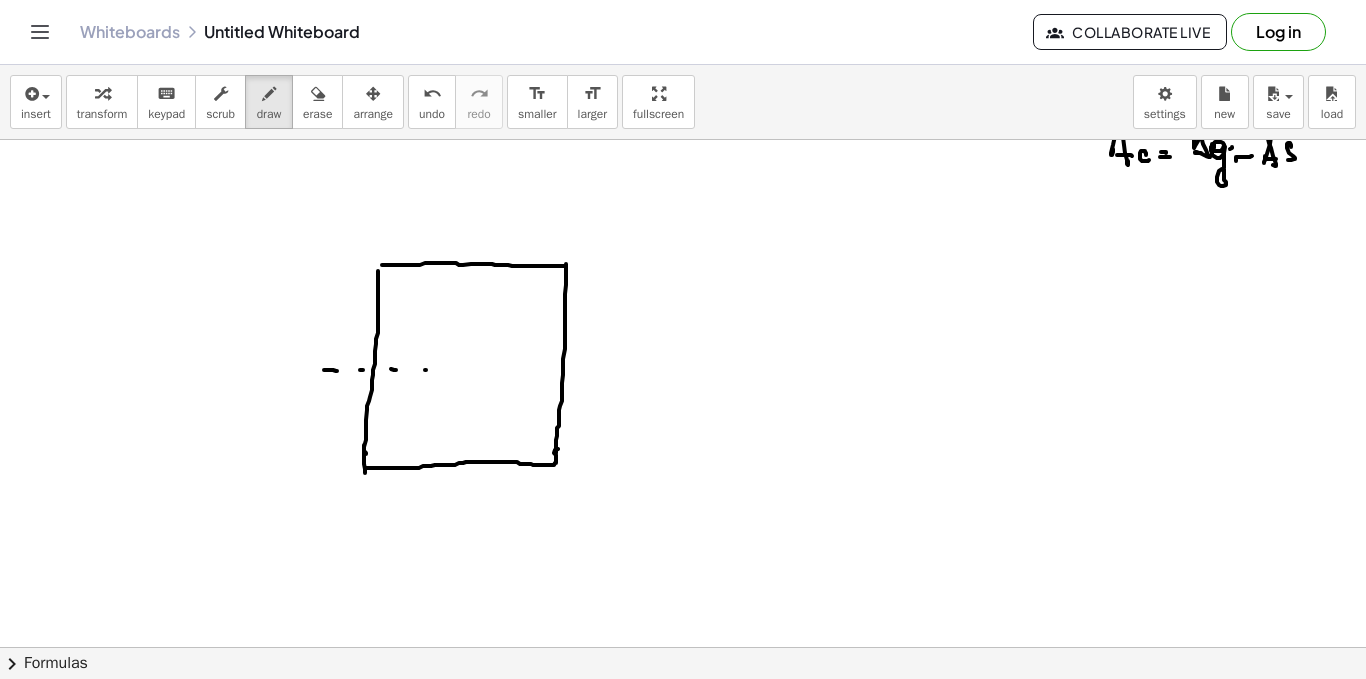click at bounding box center (683, -131) 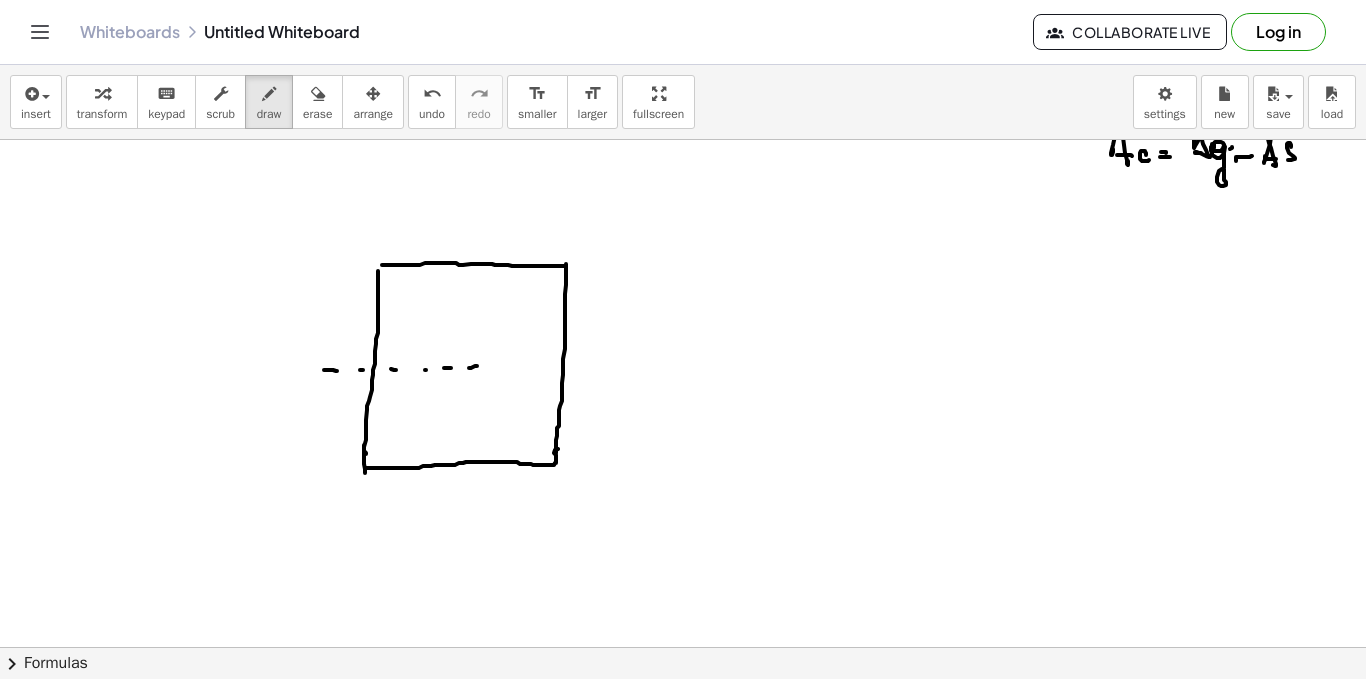 click at bounding box center [683, -131] 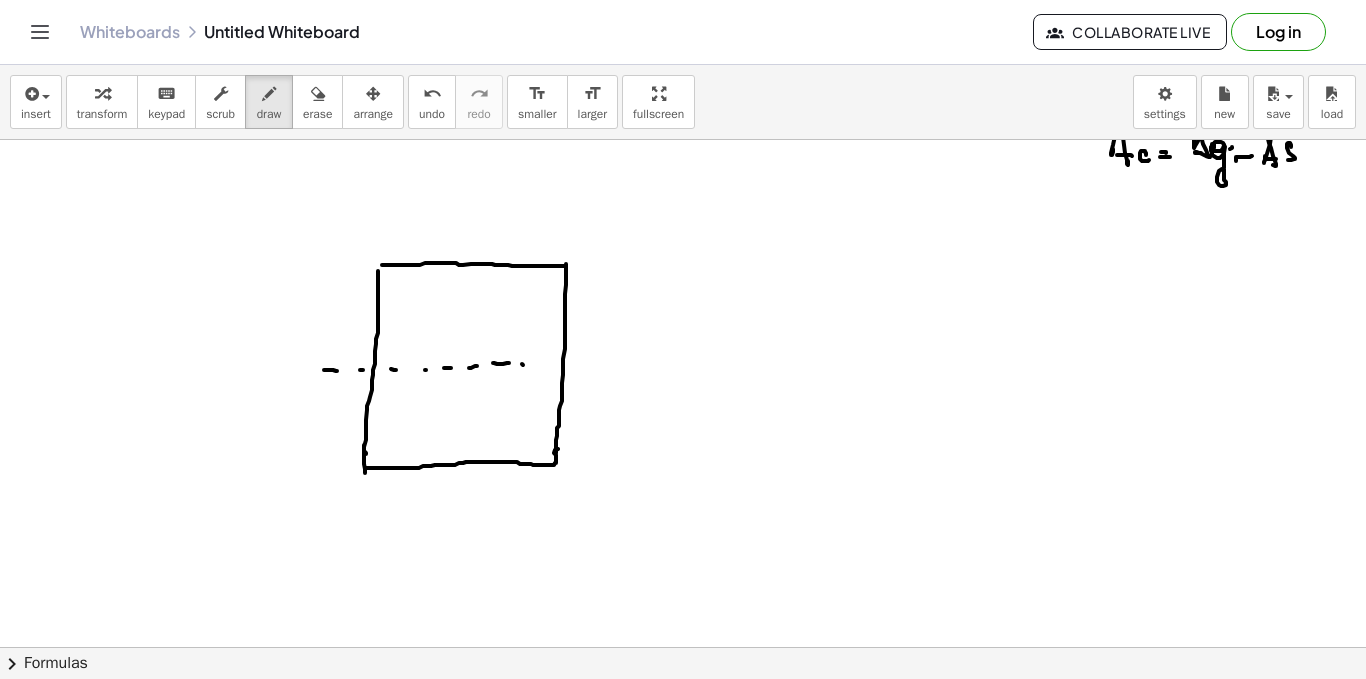 click at bounding box center (683, -131) 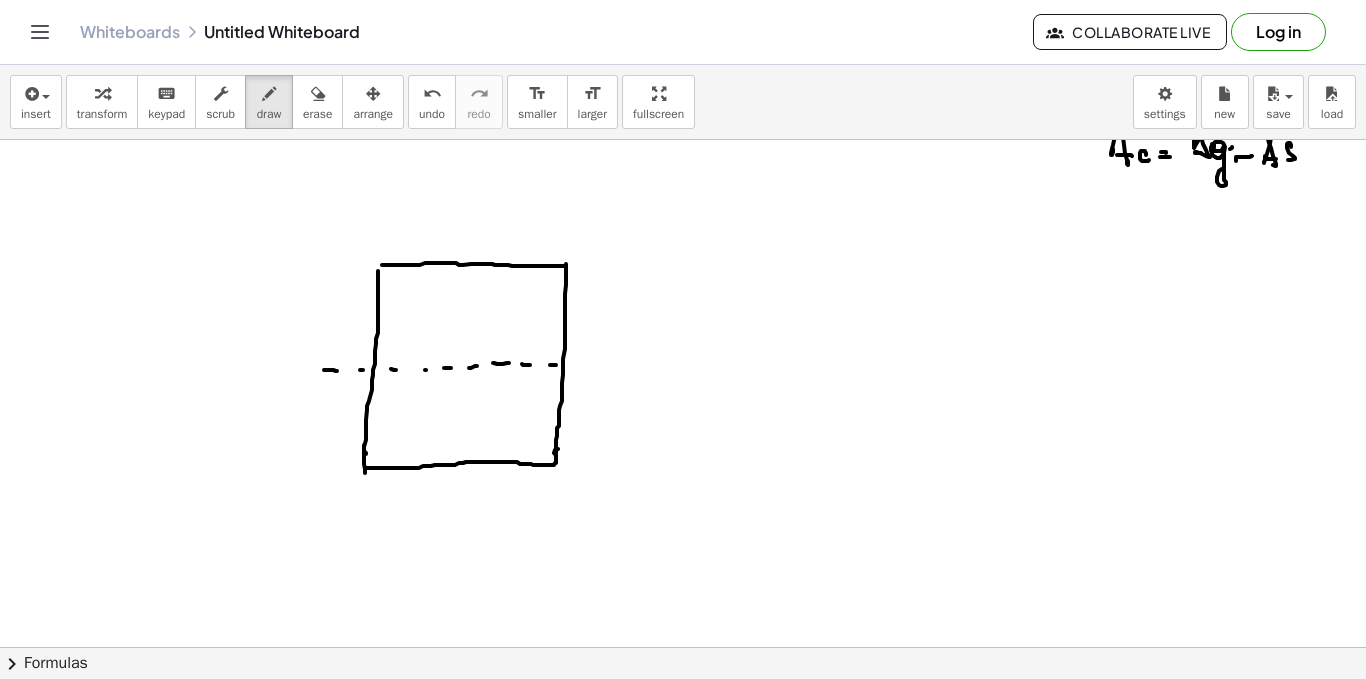 click at bounding box center (683, -131) 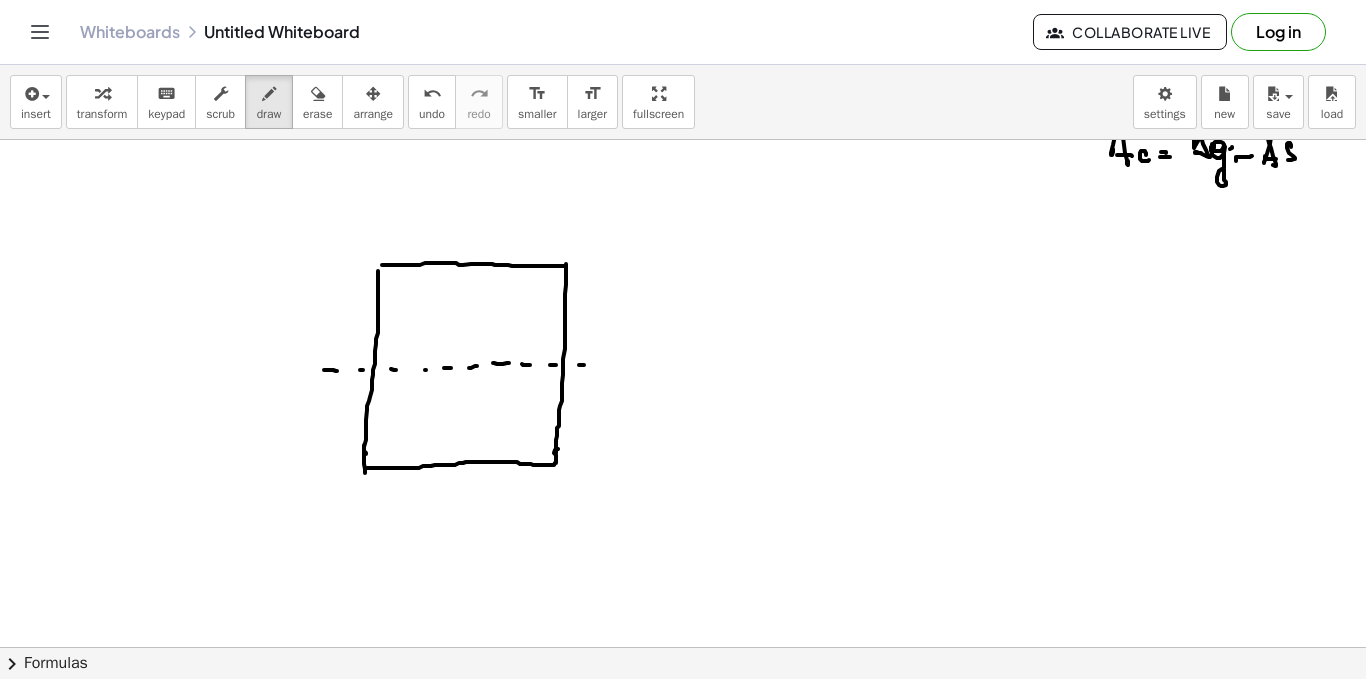 click at bounding box center [683, -131] 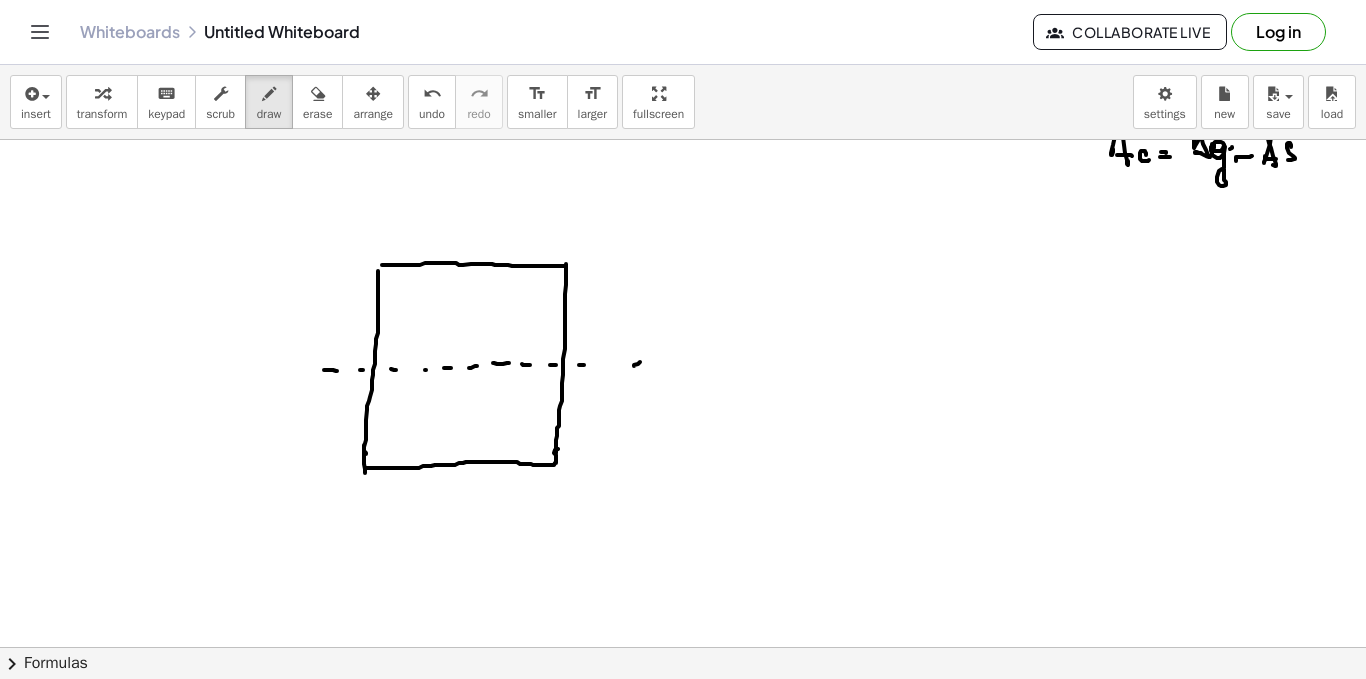 drag, startPoint x: 609, startPoint y: 362, endPoint x: 629, endPoint y: 364, distance: 20.09975 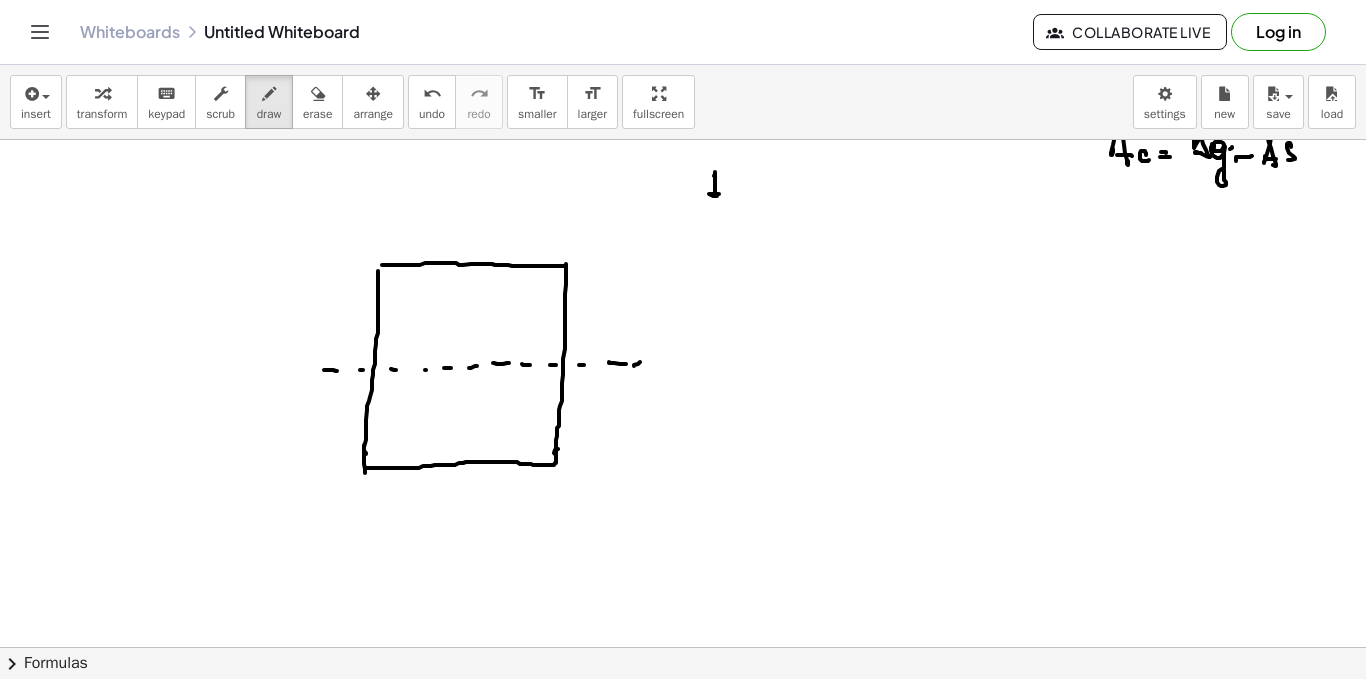 drag, startPoint x: 715, startPoint y: 172, endPoint x: 724, endPoint y: 193, distance: 22.847319 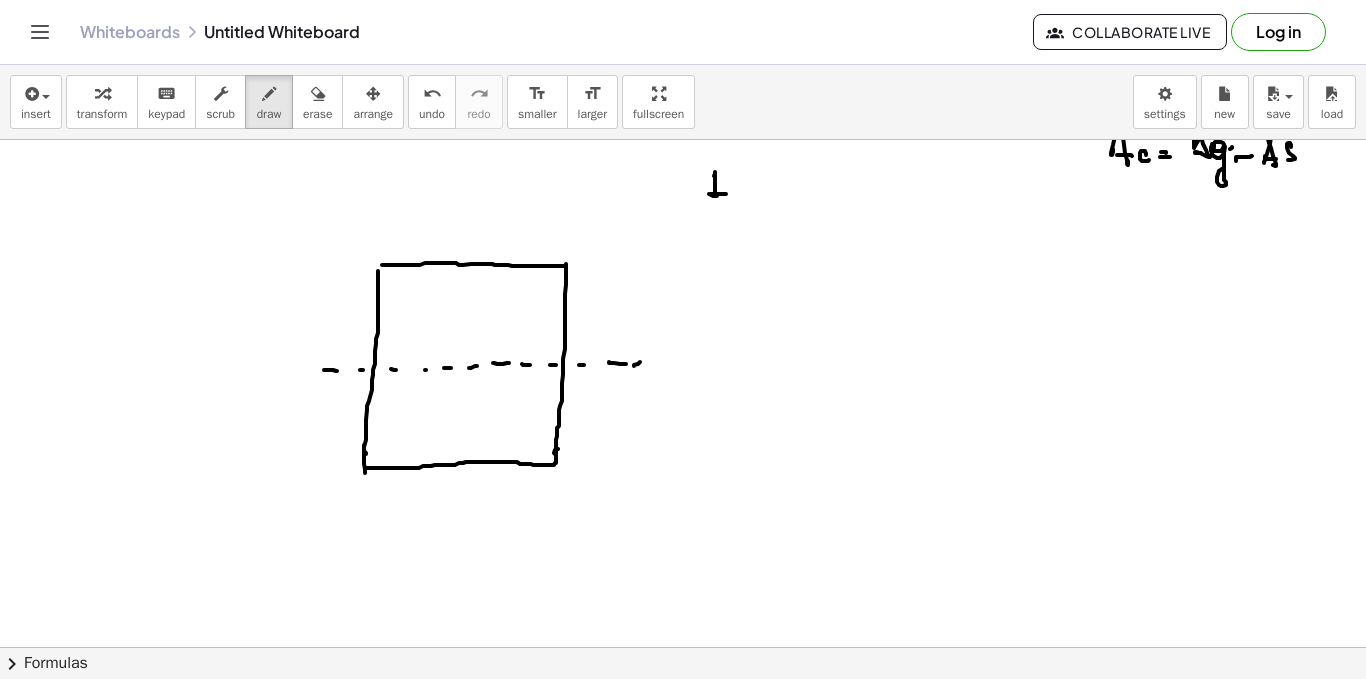 click at bounding box center [683, -131] 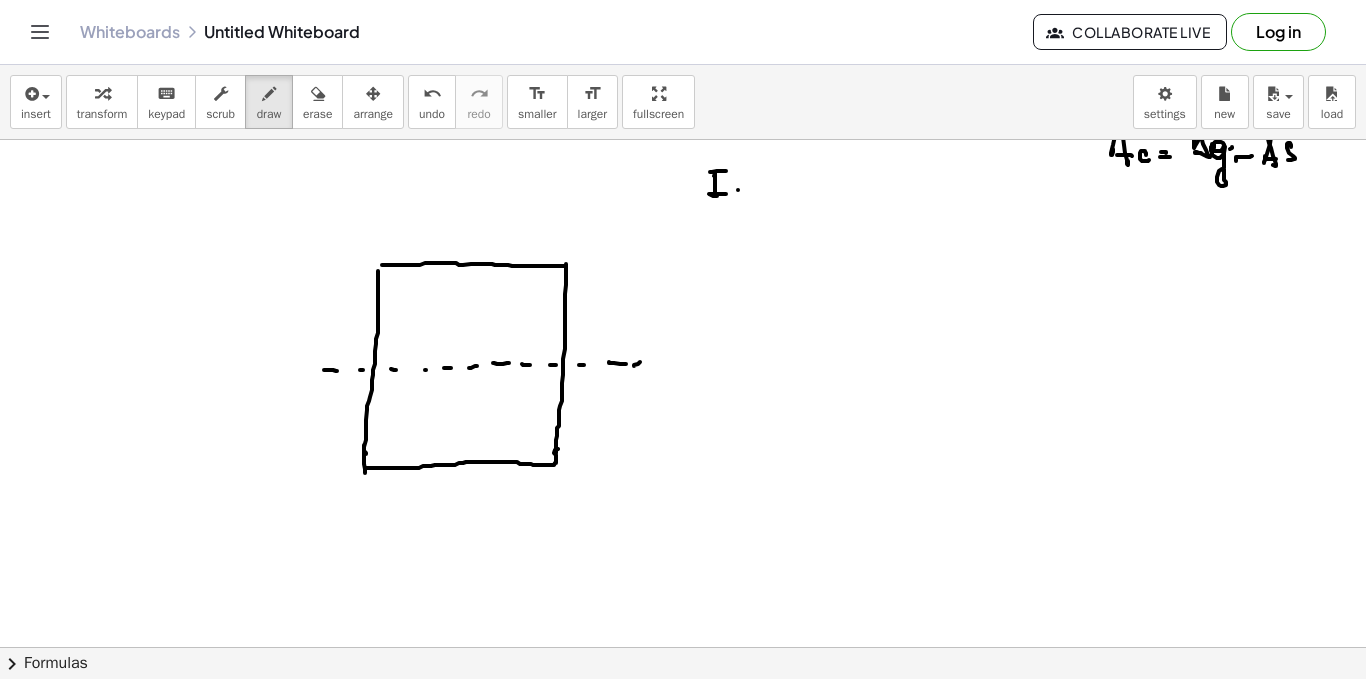click at bounding box center (683, -131) 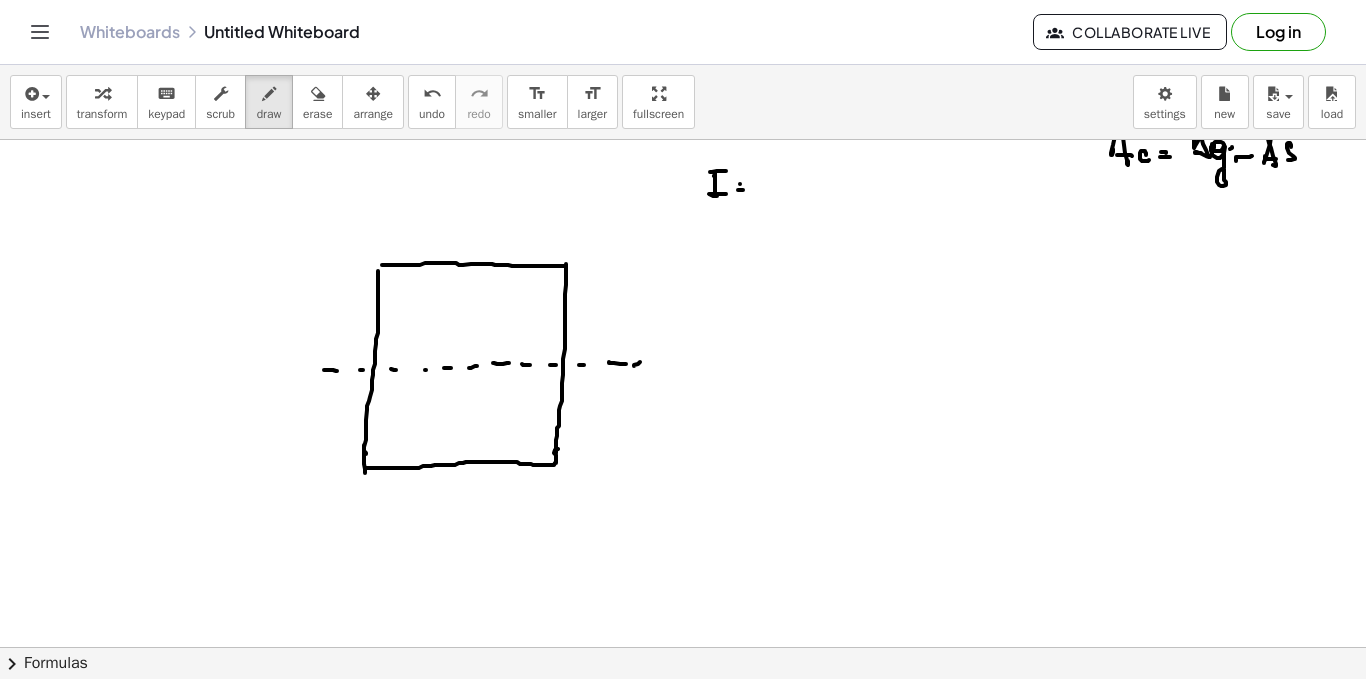 click at bounding box center [683, -131] 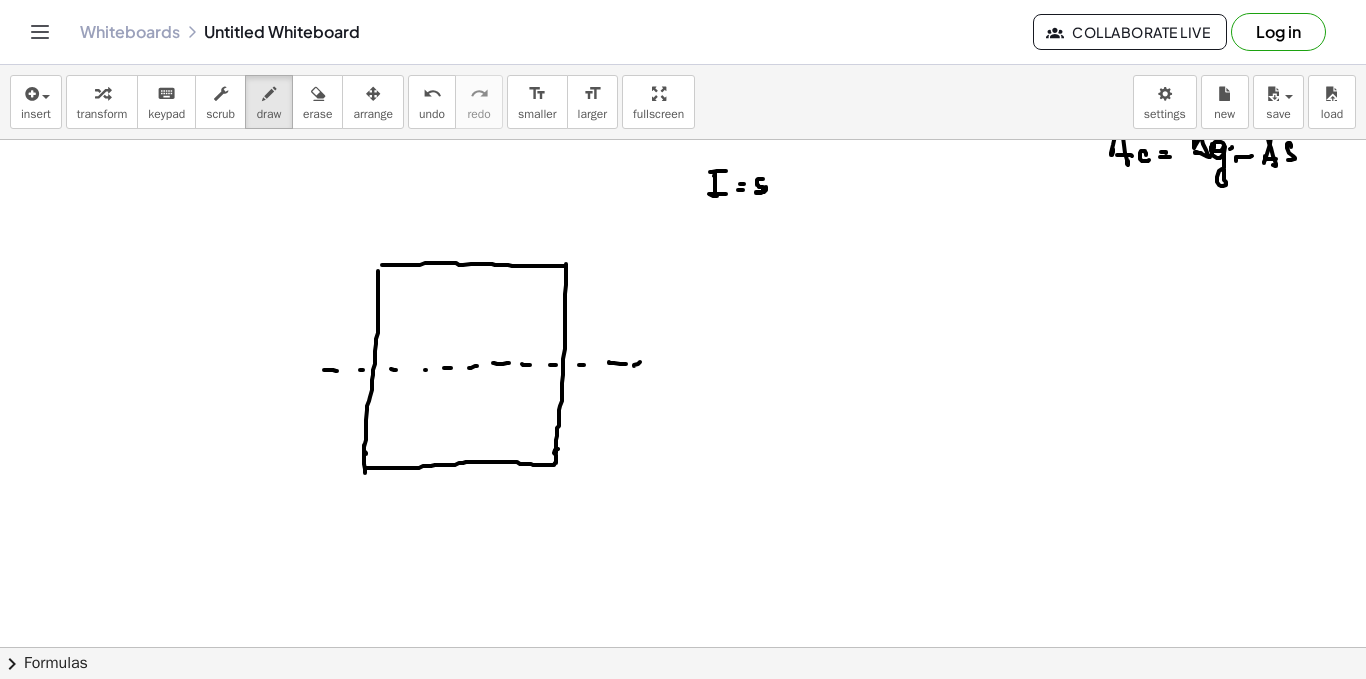 drag, startPoint x: 763, startPoint y: 179, endPoint x: 778, endPoint y: 189, distance: 18.027756 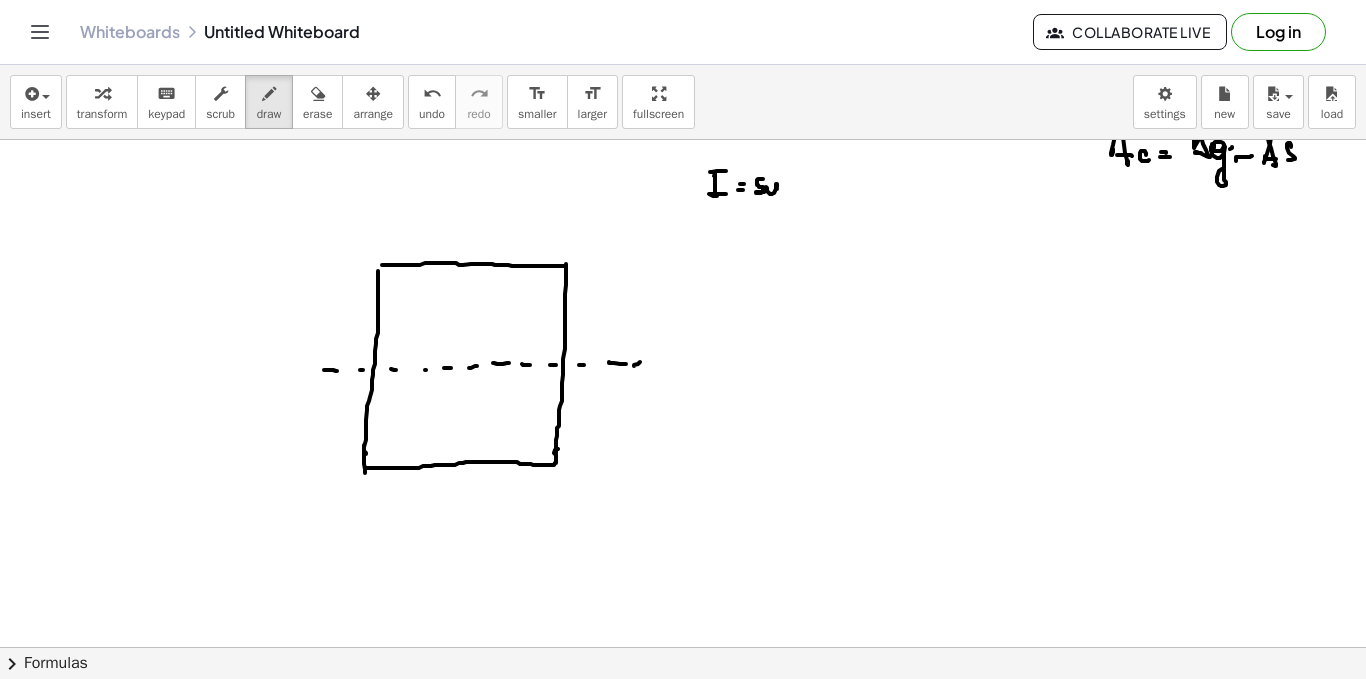 click at bounding box center (683, -131) 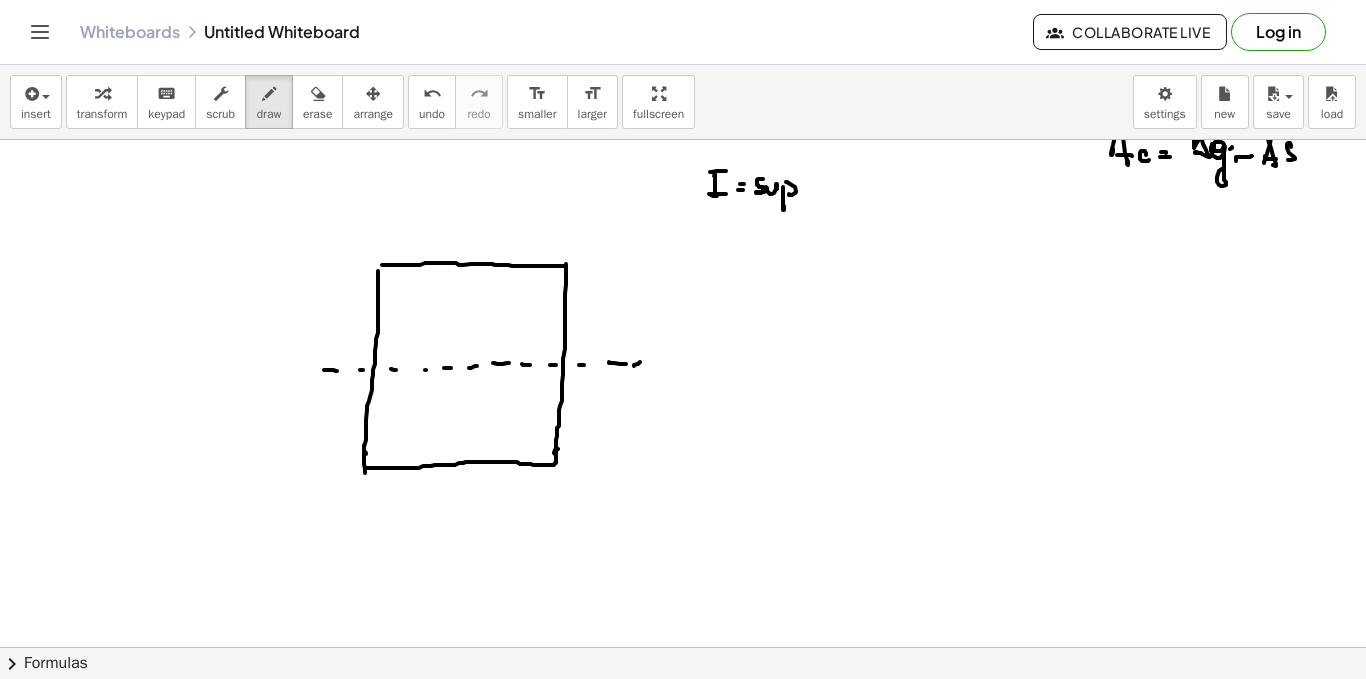 click at bounding box center [683, -131] 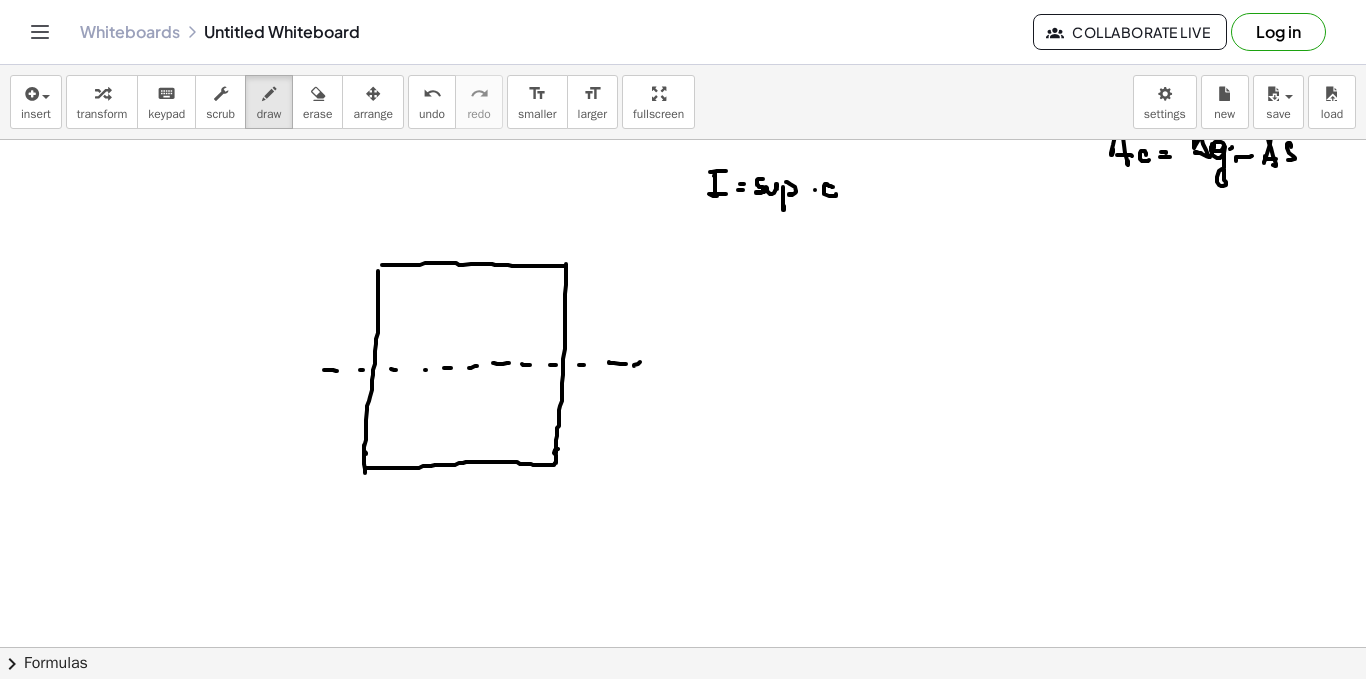 click at bounding box center [683, -131] 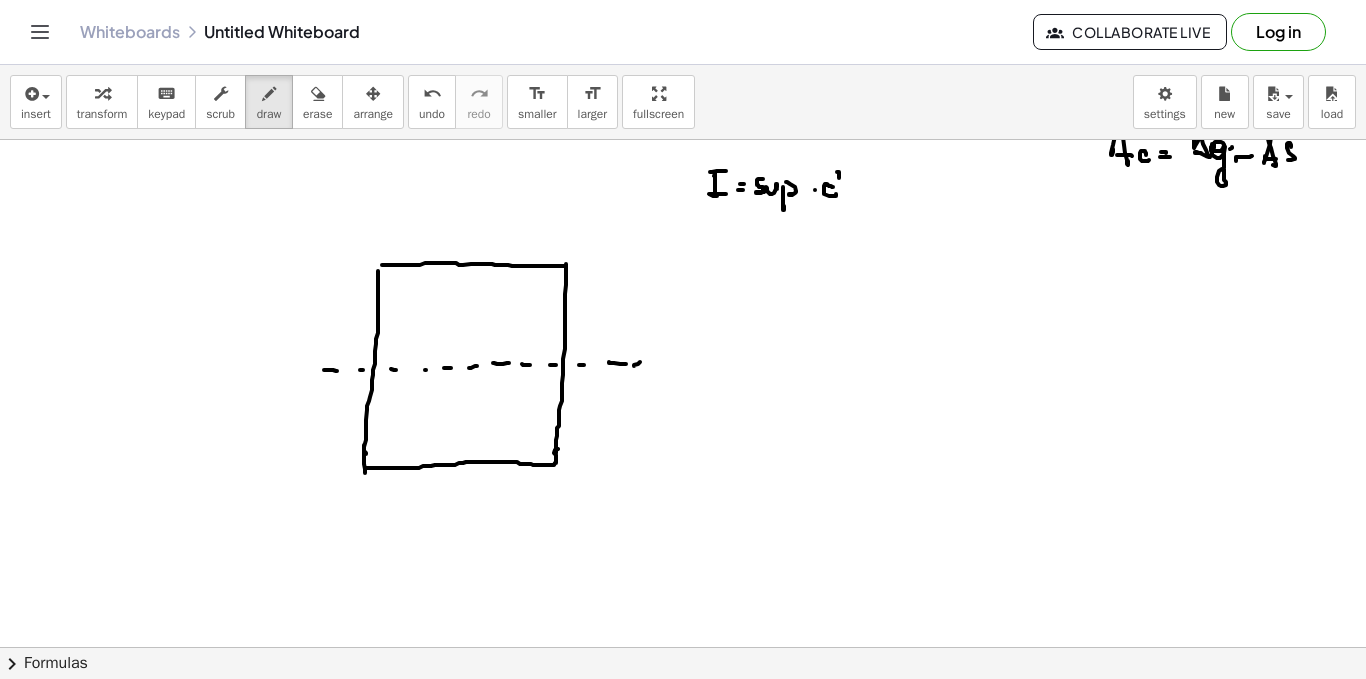 drag, startPoint x: 839, startPoint y: 174, endPoint x: 838, endPoint y: 193, distance: 19.026299 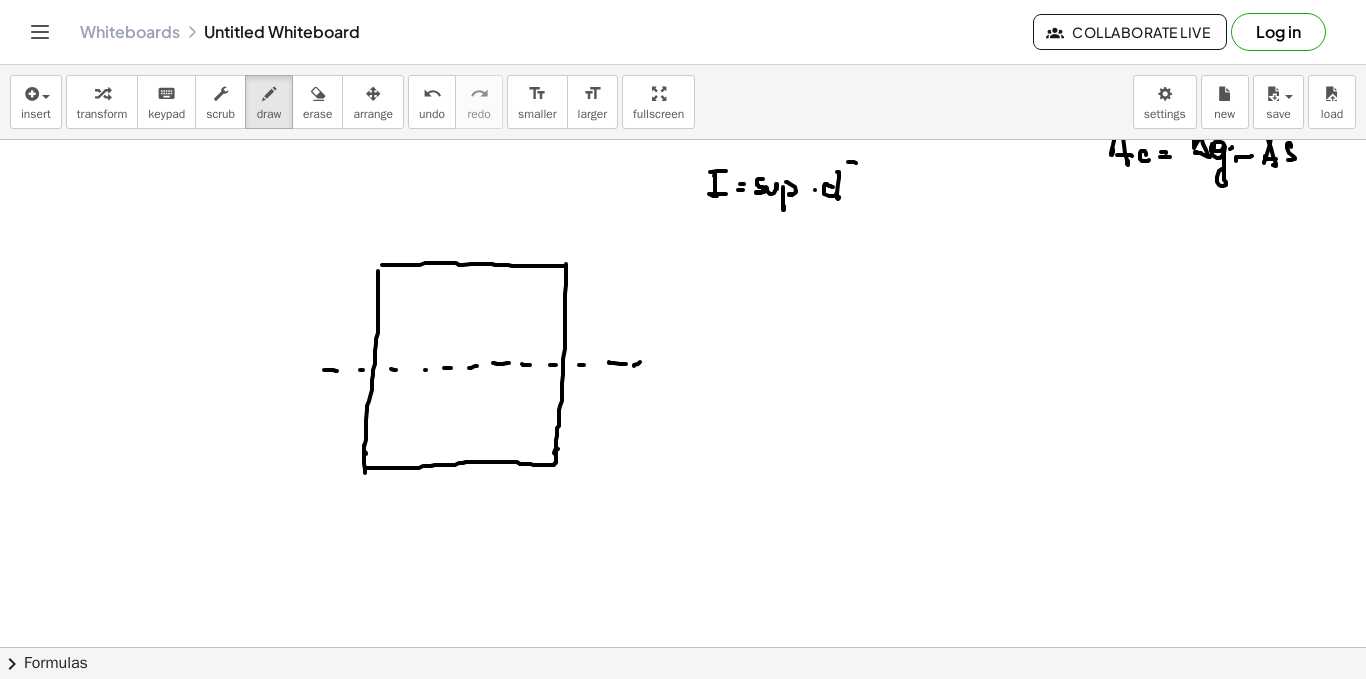 drag, startPoint x: 854, startPoint y: 162, endPoint x: 865, endPoint y: 170, distance: 13.601471 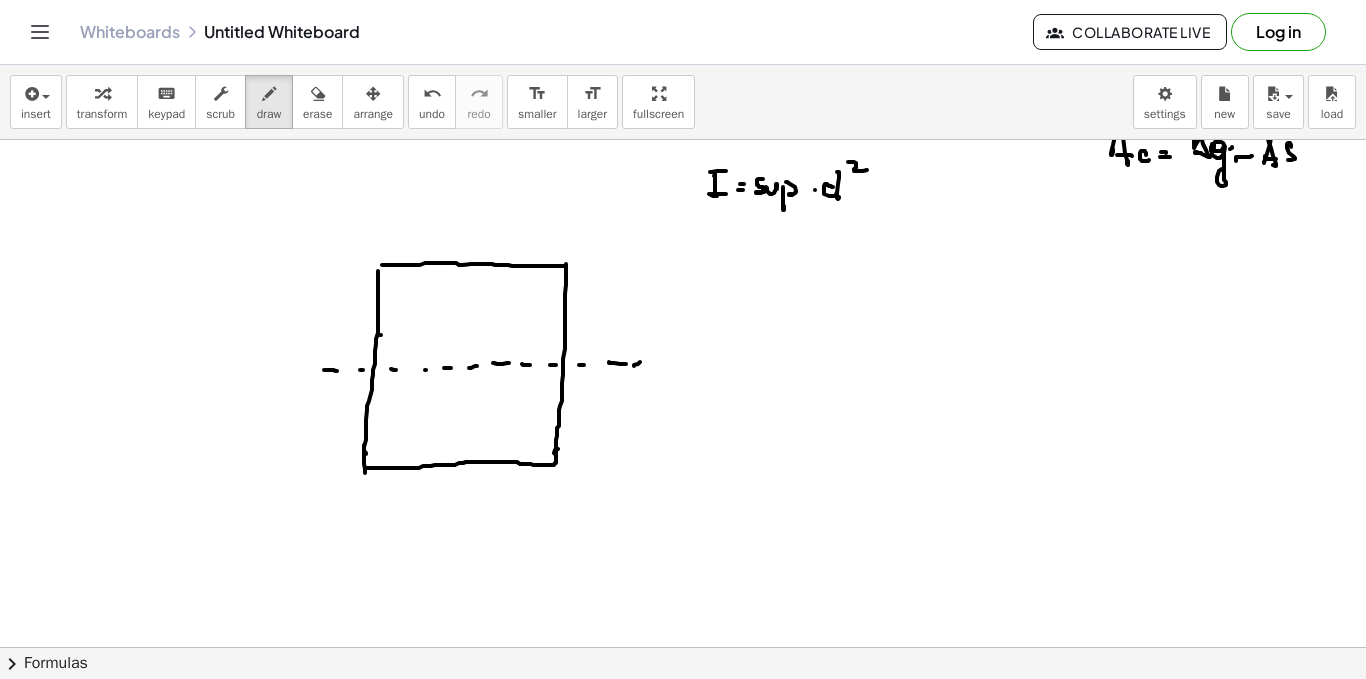 drag, startPoint x: 378, startPoint y: 335, endPoint x: 390, endPoint y: 334, distance: 12.0415945 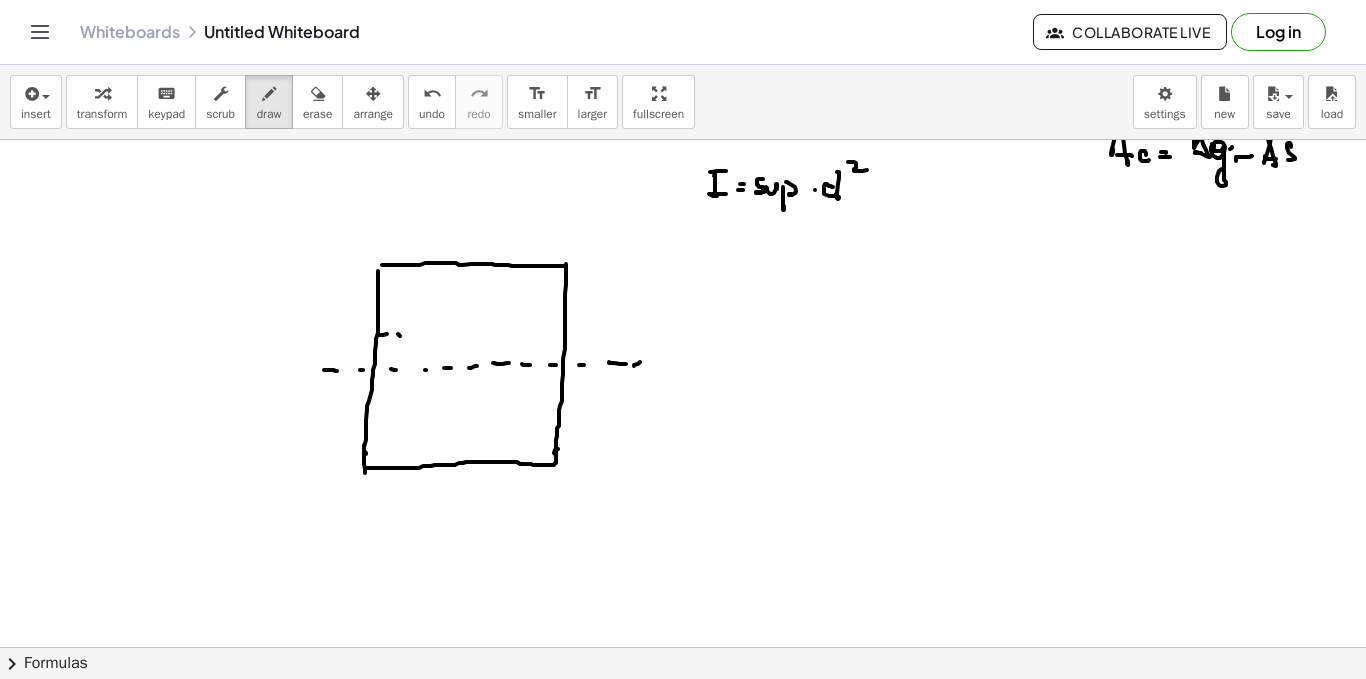 click at bounding box center (683, -131) 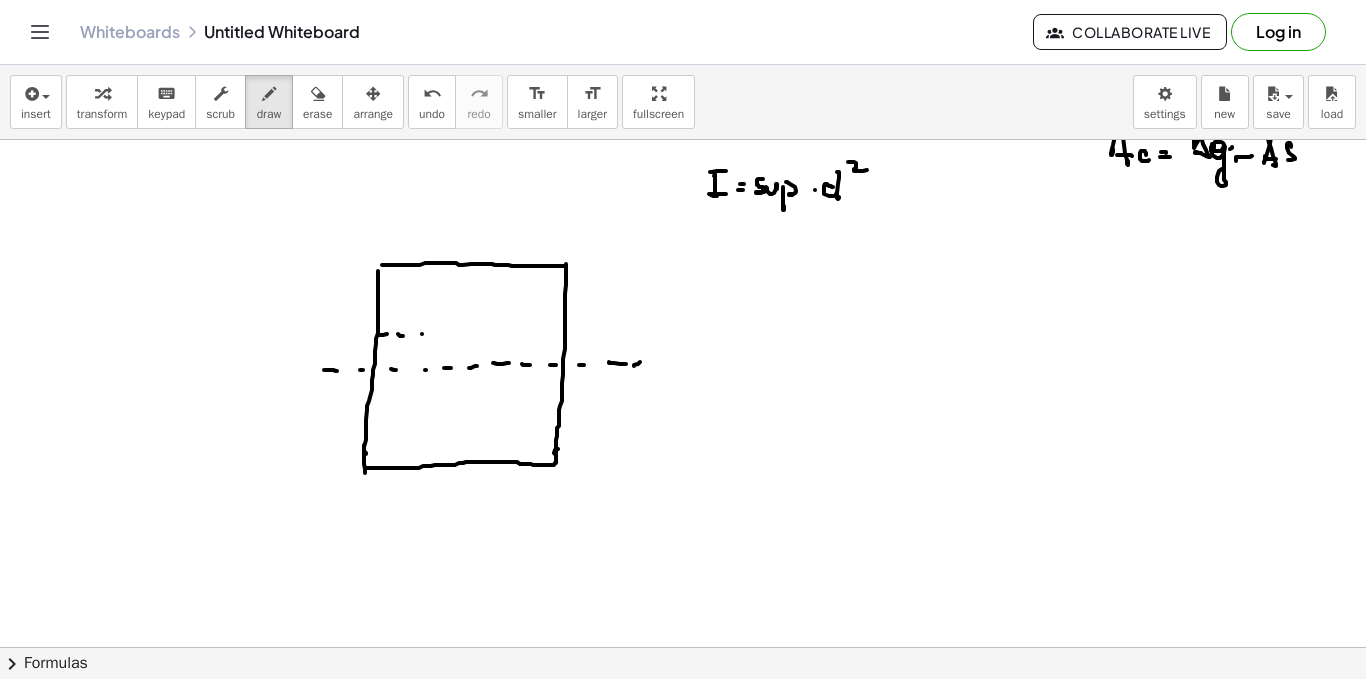 click at bounding box center [683, -131] 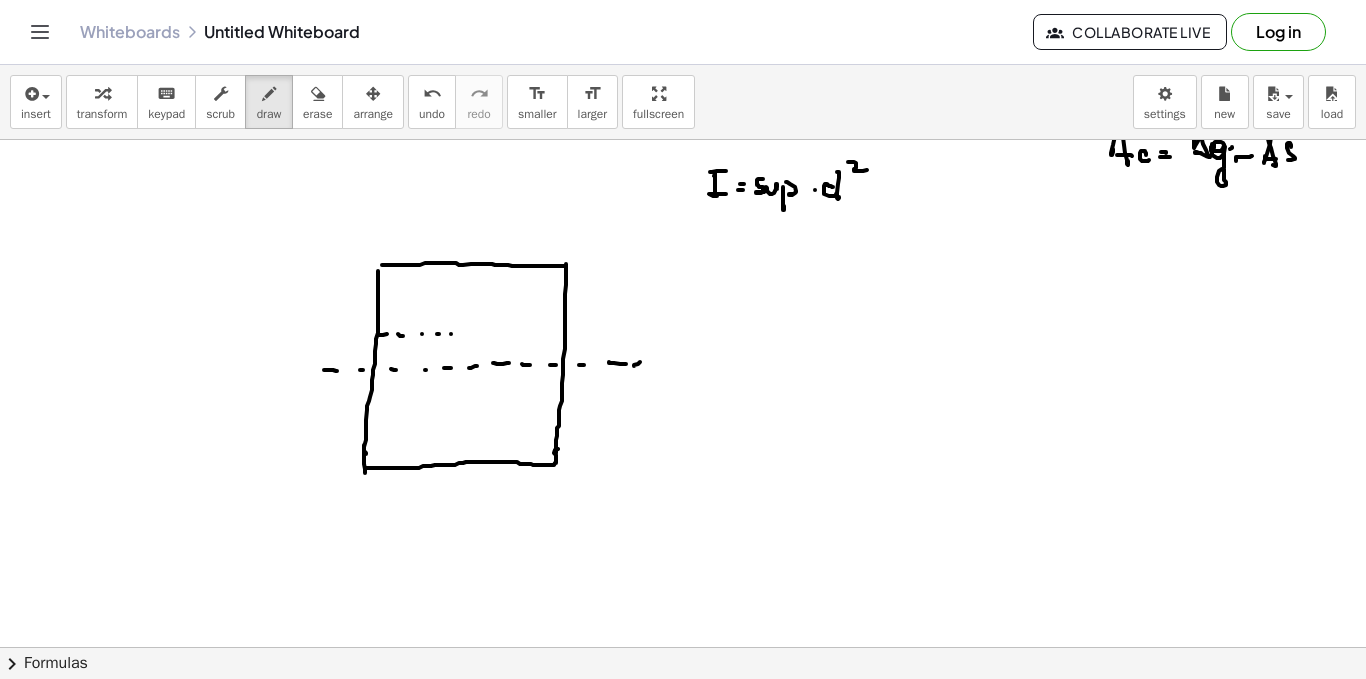 click at bounding box center [683, -131] 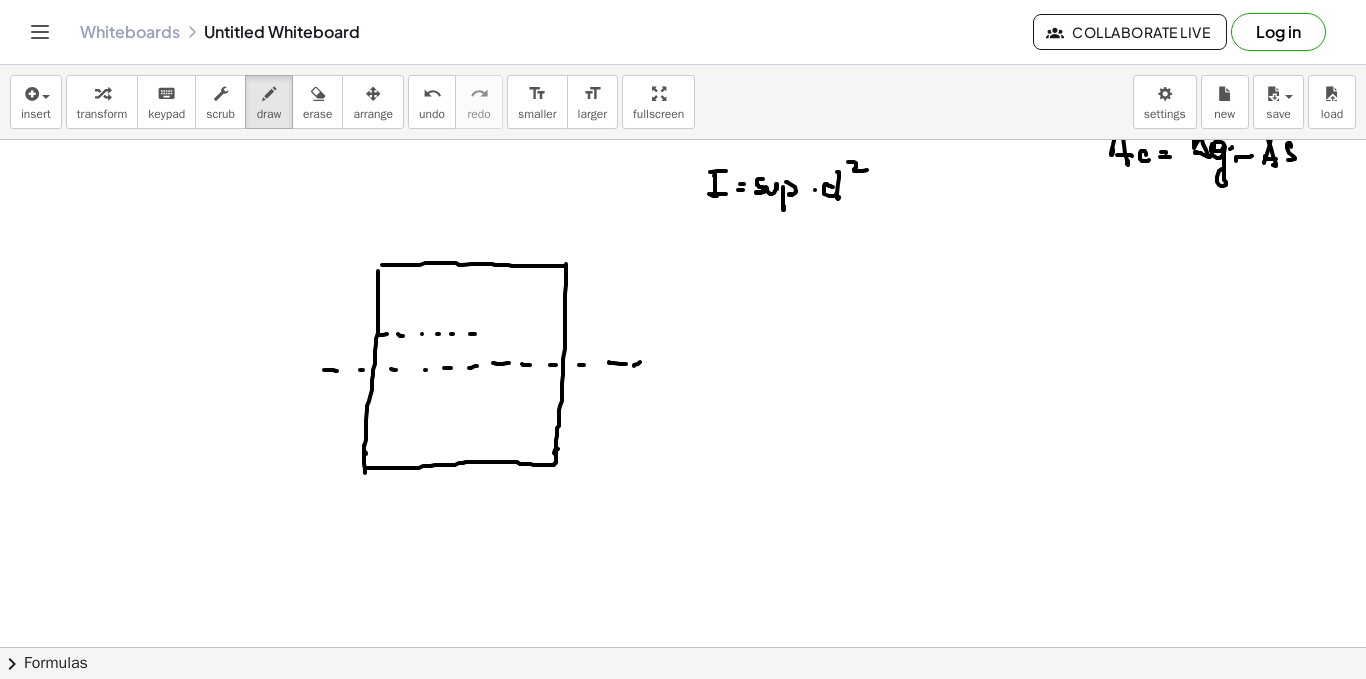 drag, startPoint x: 501, startPoint y: 334, endPoint x: 519, endPoint y: 331, distance: 18.248287 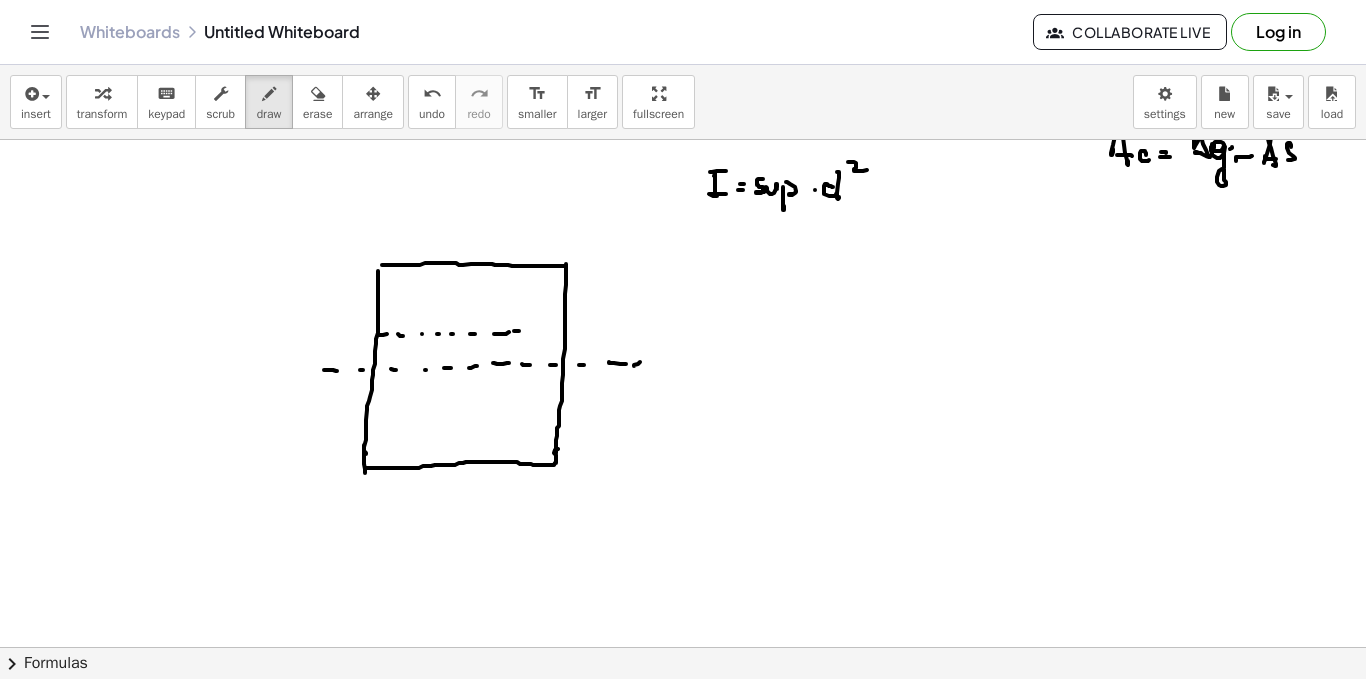 drag, startPoint x: 519, startPoint y: 331, endPoint x: 541, endPoint y: 334, distance: 22.203604 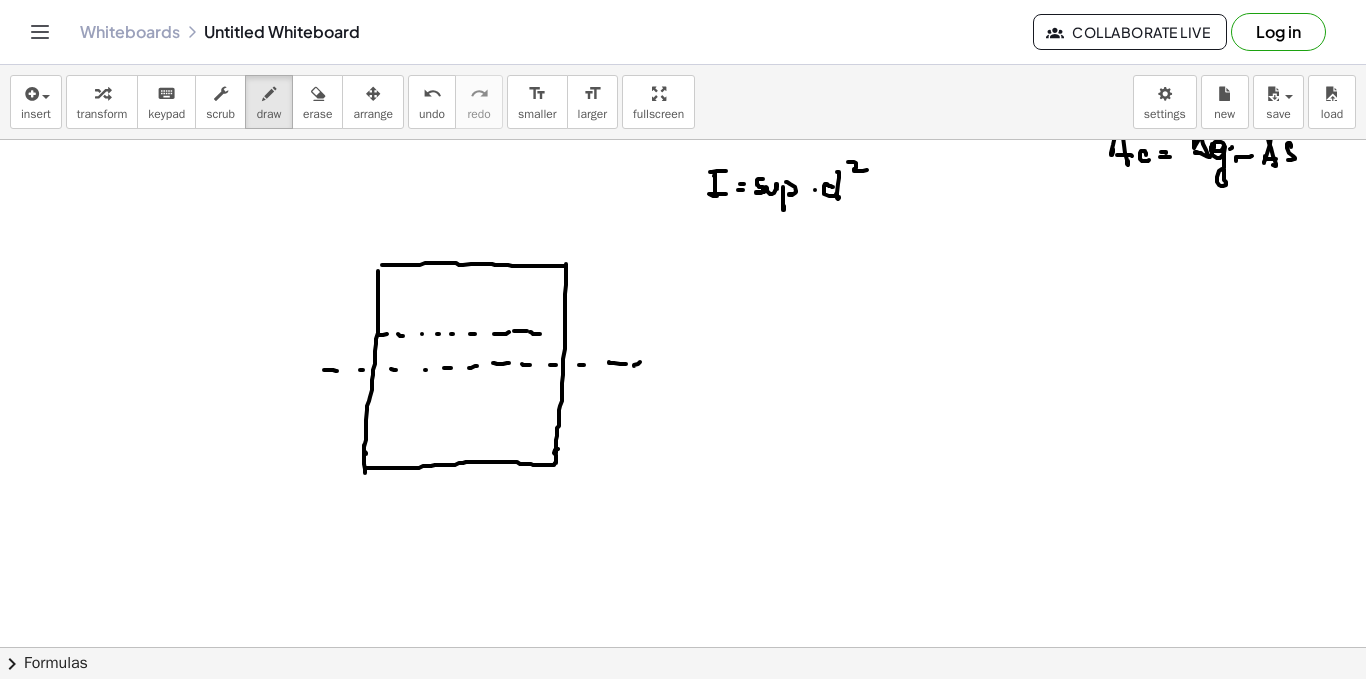 click at bounding box center (683, -131) 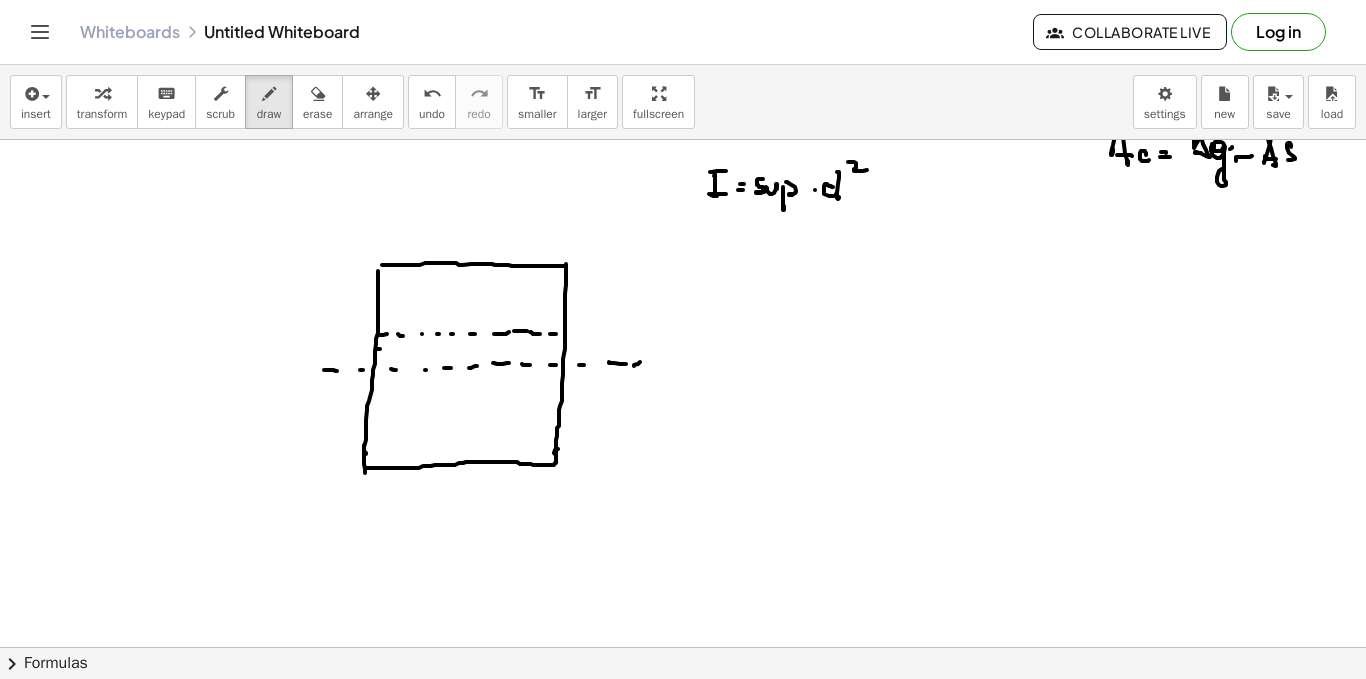 drag, startPoint x: 377, startPoint y: 349, endPoint x: 397, endPoint y: 350, distance: 20.024984 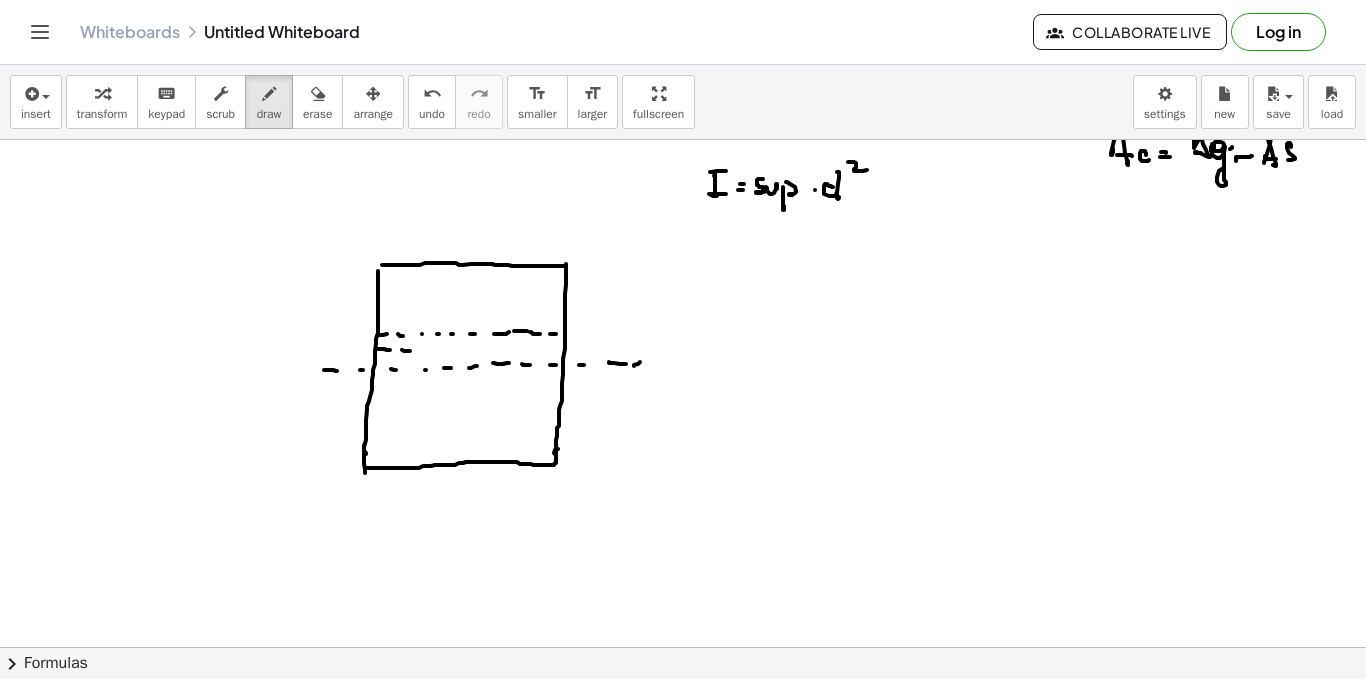 click at bounding box center (683, -131) 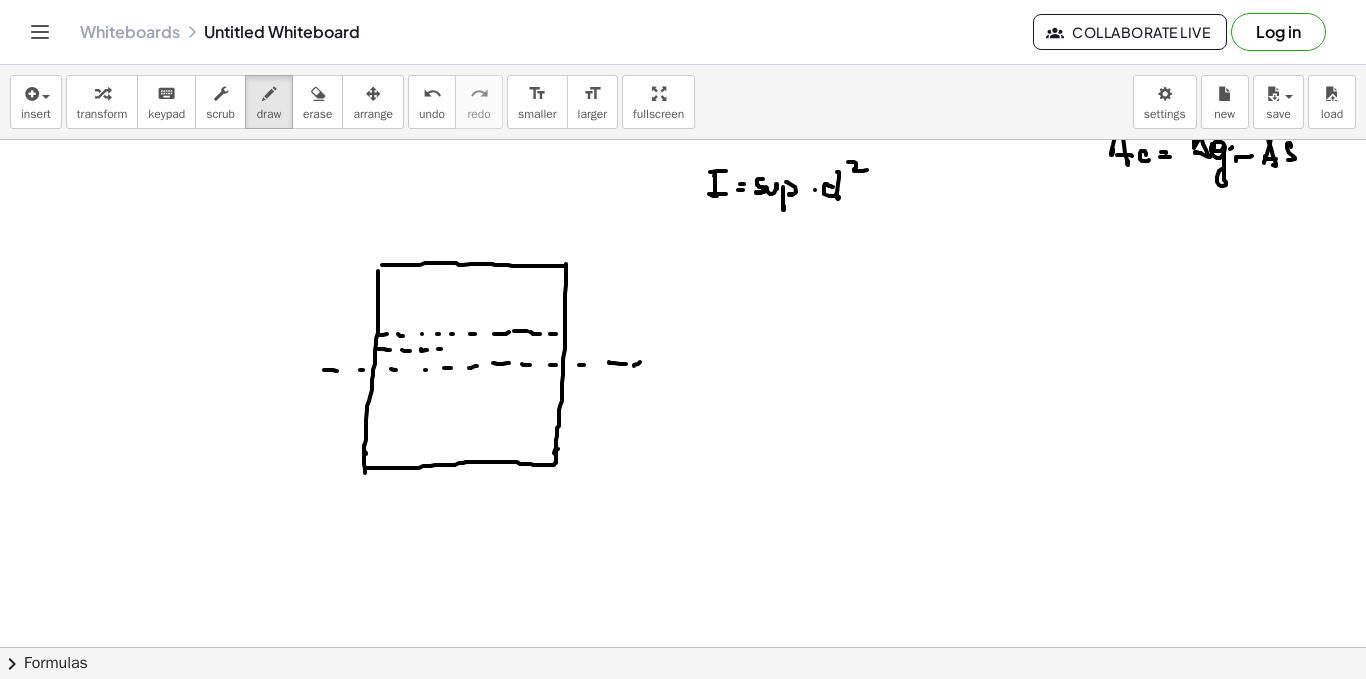 click at bounding box center (683, -131) 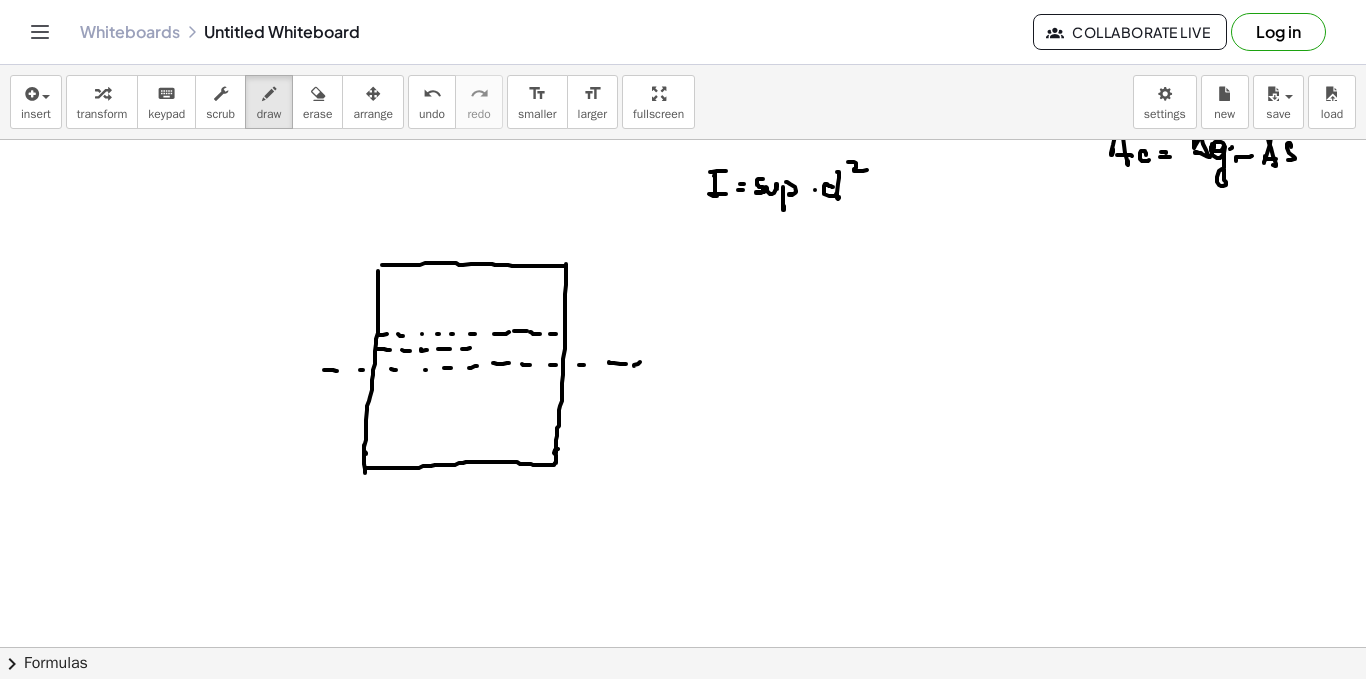 drag, startPoint x: 492, startPoint y: 347, endPoint x: 512, endPoint y: 347, distance: 20 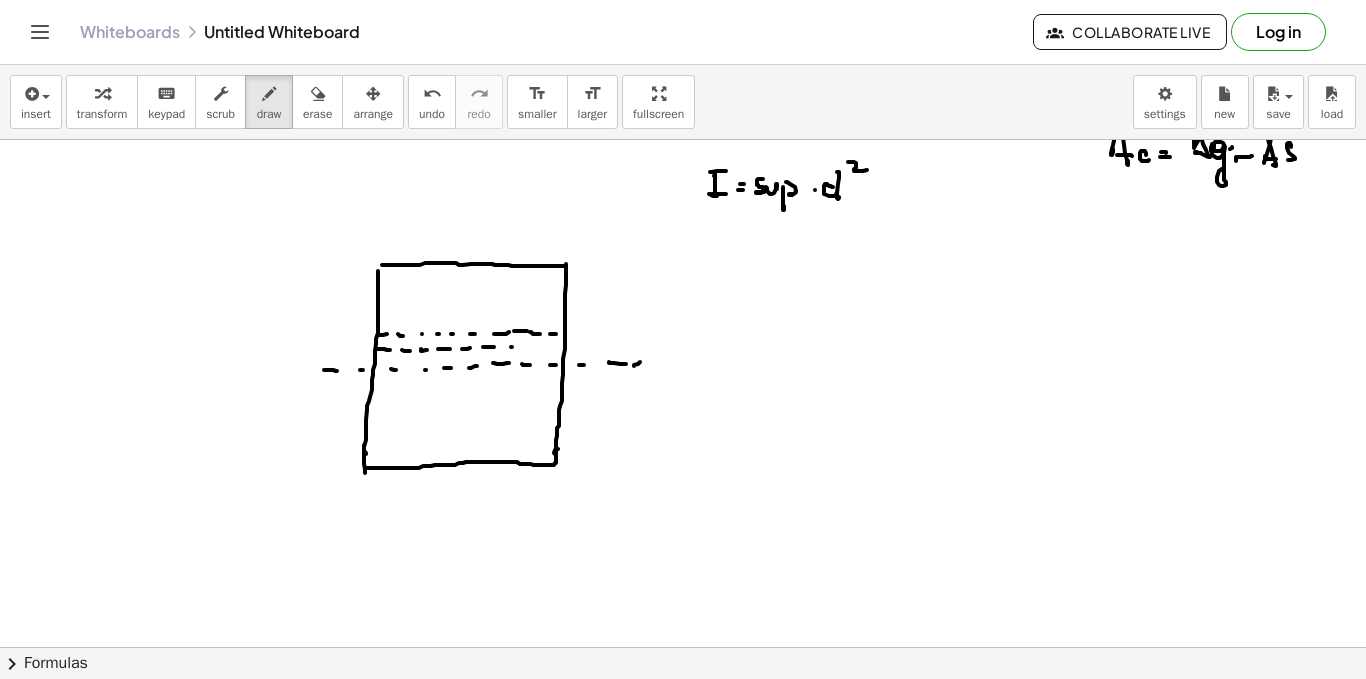 drag, startPoint x: 512, startPoint y: 347, endPoint x: 540, endPoint y: 347, distance: 28 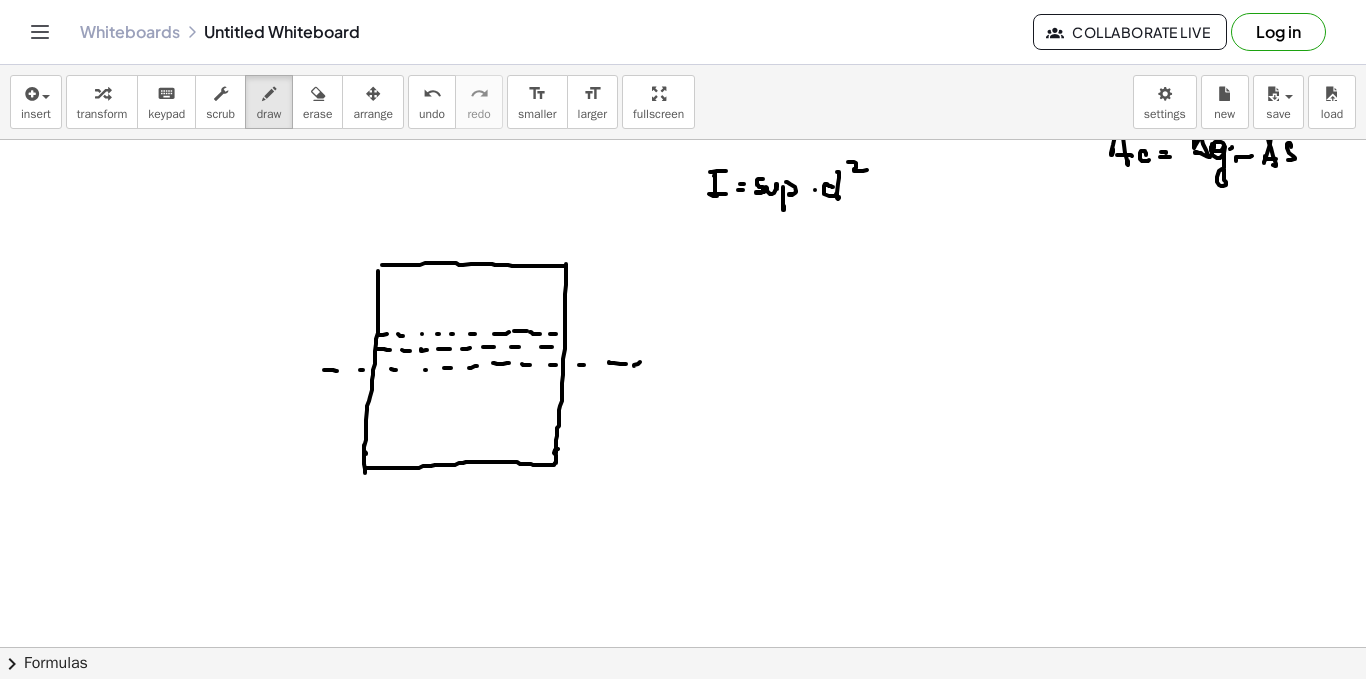 click at bounding box center [683, -131] 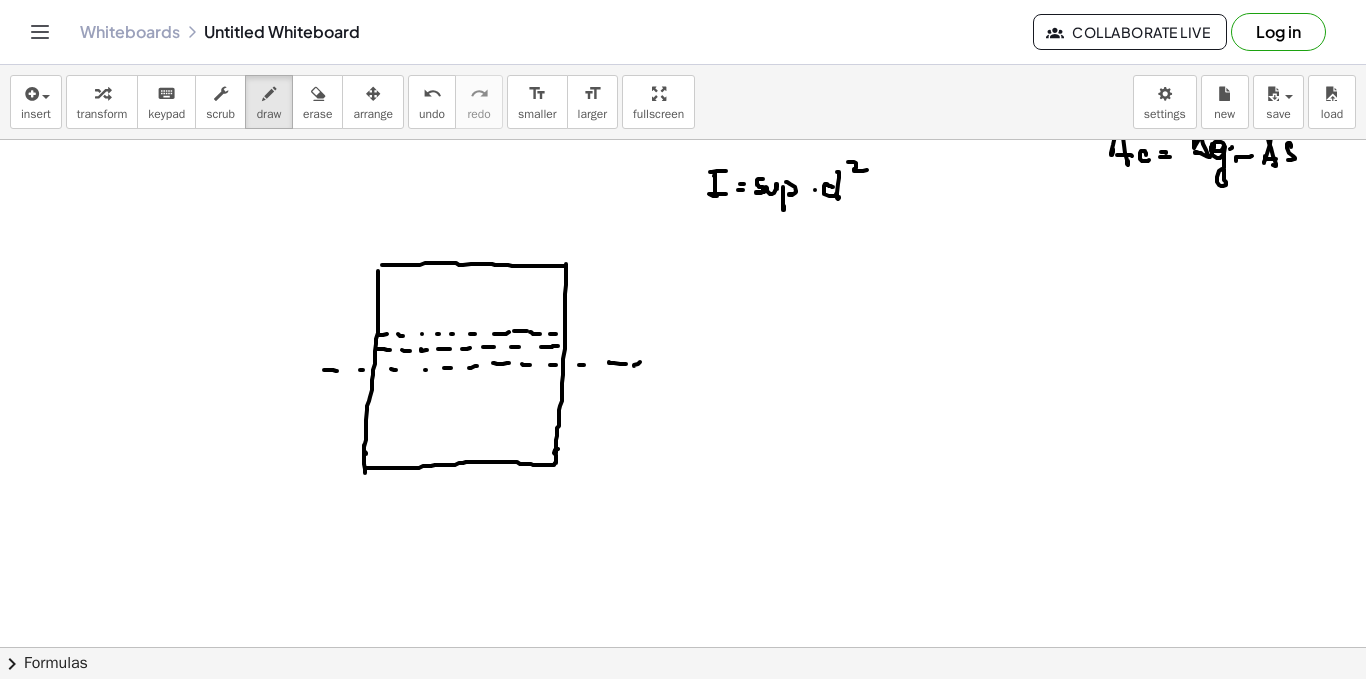click at bounding box center [683, -131] 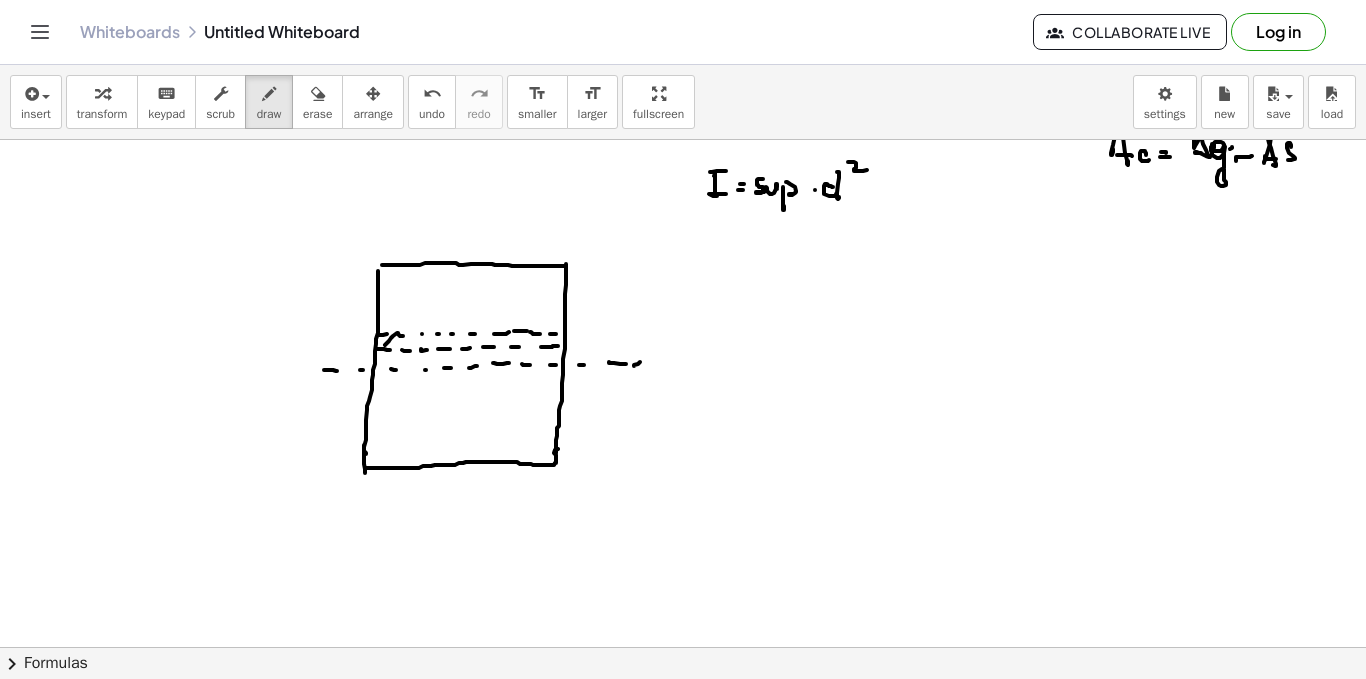 click at bounding box center [683, -131] 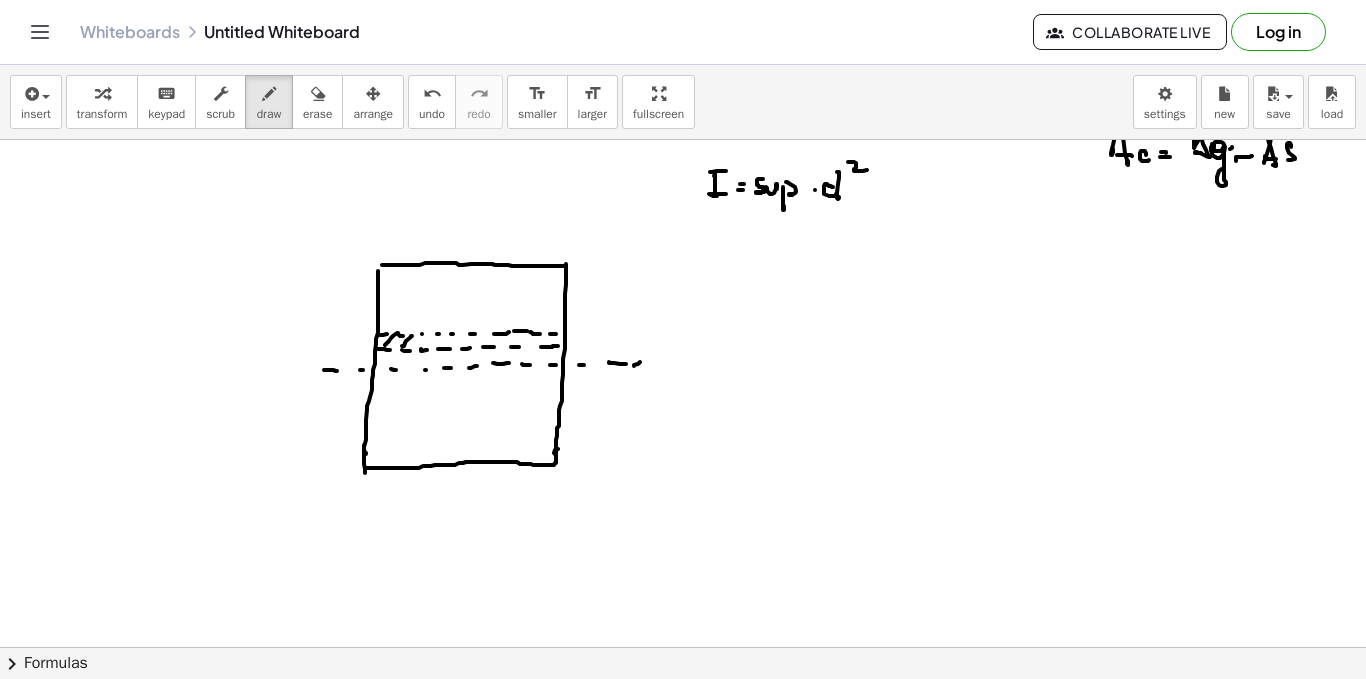 click at bounding box center [683, -131] 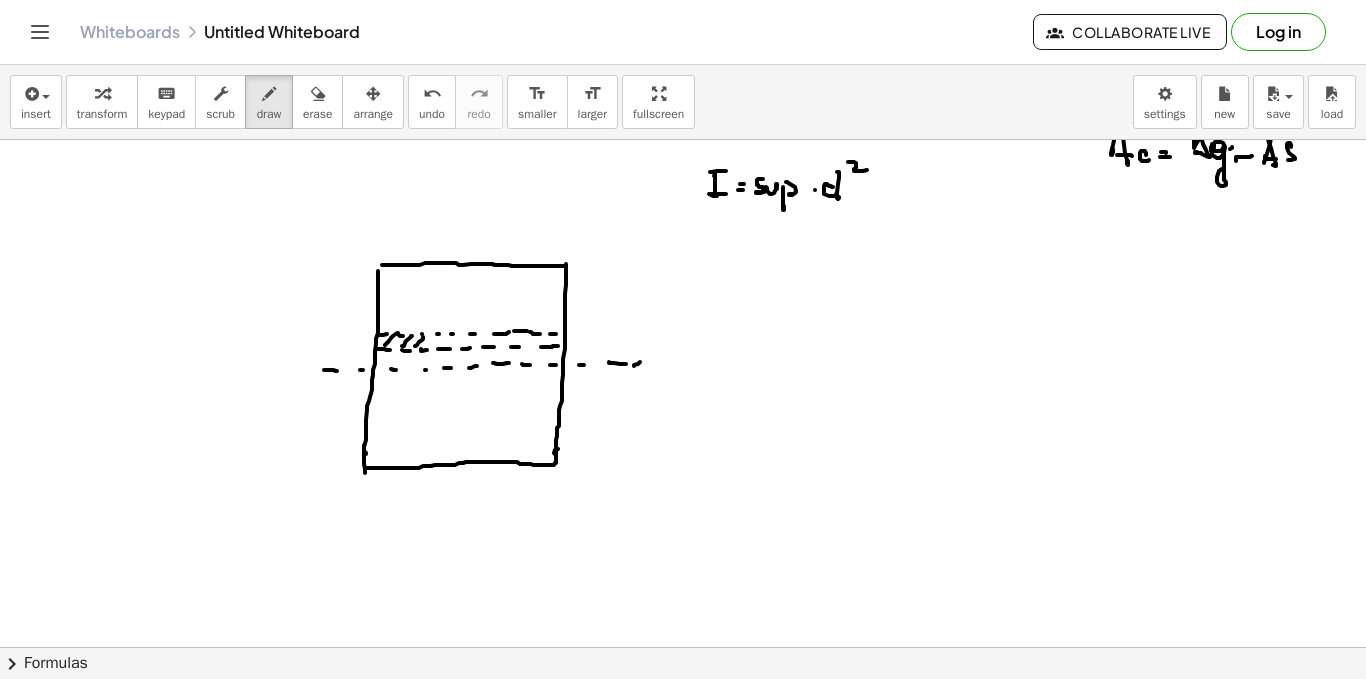 click at bounding box center (683, -131) 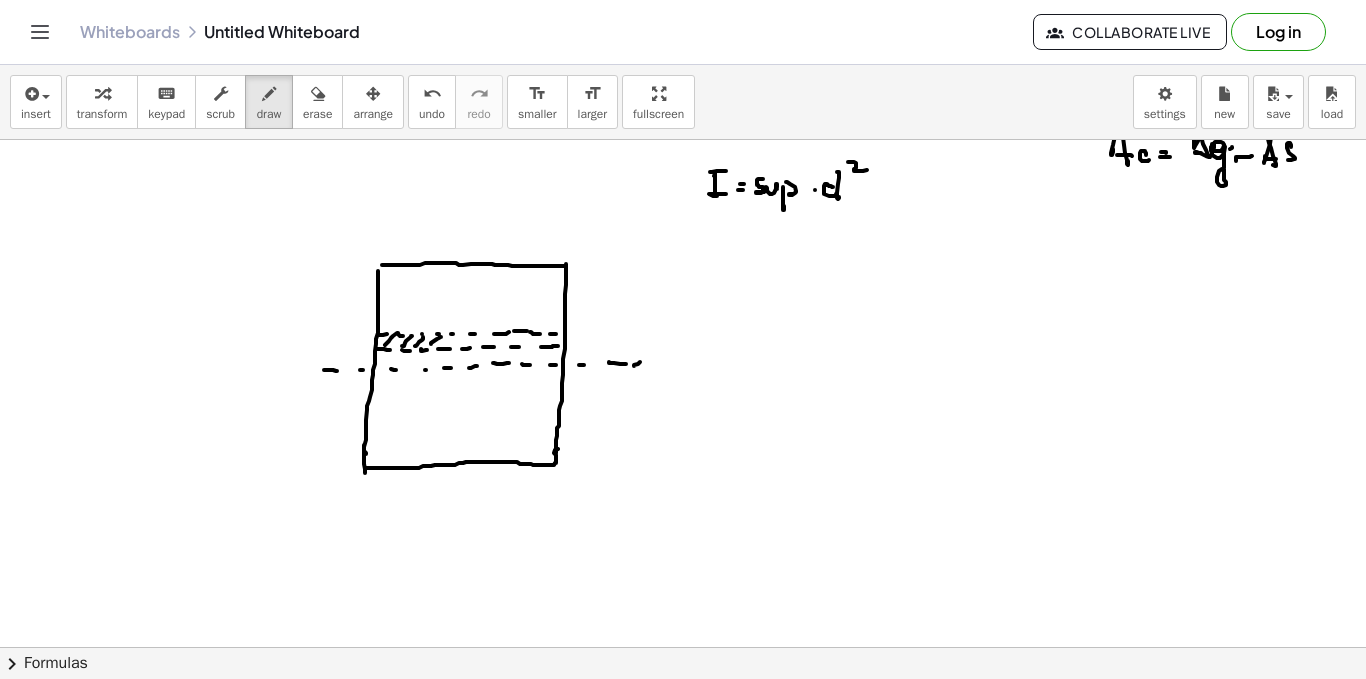 drag, startPoint x: 453, startPoint y: 338, endPoint x: 466, endPoint y: 333, distance: 13.928389 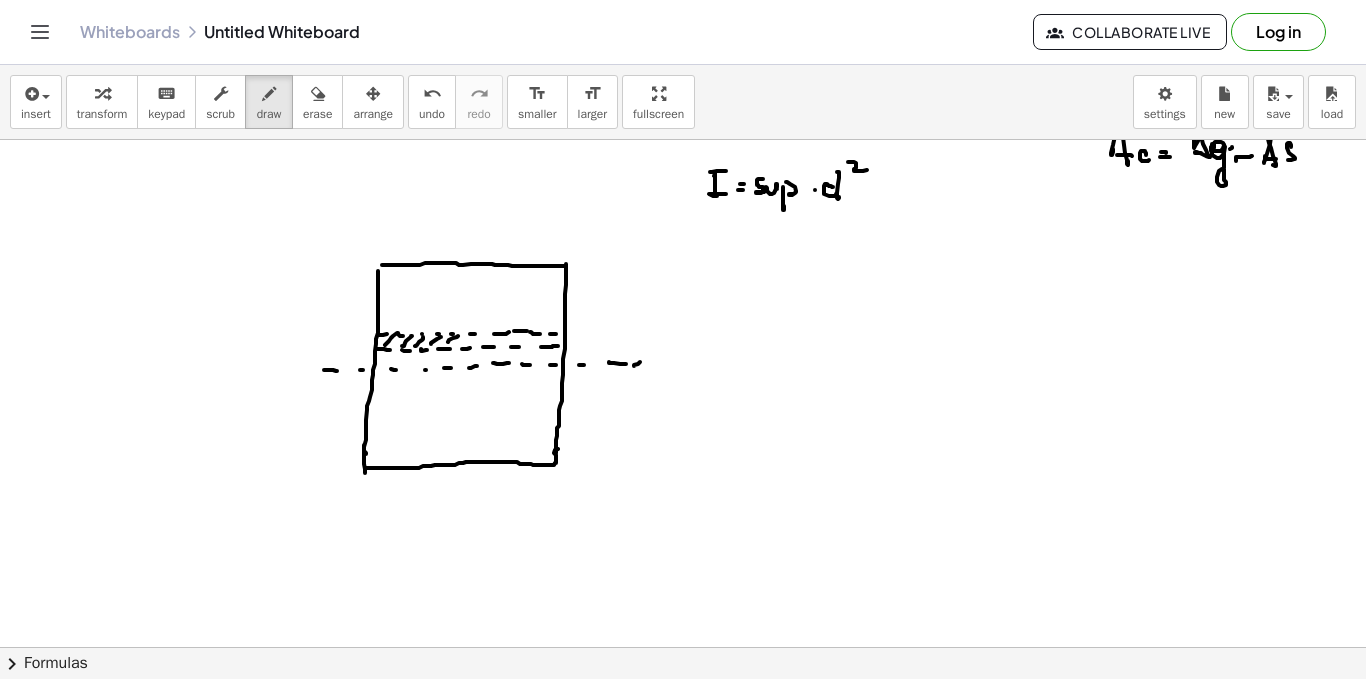 click at bounding box center [683, -131] 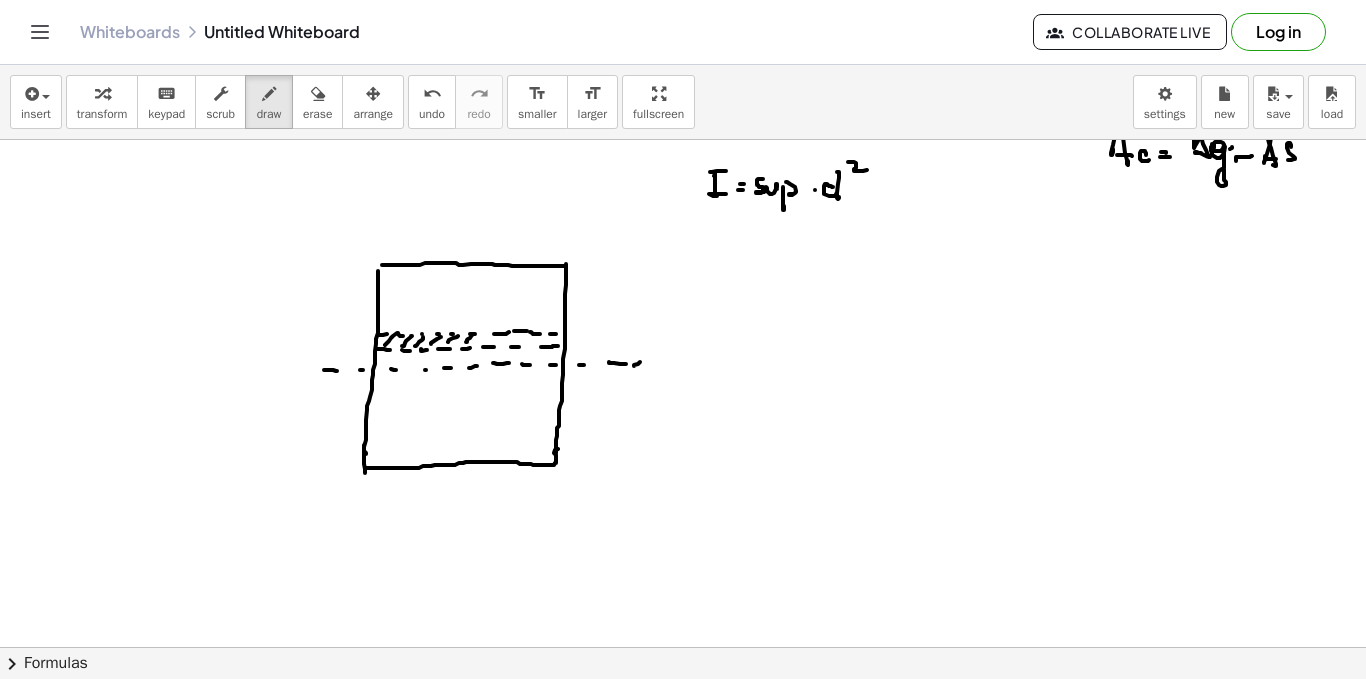 drag, startPoint x: 476, startPoint y: 339, endPoint x: 497, endPoint y: 332, distance: 22.135944 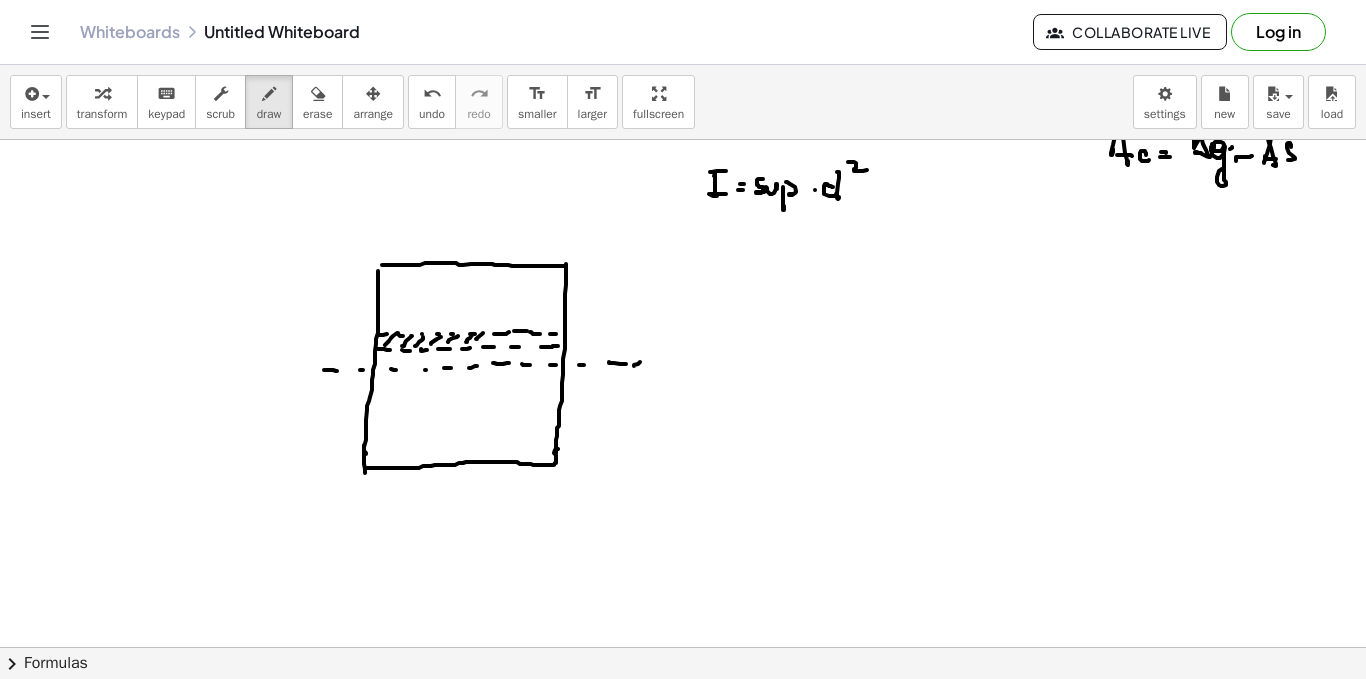 drag, startPoint x: 495, startPoint y: 337, endPoint x: 506, endPoint y: 334, distance: 11.401754 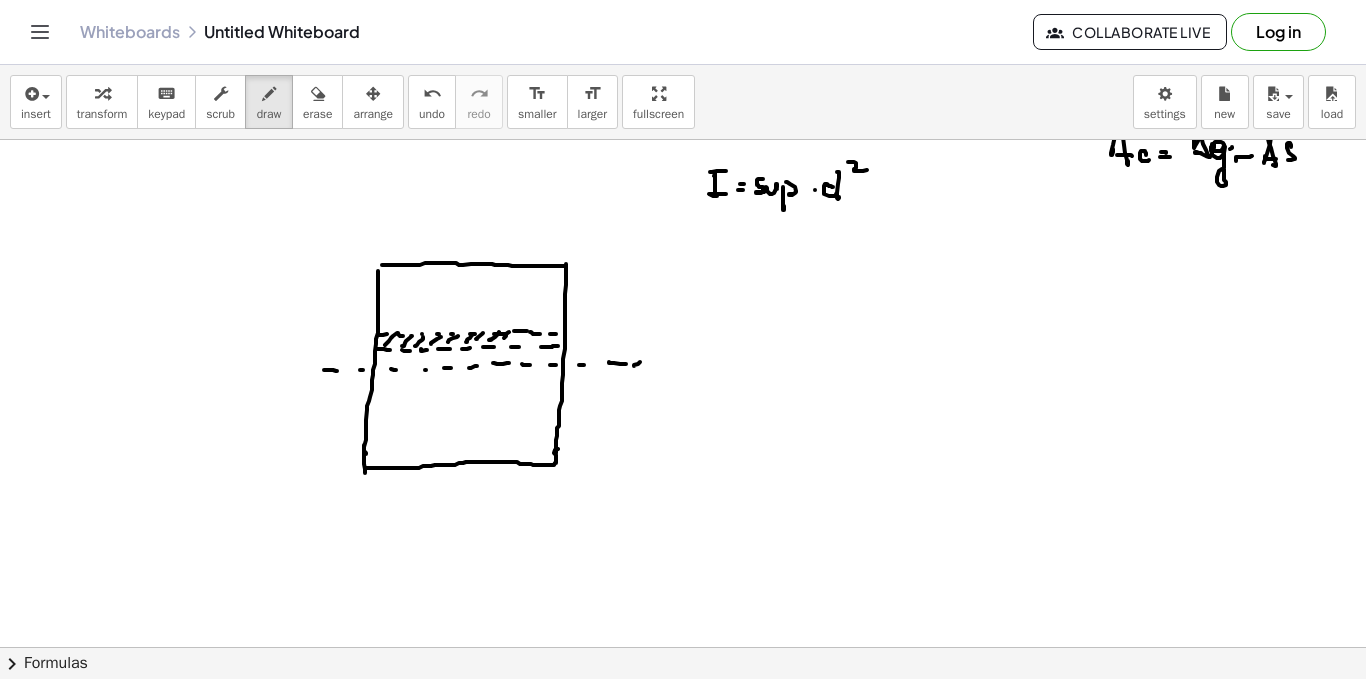 drag, startPoint x: 506, startPoint y: 334, endPoint x: 518, endPoint y: 336, distance: 12.165525 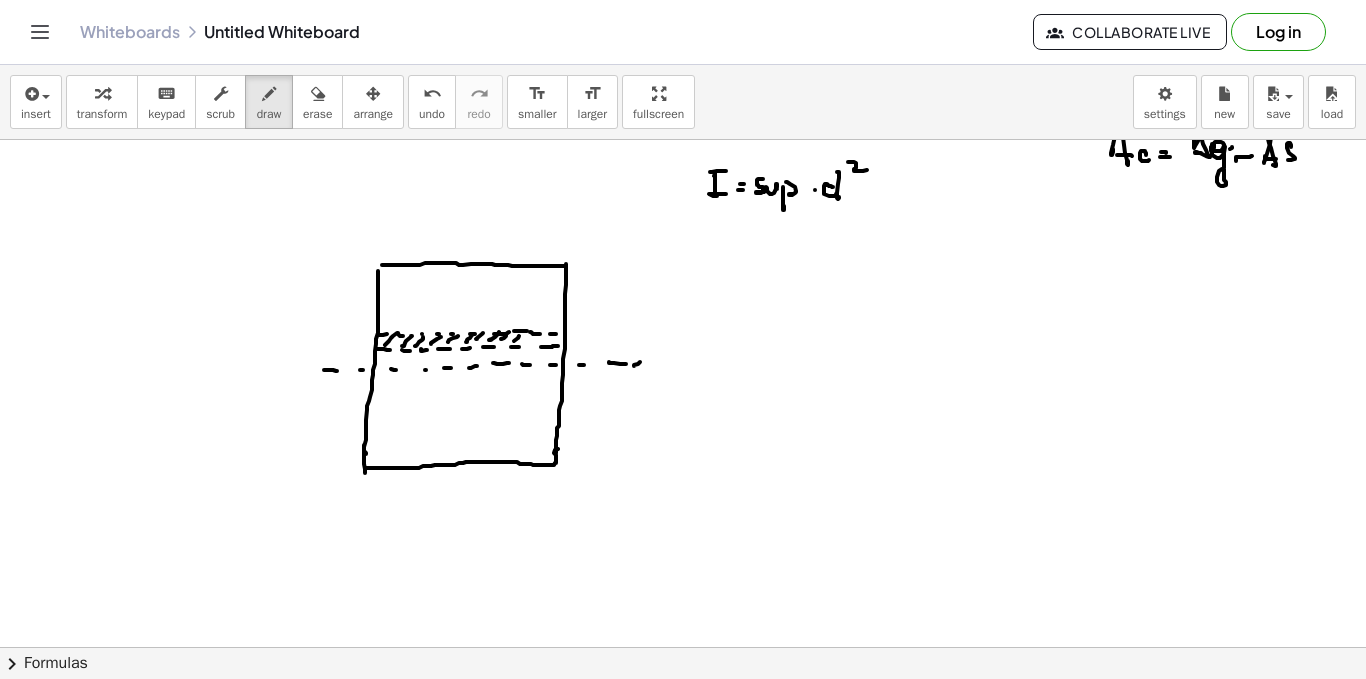 click at bounding box center [683, -131] 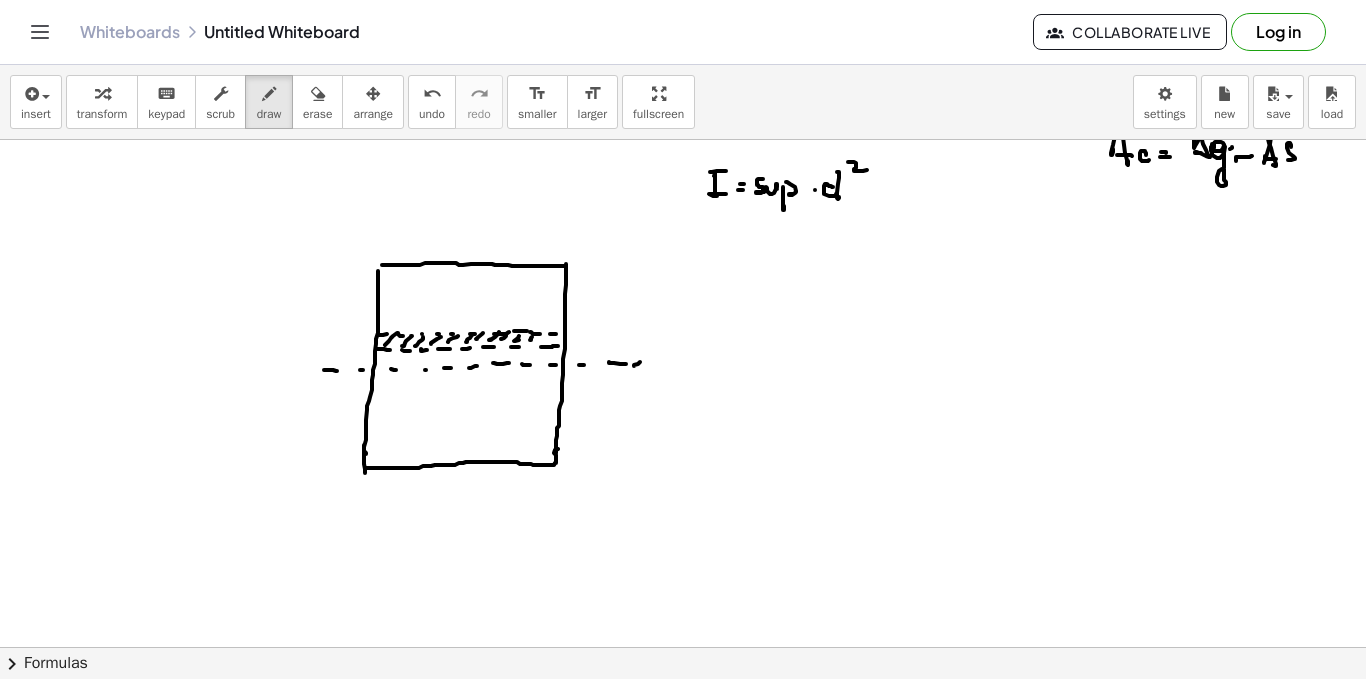 click at bounding box center [683, -131] 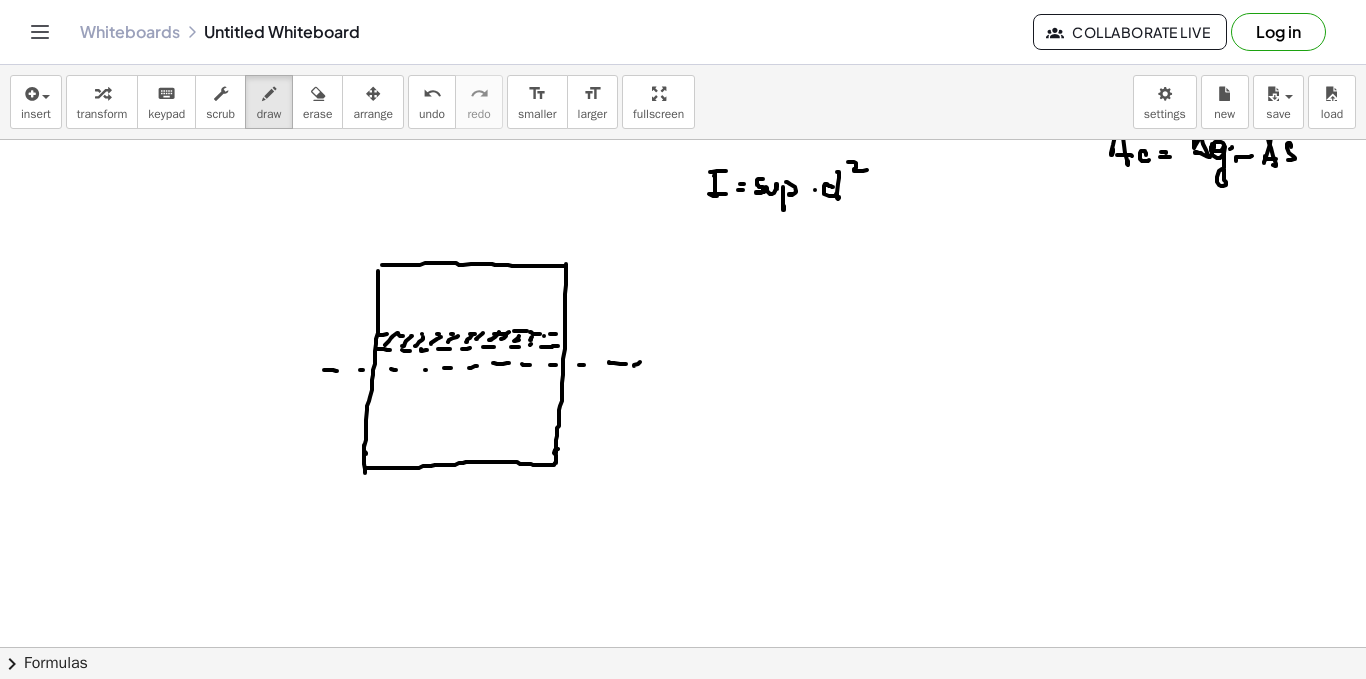 drag, startPoint x: 544, startPoint y: 336, endPoint x: 556, endPoint y: 335, distance: 12.0415945 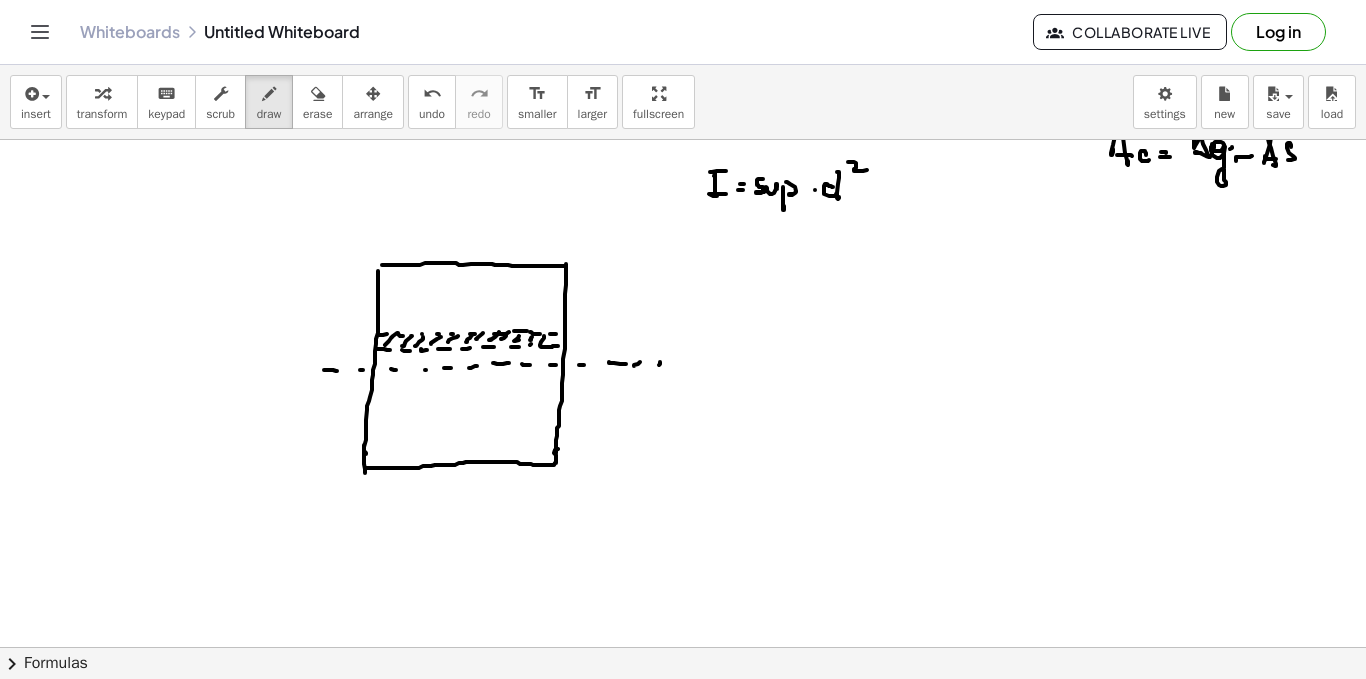 click at bounding box center (683, -131) 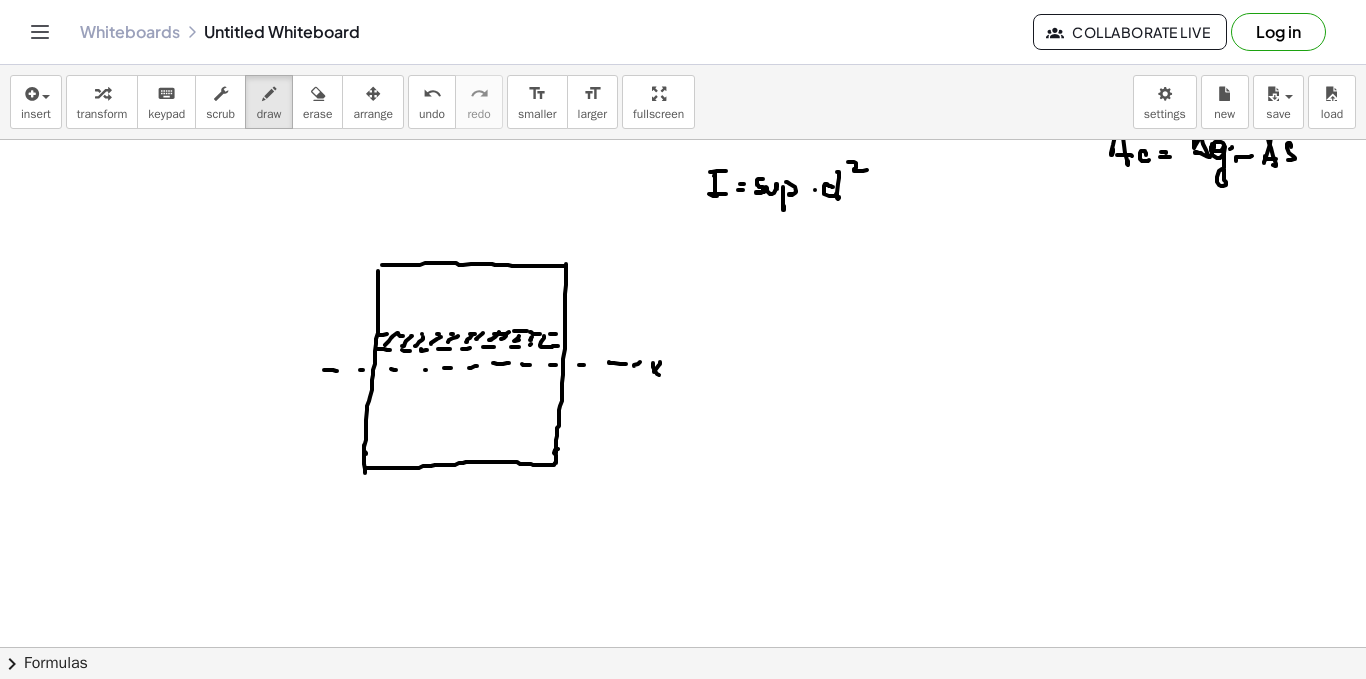 drag, startPoint x: 657, startPoint y: 374, endPoint x: 609, endPoint y: 379, distance: 48.259712 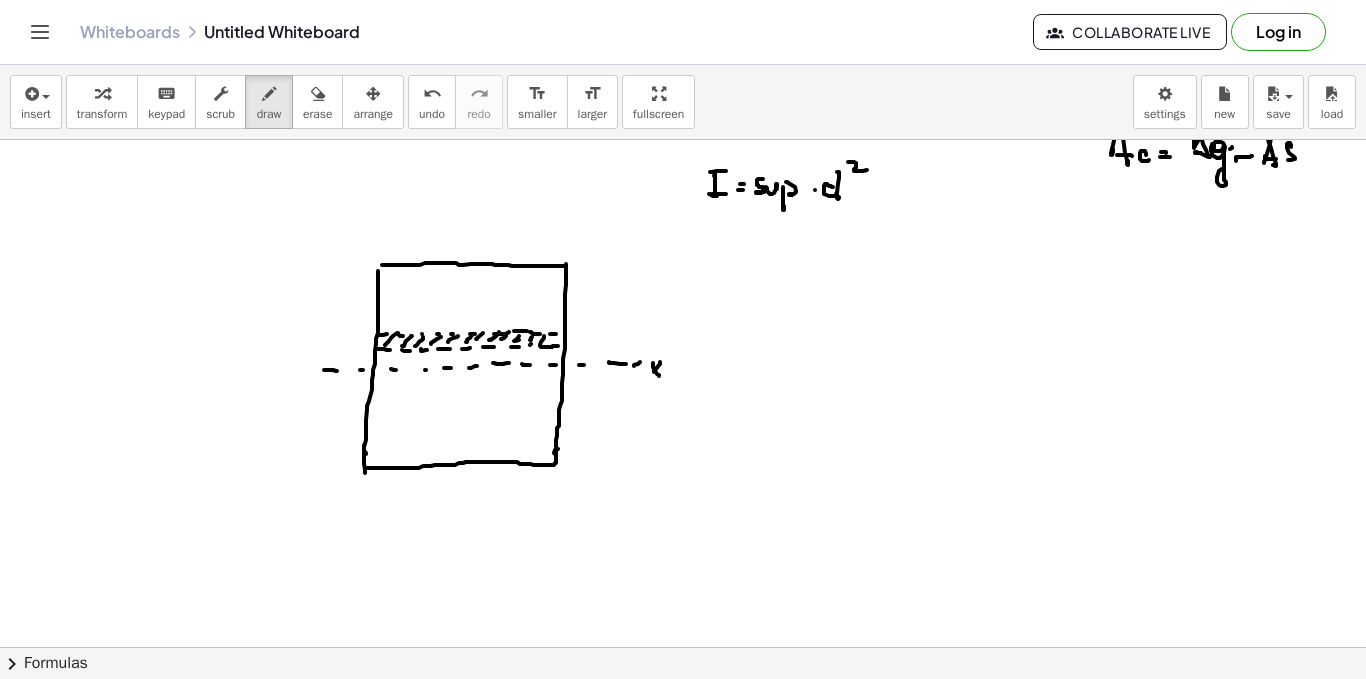 click at bounding box center (683, -131) 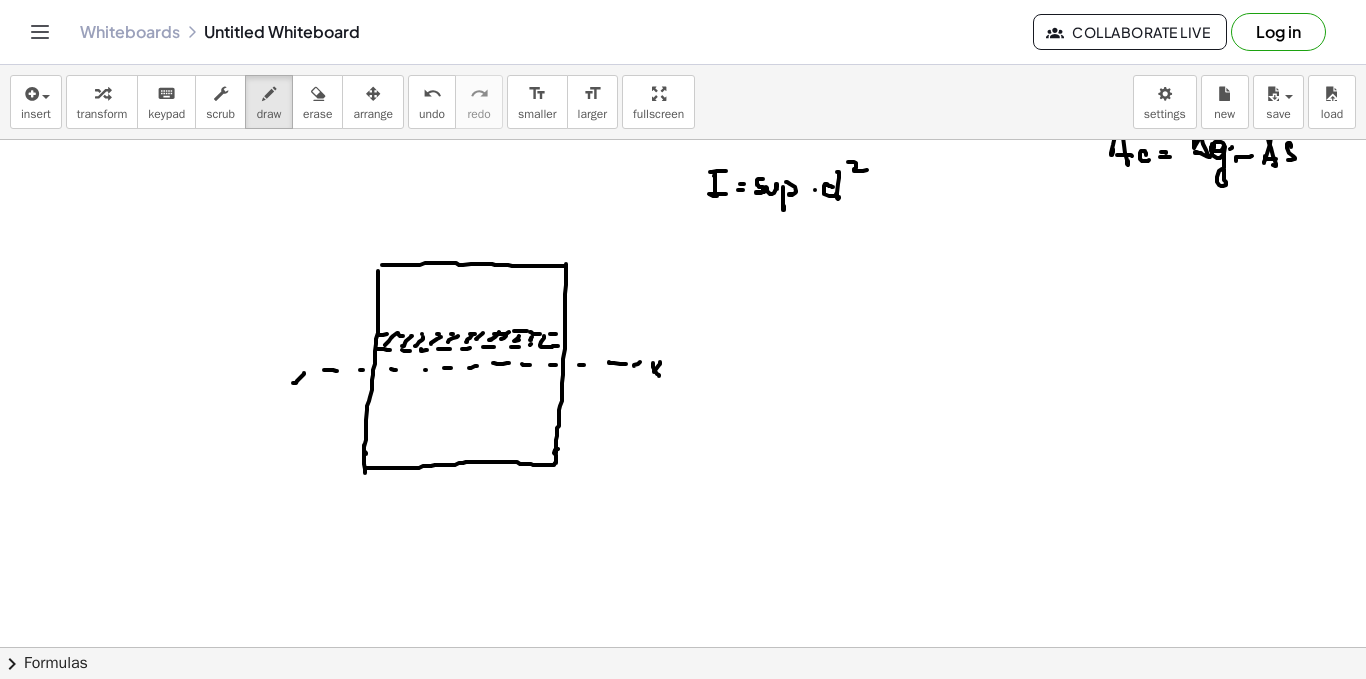 drag, startPoint x: 297, startPoint y: 383, endPoint x: 358, endPoint y: 370, distance: 62.369865 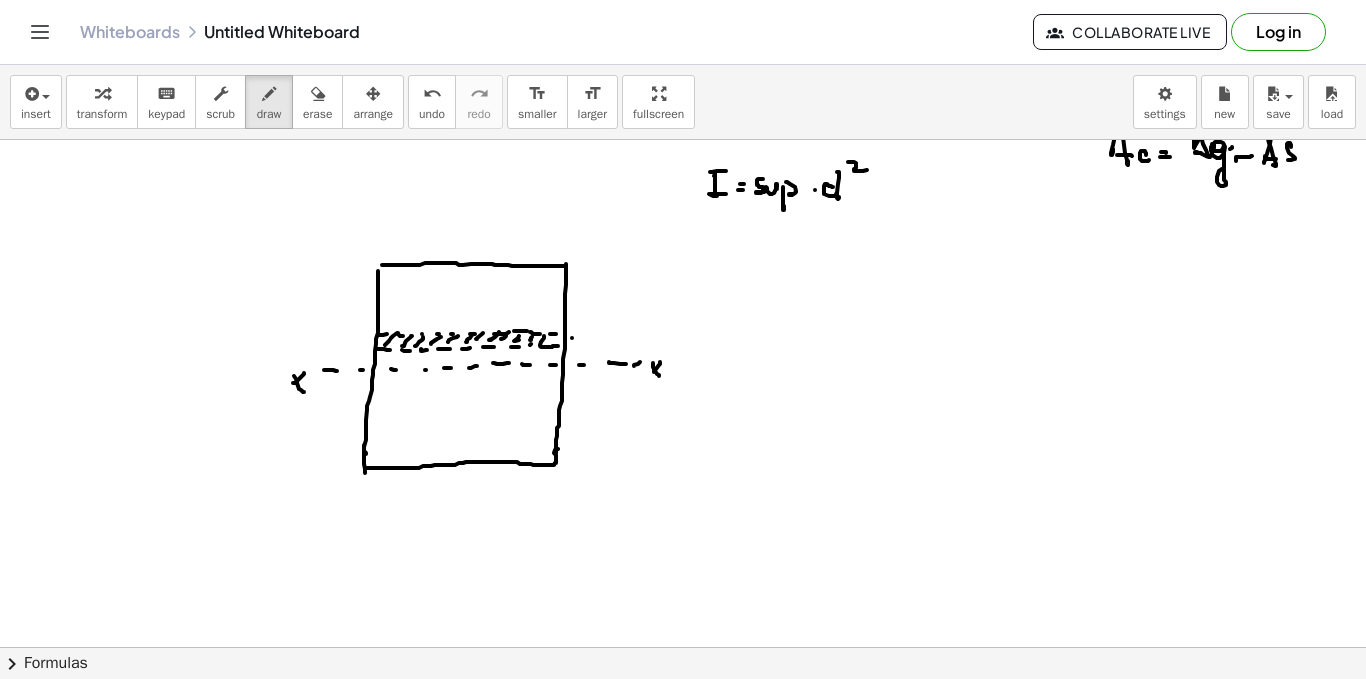 click at bounding box center (683, -131) 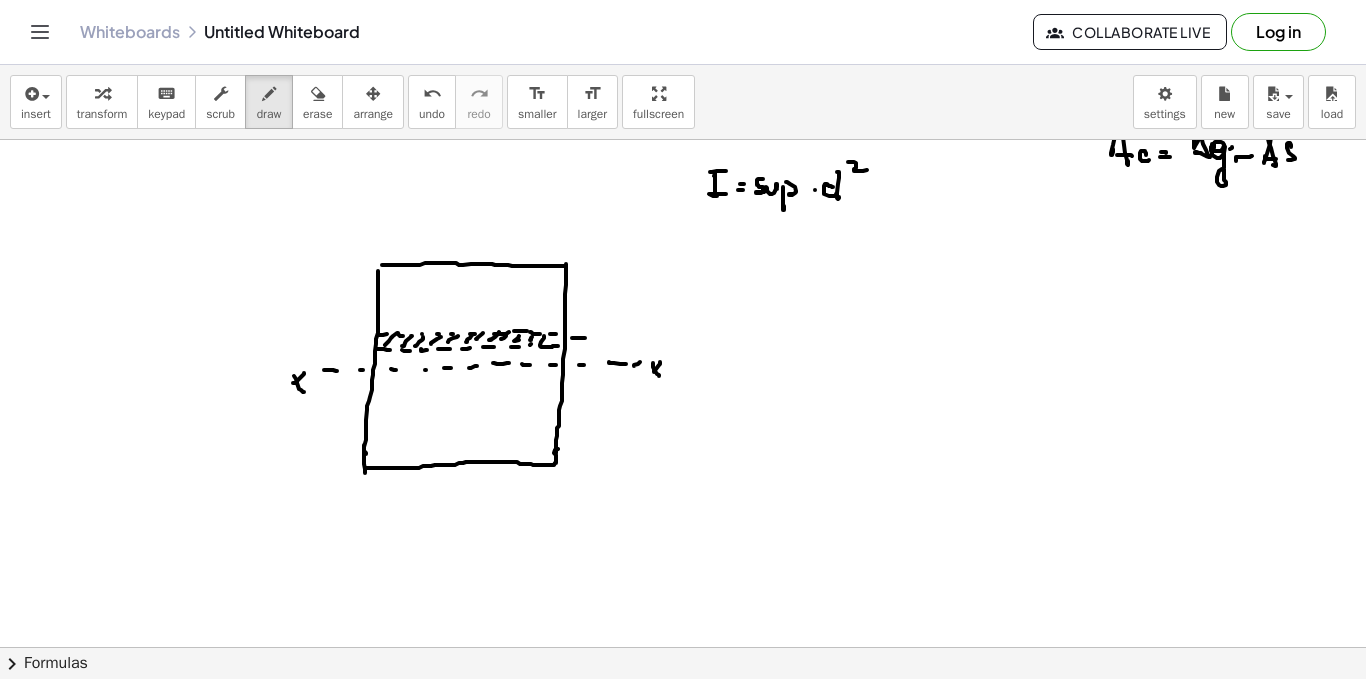 drag, startPoint x: 582, startPoint y: 338, endPoint x: 582, endPoint y: 357, distance: 19 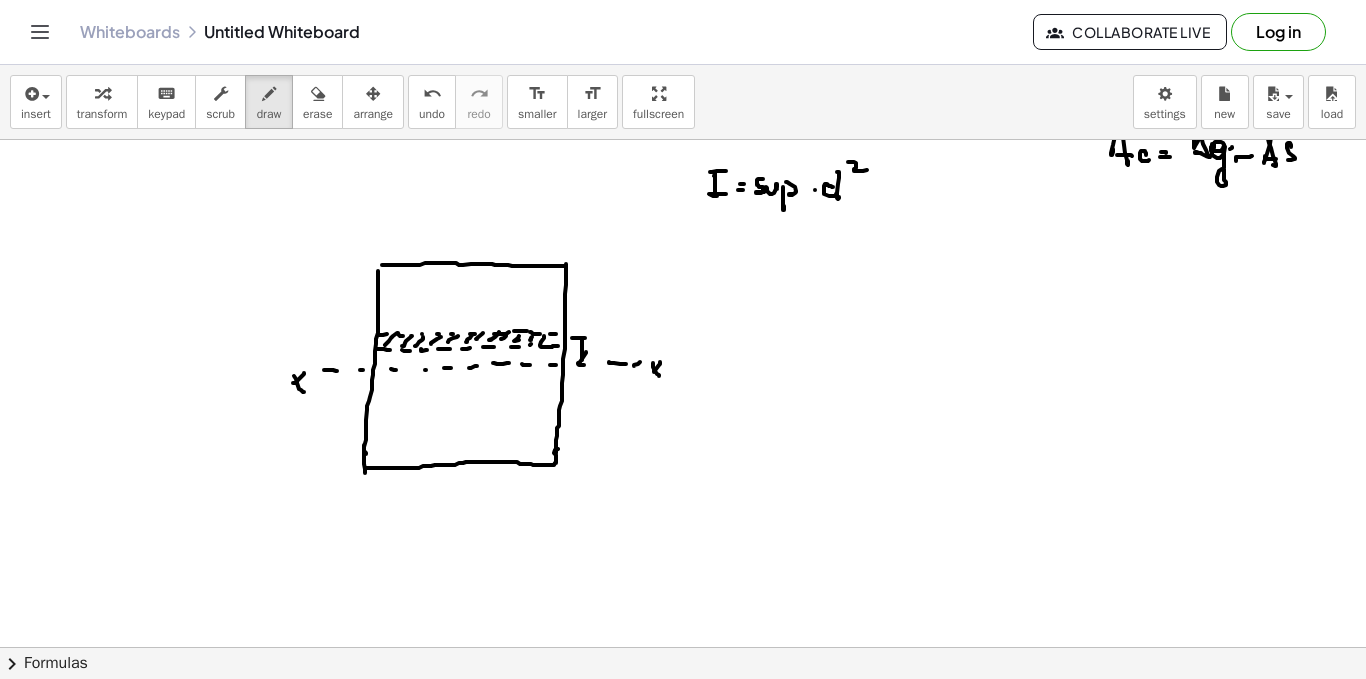 drag, startPoint x: 586, startPoint y: 352, endPoint x: 578, endPoint y: 364, distance: 14.422205 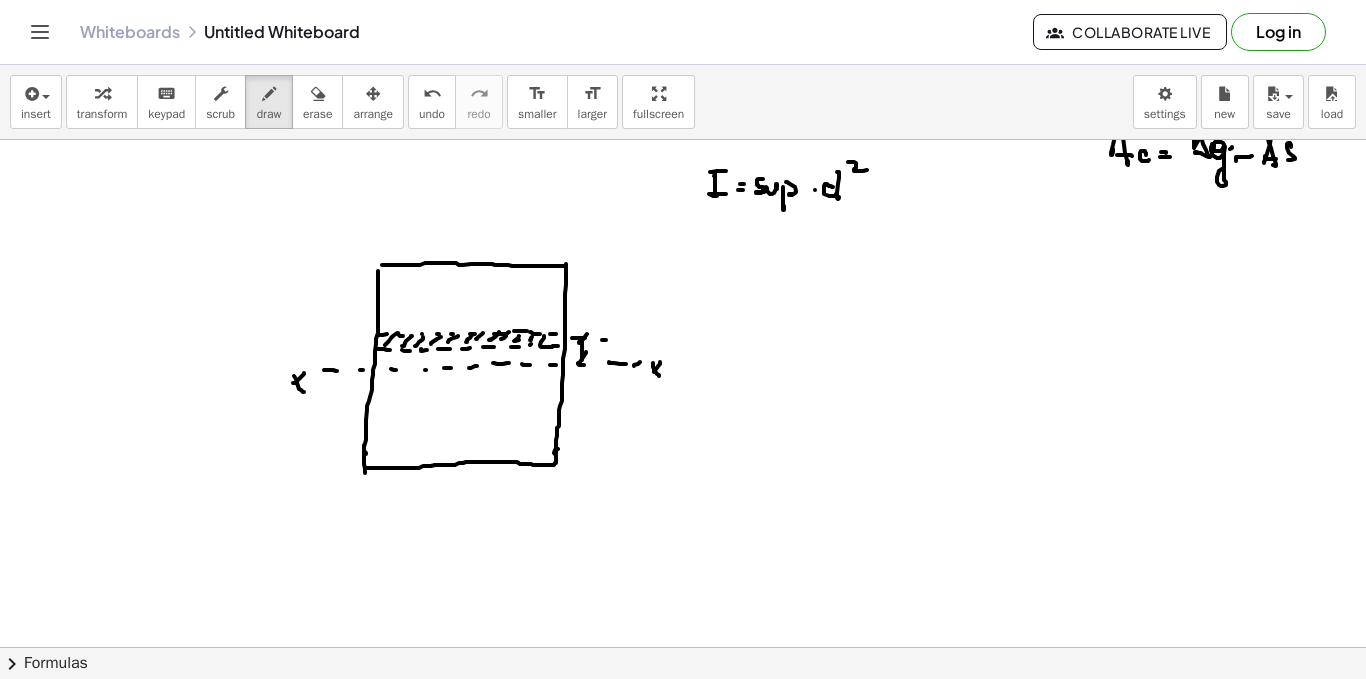 click at bounding box center [683, -131] 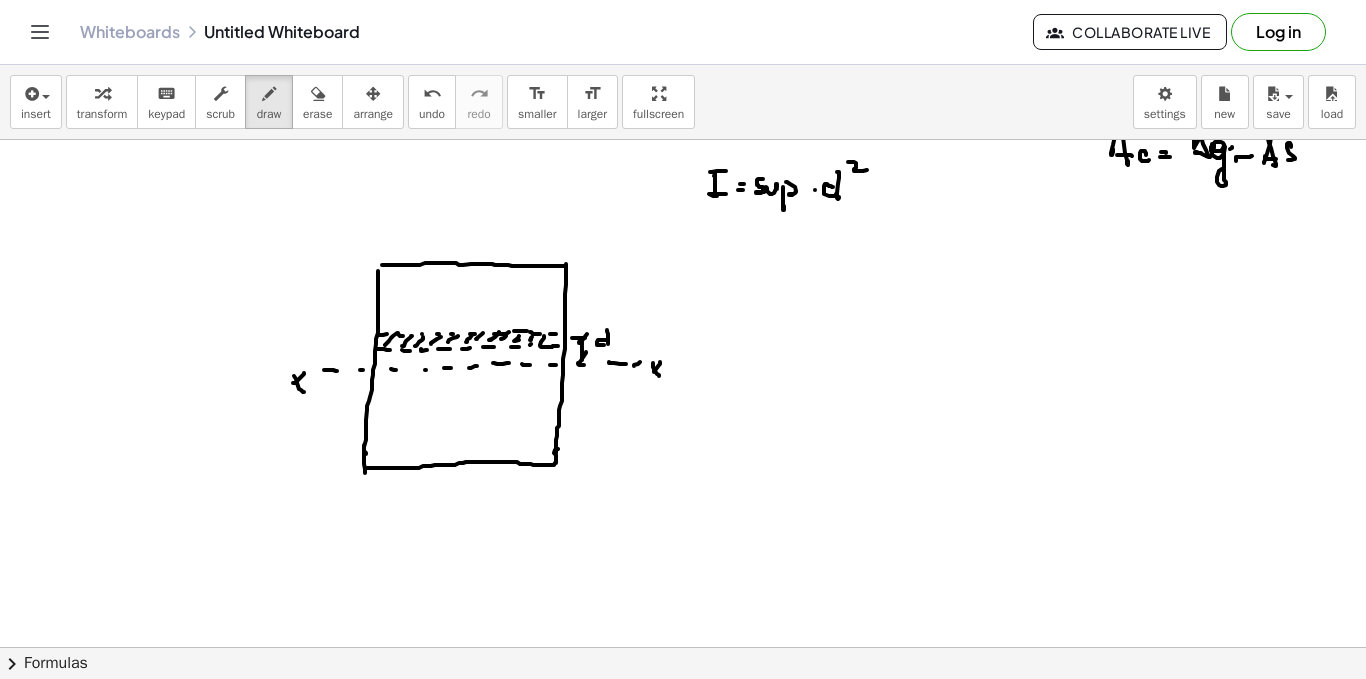 drag, startPoint x: 607, startPoint y: 330, endPoint x: 608, endPoint y: 346, distance: 16.03122 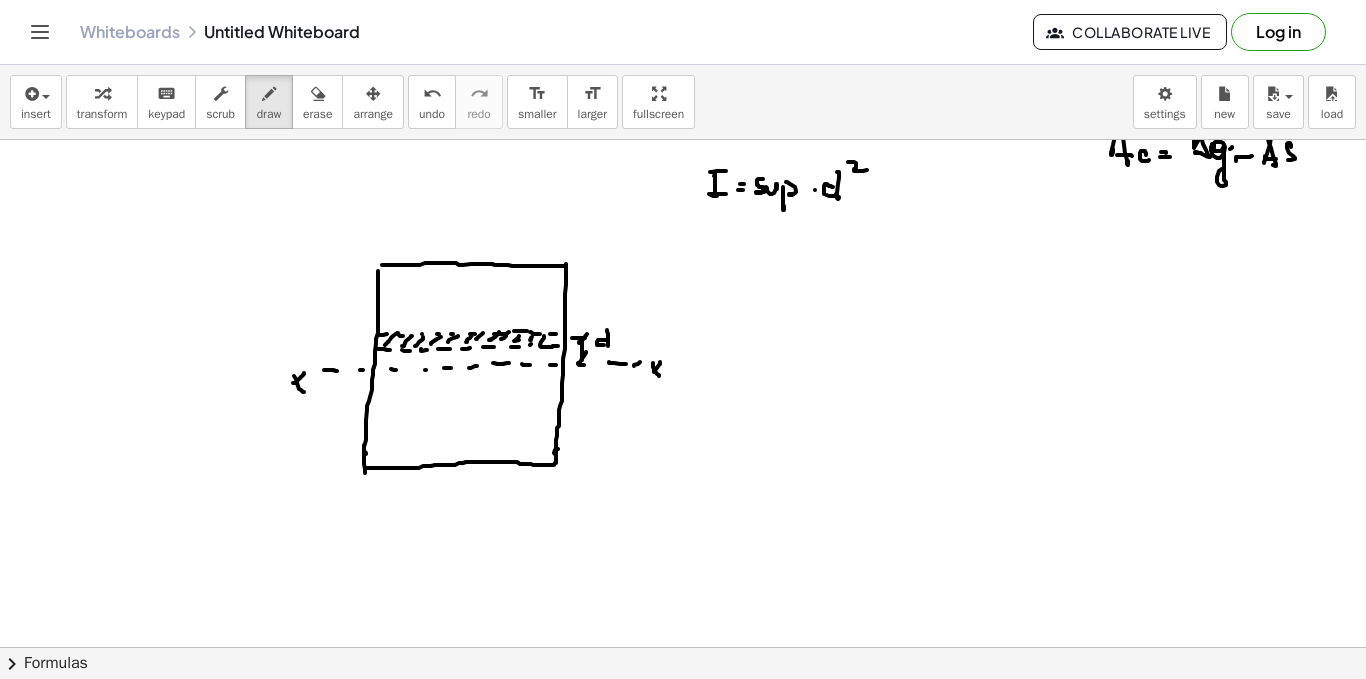 click at bounding box center (683, -131) 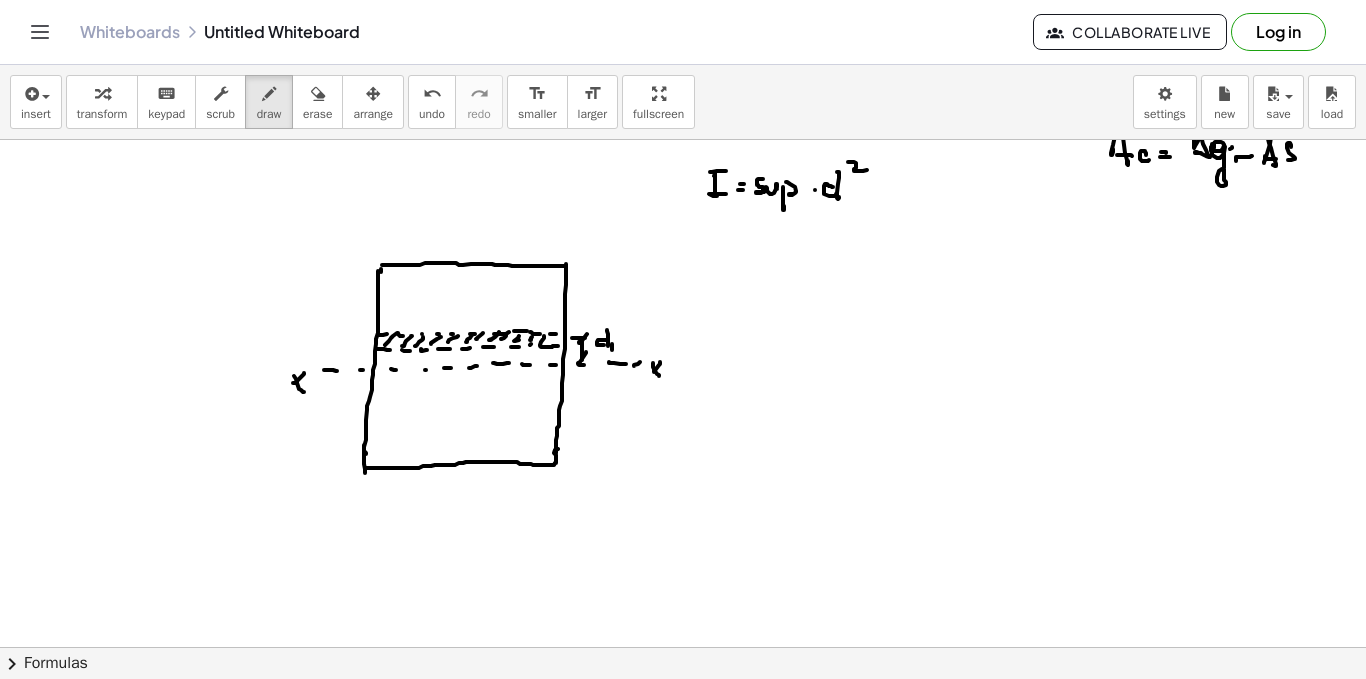 drag, startPoint x: 381, startPoint y: 269, endPoint x: 381, endPoint y: 284, distance: 15 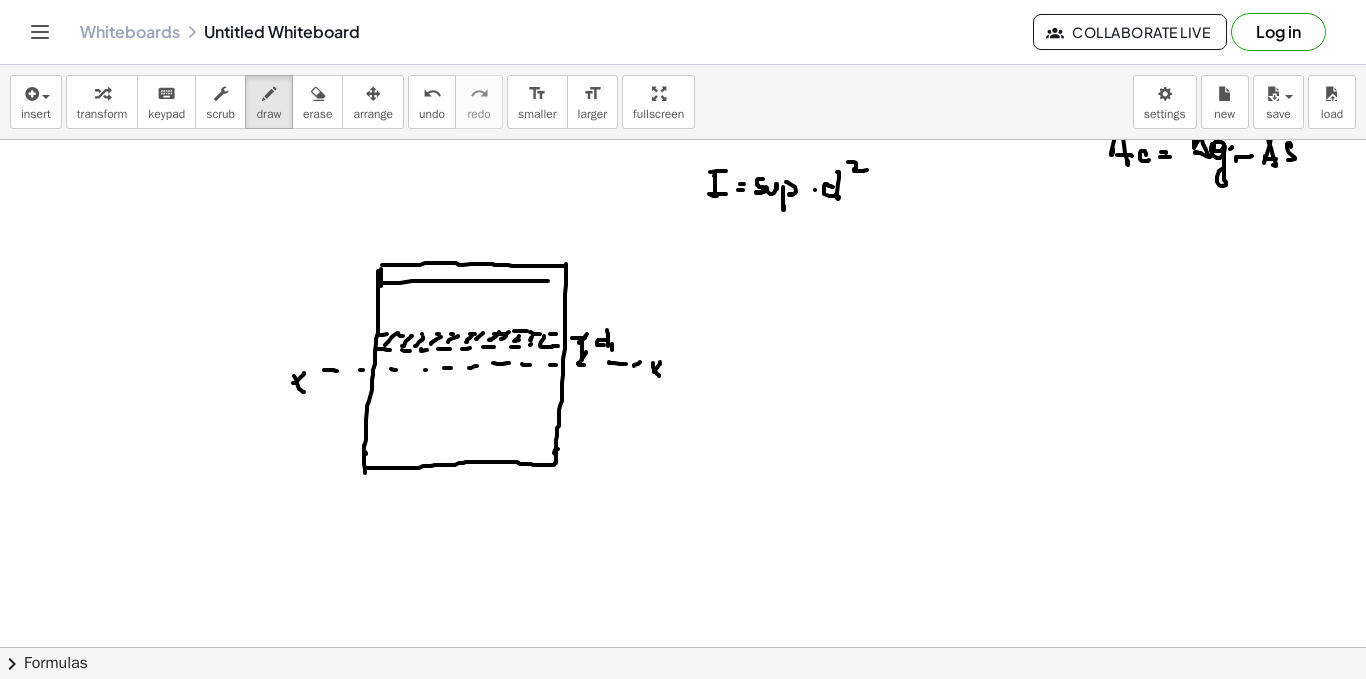 click at bounding box center (683, -131) 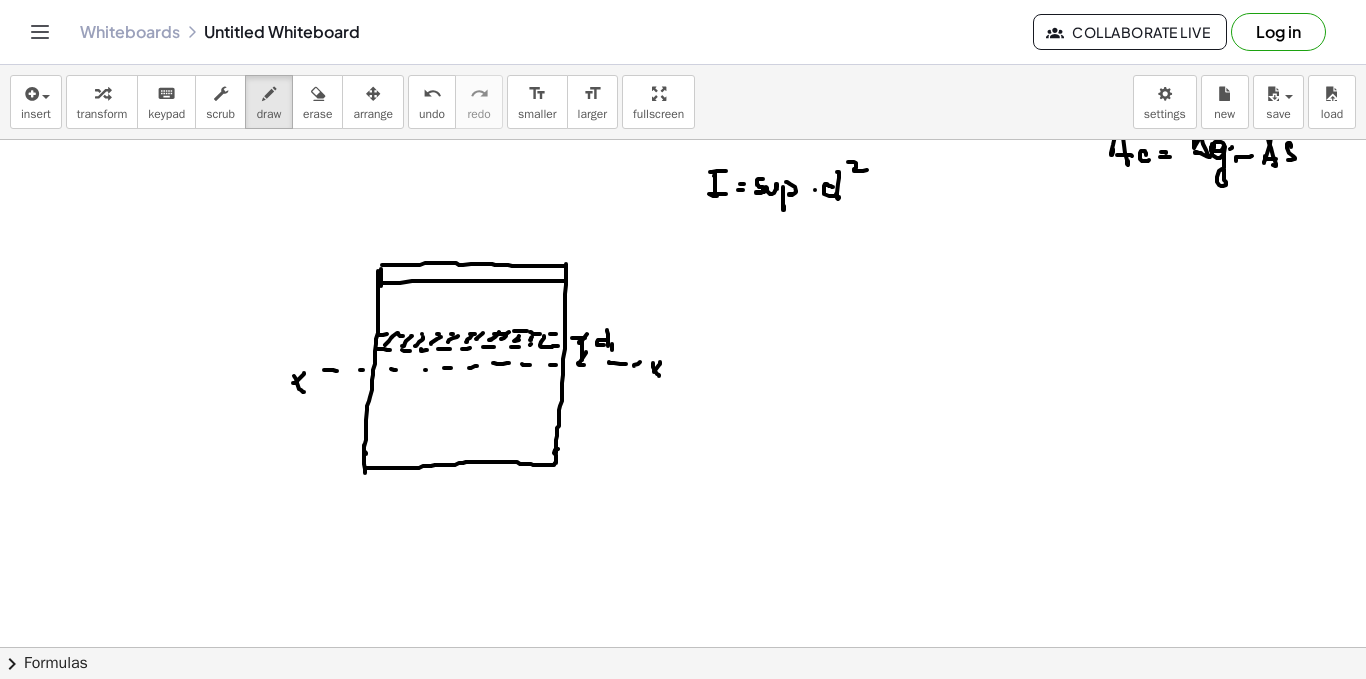 click at bounding box center [683, -131] 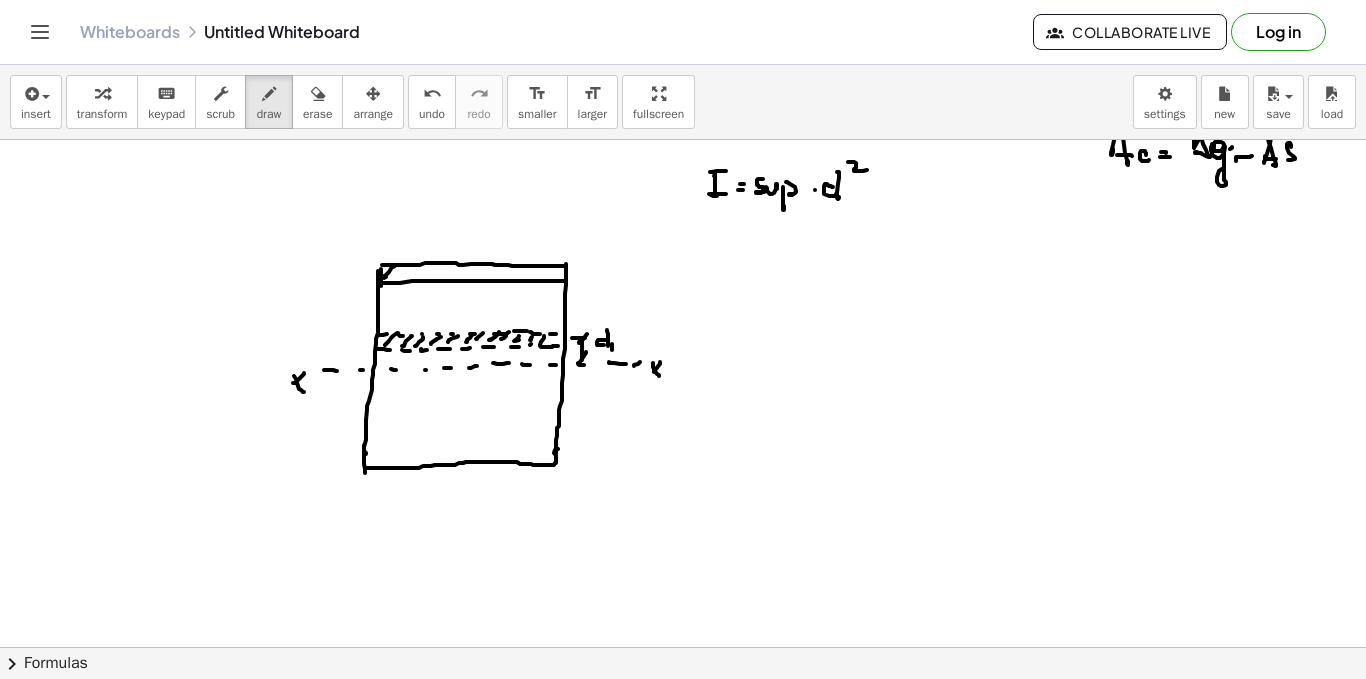 click at bounding box center (683, -131) 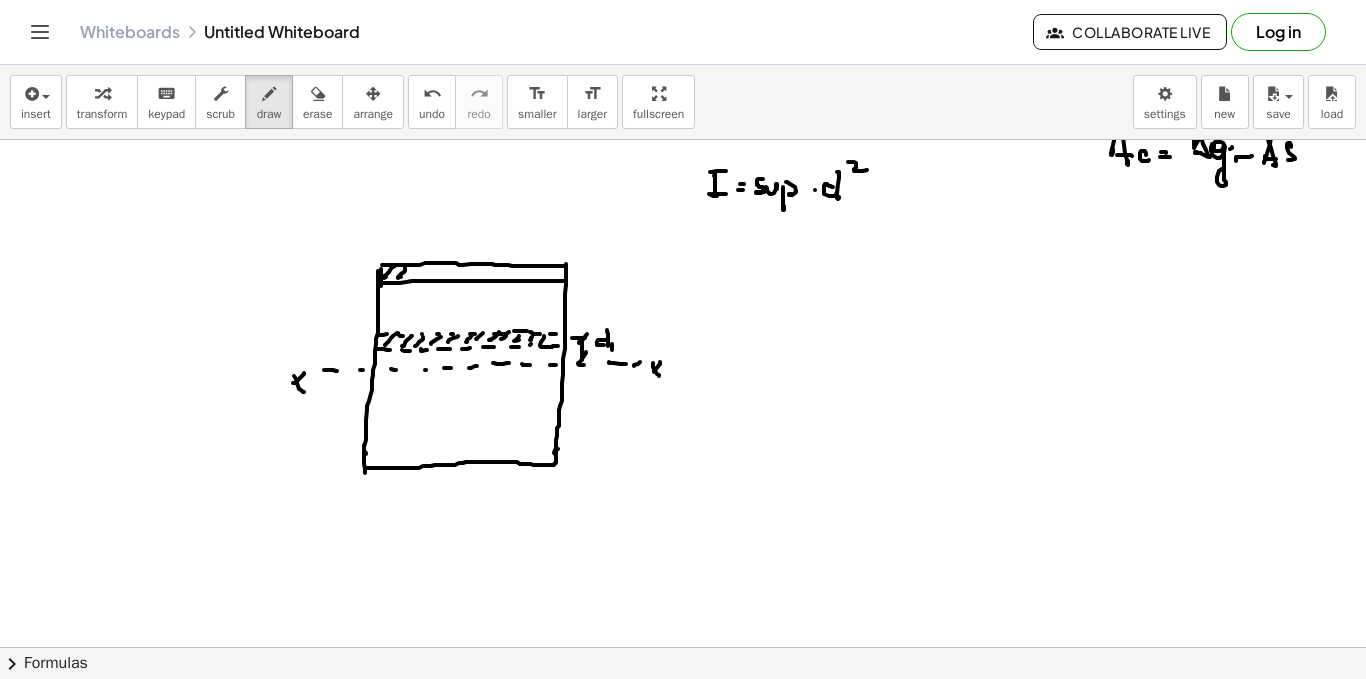 click at bounding box center [683, -131] 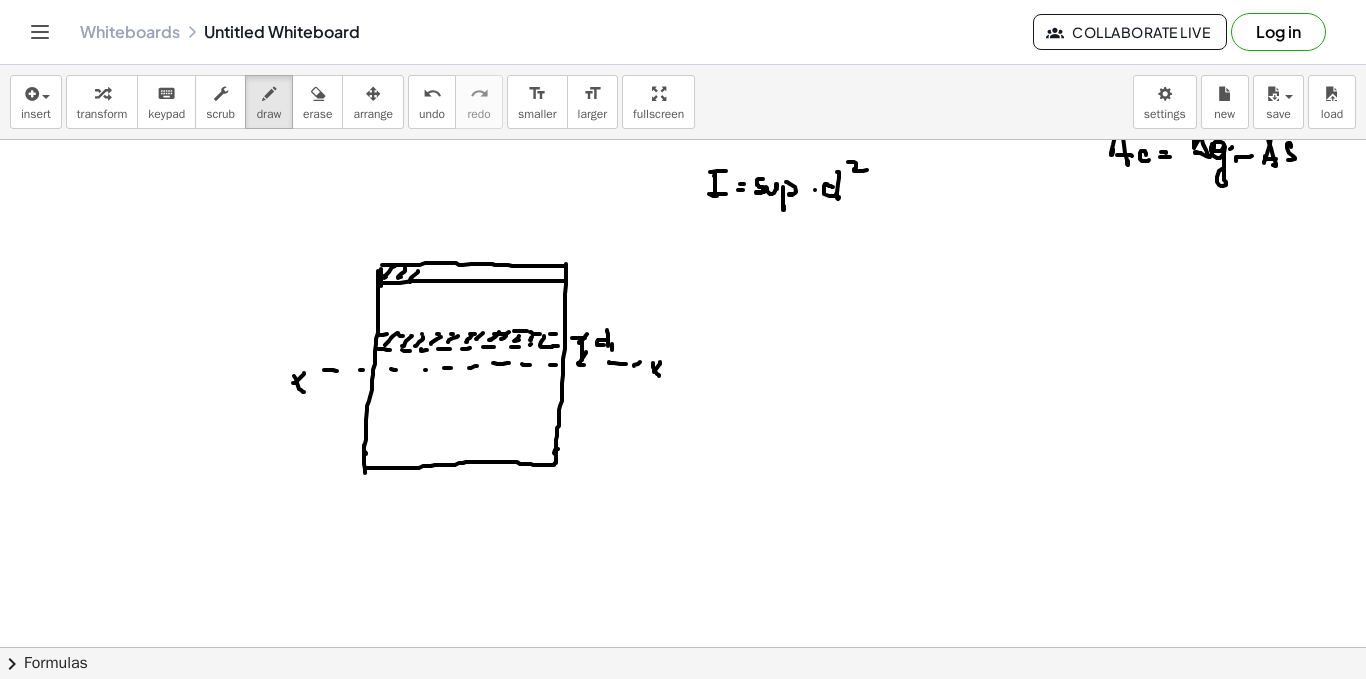 click at bounding box center (683, -131) 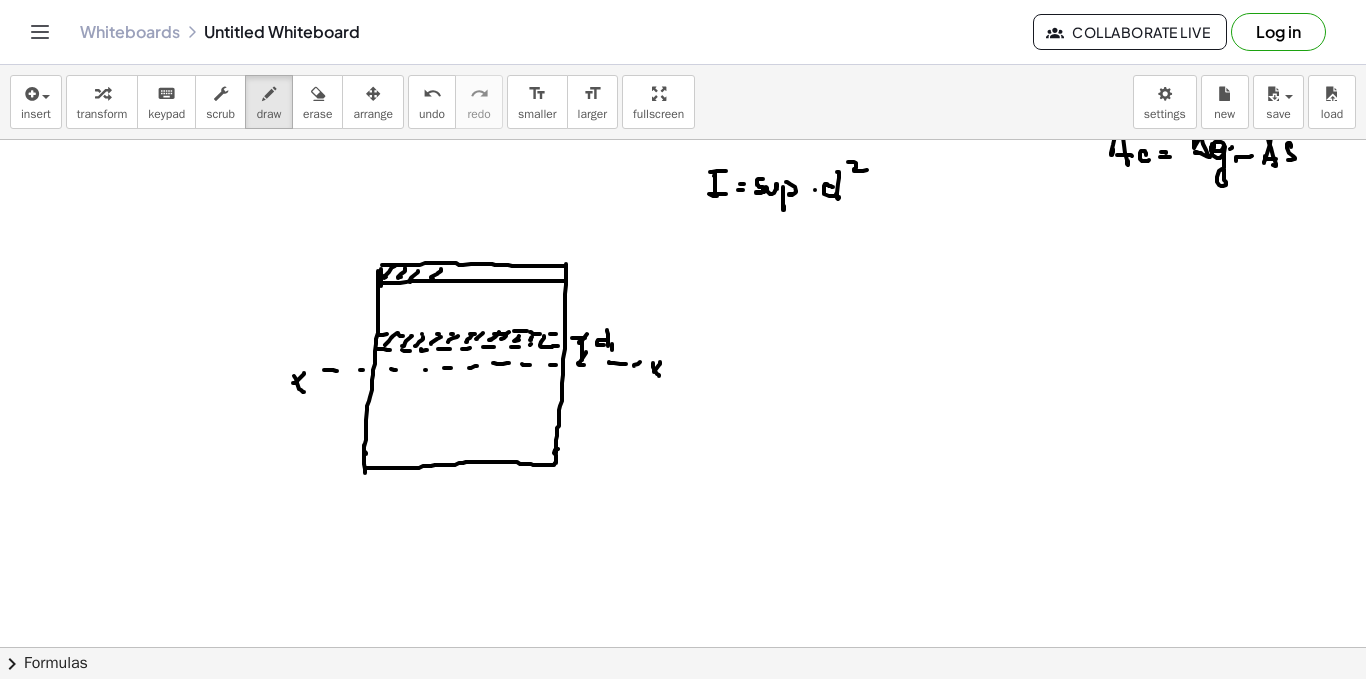 click at bounding box center [683, -131] 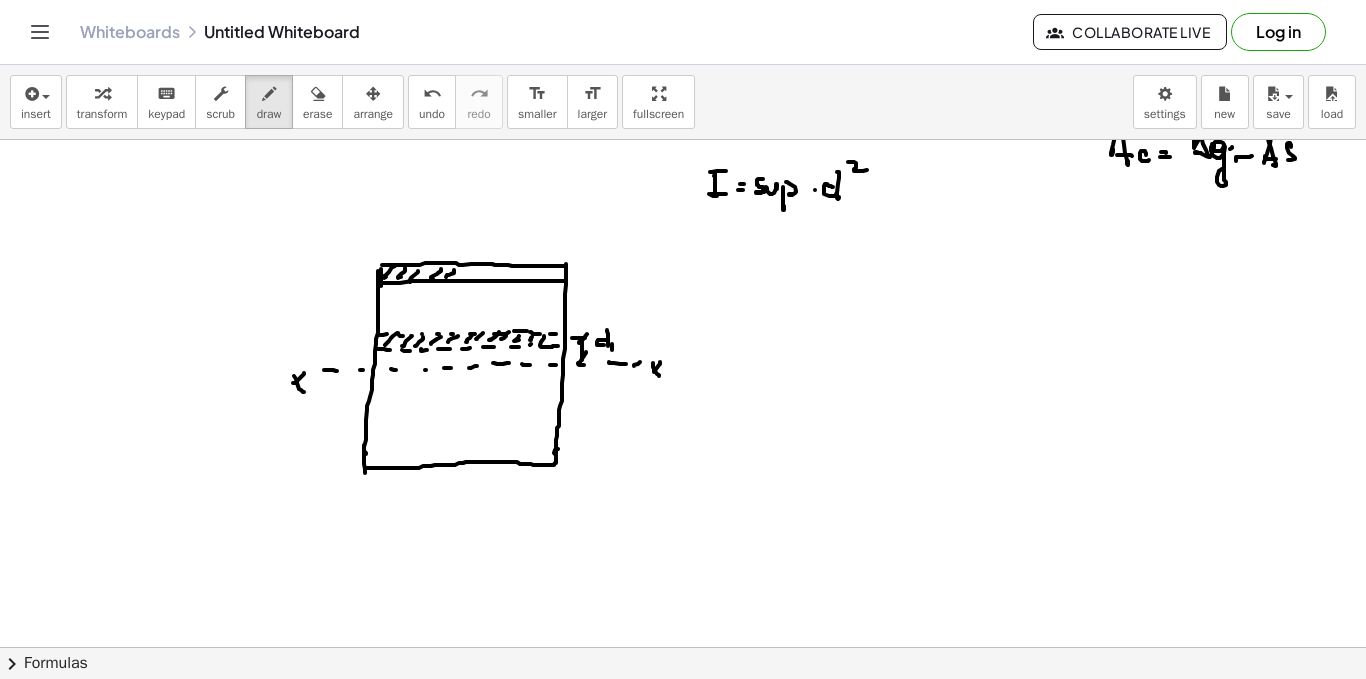 click at bounding box center (683, -131) 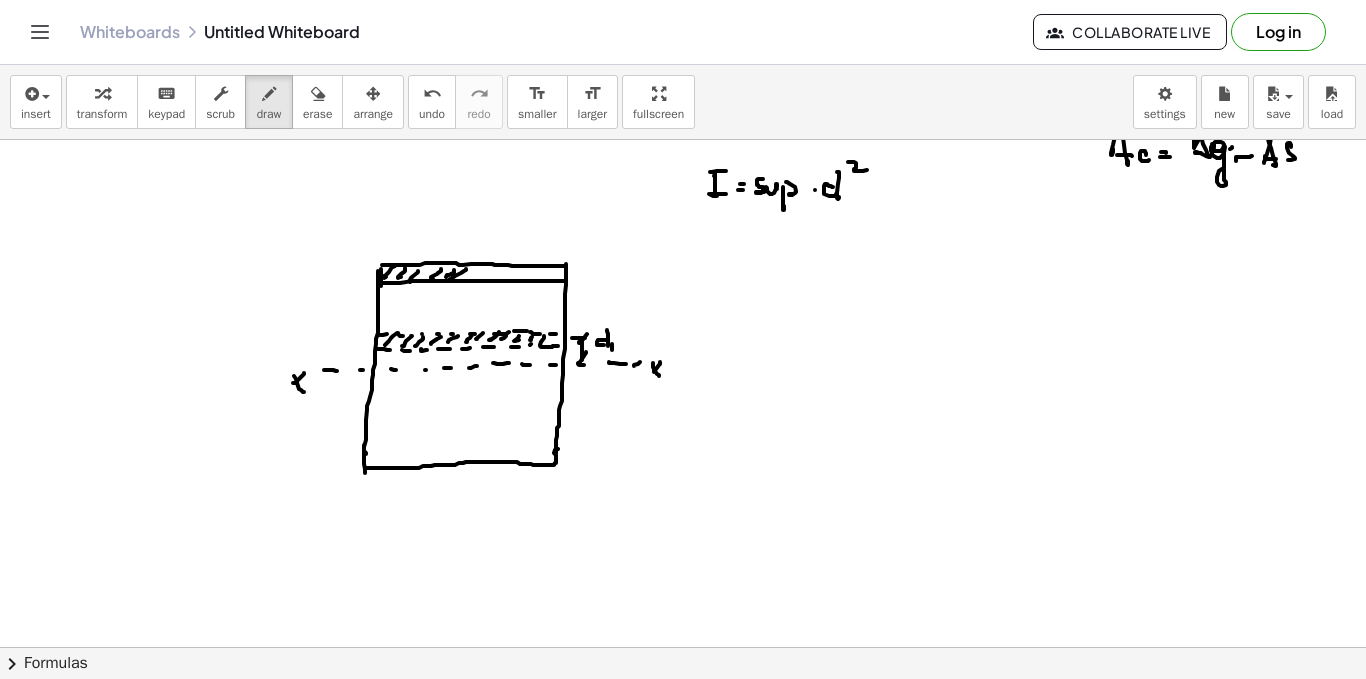 click at bounding box center [683, -131] 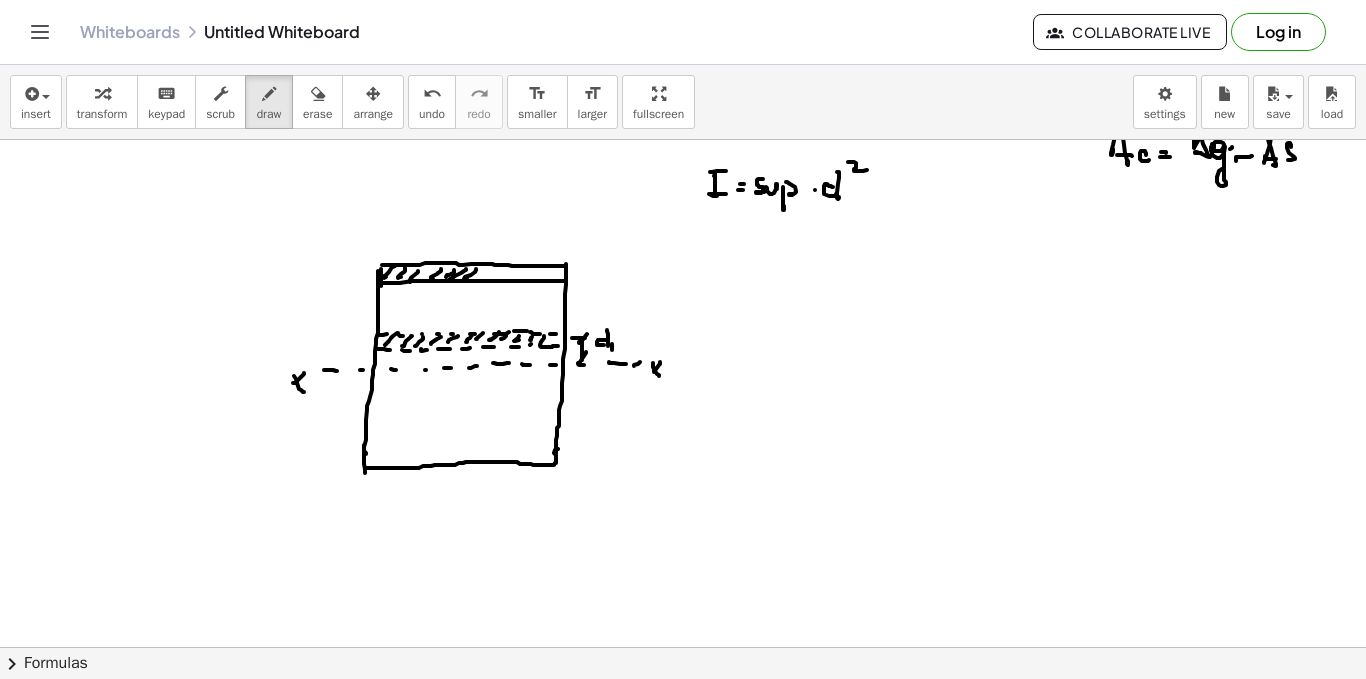 click at bounding box center (683, -131) 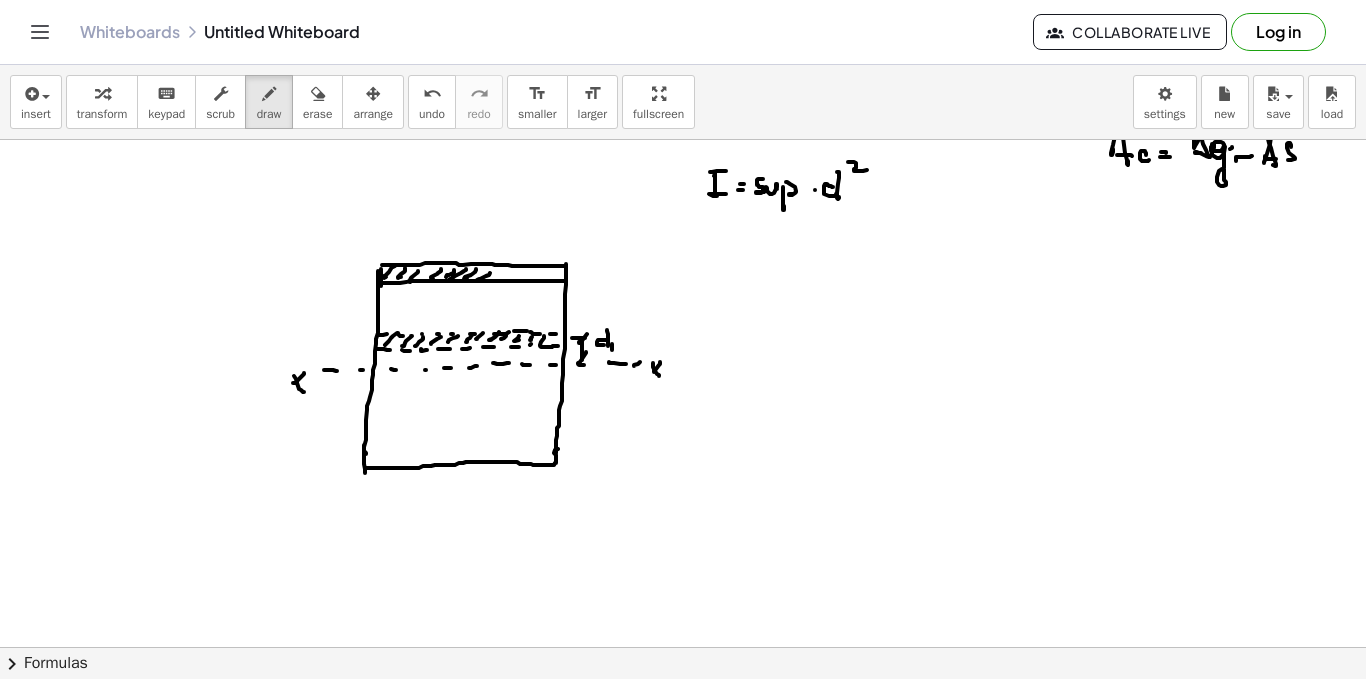 click at bounding box center [683, -131] 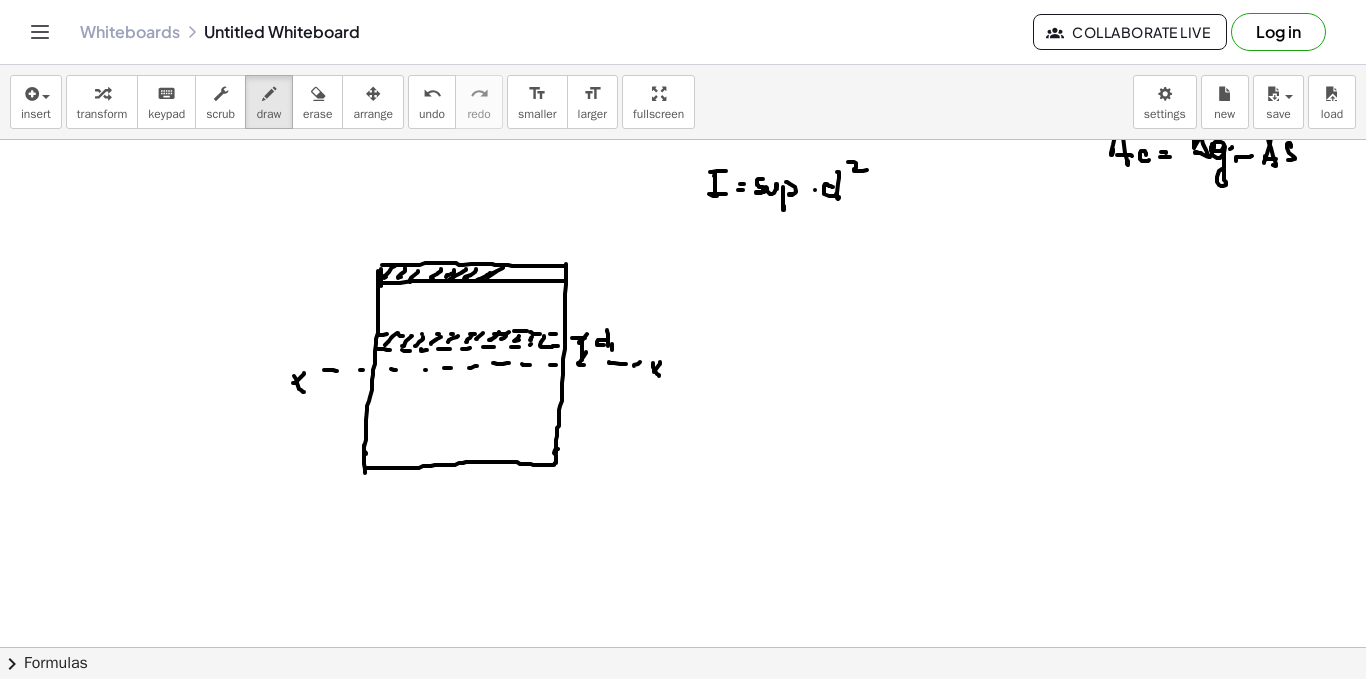 click at bounding box center (683, -131) 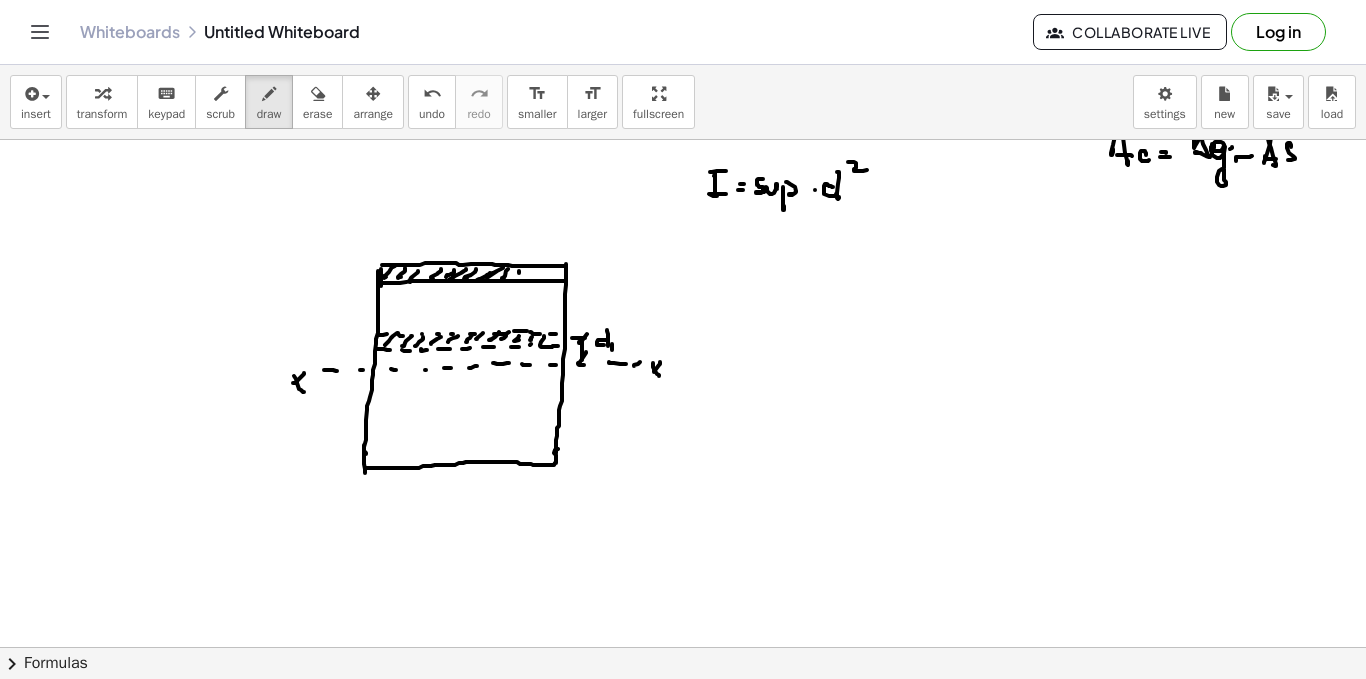 click at bounding box center (683, -131) 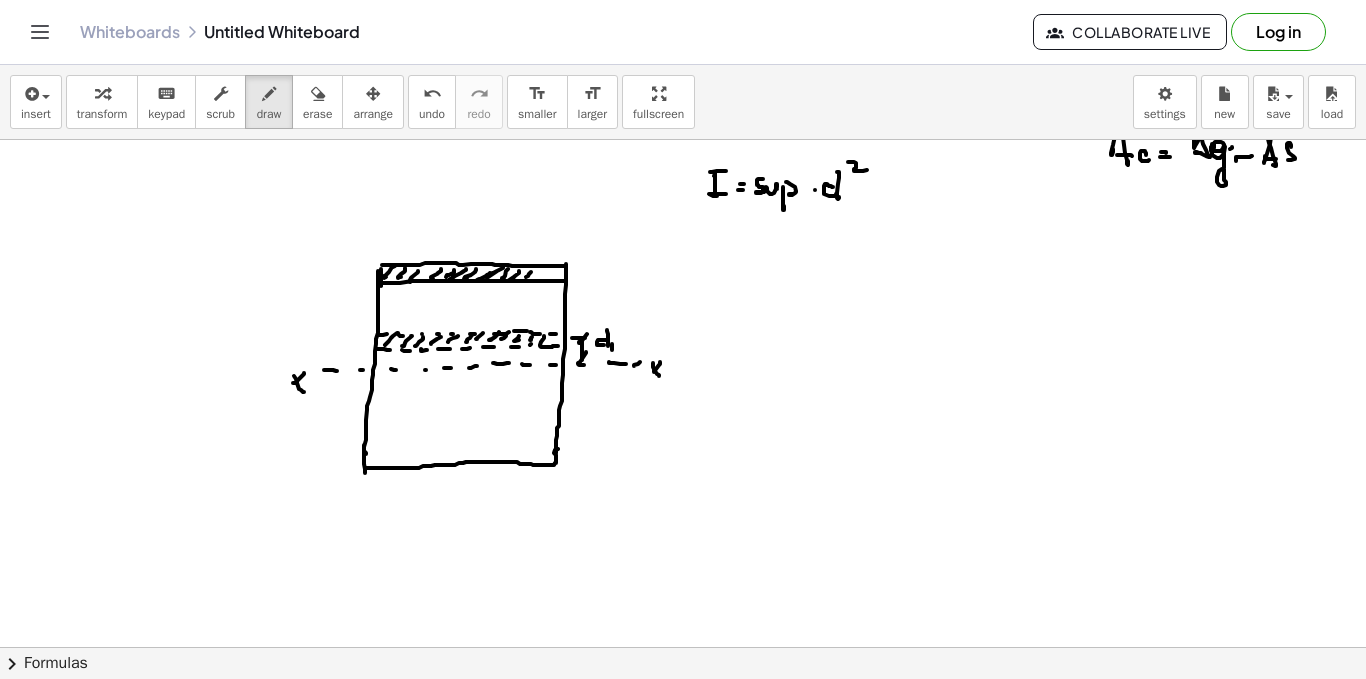 click at bounding box center (683, -131) 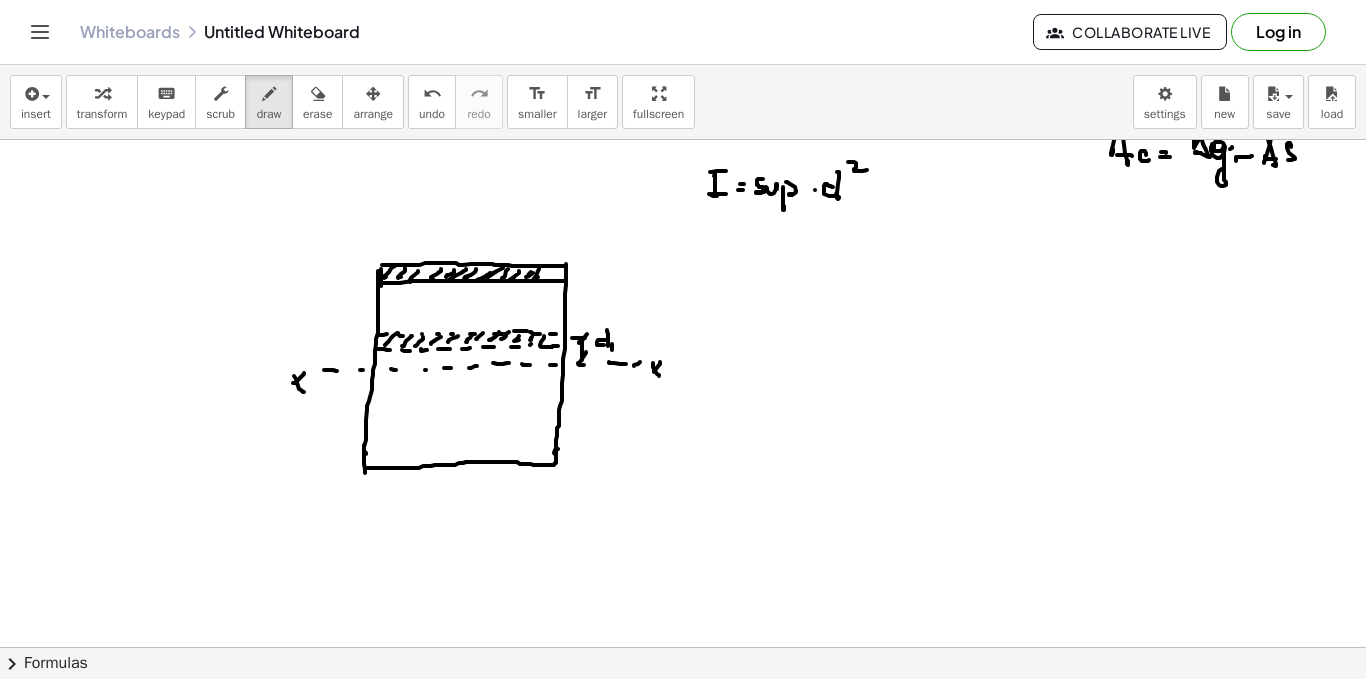click at bounding box center [683, -131] 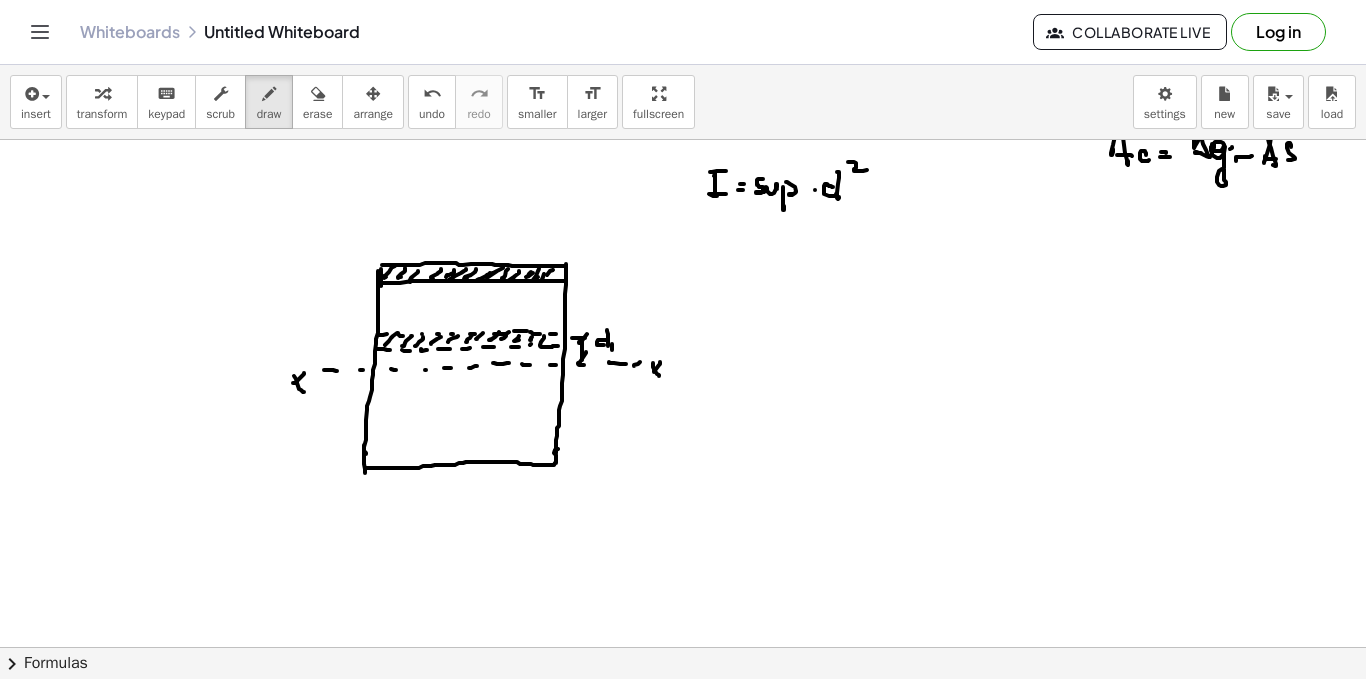 click at bounding box center [683, -131] 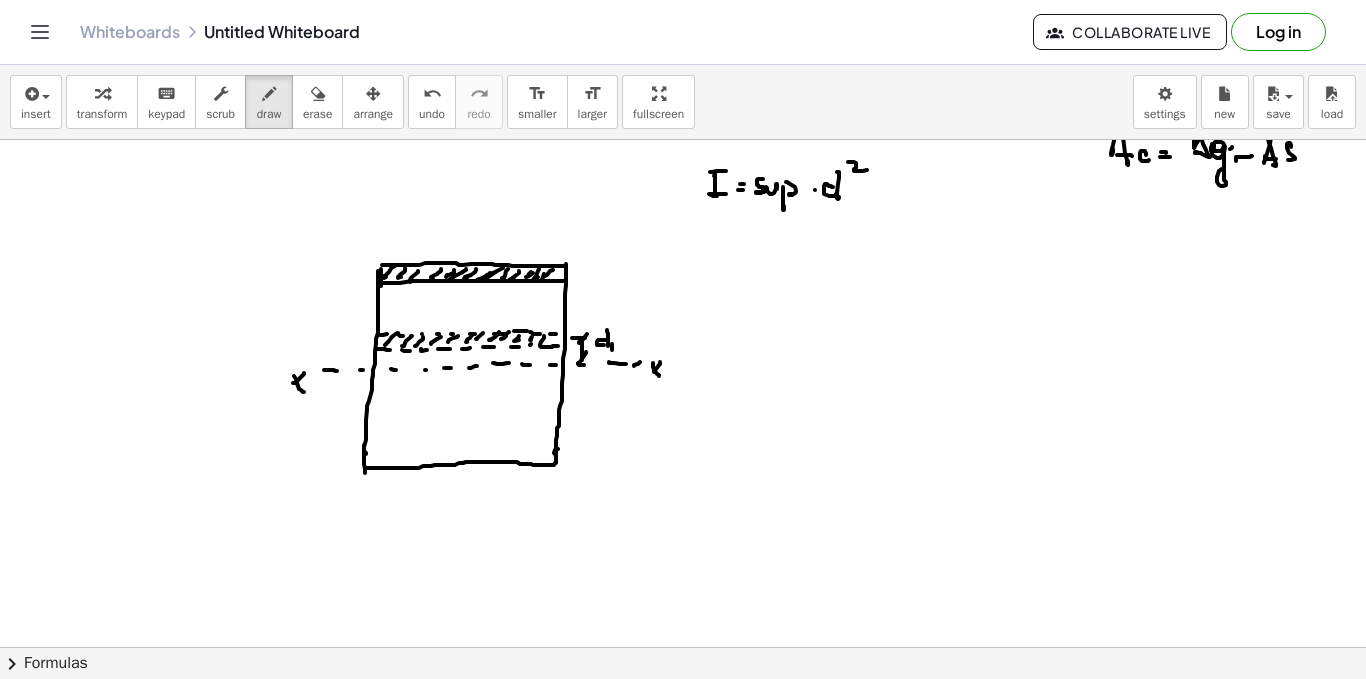 click at bounding box center [683, -131] 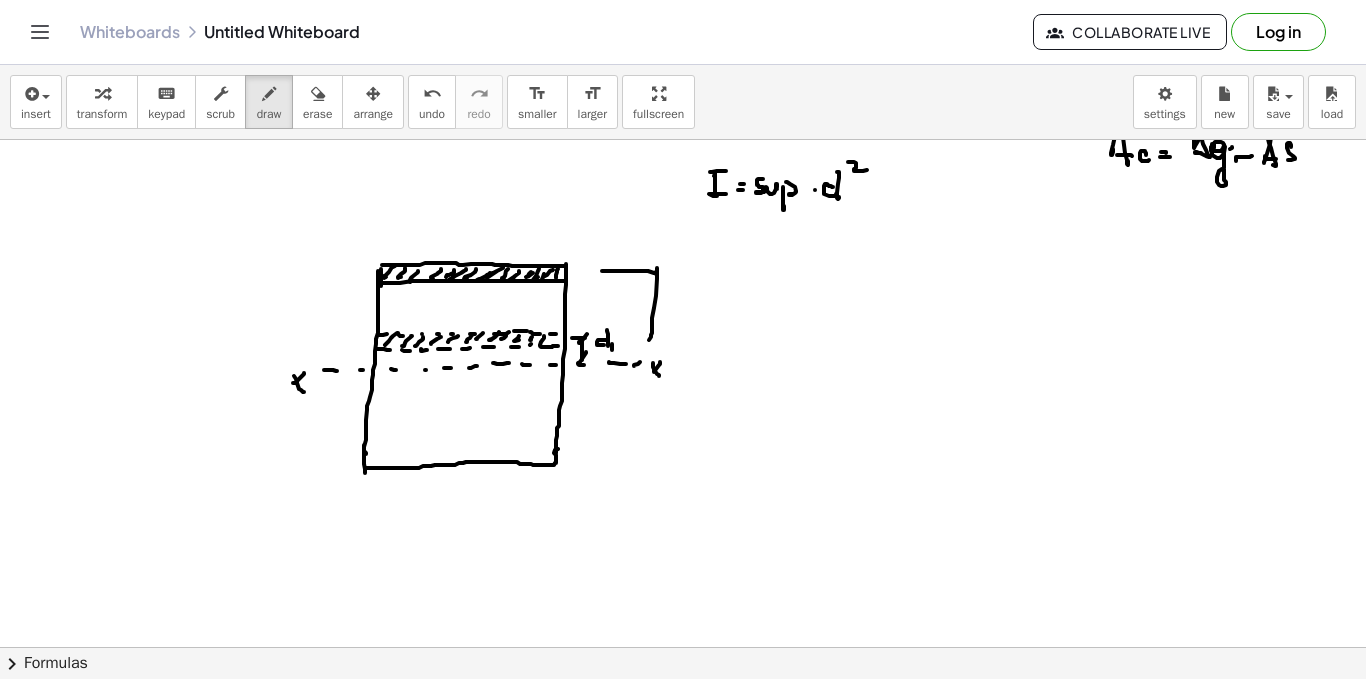 click at bounding box center [683, -131] 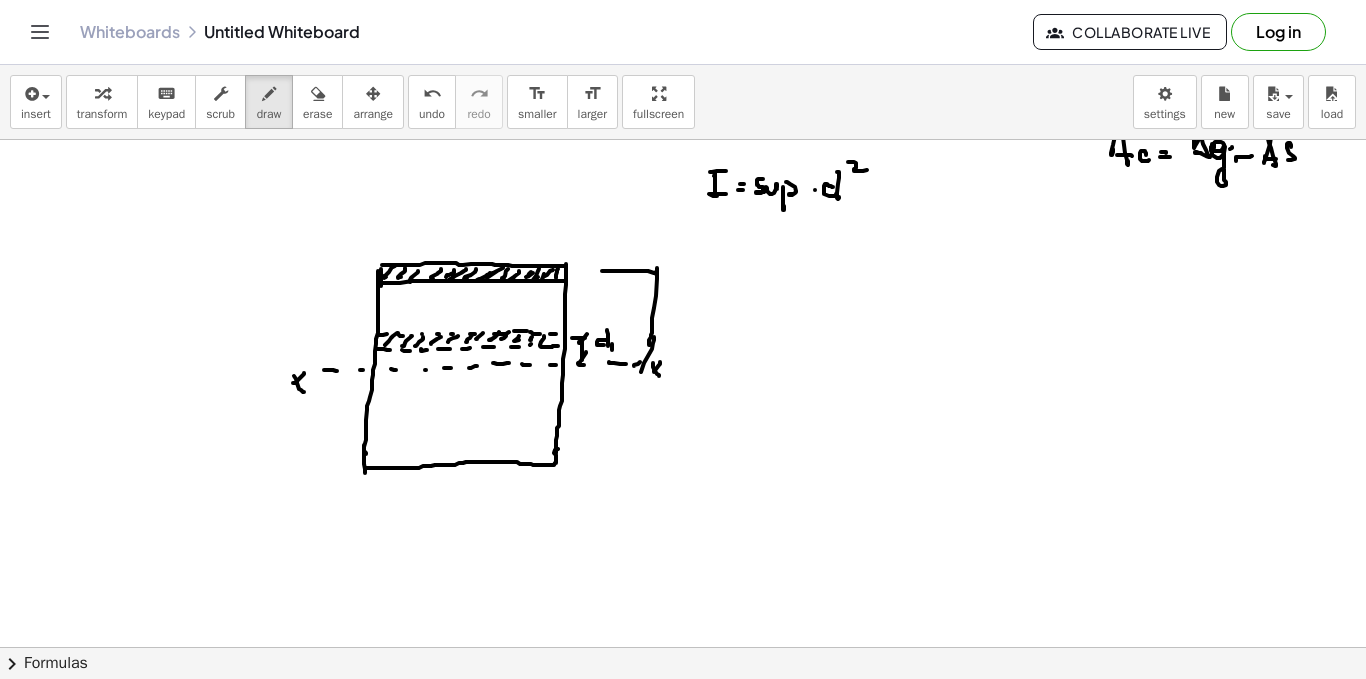 click at bounding box center (683, -131) 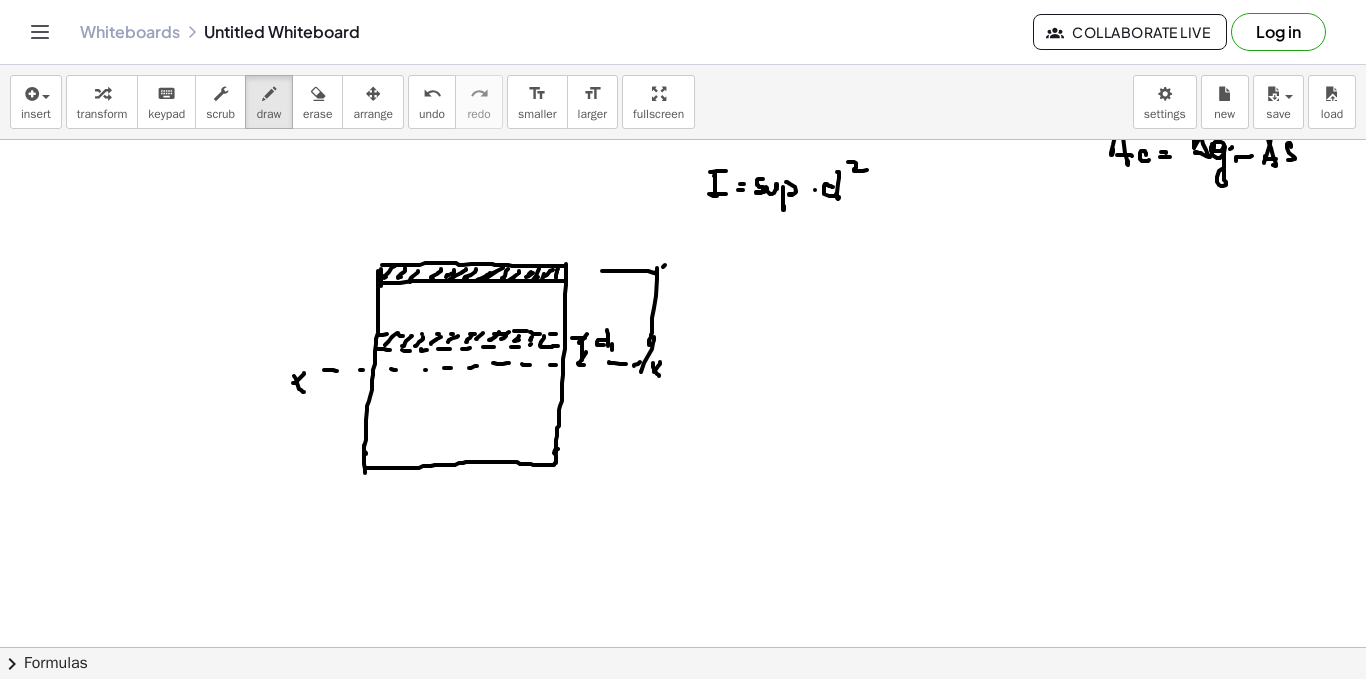 click at bounding box center (683, -131) 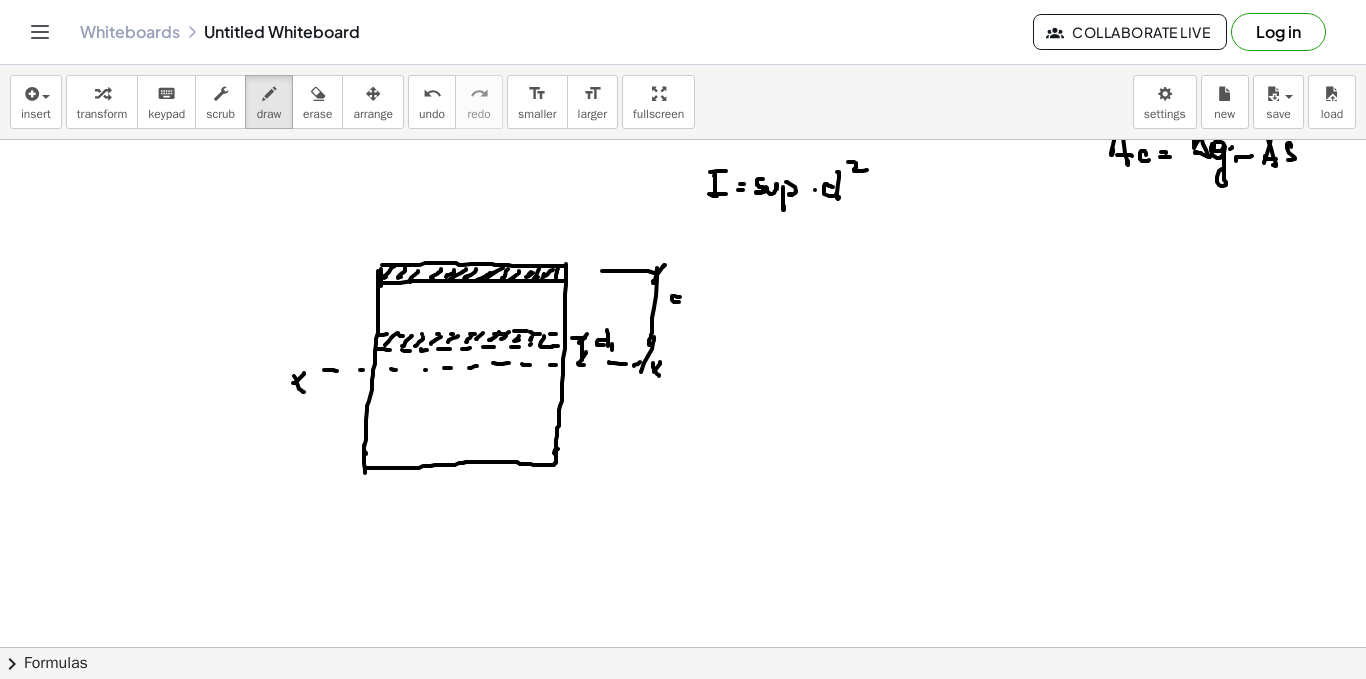click at bounding box center [683, -131] 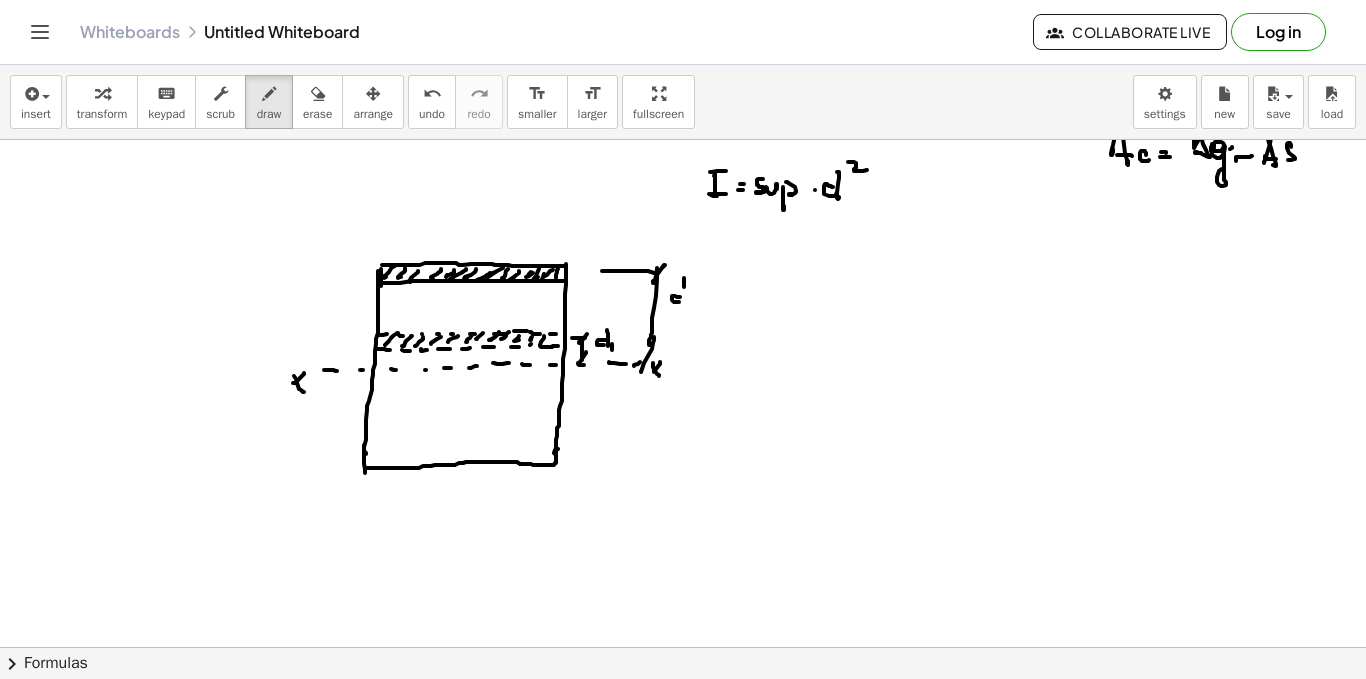 click at bounding box center [683, -131] 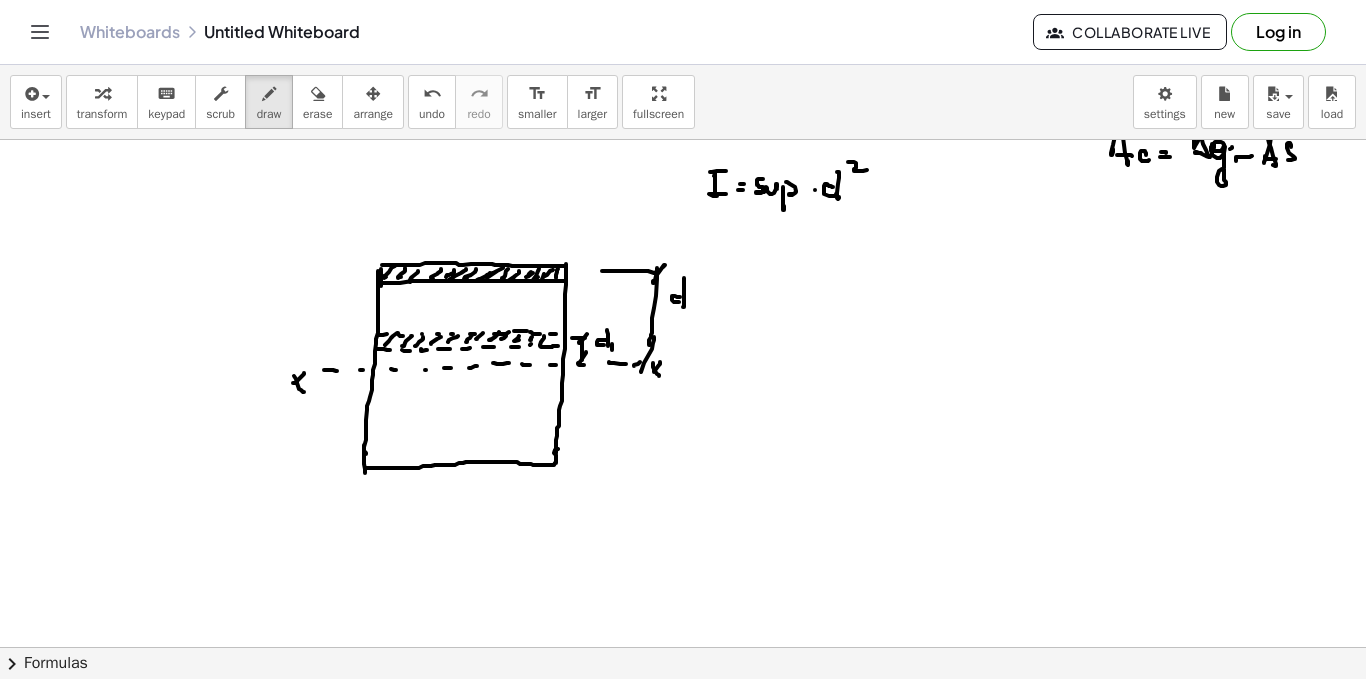 click at bounding box center [683, -131] 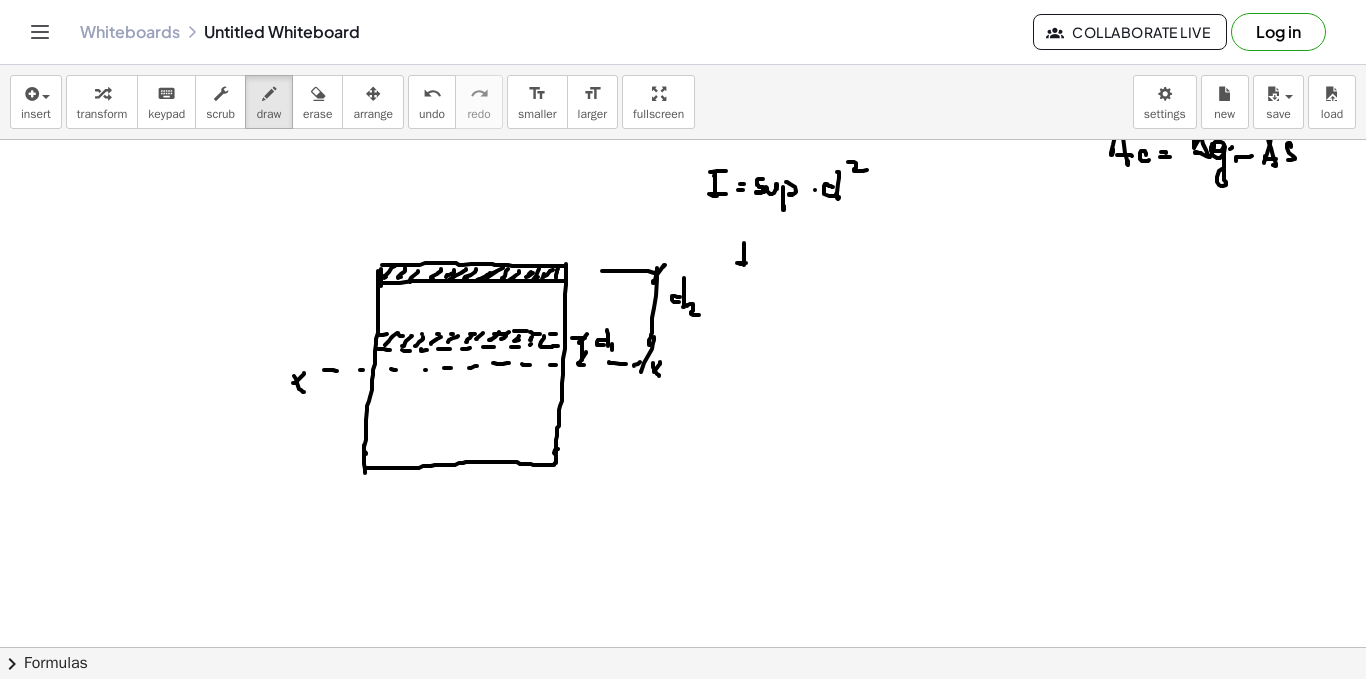 click at bounding box center (683, -131) 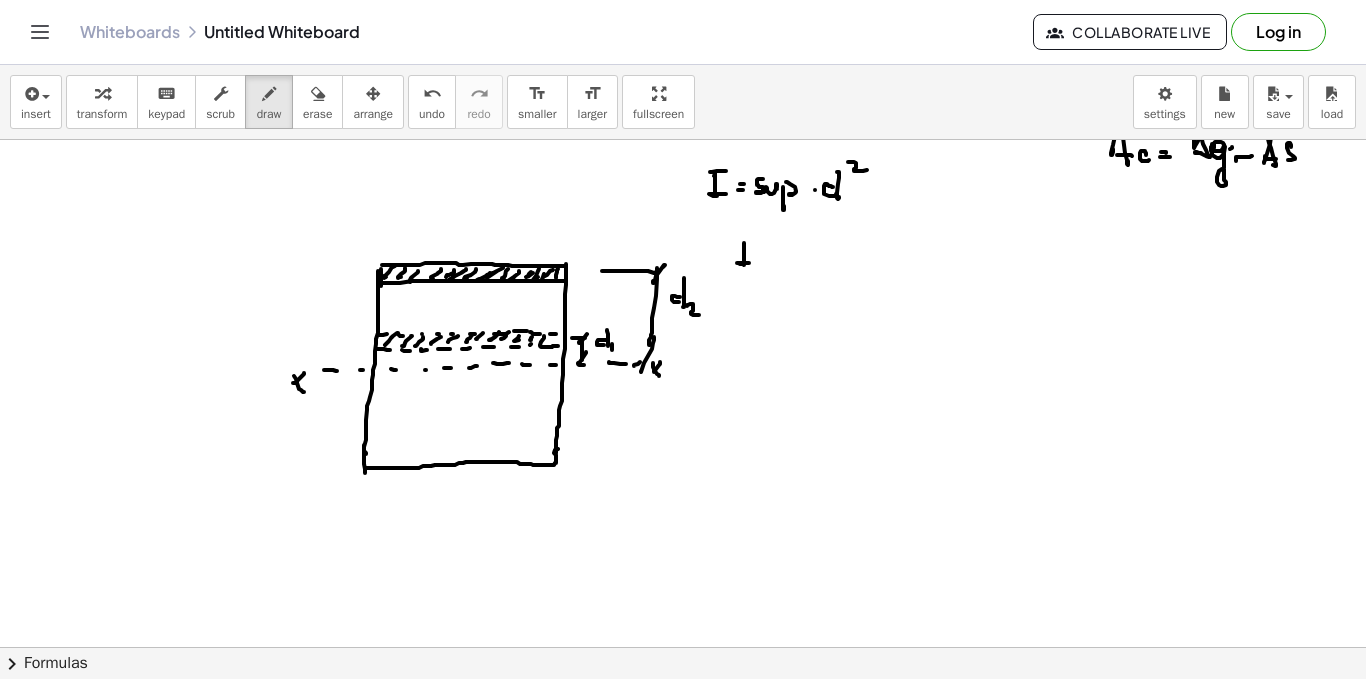 click at bounding box center [683, -131] 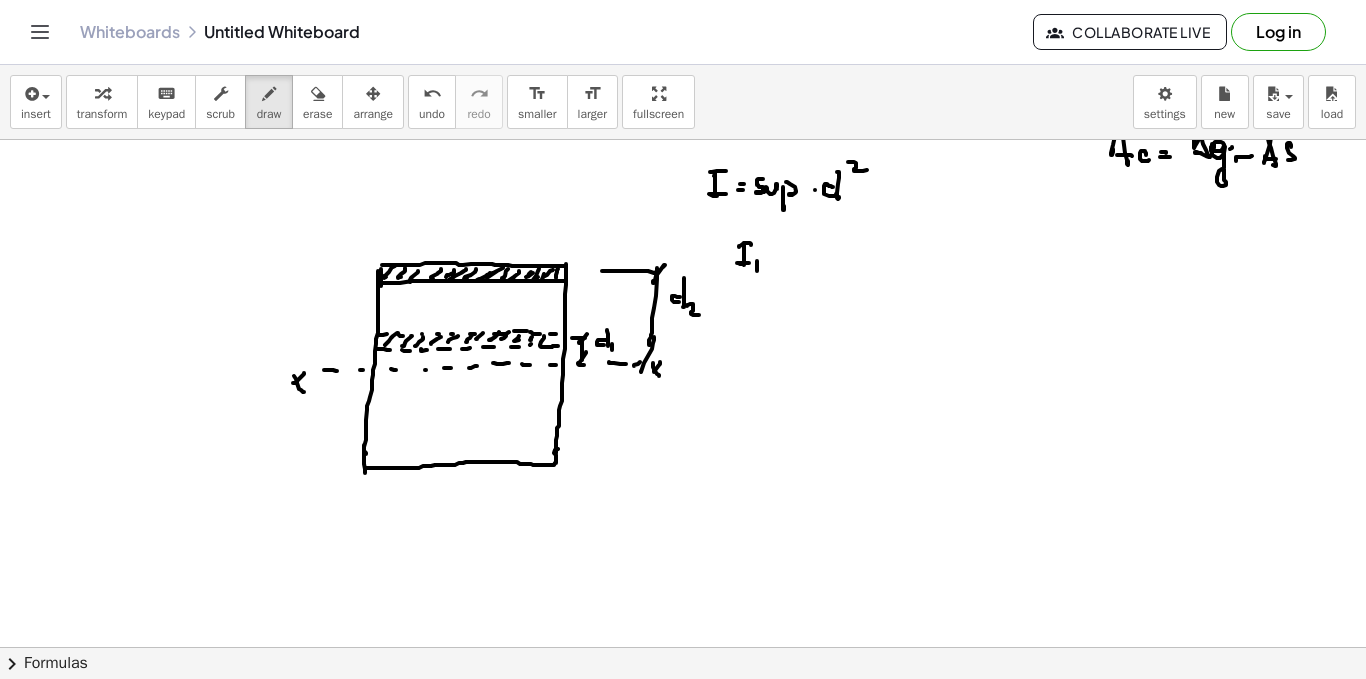 click at bounding box center [683, -131] 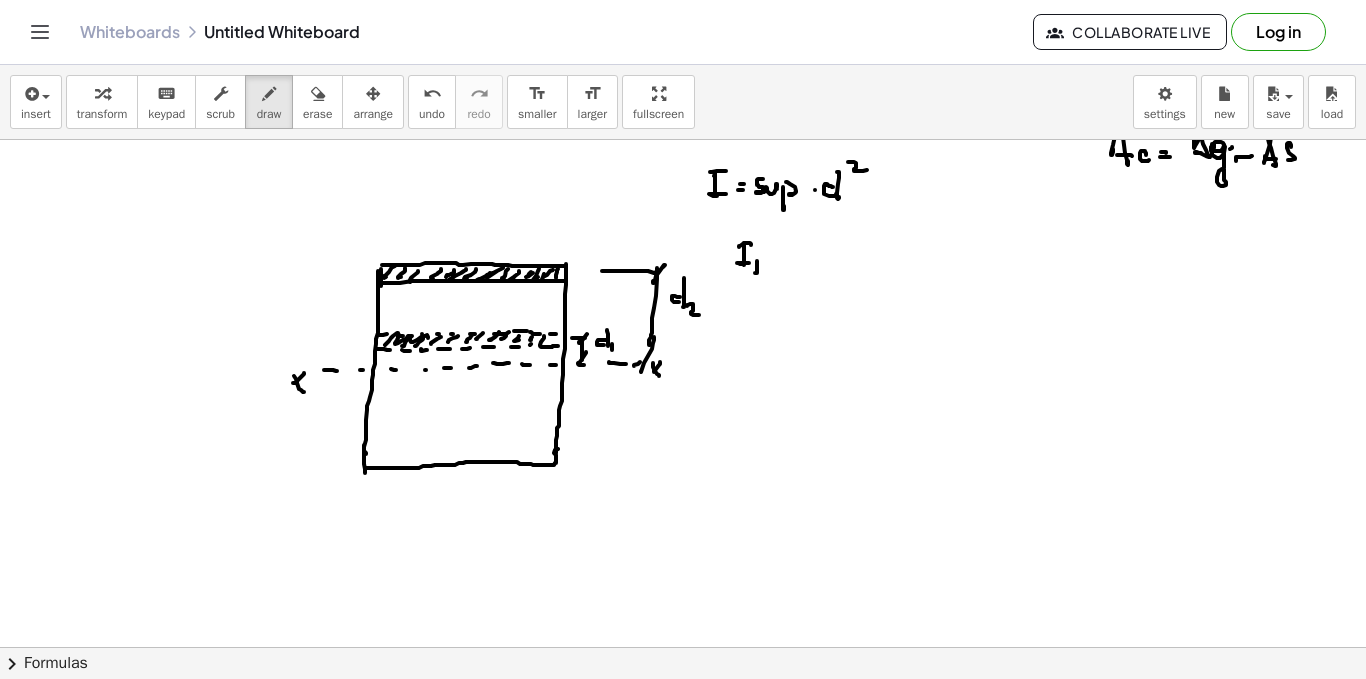click at bounding box center (683, -131) 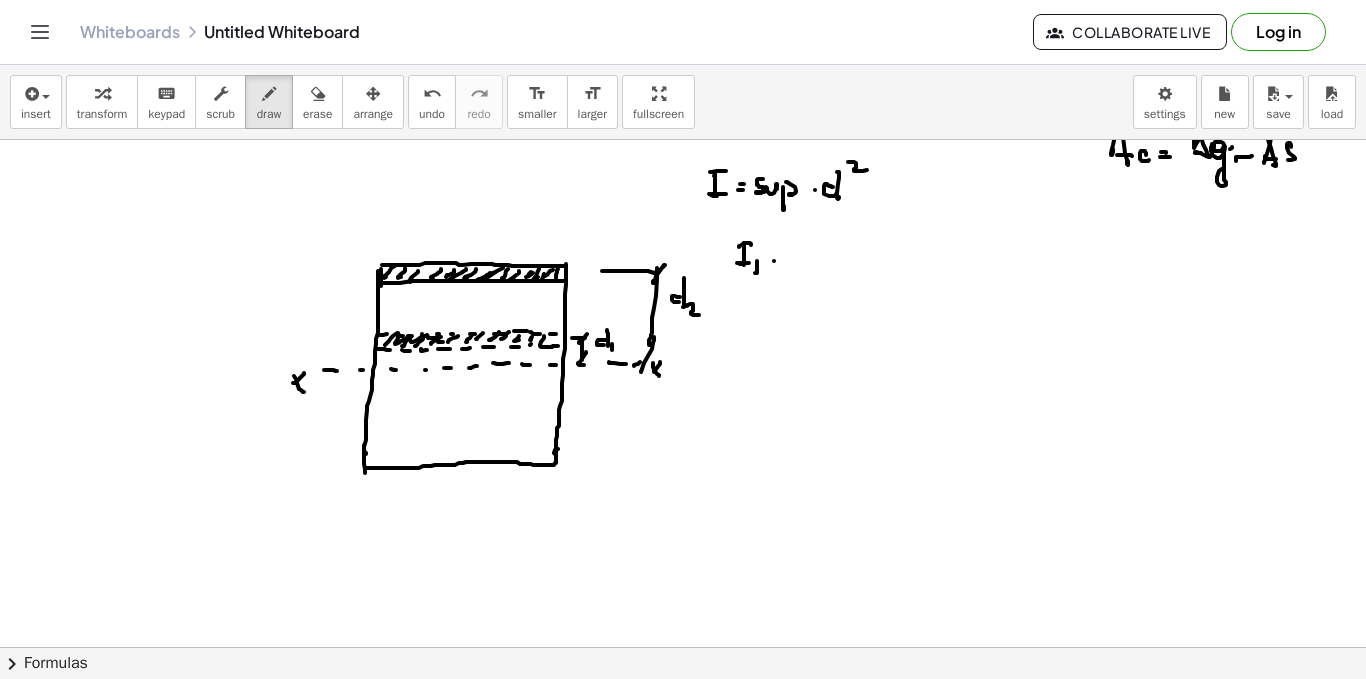 click at bounding box center [683, -131] 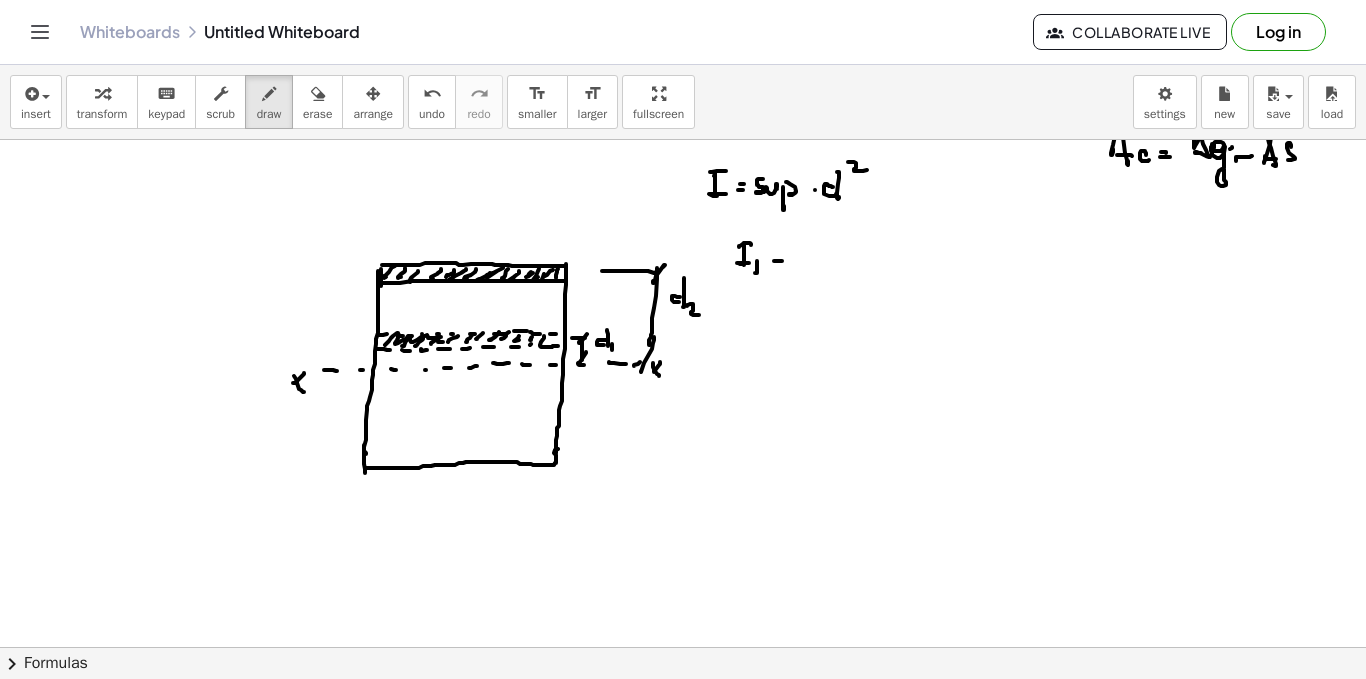 click at bounding box center (683, -131) 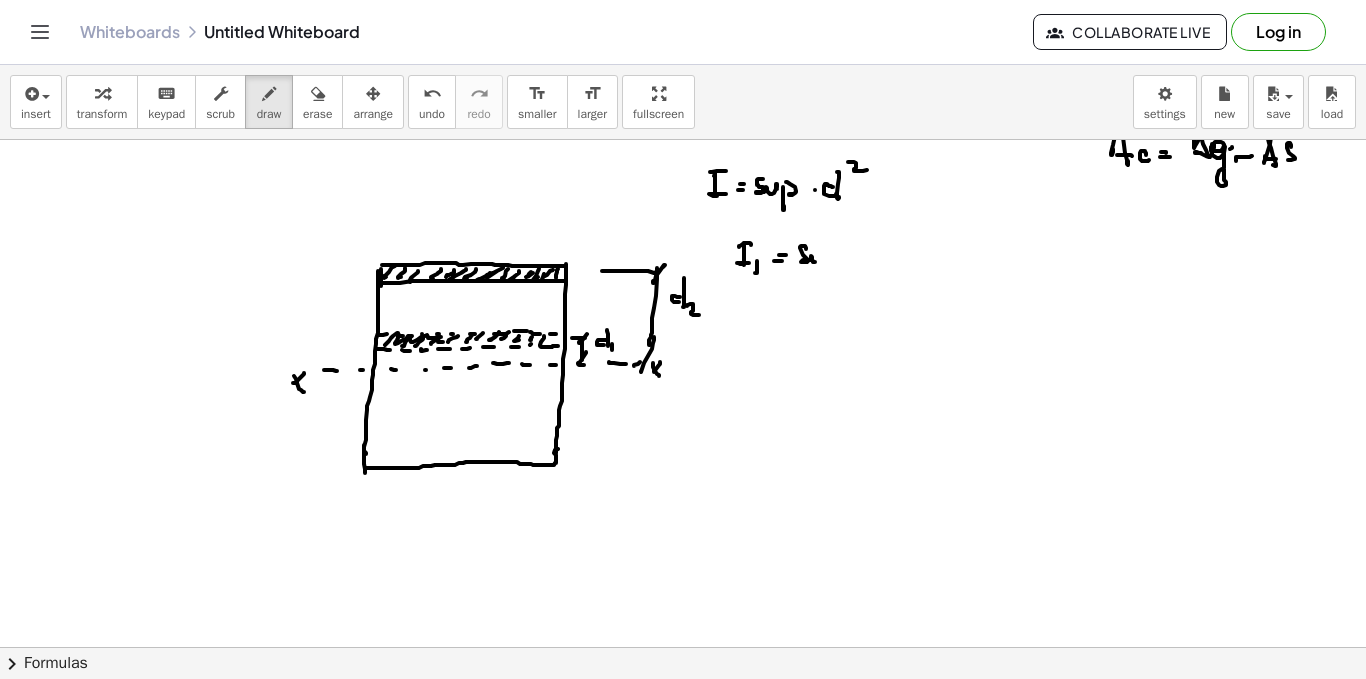 click at bounding box center (683, -131) 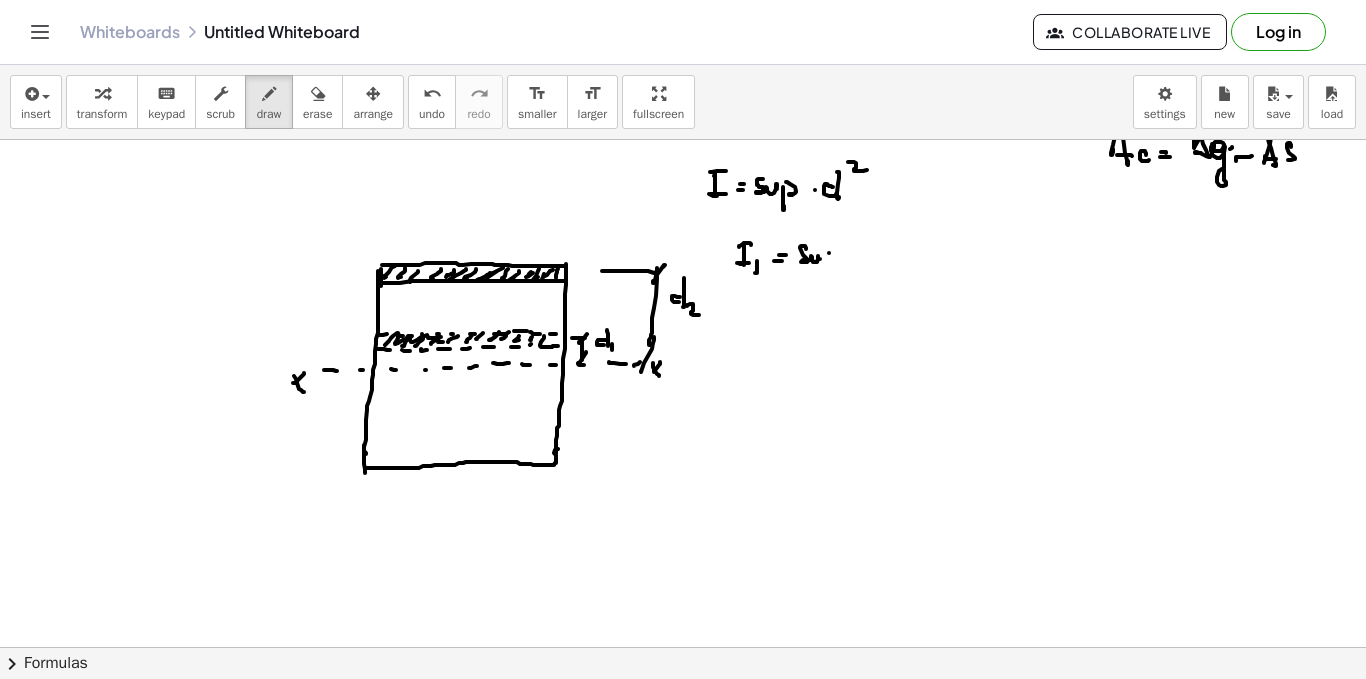 click at bounding box center [683, -131] 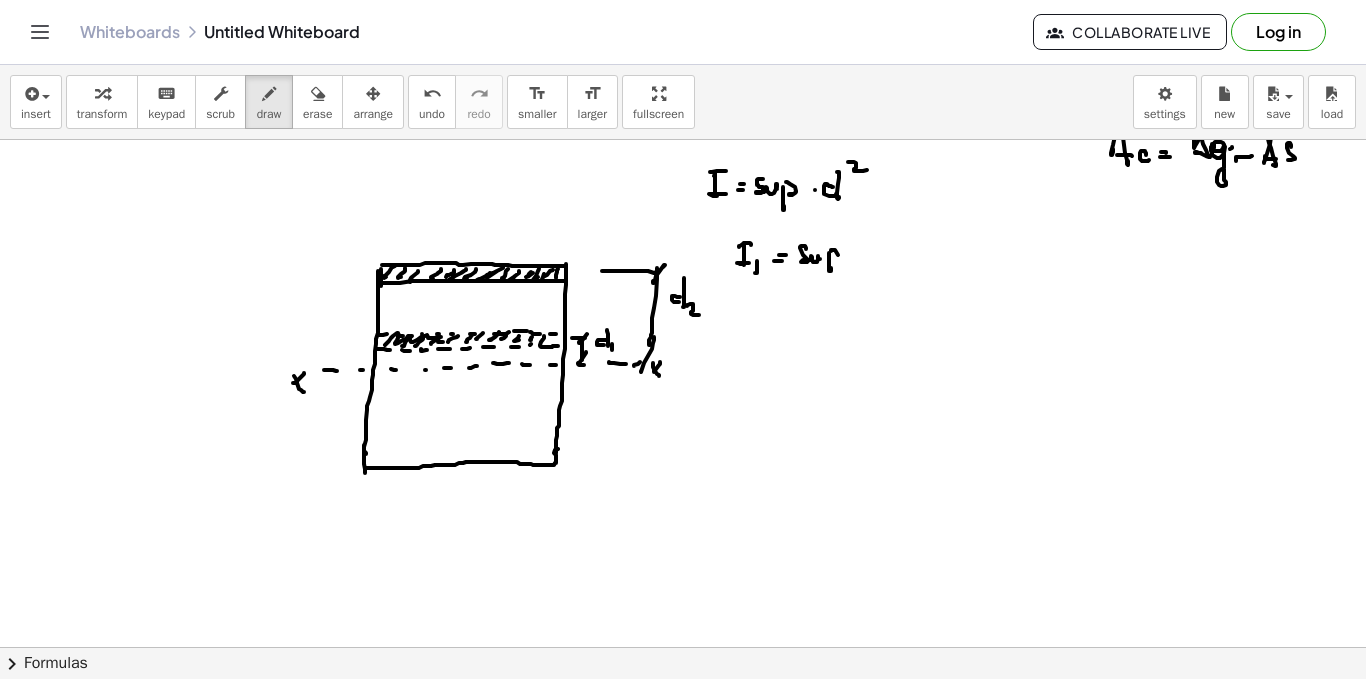 click at bounding box center [683, -131] 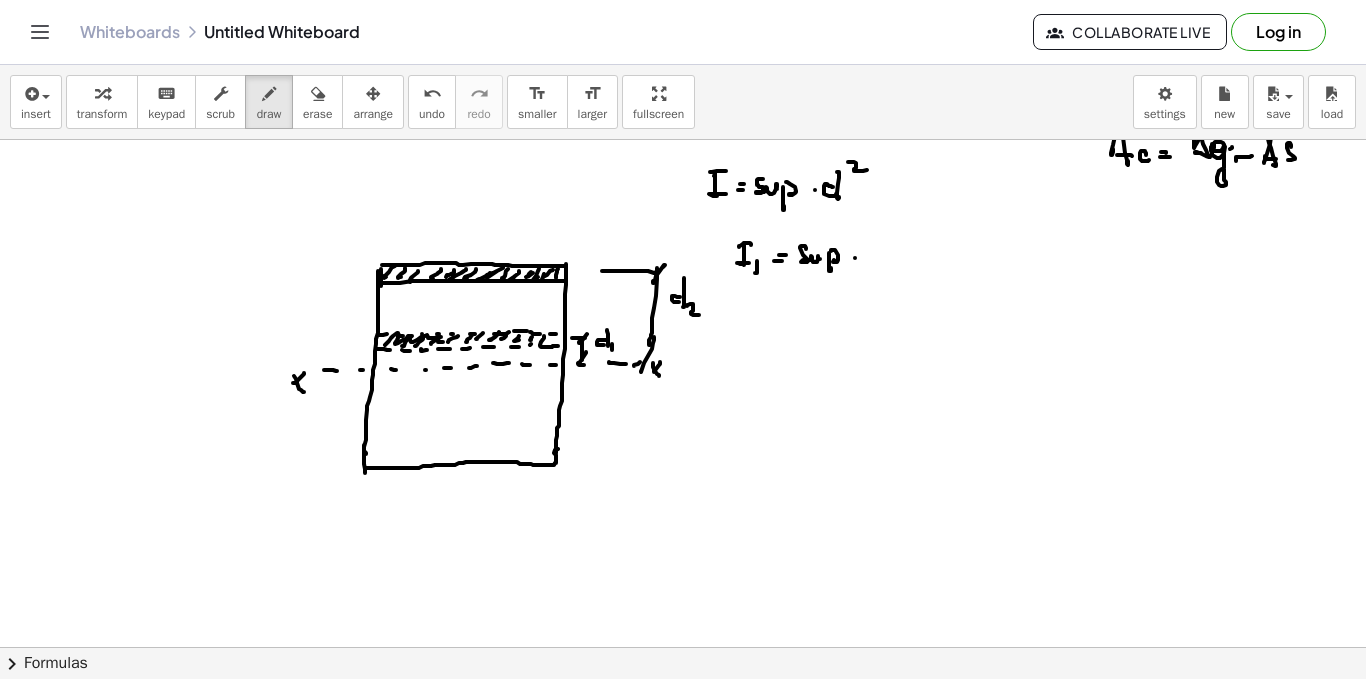 click at bounding box center (683, -131) 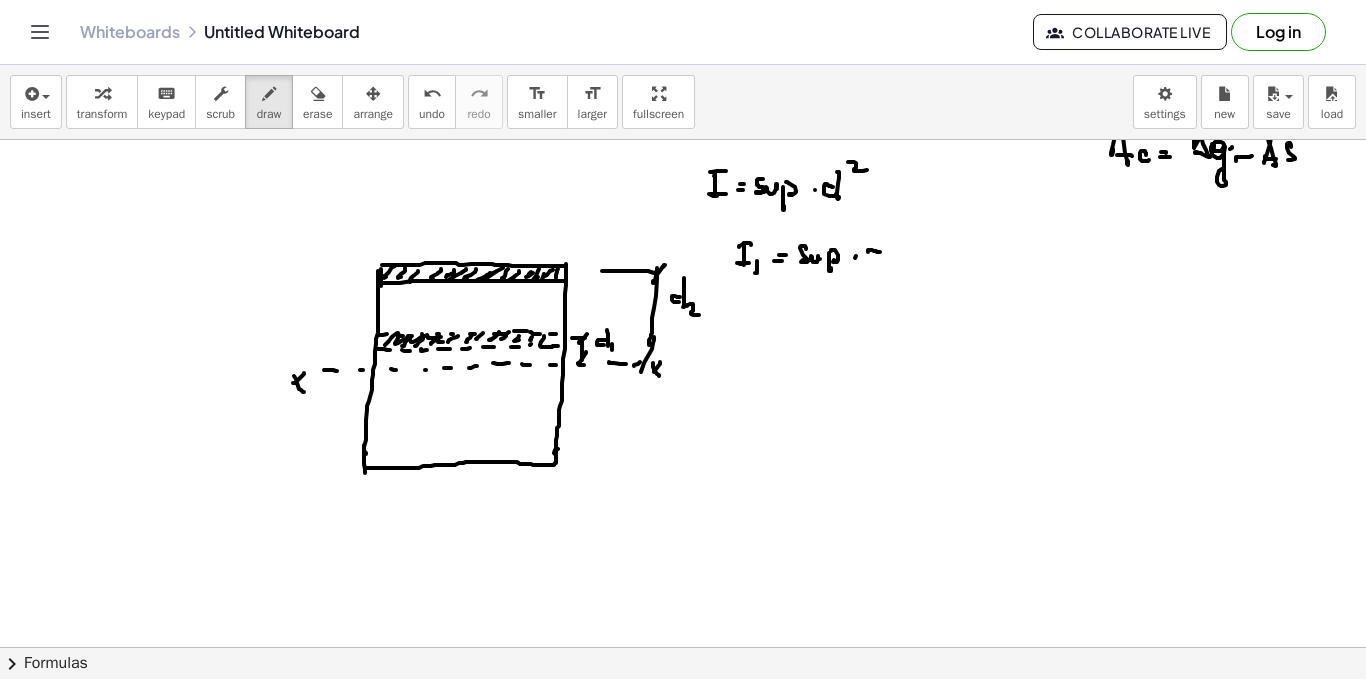 click at bounding box center [683, -131] 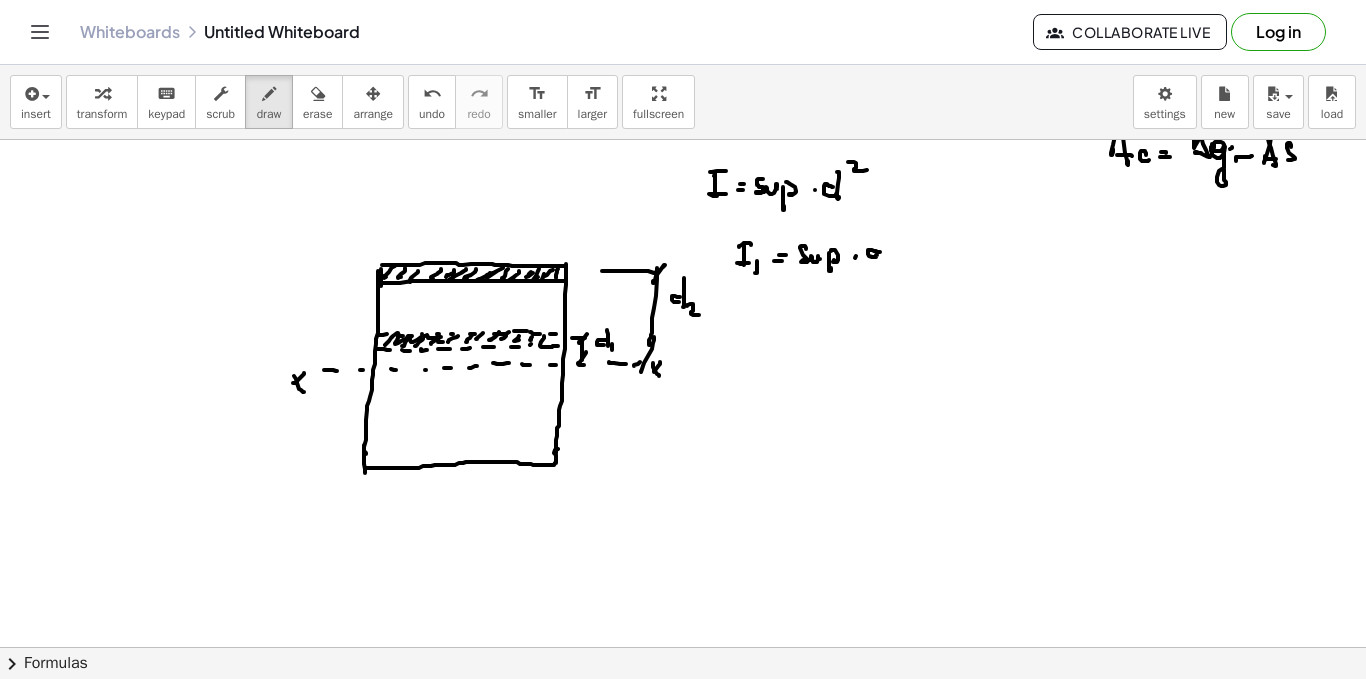 click at bounding box center [683, -131] 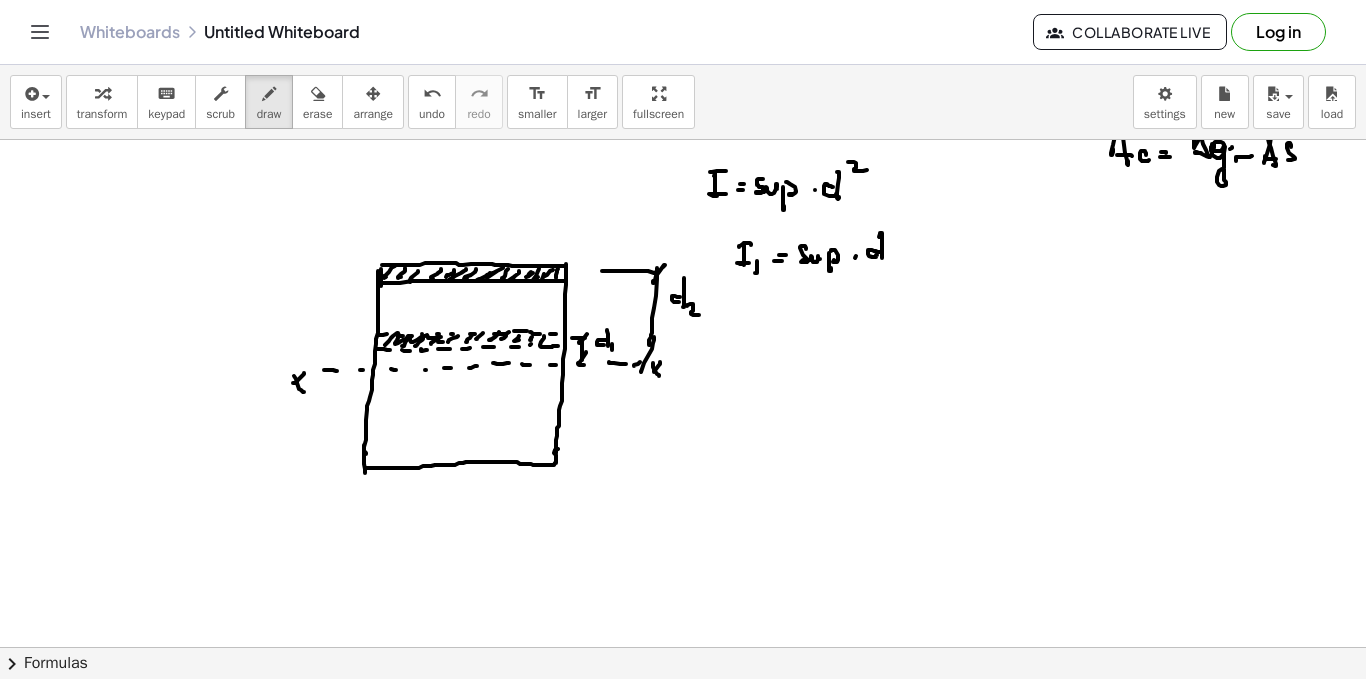 click at bounding box center (683, -131) 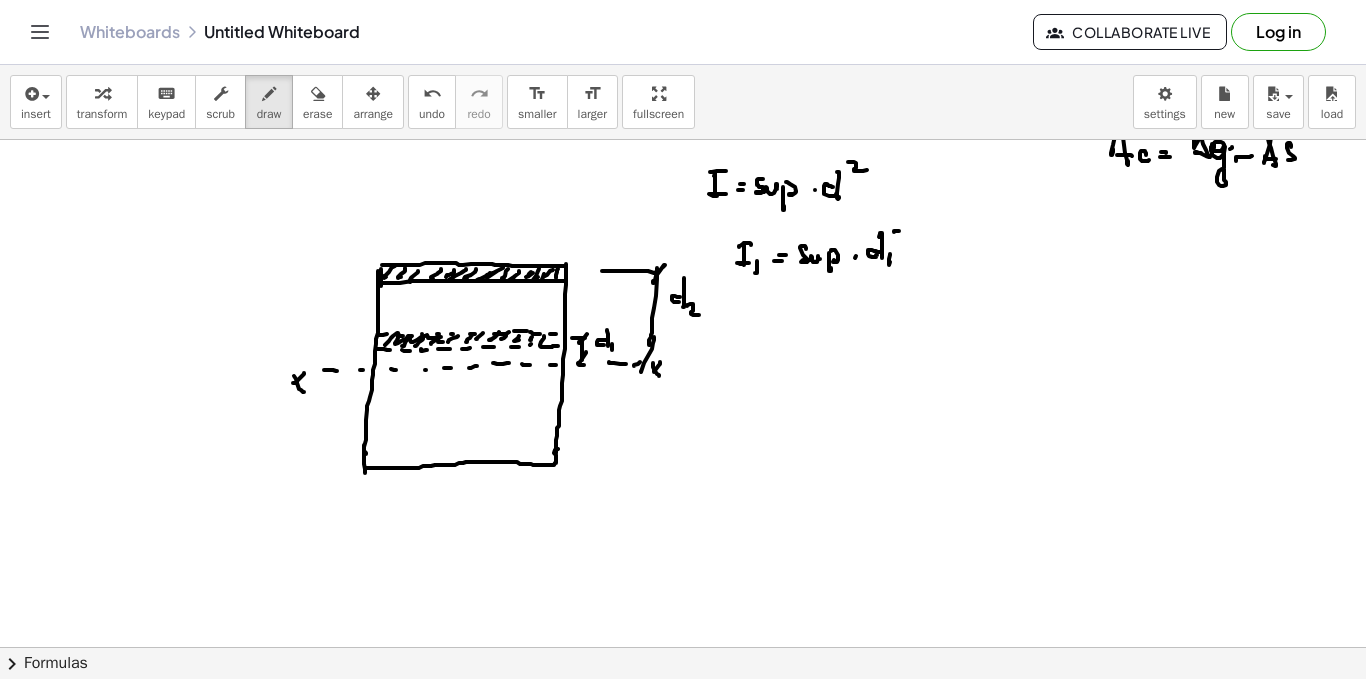 click at bounding box center [683, -131] 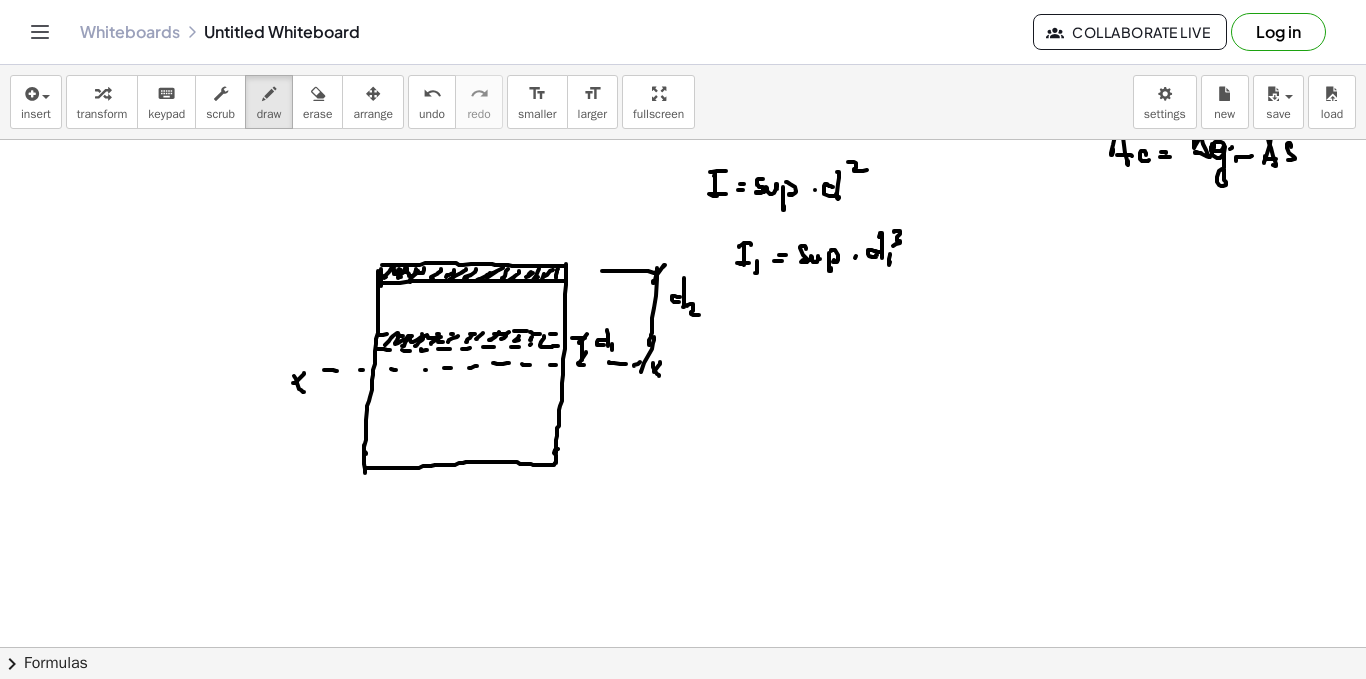 click at bounding box center (683, -131) 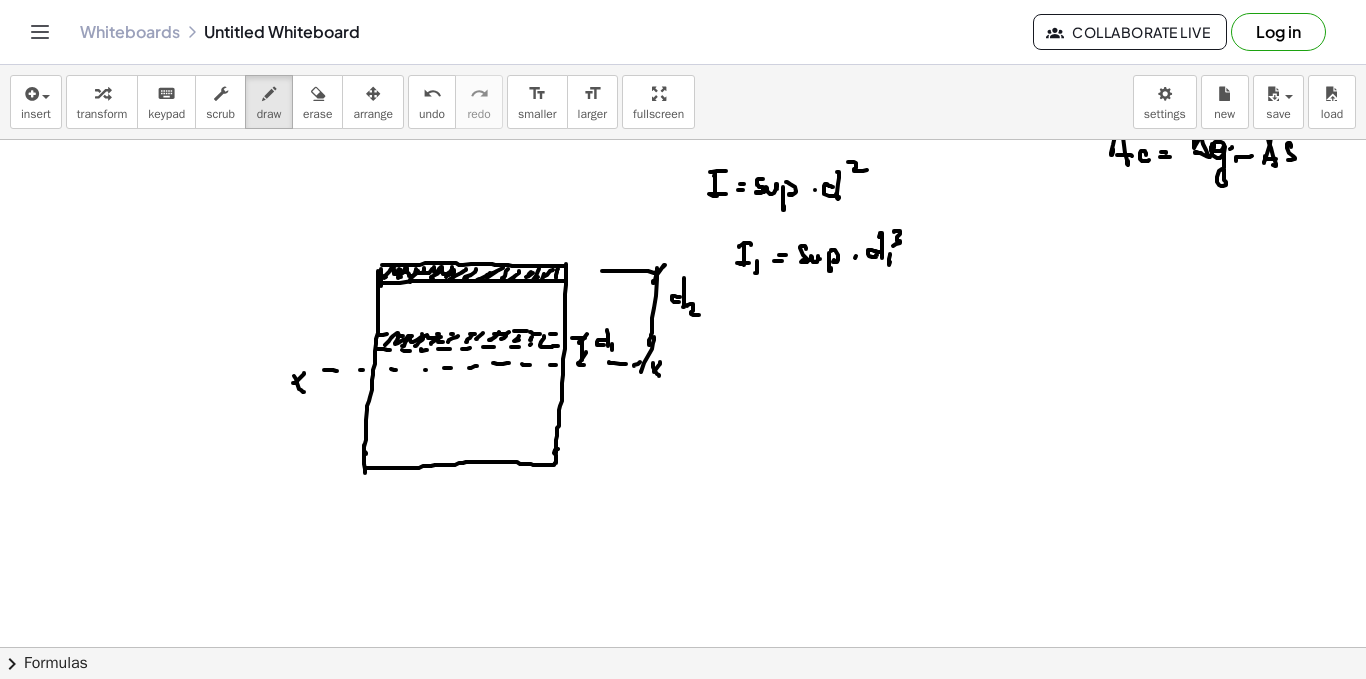 click at bounding box center [683, -131] 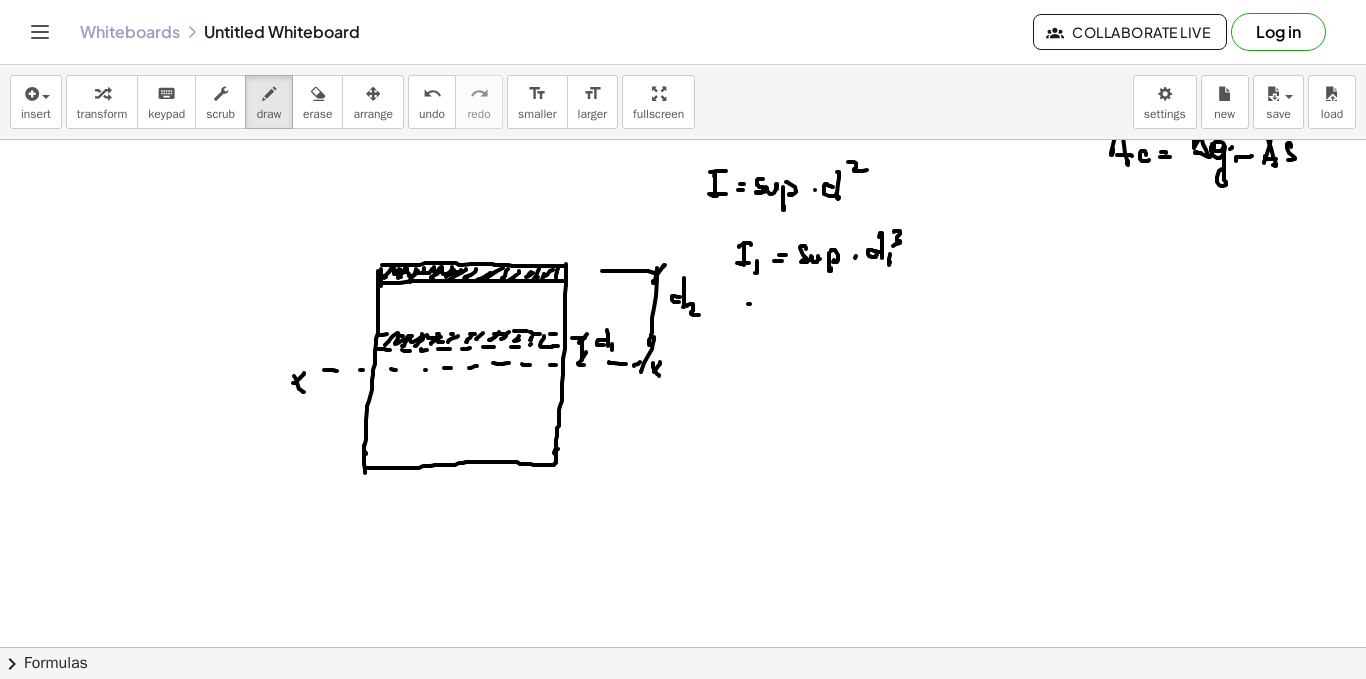 click at bounding box center [683, -131] 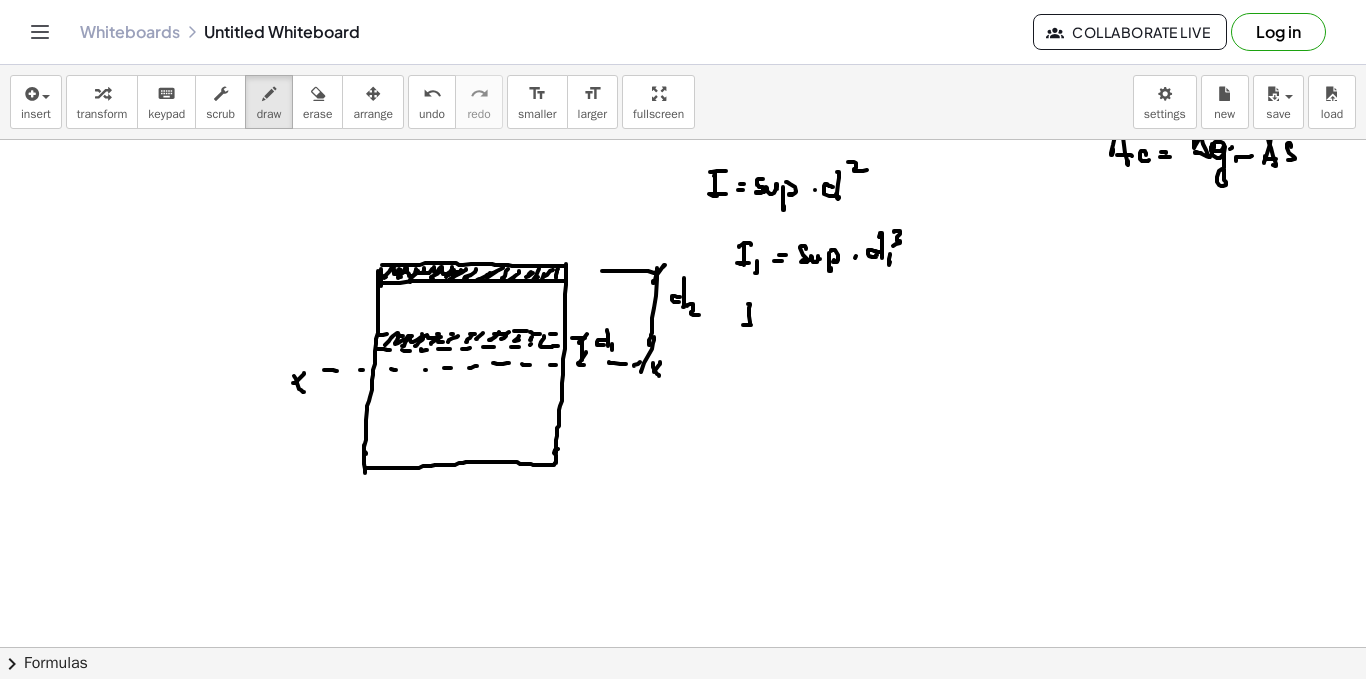 click at bounding box center [683, -131] 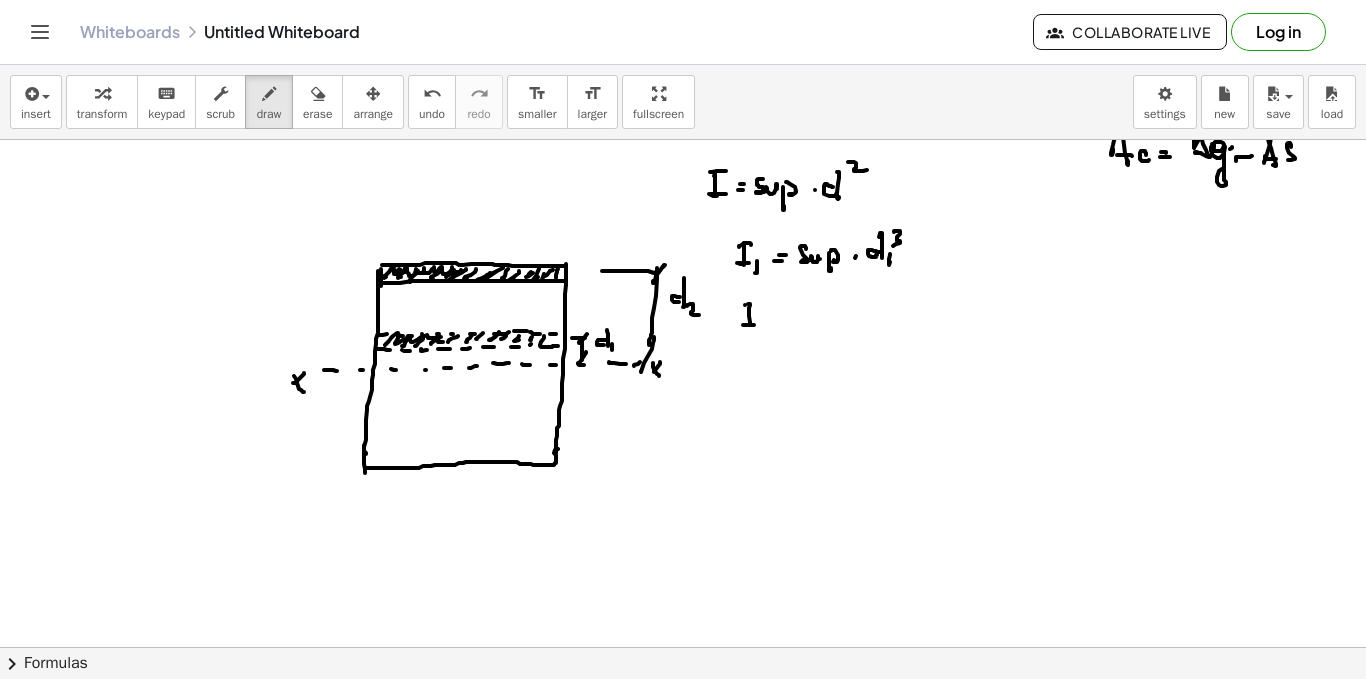 click at bounding box center (683, -131) 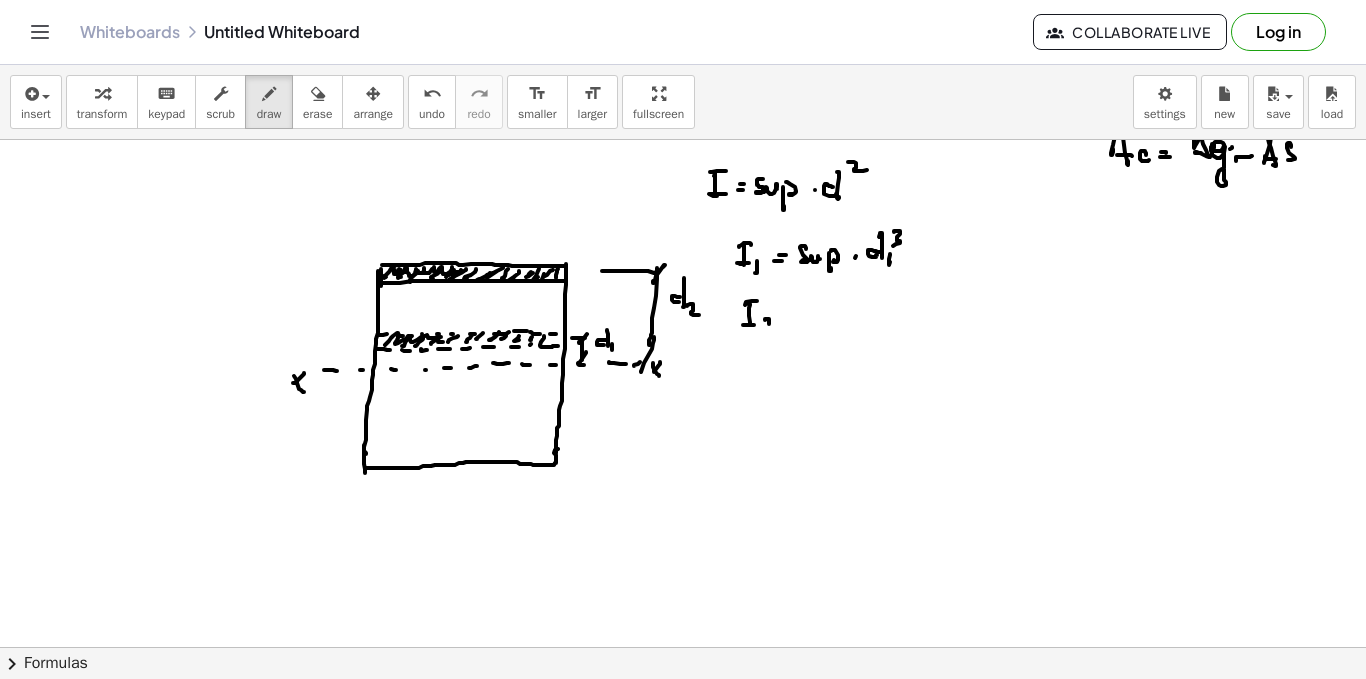 click at bounding box center (683, -131) 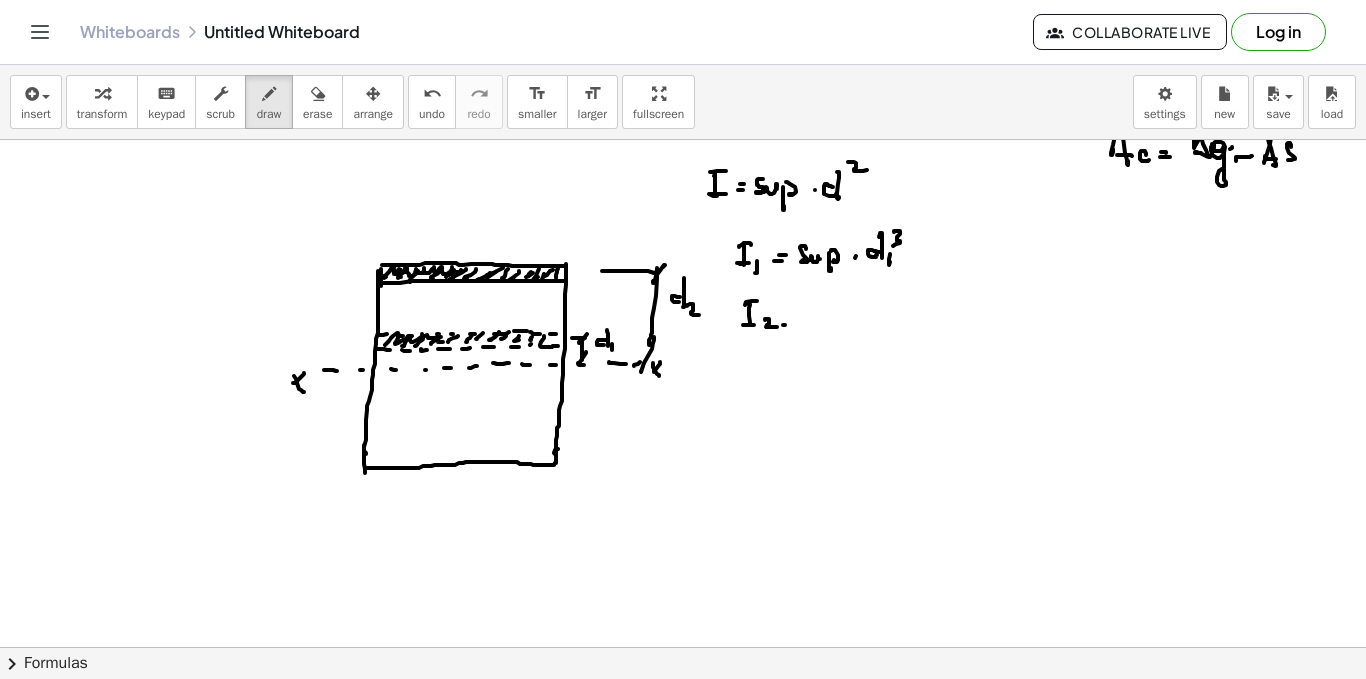 click at bounding box center (683, -131) 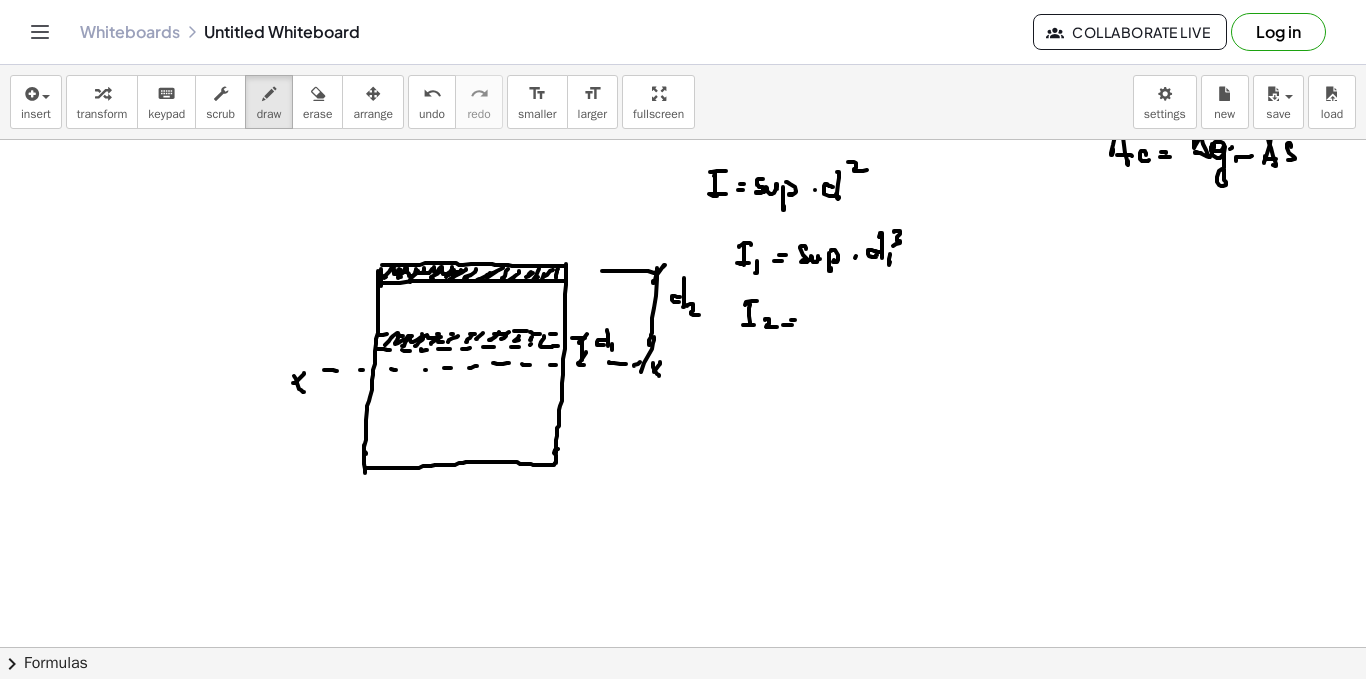 click at bounding box center [683, -131] 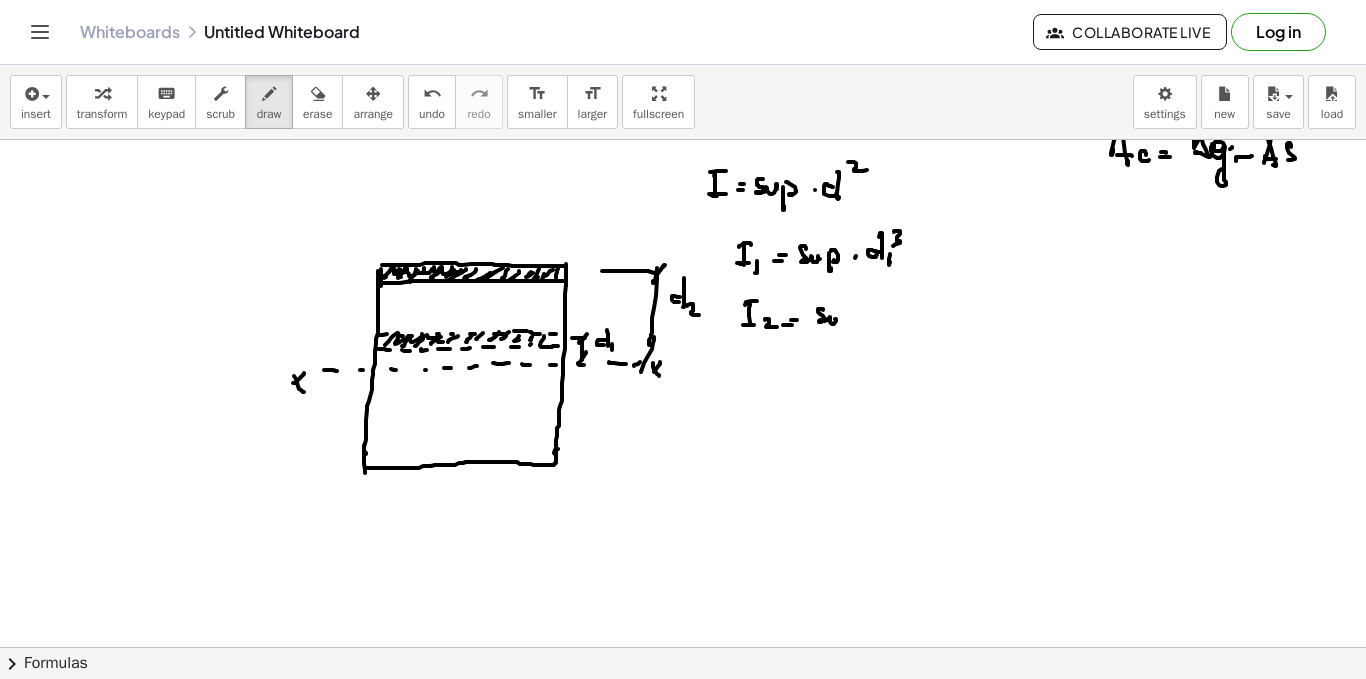 click at bounding box center [683, -131] 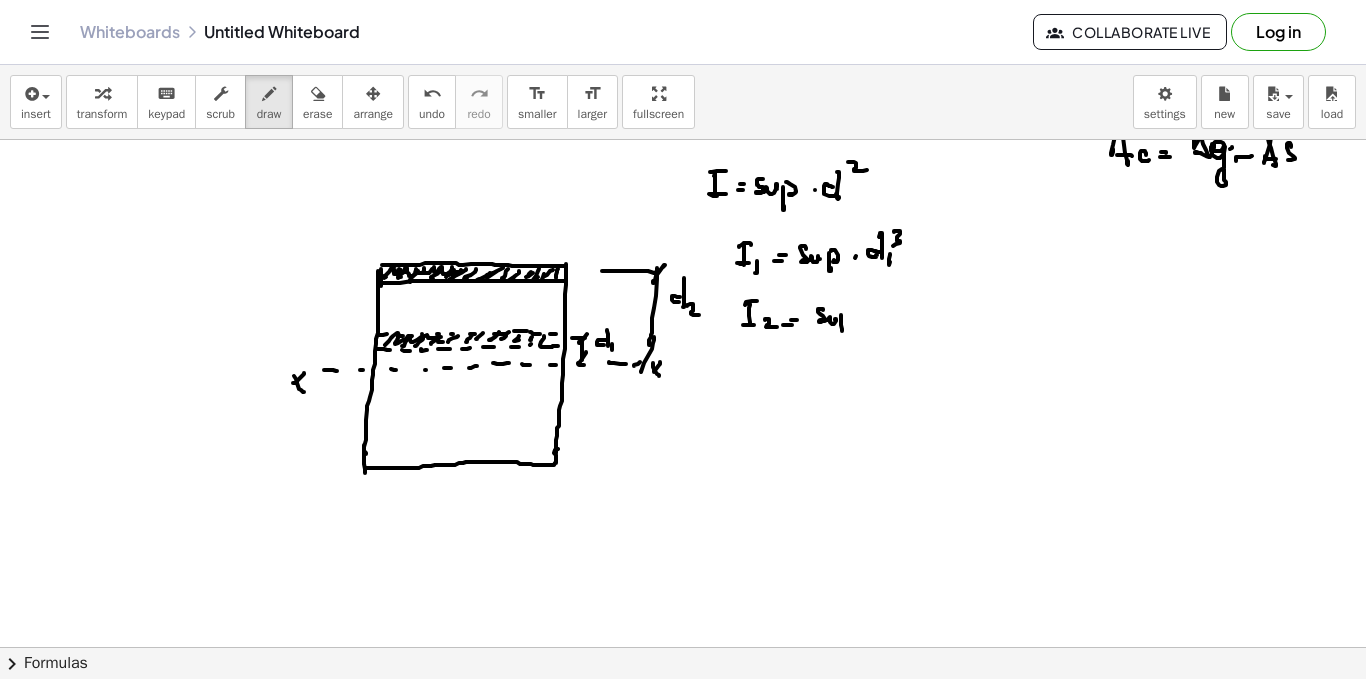 click at bounding box center [683, -131] 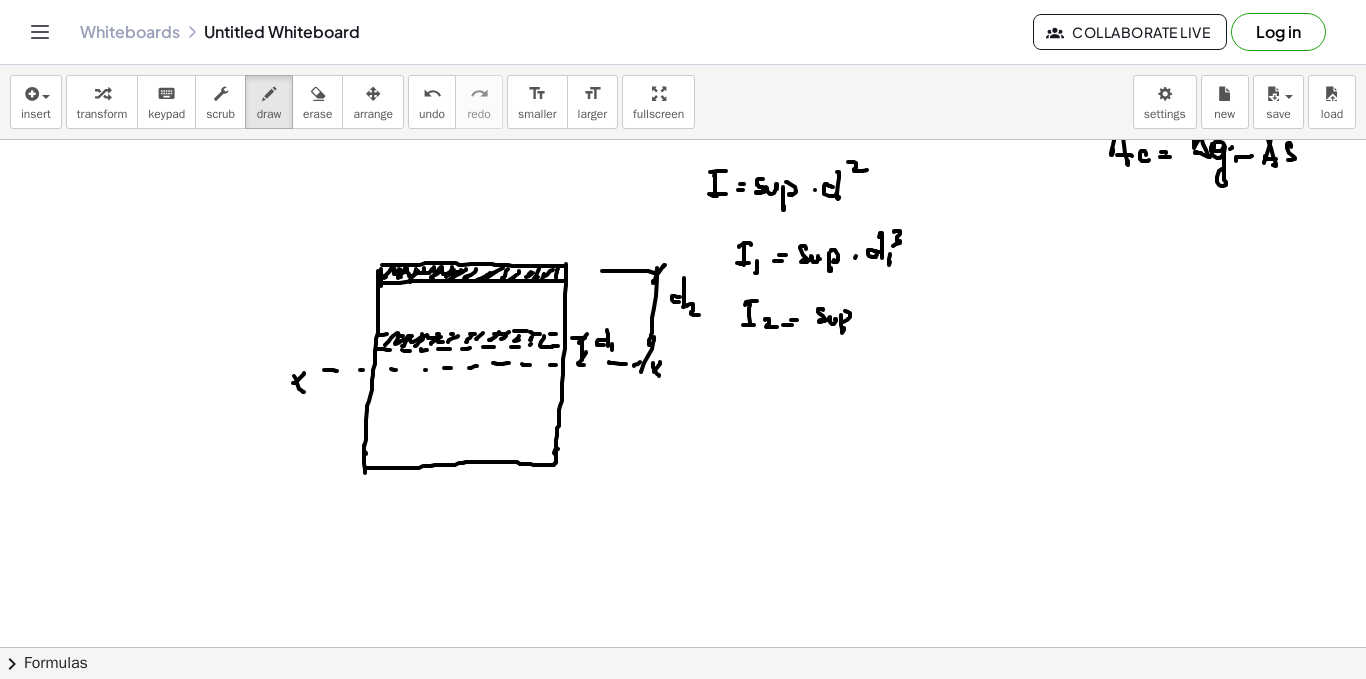 click at bounding box center (683, -131) 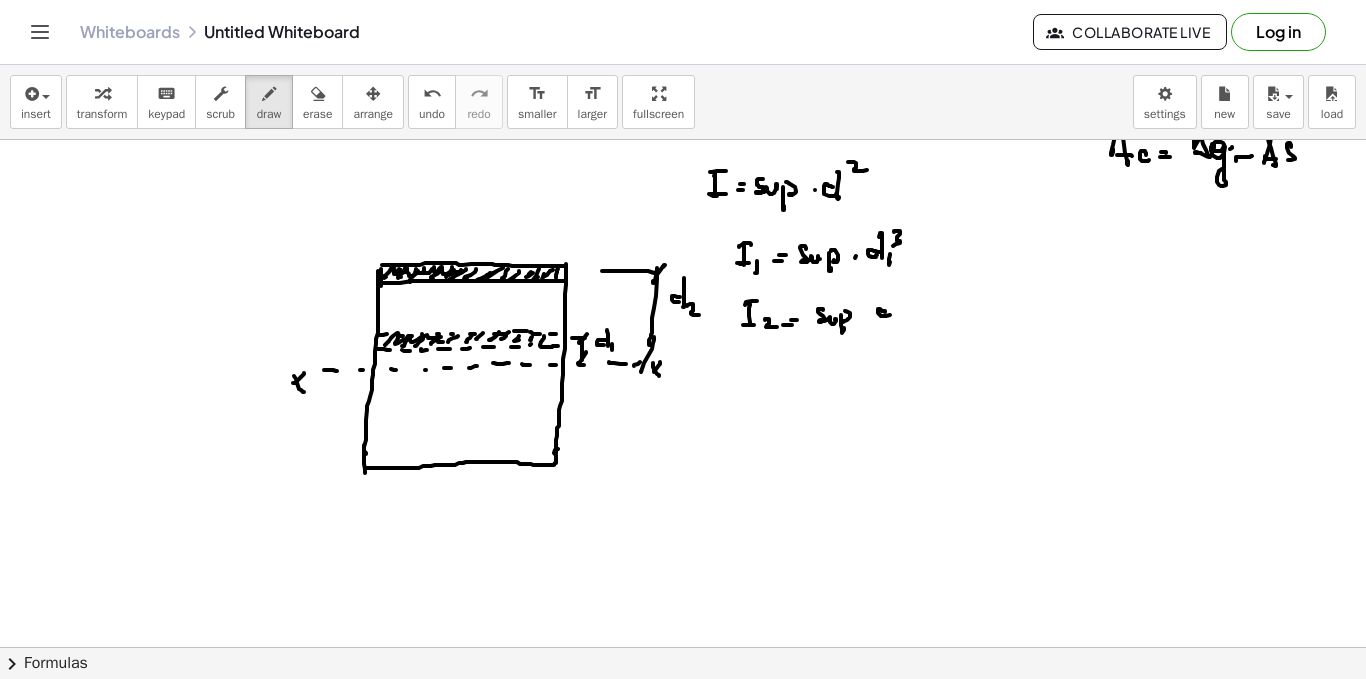 click at bounding box center [683, -131] 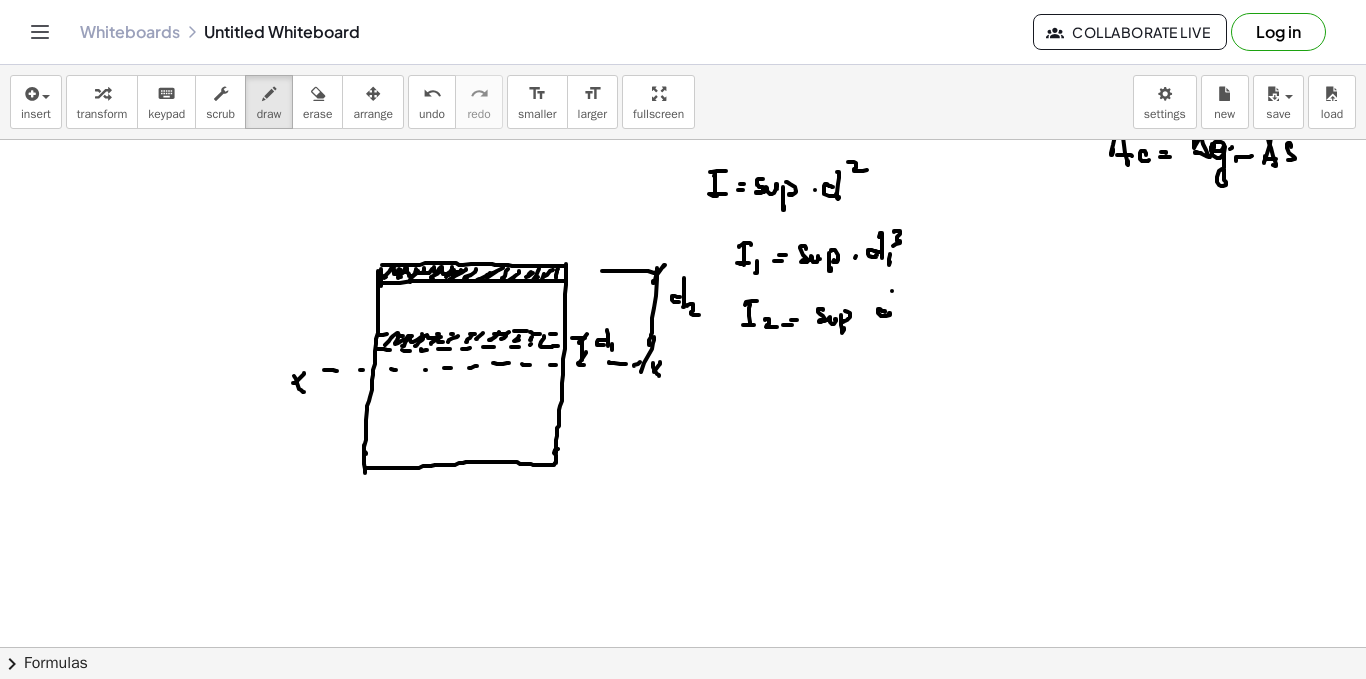 click at bounding box center (683, -131) 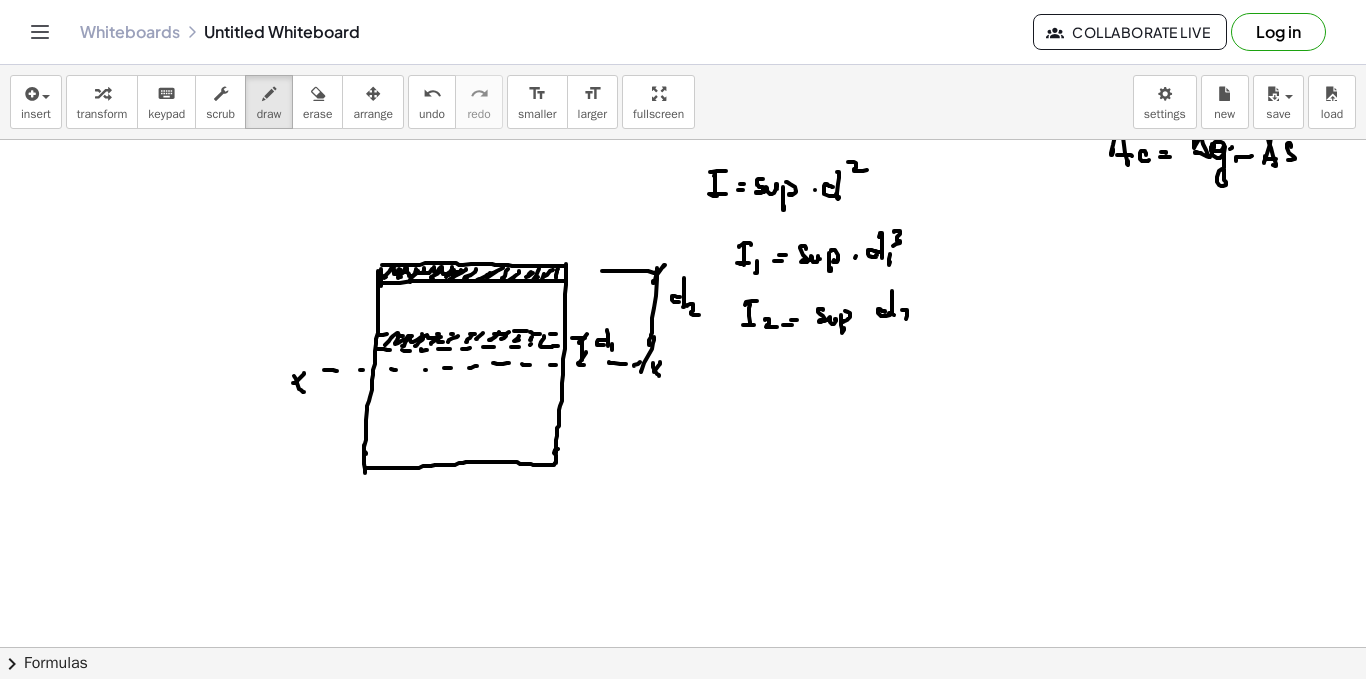 click at bounding box center (683, -131) 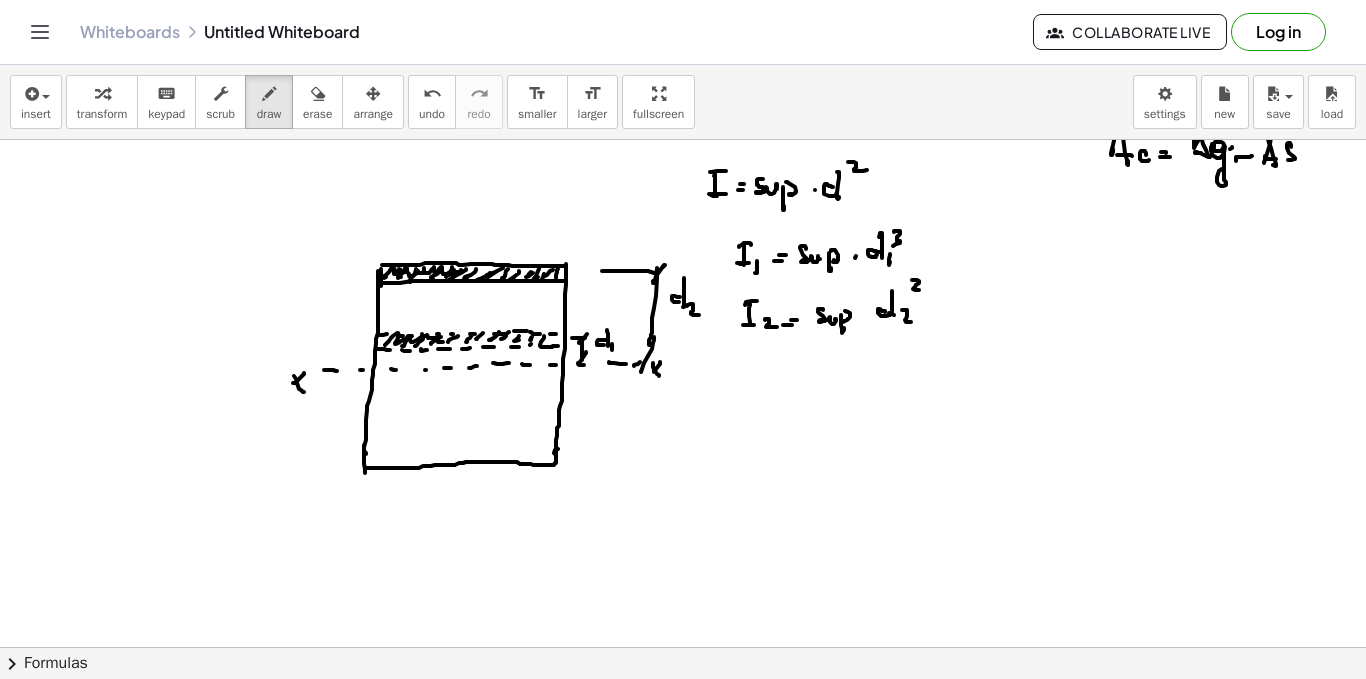 click at bounding box center (683, -131) 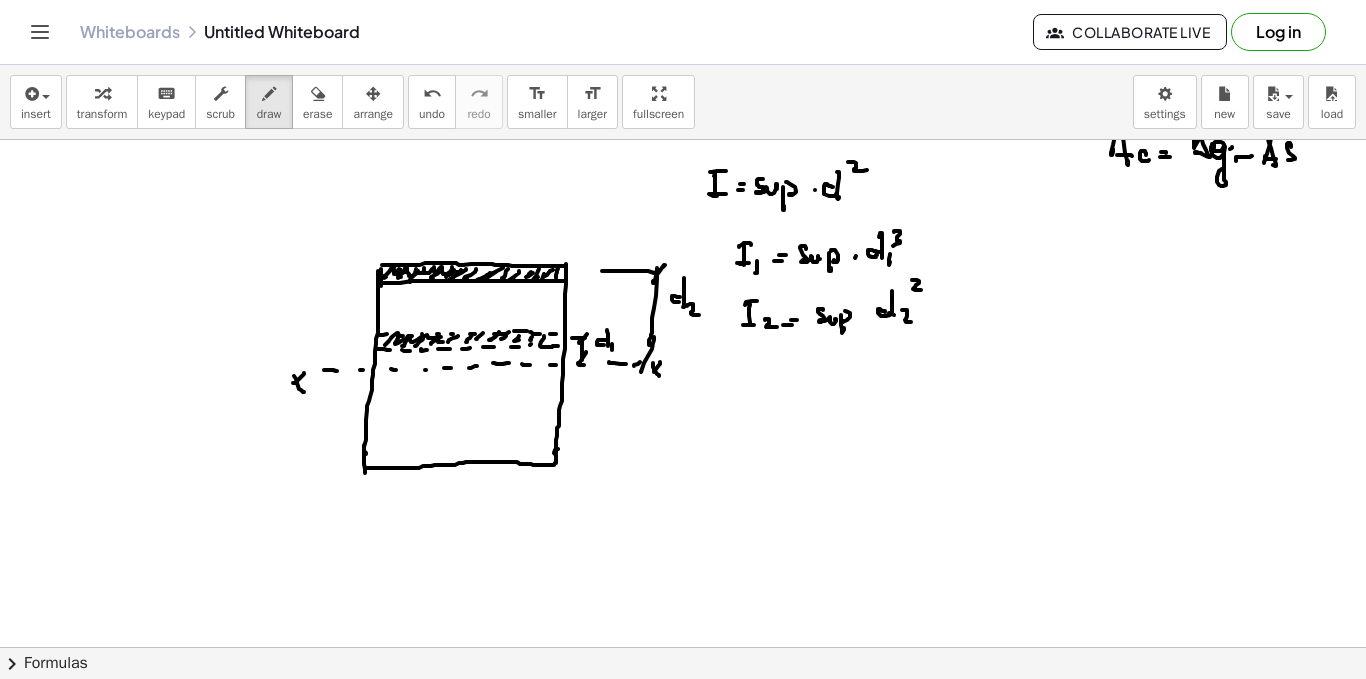 click at bounding box center [683, -131] 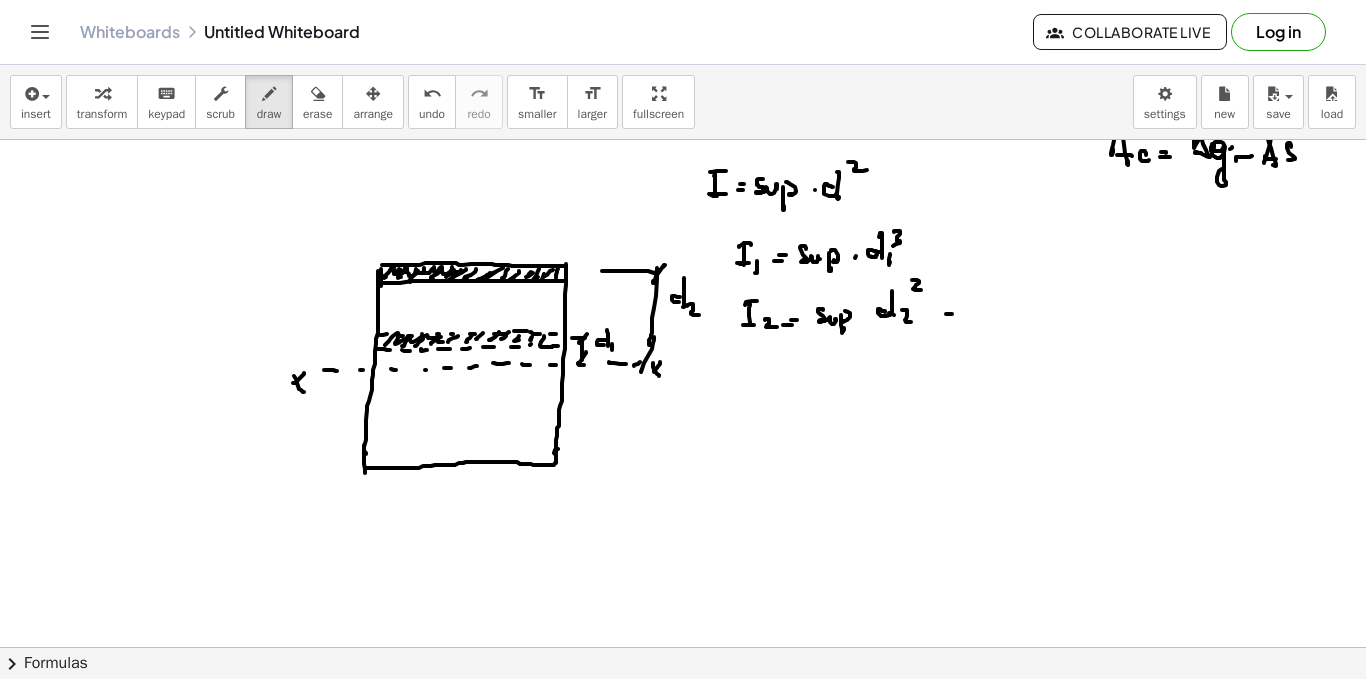 click at bounding box center (683, -131) 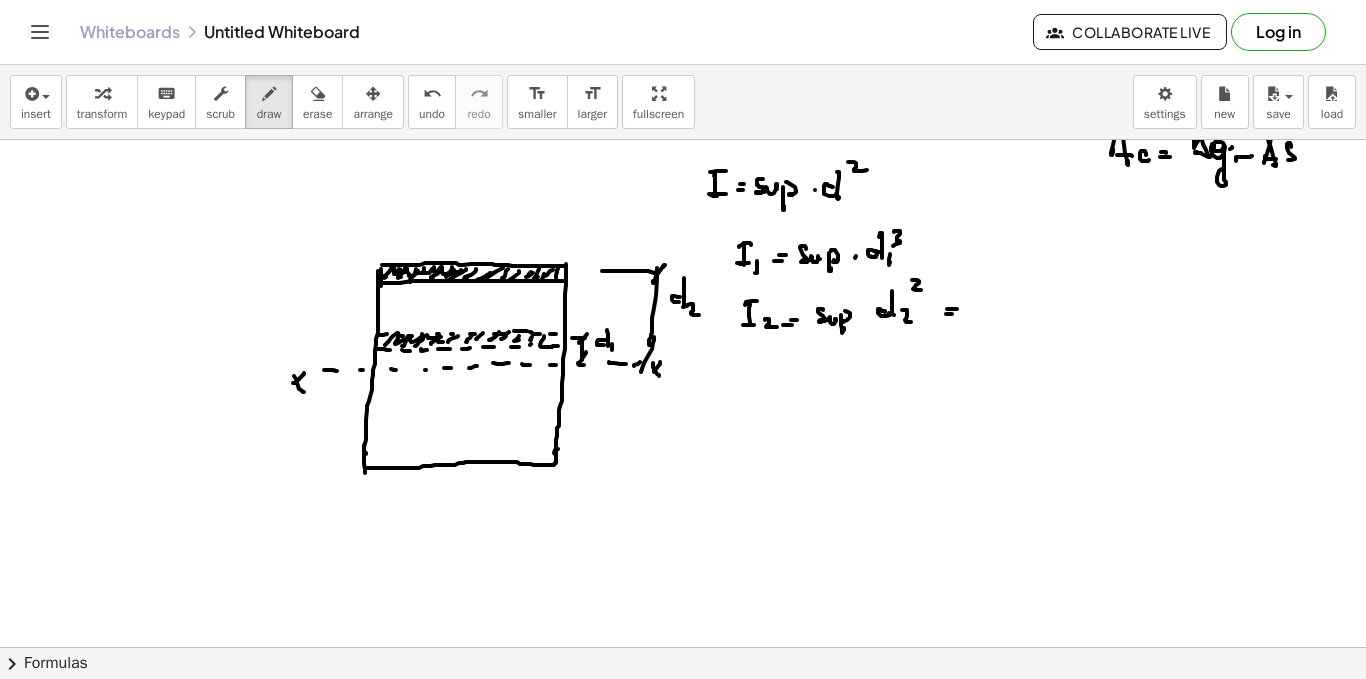 click at bounding box center [683, -131] 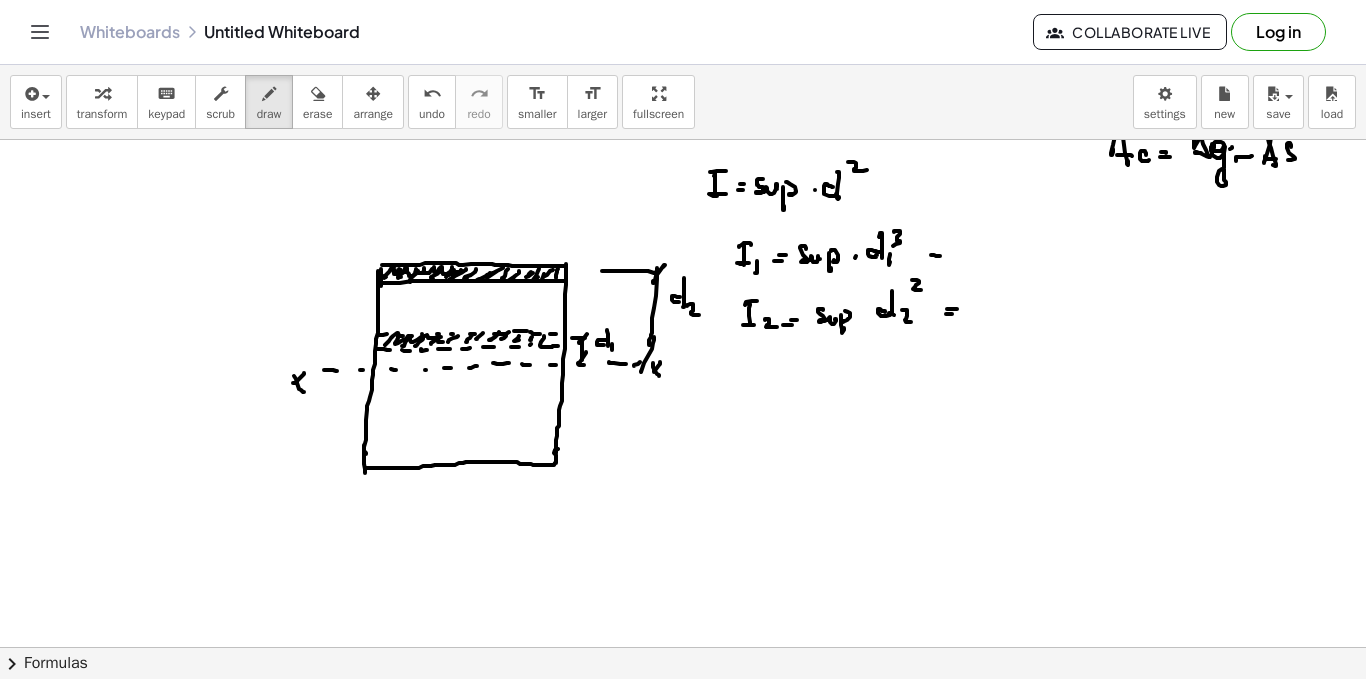 click at bounding box center [683, -131] 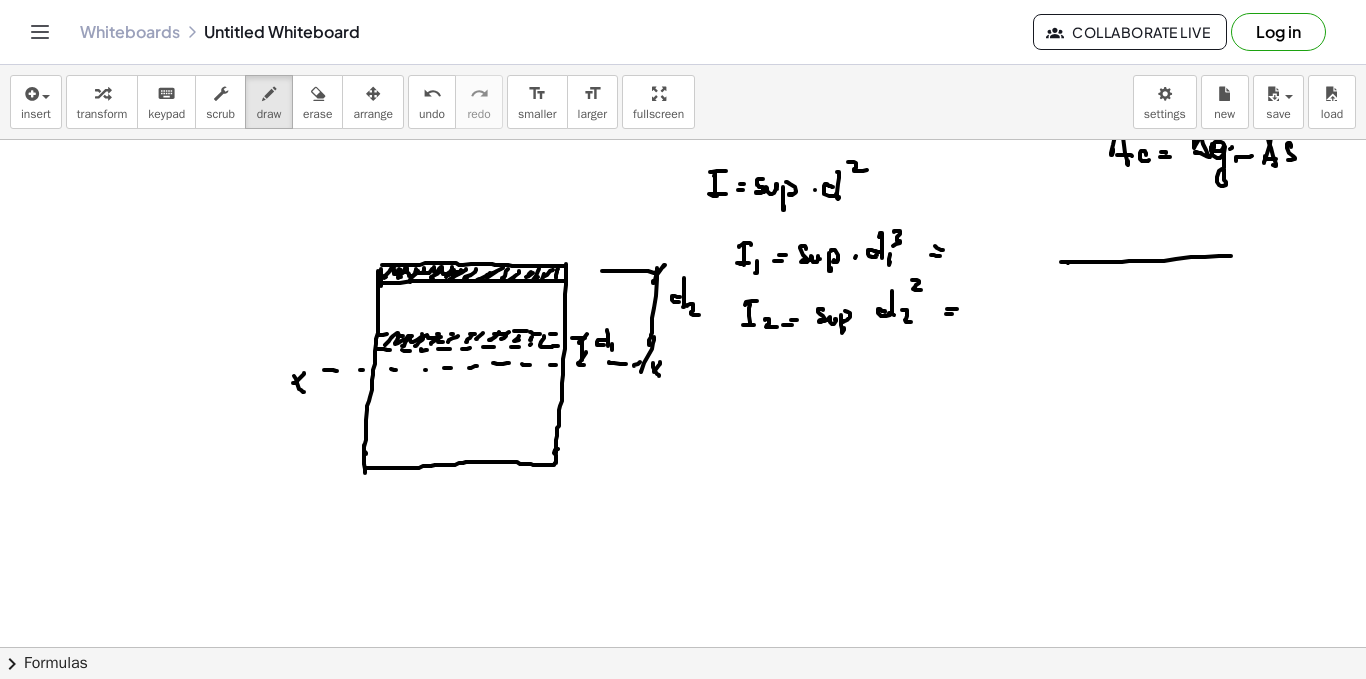 drag, startPoint x: 1065, startPoint y: 262, endPoint x: 1084, endPoint y: 279, distance: 25.495098 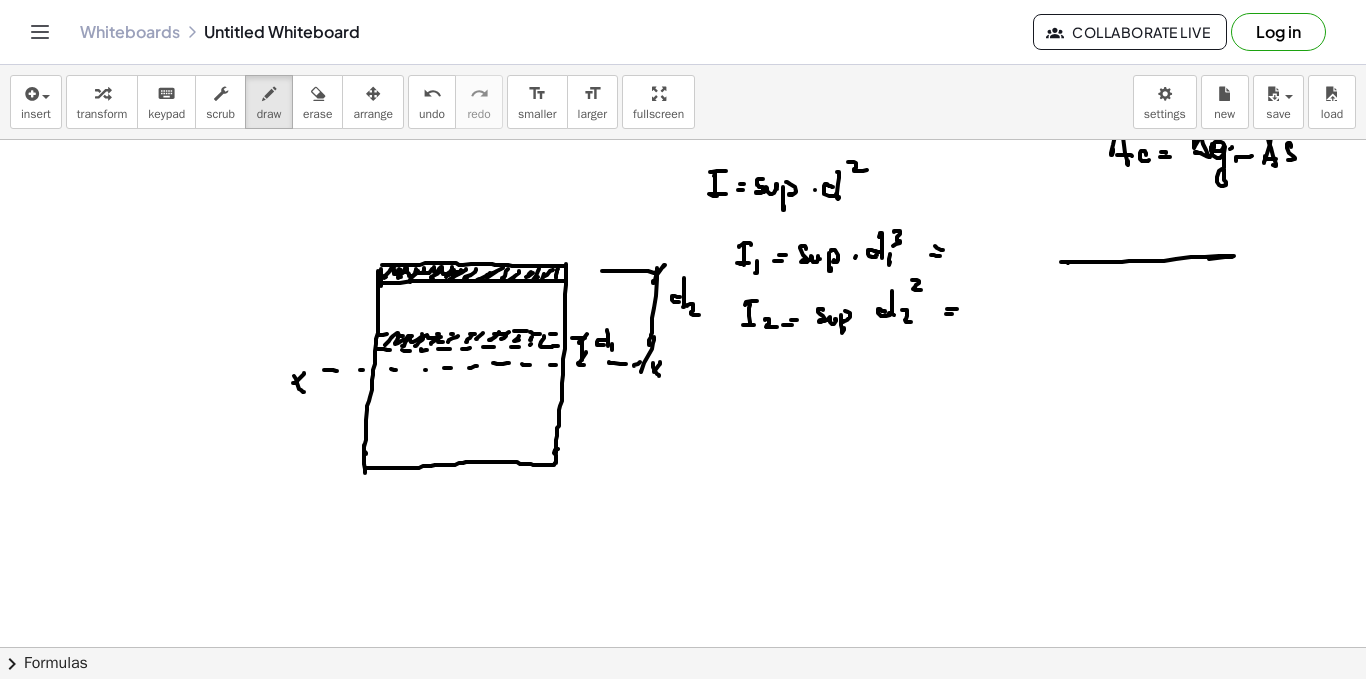 drag, startPoint x: 1041, startPoint y: 277, endPoint x: 1055, endPoint y: 270, distance: 15.652476 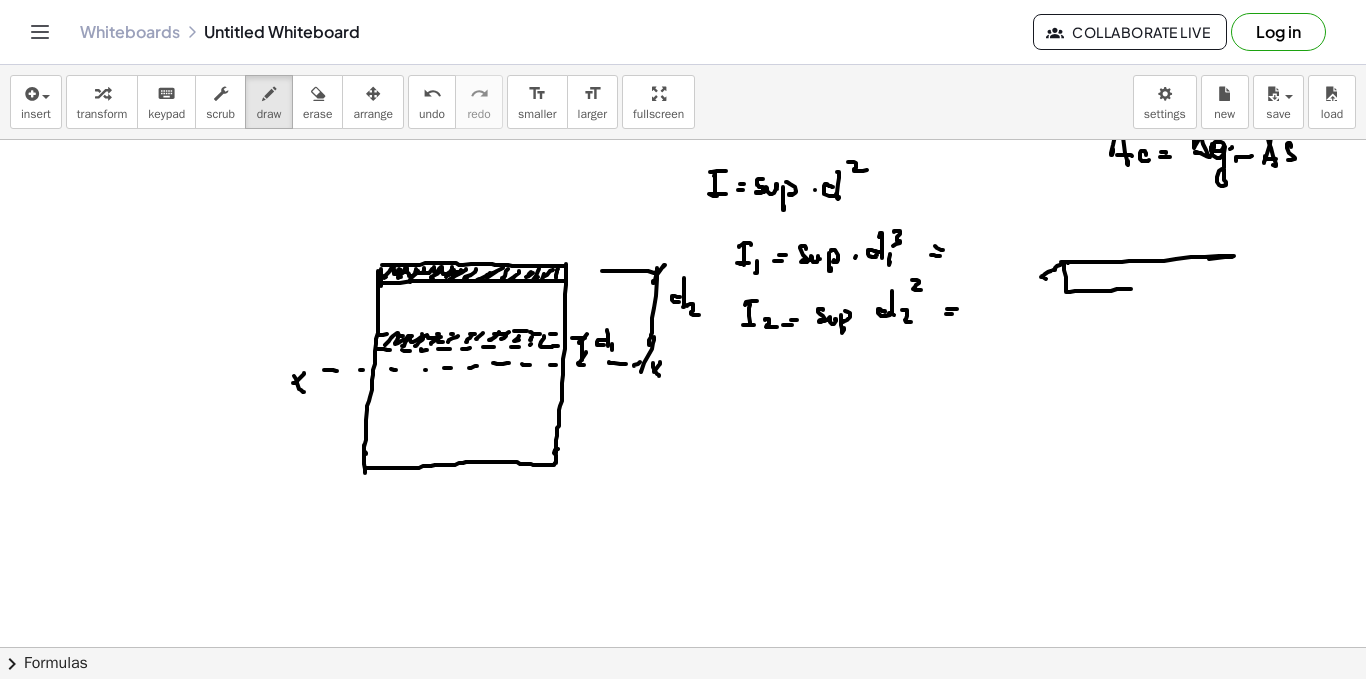 drag, startPoint x: 1055, startPoint y: 270, endPoint x: 1129, endPoint y: 291, distance: 76.922035 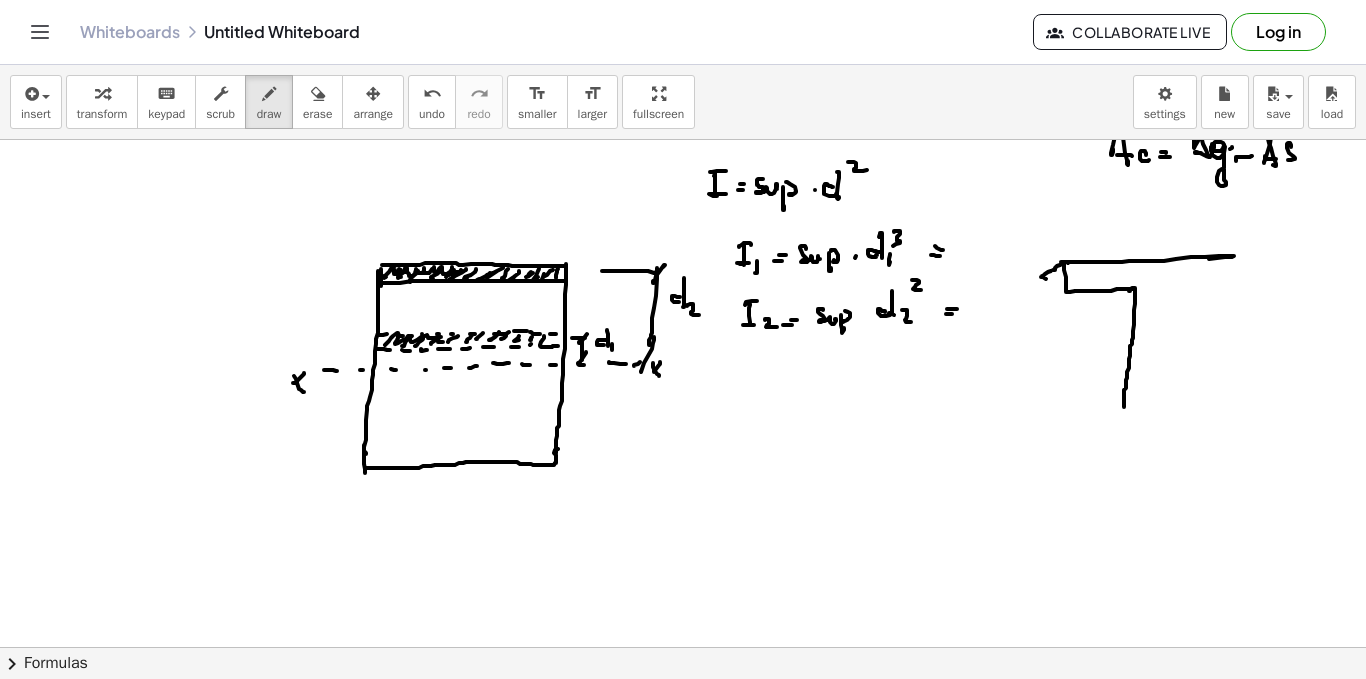 drag, startPoint x: 1132, startPoint y: 289, endPoint x: 1123, endPoint y: 416, distance: 127.3185 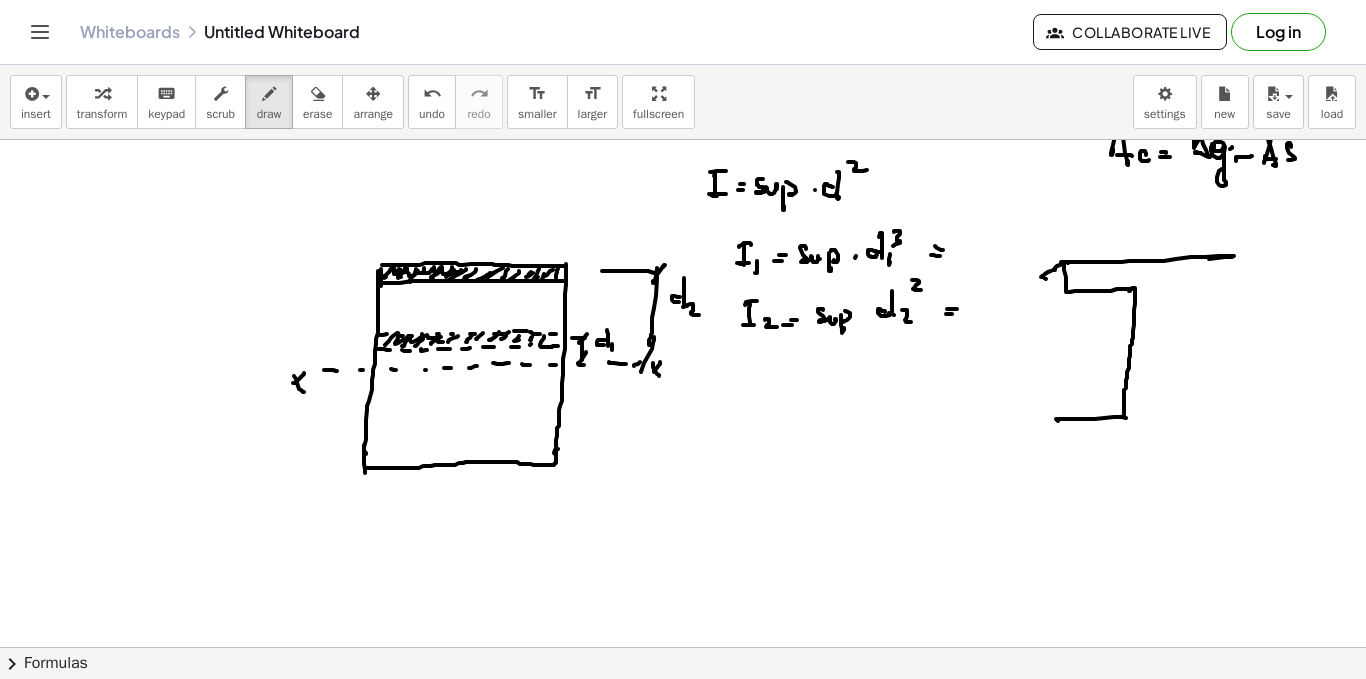 drag, startPoint x: 1056, startPoint y: 419, endPoint x: 1097, endPoint y: 427, distance: 41.773197 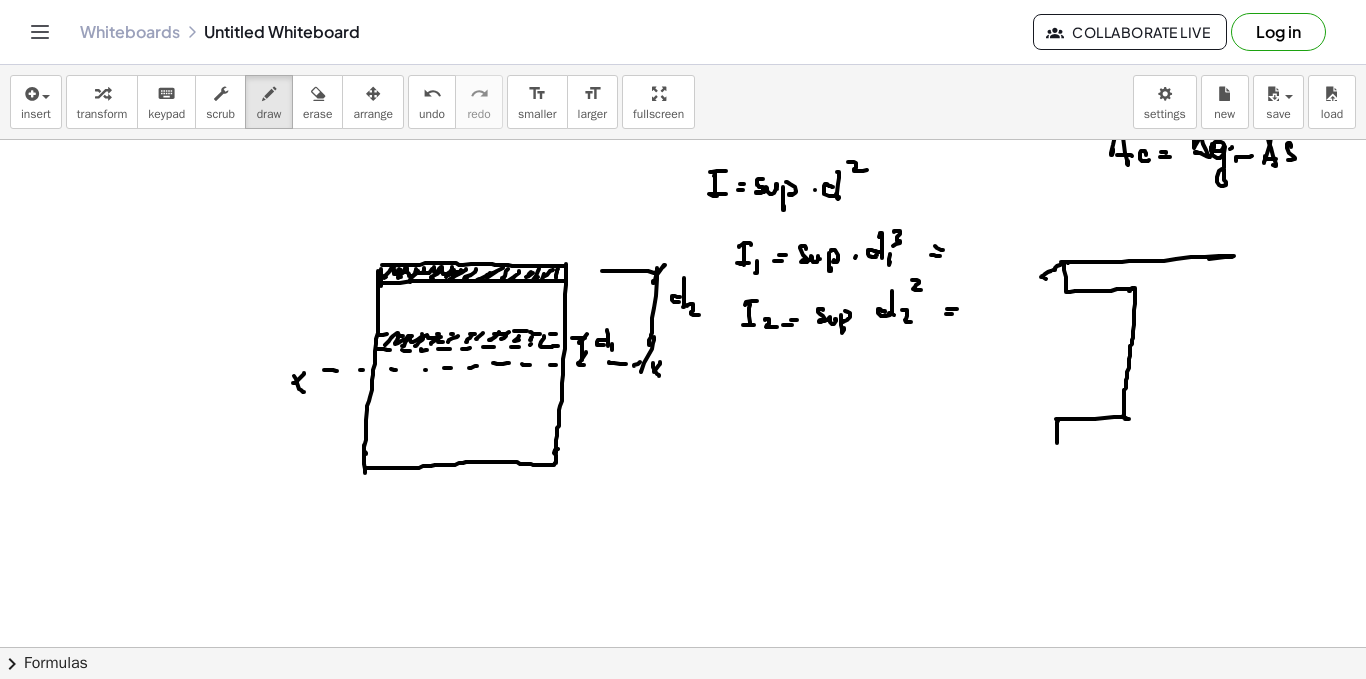 drag, startPoint x: 1057, startPoint y: 422, endPoint x: 1057, endPoint y: 443, distance: 21 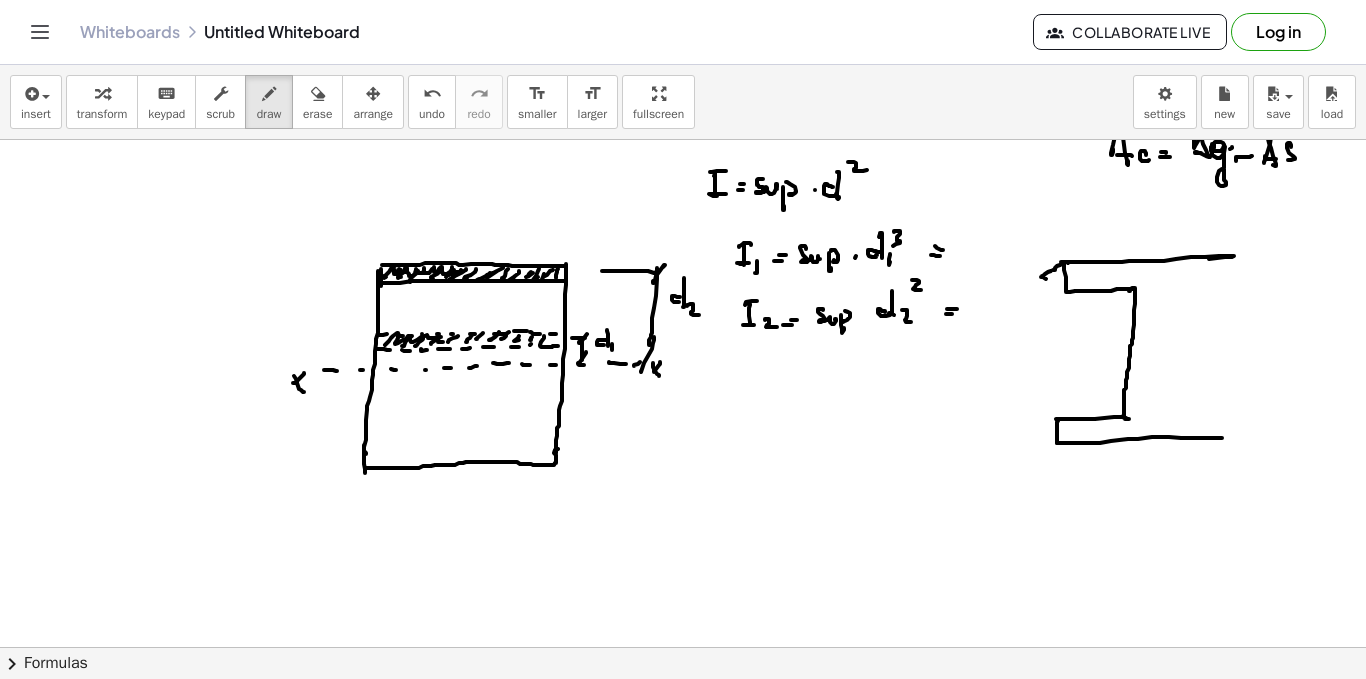 drag, startPoint x: 1078, startPoint y: 443, endPoint x: 1221, endPoint y: 438, distance: 143.08739 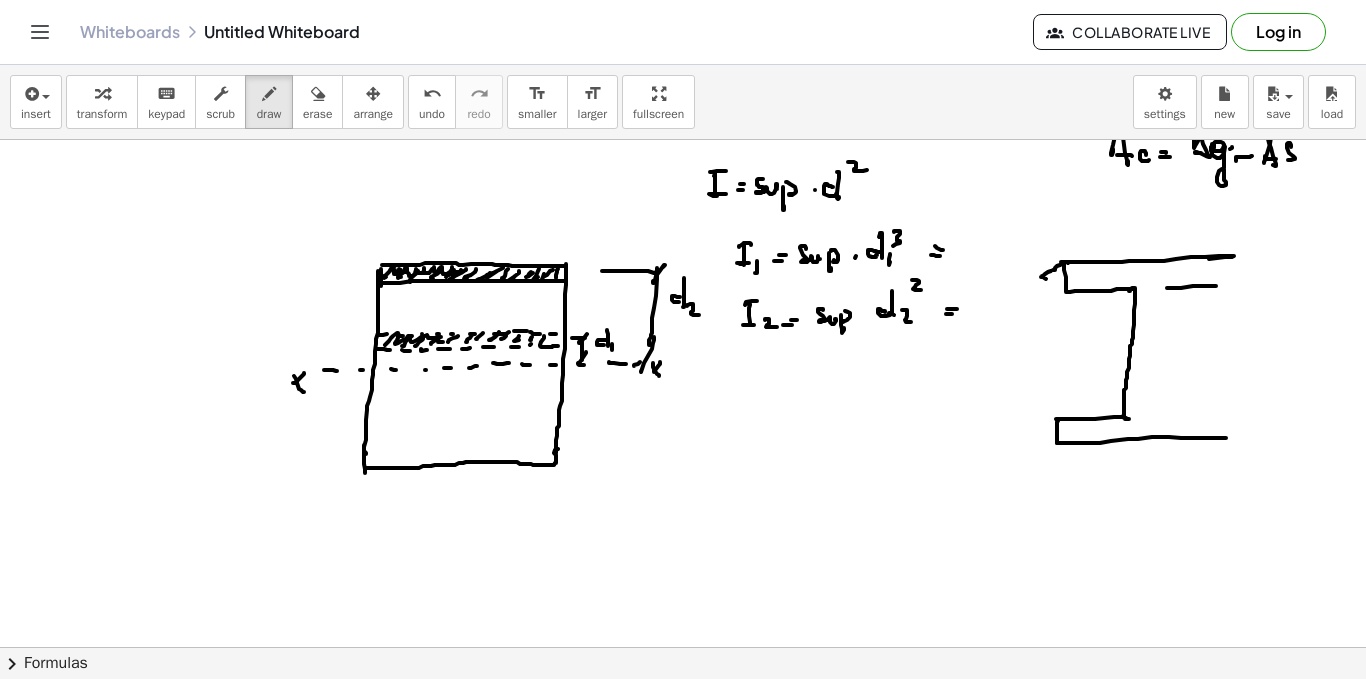 drag, startPoint x: 1167, startPoint y: 288, endPoint x: 1228, endPoint y: 282, distance: 61.294373 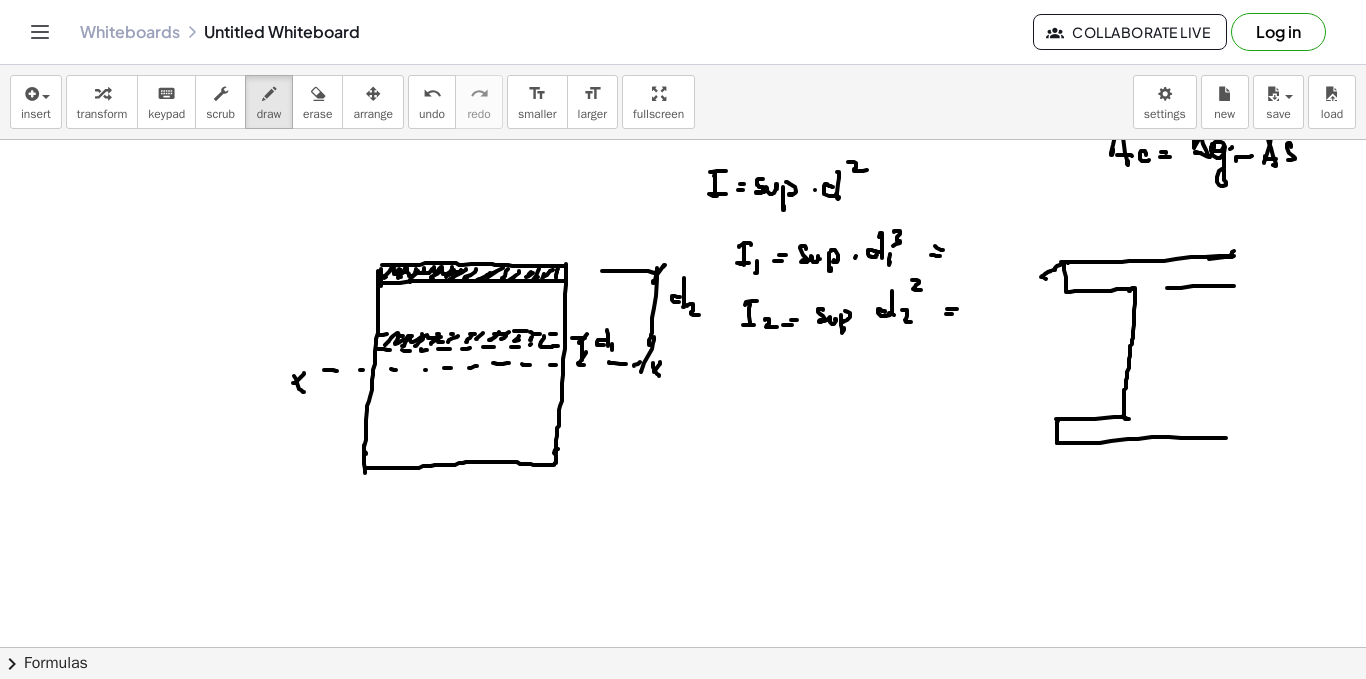 drag, startPoint x: 1234, startPoint y: 251, endPoint x: 1226, endPoint y: 285, distance: 34.928497 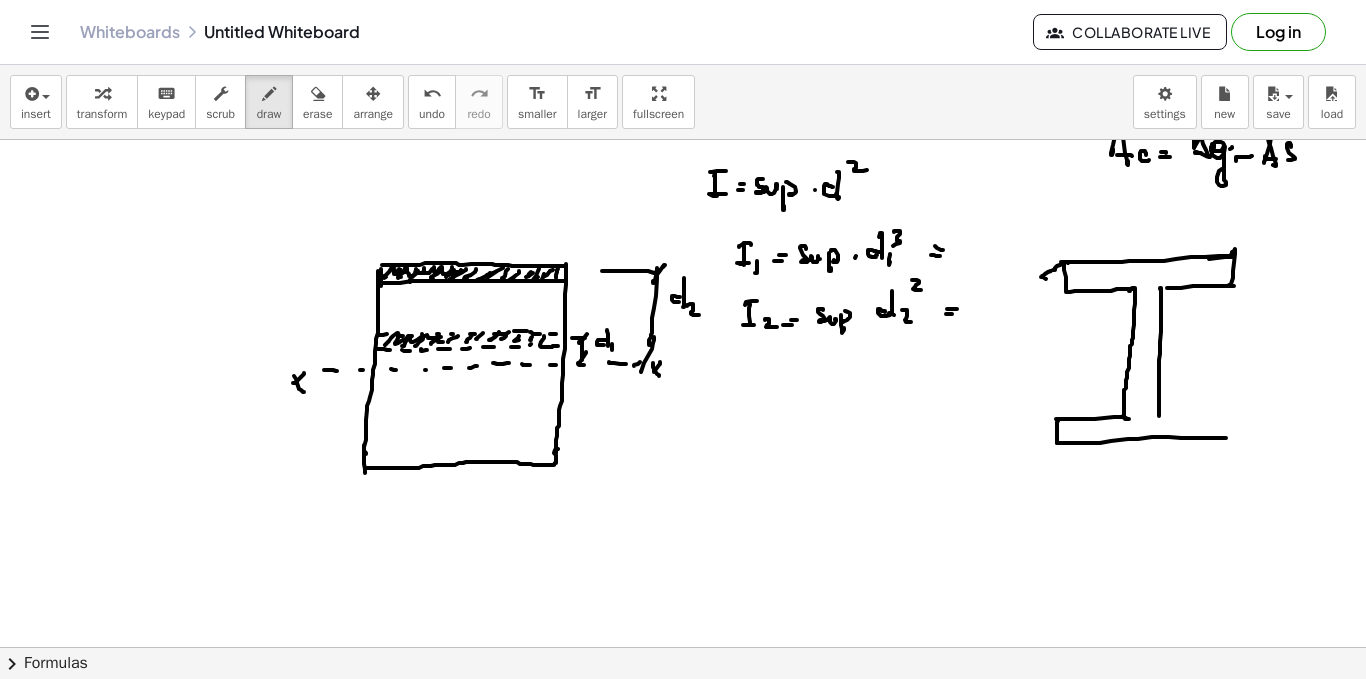 drag, startPoint x: 1161, startPoint y: 290, endPoint x: 1165, endPoint y: 420, distance: 130.06152 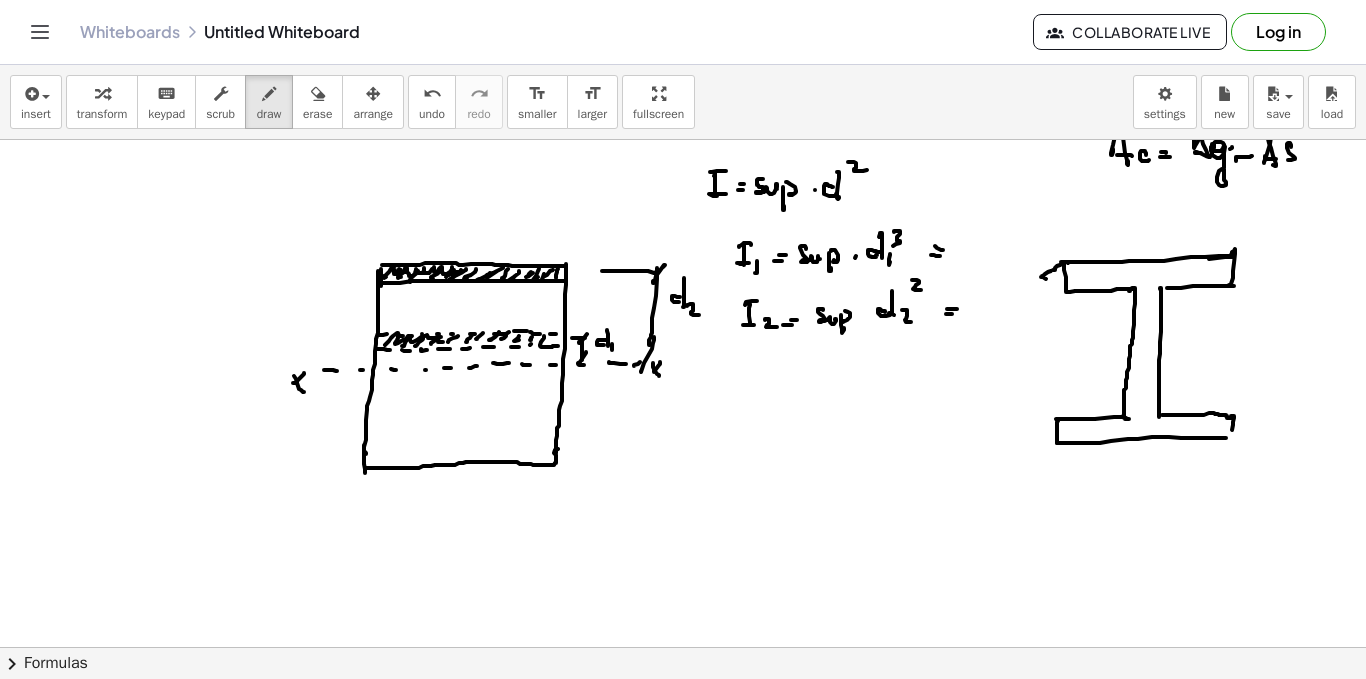 drag, startPoint x: 1162, startPoint y: 415, endPoint x: 1193, endPoint y: 418, distance: 31.144823 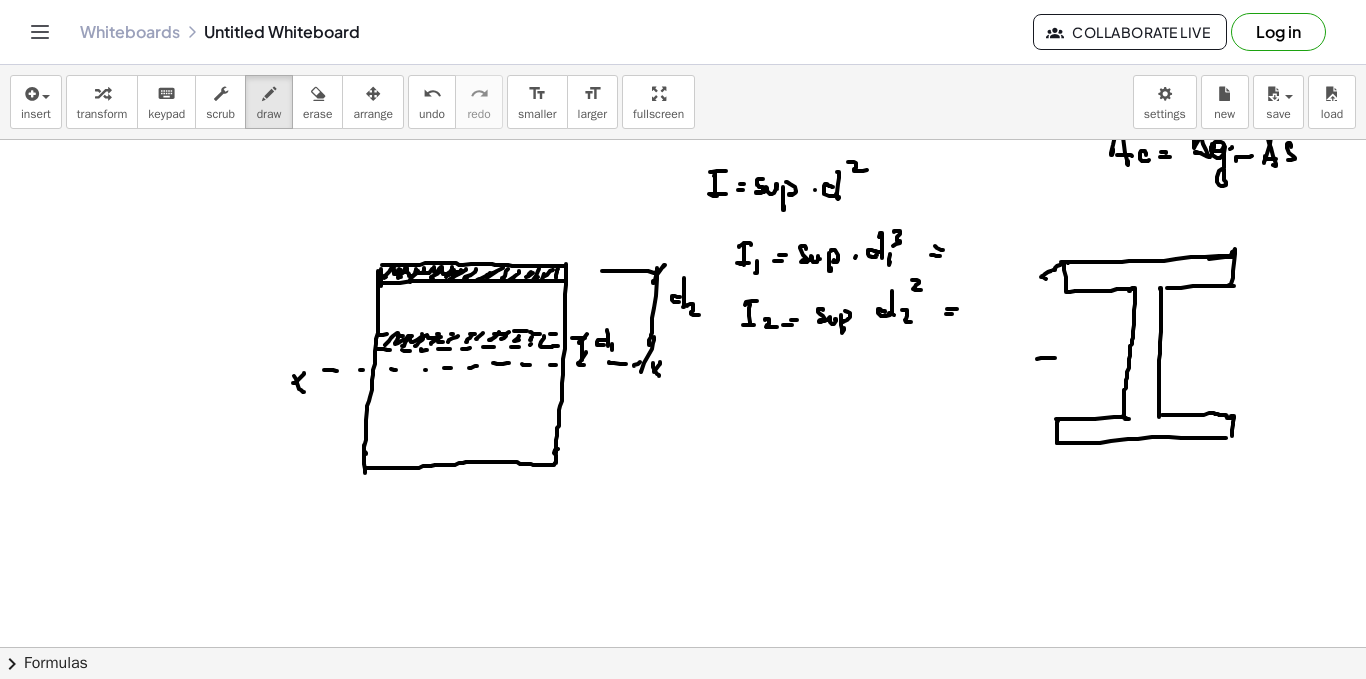 drag, startPoint x: 1037, startPoint y: 359, endPoint x: 1078, endPoint y: 358, distance: 41.01219 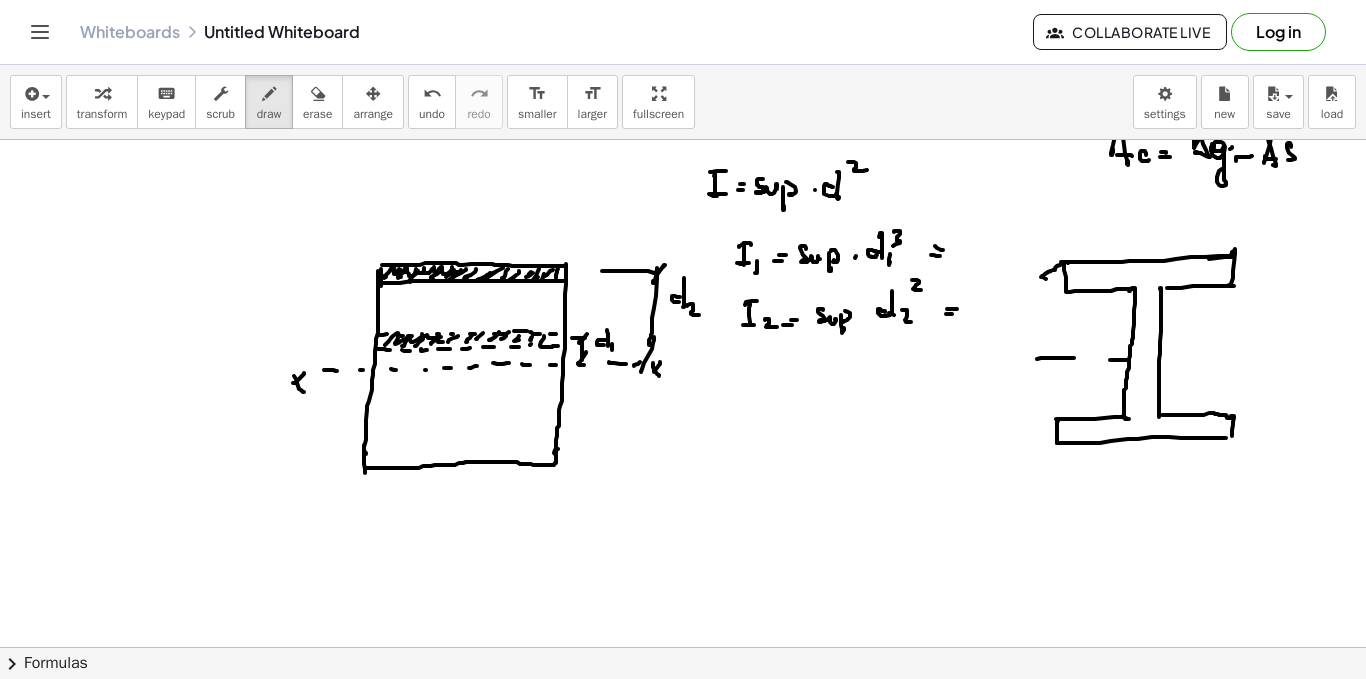 click at bounding box center (683, -131) 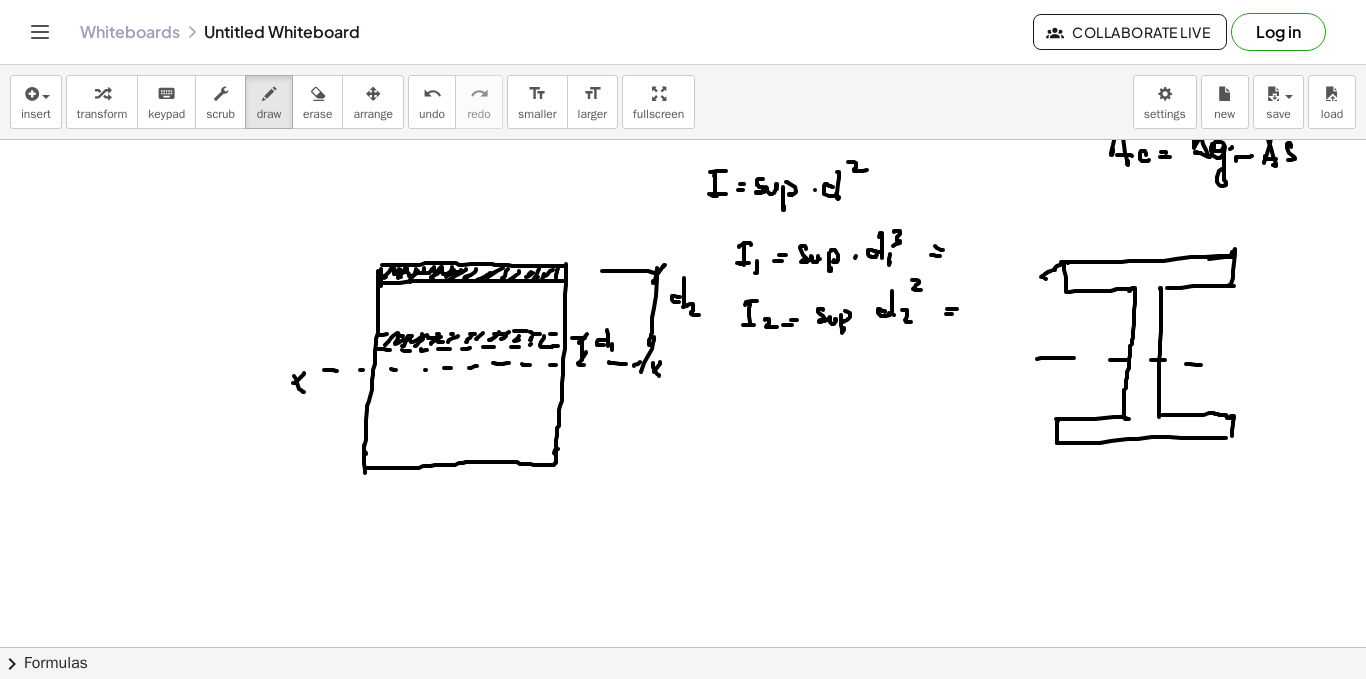click at bounding box center [683, -131] 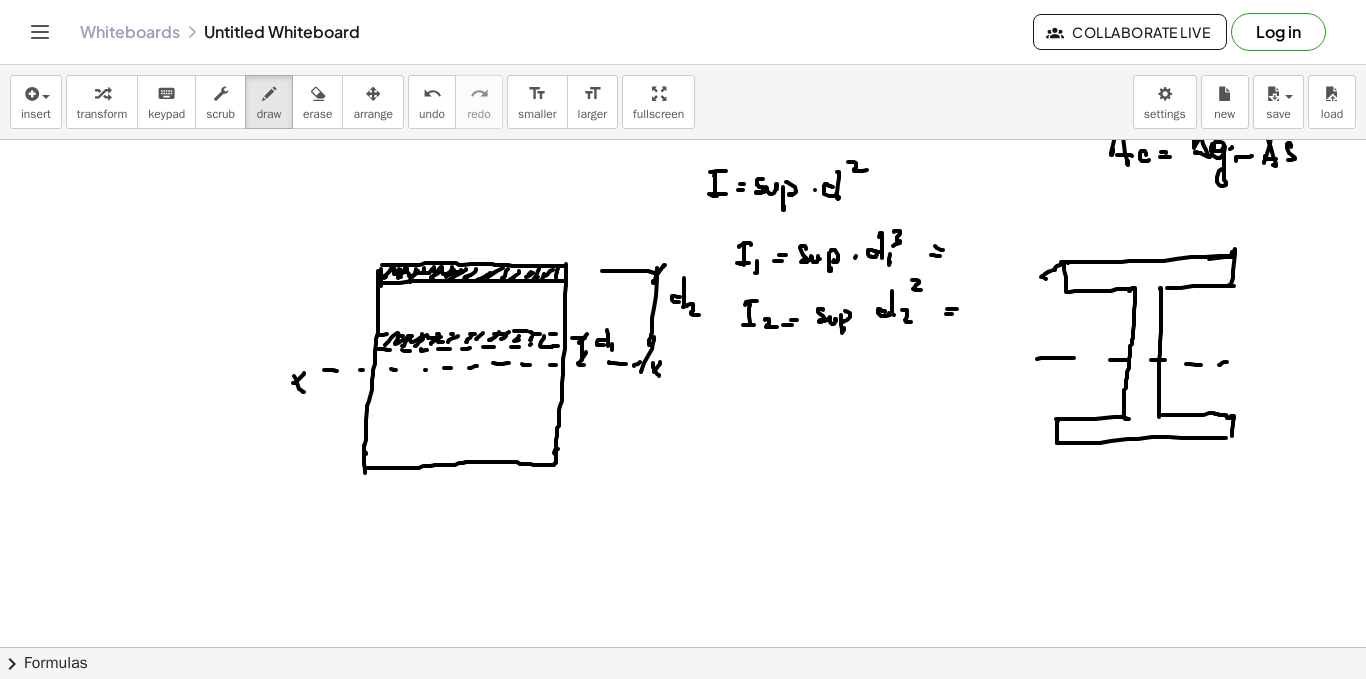 click at bounding box center [683, -131] 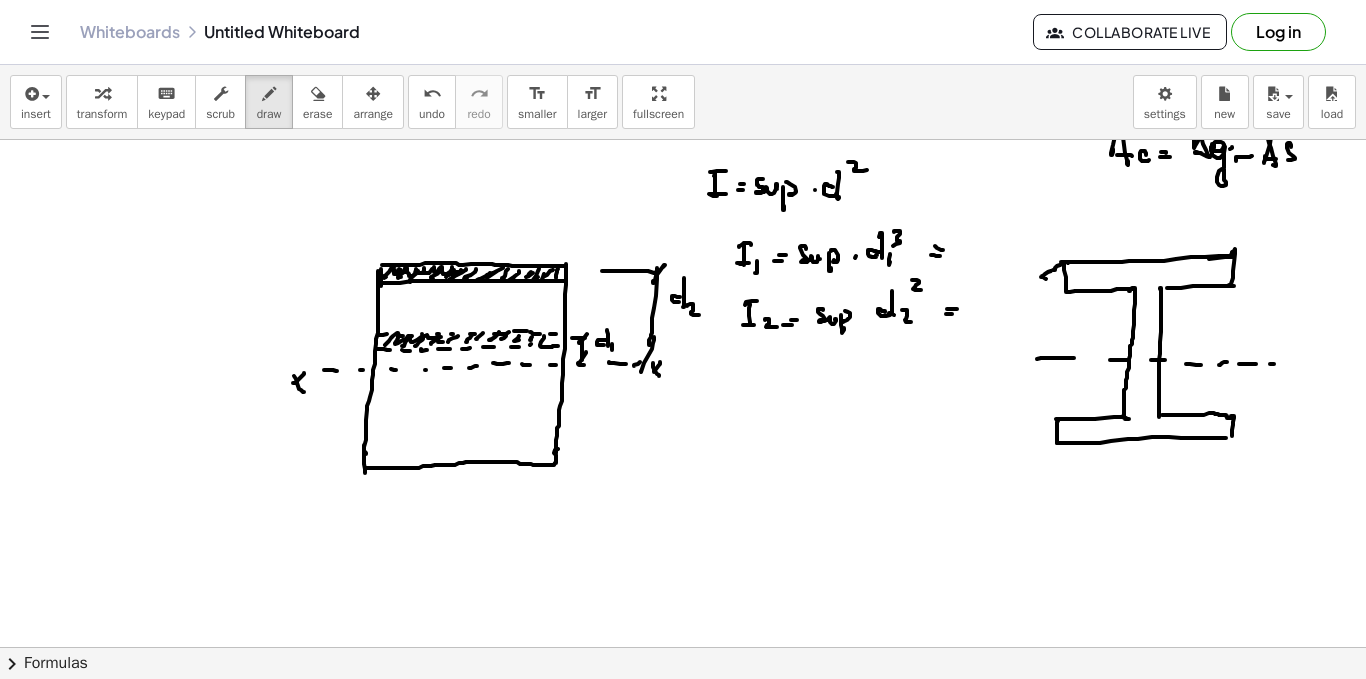 click at bounding box center (683, -131) 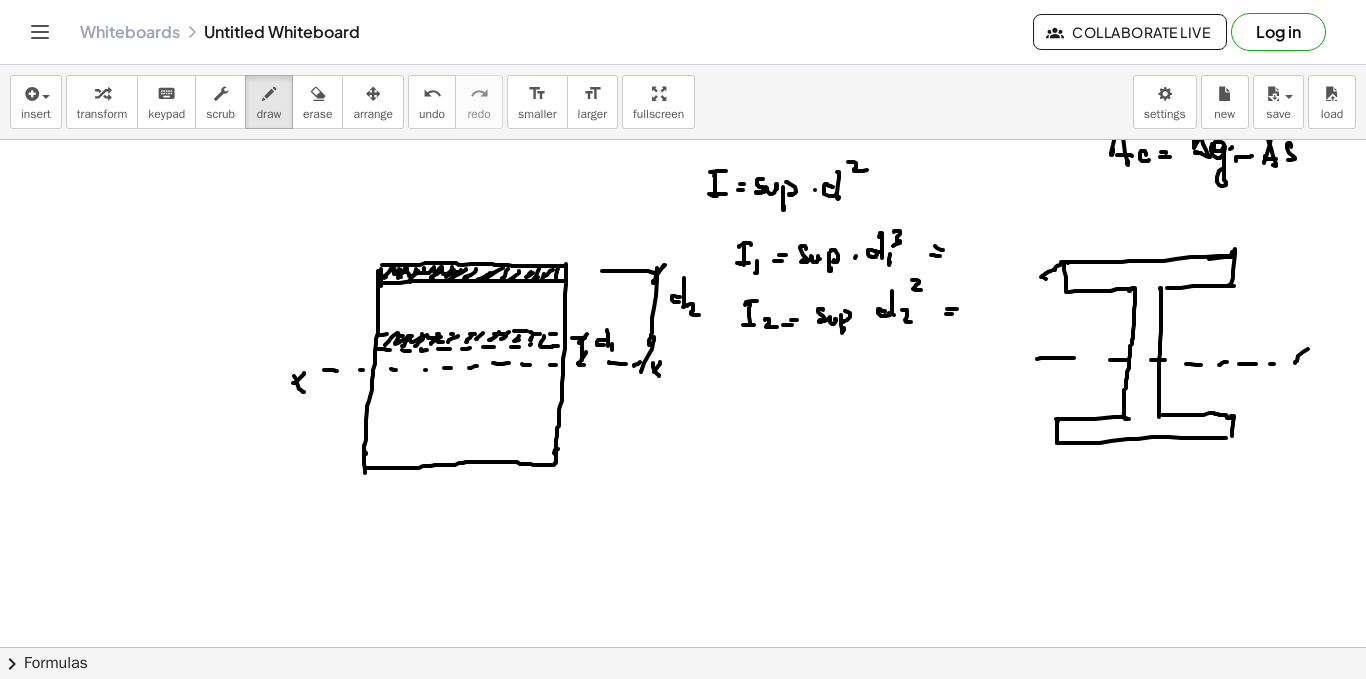 click at bounding box center (683, -131) 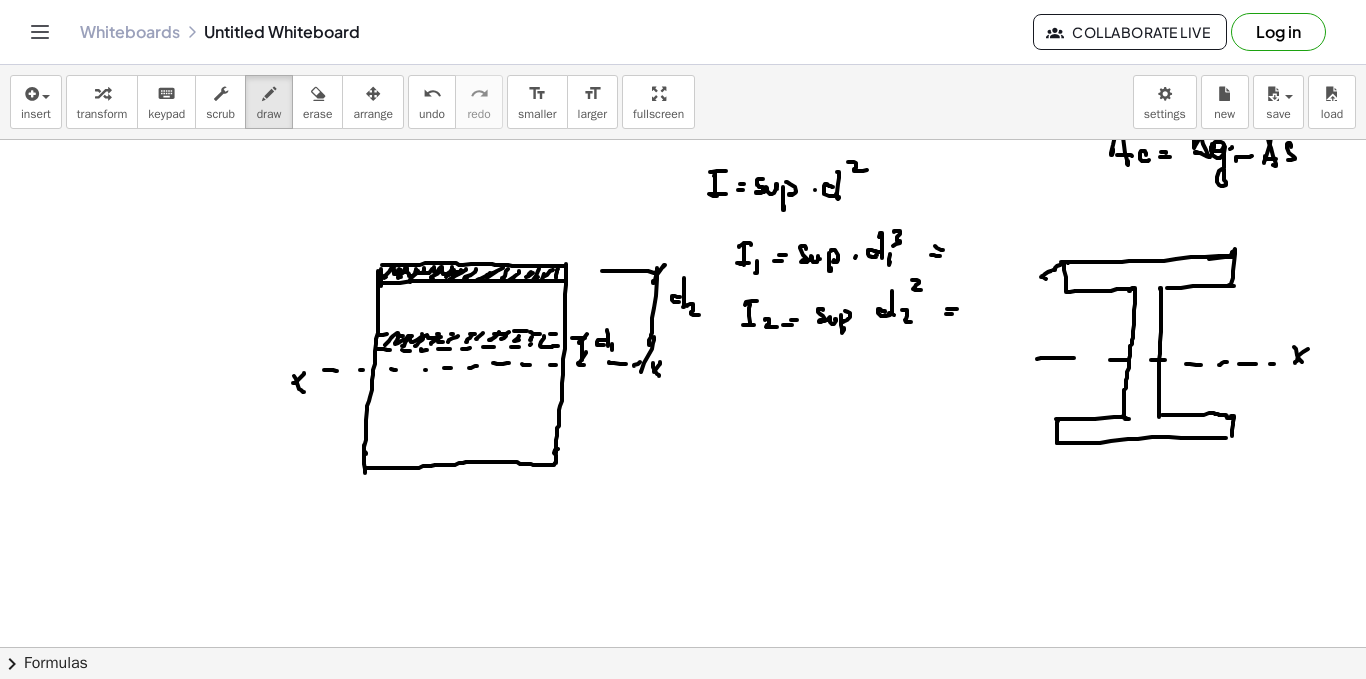 click at bounding box center (683, -131) 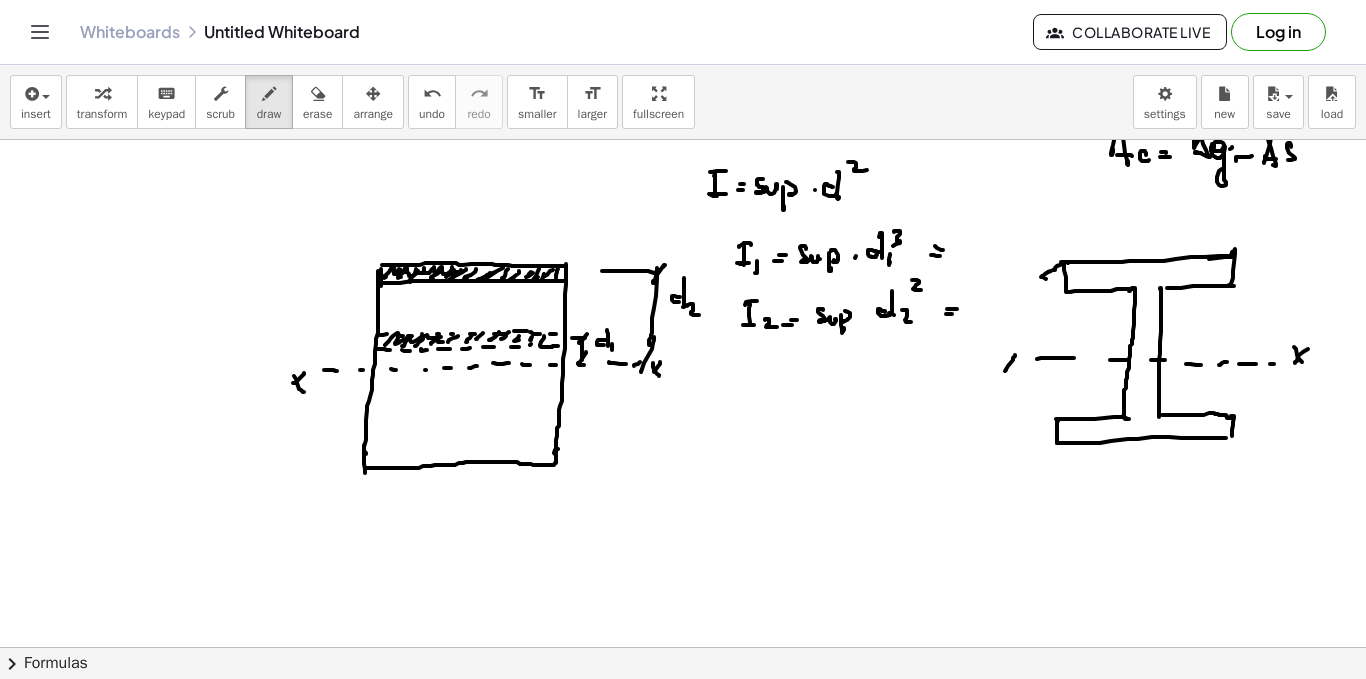 click at bounding box center (683, -131) 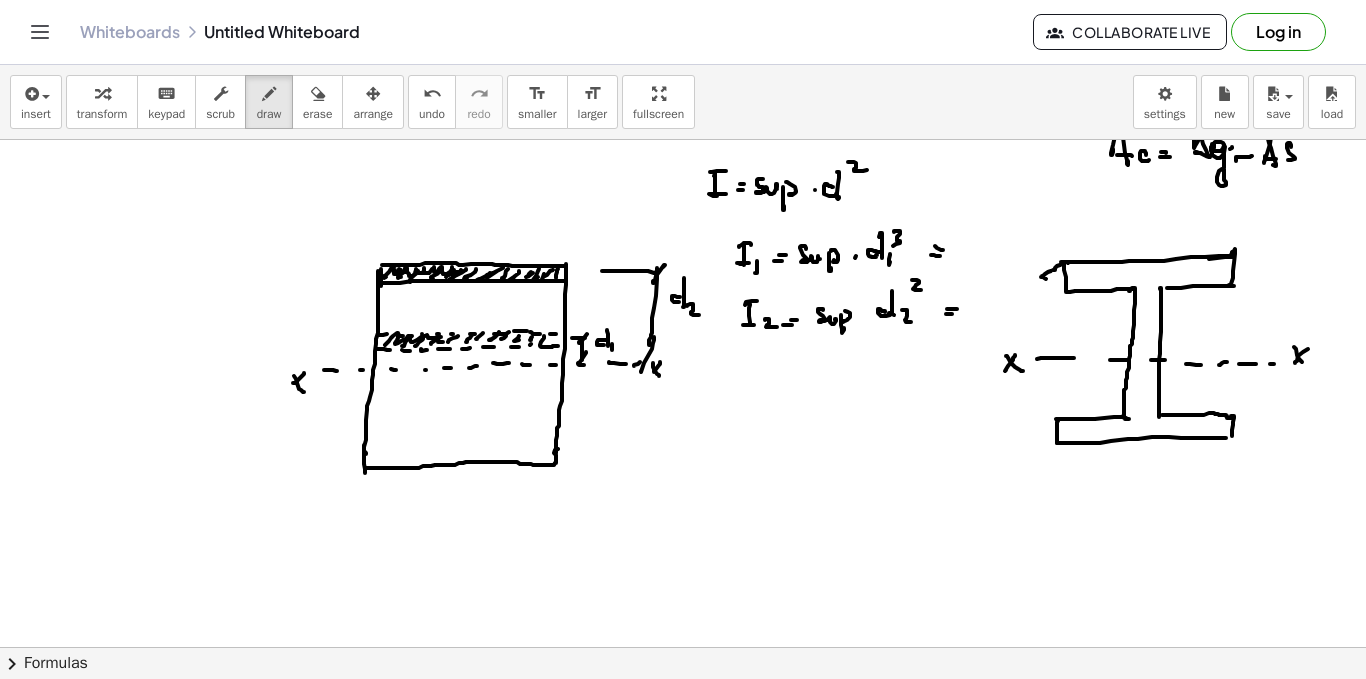 drag, startPoint x: 1066, startPoint y: 296, endPoint x: 1064, endPoint y: 327, distance: 31.06445 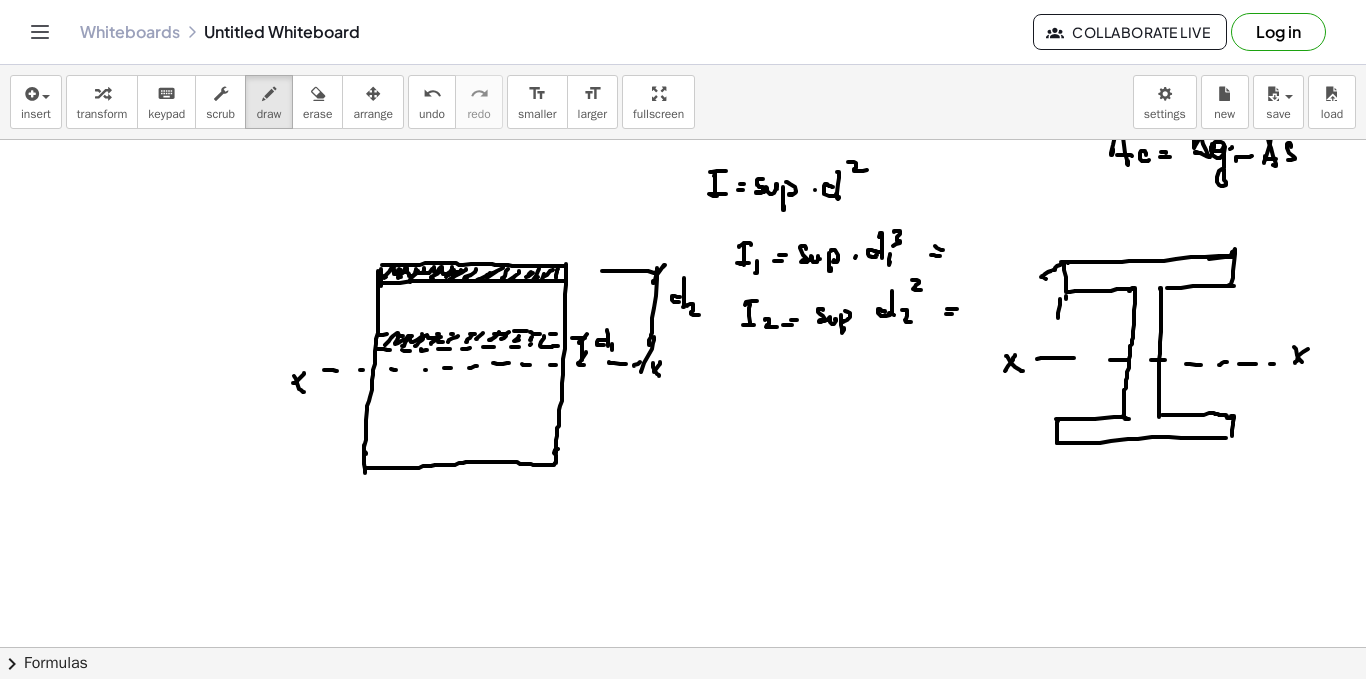 drag, startPoint x: 1060, startPoint y: 302, endPoint x: 1058, endPoint y: 337, distance: 35.057095 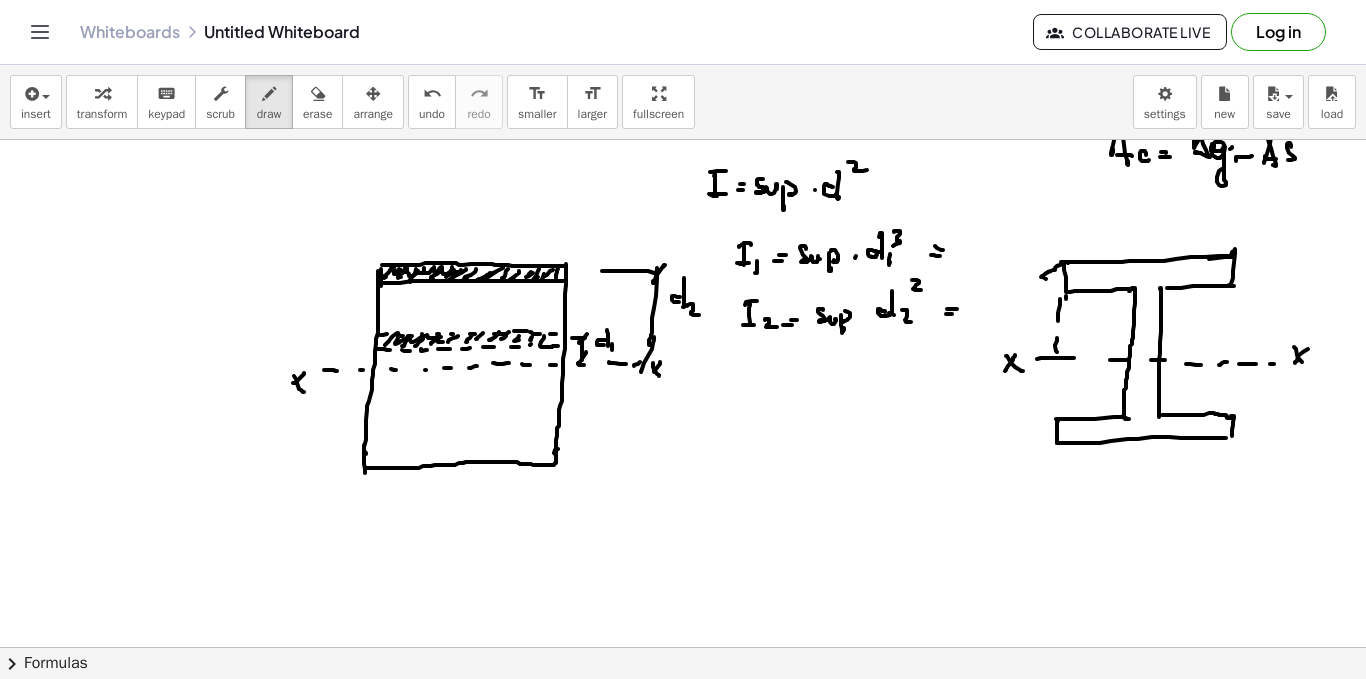 click at bounding box center (683, -131) 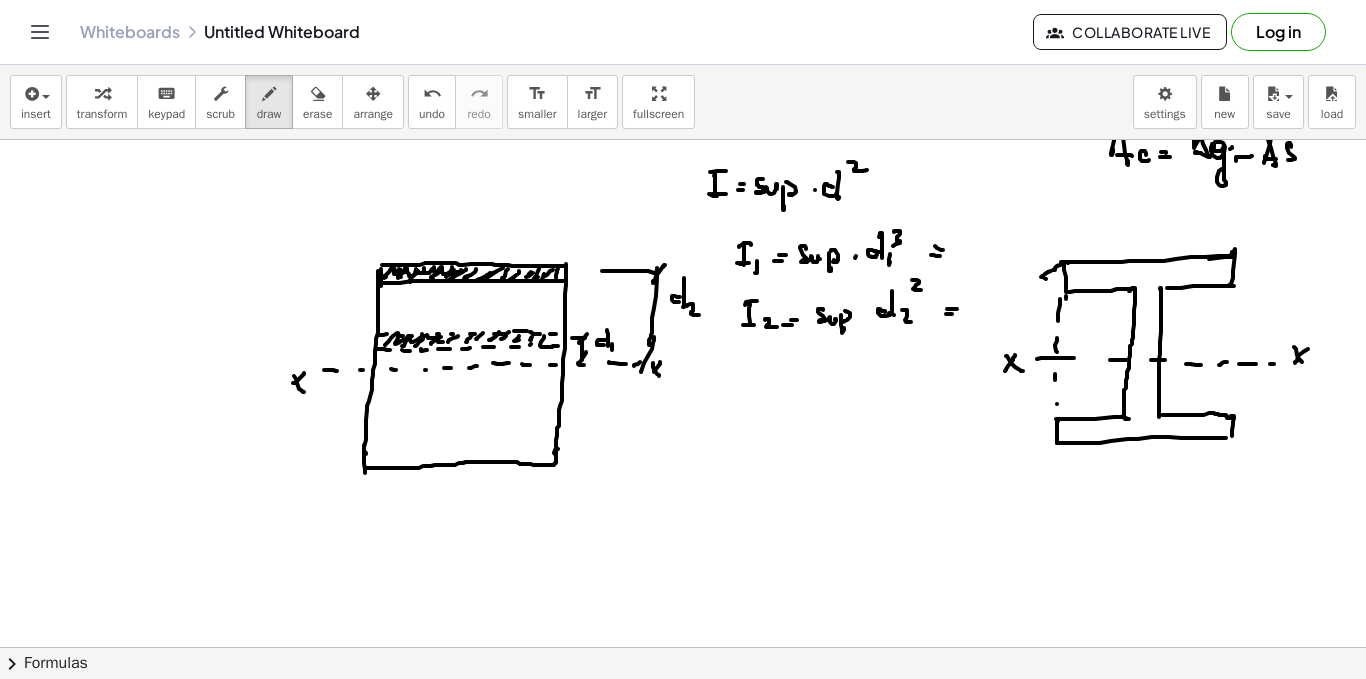 drag, startPoint x: 1237, startPoint y: 301, endPoint x: 1236, endPoint y: 338, distance: 37.01351 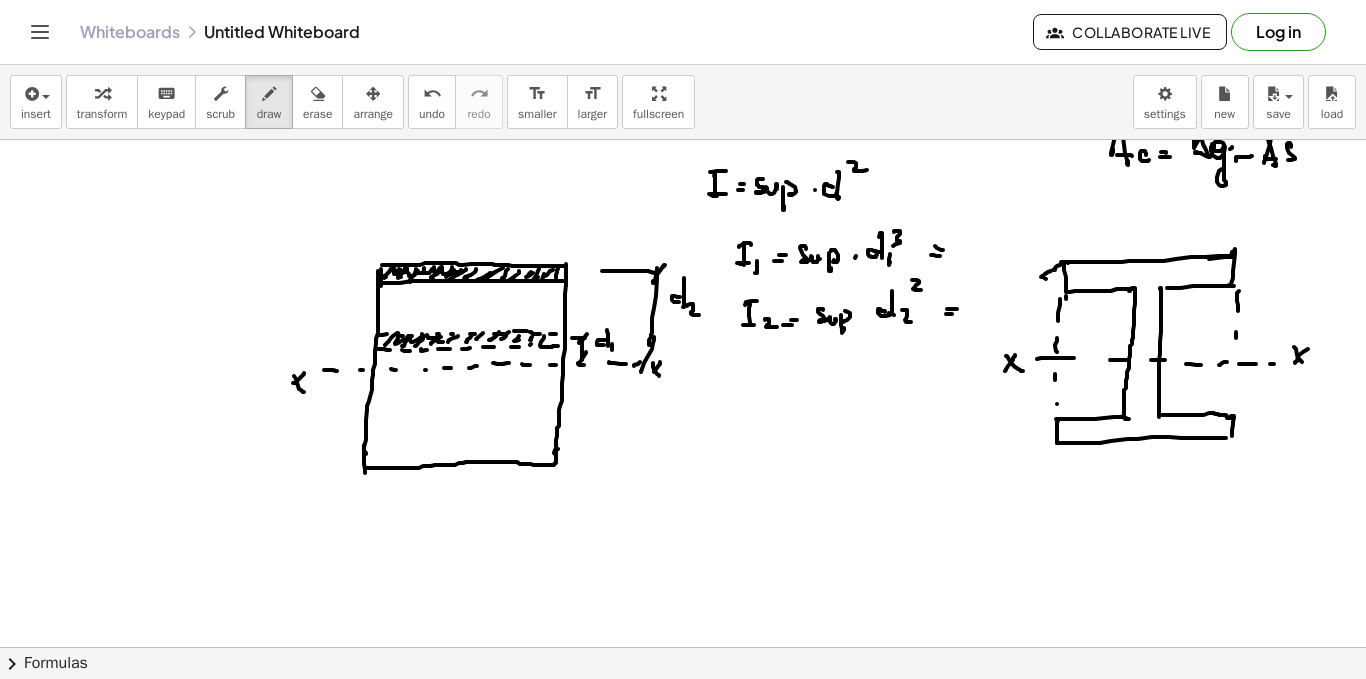 drag, startPoint x: 1236, startPoint y: 338, endPoint x: 1234, endPoint y: 364, distance: 26.076809 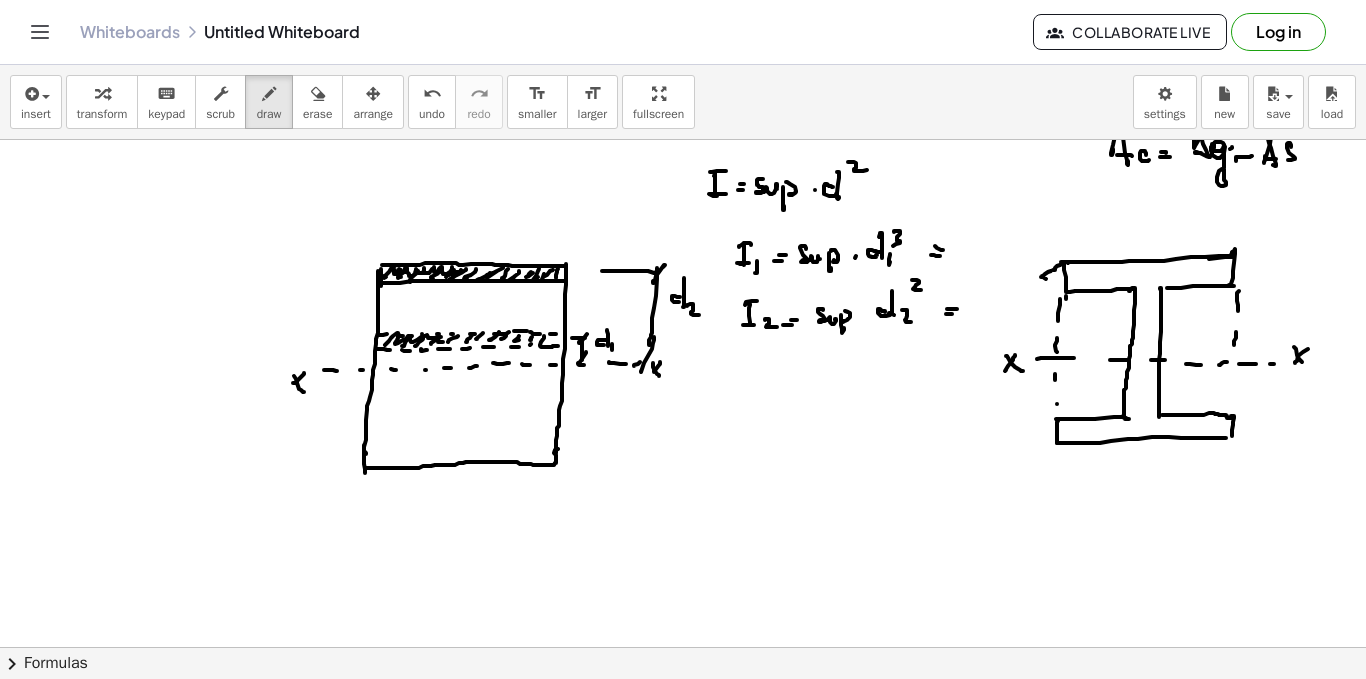 drag, startPoint x: 1234, startPoint y: 385, endPoint x: 1233, endPoint y: 406, distance: 21.023796 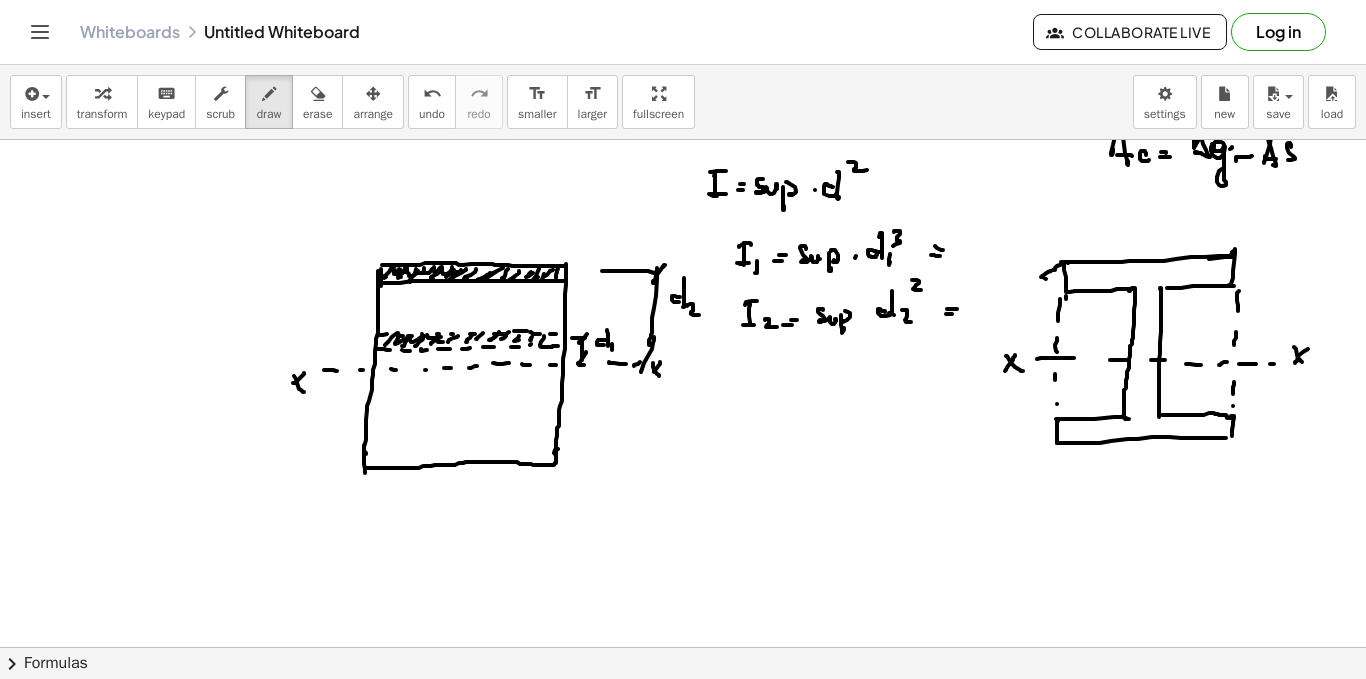 click at bounding box center [683, -131] 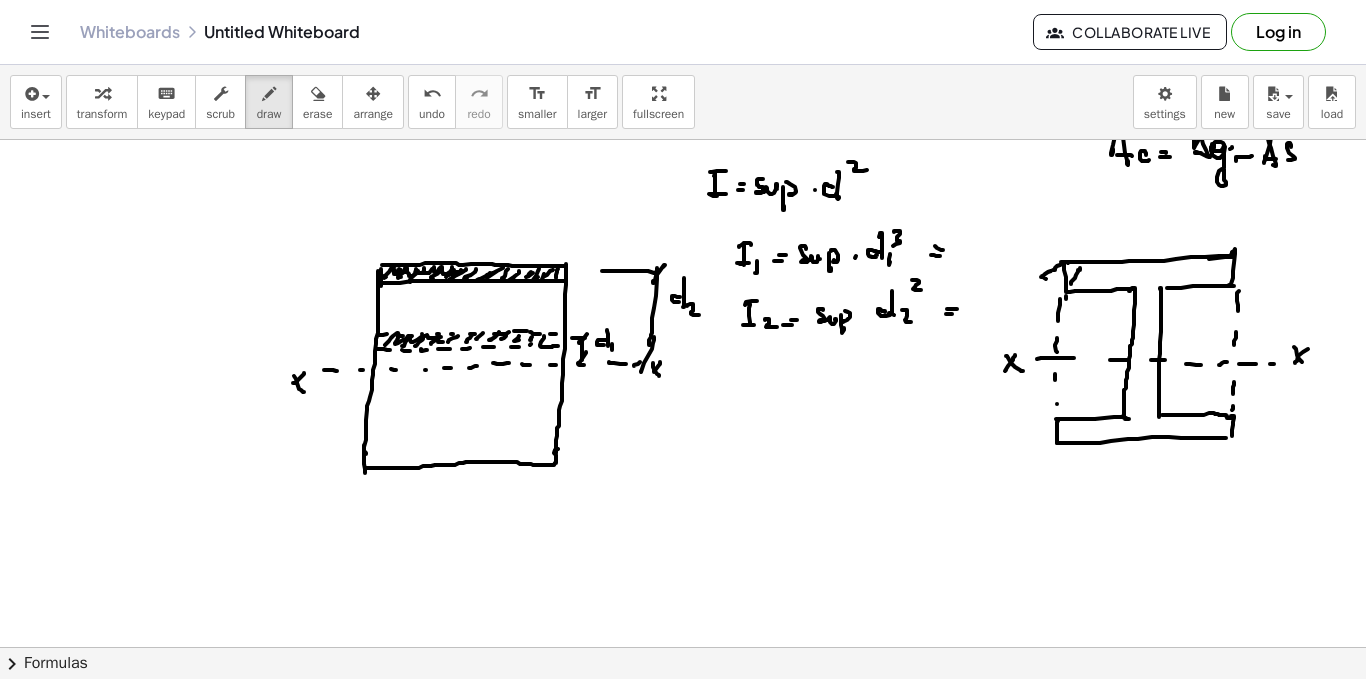 click at bounding box center [683, -131] 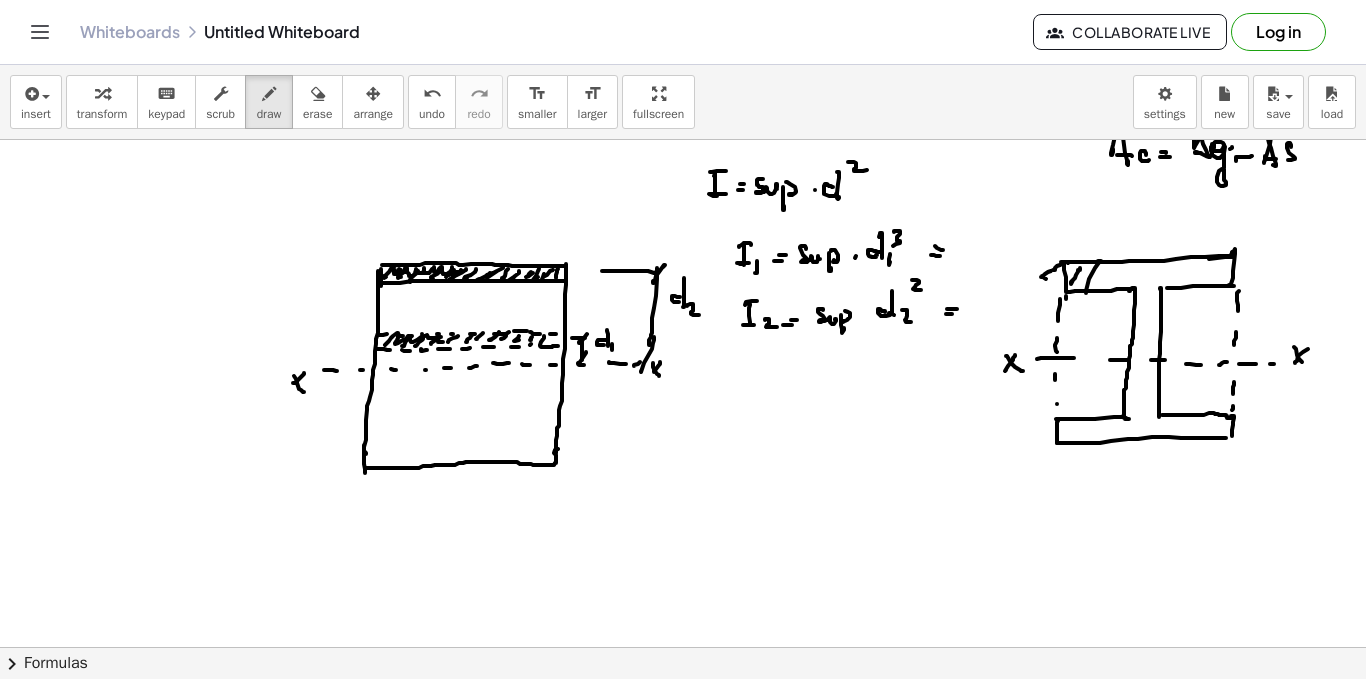 drag, startPoint x: 1089, startPoint y: 279, endPoint x: 1105, endPoint y: 270, distance: 18.35756 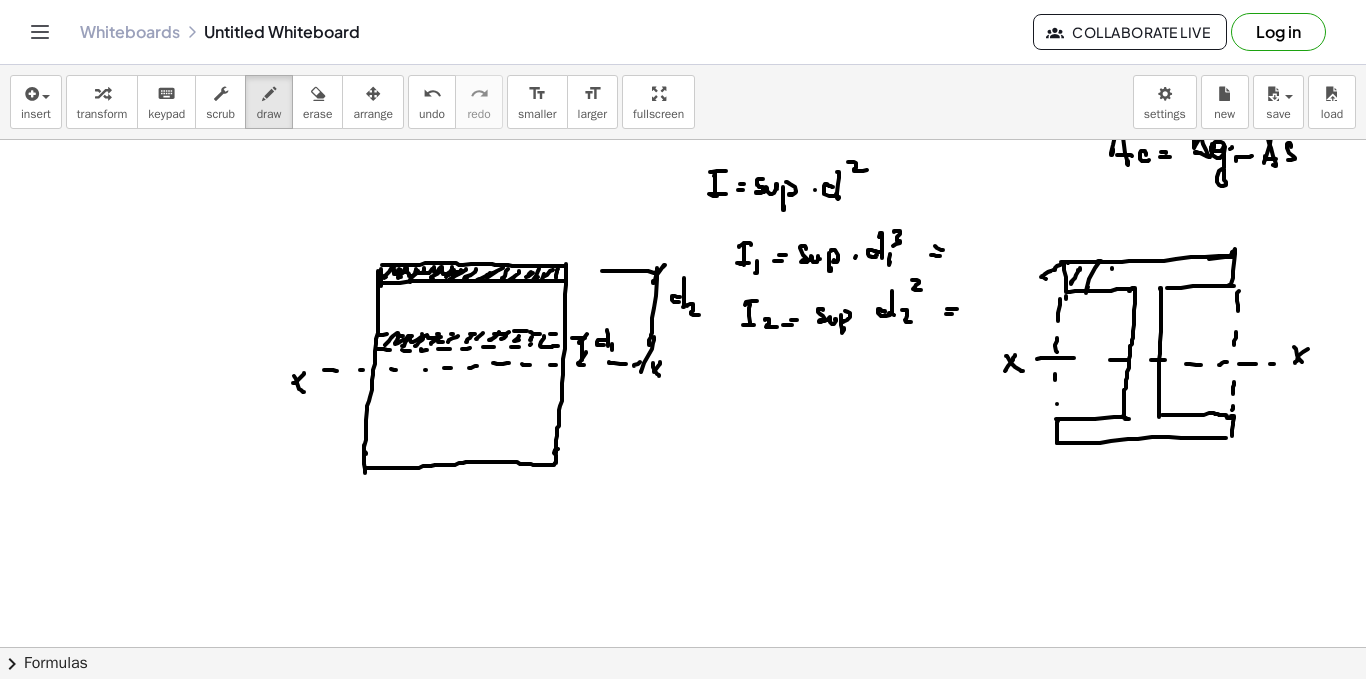 drag, startPoint x: 1112, startPoint y: 268, endPoint x: 1122, endPoint y: 264, distance: 10.770329 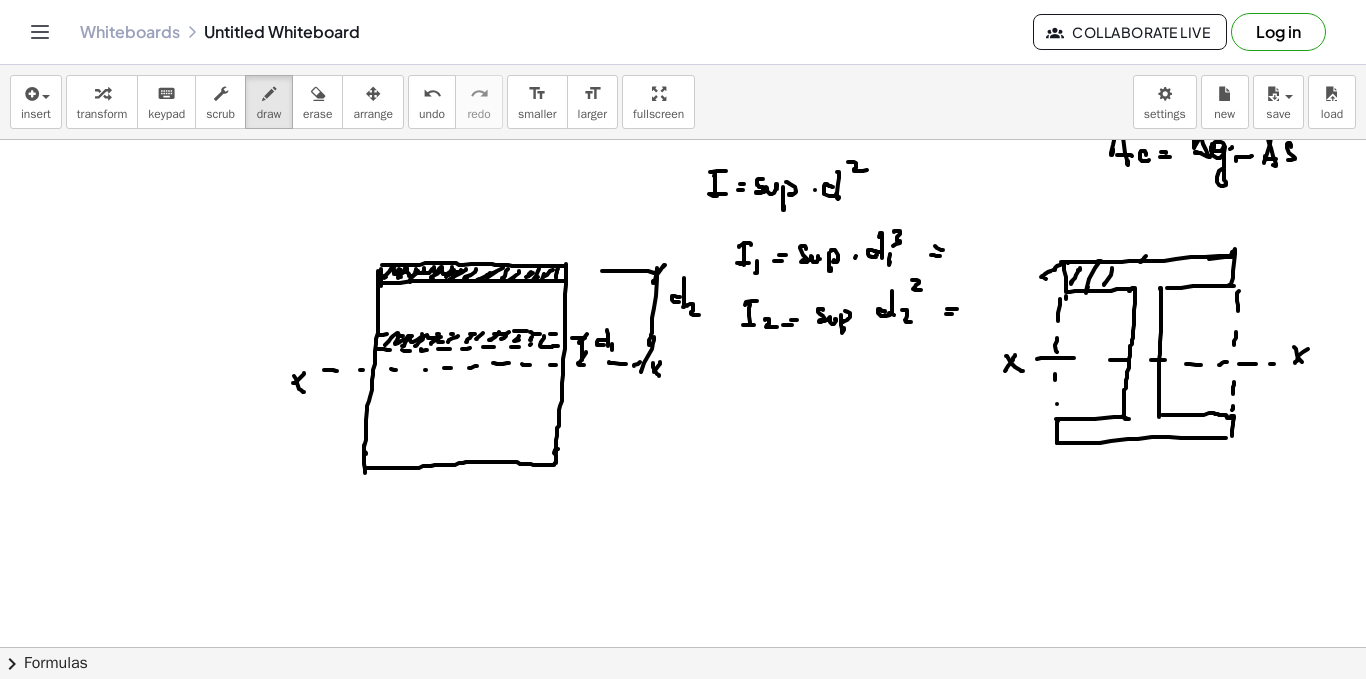 click at bounding box center [683, -131] 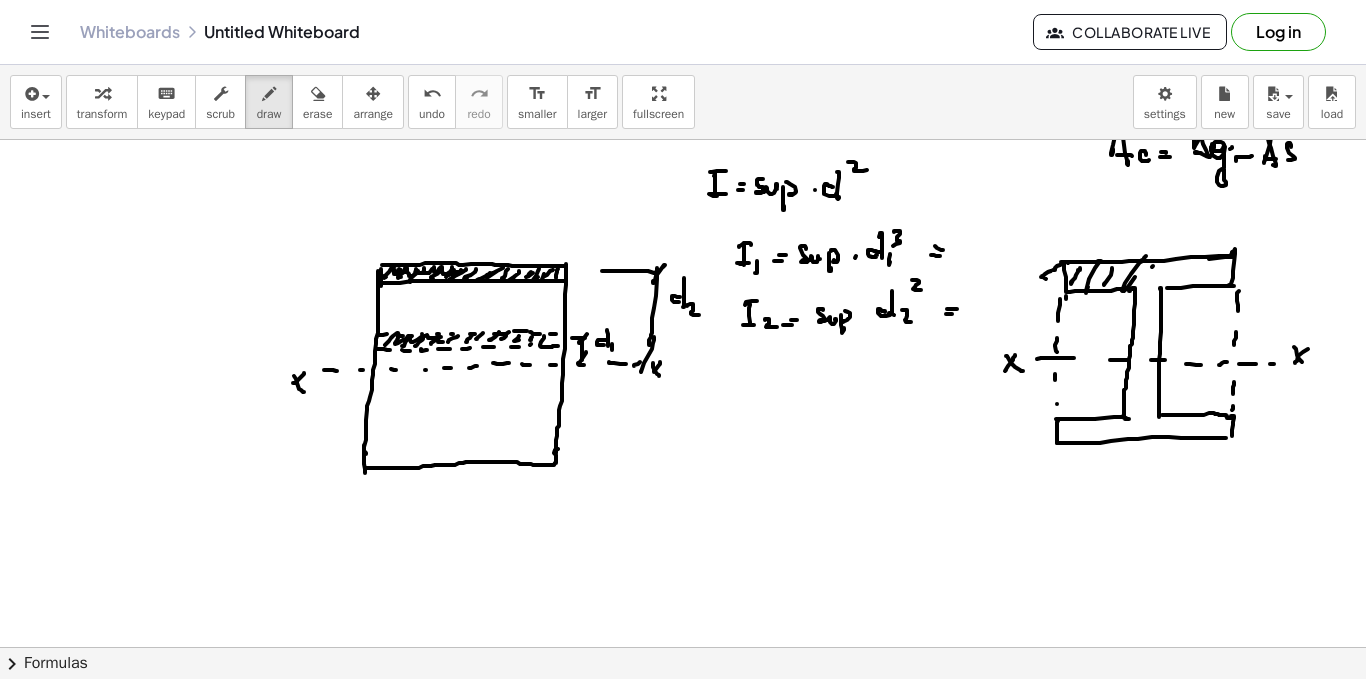 drag, startPoint x: 1153, startPoint y: 266, endPoint x: 1144, endPoint y: 280, distance: 16.643316 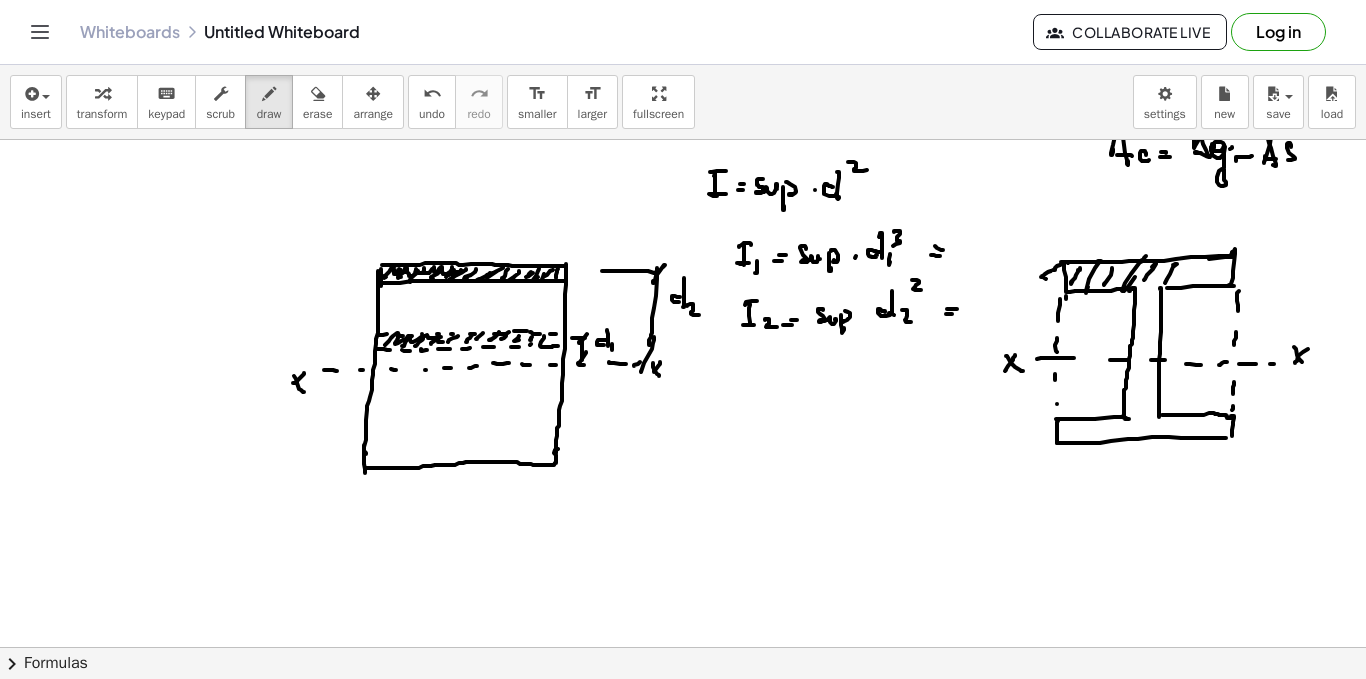 drag, startPoint x: 1174, startPoint y: 265, endPoint x: 1198, endPoint y: 264, distance: 24.020824 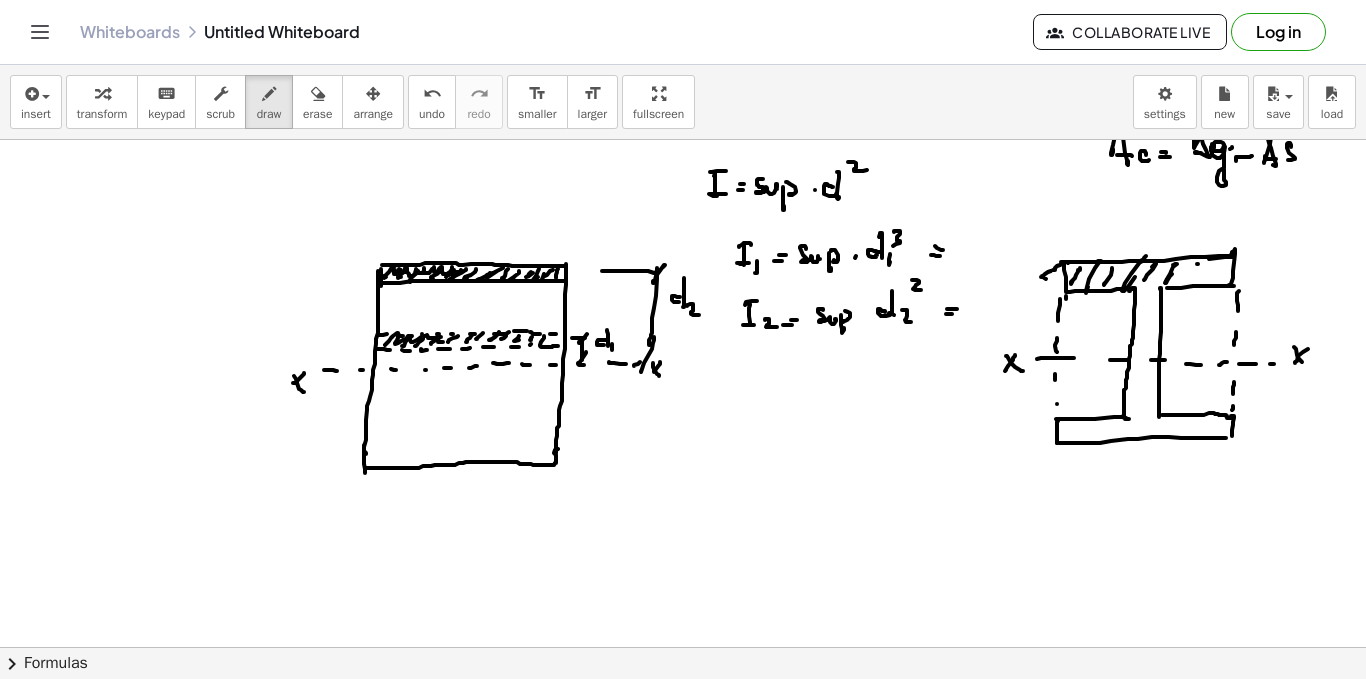 click at bounding box center [683, -131] 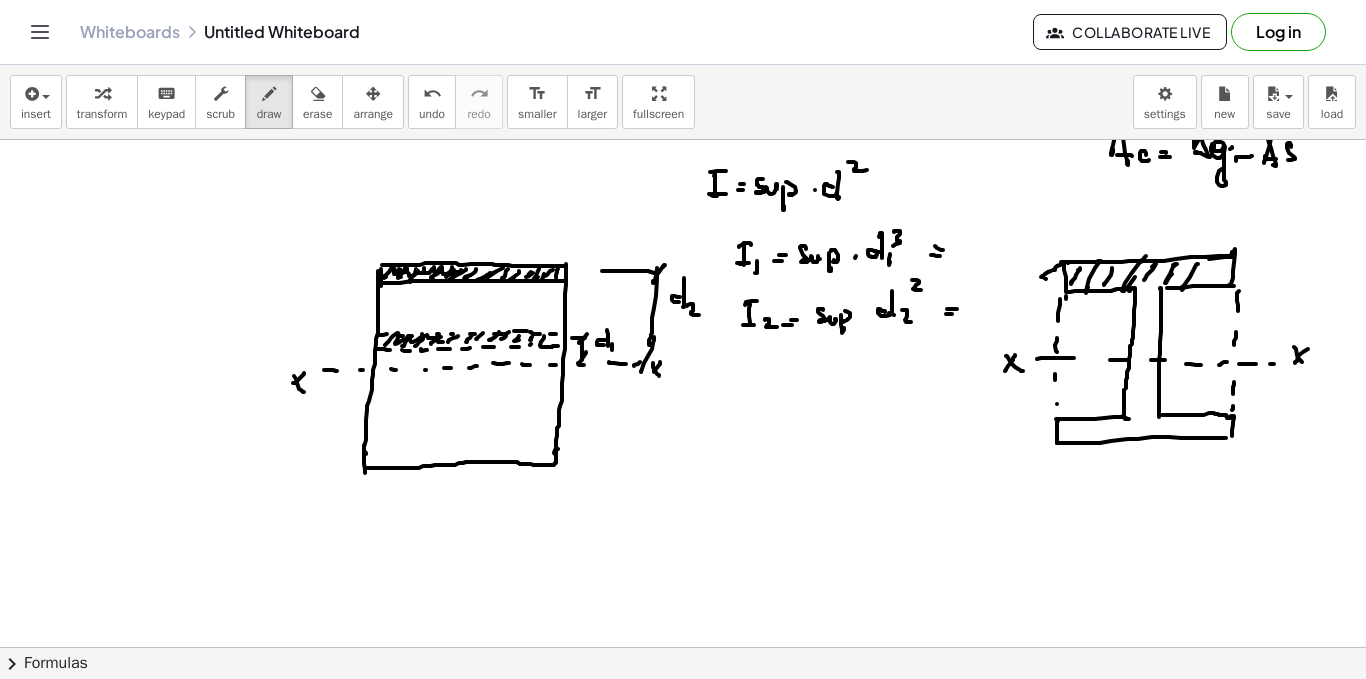 drag, startPoint x: 1194, startPoint y: 282, endPoint x: 1208, endPoint y: 259, distance: 26.925823 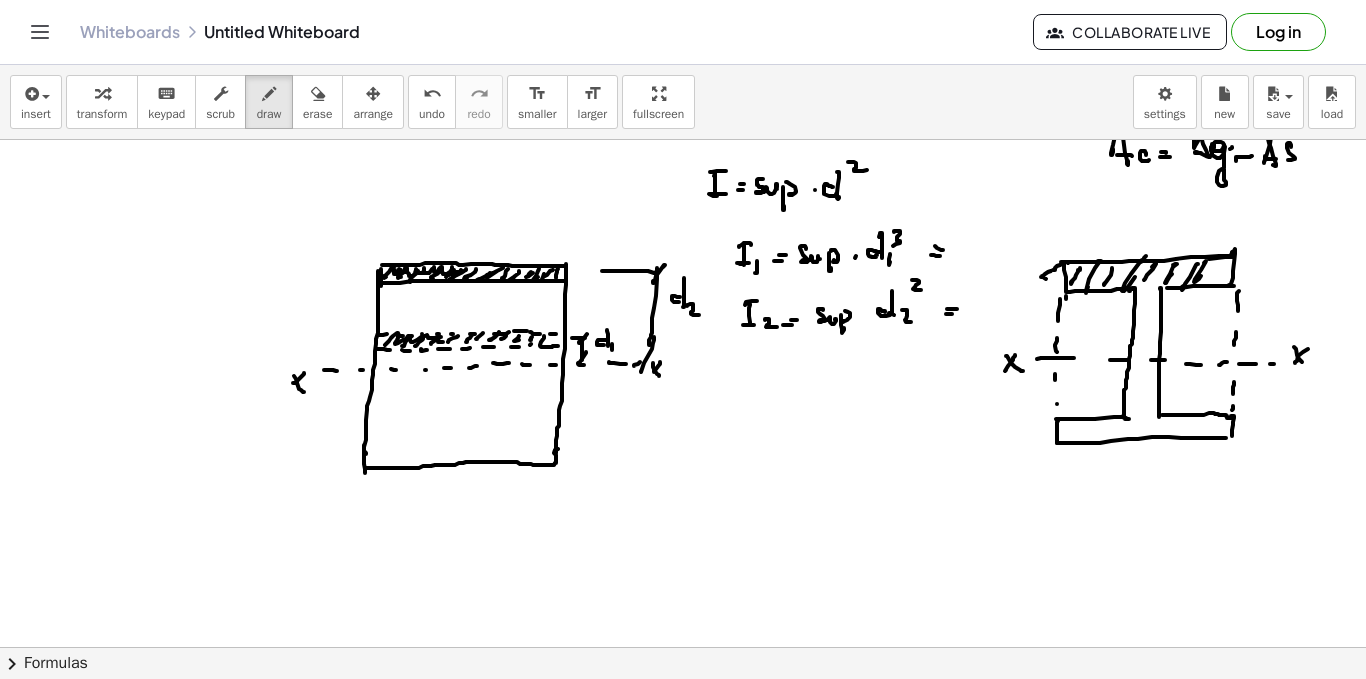 click at bounding box center [683, -131] 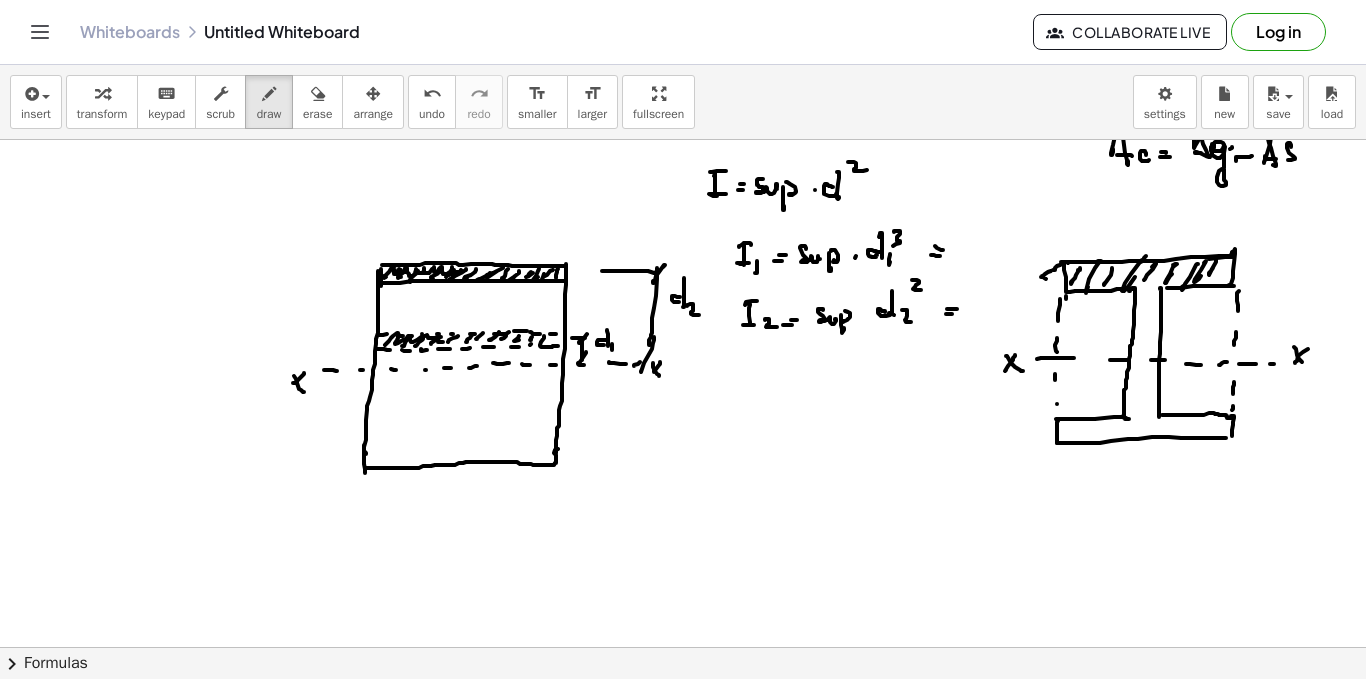 drag, startPoint x: 1215, startPoint y: 274, endPoint x: 1252, endPoint y: 268, distance: 37.48333 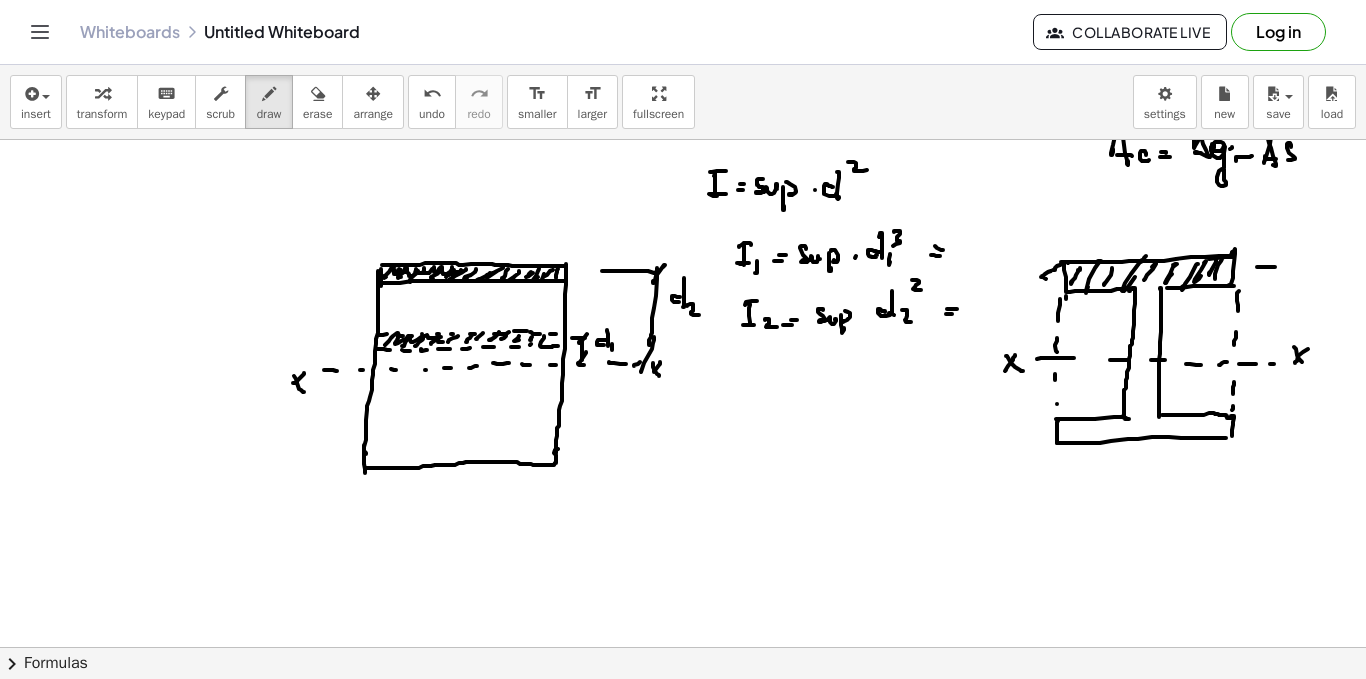 drag, startPoint x: 1260, startPoint y: 267, endPoint x: 1274, endPoint y: 261, distance: 15.231546 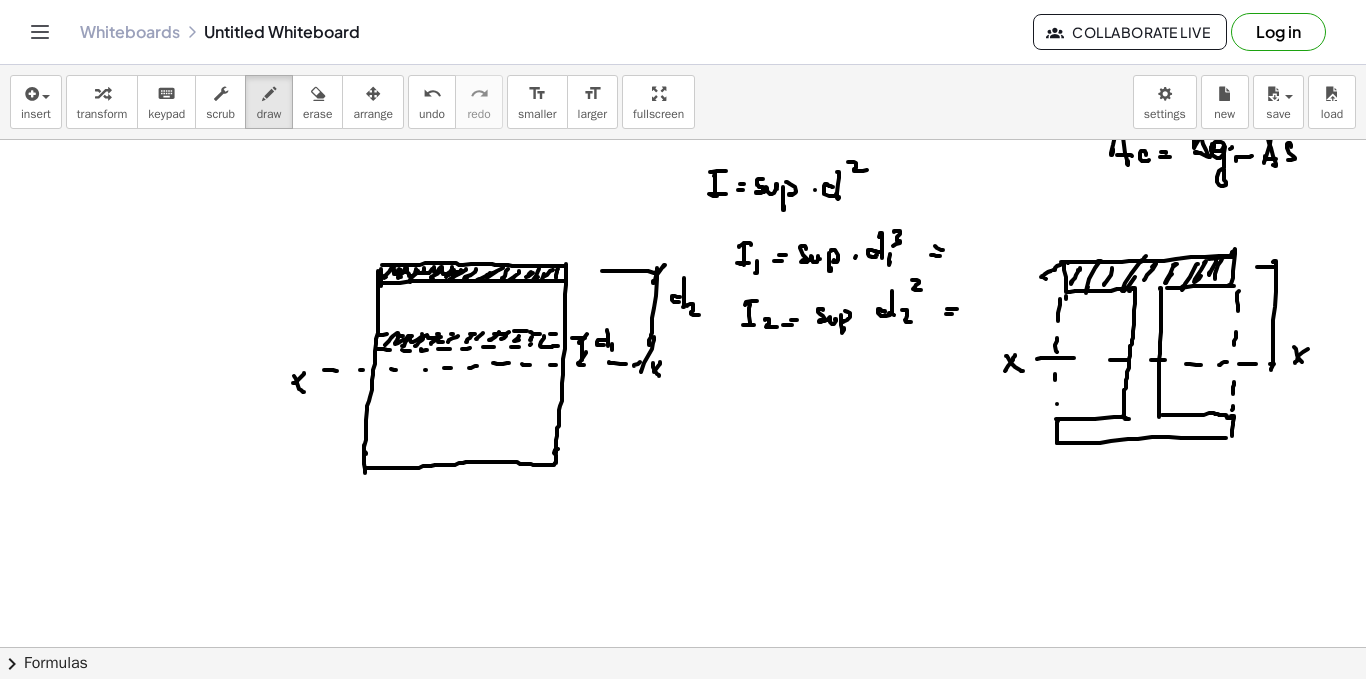 drag, startPoint x: 1274, startPoint y: 261, endPoint x: 1273, endPoint y: 370, distance: 109.004585 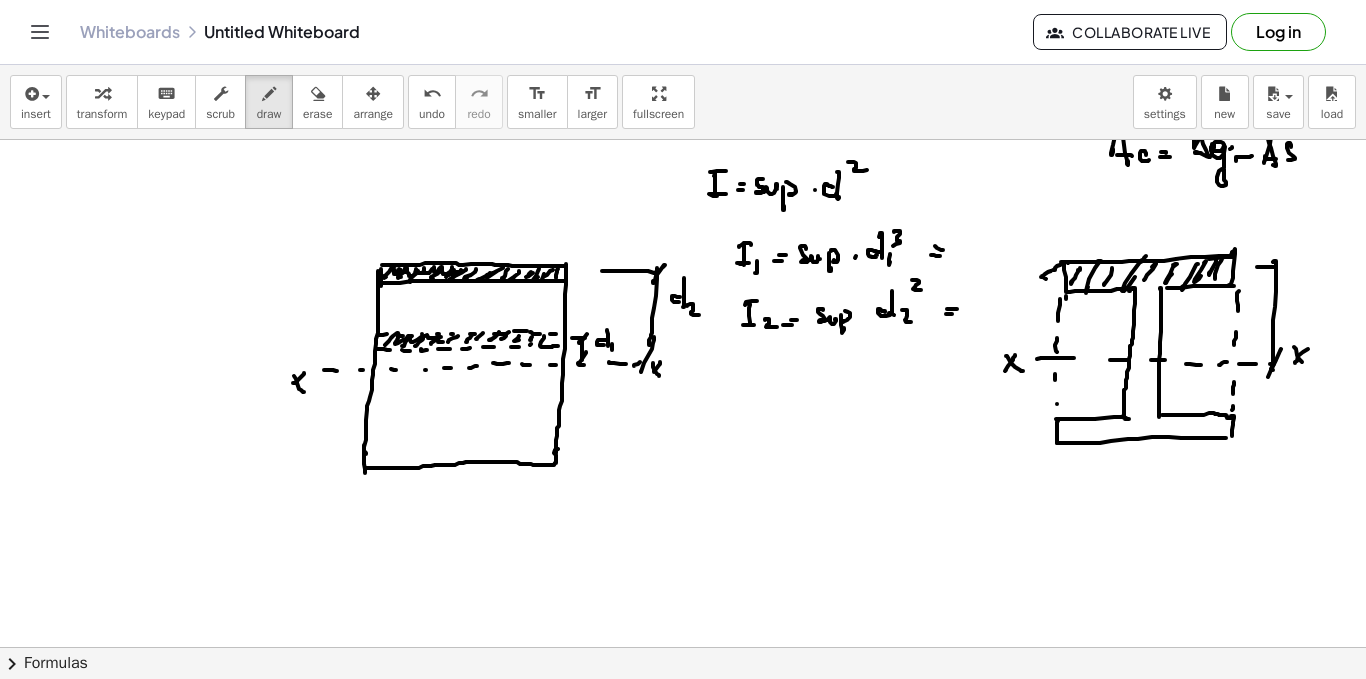 drag, startPoint x: 1276, startPoint y: 360, endPoint x: 1275, endPoint y: 331, distance: 29.017237 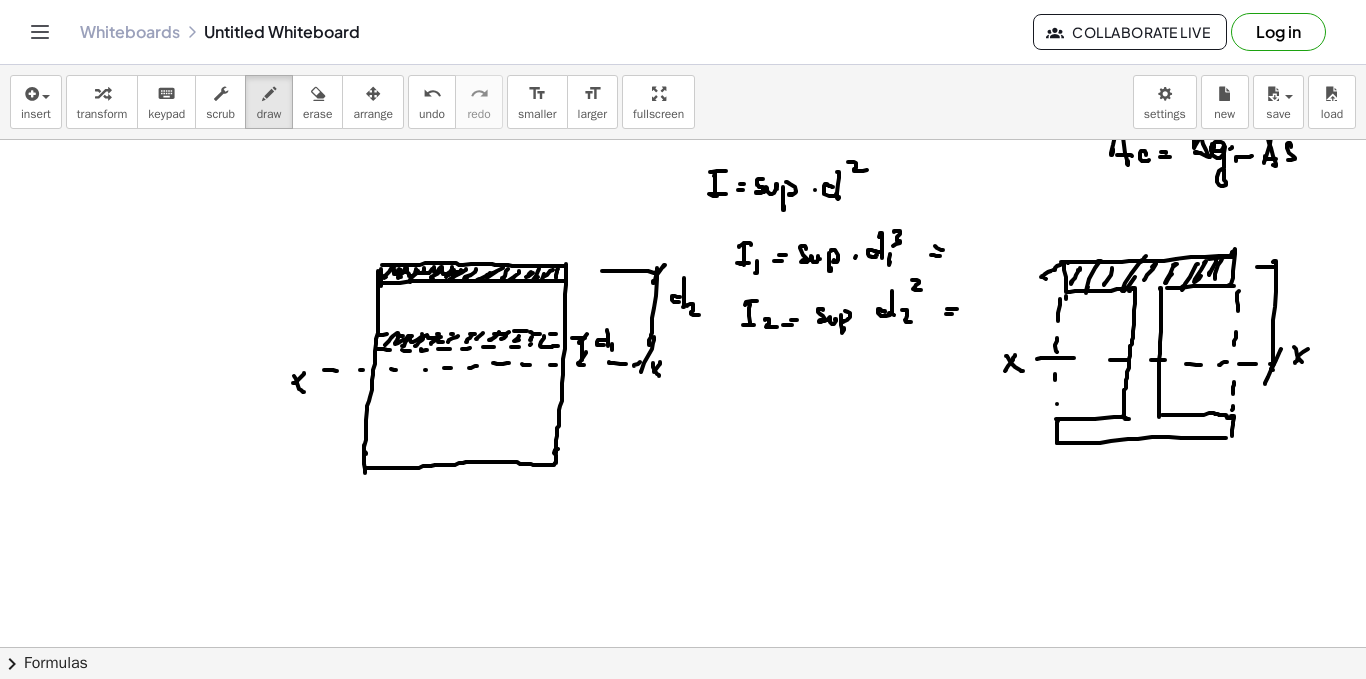 drag, startPoint x: 1289, startPoint y: 256, endPoint x: 1291, endPoint y: 268, distance: 12.165525 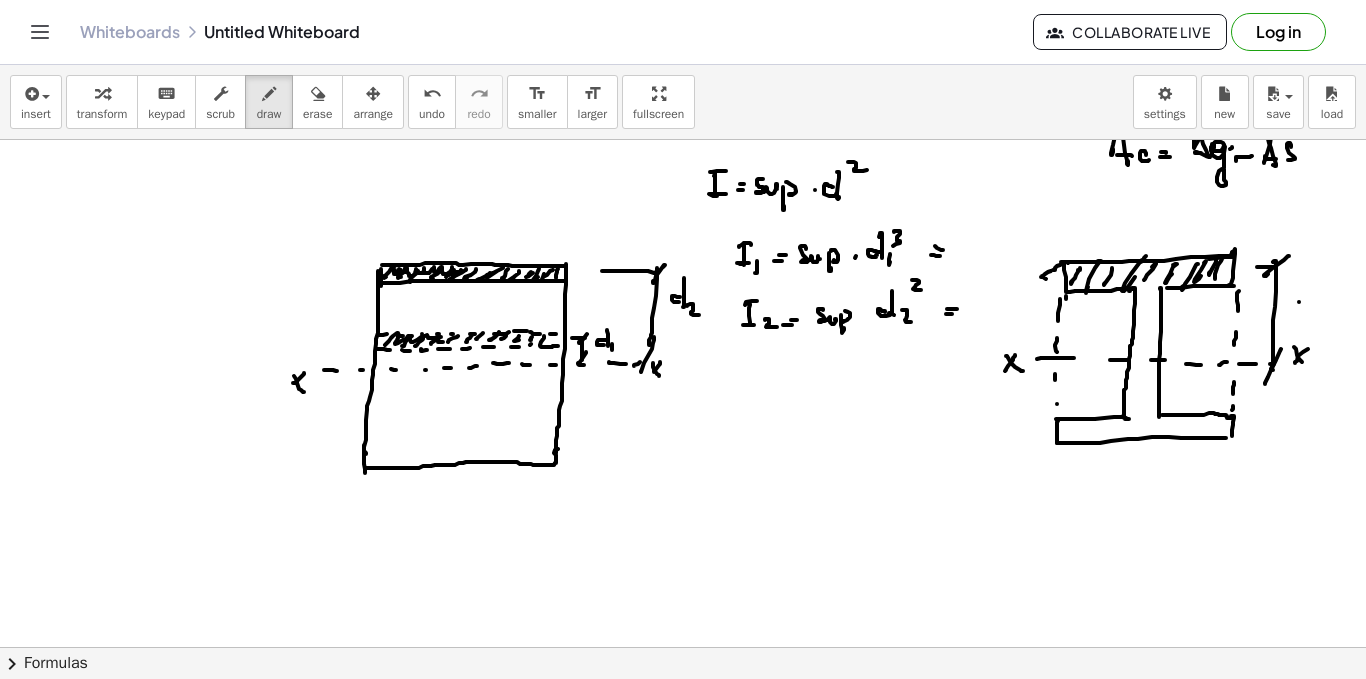 click at bounding box center (683, -131) 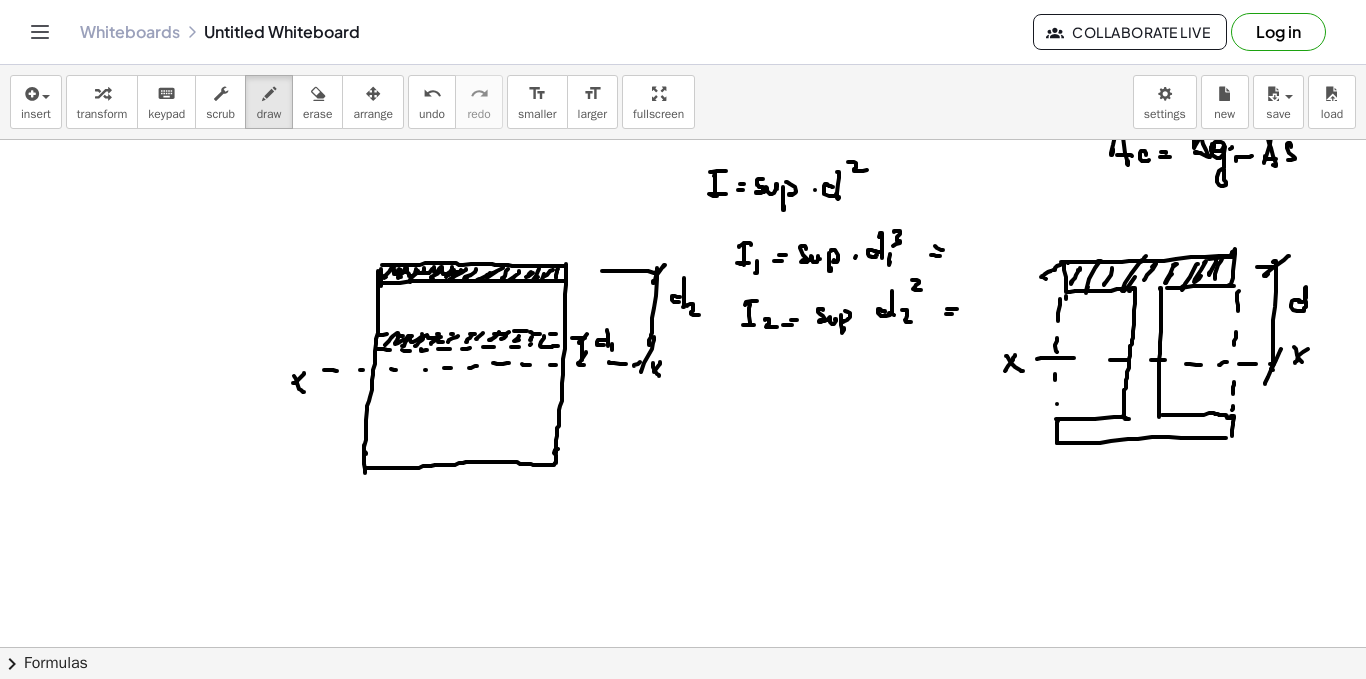 drag, startPoint x: 1301, startPoint y: 302, endPoint x: 1255, endPoint y: 353, distance: 68.68042 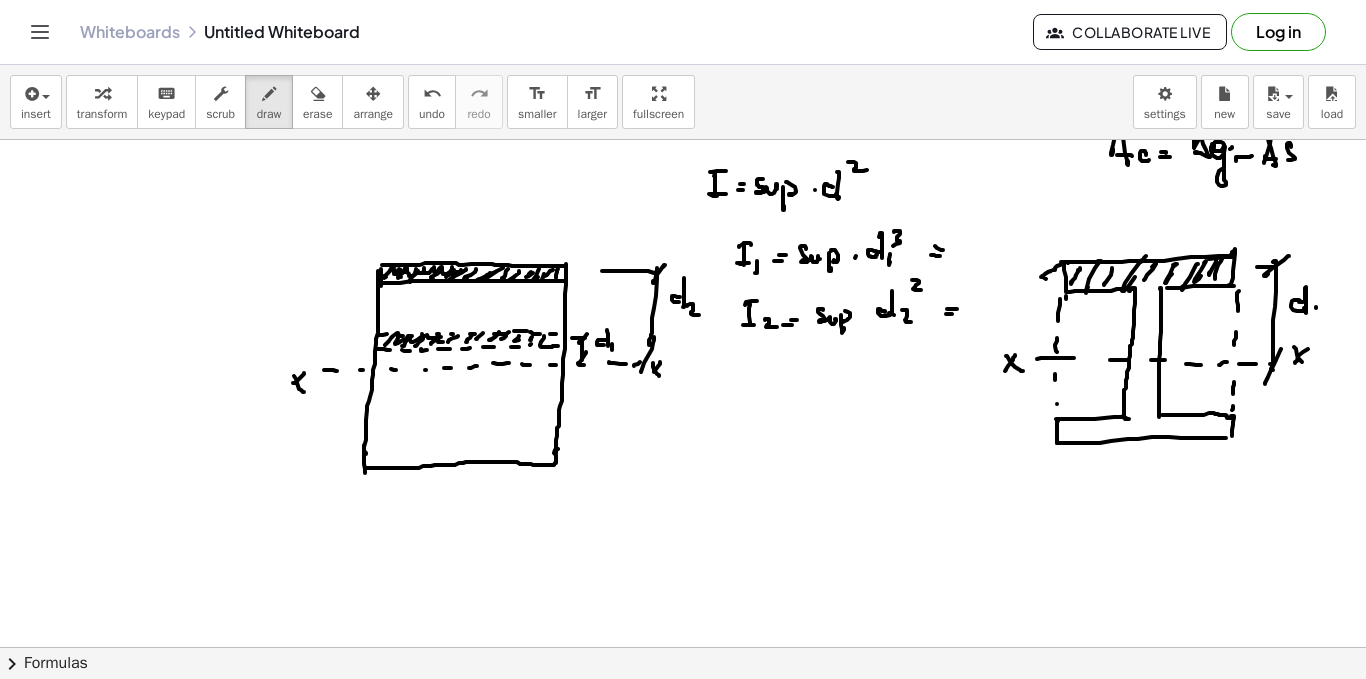click at bounding box center (683, -131) 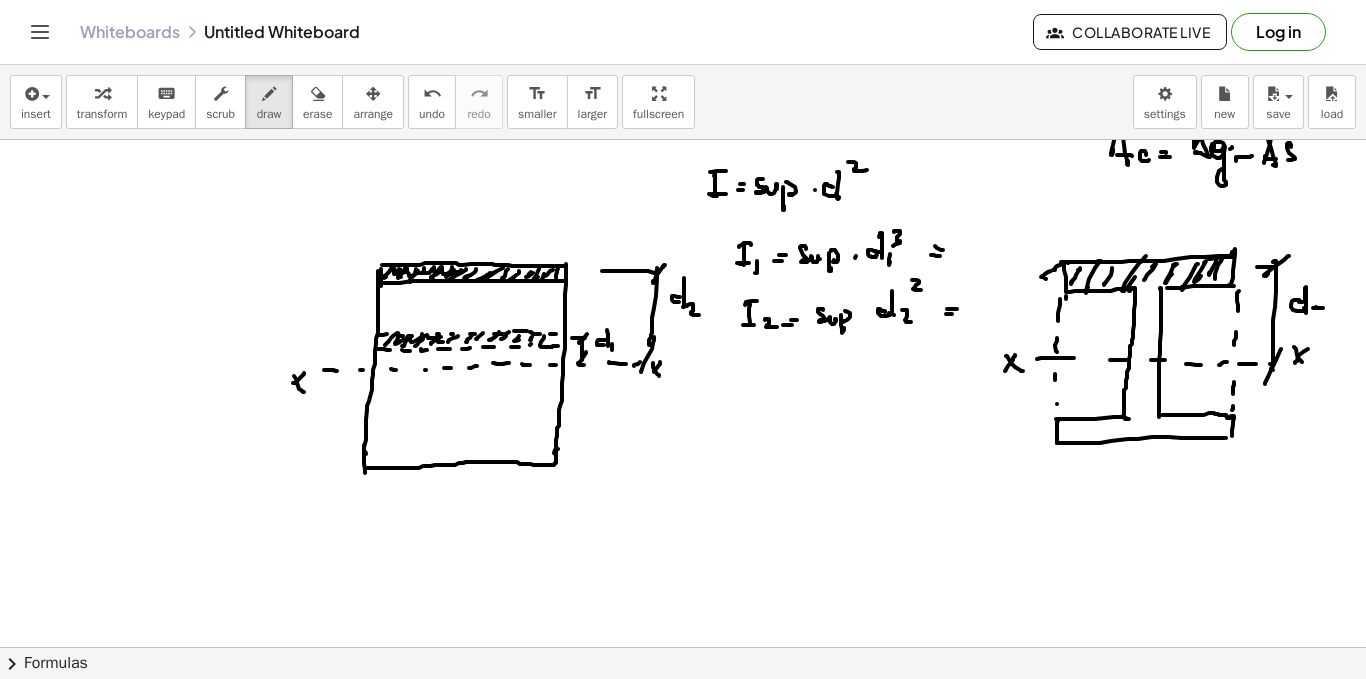 click at bounding box center (683, -131) 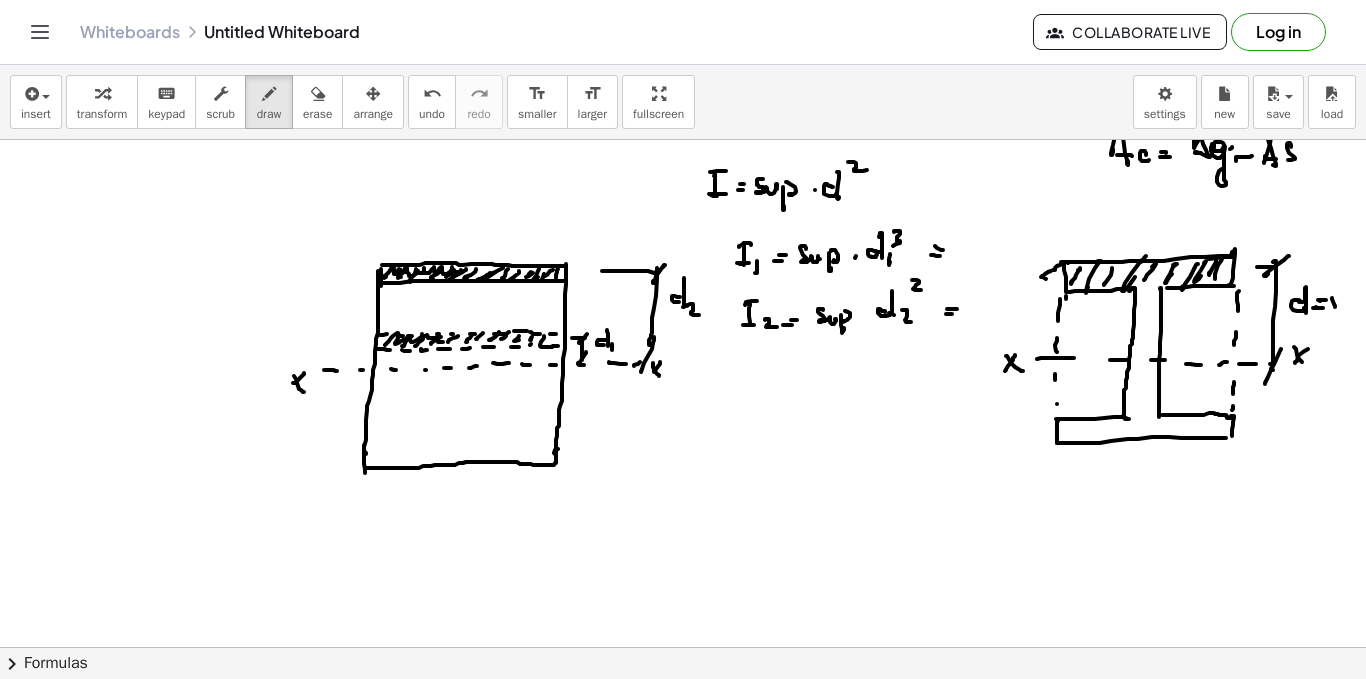 drag, startPoint x: 1335, startPoint y: 306, endPoint x: 1341, endPoint y: 297, distance: 10.816654 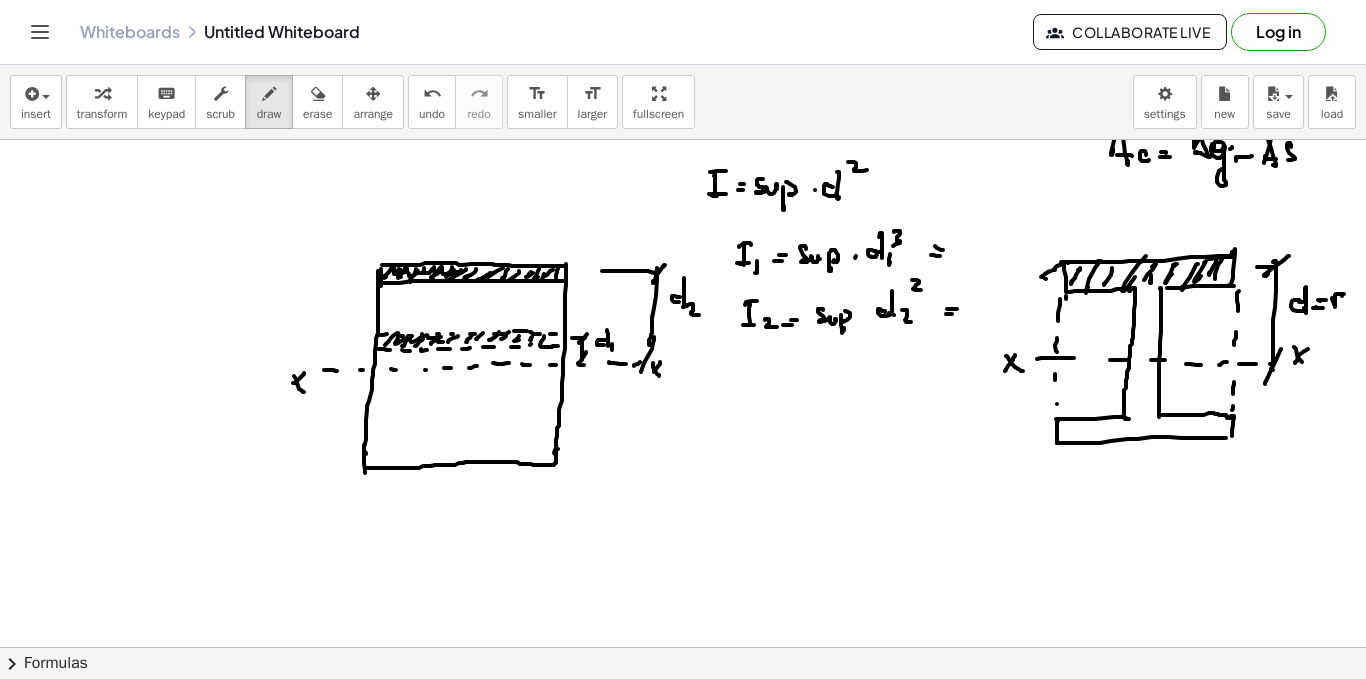 click at bounding box center (683, -131) 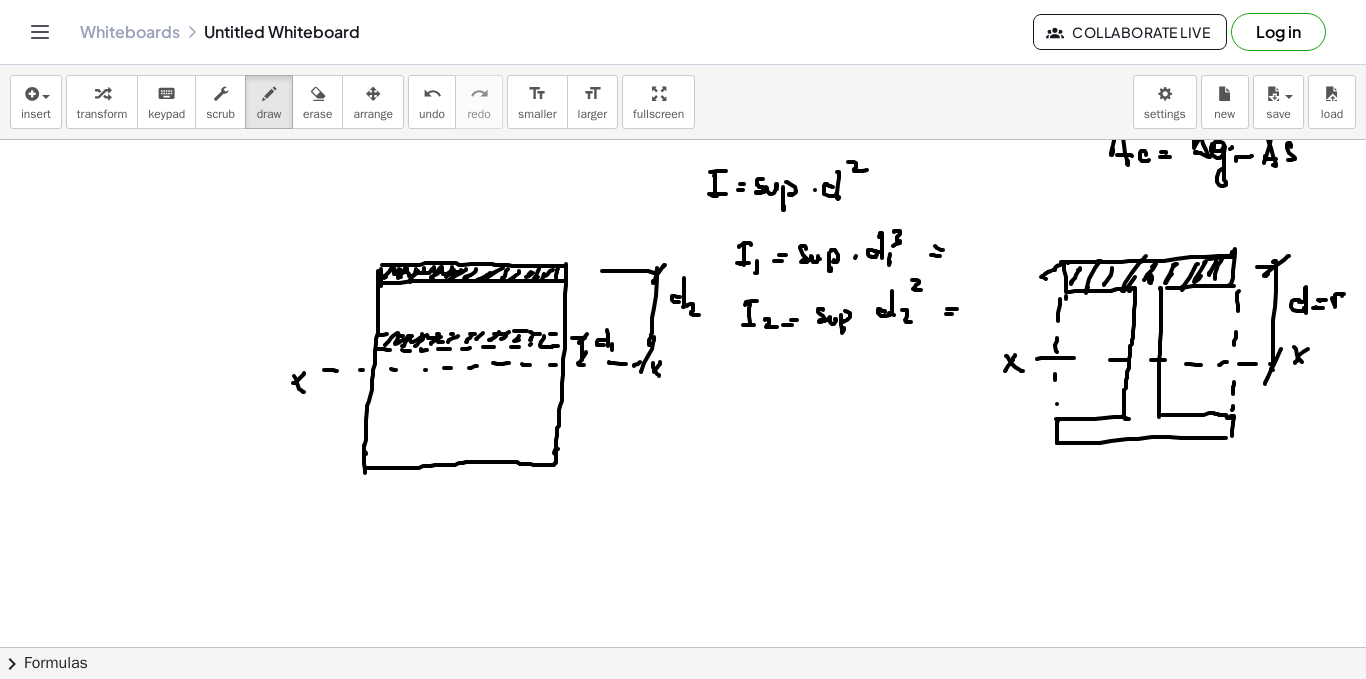 drag, startPoint x: 1135, startPoint y: 289, endPoint x: 1177, endPoint y: 286, distance: 42.107006 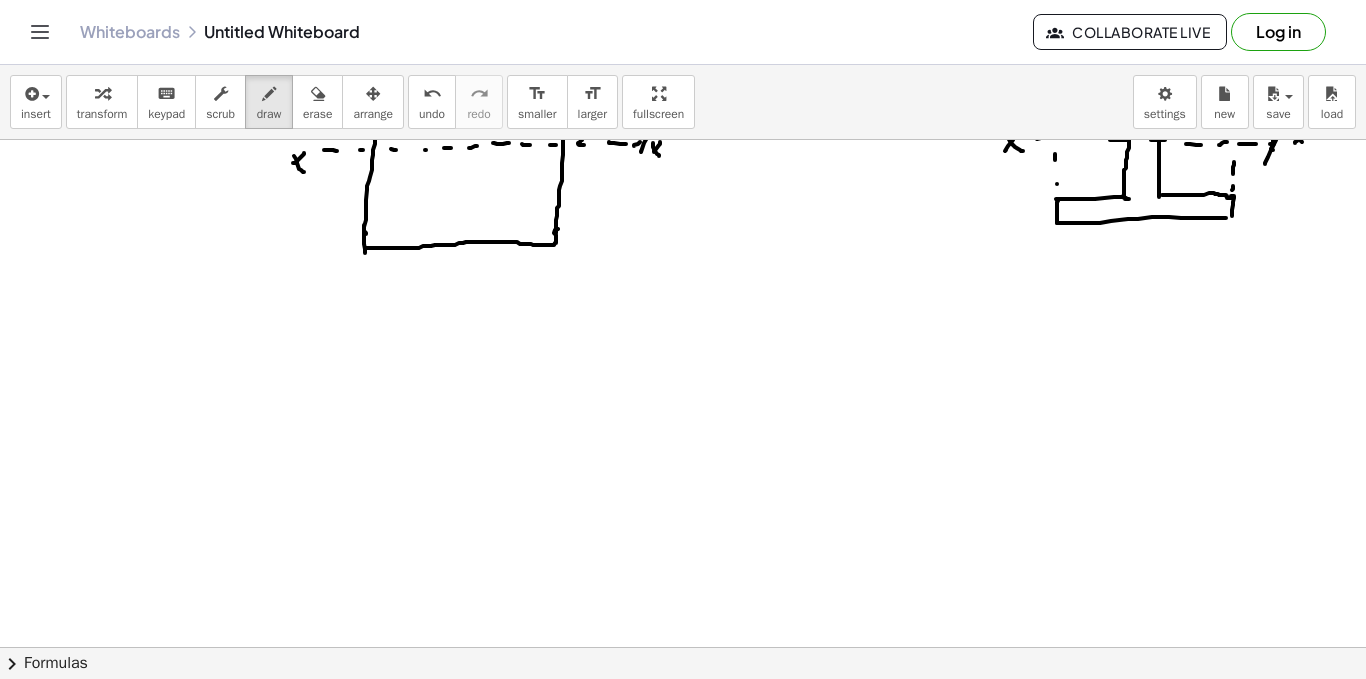 scroll, scrollTop: 1388, scrollLeft: 0, axis: vertical 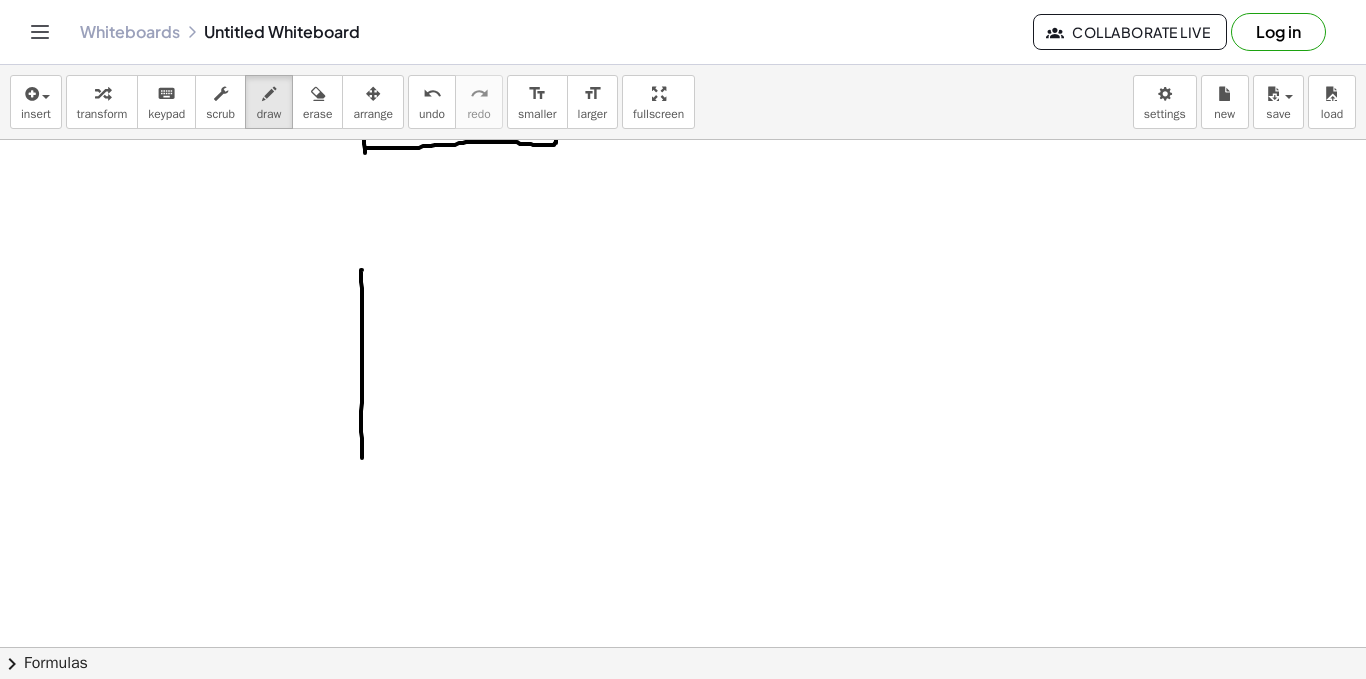 drag, startPoint x: 361, startPoint y: 270, endPoint x: 361, endPoint y: 488, distance: 218 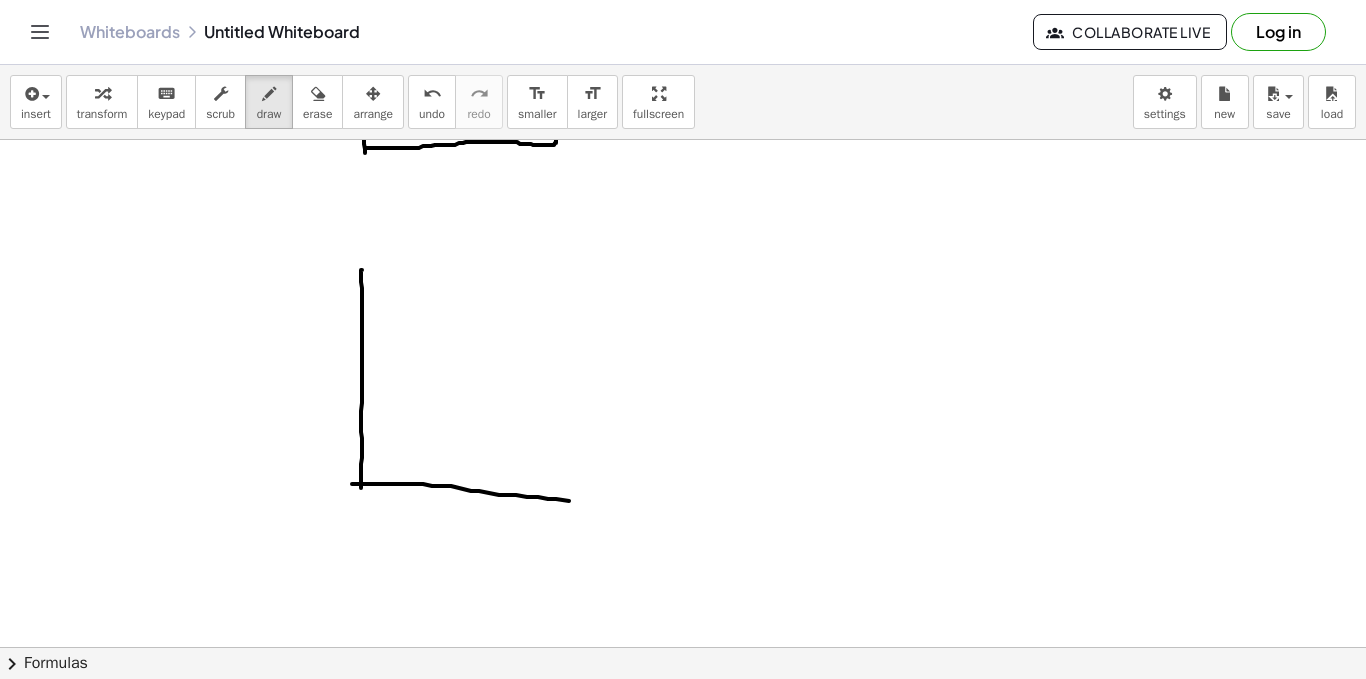 drag, startPoint x: 352, startPoint y: 484, endPoint x: 652, endPoint y: 510, distance: 301.12457 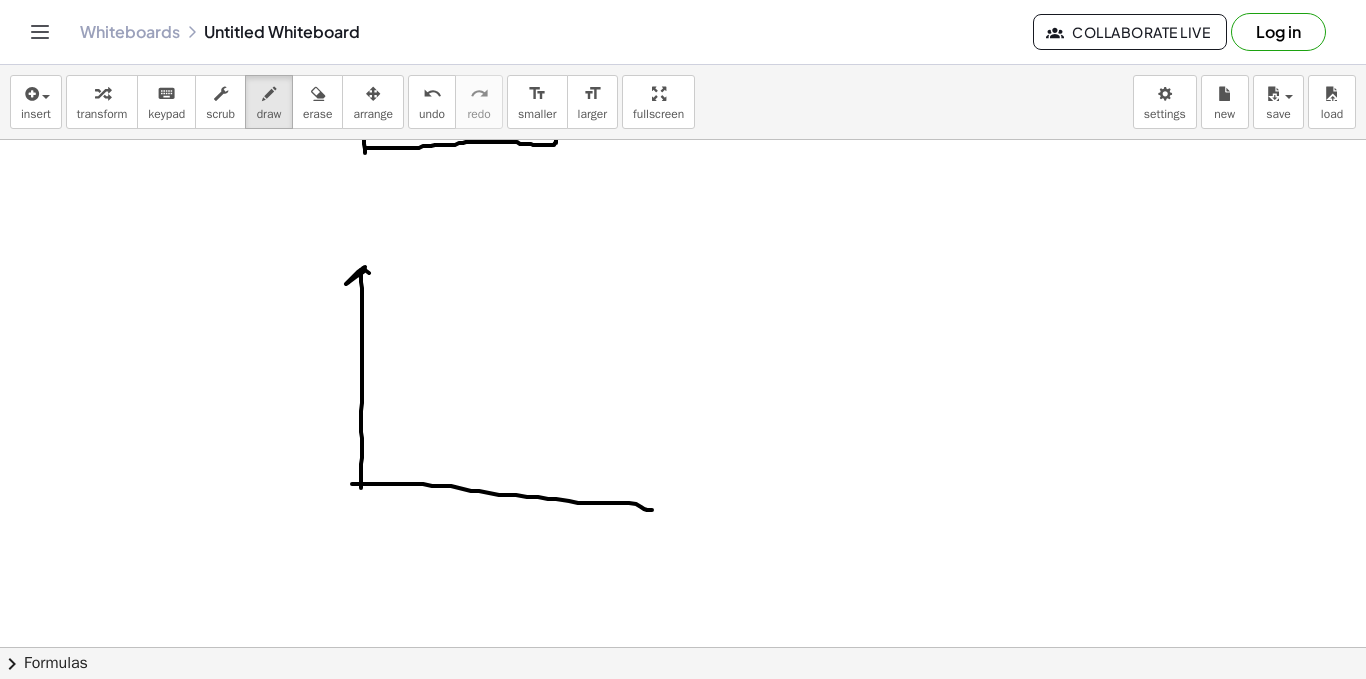 drag, startPoint x: 363, startPoint y: 268, endPoint x: 365, endPoint y: 278, distance: 10.198039 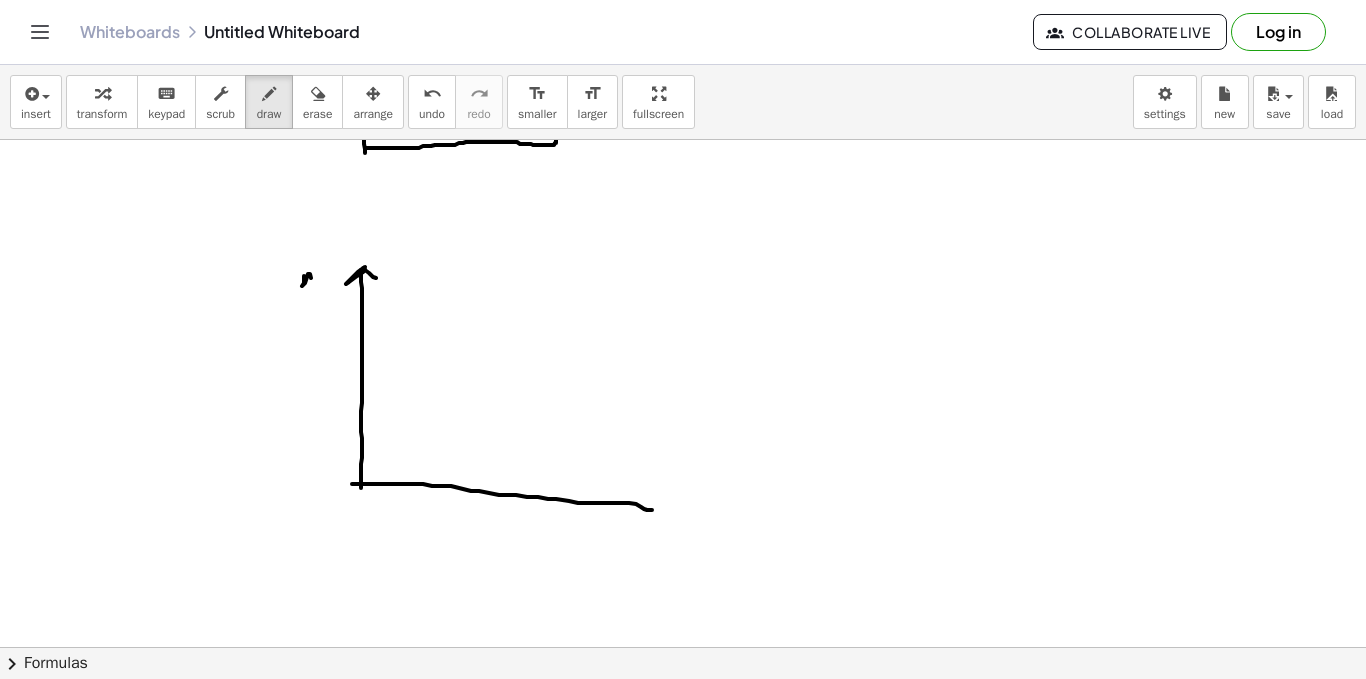 drag, startPoint x: 304, startPoint y: 283, endPoint x: 323, endPoint y: 286, distance: 19.235384 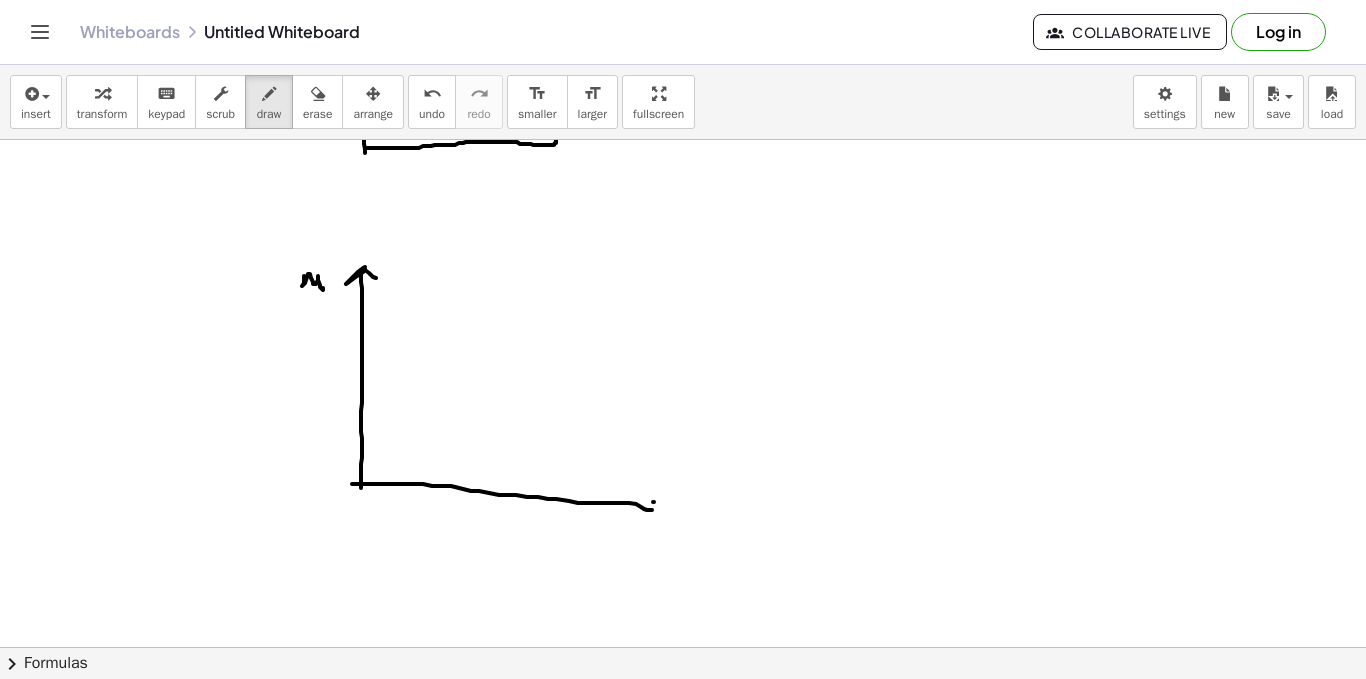 drag, startPoint x: 653, startPoint y: 502, endPoint x: 658, endPoint y: 522, distance: 20.615528 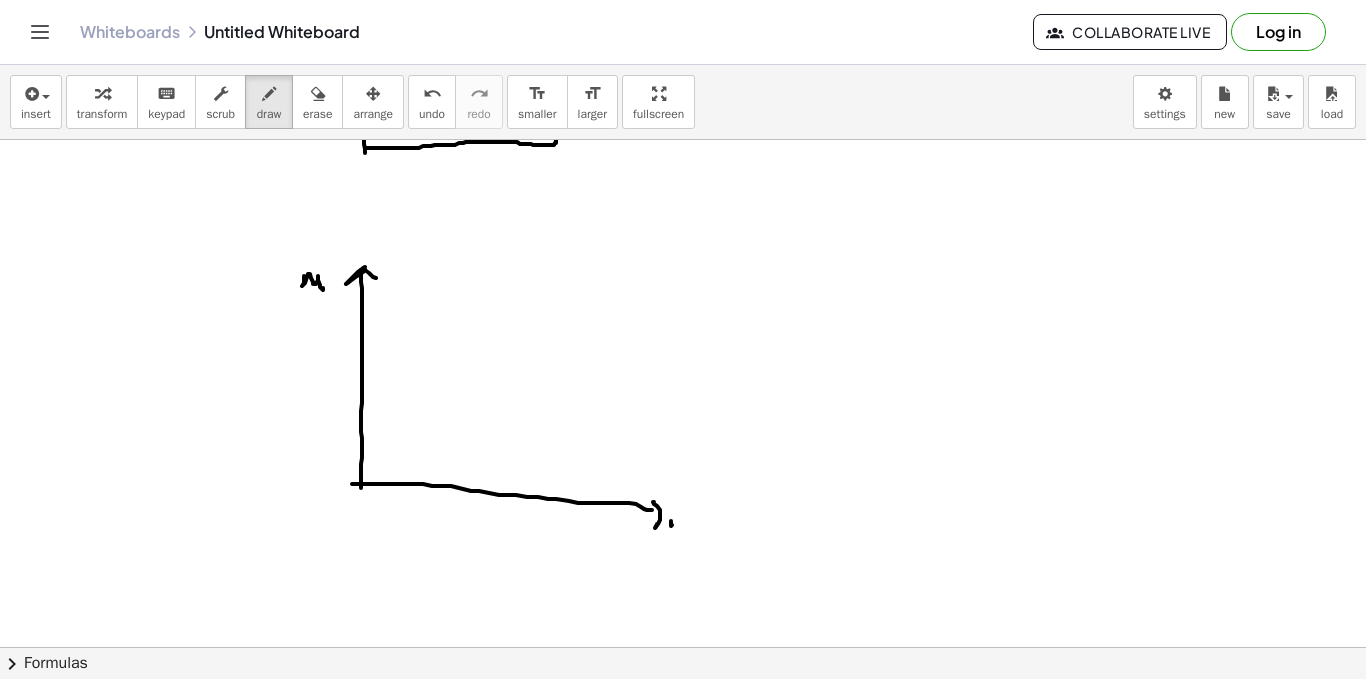 click at bounding box center [683, -234] 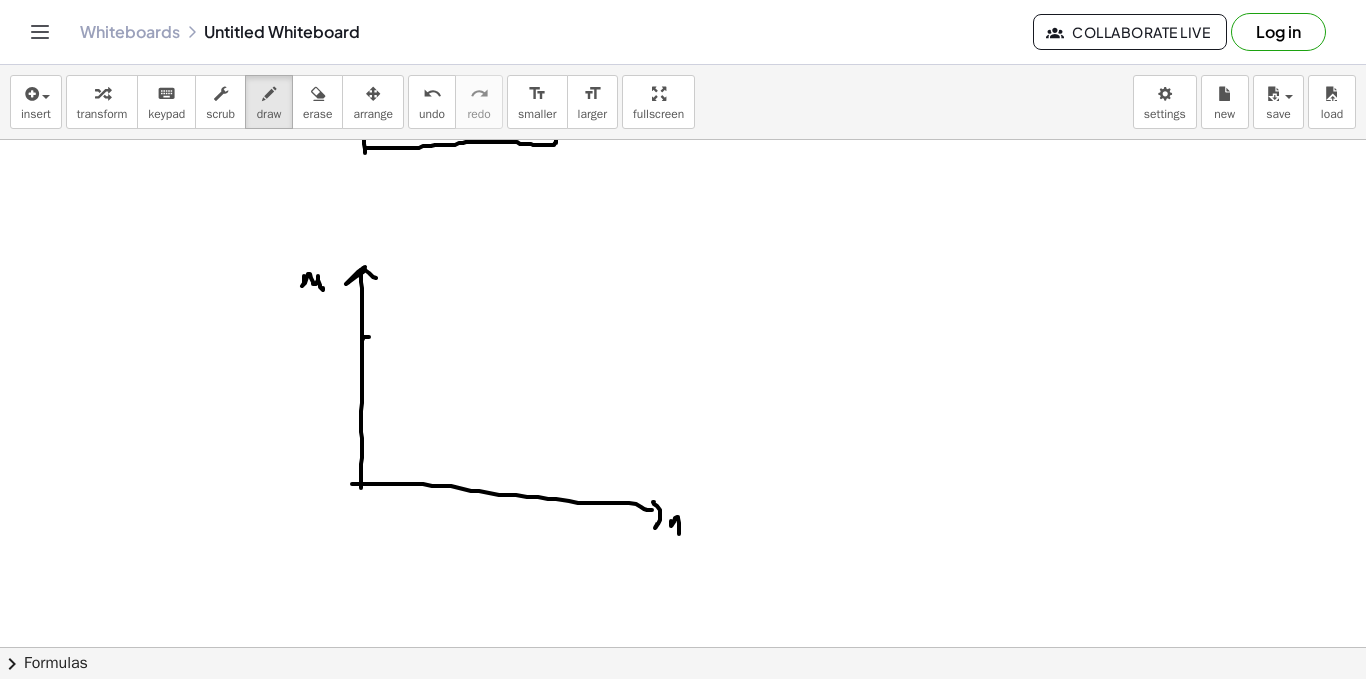 drag, startPoint x: 363, startPoint y: 339, endPoint x: 391, endPoint y: 339, distance: 28 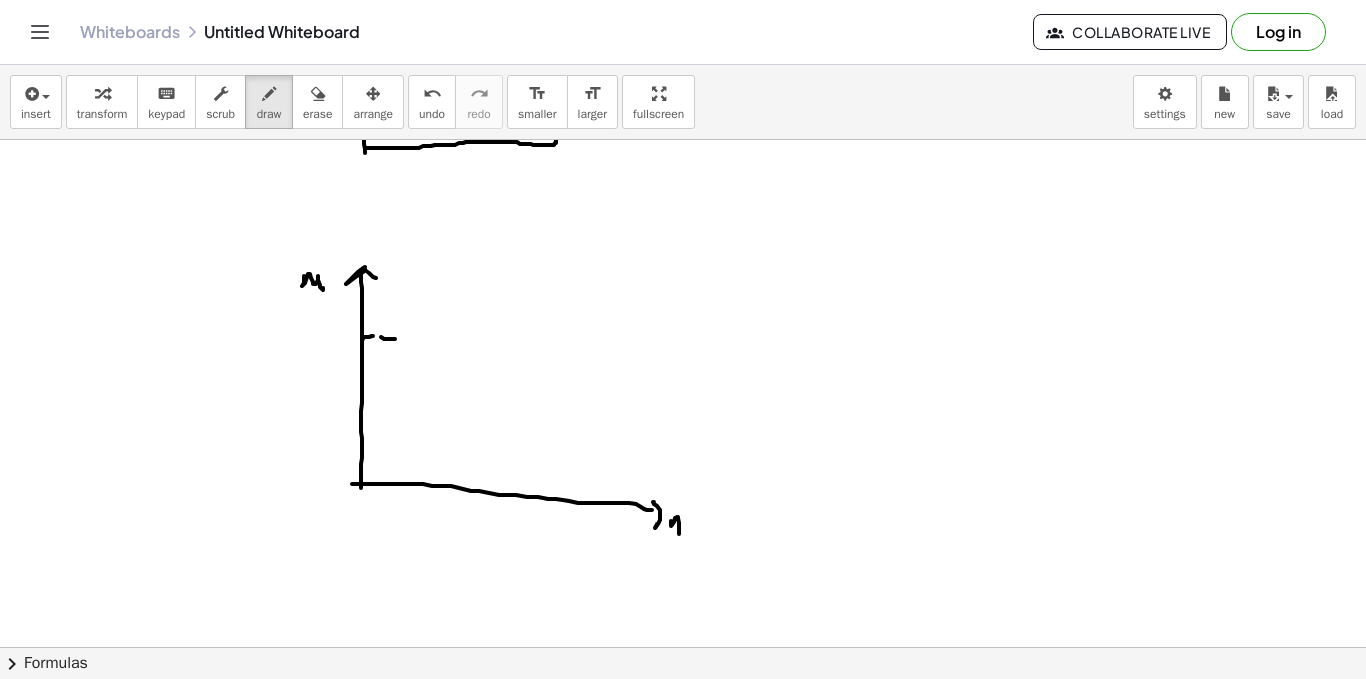 drag, startPoint x: 408, startPoint y: 347, endPoint x: 427, endPoint y: 360, distance: 23.021729 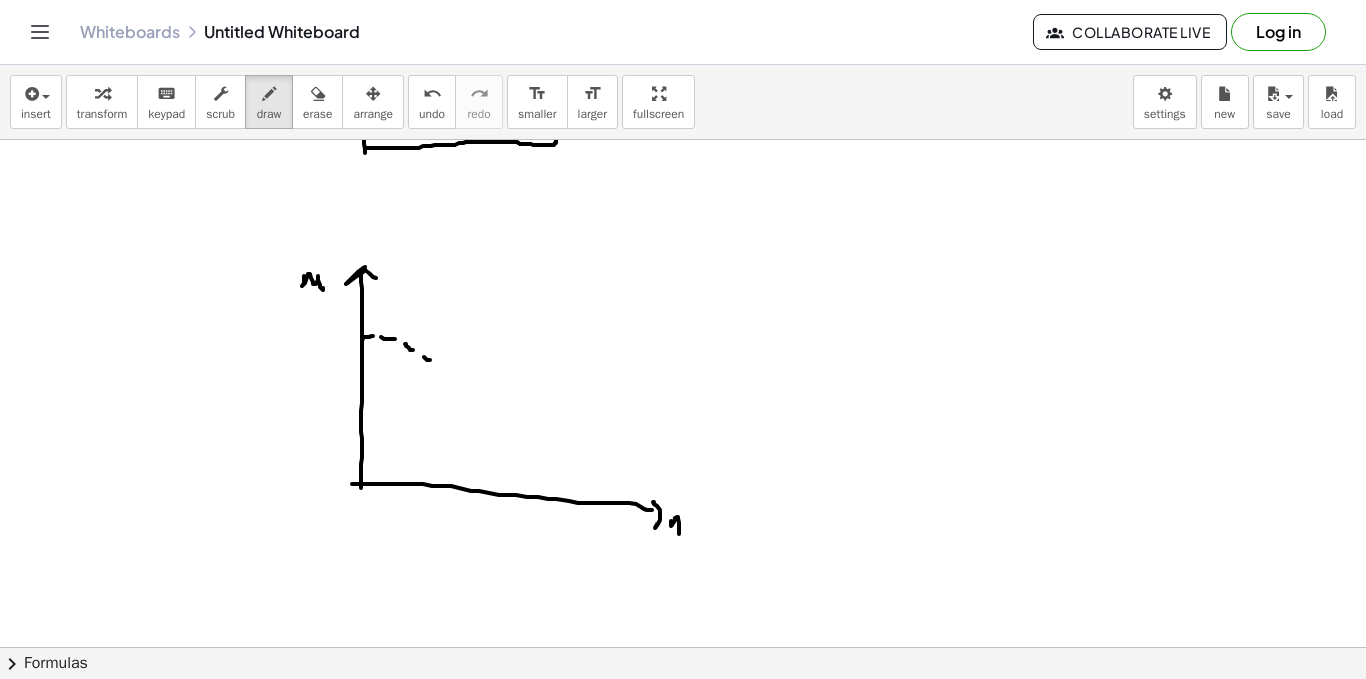 drag, startPoint x: 427, startPoint y: 360, endPoint x: 446, endPoint y: 369, distance: 21.023796 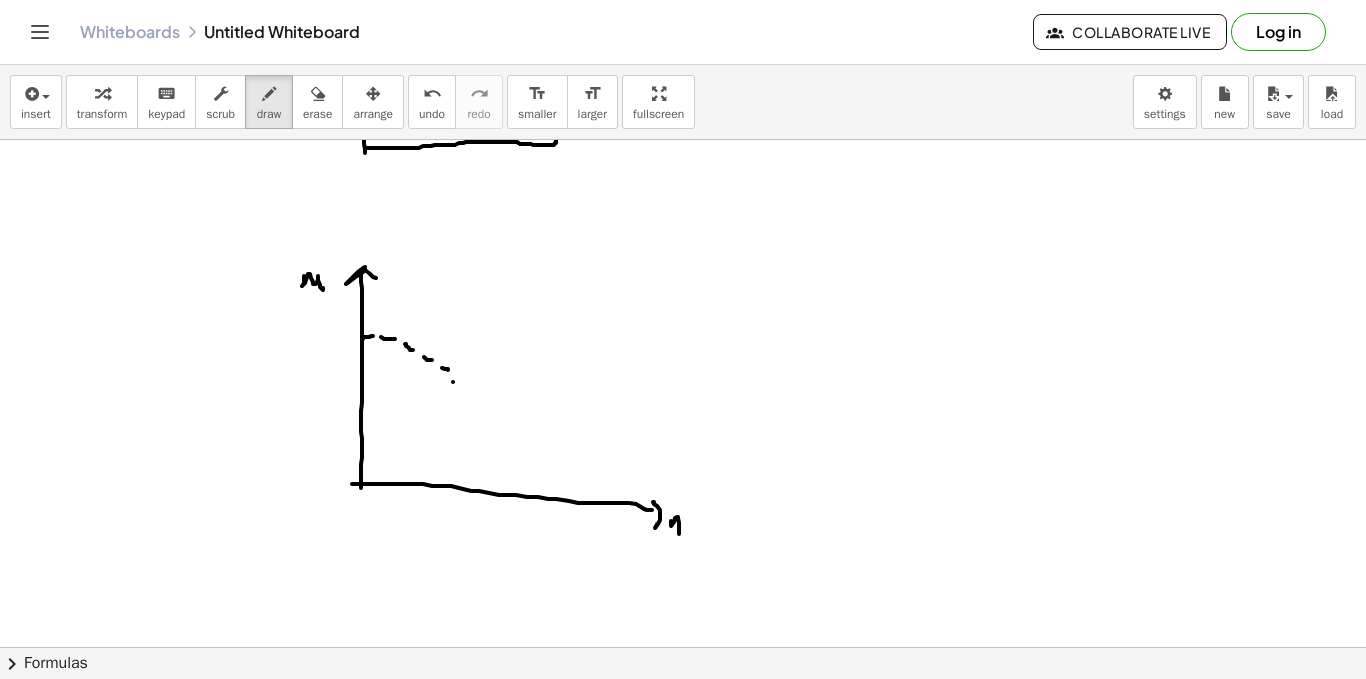 drag, startPoint x: 453, startPoint y: 382, endPoint x: 476, endPoint y: 417, distance: 41.880783 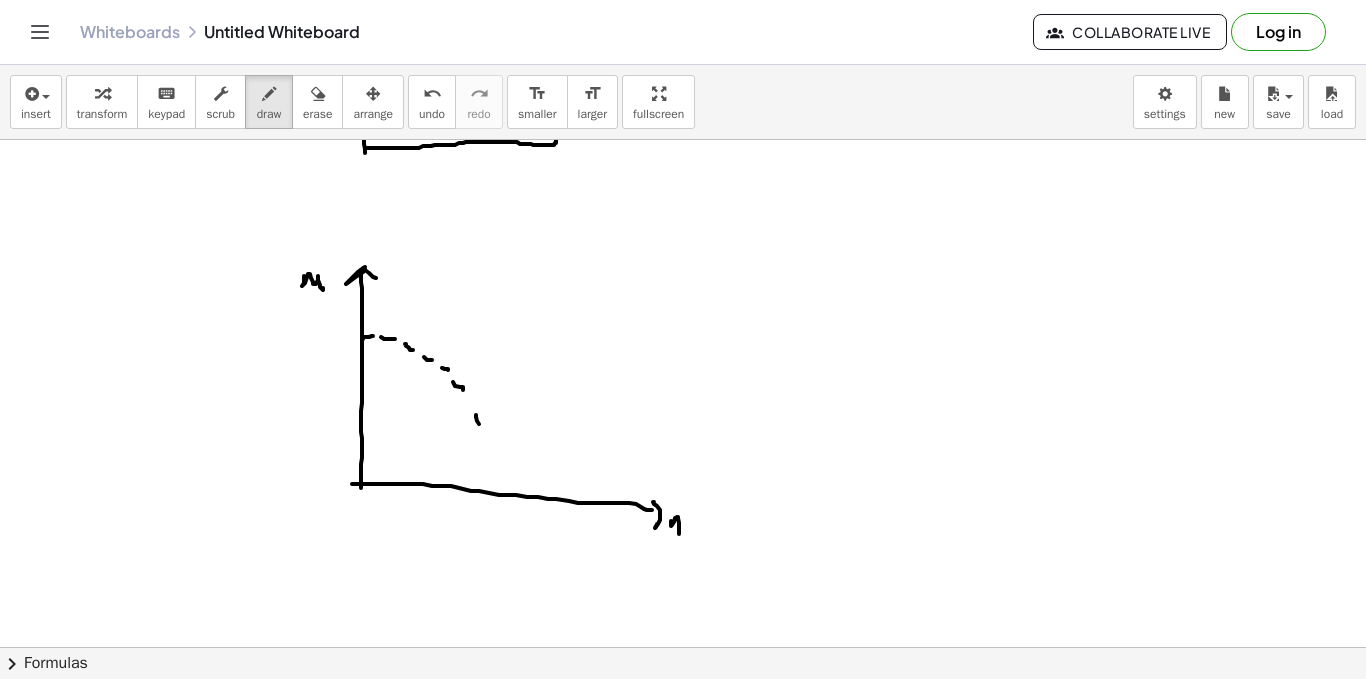 drag, startPoint x: 476, startPoint y: 417, endPoint x: 484, endPoint y: 440, distance: 24.351591 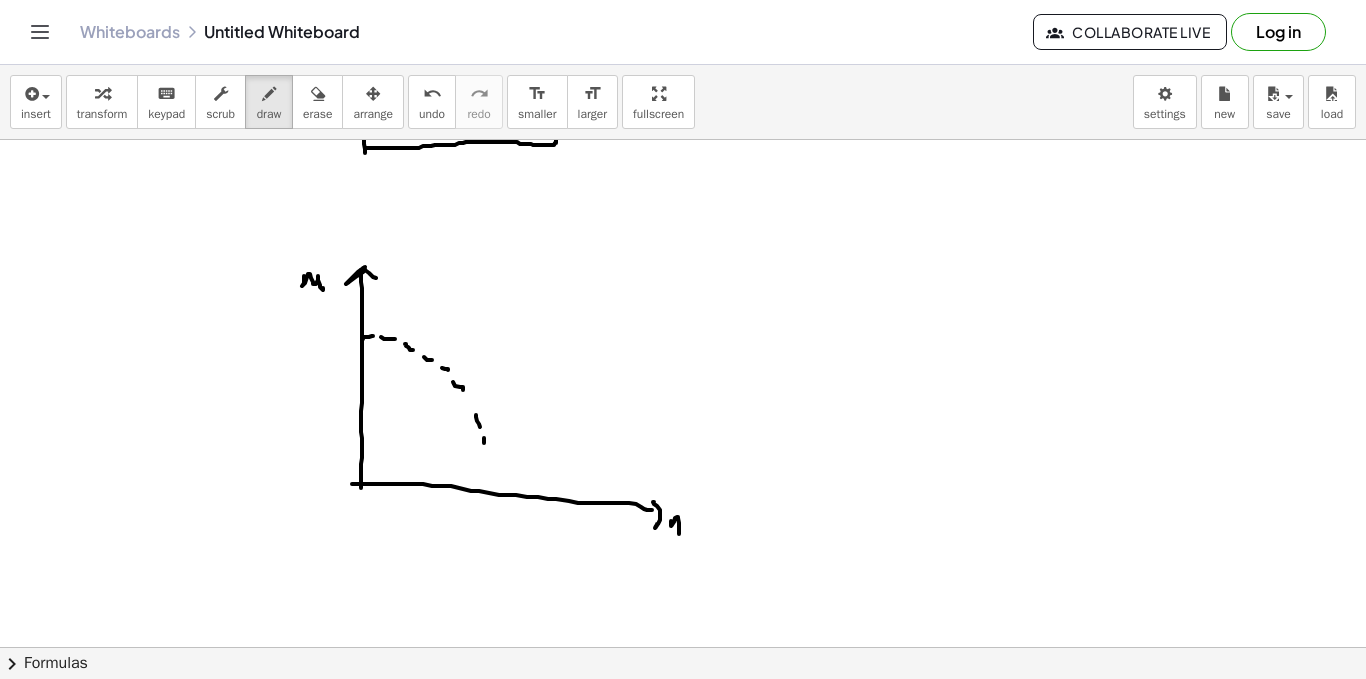 click at bounding box center (683, -234) 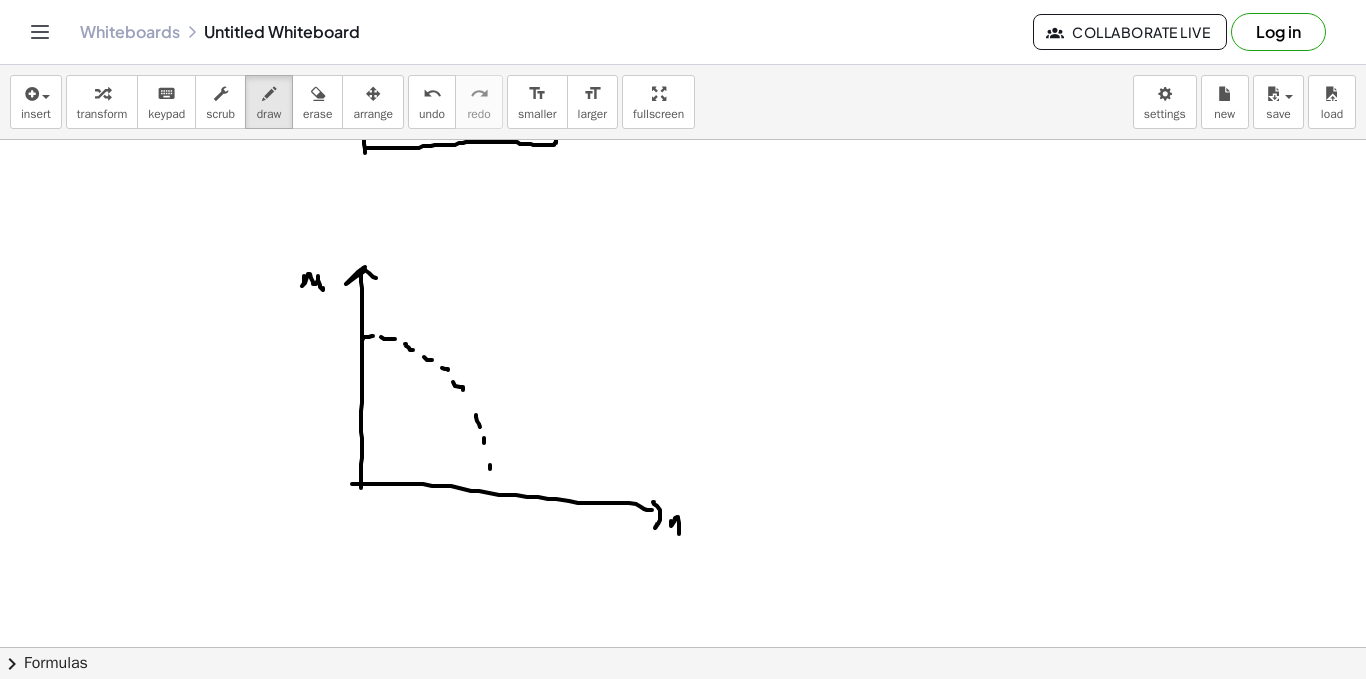 drag, startPoint x: 368, startPoint y: 372, endPoint x: 387, endPoint y: 380, distance: 20.615528 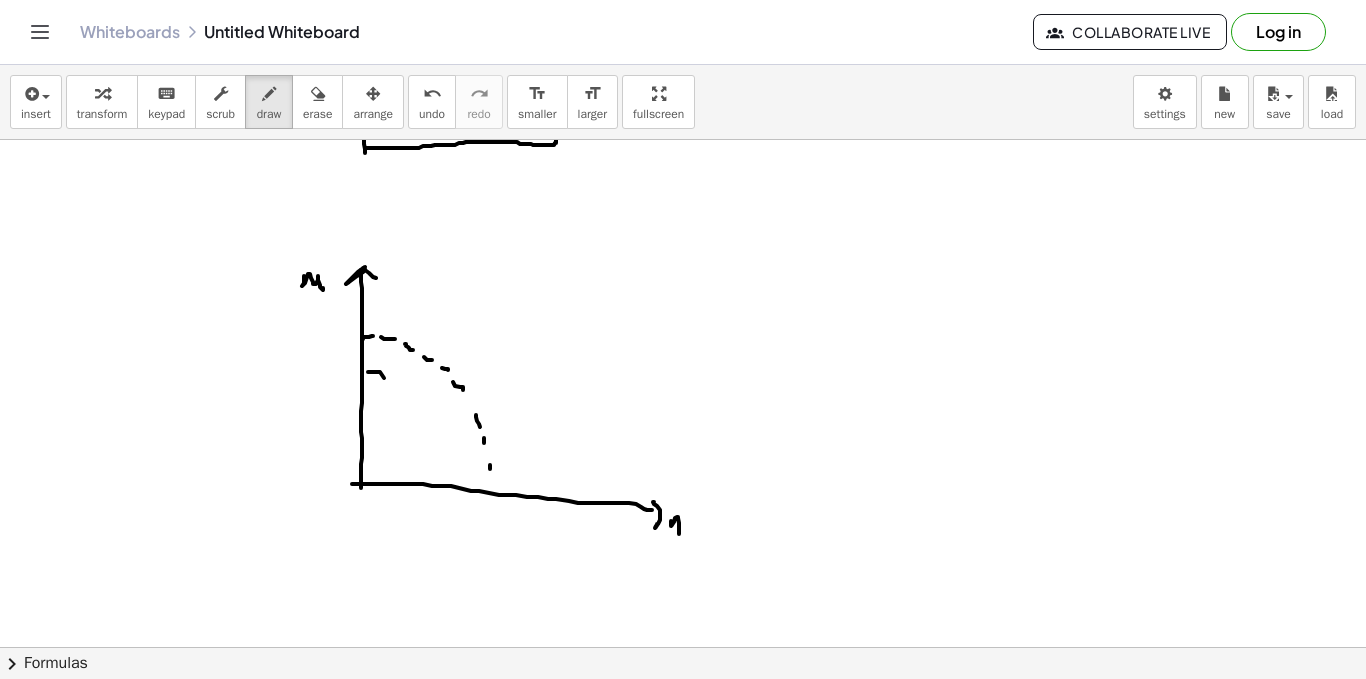 drag, startPoint x: 398, startPoint y: 388, endPoint x: 418, endPoint y: 416, distance: 34.4093 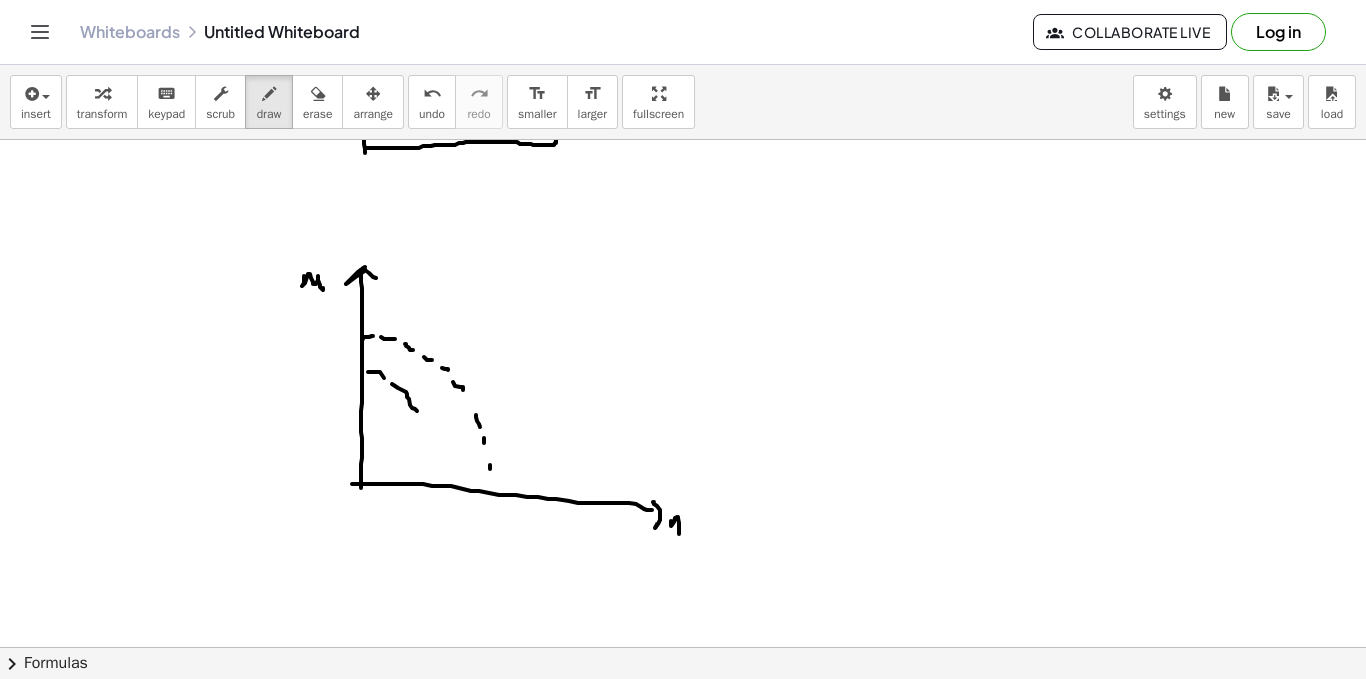 drag, startPoint x: 428, startPoint y: 434, endPoint x: 435, endPoint y: 459, distance: 25.96151 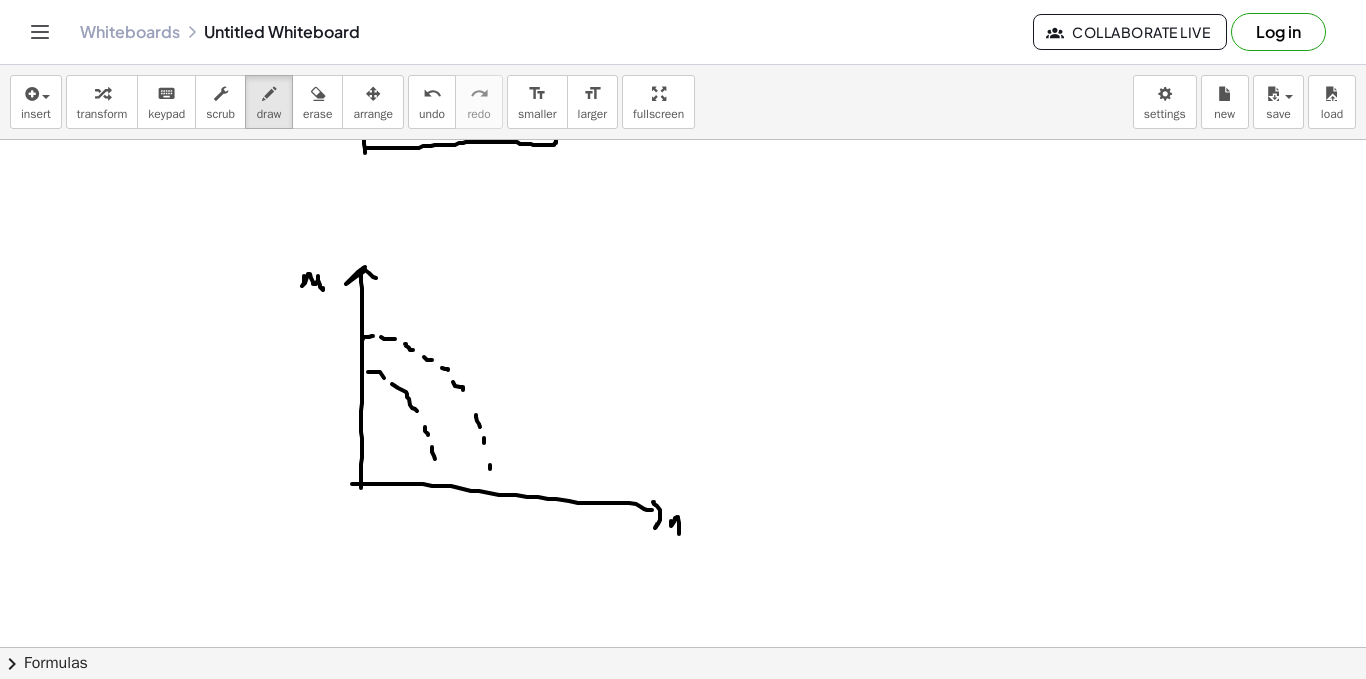 click at bounding box center [683, -234] 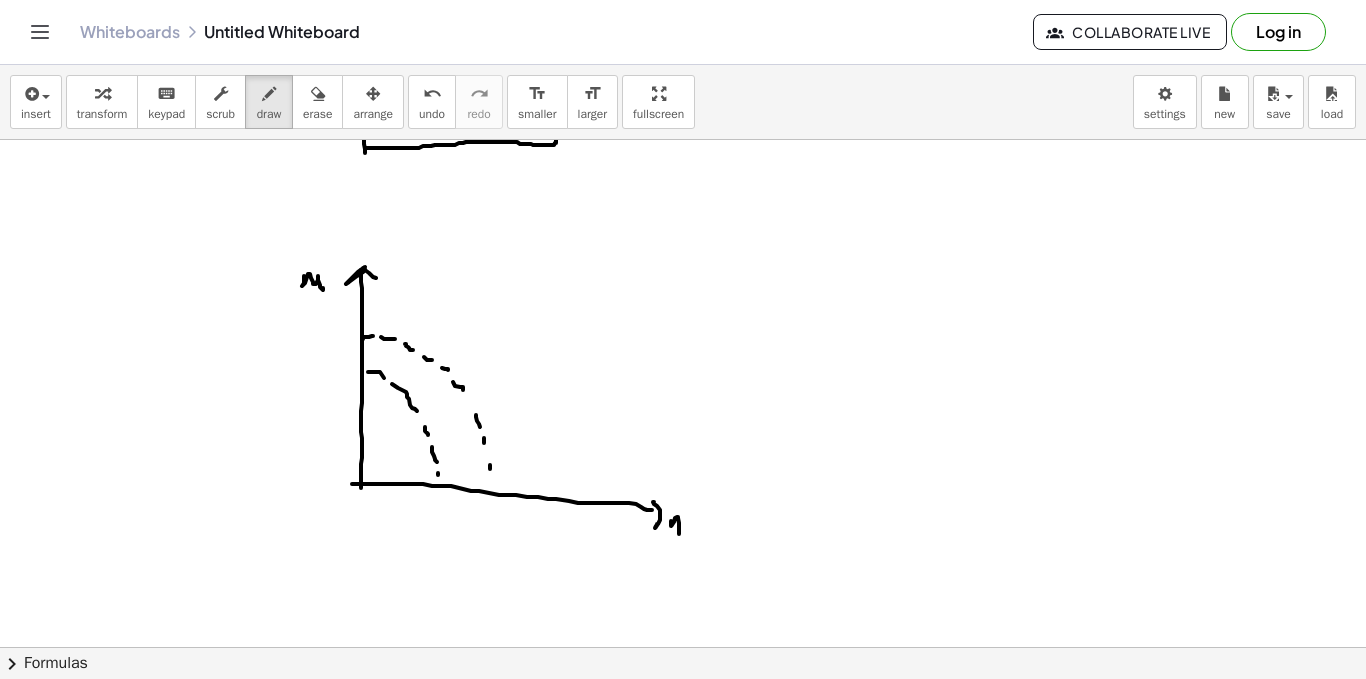 click at bounding box center [683, -234] 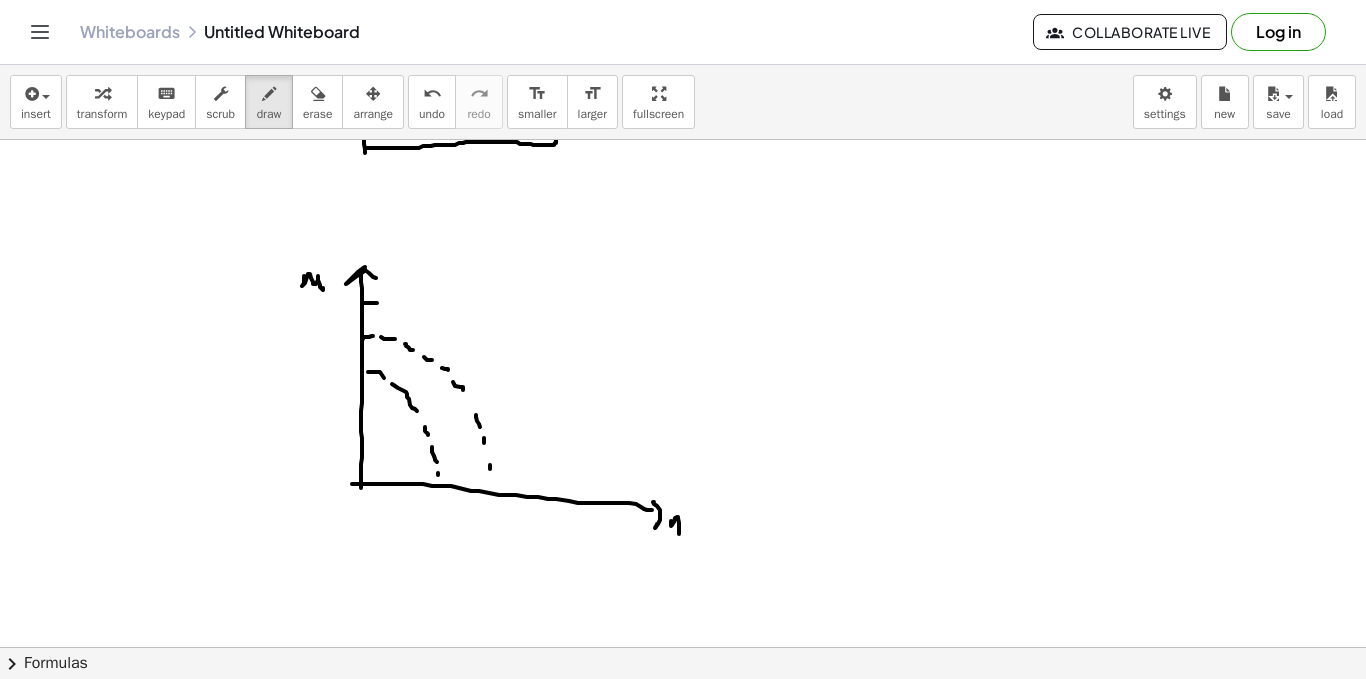 click at bounding box center [683, -234] 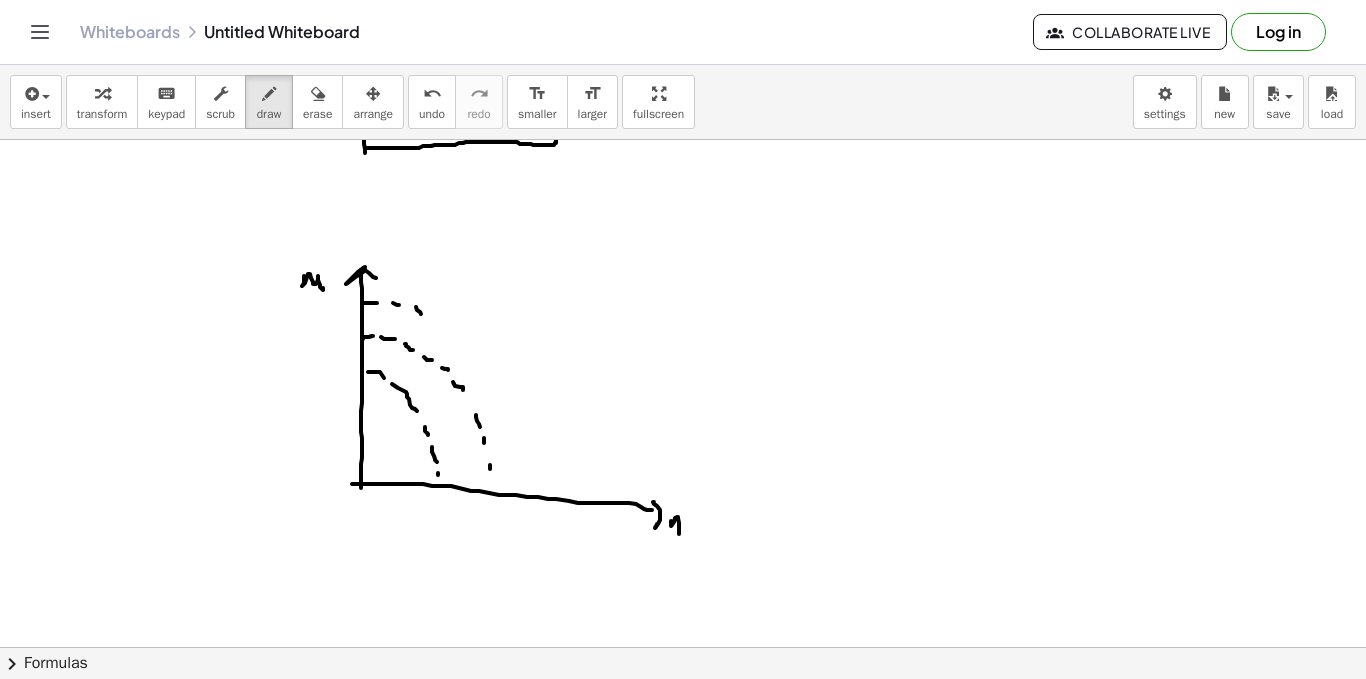click at bounding box center [683, -234] 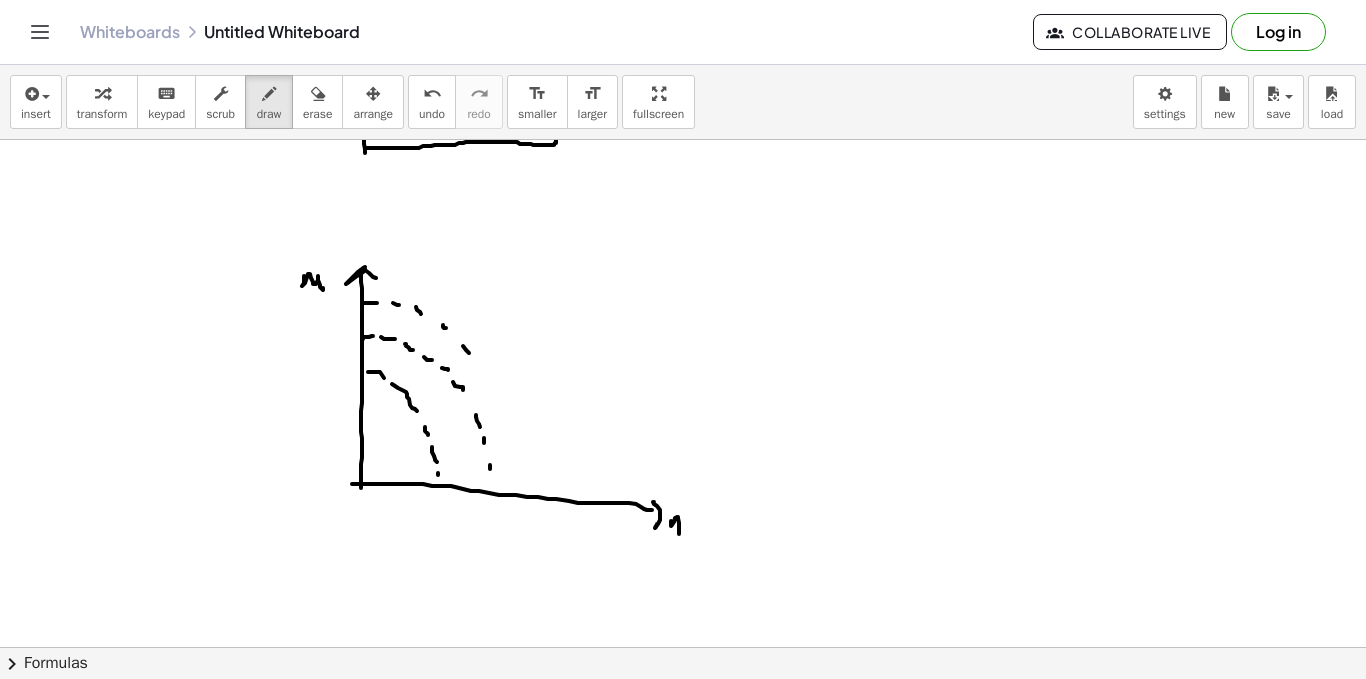 click at bounding box center [683, -234] 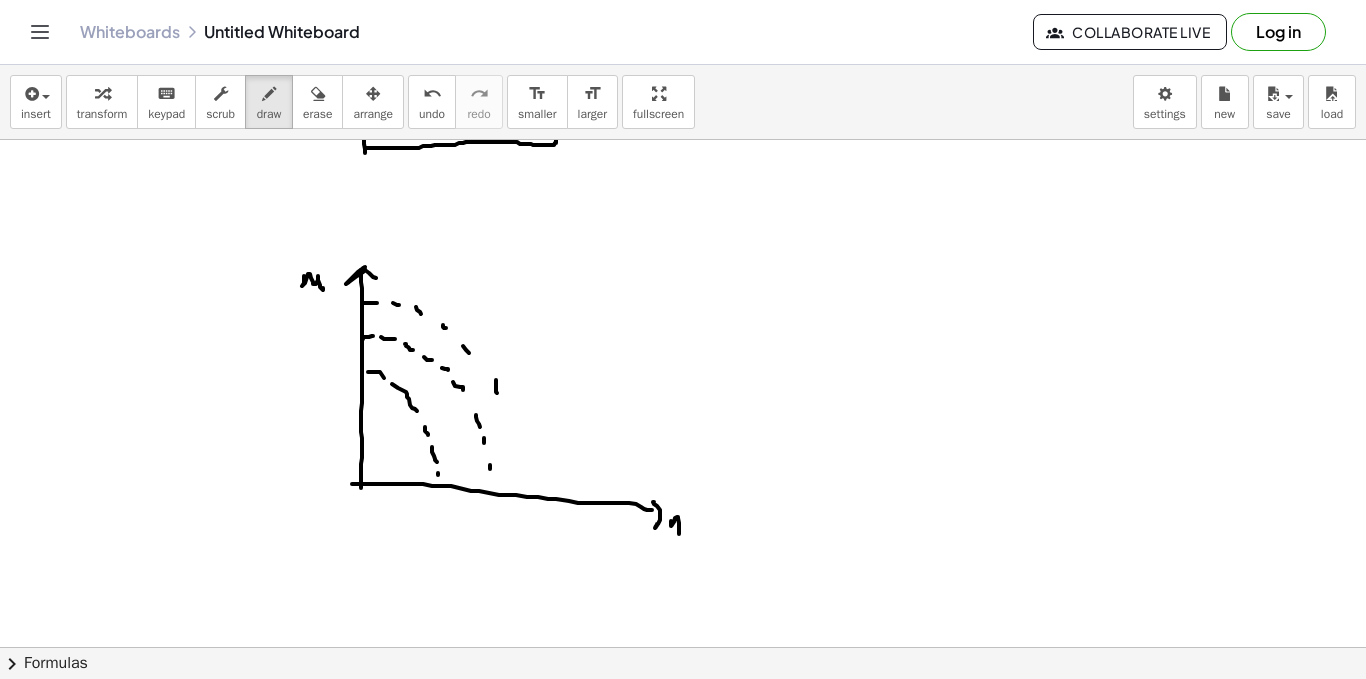 click at bounding box center [683, -234] 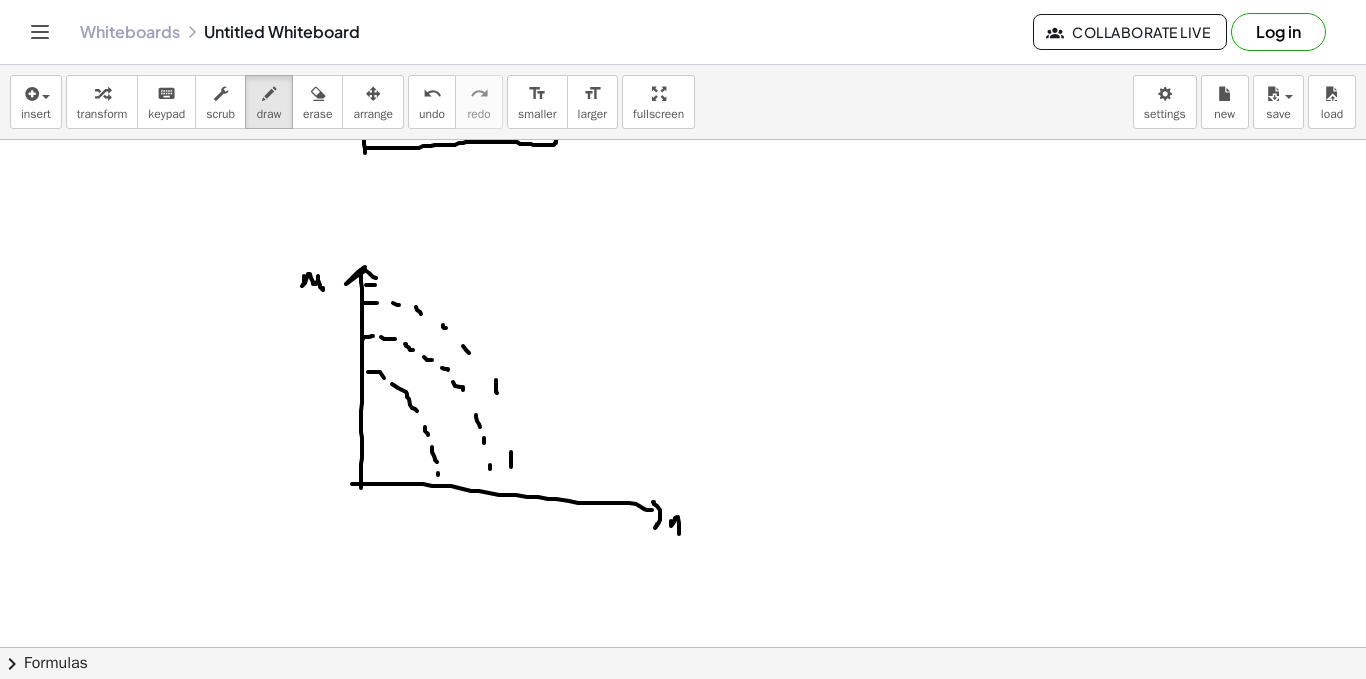 drag, startPoint x: 366, startPoint y: 285, endPoint x: 408, endPoint y: 285, distance: 42 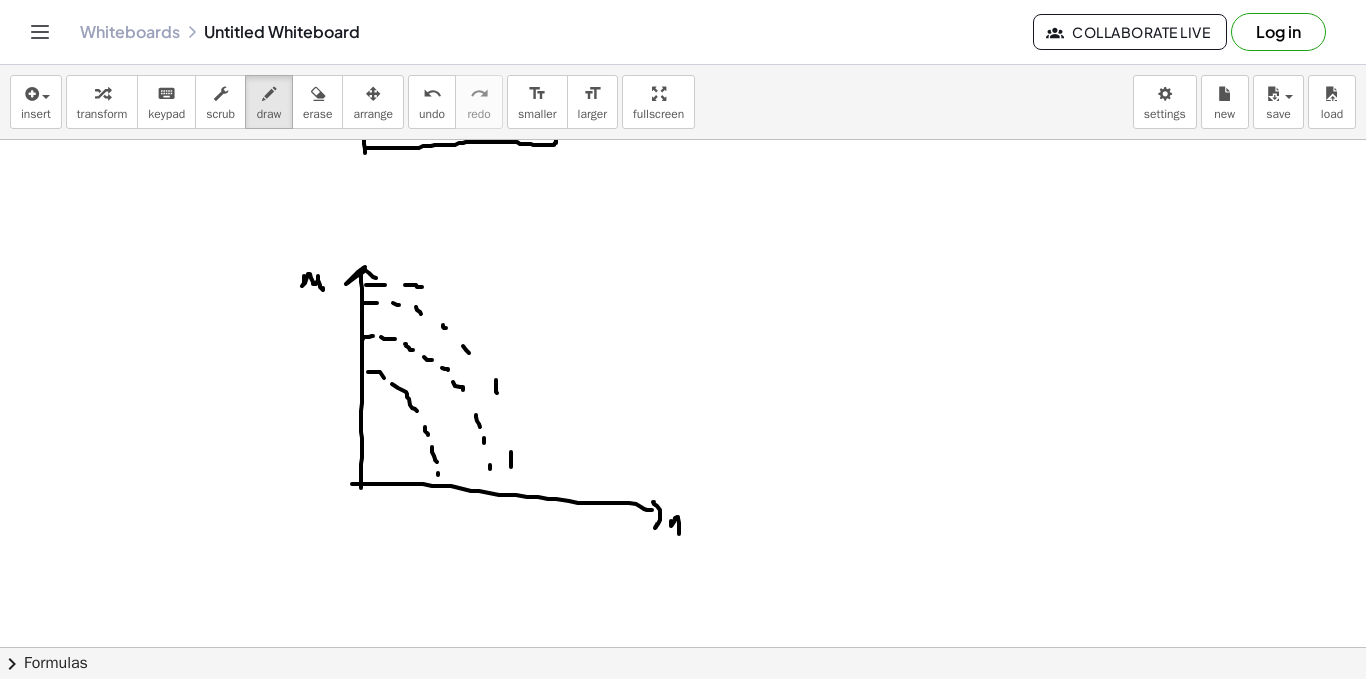click at bounding box center [683, -234] 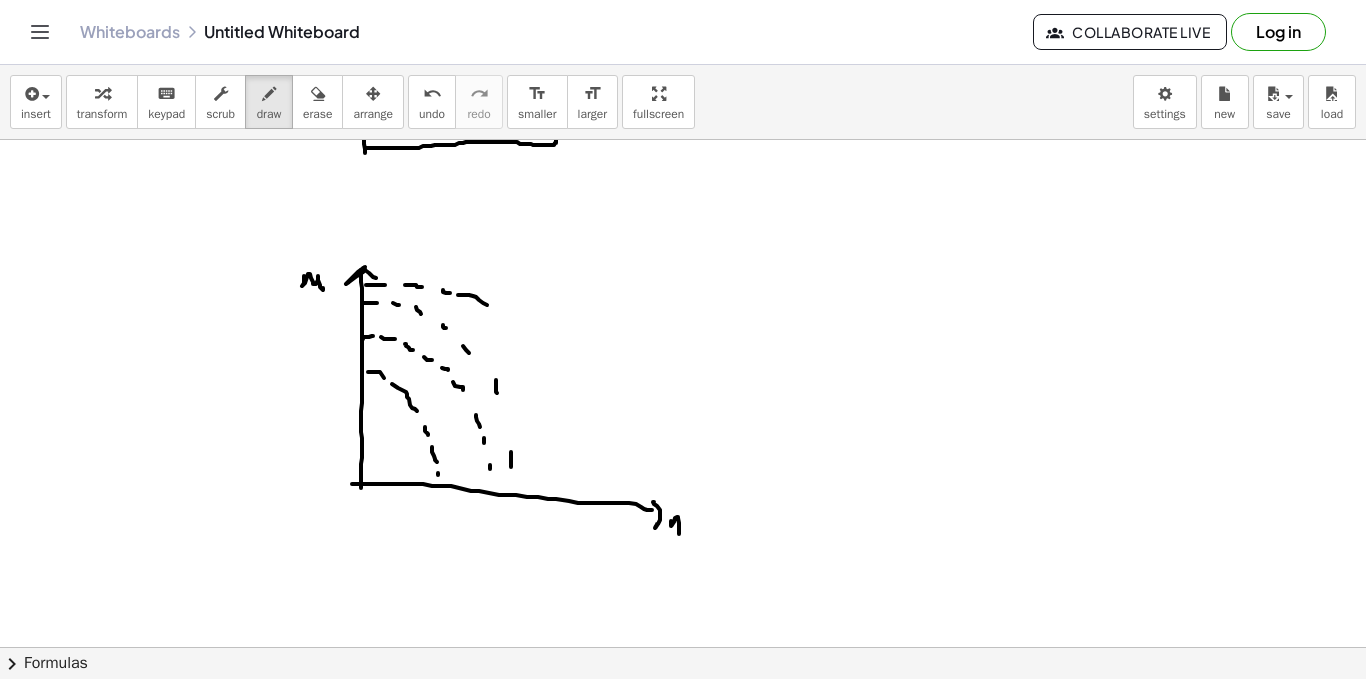 drag, startPoint x: 502, startPoint y: 321, endPoint x: 520, endPoint y: 352, distance: 35.846897 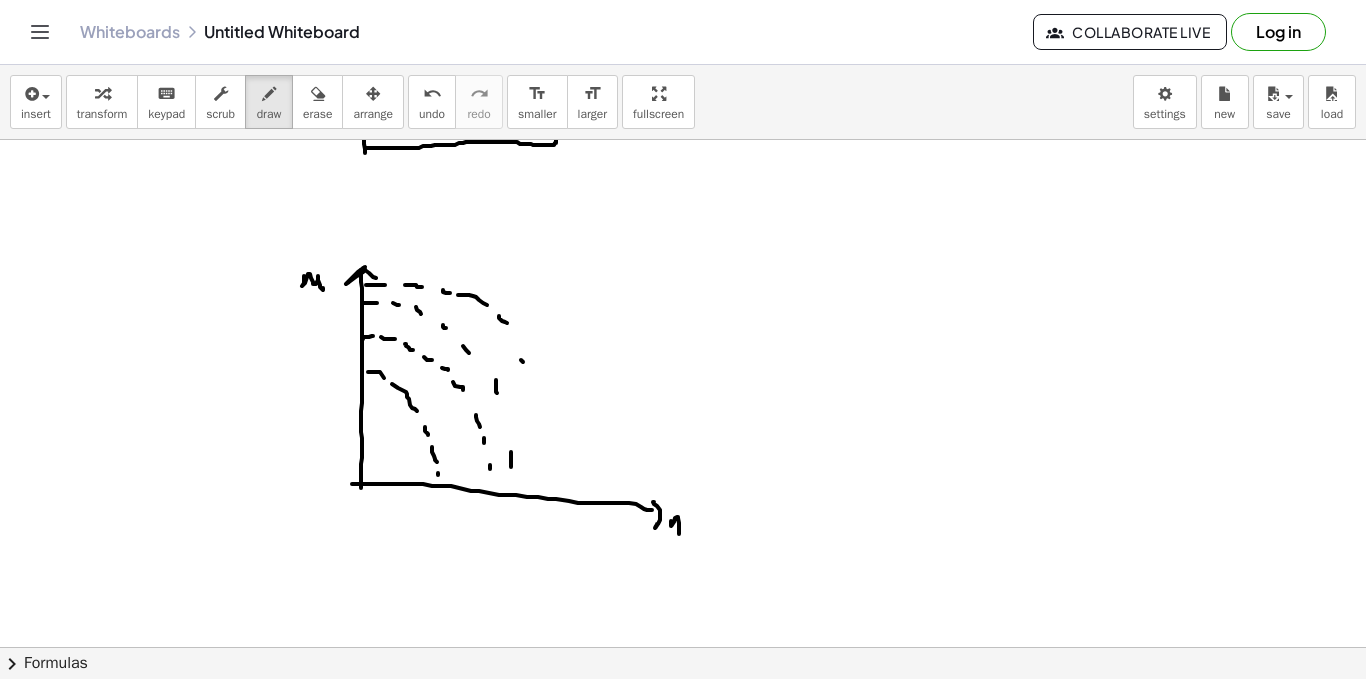 drag, startPoint x: 523, startPoint y: 362, endPoint x: 527, endPoint y: 383, distance: 21.377558 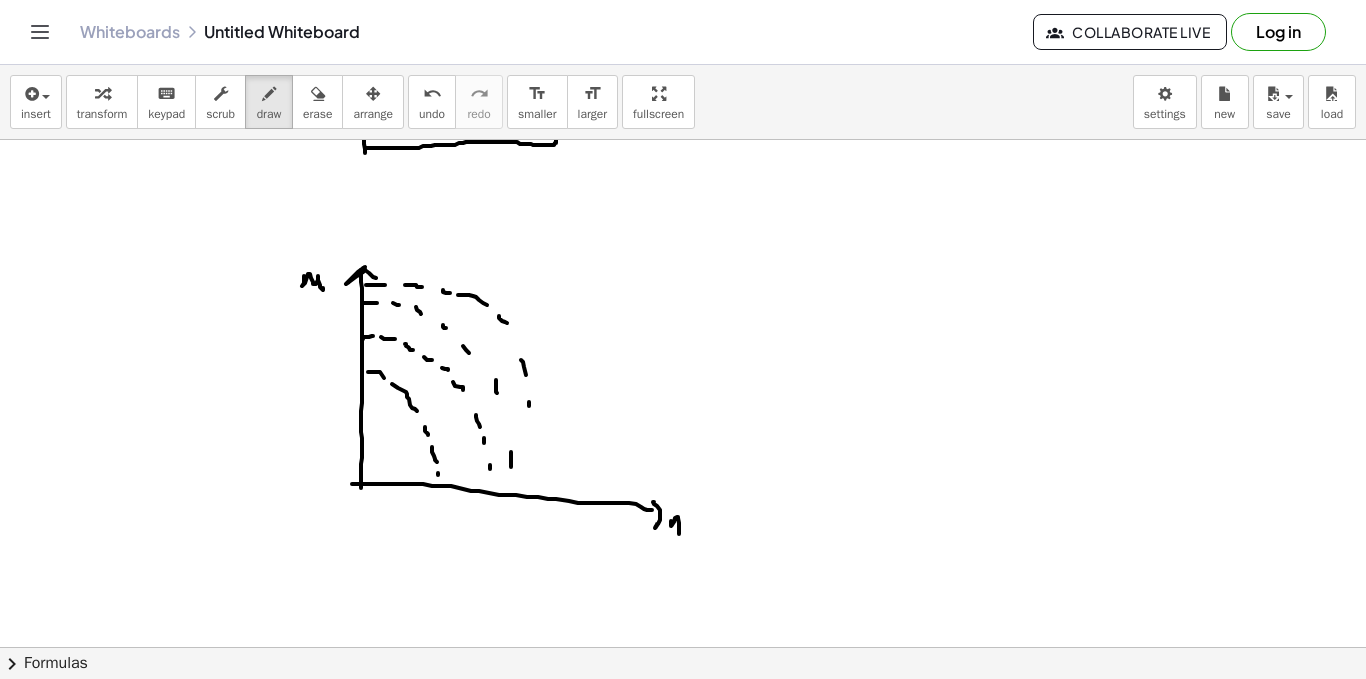 click at bounding box center [683, -234] 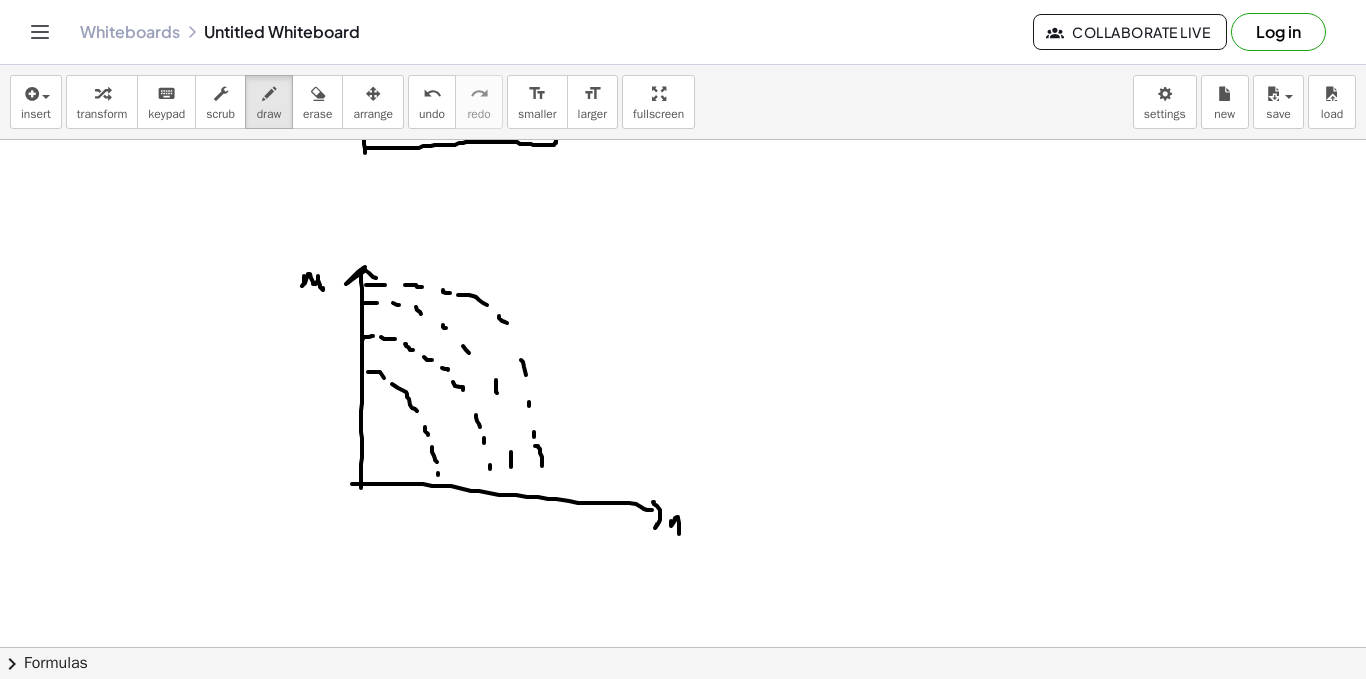 drag, startPoint x: 535, startPoint y: 446, endPoint x: 542, endPoint y: 467, distance: 22.135944 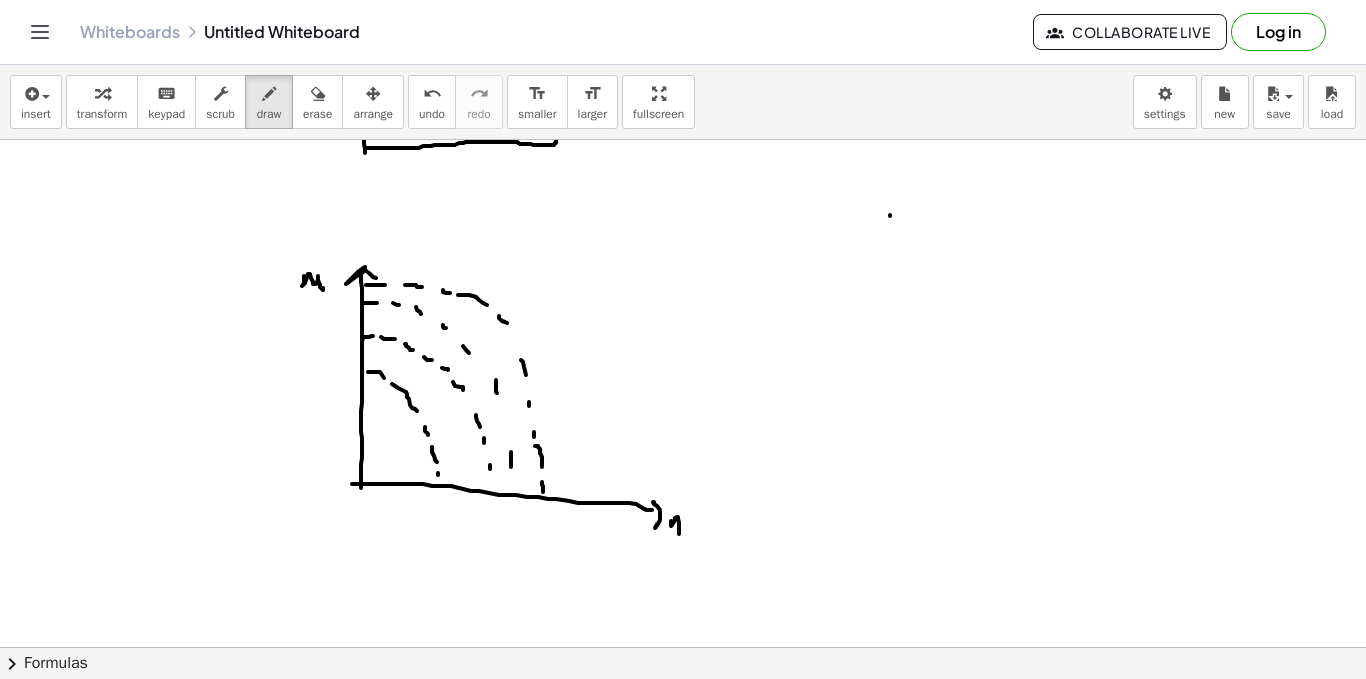 drag, startPoint x: 890, startPoint y: 215, endPoint x: 889, endPoint y: 327, distance: 112.00446 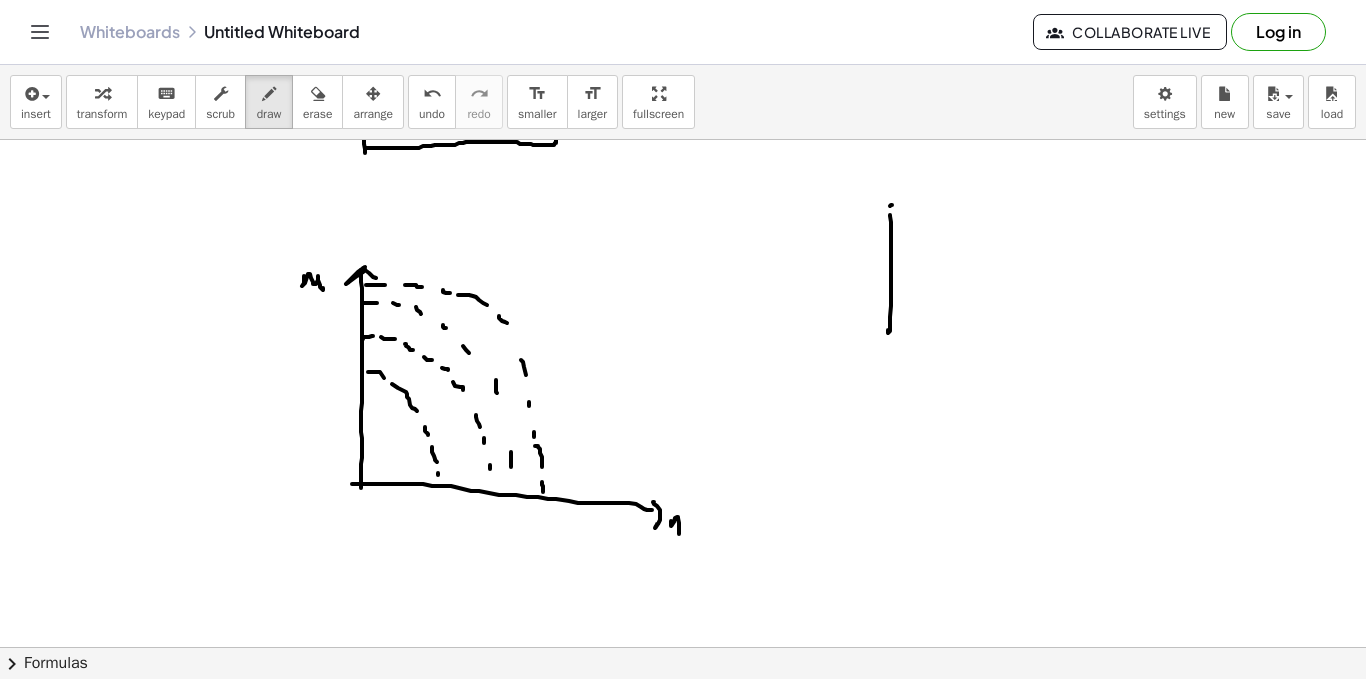 drag, startPoint x: 890, startPoint y: 206, endPoint x: 998, endPoint y: 213, distance: 108.226616 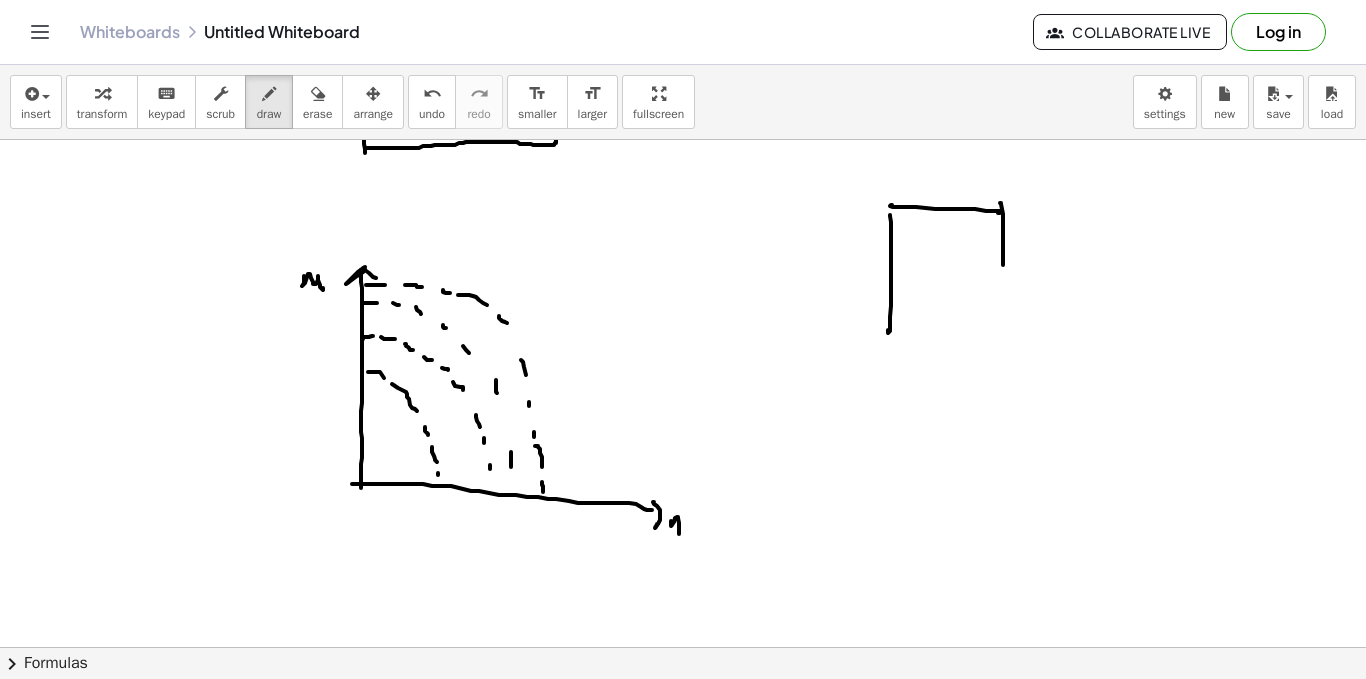 drag, startPoint x: 1003, startPoint y: 265, endPoint x: 1001, endPoint y: 286, distance: 21.095022 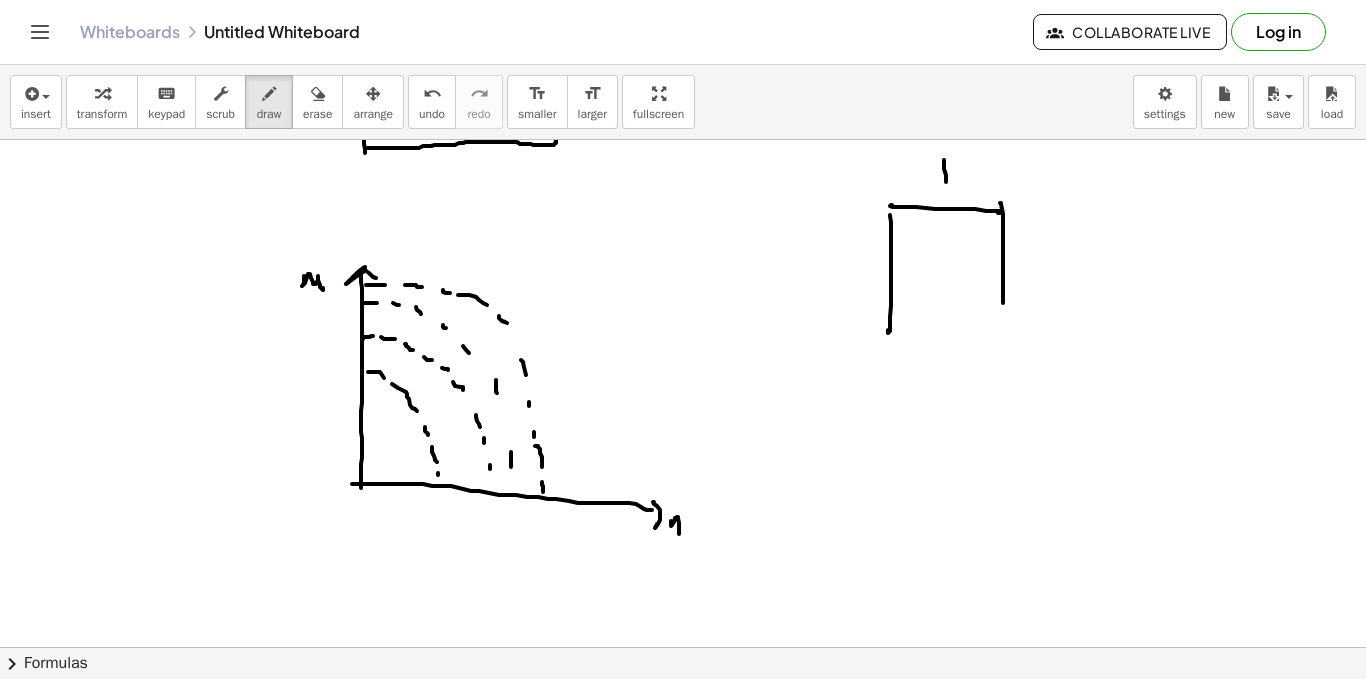 drag, startPoint x: 944, startPoint y: 160, endPoint x: 946, endPoint y: 200, distance: 40.04997 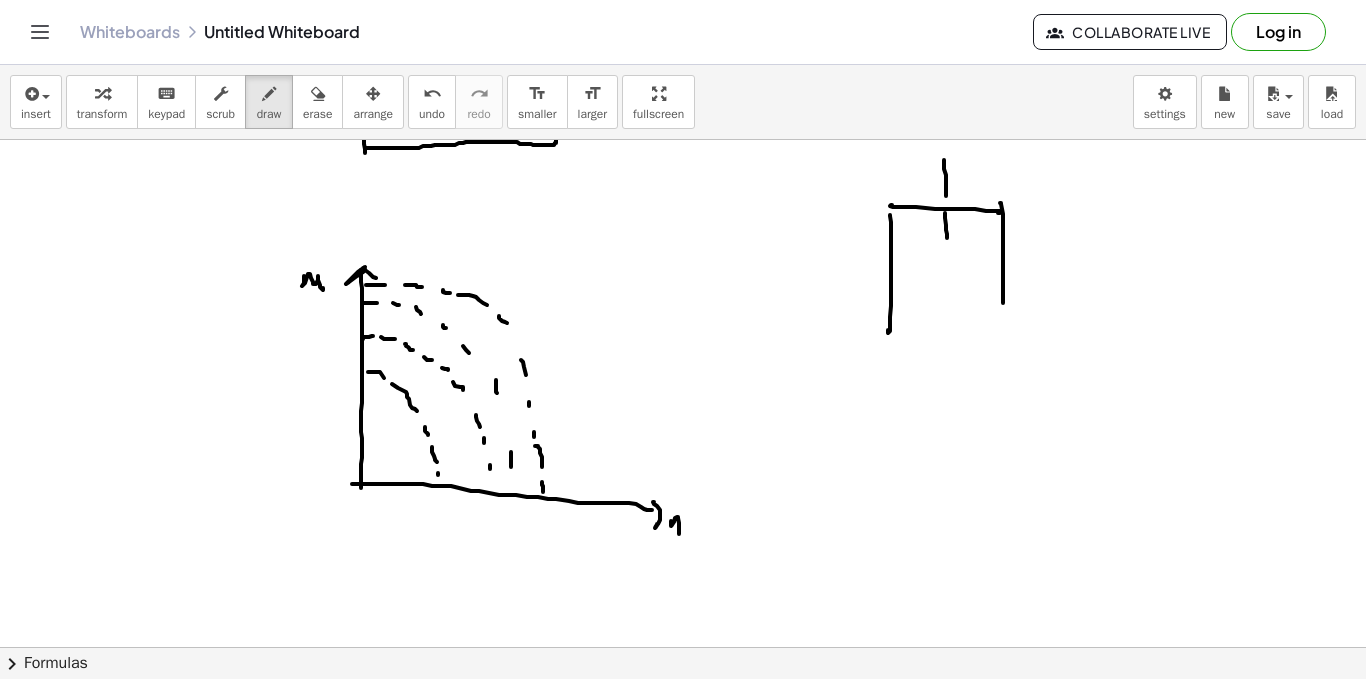 click at bounding box center (683, -234) 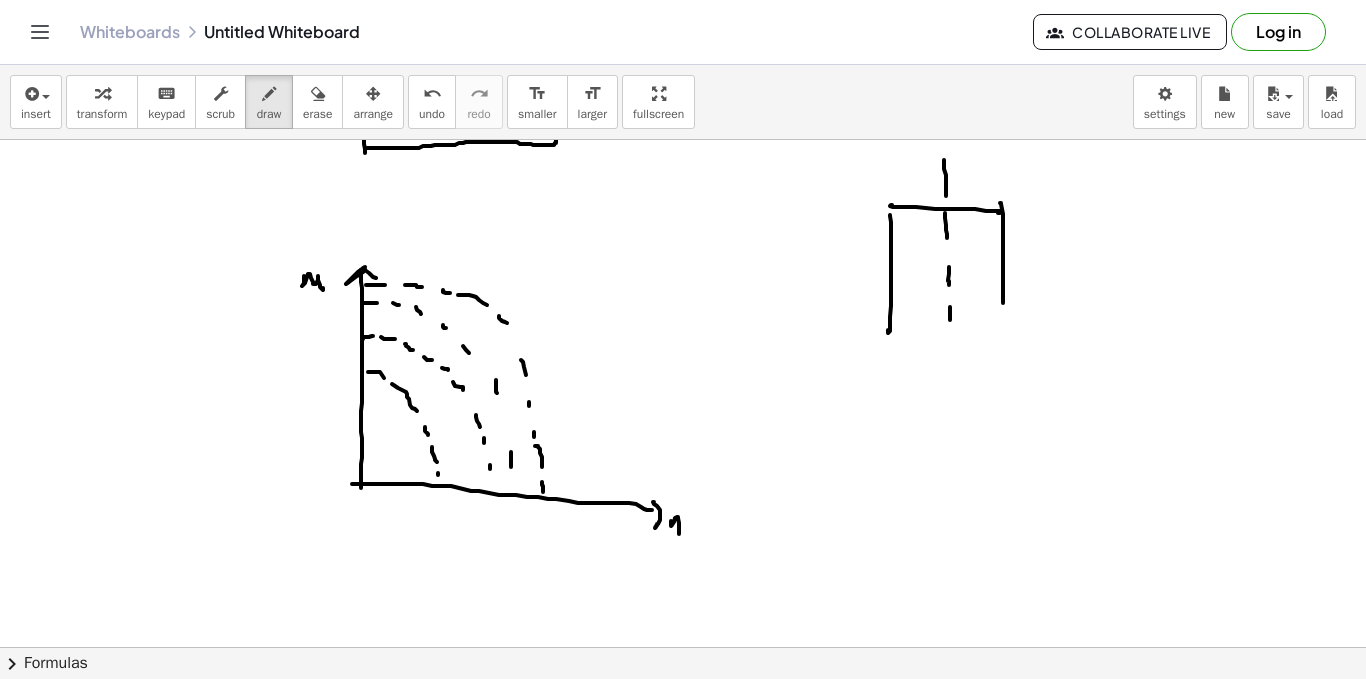drag, startPoint x: 950, startPoint y: 320, endPoint x: 951, endPoint y: 292, distance: 28.01785 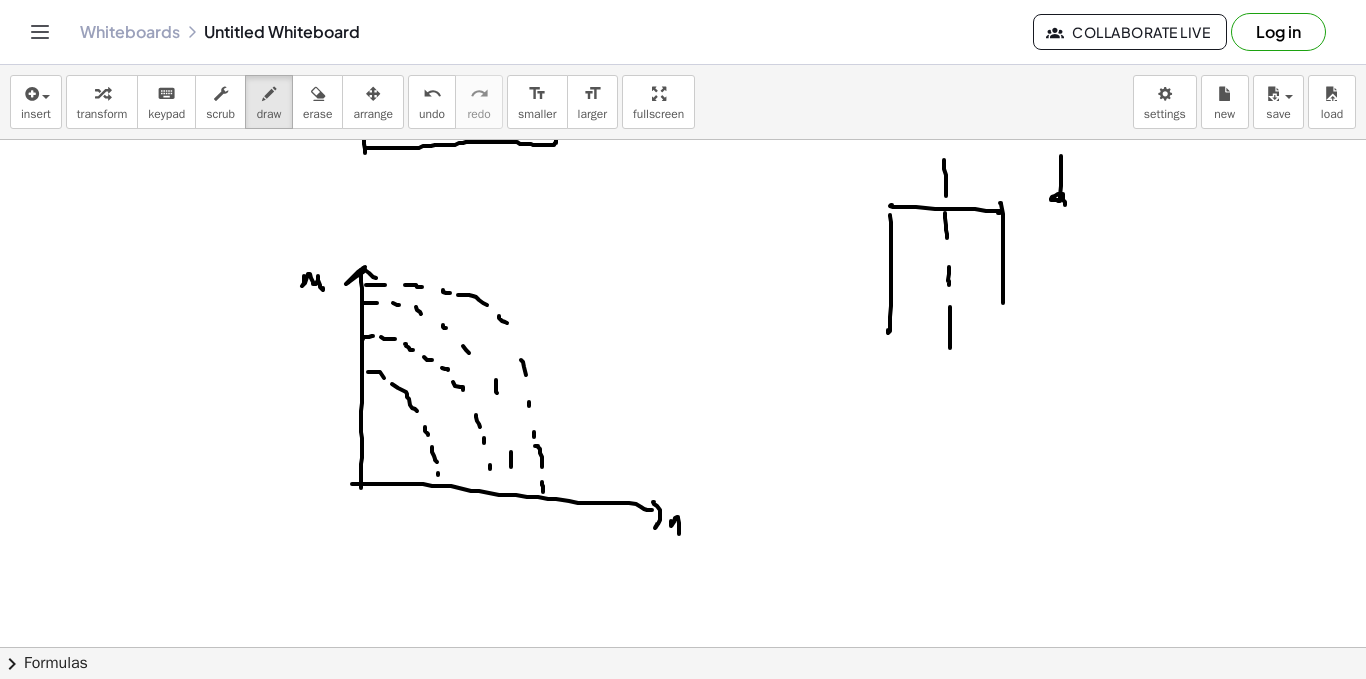 drag, startPoint x: 1061, startPoint y: 156, endPoint x: 1062, endPoint y: 199, distance: 43.011627 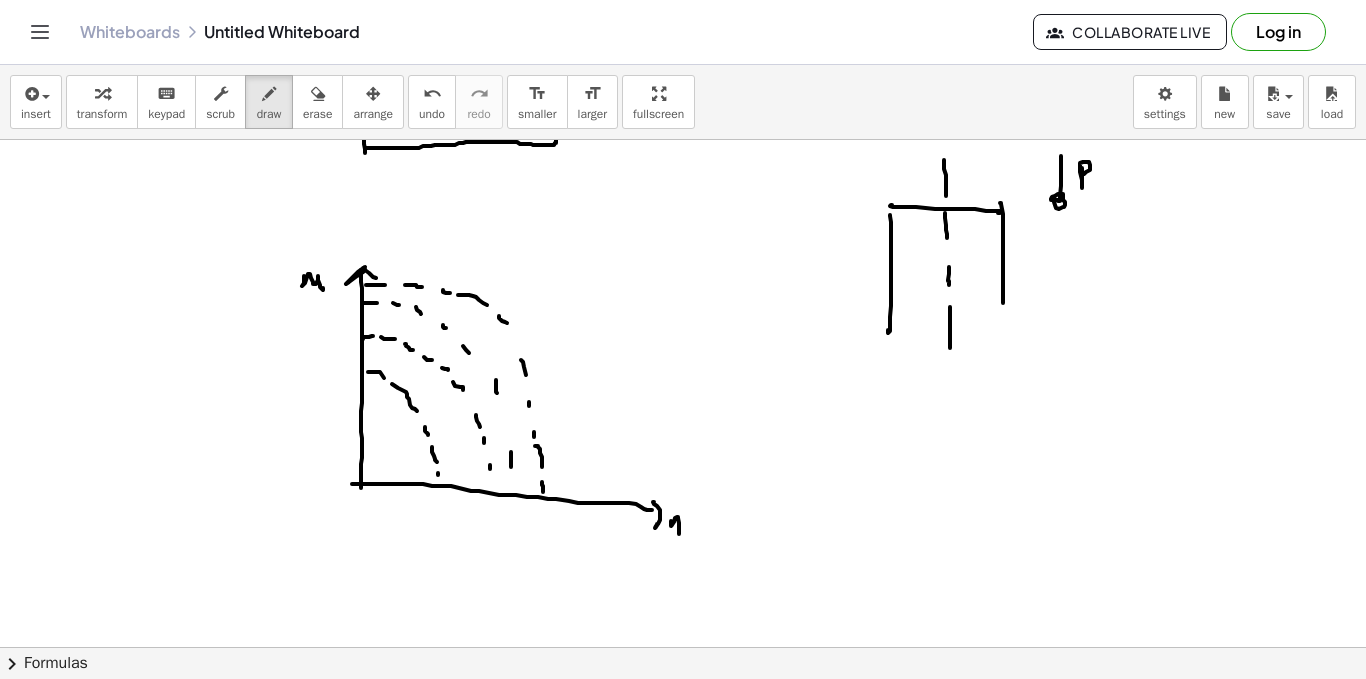 drag, startPoint x: 1082, startPoint y: 168, endPoint x: 1066, endPoint y: 183, distance: 21.931713 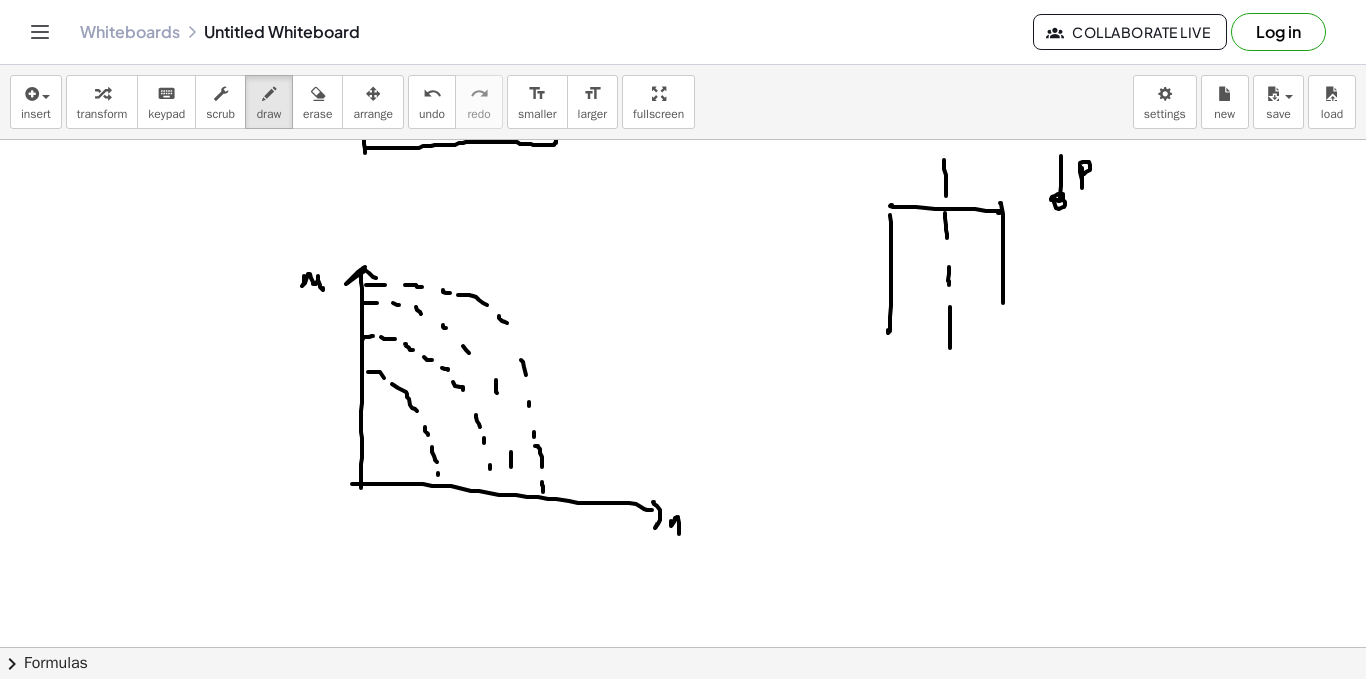 drag, startPoint x: 966, startPoint y: 183, endPoint x: 1028, endPoint y: 181, distance: 62.03225 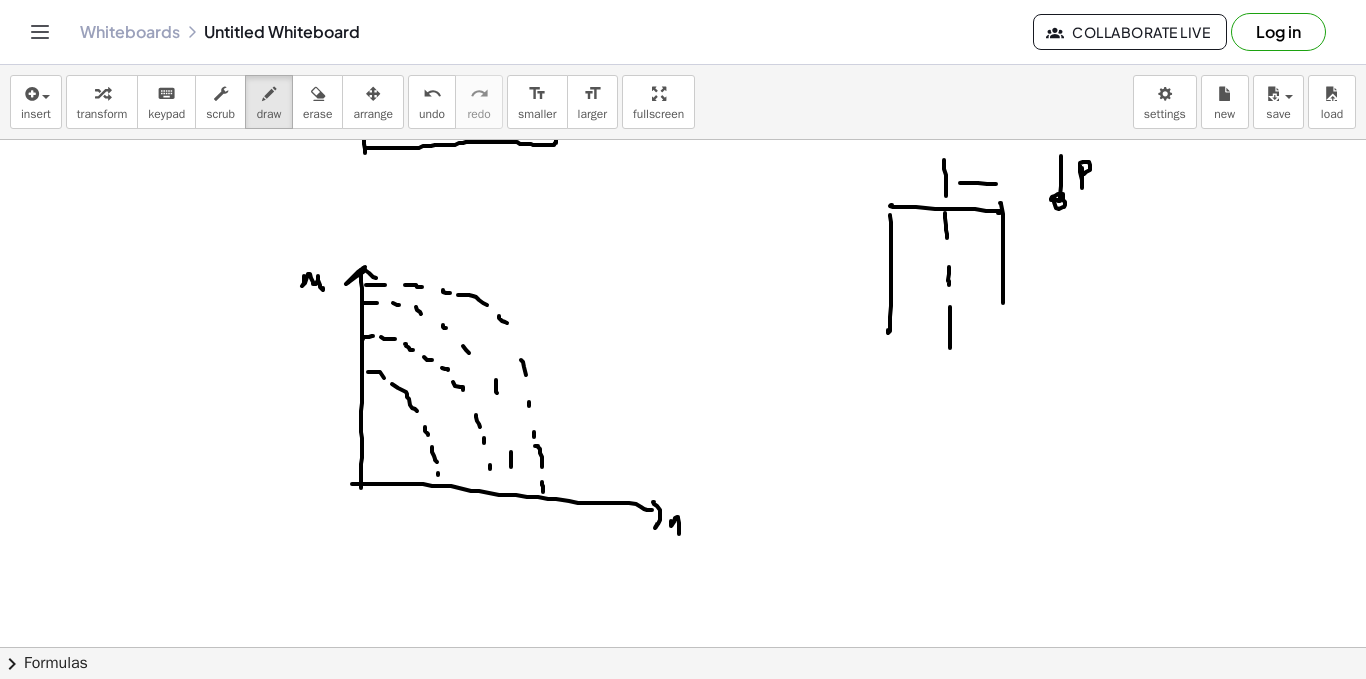drag, startPoint x: 1032, startPoint y: 181, endPoint x: 1056, endPoint y: 182, distance: 24.020824 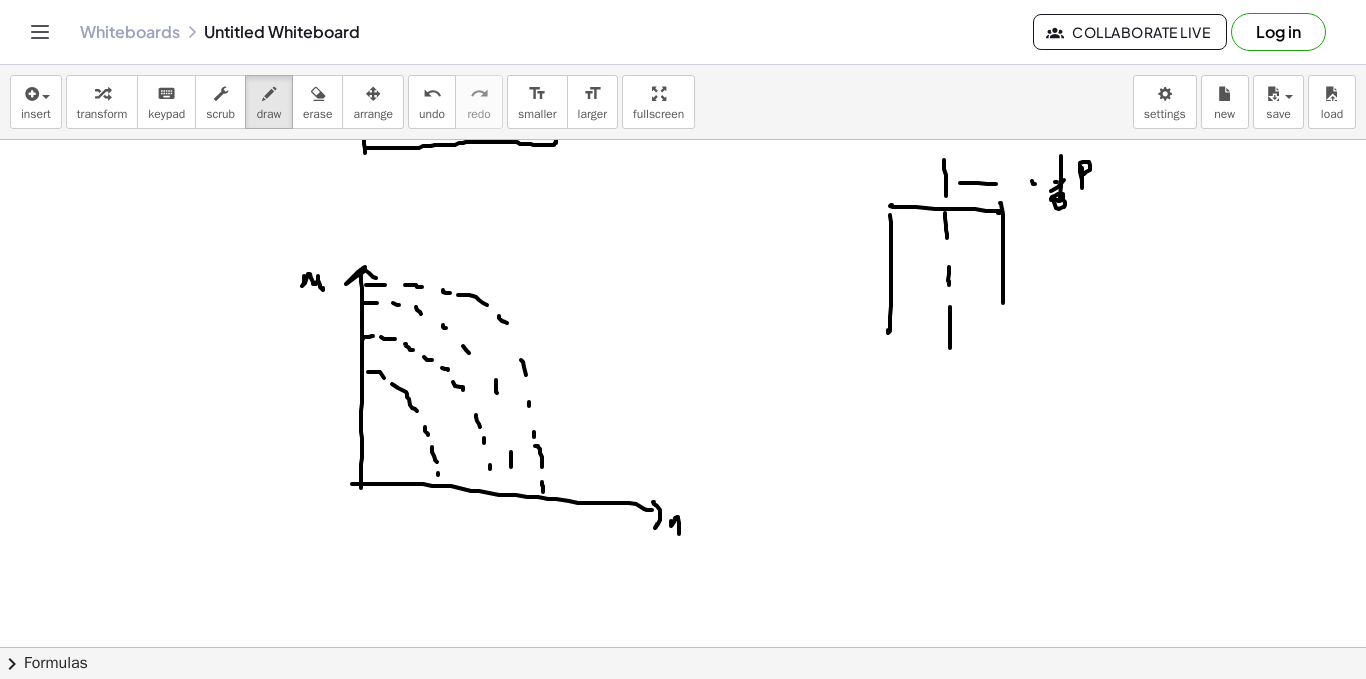 click at bounding box center [683, -234] 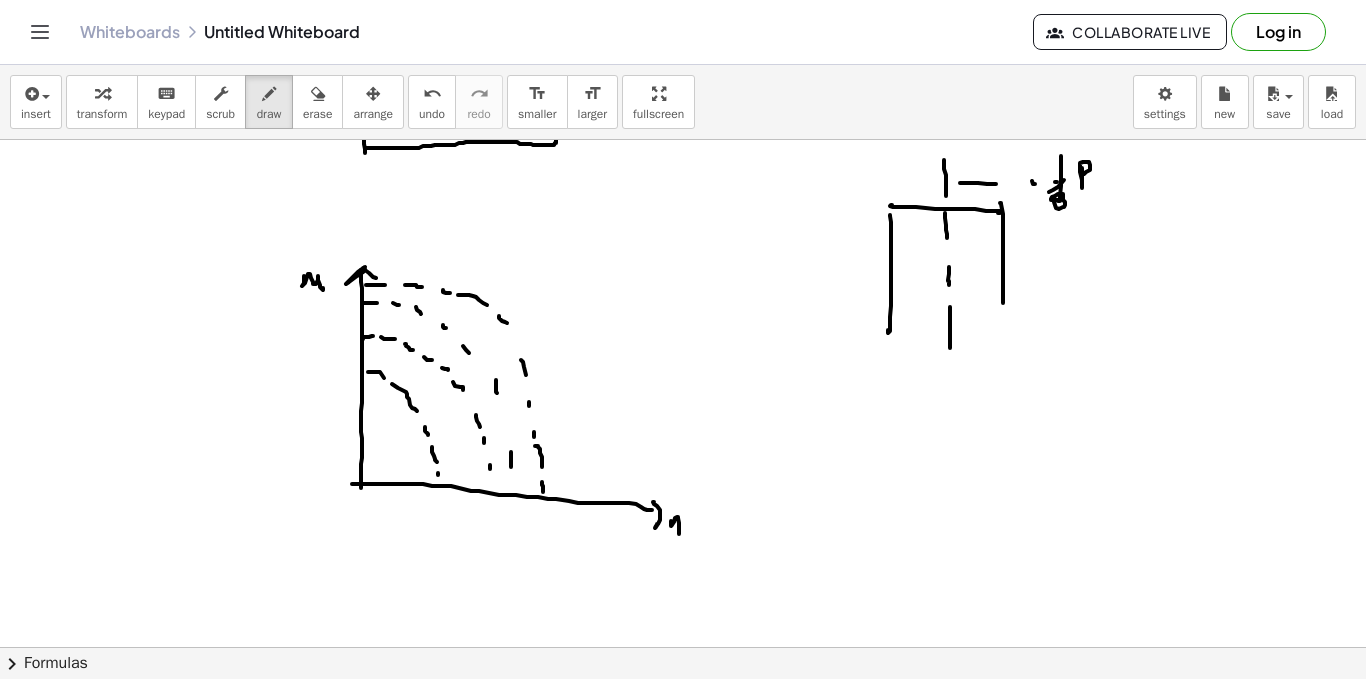 click at bounding box center (683, -234) 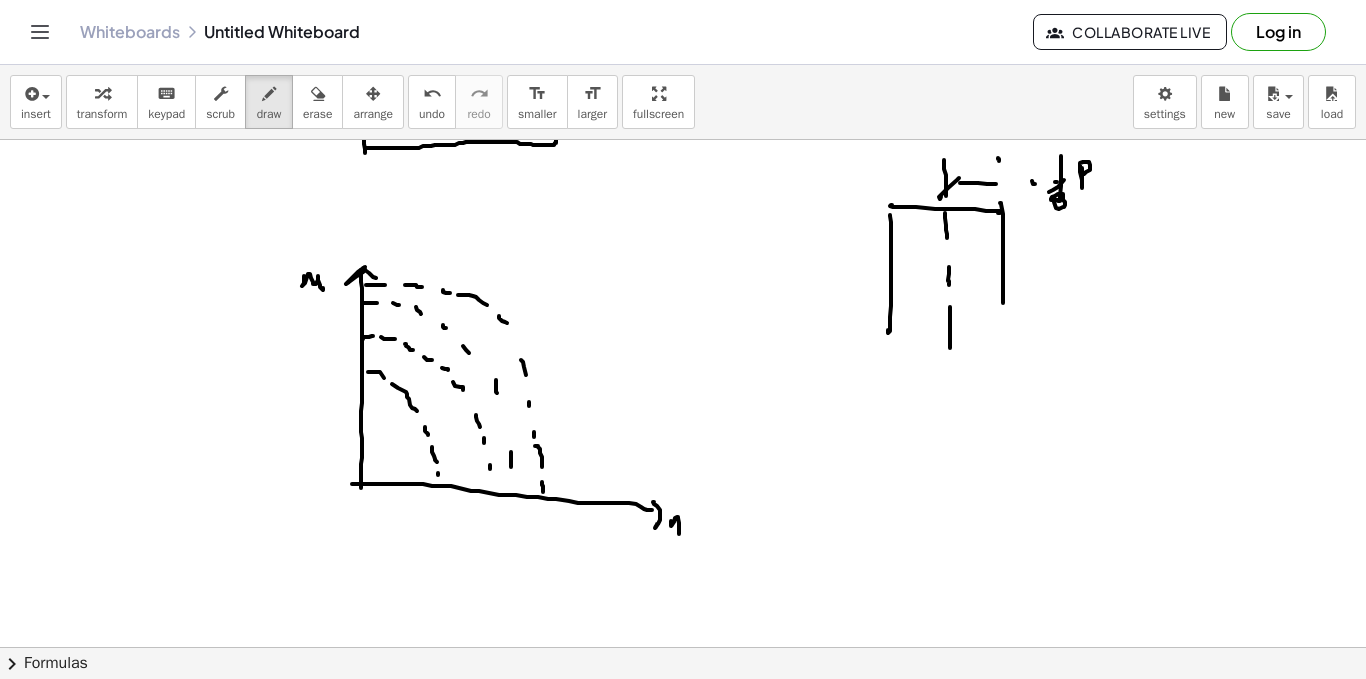 click at bounding box center (683, -234) 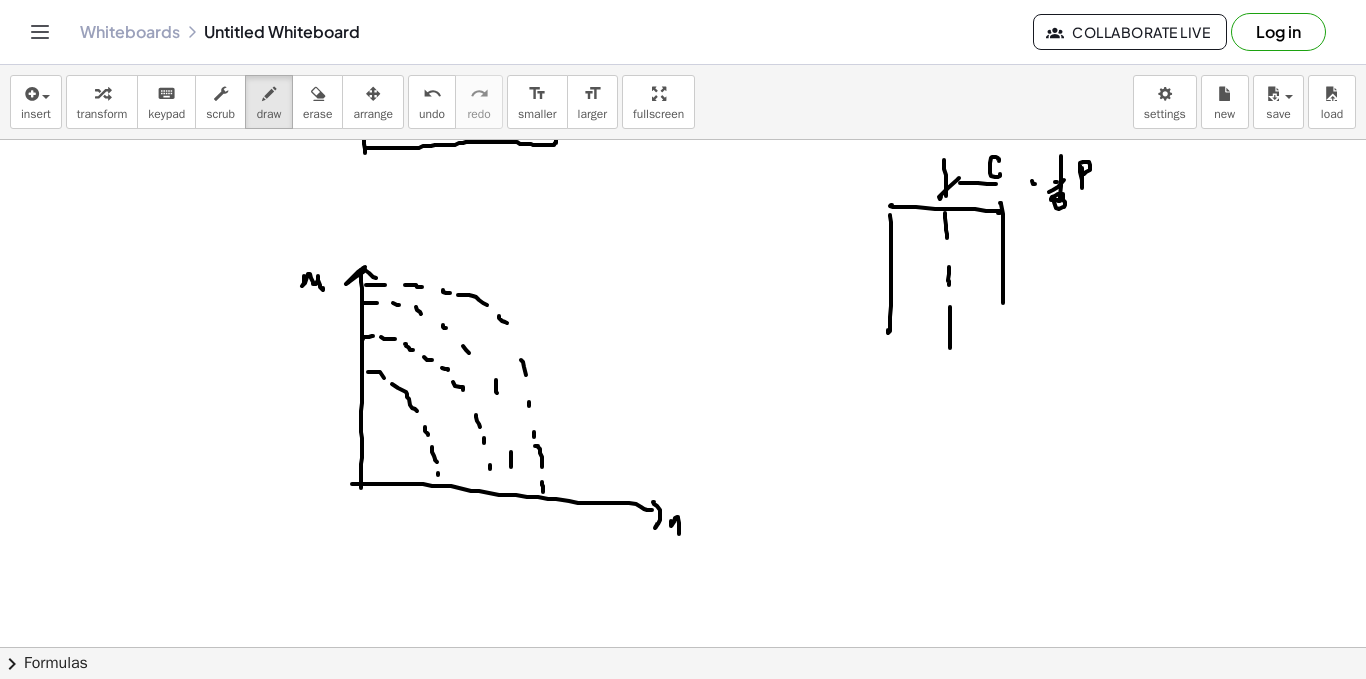 click at bounding box center (683, -234) 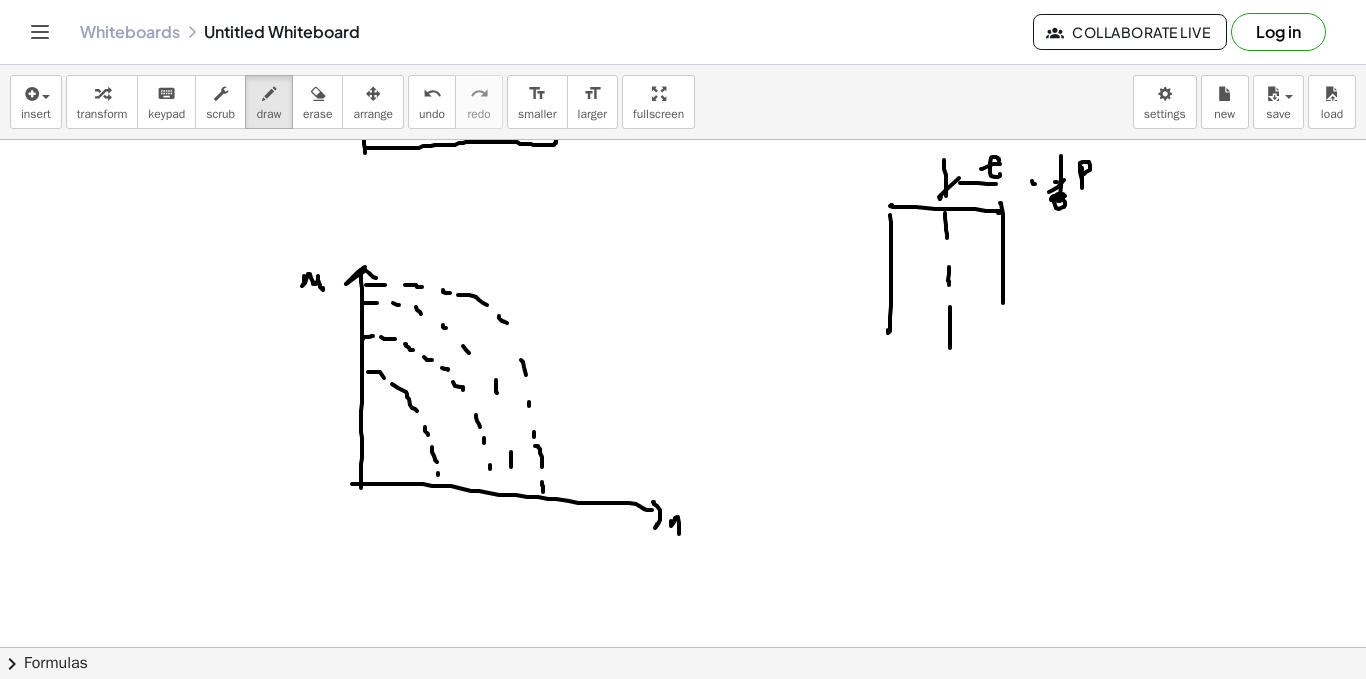 click at bounding box center (683, -234) 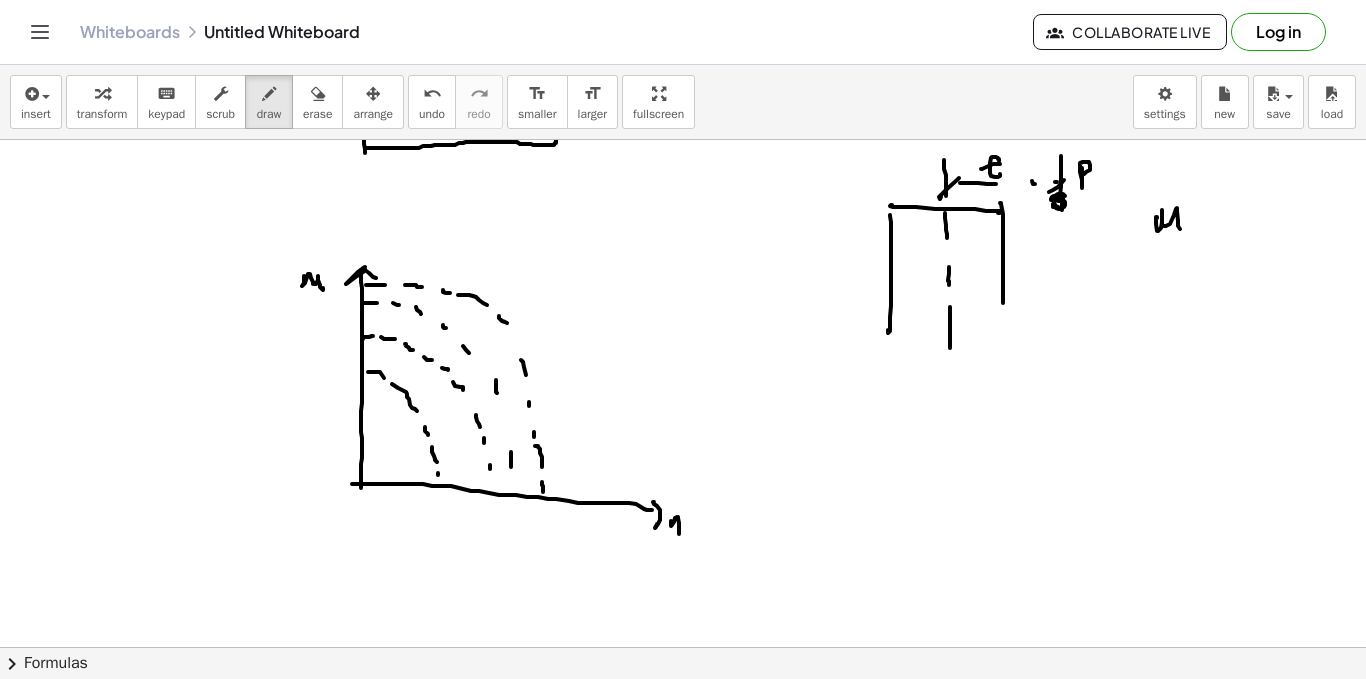 click at bounding box center [683, -234] 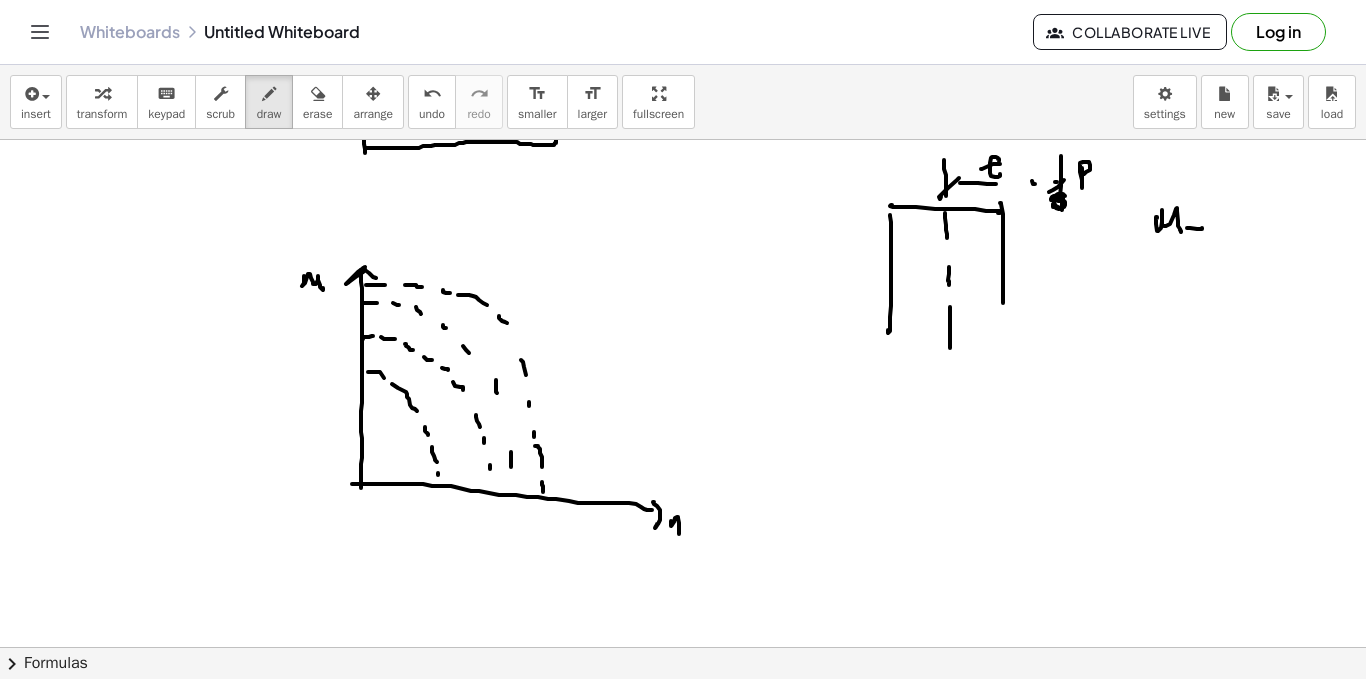 click at bounding box center (683, -234) 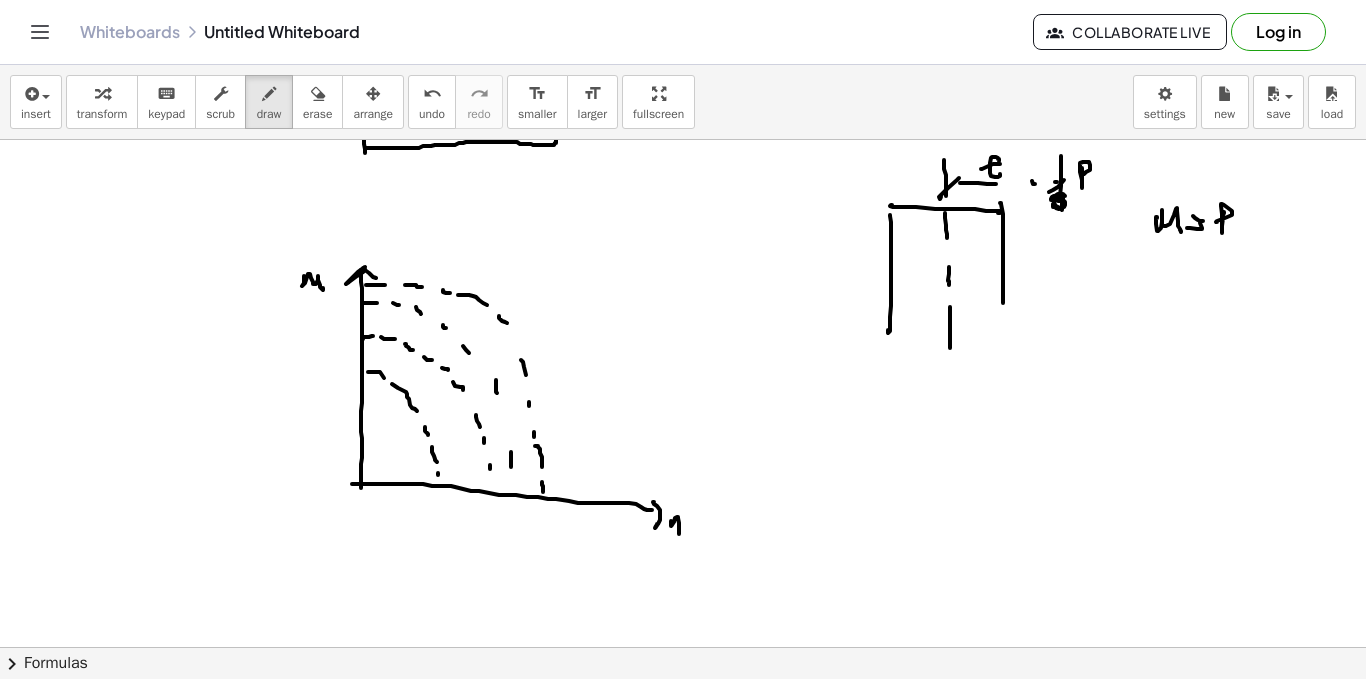 click at bounding box center (683, -234) 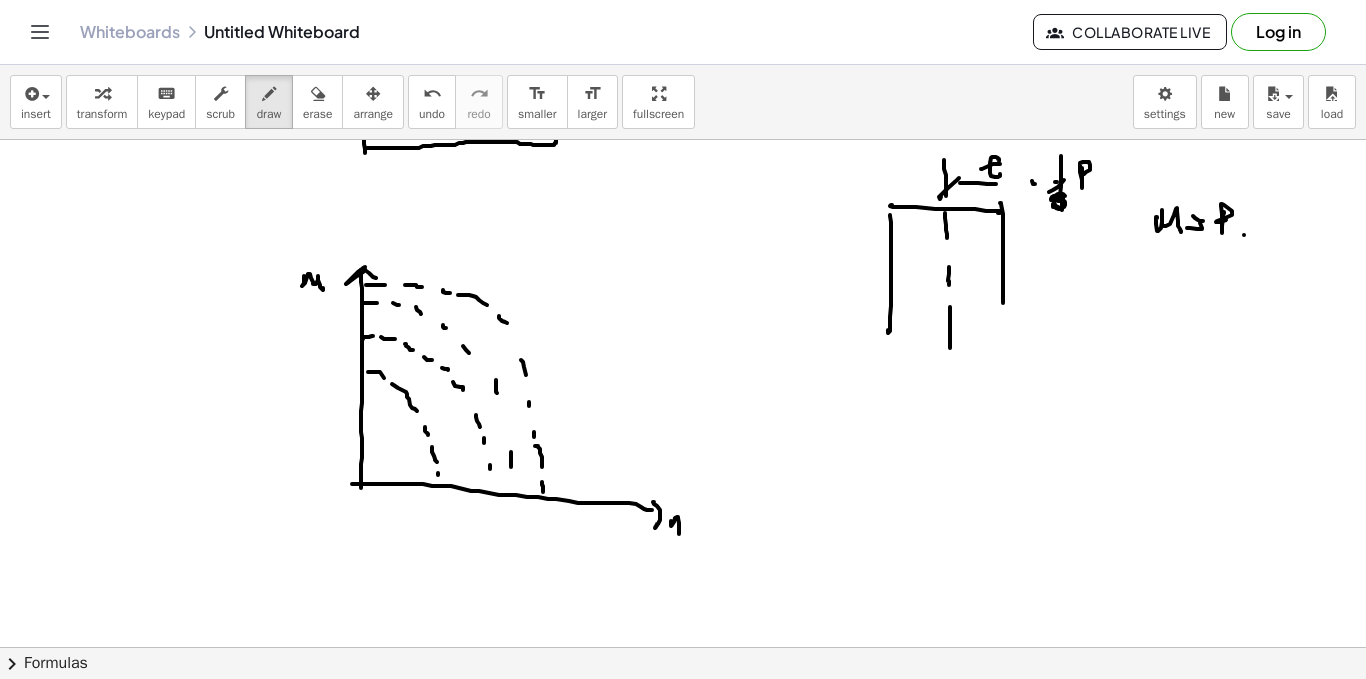 click at bounding box center (683, -234) 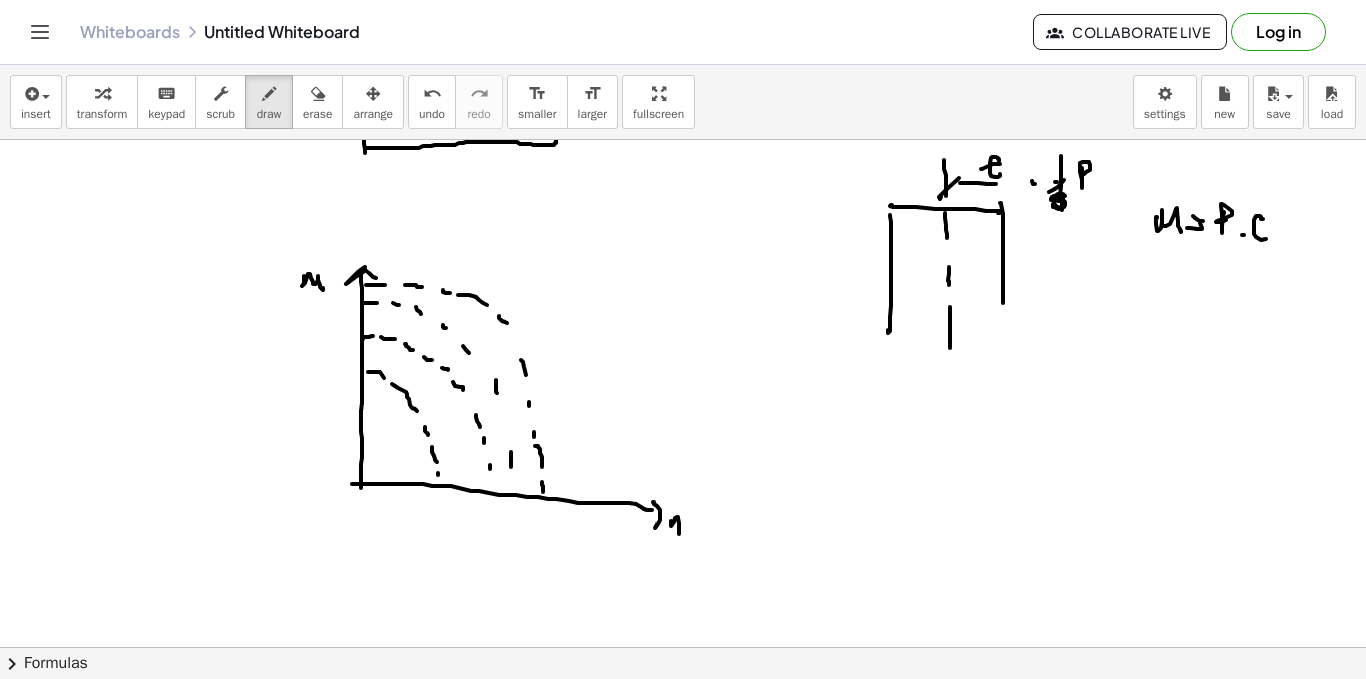 click at bounding box center (683, -234) 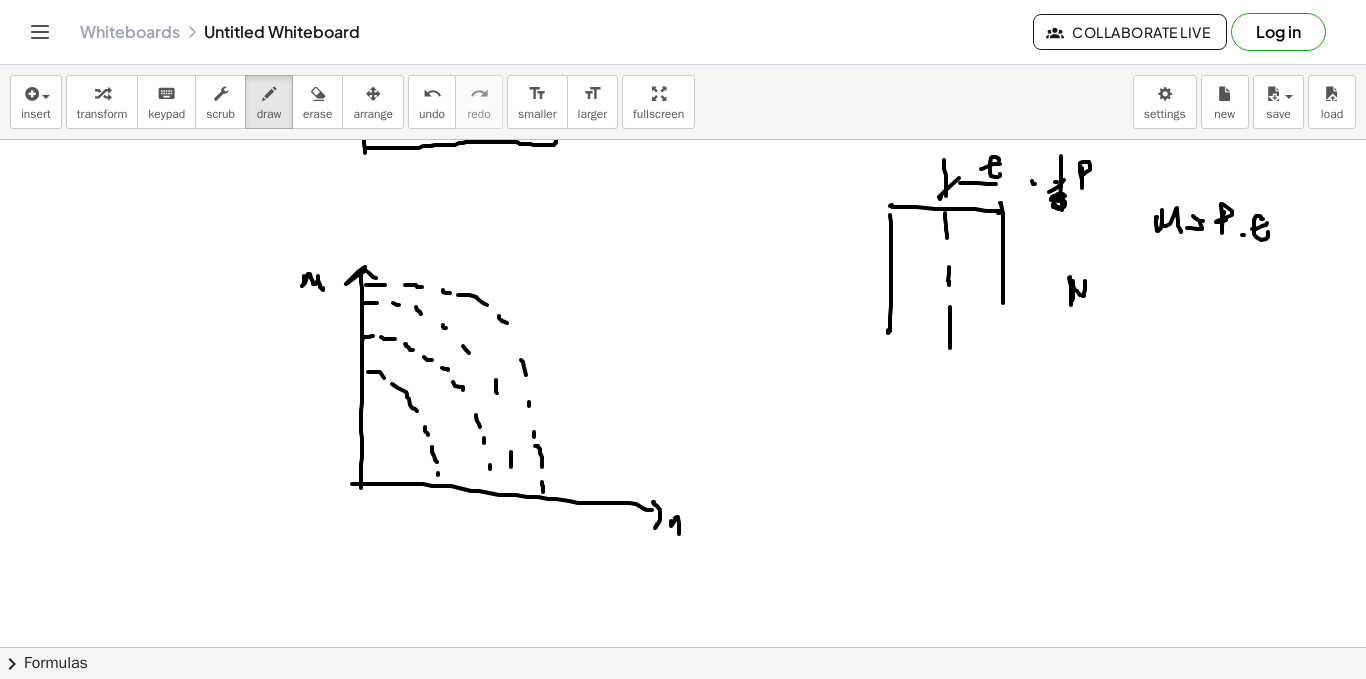 click at bounding box center [683, -234] 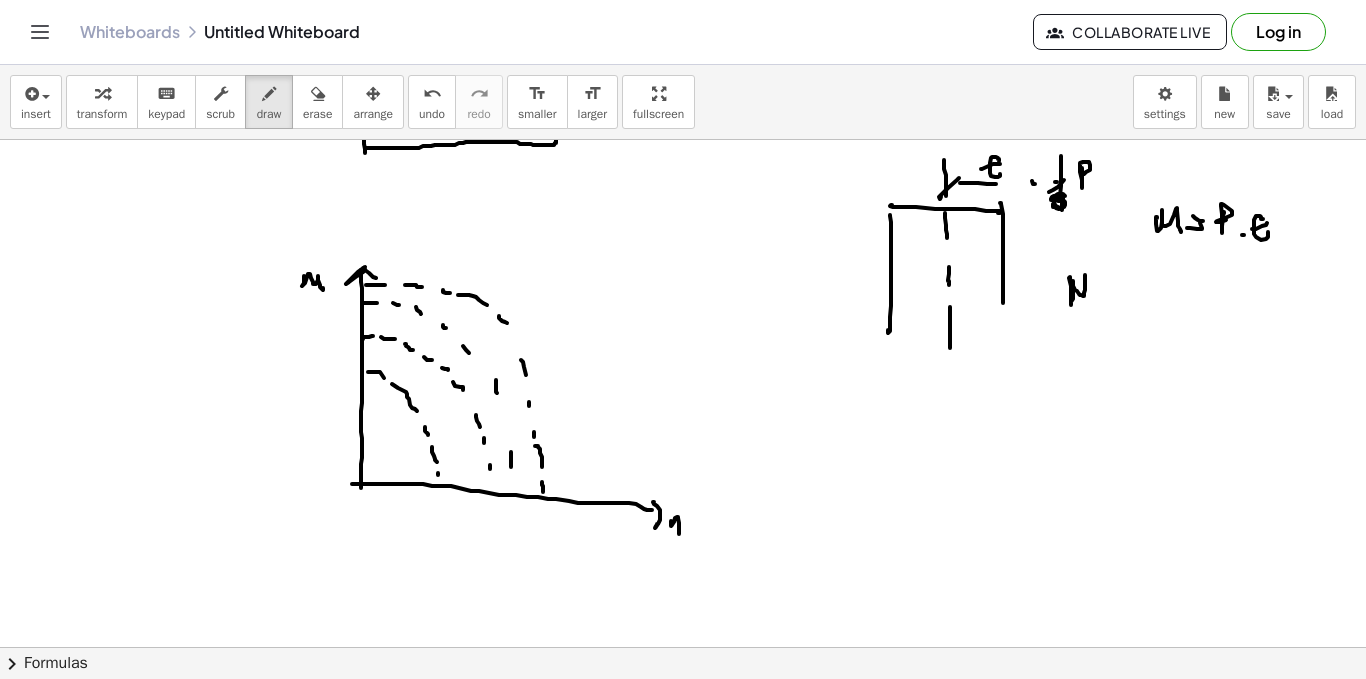 click at bounding box center (683, -234) 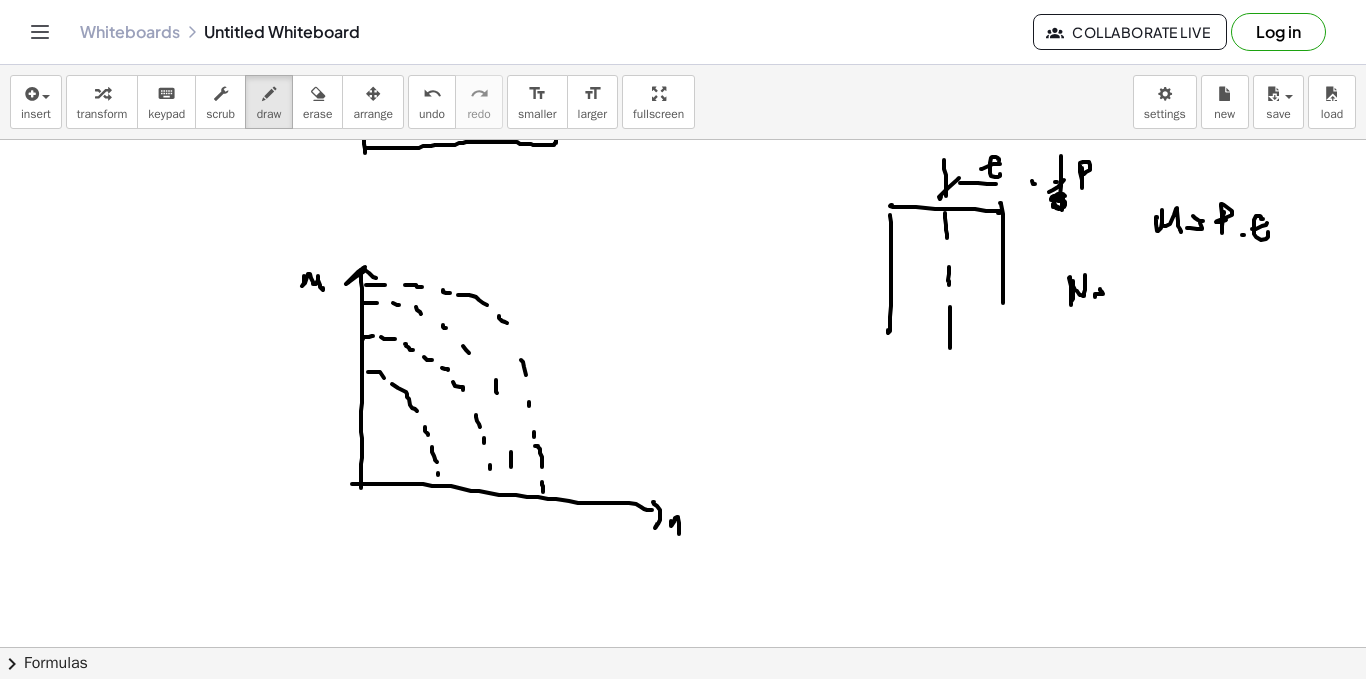 click at bounding box center (683, -234) 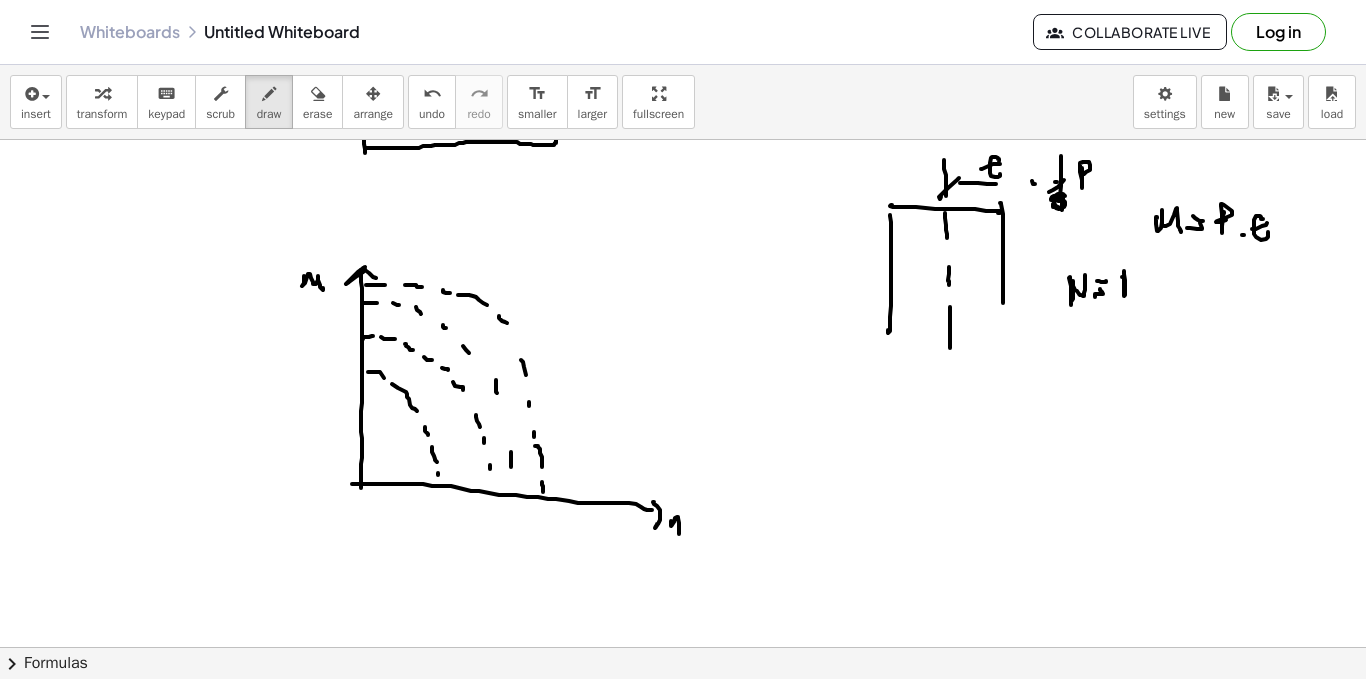 click at bounding box center [683, -234] 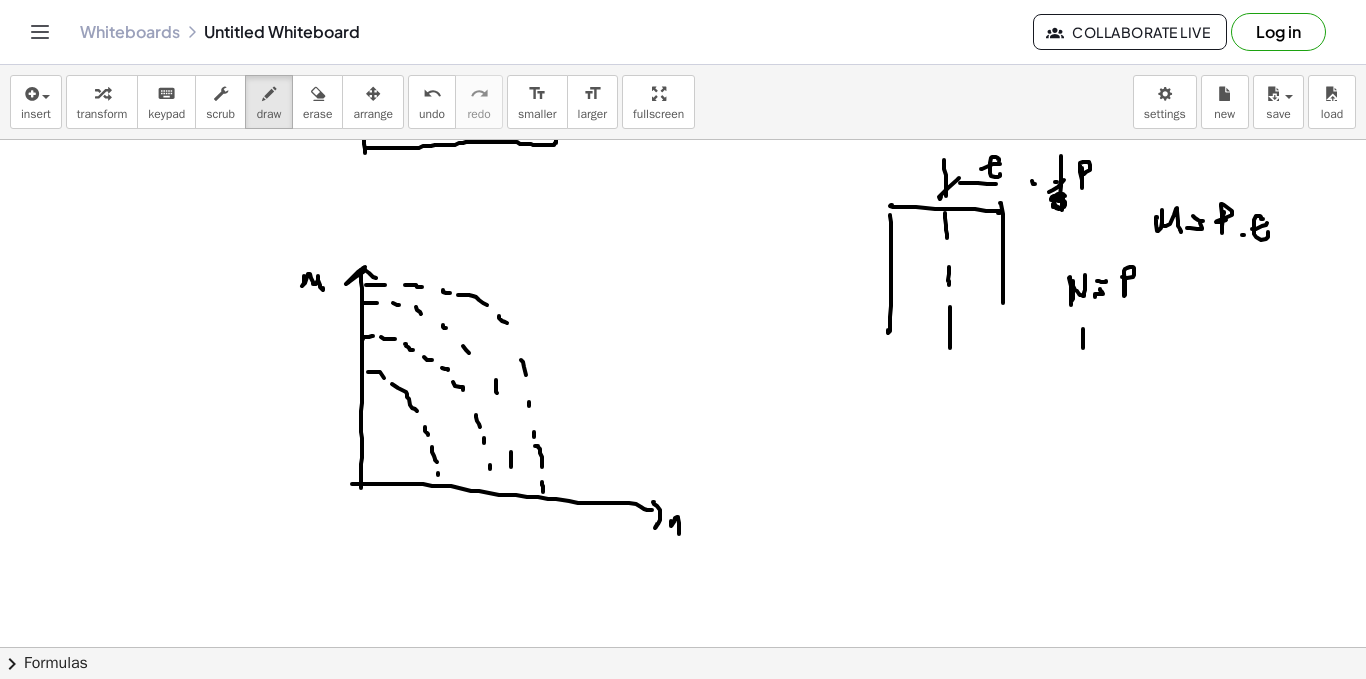 click at bounding box center [683, -234] 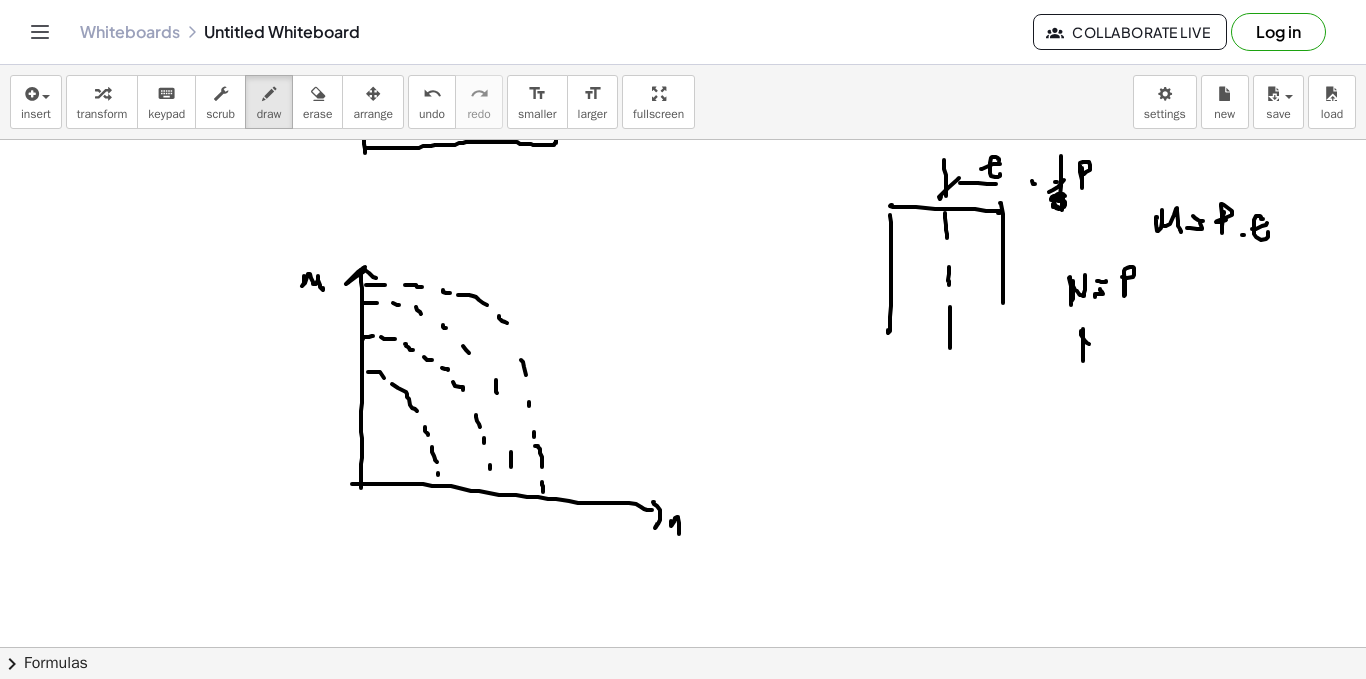click at bounding box center (683, -234) 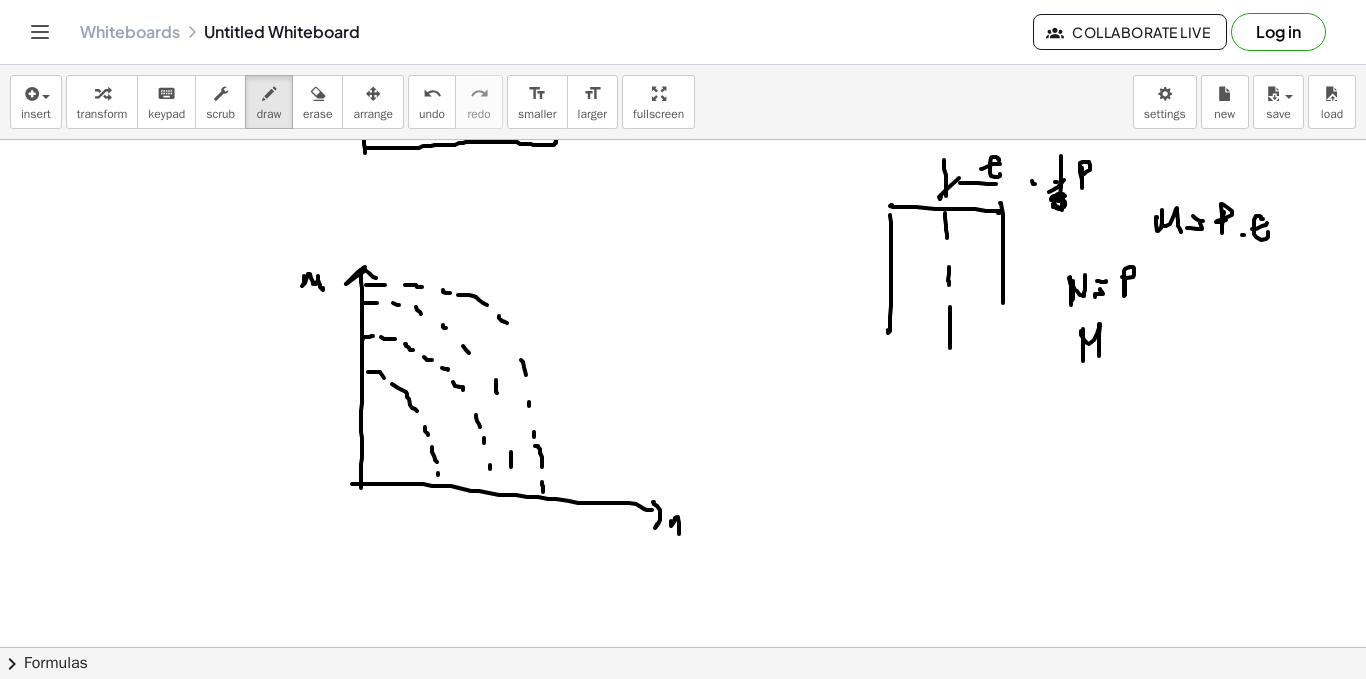 click at bounding box center [683, -234] 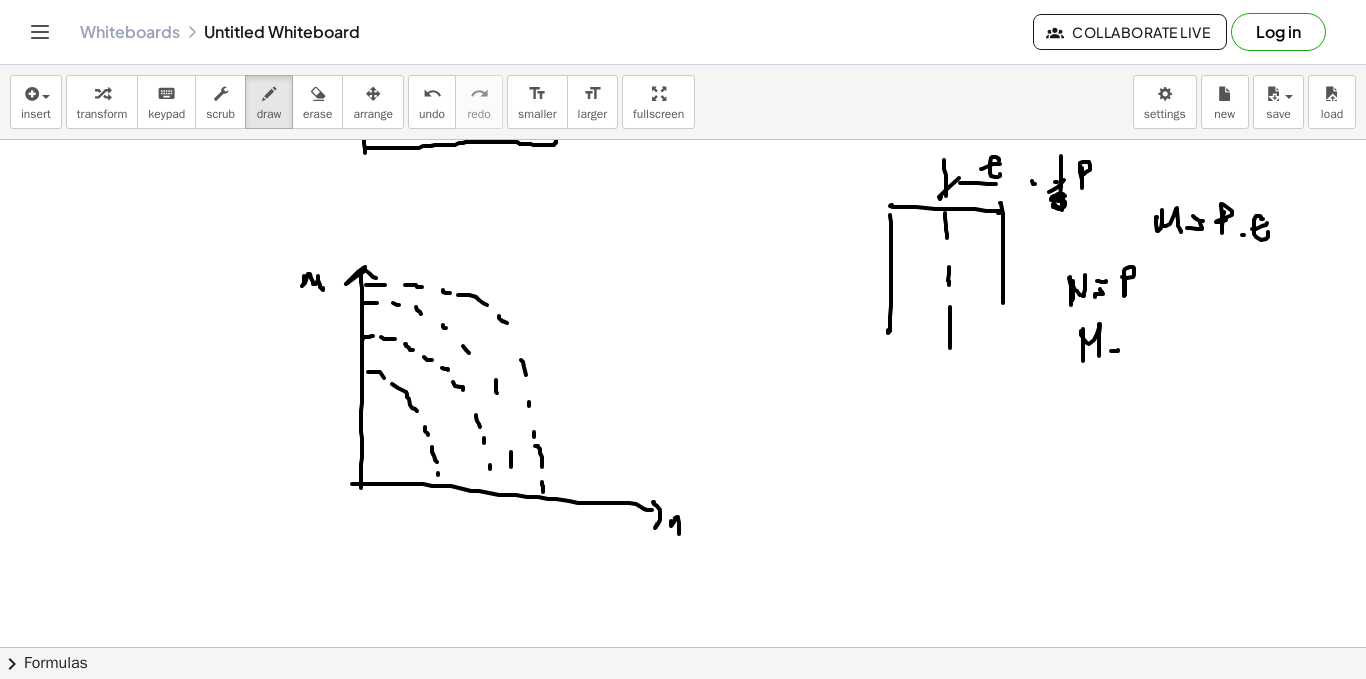 click at bounding box center [683, -234] 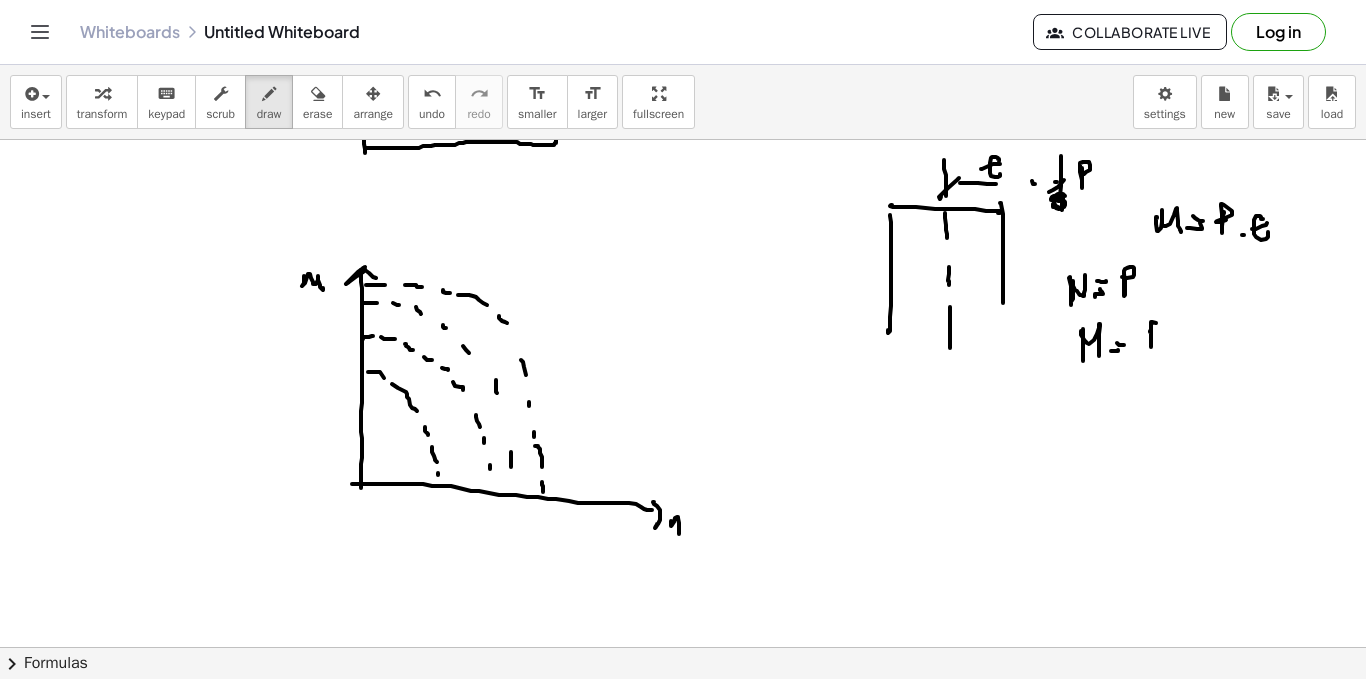 click at bounding box center (683, -234) 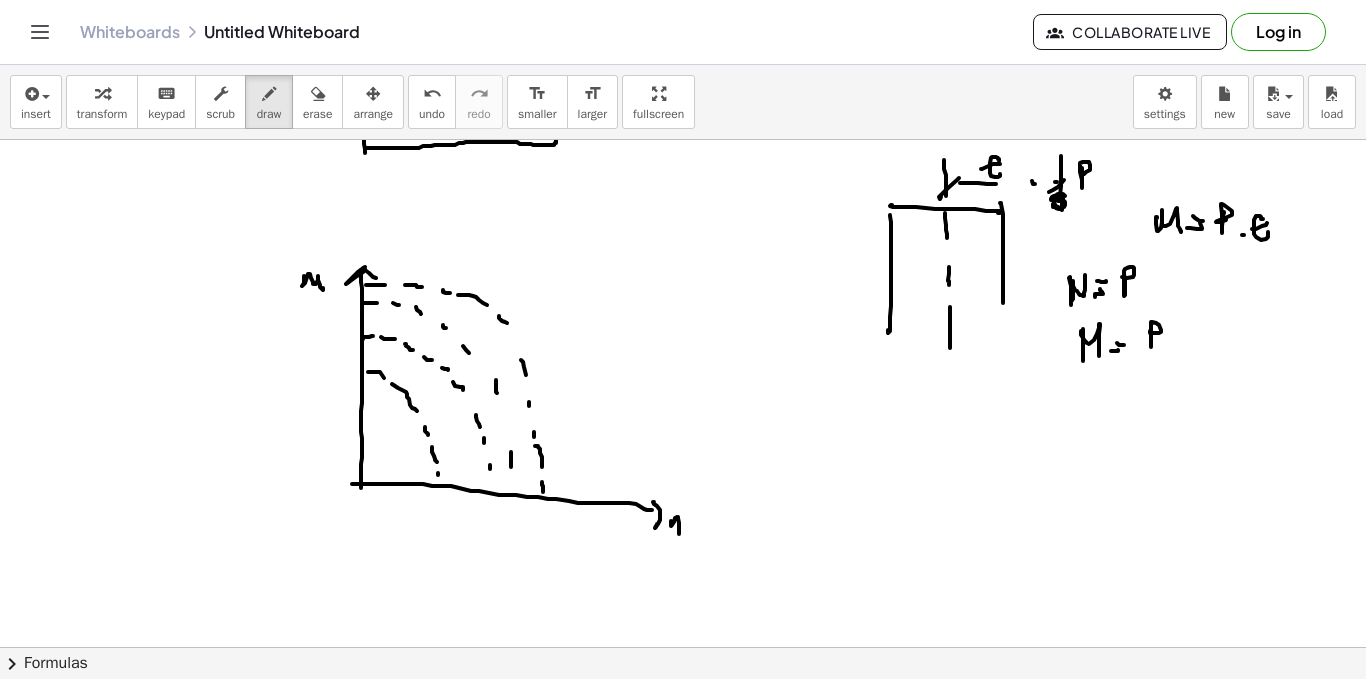 click at bounding box center [683, -234] 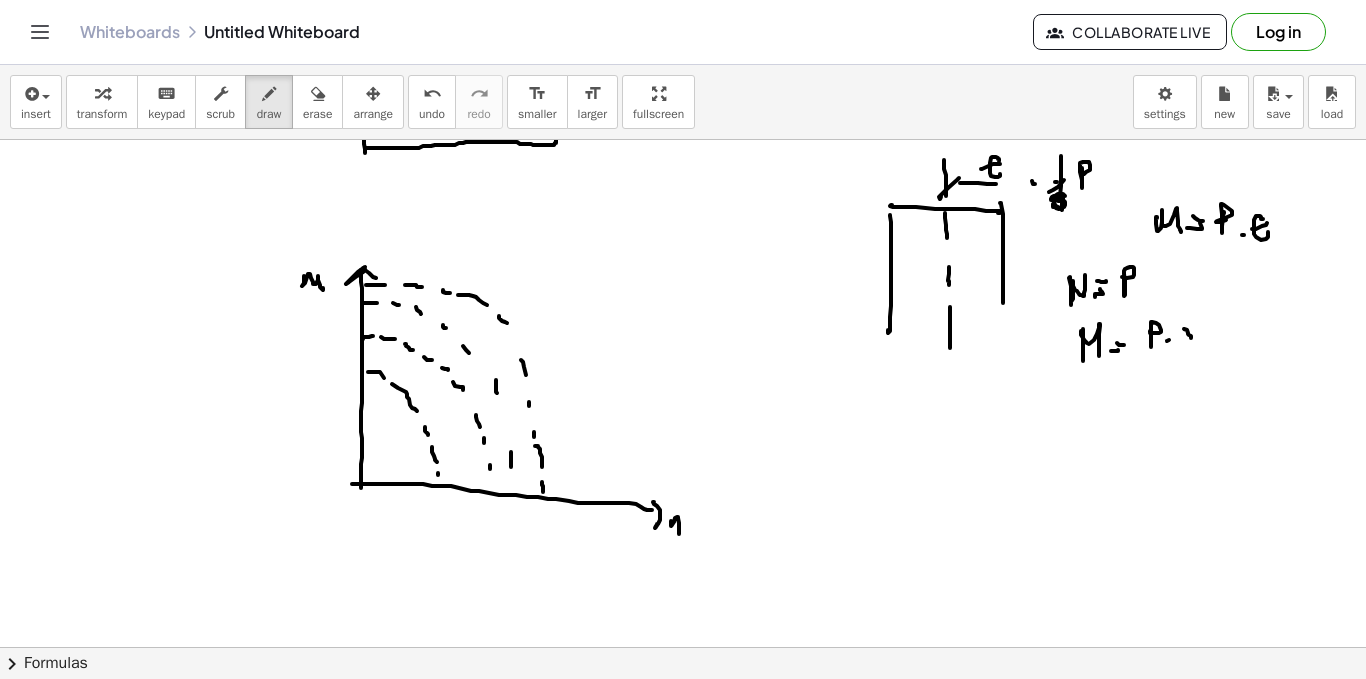 click at bounding box center [683, -234] 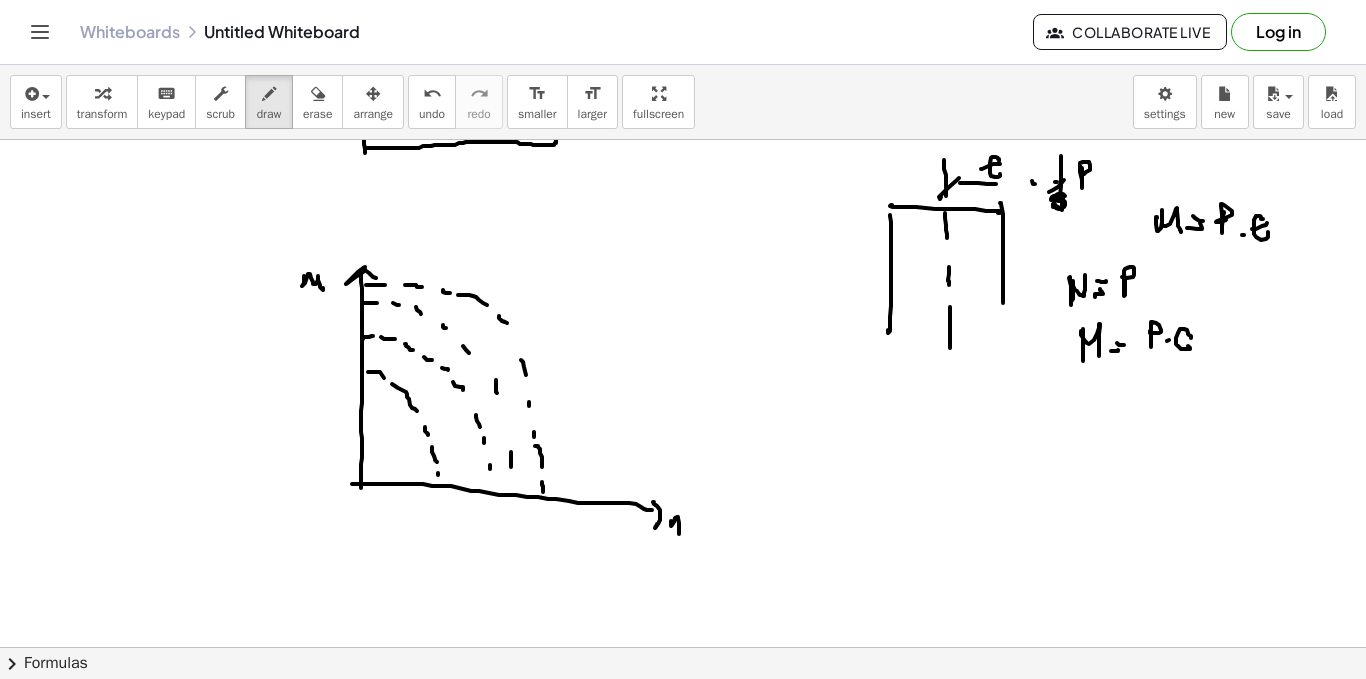 click at bounding box center [683, -234] 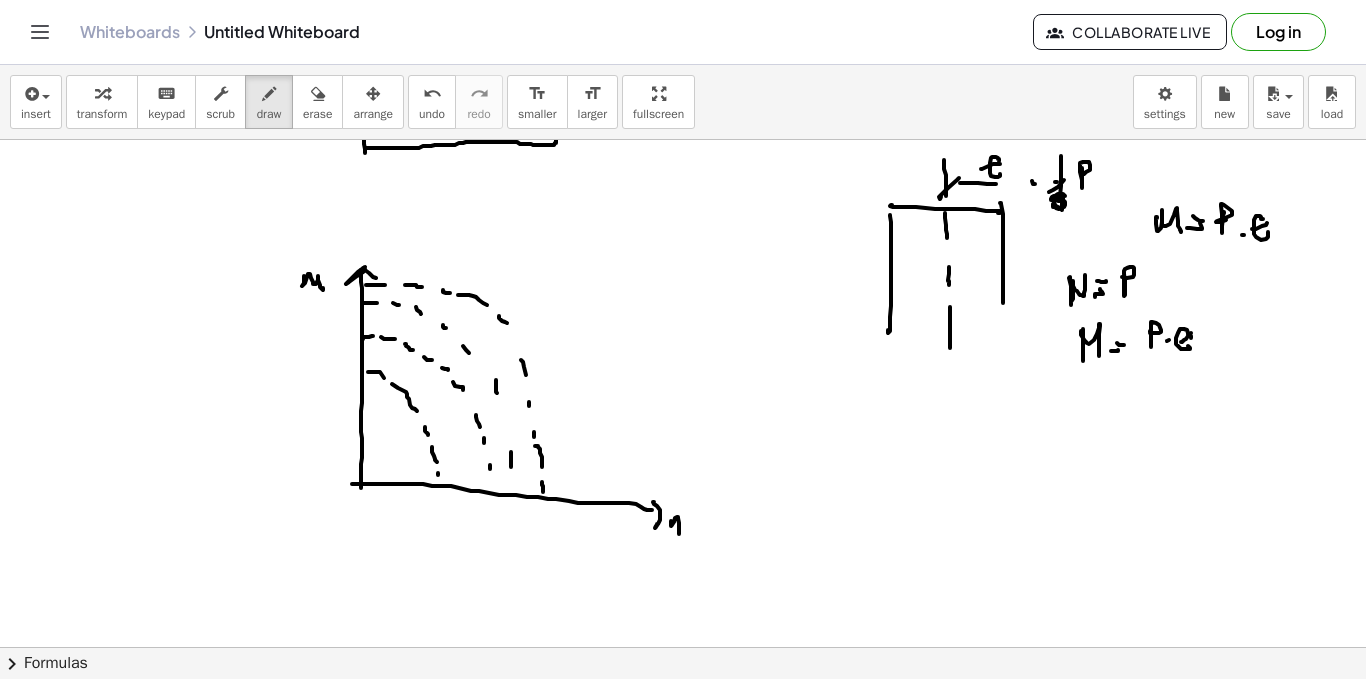 click at bounding box center (683, -234) 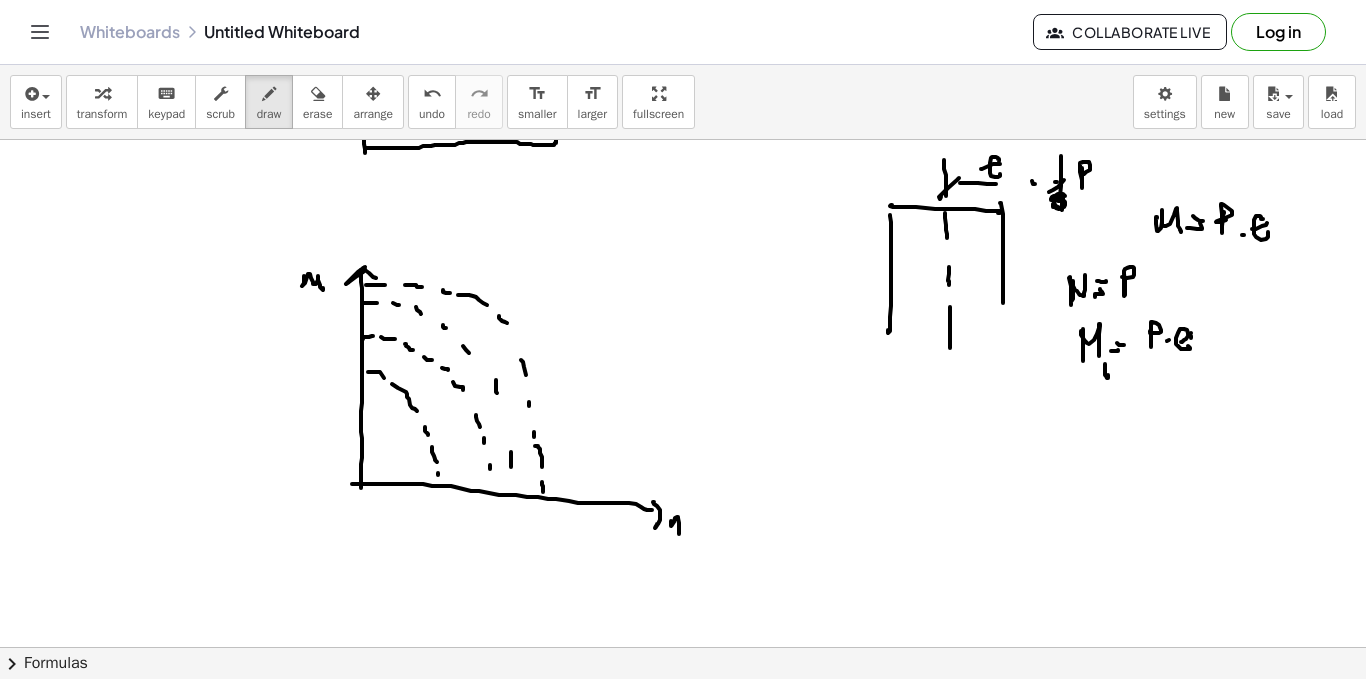 click at bounding box center [683, -234] 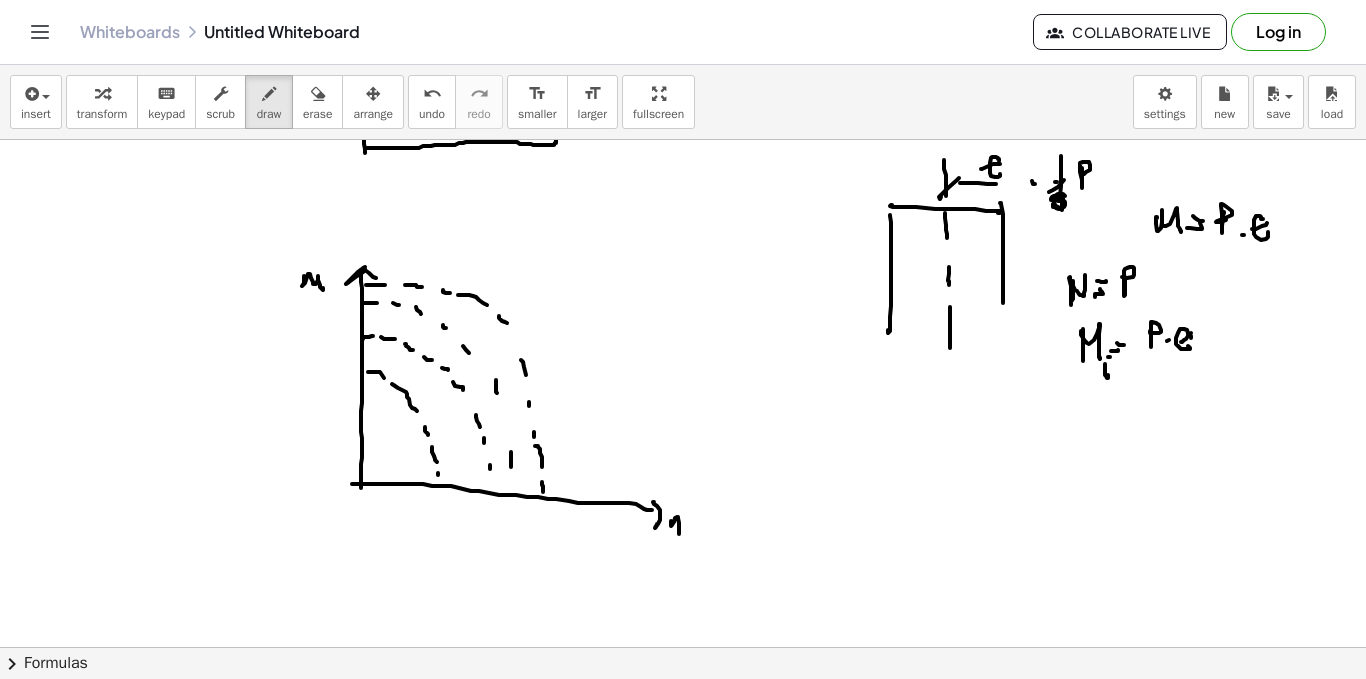 click at bounding box center (683, -234) 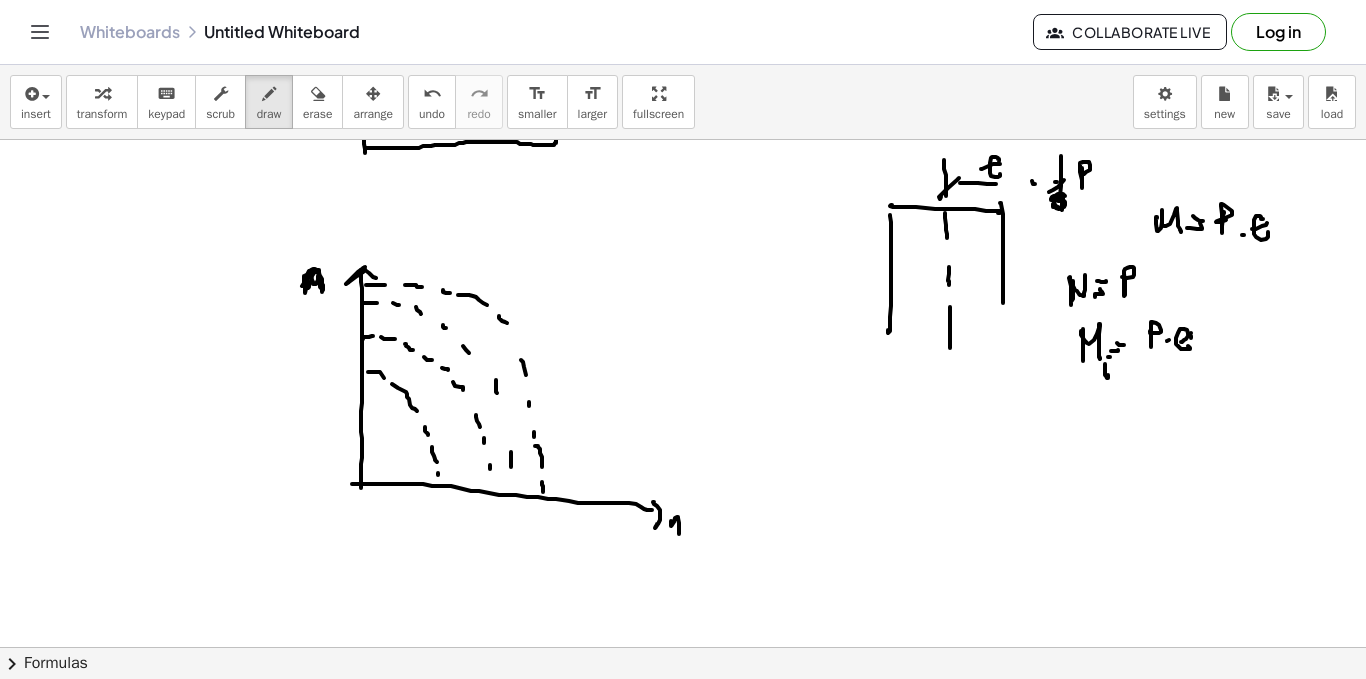 click at bounding box center (683, -234) 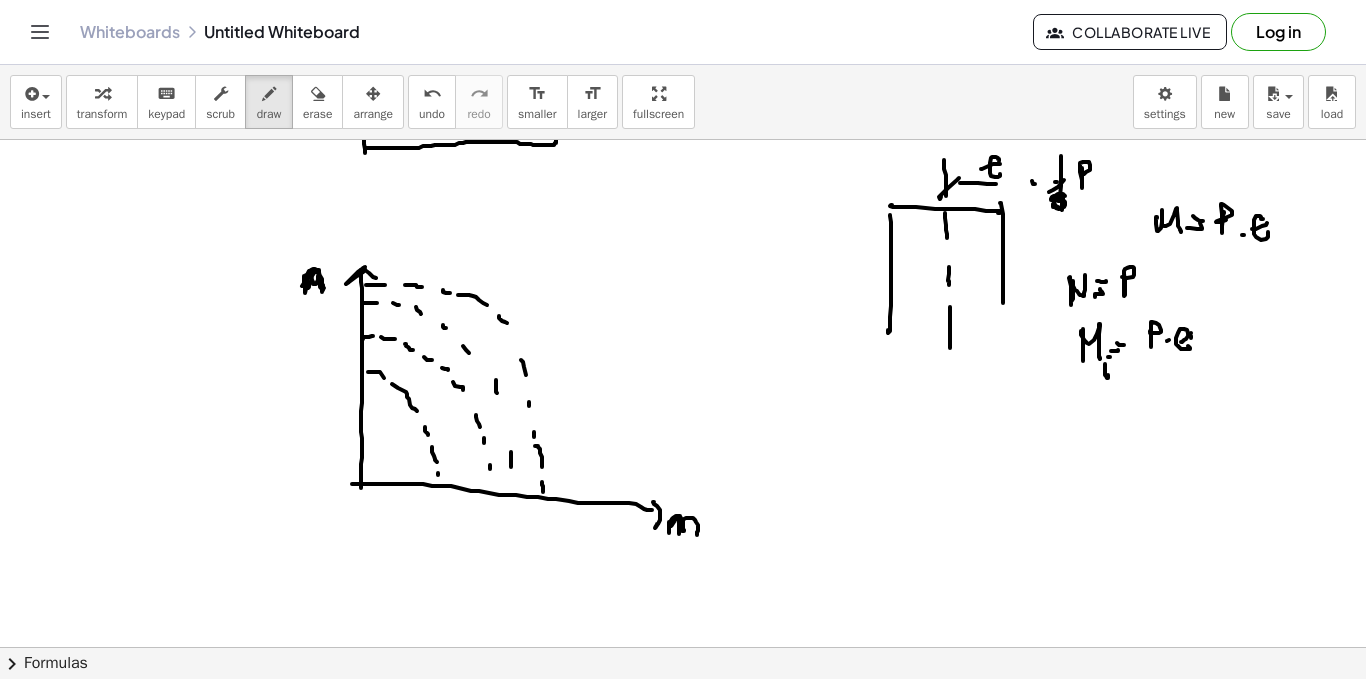click at bounding box center [683, -234] 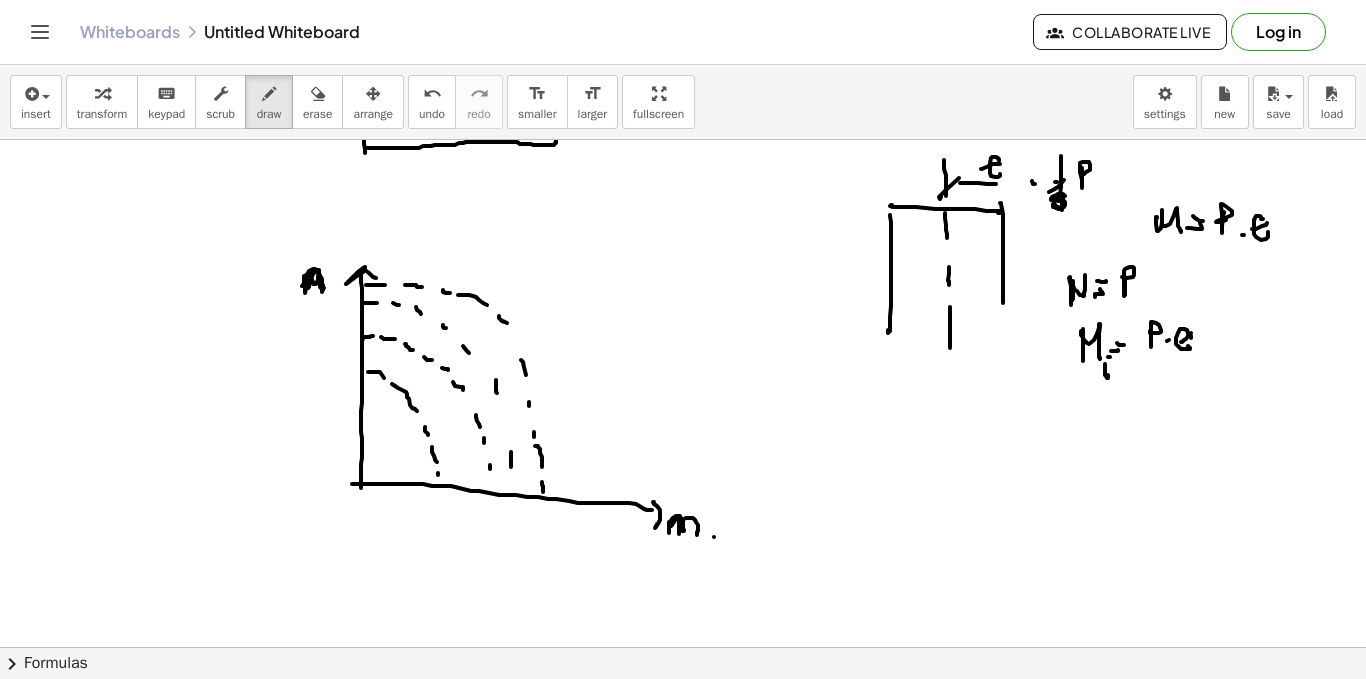 click at bounding box center (683, -234) 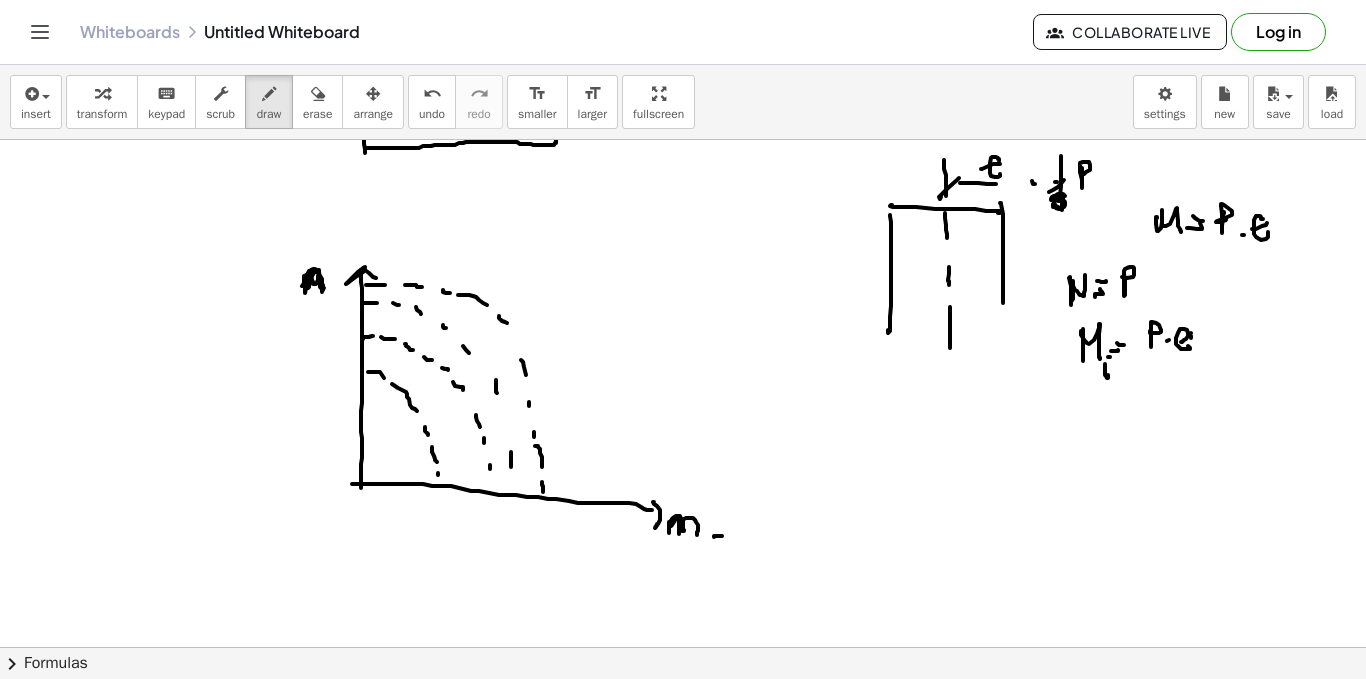 click at bounding box center (683, -234) 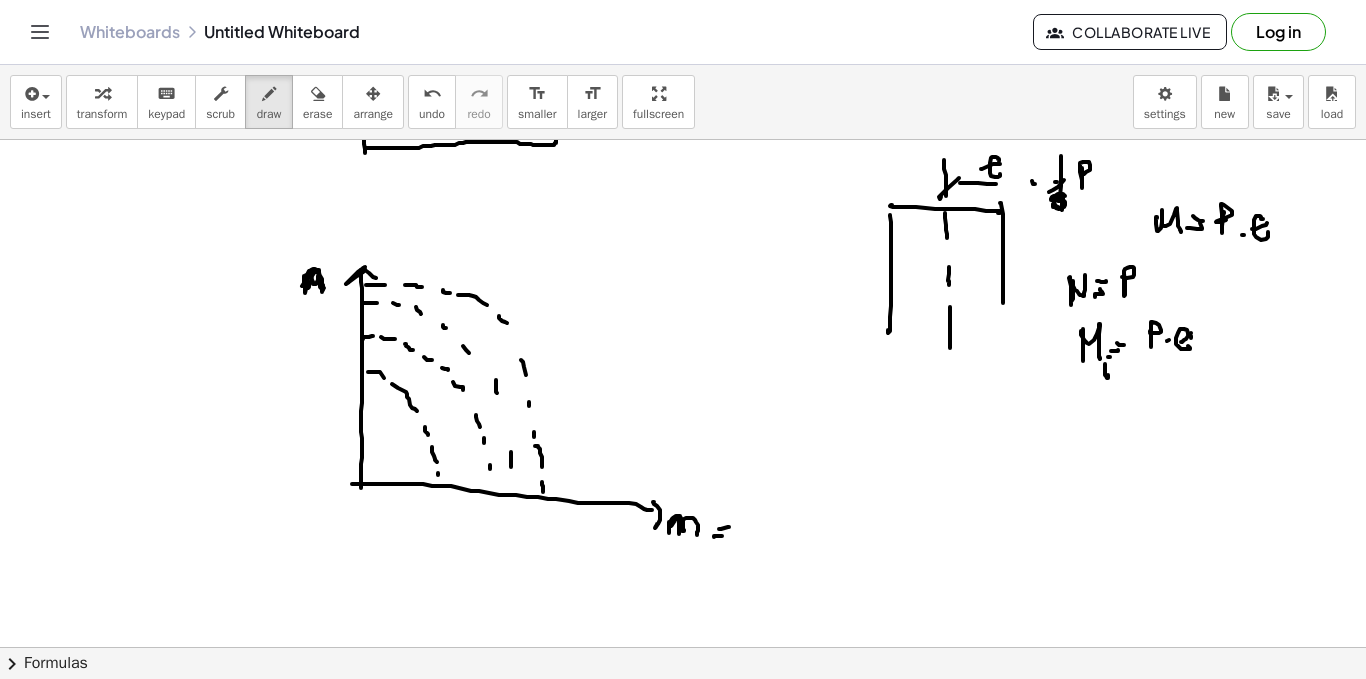 click at bounding box center [683, -234] 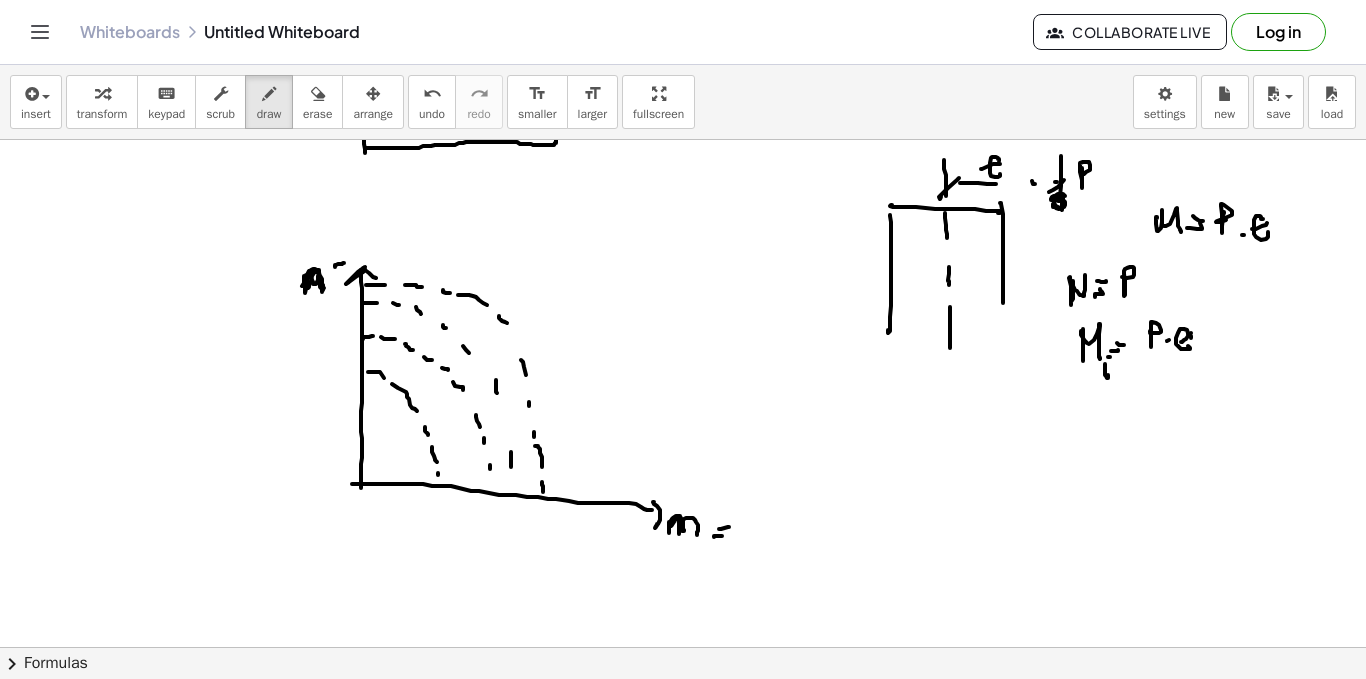 click at bounding box center (683, -234) 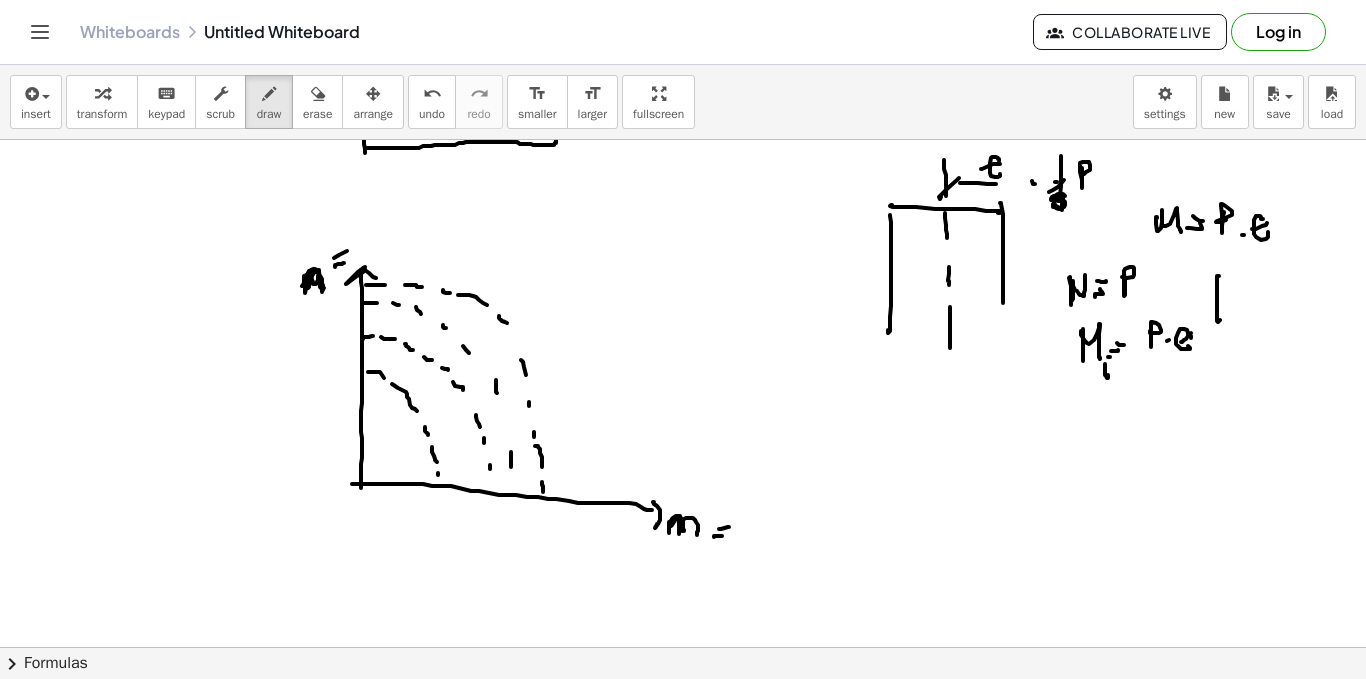 drag, startPoint x: 1219, startPoint y: 276, endPoint x: 1221, endPoint y: 357, distance: 81.02469 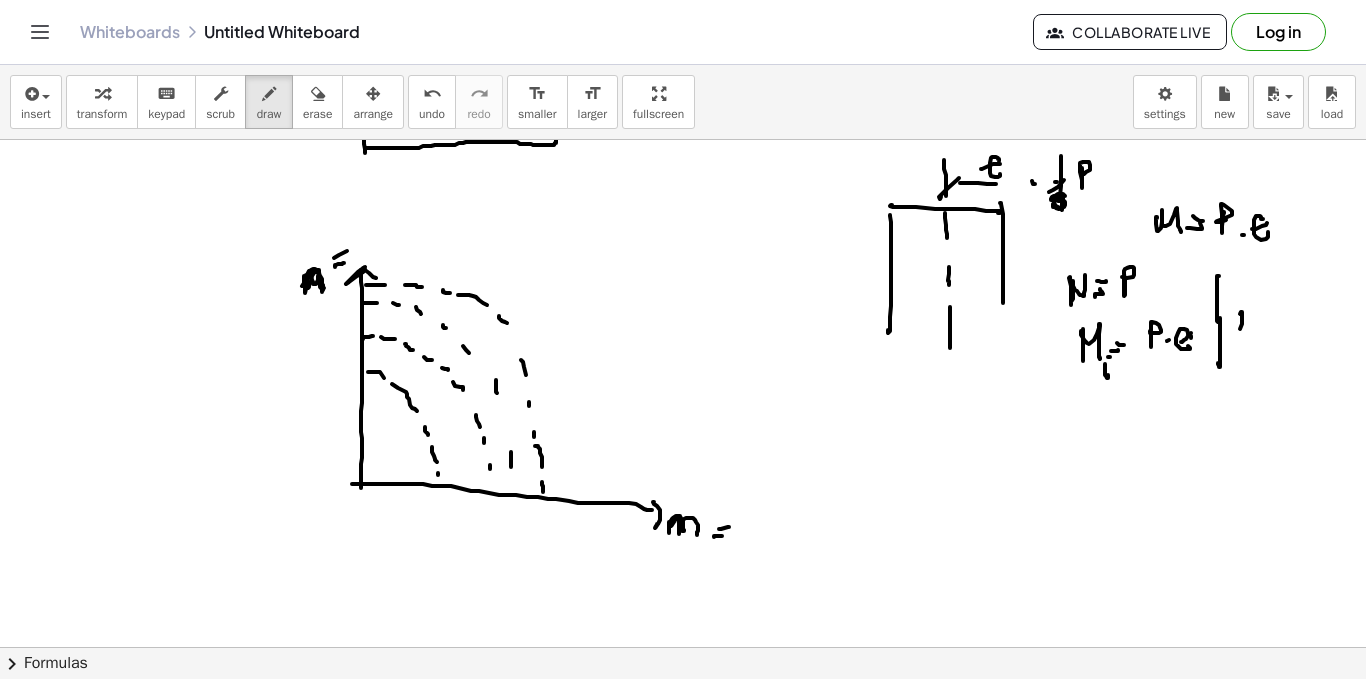 drag, startPoint x: 1242, startPoint y: 324, endPoint x: 1240, endPoint y: 308, distance: 16.124516 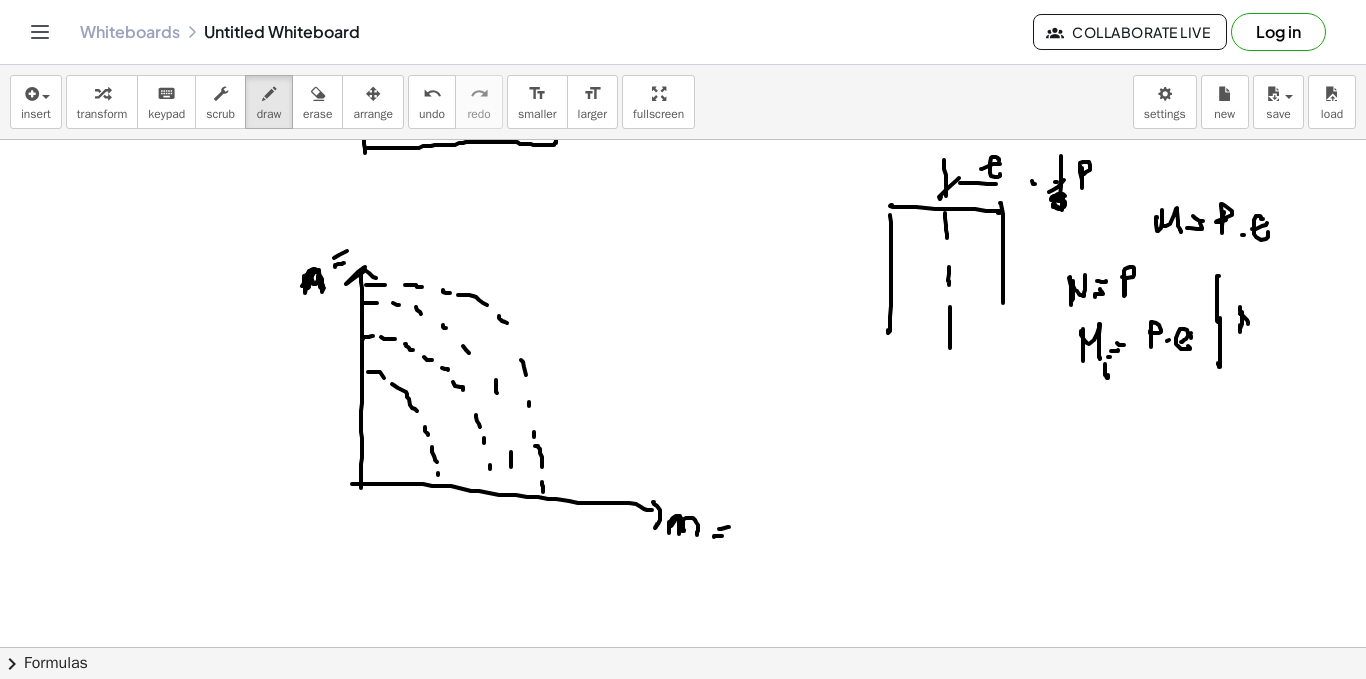 click at bounding box center (683, -234) 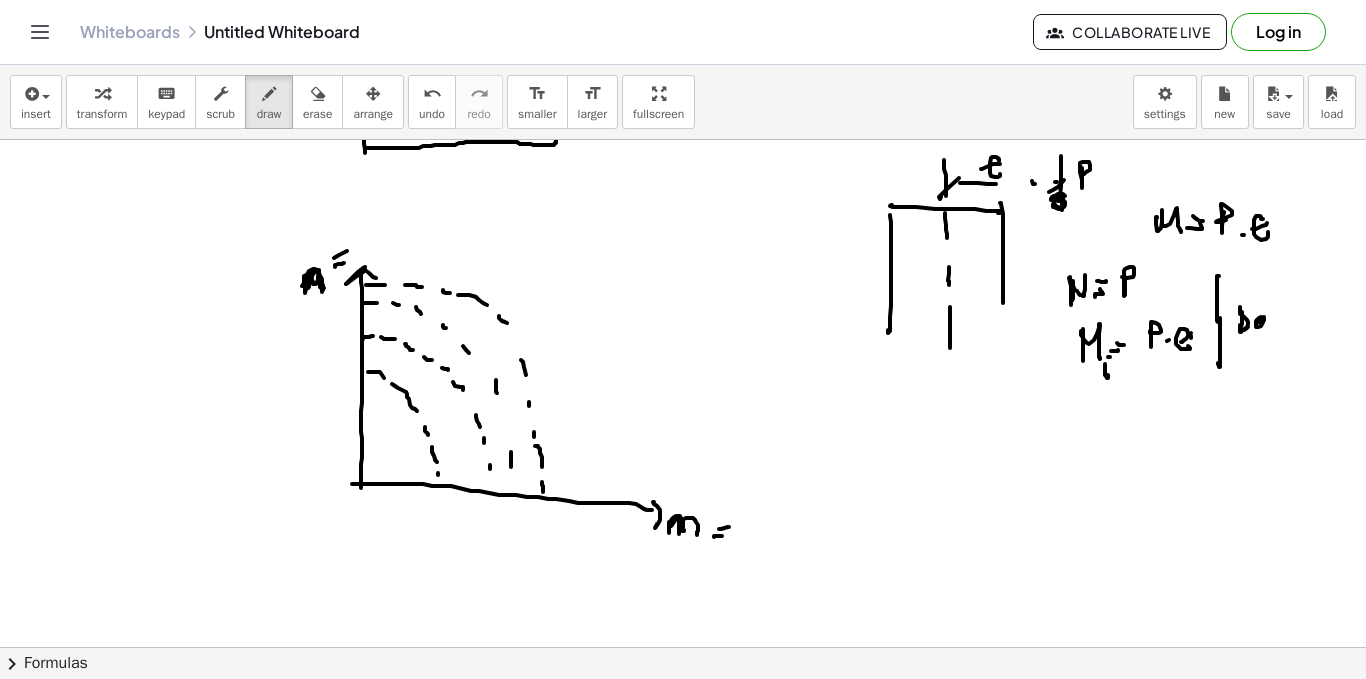click at bounding box center (683, -234) 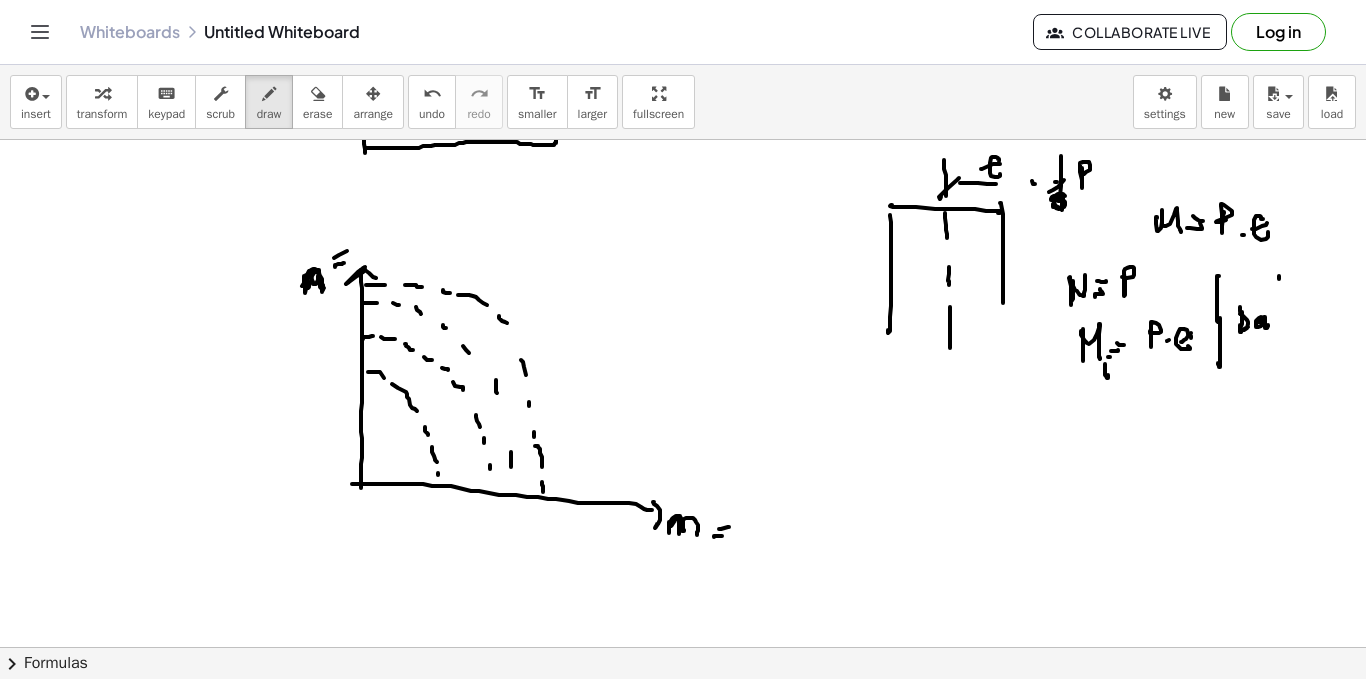 click at bounding box center (683, -234) 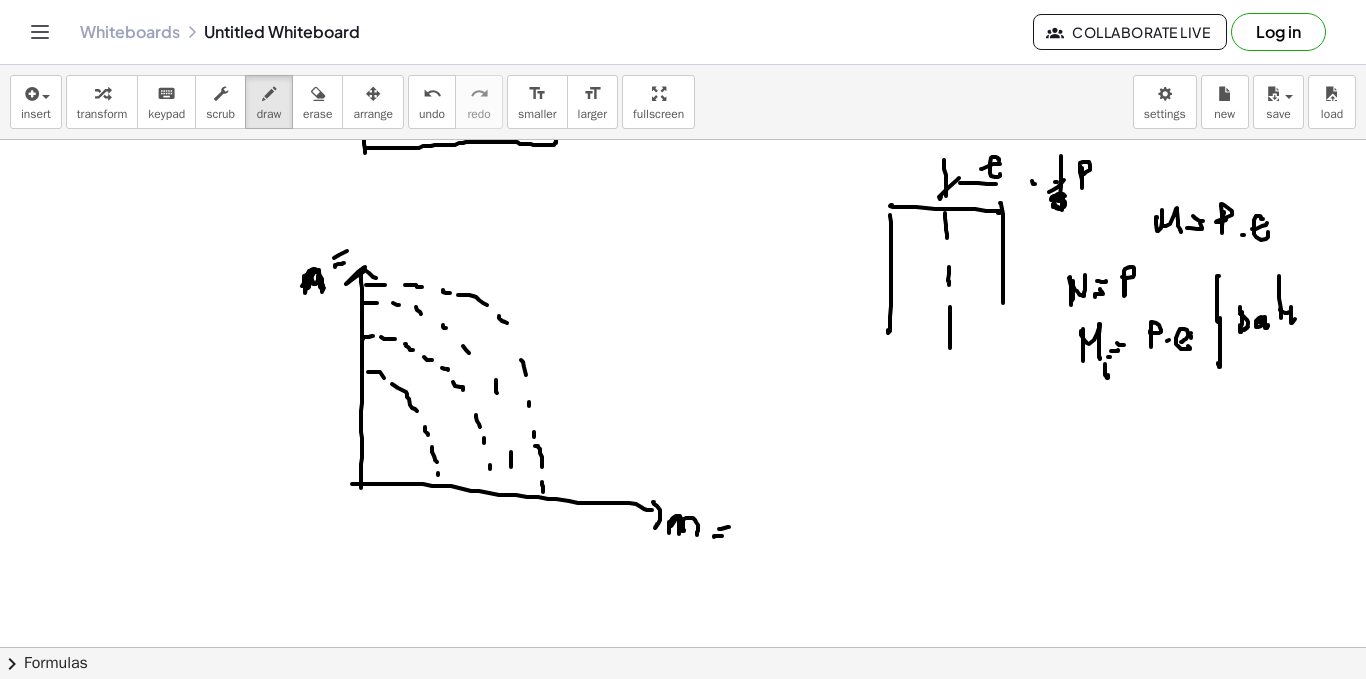 click at bounding box center [683, -234] 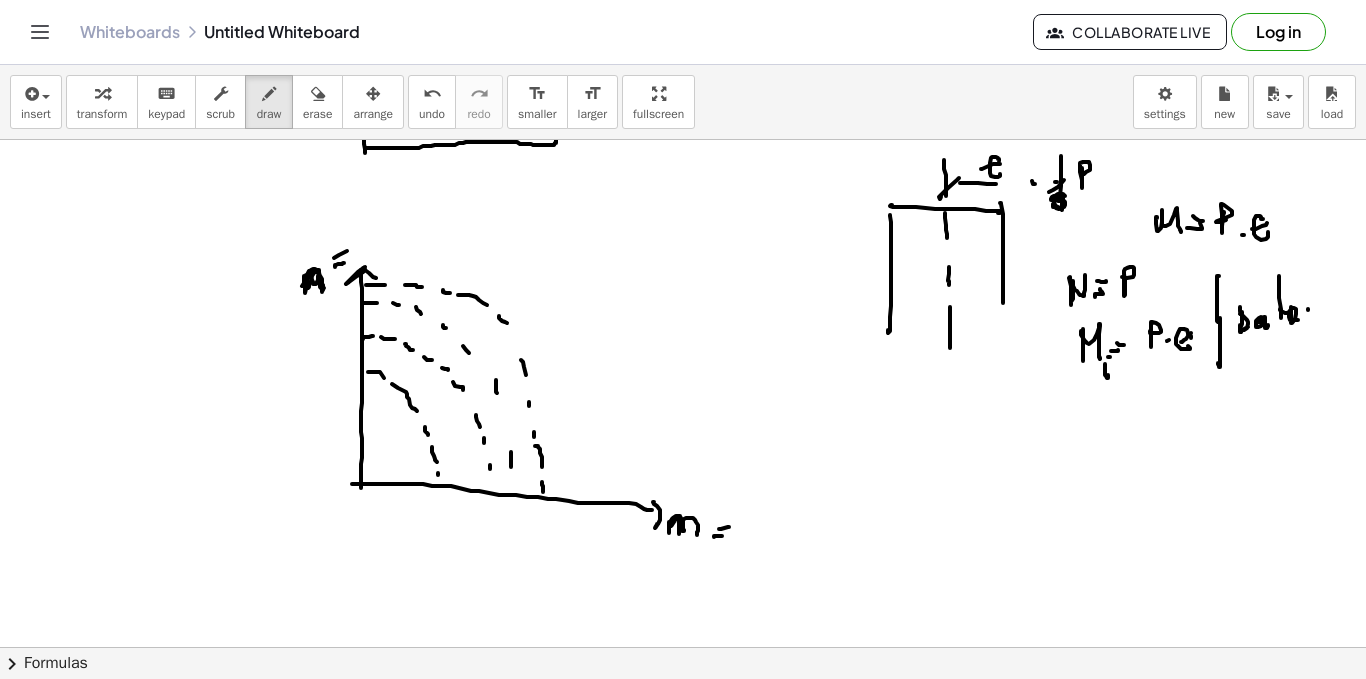 click at bounding box center (683, -234) 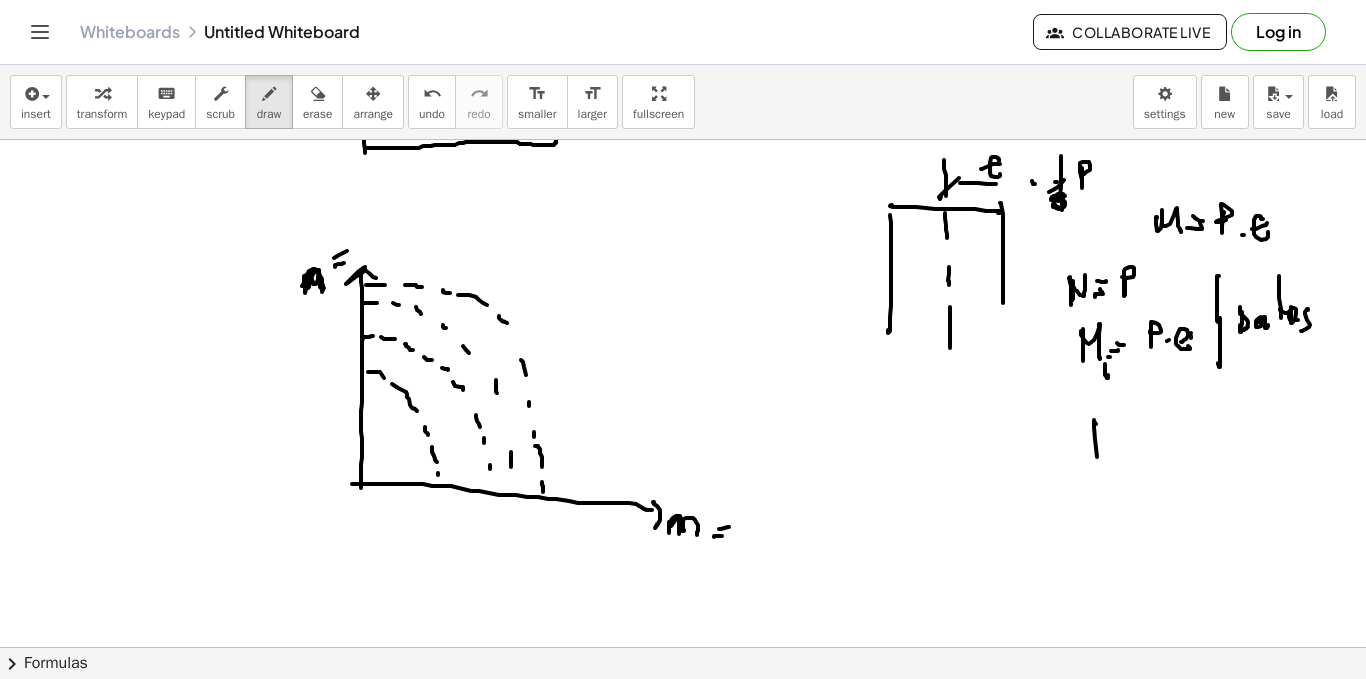 click at bounding box center (683, -234) 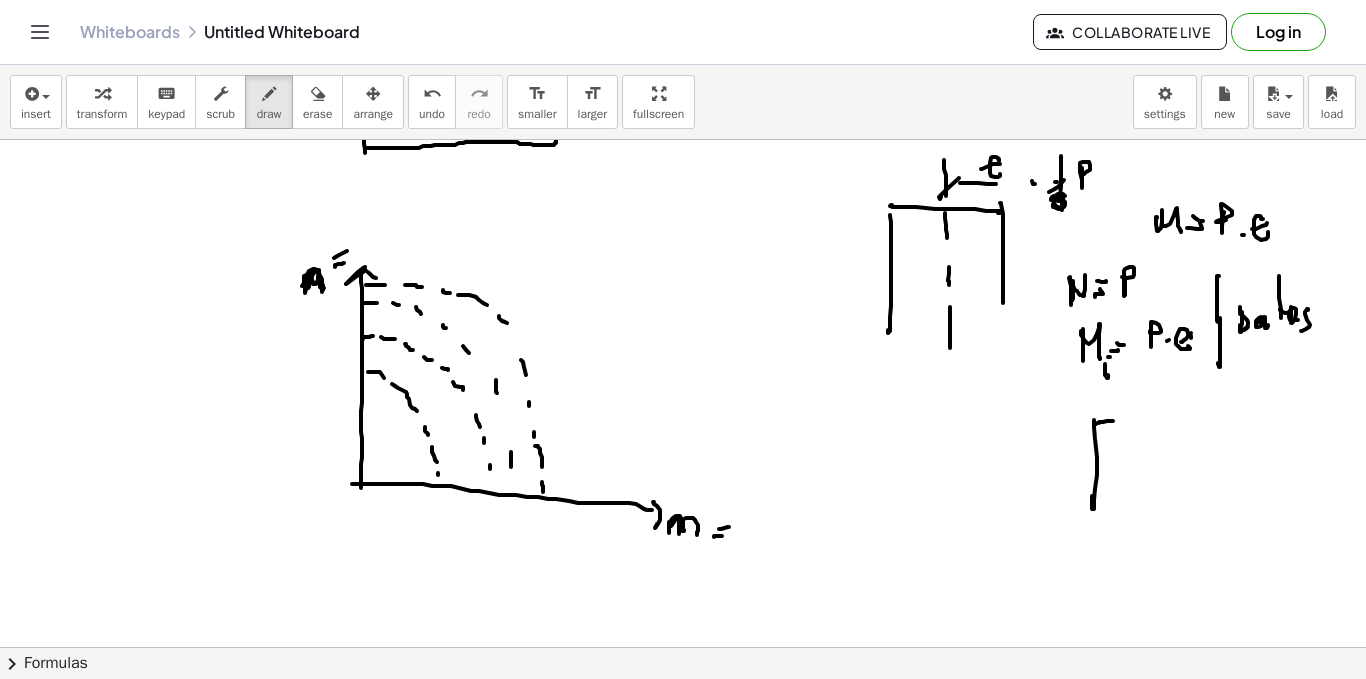 click at bounding box center [683, -234] 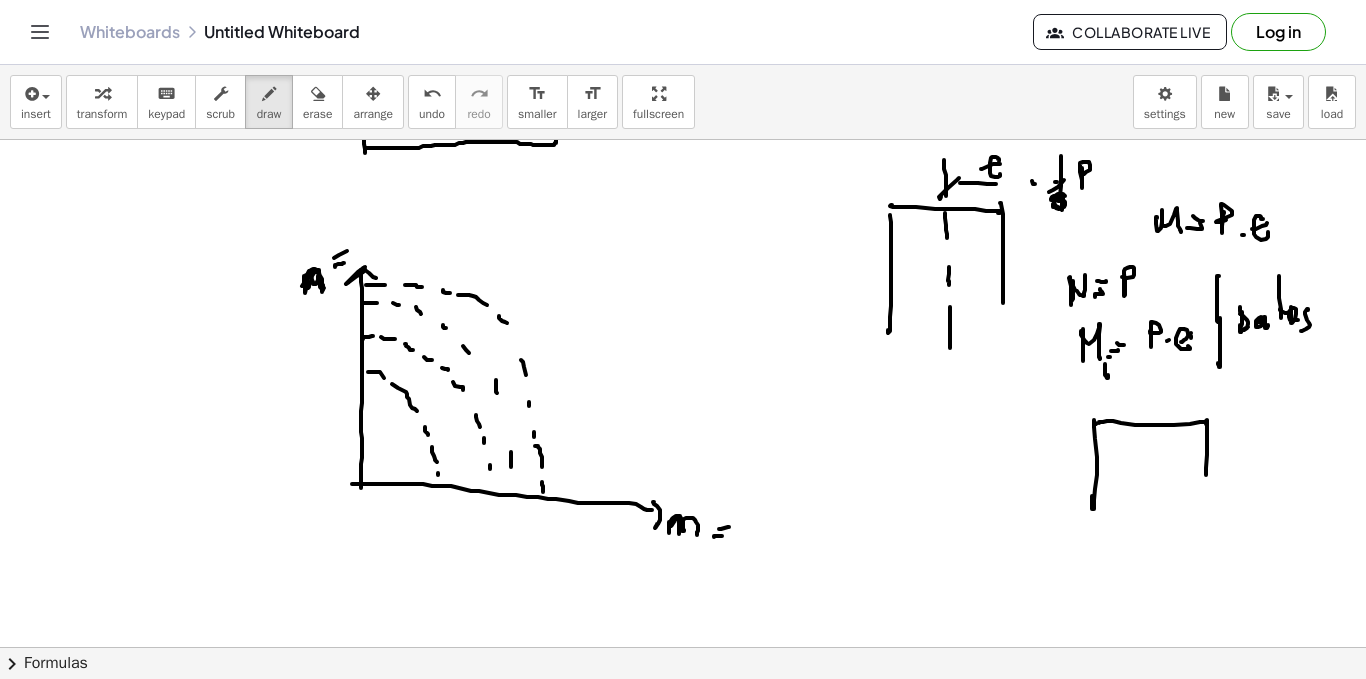 click at bounding box center [683, -234] 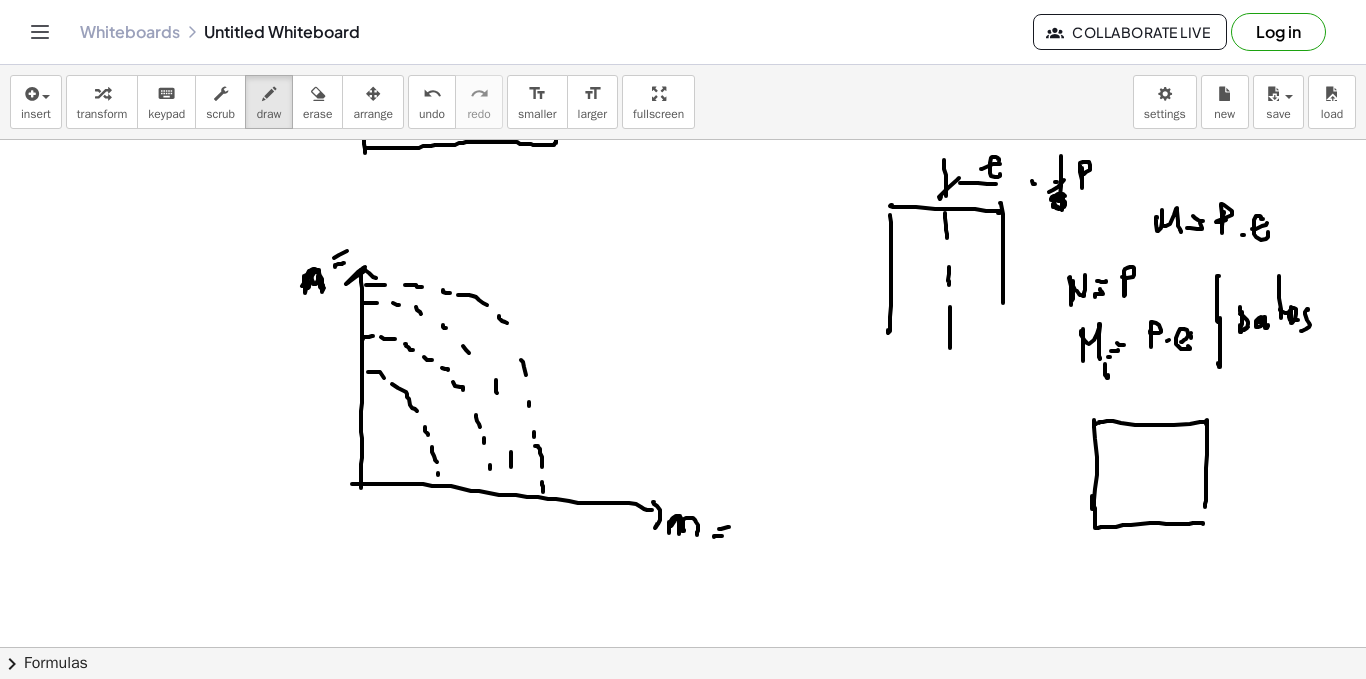 click at bounding box center (683, -234) 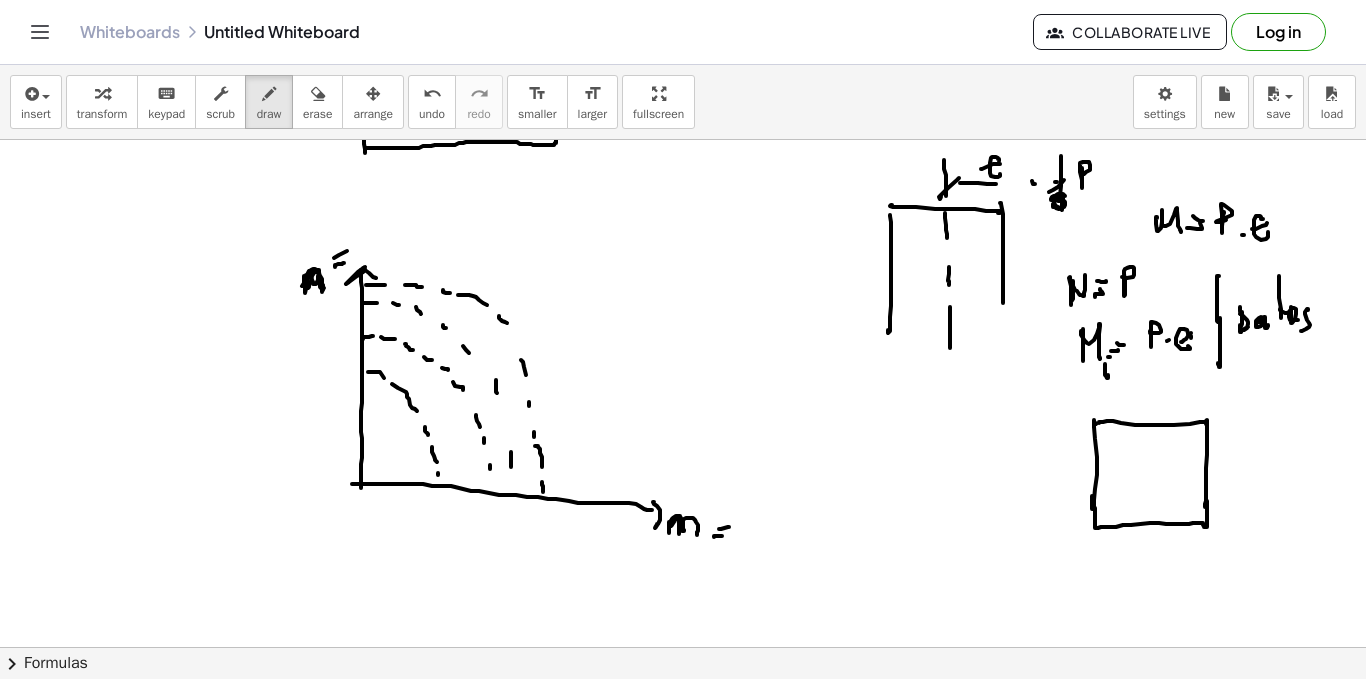 click at bounding box center (683, -234) 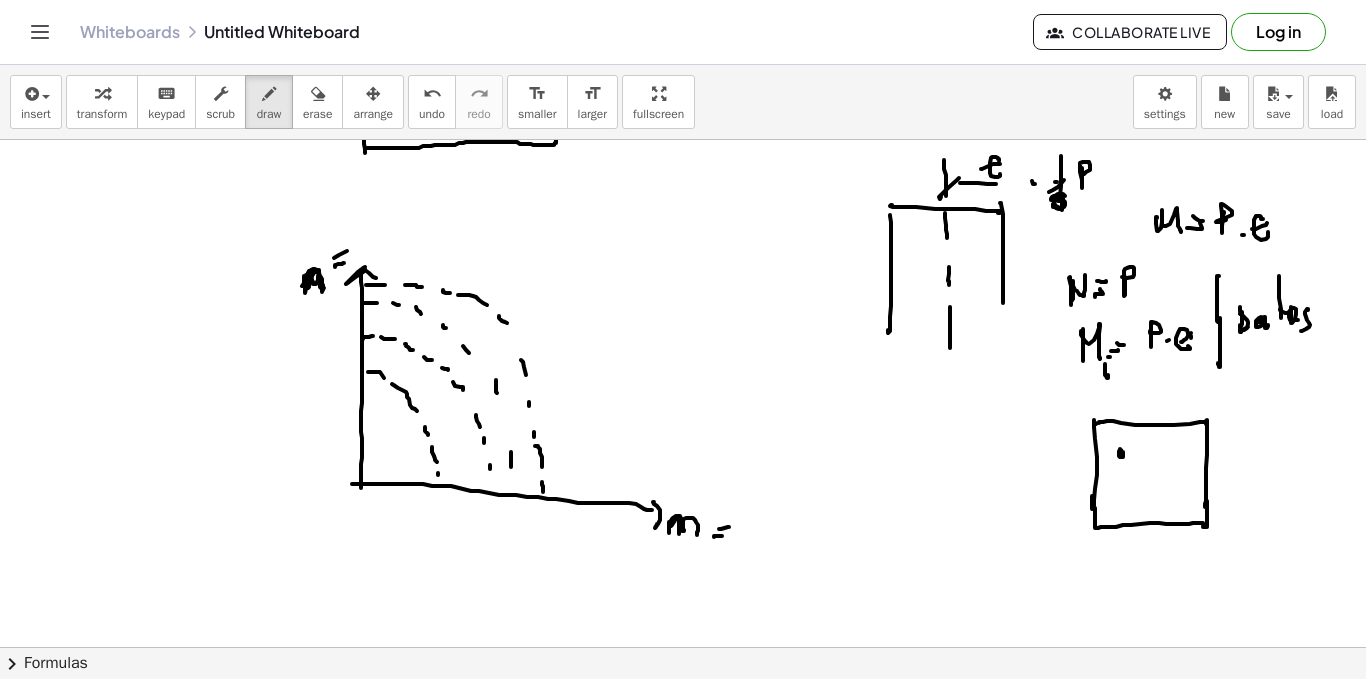 click at bounding box center [683, -234] 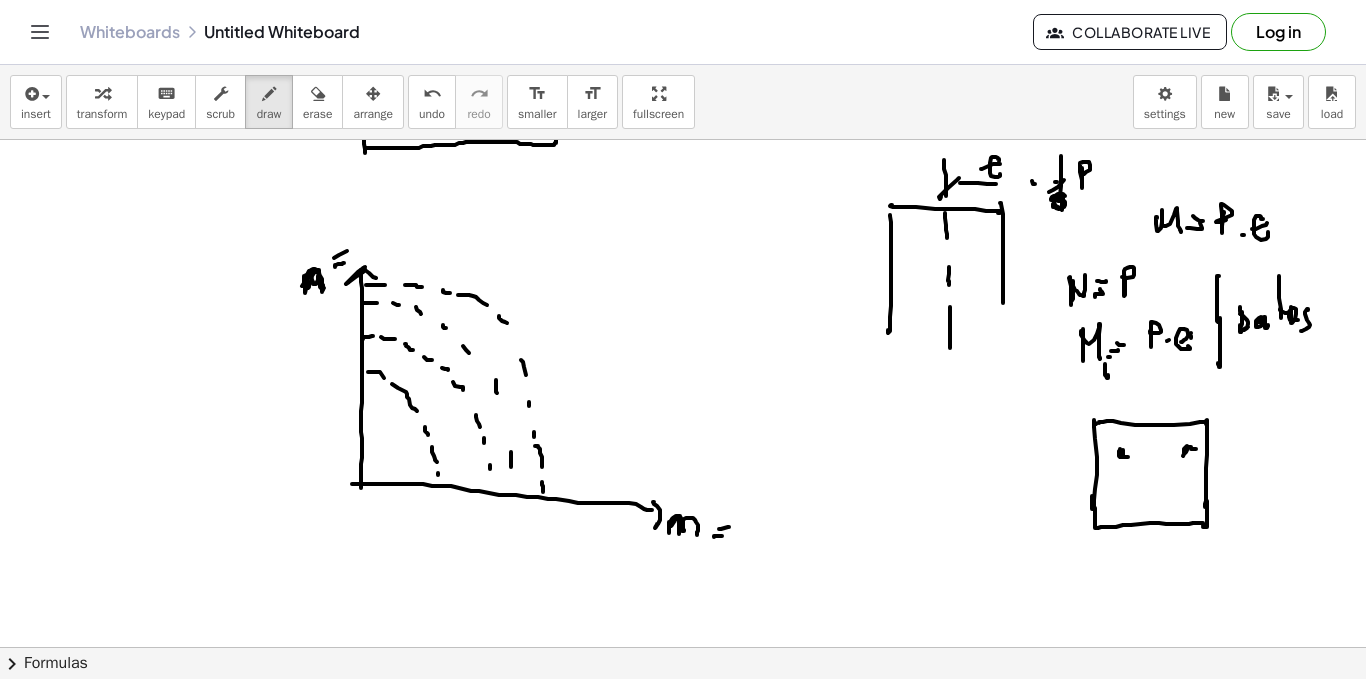 click at bounding box center (683, -234) 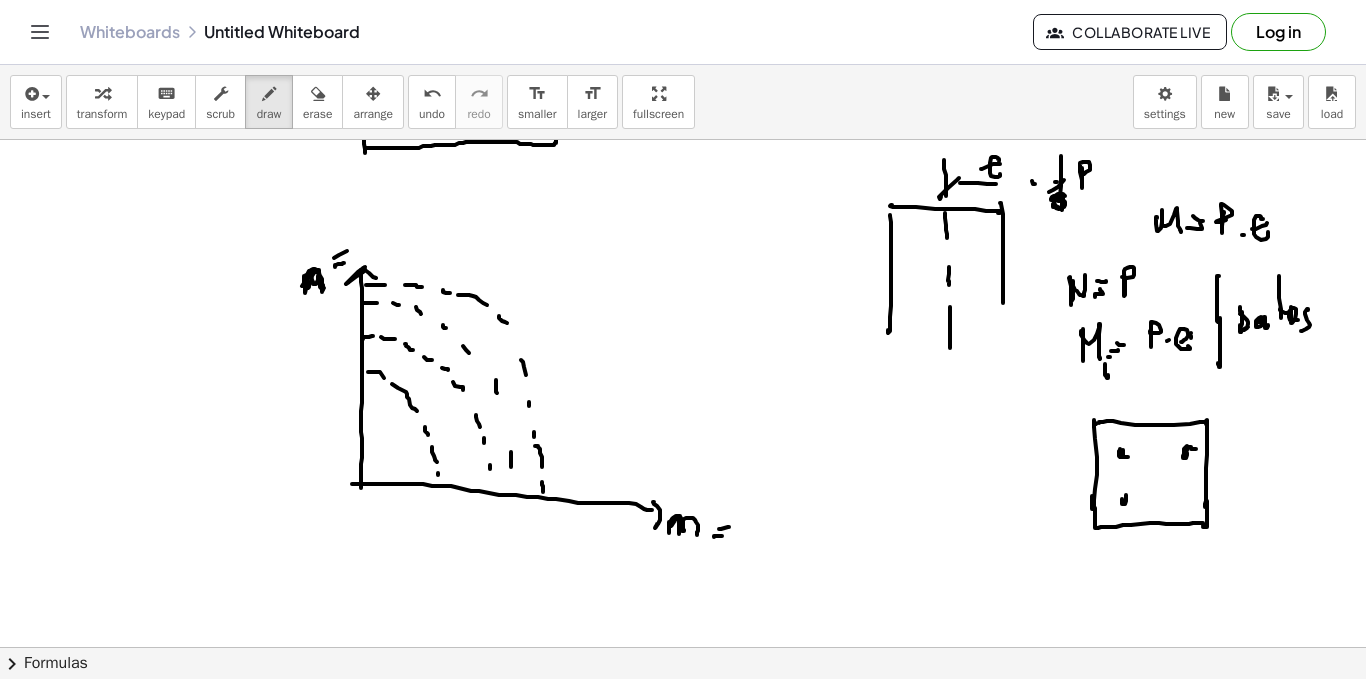 click at bounding box center (683, -234) 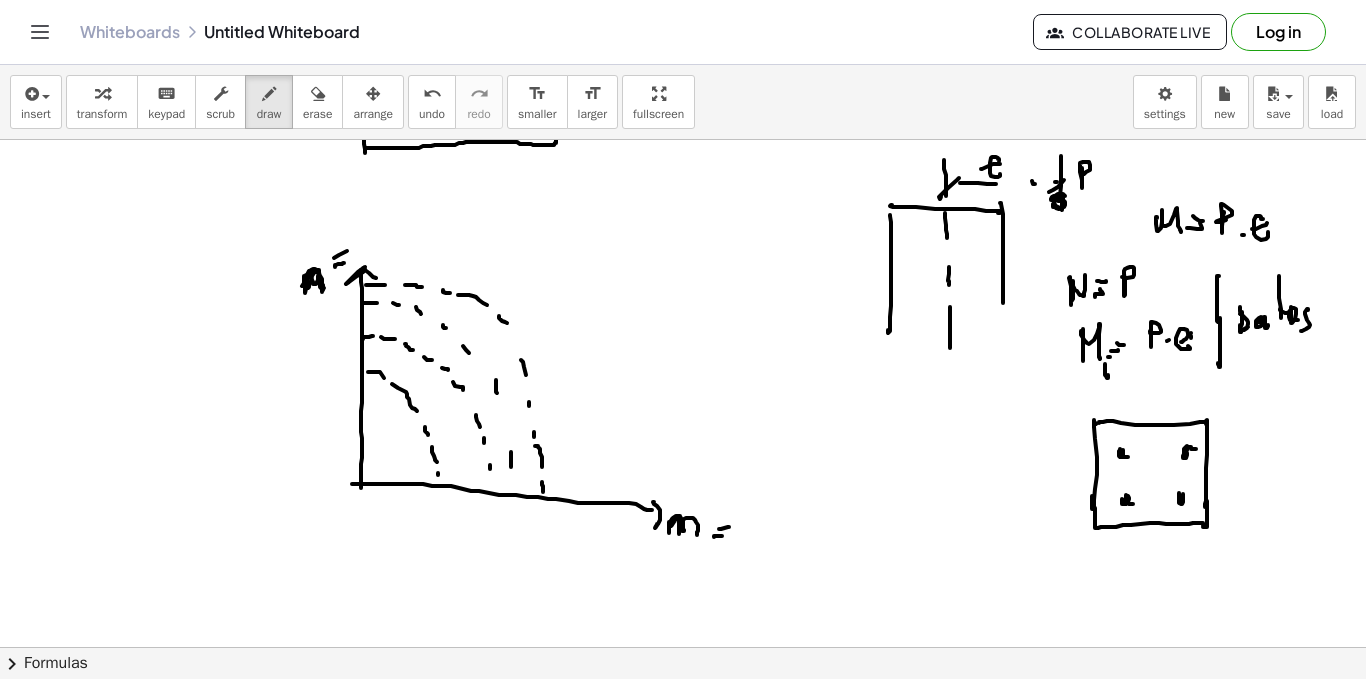 click at bounding box center [683, -234] 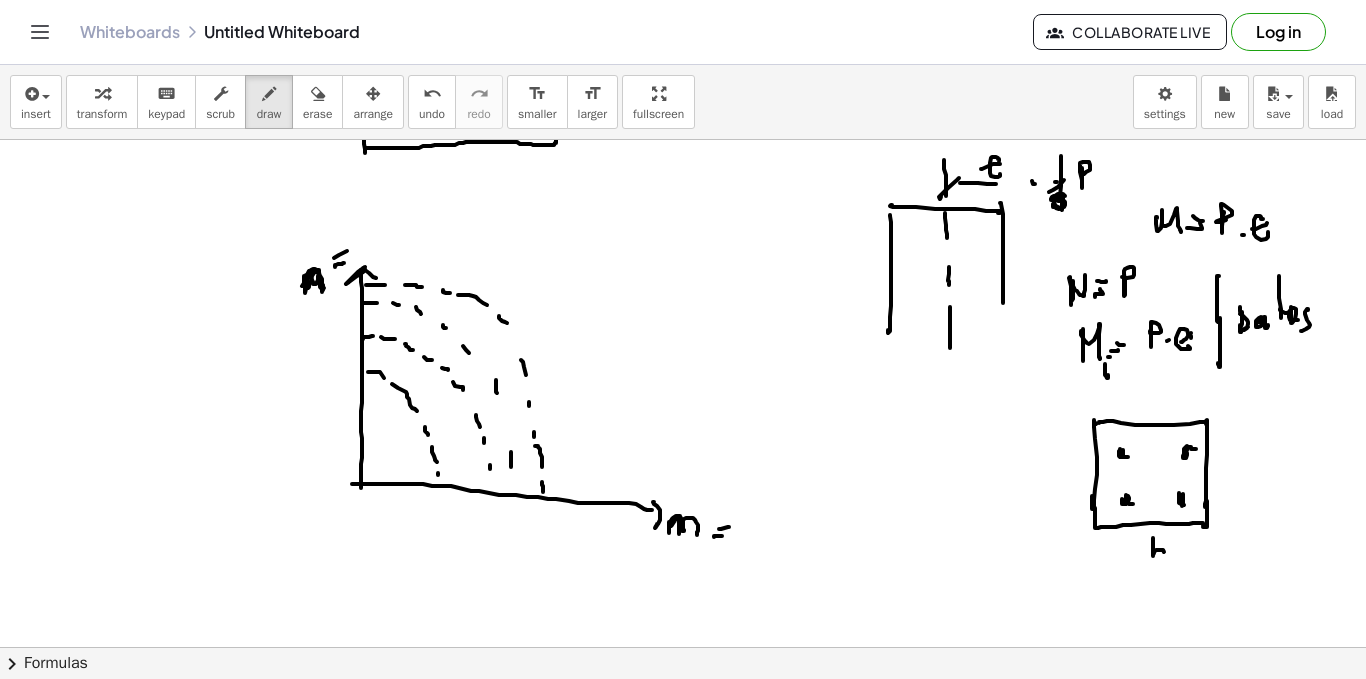 click at bounding box center (683, -234) 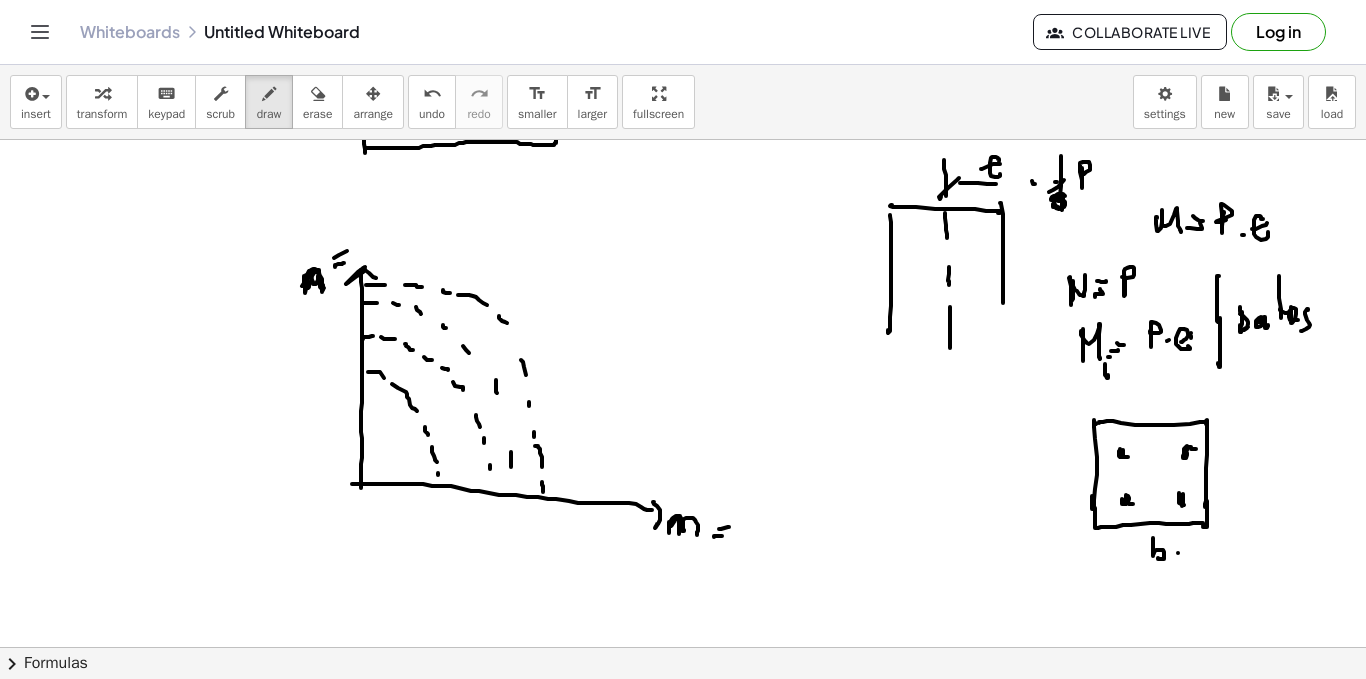 click at bounding box center (683, -234) 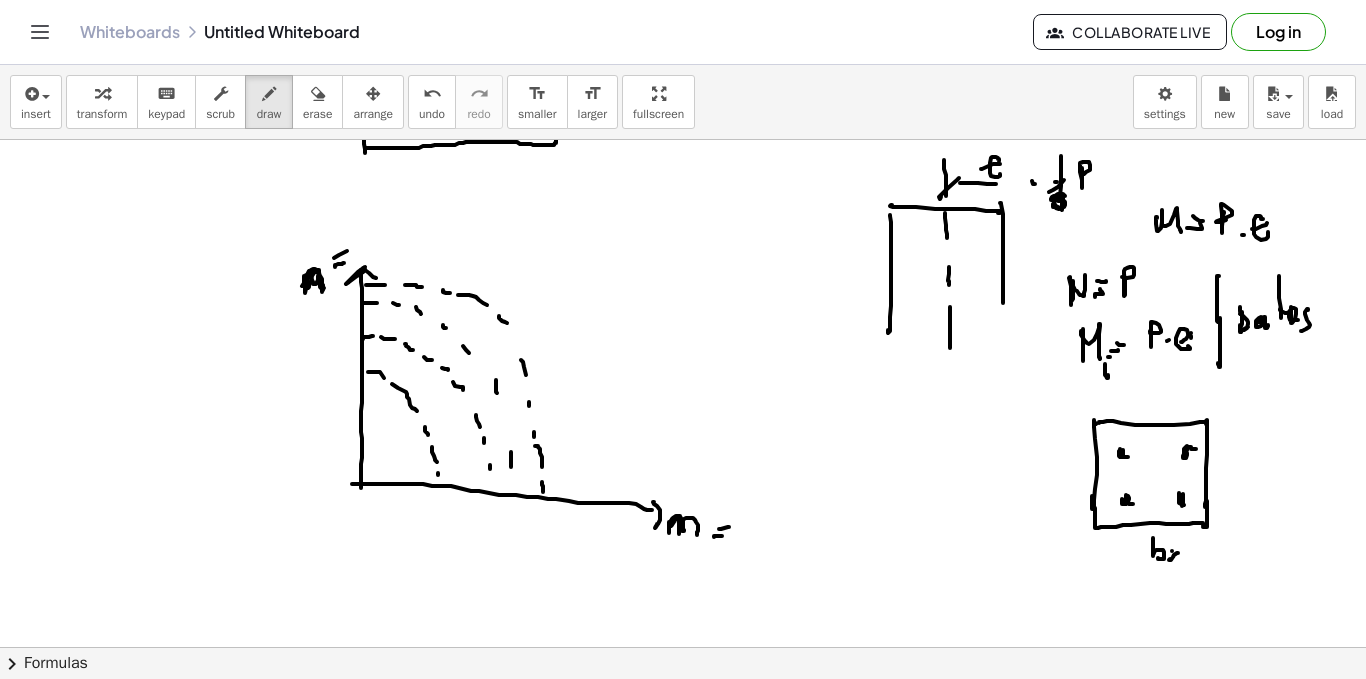 click at bounding box center [683, -234] 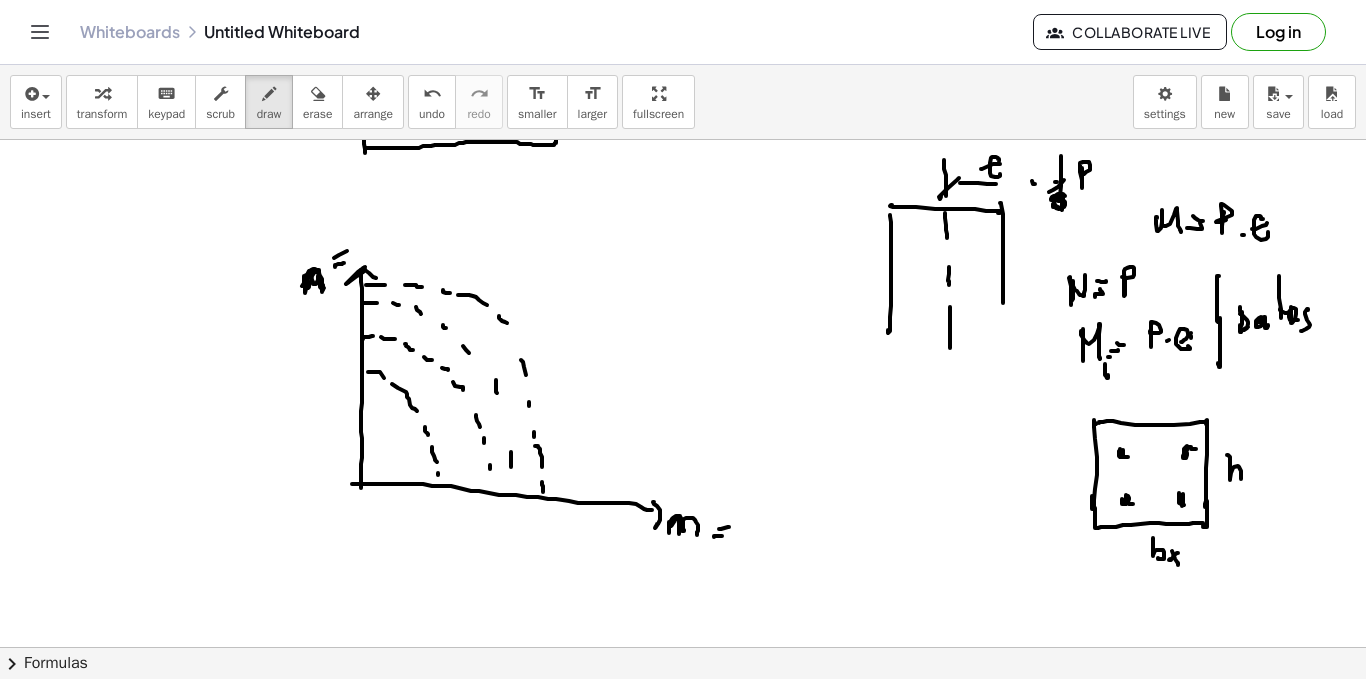 click at bounding box center (683, -234) 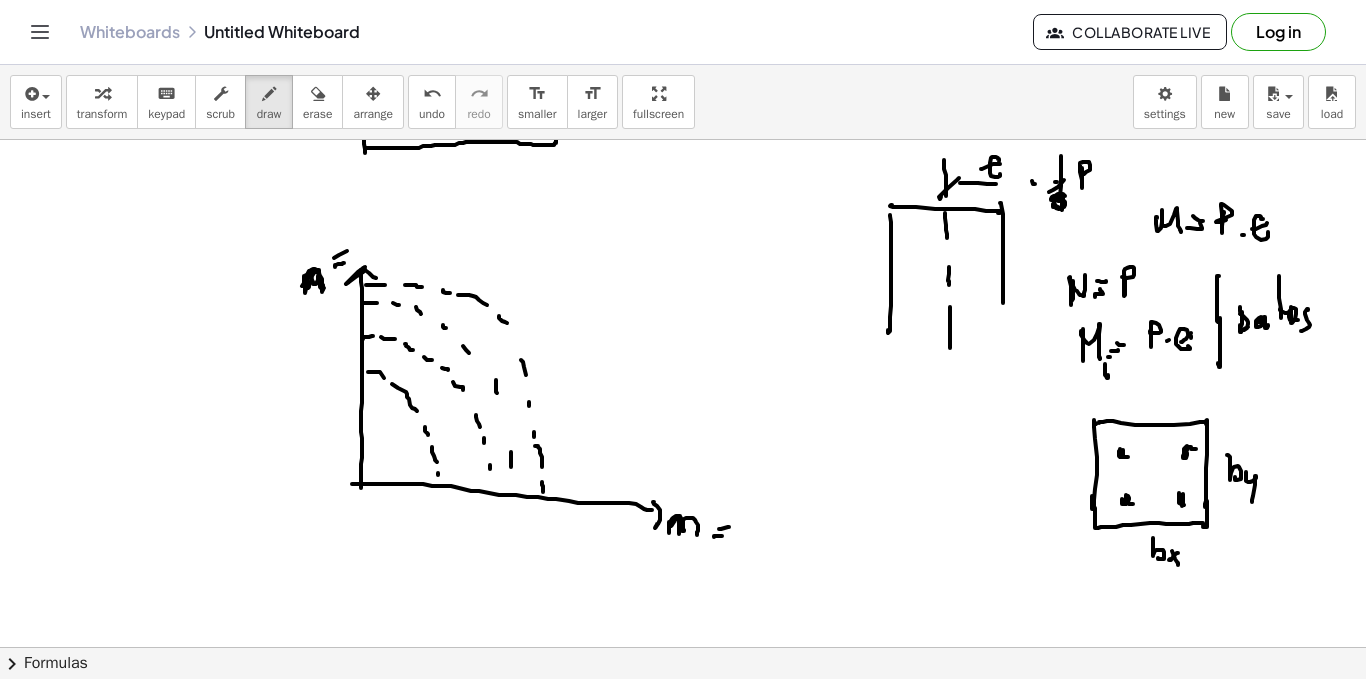 click at bounding box center (683, -234) 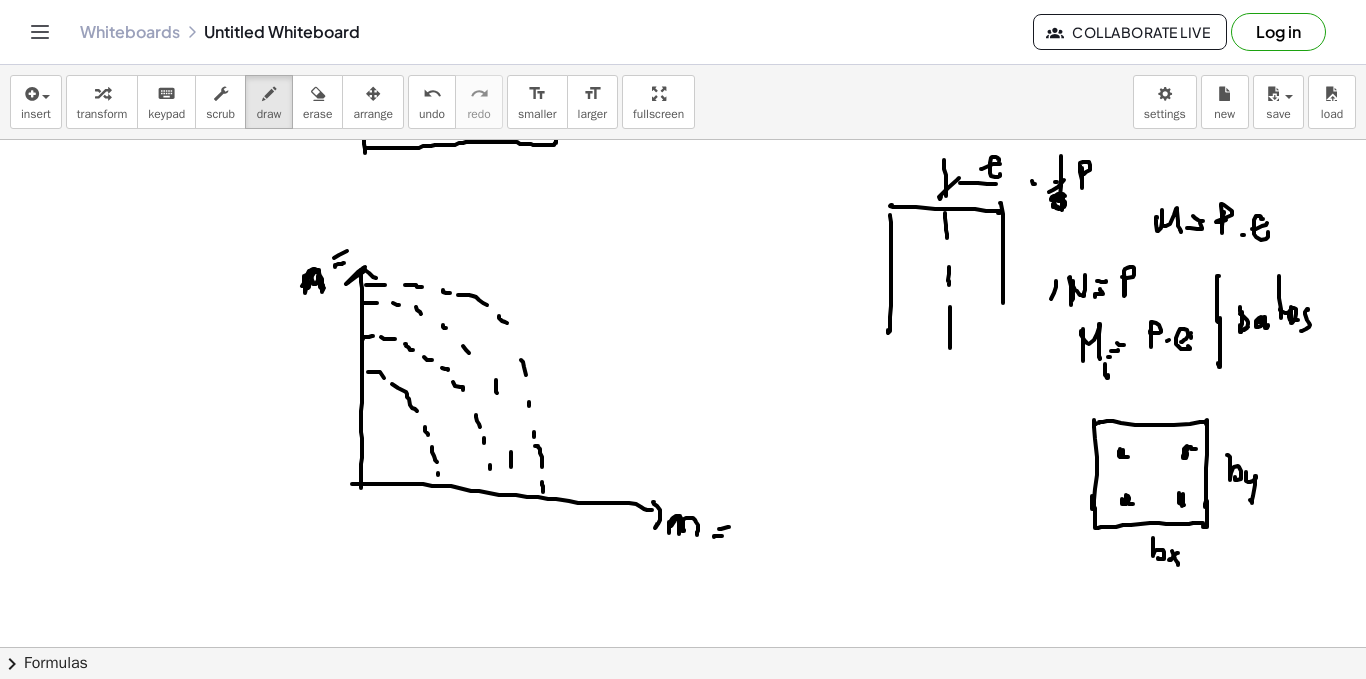 drag, startPoint x: 1056, startPoint y: 281, endPoint x: 1044, endPoint y: 370, distance: 89.80534 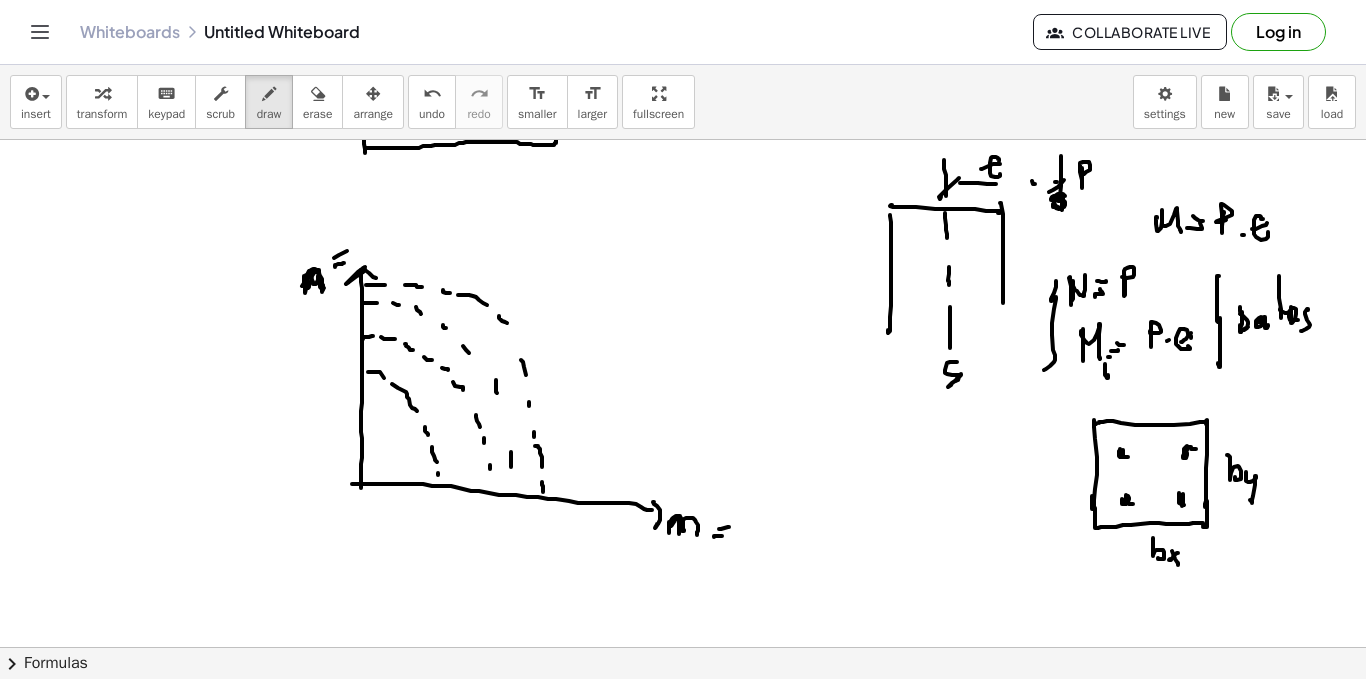 drag, startPoint x: 957, startPoint y: 362, endPoint x: 966, endPoint y: 369, distance: 11.401754 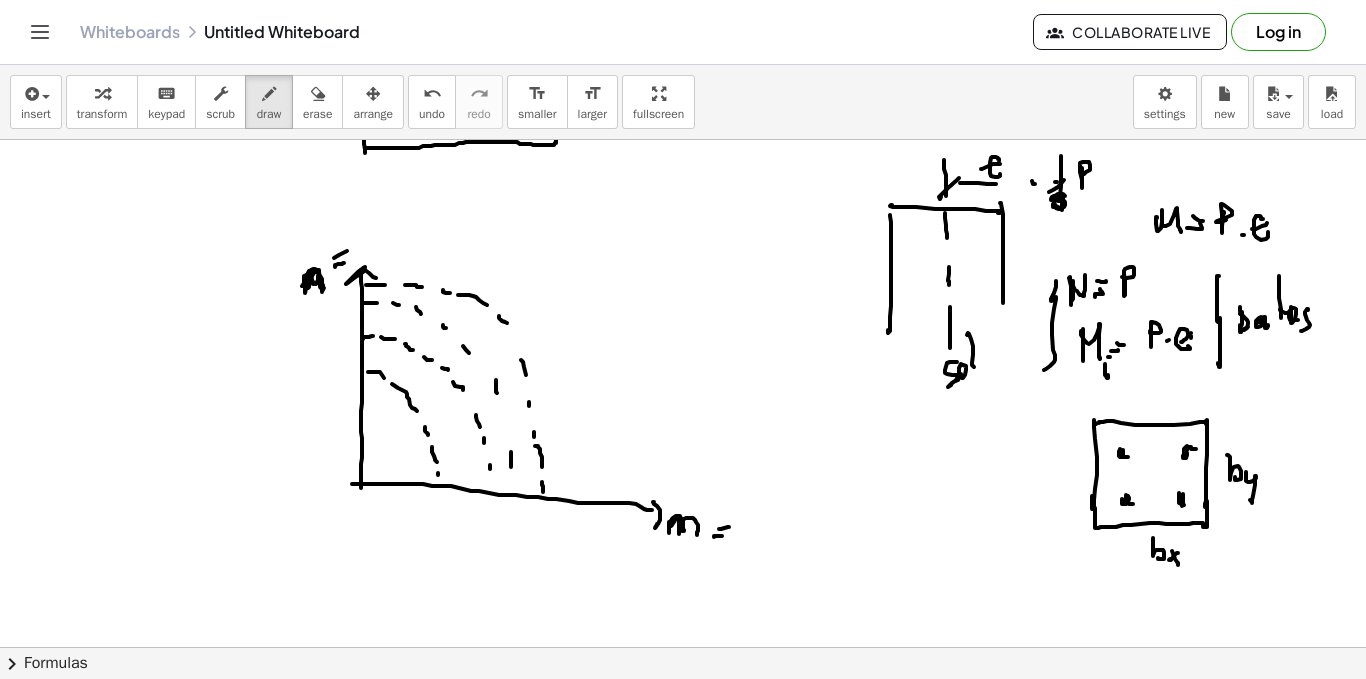 drag, startPoint x: 974, startPoint y: 367, endPoint x: 980, endPoint y: 351, distance: 17.088007 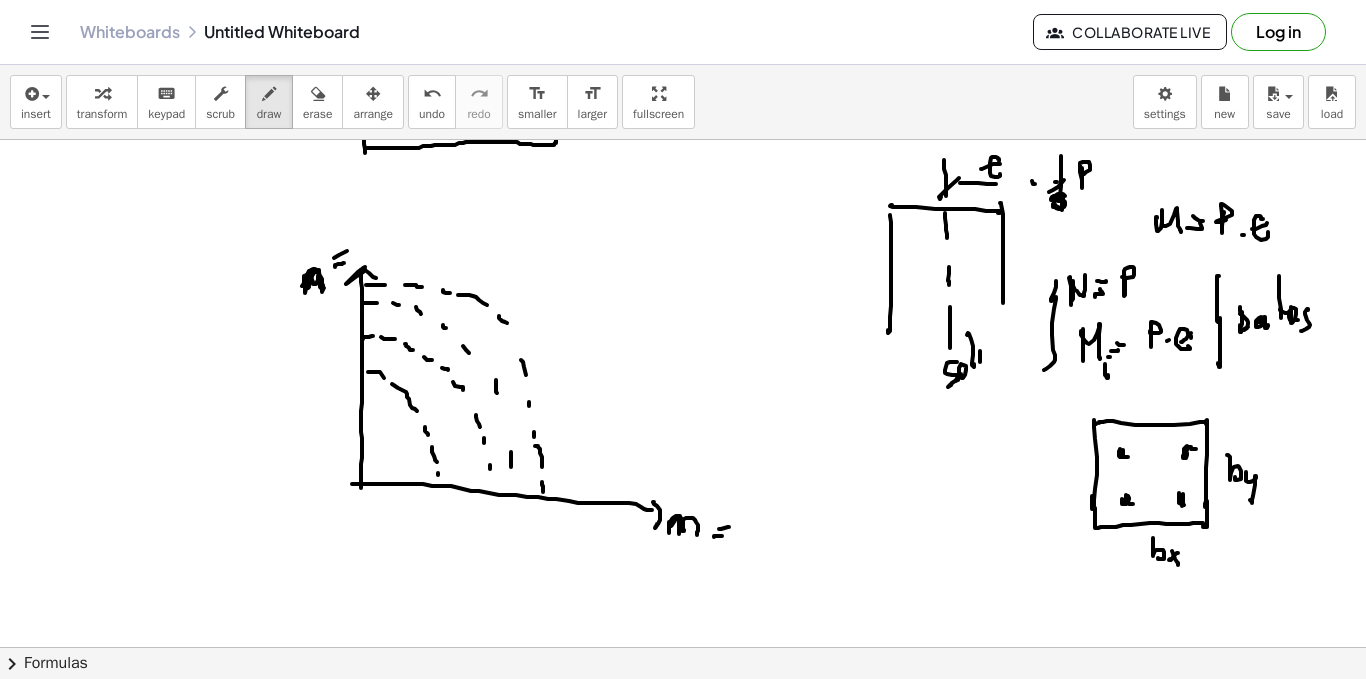click at bounding box center [683, -234] 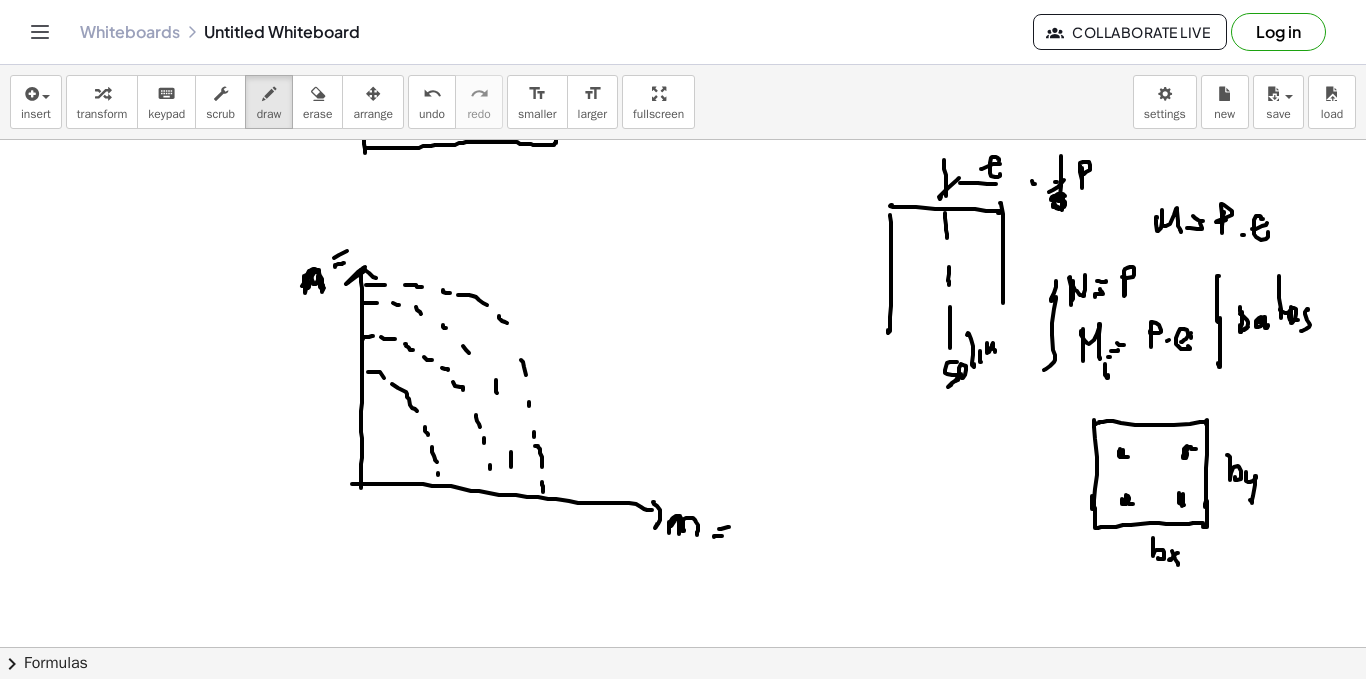 drag, startPoint x: 987, startPoint y: 343, endPoint x: 997, endPoint y: 344, distance: 10.049875 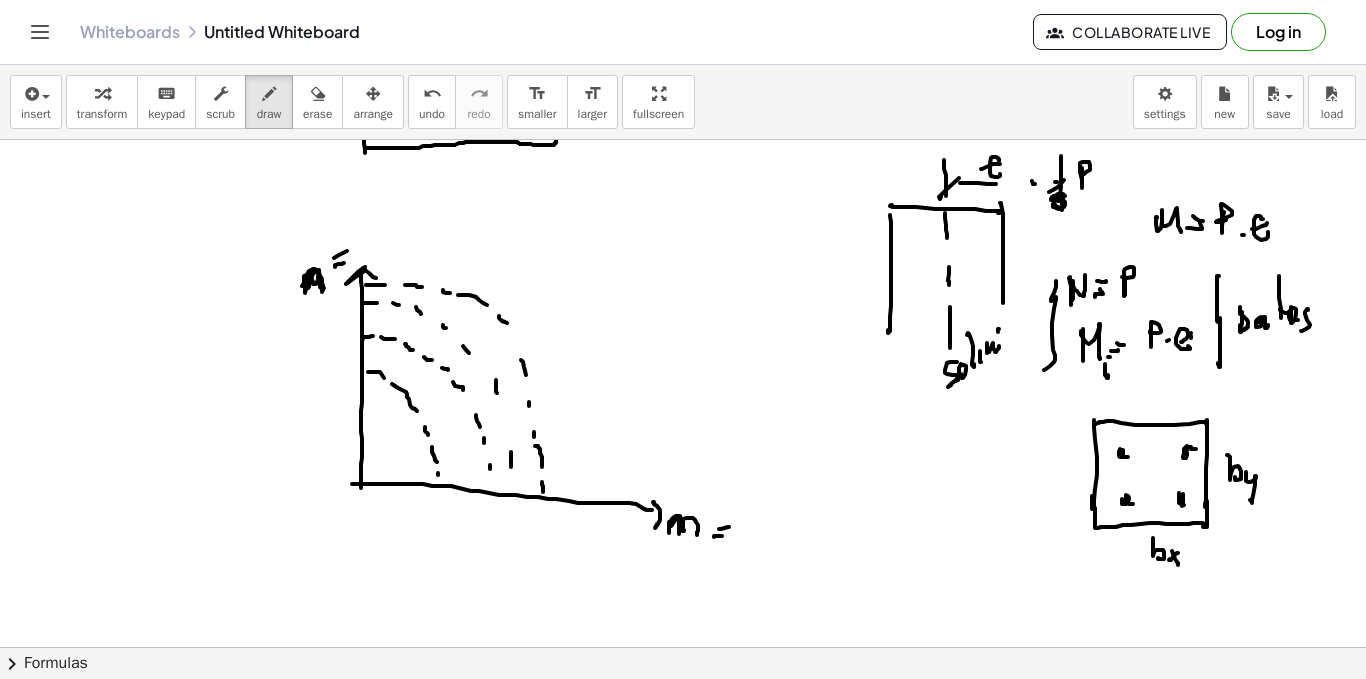 drag, startPoint x: 1011, startPoint y: 305, endPoint x: 1012, endPoint y: 341, distance: 36.013885 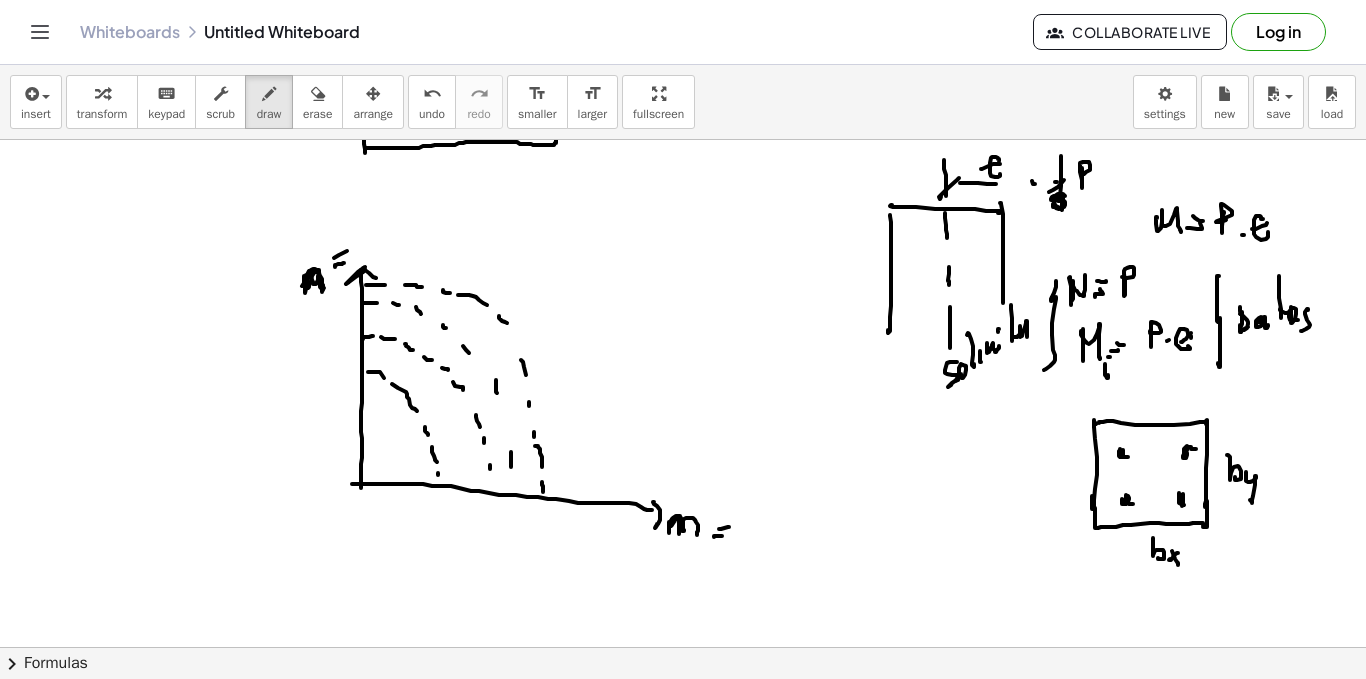 drag, startPoint x: 1020, startPoint y: 330, endPoint x: 1032, endPoint y: 323, distance: 13.892444 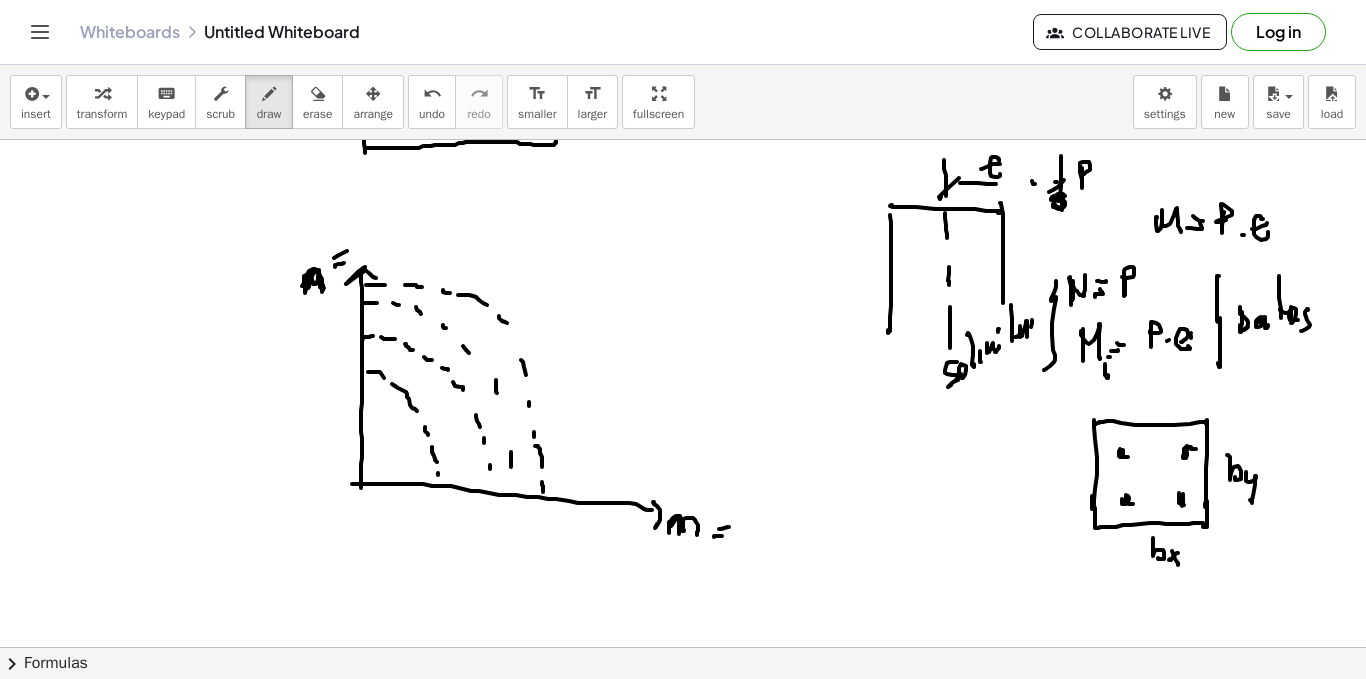 click at bounding box center [683, -234] 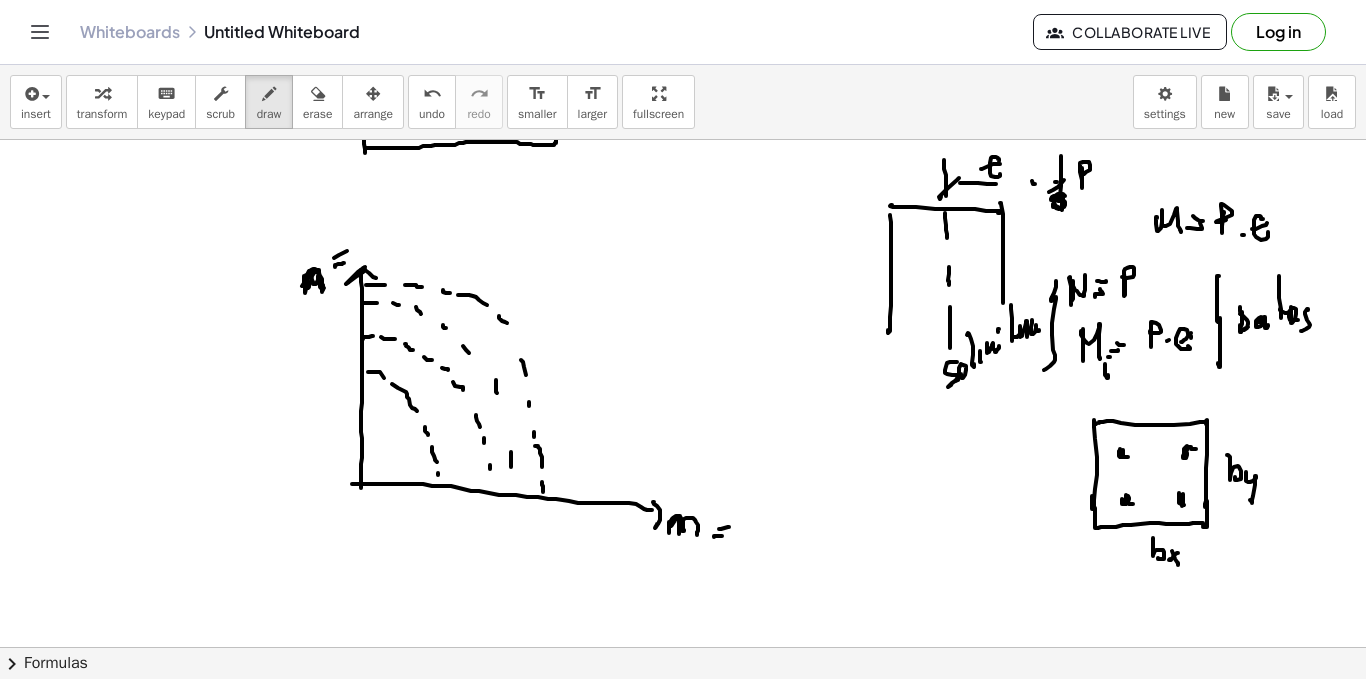 click at bounding box center [683, -234] 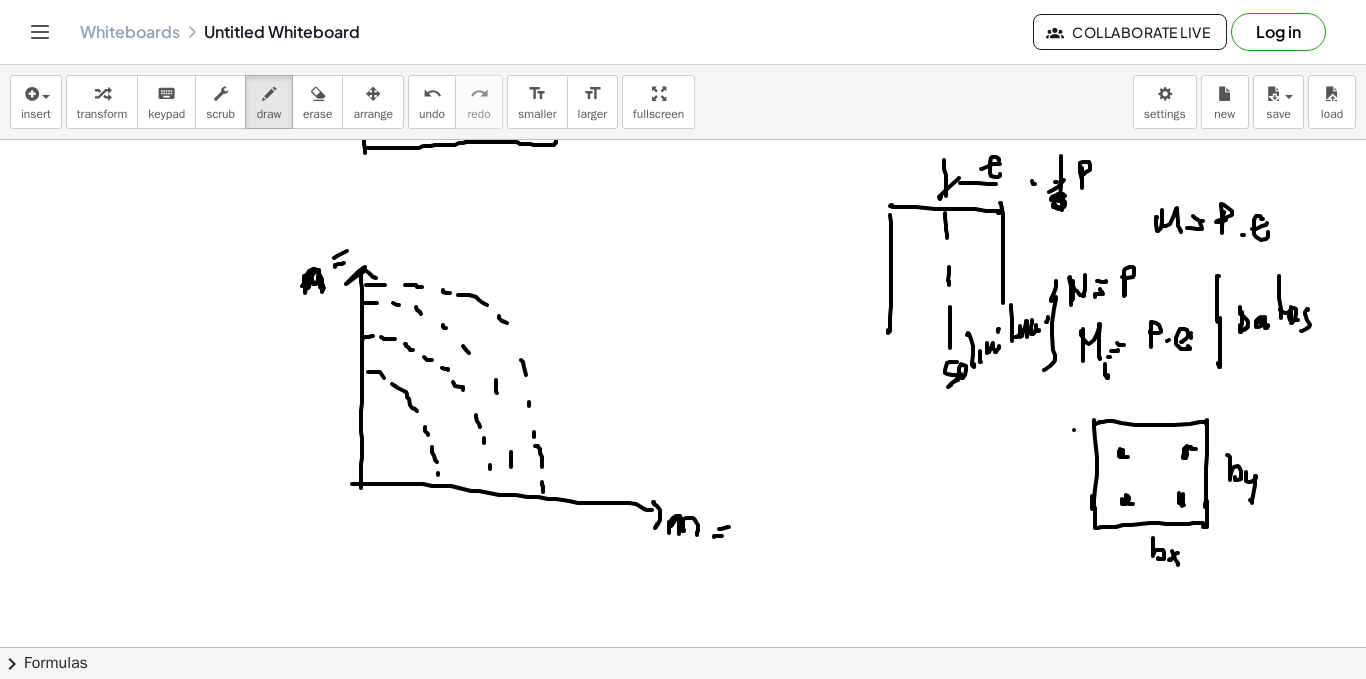 click at bounding box center (683, -234) 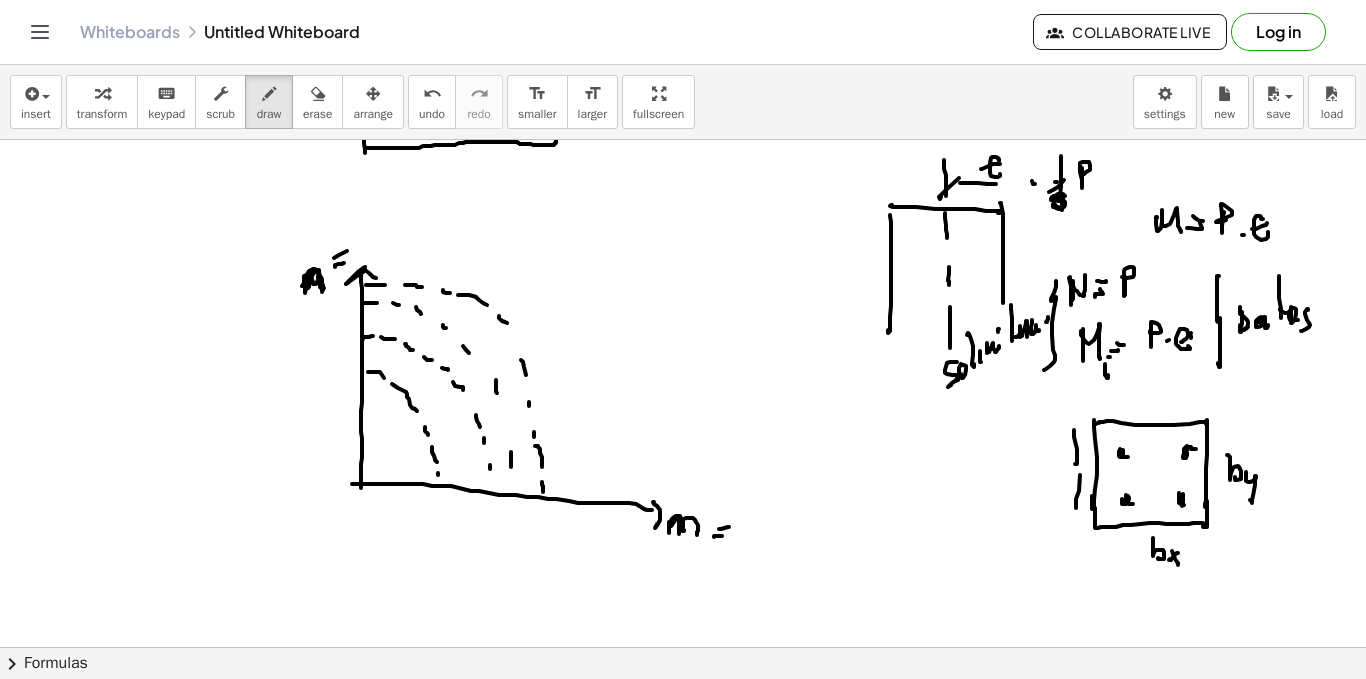 click at bounding box center [683, -234] 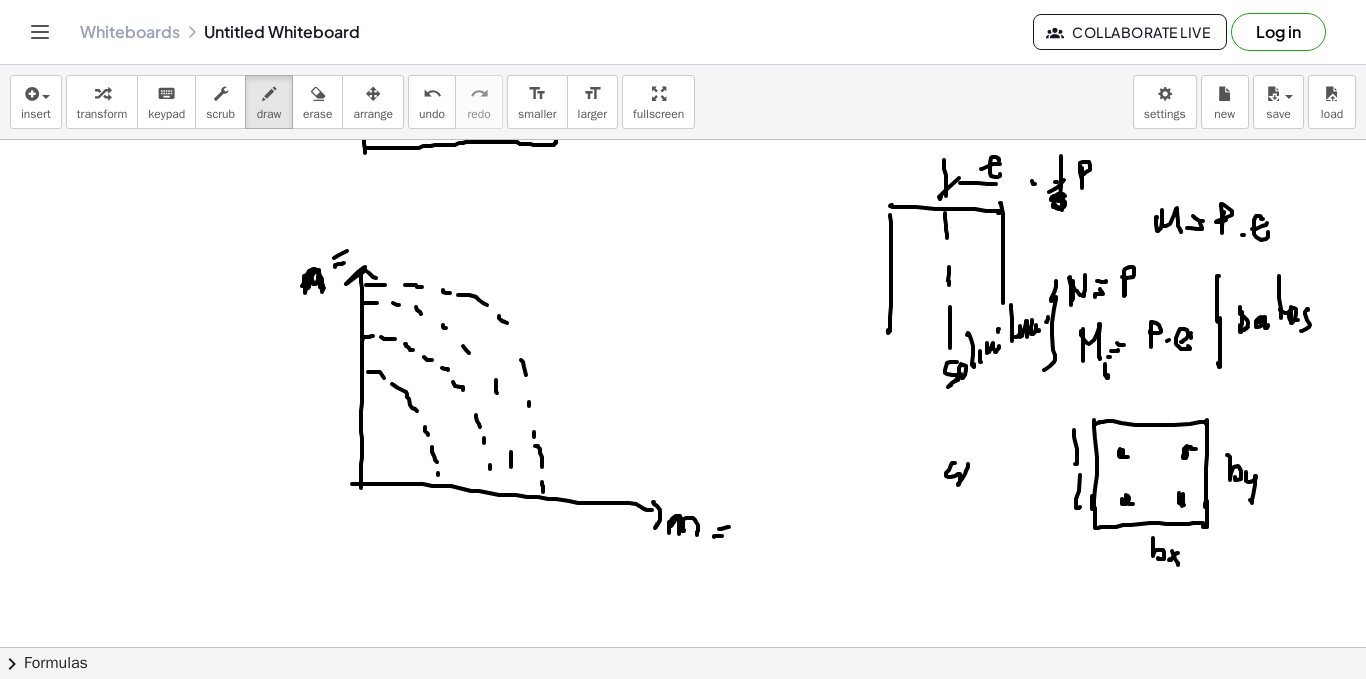 click at bounding box center (683, -234) 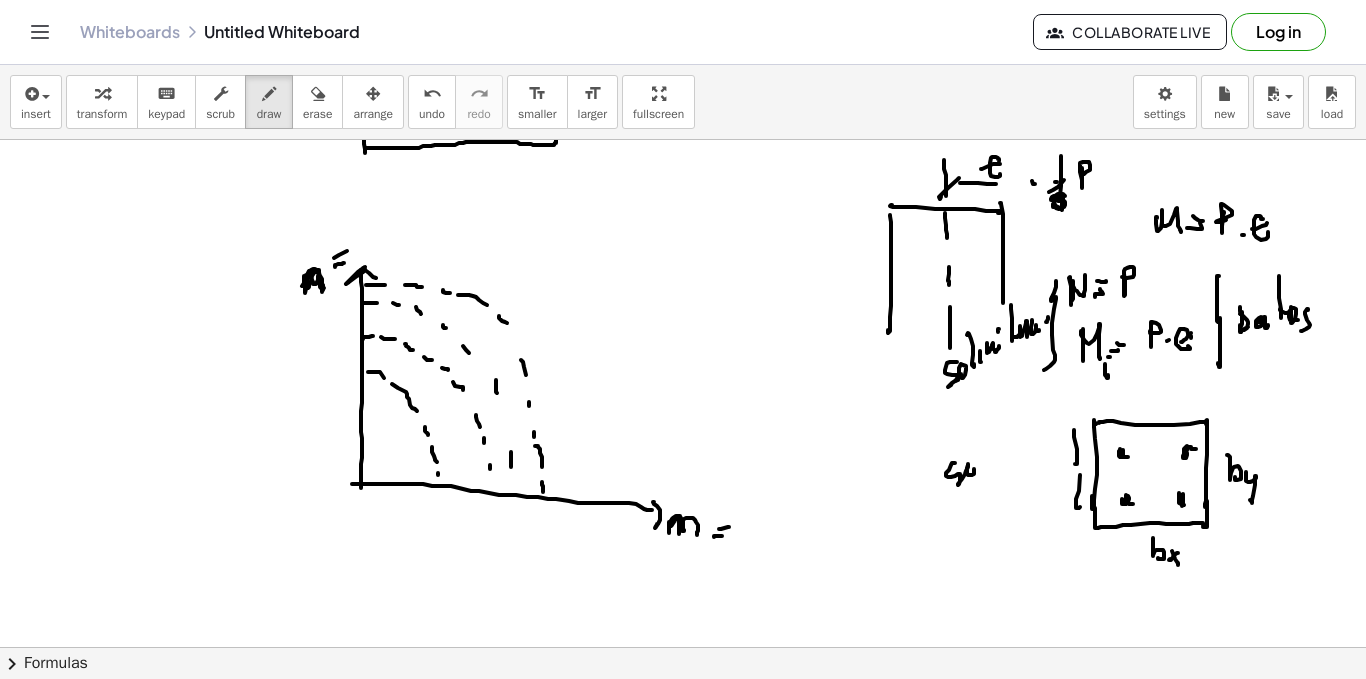 click at bounding box center (683, -234) 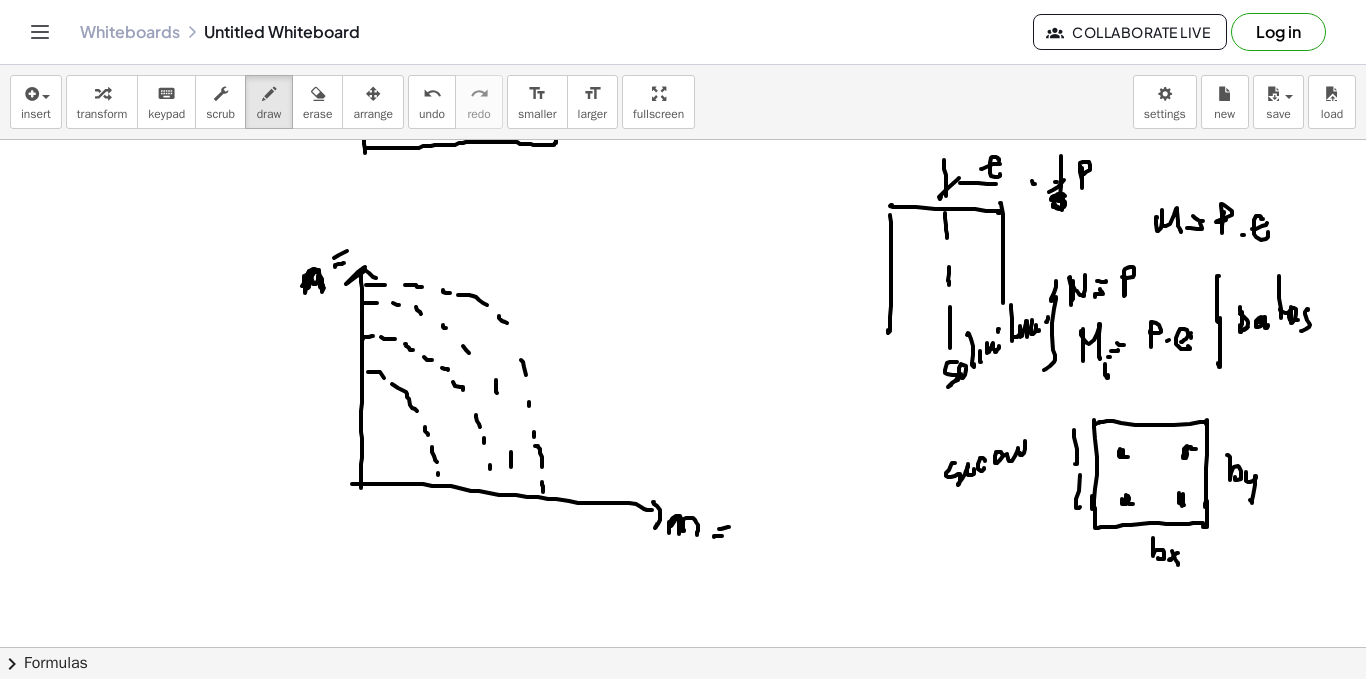 click at bounding box center (683, -234) 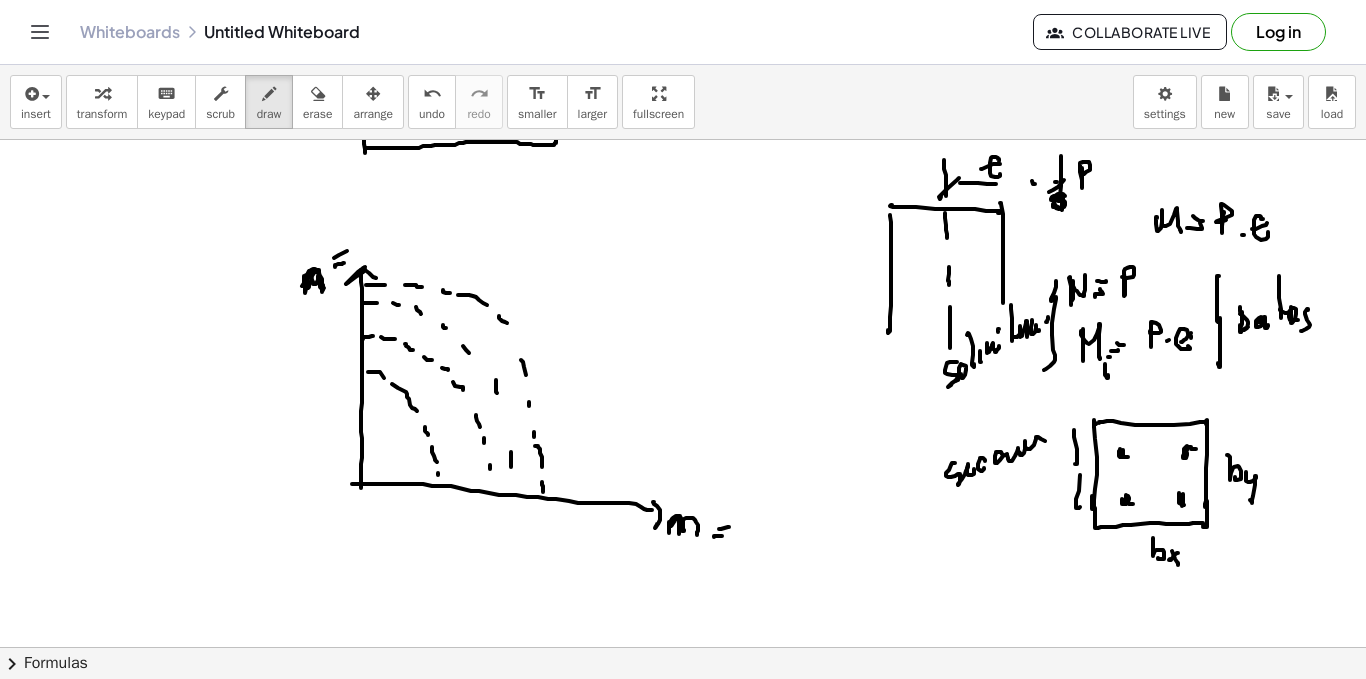 click at bounding box center (683, -234) 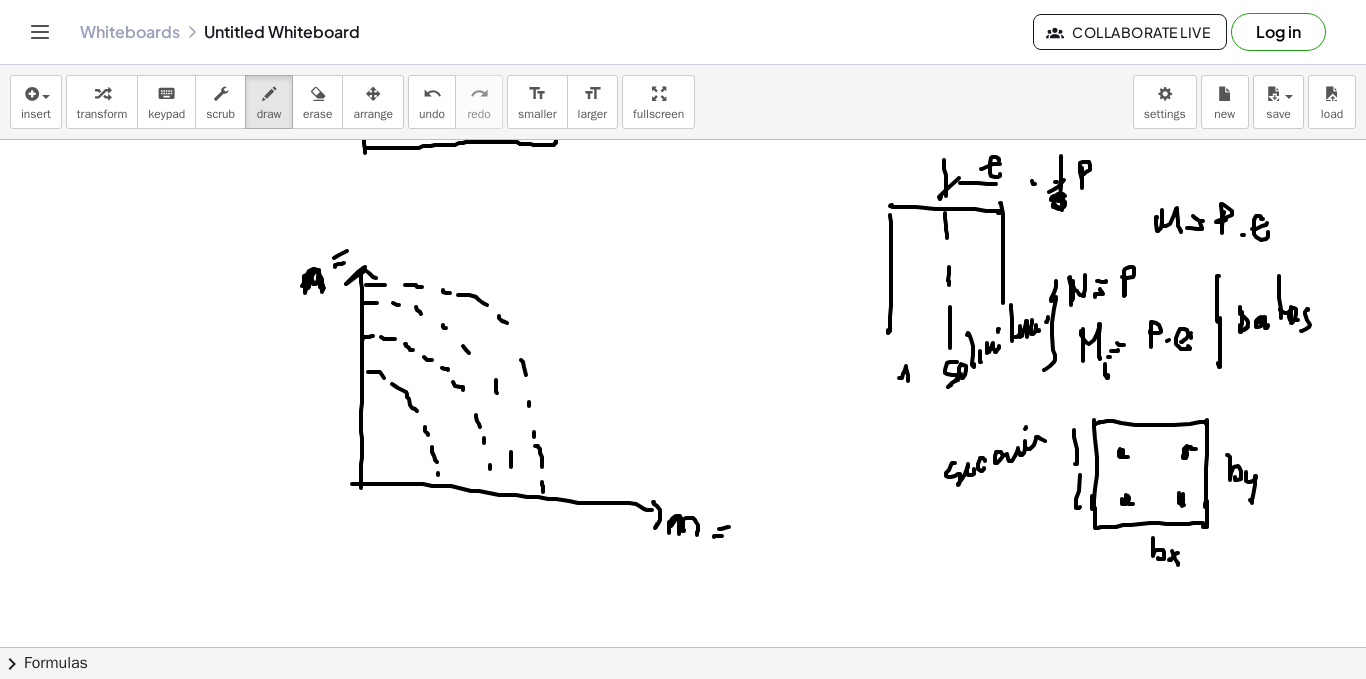 click at bounding box center [683, -234] 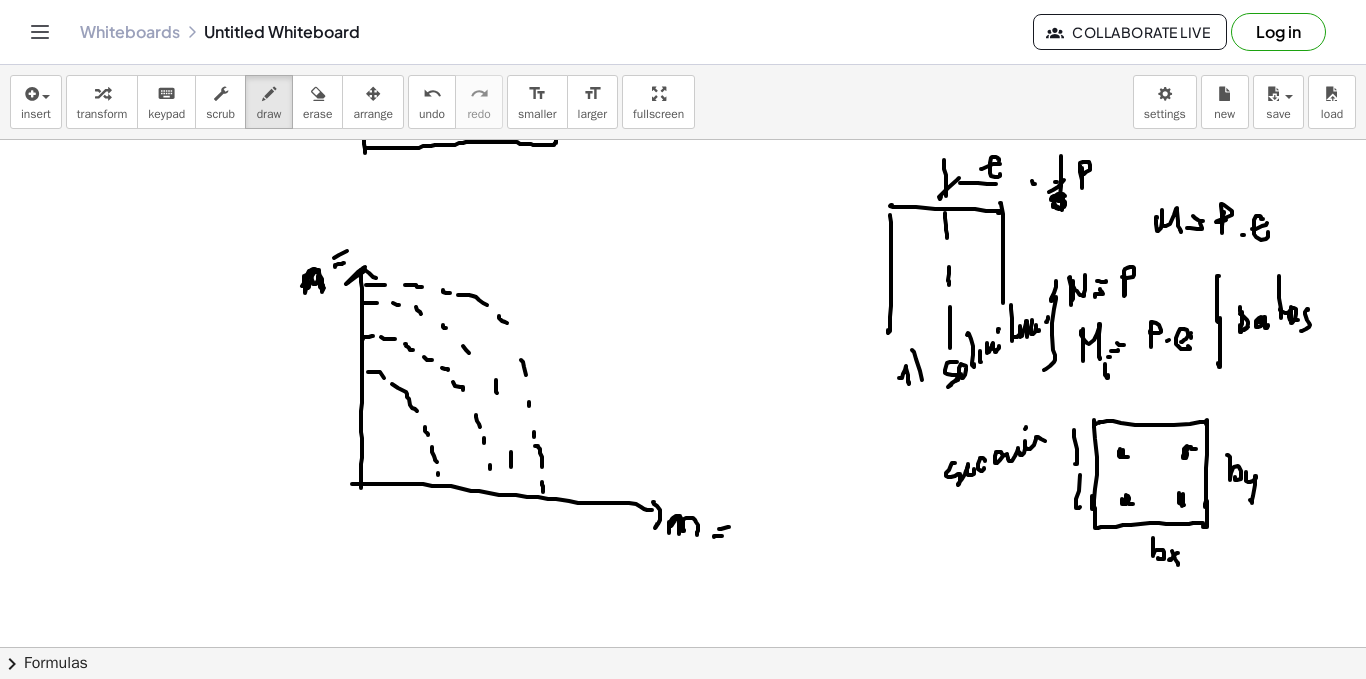 click at bounding box center (683, -234) 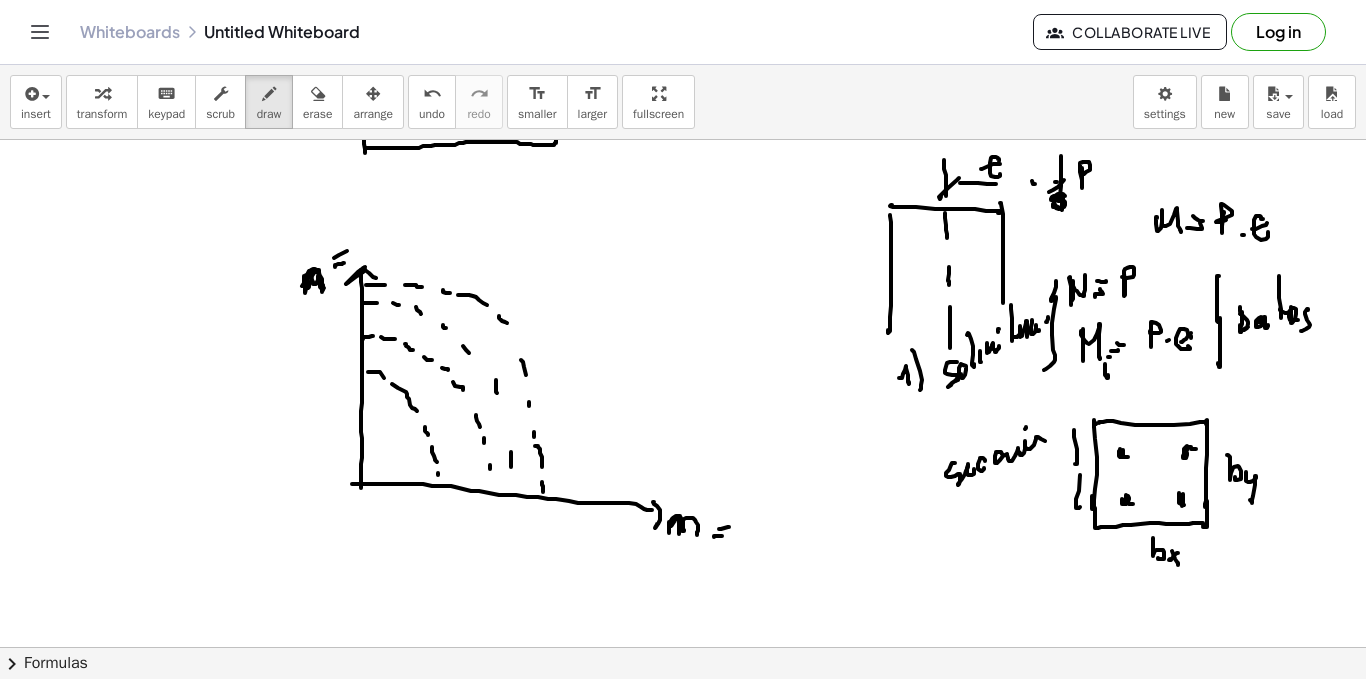 click at bounding box center [683, -234] 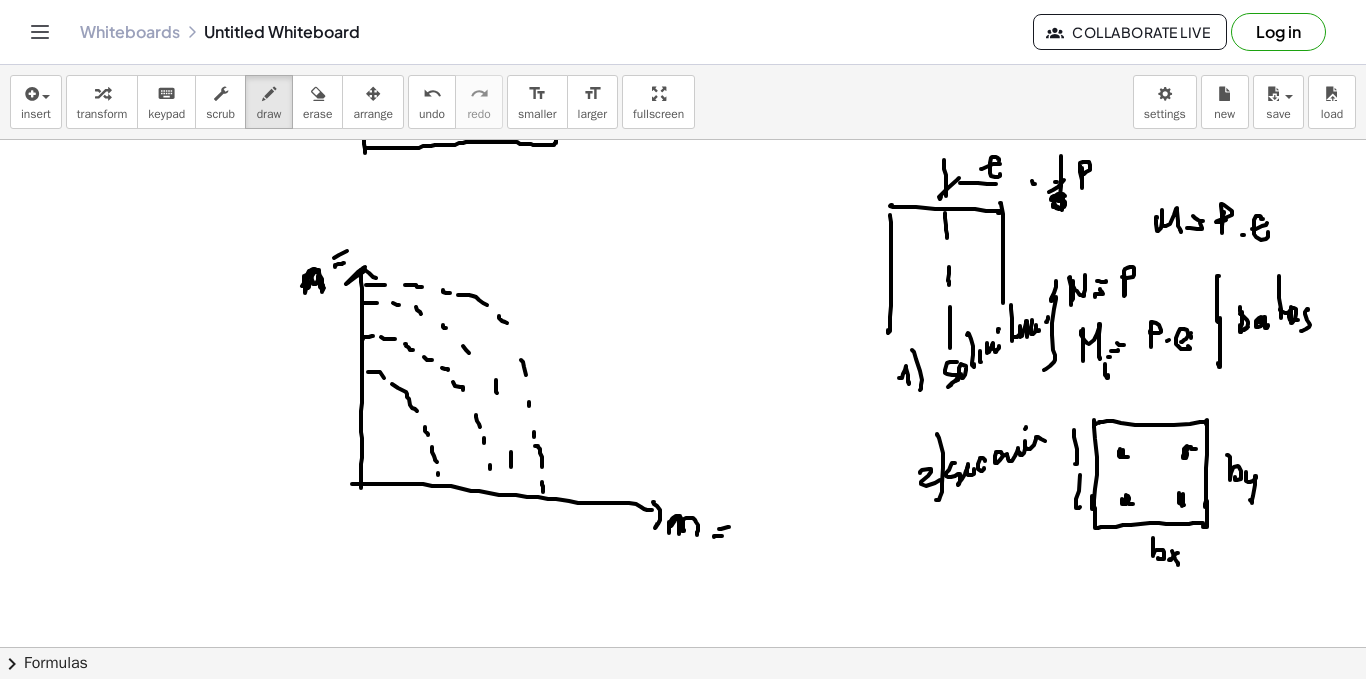 click at bounding box center (683, -234) 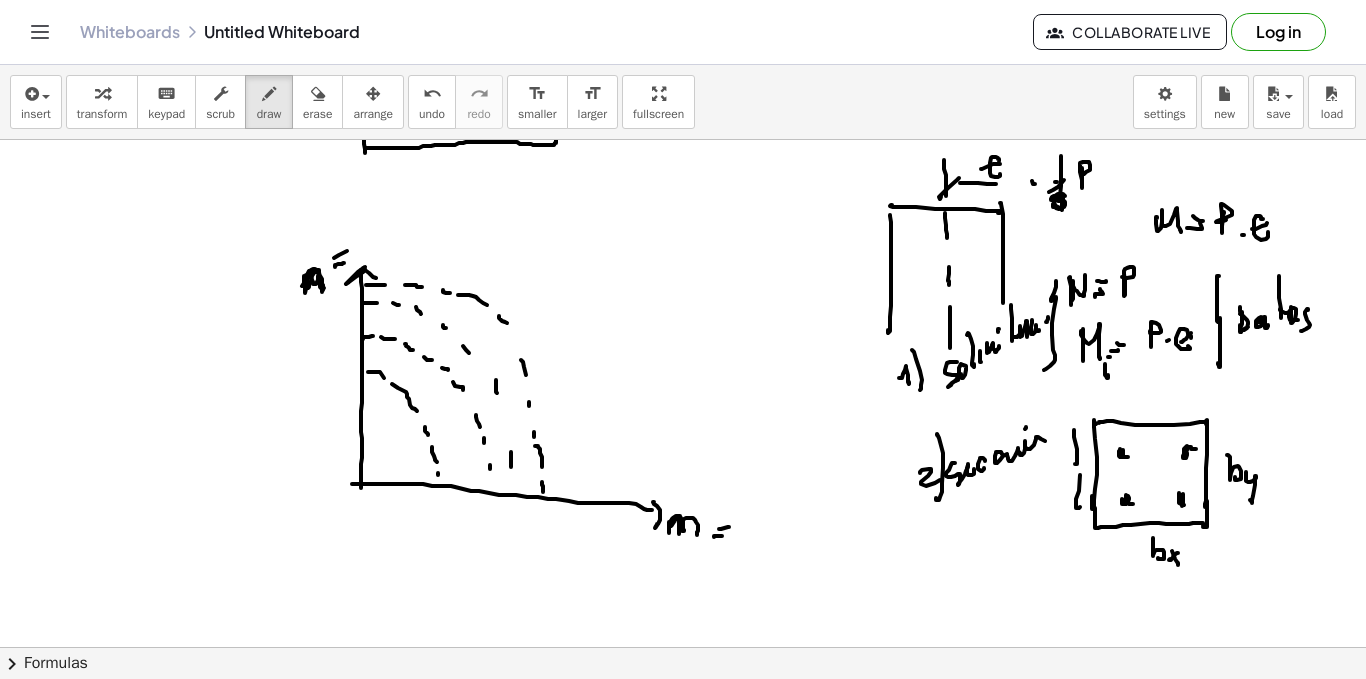 click at bounding box center [683, -234] 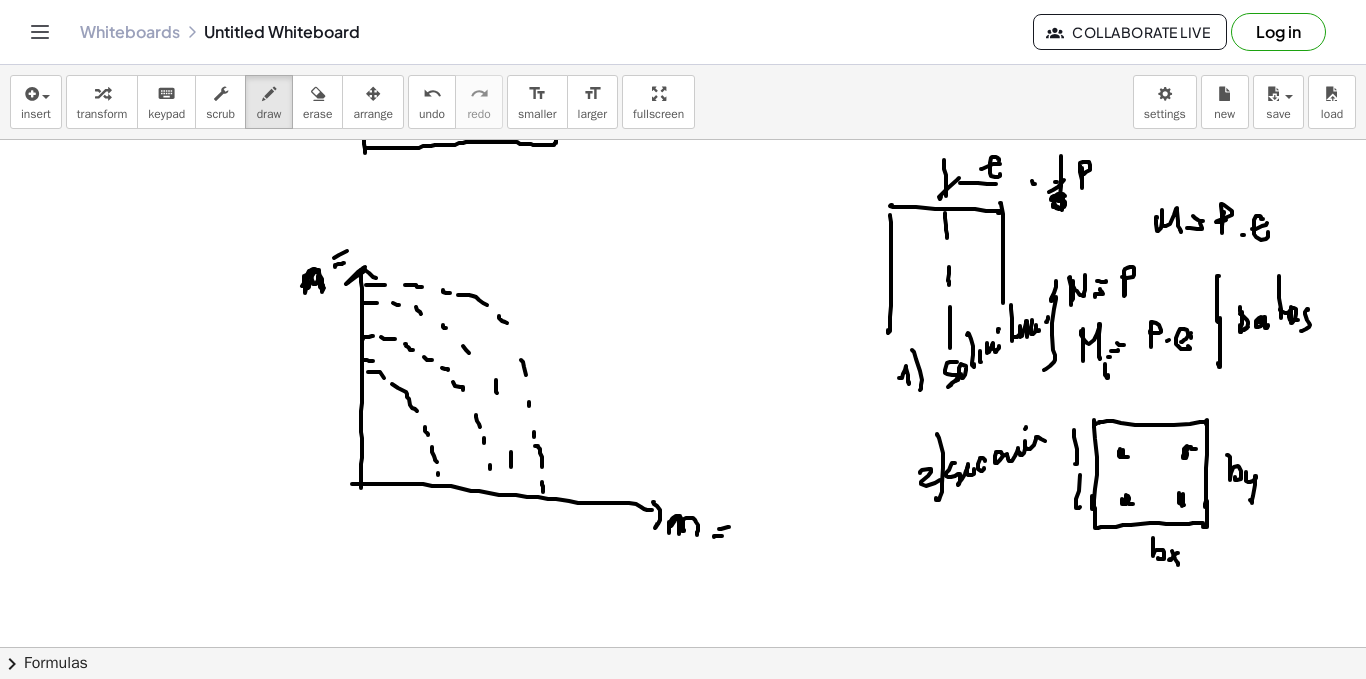 click at bounding box center (683, -234) 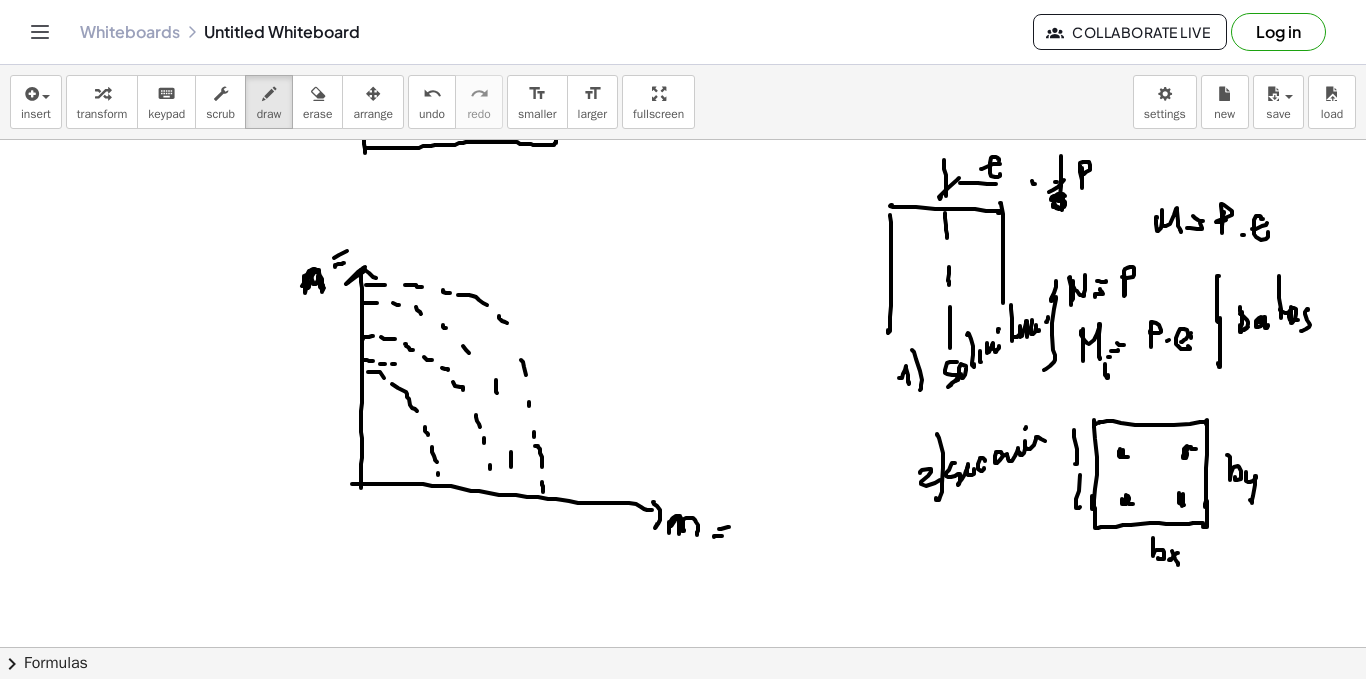 click at bounding box center (683, -234) 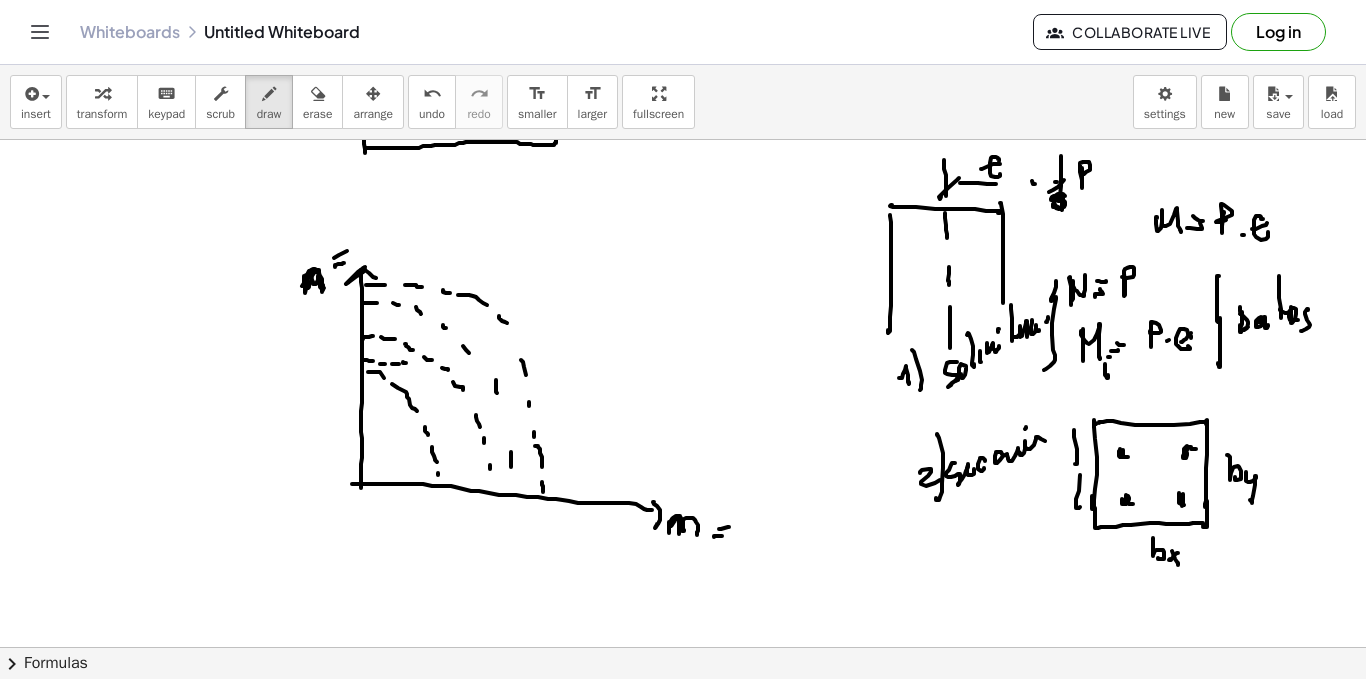 click at bounding box center [683, -234] 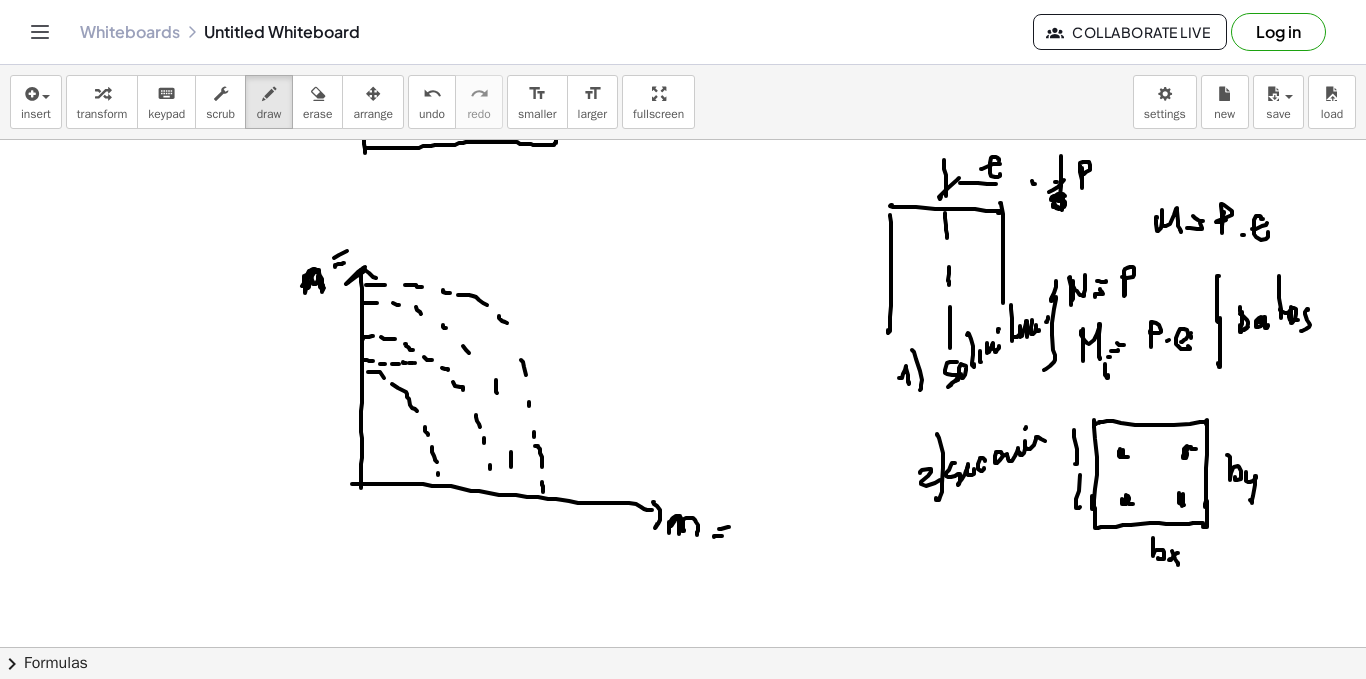 click at bounding box center [683, -234] 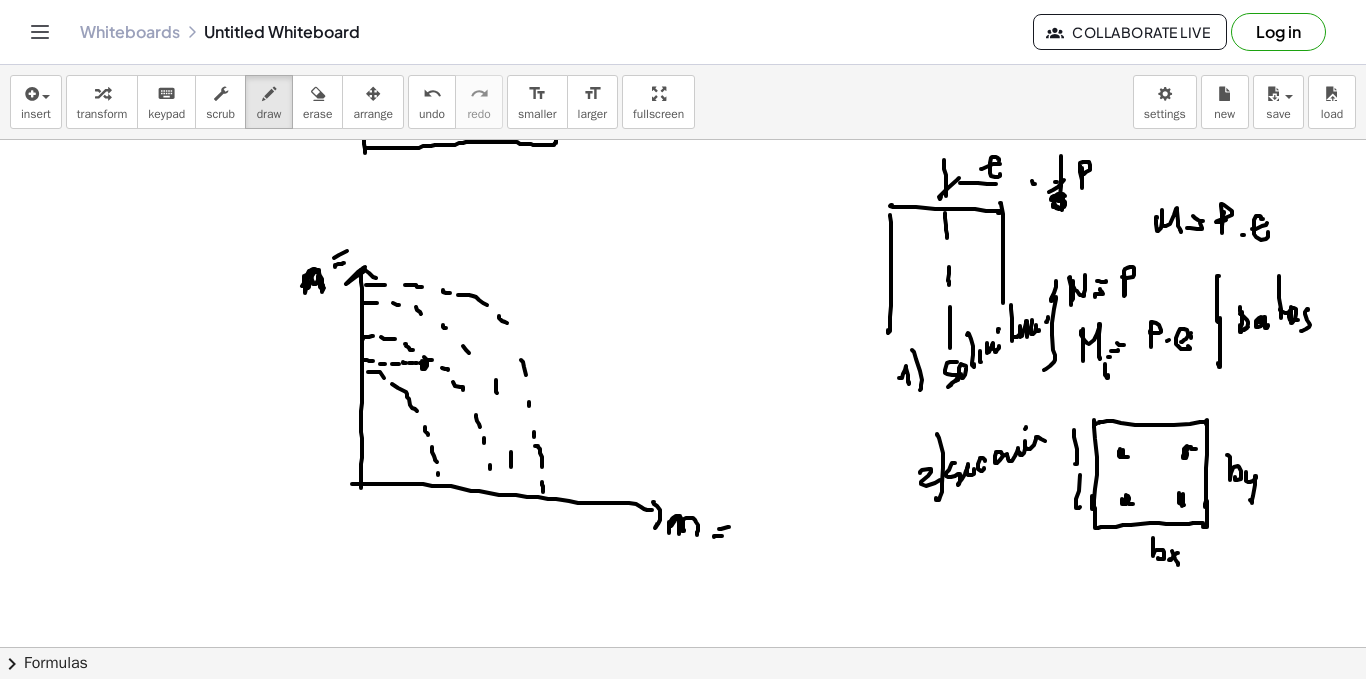 click at bounding box center [683, -234] 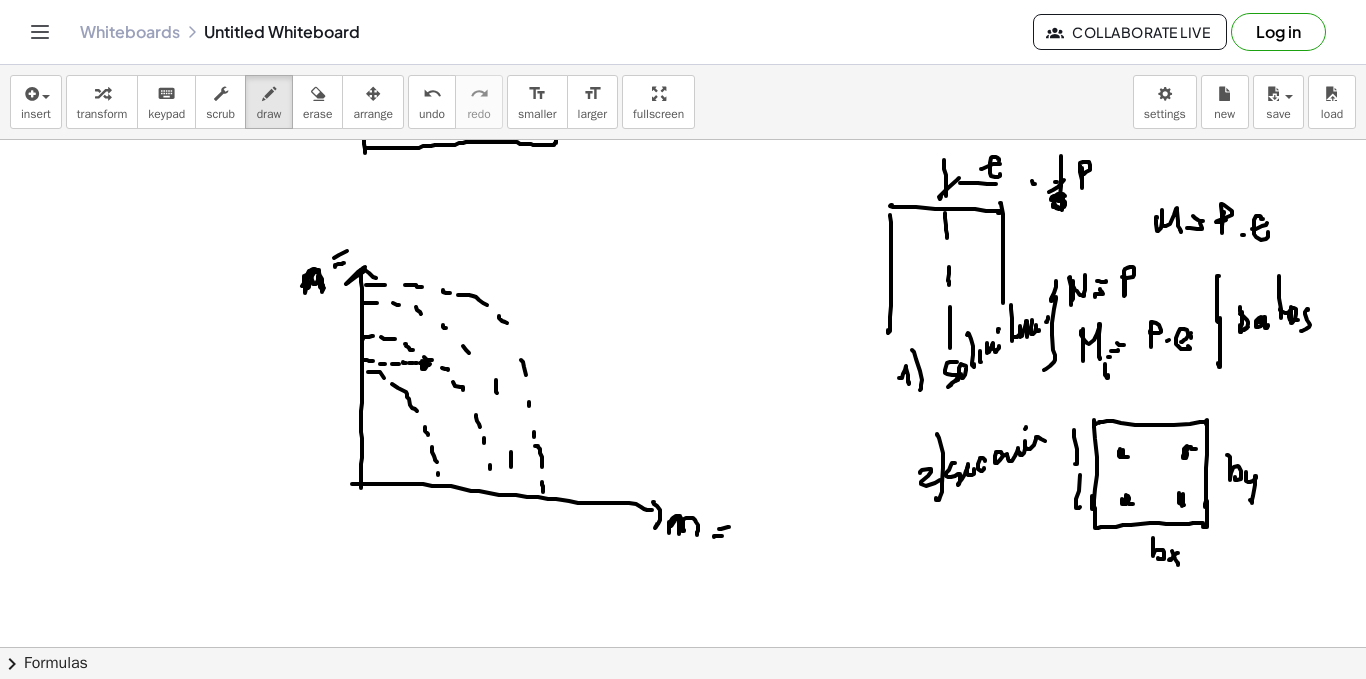 click at bounding box center (683, -234) 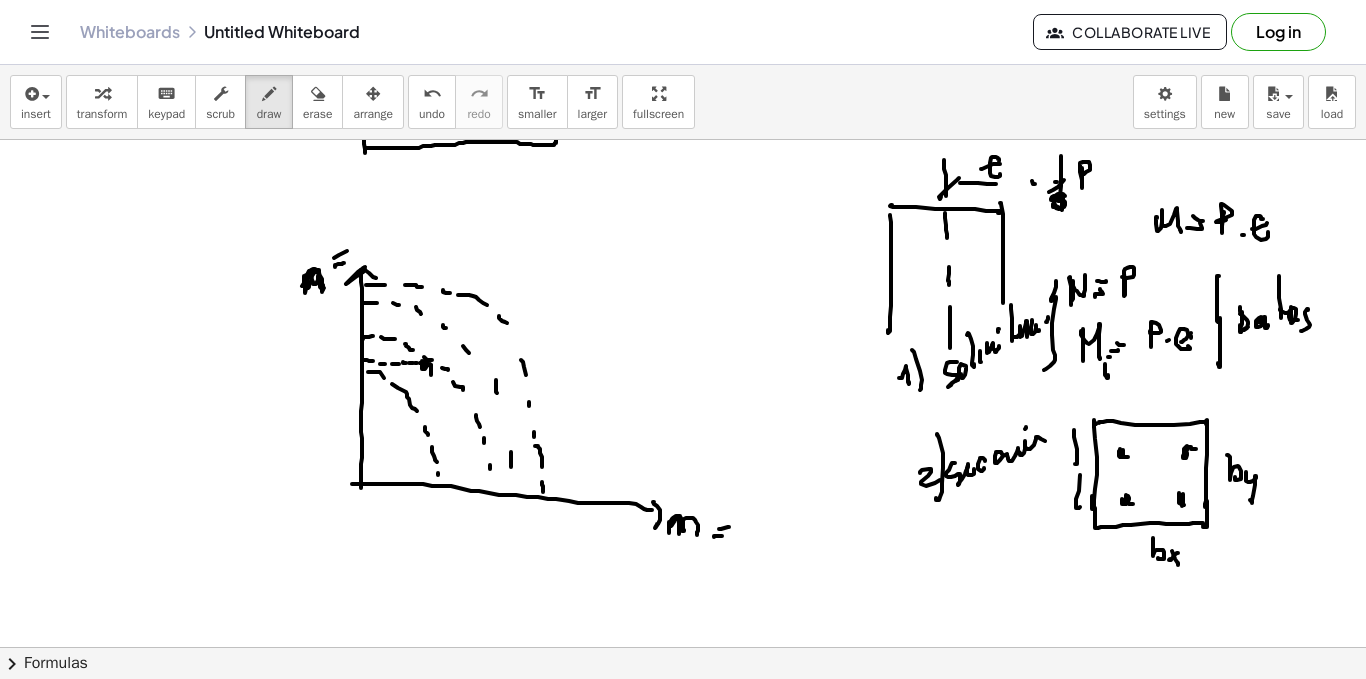 click at bounding box center [683, -234] 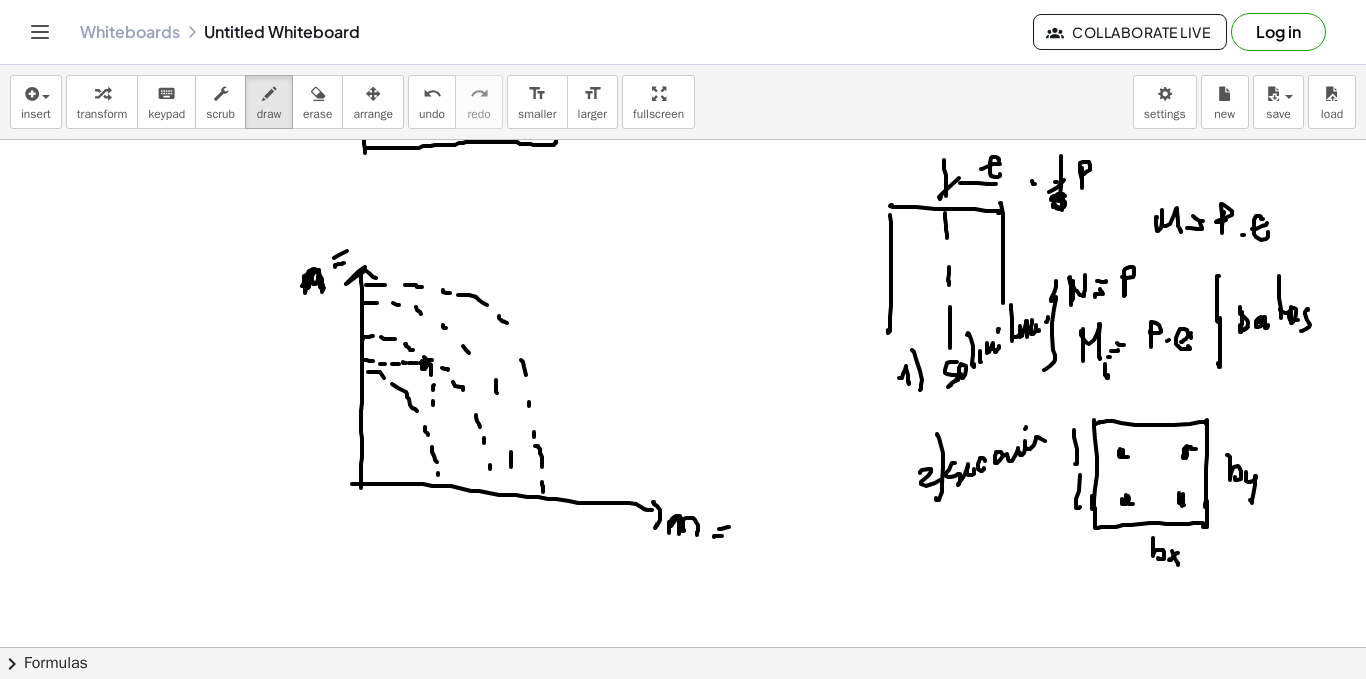 click at bounding box center (683, -234) 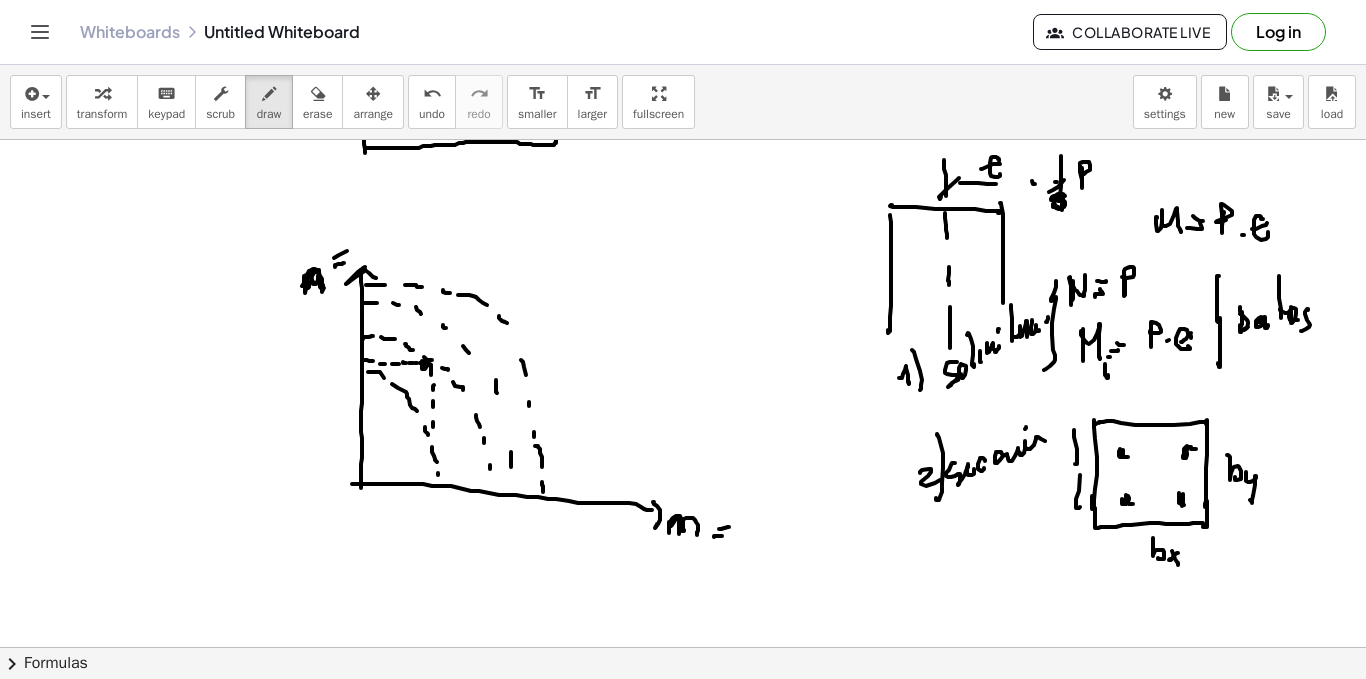 click at bounding box center (683, -234) 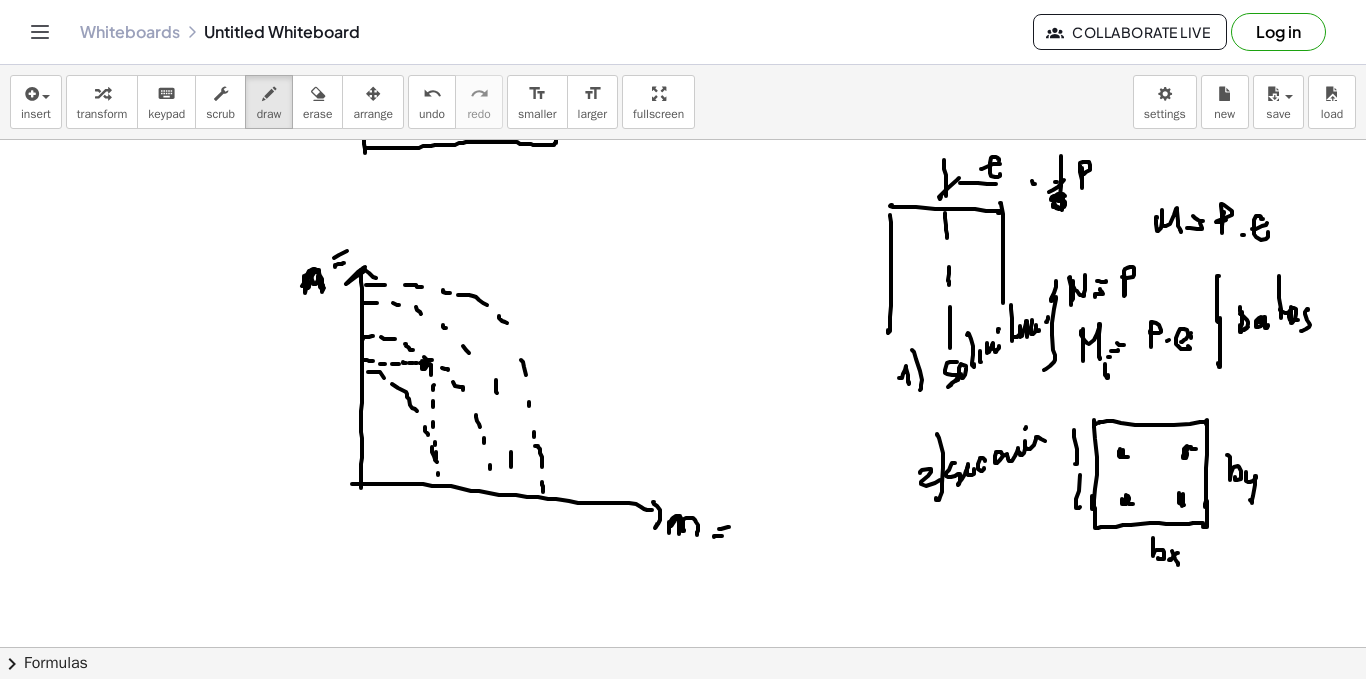click at bounding box center [683, -234] 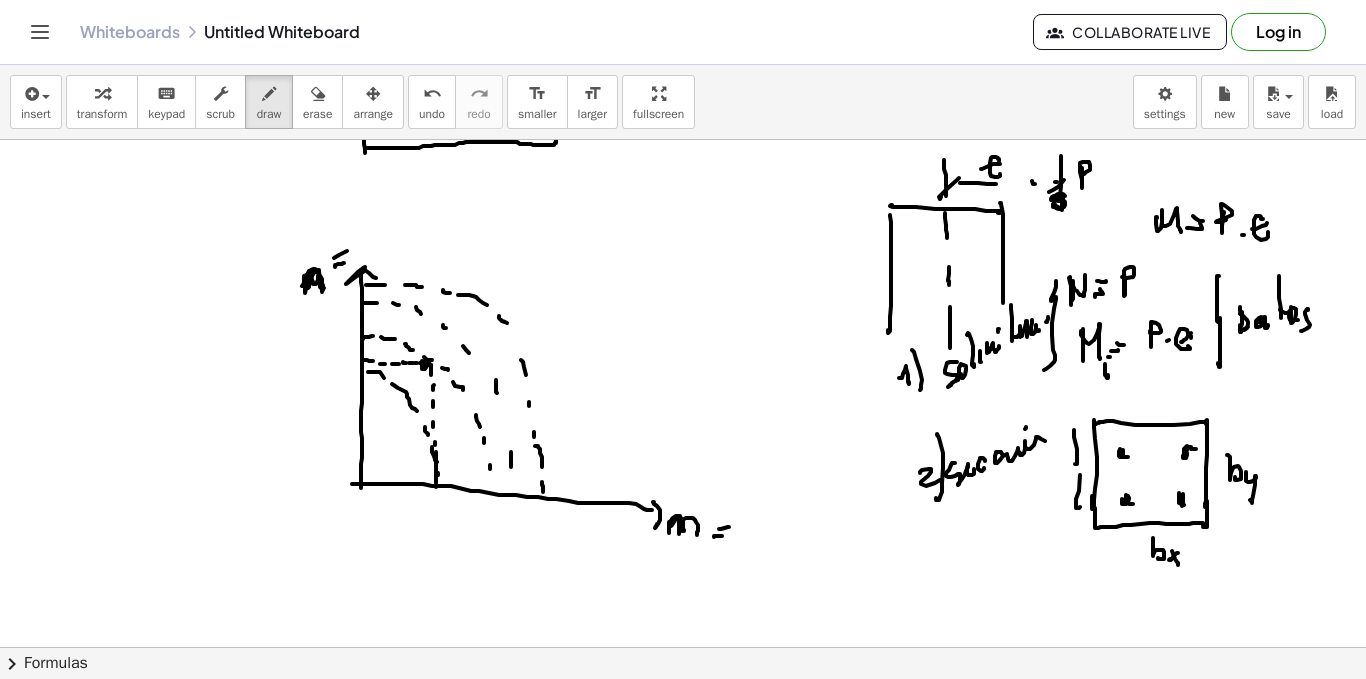 click at bounding box center (683, -234) 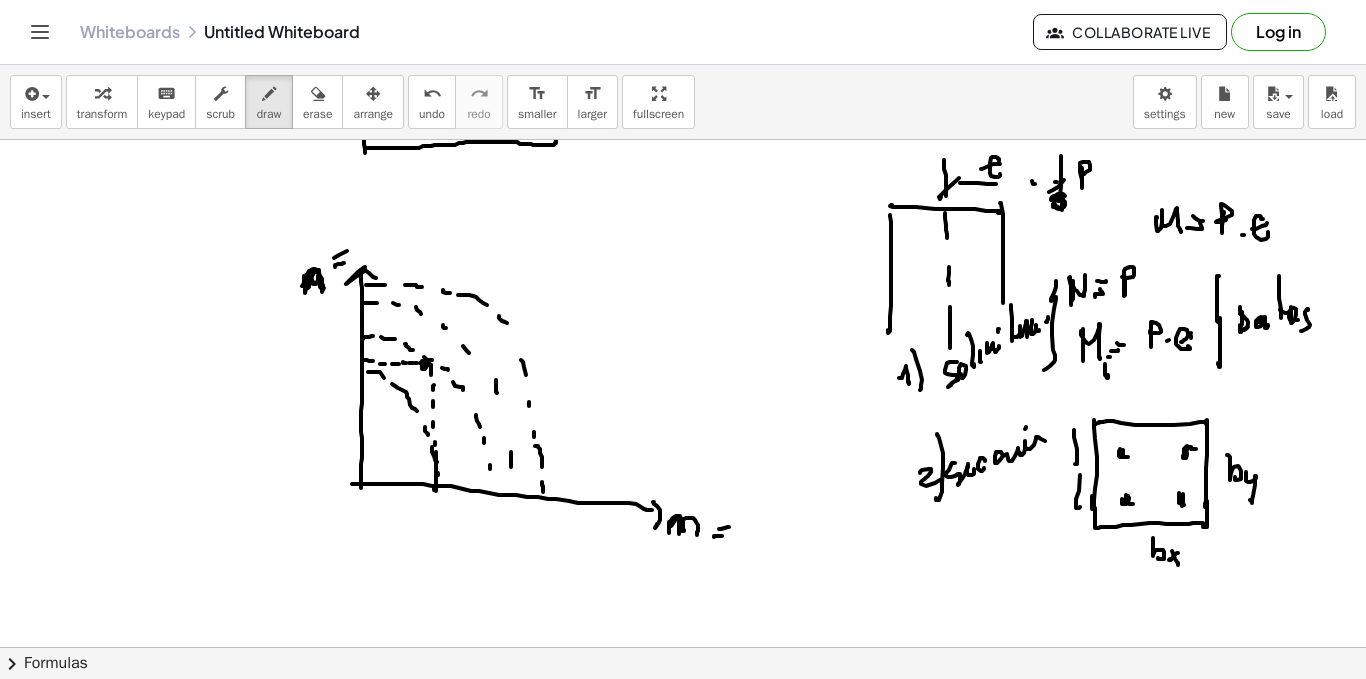 click at bounding box center [683, -234] 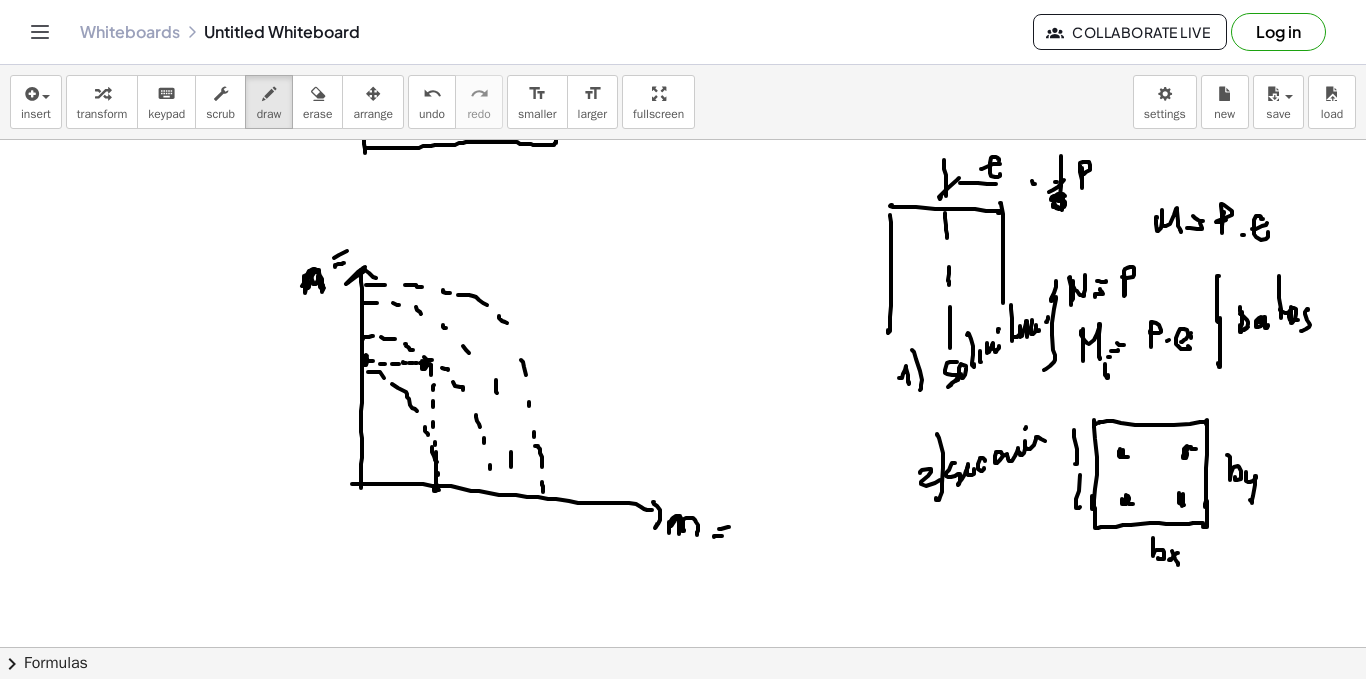 click at bounding box center (683, -234) 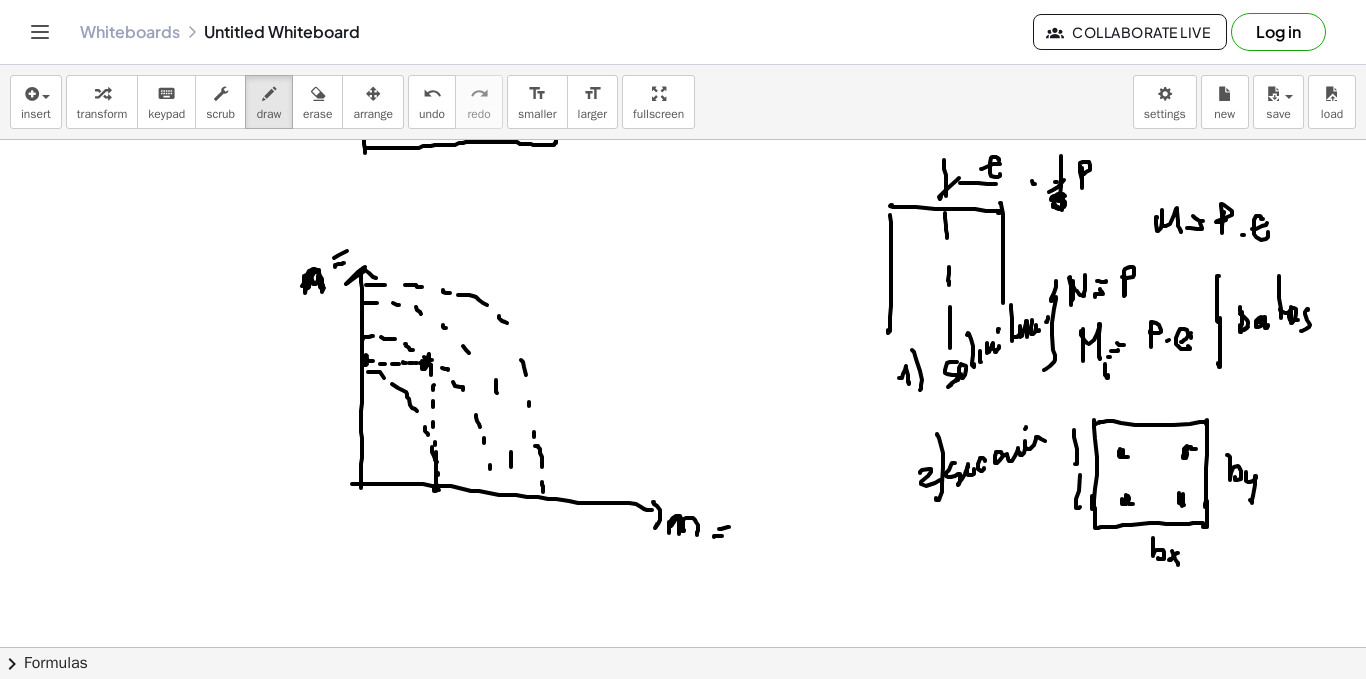 click at bounding box center (683, -234) 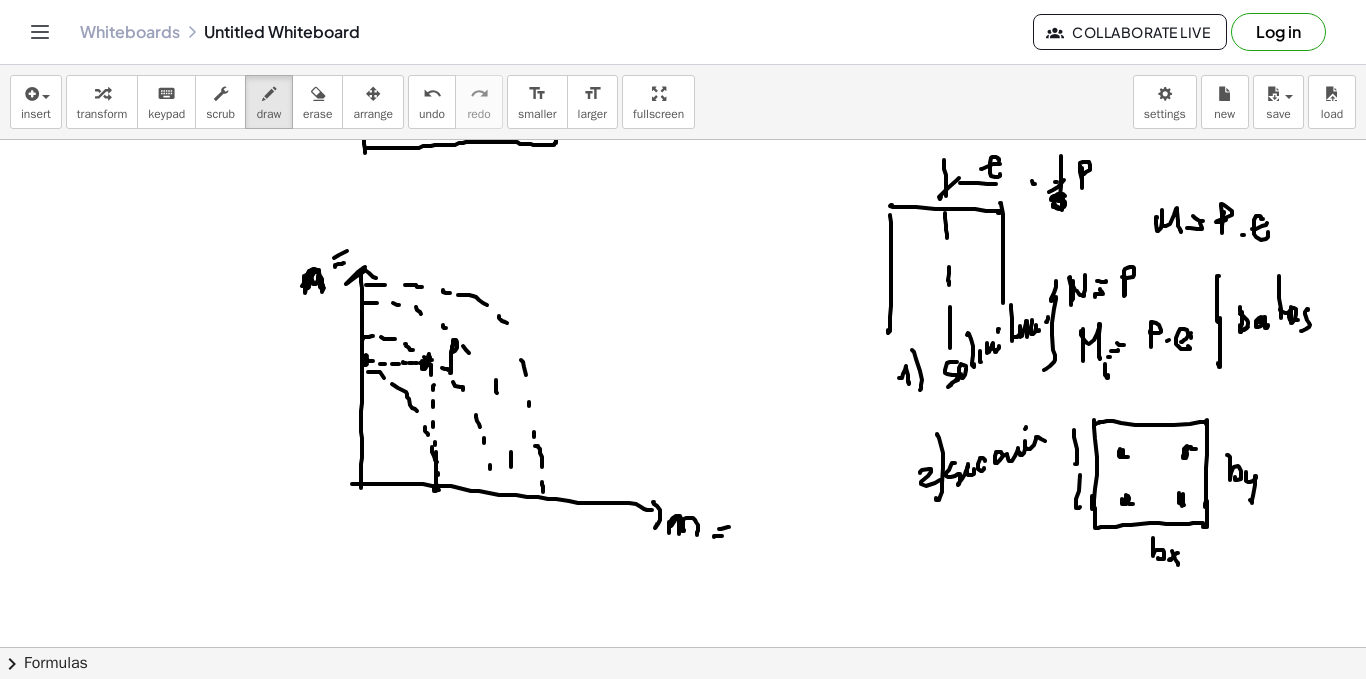 click at bounding box center [683, -234] 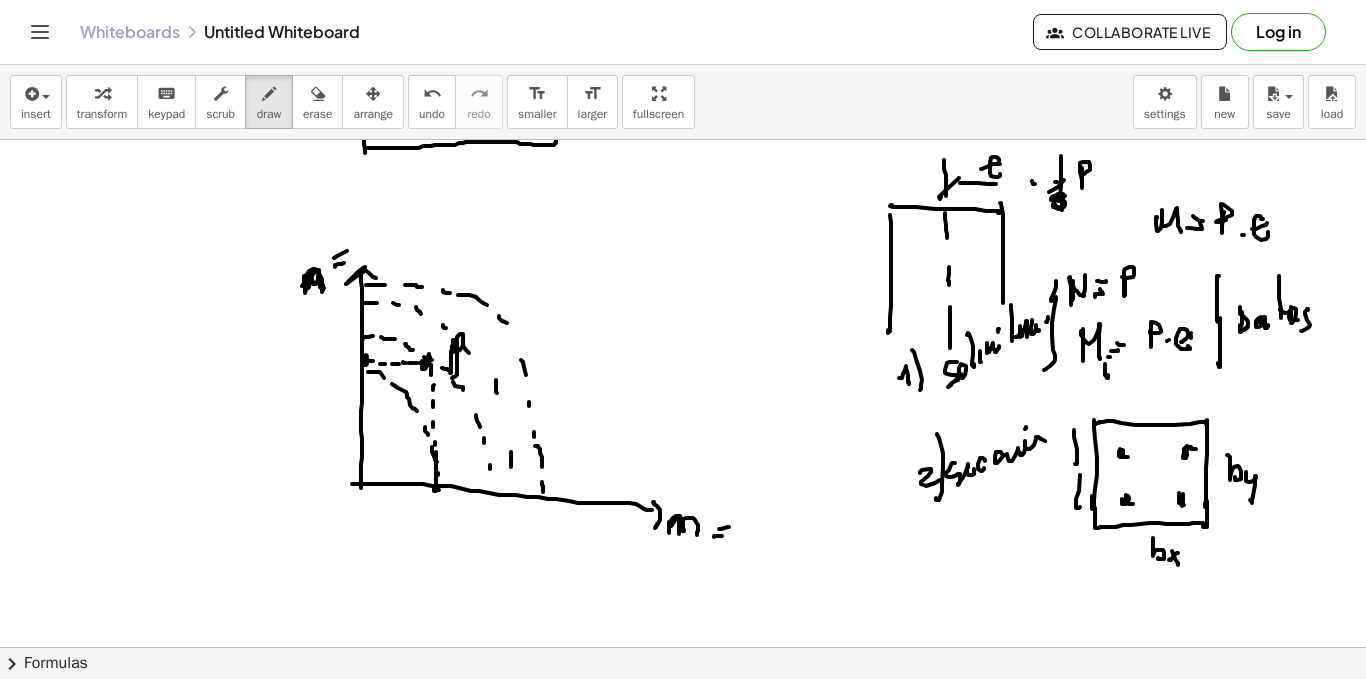 click at bounding box center (683, -234) 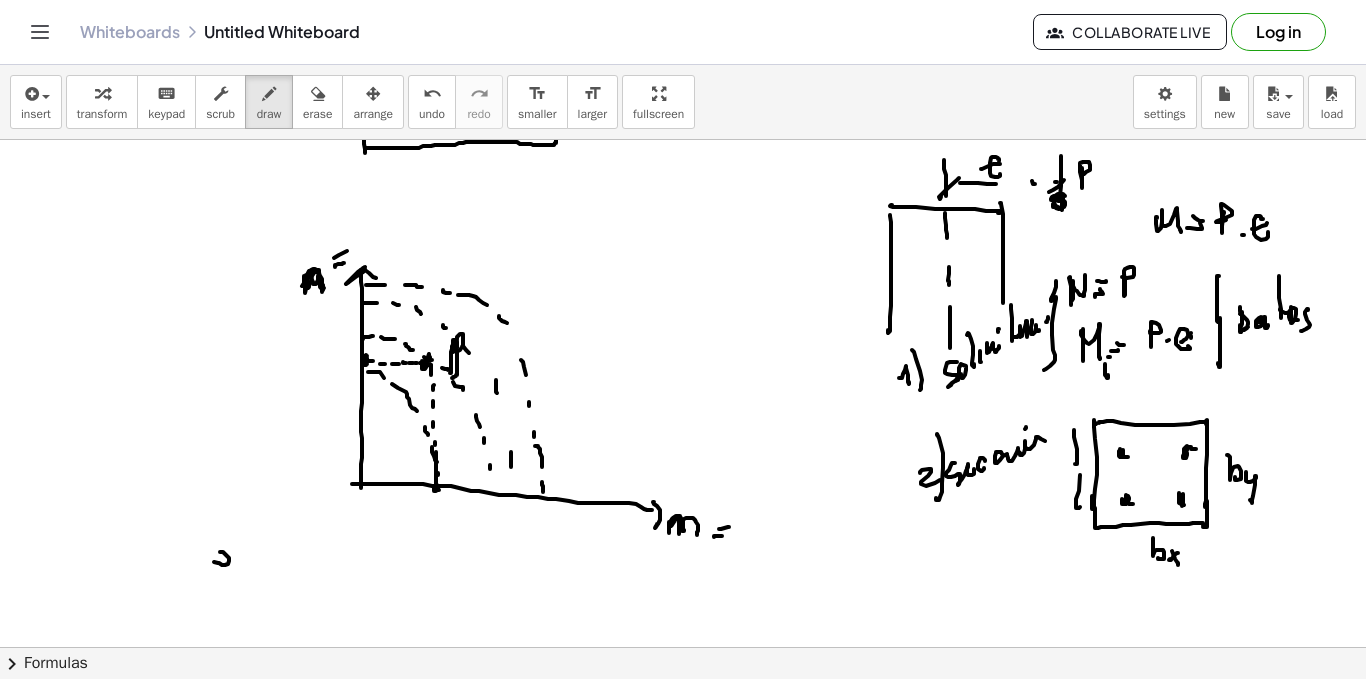click at bounding box center [683, -234] 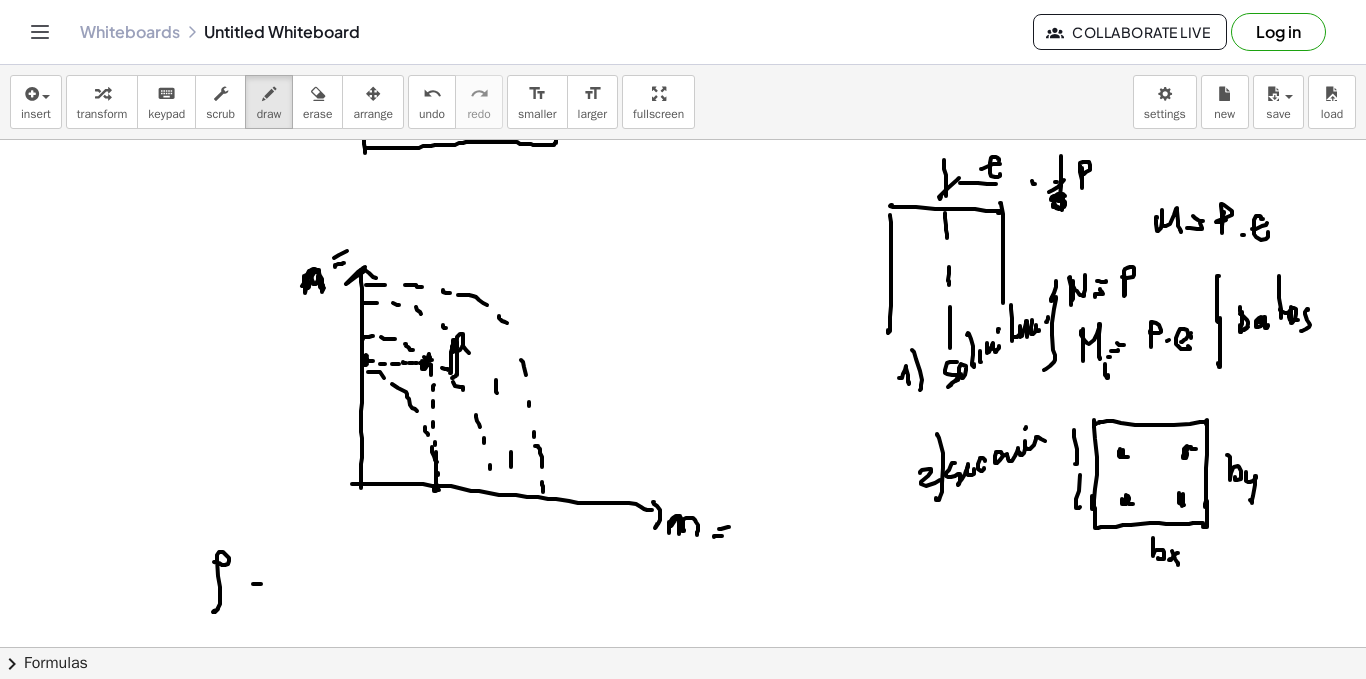 click at bounding box center [683, -234] 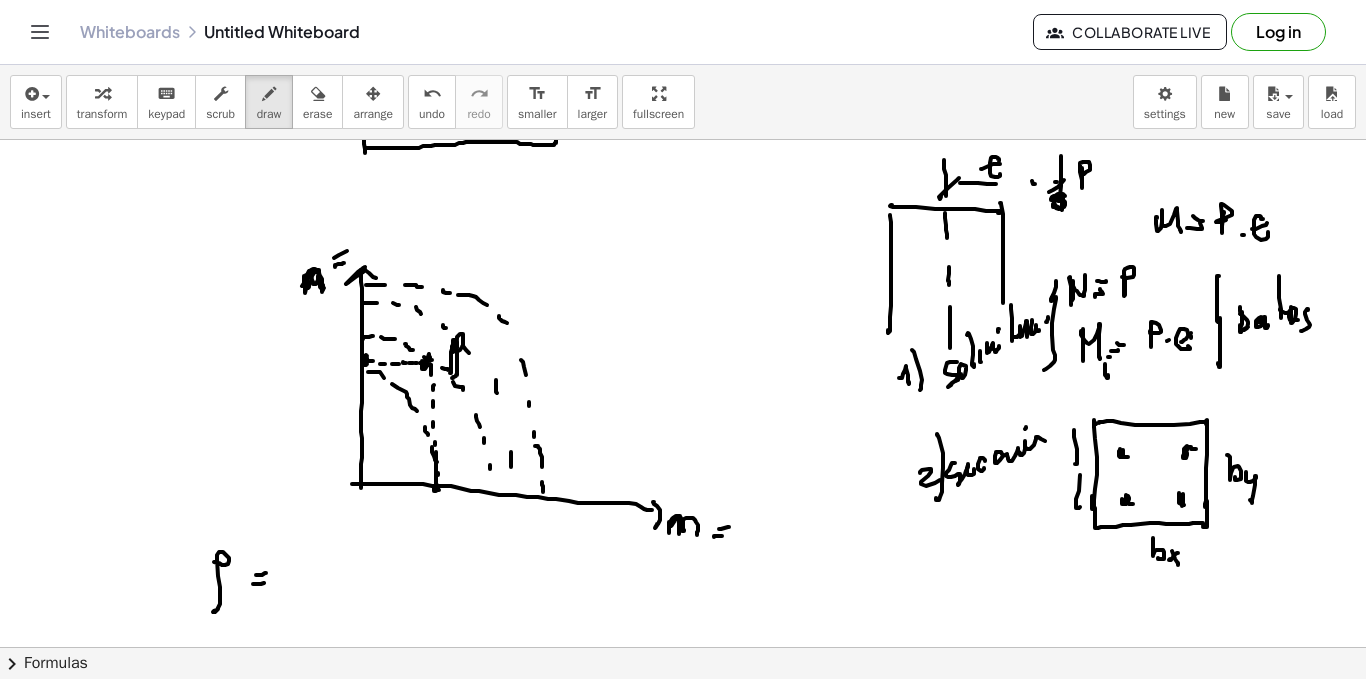 click at bounding box center (683, -234) 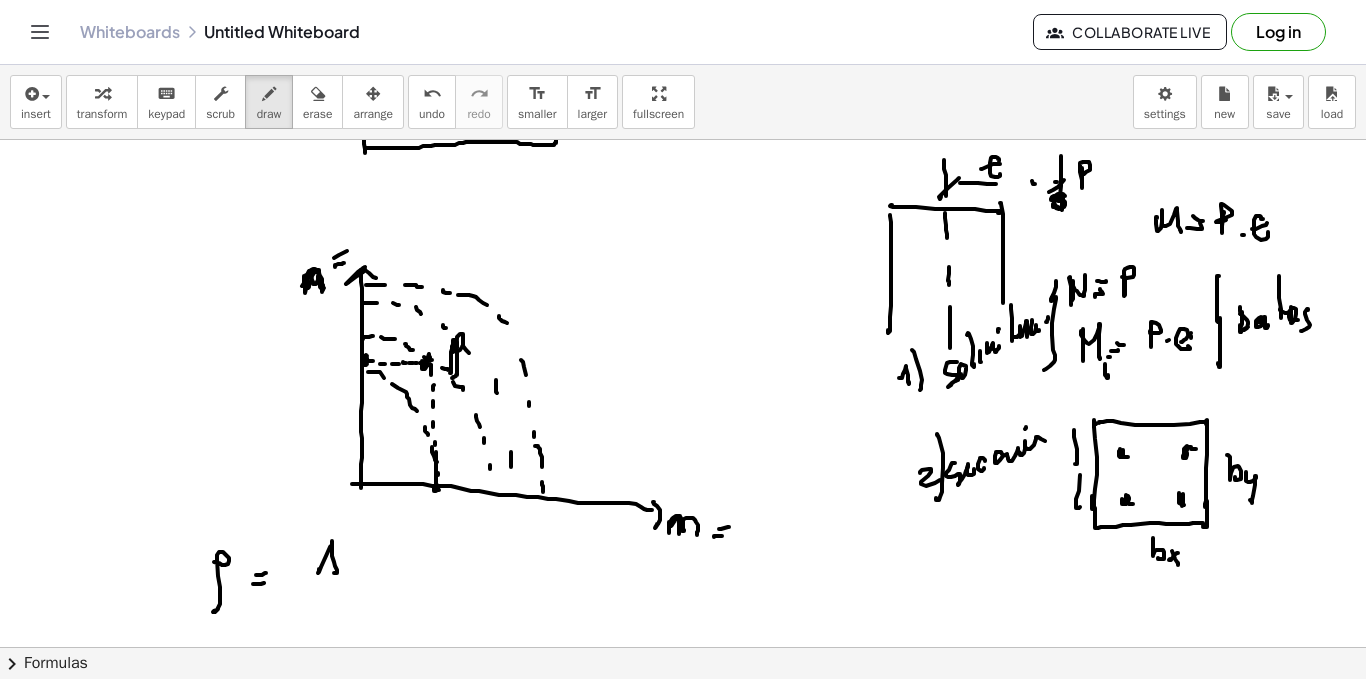 click at bounding box center (683, -234) 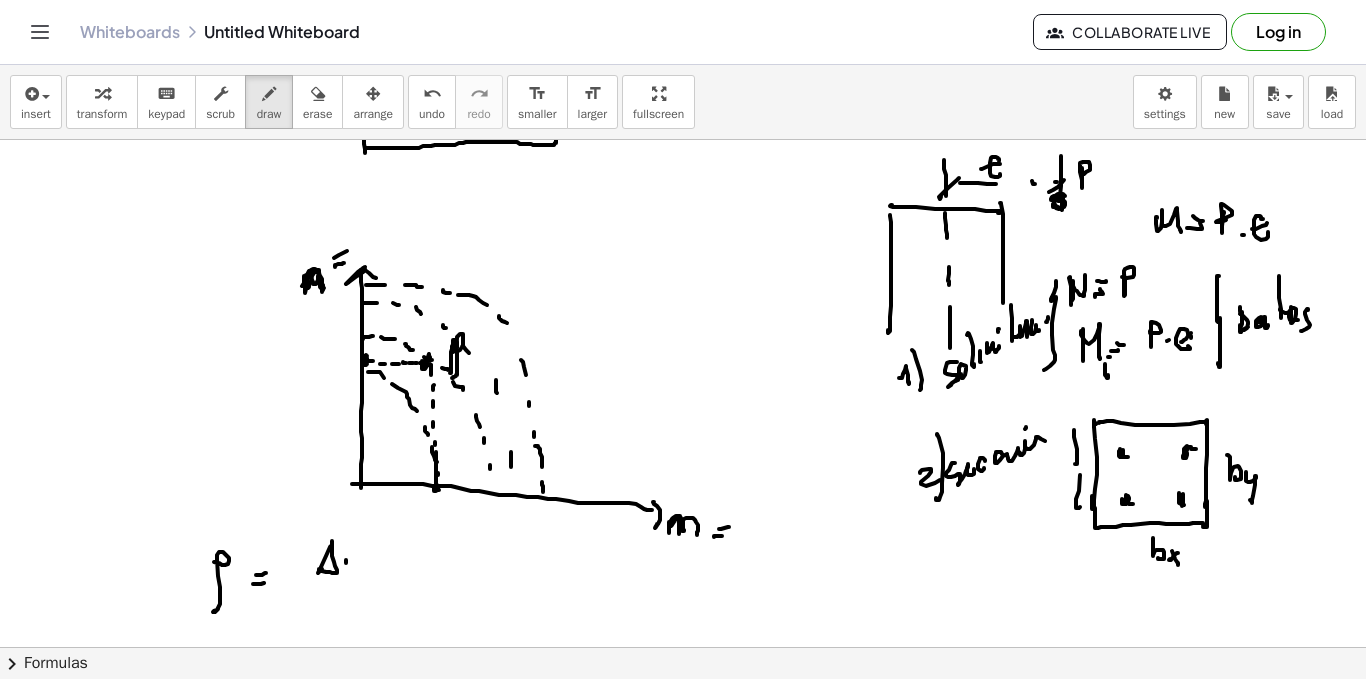 click at bounding box center [683, -234] 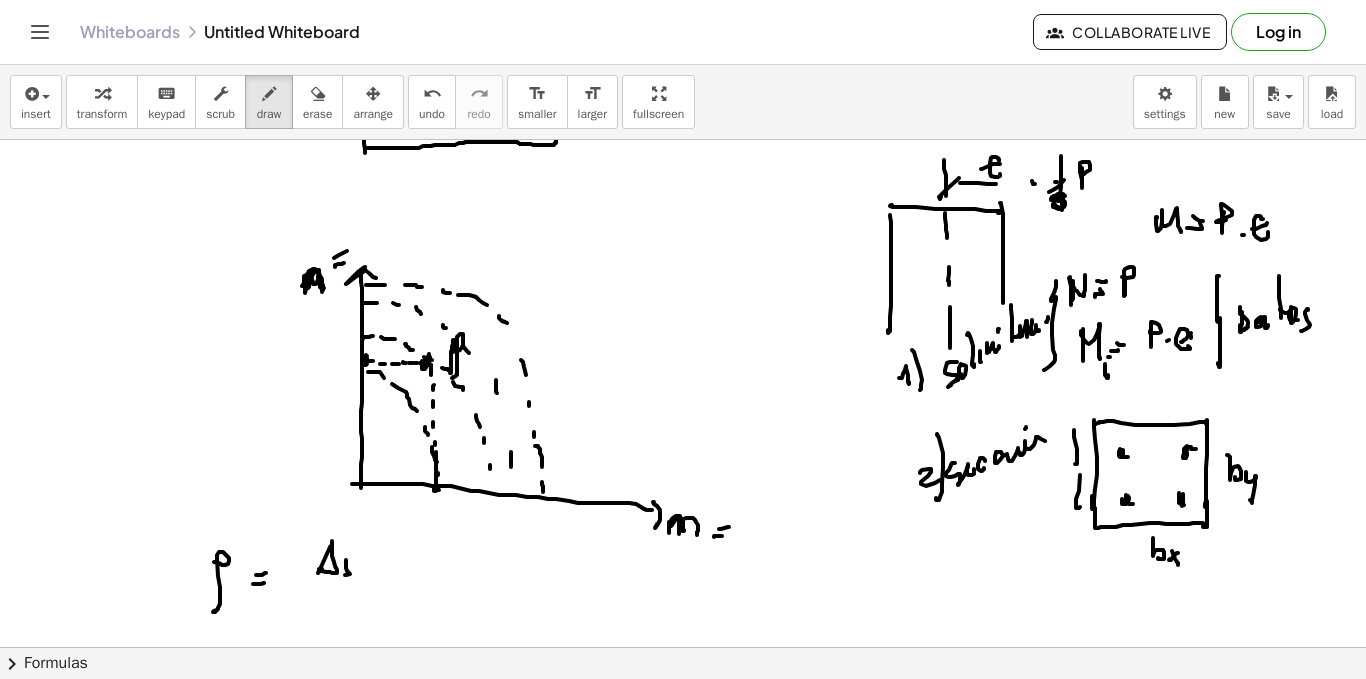 click at bounding box center (683, -234) 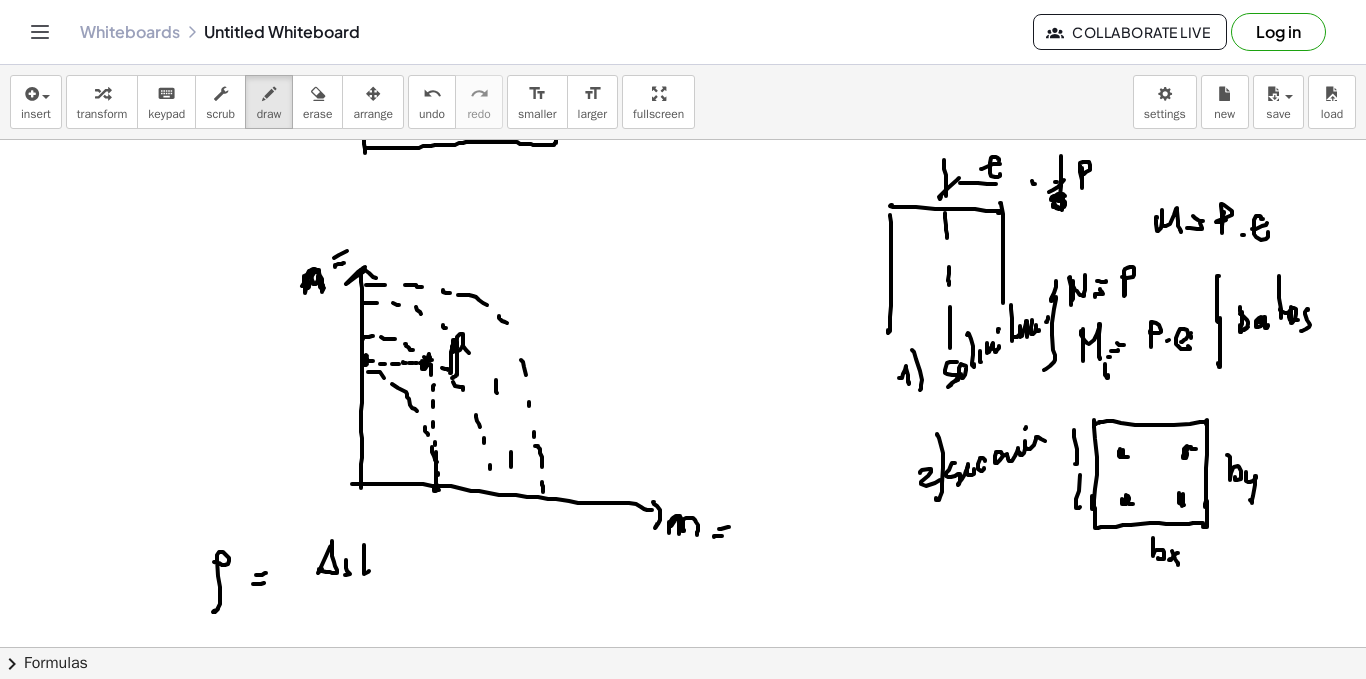click at bounding box center [683, -234] 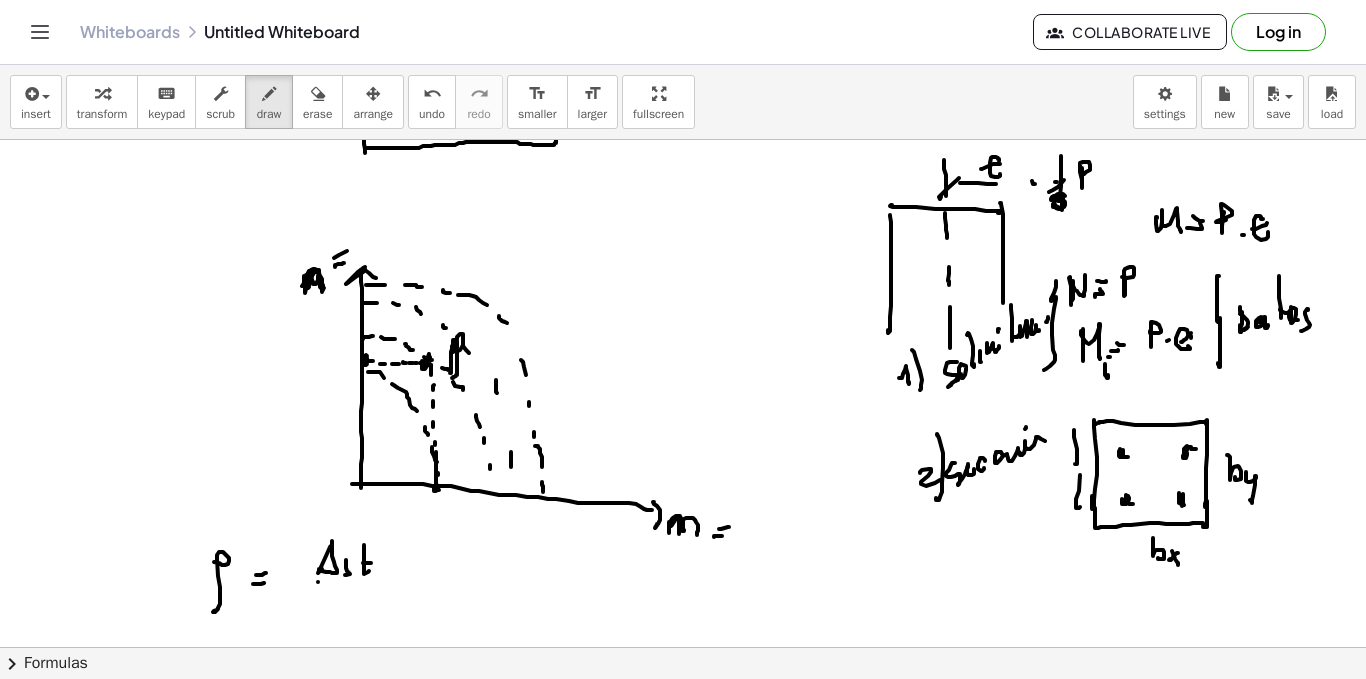 click at bounding box center [683, -234] 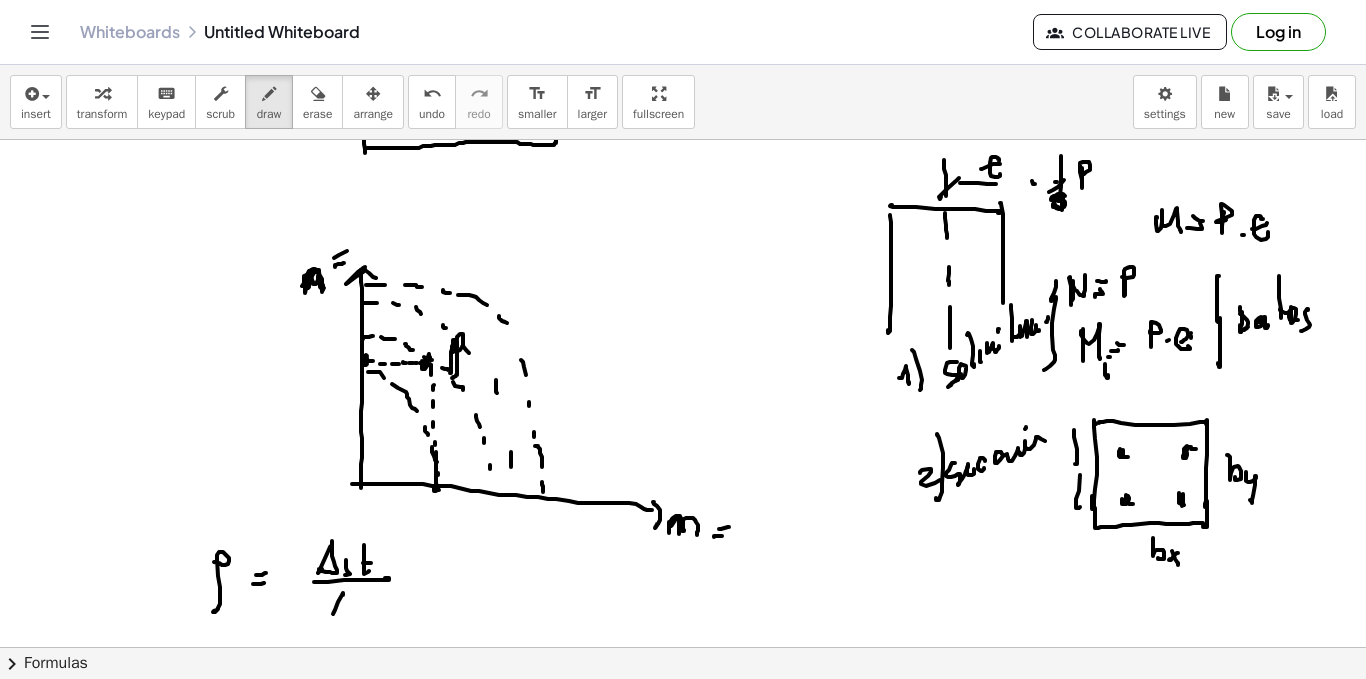 click at bounding box center [683, -234] 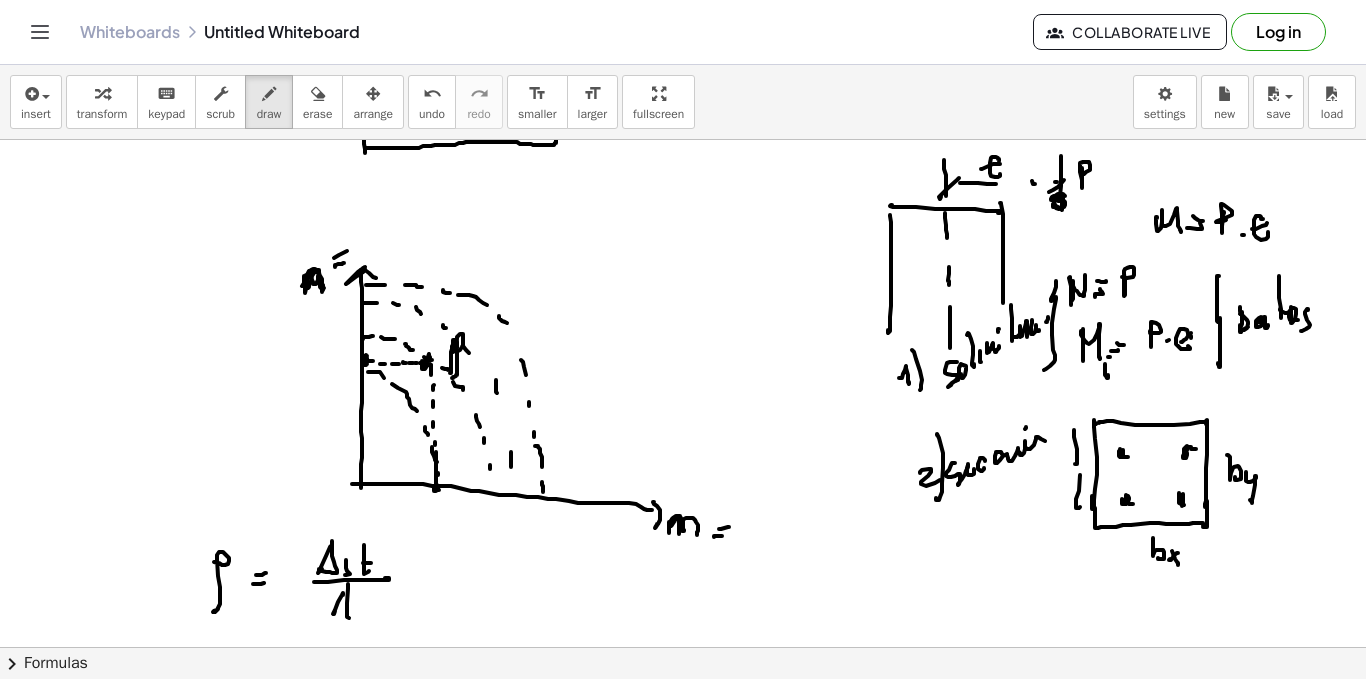 click at bounding box center [683, -234] 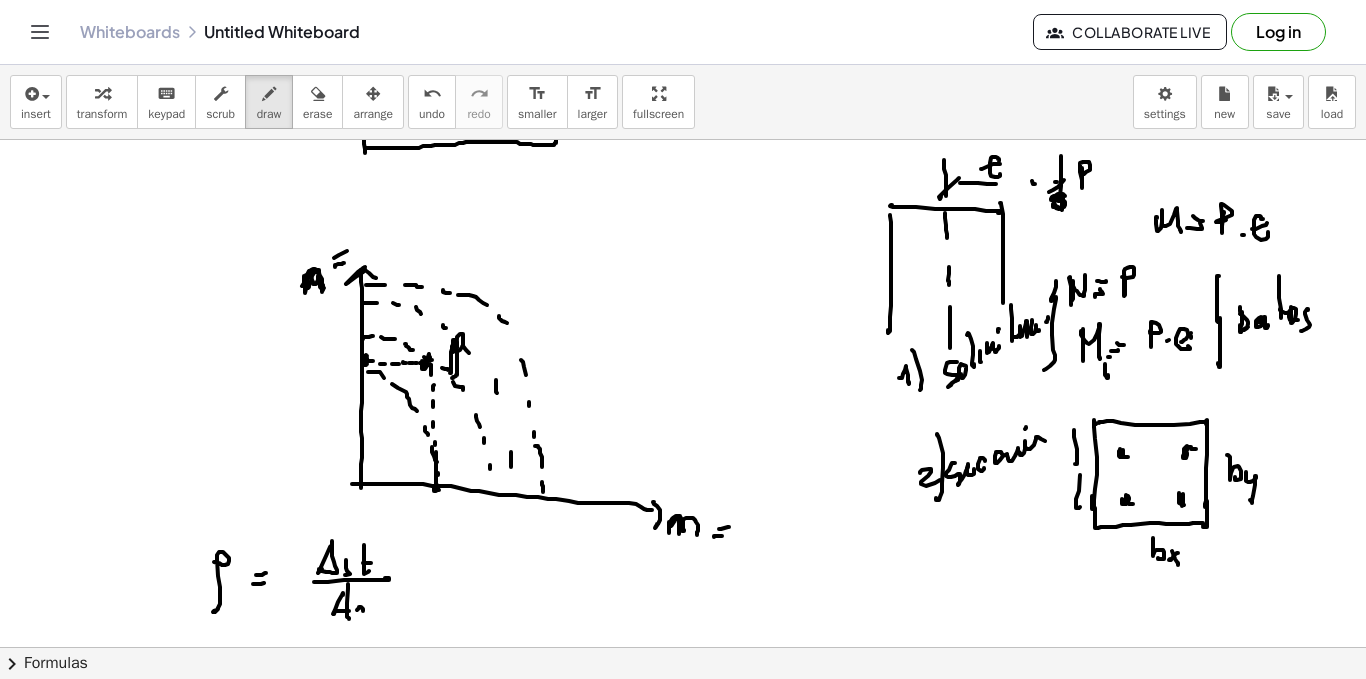 click at bounding box center [683, -234] 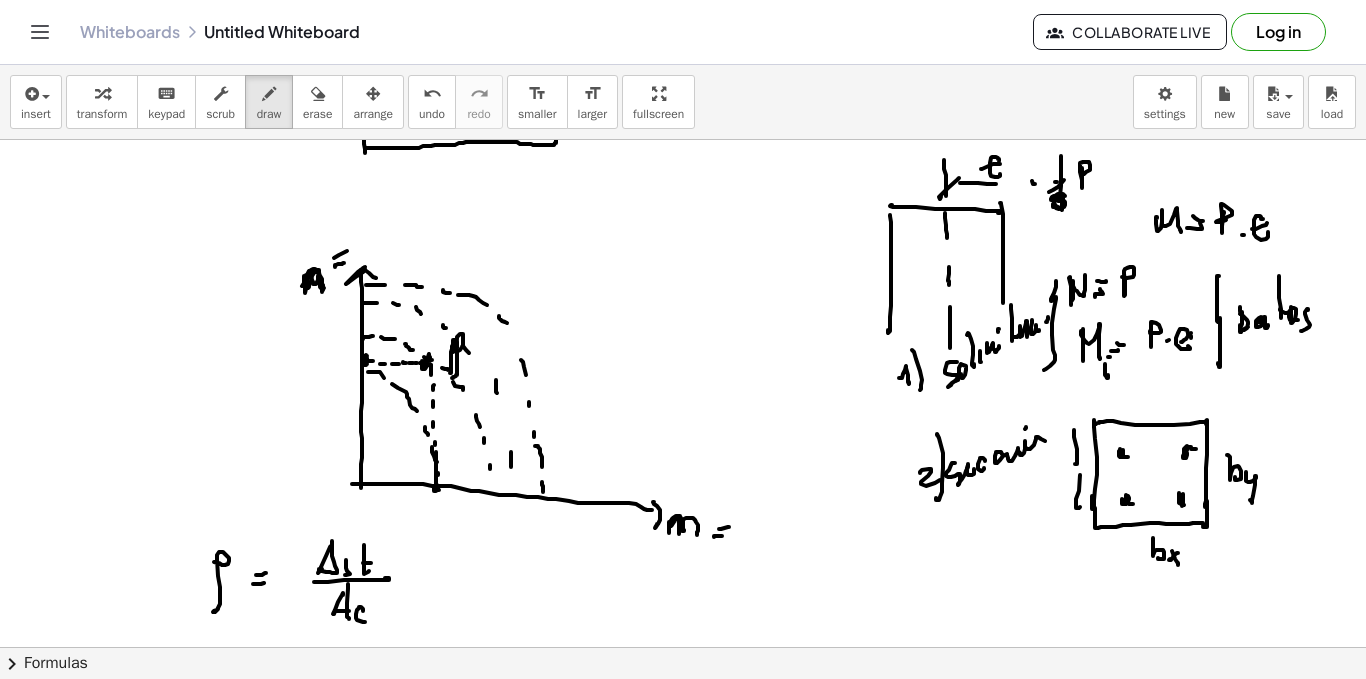 scroll, scrollTop: 1488, scrollLeft: 0, axis: vertical 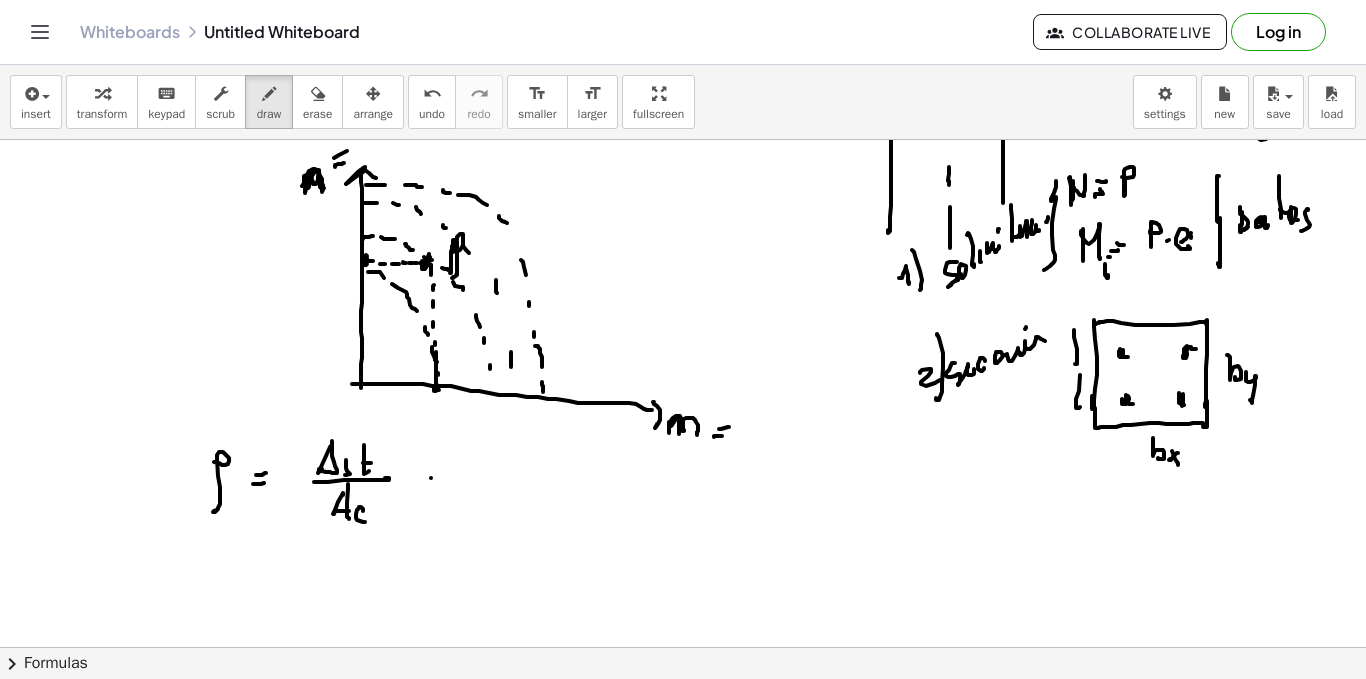 click at bounding box center [683, -334] 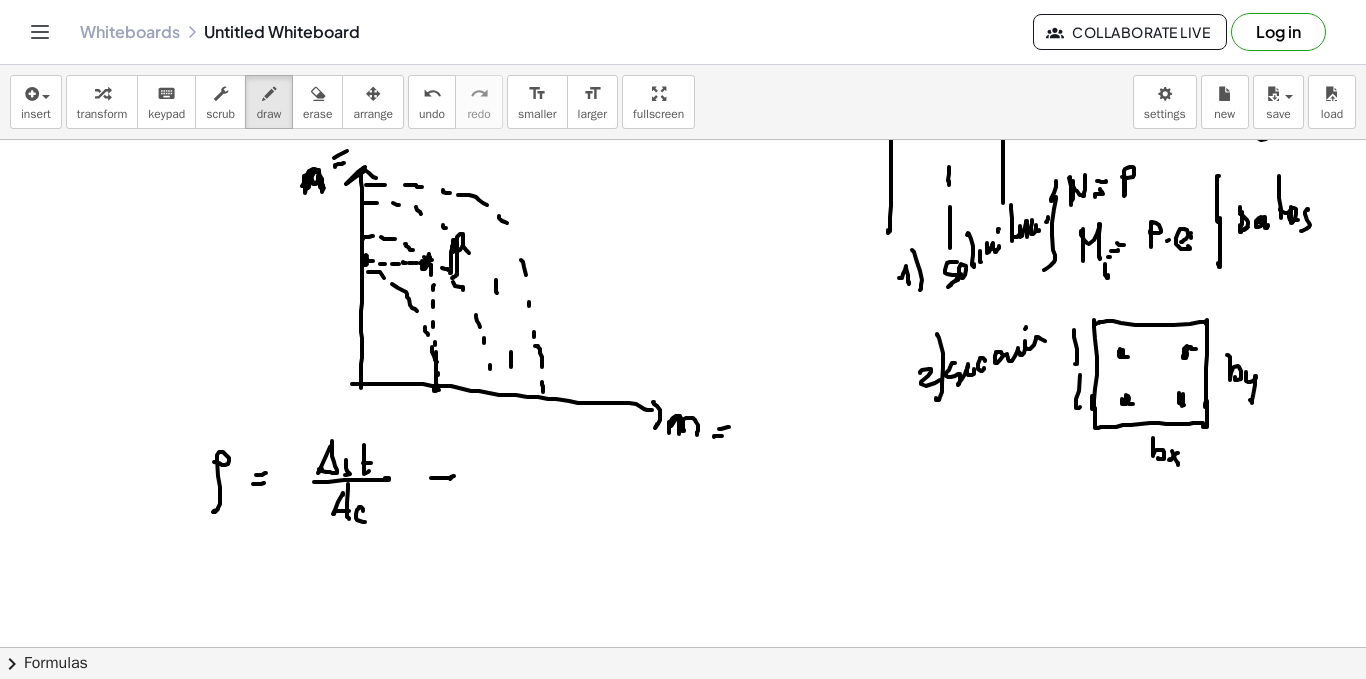 click at bounding box center (683, -334) 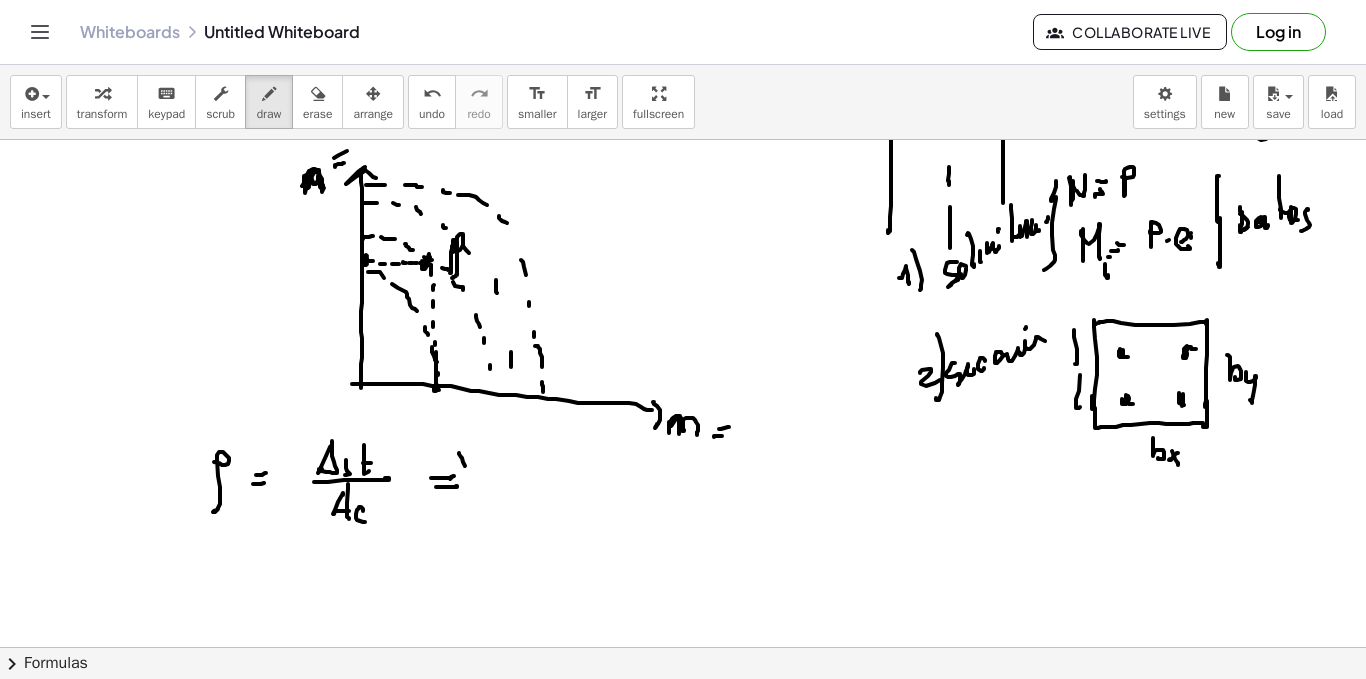 click at bounding box center [683, -334] 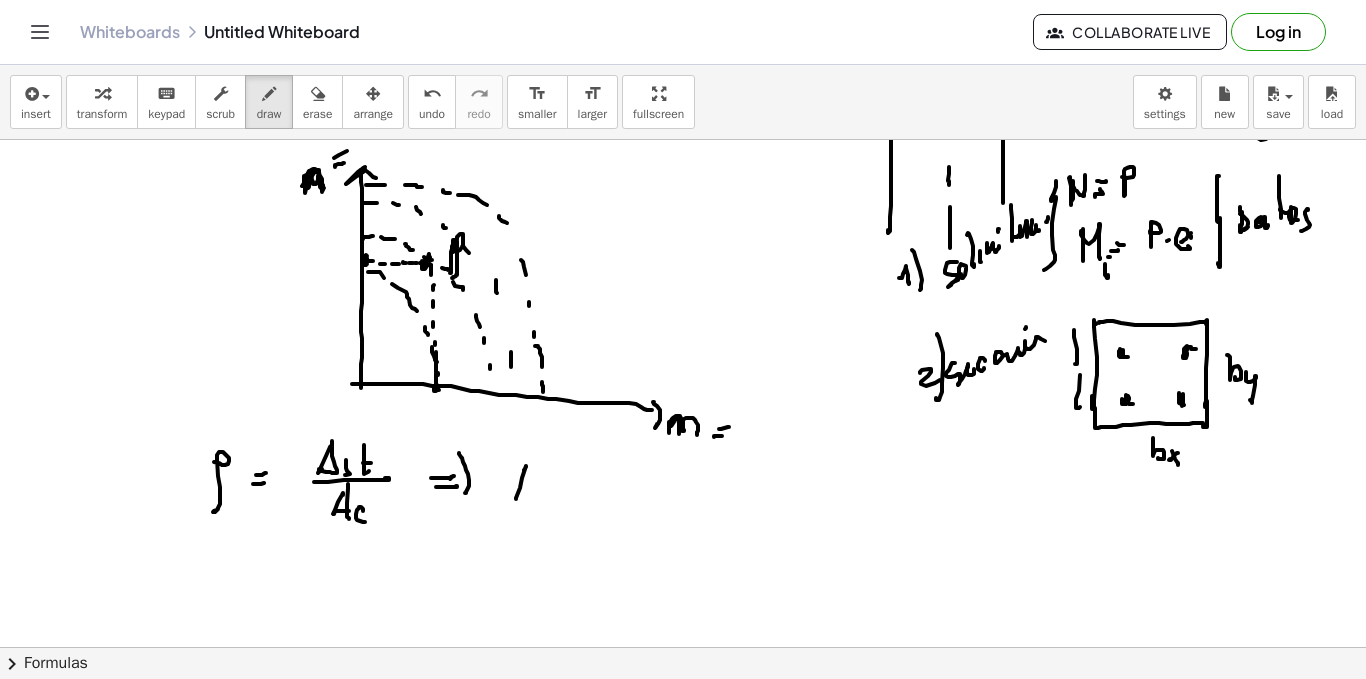 click at bounding box center [683, -334] 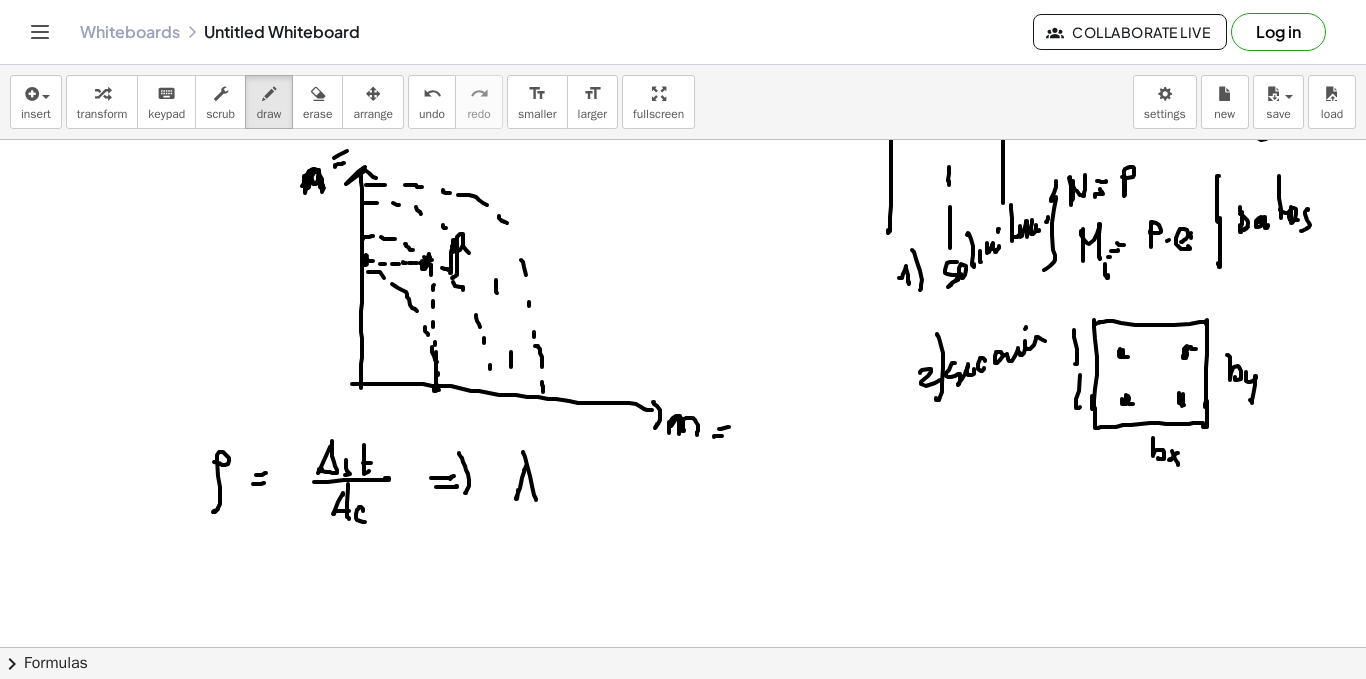 click at bounding box center (683, -334) 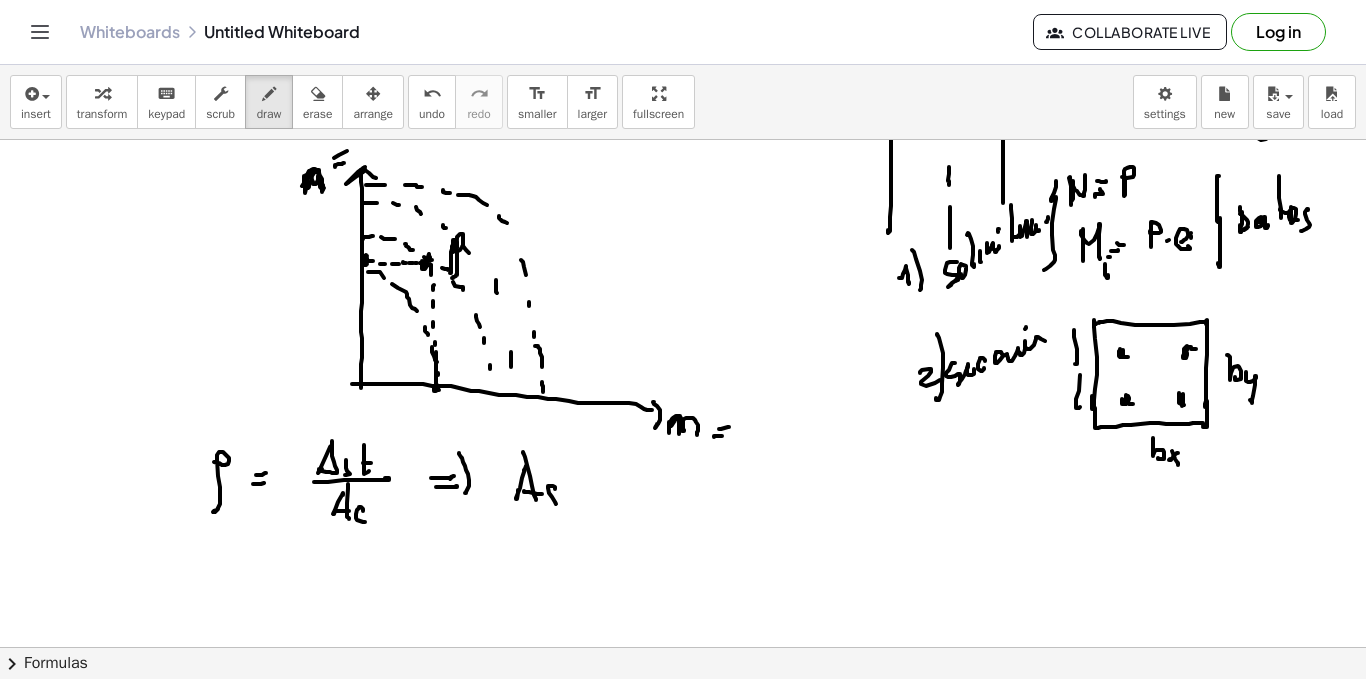 click at bounding box center (683, -334) 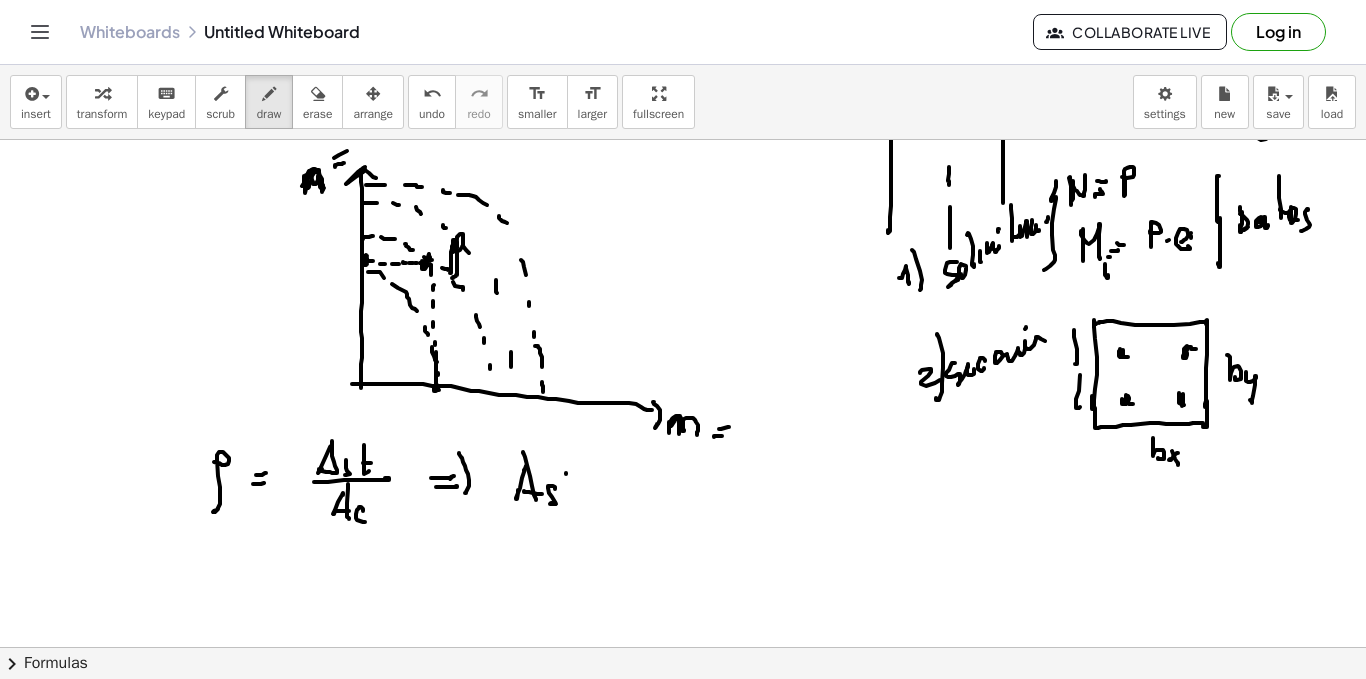 click at bounding box center [683, -334] 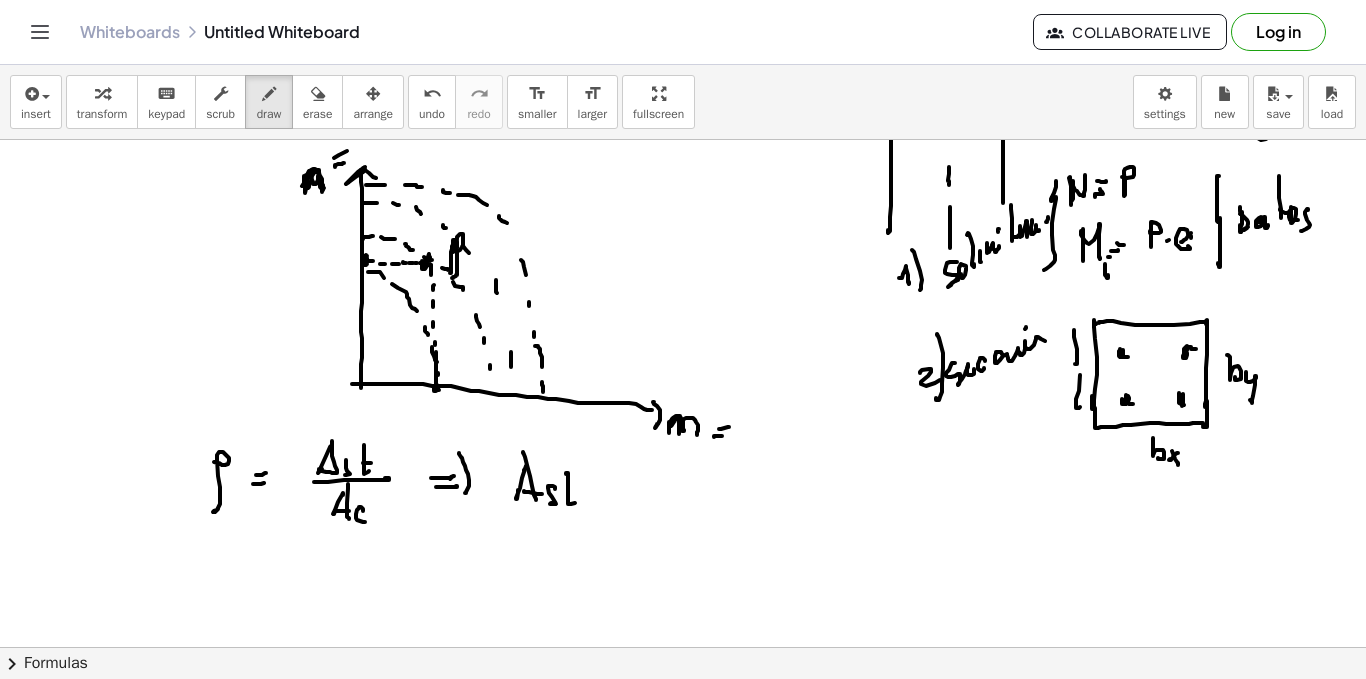 click at bounding box center (683, -334) 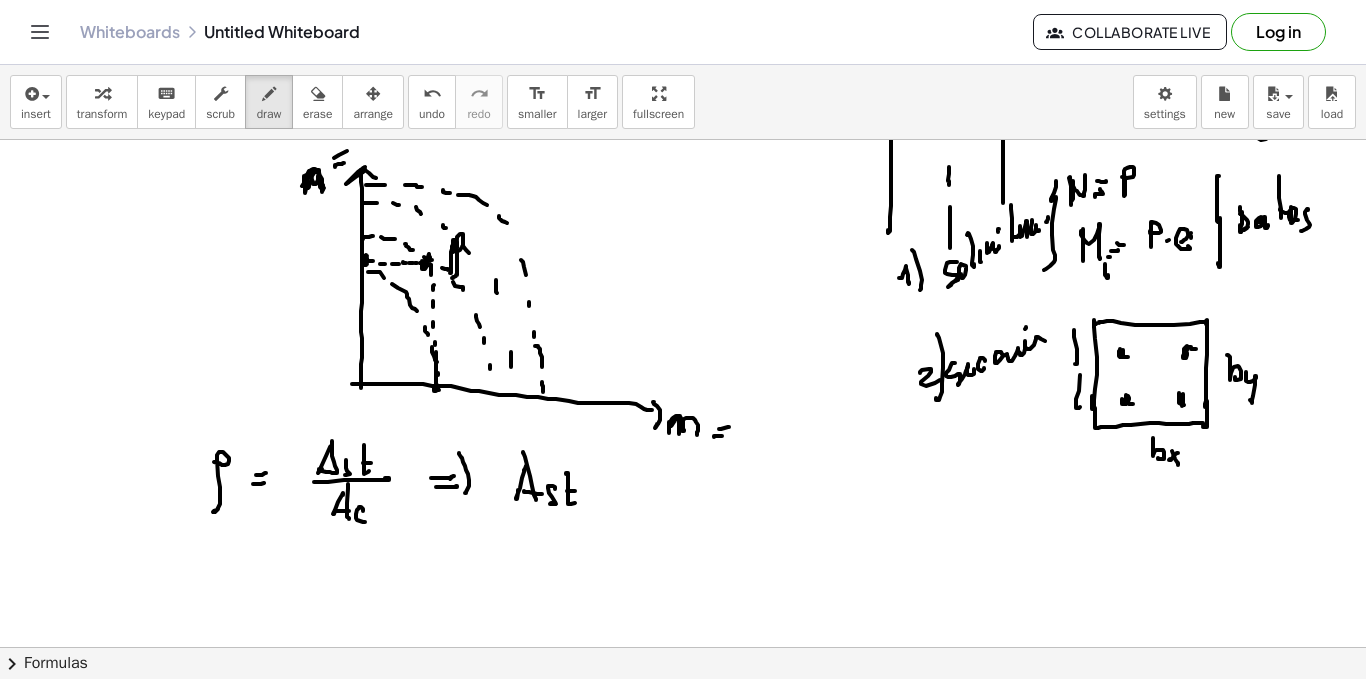 click at bounding box center [683, -334] 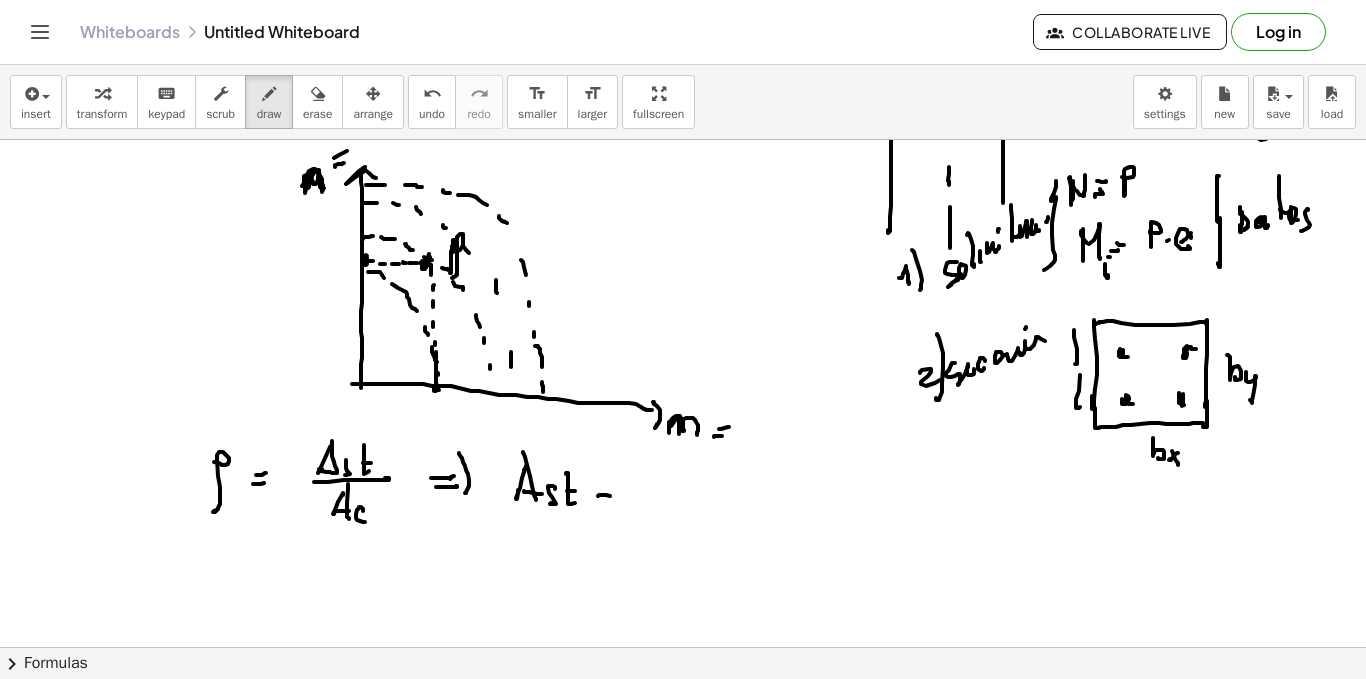 click at bounding box center [683, -334] 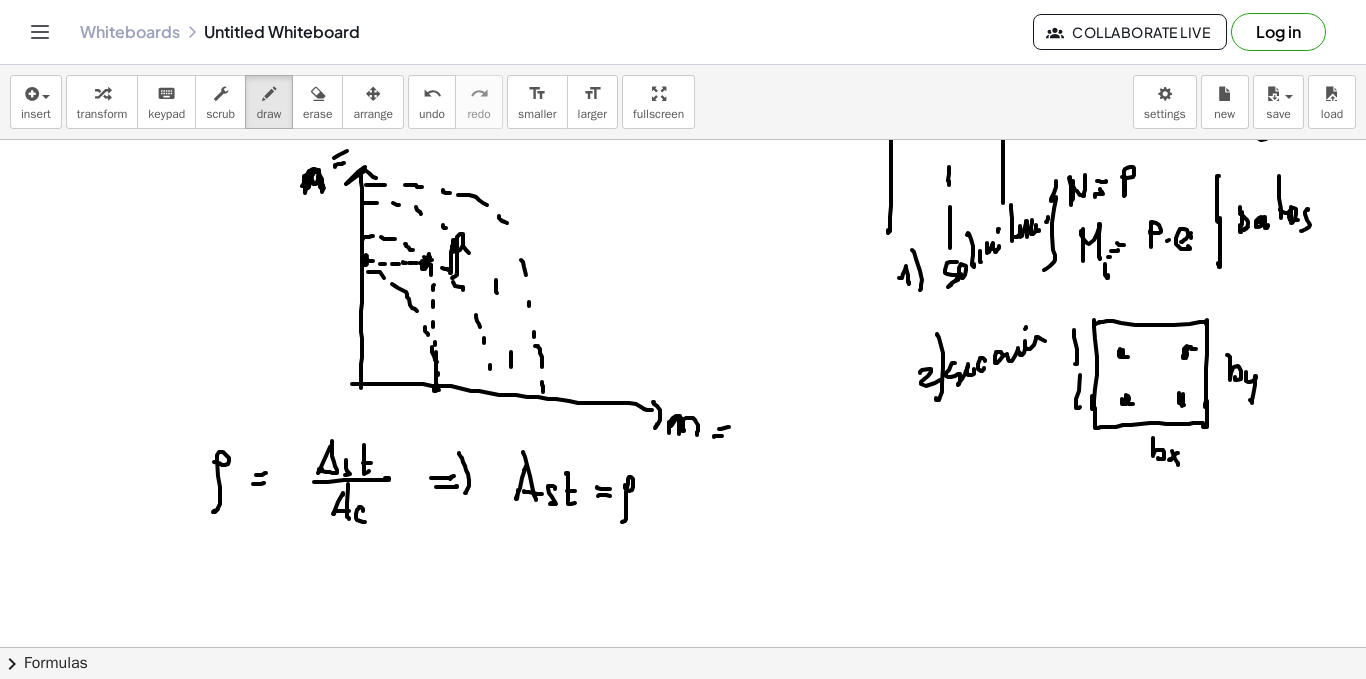 click at bounding box center [683, -334] 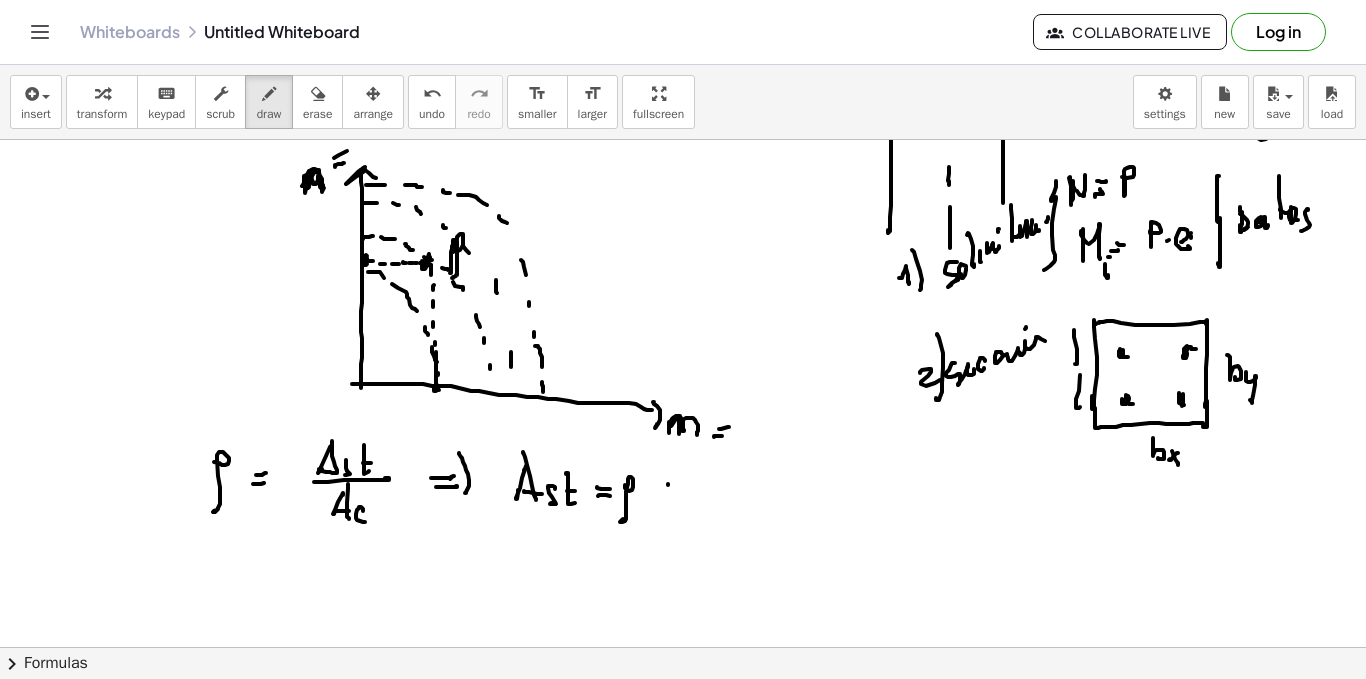 click at bounding box center [683, -334] 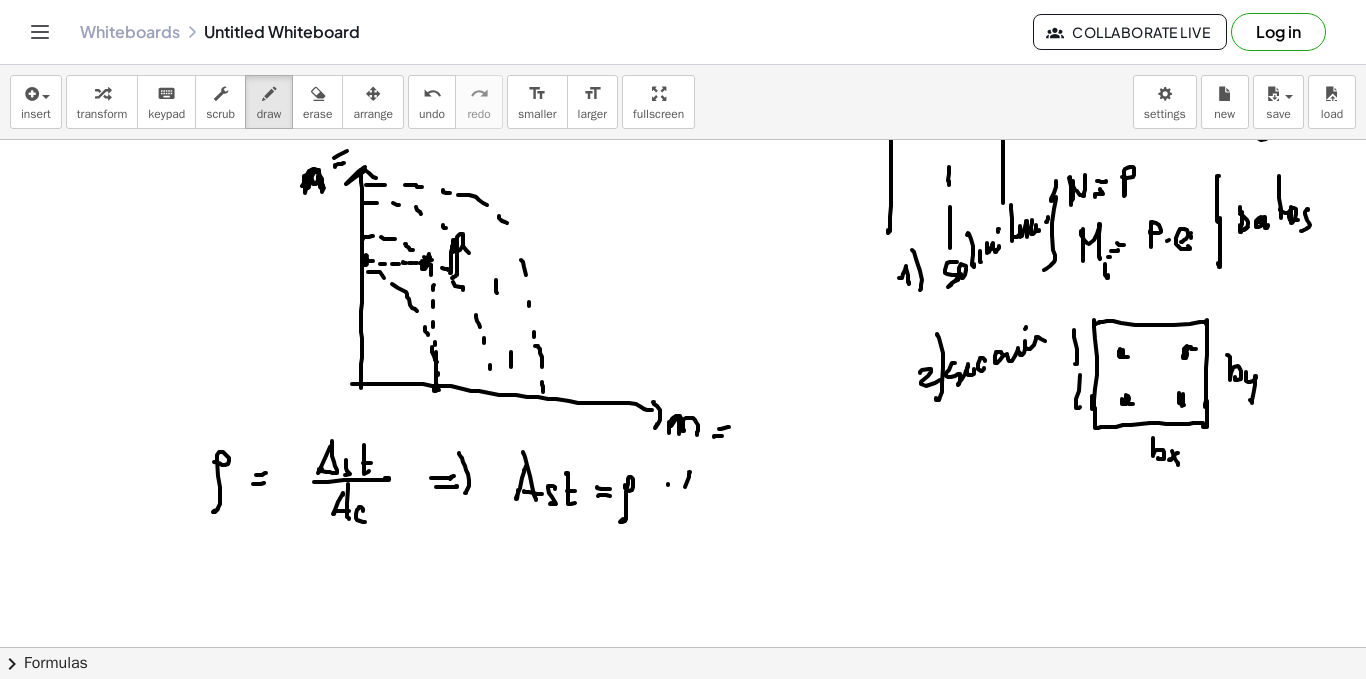 click at bounding box center [683, -334] 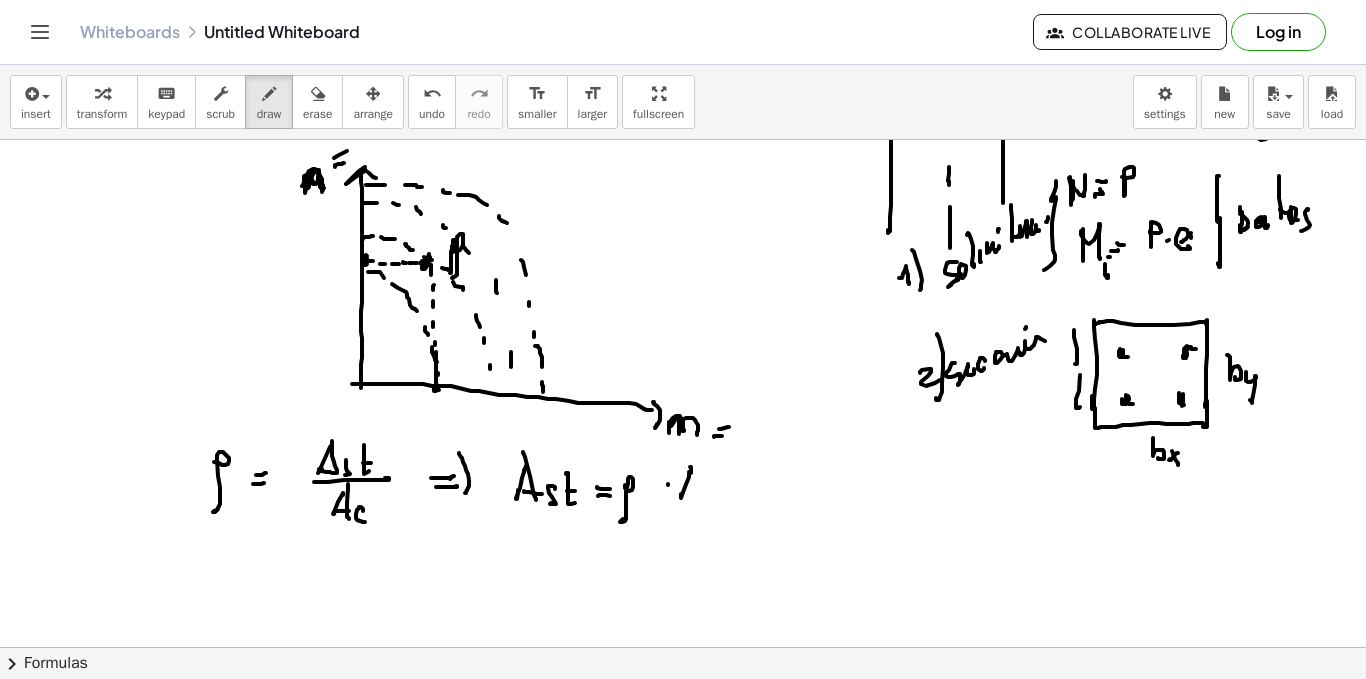 click at bounding box center (683, -334) 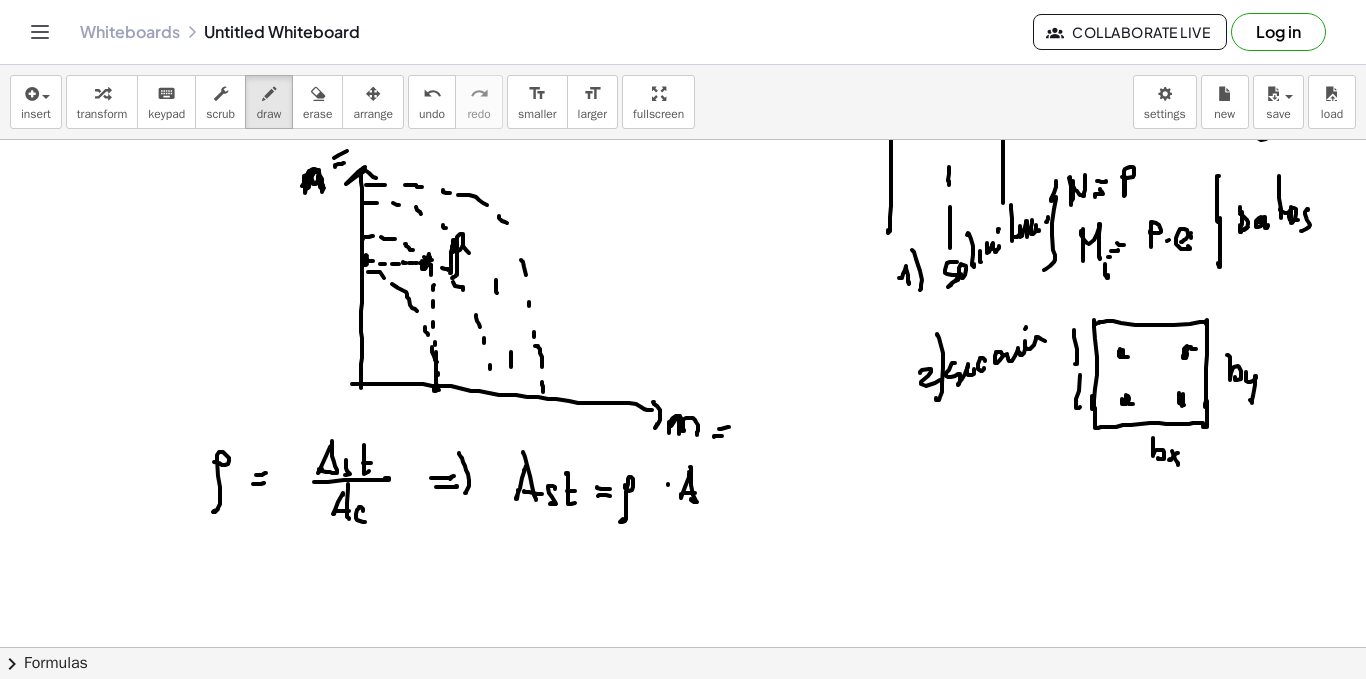 click at bounding box center [683, -334] 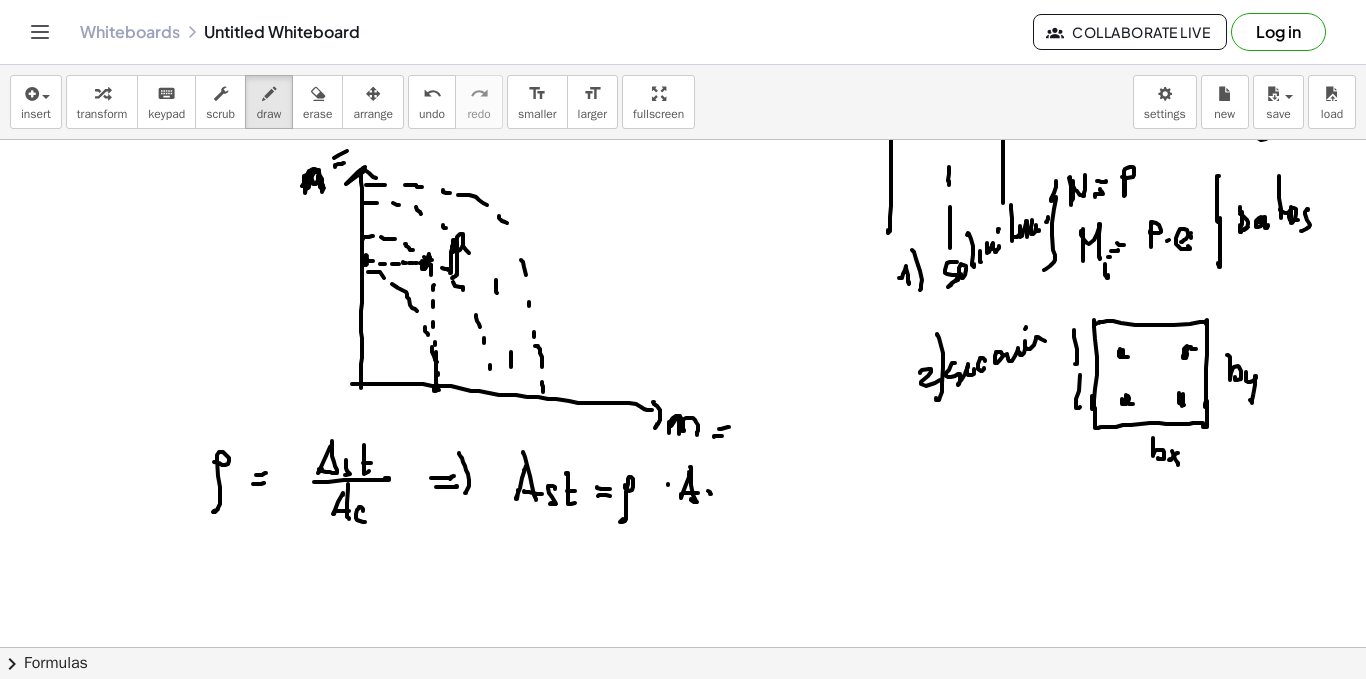 click at bounding box center (683, -334) 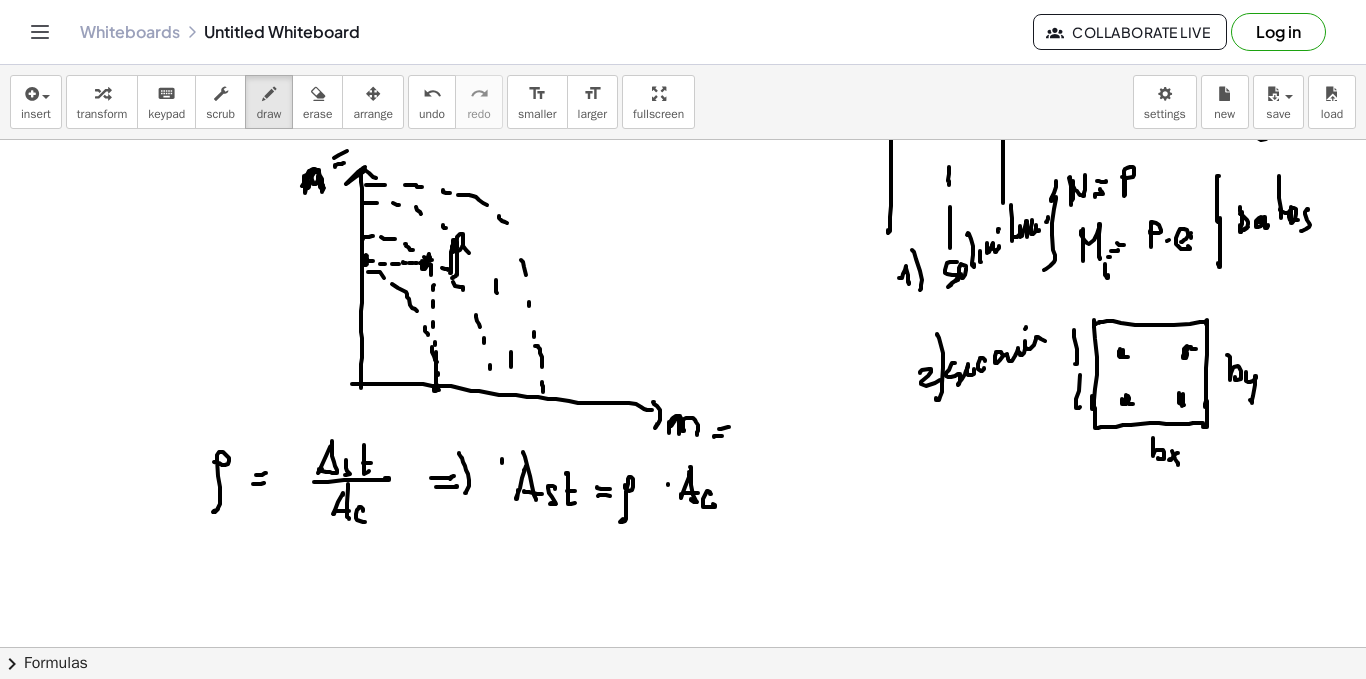 click at bounding box center [683, -334] 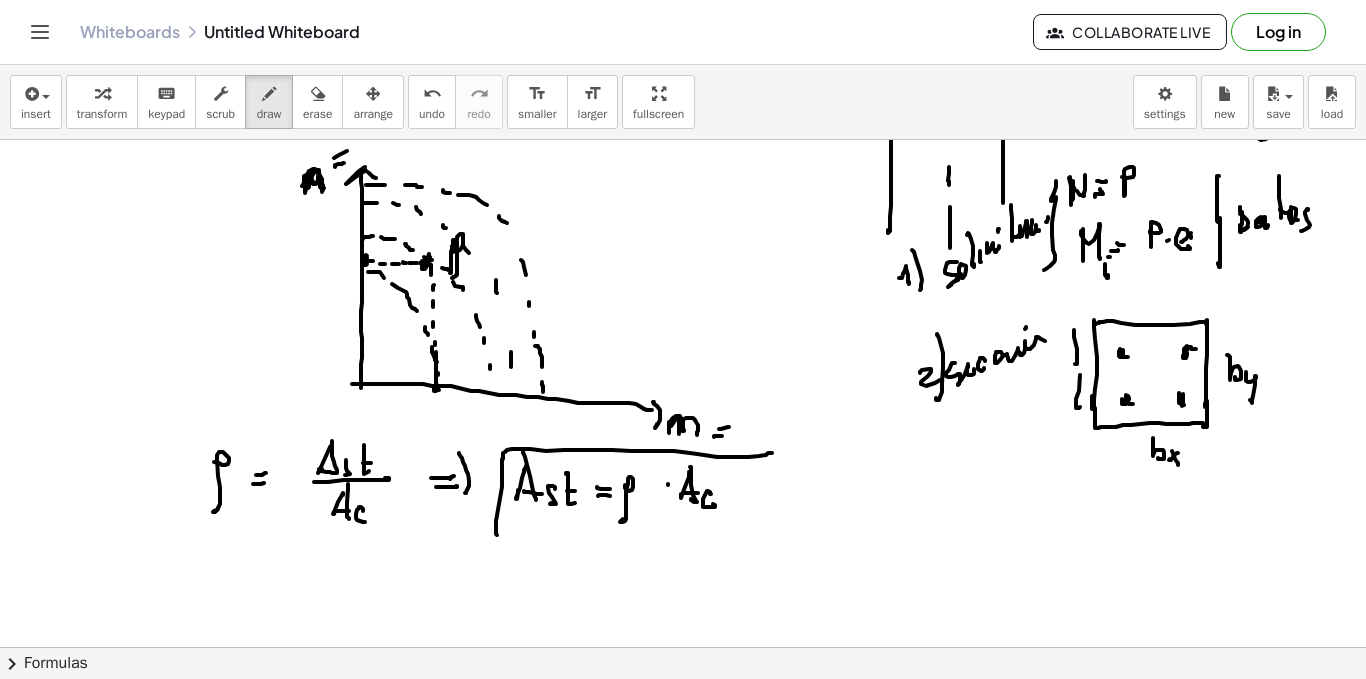 click at bounding box center [683, -334] 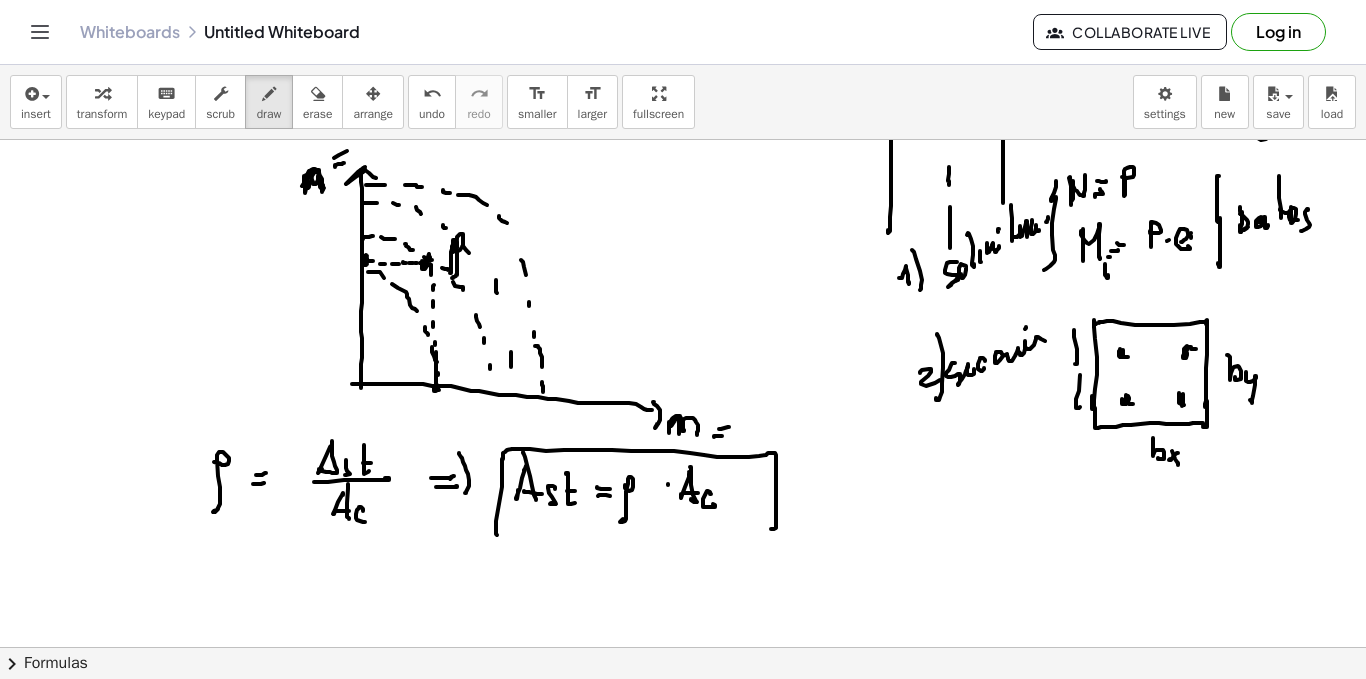 click at bounding box center (683, -334) 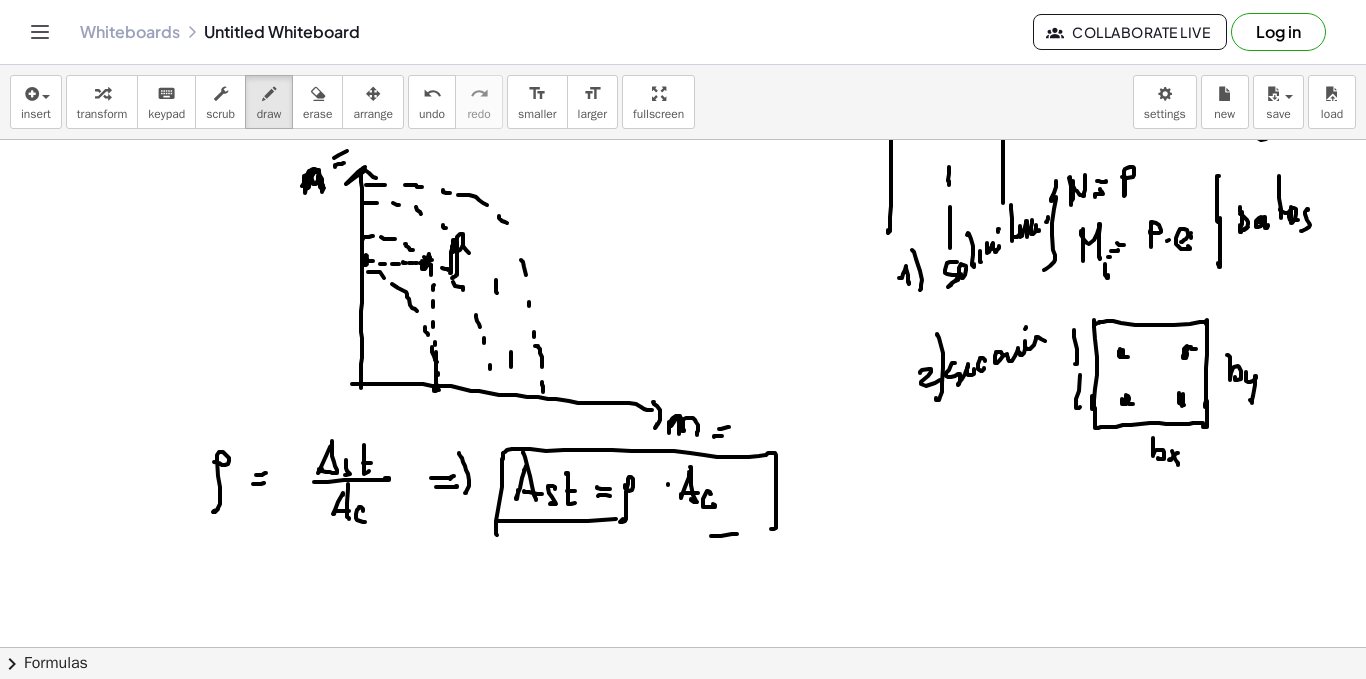 click at bounding box center [683, -334] 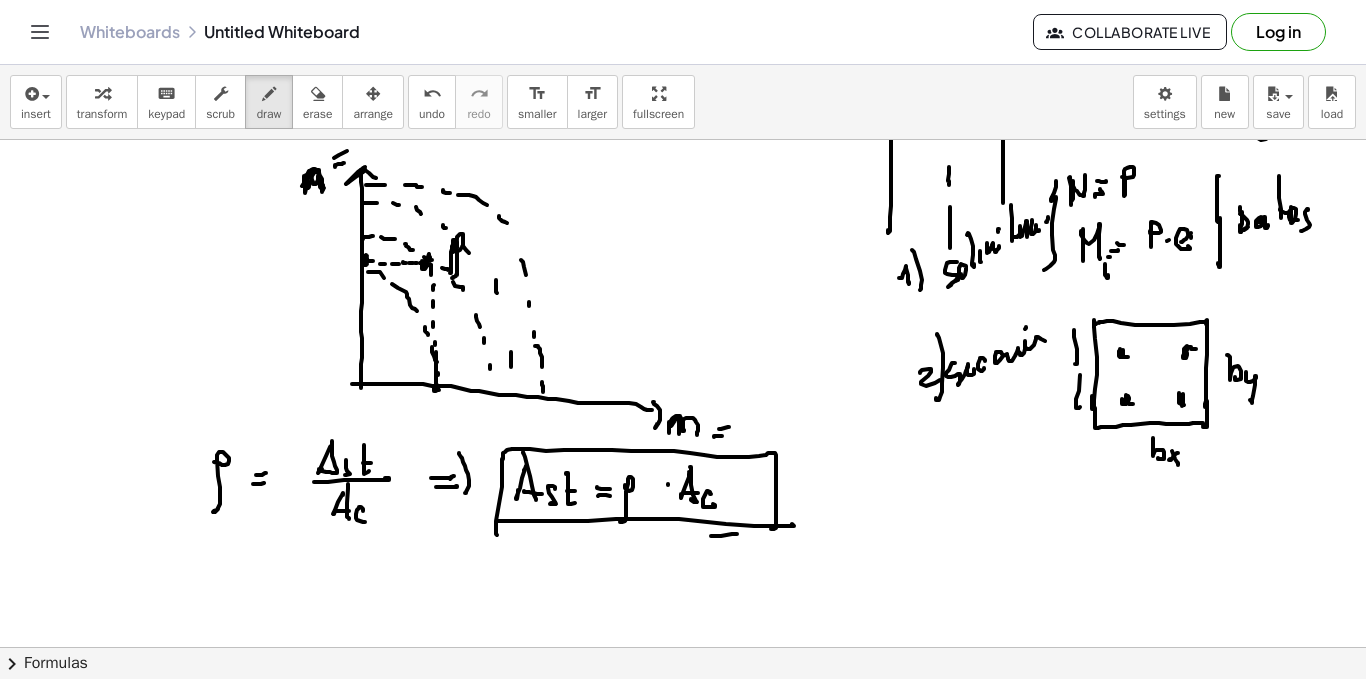 scroll, scrollTop: 1388, scrollLeft: 0, axis: vertical 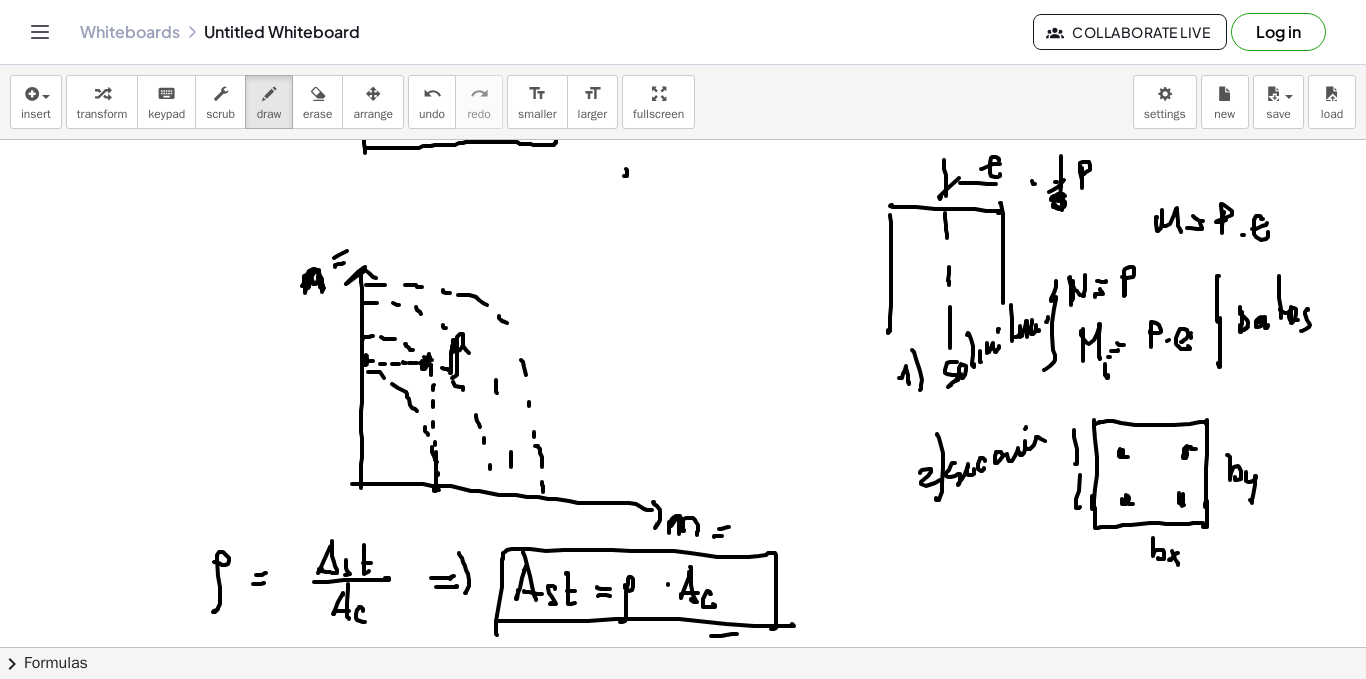 drag, startPoint x: 624, startPoint y: 176, endPoint x: 616, endPoint y: 201, distance: 26.24881 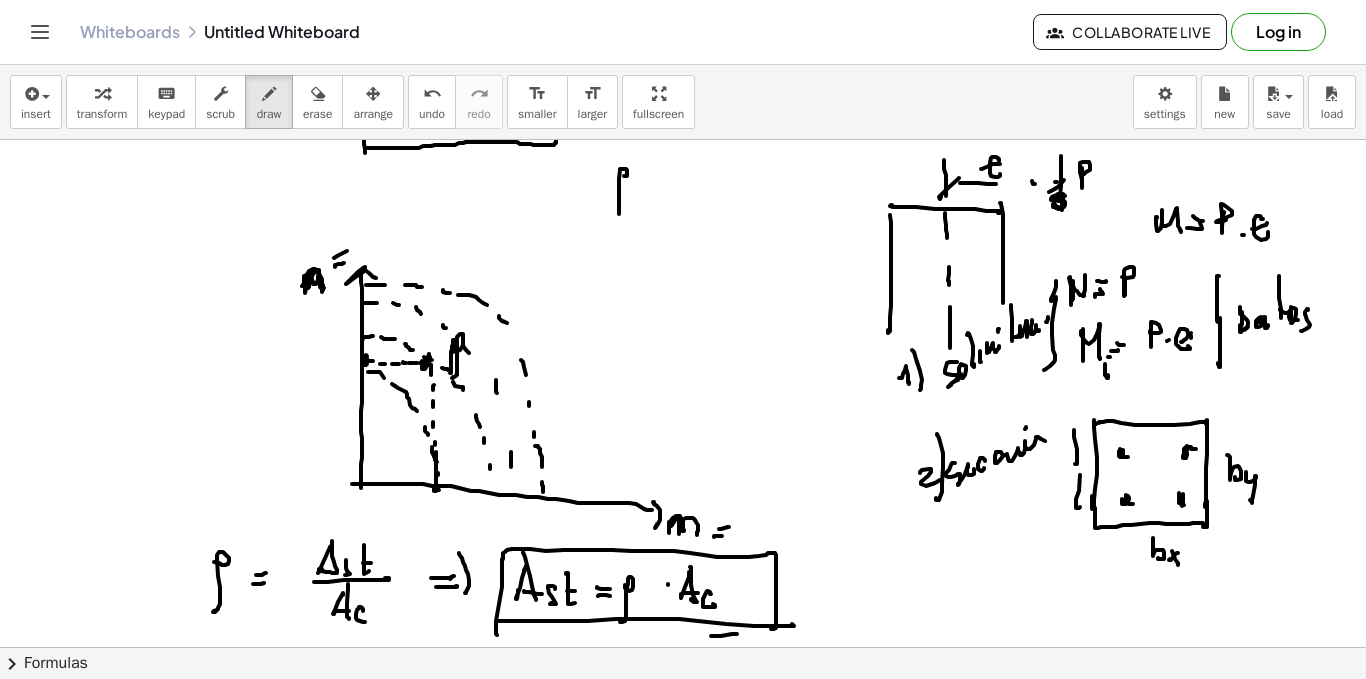 click at bounding box center [683, -234] 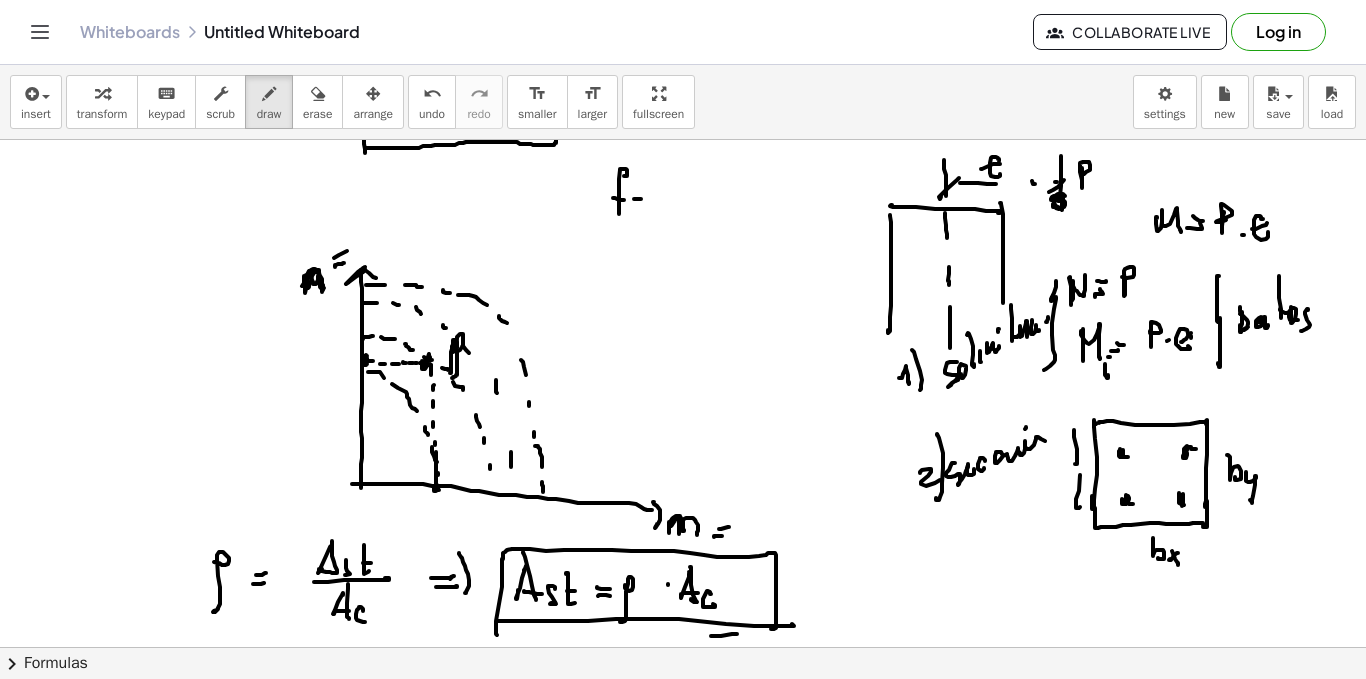 click at bounding box center (683, -234) 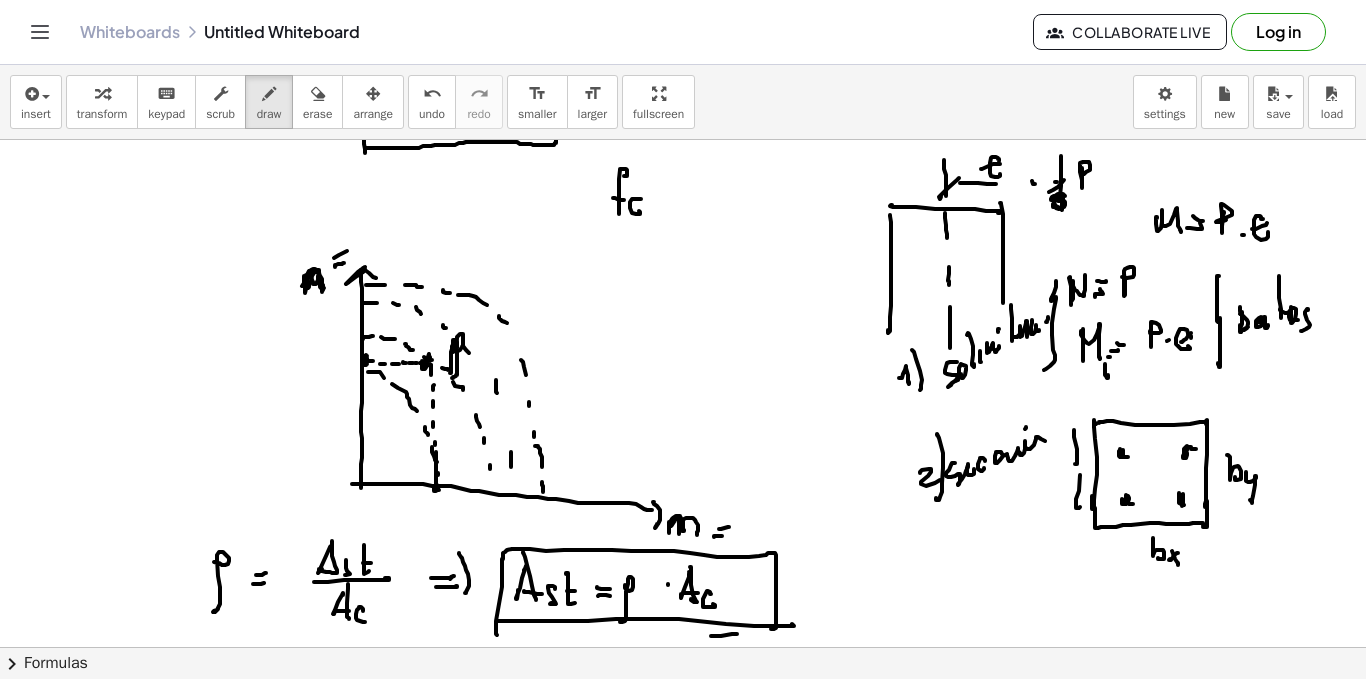 drag, startPoint x: 640, startPoint y: 159, endPoint x: 640, endPoint y: 176, distance: 17 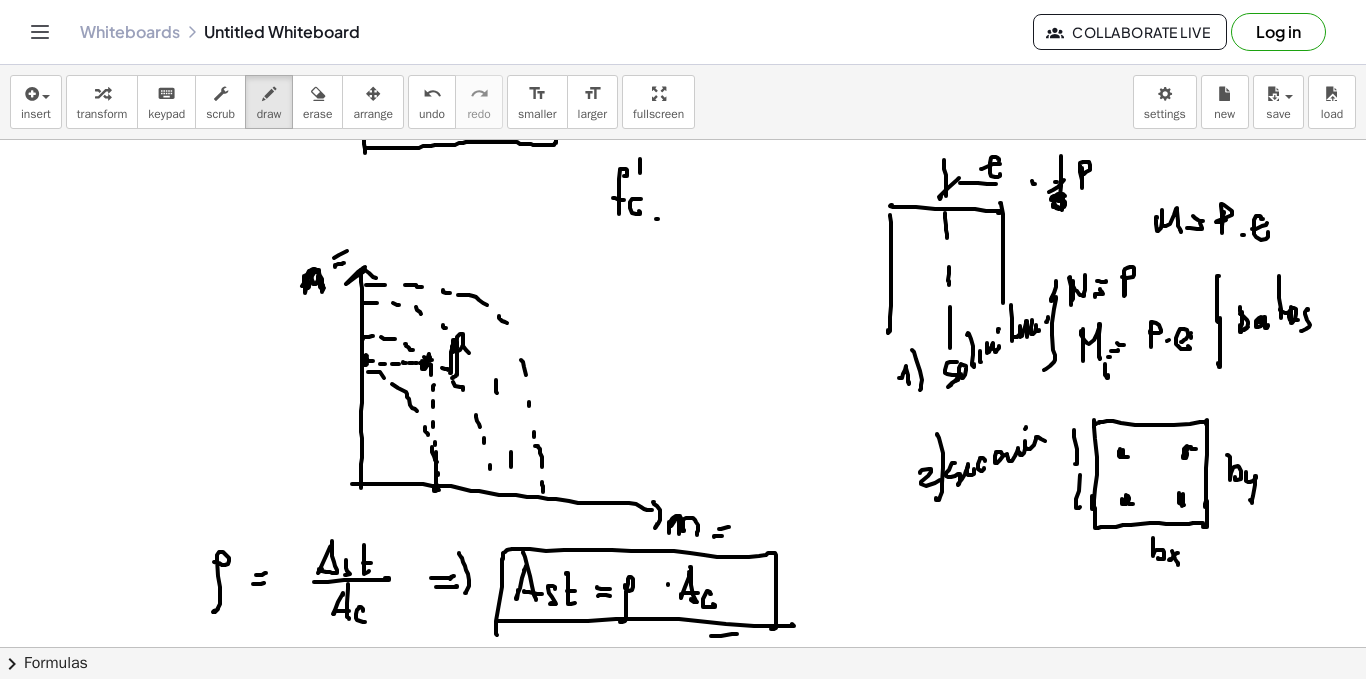 drag, startPoint x: 658, startPoint y: 219, endPoint x: 663, endPoint y: 210, distance: 10.29563 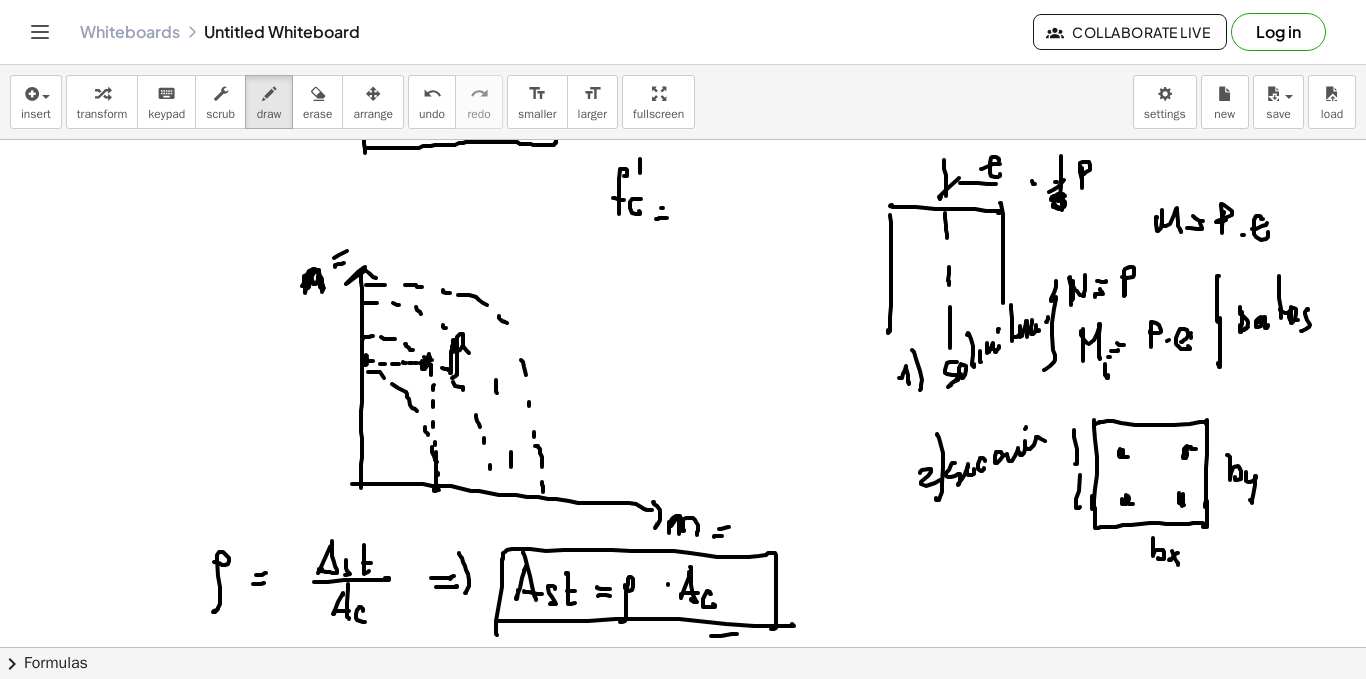 click at bounding box center (683, -234) 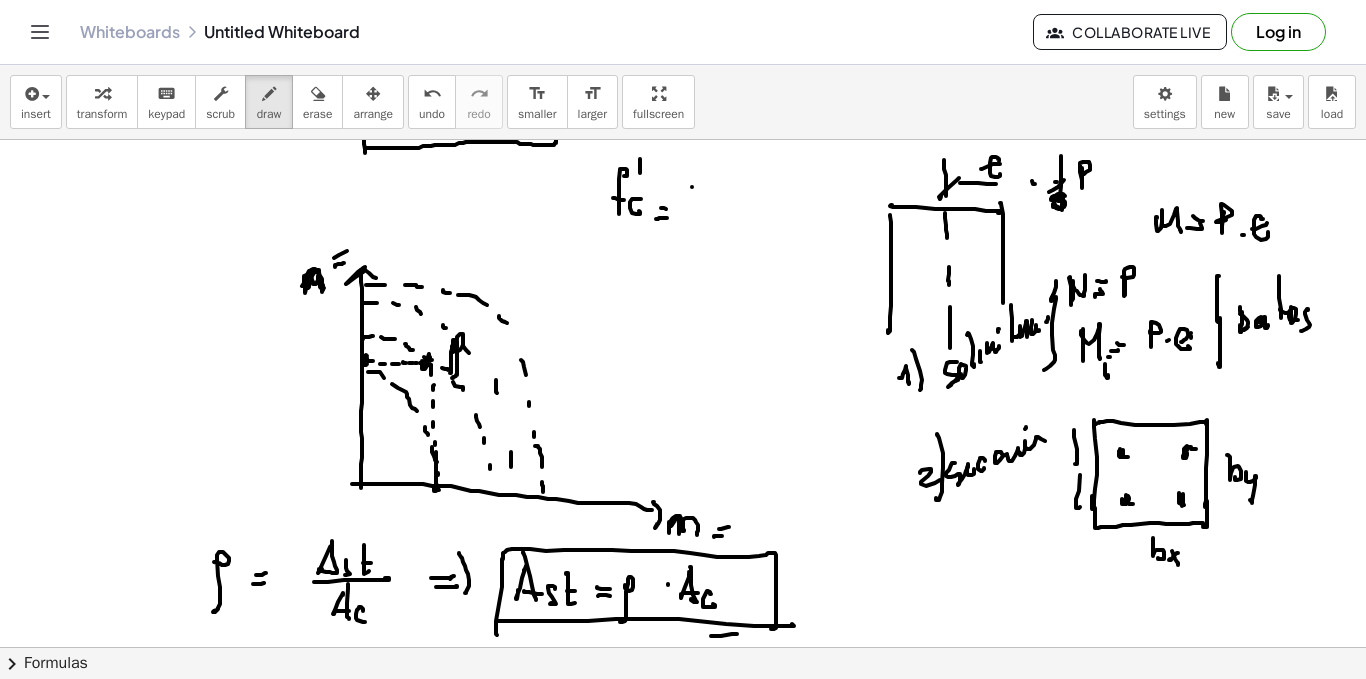 click at bounding box center [683, -234] 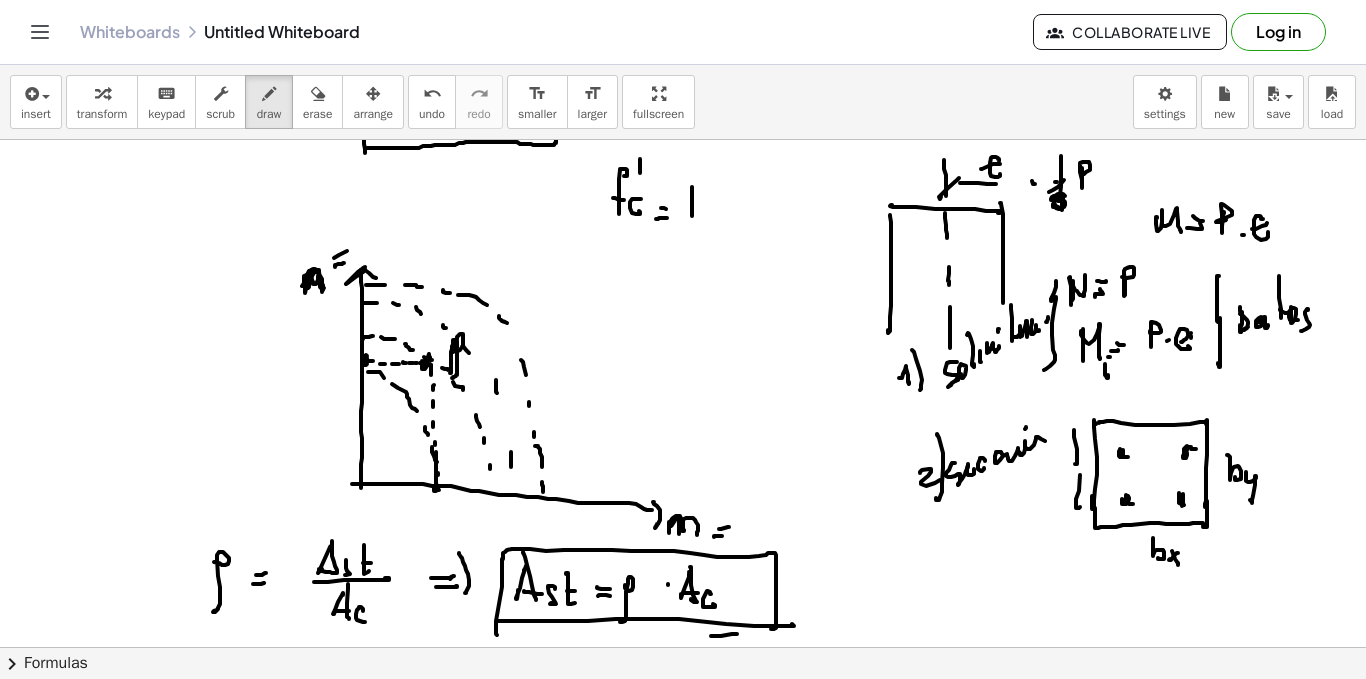 click at bounding box center (683, -234) 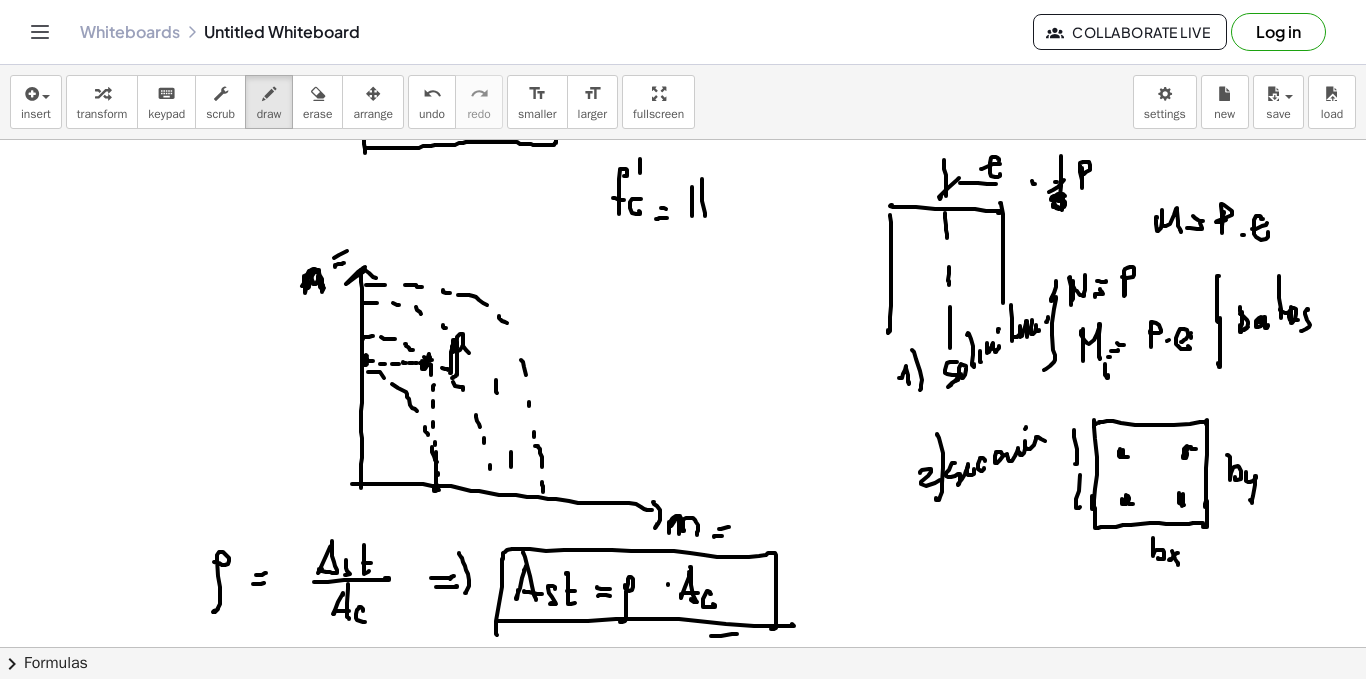 click at bounding box center (683, -234) 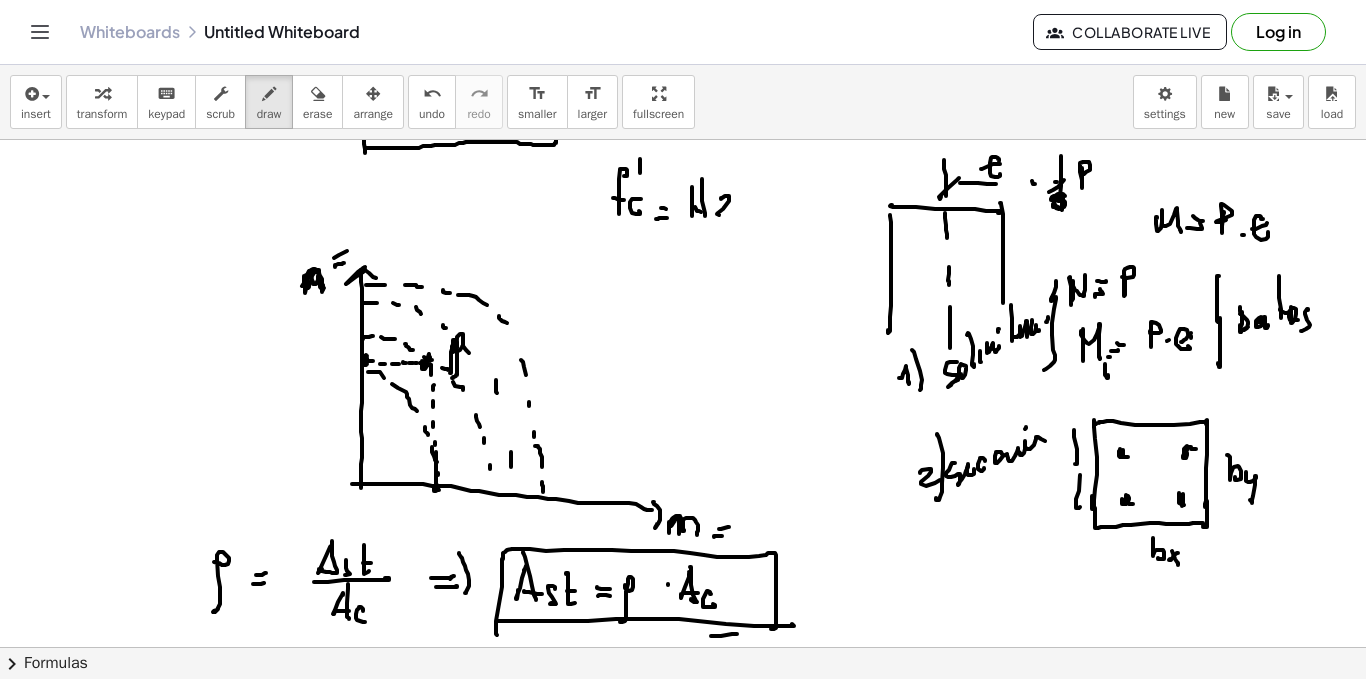 drag, startPoint x: 721, startPoint y: 199, endPoint x: 734, endPoint y: 209, distance: 16.40122 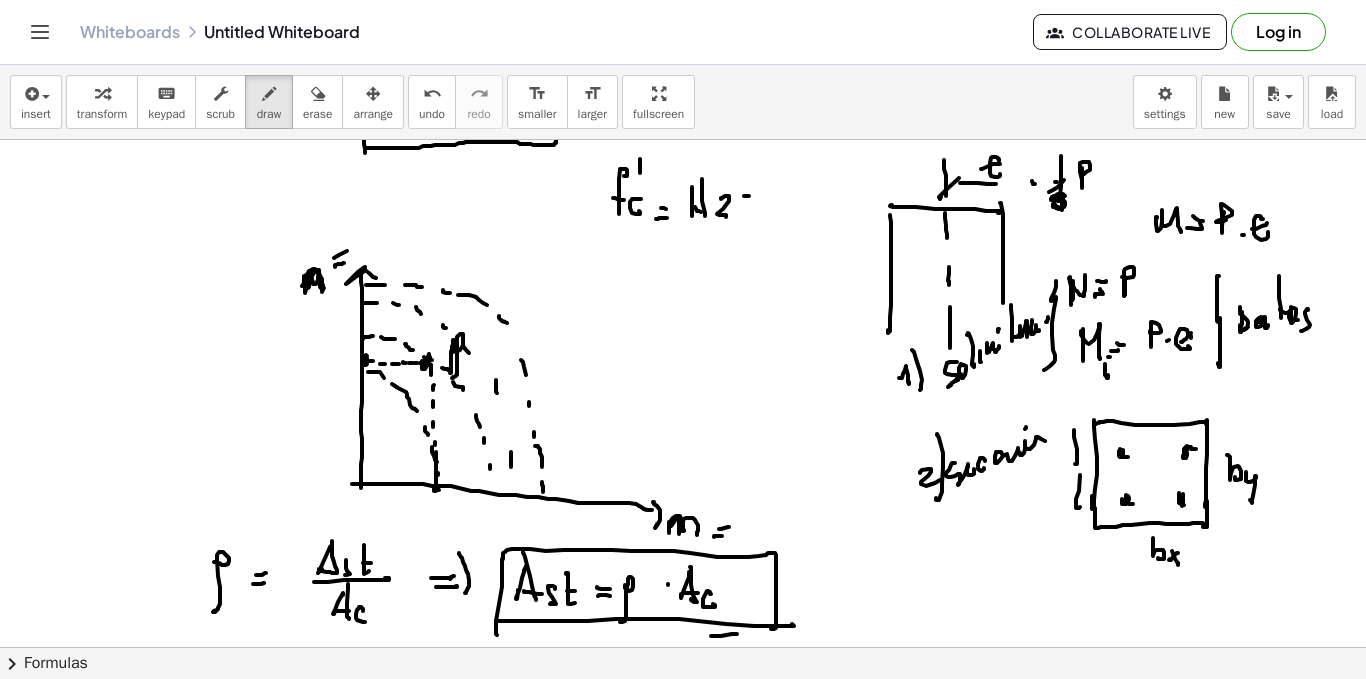 drag, startPoint x: 744, startPoint y: 196, endPoint x: 742, endPoint y: 206, distance: 10.198039 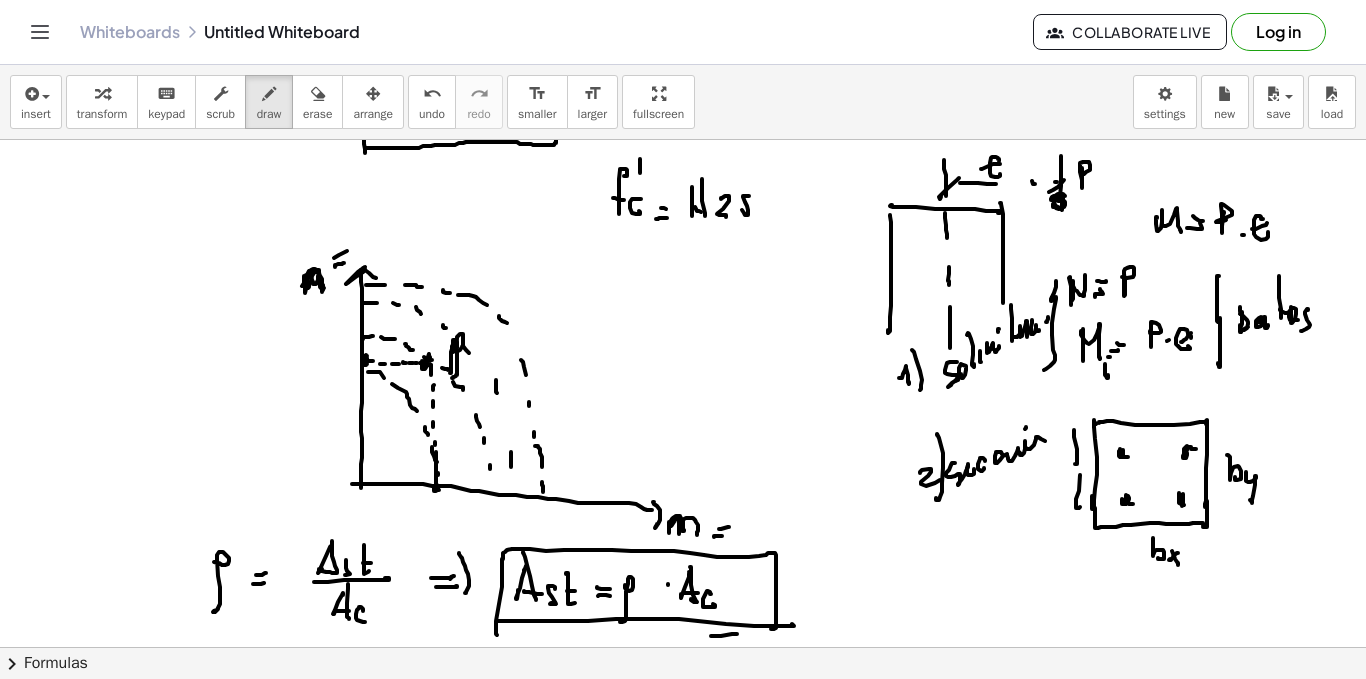 drag, startPoint x: 746, startPoint y: 186, endPoint x: 690, endPoint y: 200, distance: 57.72348 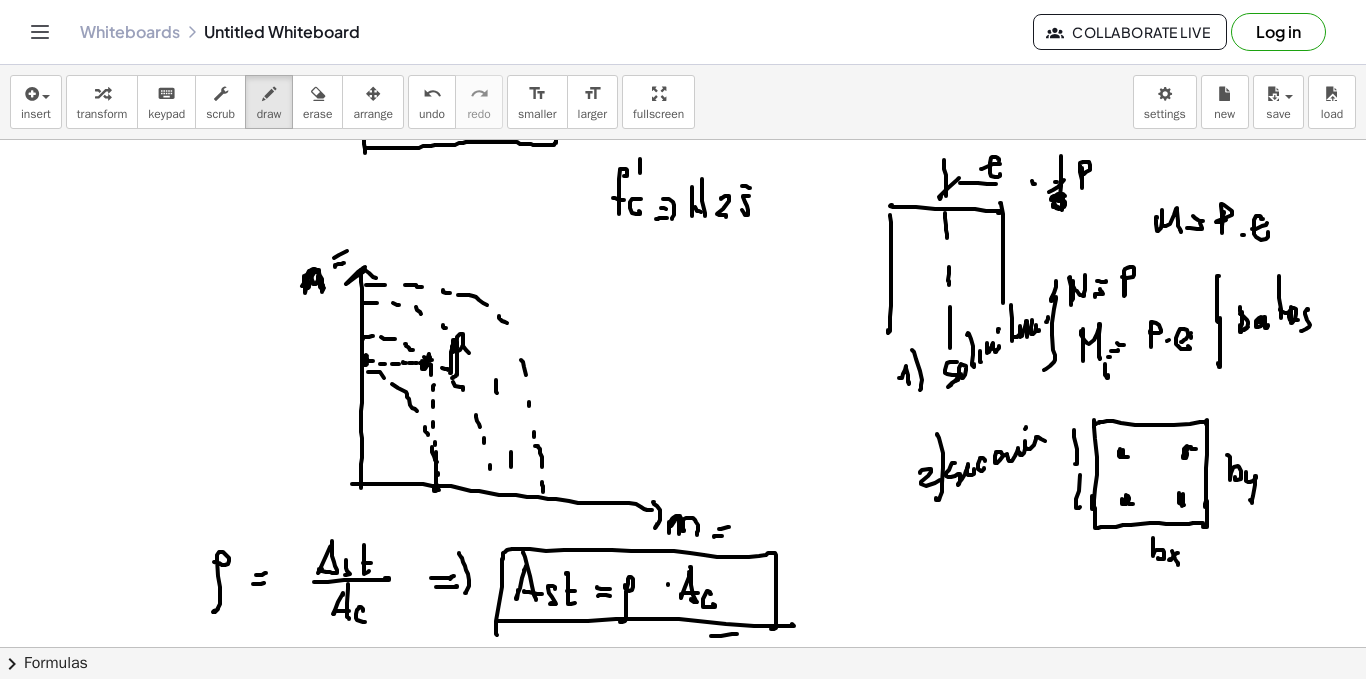 click at bounding box center [683, -234] 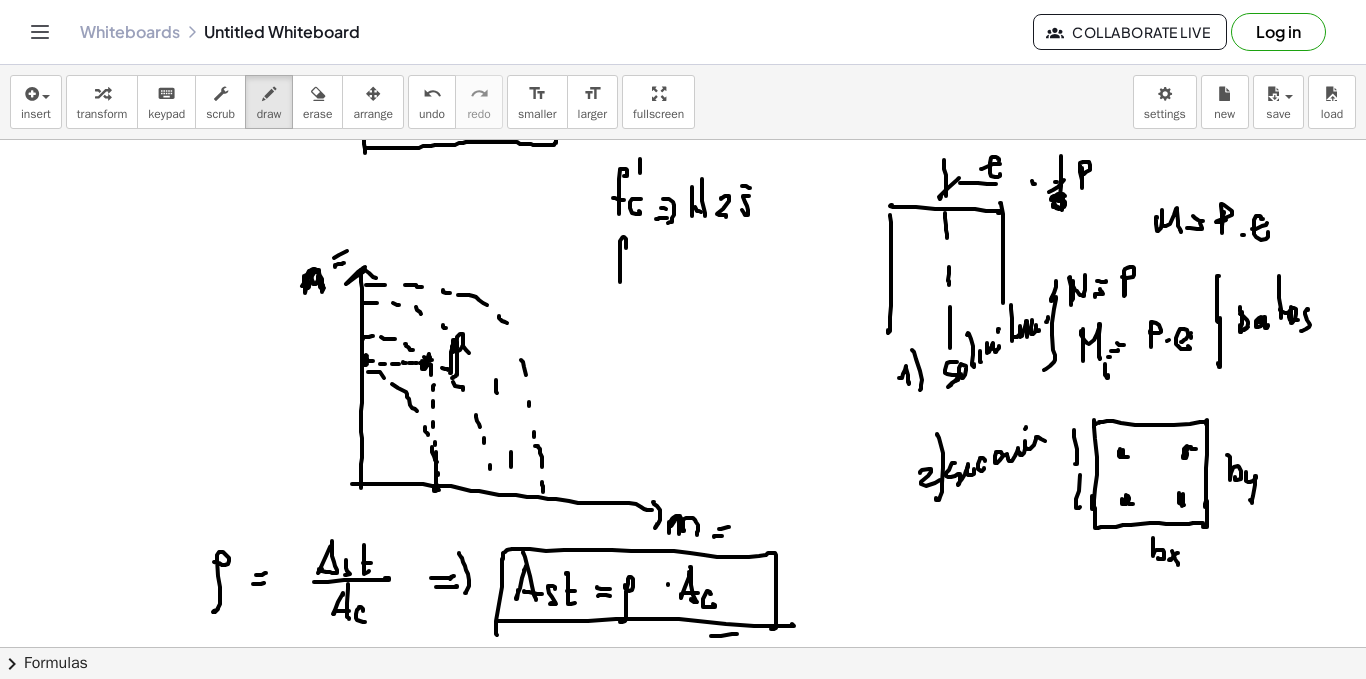 drag, startPoint x: 626, startPoint y: 248, endPoint x: 619, endPoint y: 266, distance: 19.313208 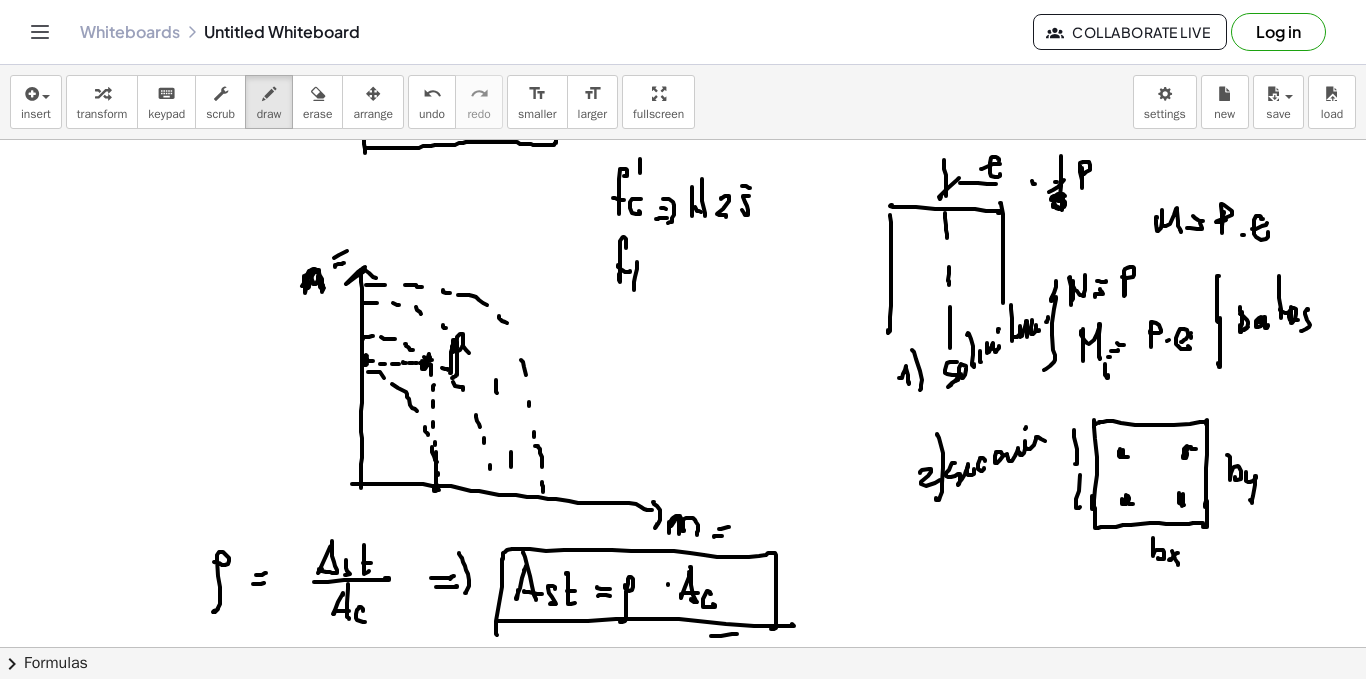 drag, startPoint x: 634, startPoint y: 286, endPoint x: 639, endPoint y: 276, distance: 11.18034 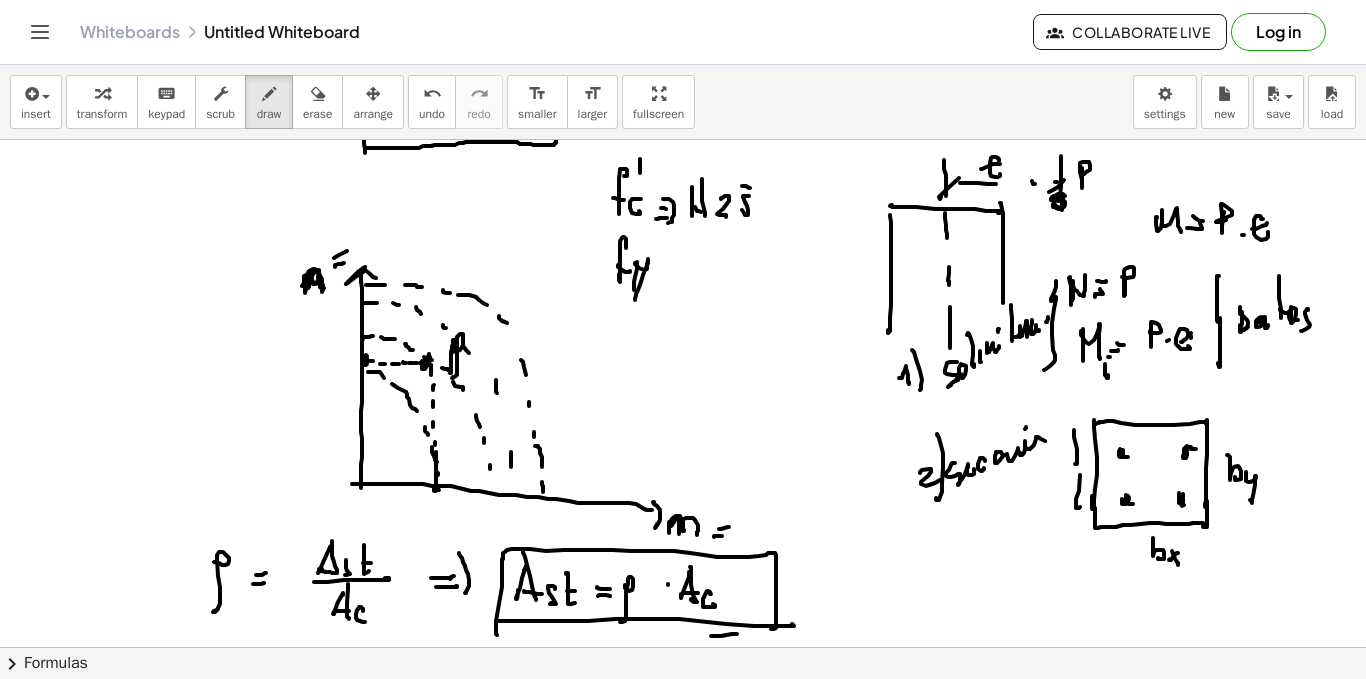 drag, startPoint x: 635, startPoint y: 263, endPoint x: 625, endPoint y: 297, distance: 35.44009 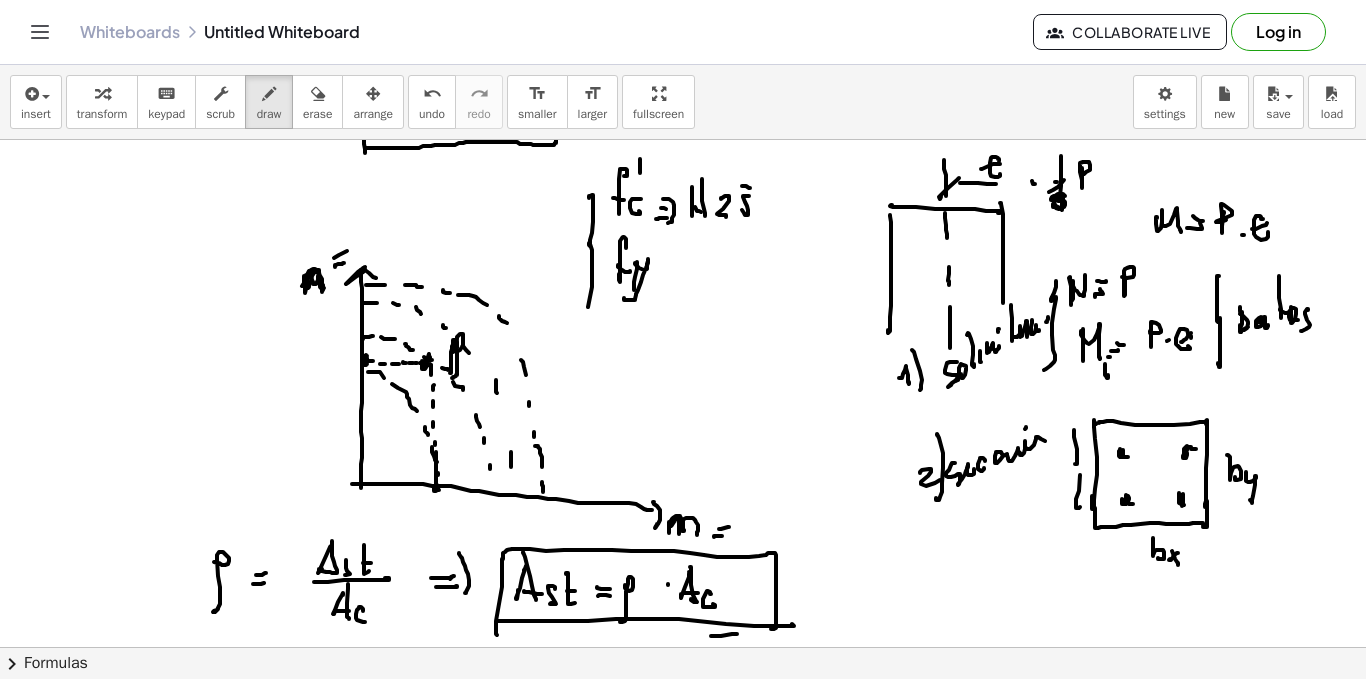 drag, startPoint x: 589, startPoint y: 196, endPoint x: 596, endPoint y: 334, distance: 138.17743 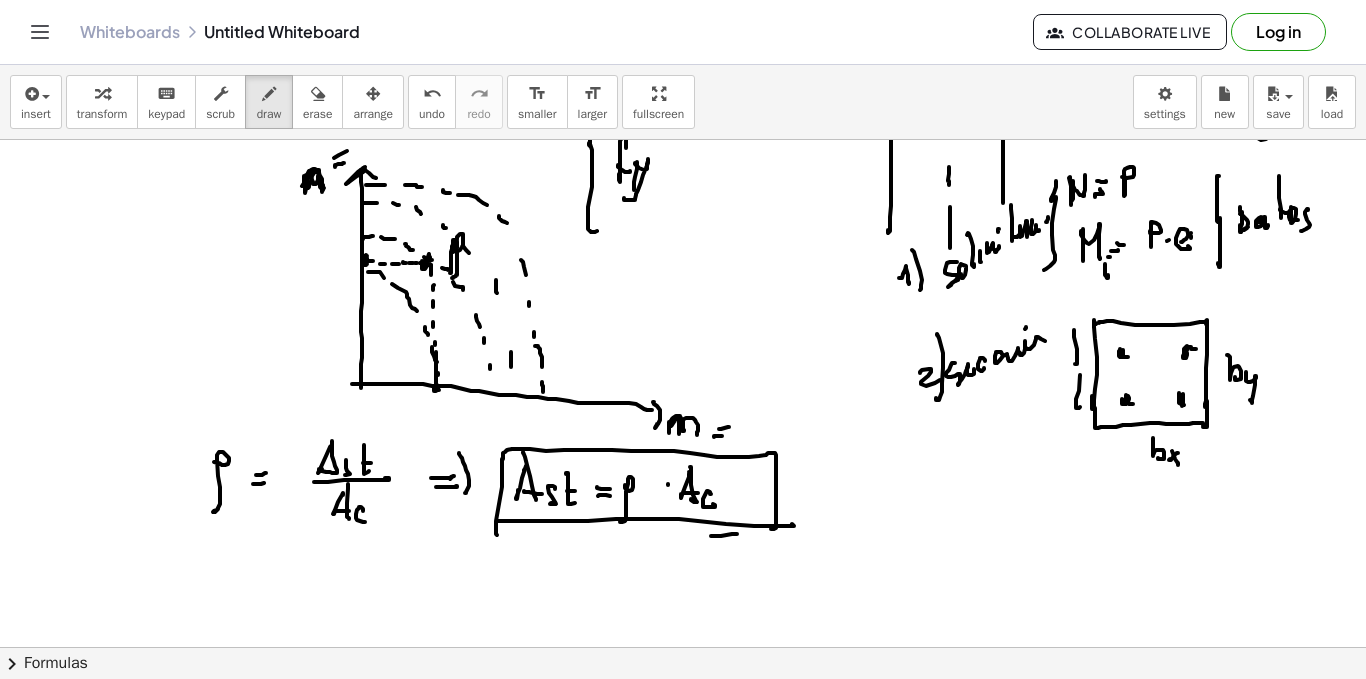 scroll, scrollTop: 1388, scrollLeft: 0, axis: vertical 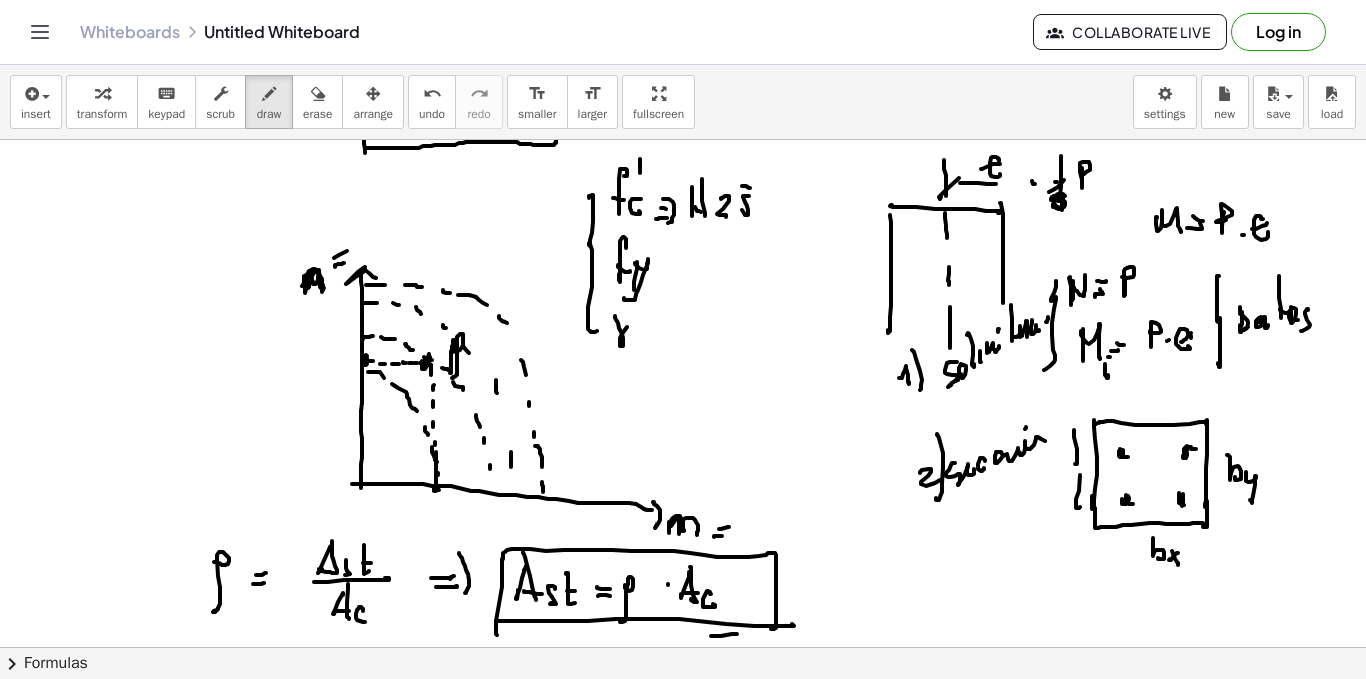 drag, startPoint x: 615, startPoint y: 316, endPoint x: 634, endPoint y: 318, distance: 19.104973 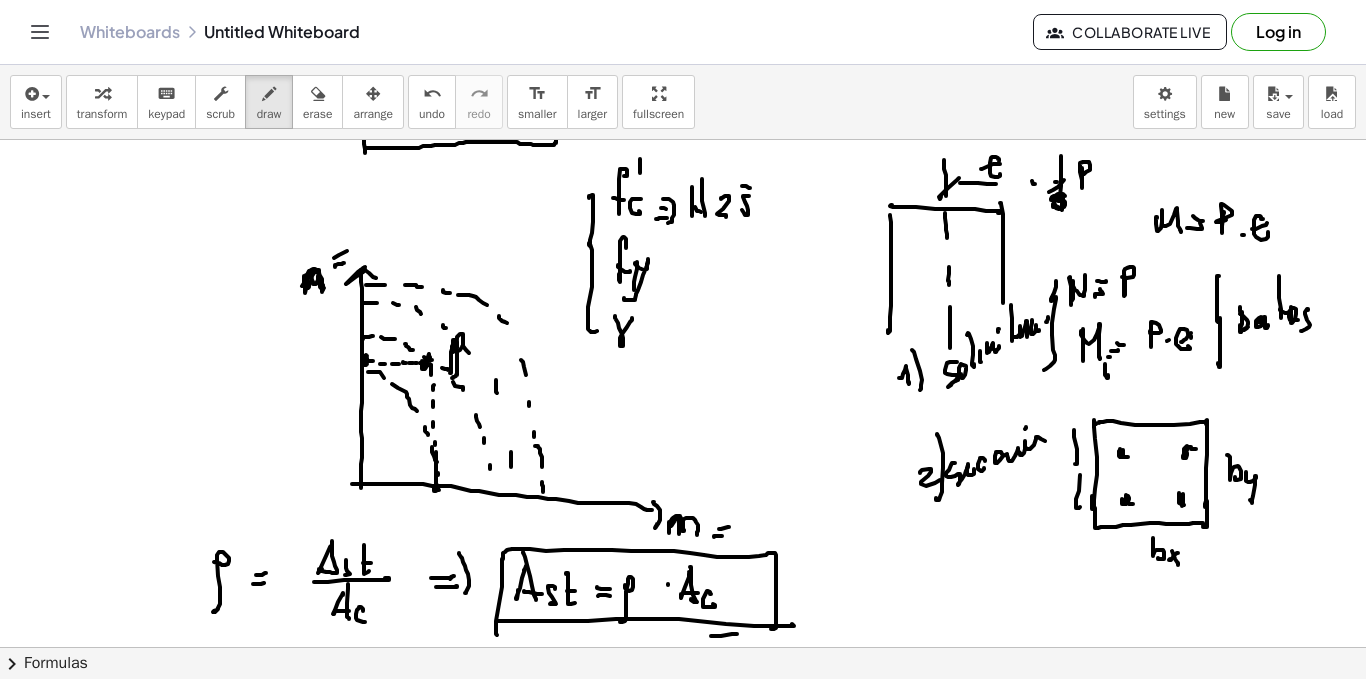drag, startPoint x: 661, startPoint y: 331, endPoint x: 669, endPoint y: 320, distance: 13.601471 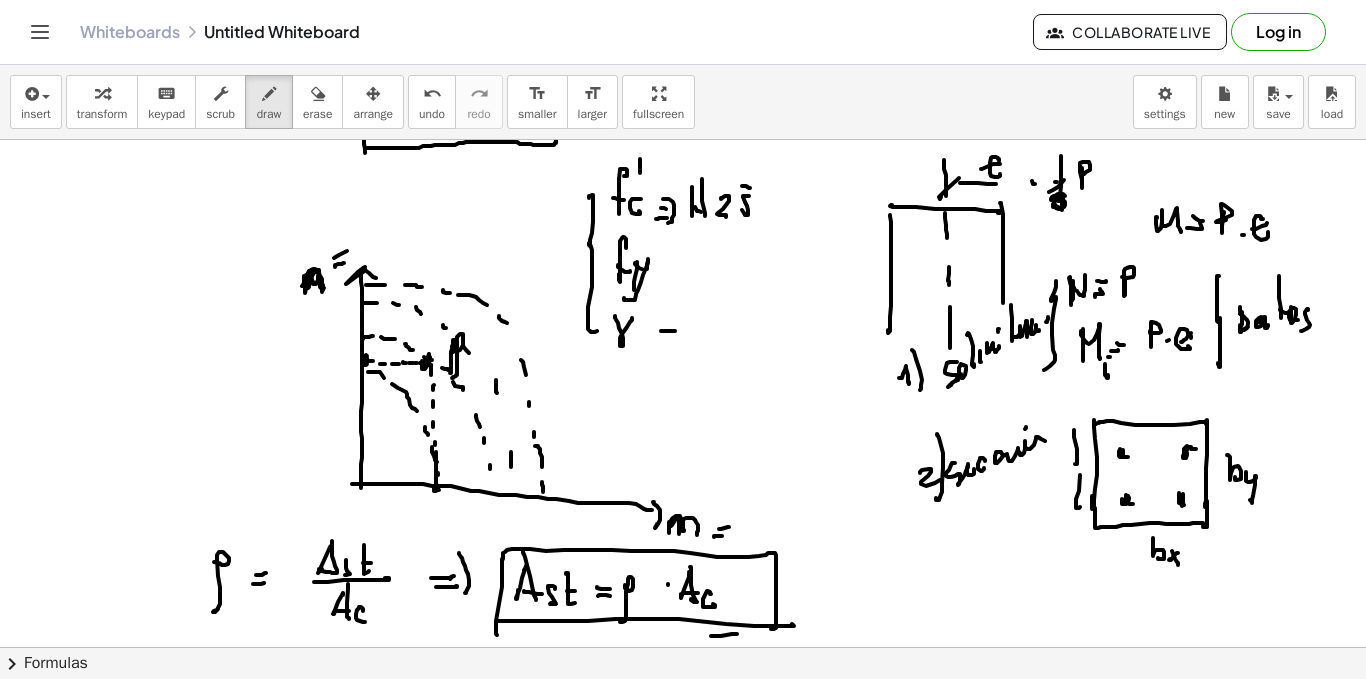 click at bounding box center (683, -234) 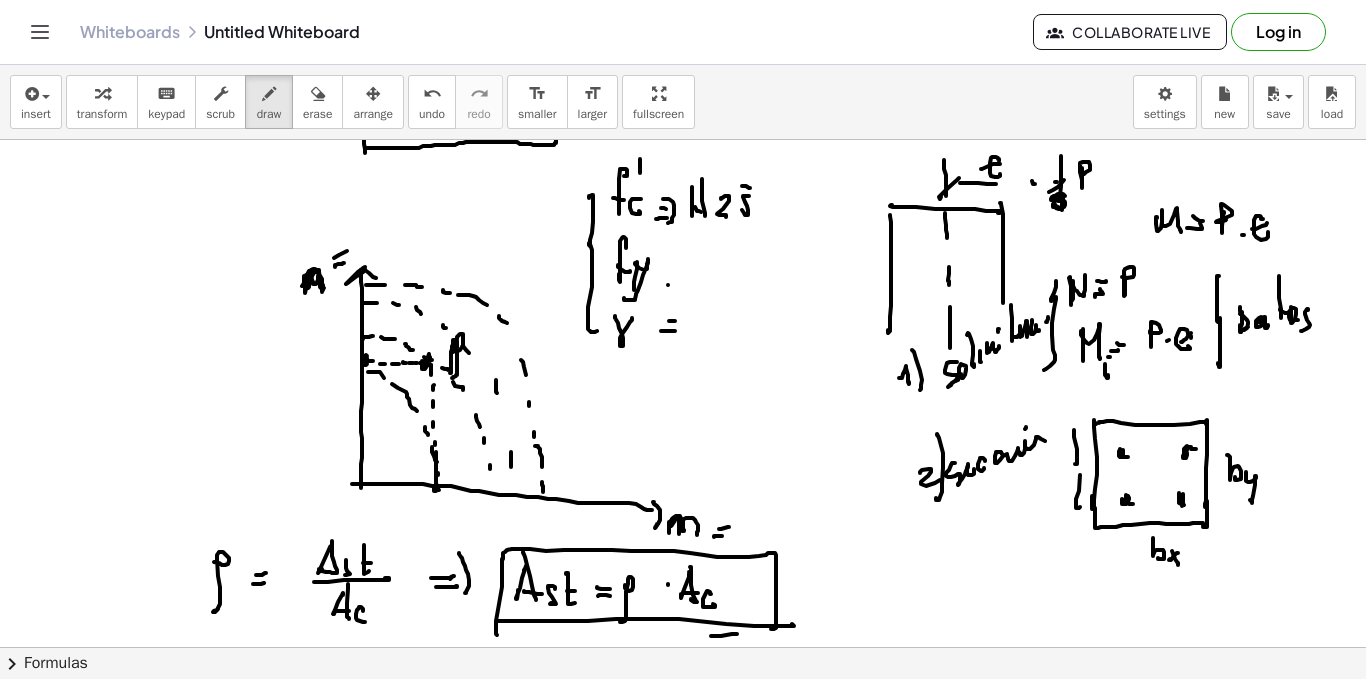 drag, startPoint x: 668, startPoint y: 285, endPoint x: 674, endPoint y: 274, distance: 12.529964 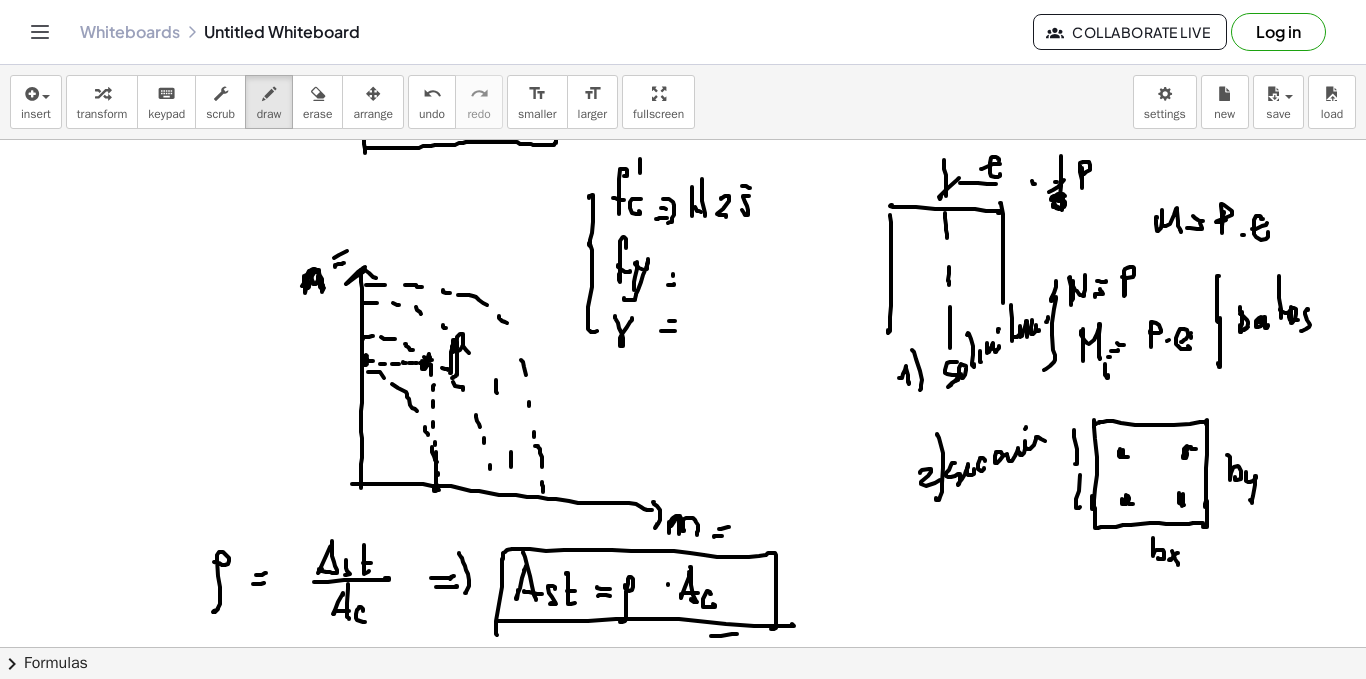 click at bounding box center [683, -234] 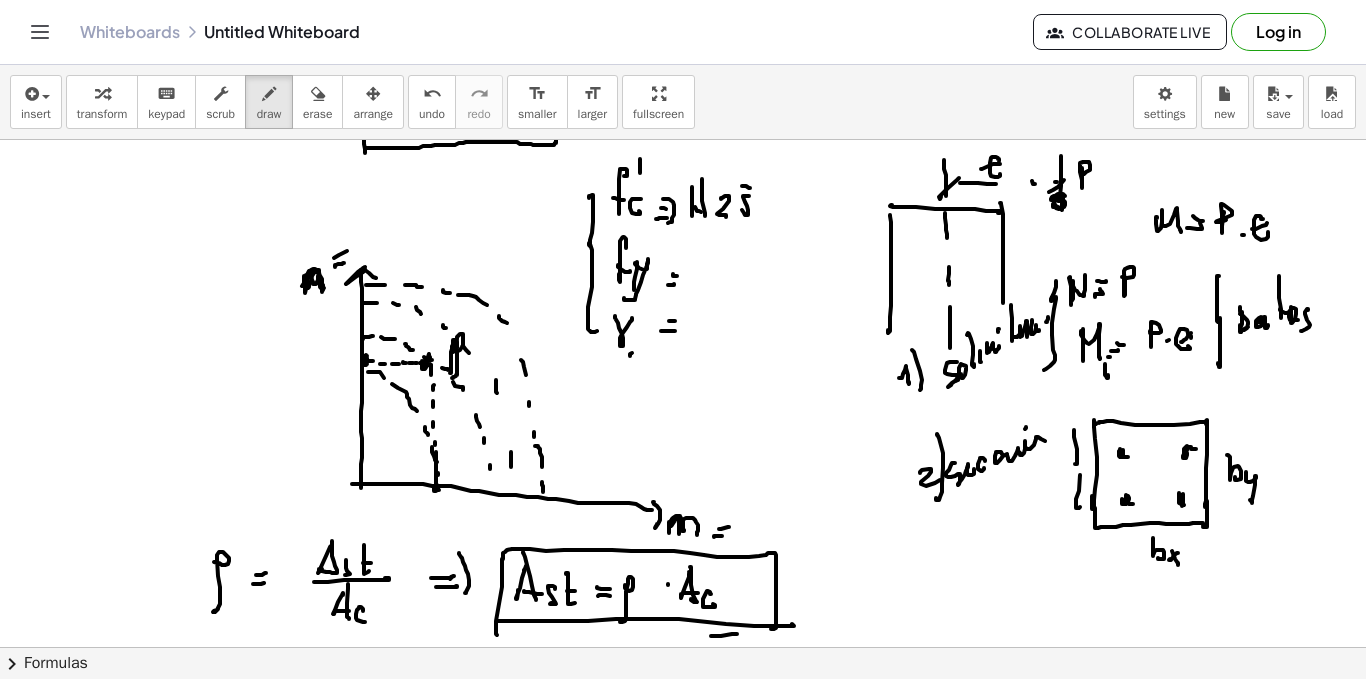 drag, startPoint x: 630, startPoint y: 354, endPoint x: 628, endPoint y: 370, distance: 16.124516 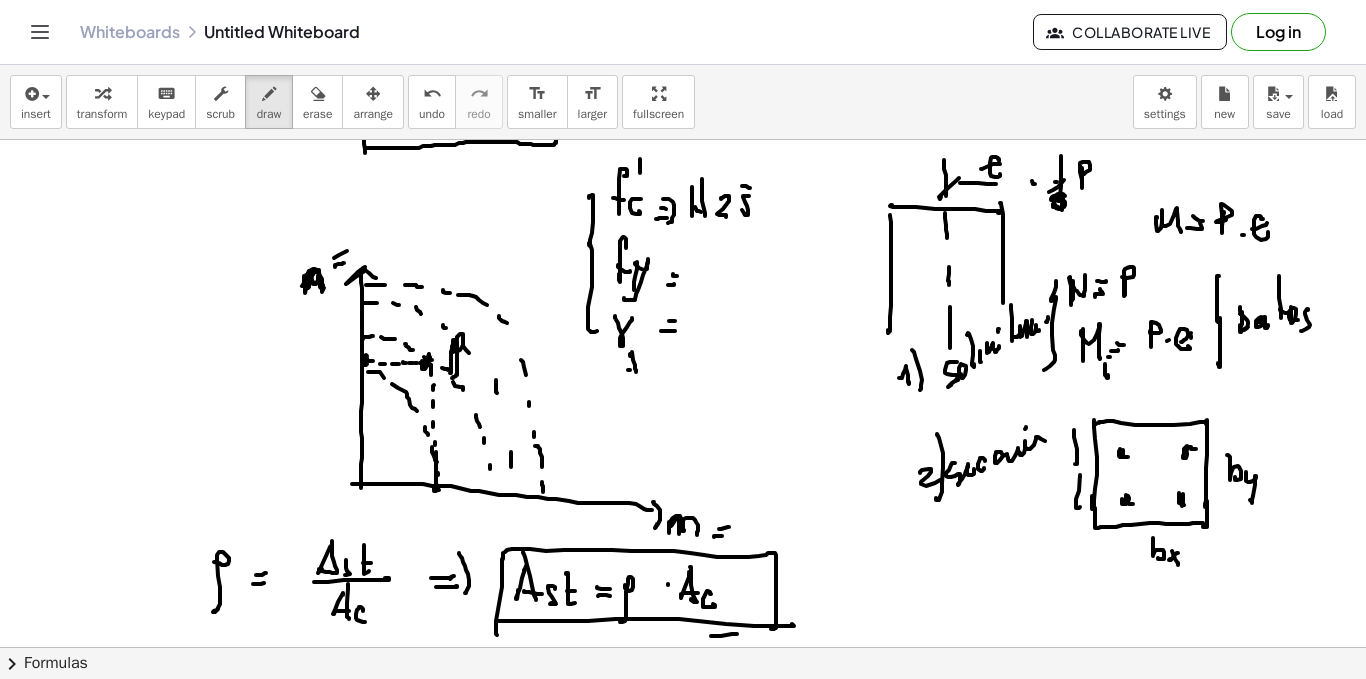 drag, startPoint x: 628, startPoint y: 370, endPoint x: 647, endPoint y: 366, distance: 19.416489 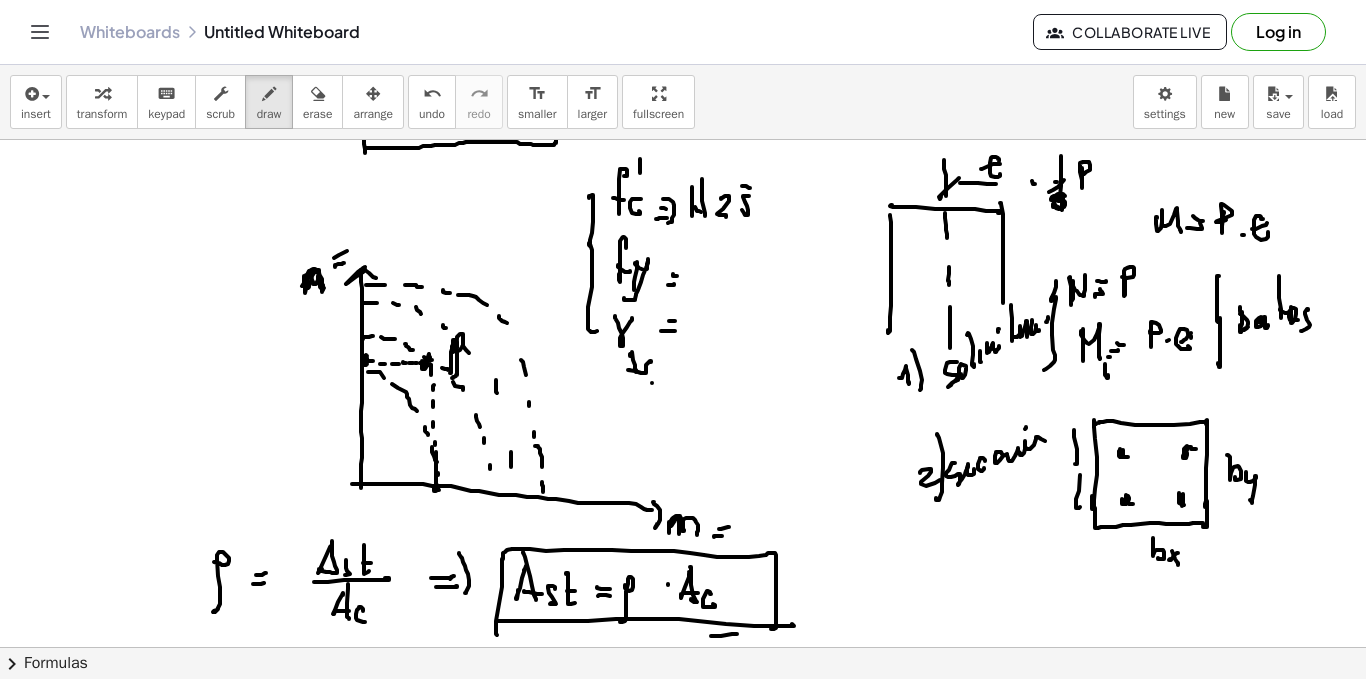 click at bounding box center [683, -234] 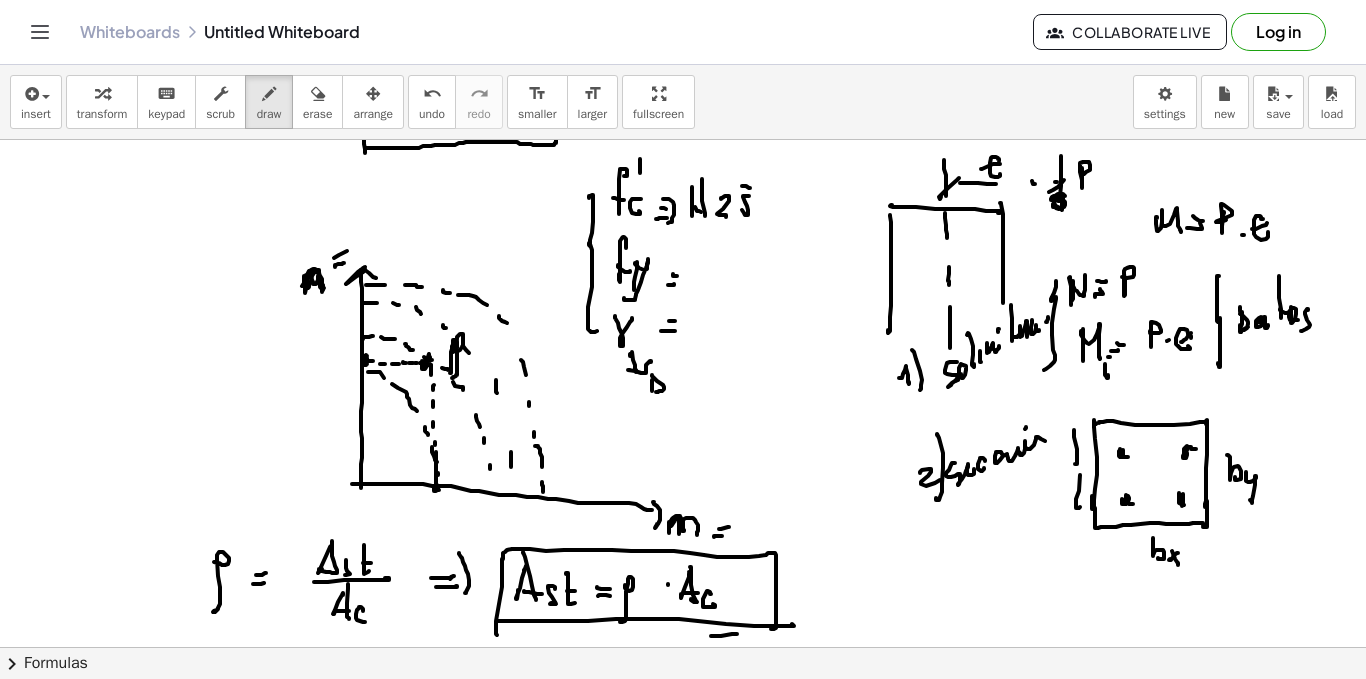 drag, startPoint x: 652, startPoint y: 375, endPoint x: 656, endPoint y: 392, distance: 17.464249 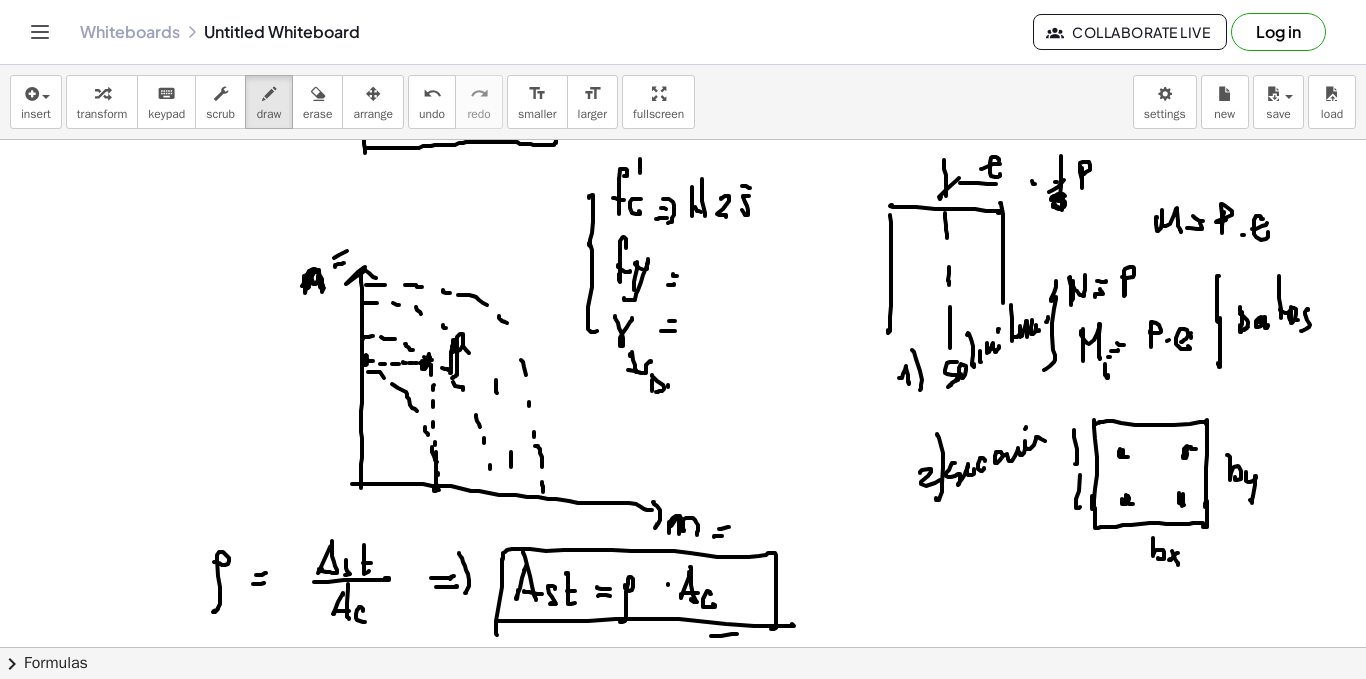 click at bounding box center (683, -234) 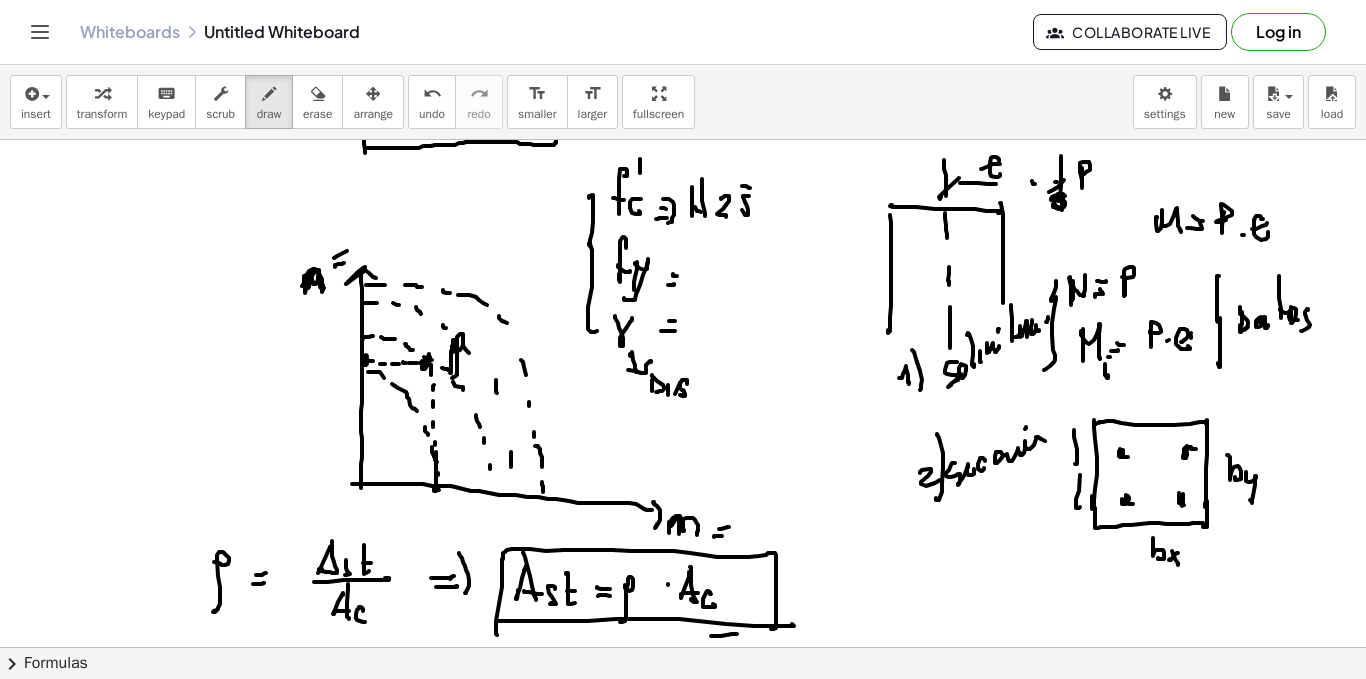 drag, startPoint x: 687, startPoint y: 382, endPoint x: 679, endPoint y: 399, distance: 18.788294 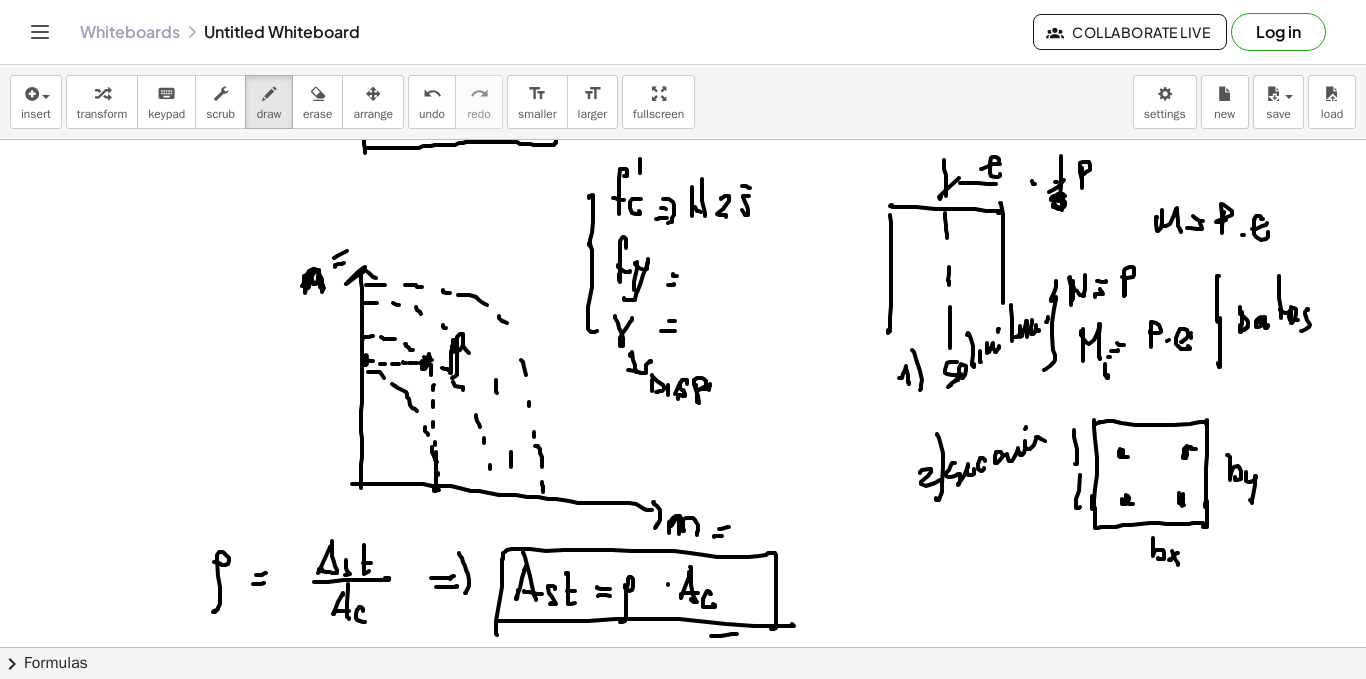 drag, startPoint x: 697, startPoint y: 396, endPoint x: 725, endPoint y: 380, distance: 32.24903 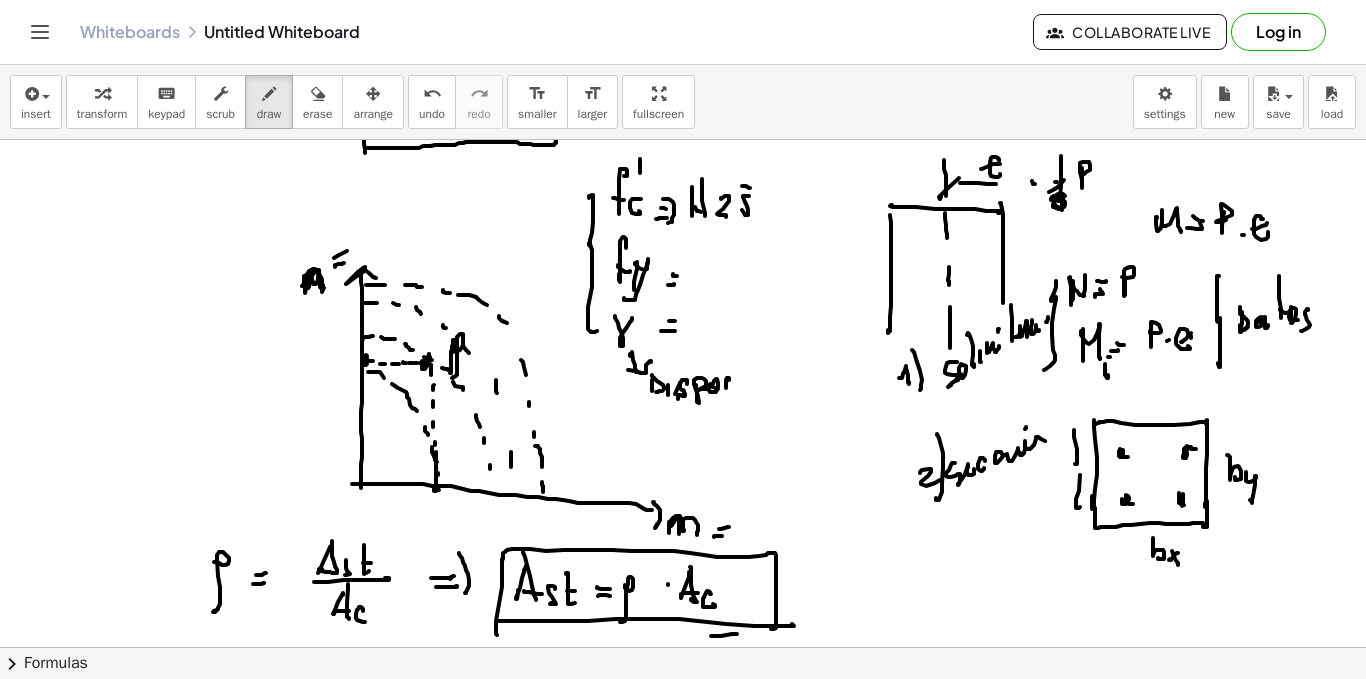 drag, startPoint x: 727, startPoint y: 378, endPoint x: 727, endPoint y: 394, distance: 16 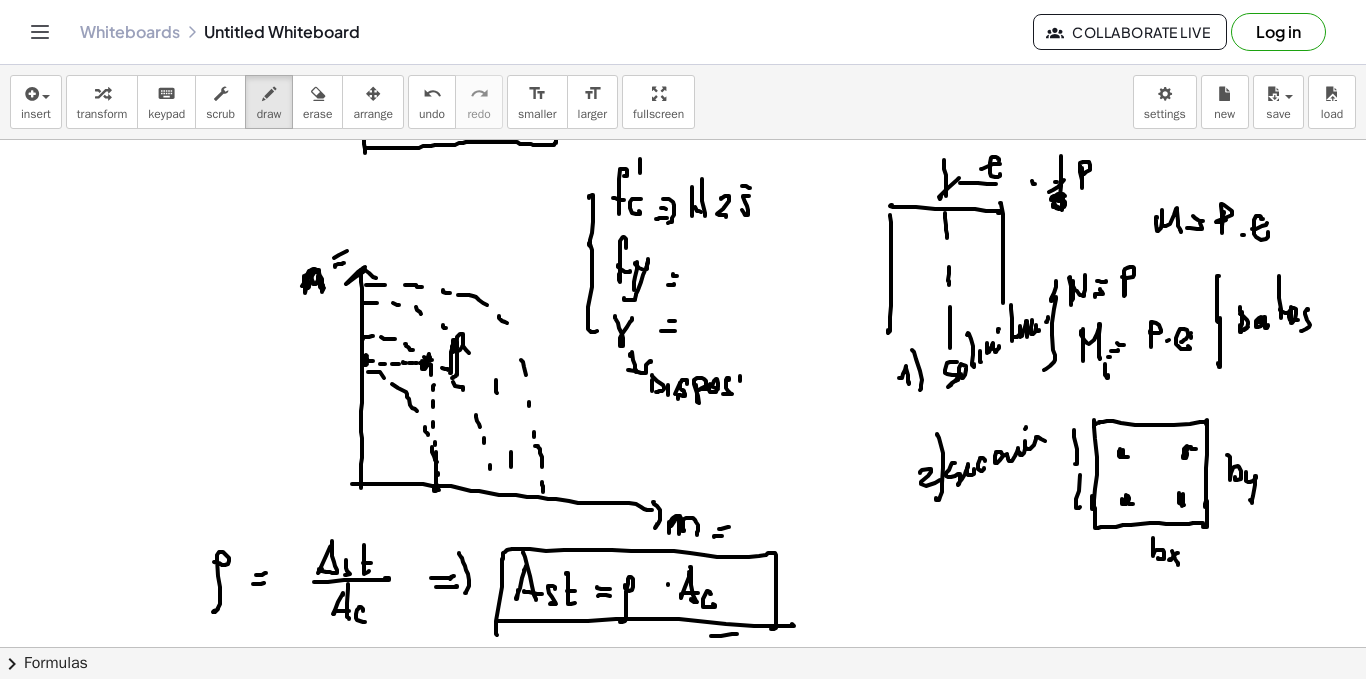 drag, startPoint x: 740, startPoint y: 381, endPoint x: 758, endPoint y: 378, distance: 18.248287 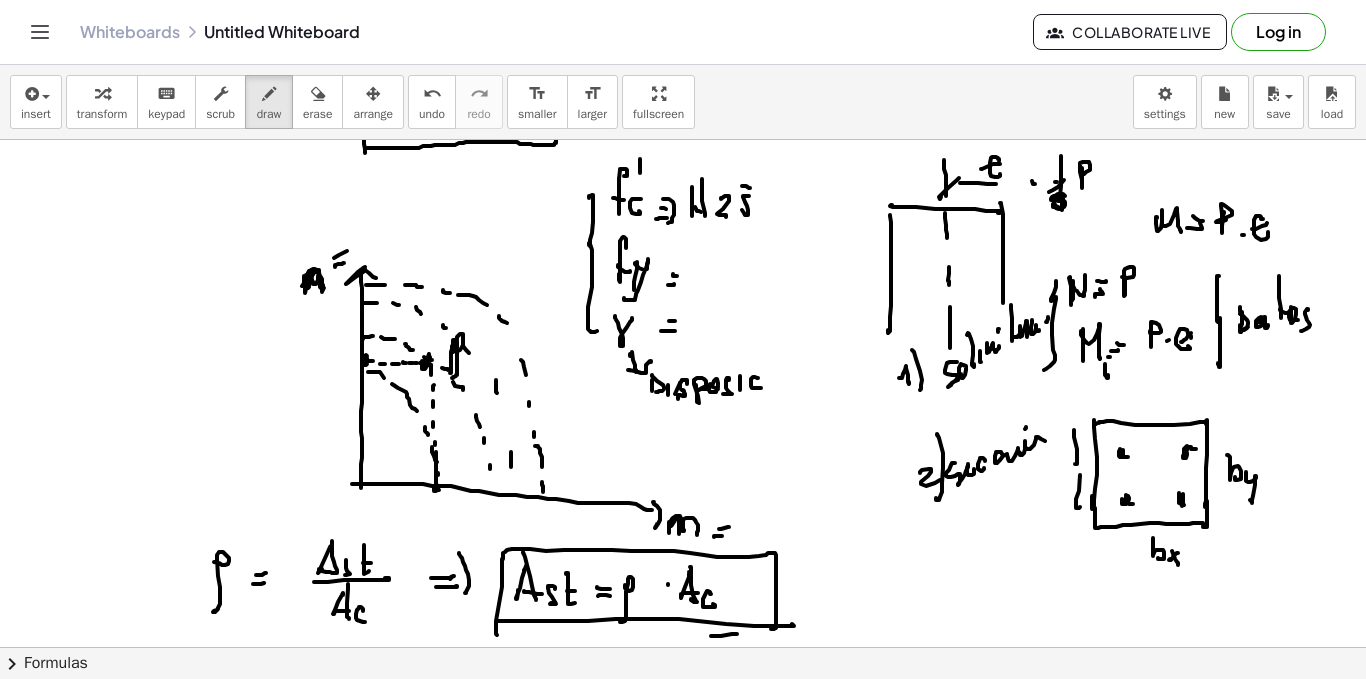 drag, startPoint x: 758, startPoint y: 378, endPoint x: 771, endPoint y: 381, distance: 13.341664 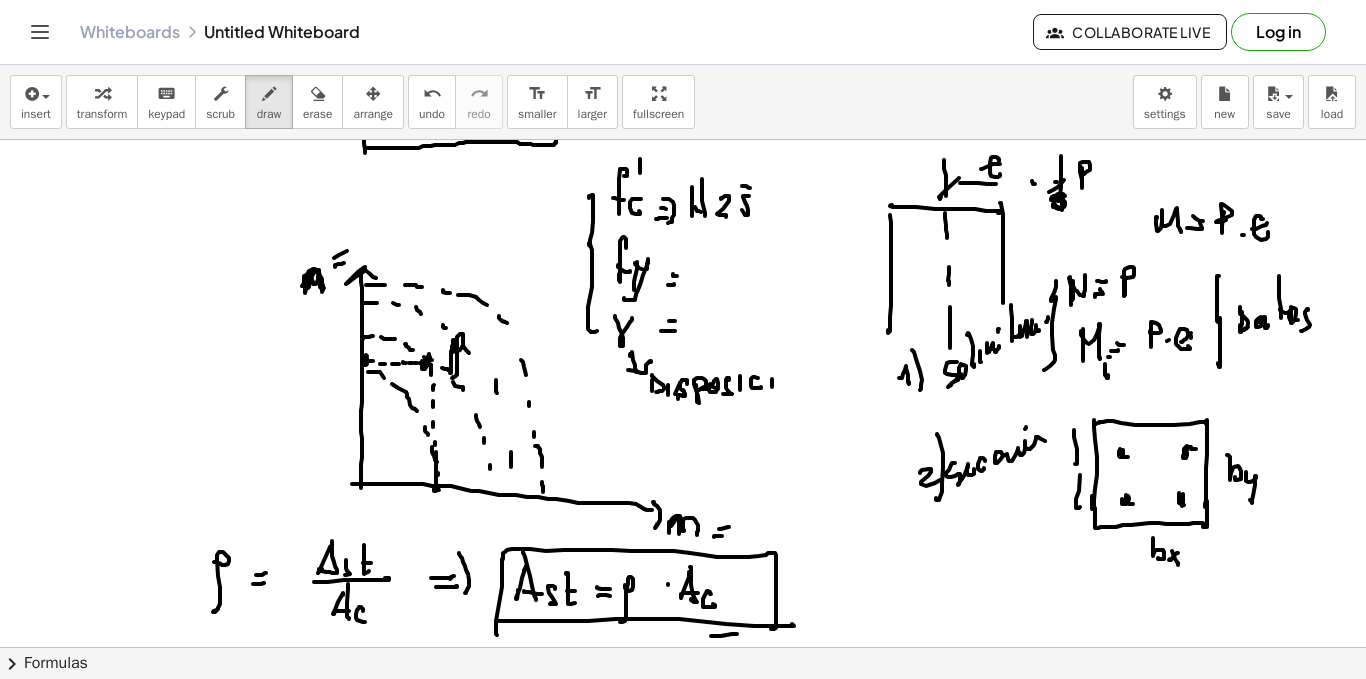 click at bounding box center [683, -234] 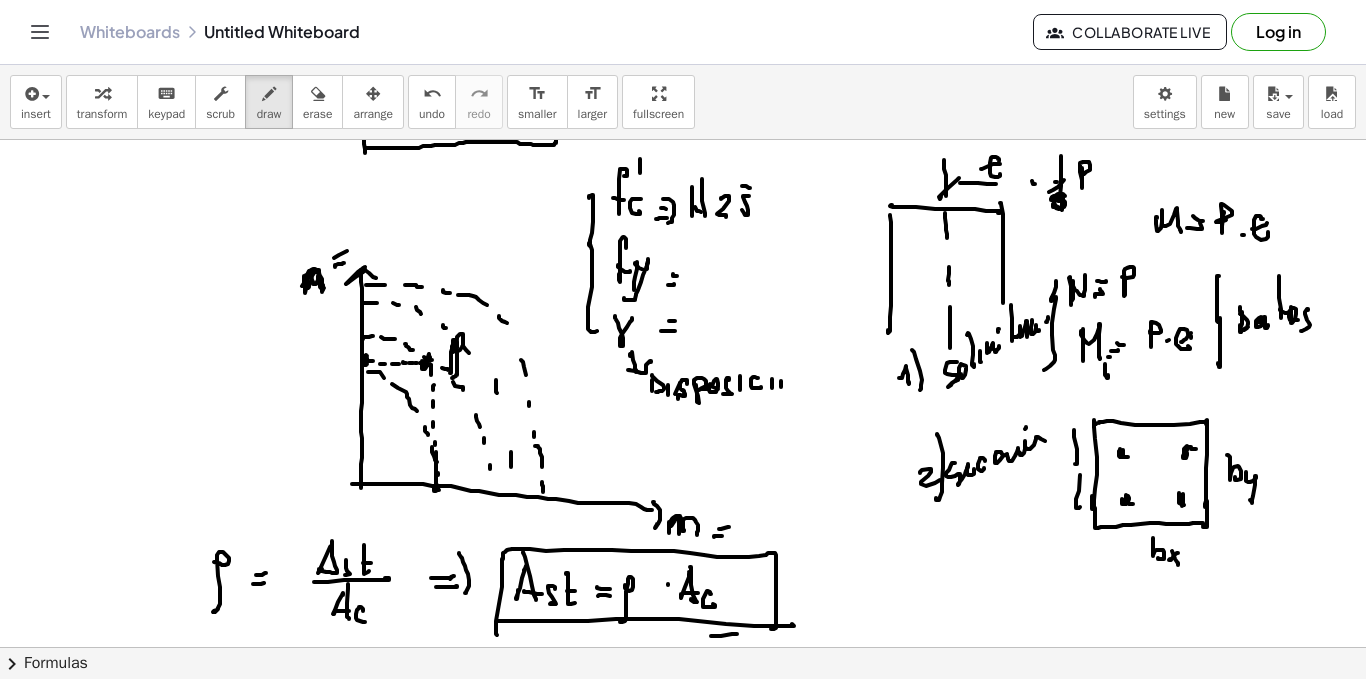 drag, startPoint x: 781, startPoint y: 381, endPoint x: 793, endPoint y: 379, distance: 12.165525 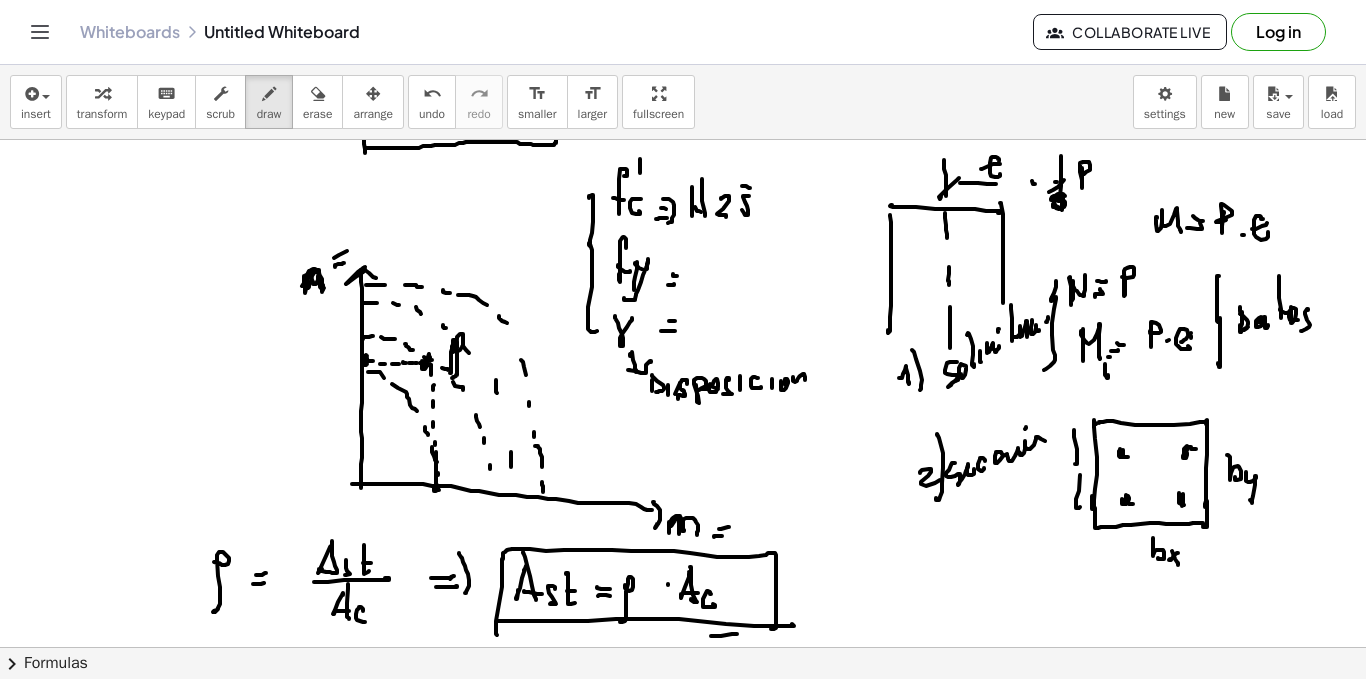 drag, startPoint x: 793, startPoint y: 377, endPoint x: 801, endPoint y: 362, distance: 17 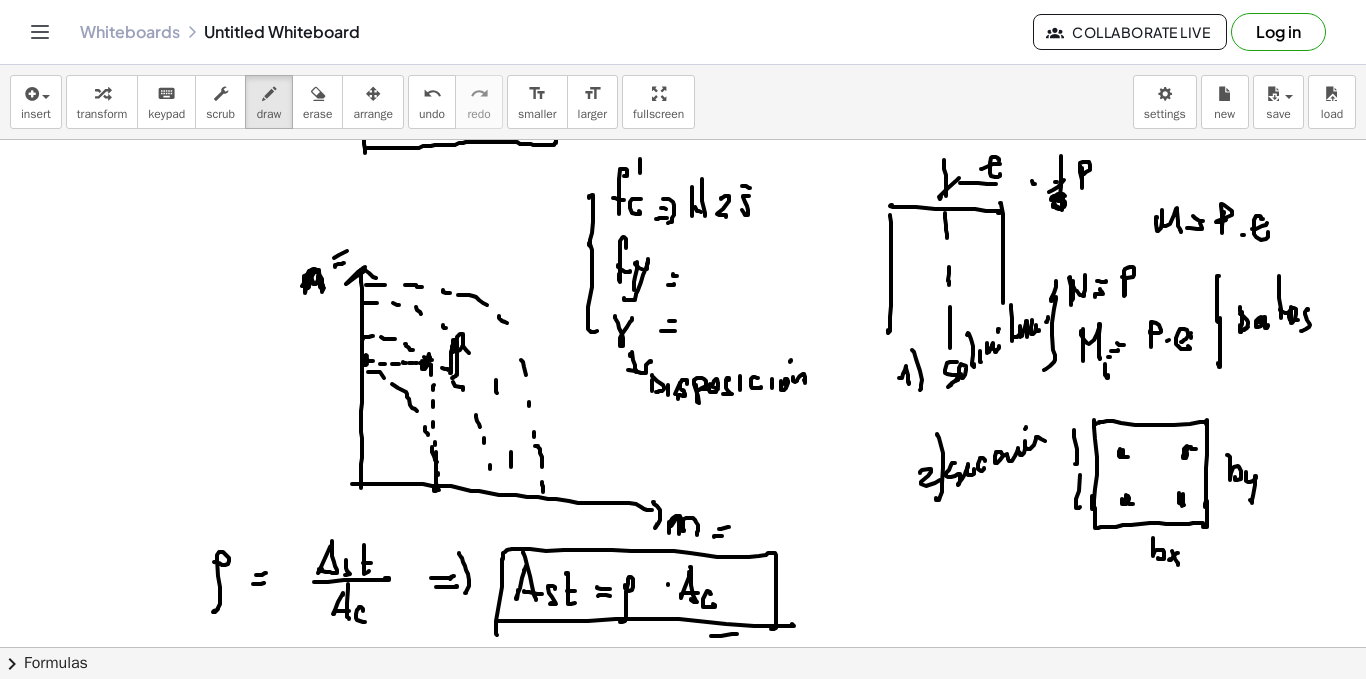 click at bounding box center [683, -234] 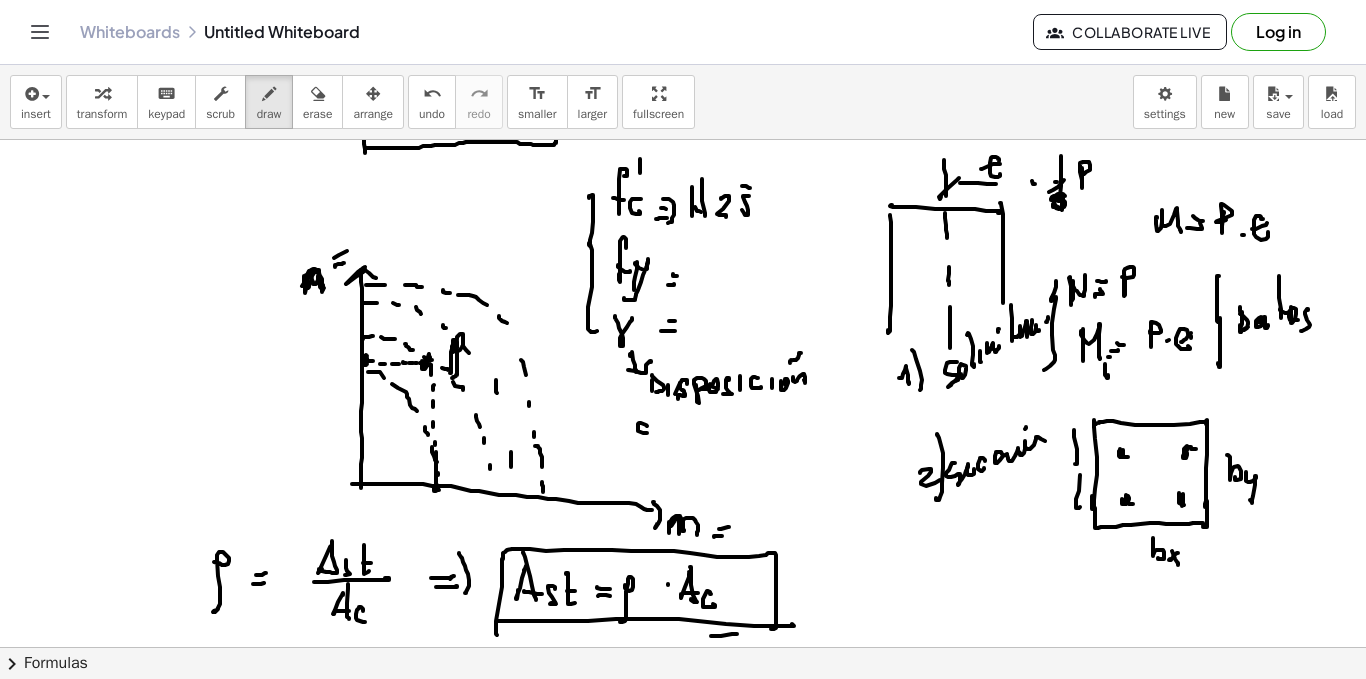 drag, startPoint x: 647, startPoint y: 426, endPoint x: 653, endPoint y: 412, distance: 15.231546 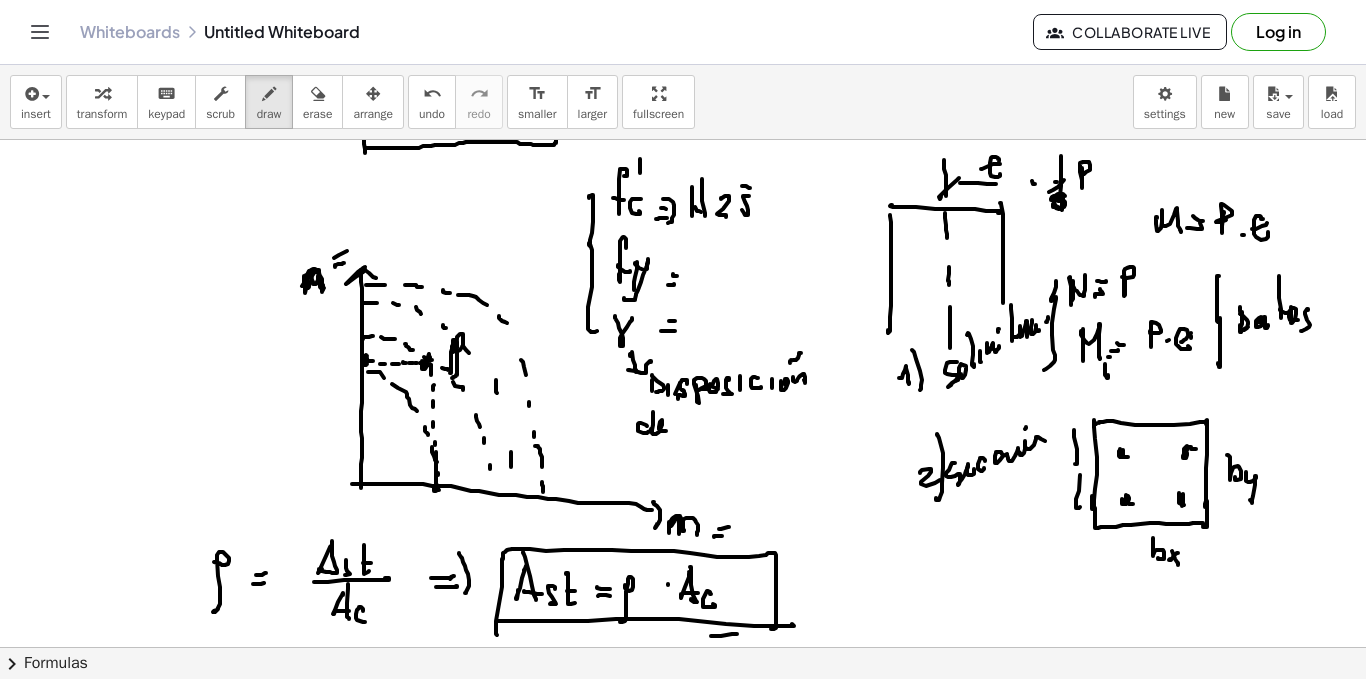 drag, startPoint x: 653, startPoint y: 412, endPoint x: 666, endPoint y: 431, distance: 23.021729 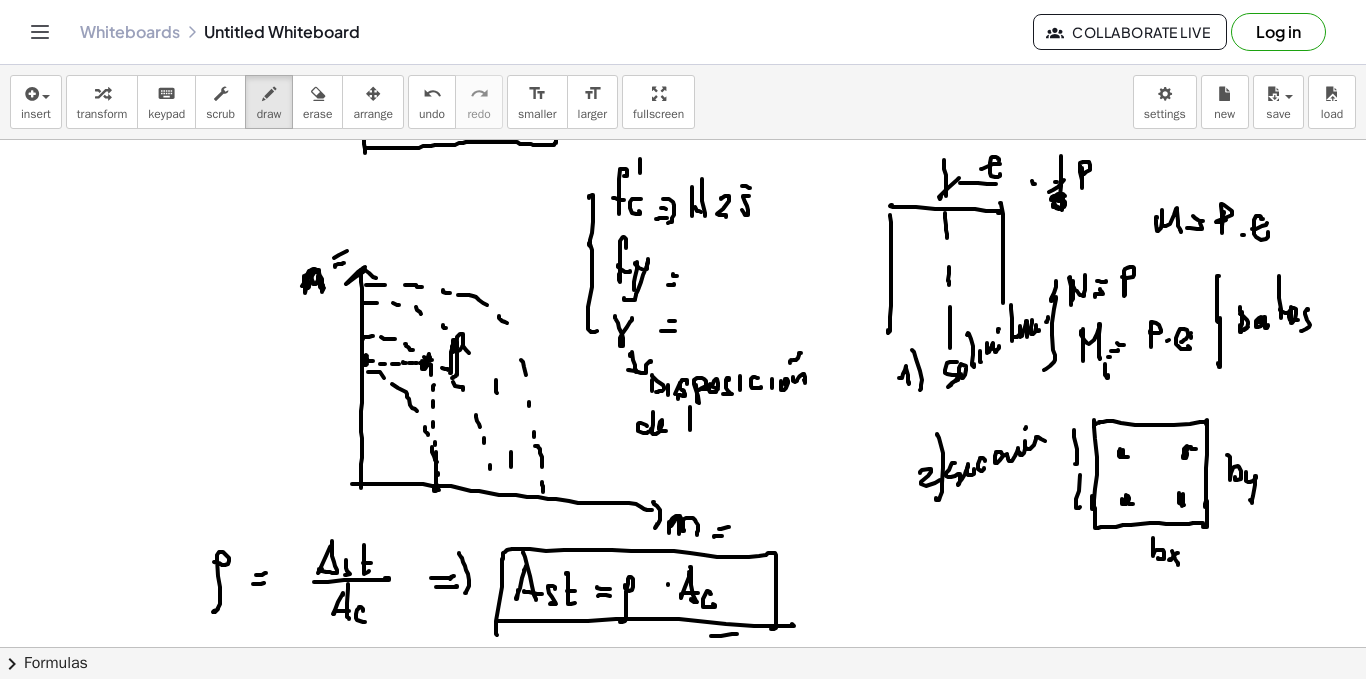 drag, startPoint x: 690, startPoint y: 430, endPoint x: 700, endPoint y: 423, distance: 12.206555 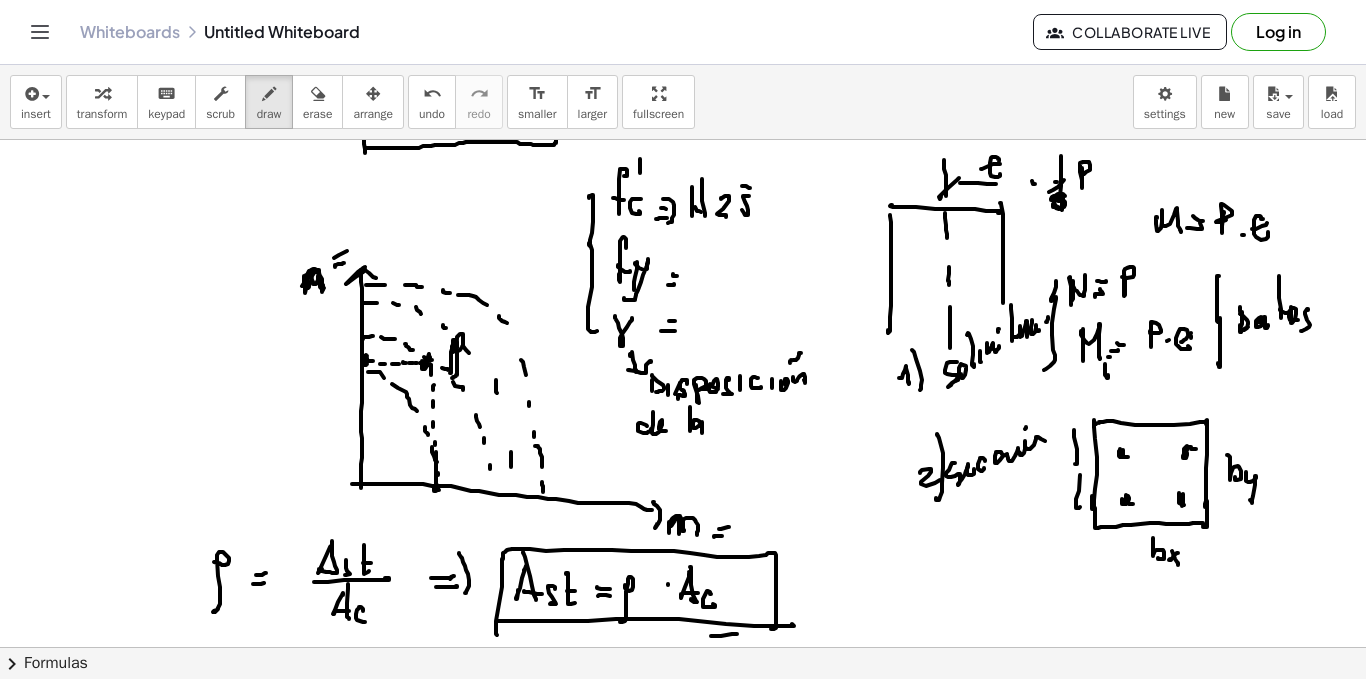 drag, startPoint x: 700, startPoint y: 423, endPoint x: 702, endPoint y: 433, distance: 10.198039 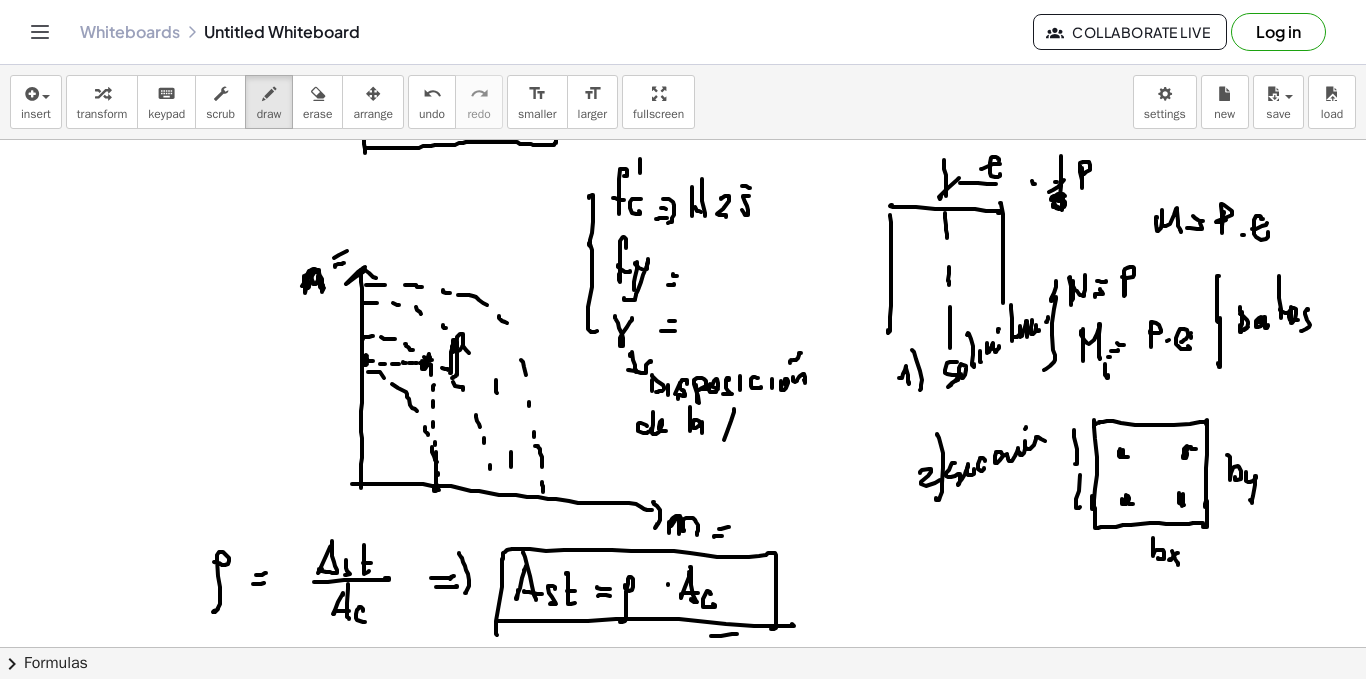 click at bounding box center (683, -234) 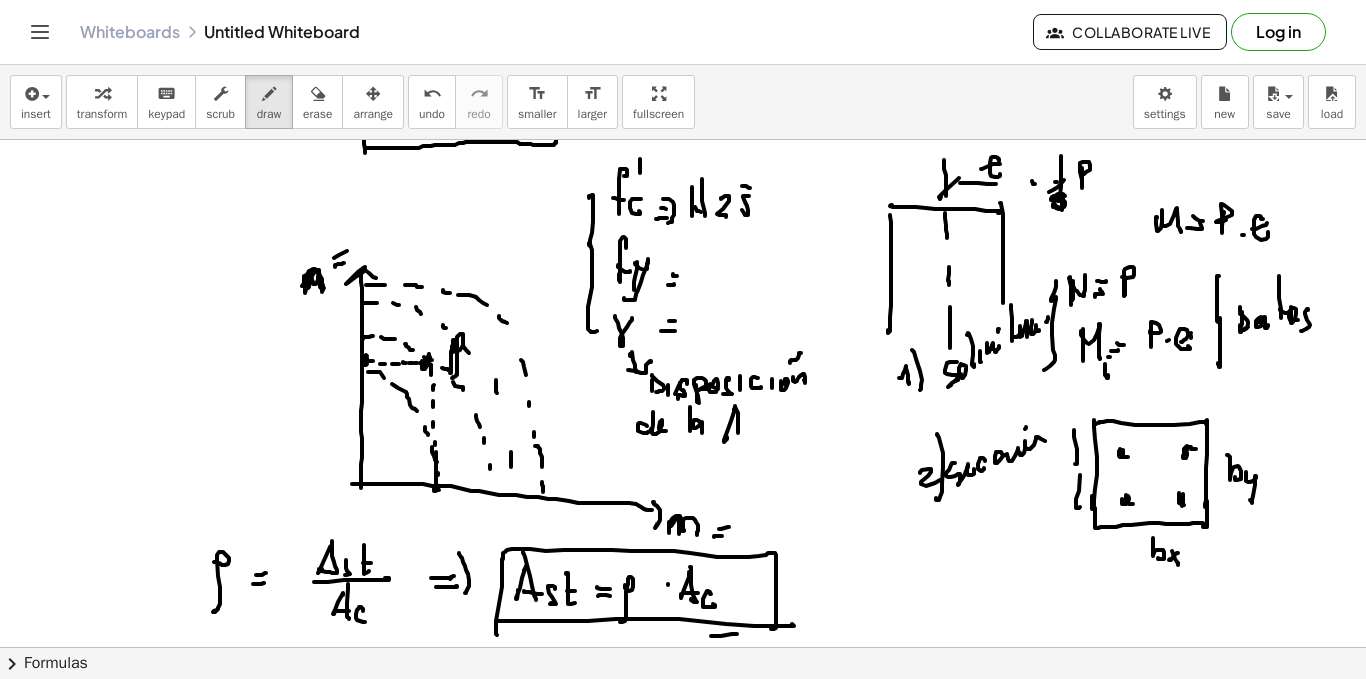 click at bounding box center [683, -234] 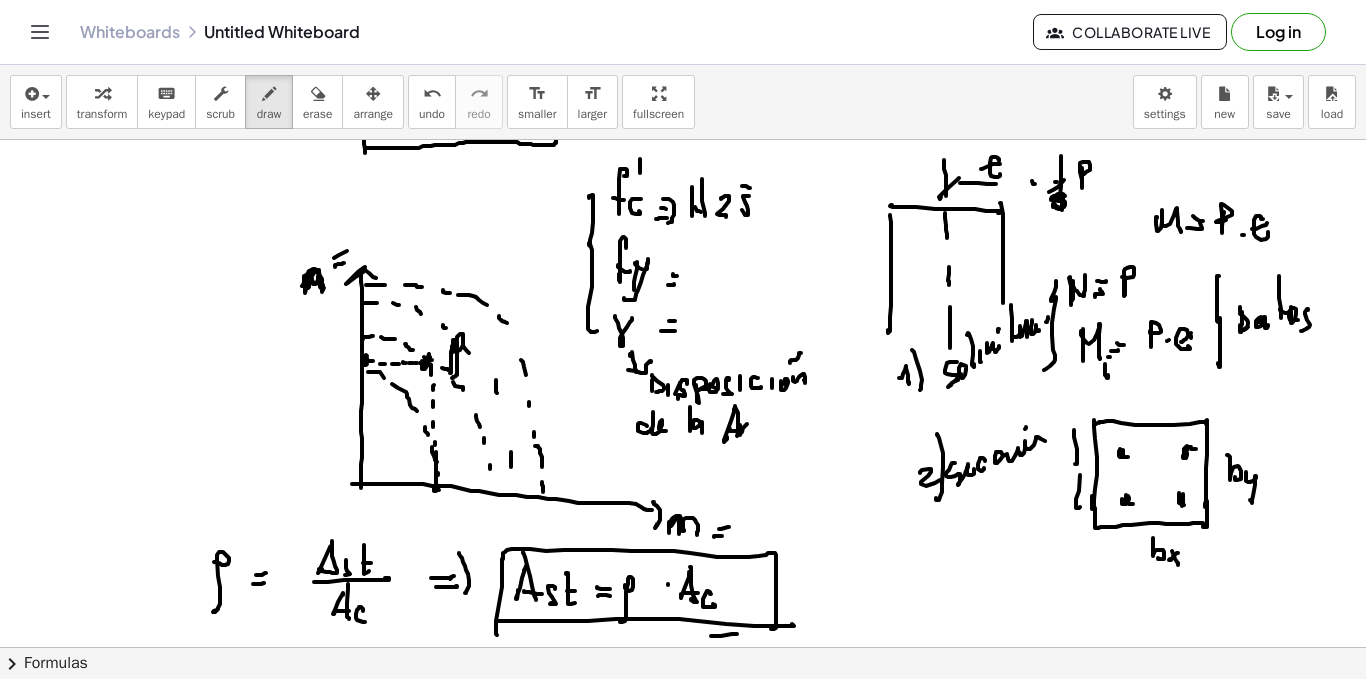 drag, startPoint x: 740, startPoint y: 425, endPoint x: 754, endPoint y: 431, distance: 15.231546 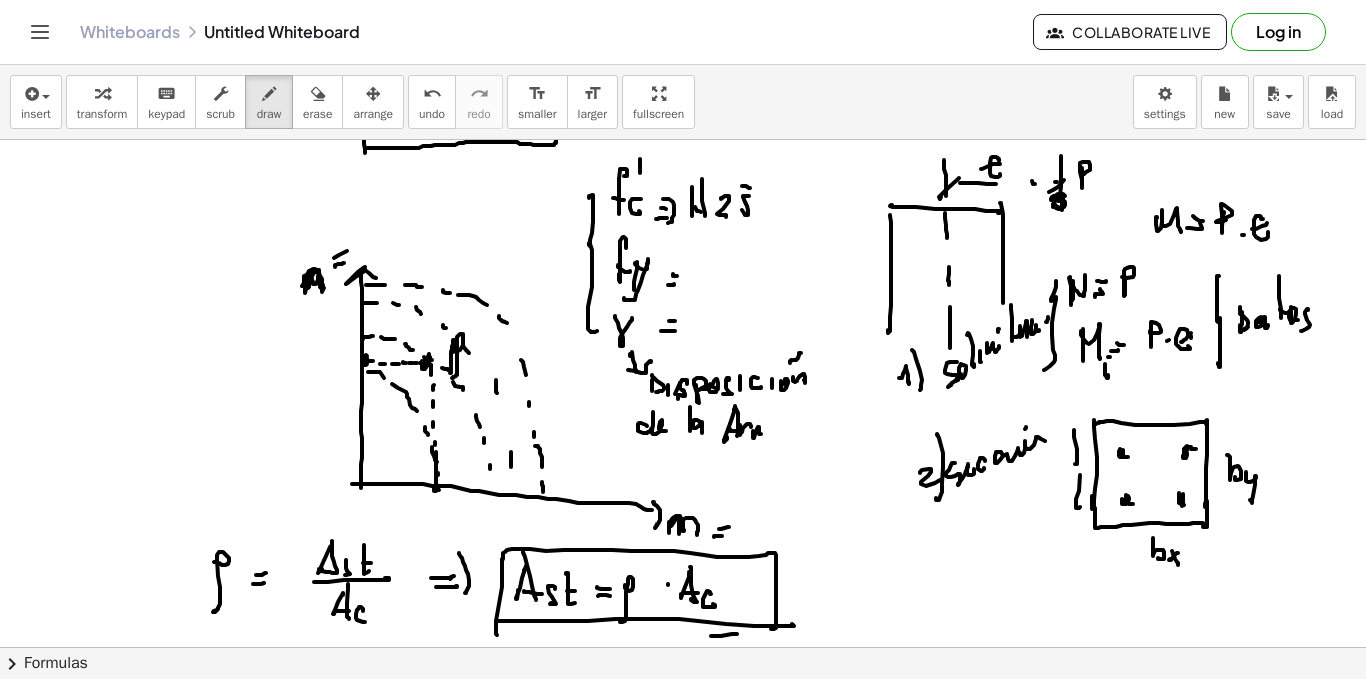 drag, startPoint x: 753, startPoint y: 431, endPoint x: 782, endPoint y: 431, distance: 29 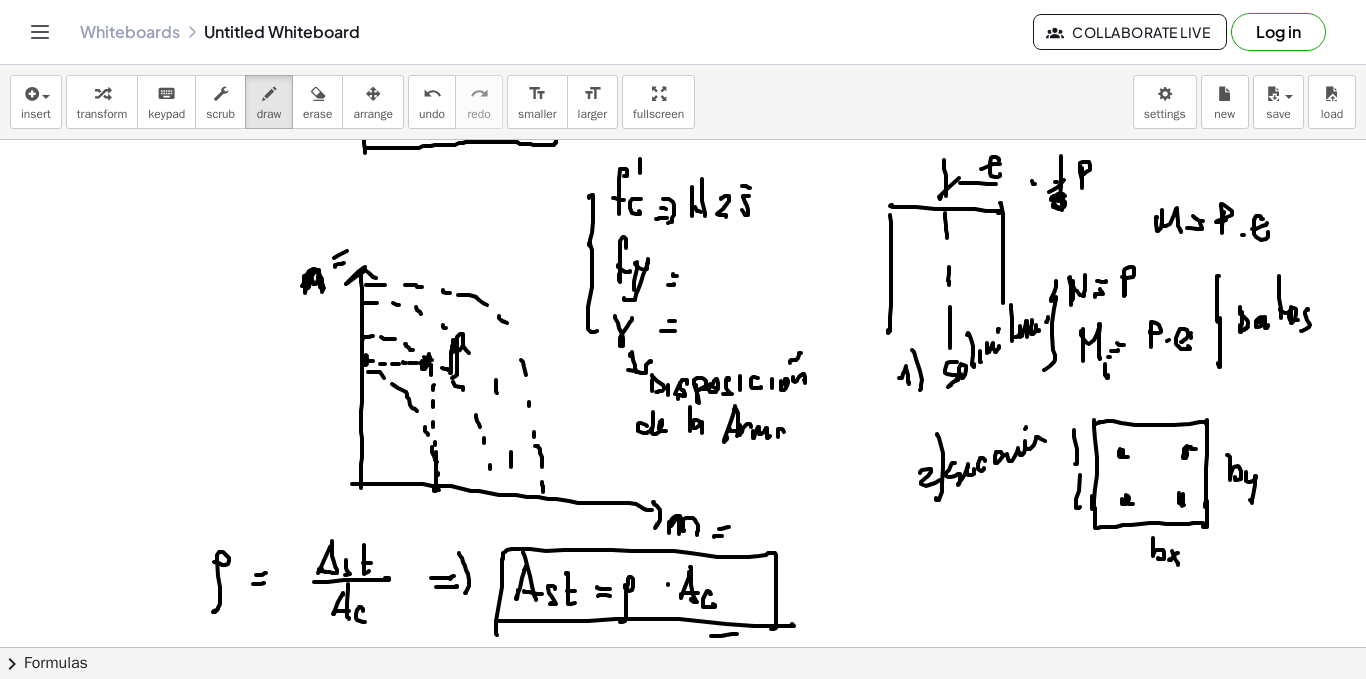 drag, startPoint x: 778, startPoint y: 429, endPoint x: 791, endPoint y: 430, distance: 13.038404 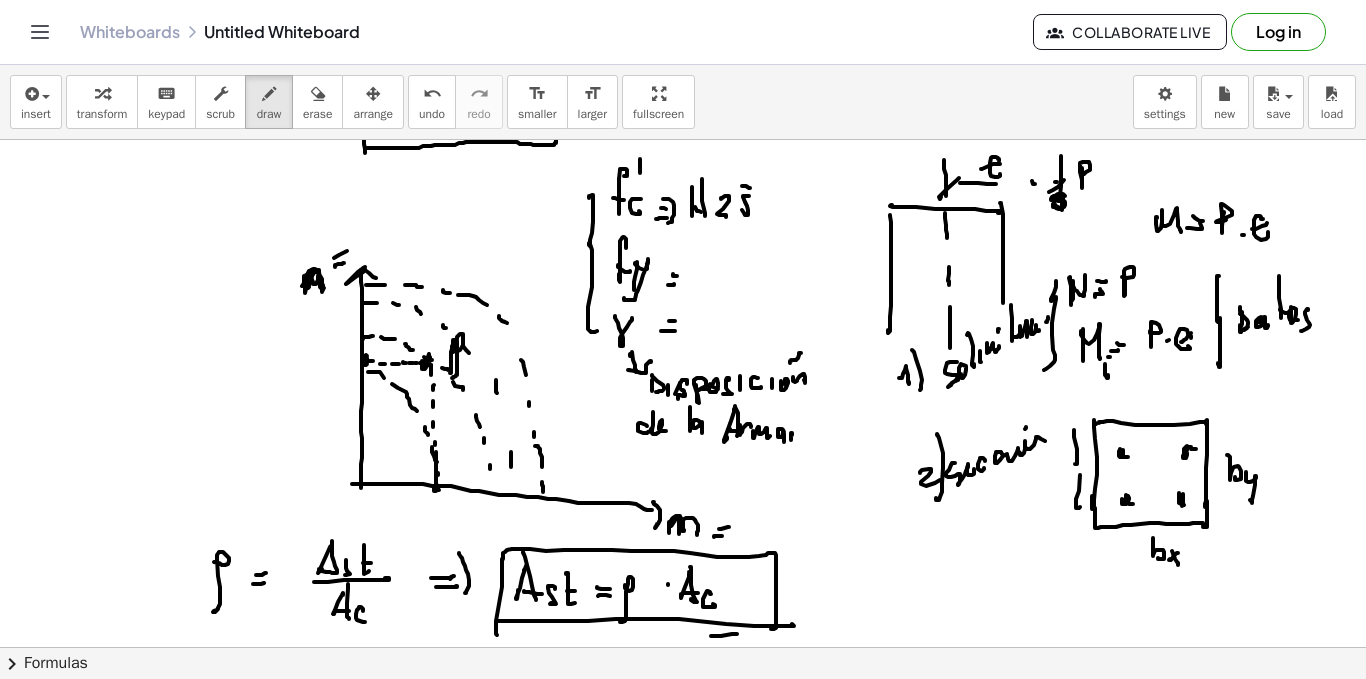 click at bounding box center (683, -234) 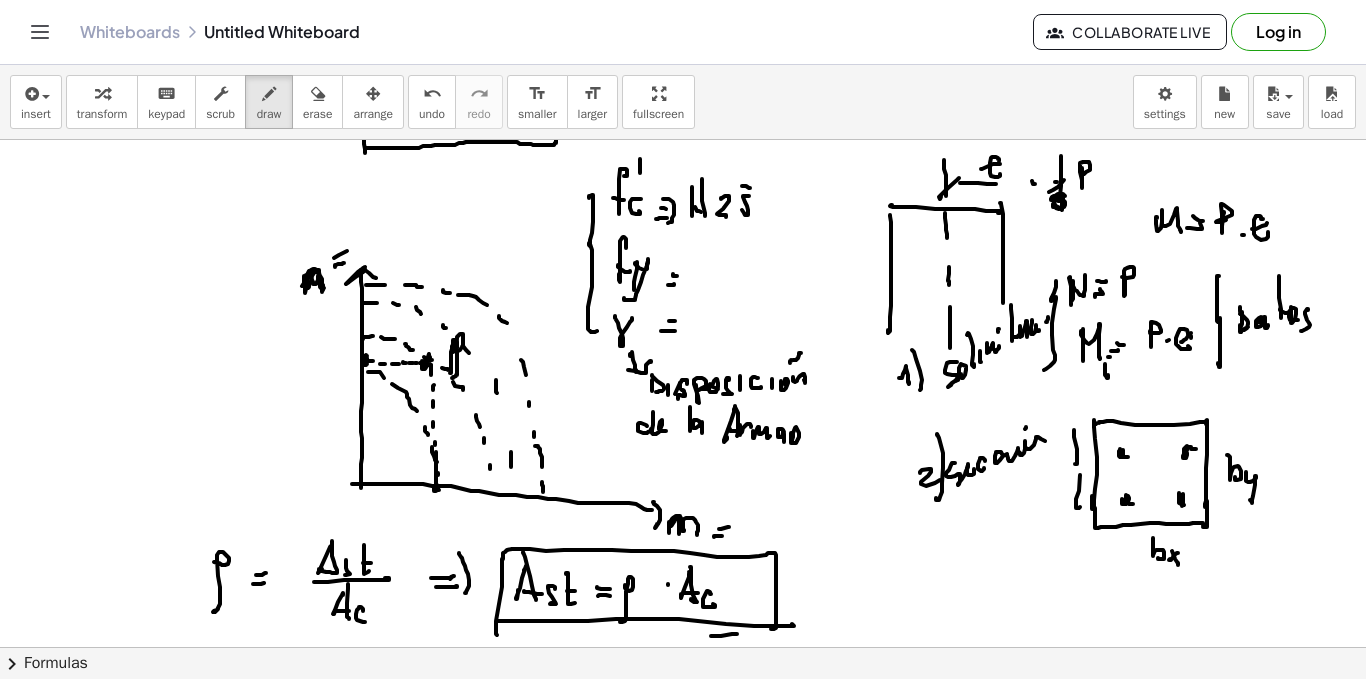 drag, startPoint x: 800, startPoint y: 451, endPoint x: 805, endPoint y: 442, distance: 10.29563 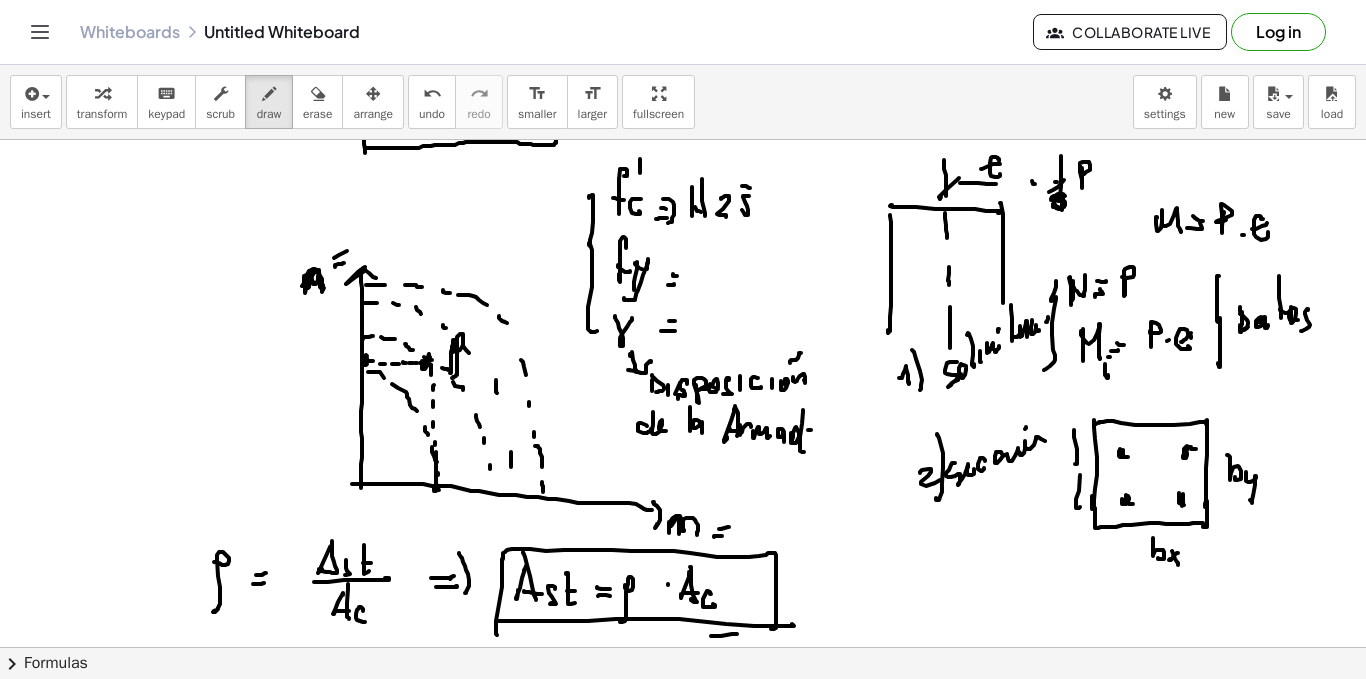 drag, startPoint x: 808, startPoint y: 430, endPoint x: 819, endPoint y: 435, distance: 12.083046 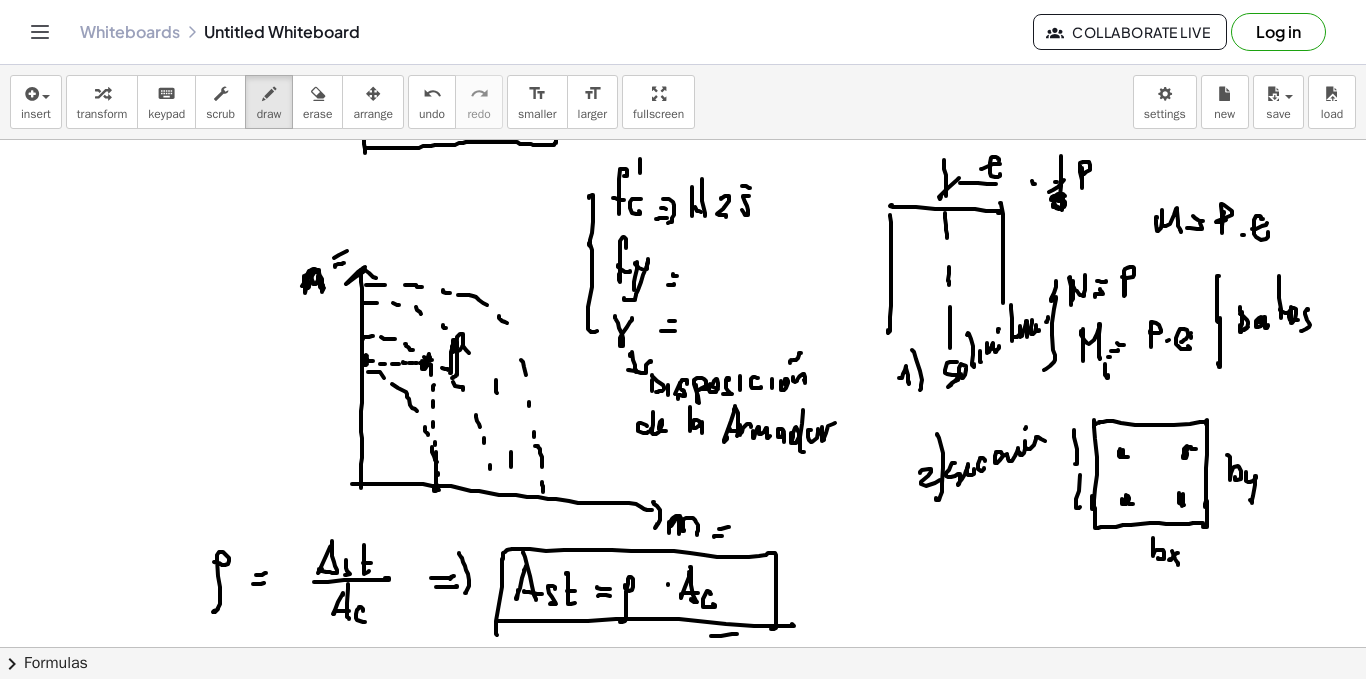 drag, startPoint x: 822, startPoint y: 440, endPoint x: 845, endPoint y: 427, distance: 26.41969 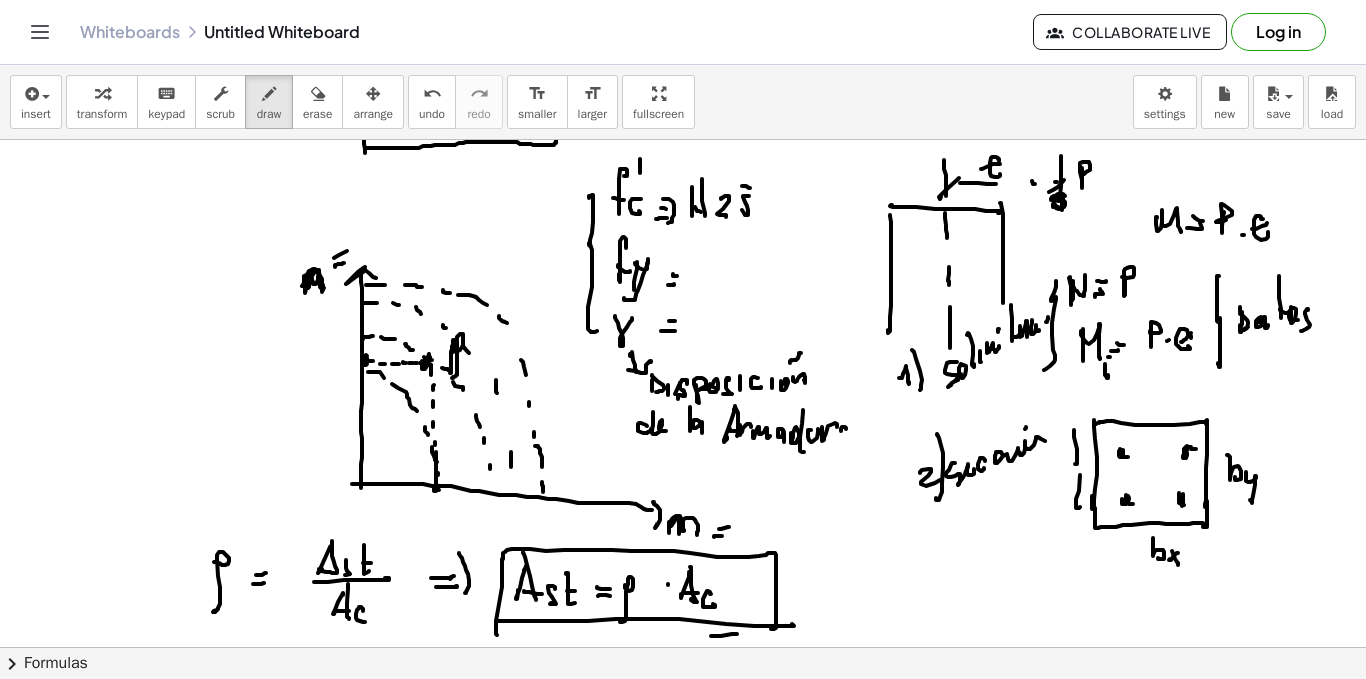 click at bounding box center (683, -234) 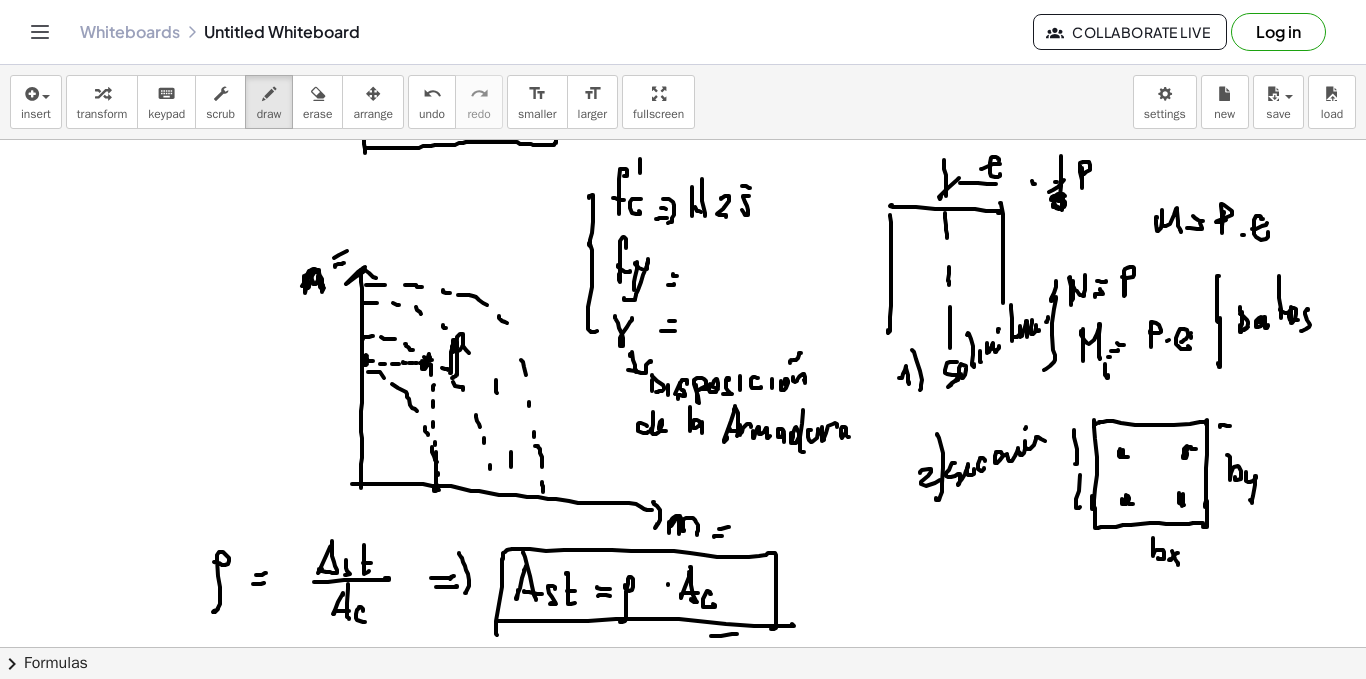 click at bounding box center (683, -234) 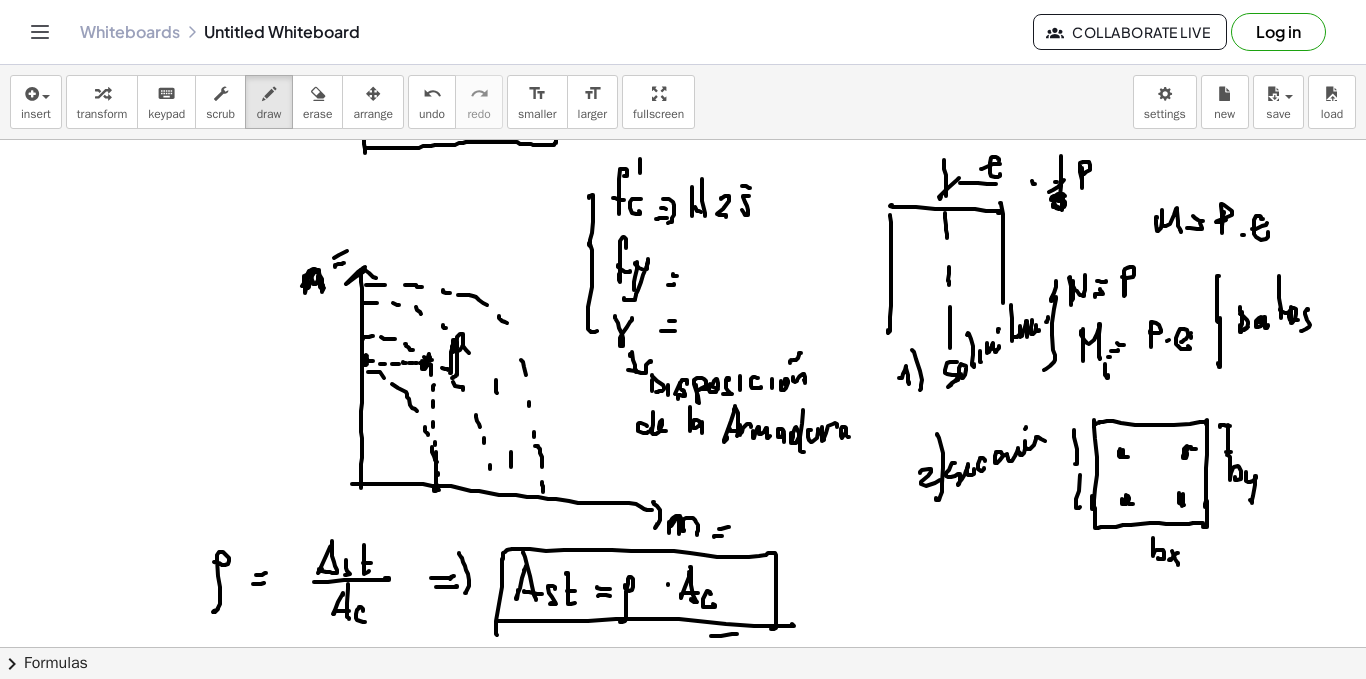 drag, startPoint x: 1228, startPoint y: 449, endPoint x: 1213, endPoint y: 432, distance: 22.671568 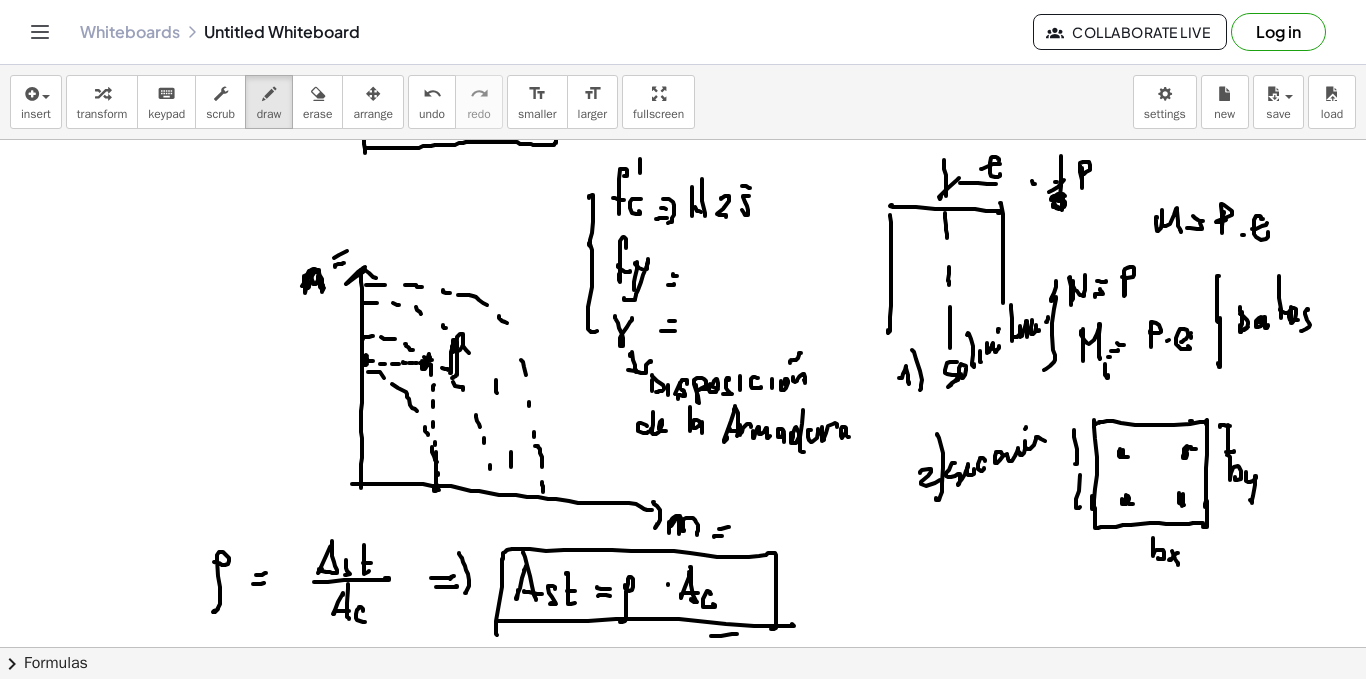 drag, startPoint x: 1190, startPoint y: 421, endPoint x: 1195, endPoint y: 436, distance: 15.811388 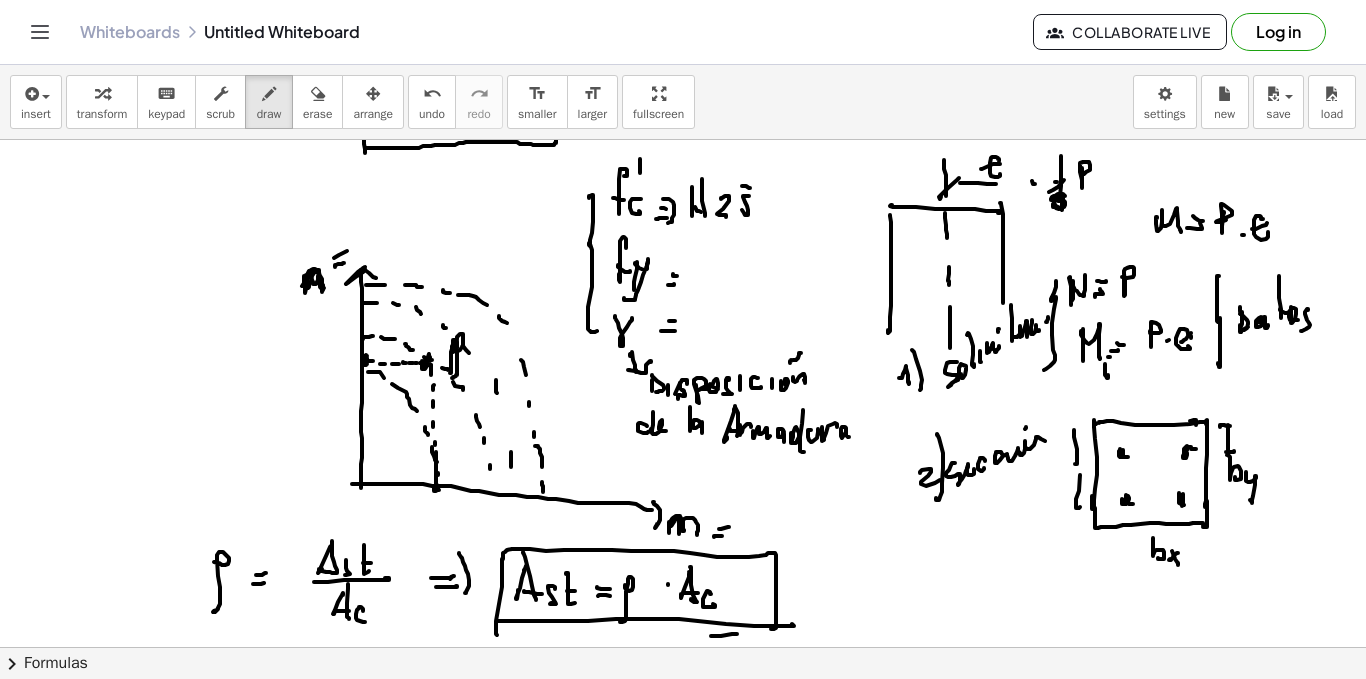 click at bounding box center (683, -234) 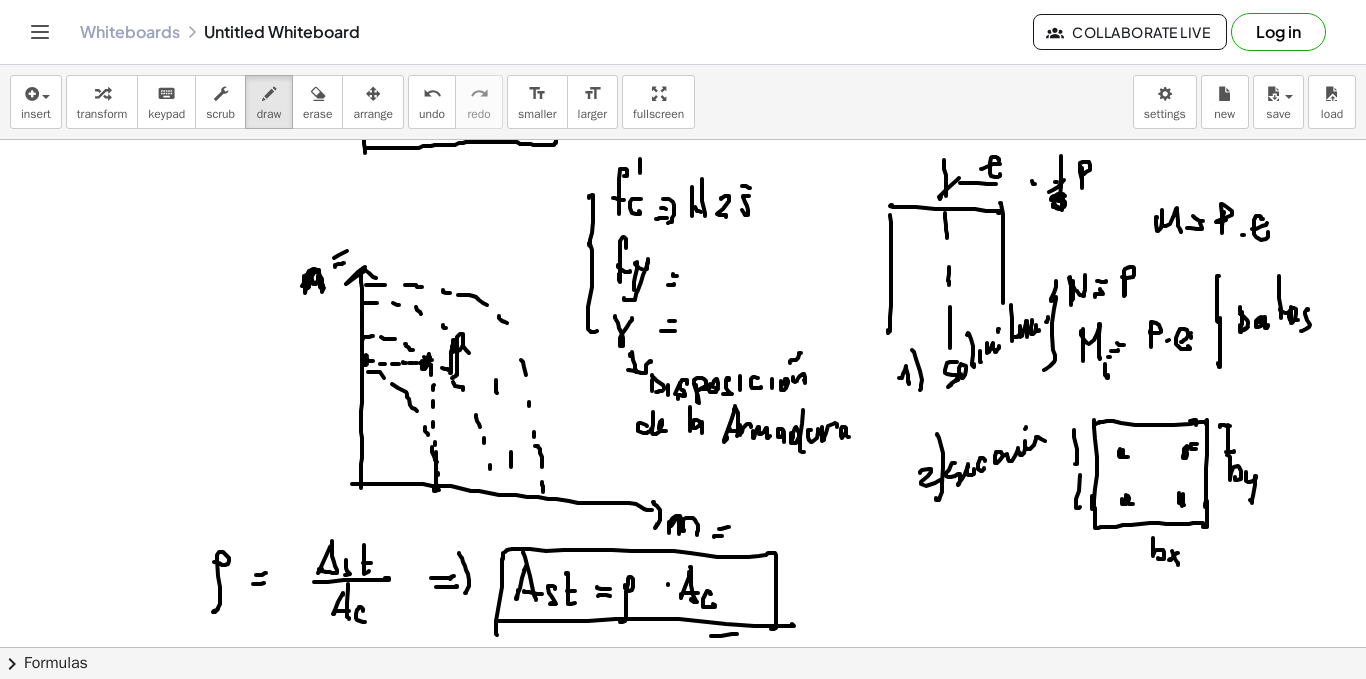 click at bounding box center (683, -234) 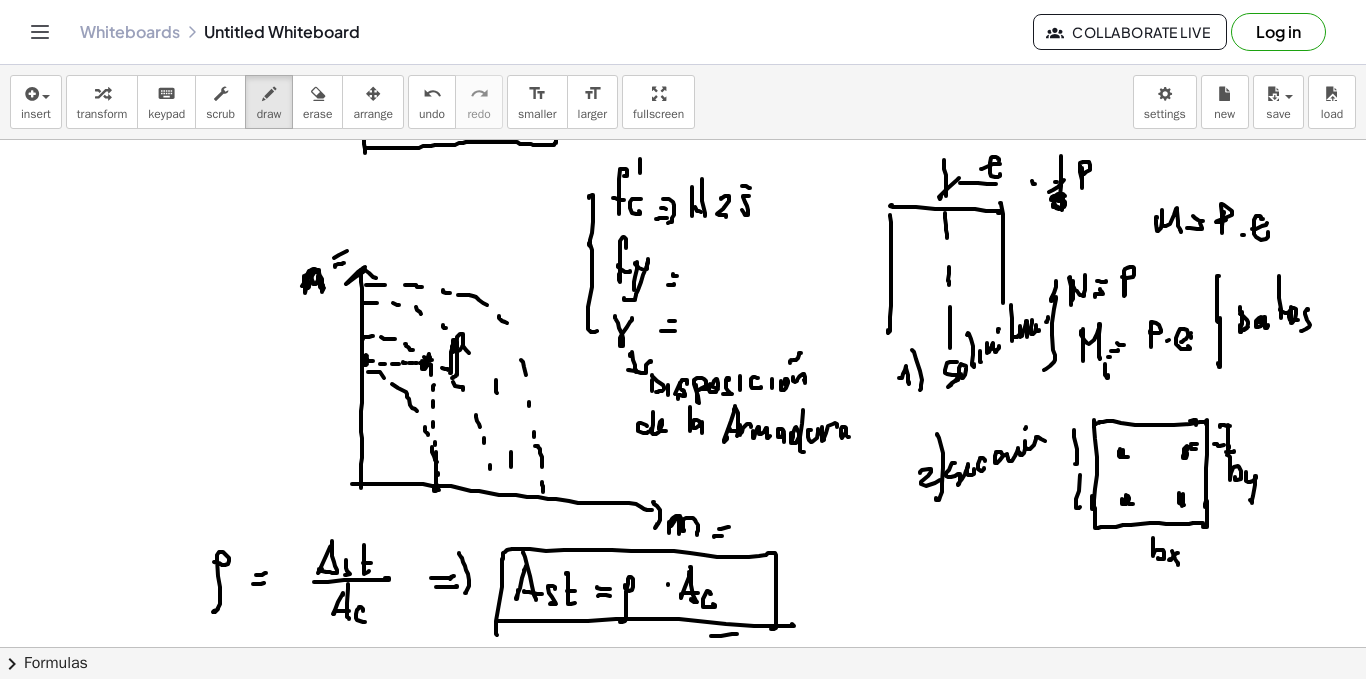 click at bounding box center [683, -234] 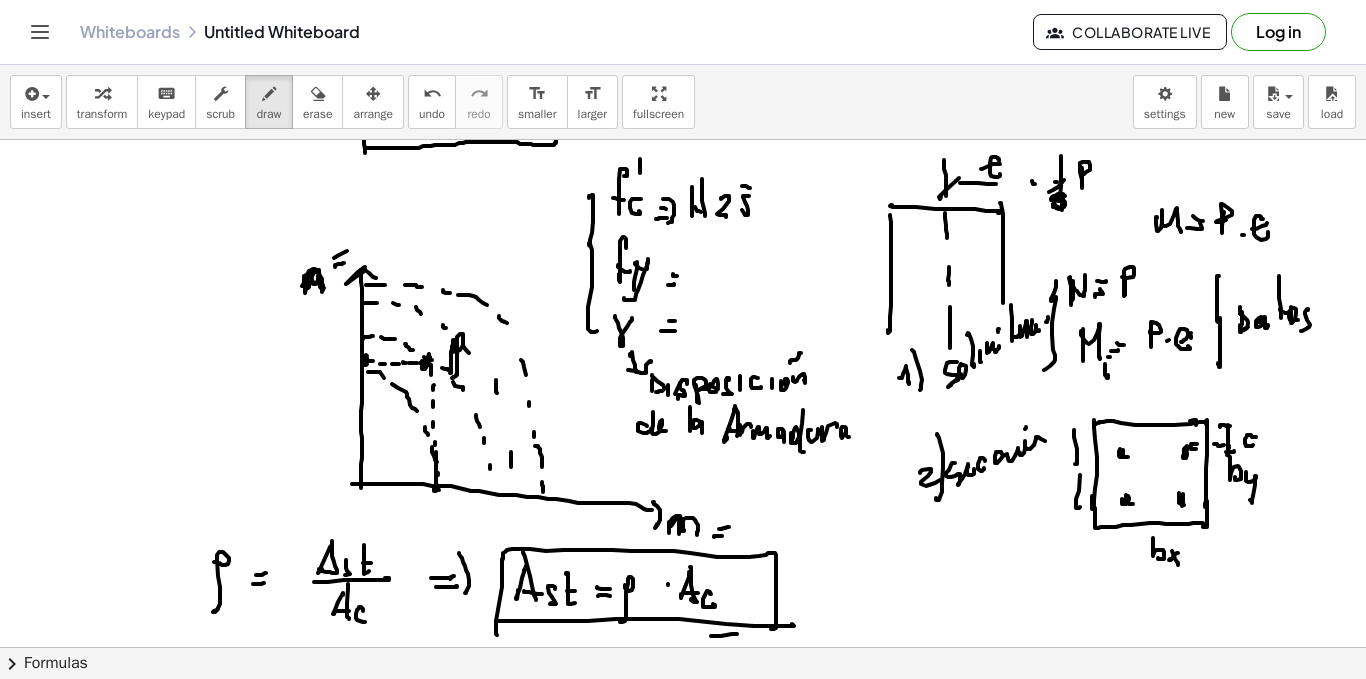 click at bounding box center [683, -234] 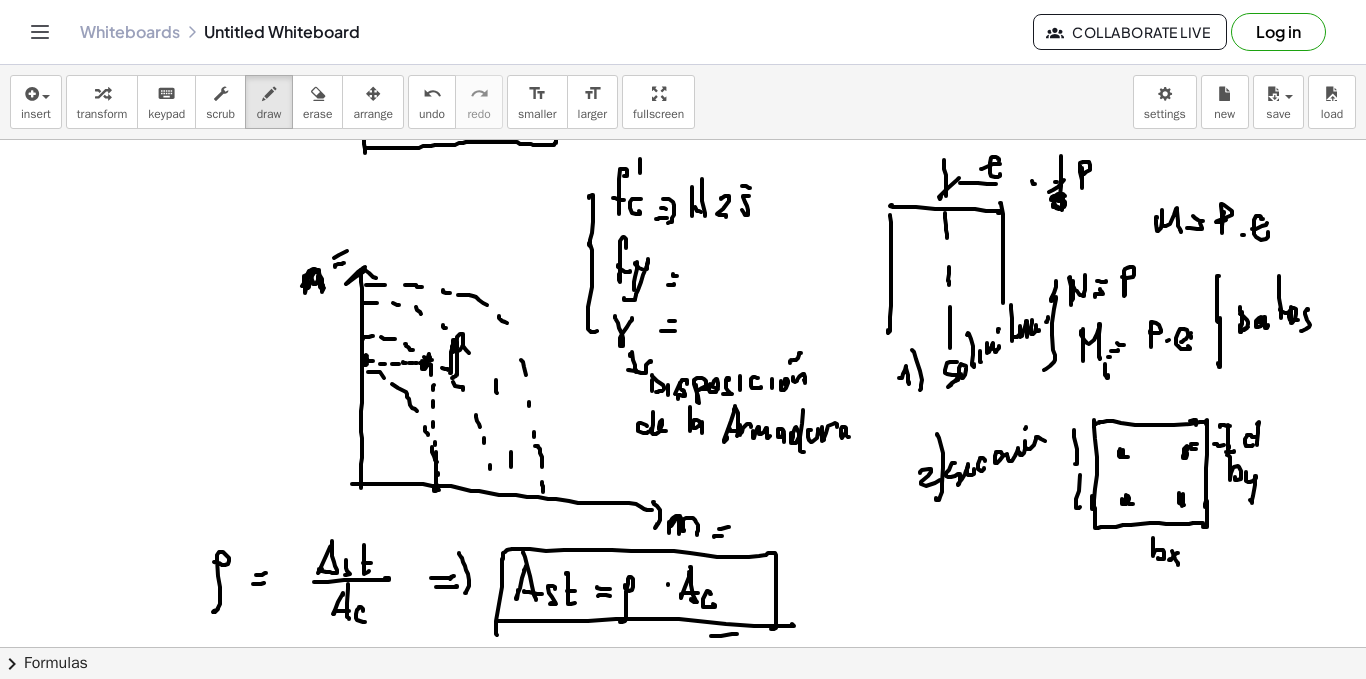 drag, startPoint x: 1259, startPoint y: 422, endPoint x: 1257, endPoint y: 441, distance: 19.104973 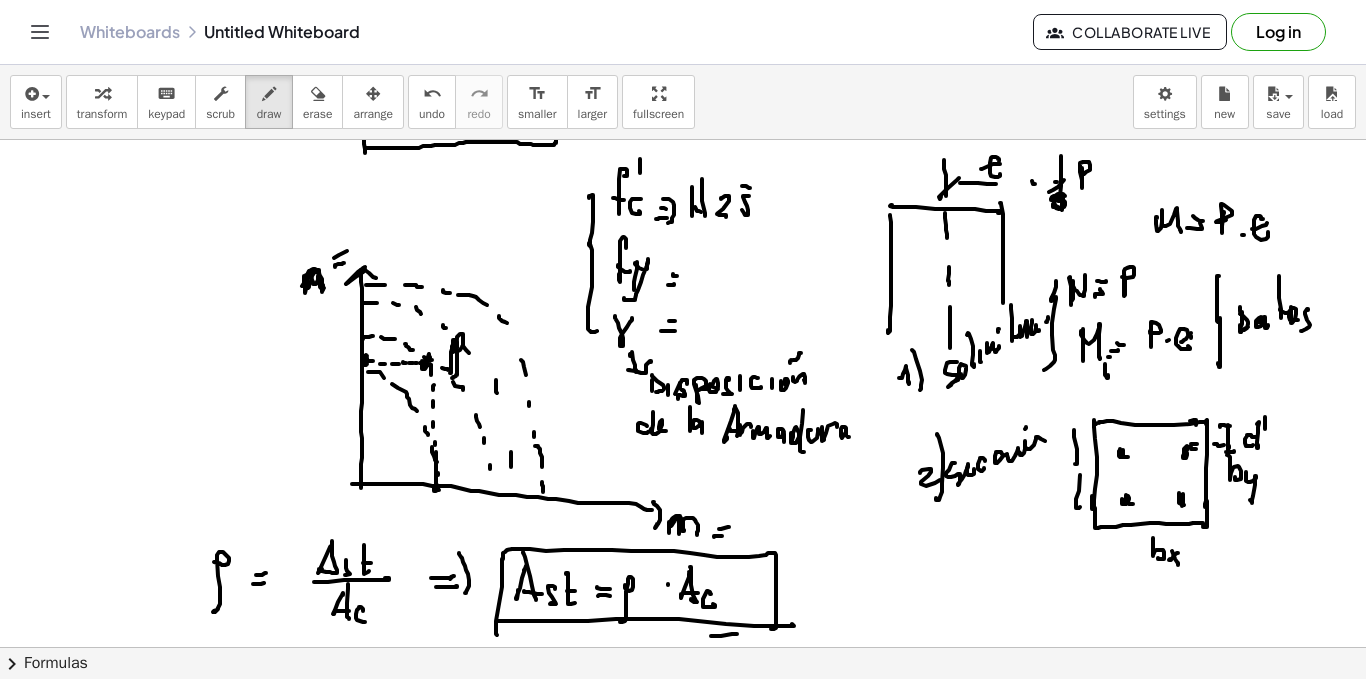 drag, startPoint x: 1265, startPoint y: 423, endPoint x: 1255, endPoint y: 466, distance: 44.14748 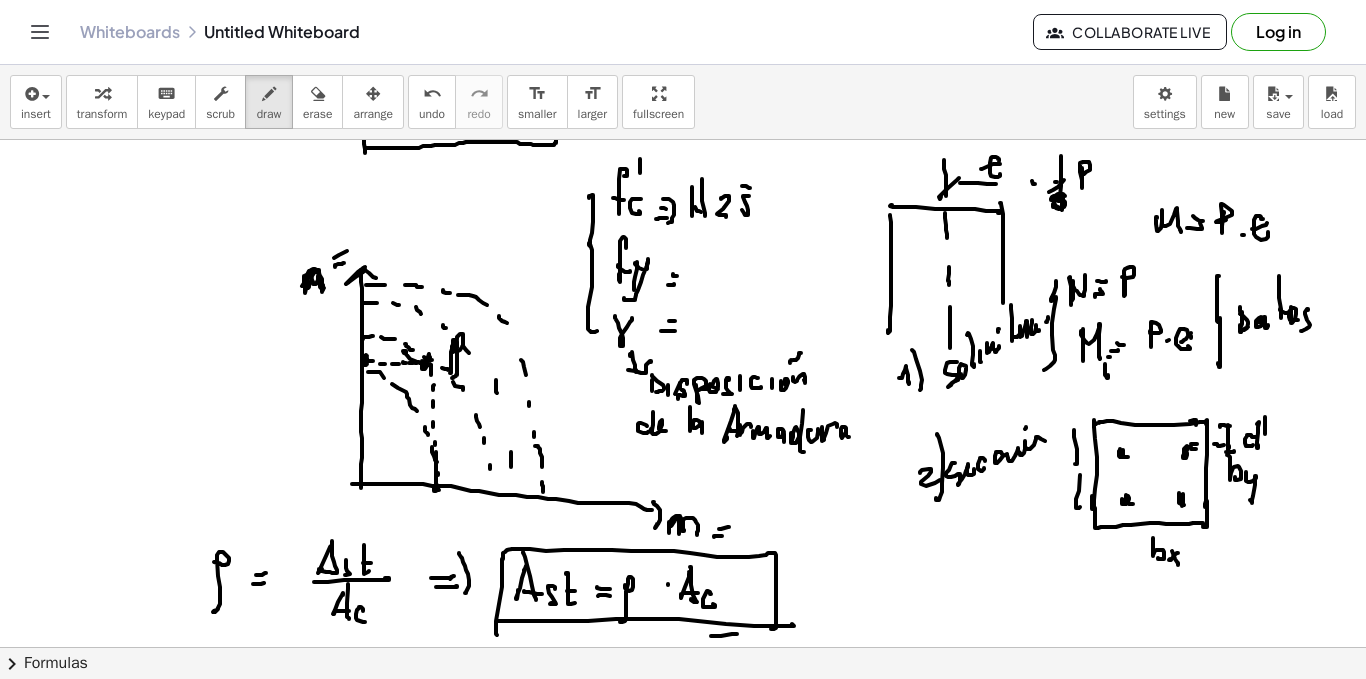 drag, startPoint x: 404, startPoint y: 351, endPoint x: 419, endPoint y: 379, distance: 31.764761 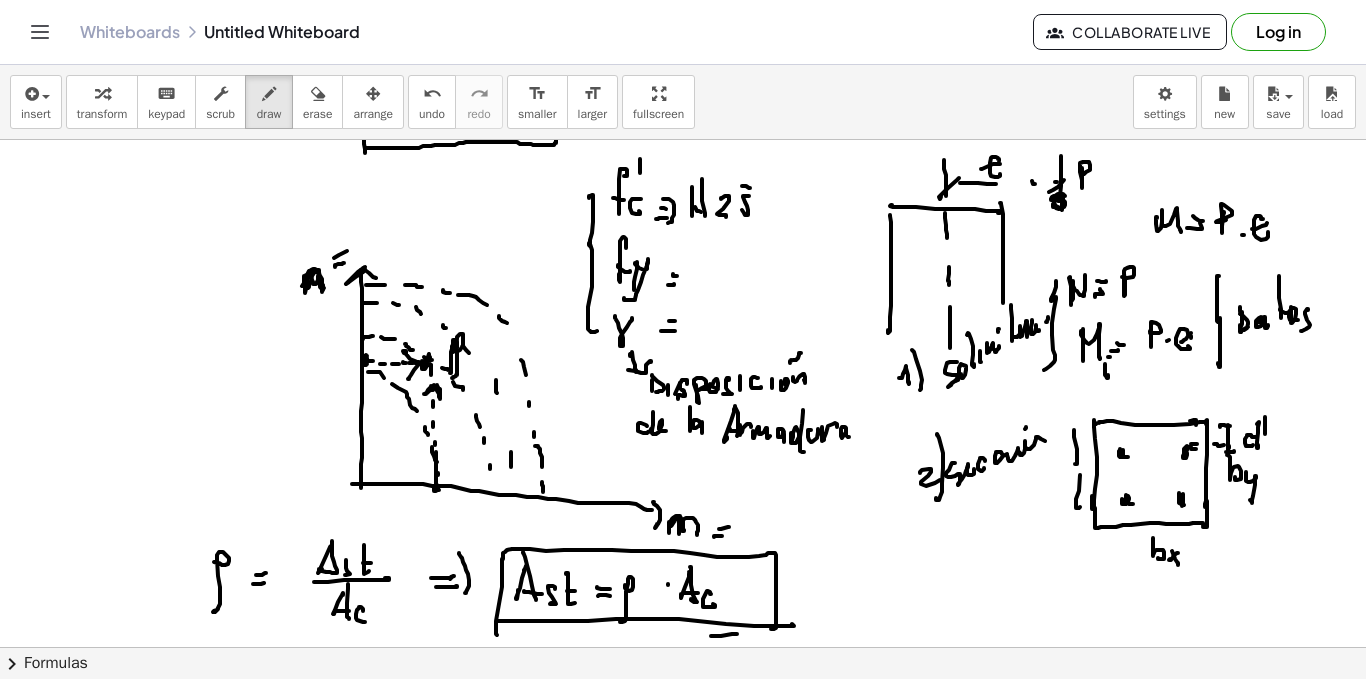 drag, startPoint x: 431, startPoint y: 386, endPoint x: 440, endPoint y: 394, distance: 12.0415945 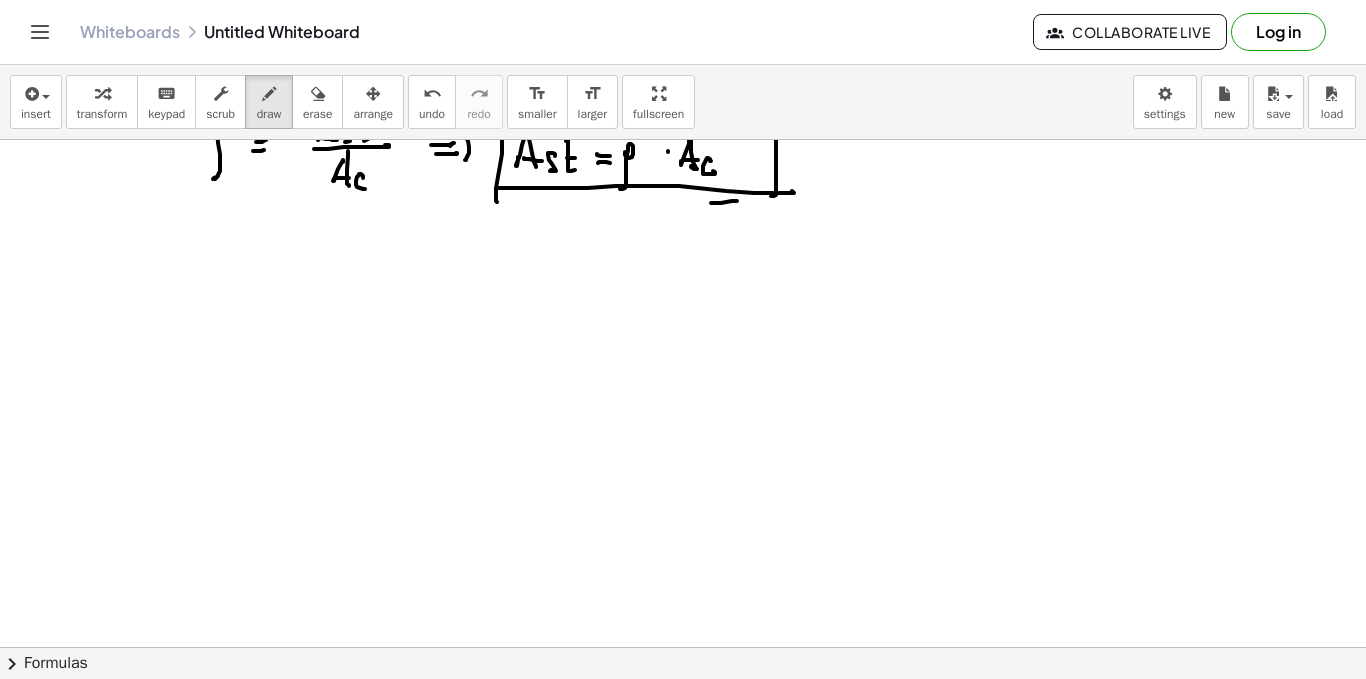 scroll, scrollTop: 1921, scrollLeft: 0, axis: vertical 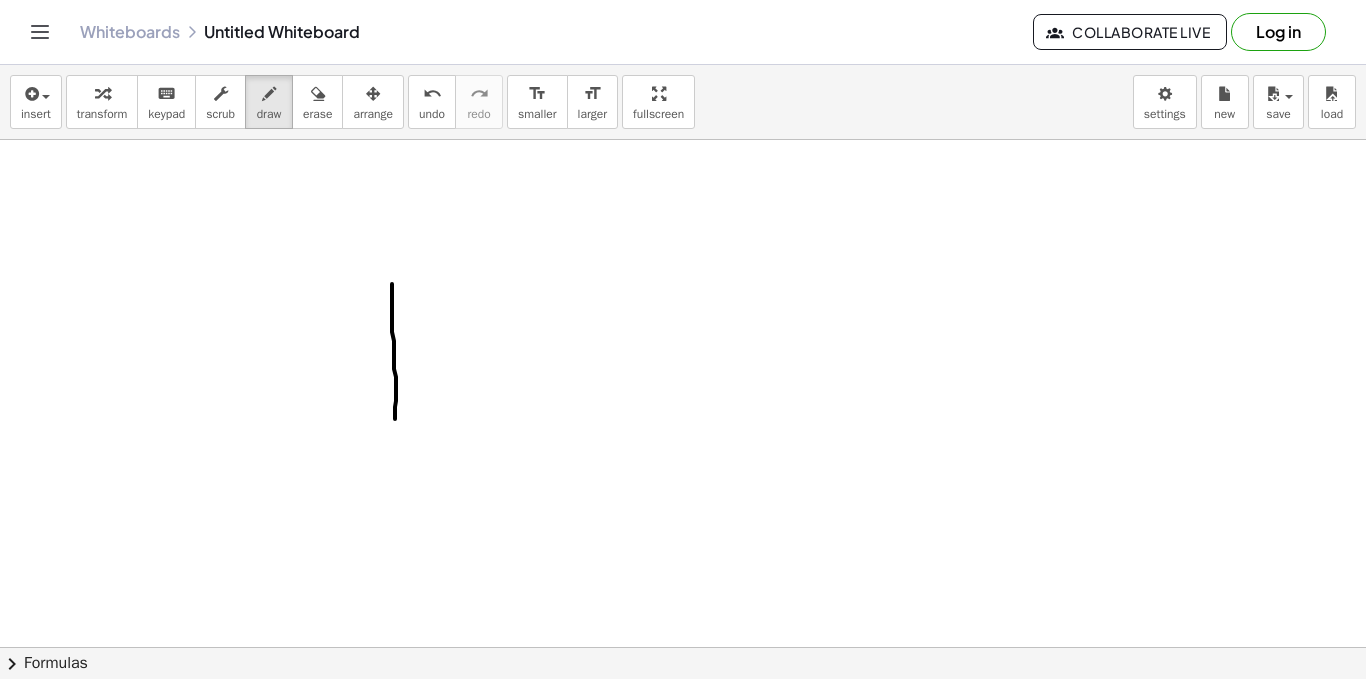 click at bounding box center [683, -514] 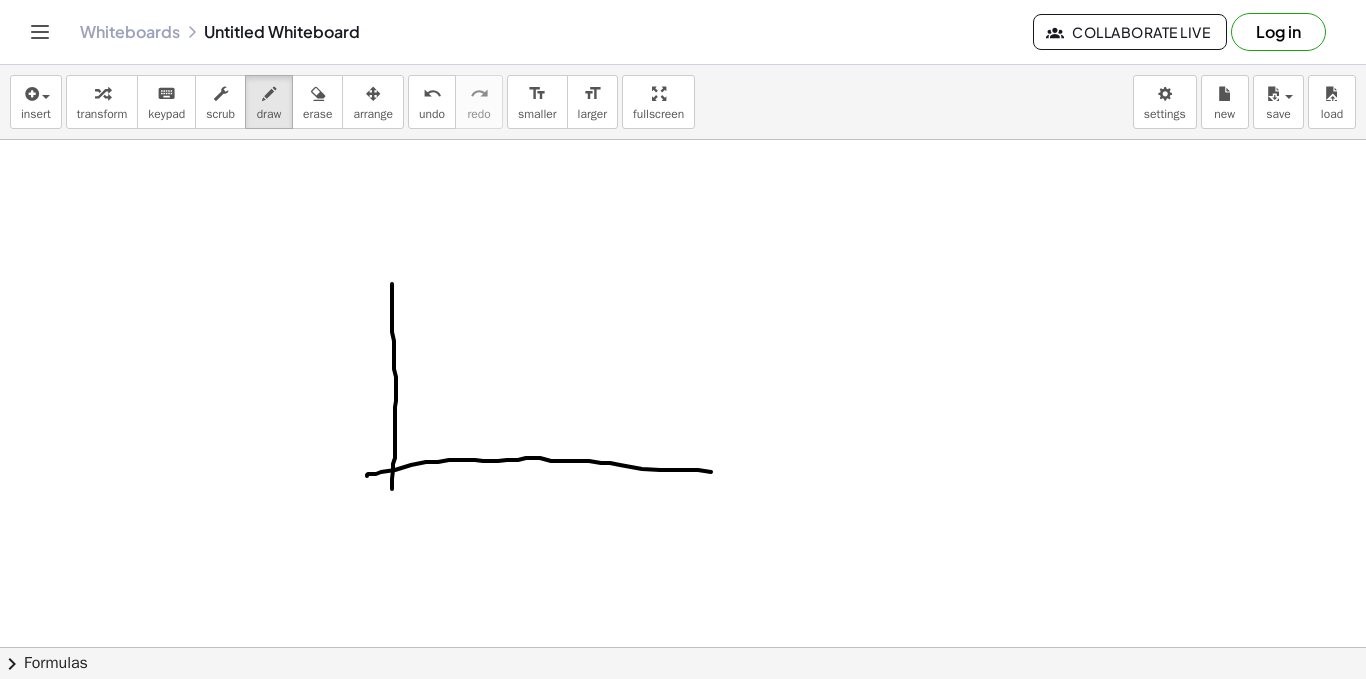 click at bounding box center (683, -514) 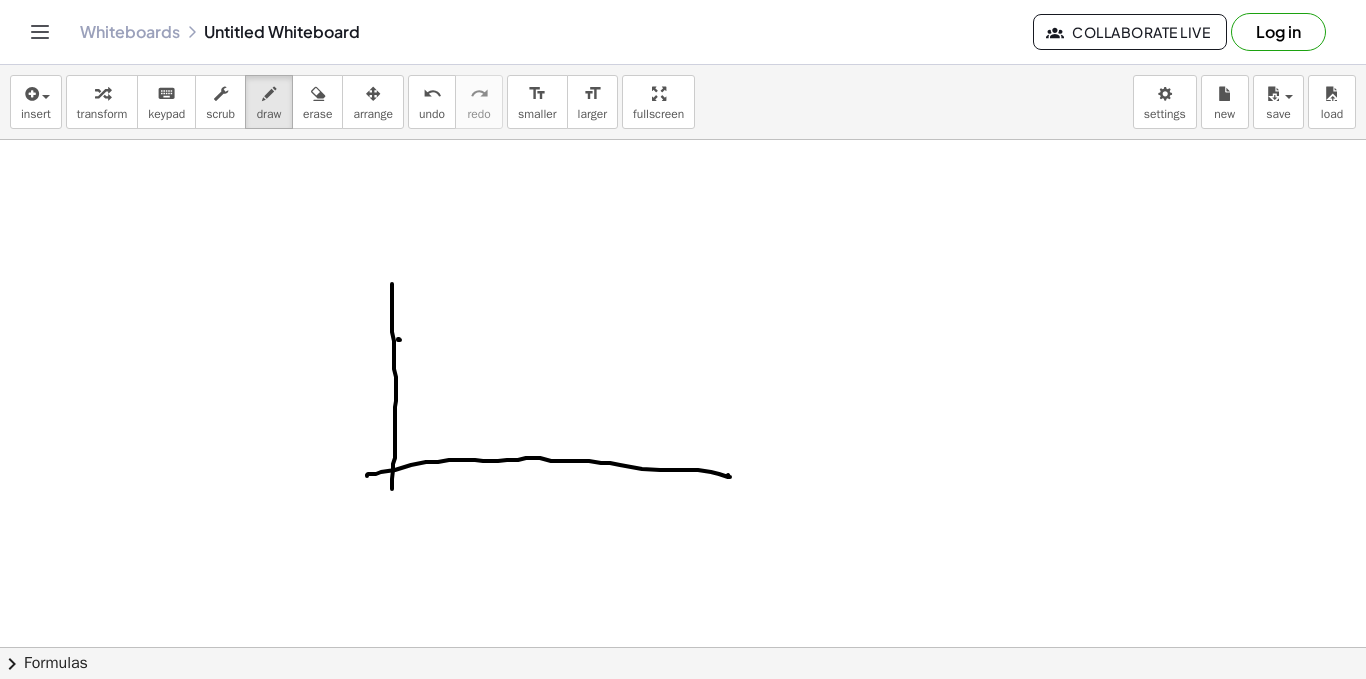 drag, startPoint x: 398, startPoint y: 339, endPoint x: 413, endPoint y: 340, distance: 15.033297 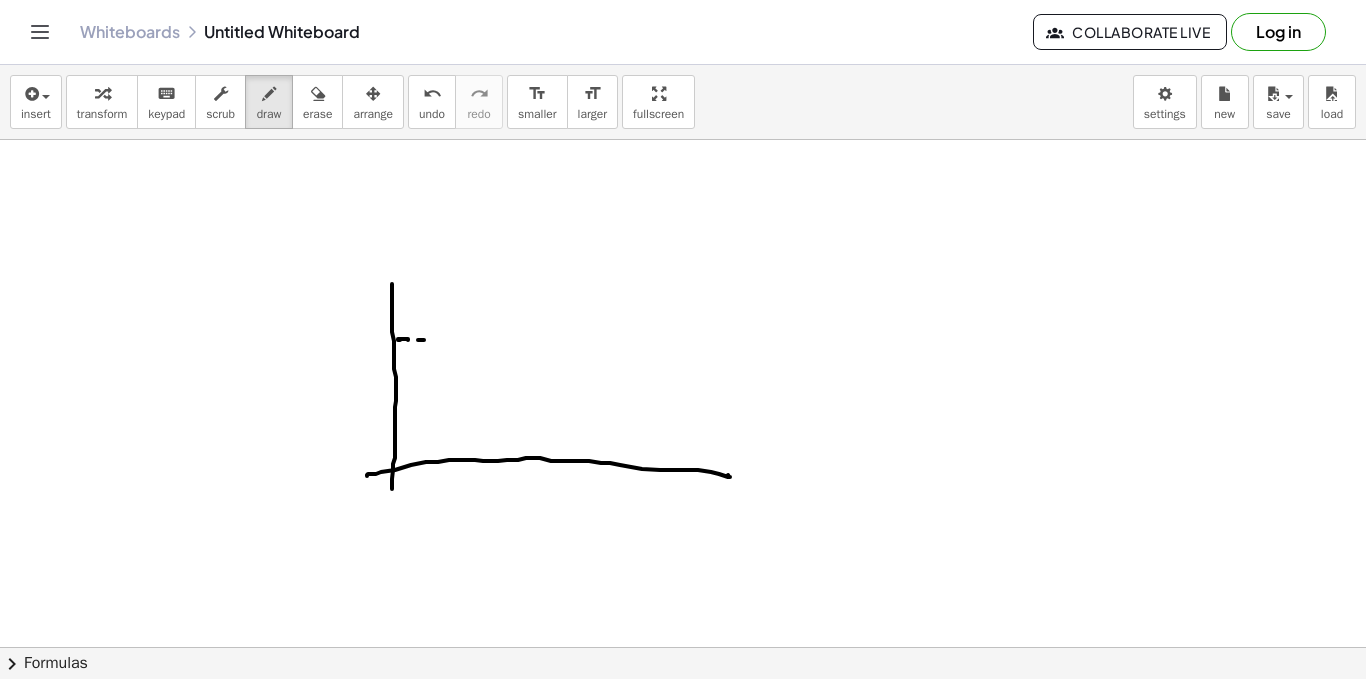 click at bounding box center (683, -514) 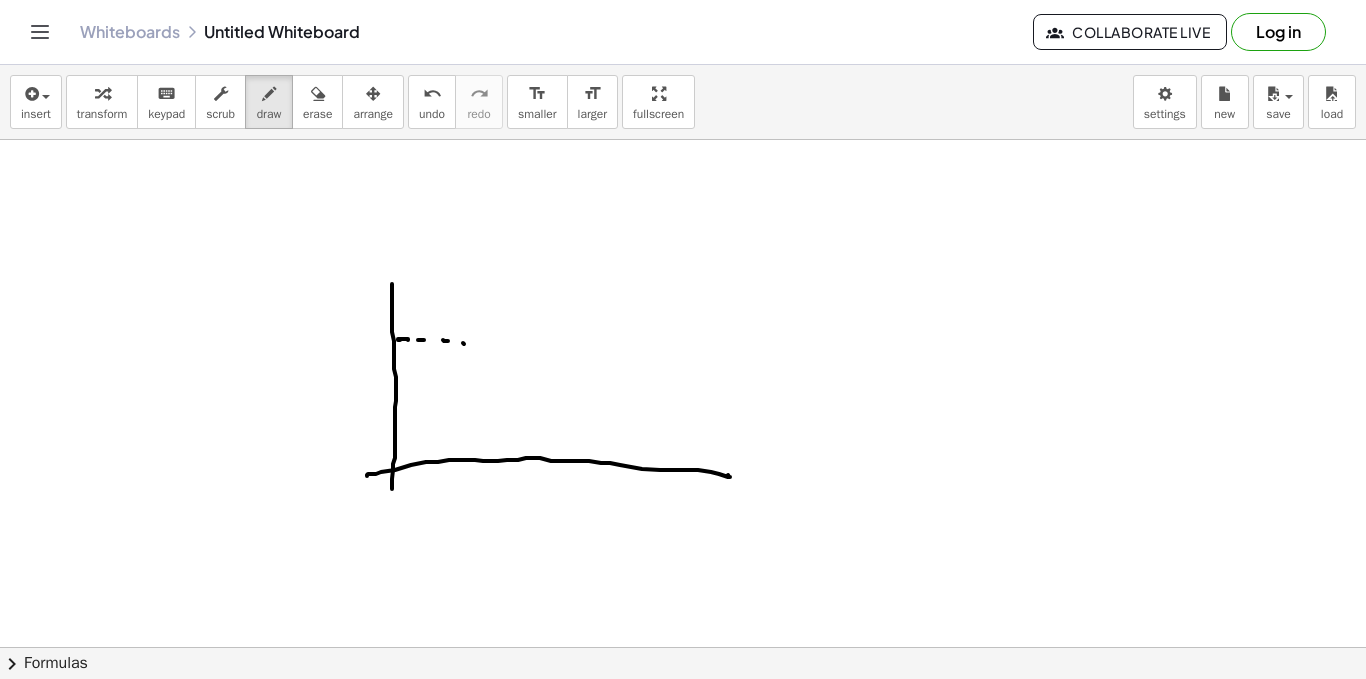 click at bounding box center [683, -514] 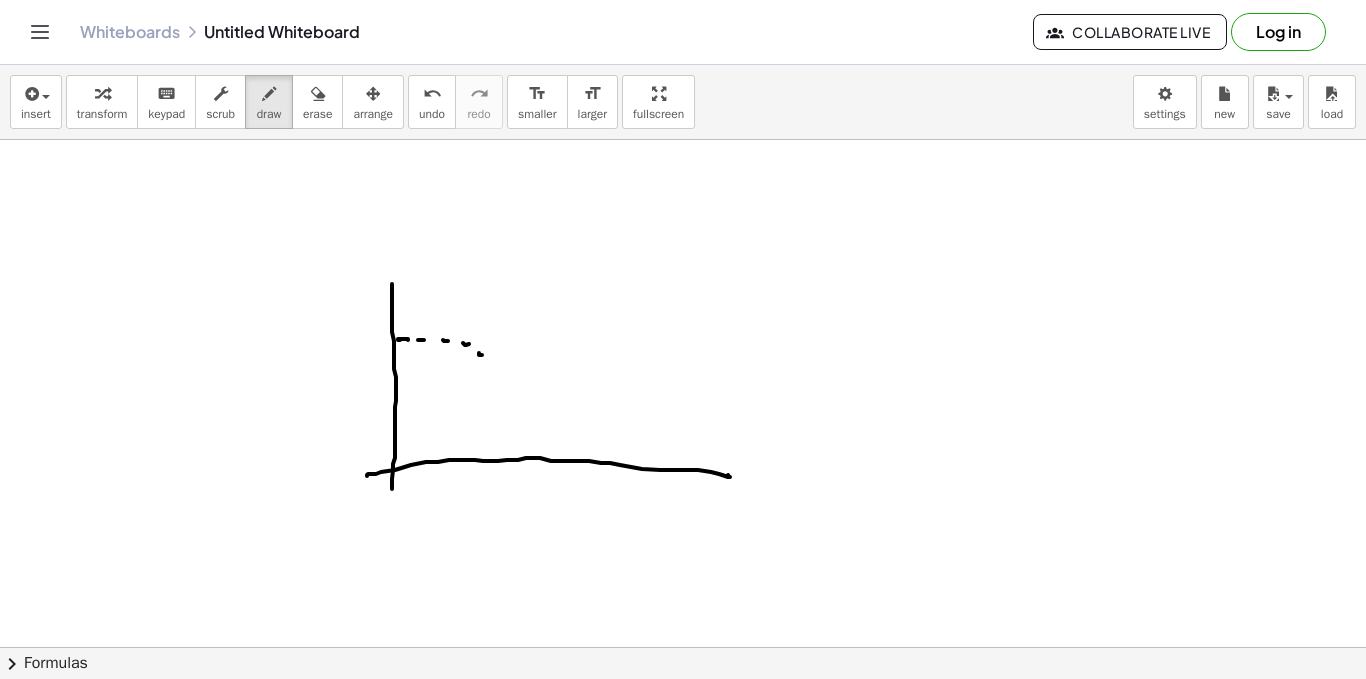 click at bounding box center [683, -514] 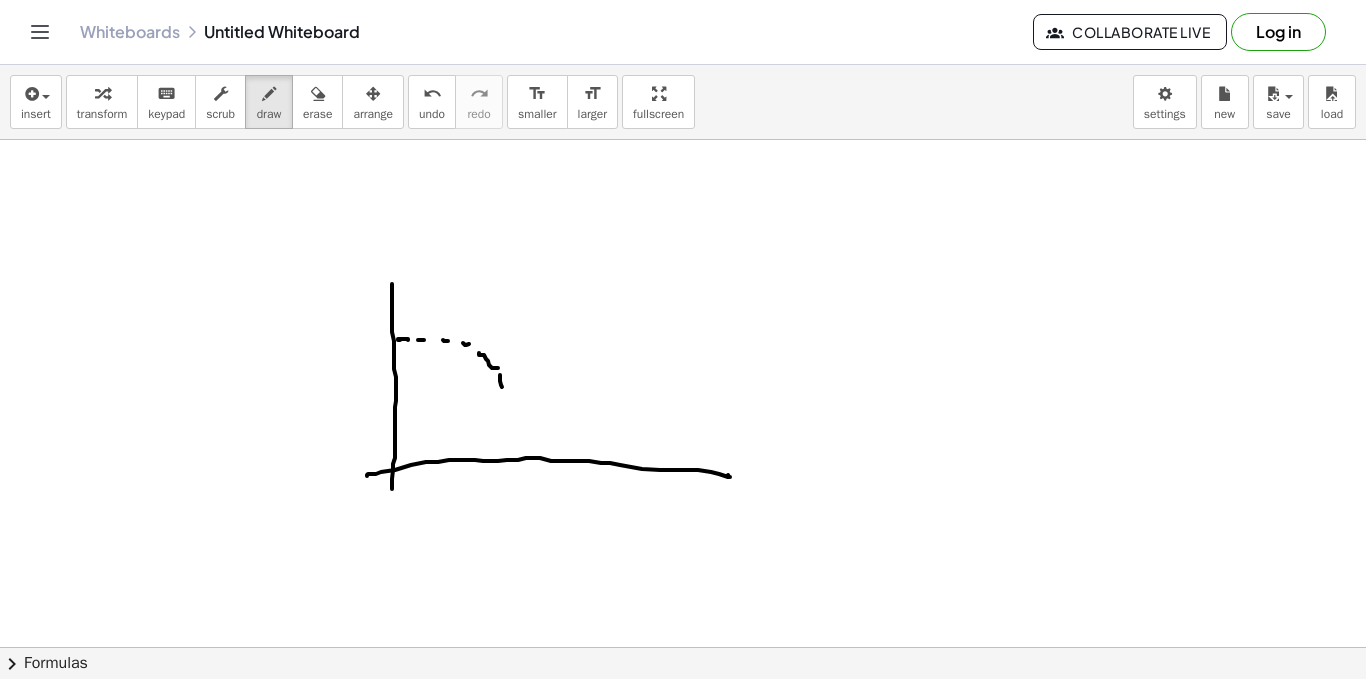 click at bounding box center [683, -514] 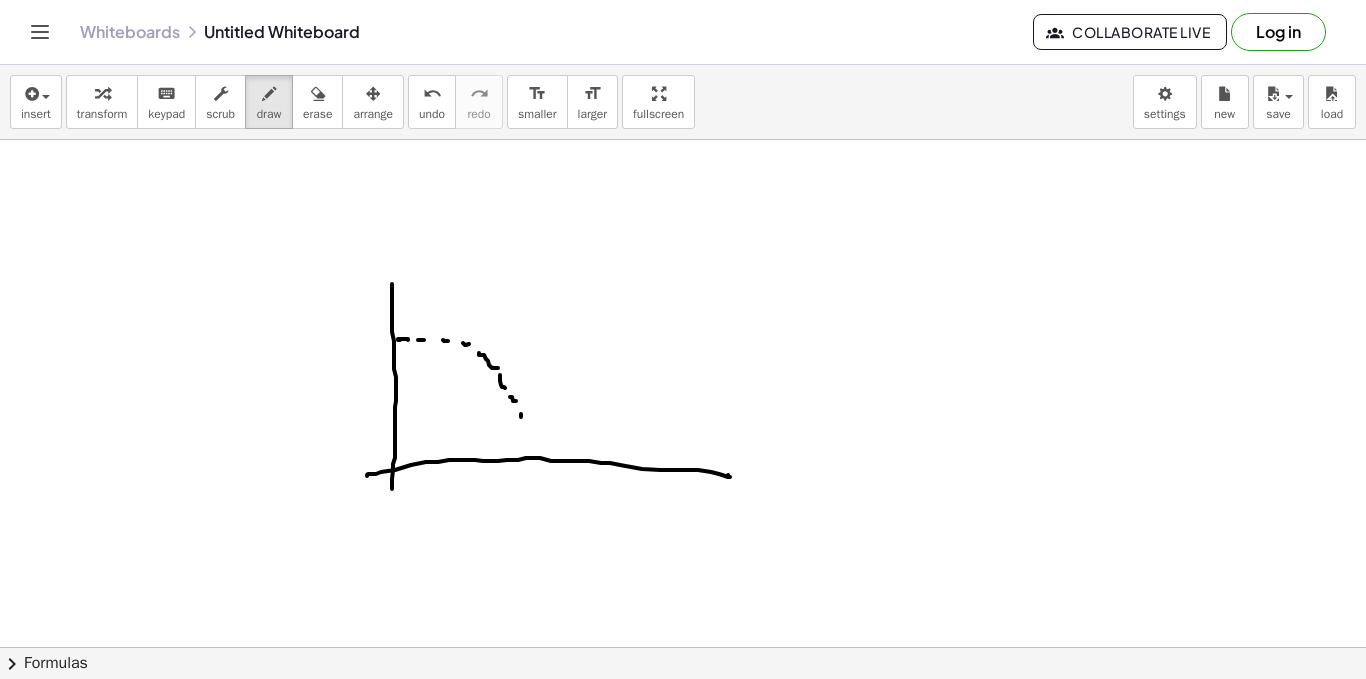 click at bounding box center (683, -514) 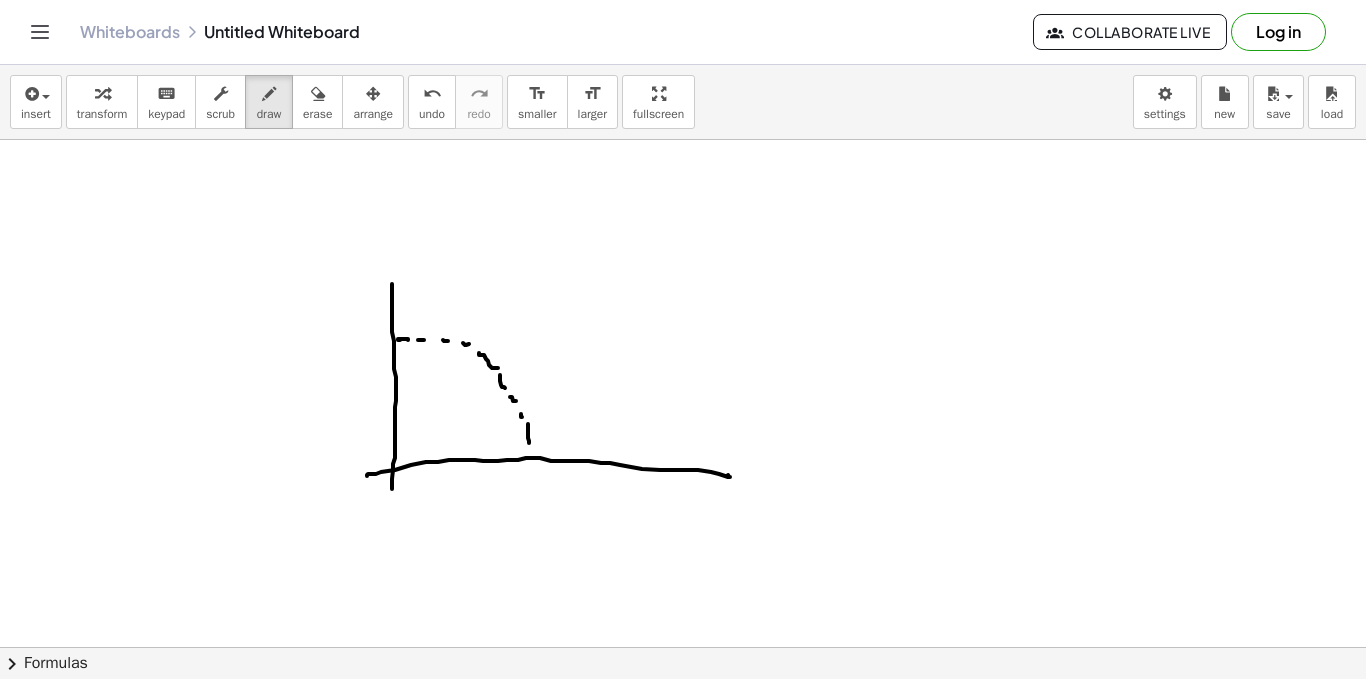 click at bounding box center [683, -514] 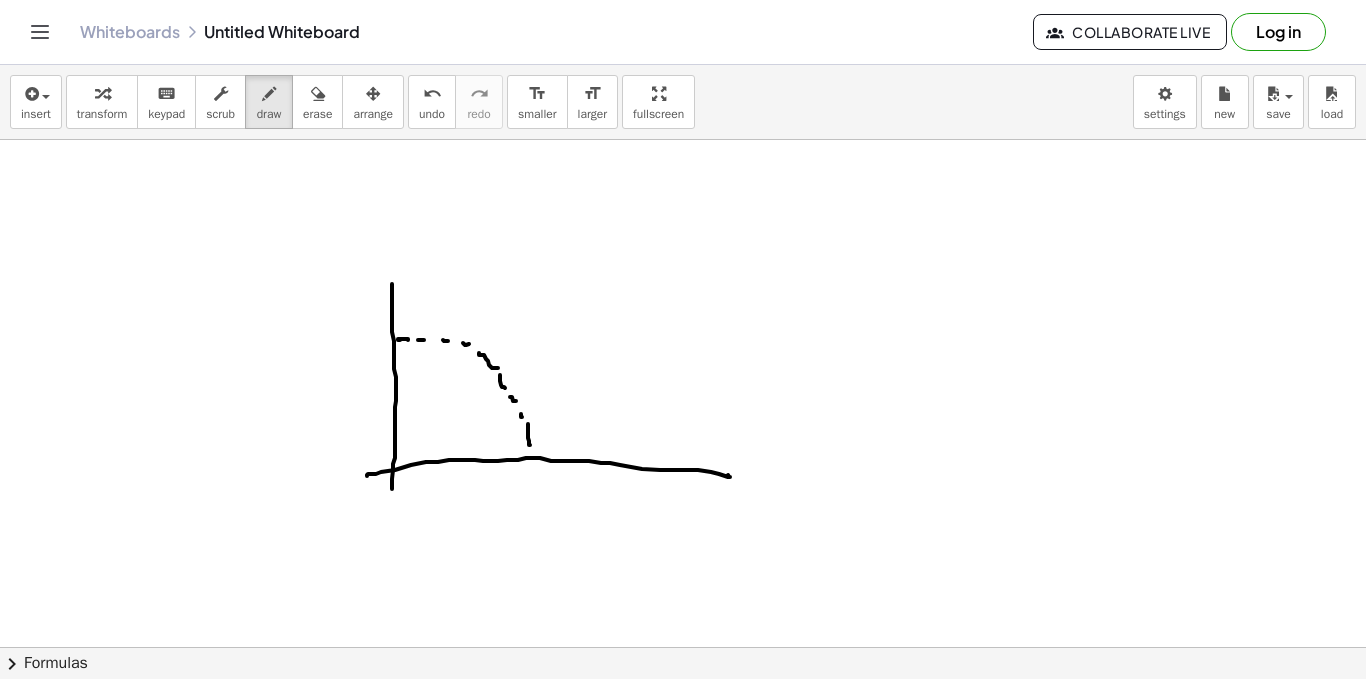 click at bounding box center [683, -514] 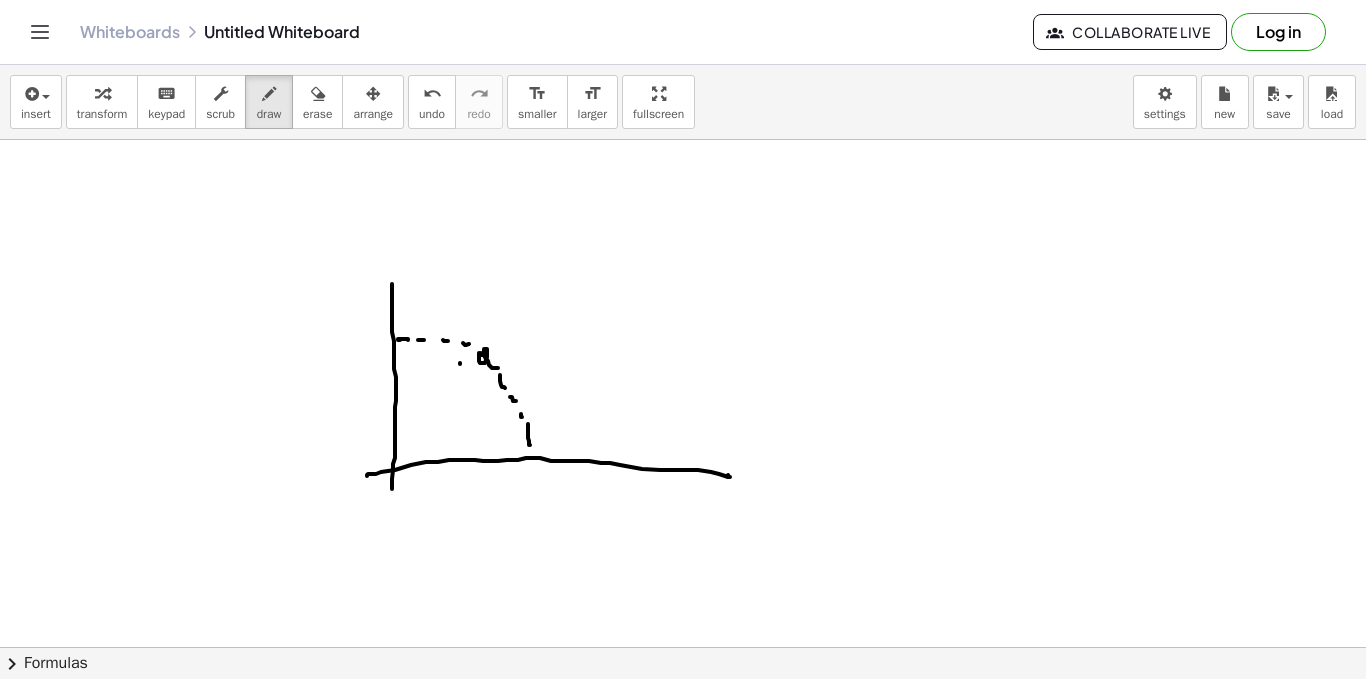 click at bounding box center (683, -514) 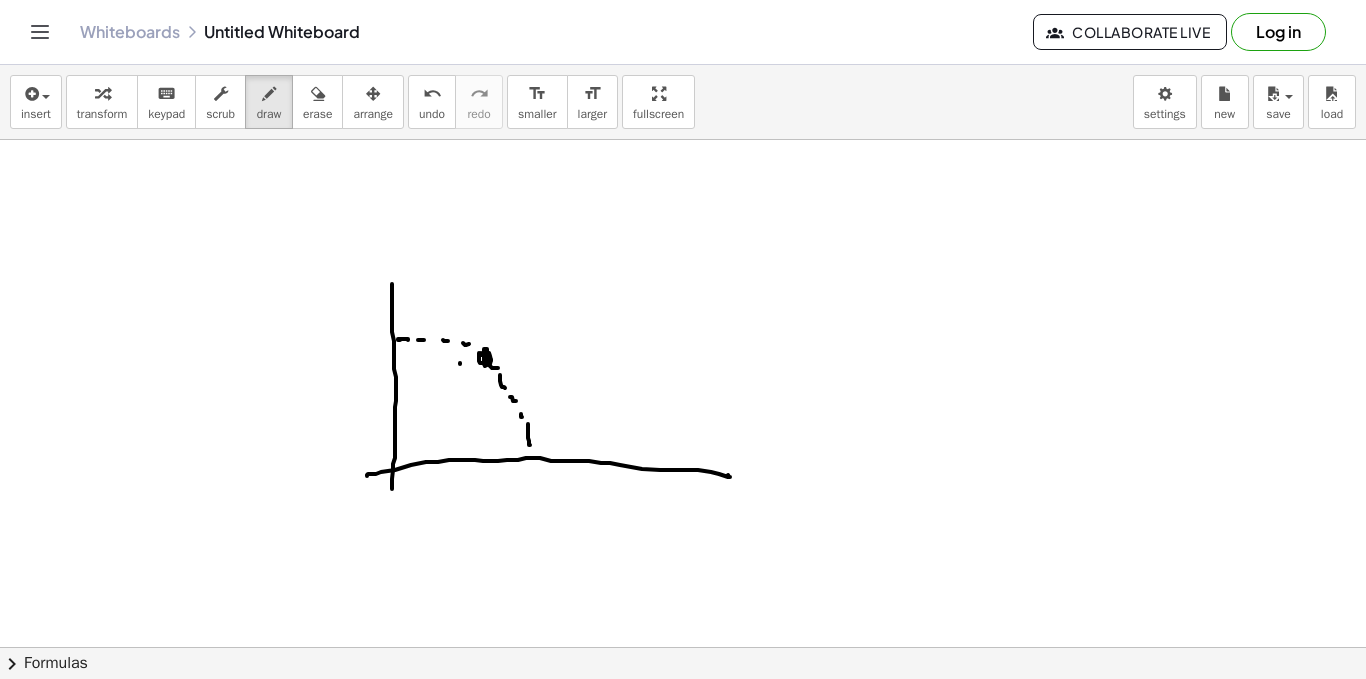 click at bounding box center (683, -514) 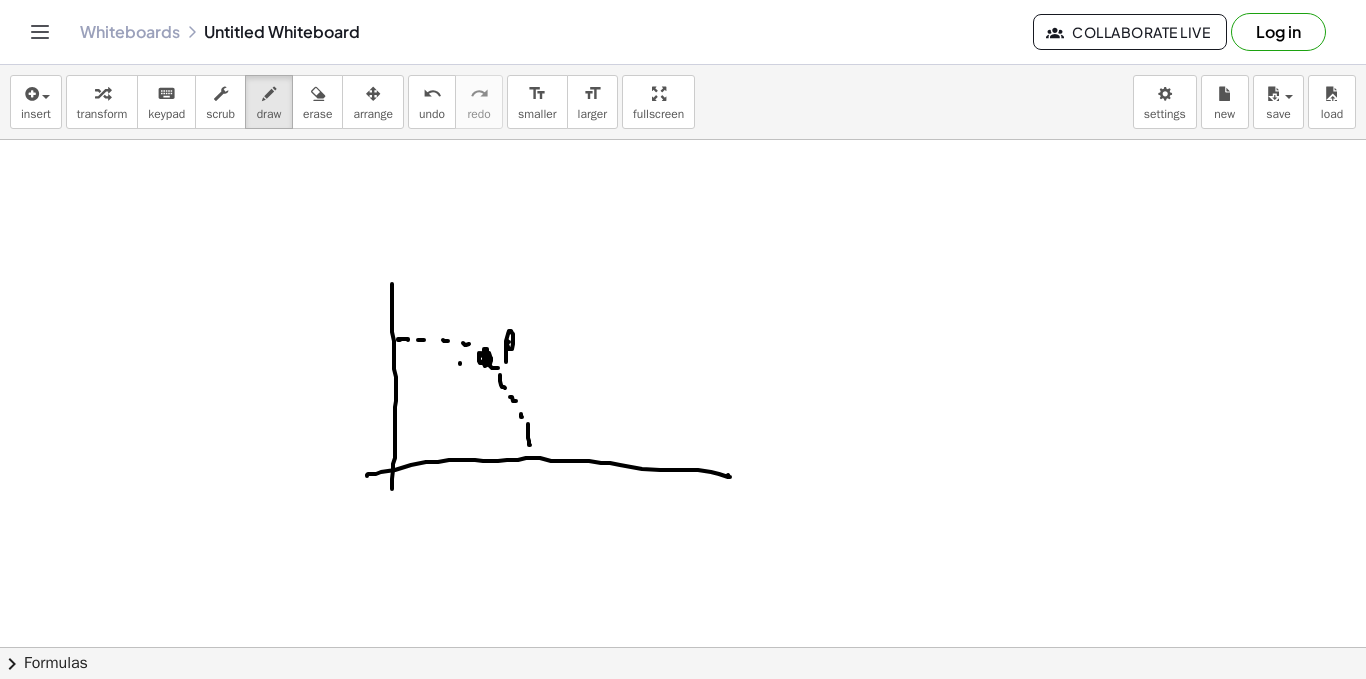 click at bounding box center [683, -514] 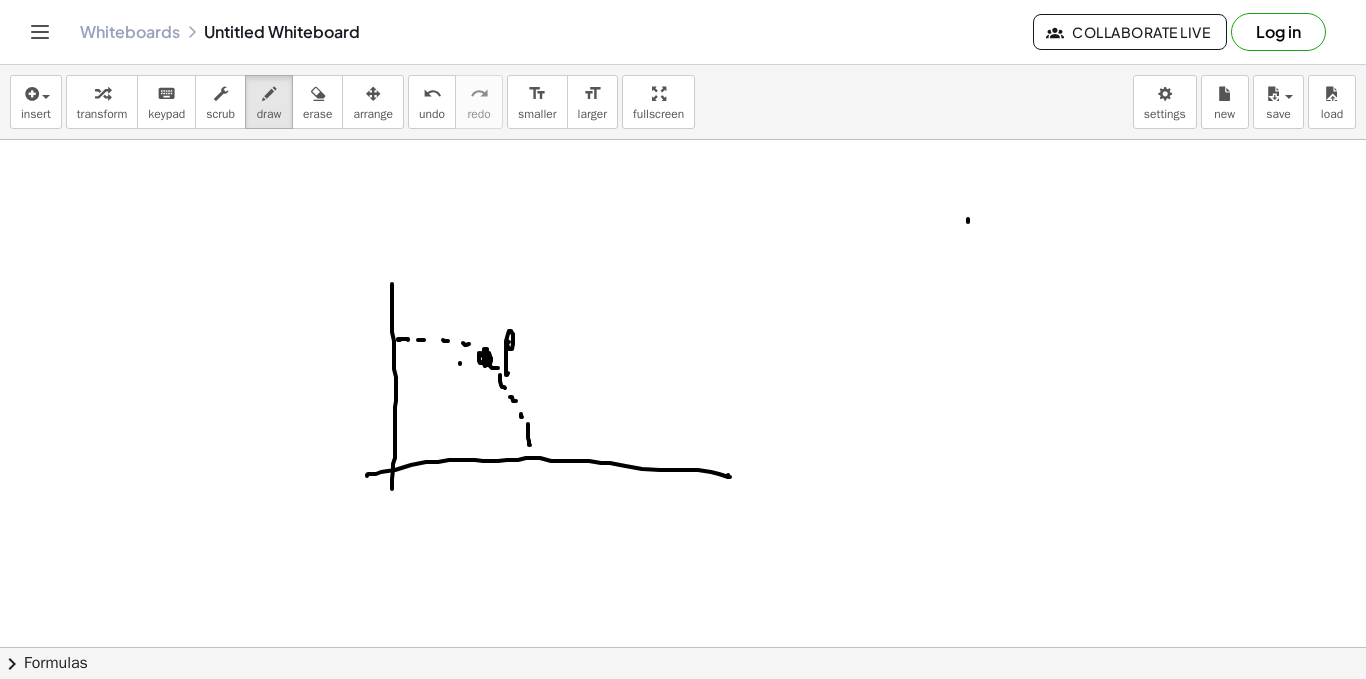 click at bounding box center [683, -514] 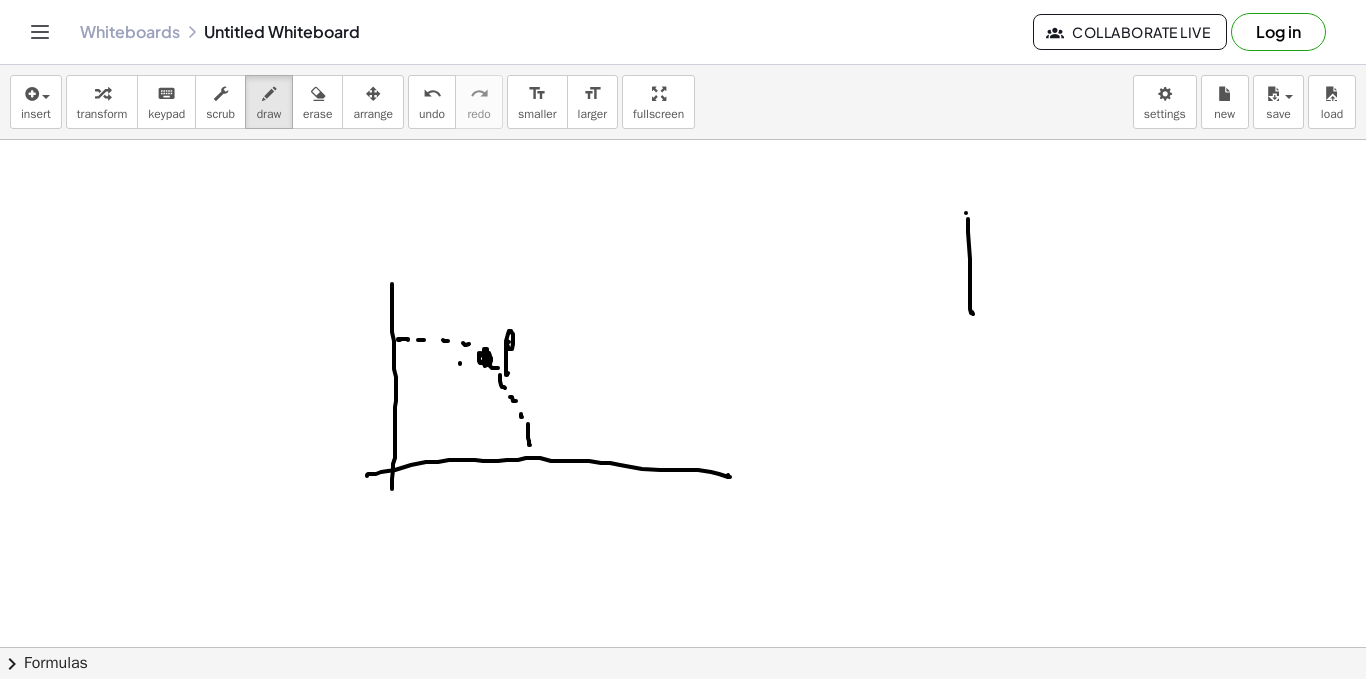 click at bounding box center [683, -514] 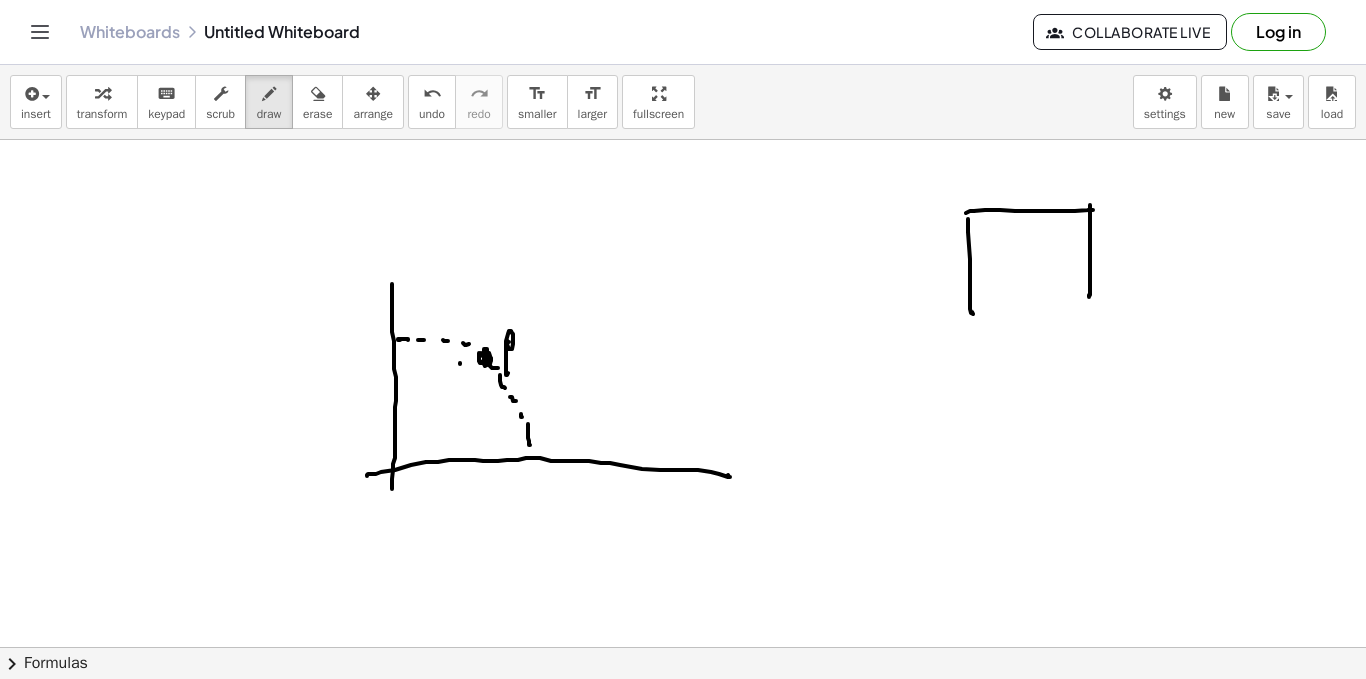 click at bounding box center [683, -514] 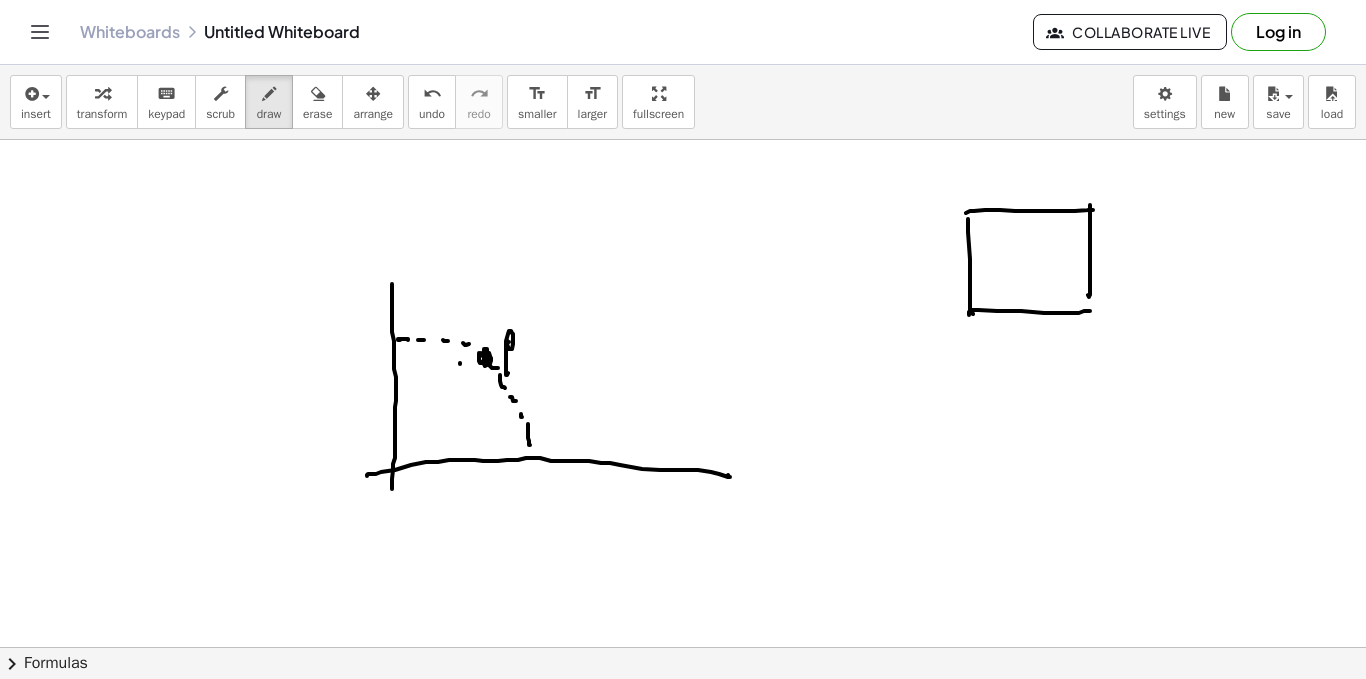 drag, startPoint x: 969, startPoint y: 315, endPoint x: 1091, endPoint y: 294, distance: 123.79418 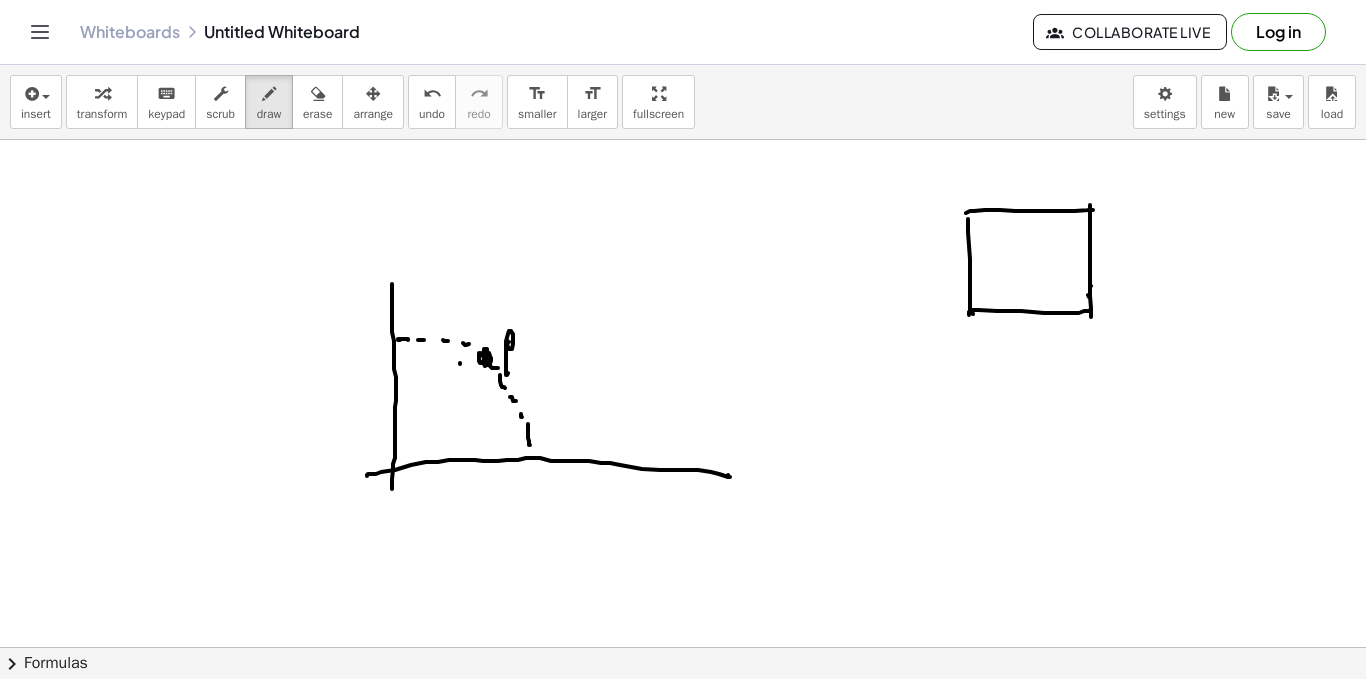 click at bounding box center (683, -514) 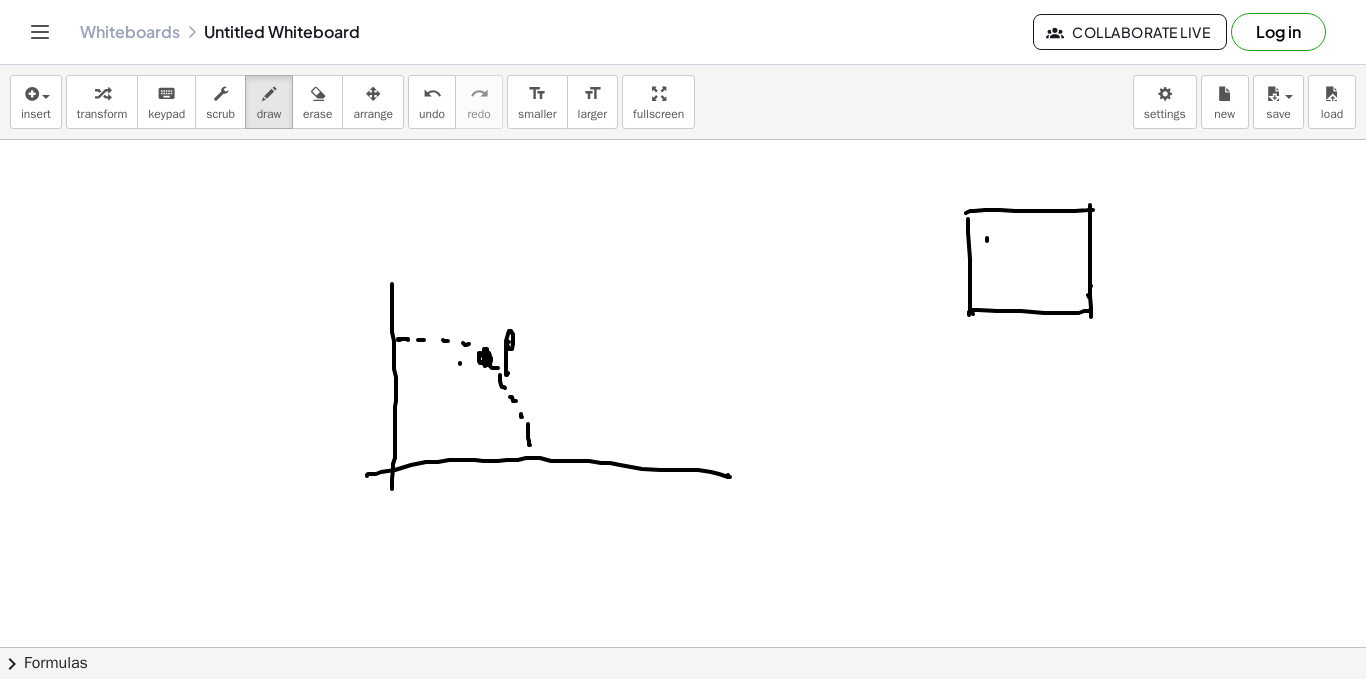 click at bounding box center (683, -514) 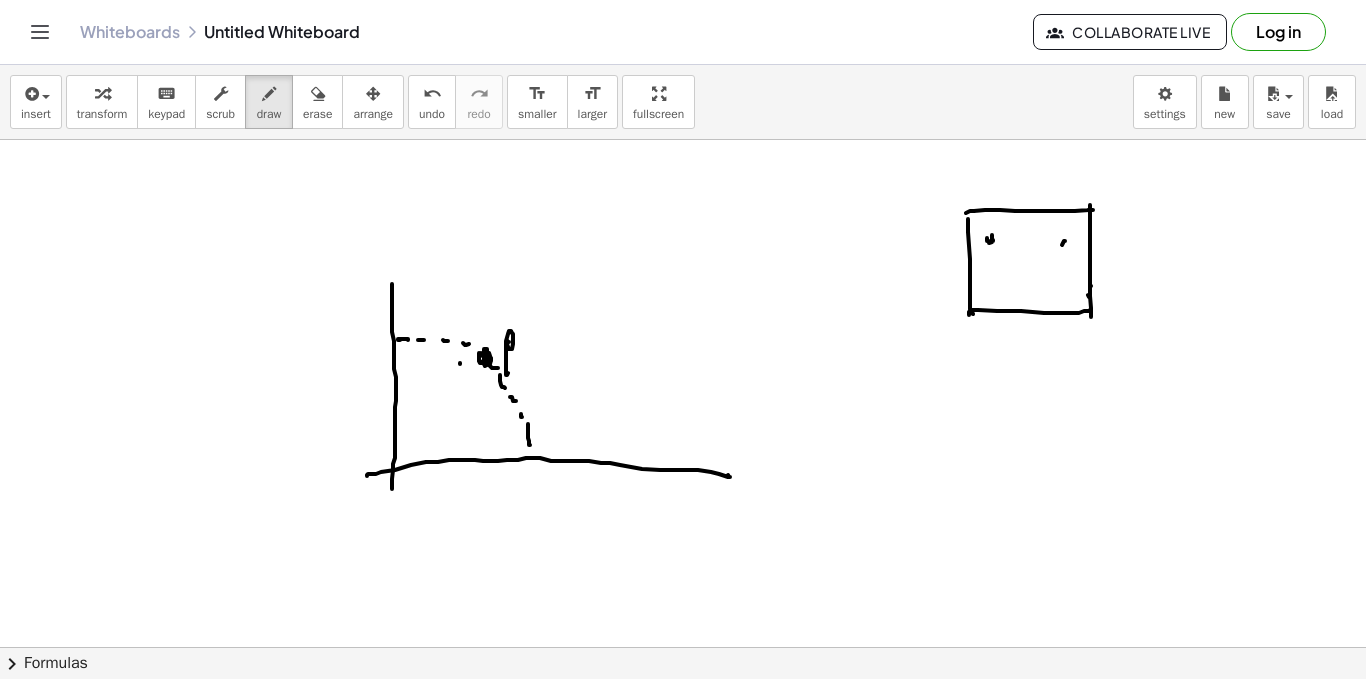 drag, startPoint x: 1062, startPoint y: 245, endPoint x: 1055, endPoint y: 255, distance: 12.206555 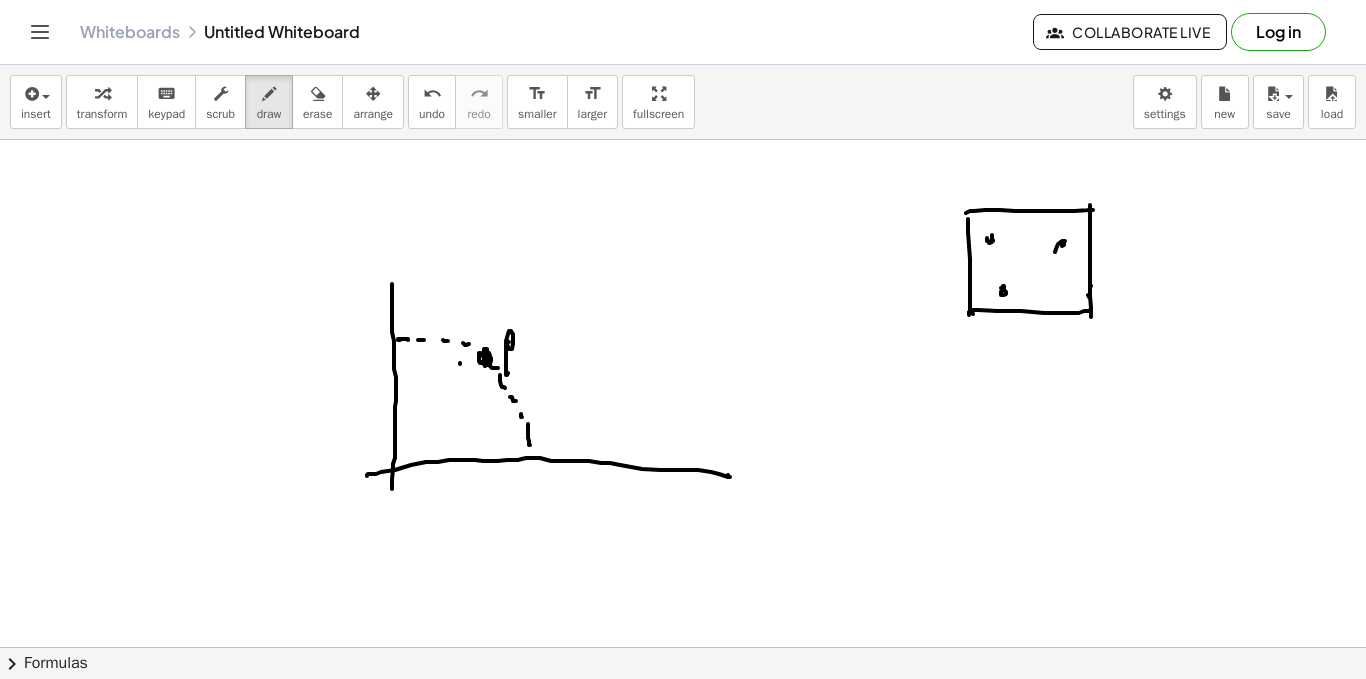 drag, startPoint x: 1001, startPoint y: 295, endPoint x: 1014, endPoint y: 290, distance: 13.928389 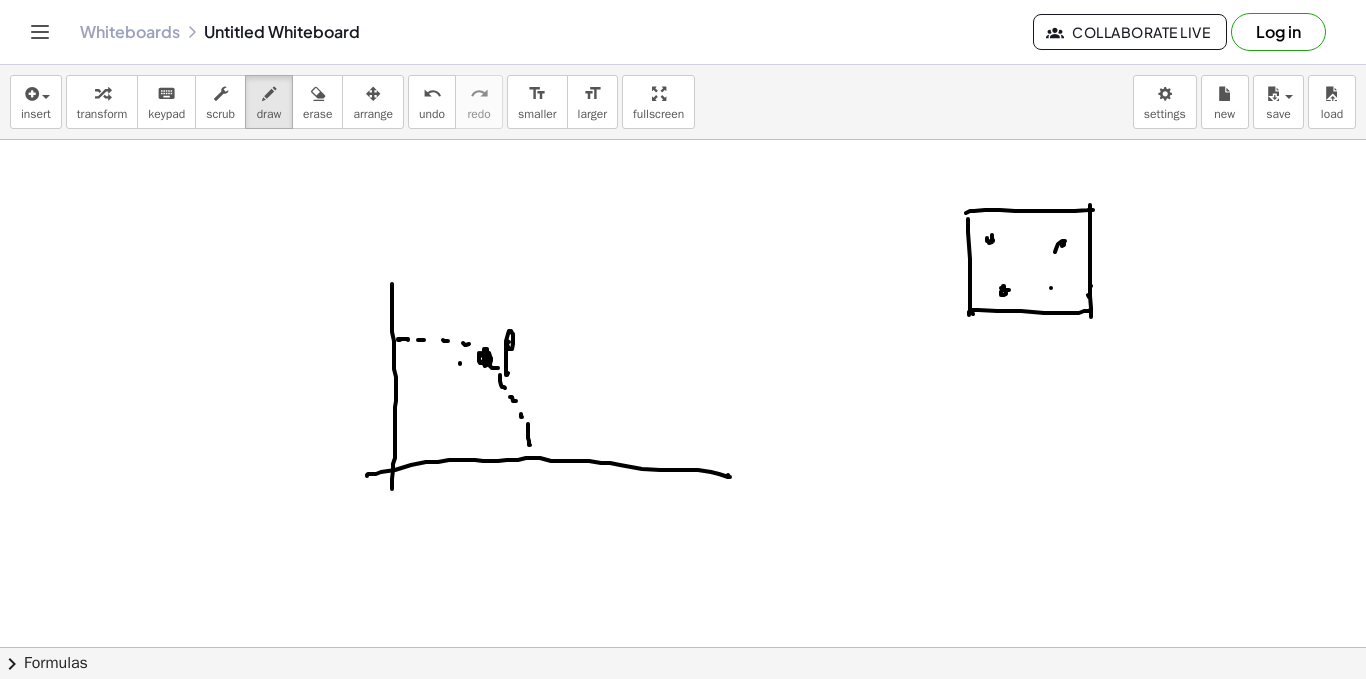 drag, startPoint x: 1051, startPoint y: 288, endPoint x: 1043, endPoint y: 310, distance: 23.409399 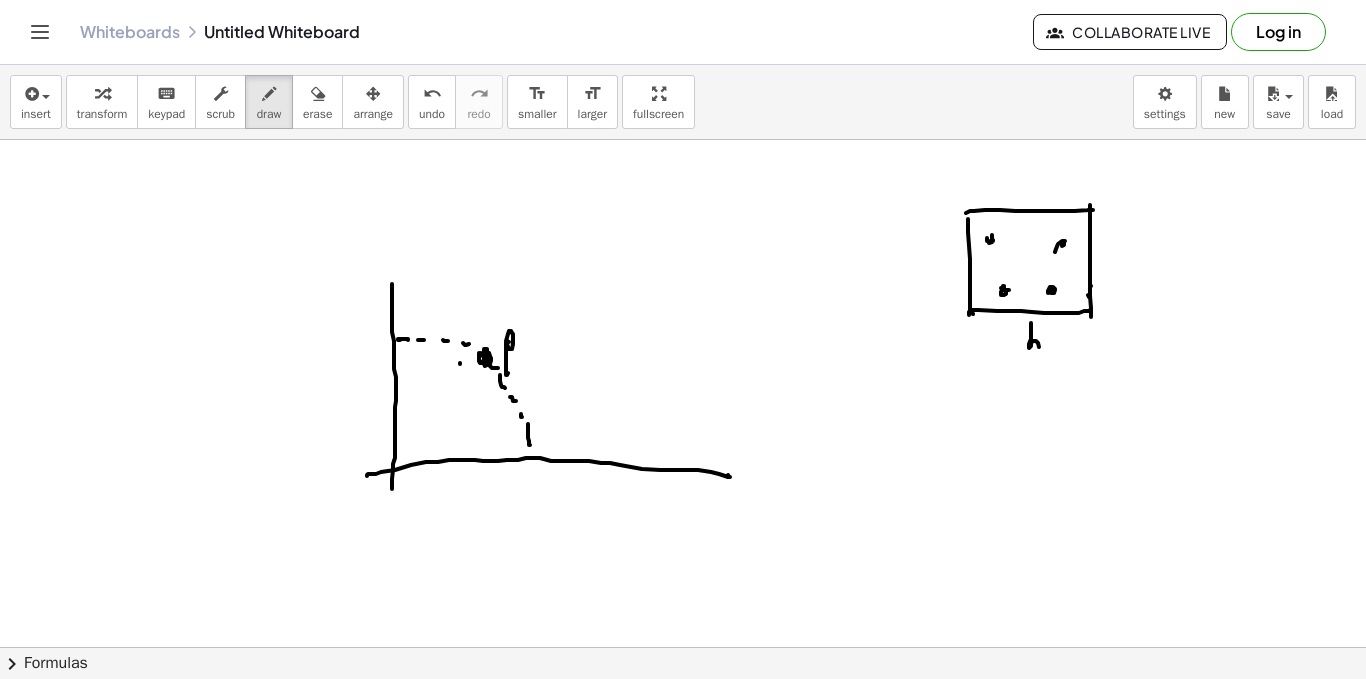 drag, startPoint x: 1031, startPoint y: 323, endPoint x: 1043, endPoint y: 347, distance: 26.832815 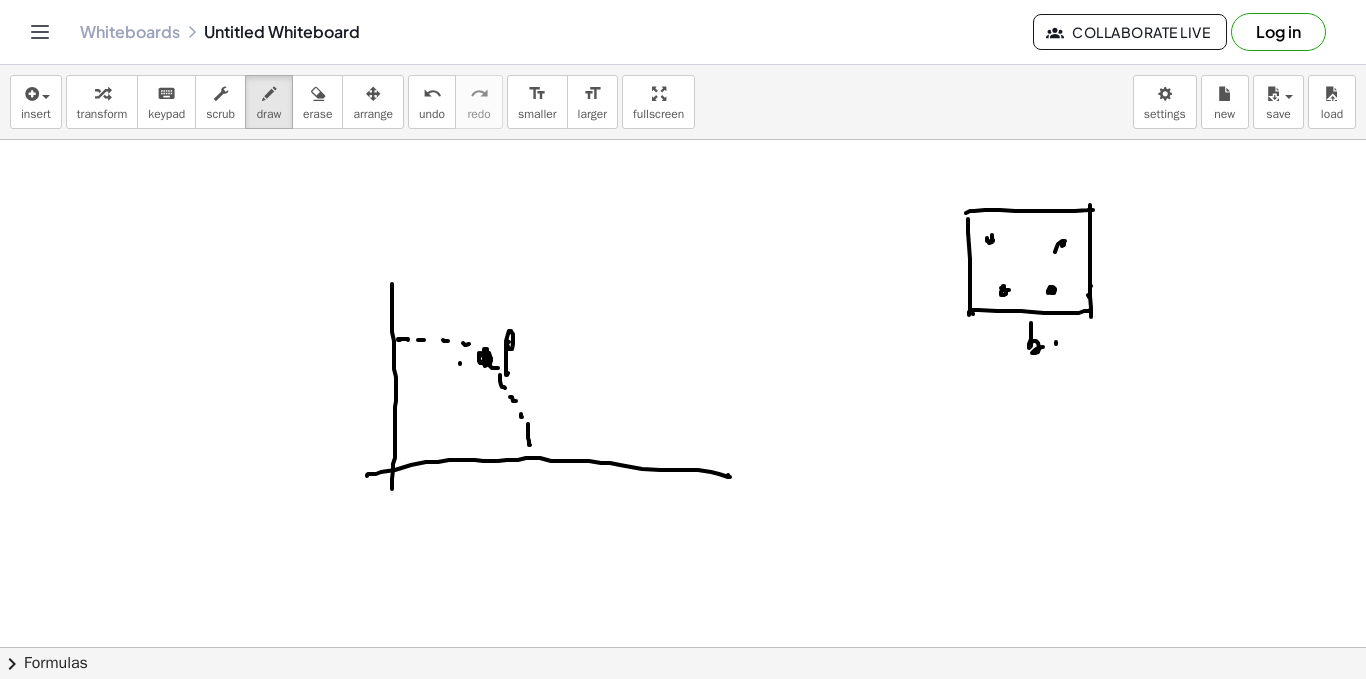 drag, startPoint x: 1056, startPoint y: 342, endPoint x: 1052, endPoint y: 352, distance: 10.770329 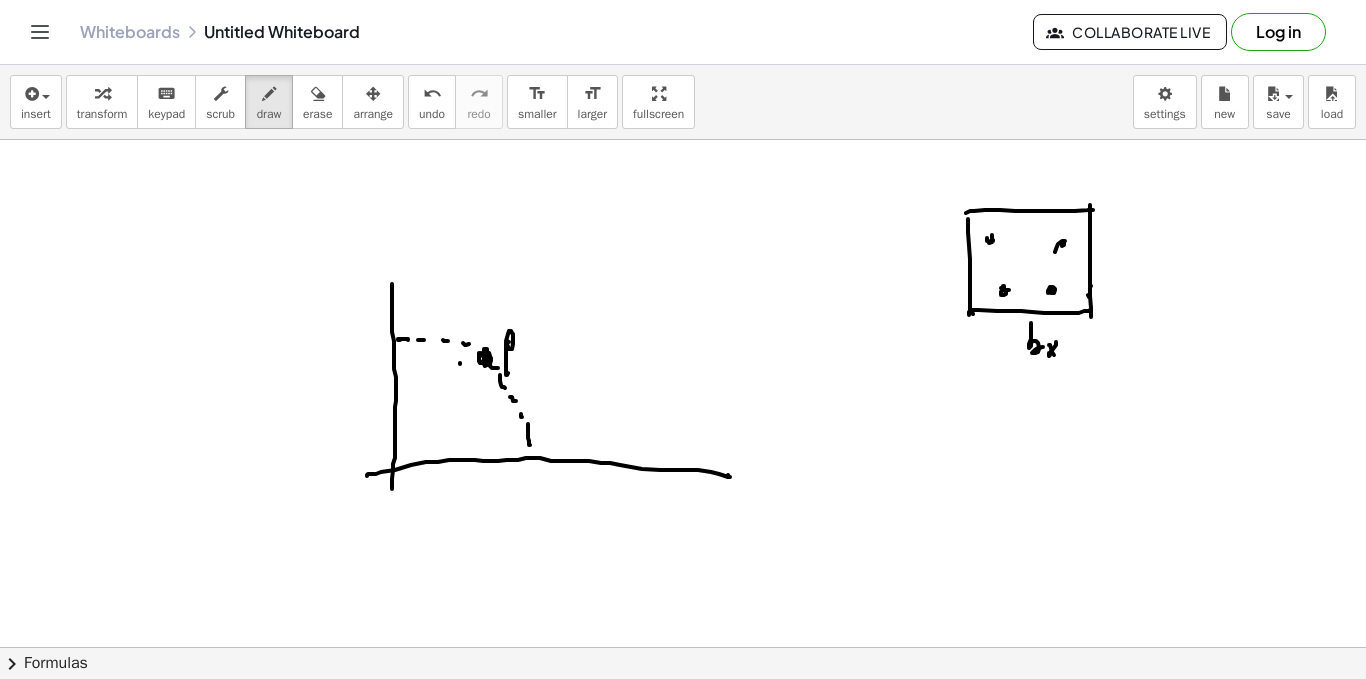 drag, startPoint x: 1052, startPoint y: 352, endPoint x: 1069, endPoint y: 342, distance: 19.723083 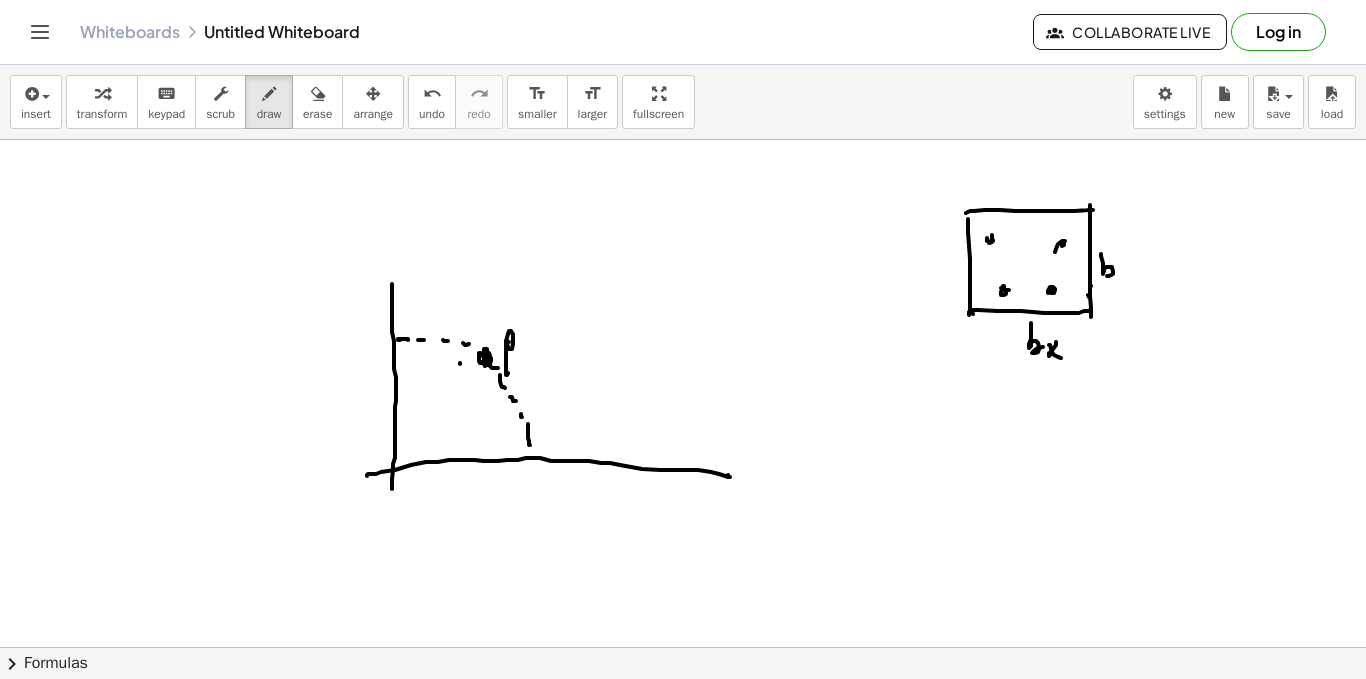 click at bounding box center (683, -514) 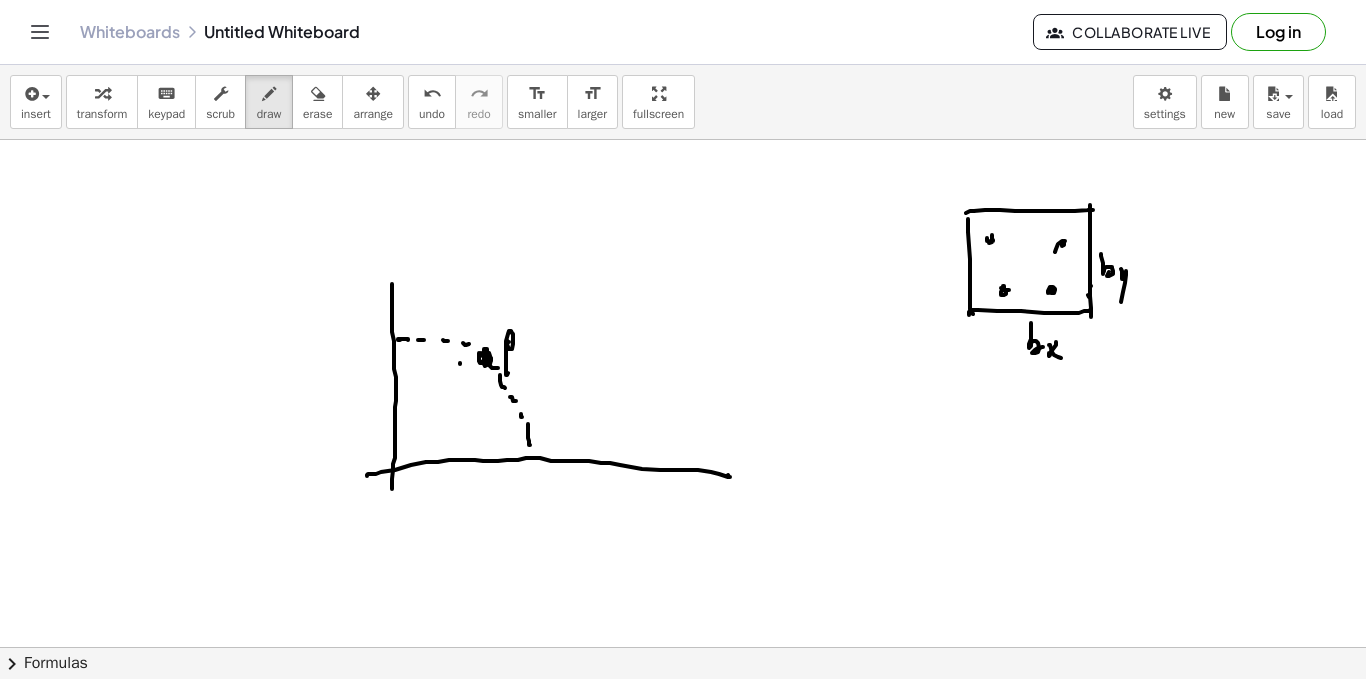 drag, startPoint x: 1121, startPoint y: 269, endPoint x: 1118, endPoint y: 302, distance: 33.13608 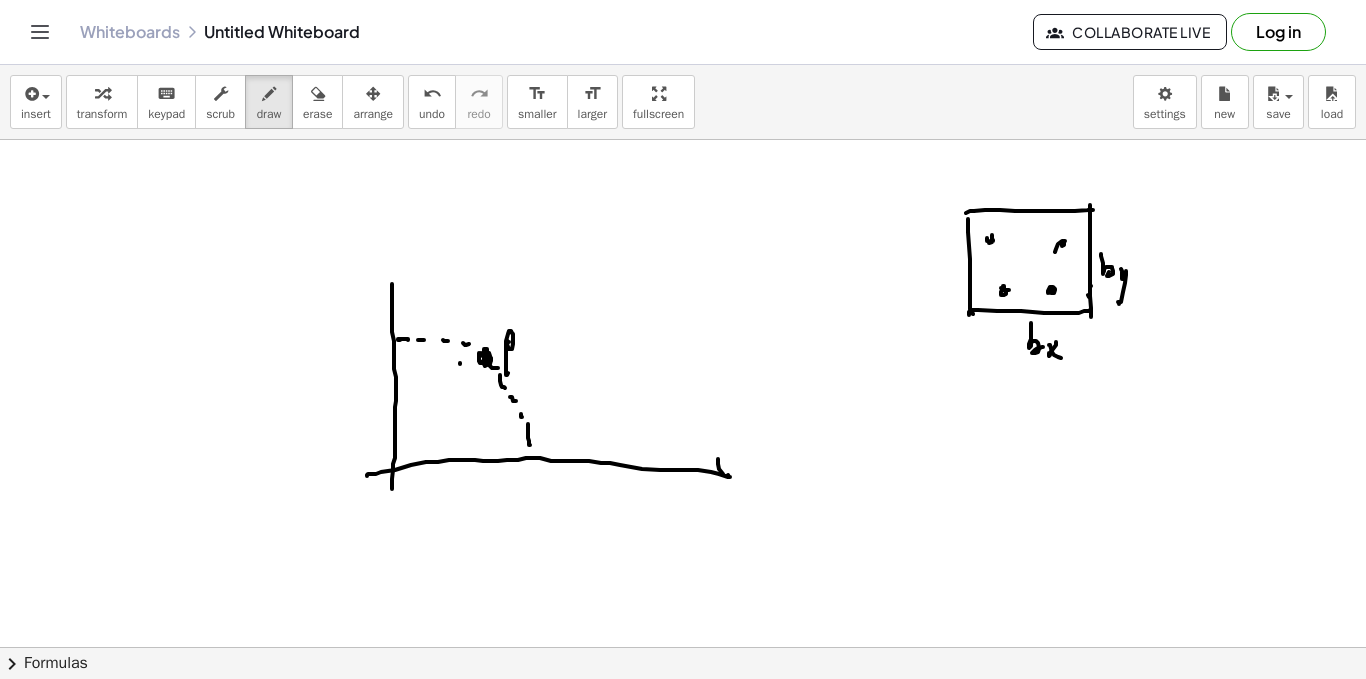 drag, startPoint x: 723, startPoint y: 474, endPoint x: 722, endPoint y: 494, distance: 20.024984 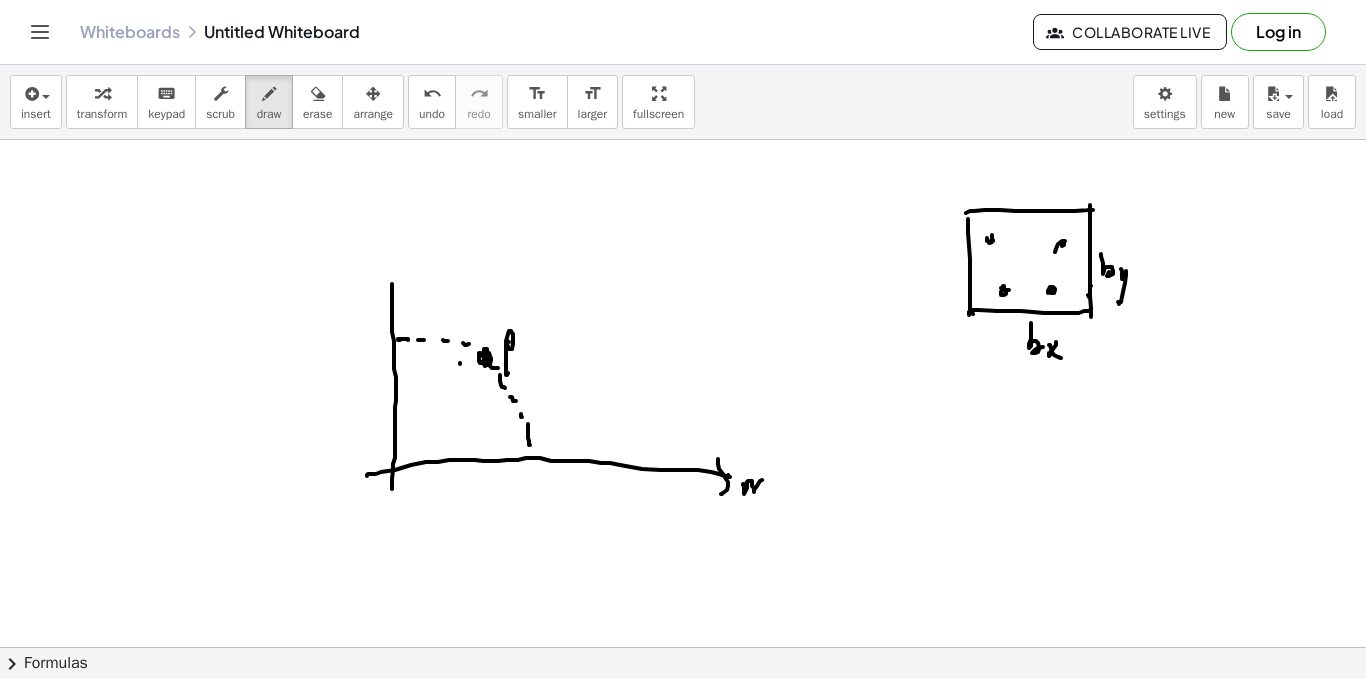 drag, startPoint x: 743, startPoint y: 485, endPoint x: 725, endPoint y: 482, distance: 18.248287 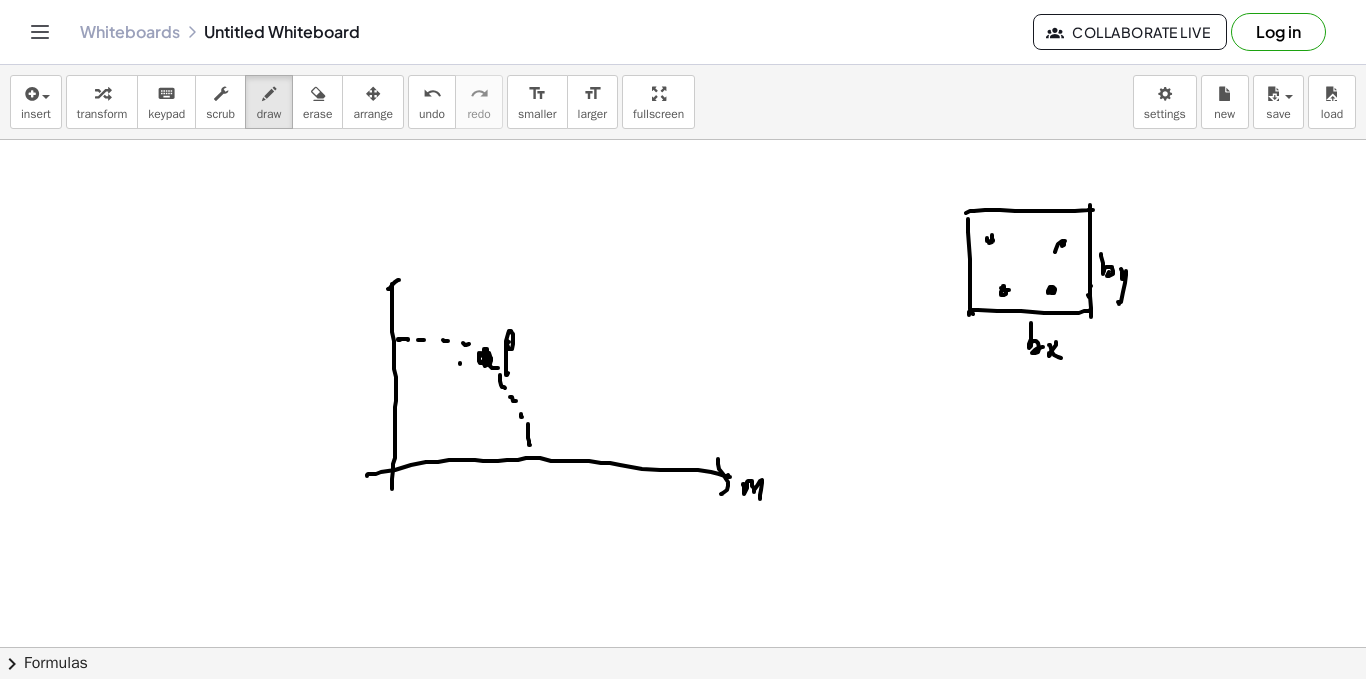 drag, startPoint x: 388, startPoint y: 289, endPoint x: 403, endPoint y: 290, distance: 15.033297 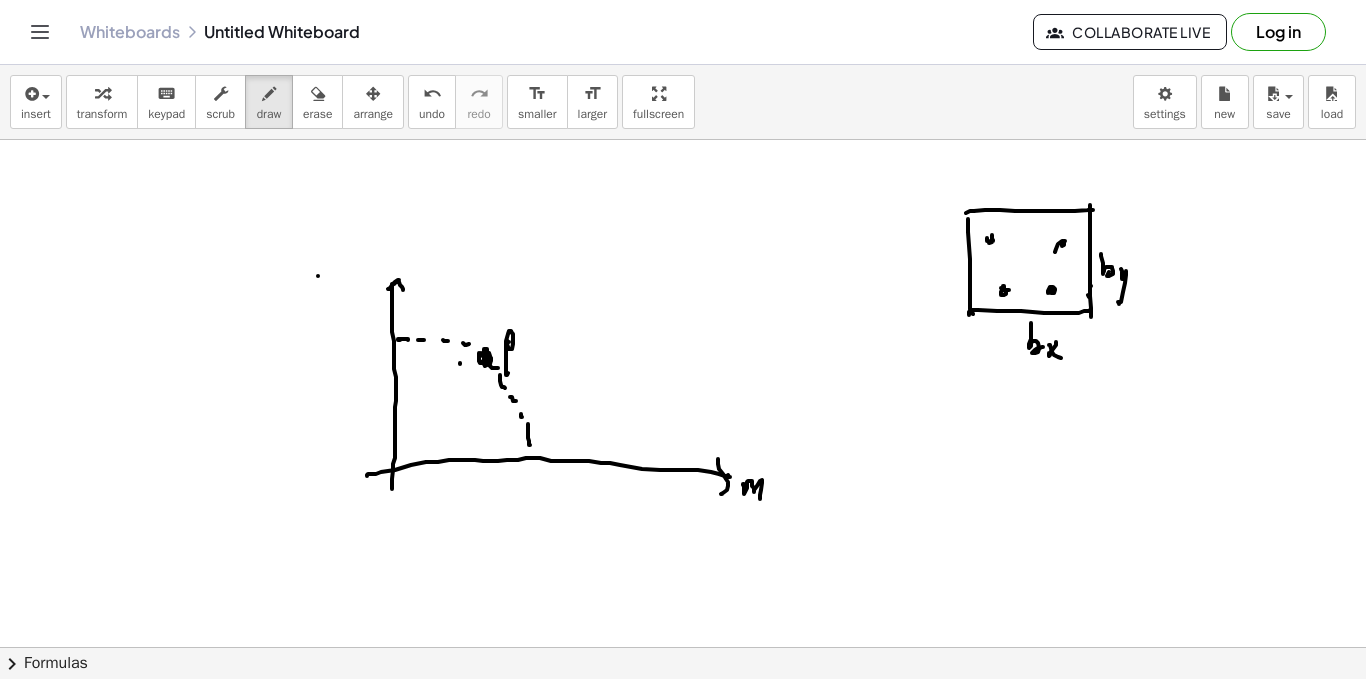 drag, startPoint x: 318, startPoint y: 276, endPoint x: 336, endPoint y: 284, distance: 19.697716 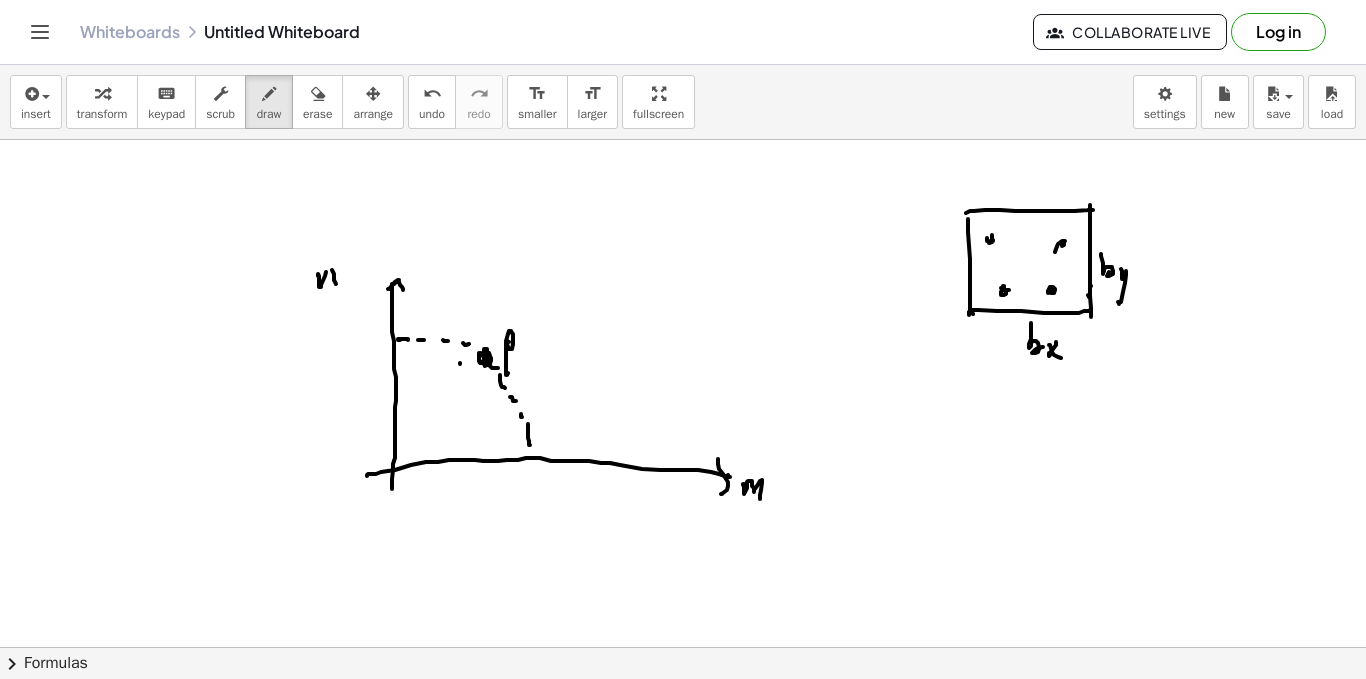 click at bounding box center (683, -514) 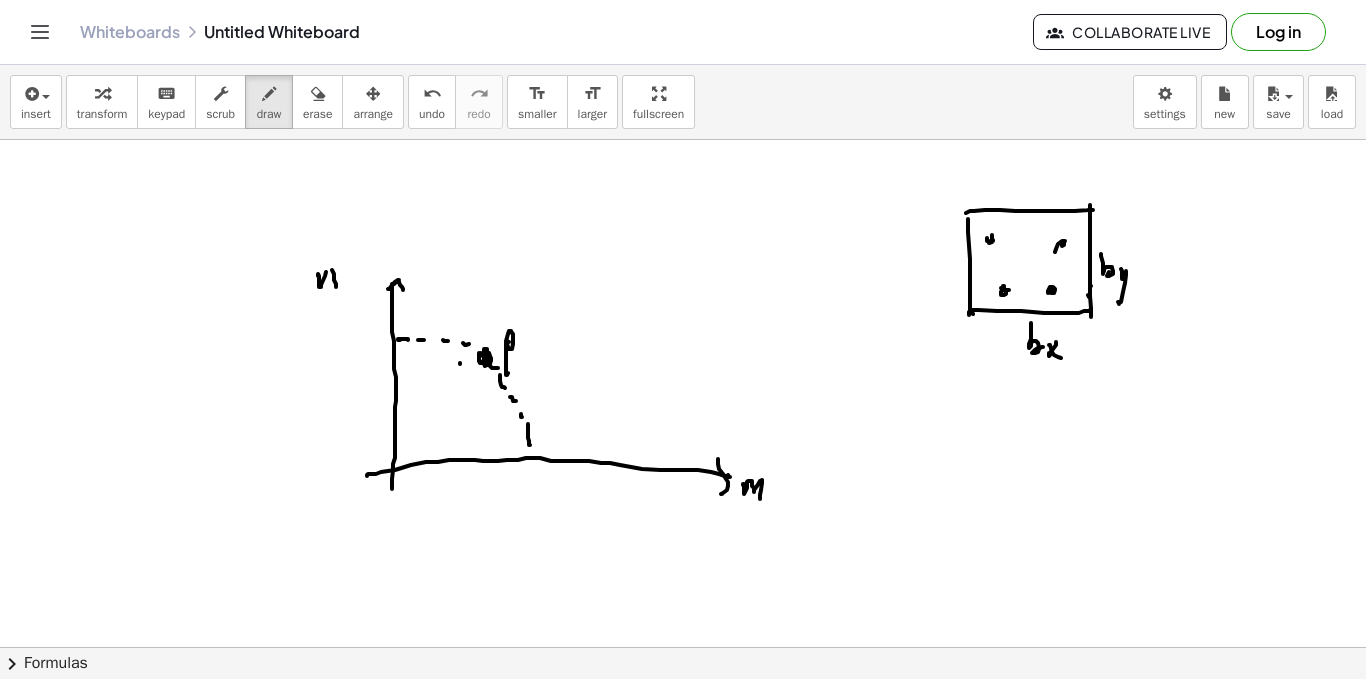 click at bounding box center [683, -514] 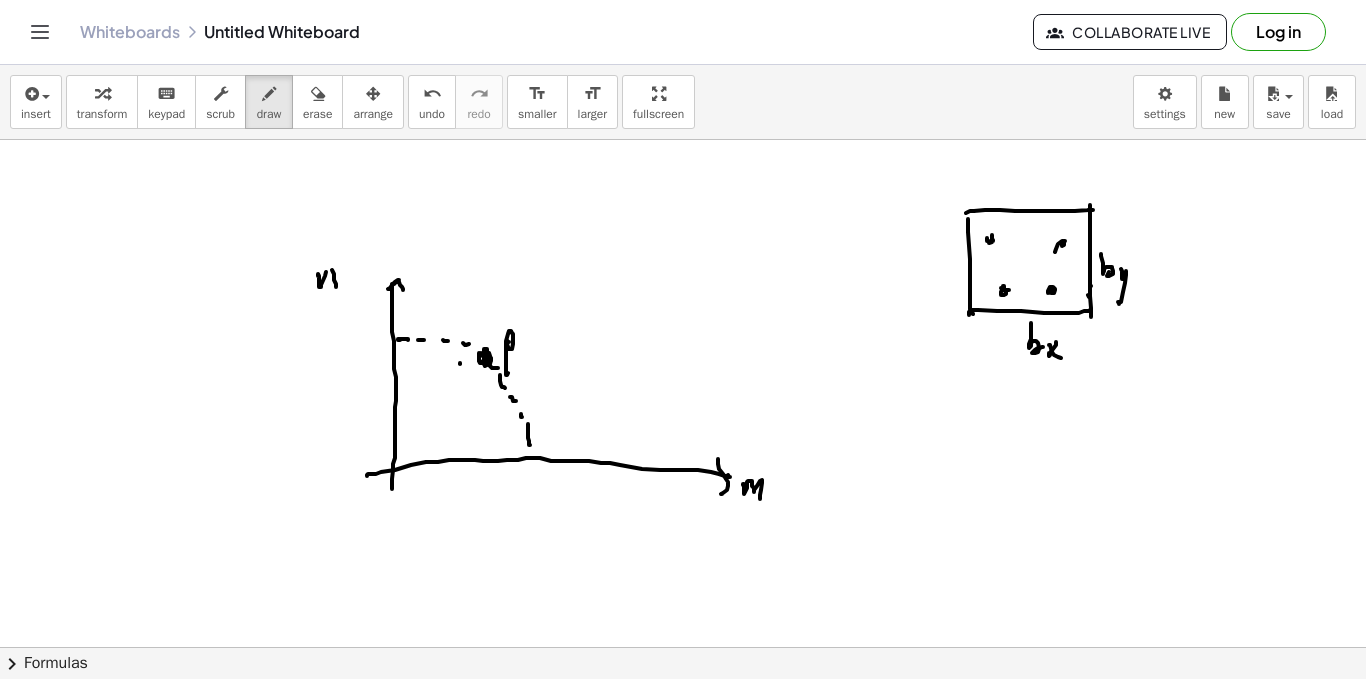 click at bounding box center (683, -514) 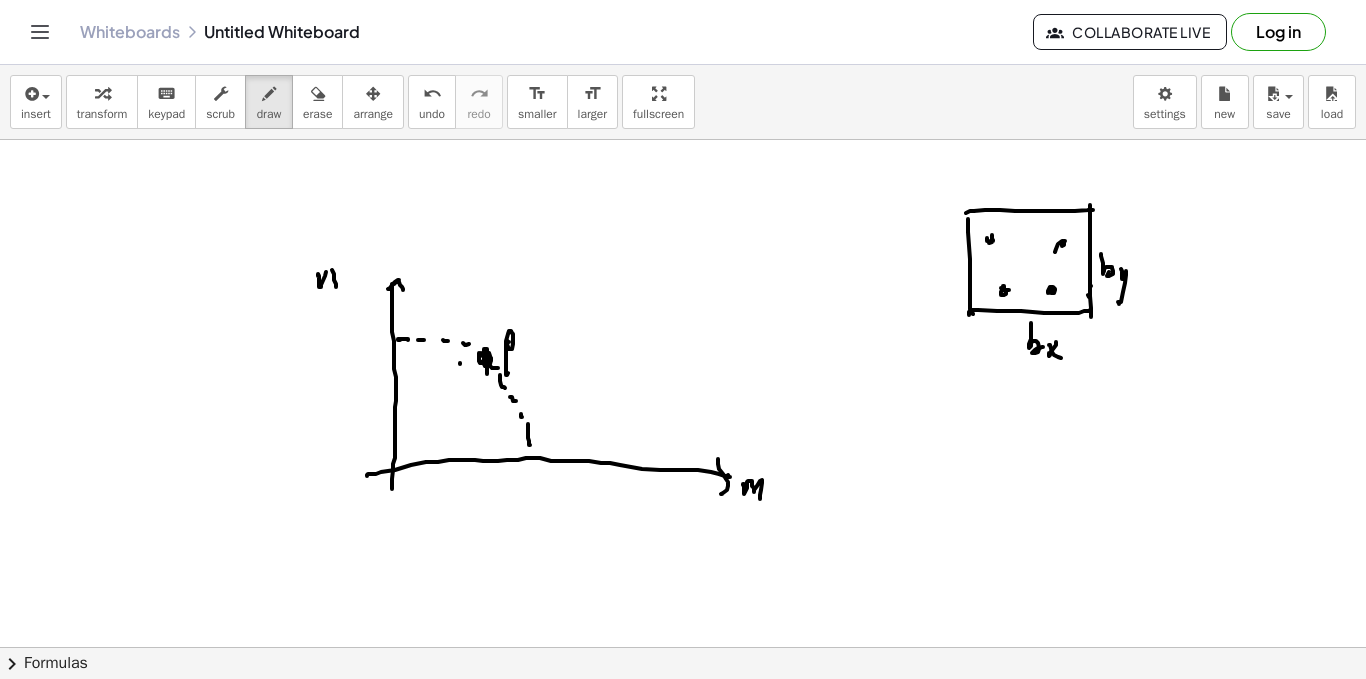drag, startPoint x: 487, startPoint y: 368, endPoint x: 485, endPoint y: 395, distance: 27.073973 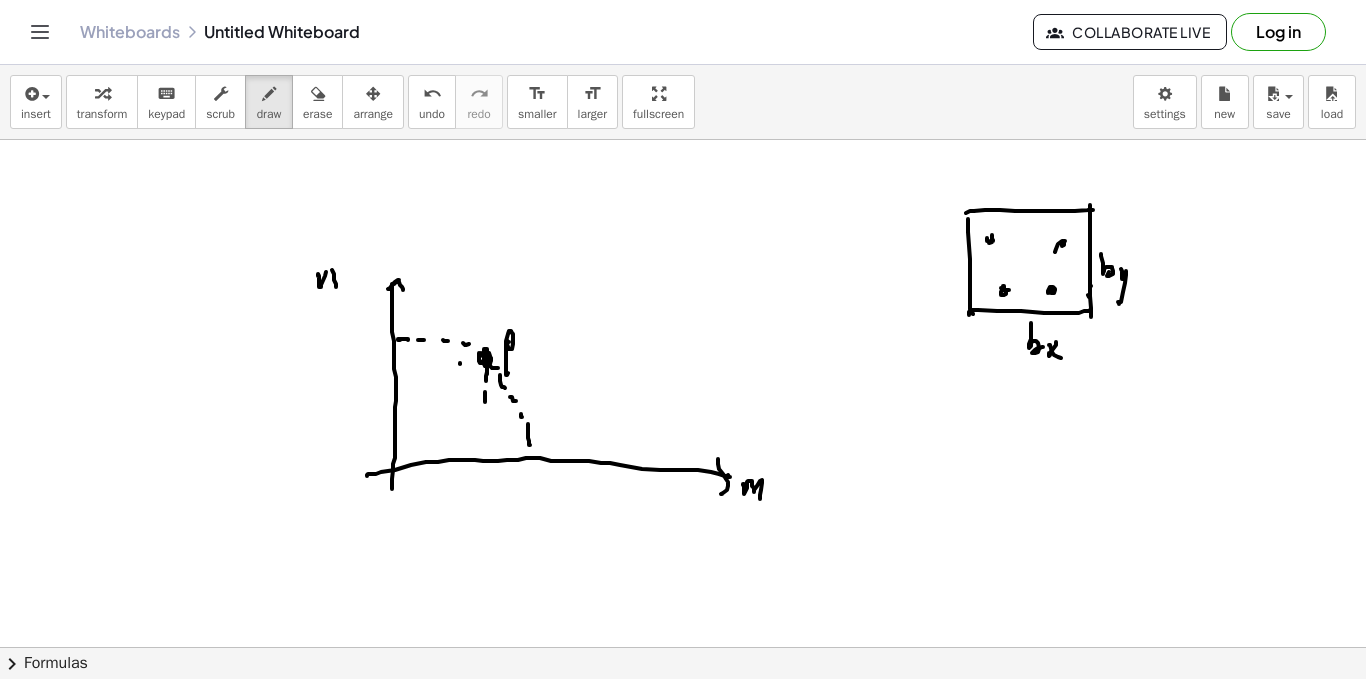 drag, startPoint x: 485, startPoint y: 419, endPoint x: 487, endPoint y: 439, distance: 20.09975 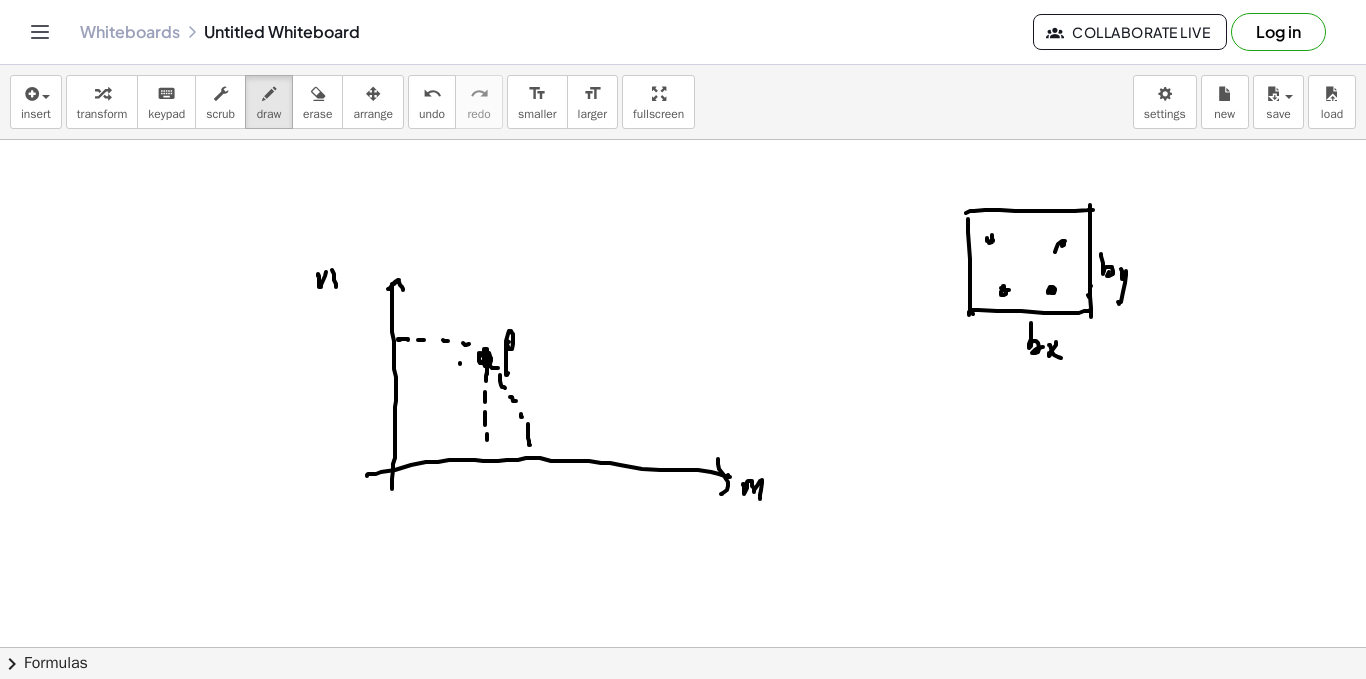 click at bounding box center [683, -514] 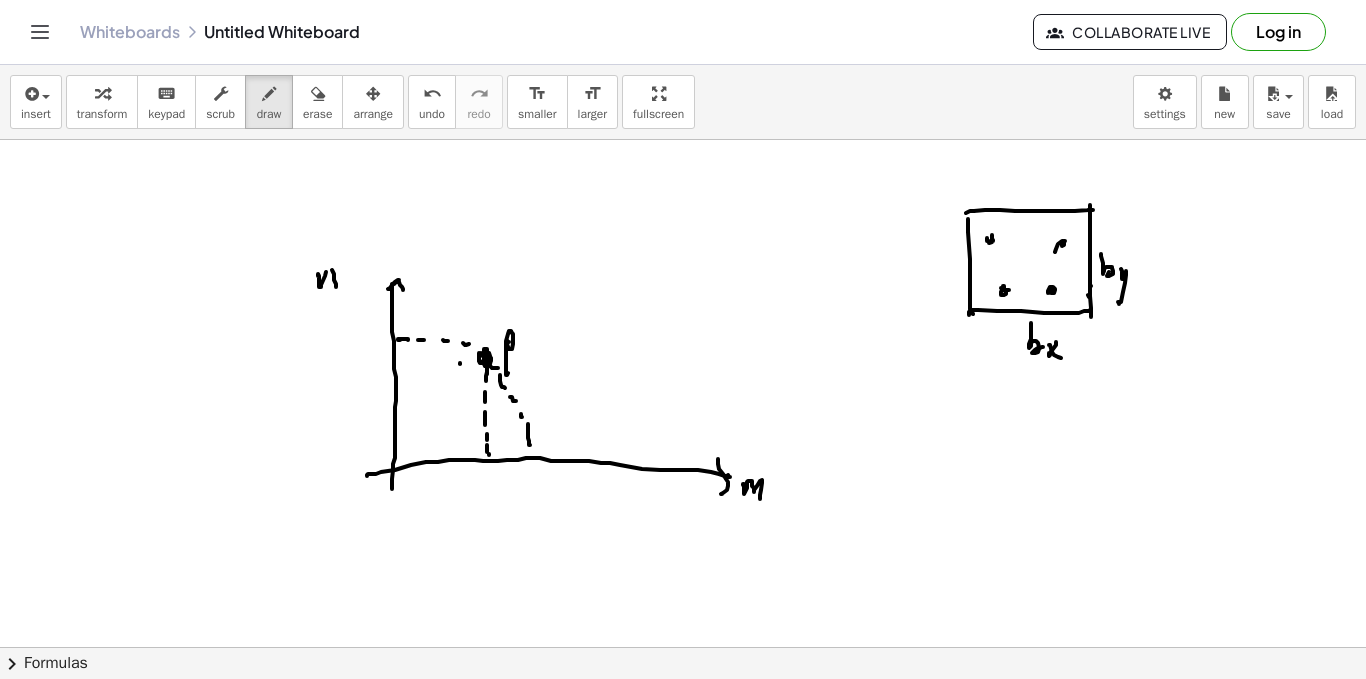 click at bounding box center [683, -514] 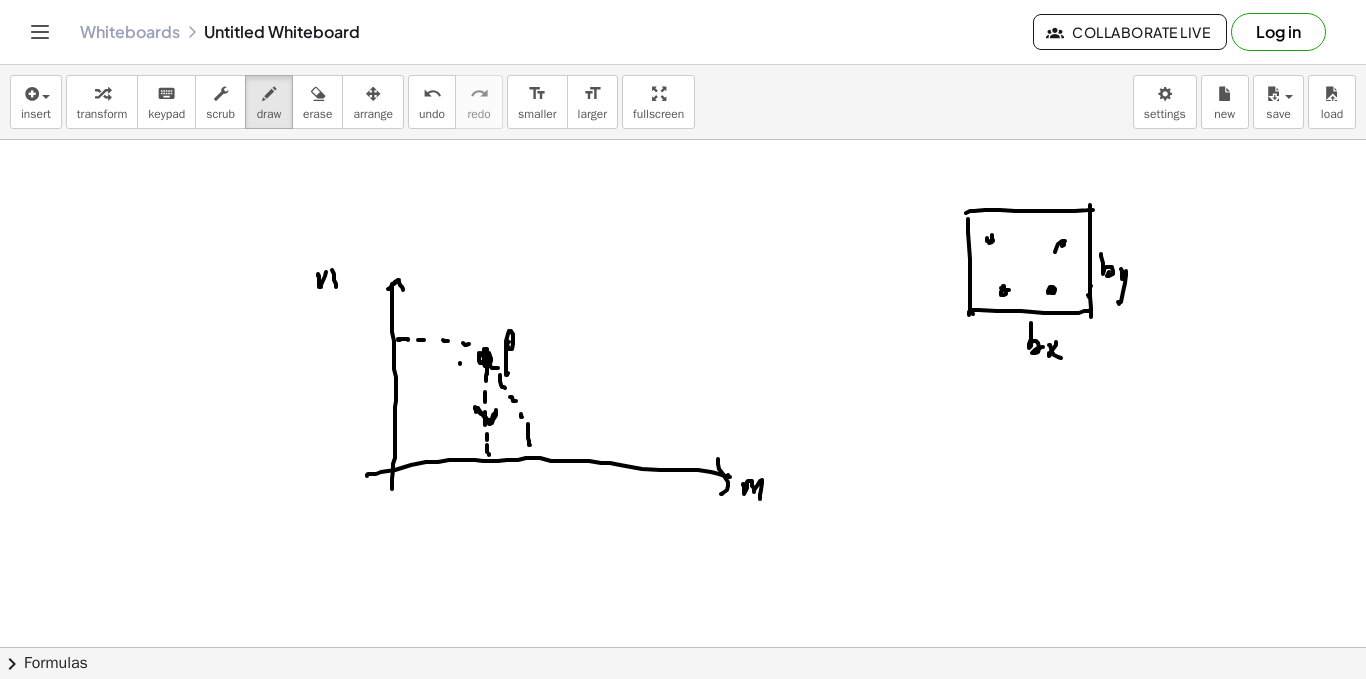 drag, startPoint x: 476, startPoint y: 408, endPoint x: 494, endPoint y: 414, distance: 18.973665 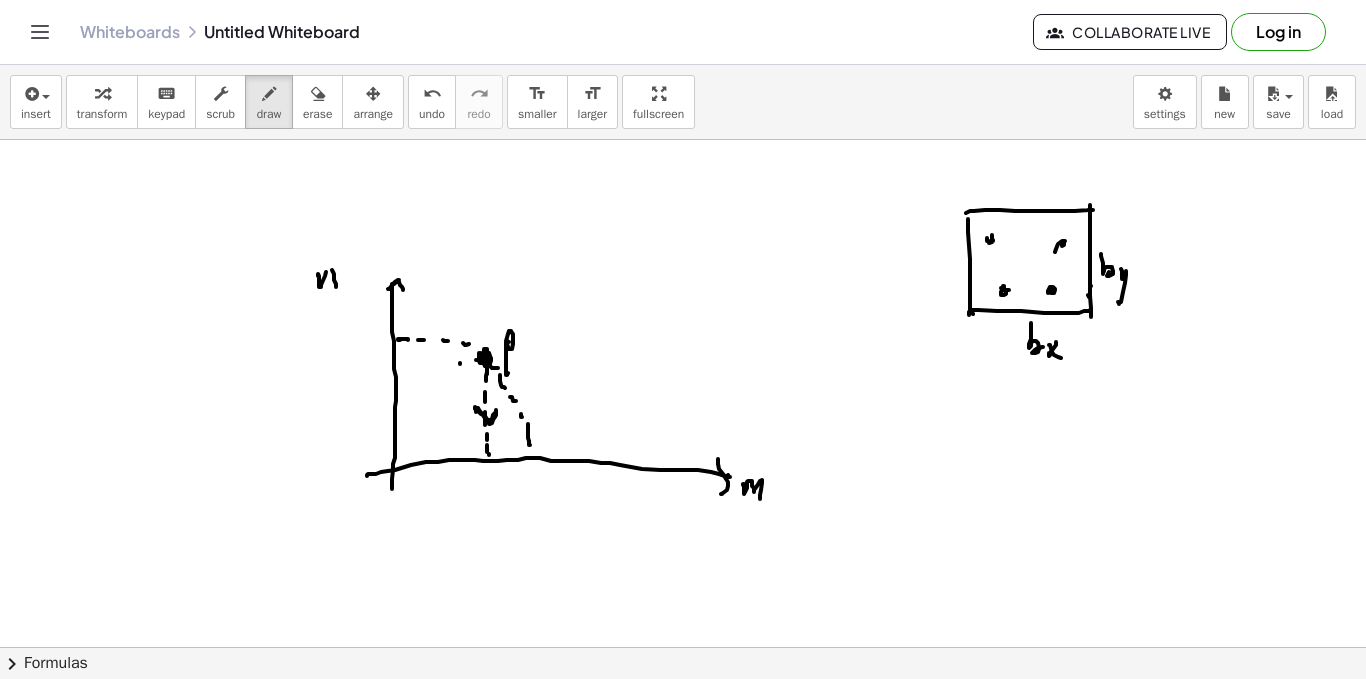 drag, startPoint x: 478, startPoint y: 360, endPoint x: 461, endPoint y: 359, distance: 17.029387 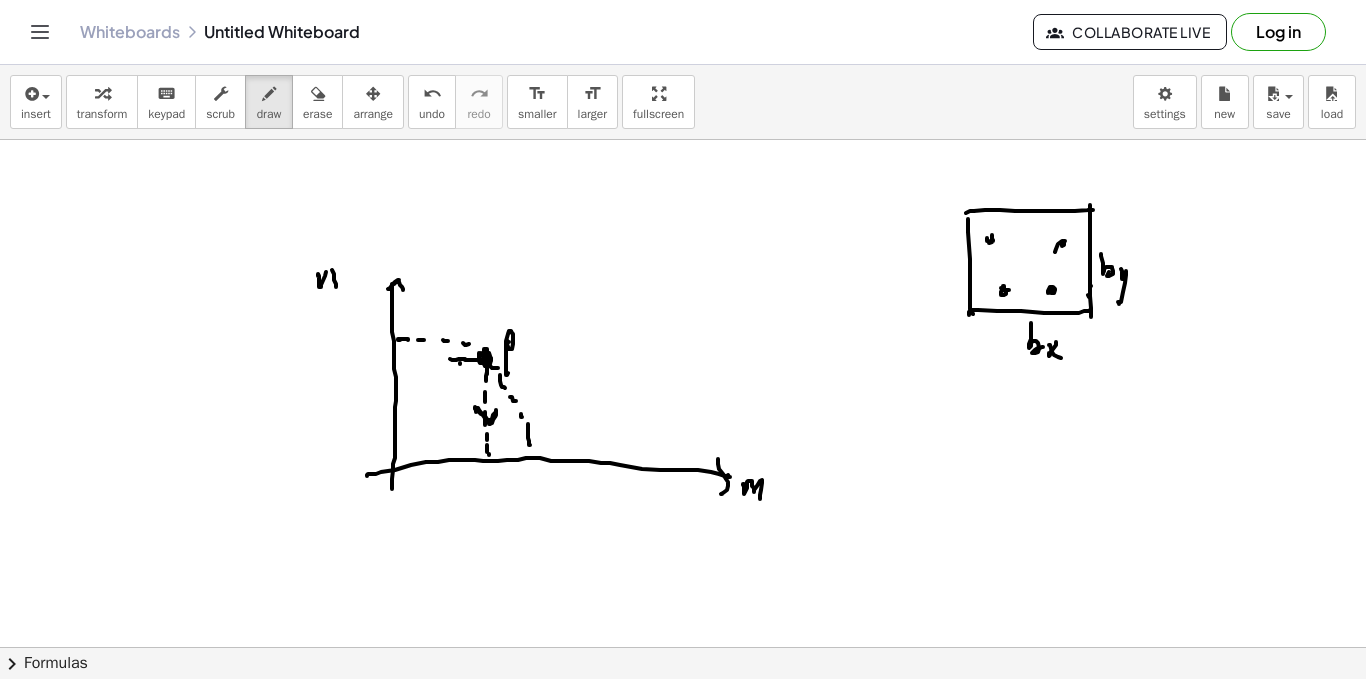 click at bounding box center [683, -514] 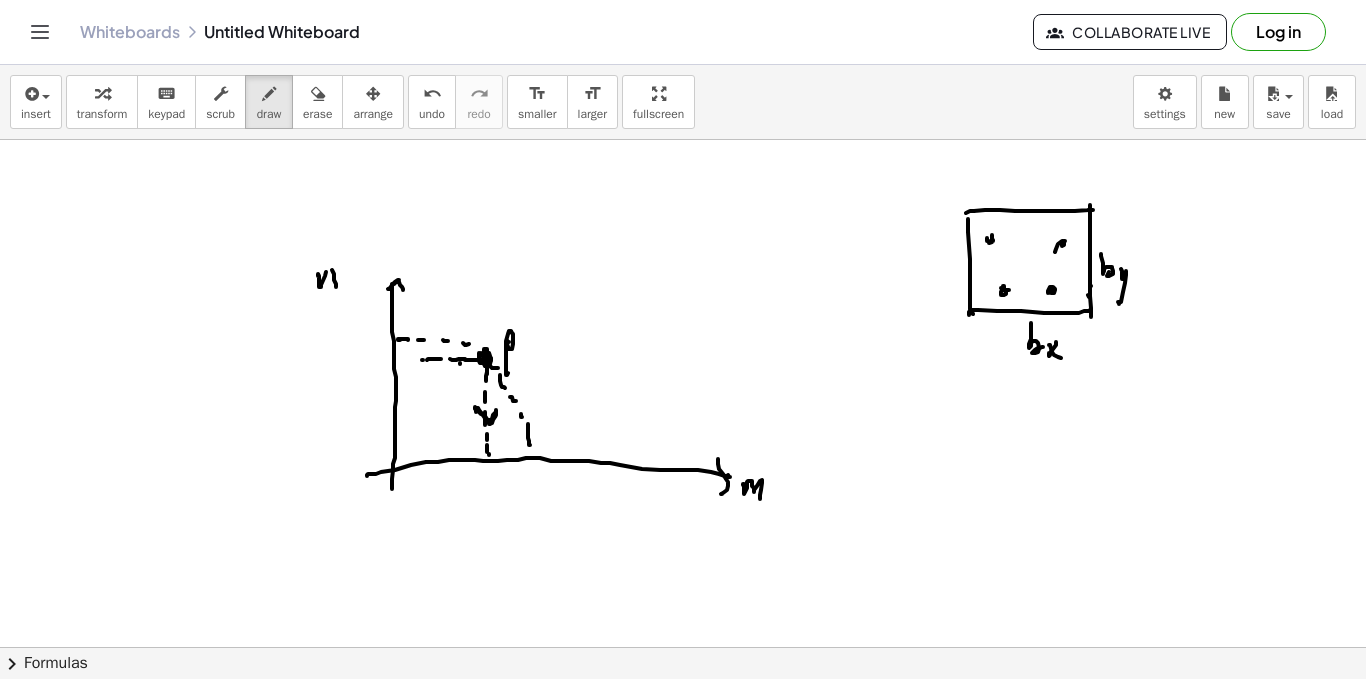 click at bounding box center [683, -514] 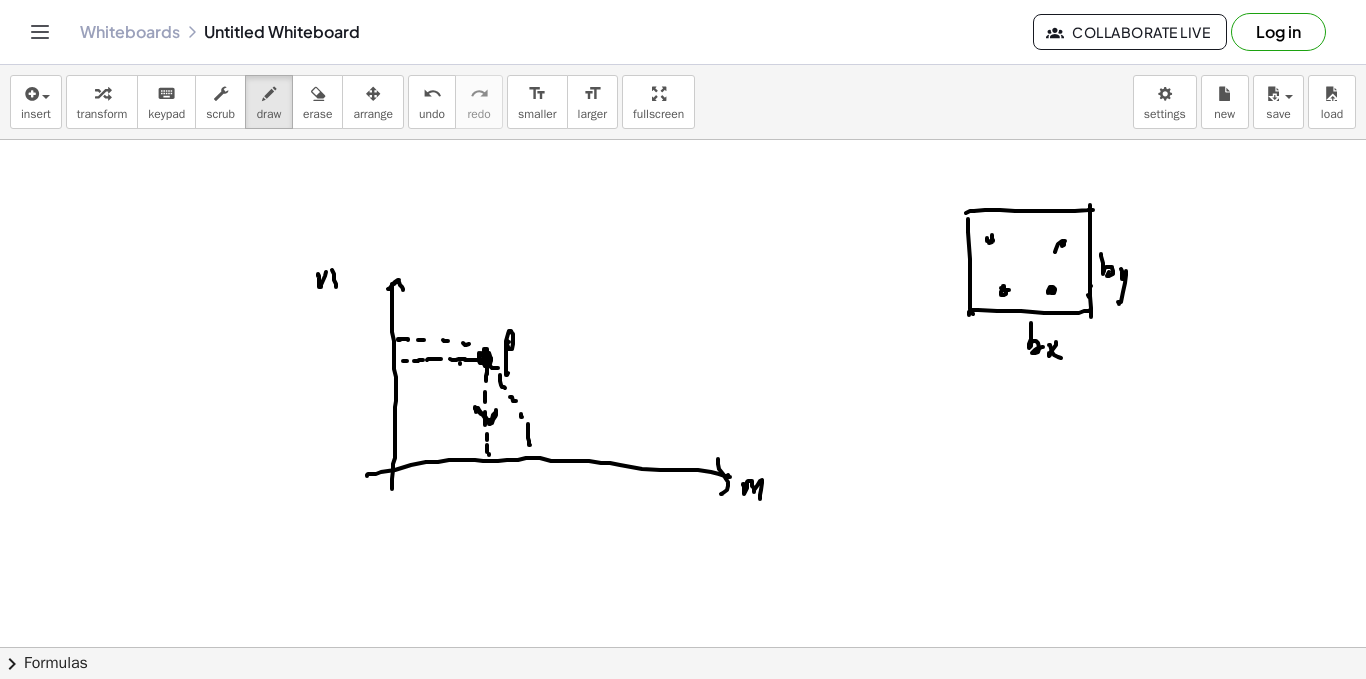 click at bounding box center (683, -514) 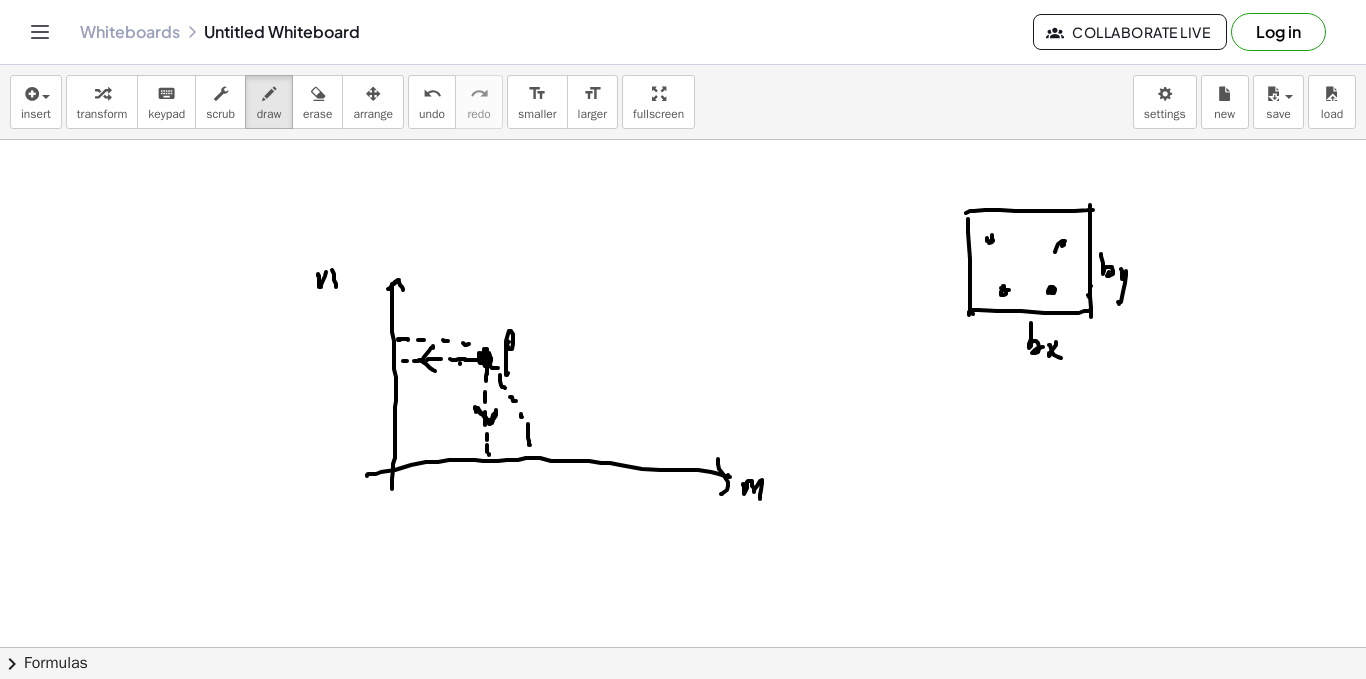 click at bounding box center [683, -514] 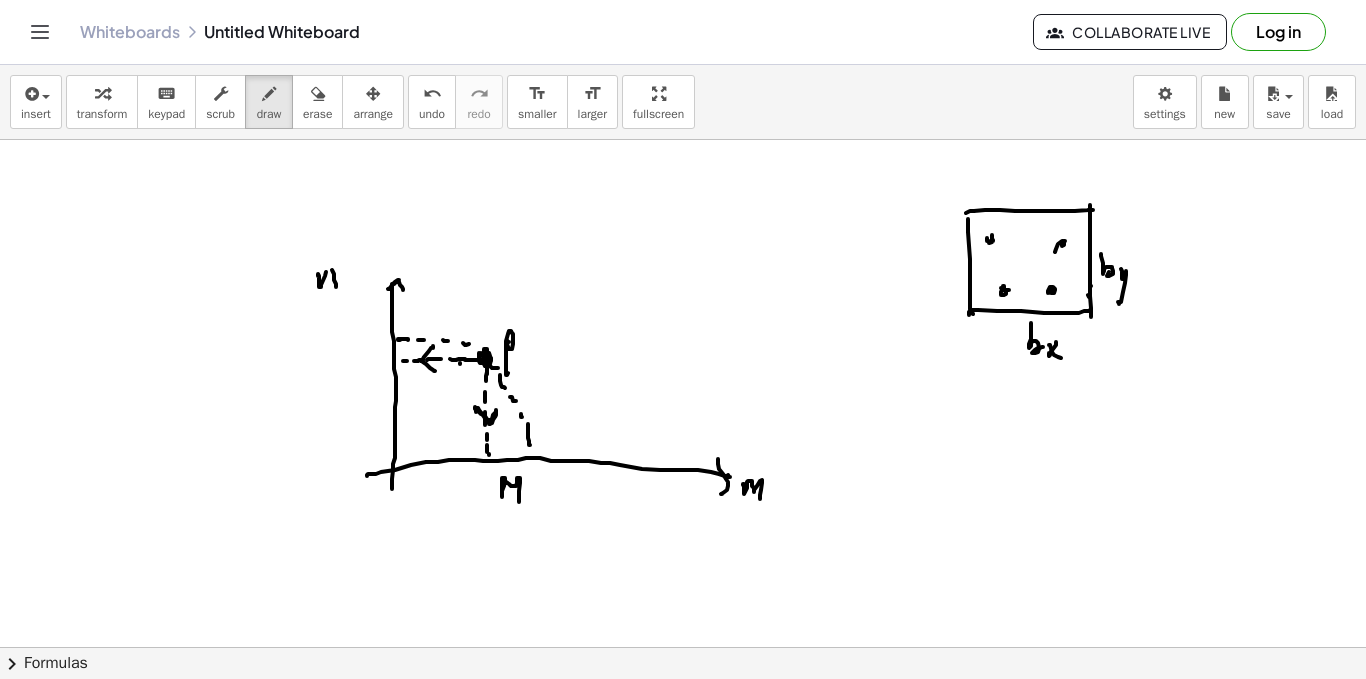 click at bounding box center [683, -514] 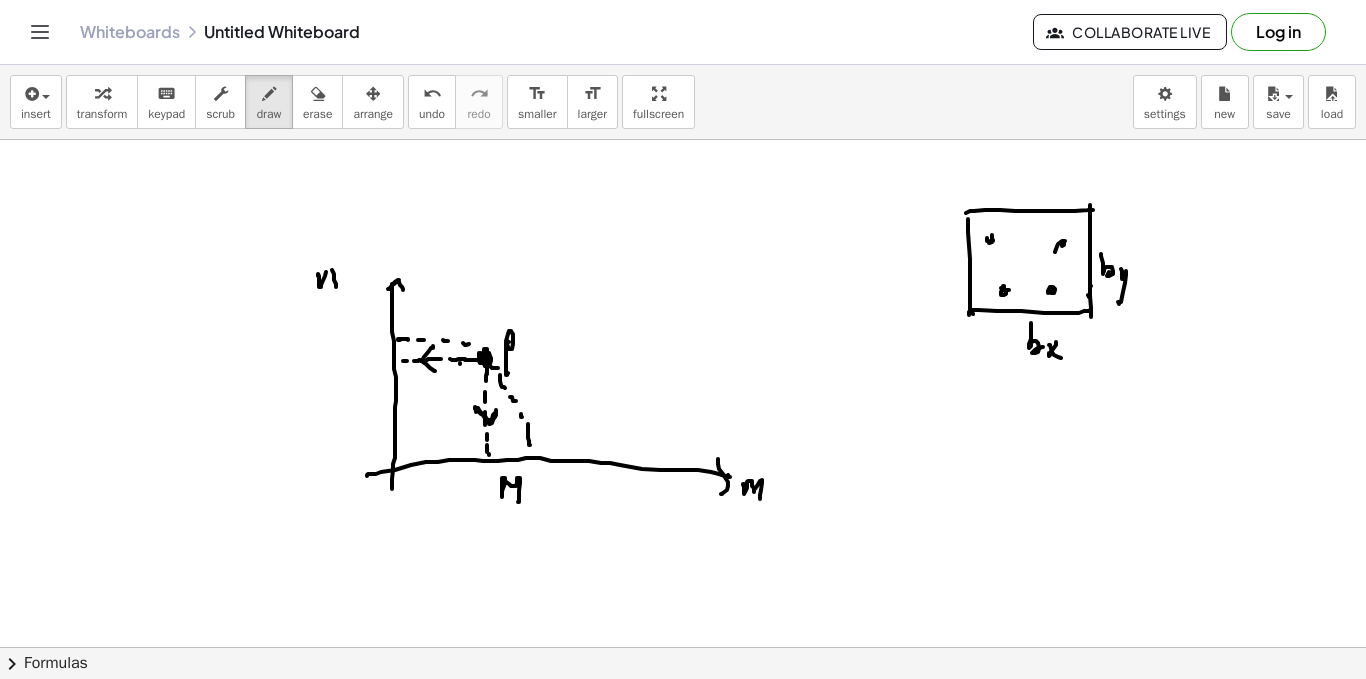 click at bounding box center [683, -514] 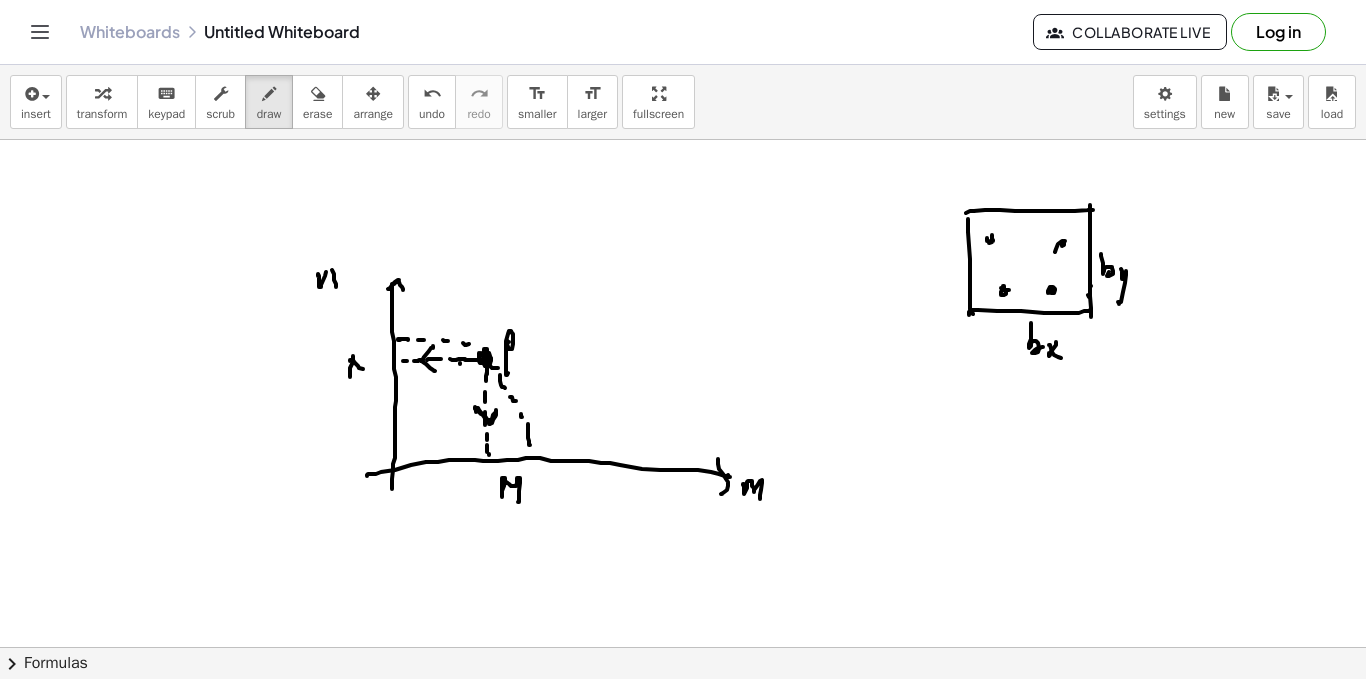 click at bounding box center (683, -514) 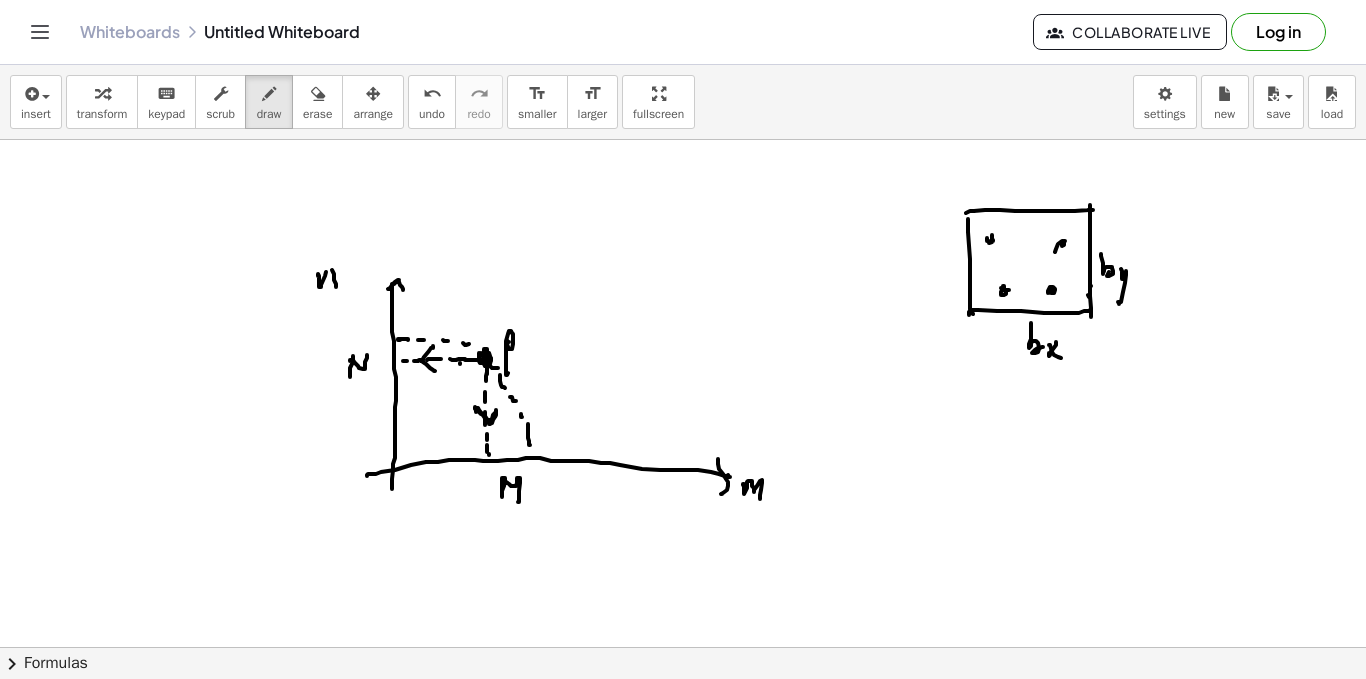 scroll, scrollTop: 2021, scrollLeft: 0, axis: vertical 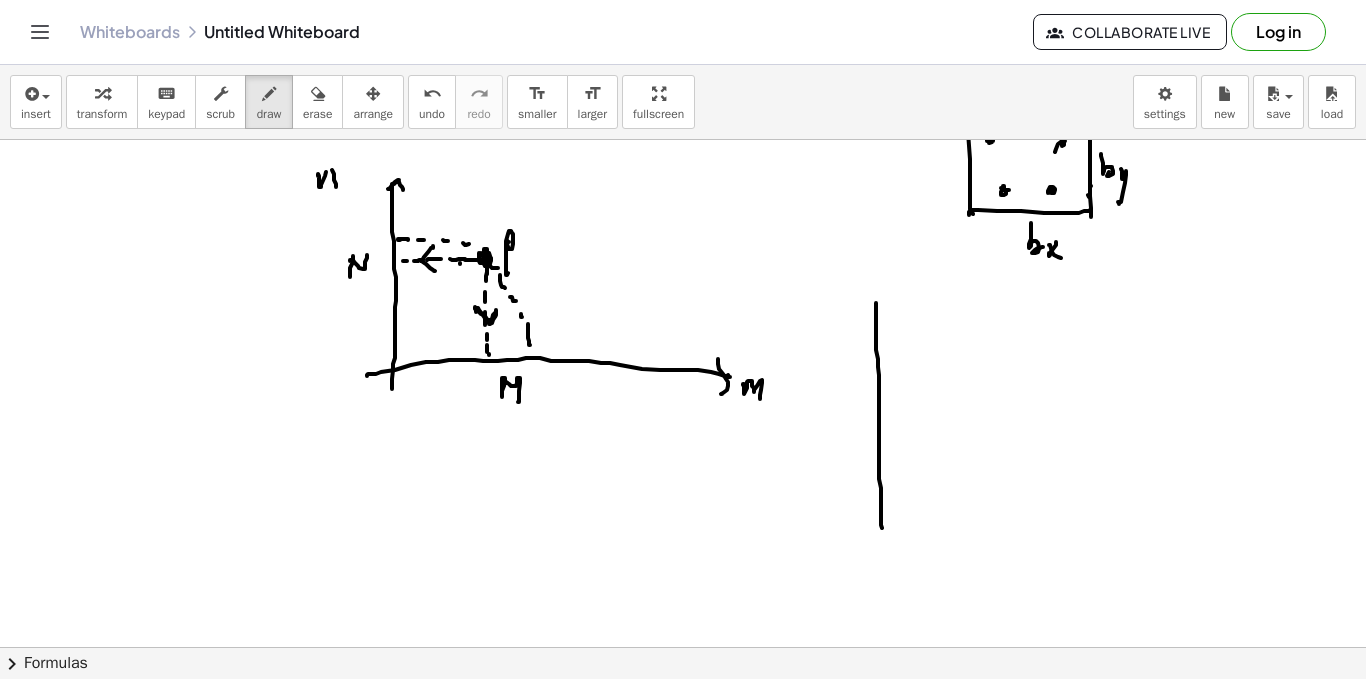 drag, startPoint x: 876, startPoint y: 316, endPoint x: 880, endPoint y: 519, distance: 203.0394 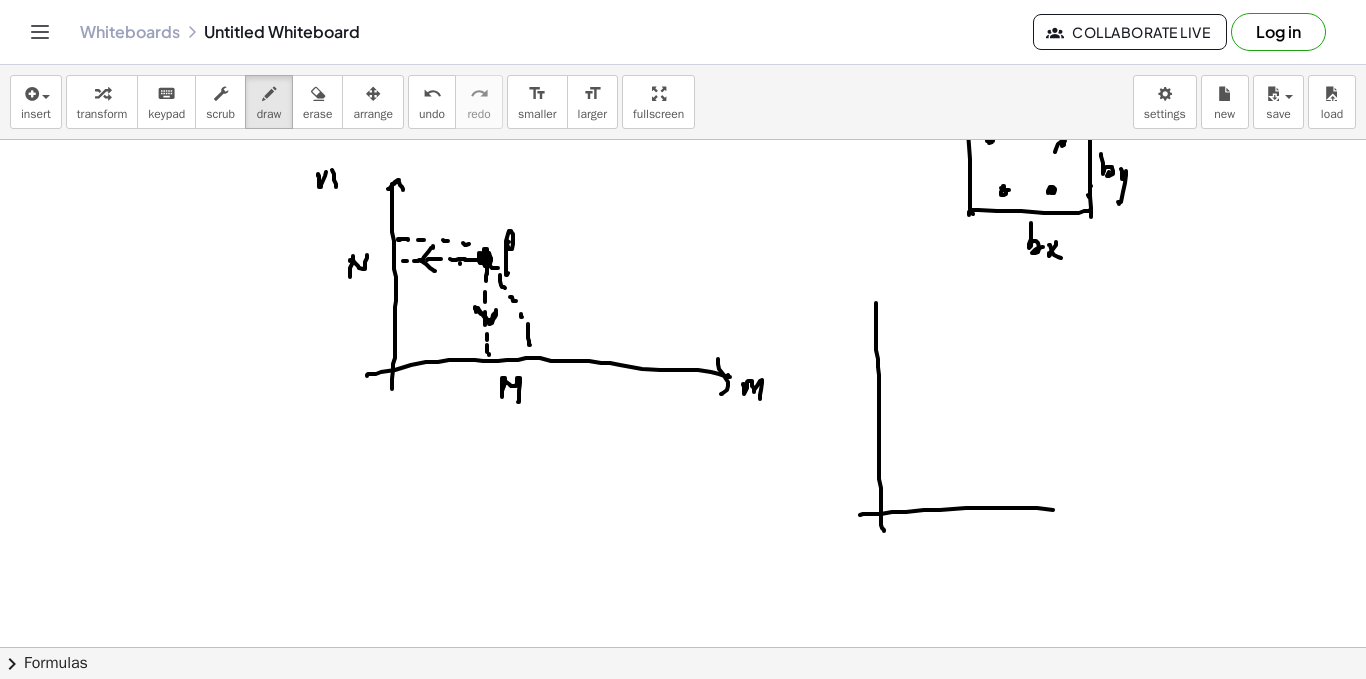 drag, startPoint x: 860, startPoint y: 515, endPoint x: 1088, endPoint y: 502, distance: 228.37032 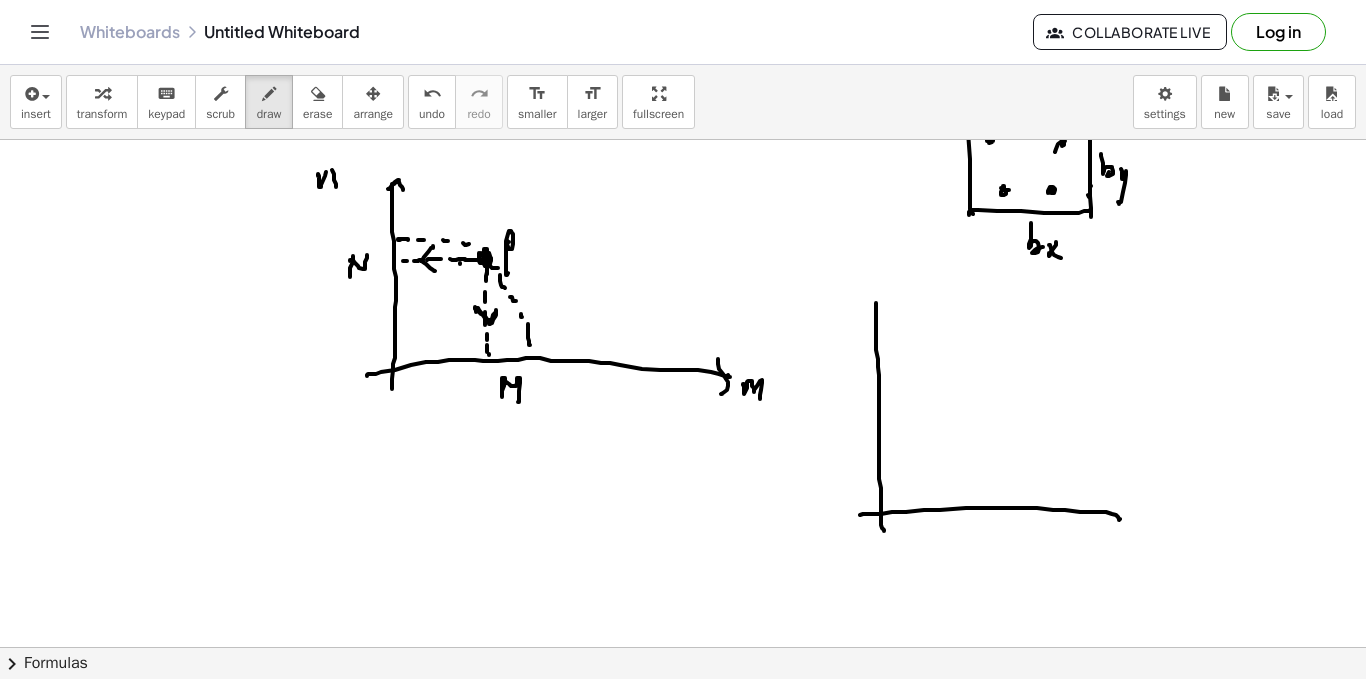 click at bounding box center [683, -614] 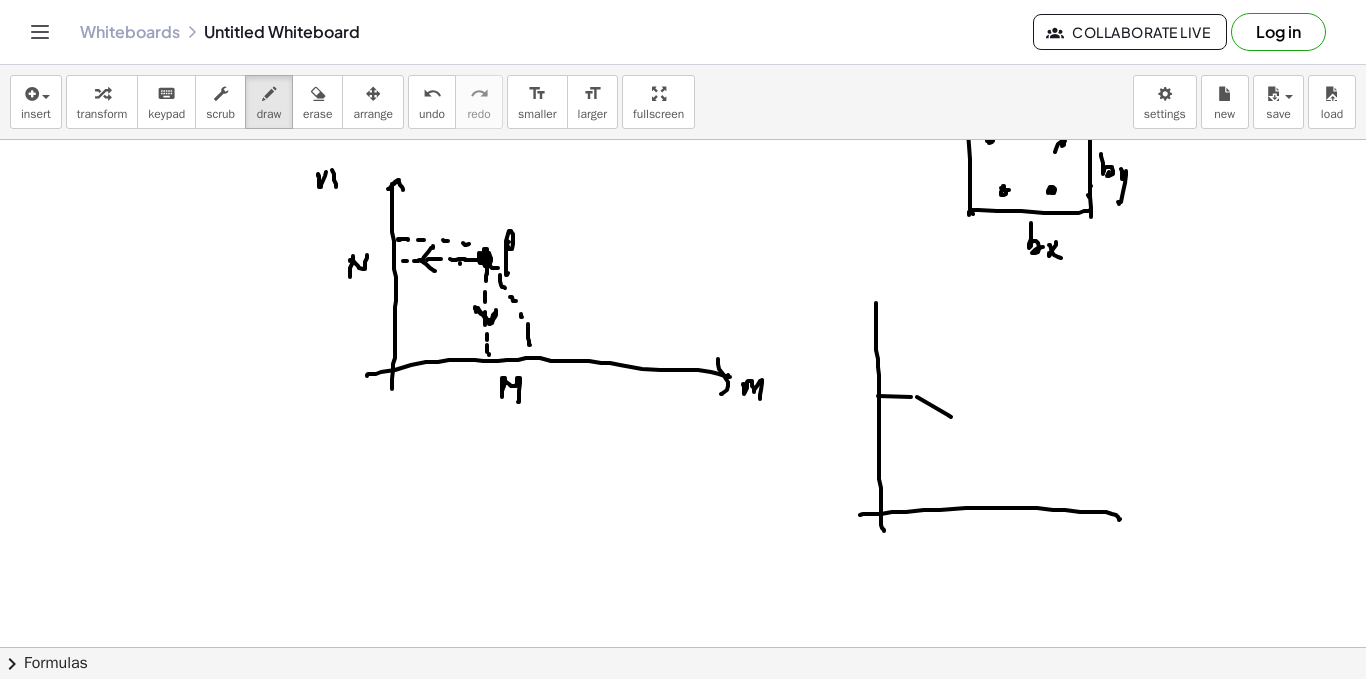 drag, startPoint x: 948, startPoint y: 415, endPoint x: 973, endPoint y: 431, distance: 29.681644 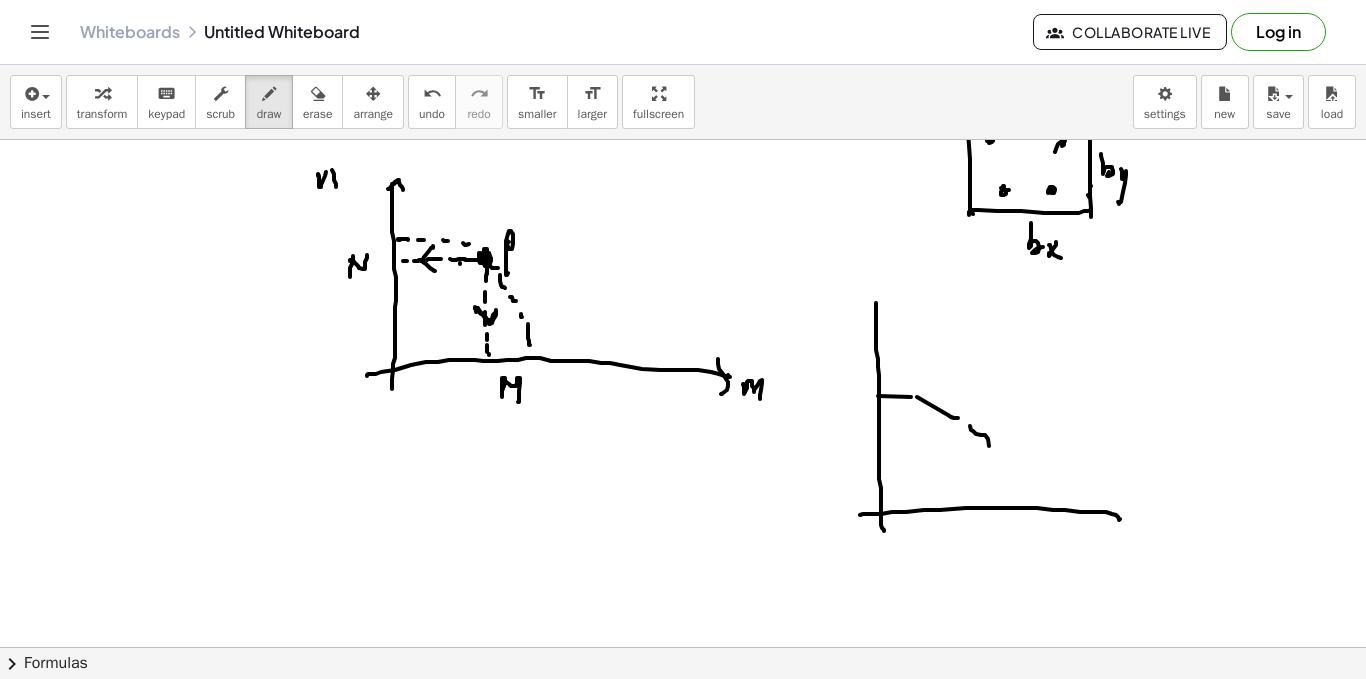 drag, startPoint x: 973, startPoint y: 431, endPoint x: 997, endPoint y: 476, distance: 51 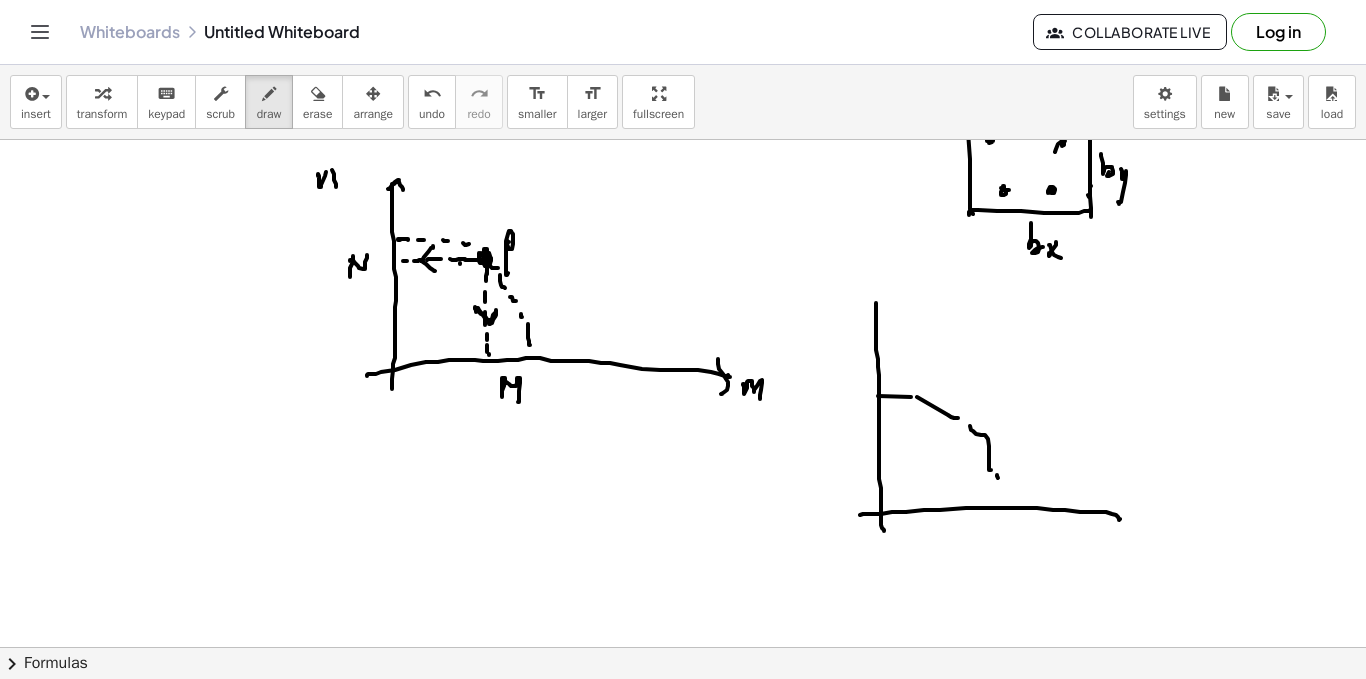 drag, startPoint x: 997, startPoint y: 476, endPoint x: 1001, endPoint y: 506, distance: 30.265491 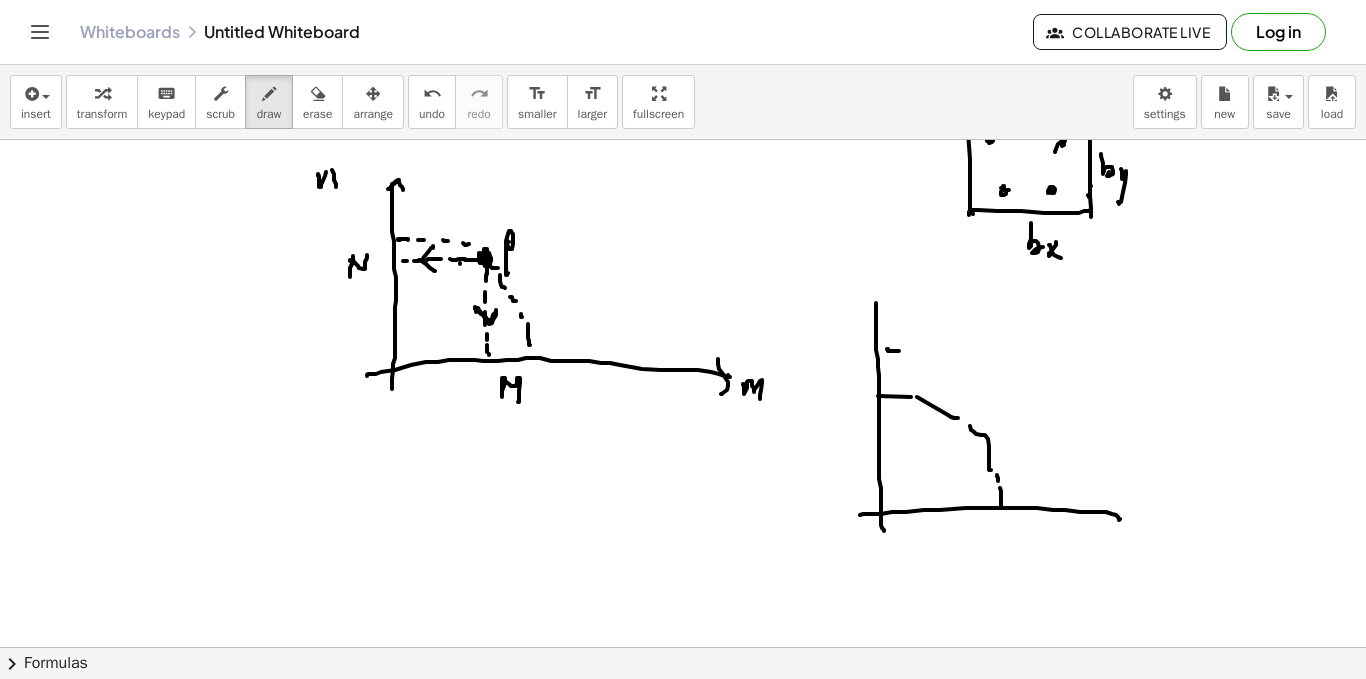 drag, startPoint x: 899, startPoint y: 351, endPoint x: 985, endPoint y: 360, distance: 86.46965 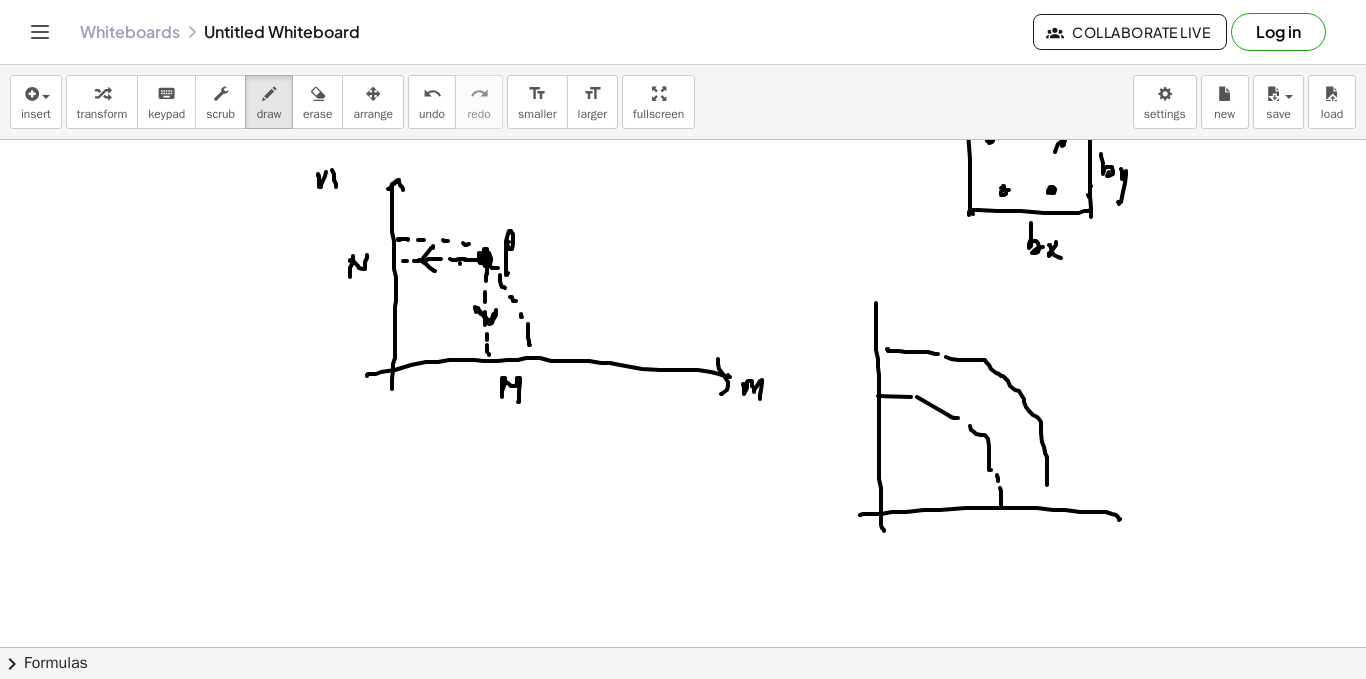 drag, startPoint x: 985, startPoint y: 360, endPoint x: 1048, endPoint y: 485, distance: 139.97858 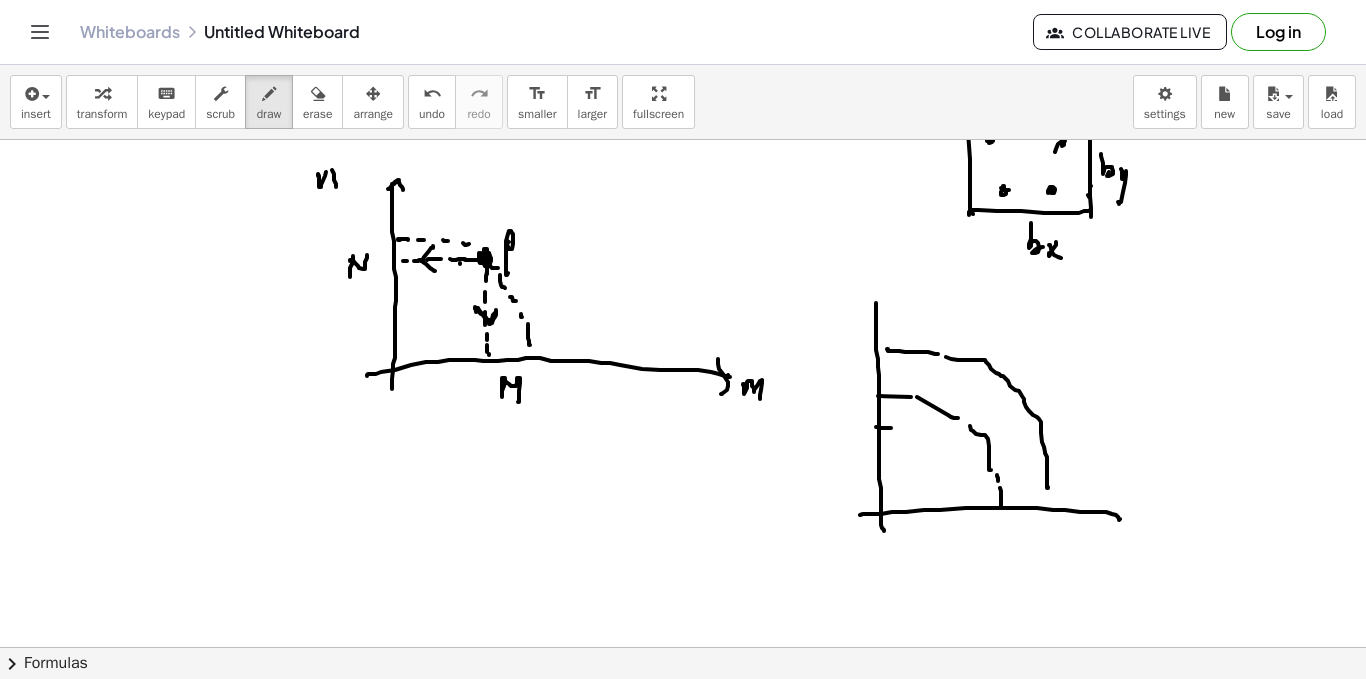 drag, startPoint x: 879, startPoint y: 428, endPoint x: 919, endPoint y: 444, distance: 43.081318 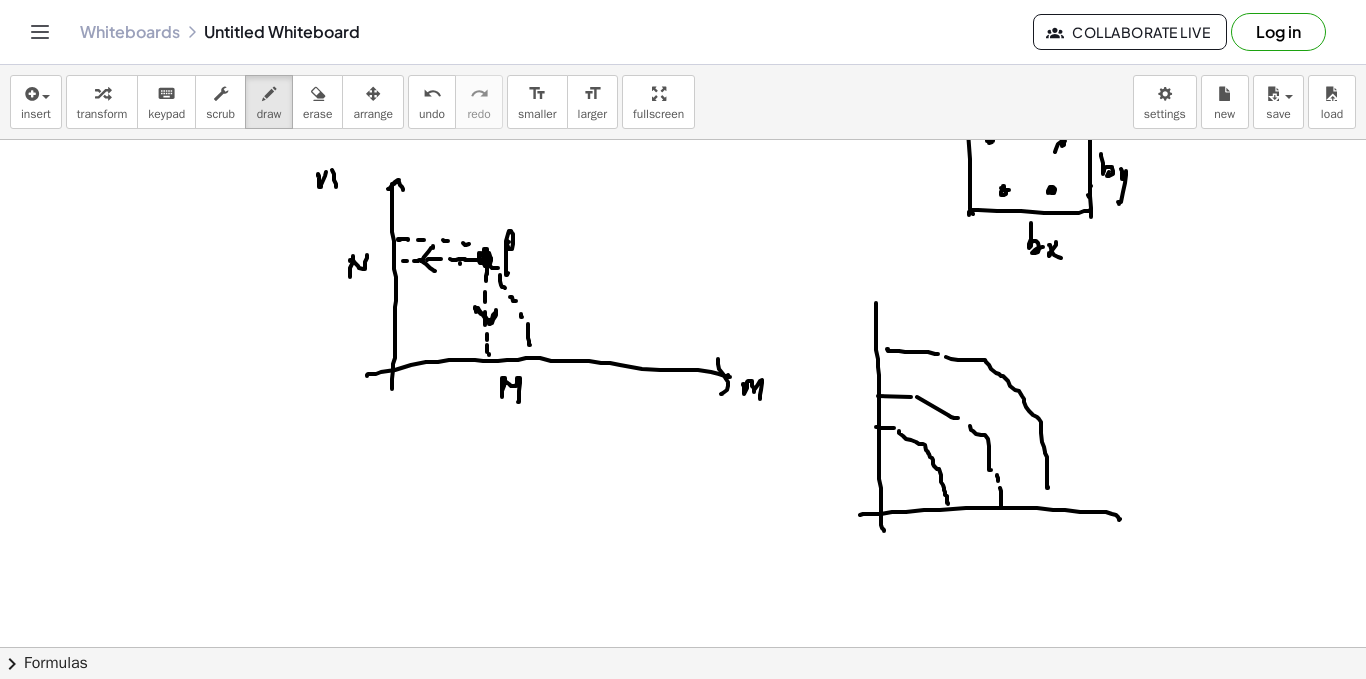 drag, startPoint x: 919, startPoint y: 444, endPoint x: 948, endPoint y: 497, distance: 60.41523 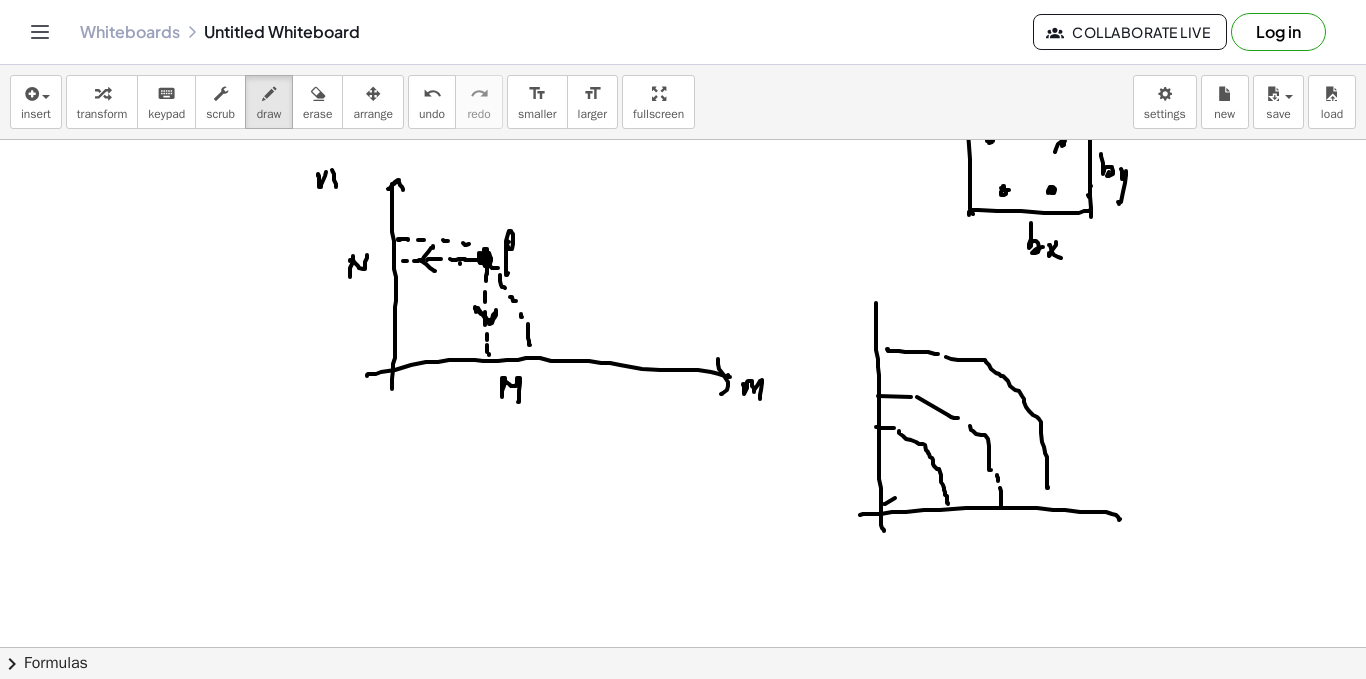 drag, startPoint x: 884, startPoint y: 504, endPoint x: 906, endPoint y: 494, distance: 24.166092 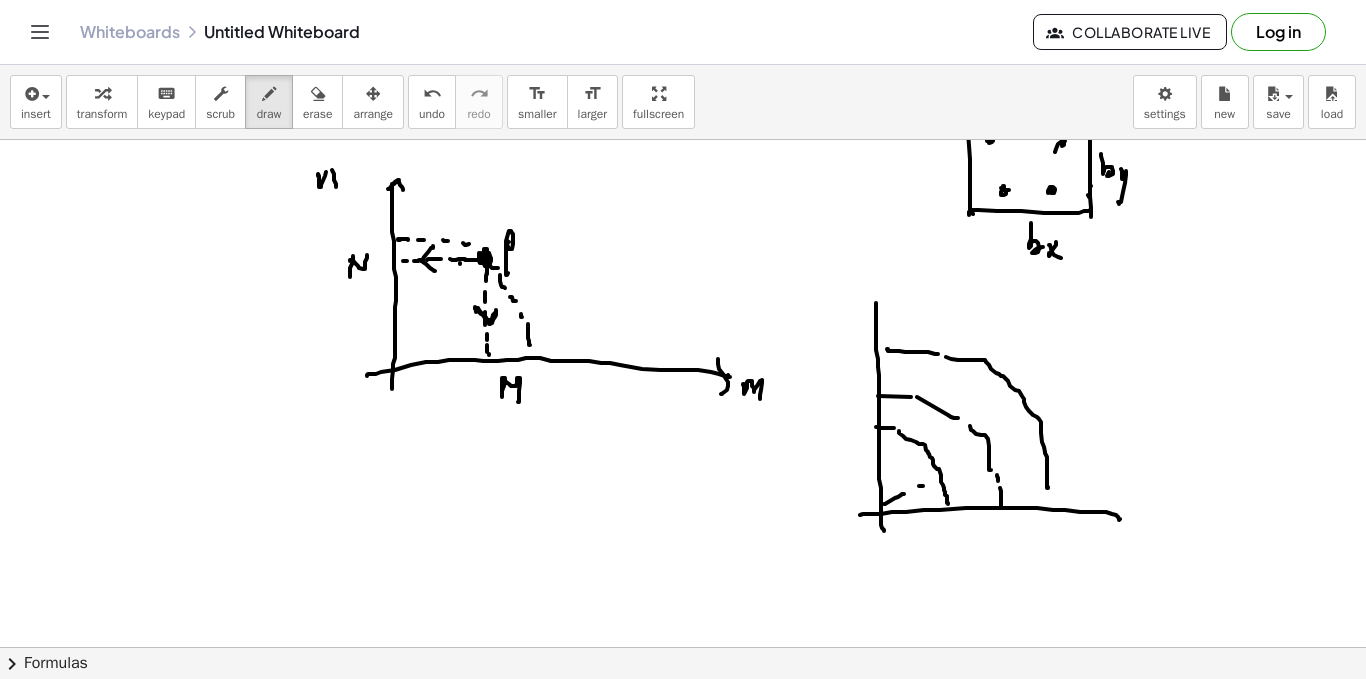 drag, startPoint x: 923, startPoint y: 486, endPoint x: 976, endPoint y: 457, distance: 60.41523 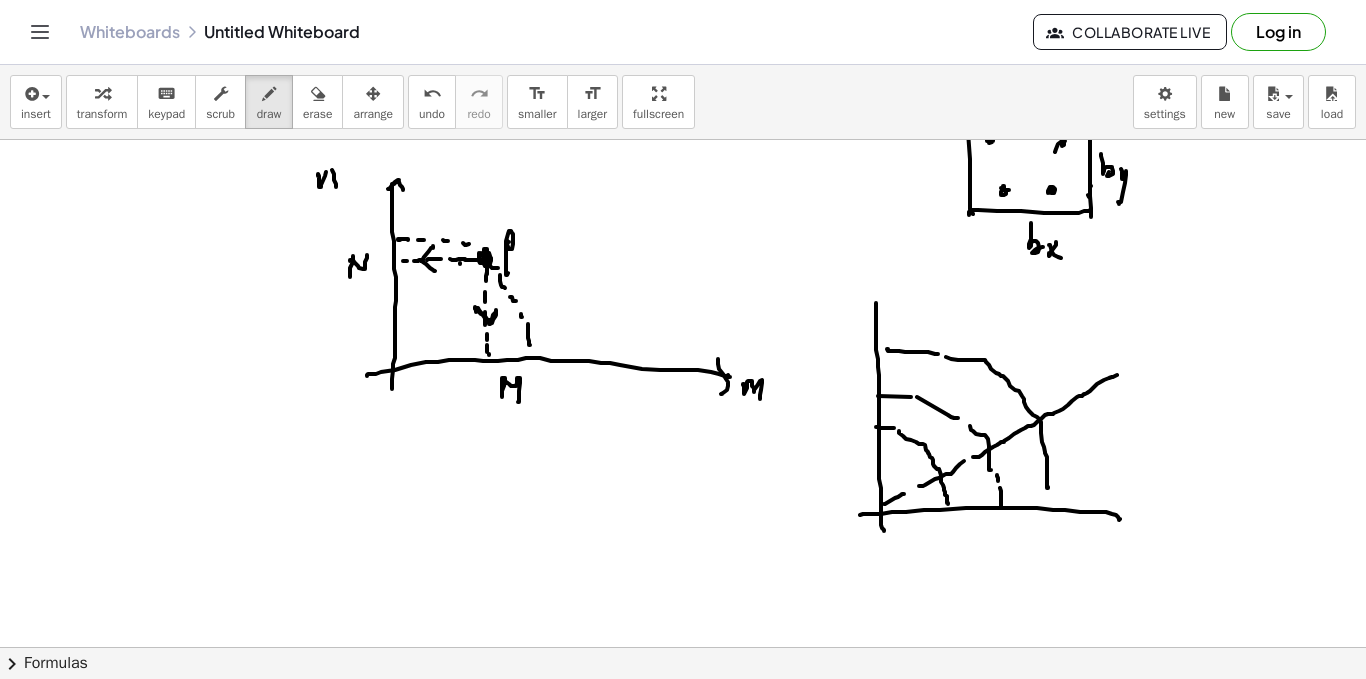 drag, startPoint x: 976, startPoint y: 457, endPoint x: 1097, endPoint y: 376, distance: 145.60907 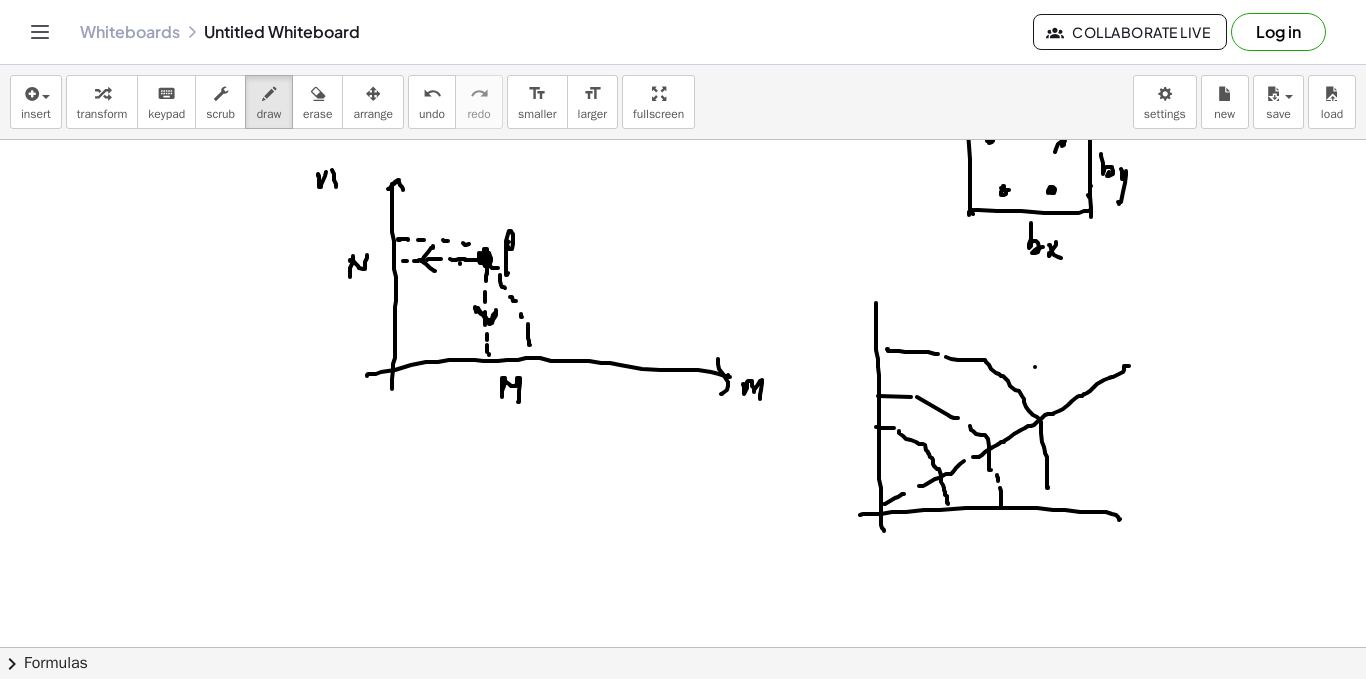 click at bounding box center [683, -614] 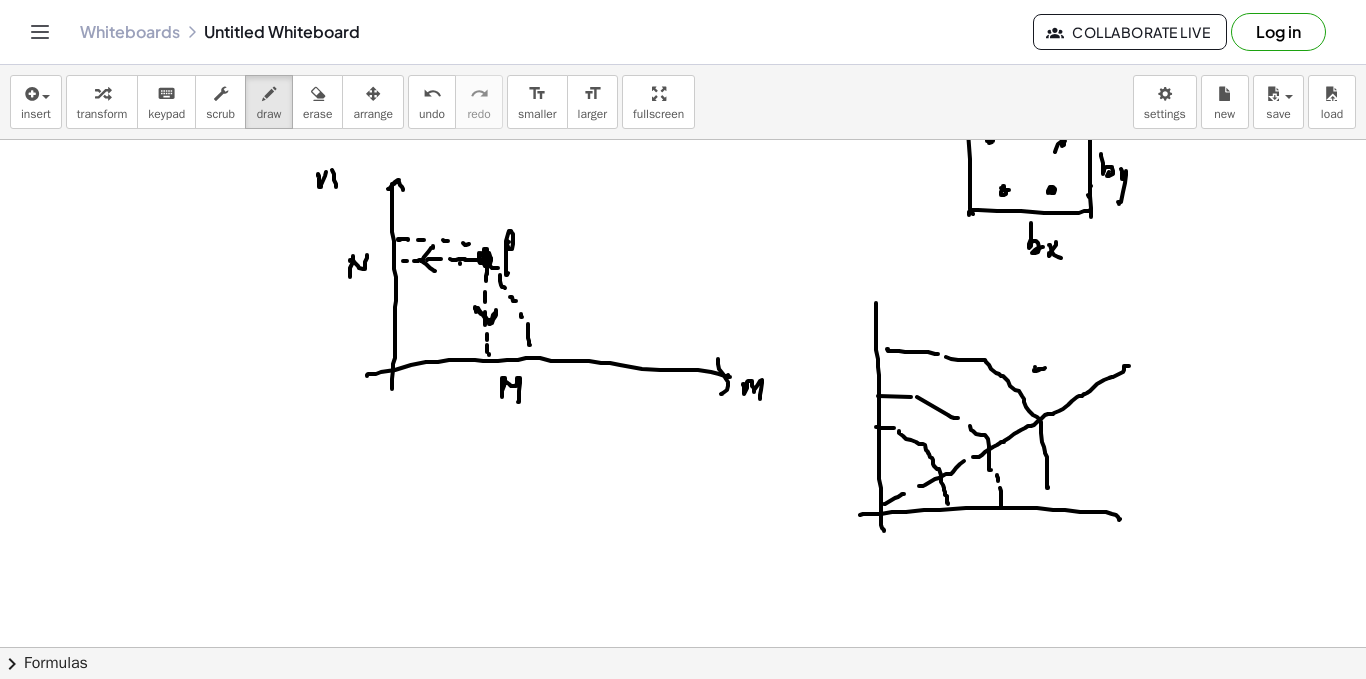 drag, startPoint x: 1035, startPoint y: 370, endPoint x: 1046, endPoint y: 368, distance: 11.18034 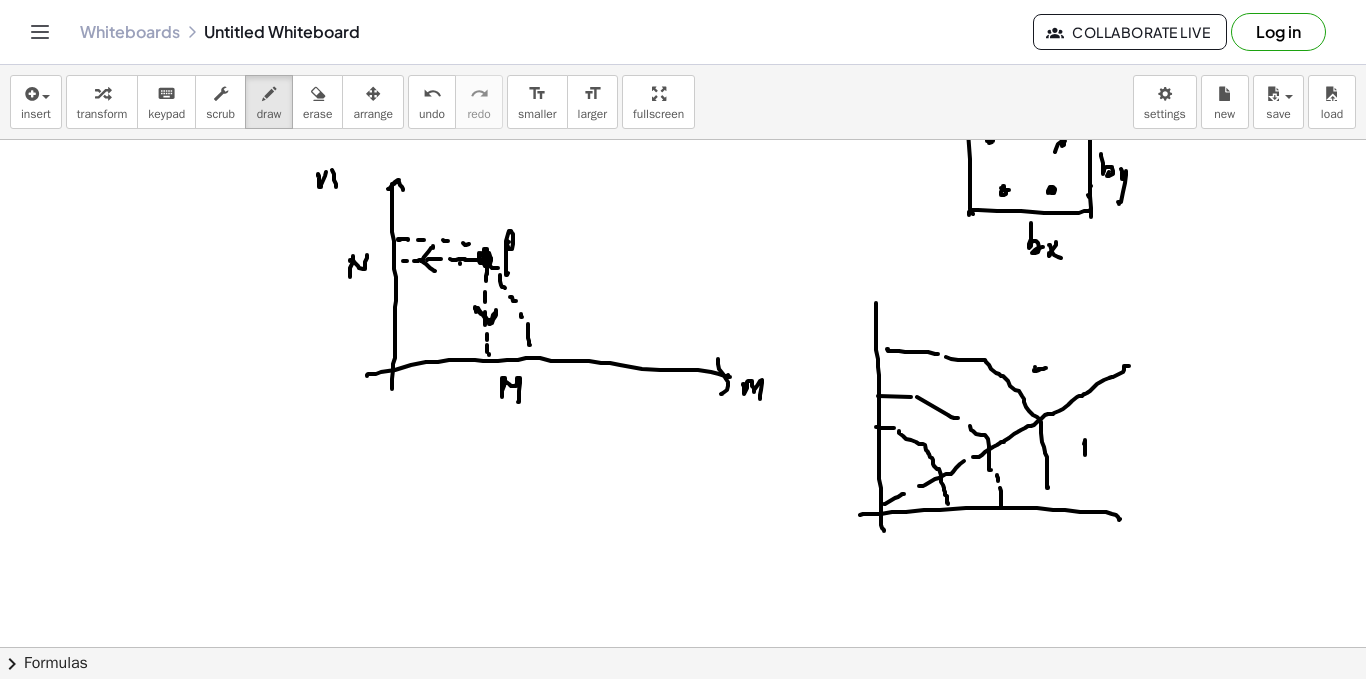 click at bounding box center [683, -614] 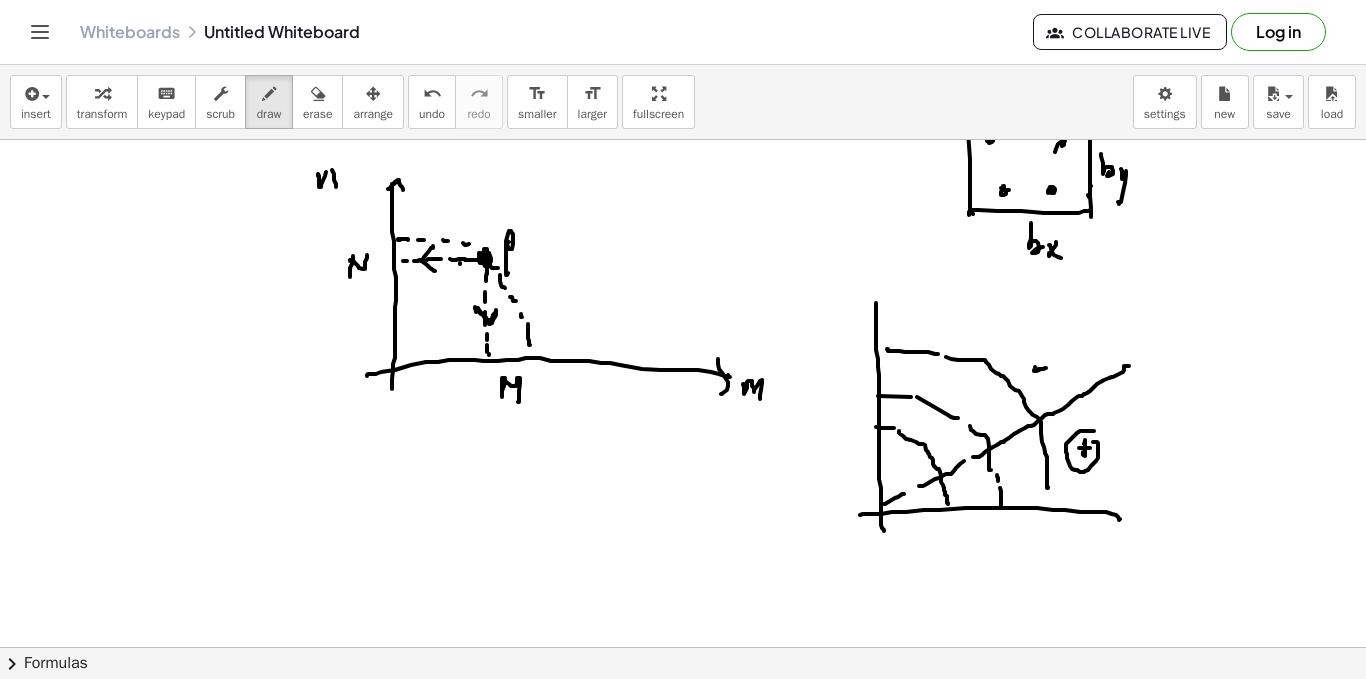 drag, startPoint x: 1077, startPoint y: 433, endPoint x: 1089, endPoint y: 438, distance: 13 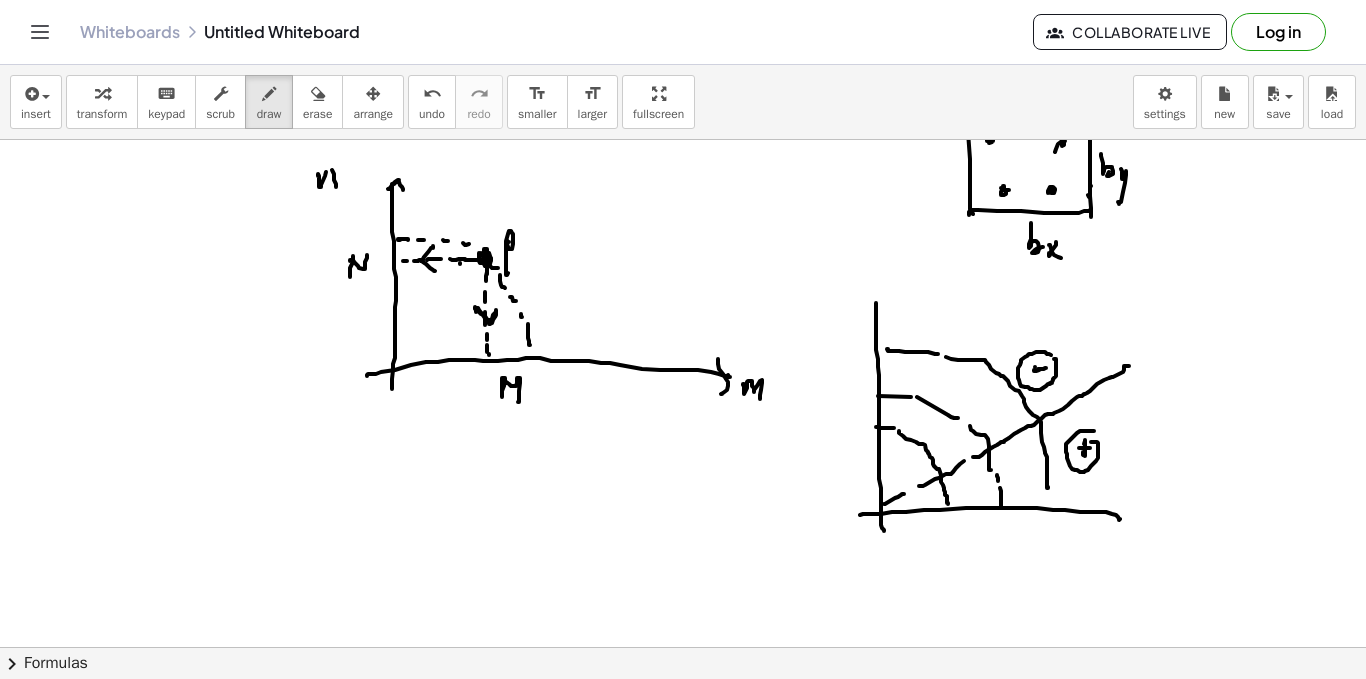 click at bounding box center (683, -614) 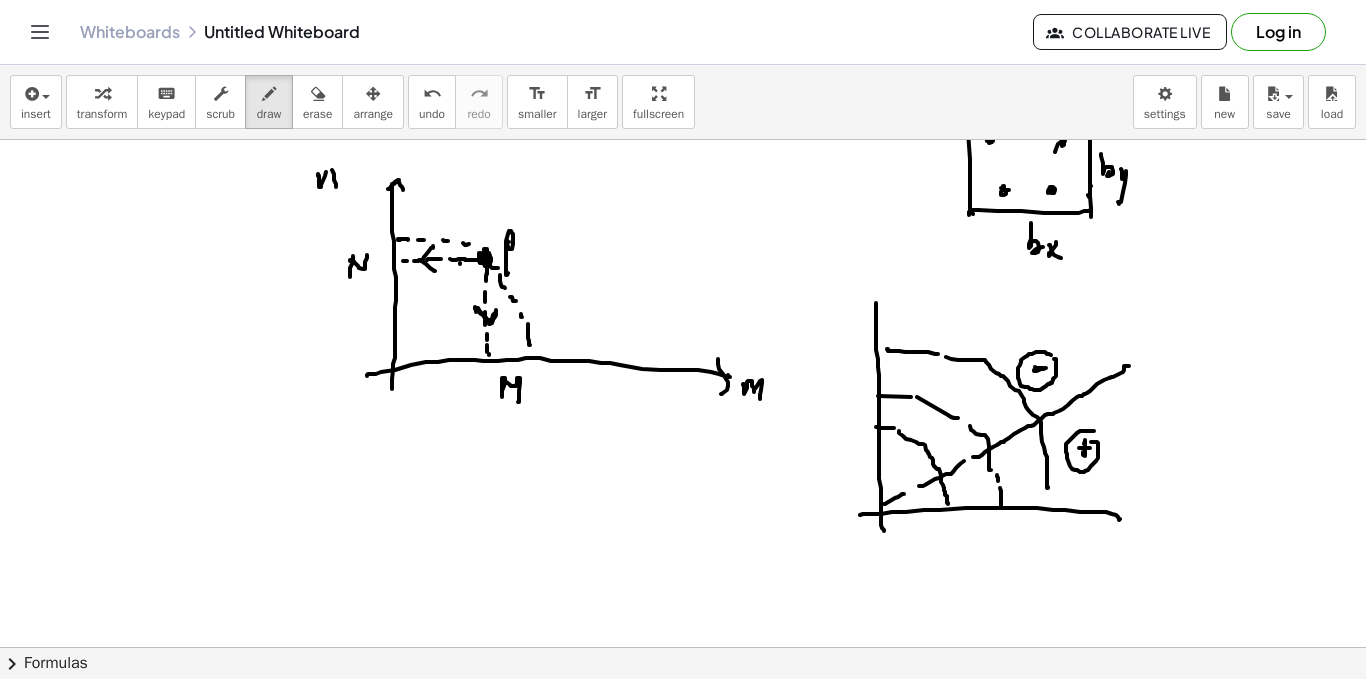 click at bounding box center [683, -614] 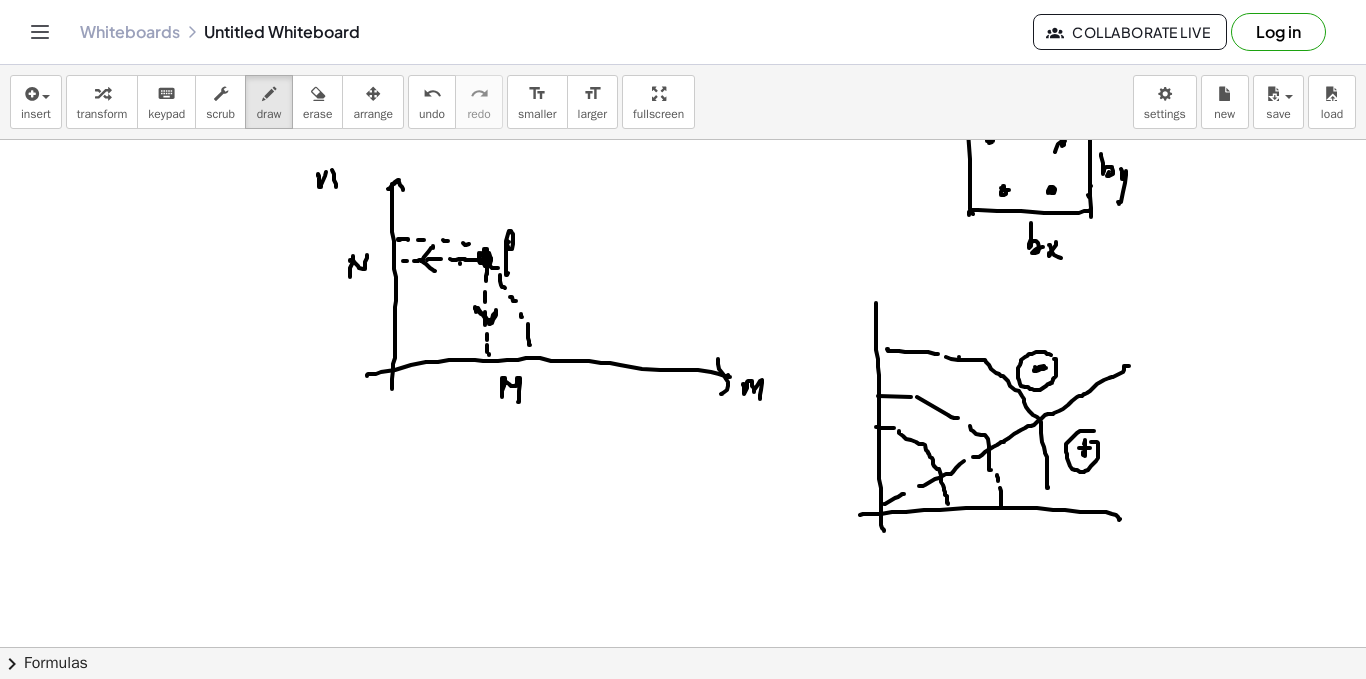 click at bounding box center (683, -614) 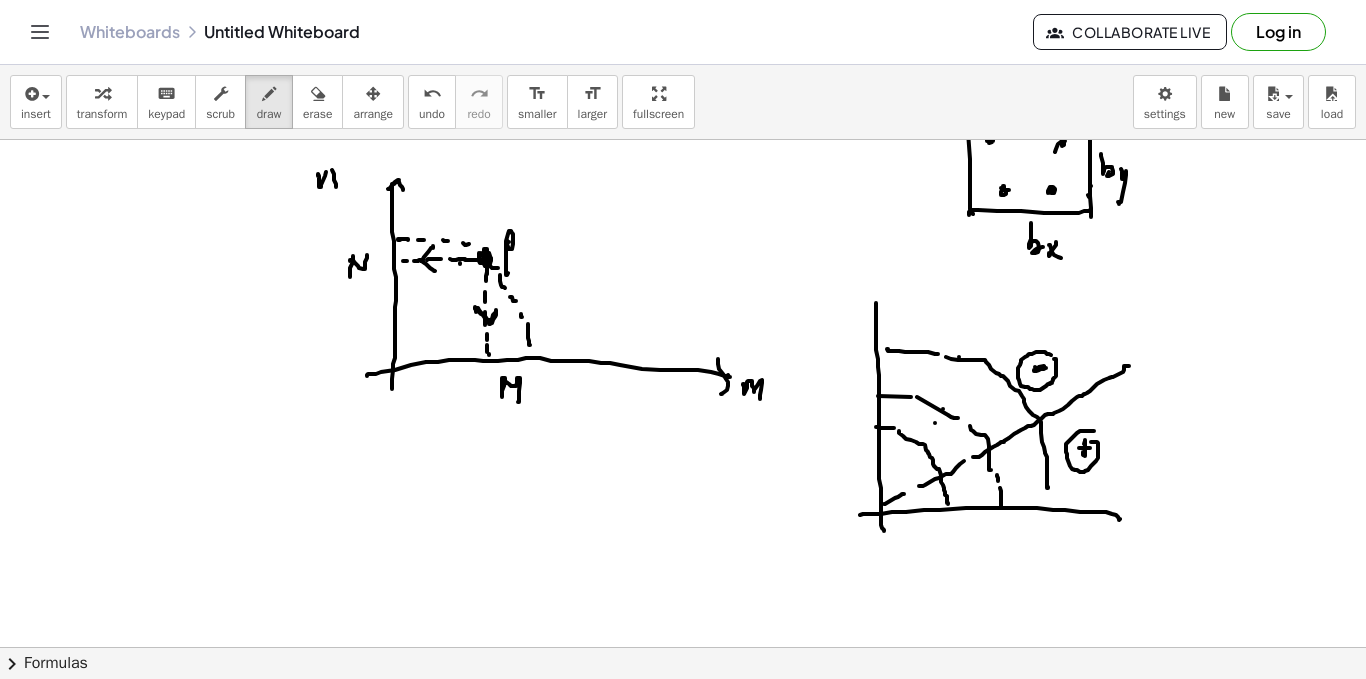 click at bounding box center [683, -614] 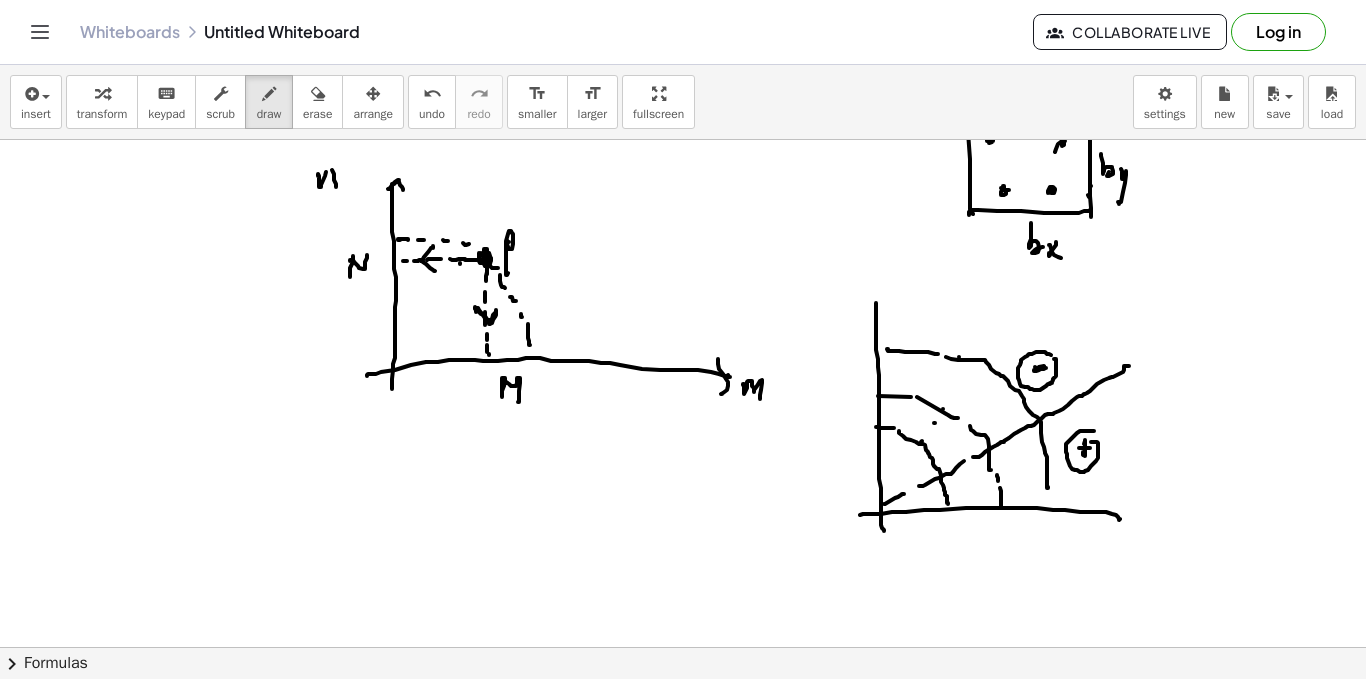 click at bounding box center [683, -614] 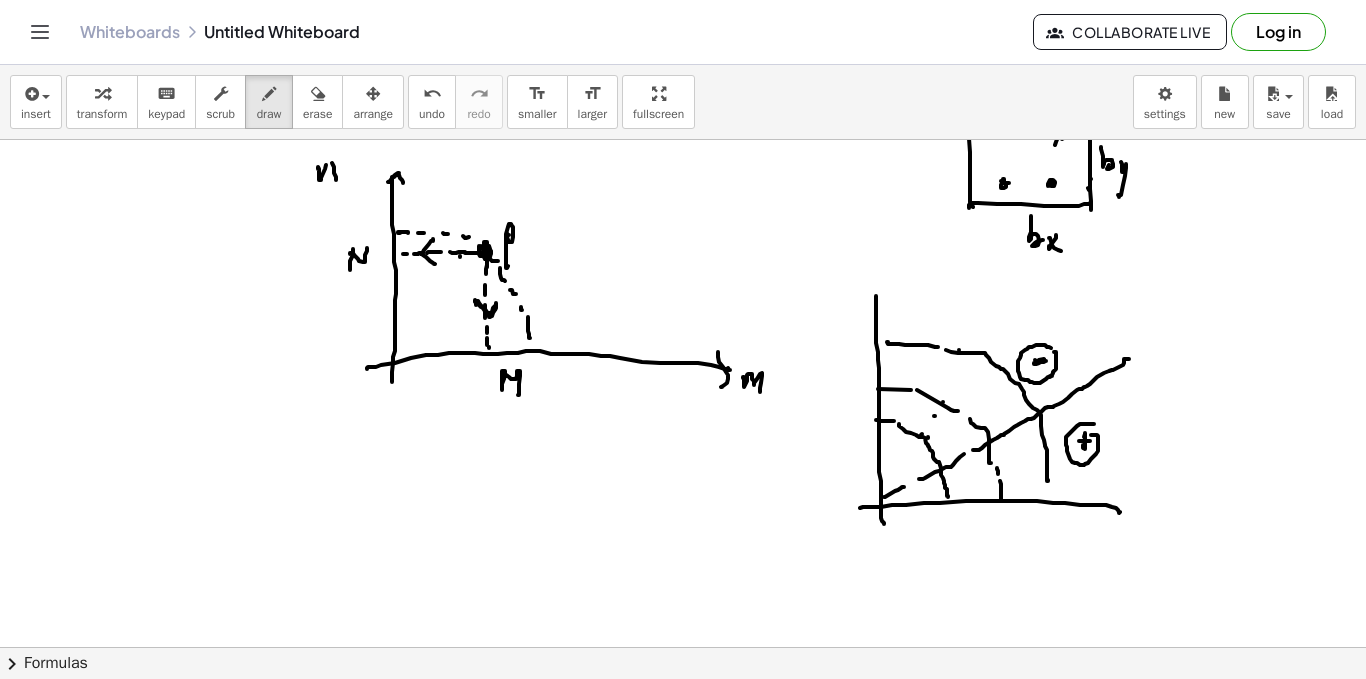 scroll, scrollTop: 2328, scrollLeft: 0, axis: vertical 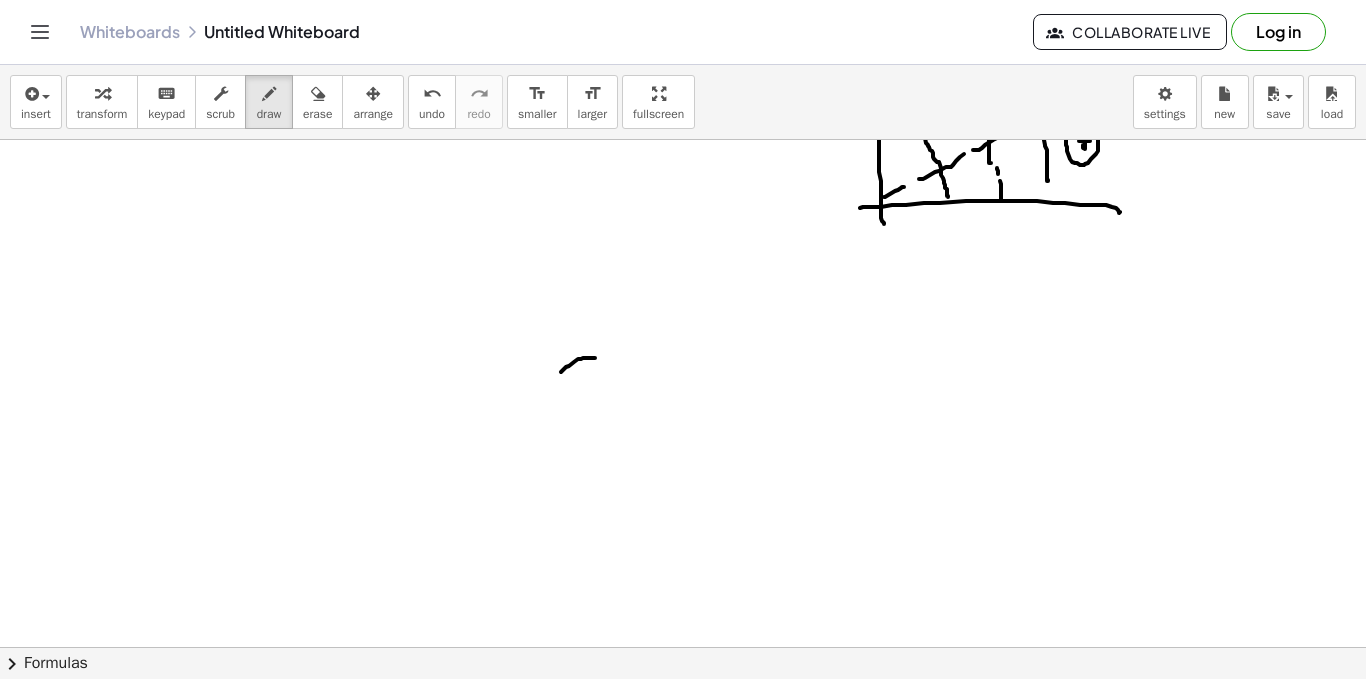 drag, startPoint x: 595, startPoint y: 358, endPoint x: 559, endPoint y: 408, distance: 61.611687 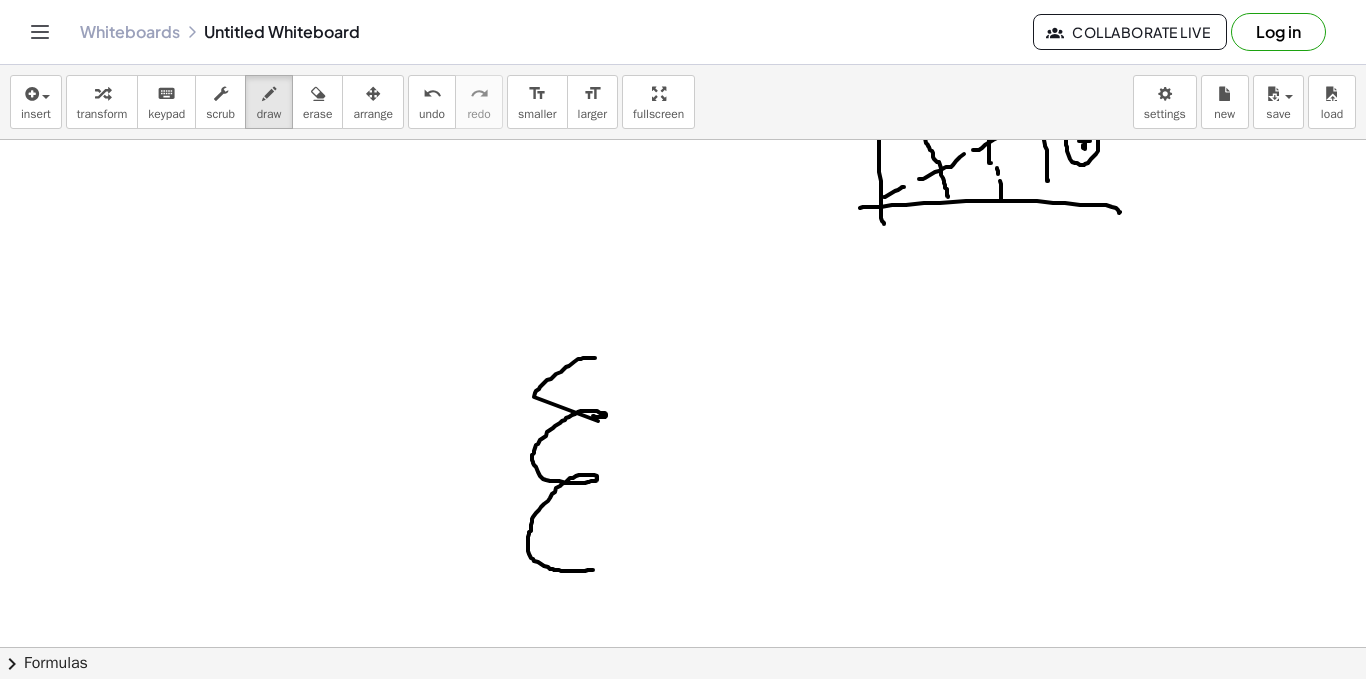 drag, startPoint x: 600, startPoint y: 417, endPoint x: 584, endPoint y: 563, distance: 146.8741 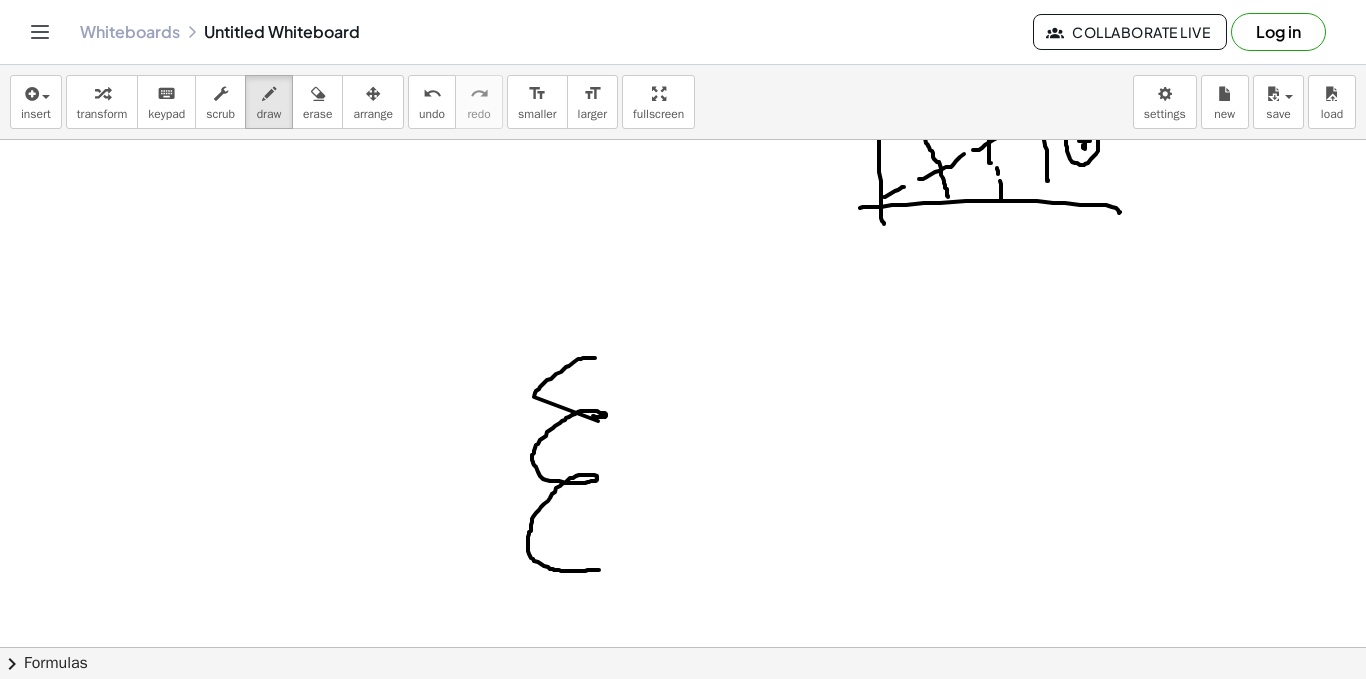 click at bounding box center (683, -667) 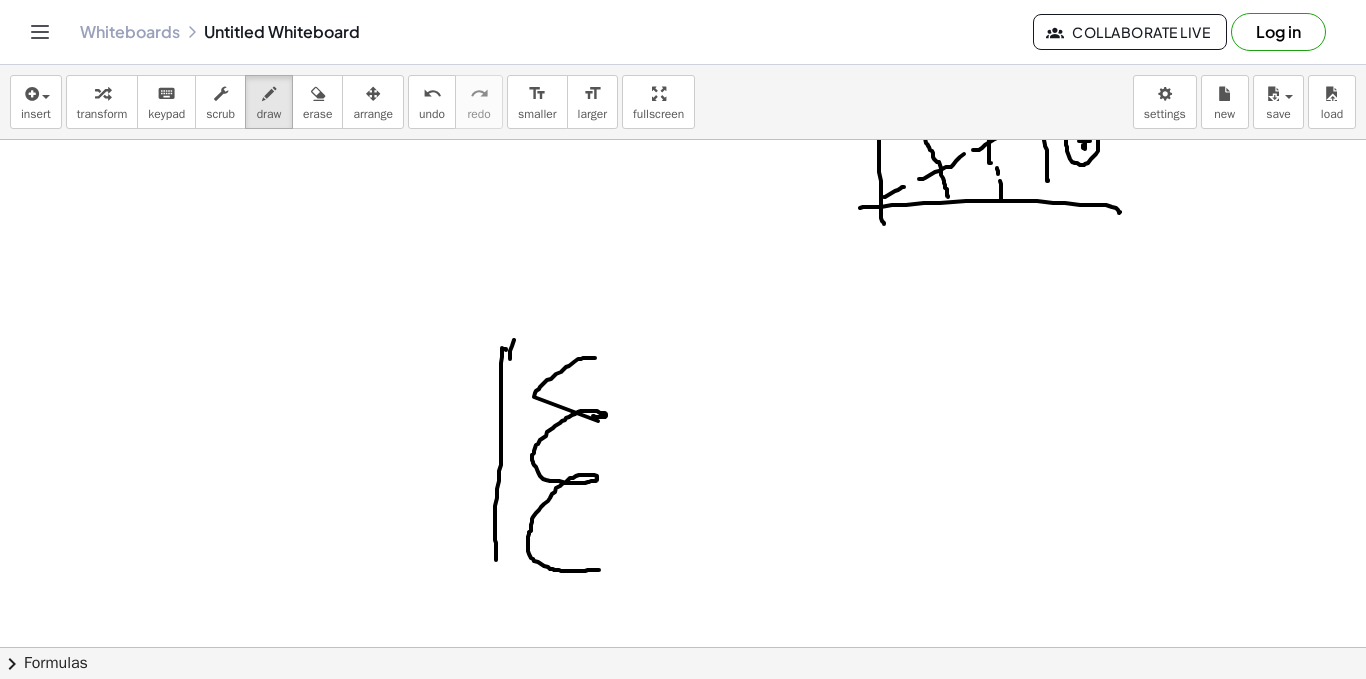 drag, startPoint x: 505, startPoint y: 349, endPoint x: 500, endPoint y: 585, distance: 236.05296 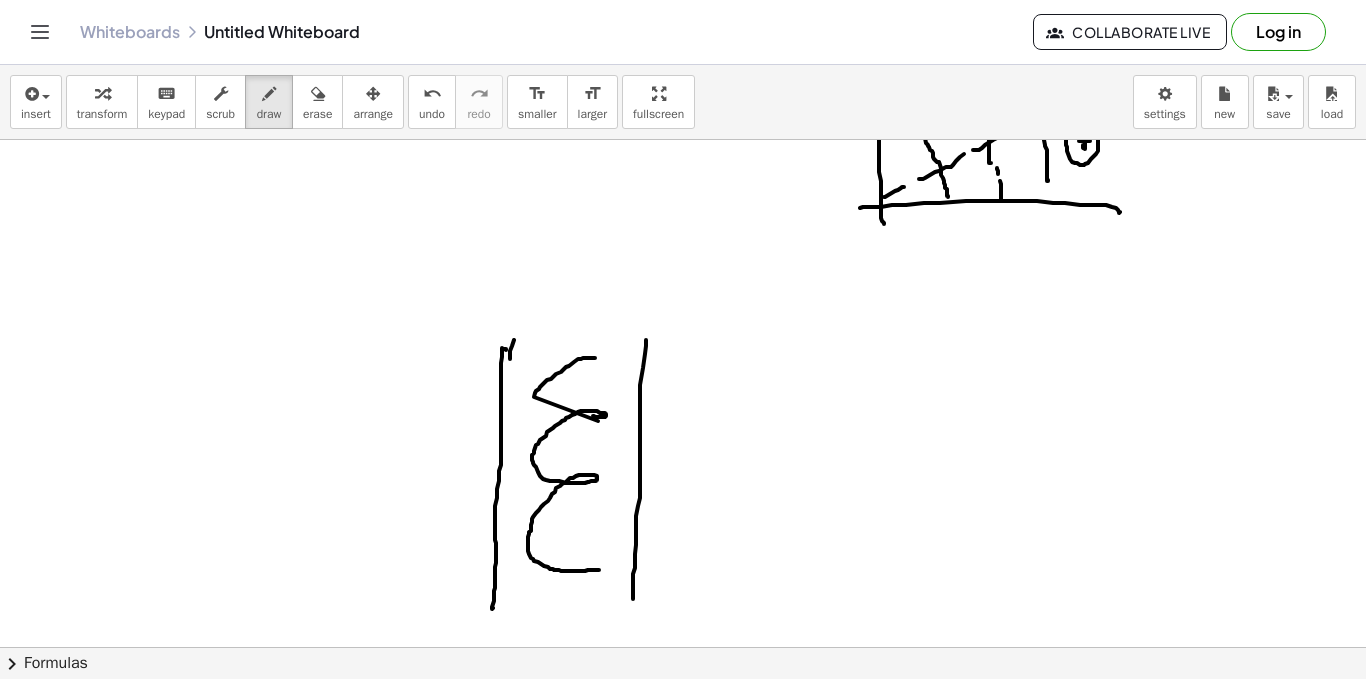 drag, startPoint x: 646, startPoint y: 340, endPoint x: 633, endPoint y: 592, distance: 252.3351 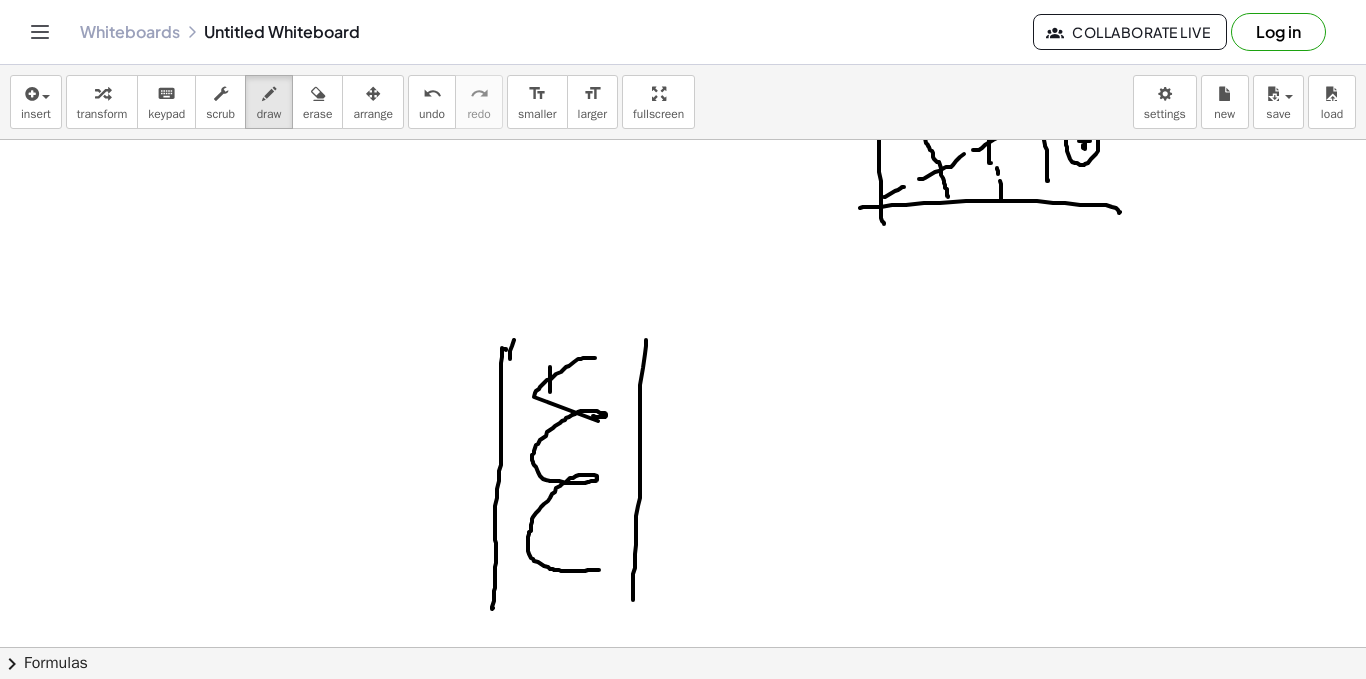 drag, startPoint x: 550, startPoint y: 392, endPoint x: 548, endPoint y: 432, distance: 40.04997 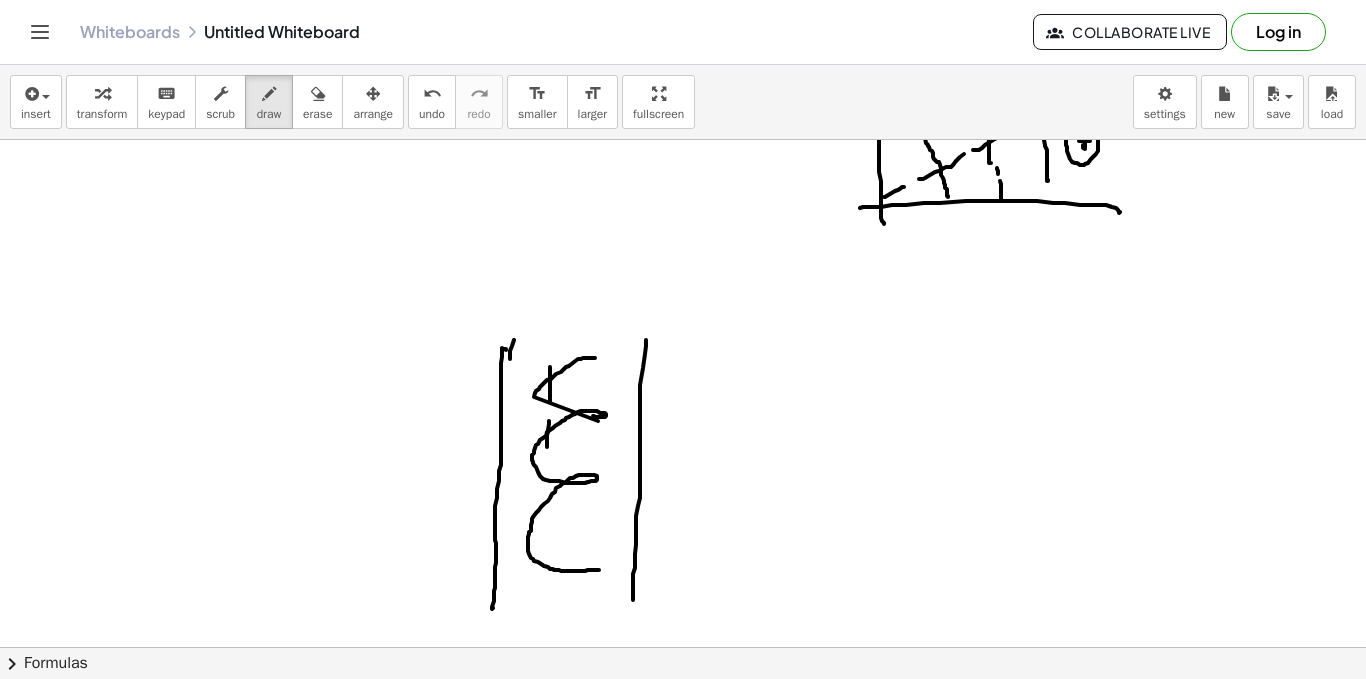 drag, startPoint x: 547, startPoint y: 469, endPoint x: 547, endPoint y: 509, distance: 40 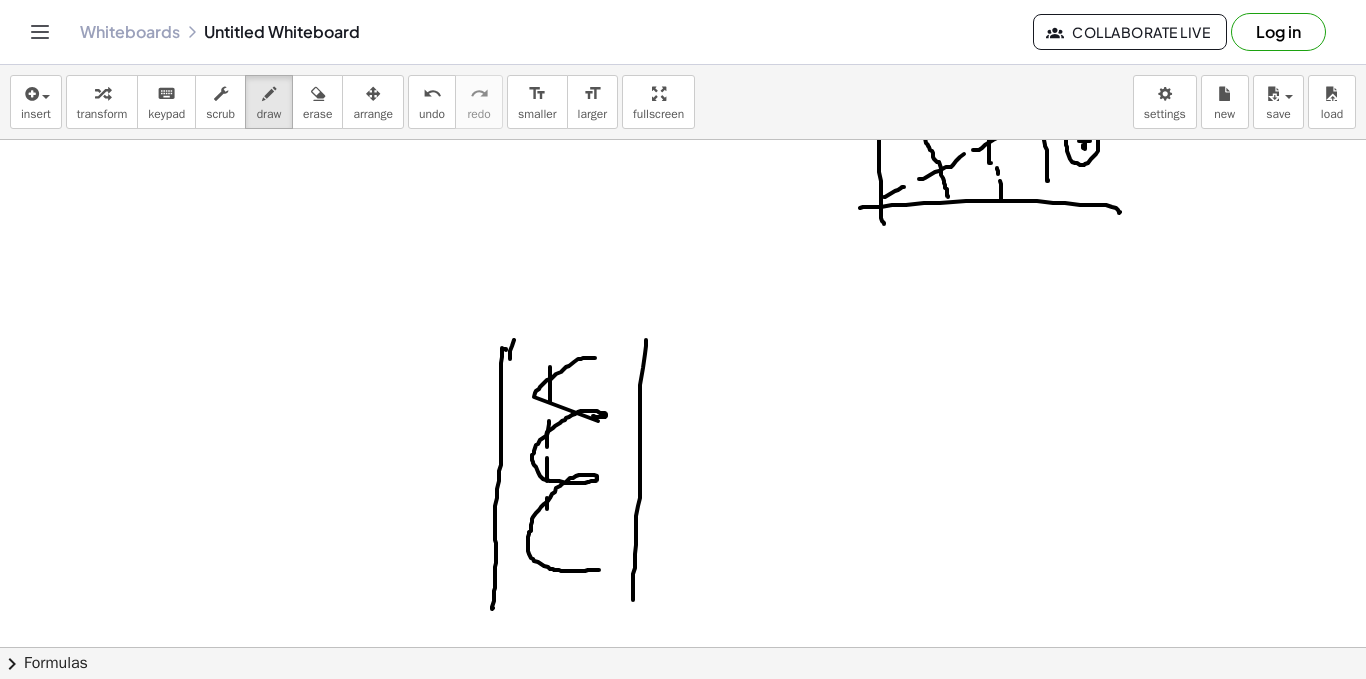 drag, startPoint x: 547, startPoint y: 509, endPoint x: 547, endPoint y: 536, distance: 27 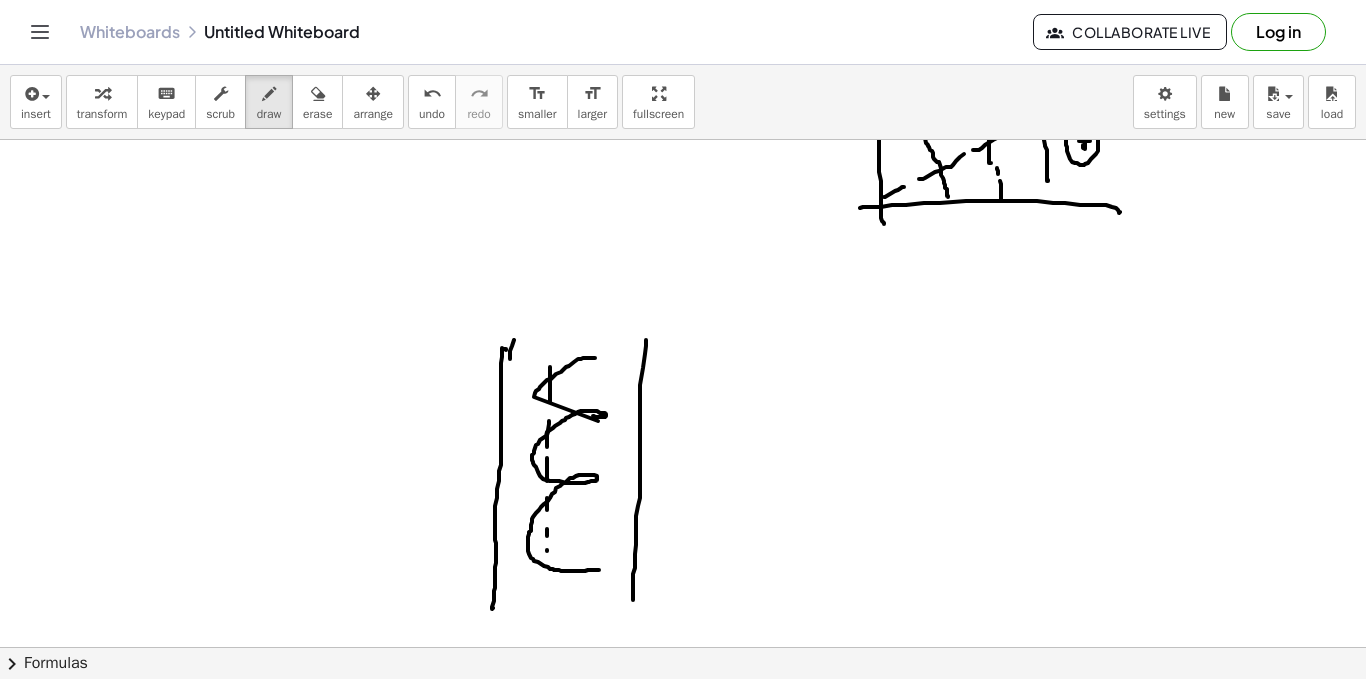 click at bounding box center (683, -667) 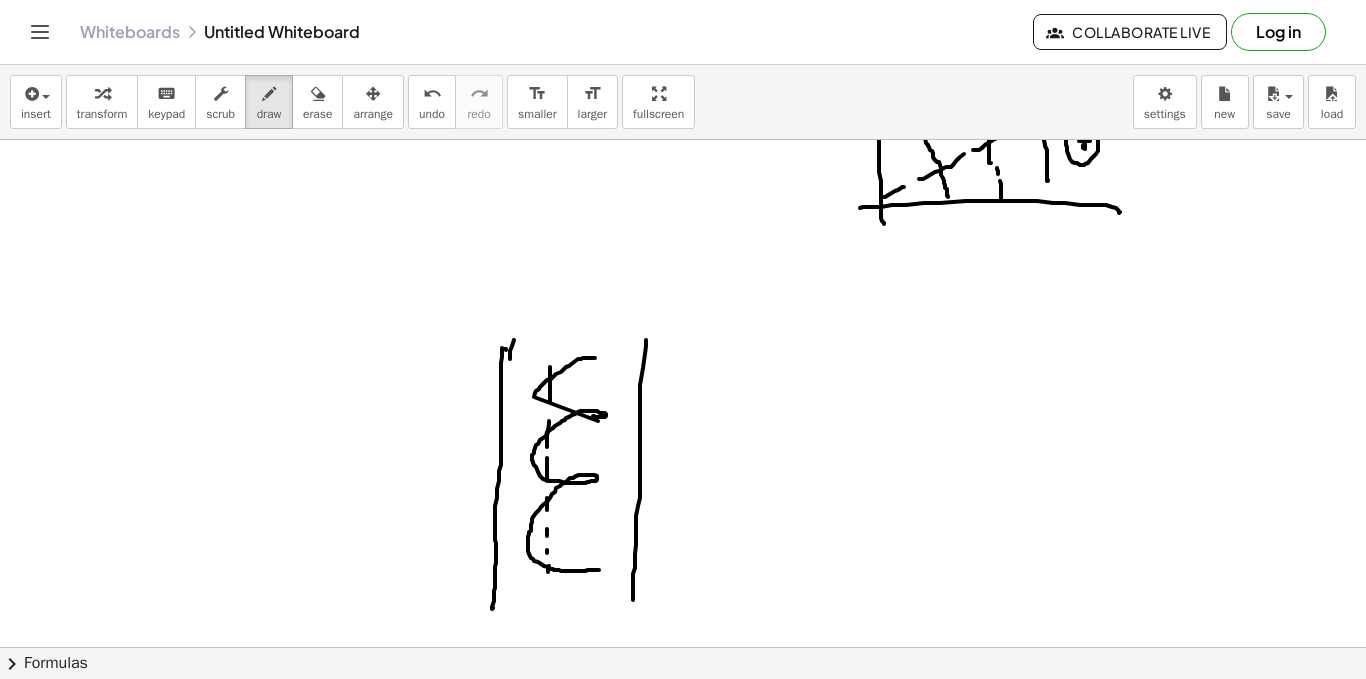 click at bounding box center [683, -667] 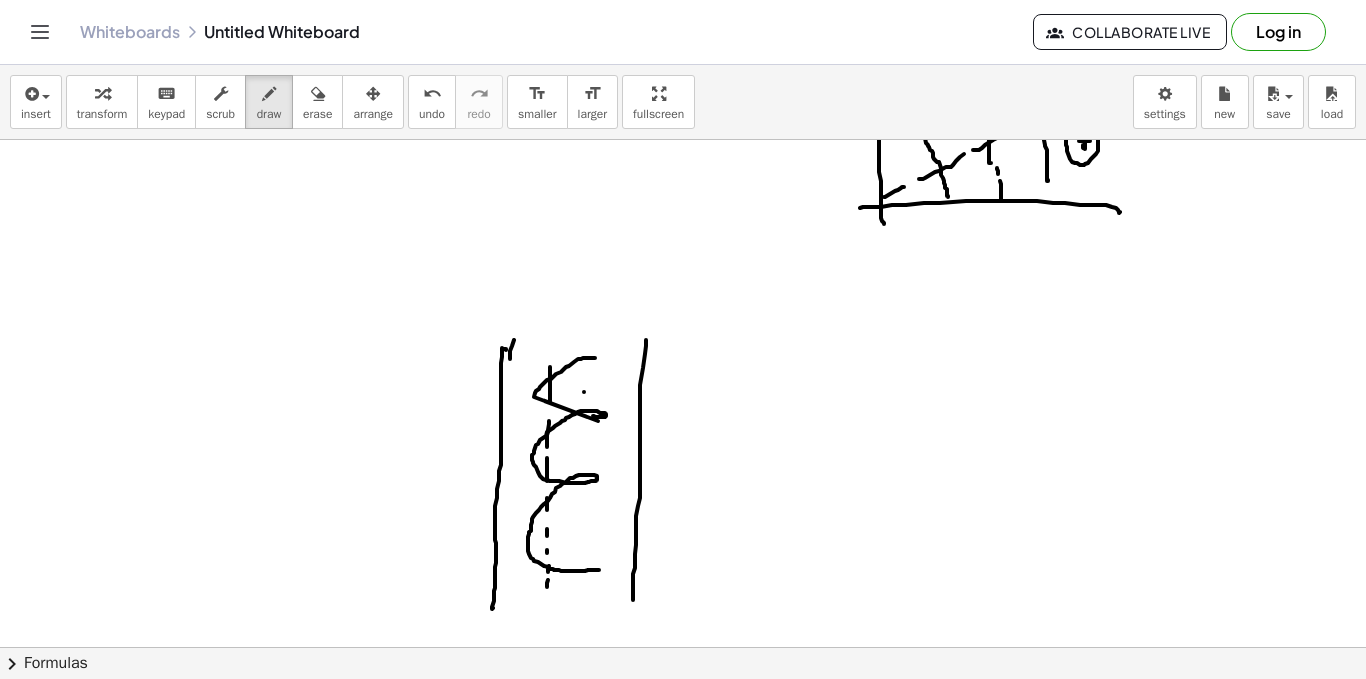 drag, startPoint x: 584, startPoint y: 392, endPoint x: 591, endPoint y: 376, distance: 17.464249 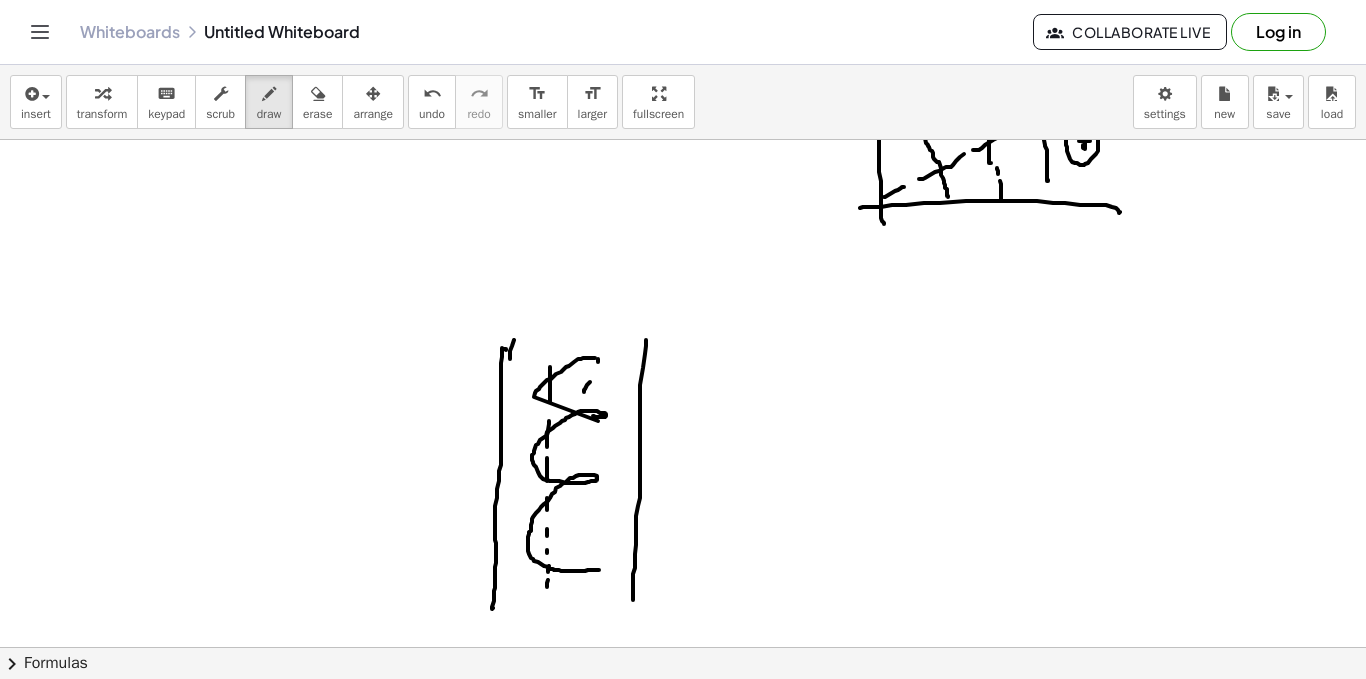 click at bounding box center (683, -667) 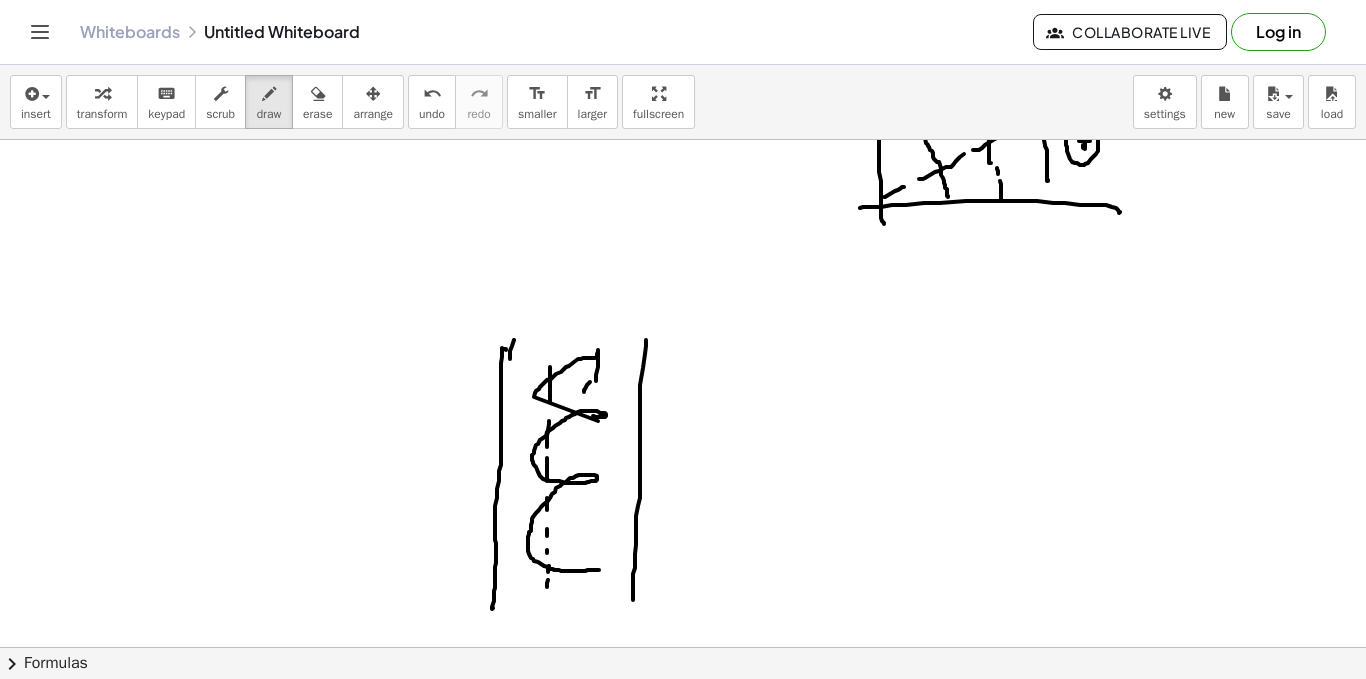 drag, startPoint x: 598, startPoint y: 350, endPoint x: 593, endPoint y: 440, distance: 90.13878 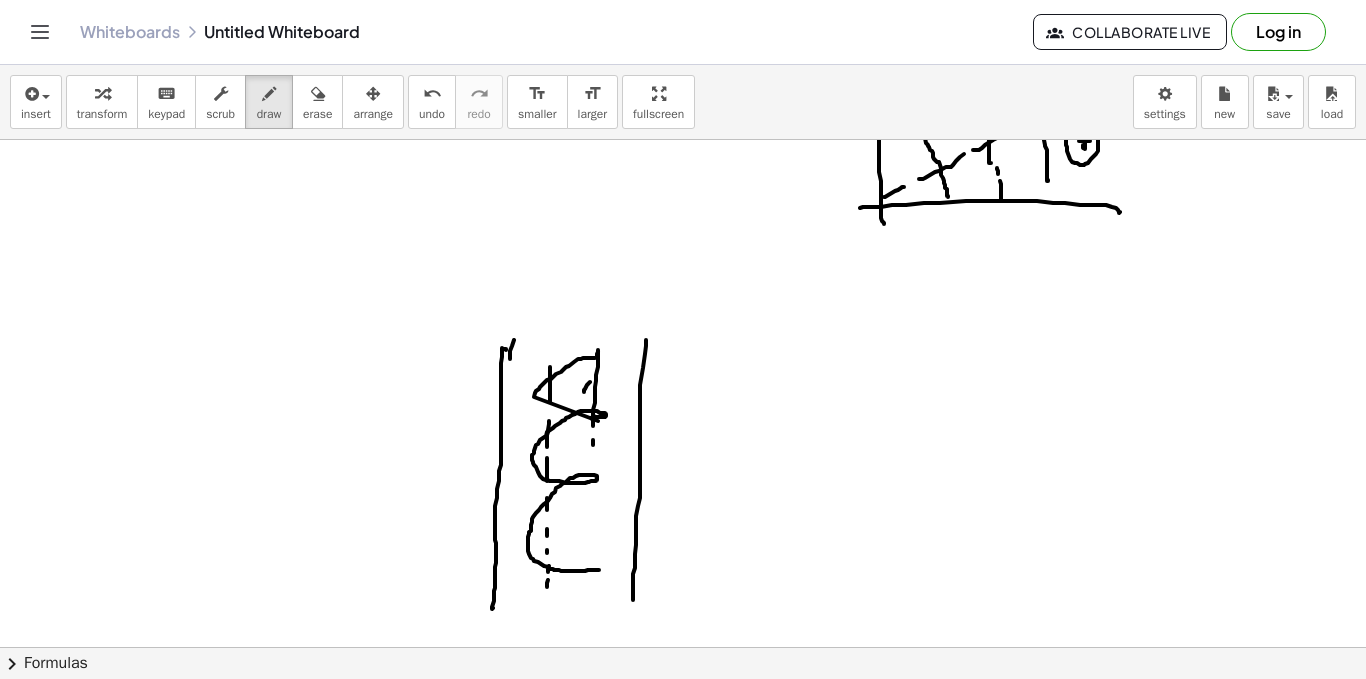 drag, startPoint x: 593, startPoint y: 440, endPoint x: 593, endPoint y: 476, distance: 36 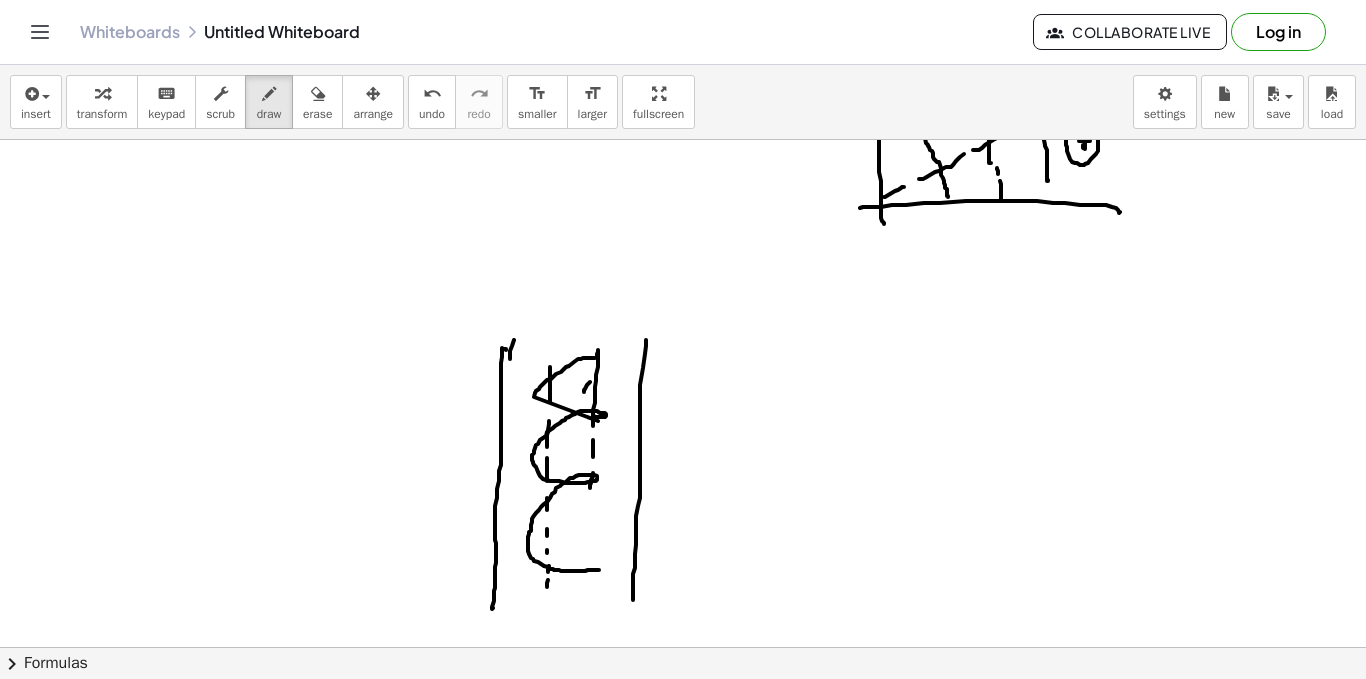 drag, startPoint x: 587, startPoint y: 509, endPoint x: 587, endPoint y: 533, distance: 24 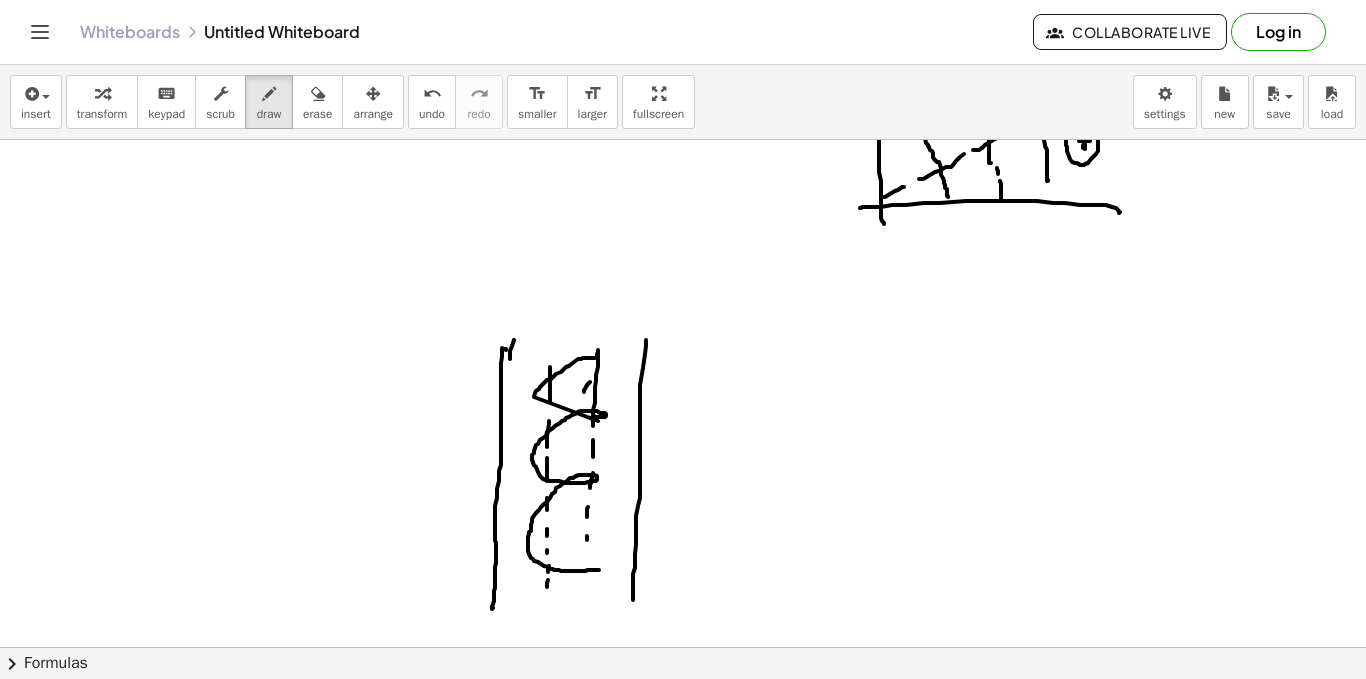 drag, startPoint x: 587, startPoint y: 564, endPoint x: 587, endPoint y: 588, distance: 24 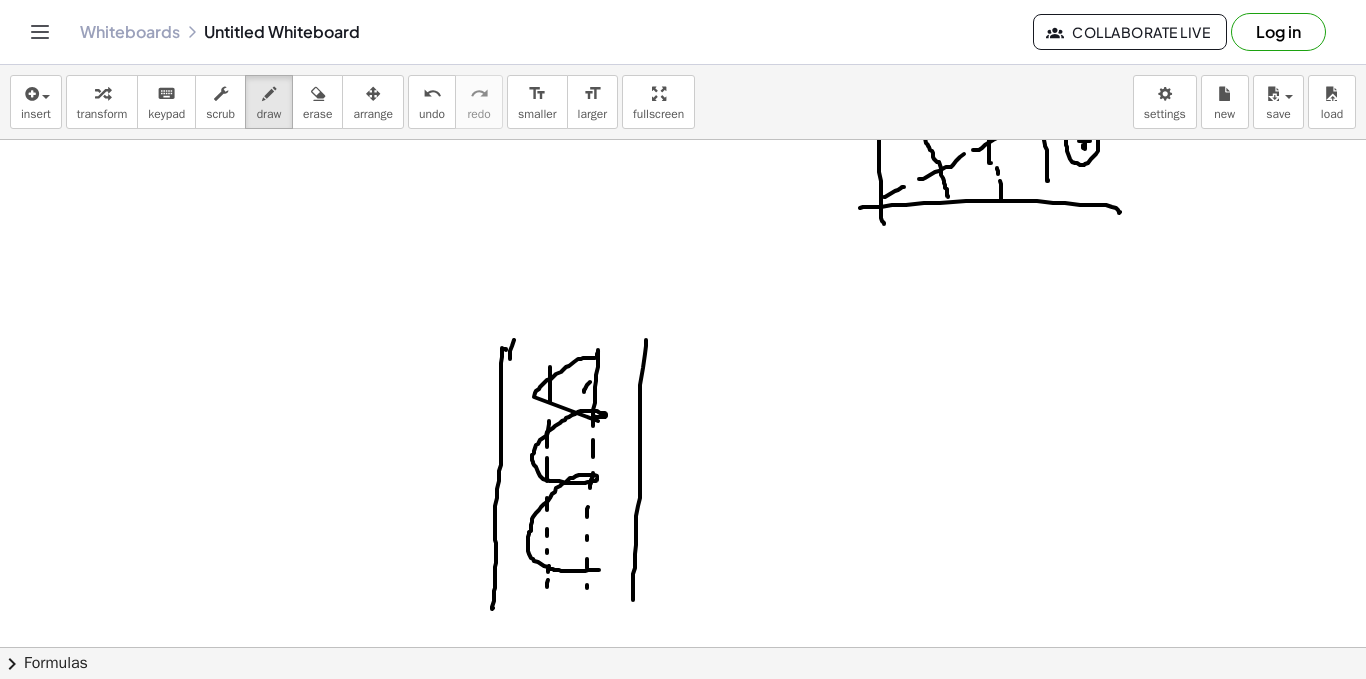 click at bounding box center (683, -667) 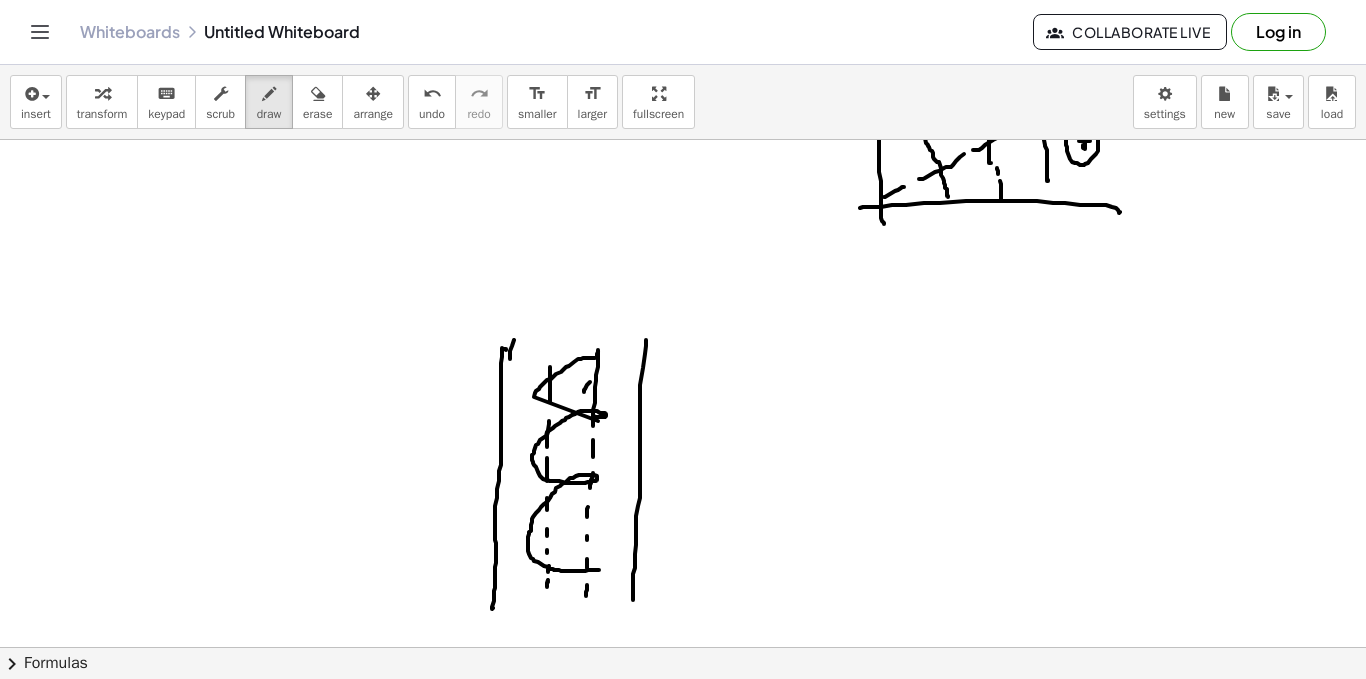 drag, startPoint x: 548, startPoint y: 582, endPoint x: 556, endPoint y: 601, distance: 20.615528 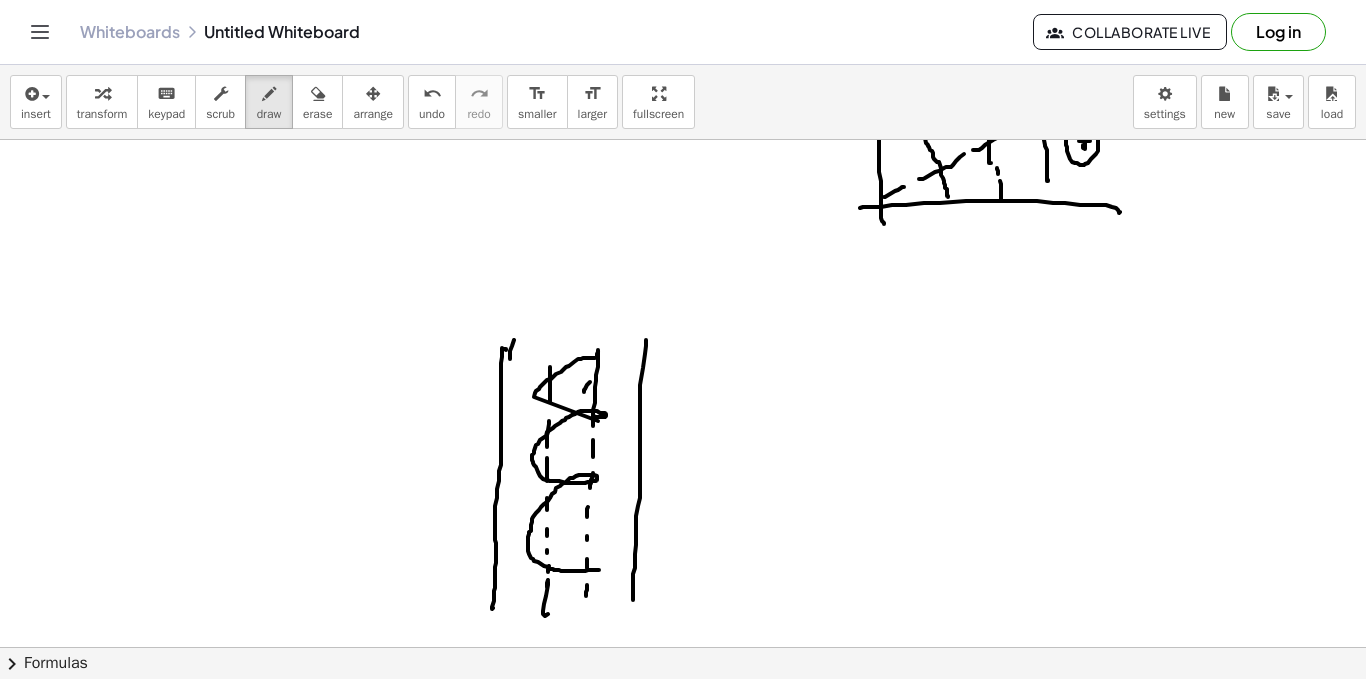 drag, startPoint x: 594, startPoint y: 593, endPoint x: 591, endPoint y: 565, distance: 28.160255 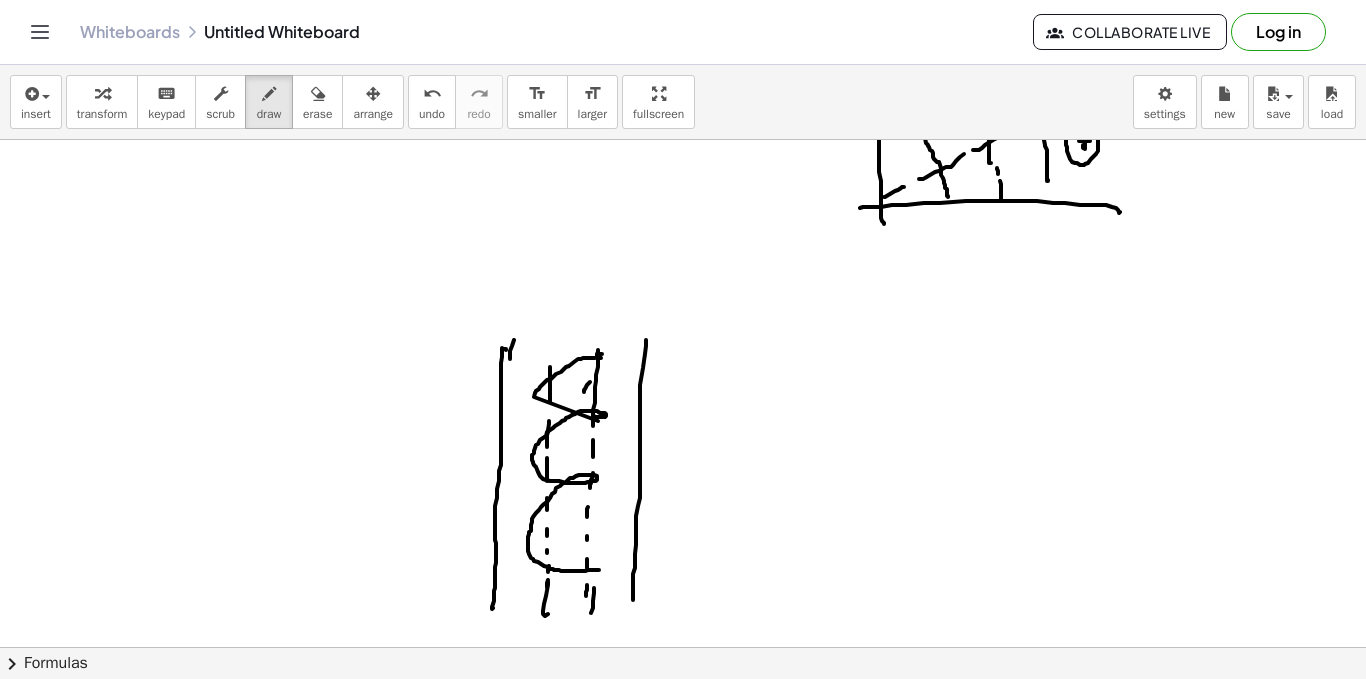 click at bounding box center [683, -667] 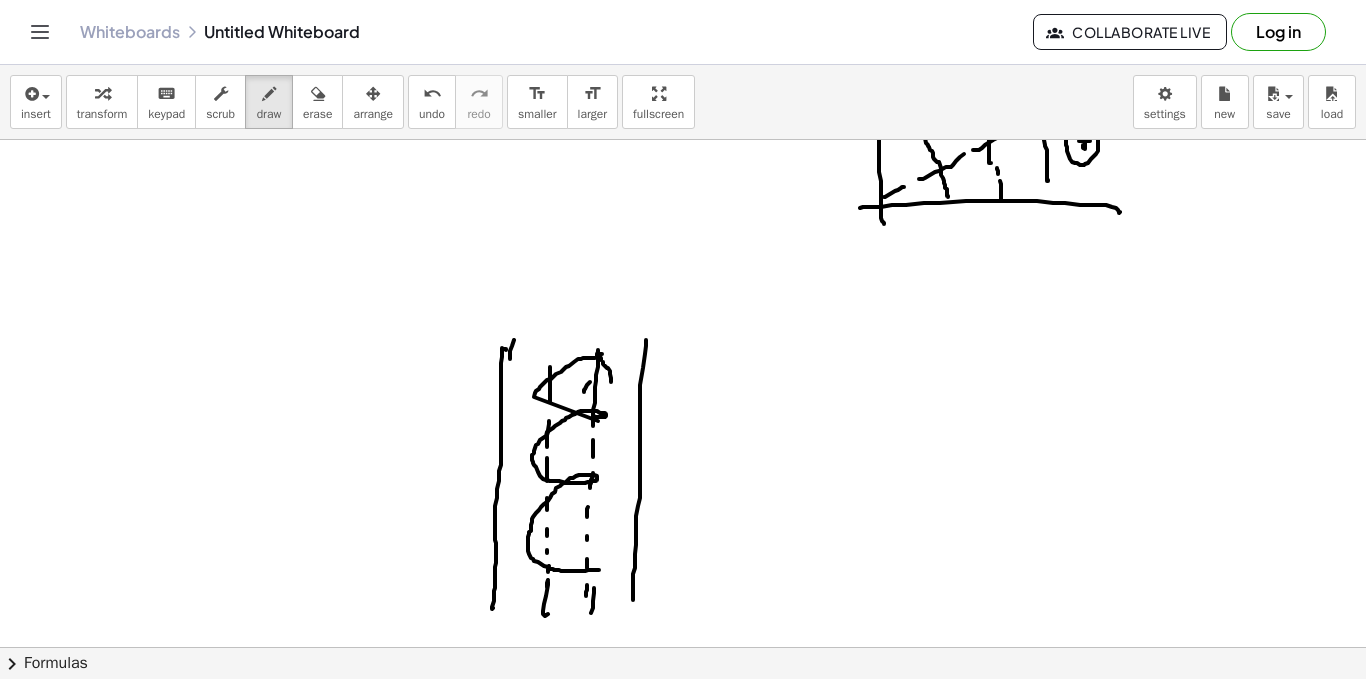 drag, startPoint x: 603, startPoint y: 362, endPoint x: 608, endPoint y: 411, distance: 49.25444 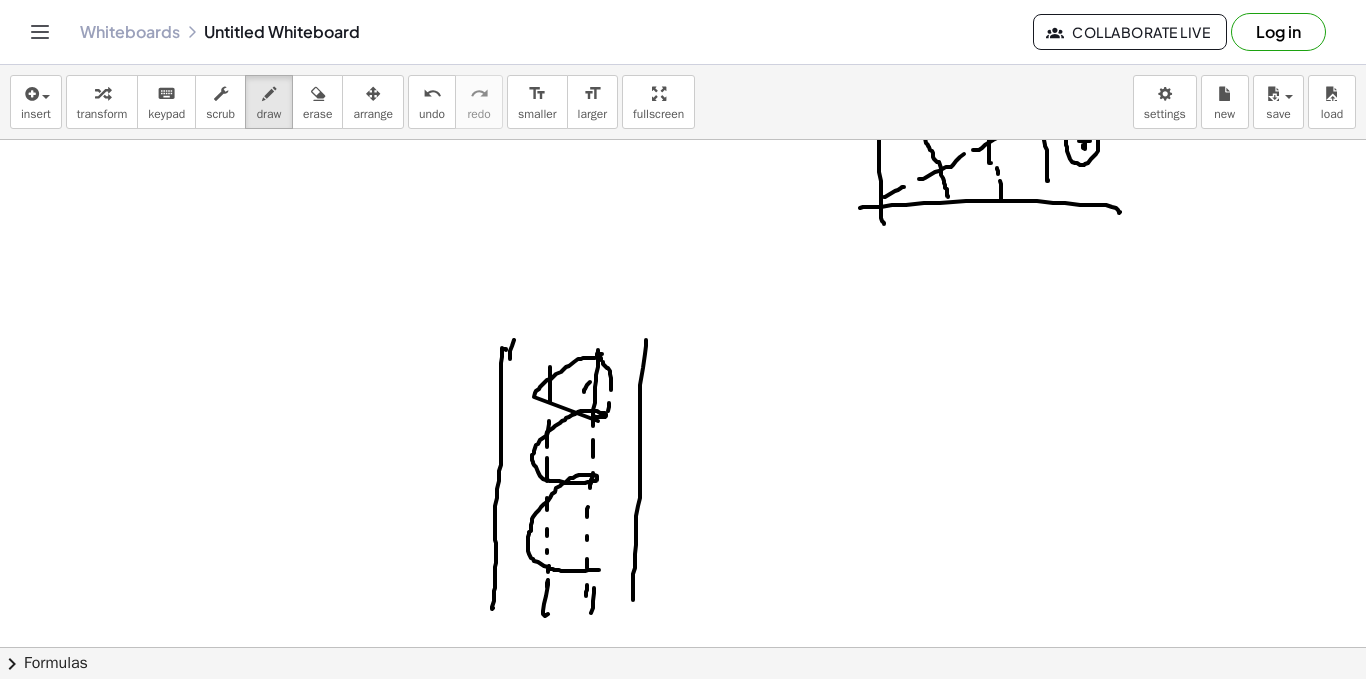 drag, startPoint x: 601, startPoint y: 417, endPoint x: 602, endPoint y: 446, distance: 29.017237 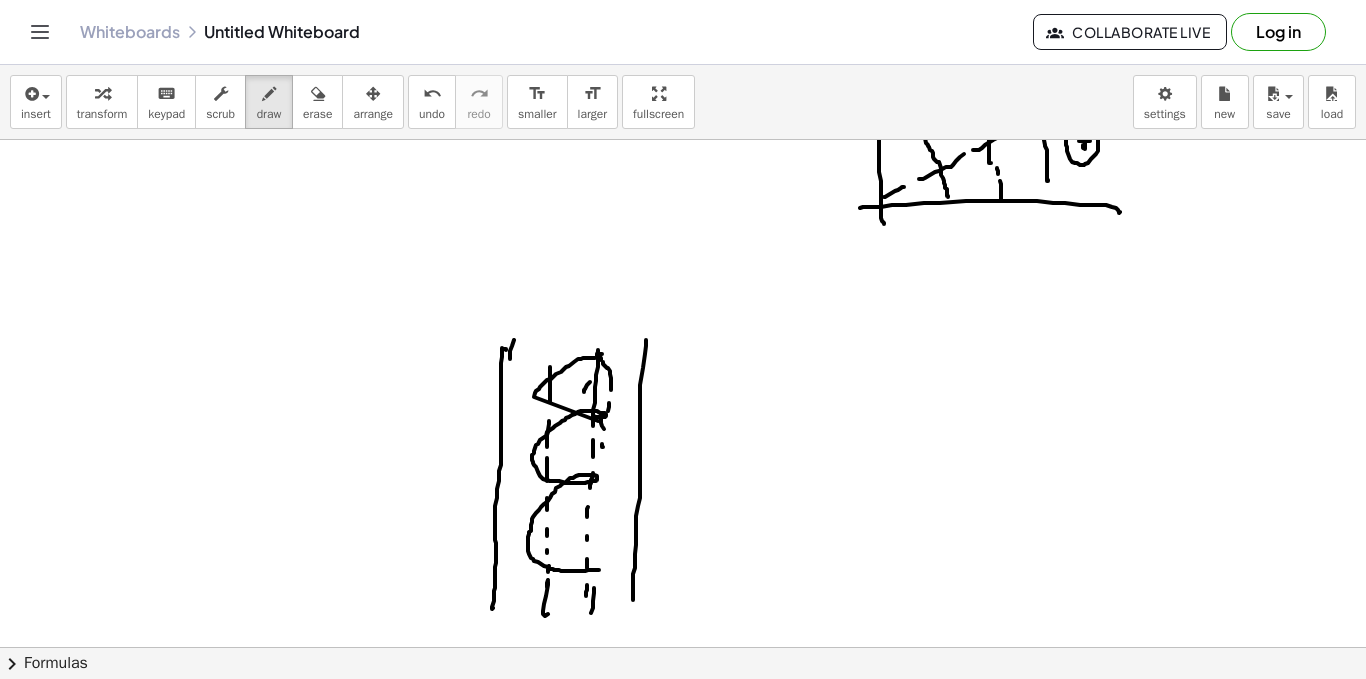drag, startPoint x: 603, startPoint y: 468, endPoint x: 595, endPoint y: 479, distance: 13.601471 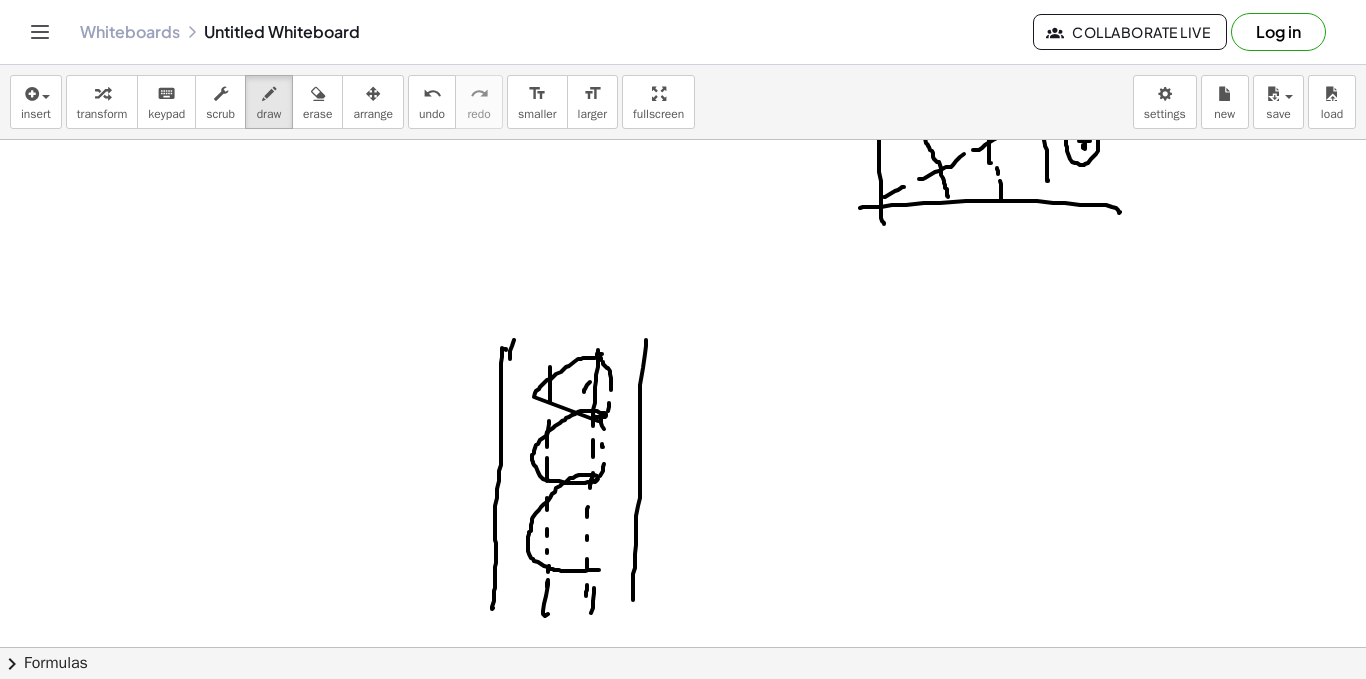 click at bounding box center (683, -667) 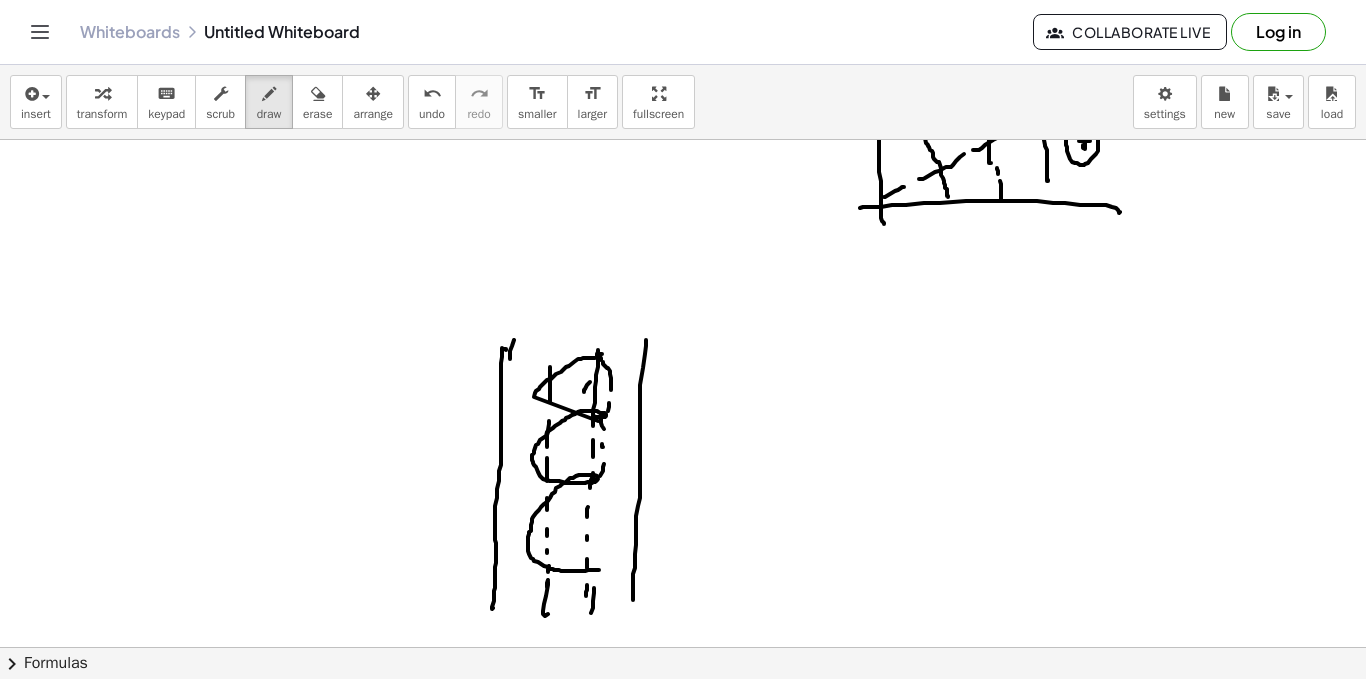 drag, startPoint x: 592, startPoint y: 483, endPoint x: 595, endPoint y: 504, distance: 21.213203 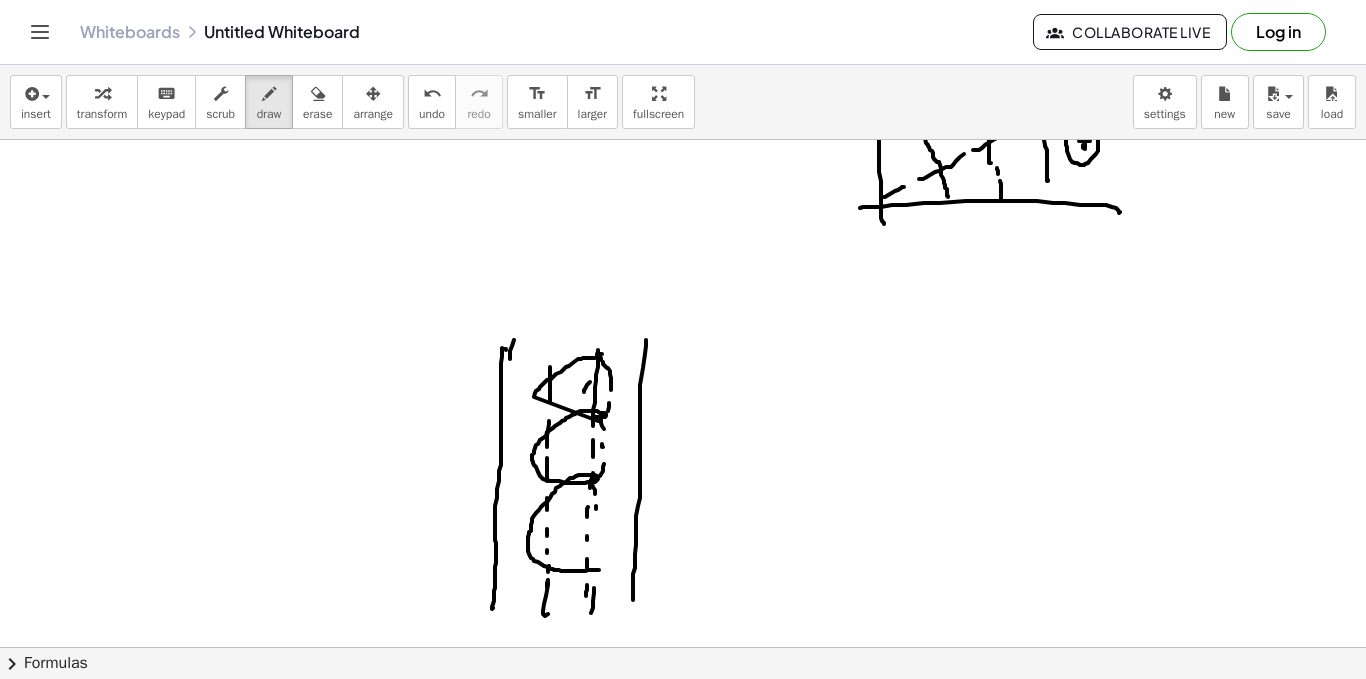 drag, startPoint x: 596, startPoint y: 509, endPoint x: 600, endPoint y: 543, distance: 34.234486 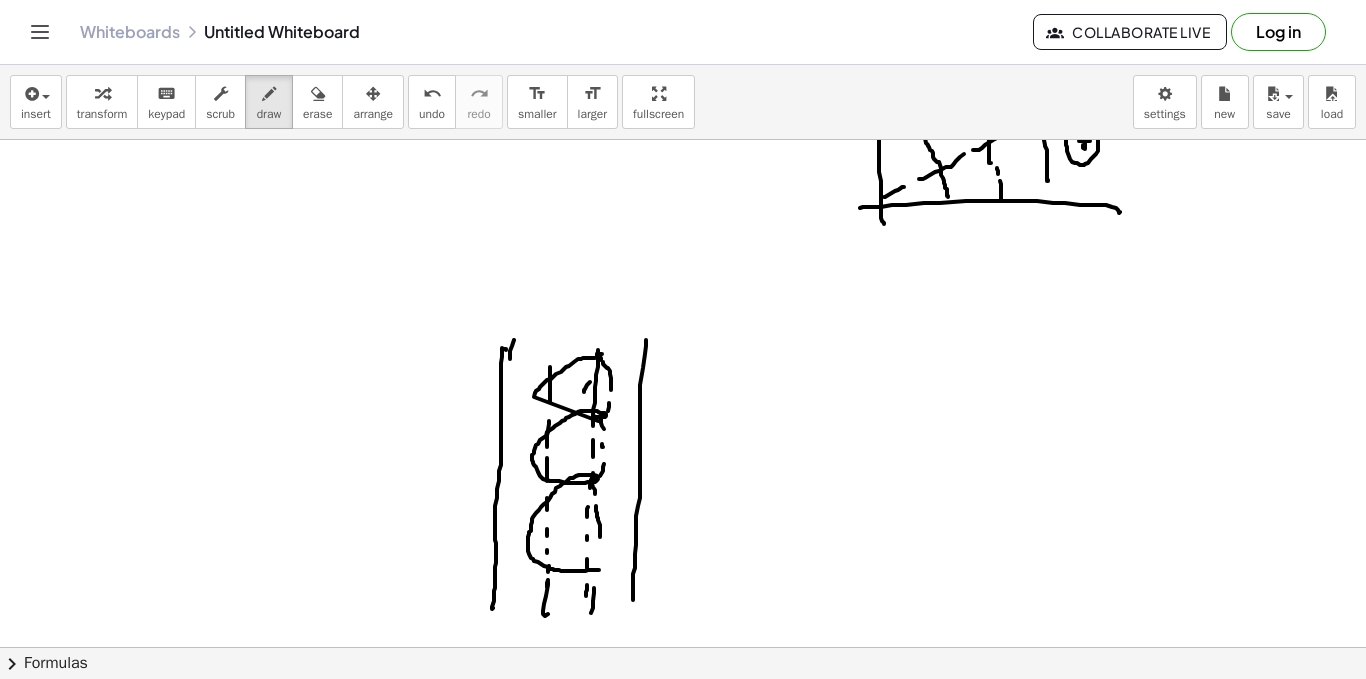 click at bounding box center [683, -667] 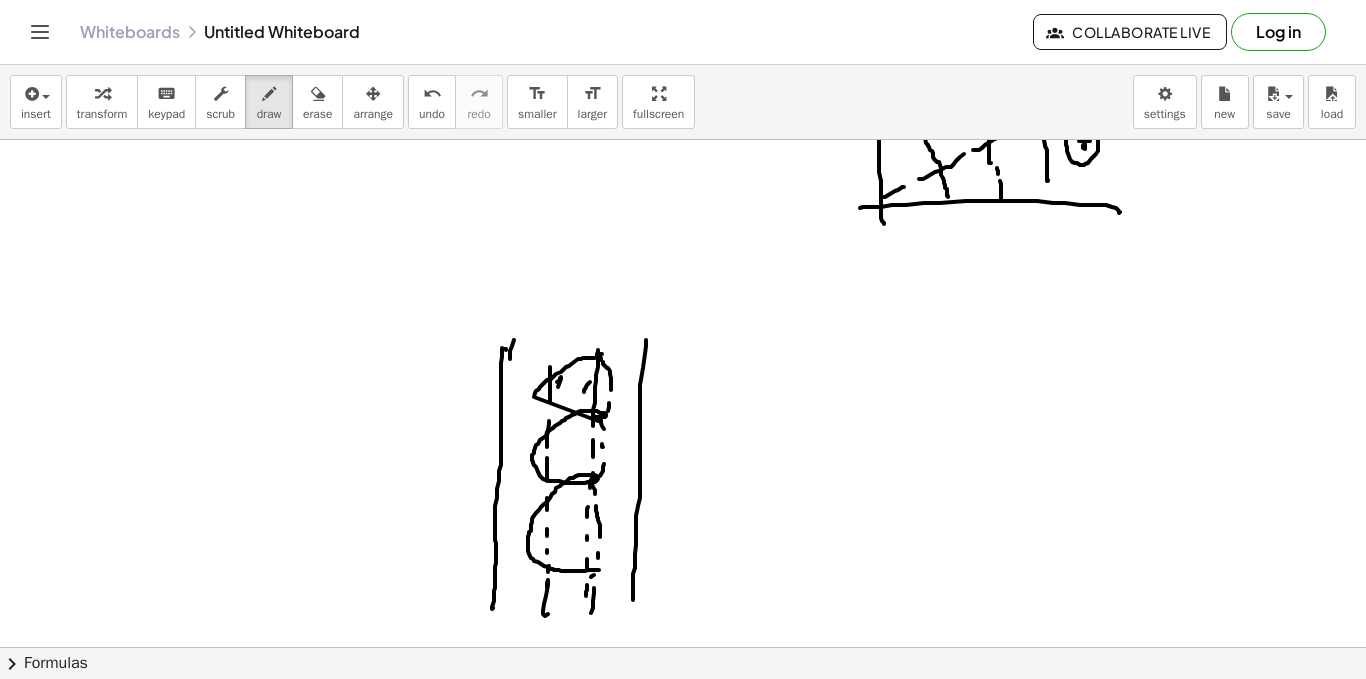 drag, startPoint x: 557, startPoint y: 382, endPoint x: 576, endPoint y: 366, distance: 24.839485 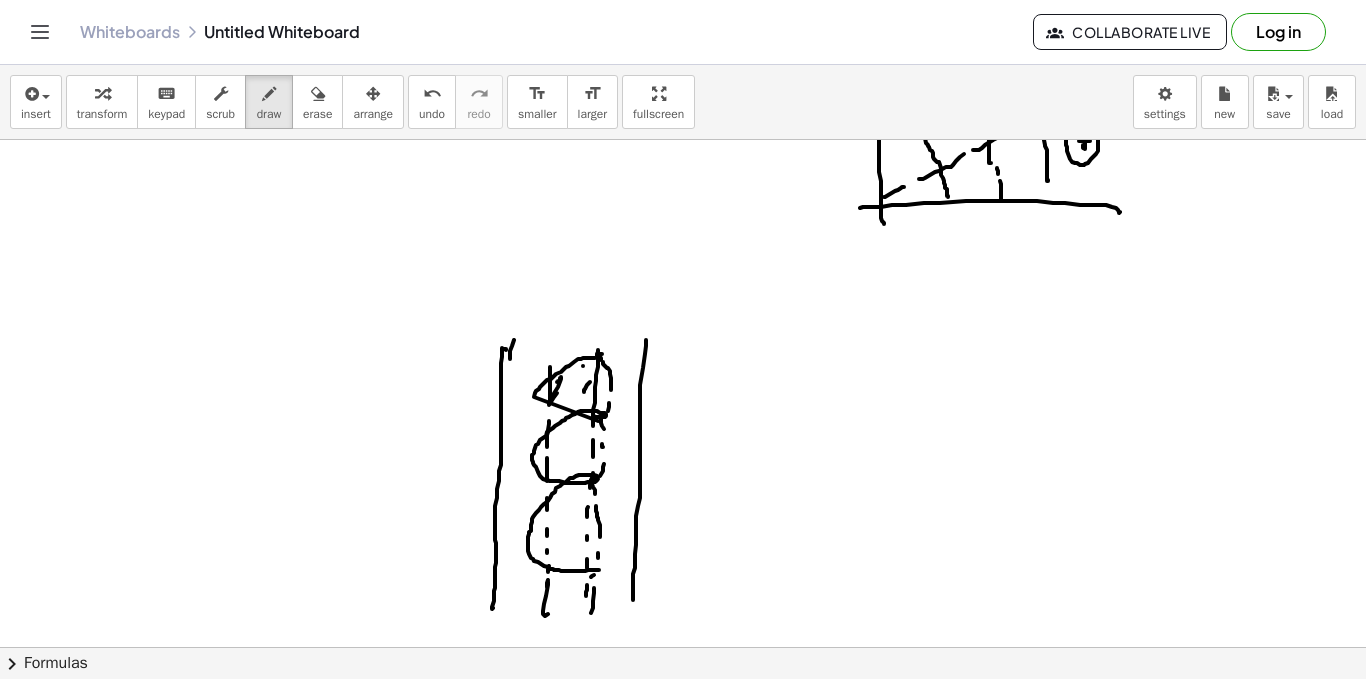 click at bounding box center (683, -667) 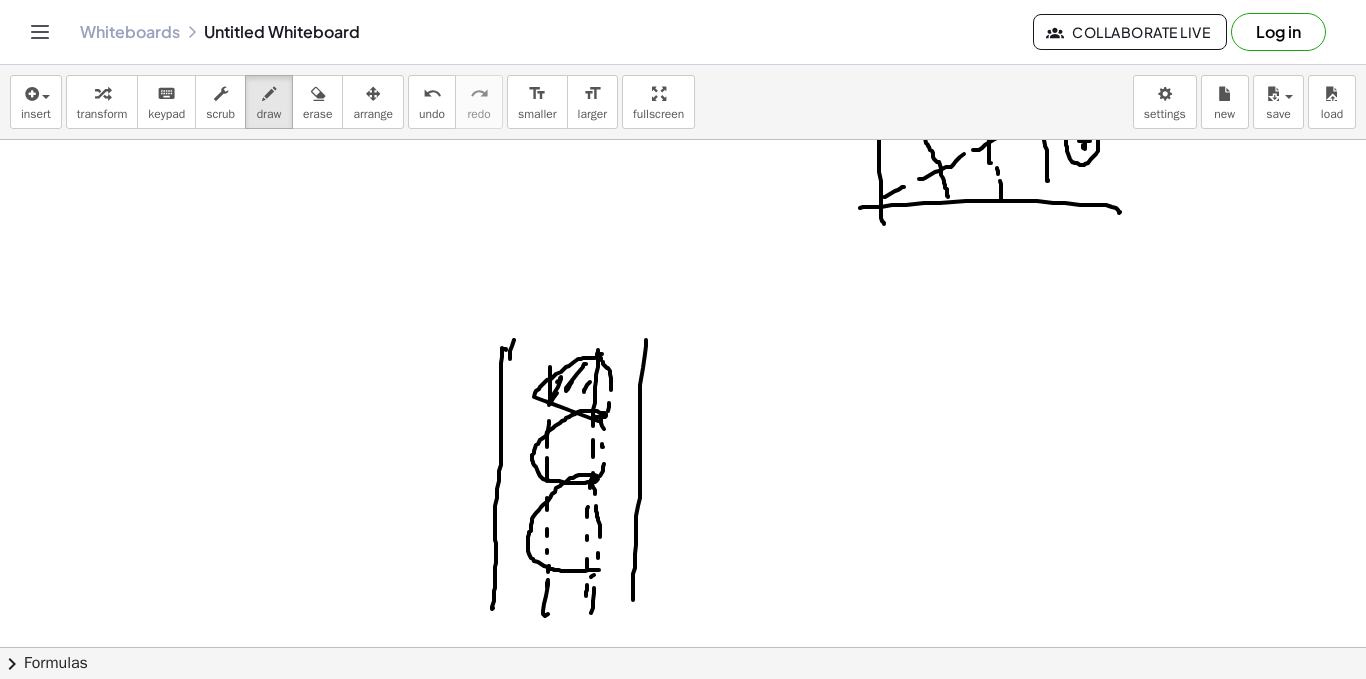 drag, startPoint x: 586, startPoint y: 364, endPoint x: 592, endPoint y: 375, distance: 12.529964 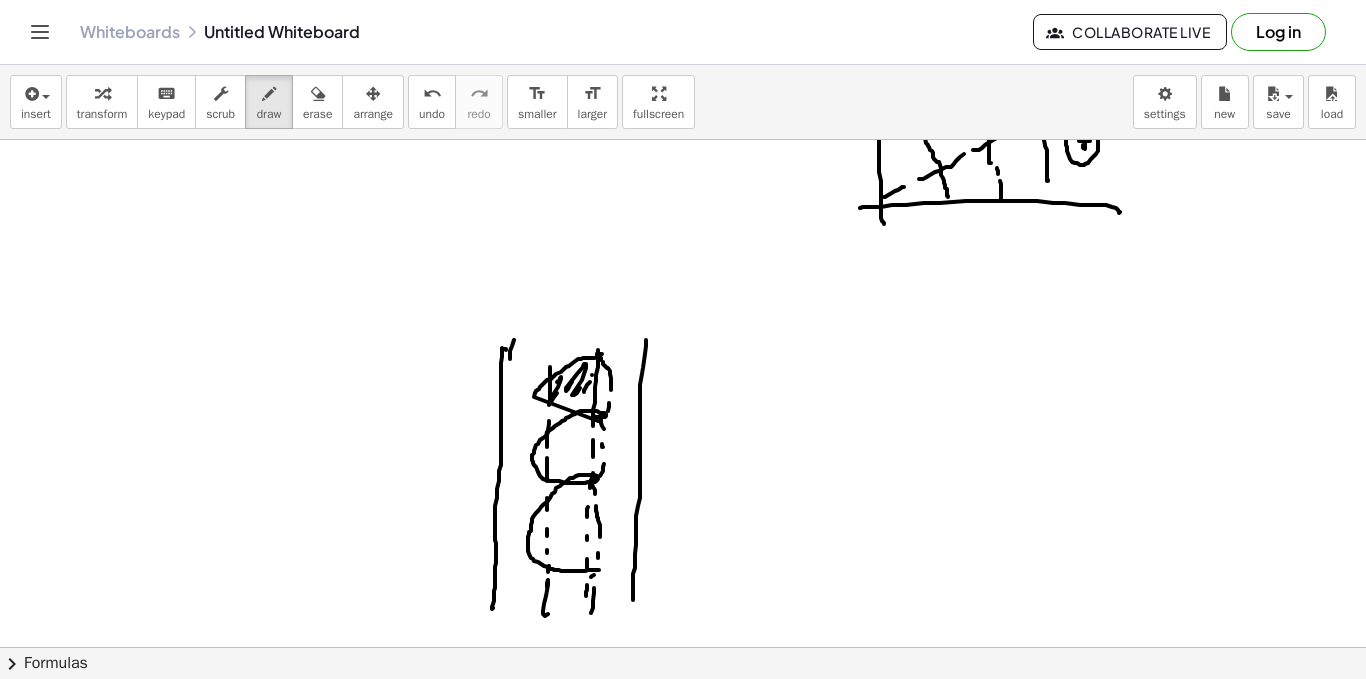 drag, startPoint x: 592, startPoint y: 375, endPoint x: 599, endPoint y: 390, distance: 16.552946 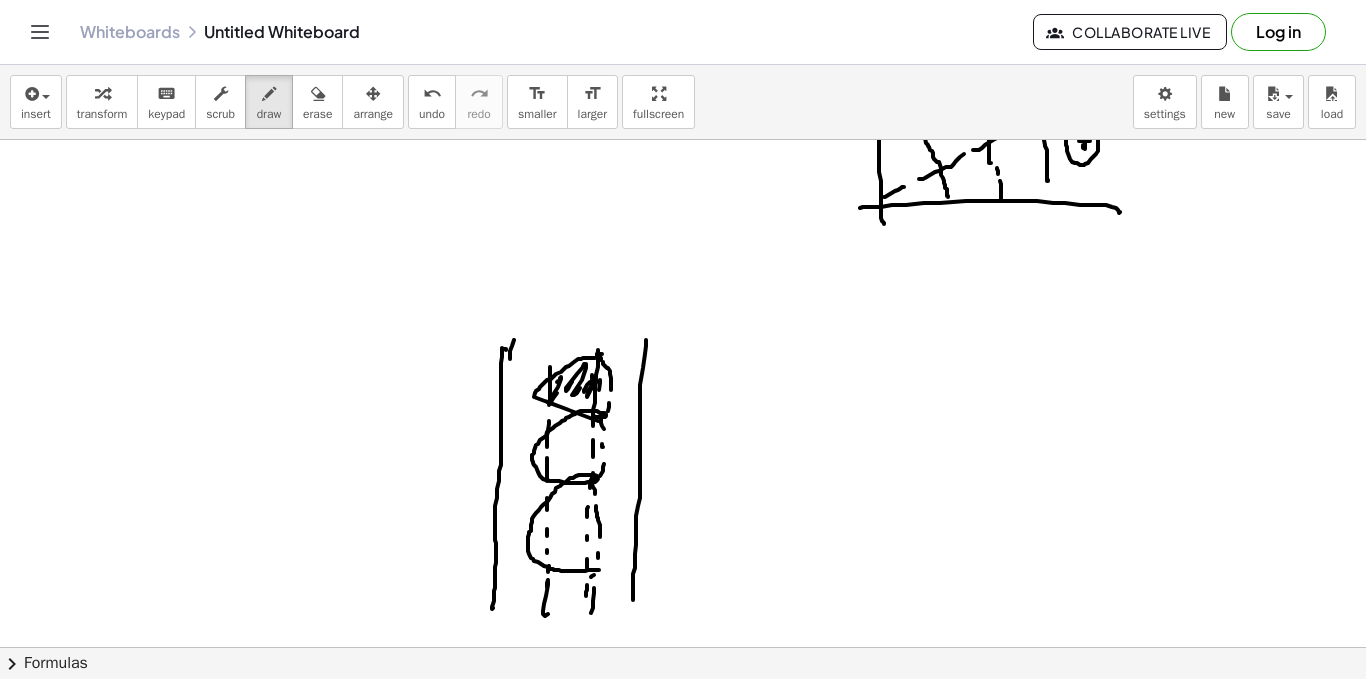 drag, startPoint x: 599, startPoint y: 390, endPoint x: 595, endPoint y: 408, distance: 18.439089 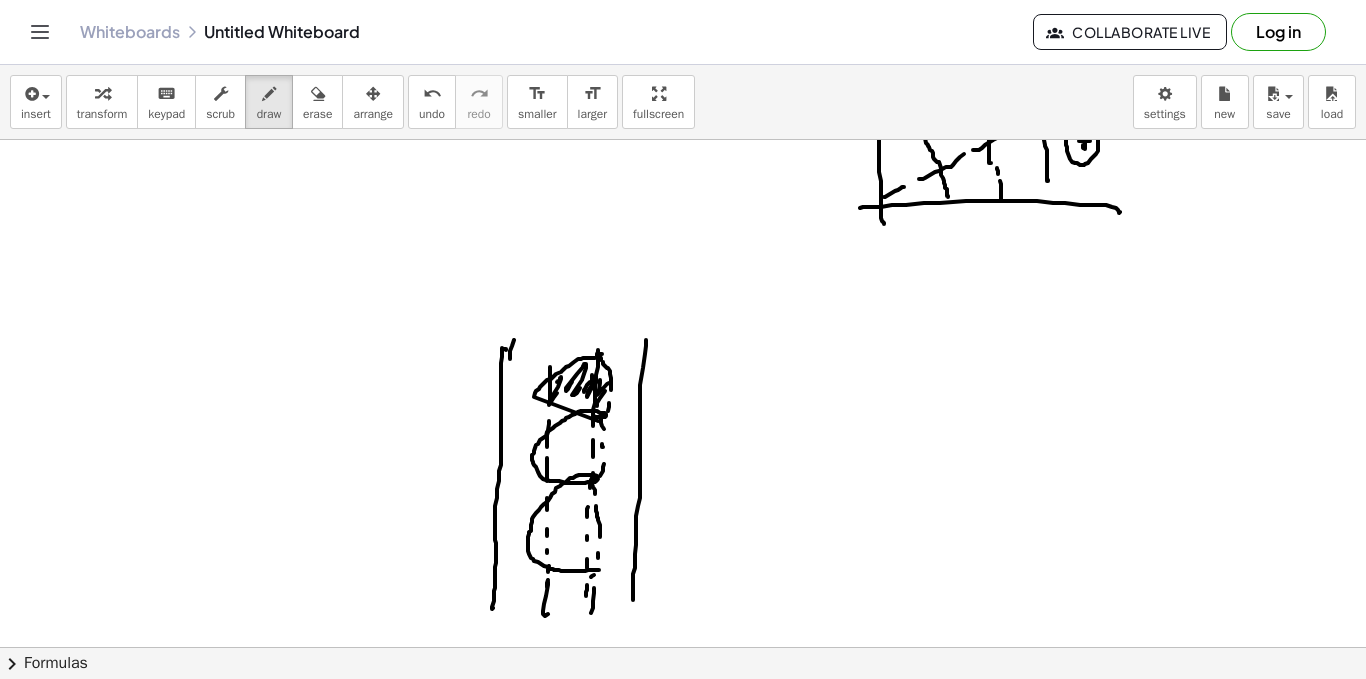 drag, startPoint x: 547, startPoint y: 448, endPoint x: 554, endPoint y: 430, distance: 19.313208 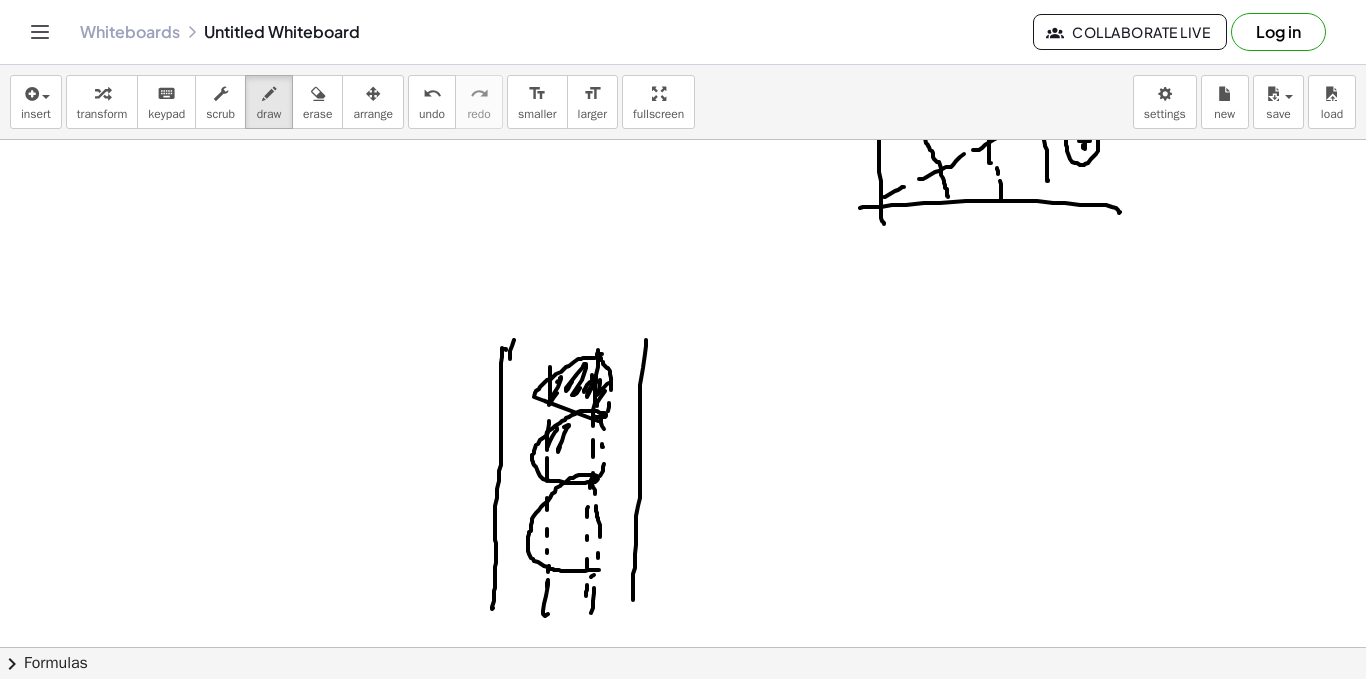 drag, startPoint x: 564, startPoint y: 427, endPoint x: 576, endPoint y: 427, distance: 12 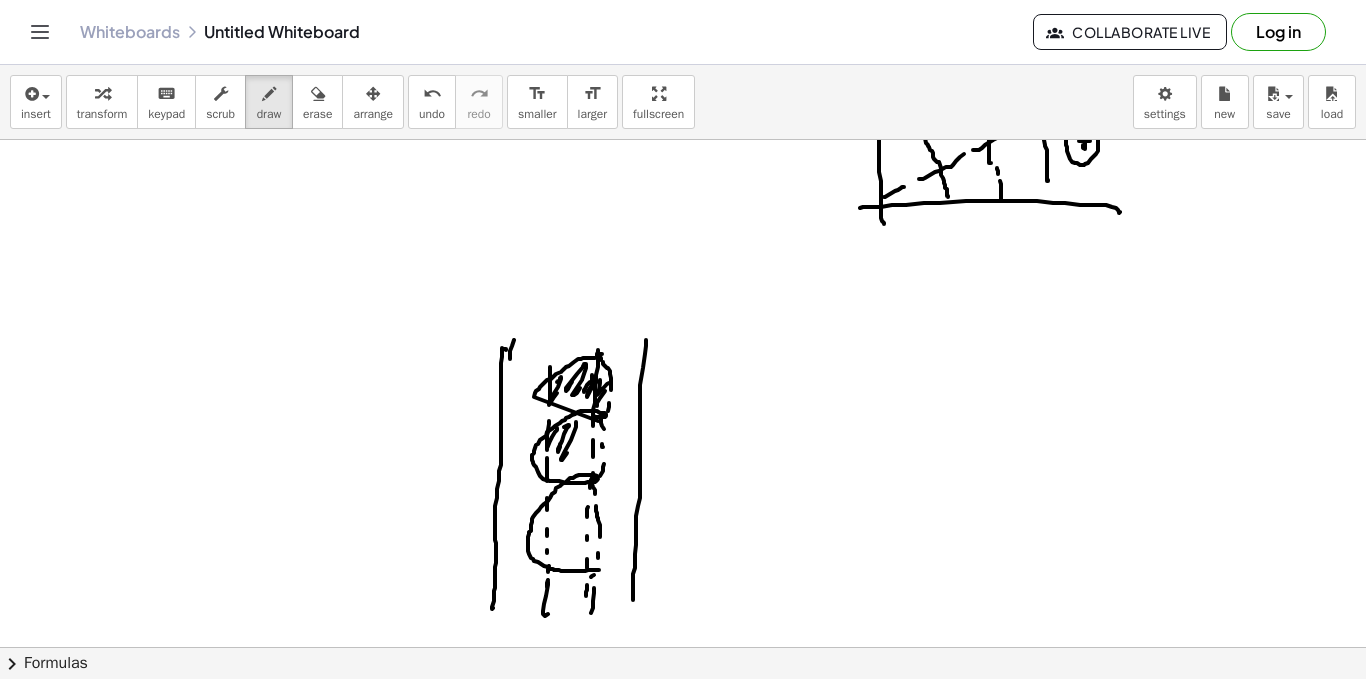 click at bounding box center (683, -667) 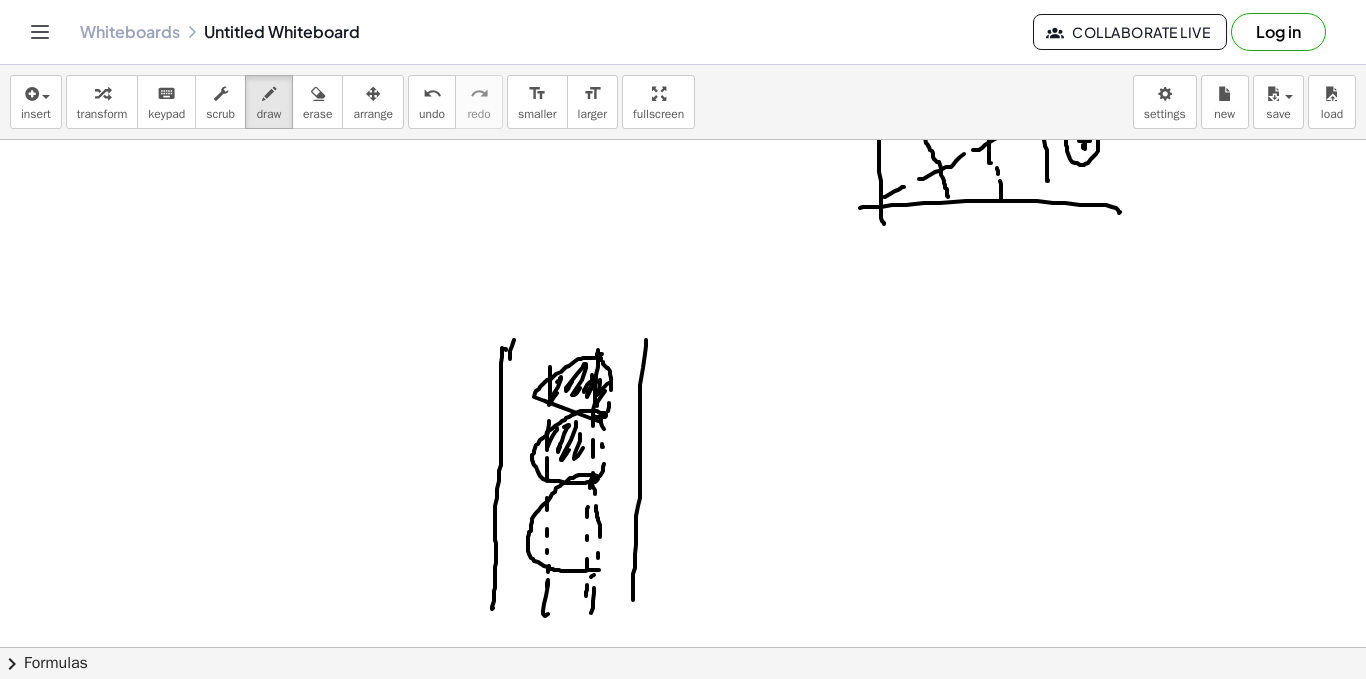 click at bounding box center [683, -667] 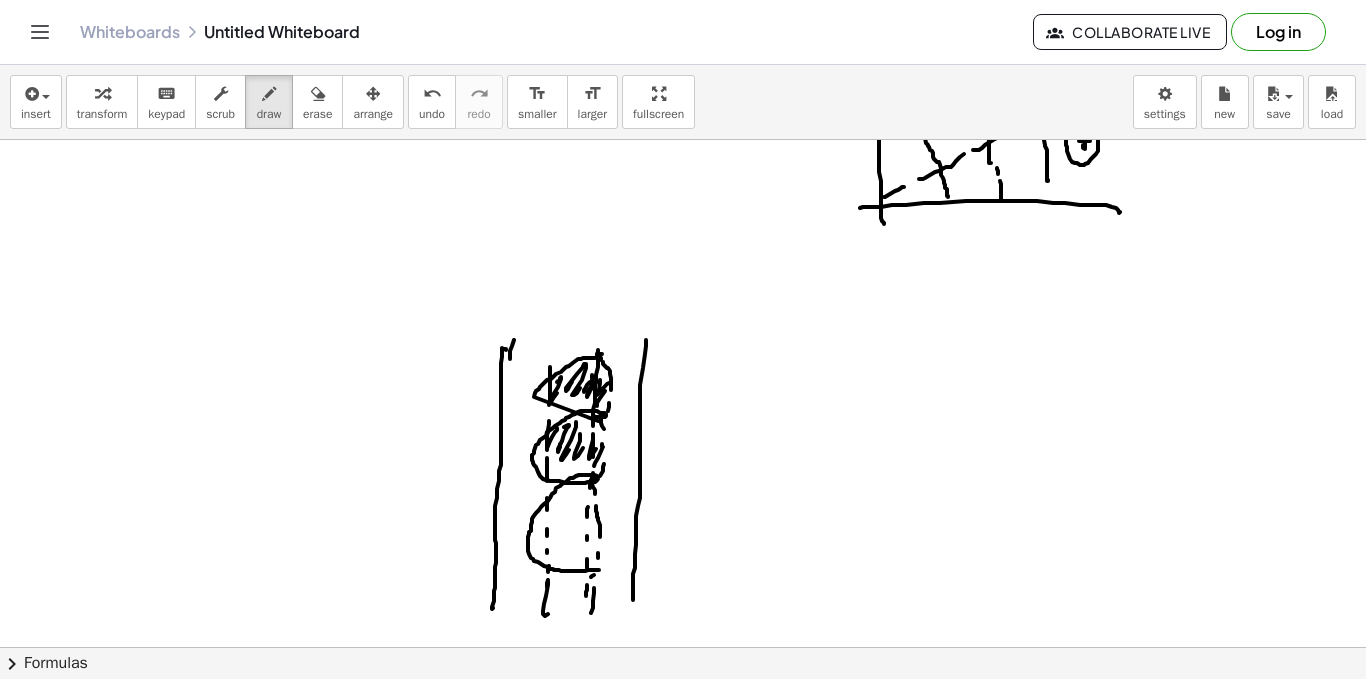 drag, startPoint x: 552, startPoint y: 517, endPoint x: 565, endPoint y: 485, distance: 34.539833 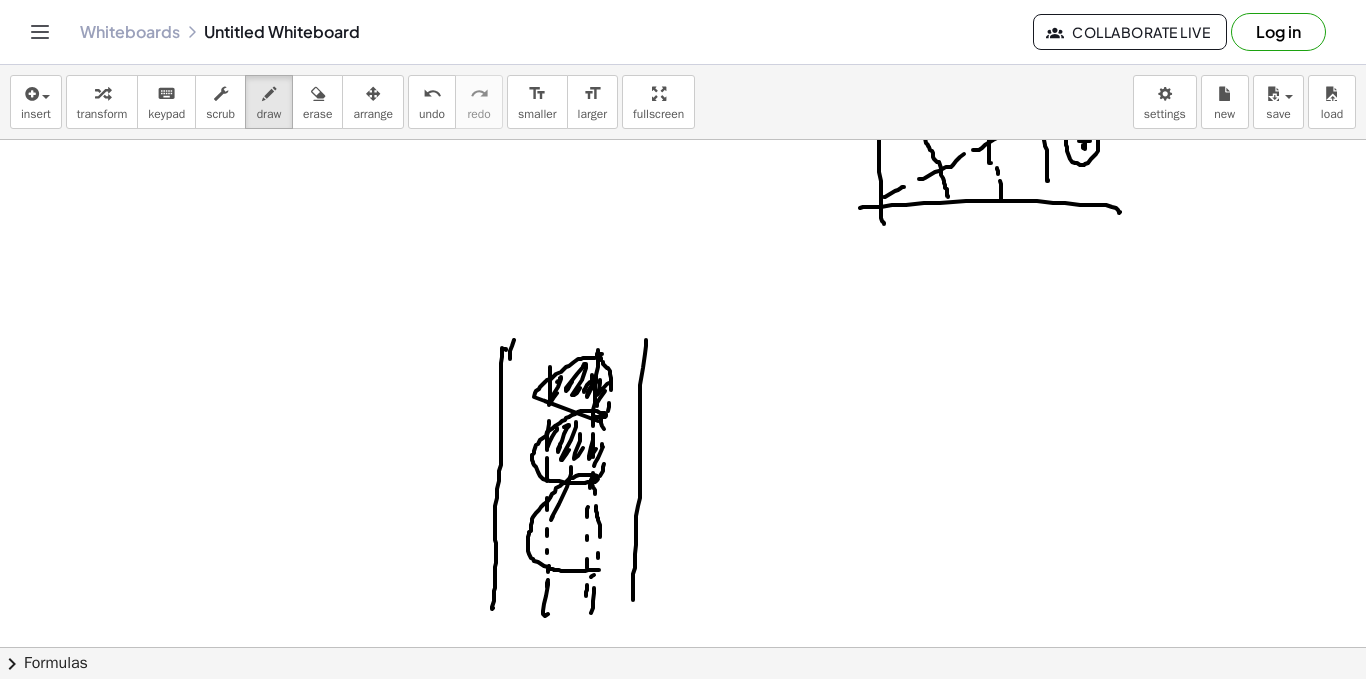 click at bounding box center (683, -667) 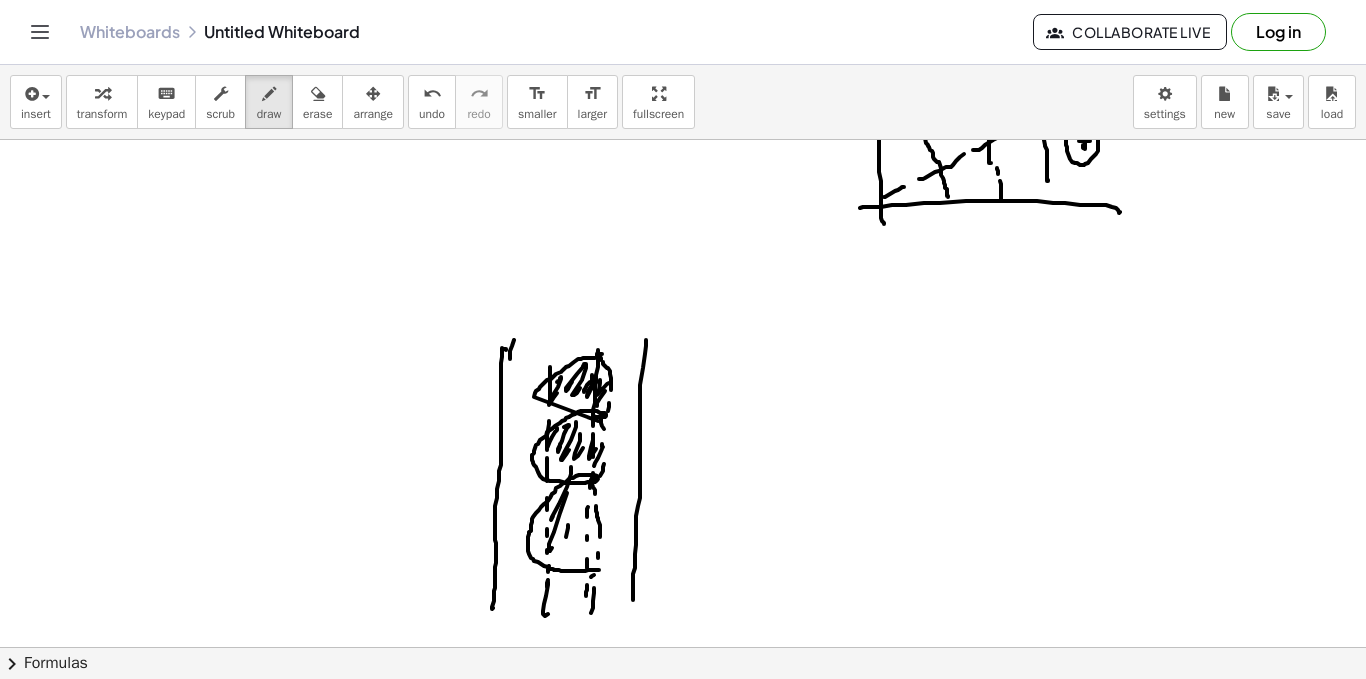 drag, startPoint x: 566, startPoint y: 537, endPoint x: 575, endPoint y: 529, distance: 12.0415945 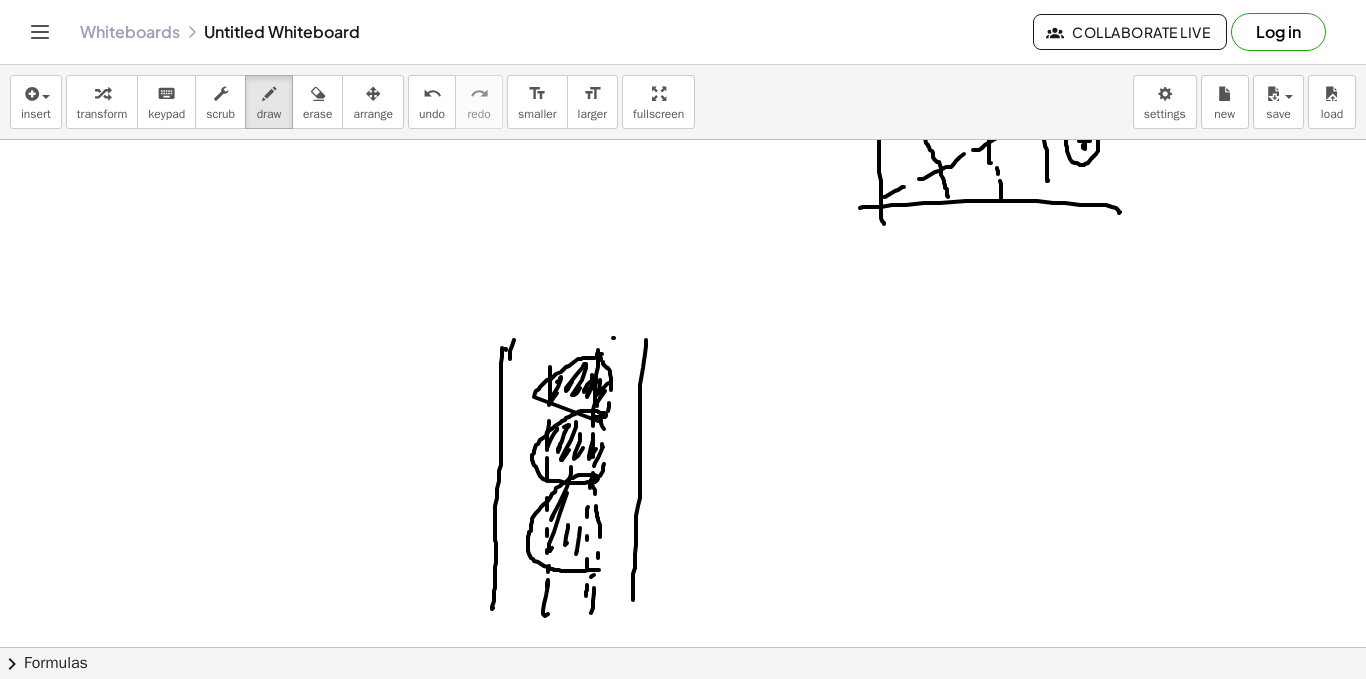 drag, startPoint x: 613, startPoint y: 338, endPoint x: 637, endPoint y: 342, distance: 24.33105 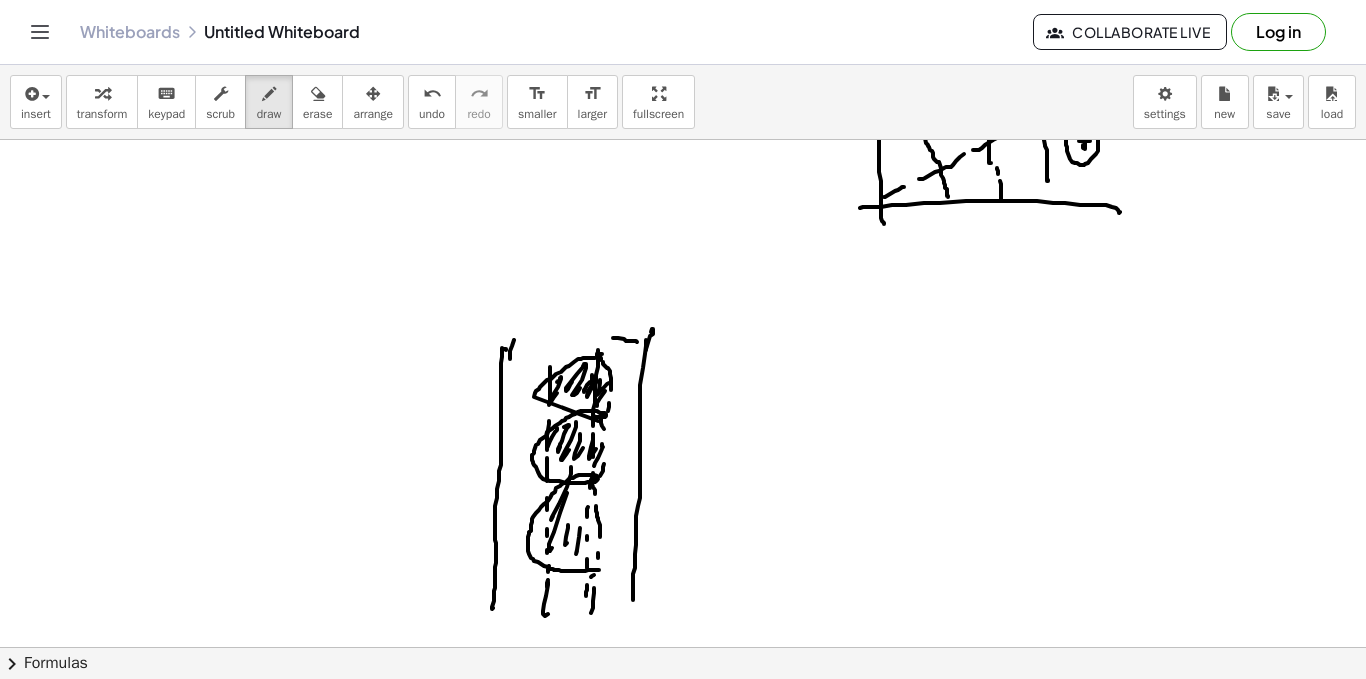 click at bounding box center (683, -667) 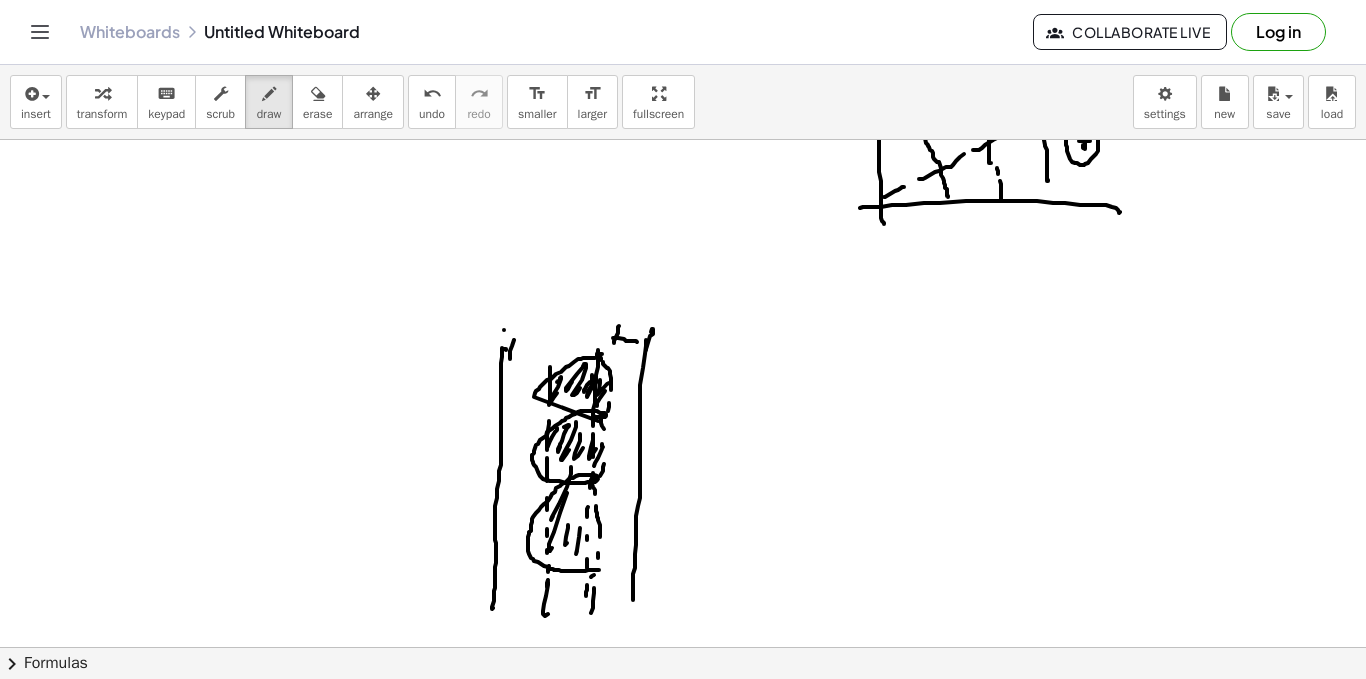 click at bounding box center (683, -667) 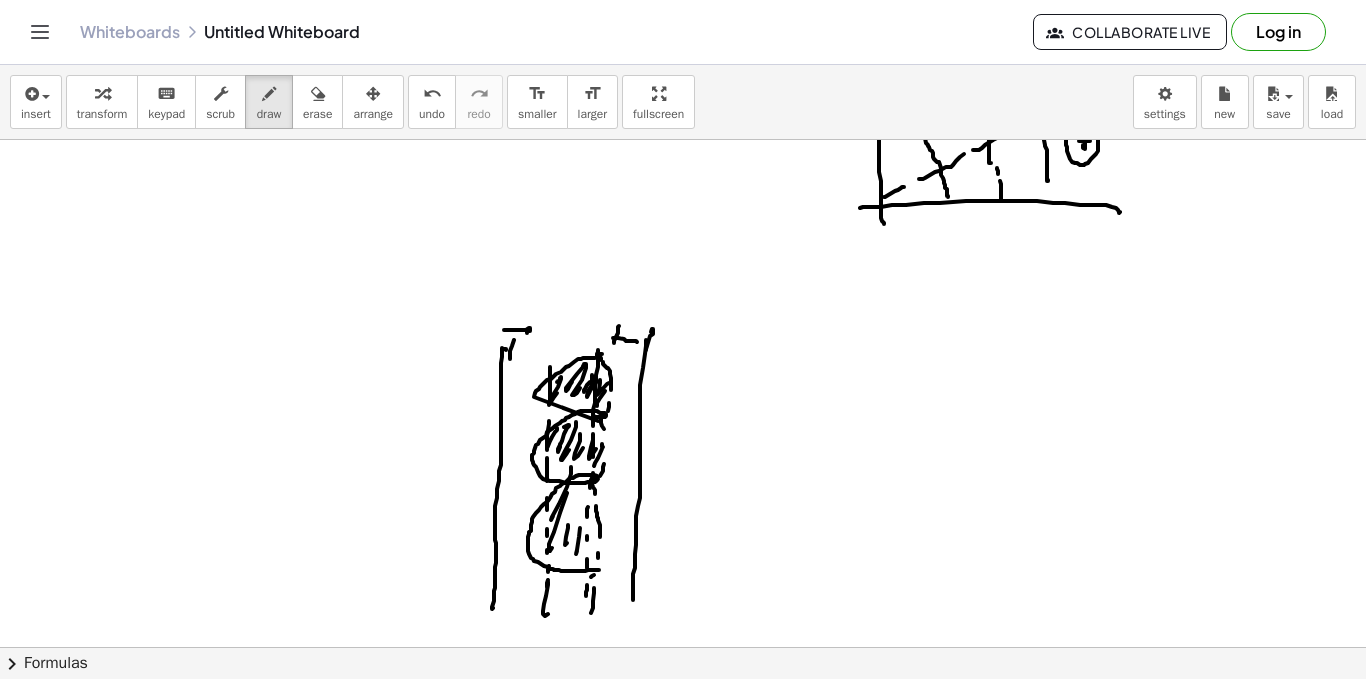 click at bounding box center (683, -667) 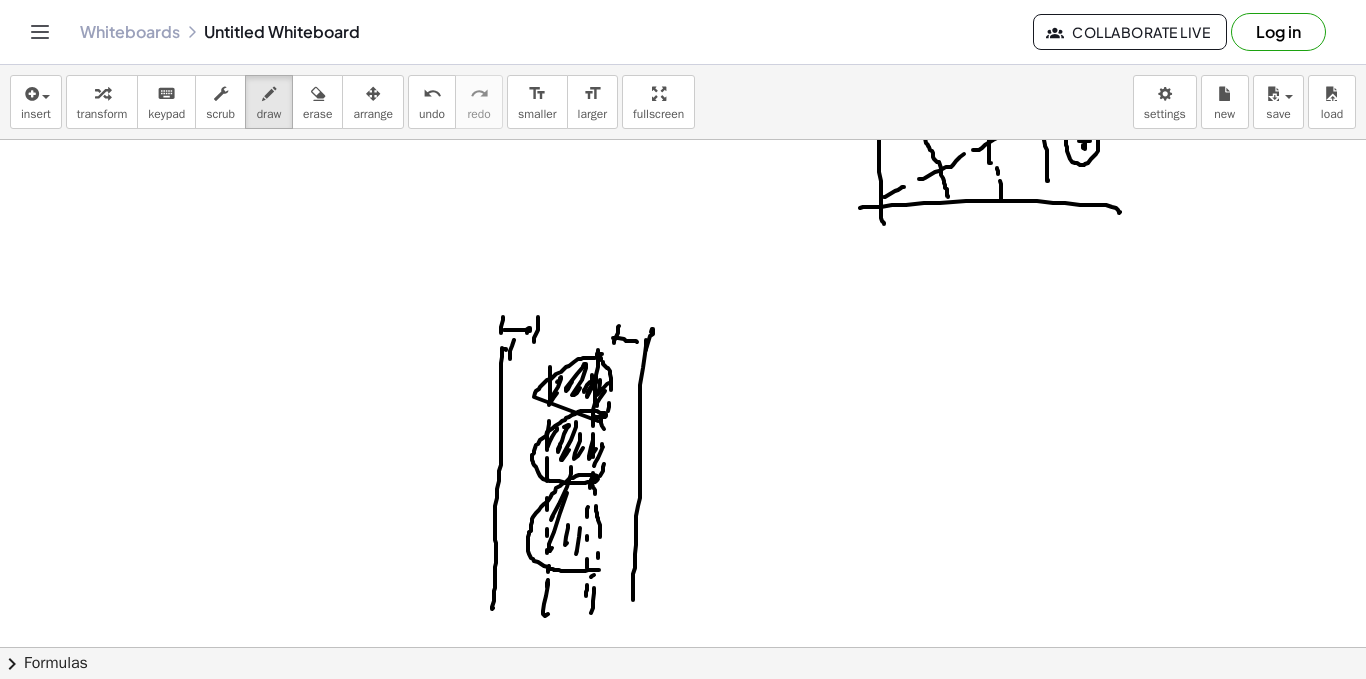 click at bounding box center [683, -667] 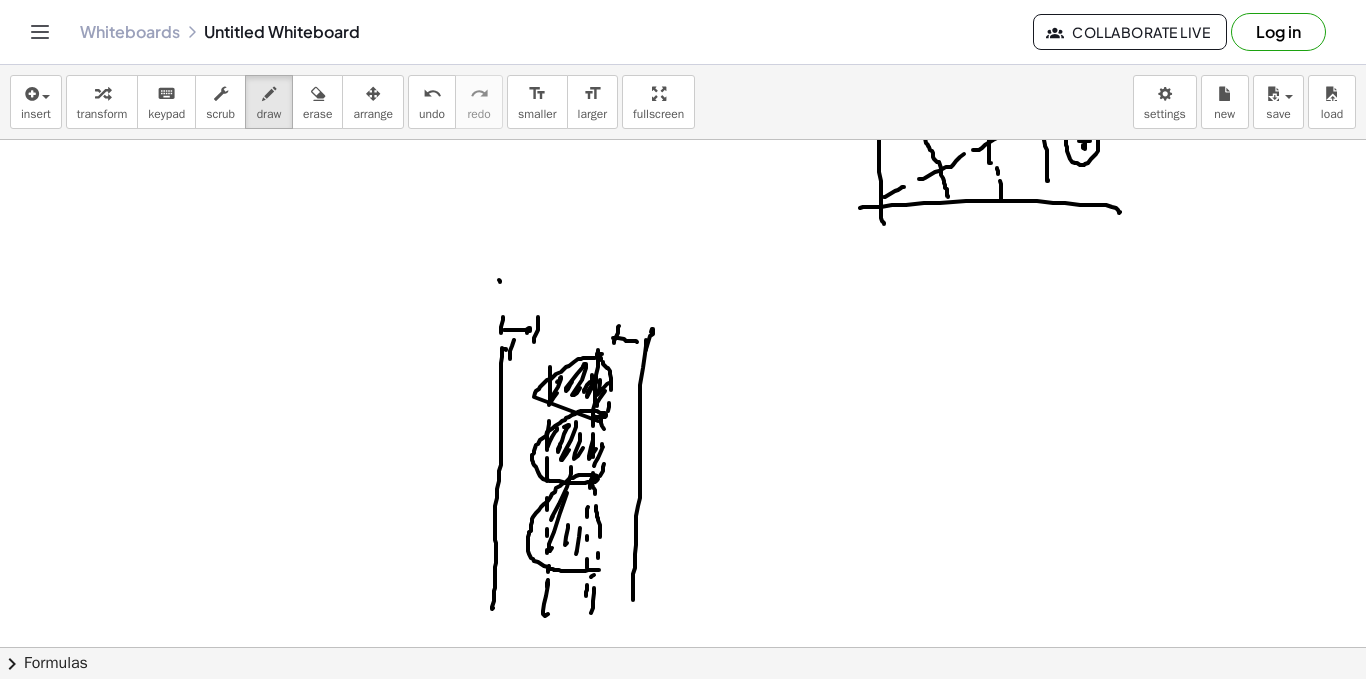 click at bounding box center [683, -667] 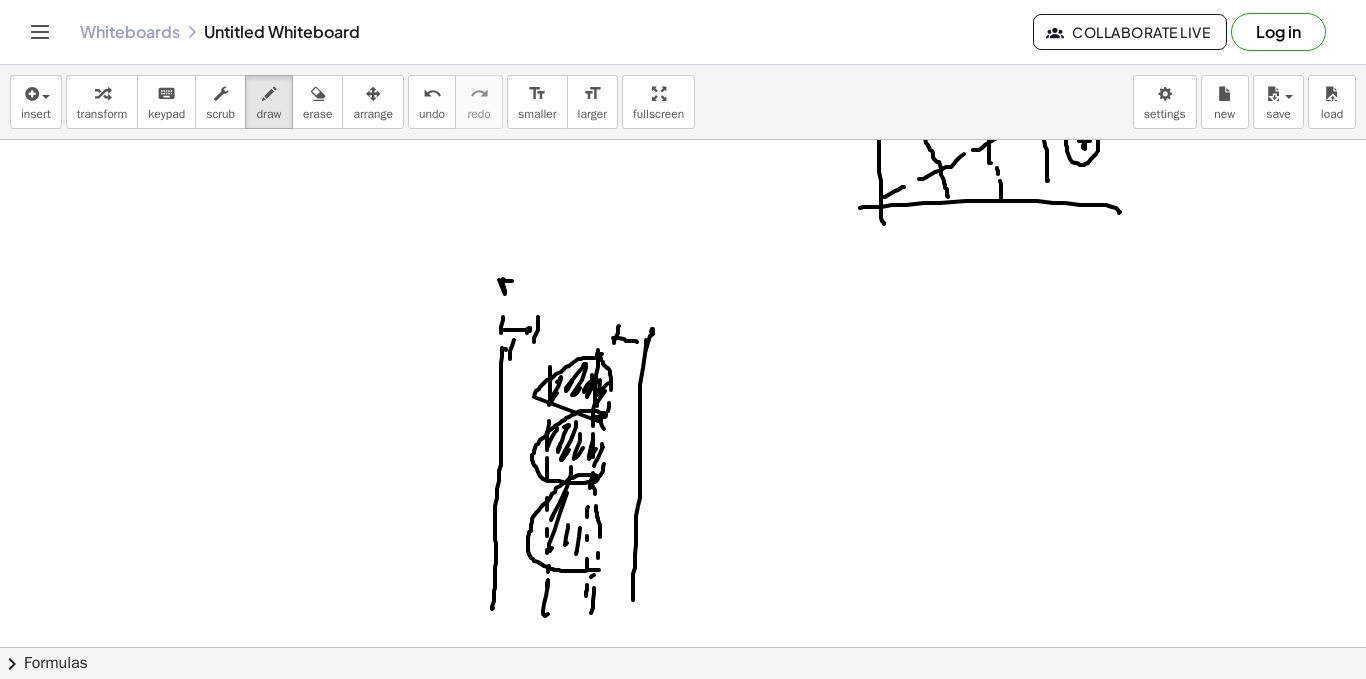 click at bounding box center (683, -667) 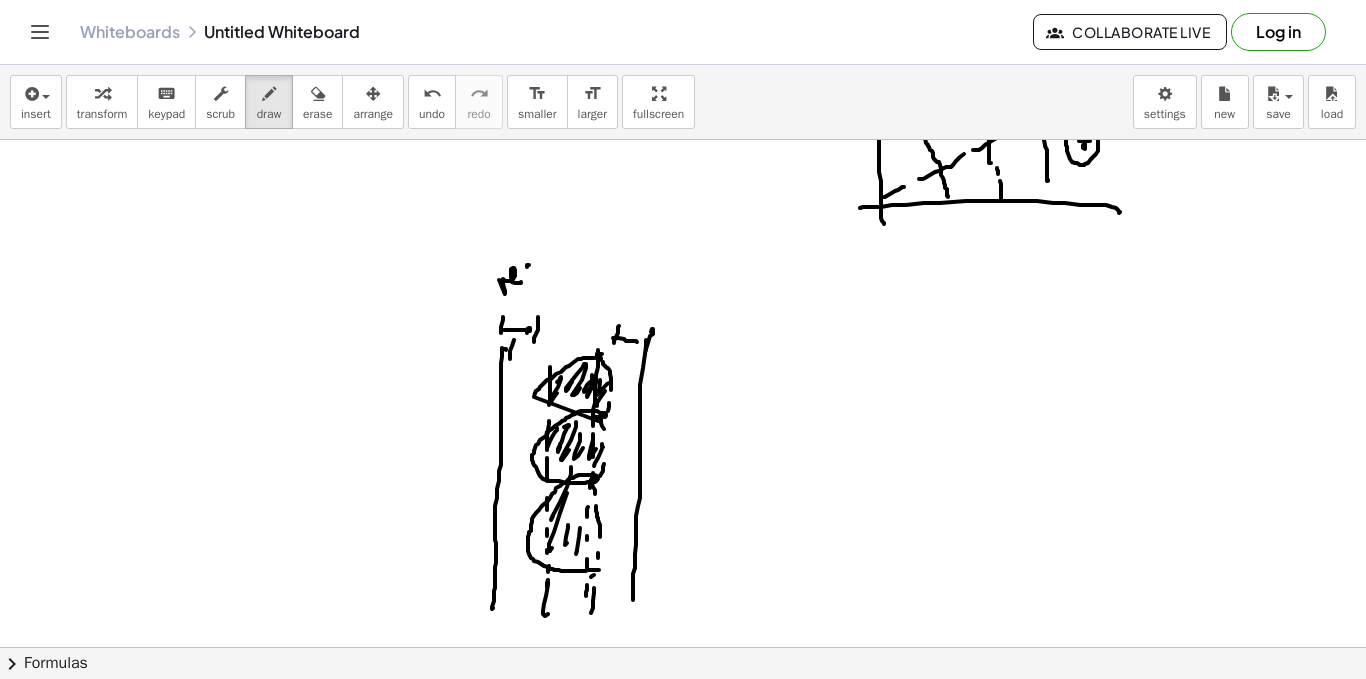 click at bounding box center [683, -667] 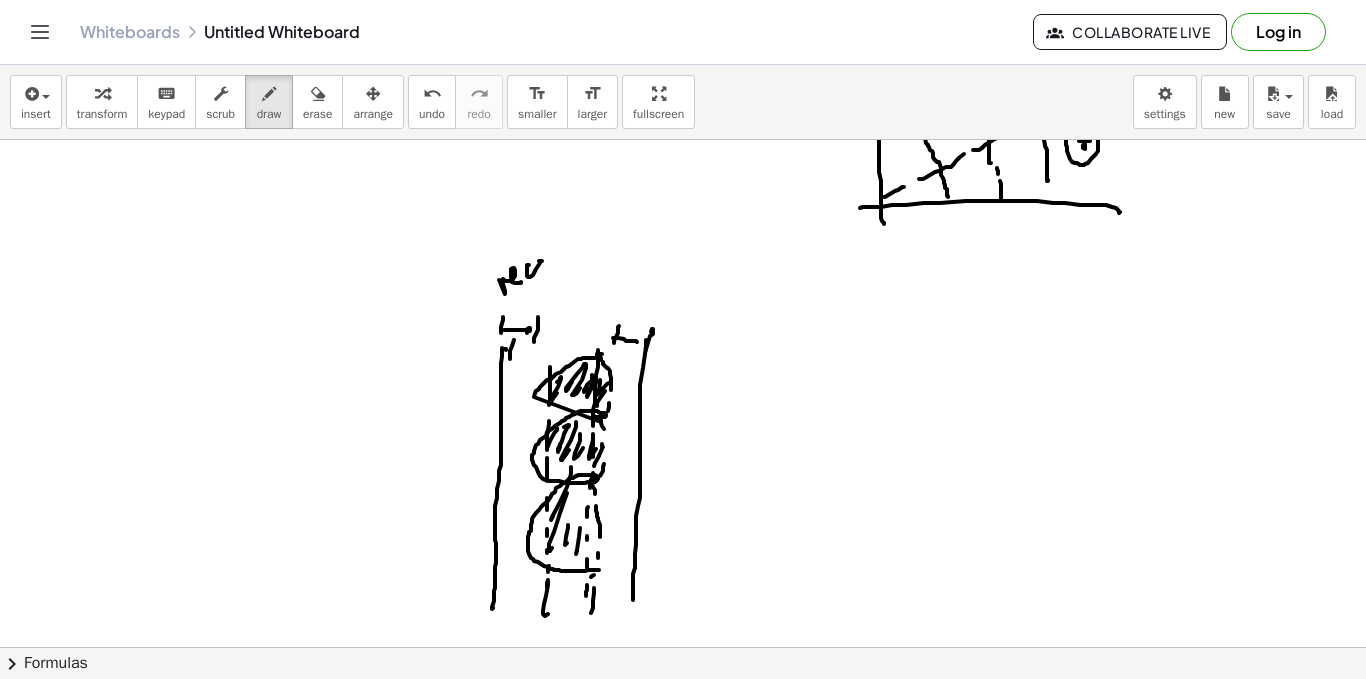 click at bounding box center [683, -667] 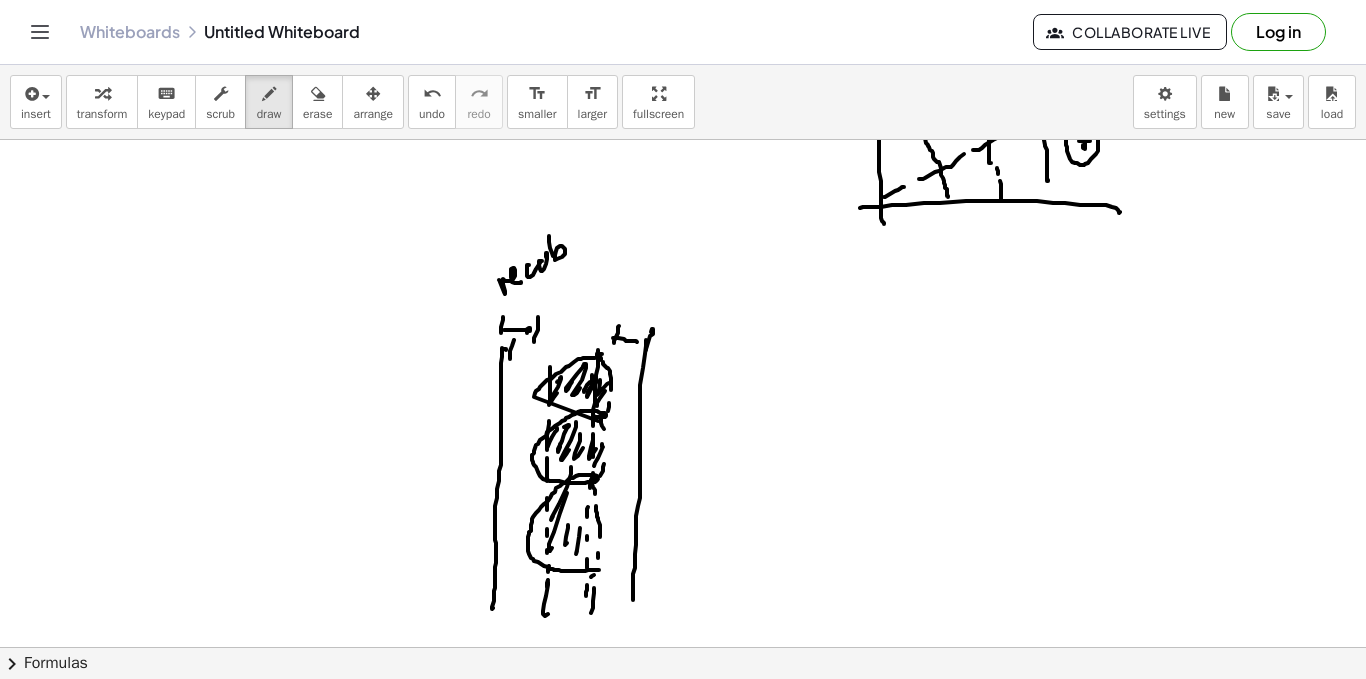 click at bounding box center [683, -667] 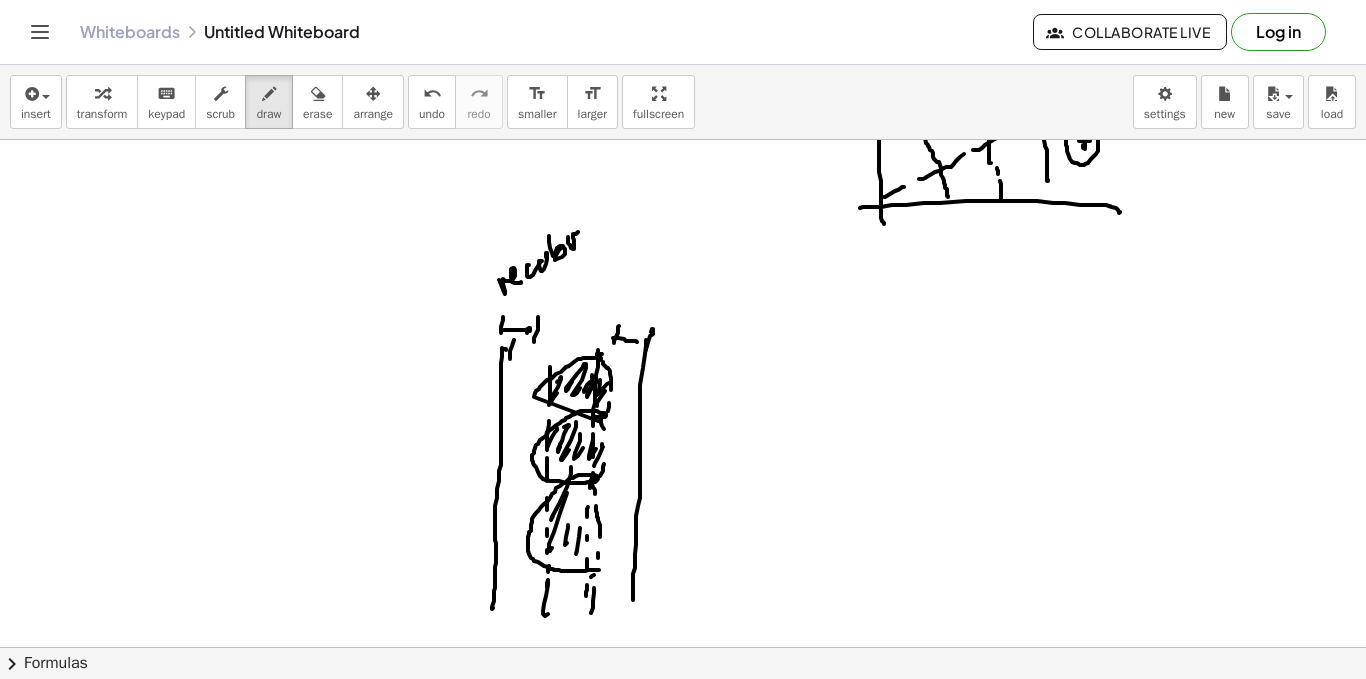 click at bounding box center [683, -667] 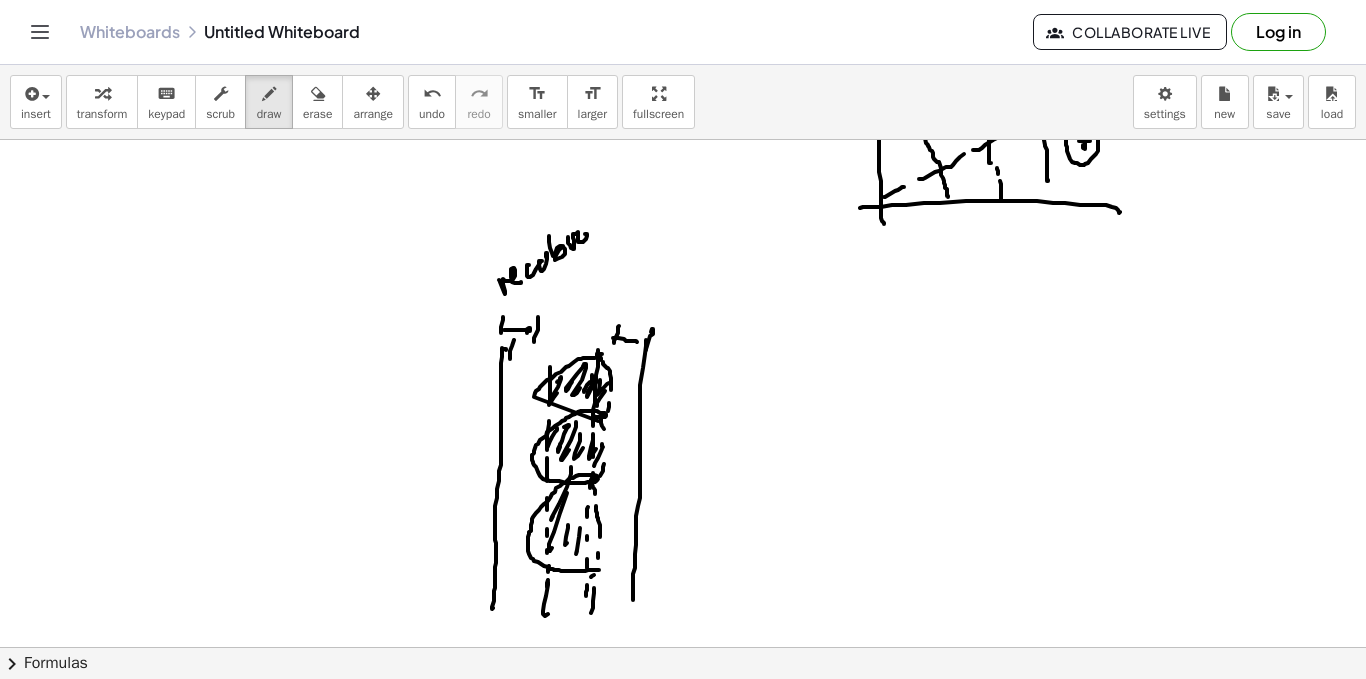click at bounding box center [683, -667] 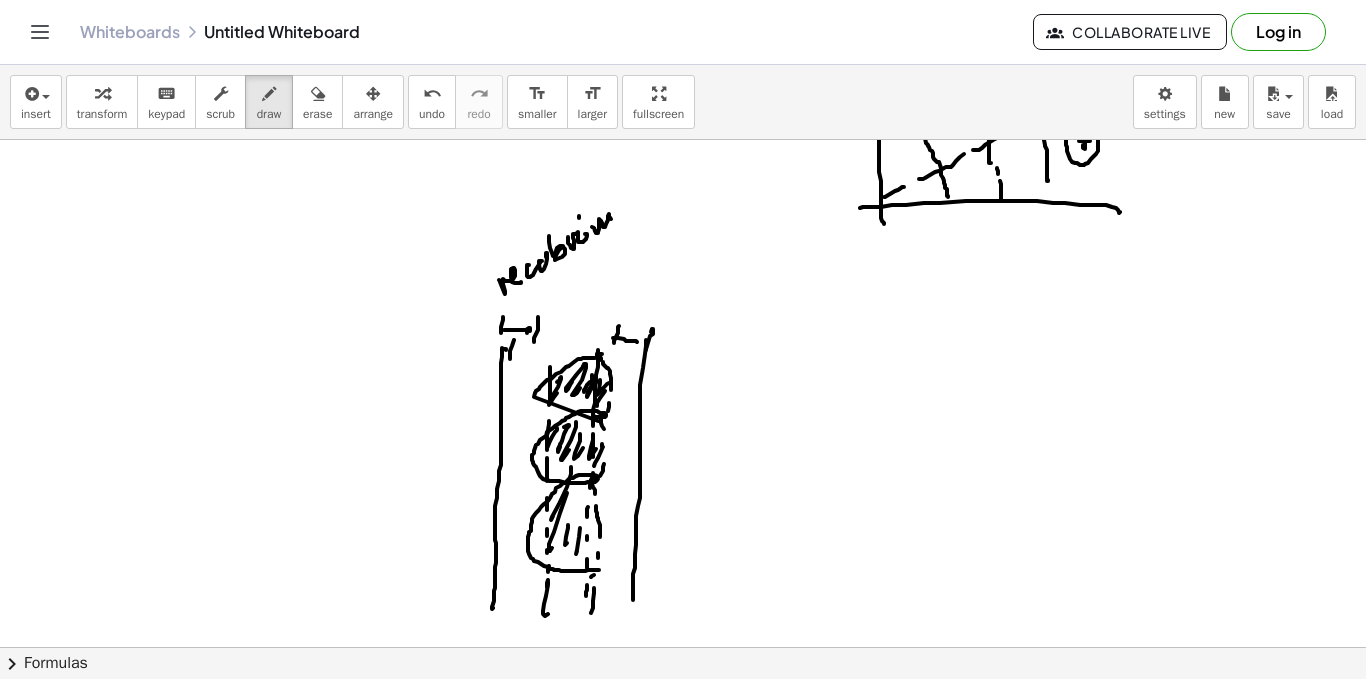 click at bounding box center [683, -667] 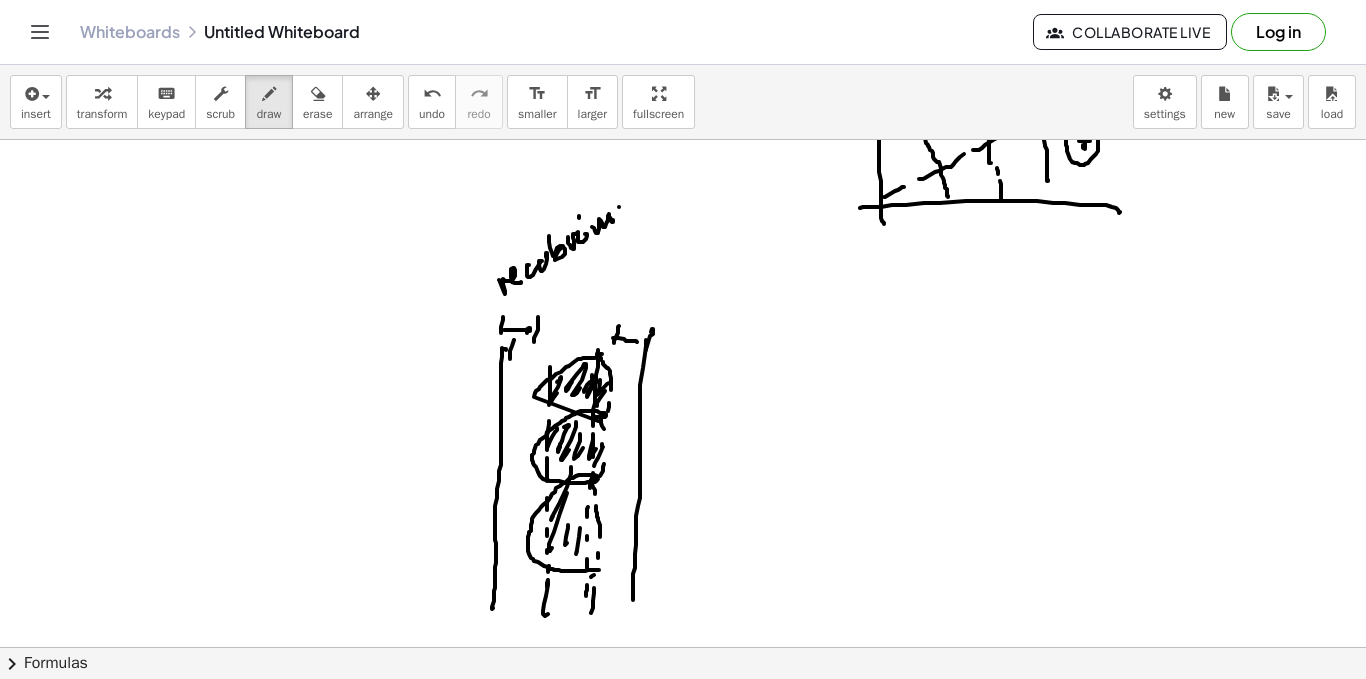 click at bounding box center (683, -667) 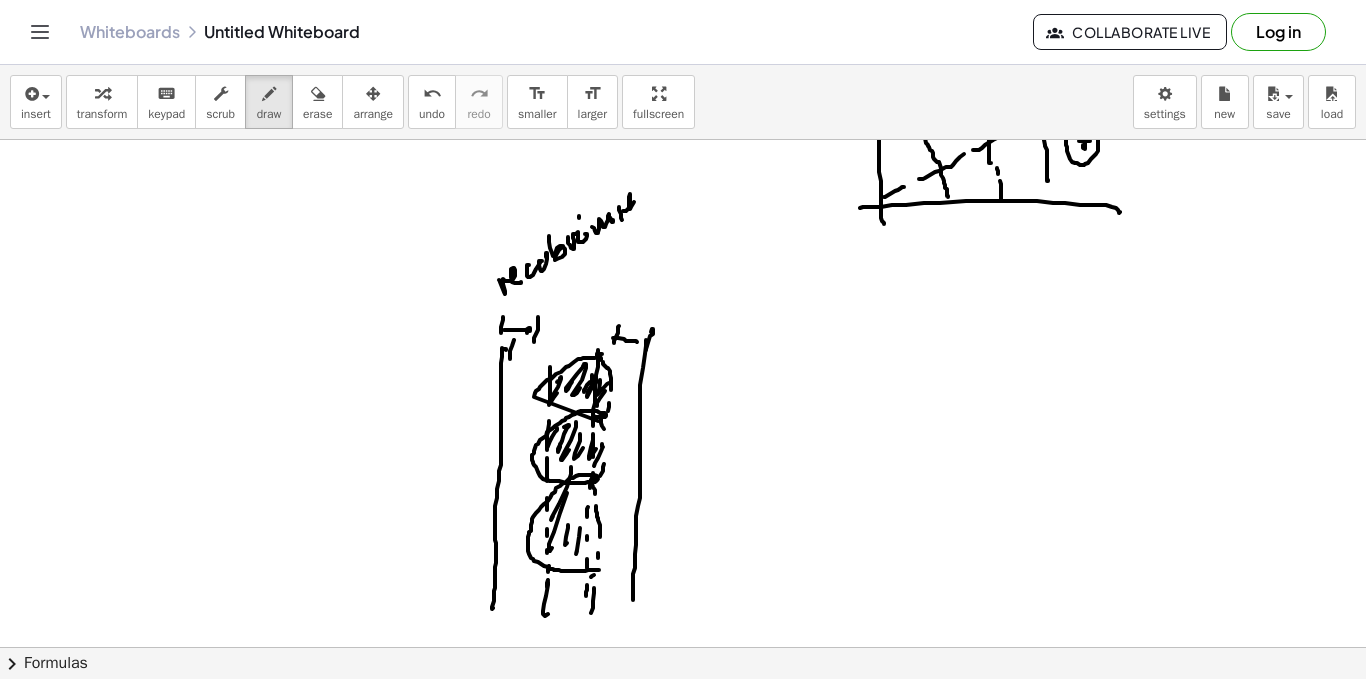 click 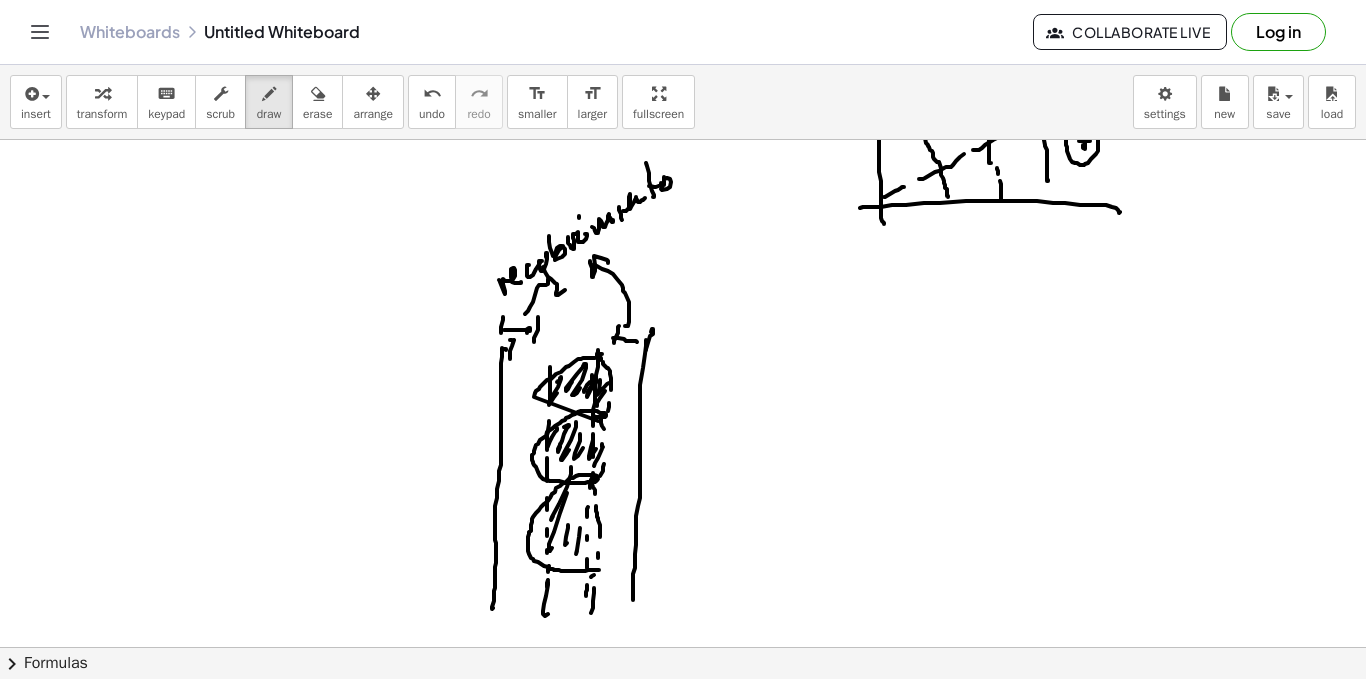 click at bounding box center (683, -667) 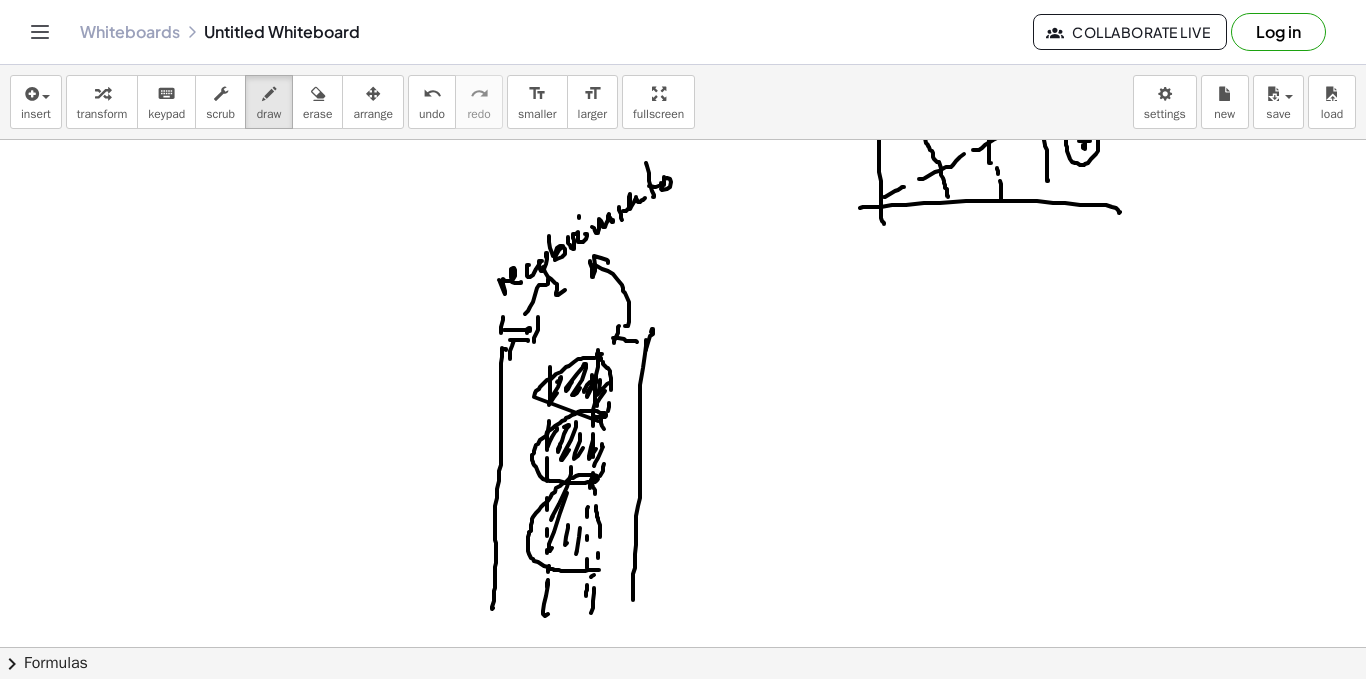 click at bounding box center [683, -667] 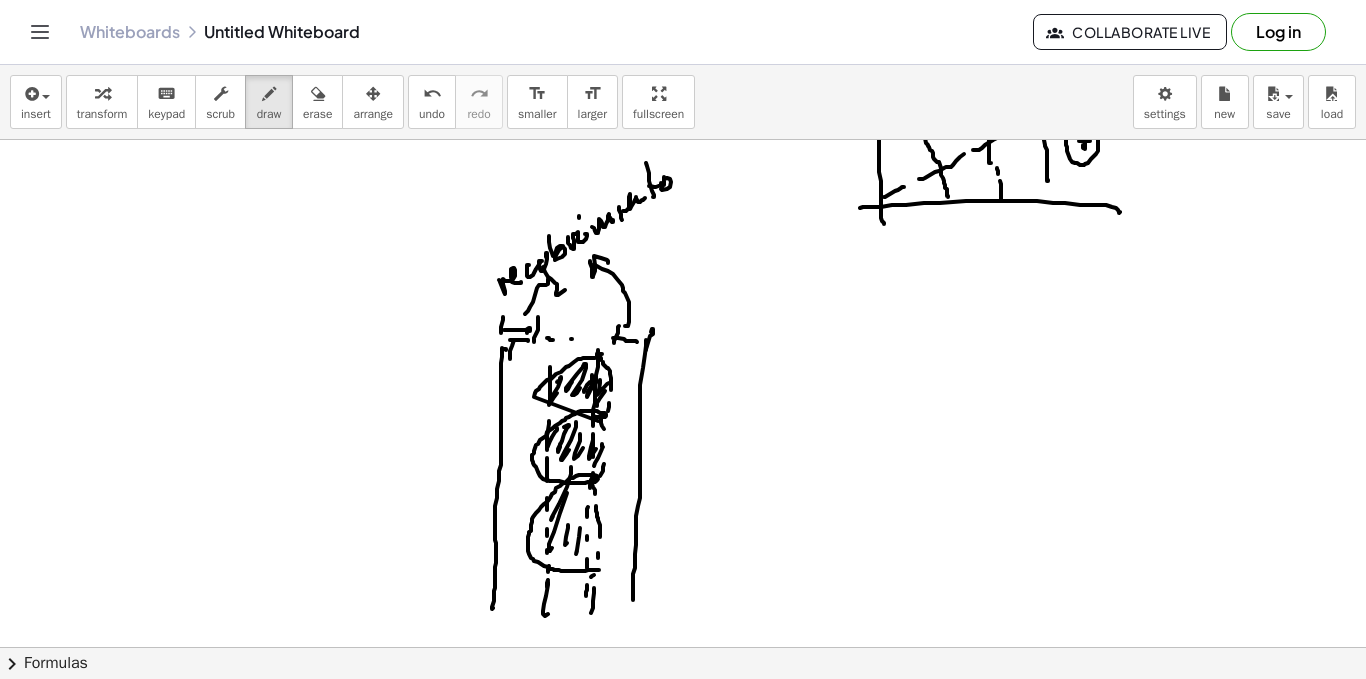 click at bounding box center [683, -667] 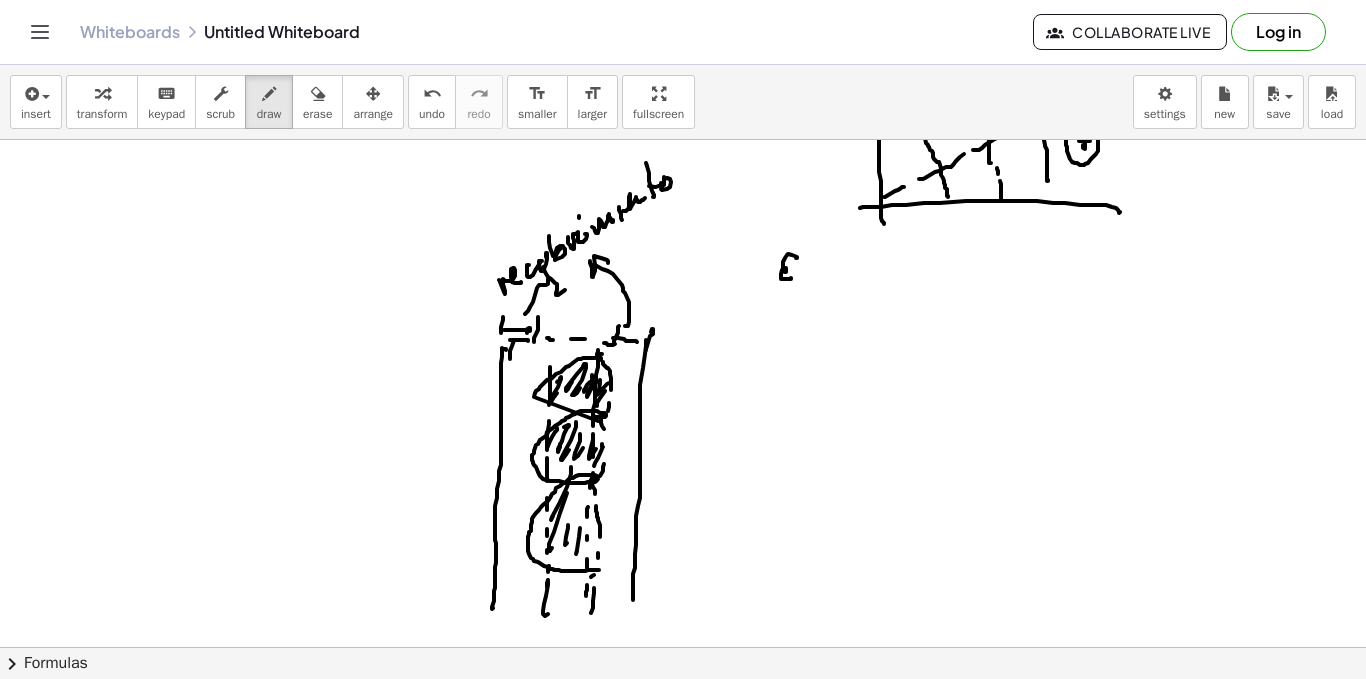 click at bounding box center [683, -667] 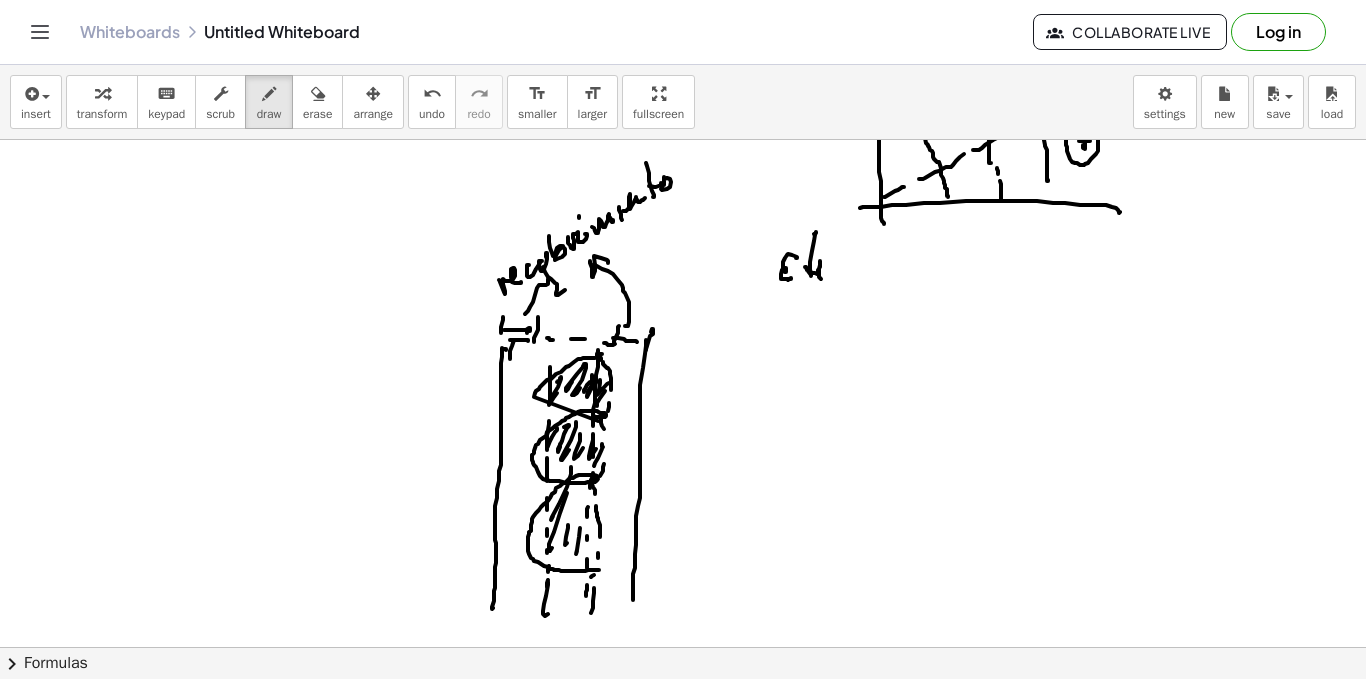 click at bounding box center [683, -667] 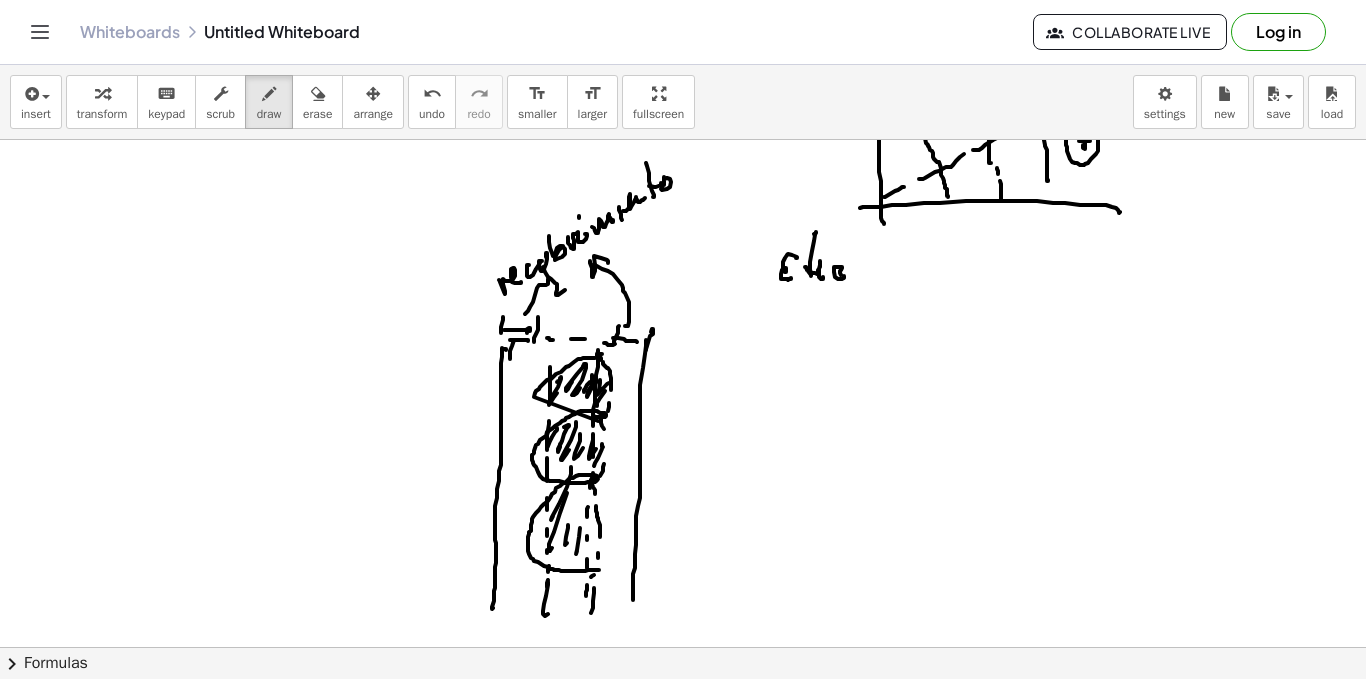 click at bounding box center [683, -667] 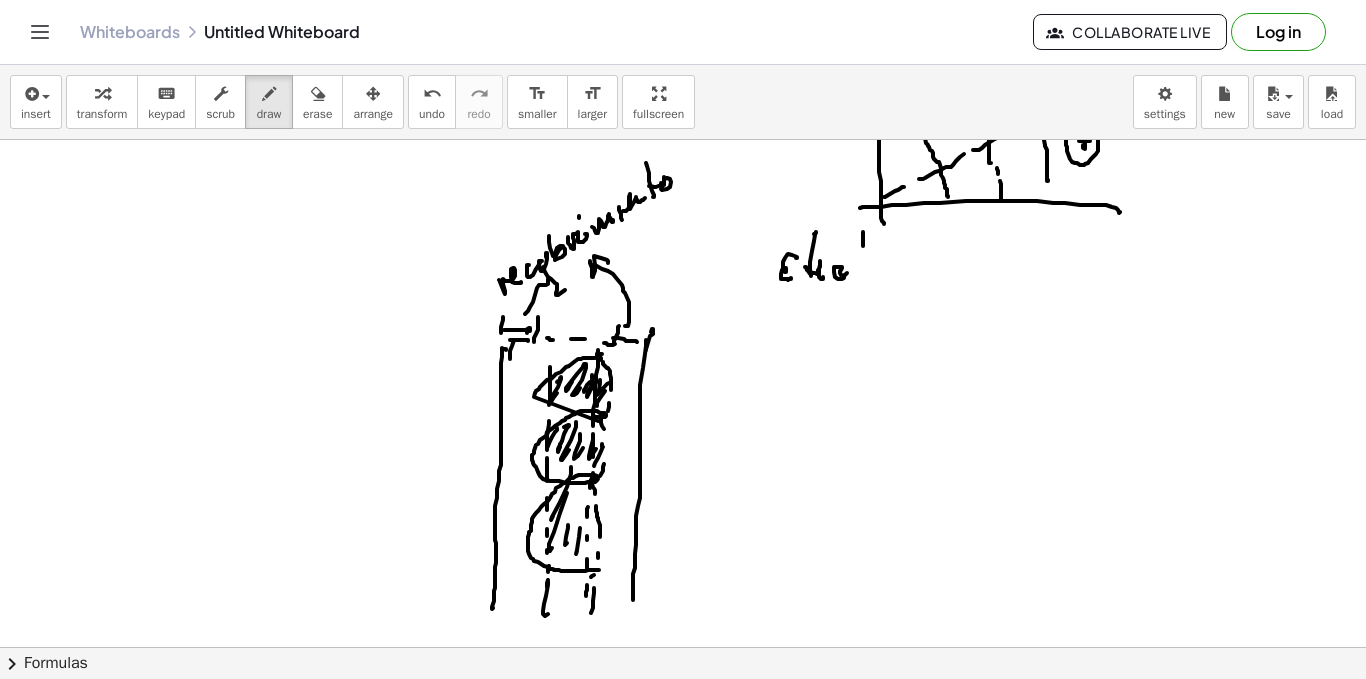 click at bounding box center [683, -667] 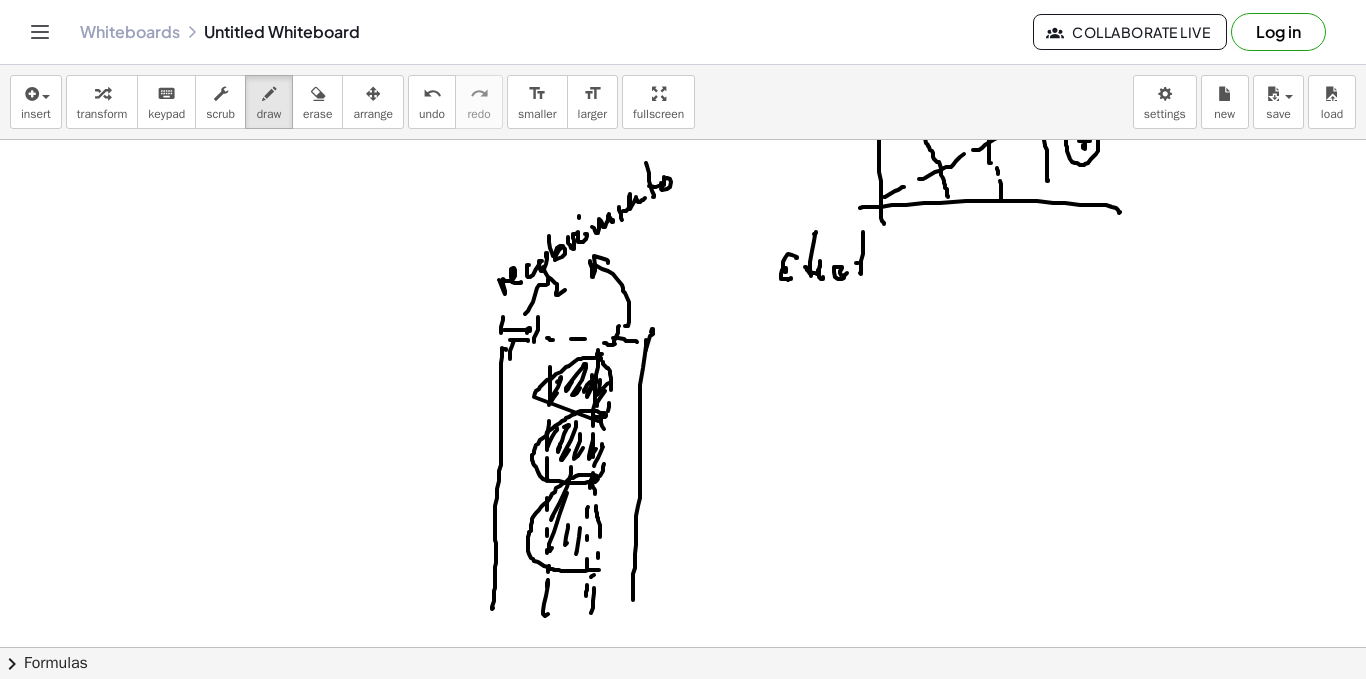 click at bounding box center [683, -667] 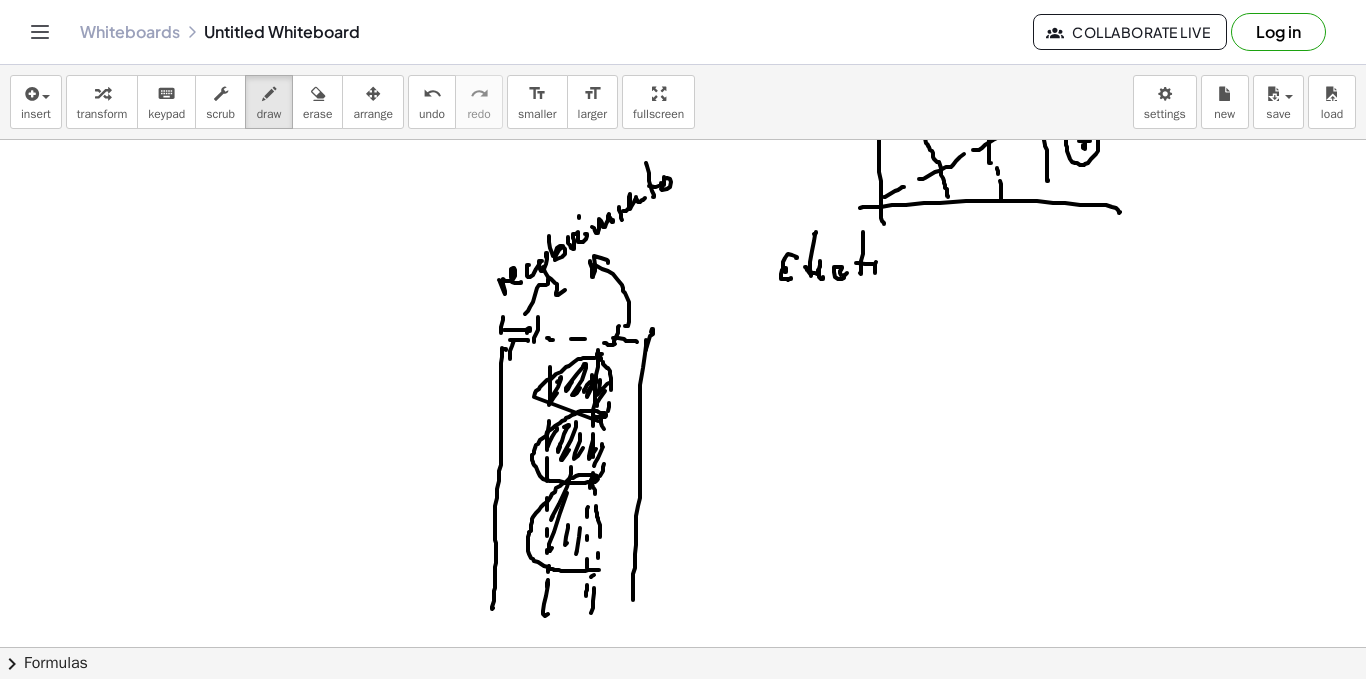 click at bounding box center [683, -667] 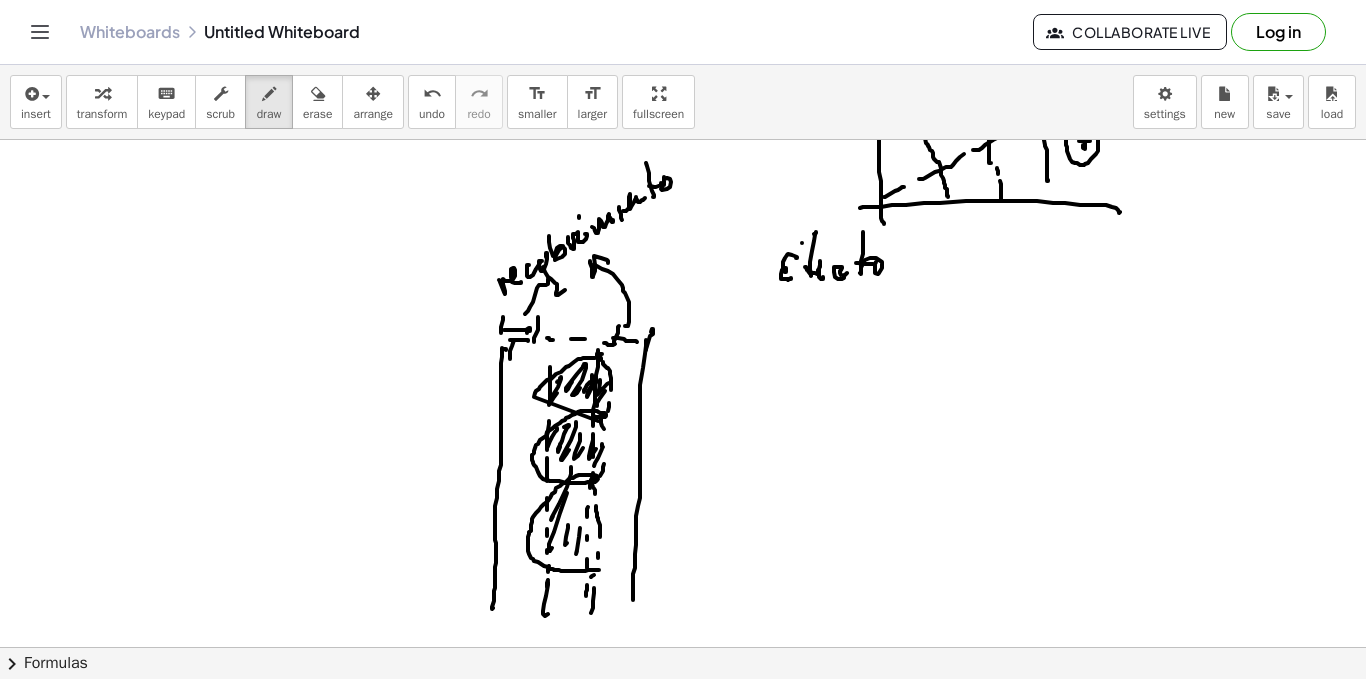 click at bounding box center (683, -667) 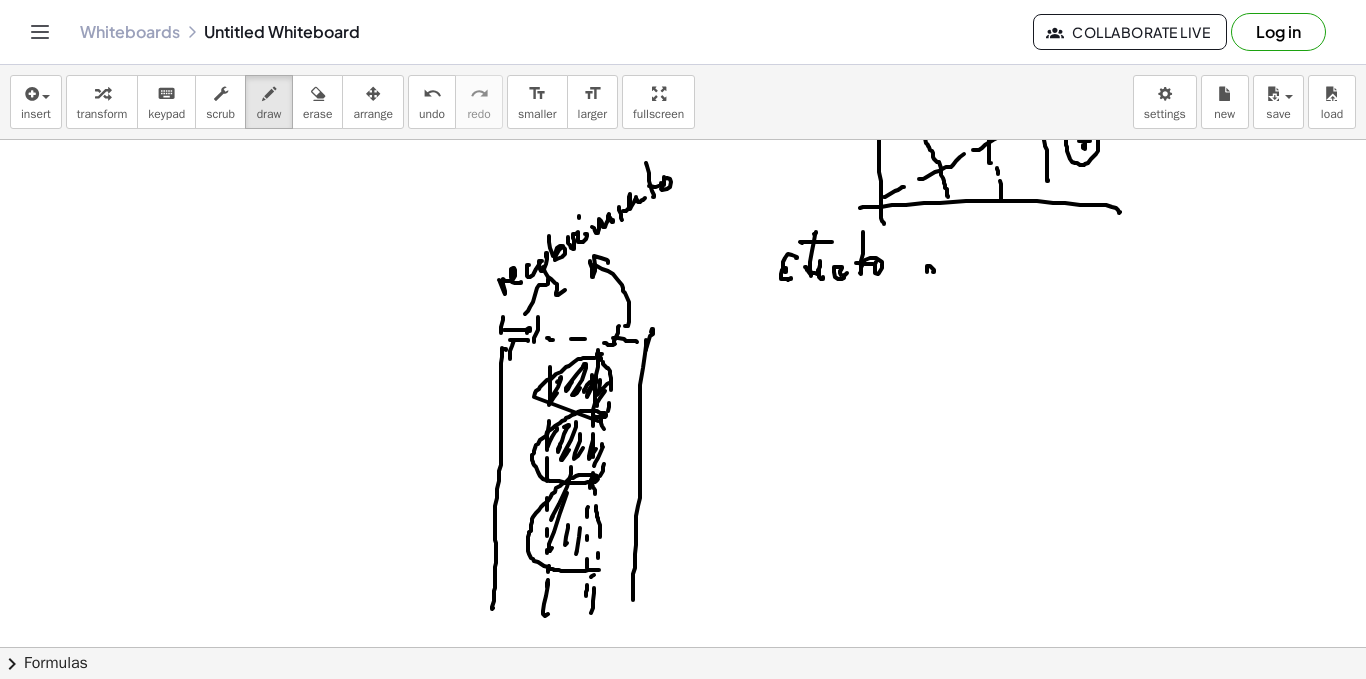 click at bounding box center [683, -667] 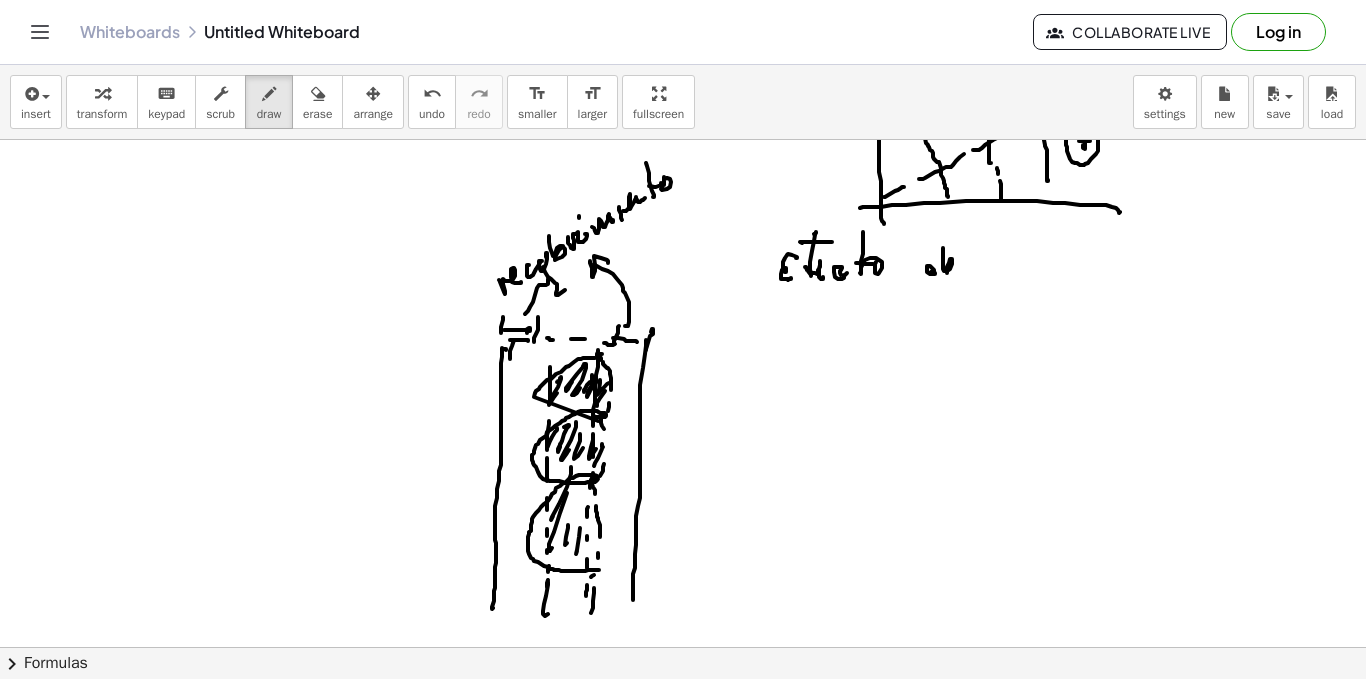 click at bounding box center [683, -667] 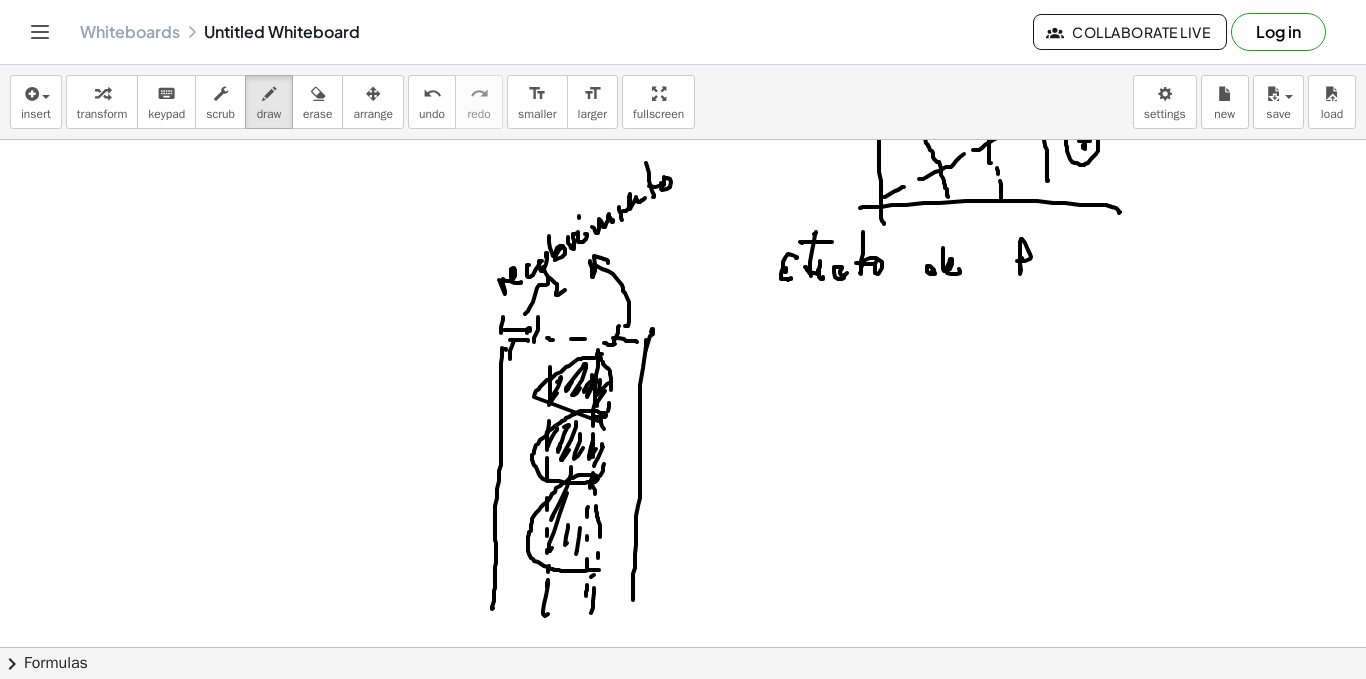 click at bounding box center (683, -667) 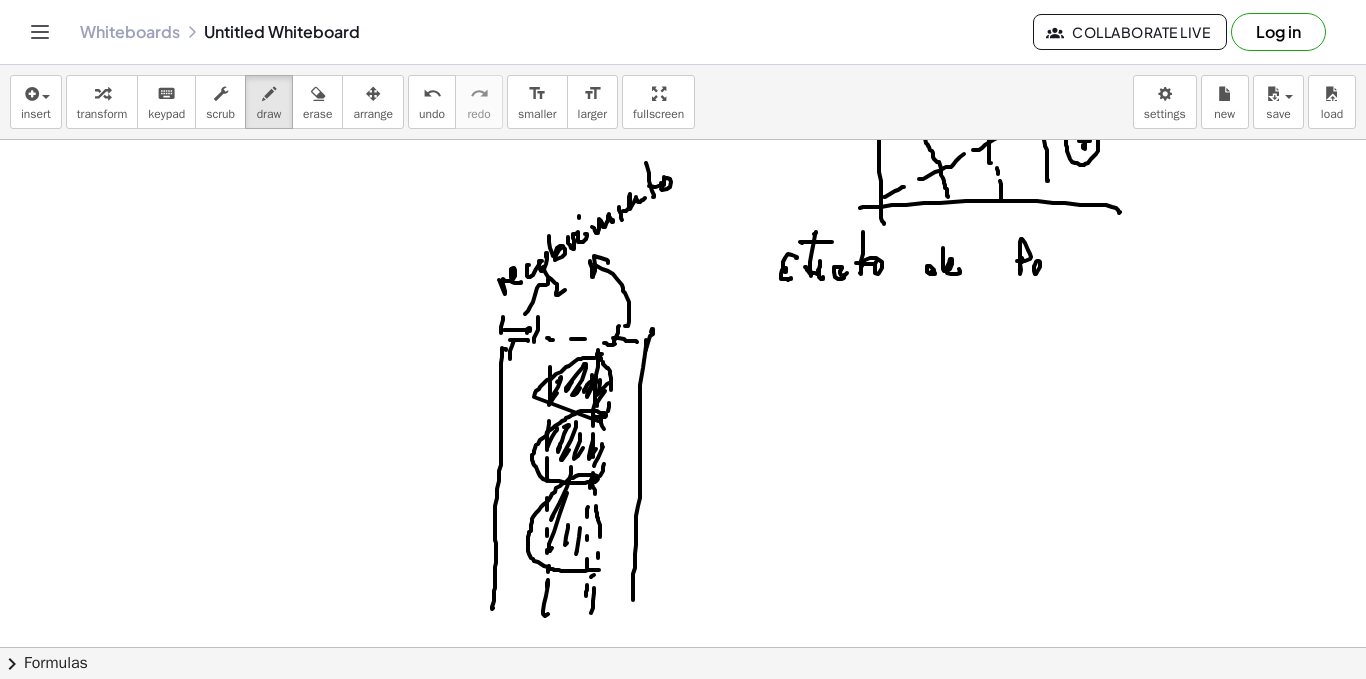 click at bounding box center [683, -667] 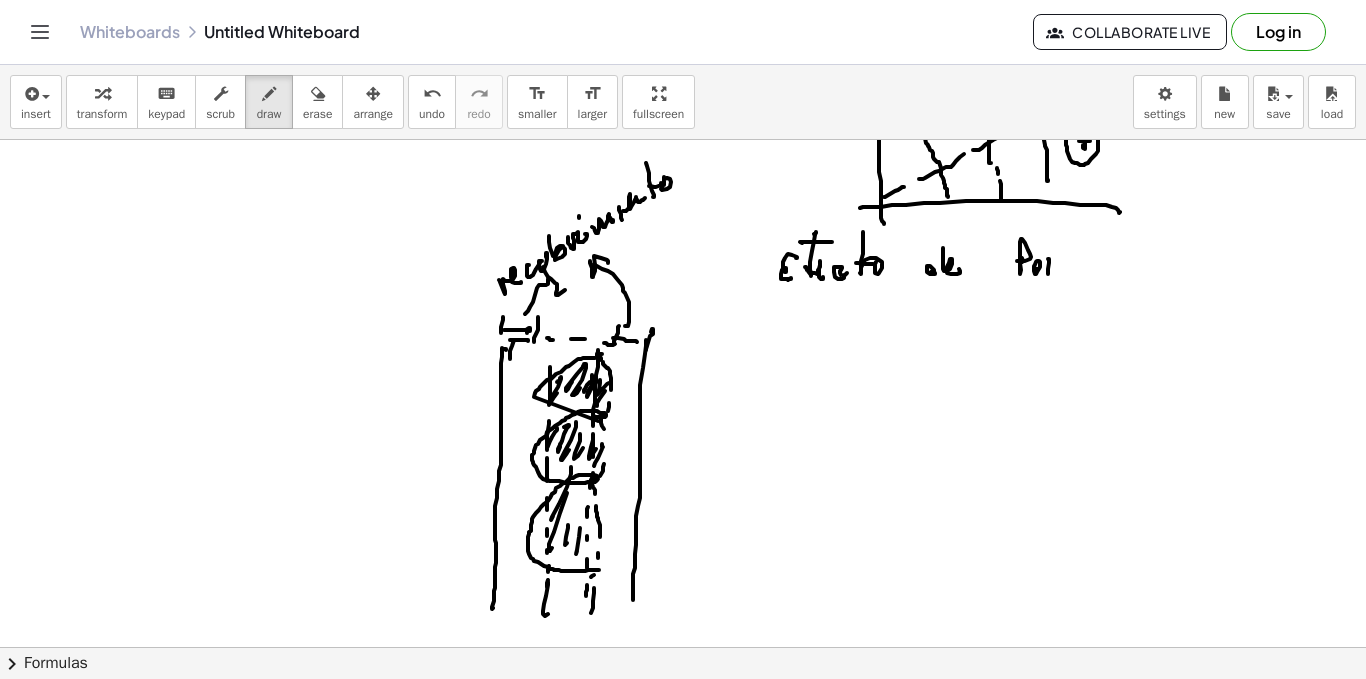 click at bounding box center (683, -667) 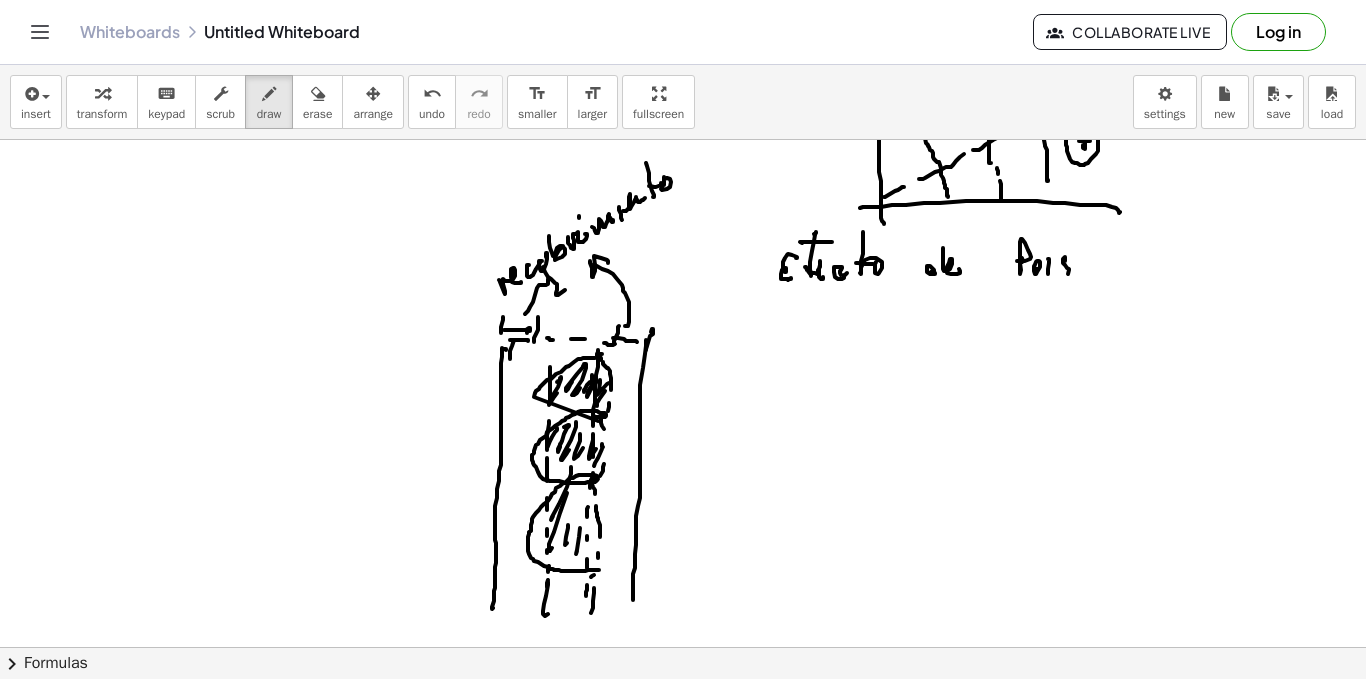 click at bounding box center [683, -667] 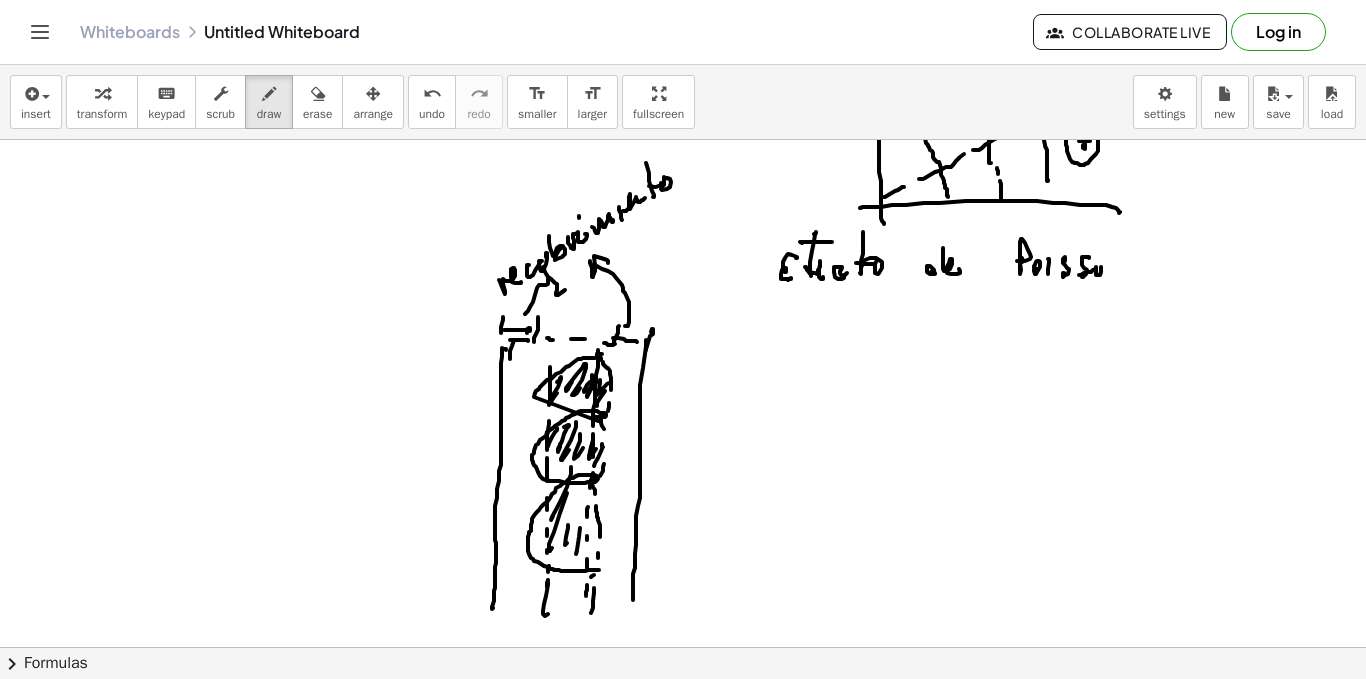 click at bounding box center (683, -667) 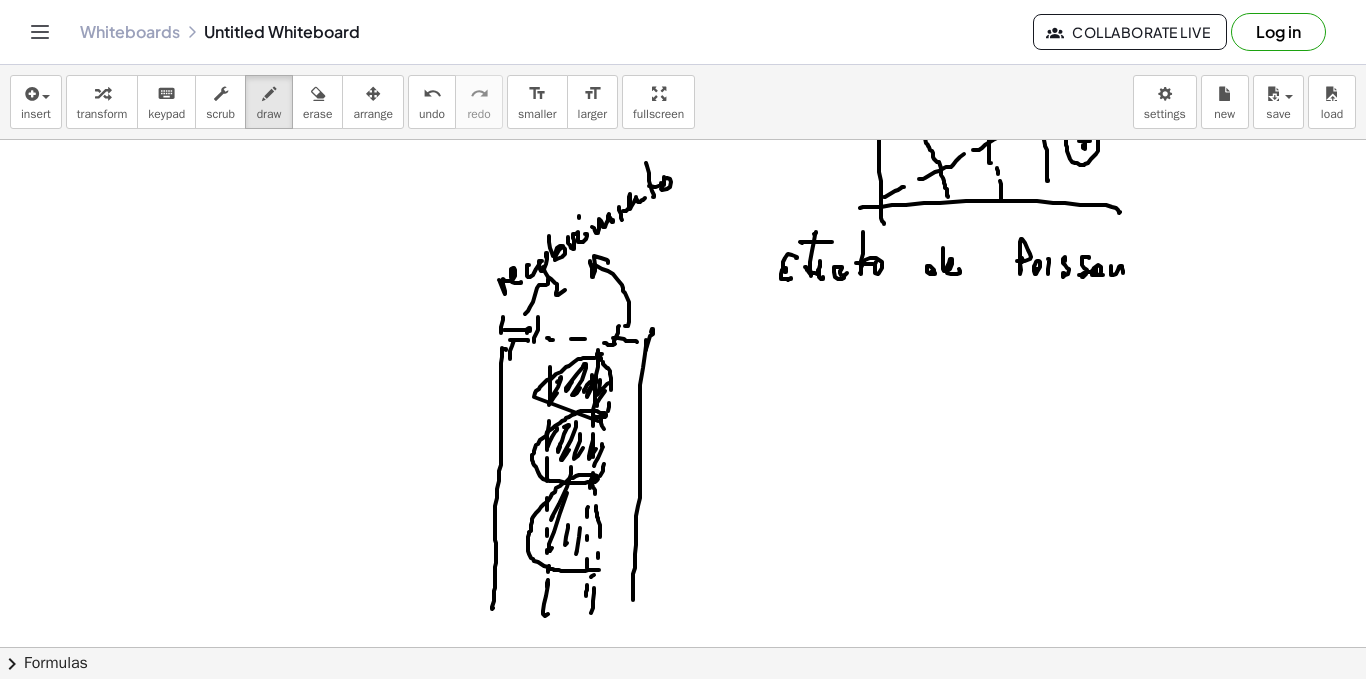 click at bounding box center (683, -667) 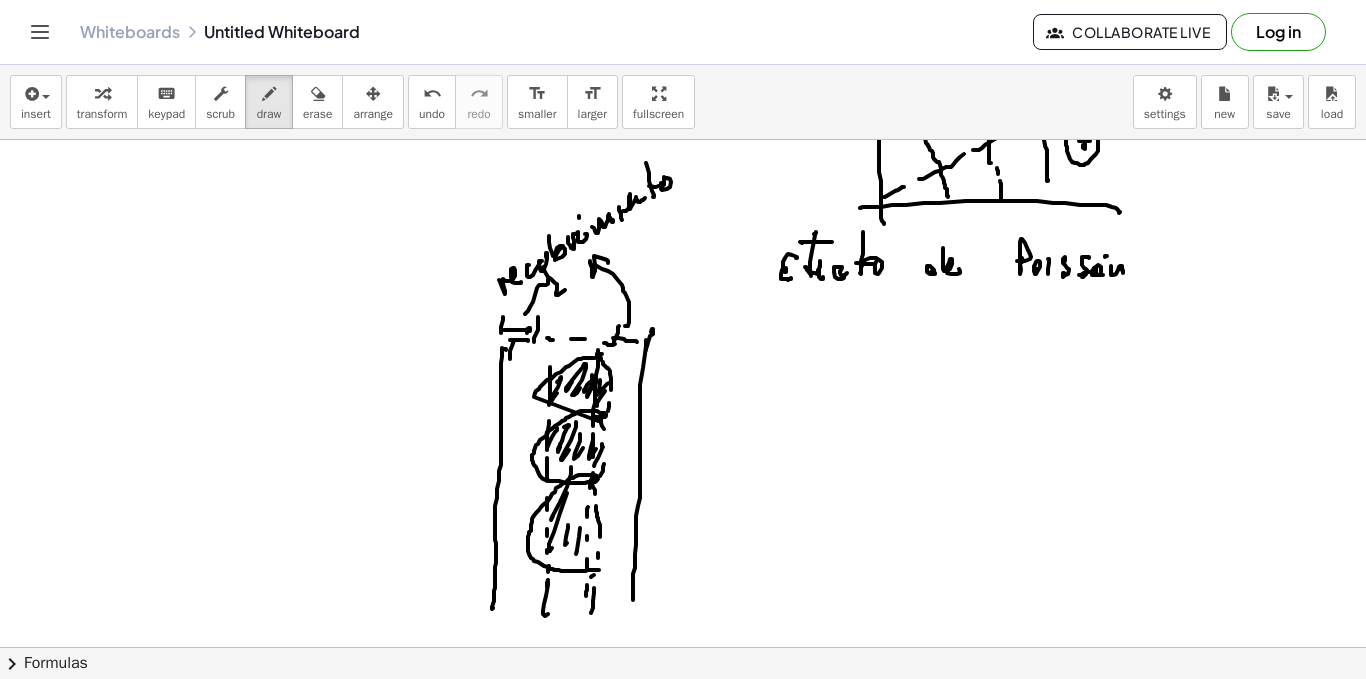 click at bounding box center (683, -667) 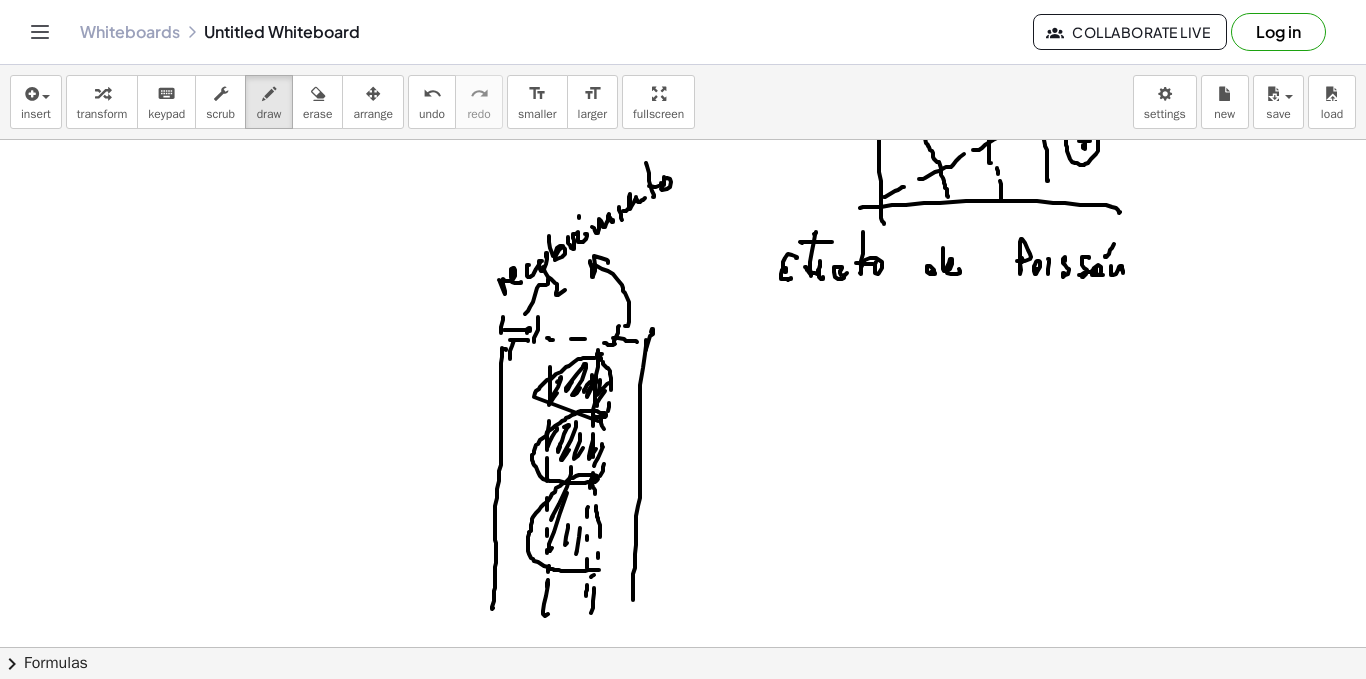 click at bounding box center [683, -667] 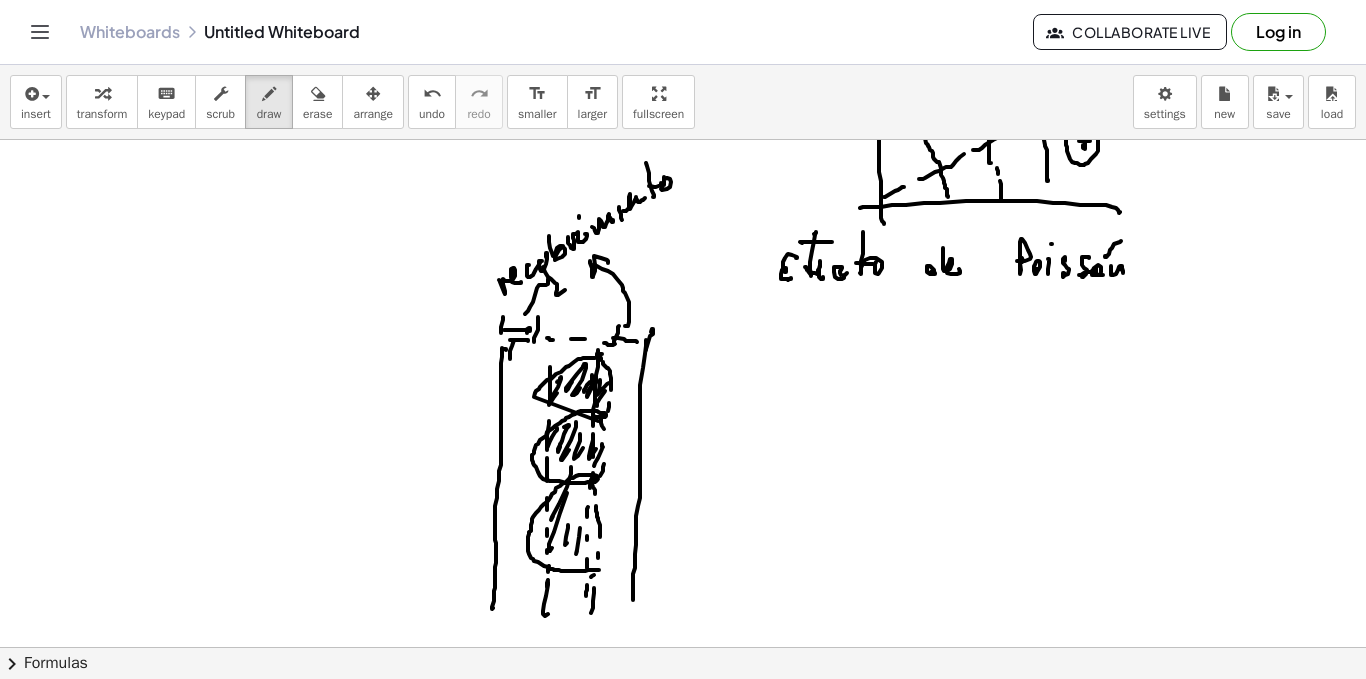 click at bounding box center [683, -667] 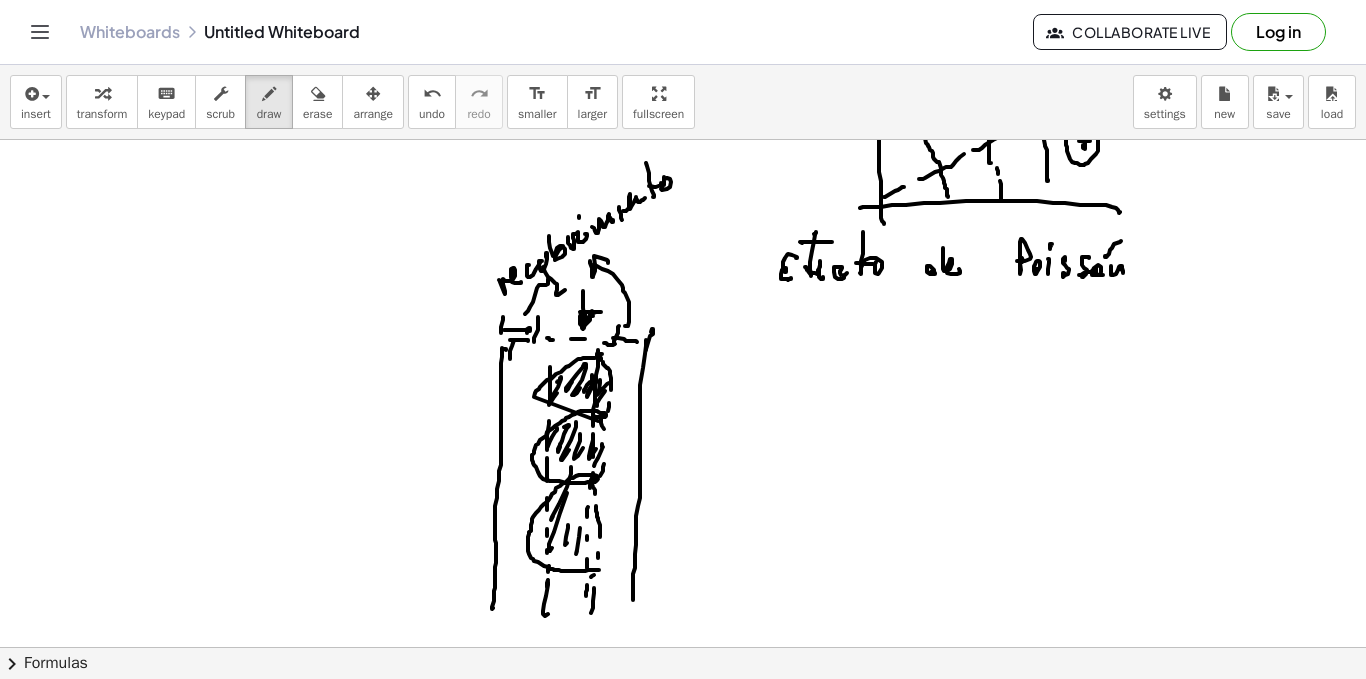 drag, startPoint x: 583, startPoint y: 291, endPoint x: 604, endPoint y: 318, distance: 34.20526 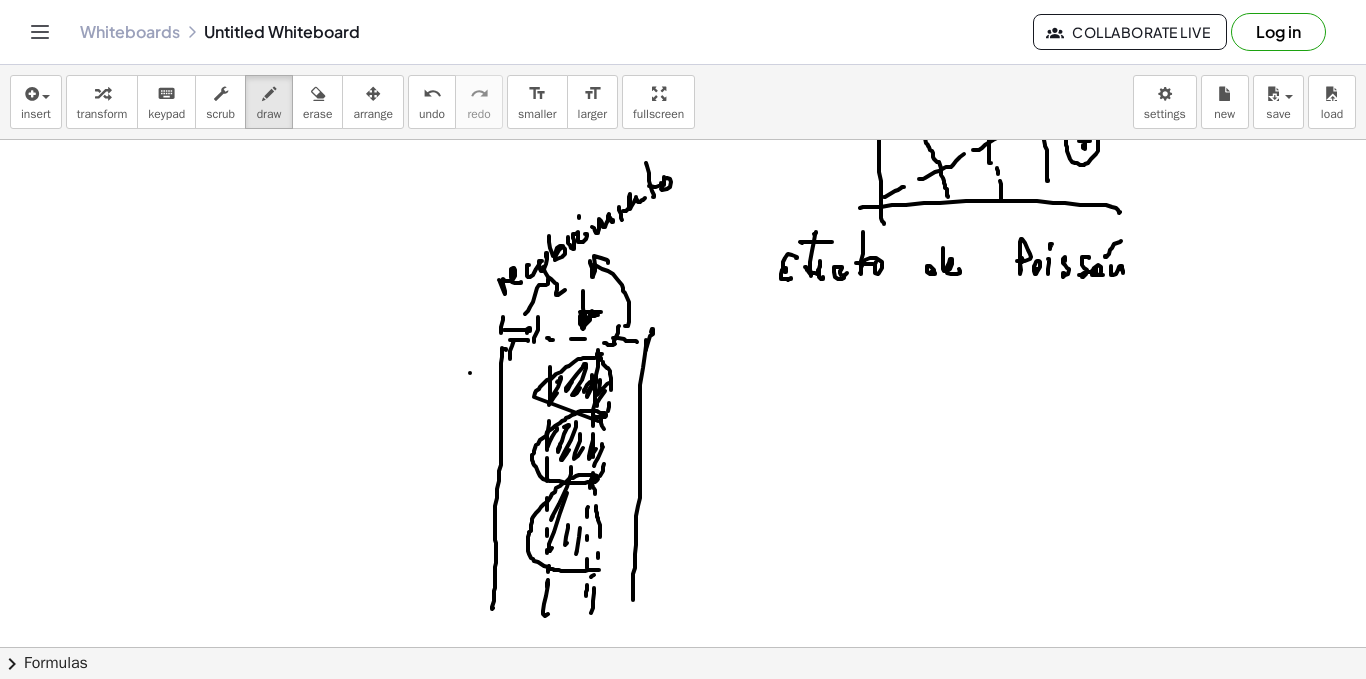 drag, startPoint x: 470, startPoint y: 373, endPoint x: 485, endPoint y: 375, distance: 15.132746 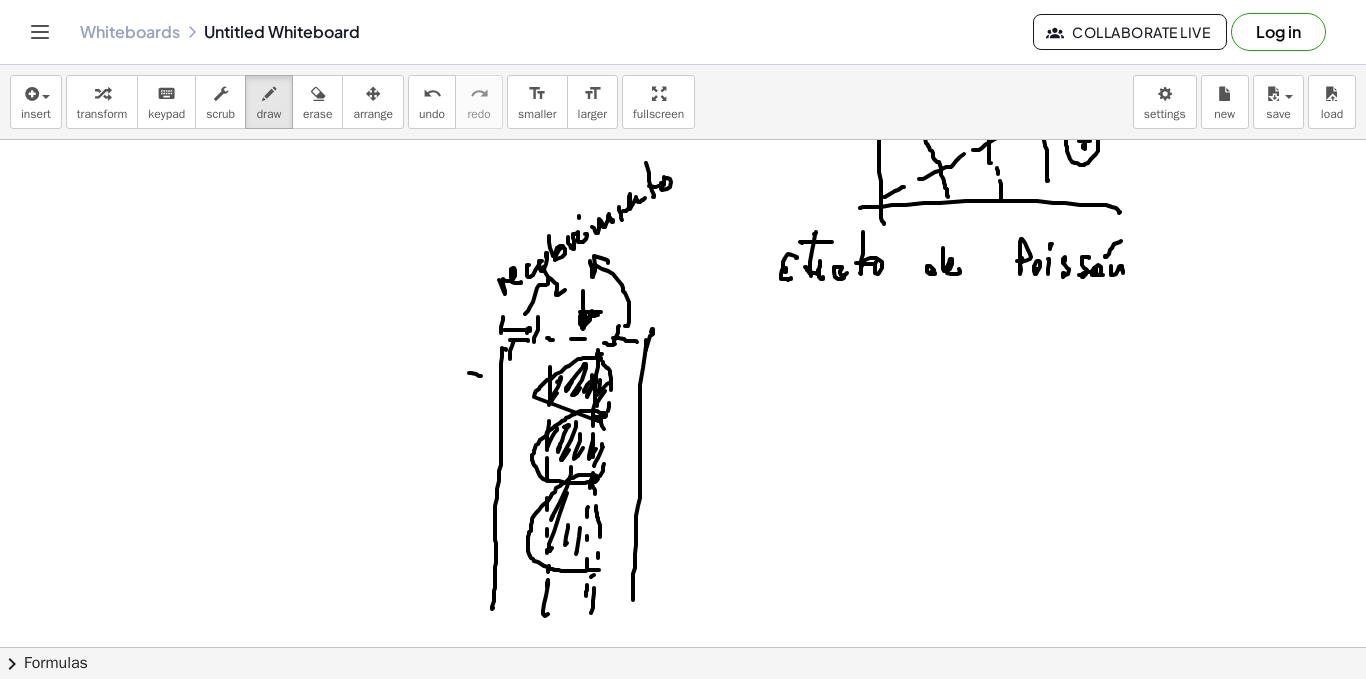click at bounding box center [683, -667] 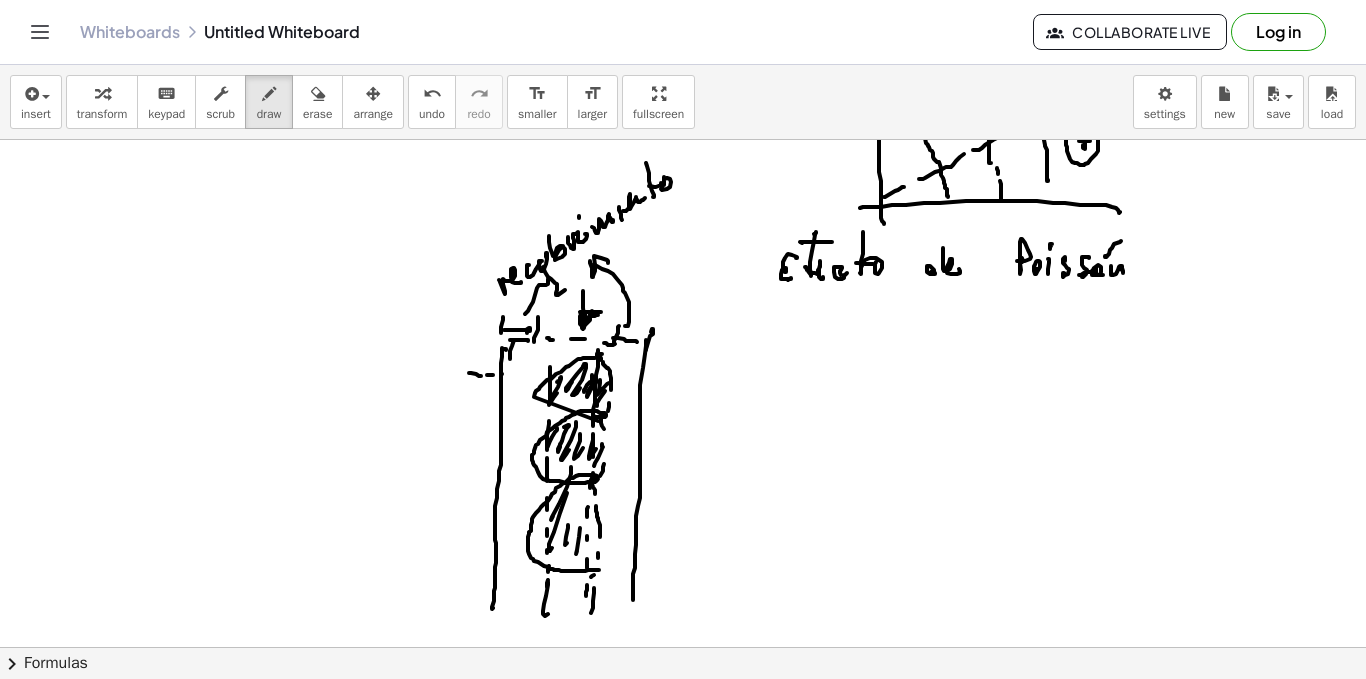 click at bounding box center [683, -667] 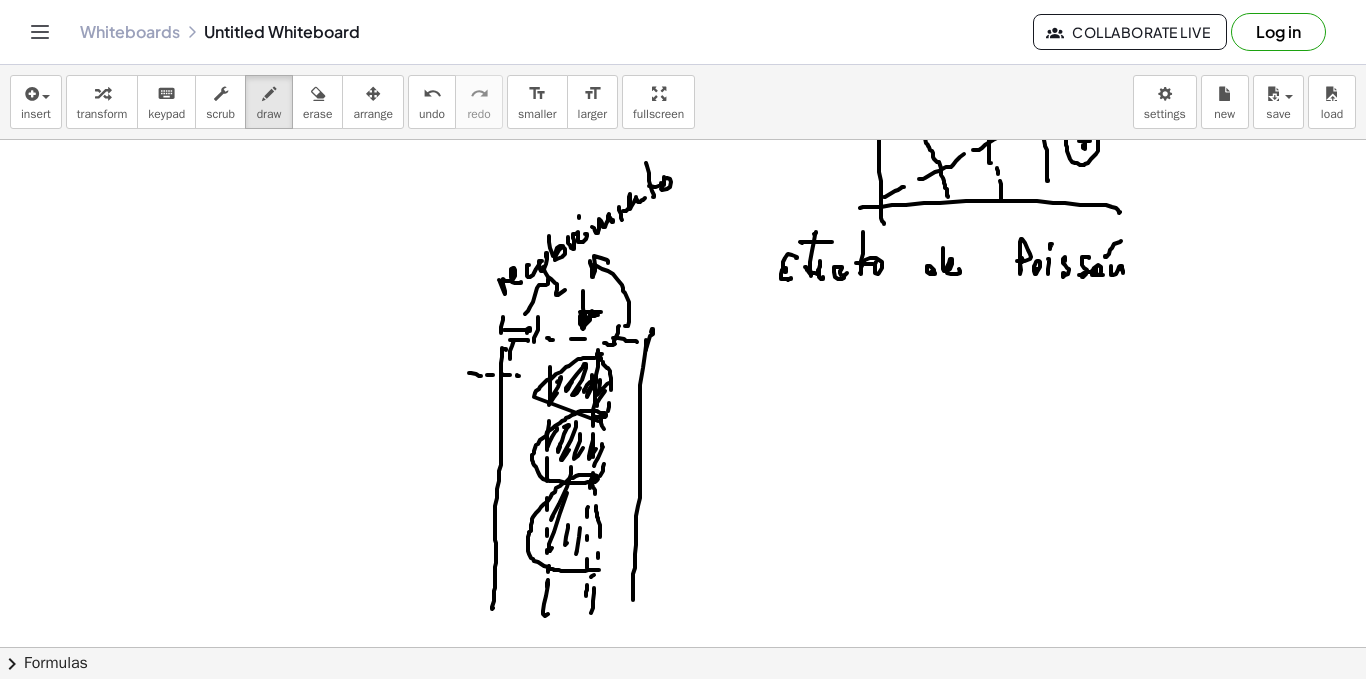 drag, startPoint x: 540, startPoint y: 374, endPoint x: 550, endPoint y: 372, distance: 10.198039 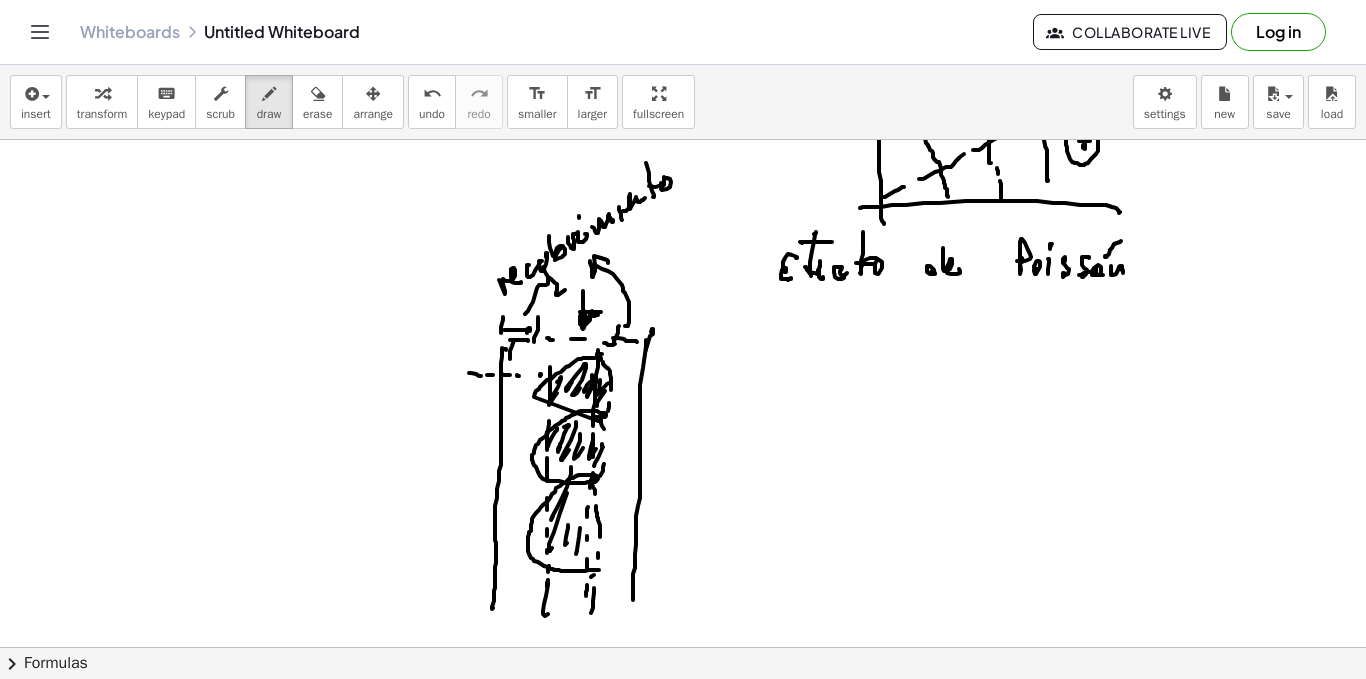 click at bounding box center (683, -667) 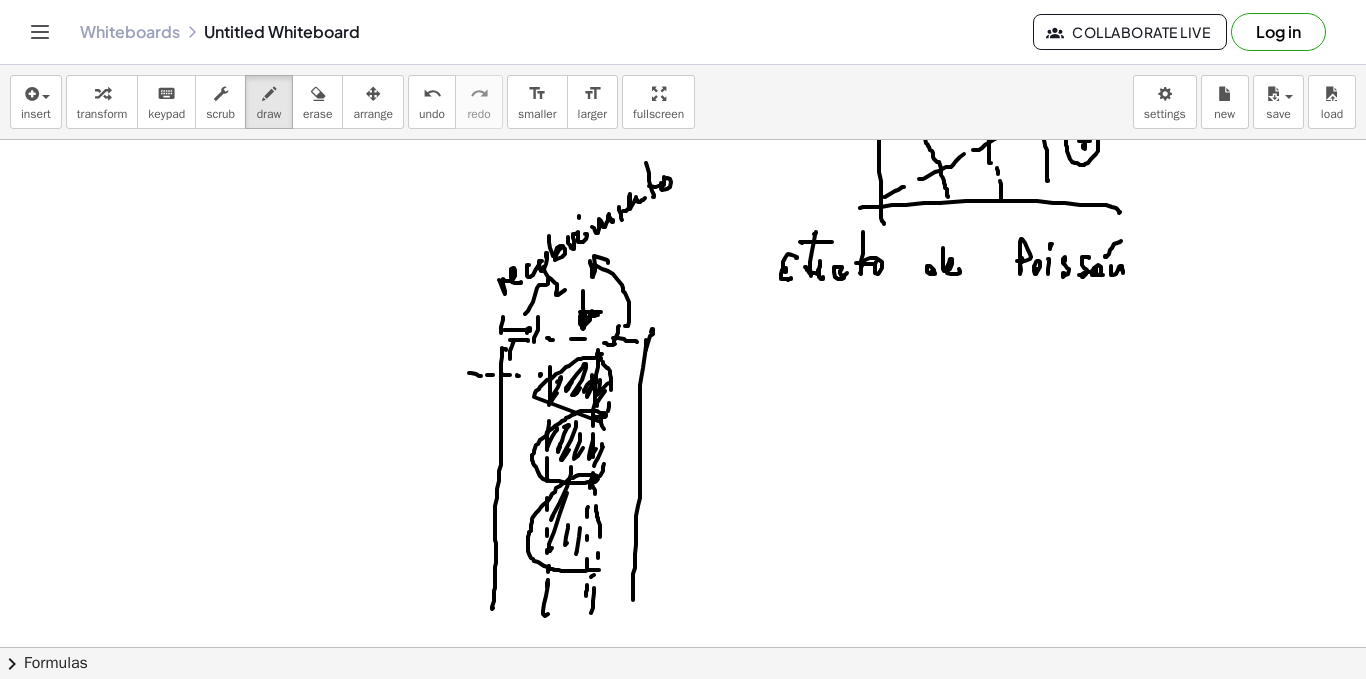 click at bounding box center [683, -667] 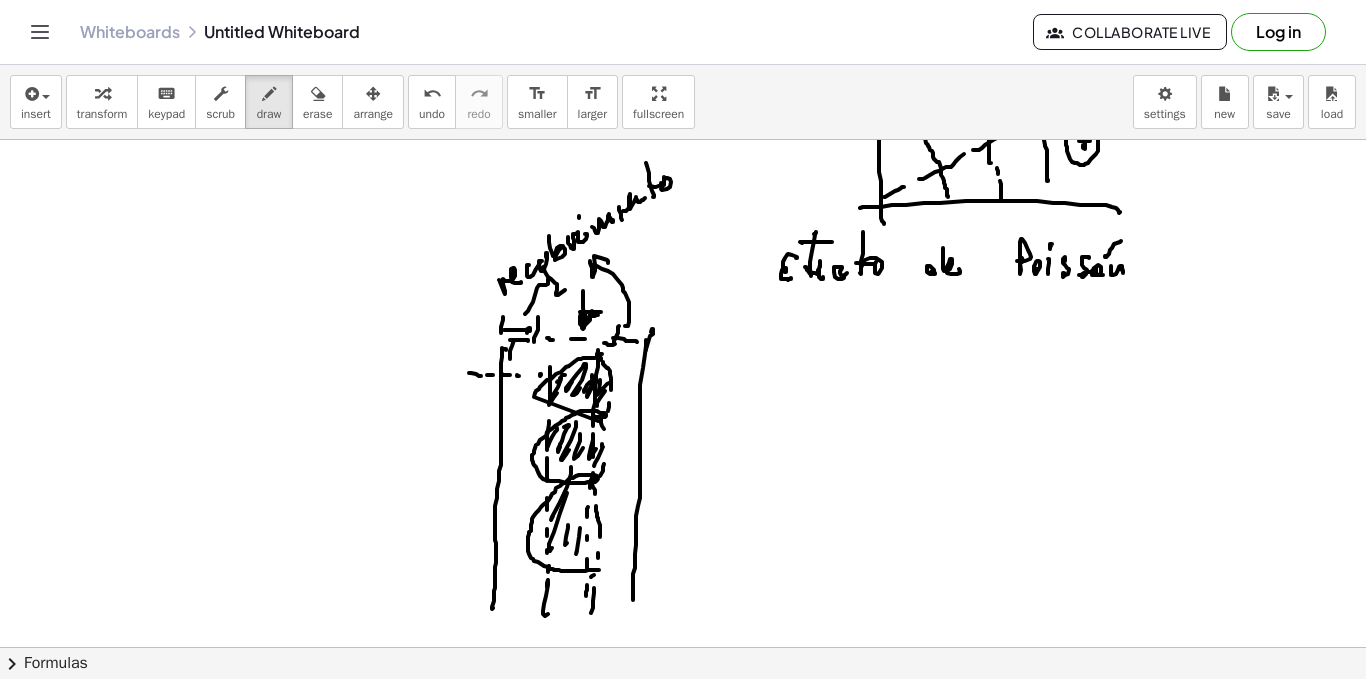 click at bounding box center [683, -667] 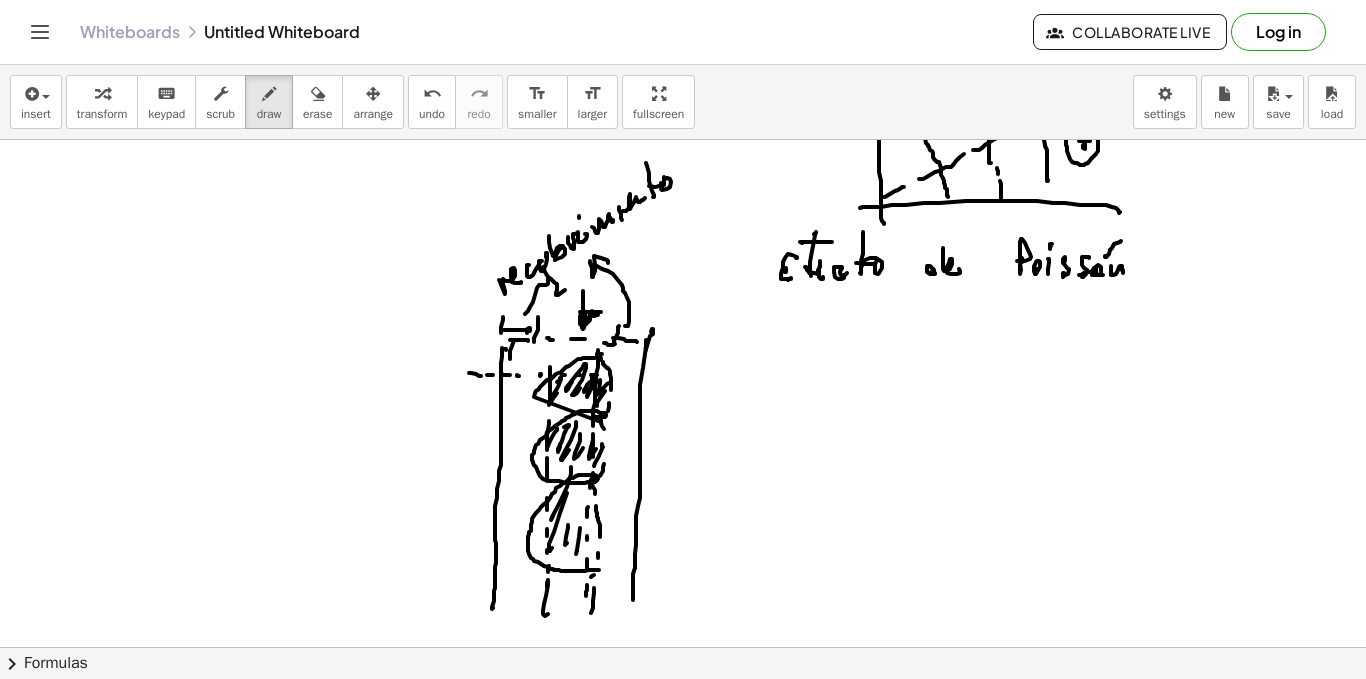 click at bounding box center [683, -667] 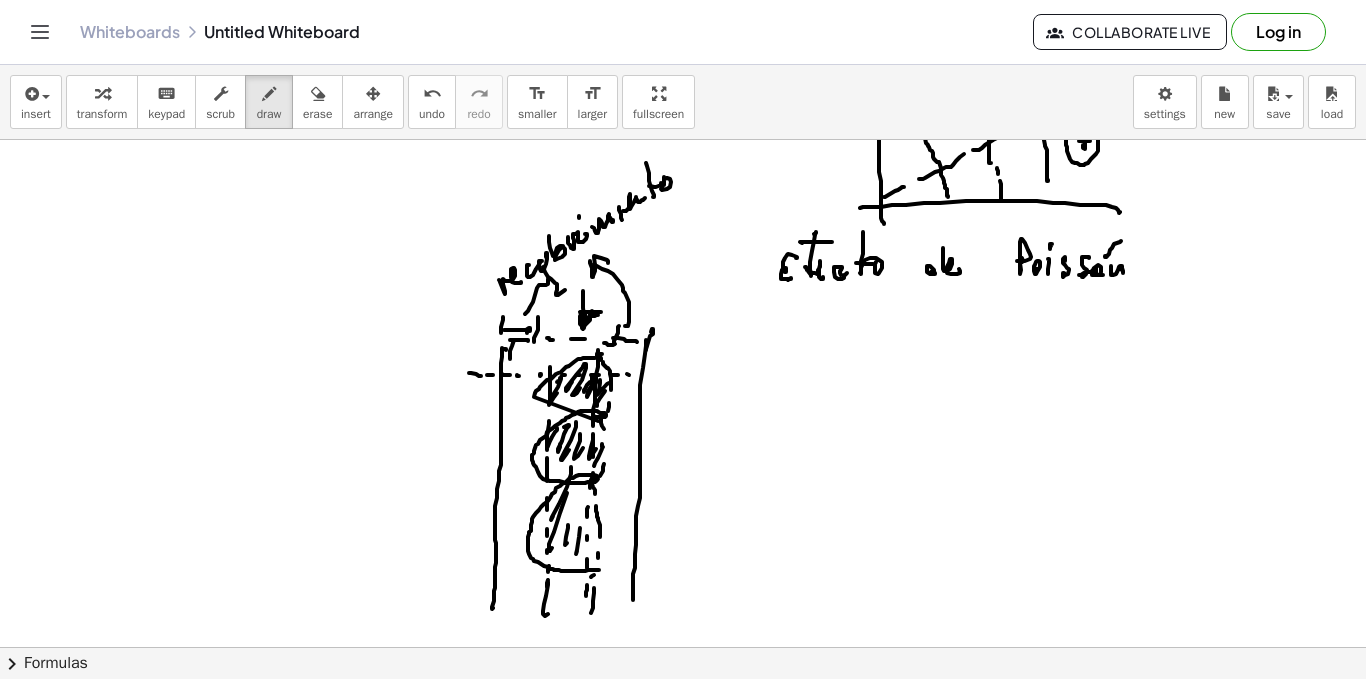 click at bounding box center [683, -667] 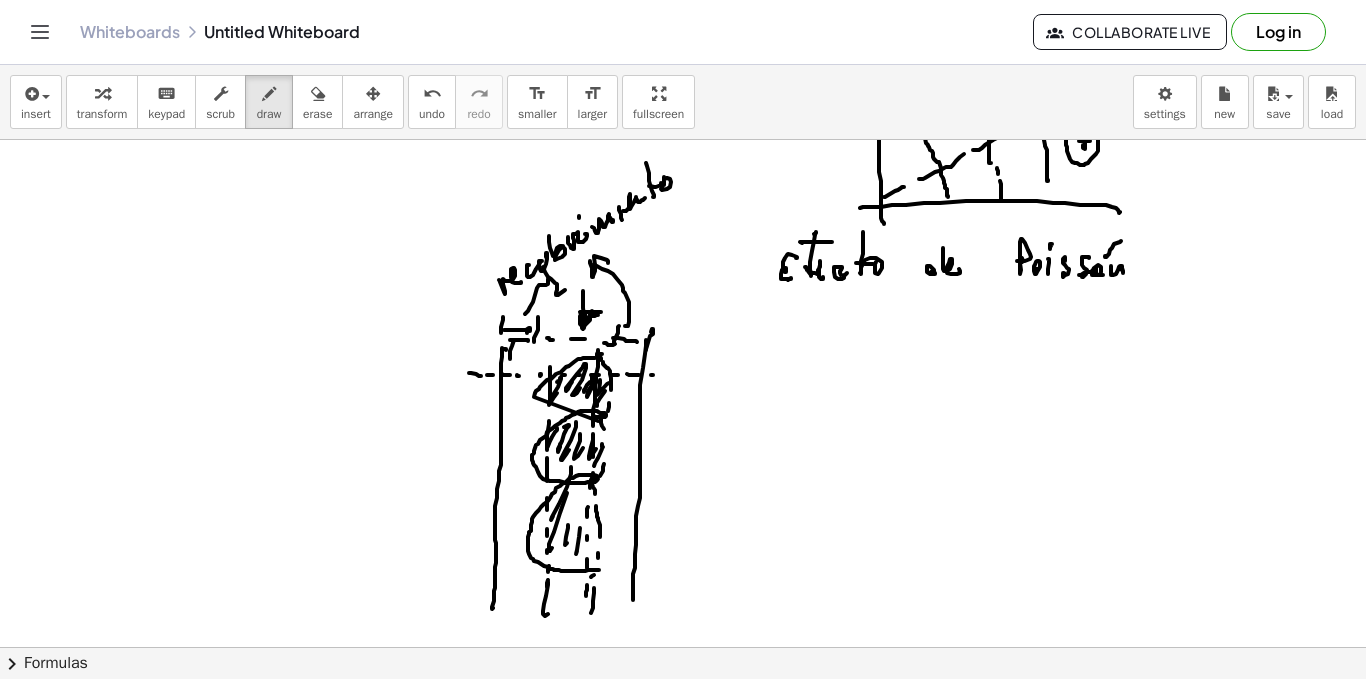 click at bounding box center (683, -667) 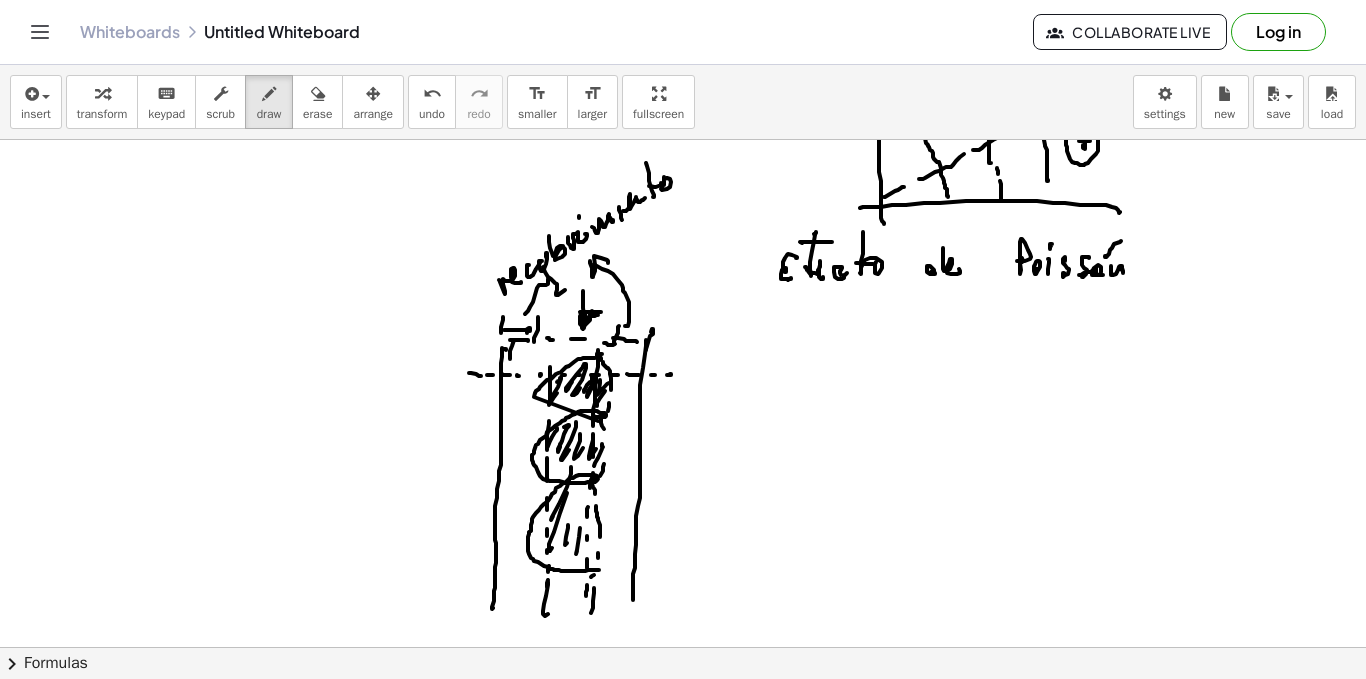 click at bounding box center [683, -667] 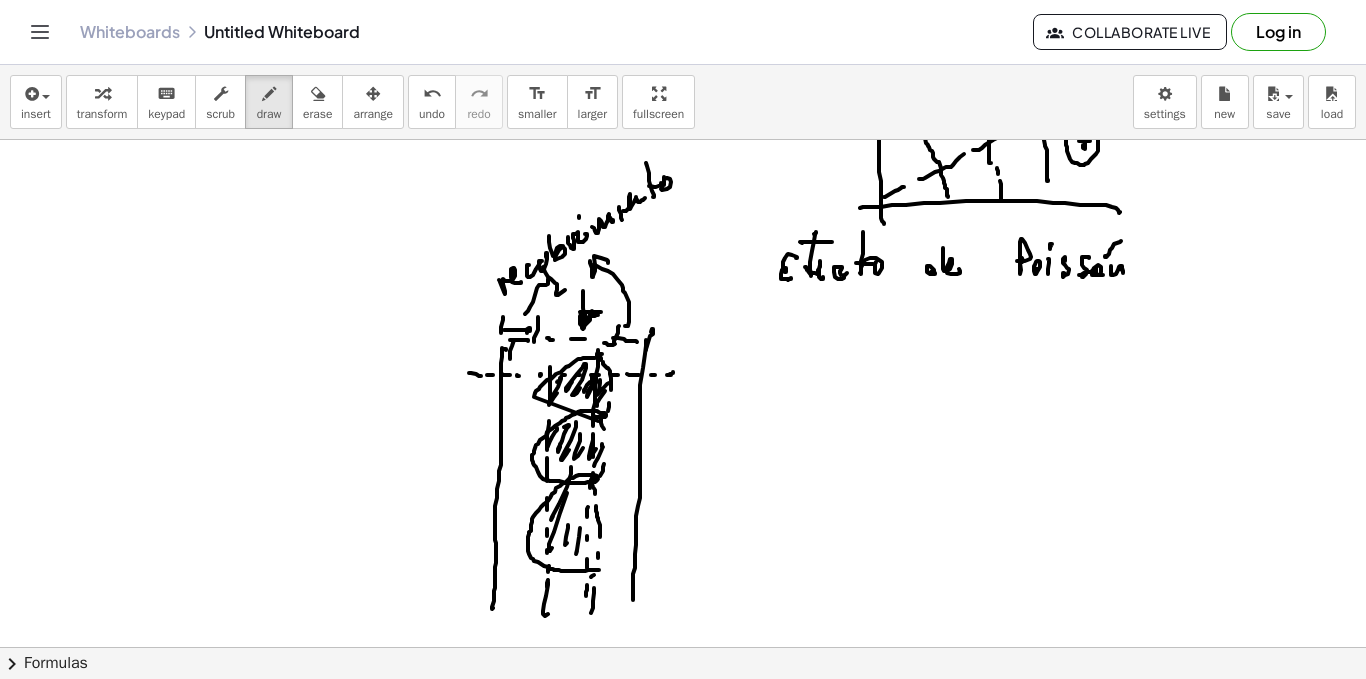 click at bounding box center (683, -667) 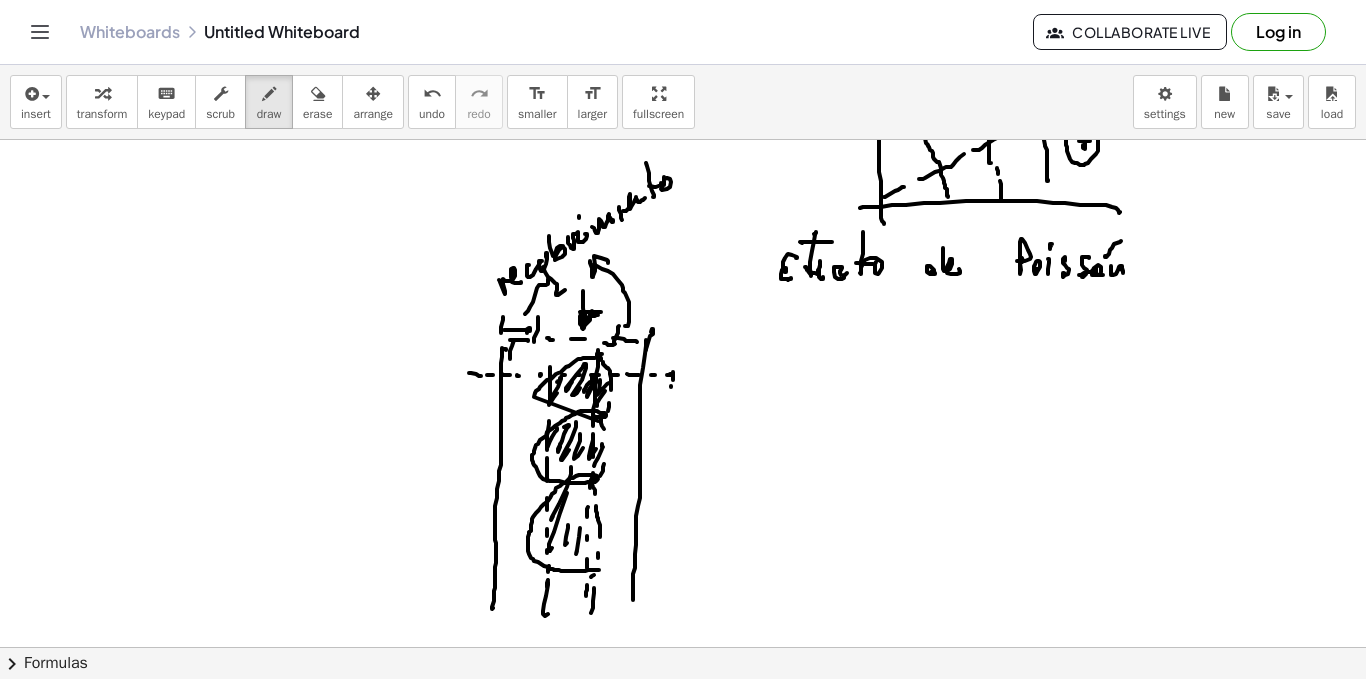 click at bounding box center (683, -667) 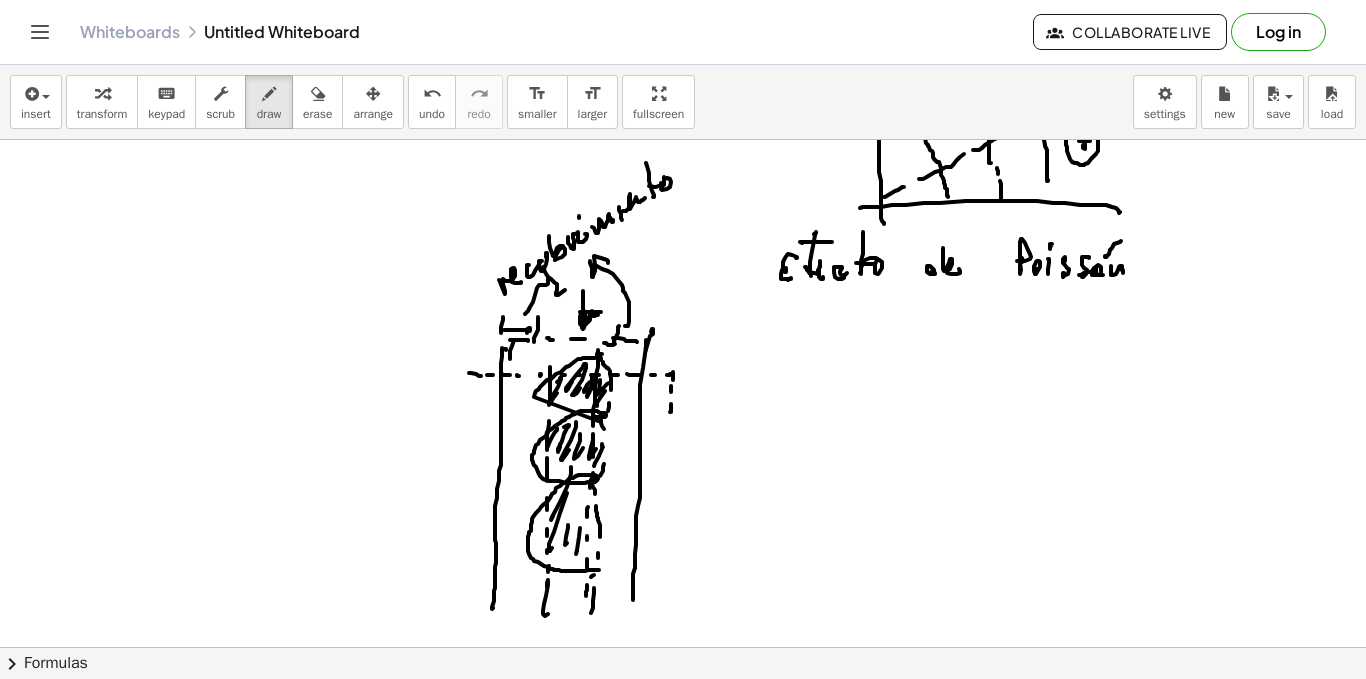 click at bounding box center (683, -667) 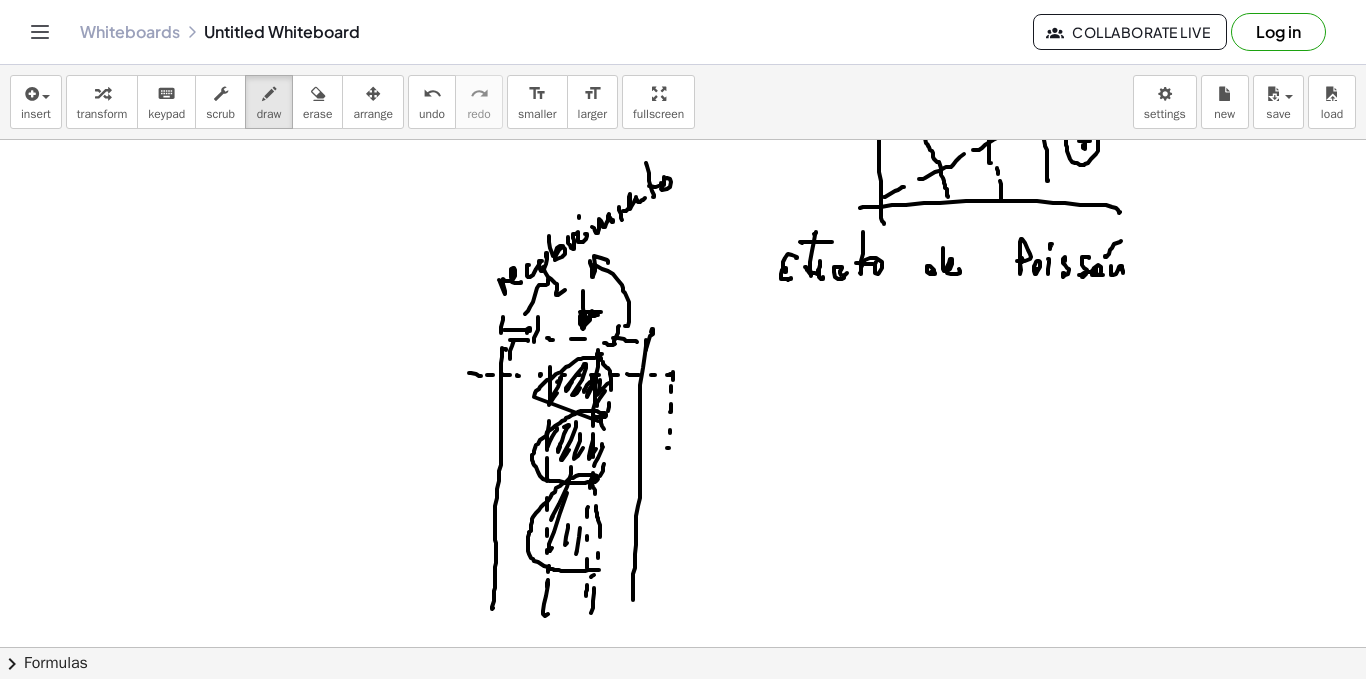 click at bounding box center (683, -667) 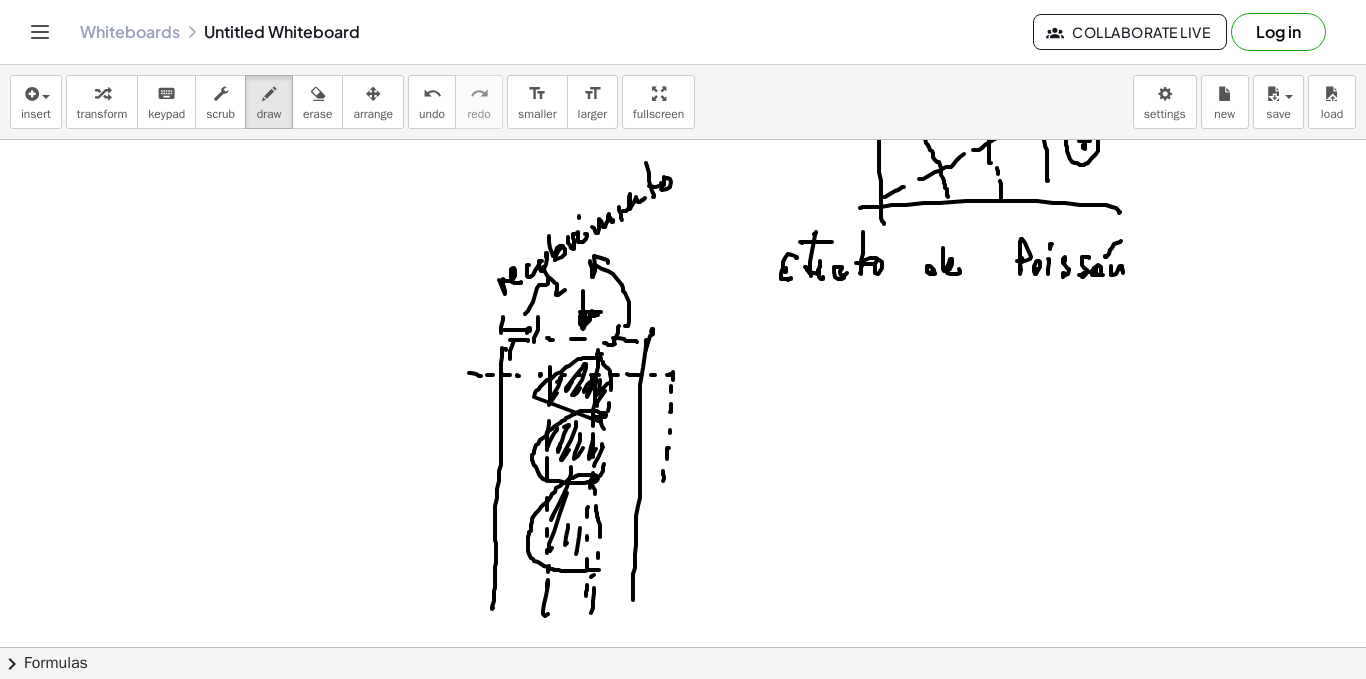 click at bounding box center [683, -667] 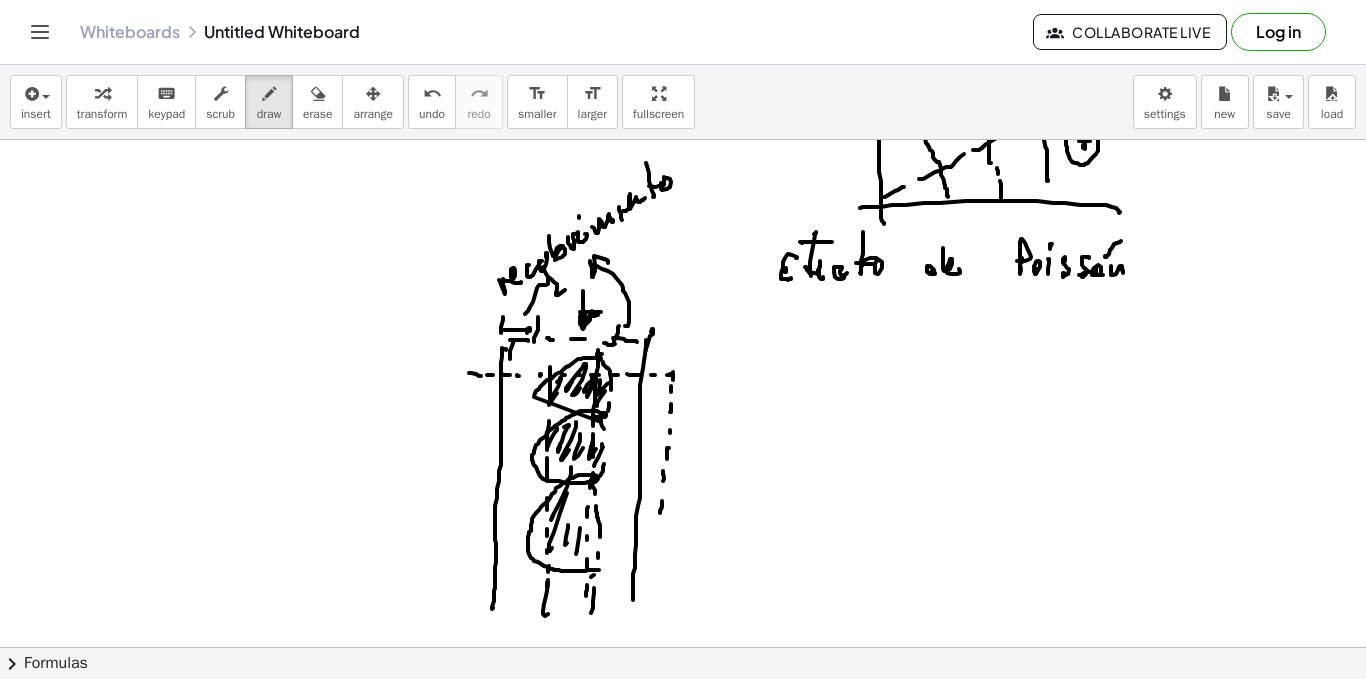 click at bounding box center [683, -667] 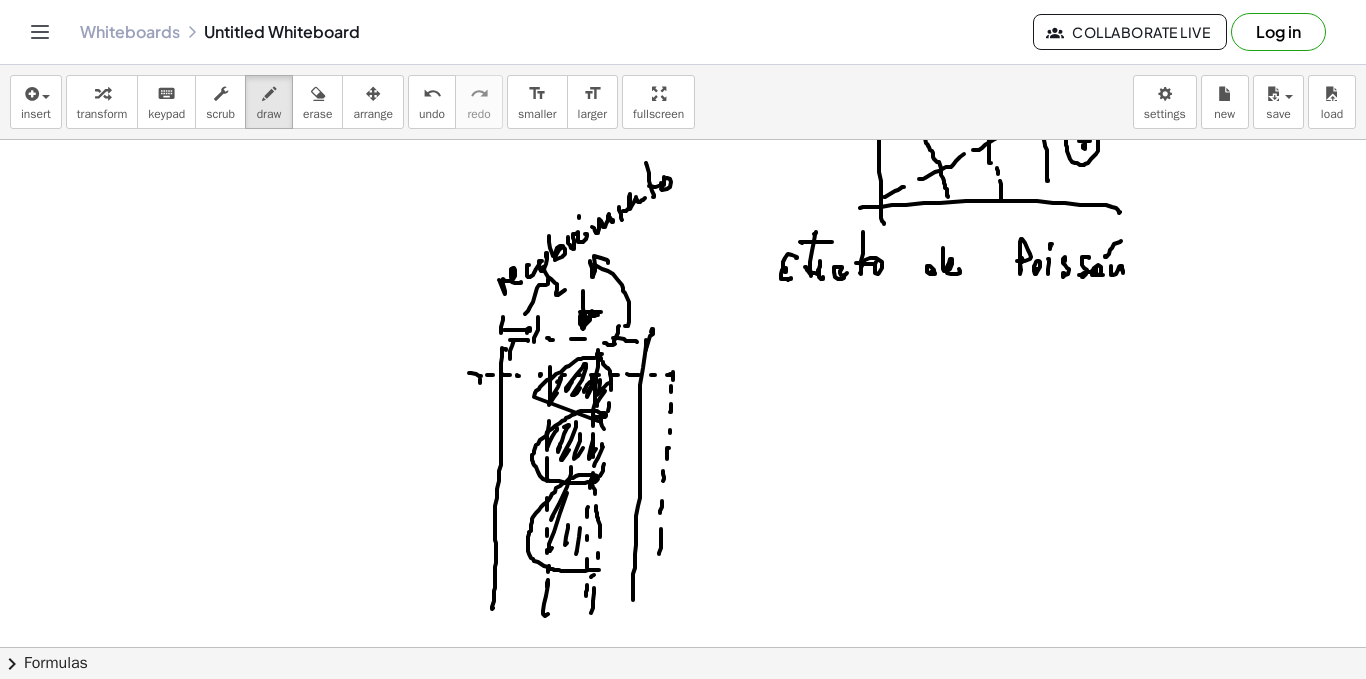 click at bounding box center [683, -667] 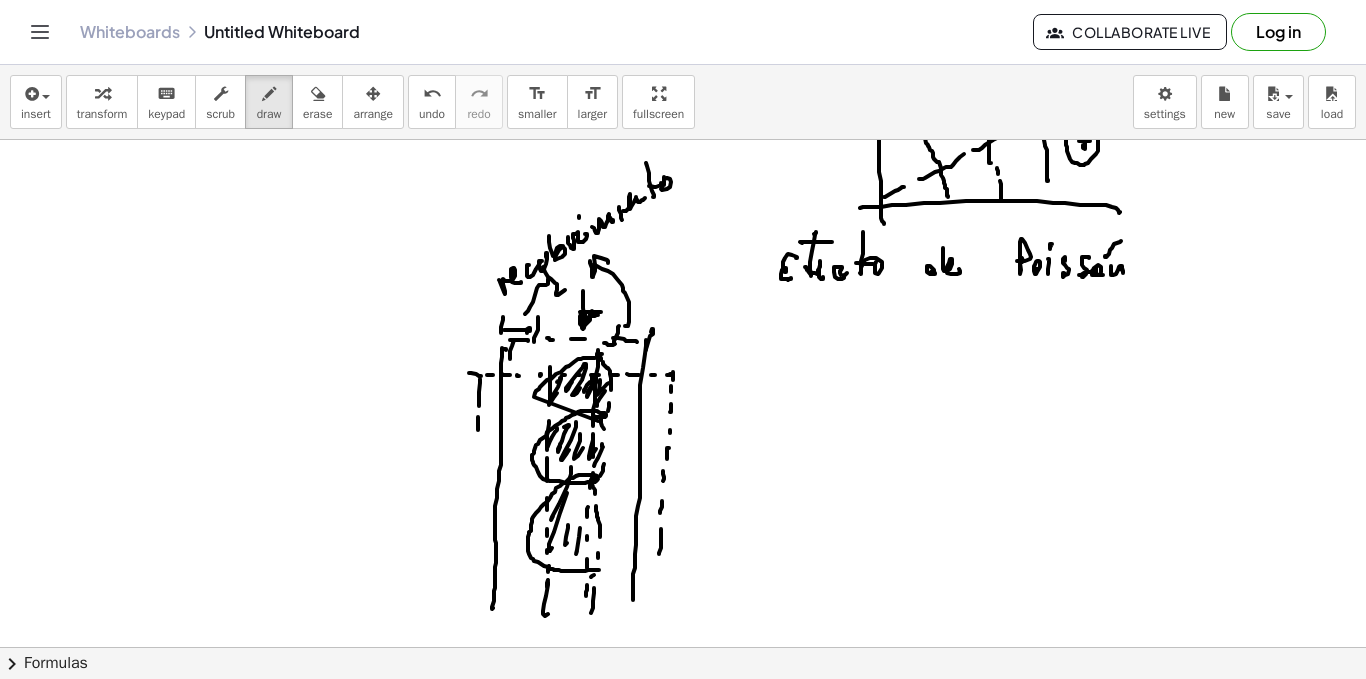 click at bounding box center [683, -667] 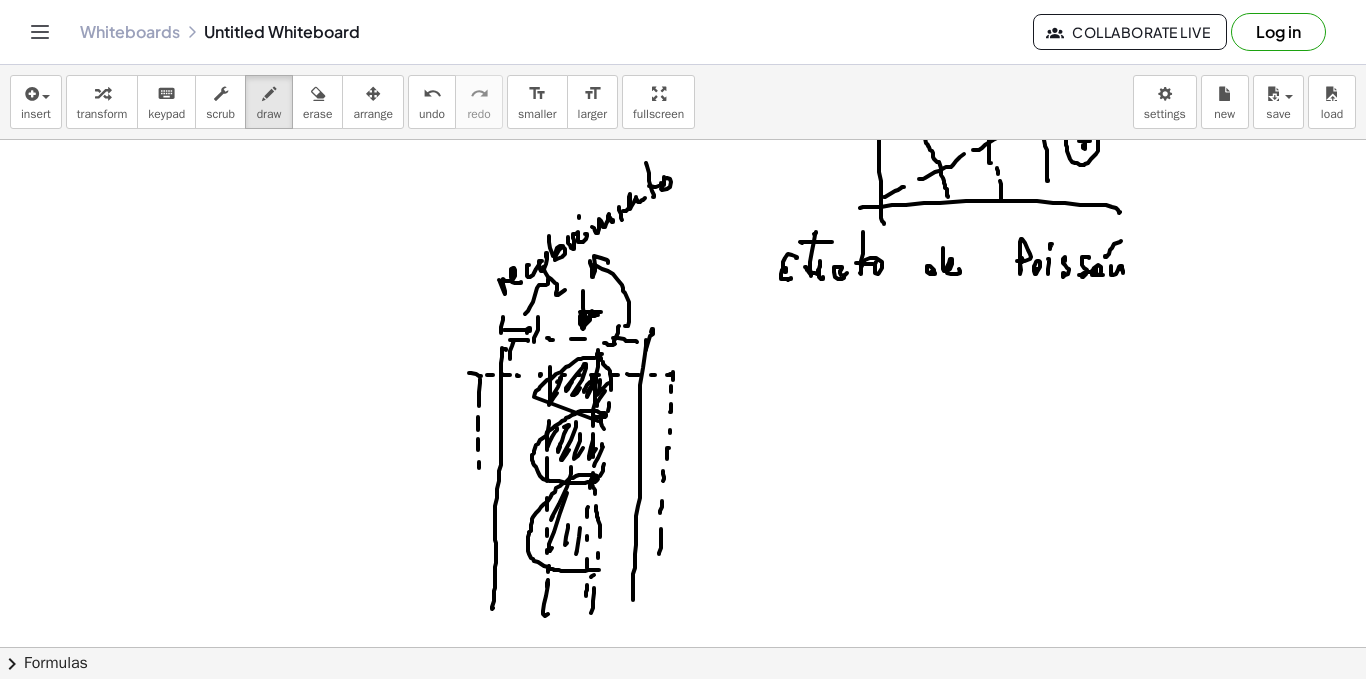 click at bounding box center [683, -667] 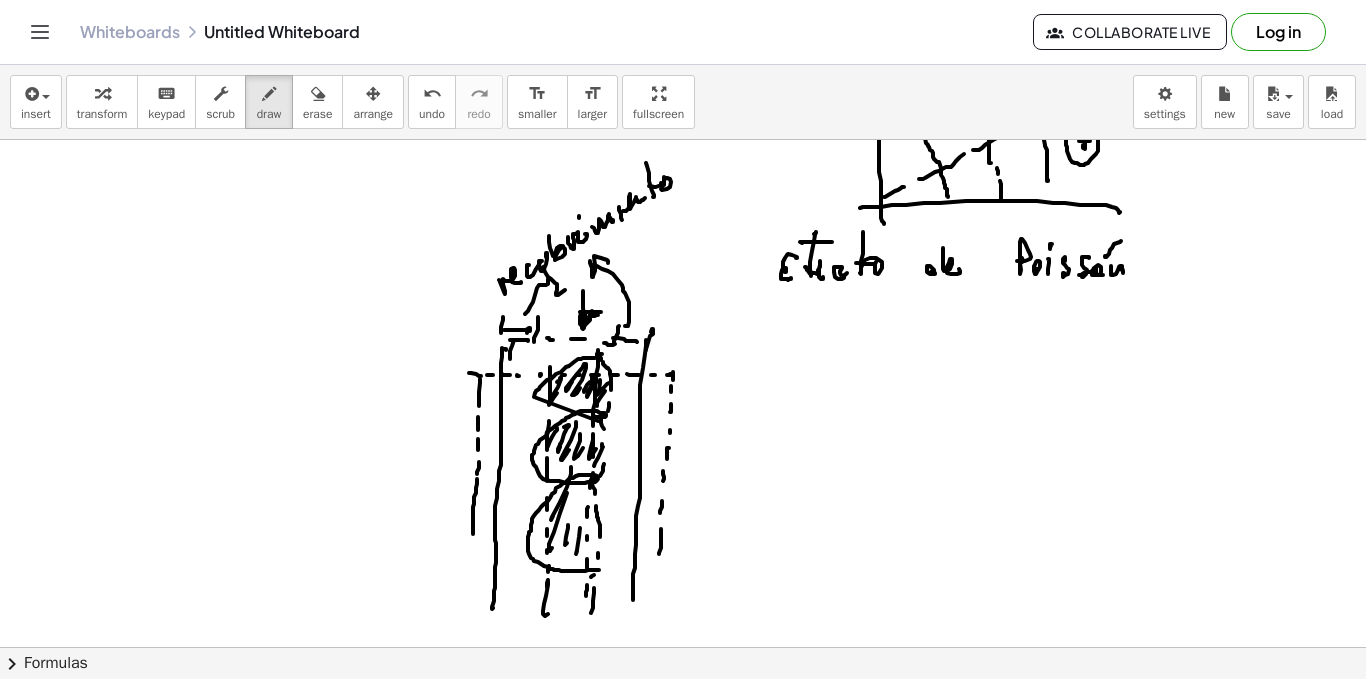 click at bounding box center (683, -667) 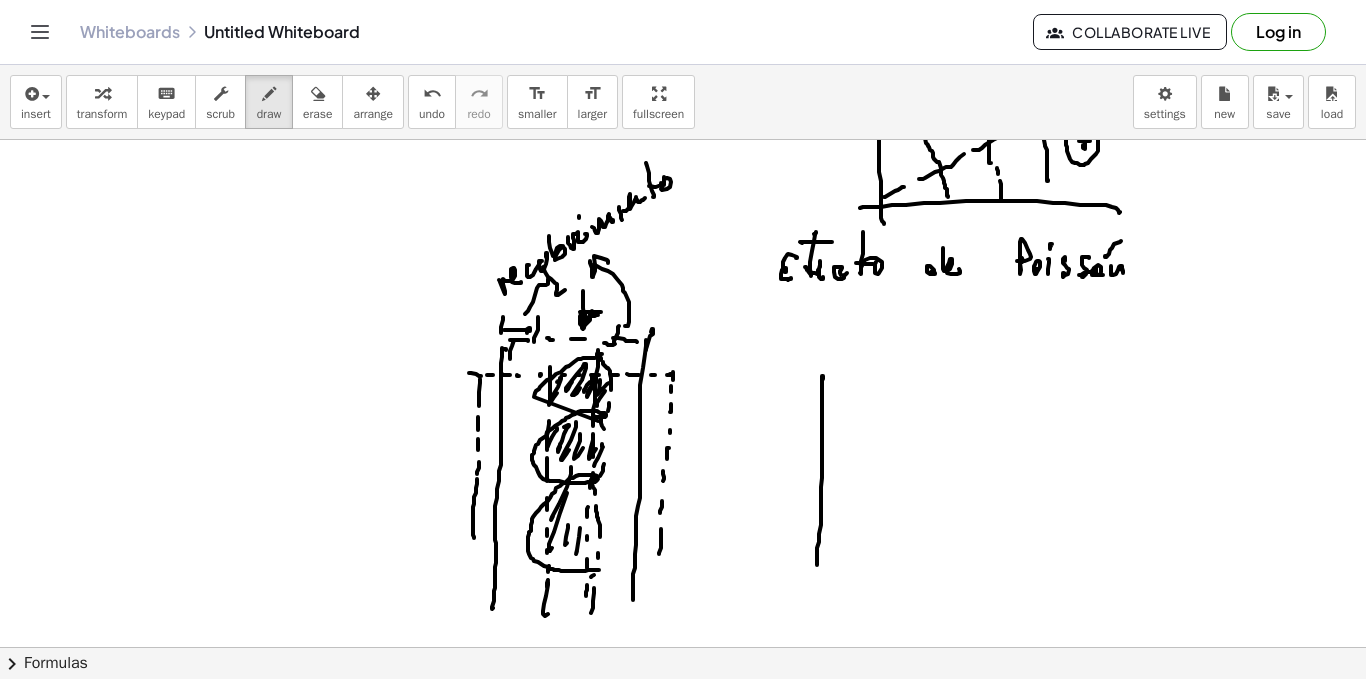 drag, startPoint x: 823, startPoint y: 379, endPoint x: 814, endPoint y: 580, distance: 201.20139 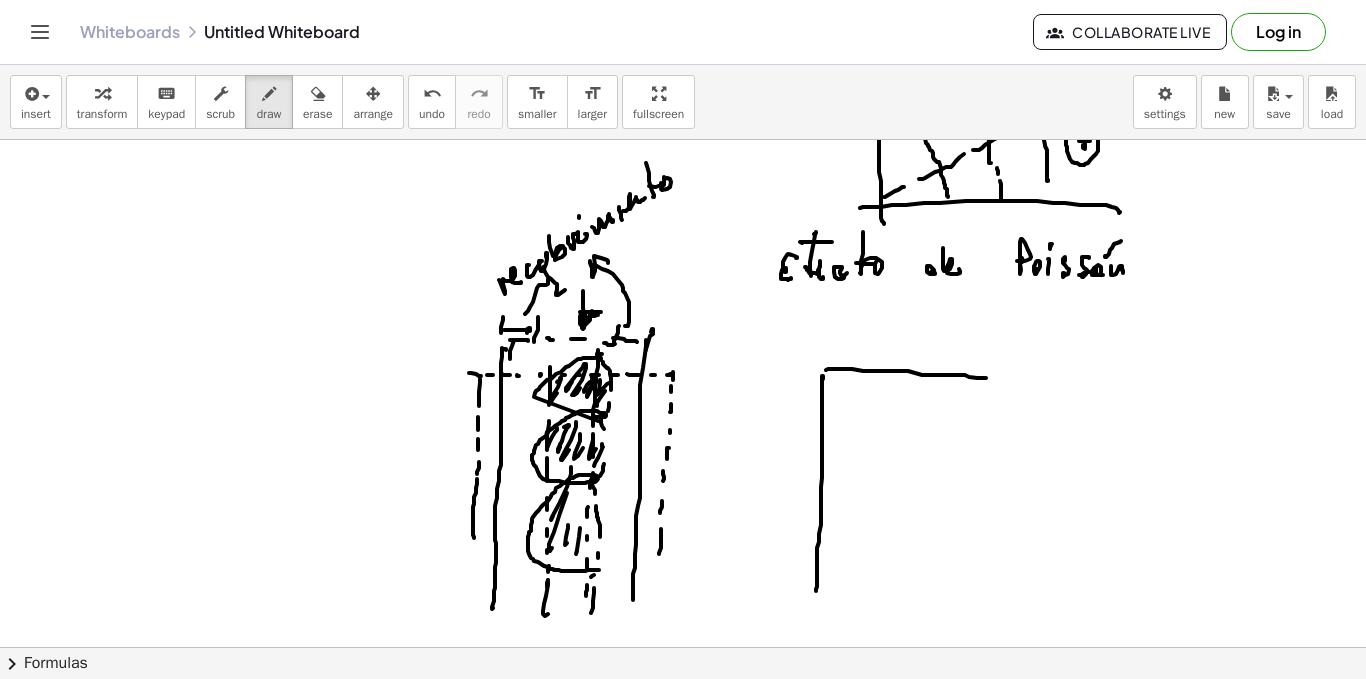 drag, startPoint x: 826, startPoint y: 370, endPoint x: 990, endPoint y: 380, distance: 164.3046 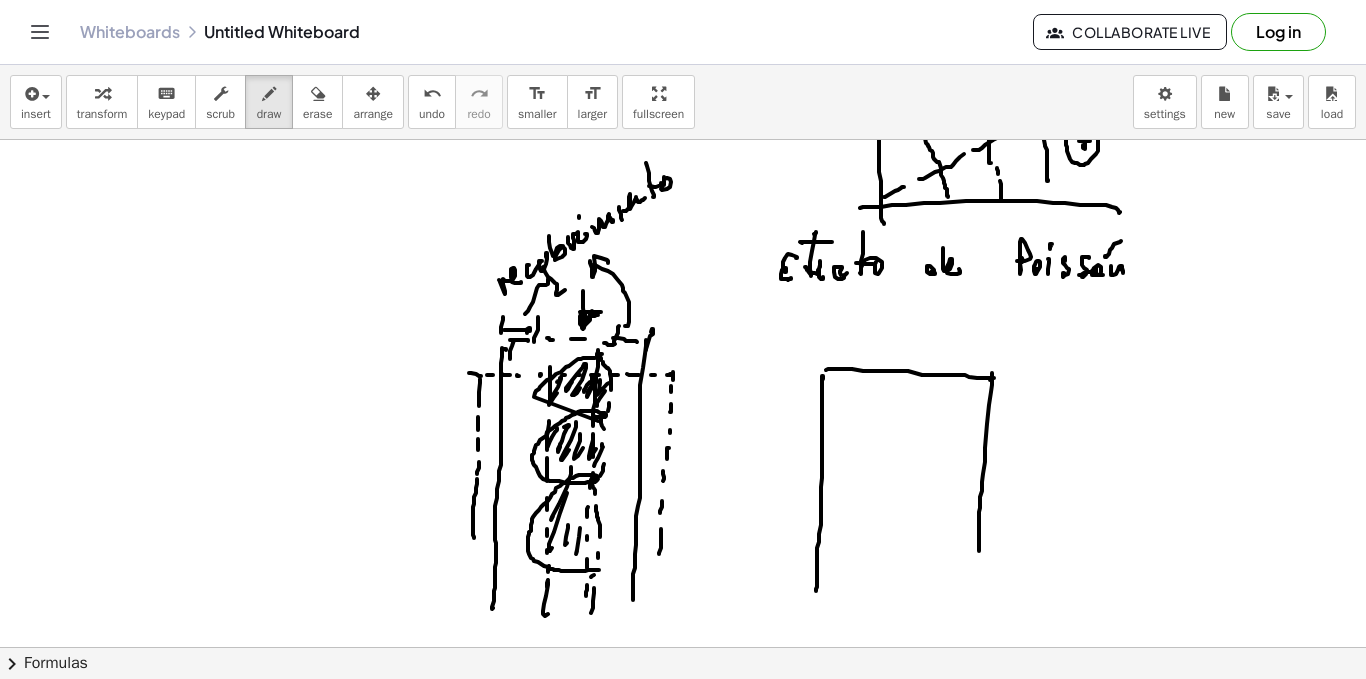 drag, startPoint x: 992, startPoint y: 380, endPoint x: 979, endPoint y: 568, distance: 188.44893 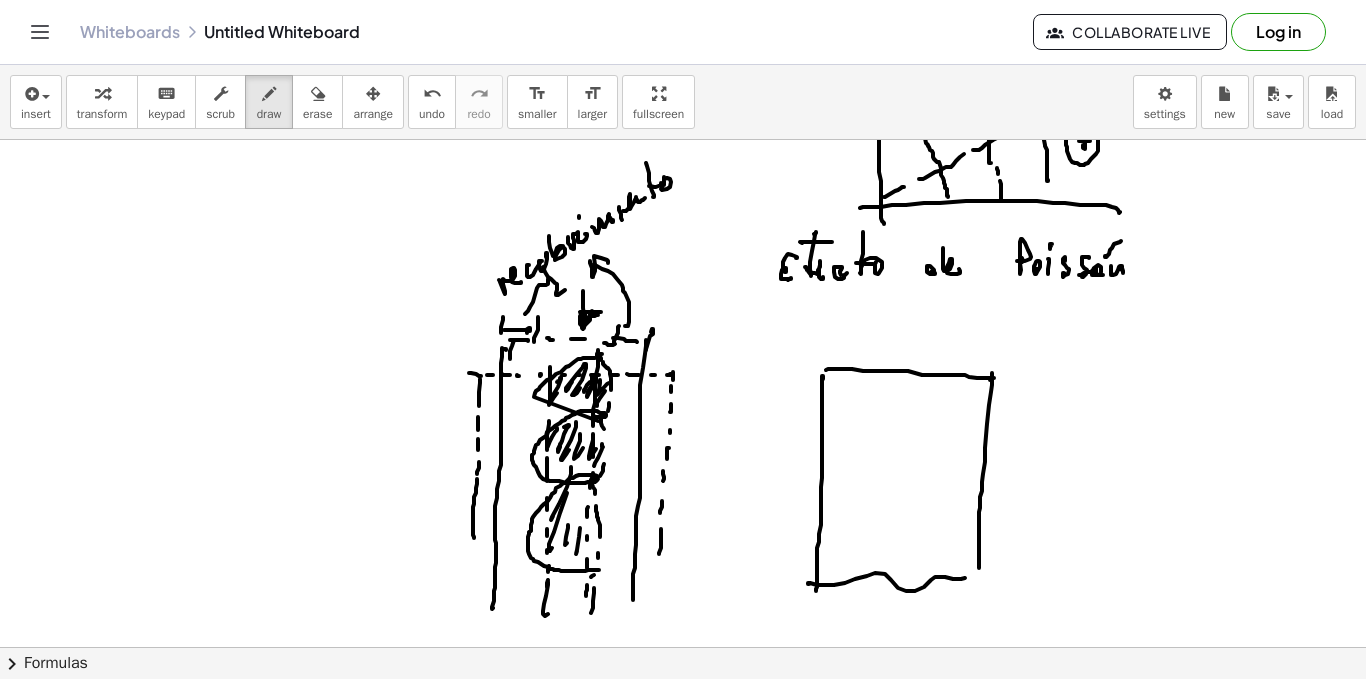 drag, startPoint x: 817, startPoint y: 585, endPoint x: 907, endPoint y: 551, distance: 96.20811 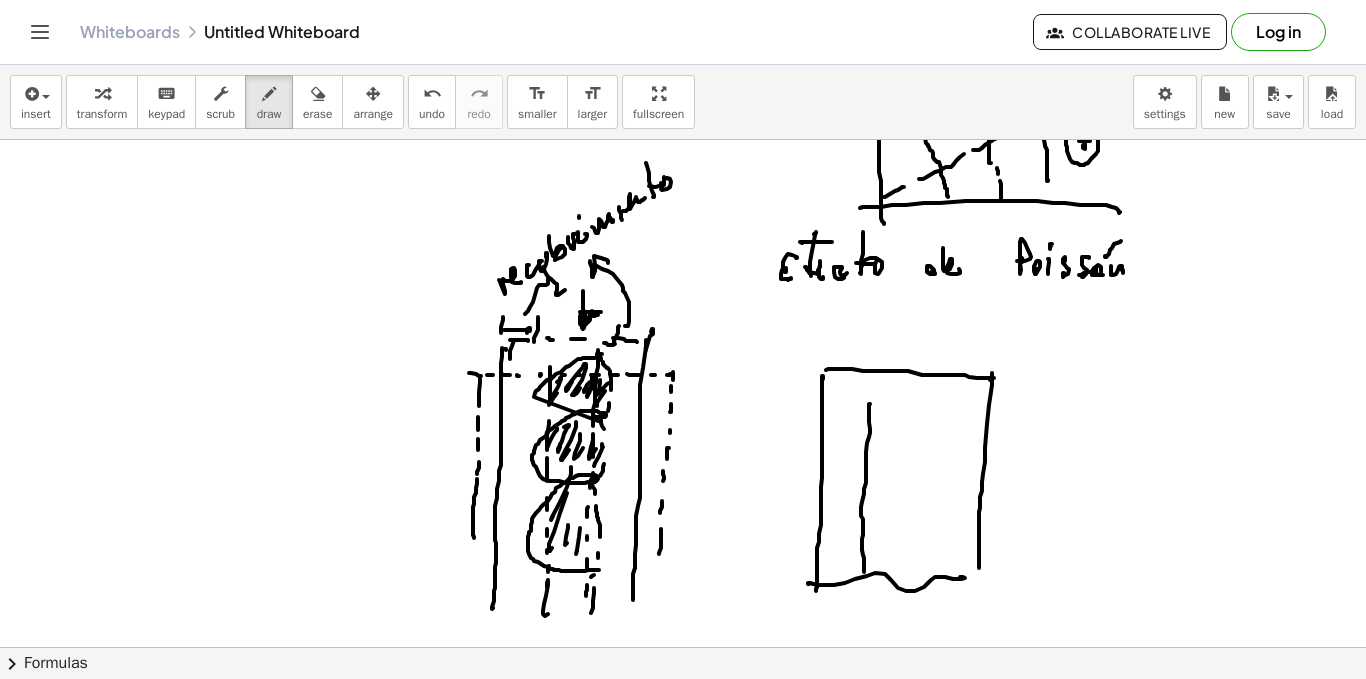 drag, startPoint x: 869, startPoint y: 415, endPoint x: 869, endPoint y: 557, distance: 142 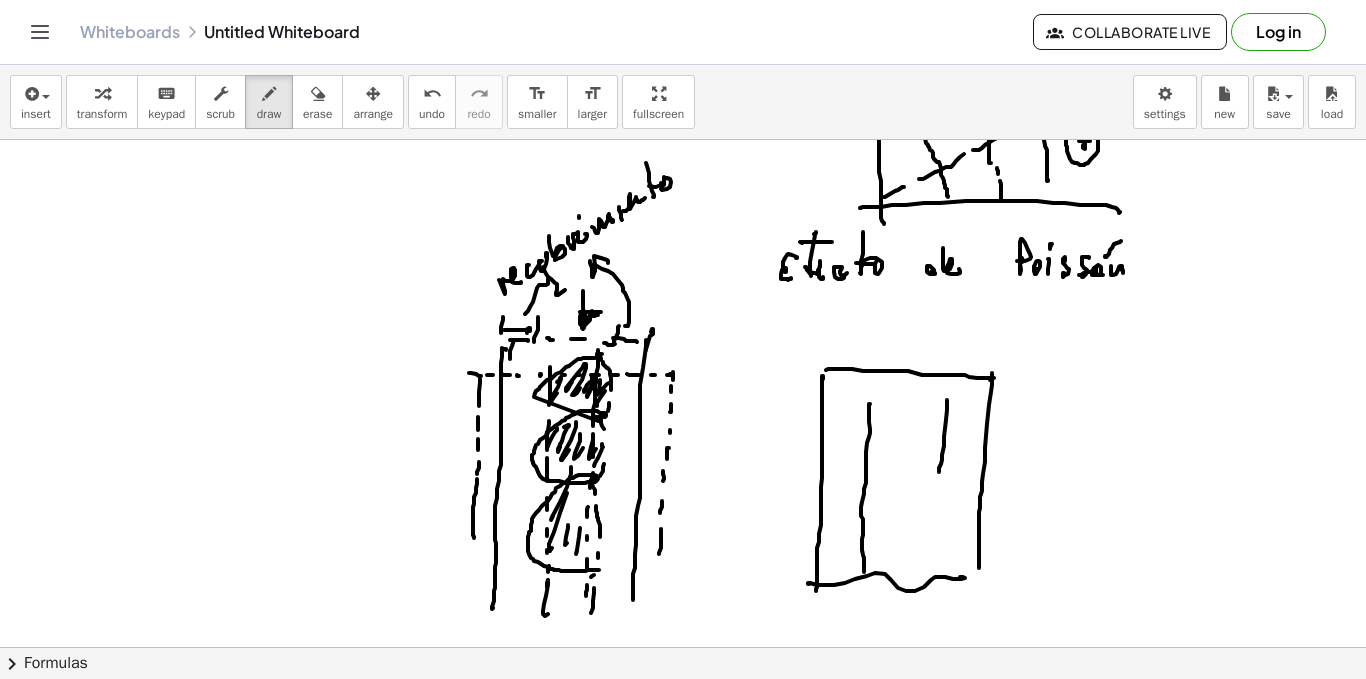 drag, startPoint x: 947, startPoint y: 400, endPoint x: 936, endPoint y: 506, distance: 106.56923 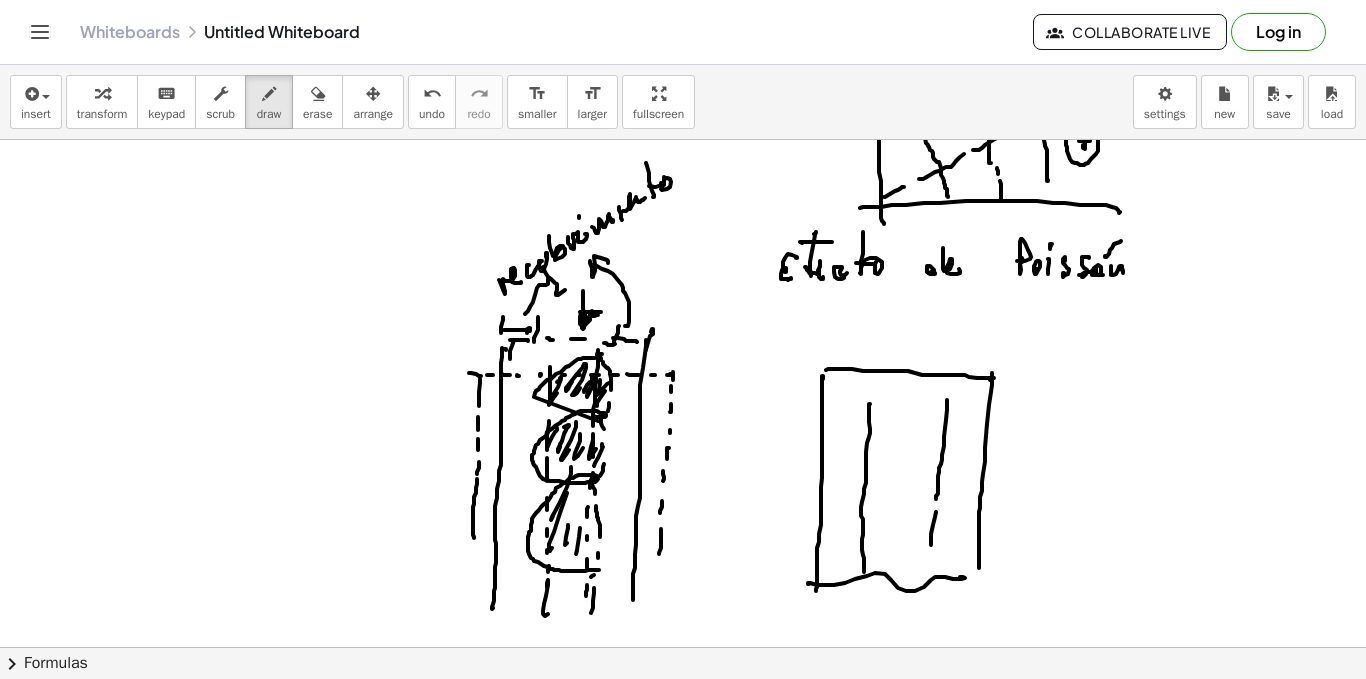drag, startPoint x: 931, startPoint y: 545, endPoint x: 913, endPoint y: 517, distance: 33.286633 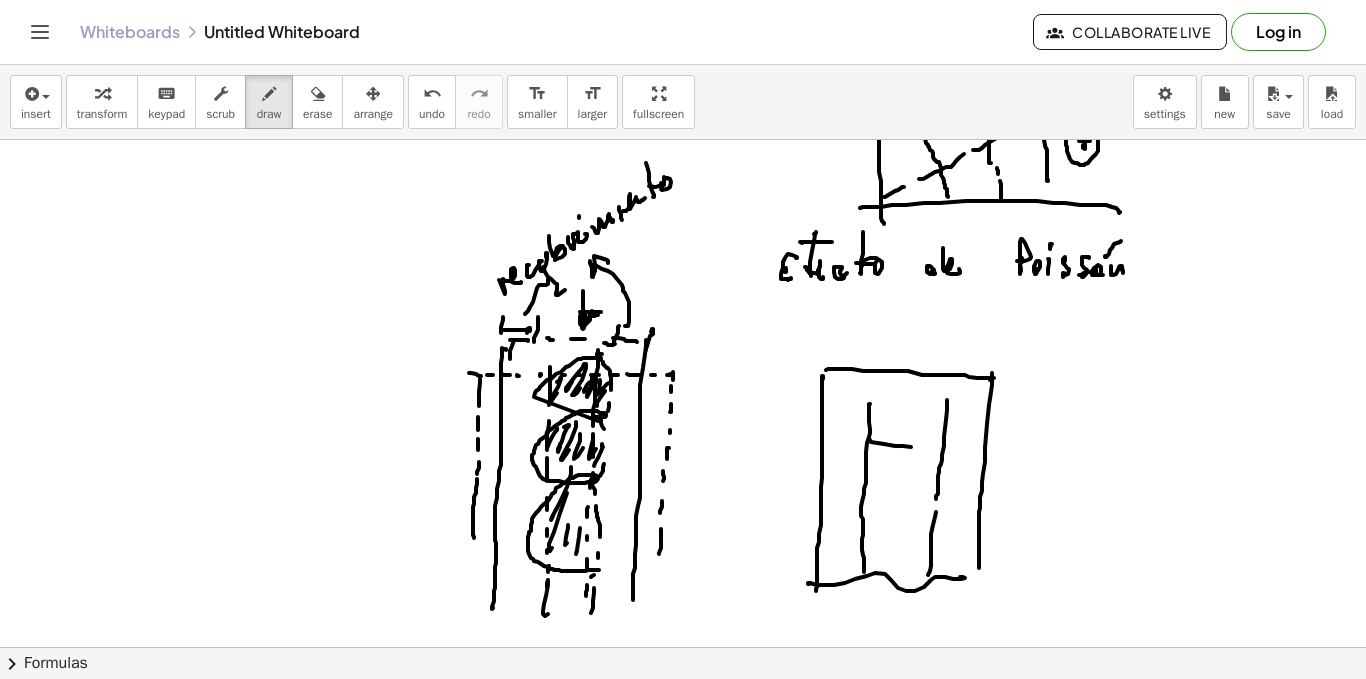 drag, startPoint x: 869, startPoint y: 441, endPoint x: 923, endPoint y: 451, distance: 54.91812 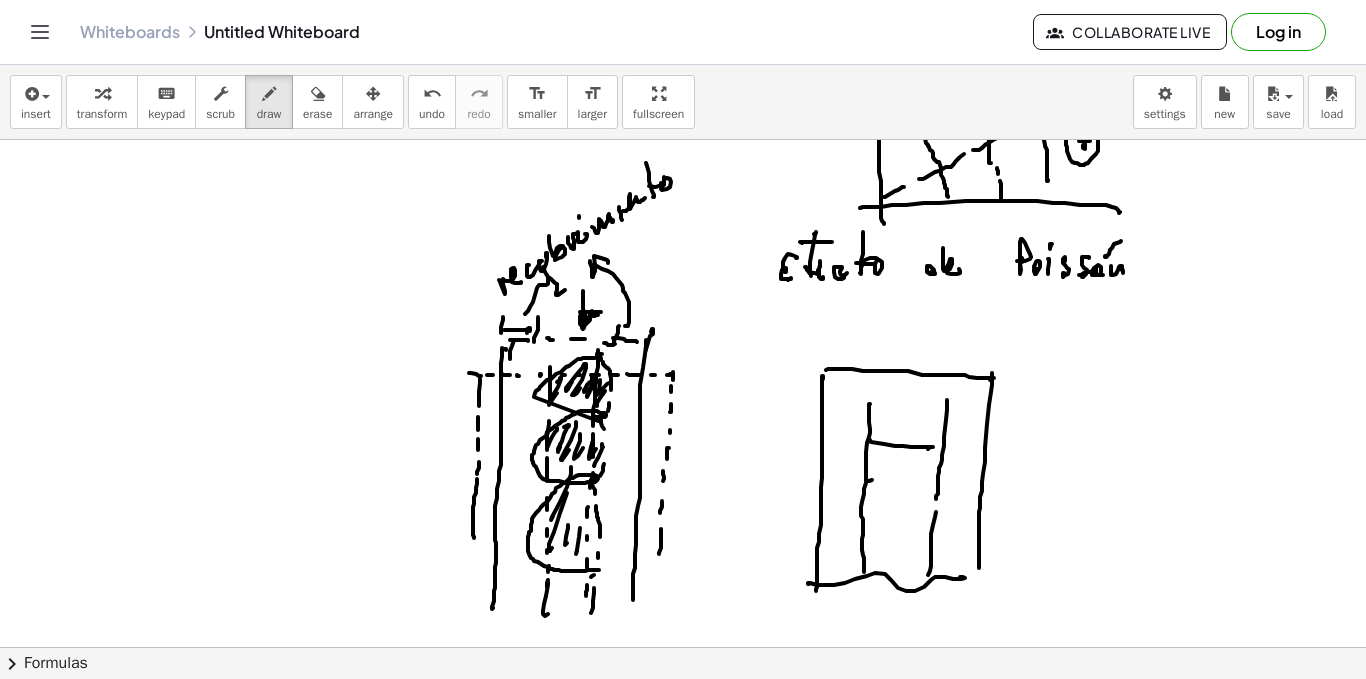 drag, startPoint x: 872, startPoint y: 480, endPoint x: 926, endPoint y: 489, distance: 54.74486 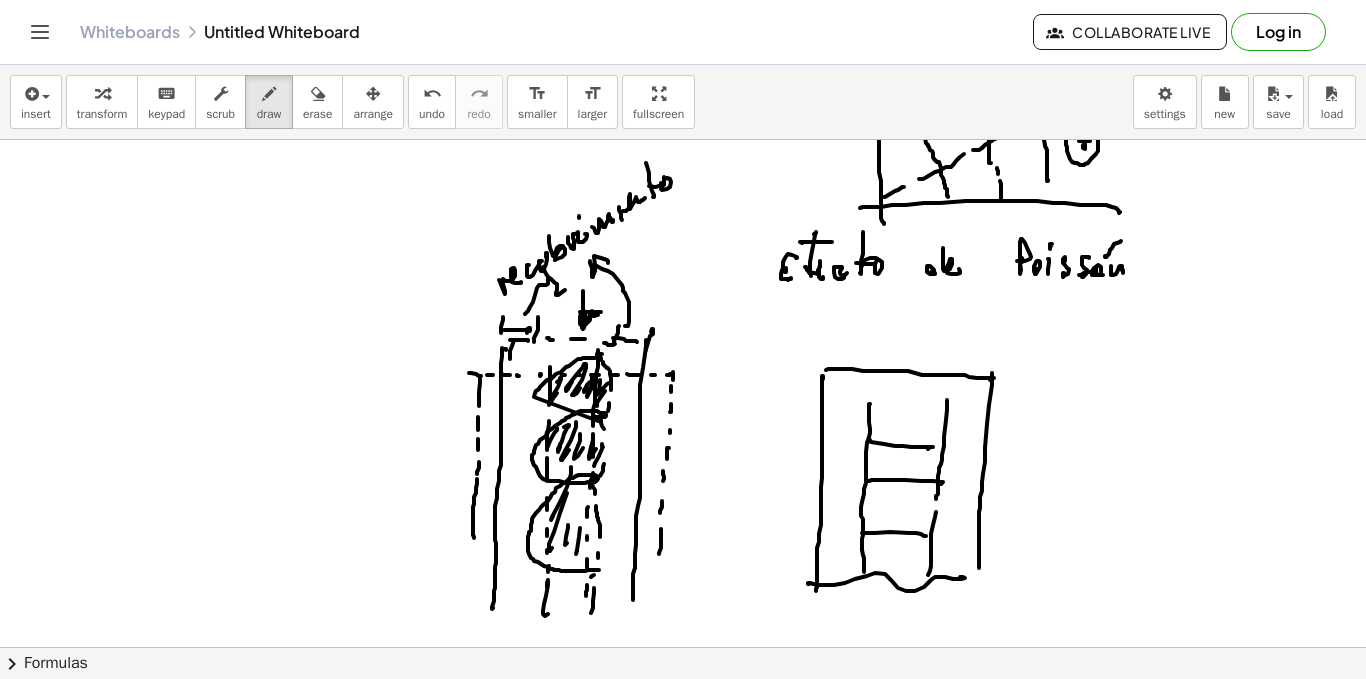 drag, startPoint x: 862, startPoint y: 533, endPoint x: 913, endPoint y: 506, distance: 57.706154 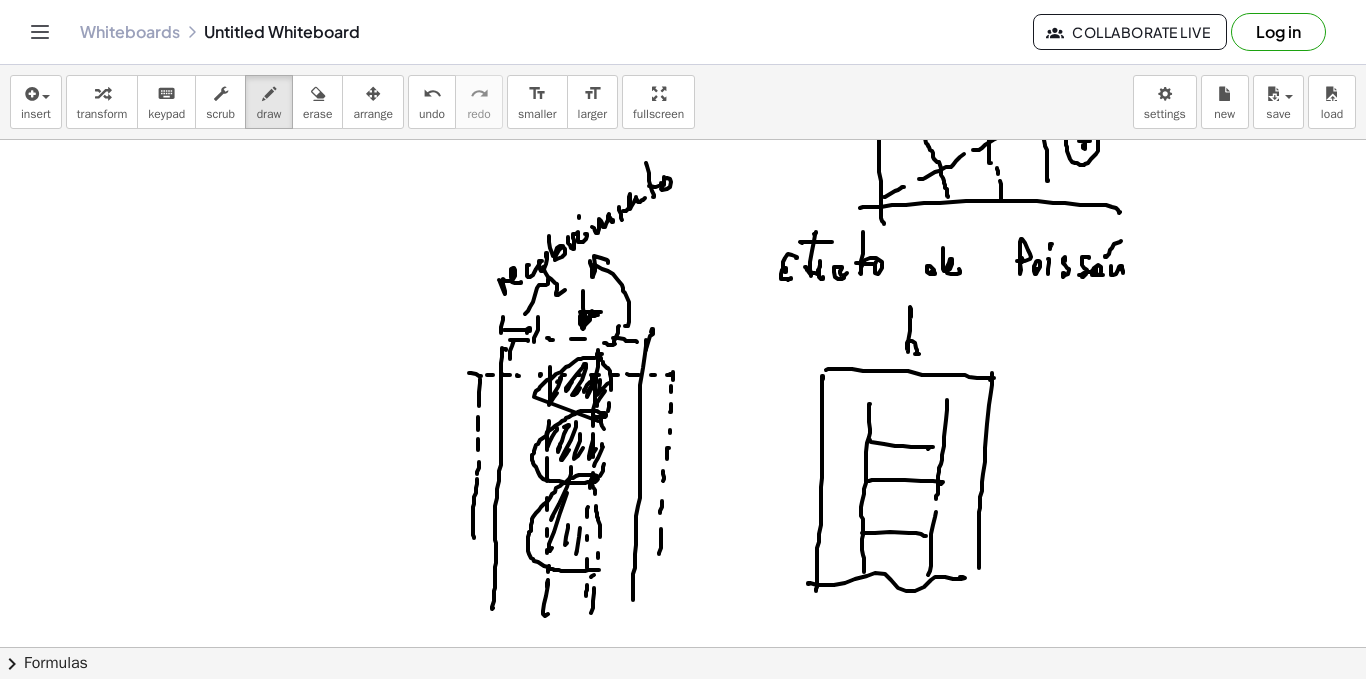 drag, startPoint x: 911, startPoint y: 311, endPoint x: 909, endPoint y: 353, distance: 42.047592 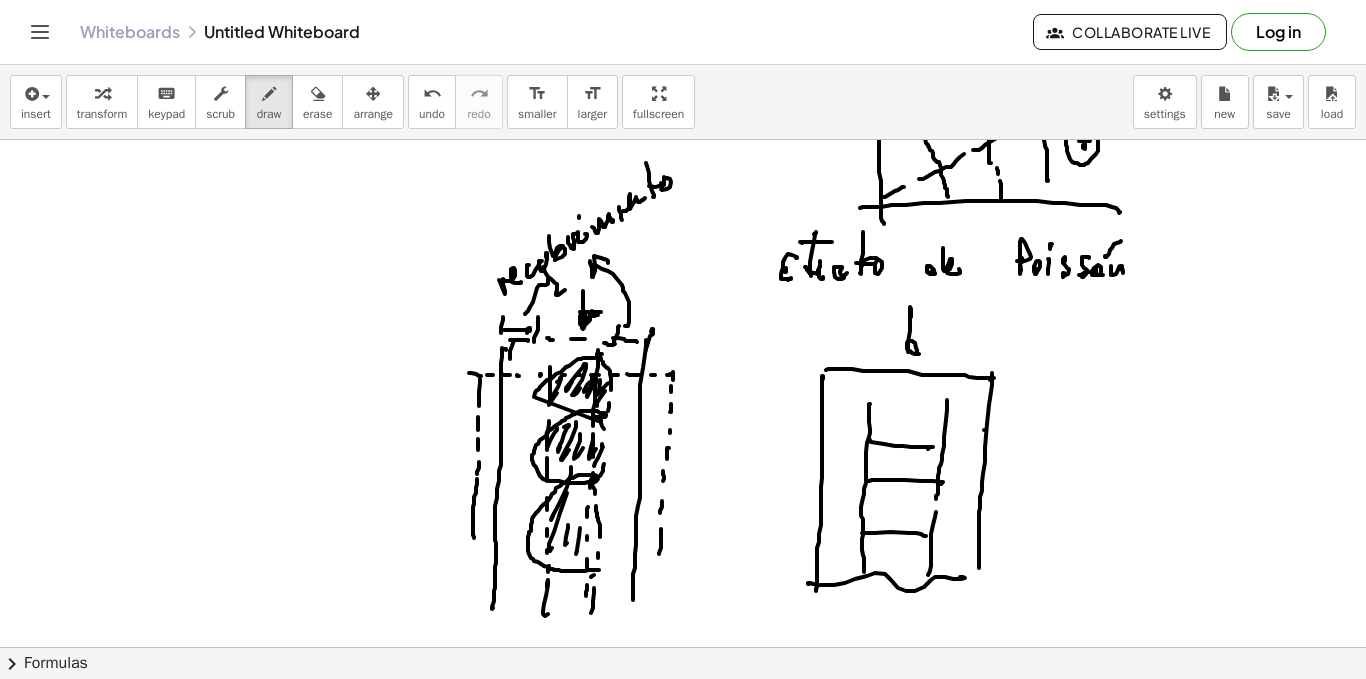 click at bounding box center (683, -667) 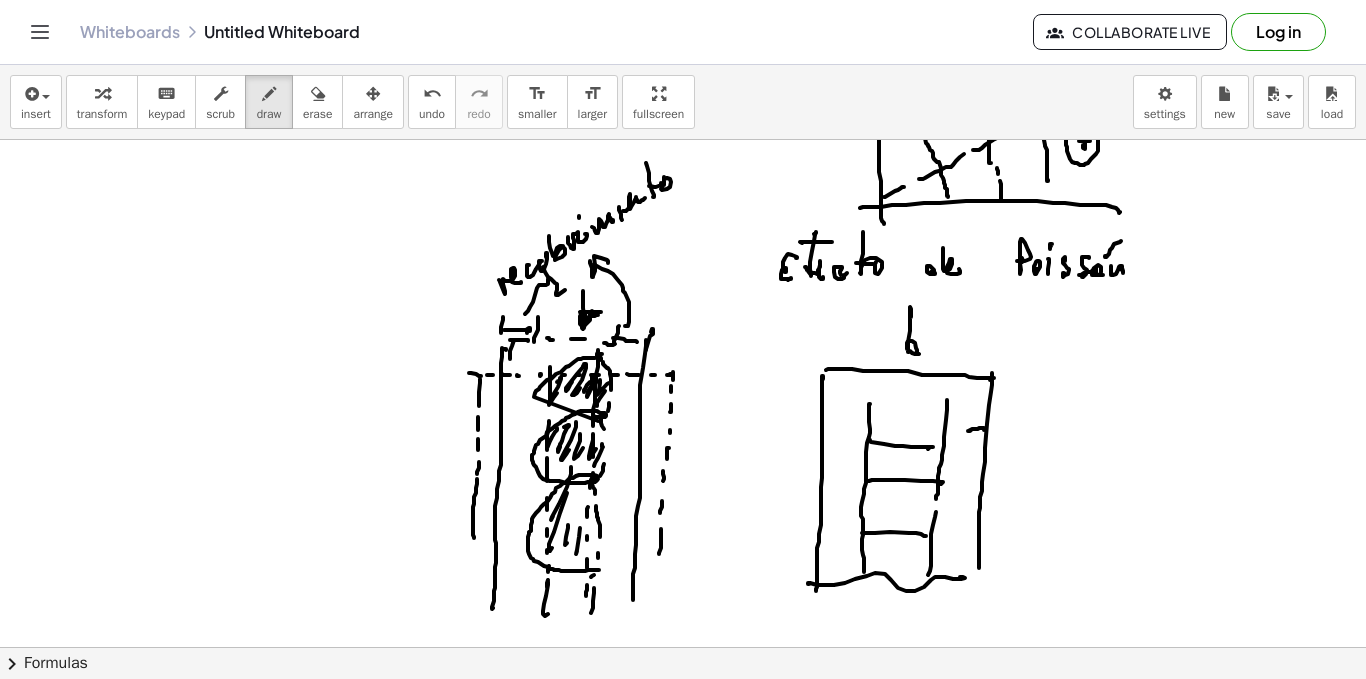 click at bounding box center [683, -667] 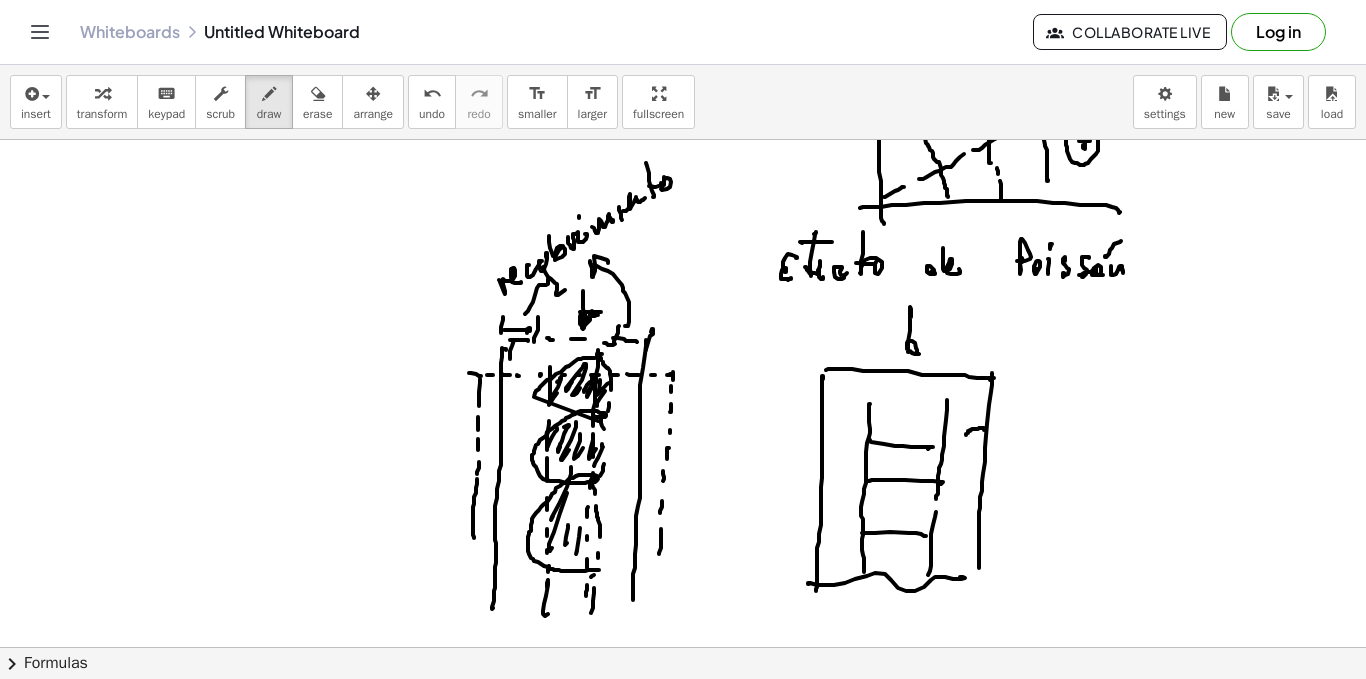 click at bounding box center (683, -667) 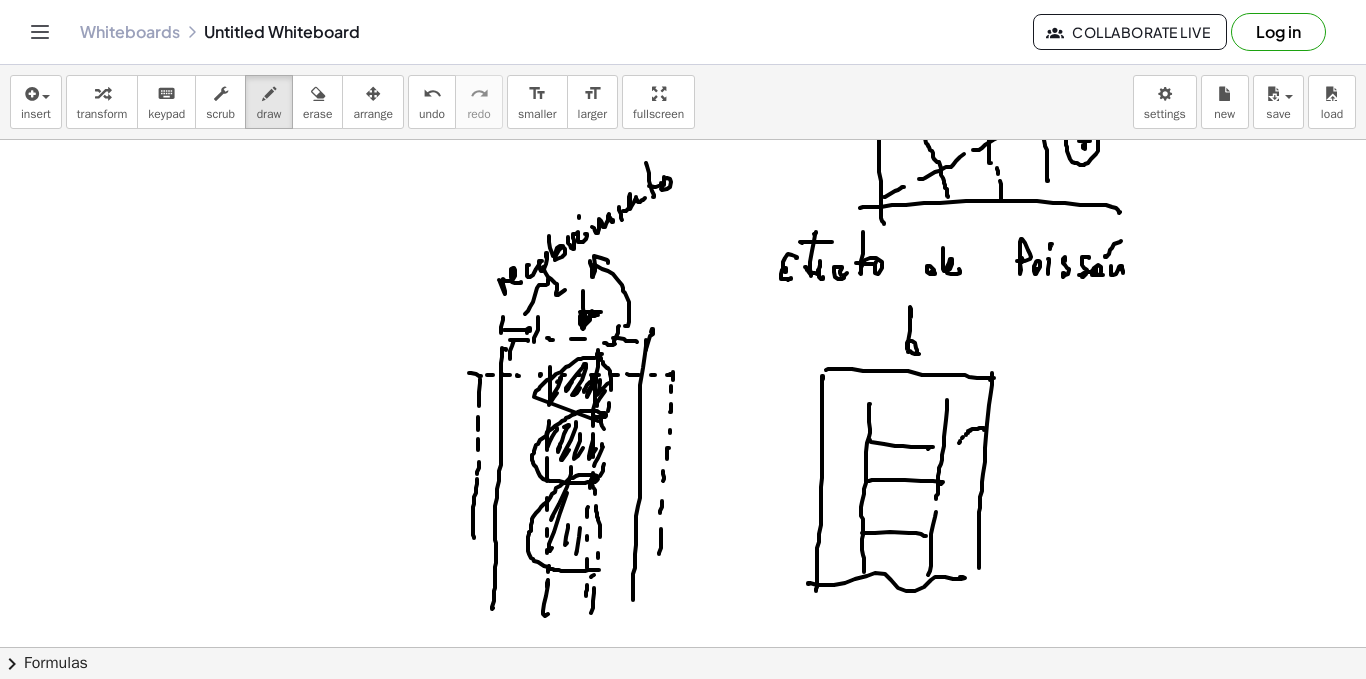 click at bounding box center (683, -667) 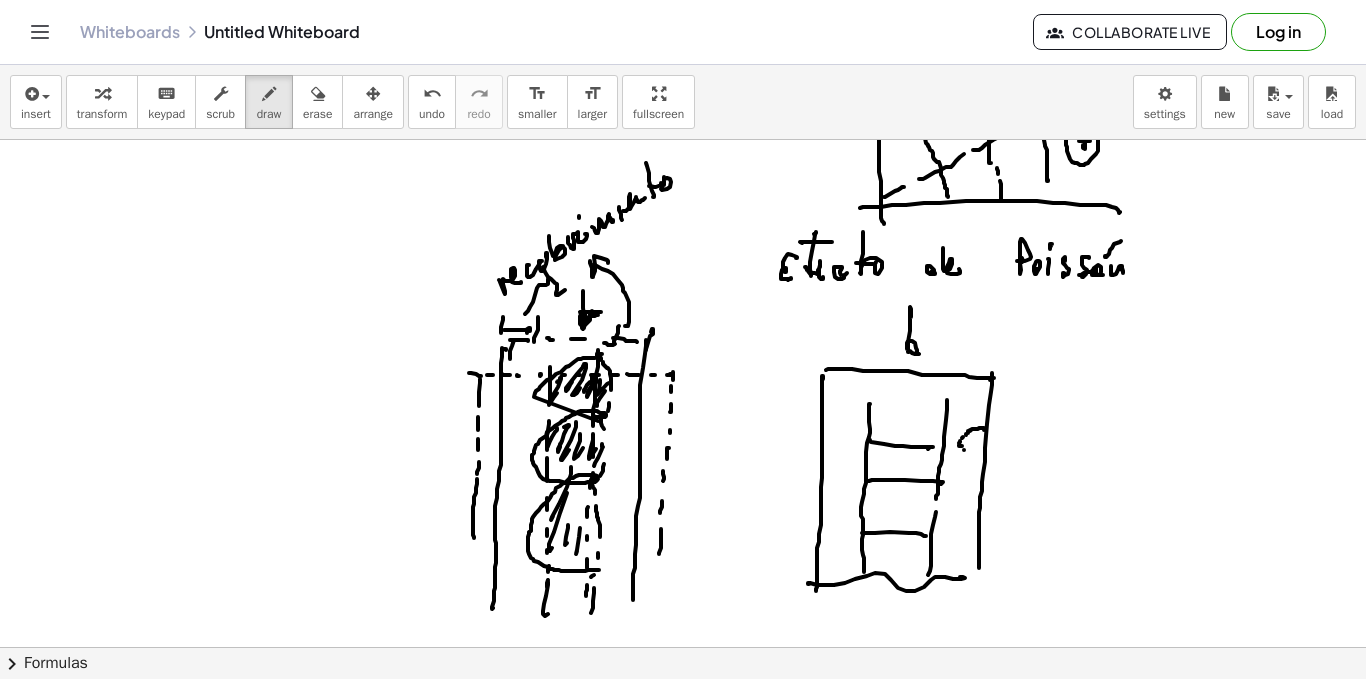 click at bounding box center (683, -667) 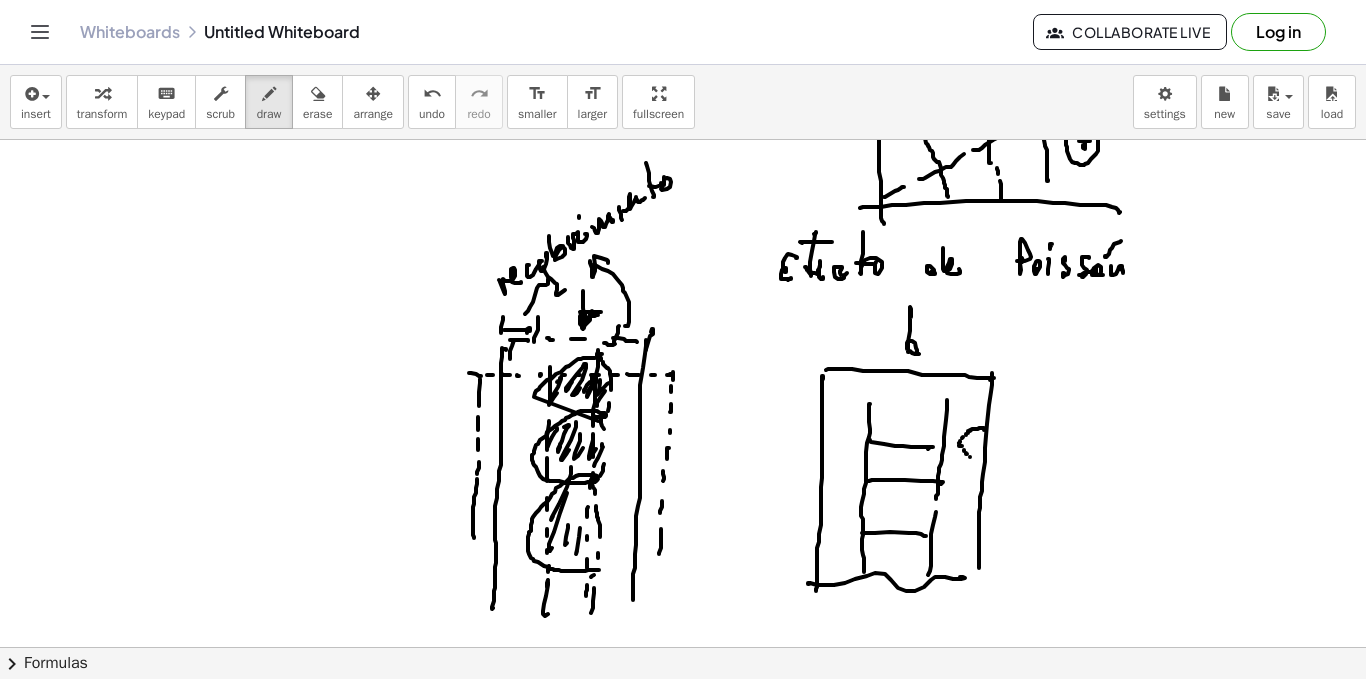 click at bounding box center (683, -667) 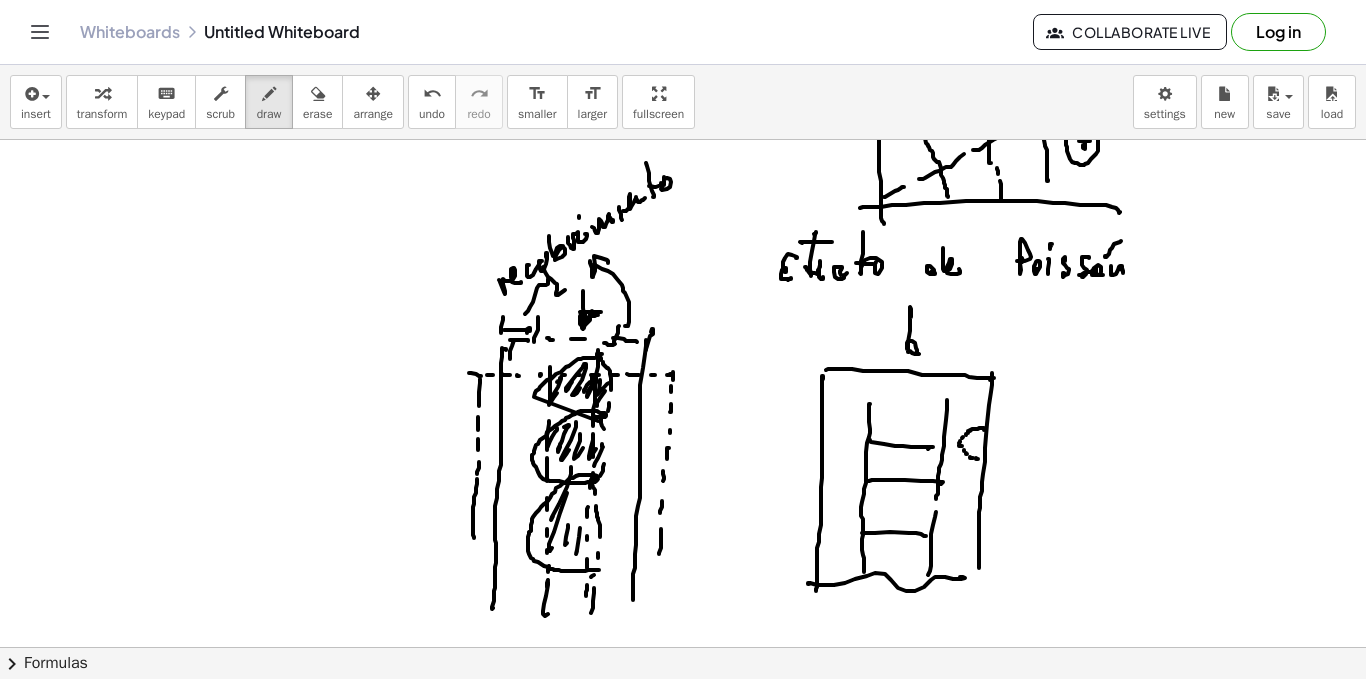 drag, startPoint x: 978, startPoint y: 459, endPoint x: 979, endPoint y: 470, distance: 11.045361 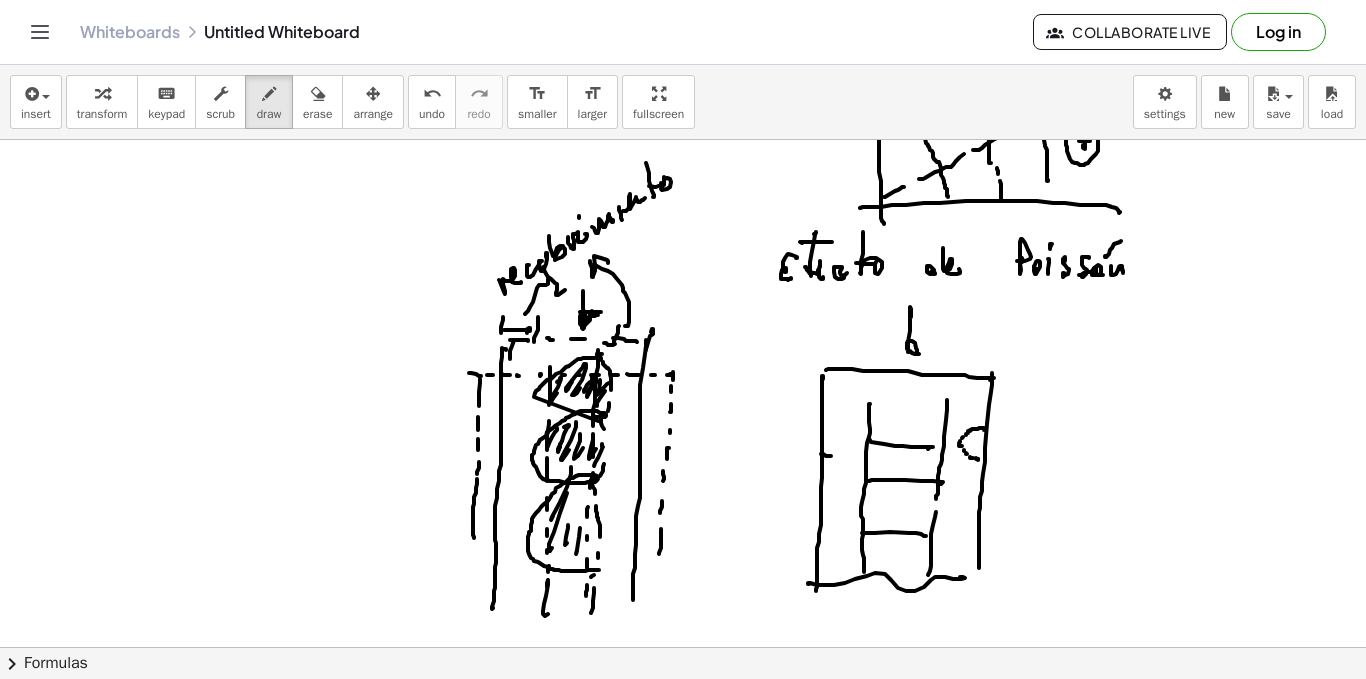 drag, startPoint x: 821, startPoint y: 454, endPoint x: 832, endPoint y: 461, distance: 13.038404 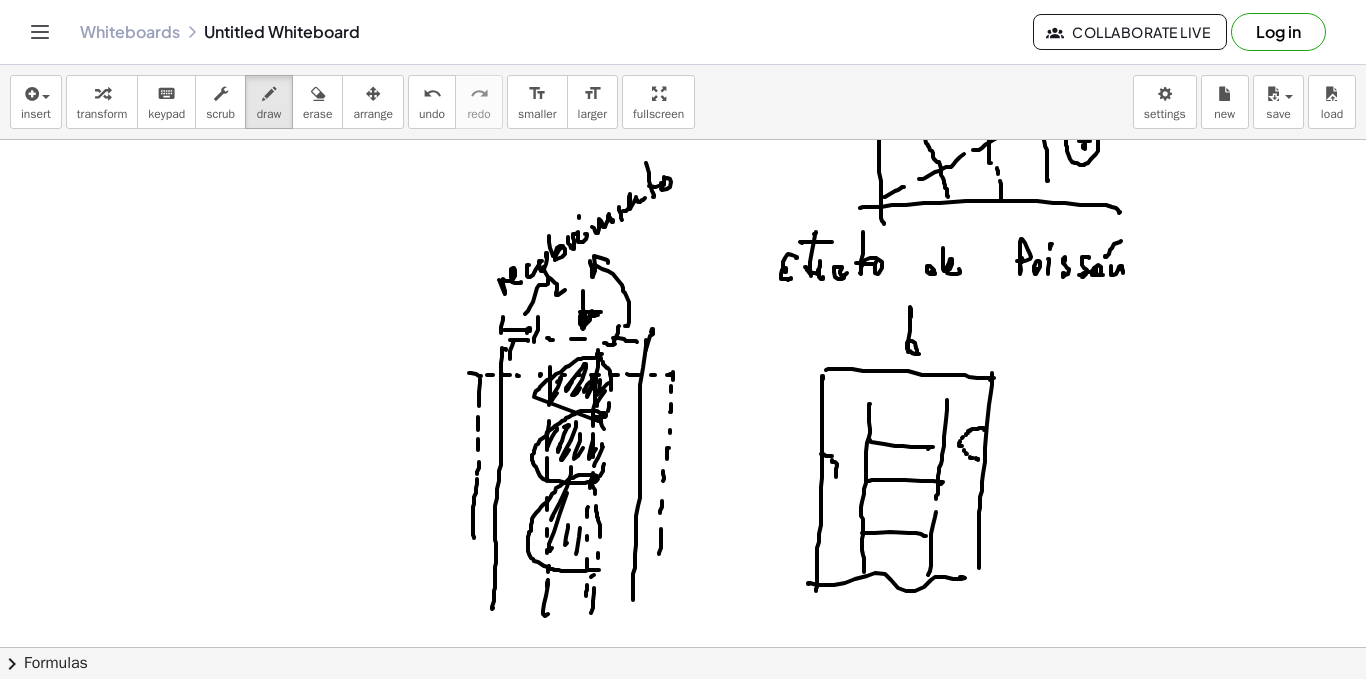 click at bounding box center (683, -667) 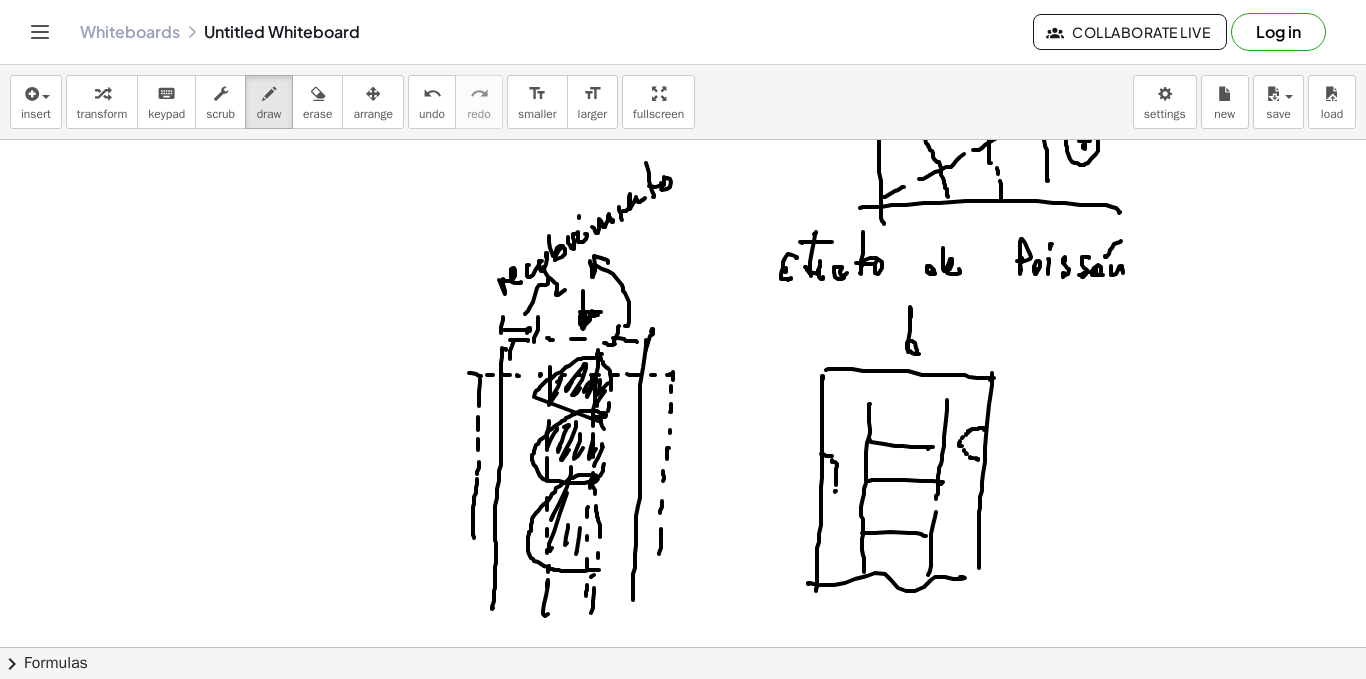 click at bounding box center [683, -667] 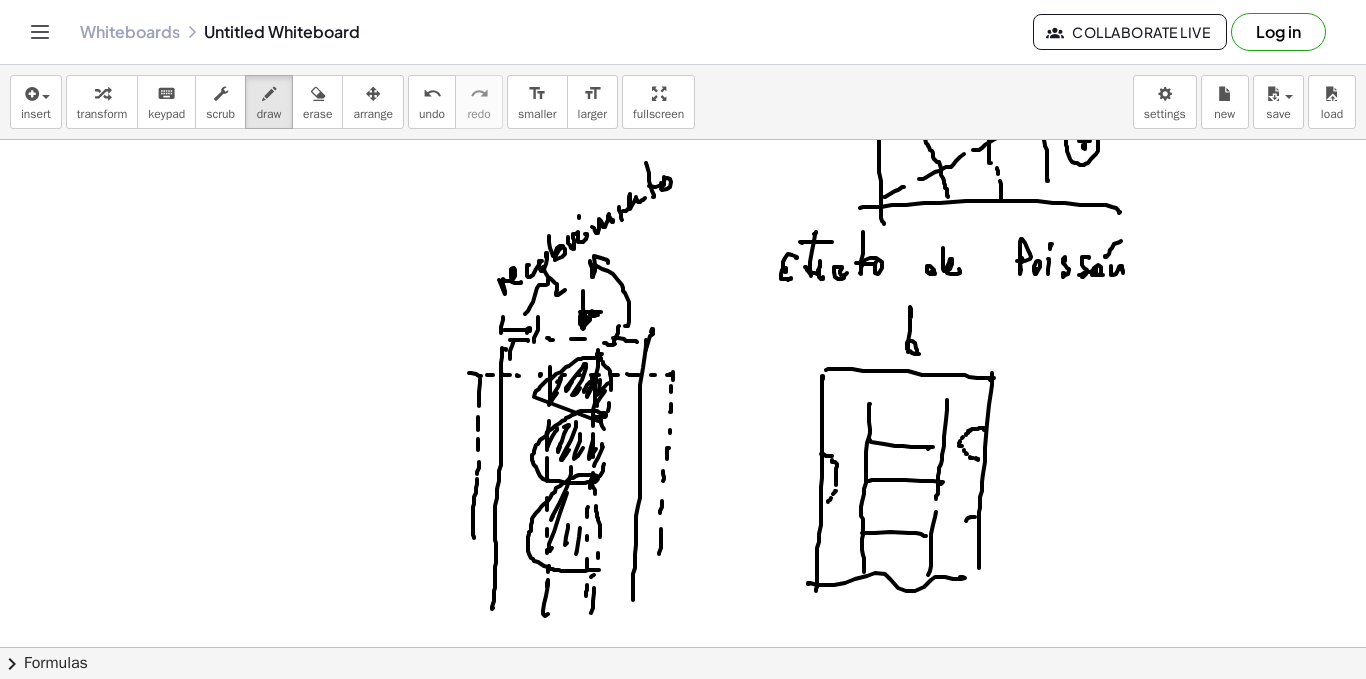 drag, startPoint x: 975, startPoint y: 517, endPoint x: 963, endPoint y: 524, distance: 13.892444 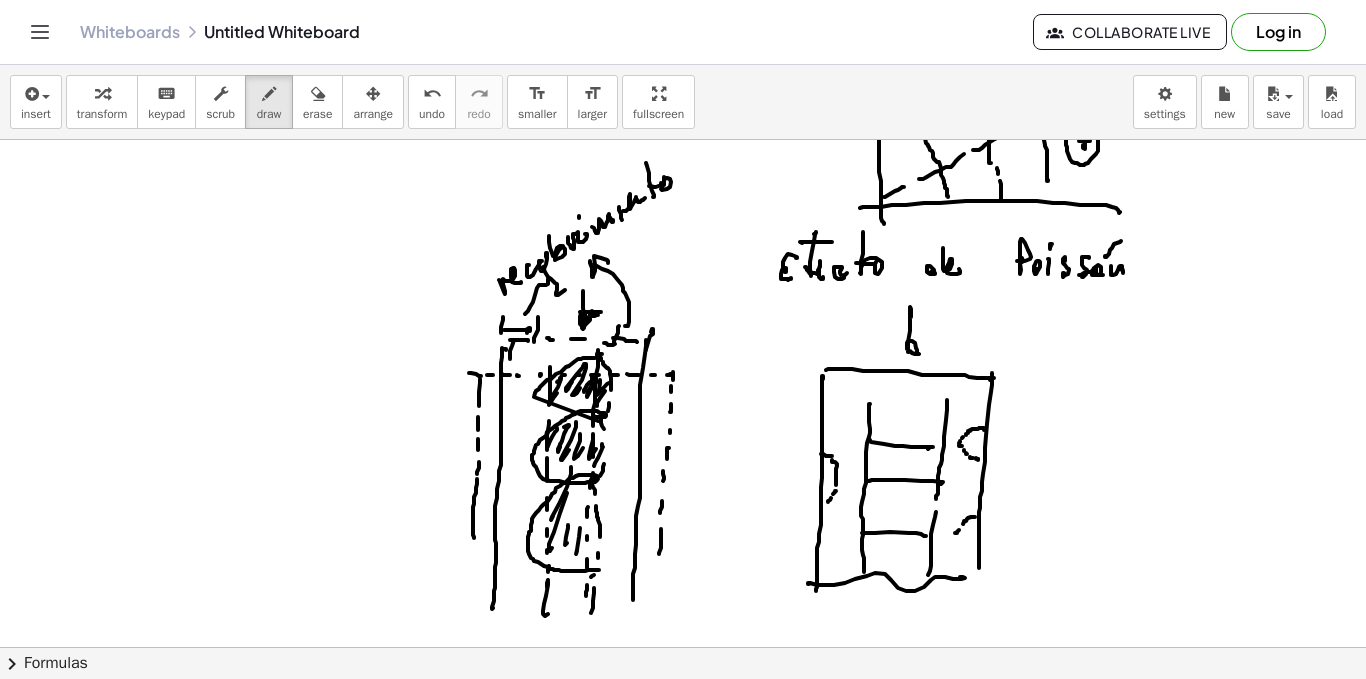 drag, startPoint x: 955, startPoint y: 533, endPoint x: 957, endPoint y: 543, distance: 10.198039 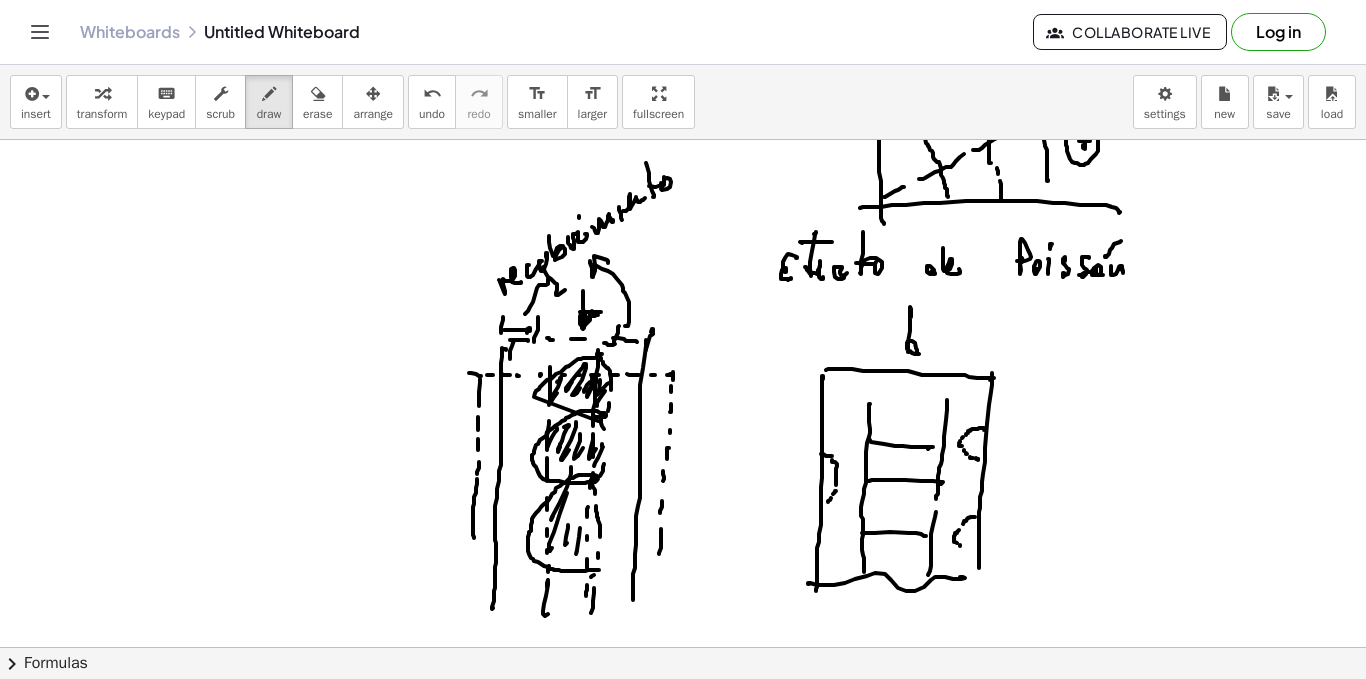 drag, startPoint x: 960, startPoint y: 546, endPoint x: 976, endPoint y: 555, distance: 18.35756 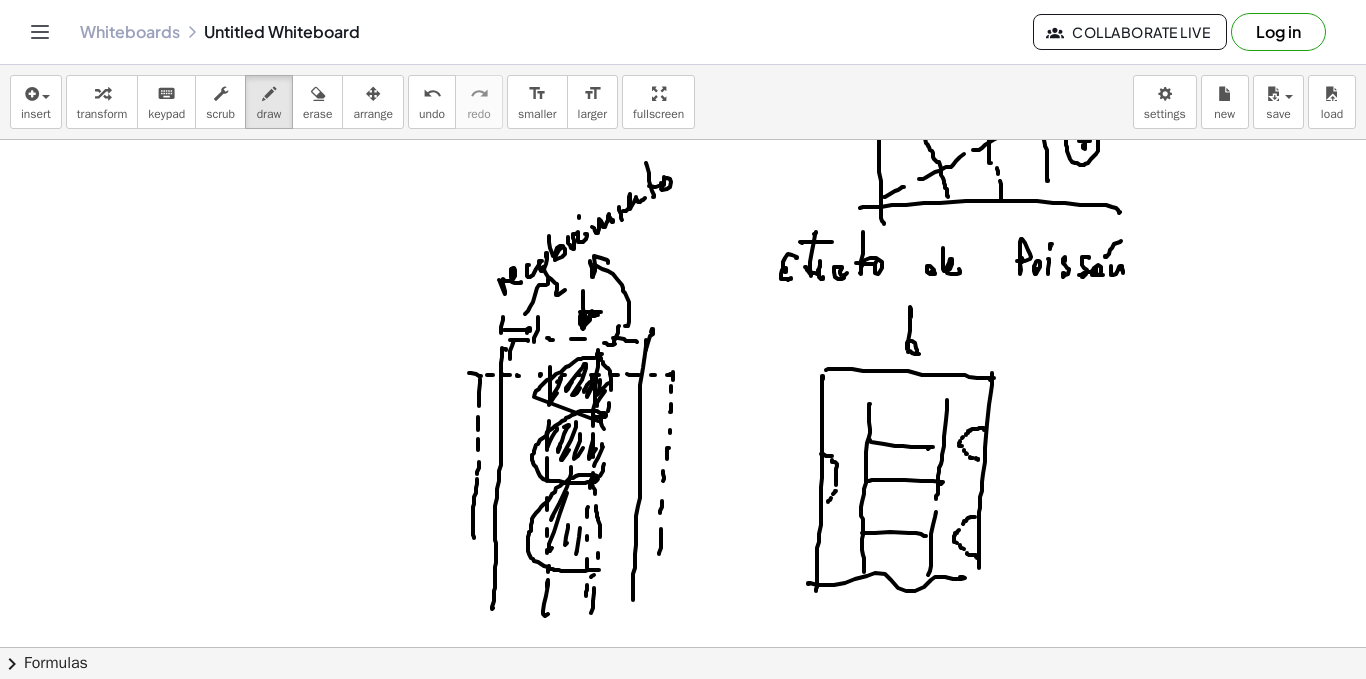 click at bounding box center [683, -667] 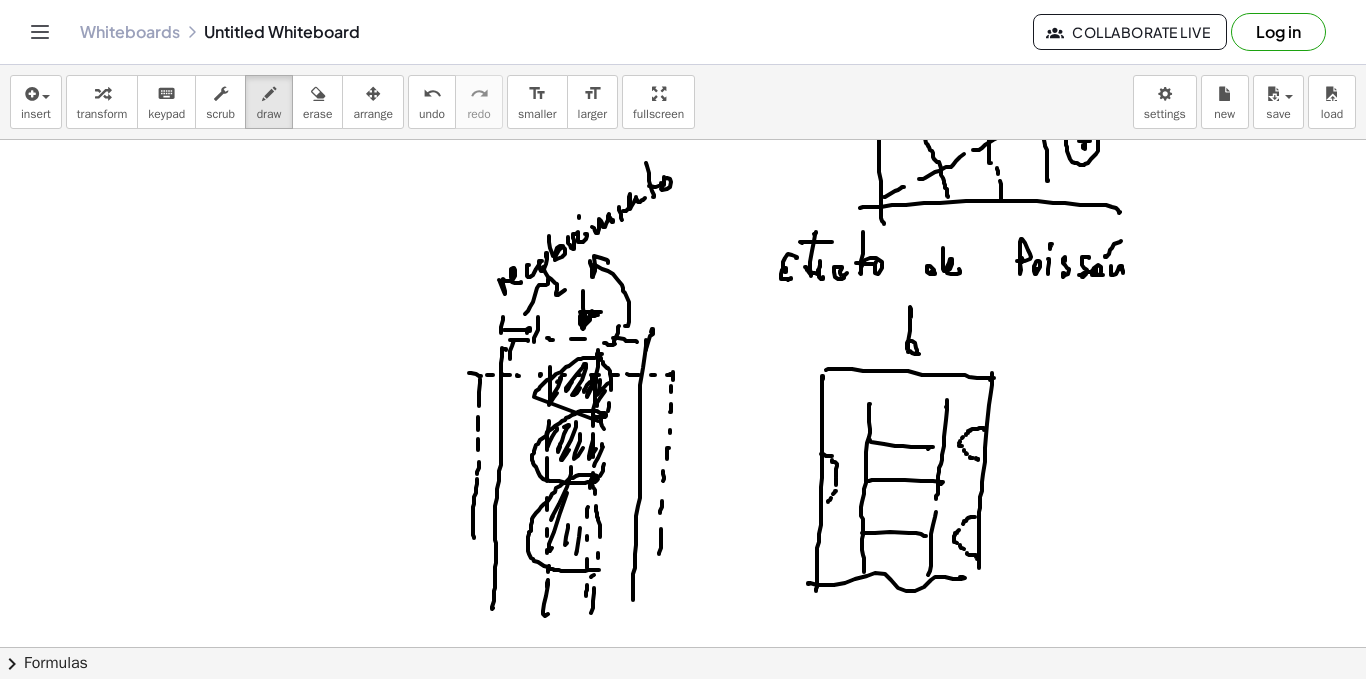 click at bounding box center (683, -667) 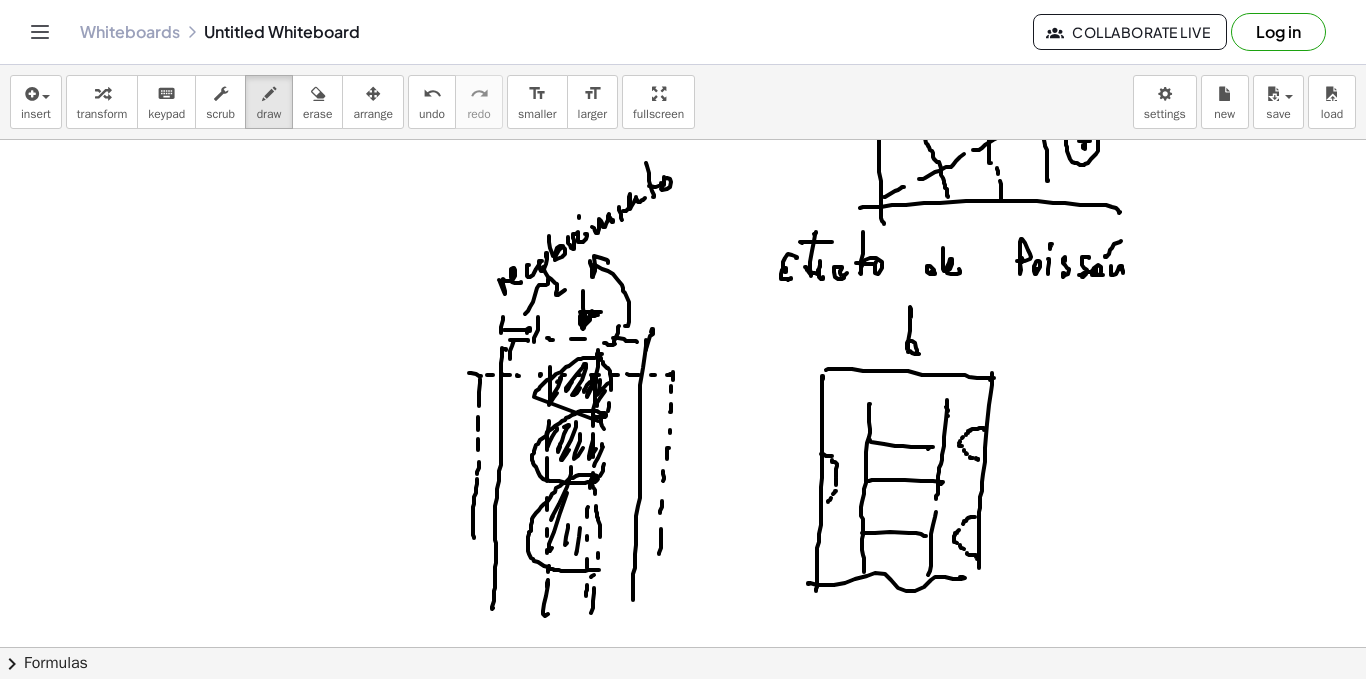 click at bounding box center (683, -667) 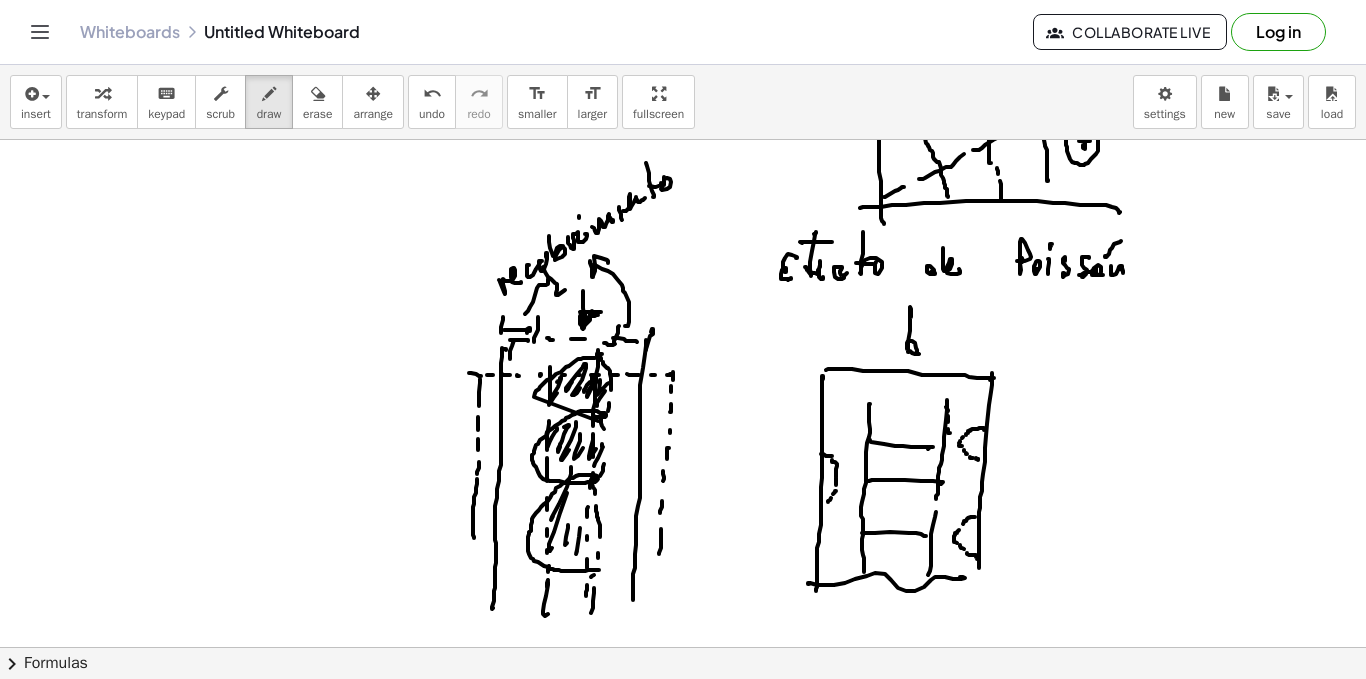 click at bounding box center (683, -667) 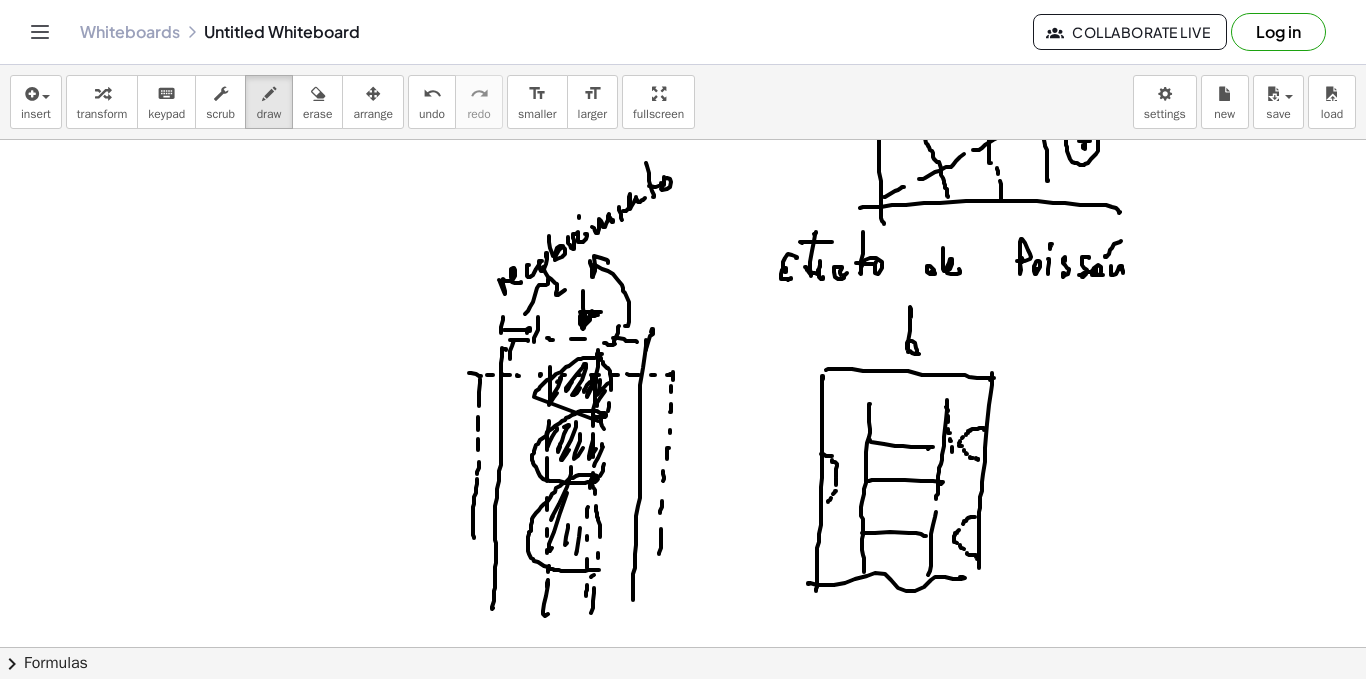 drag, startPoint x: 952, startPoint y: 459, endPoint x: 945, endPoint y: 505, distance: 46.52956 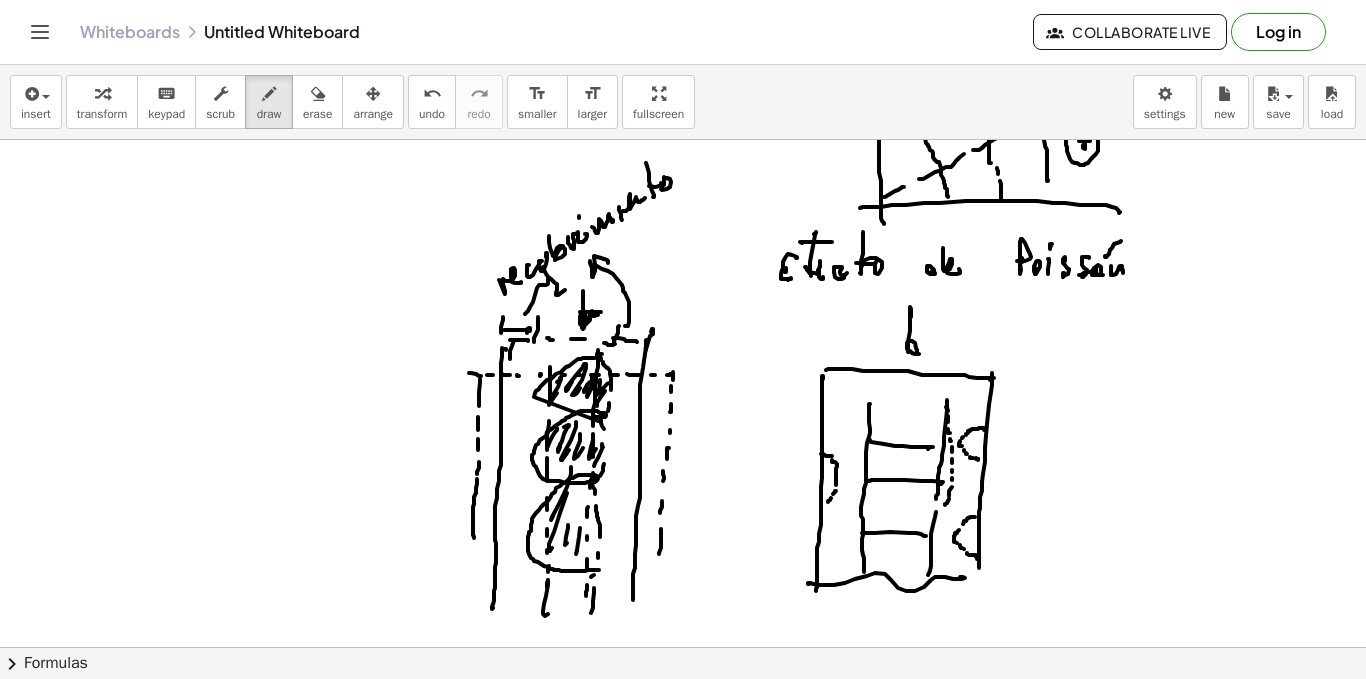 click at bounding box center (683, -667) 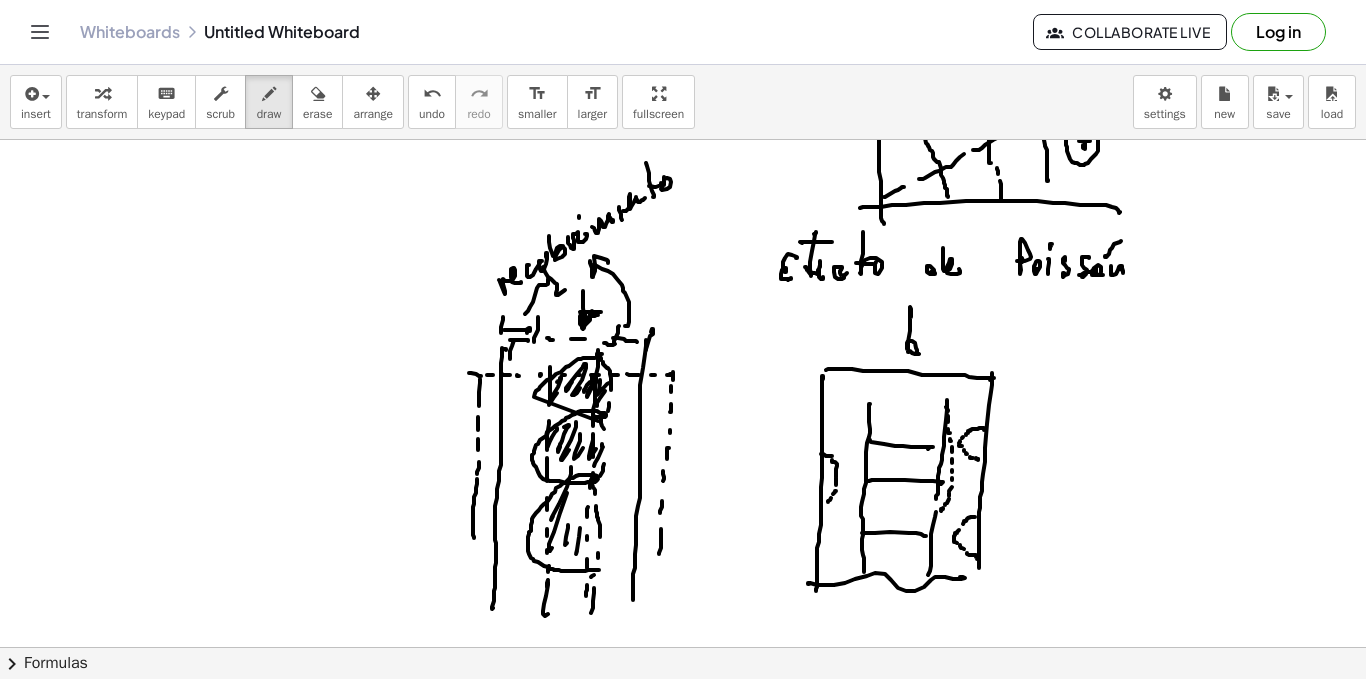 click at bounding box center [683, -667] 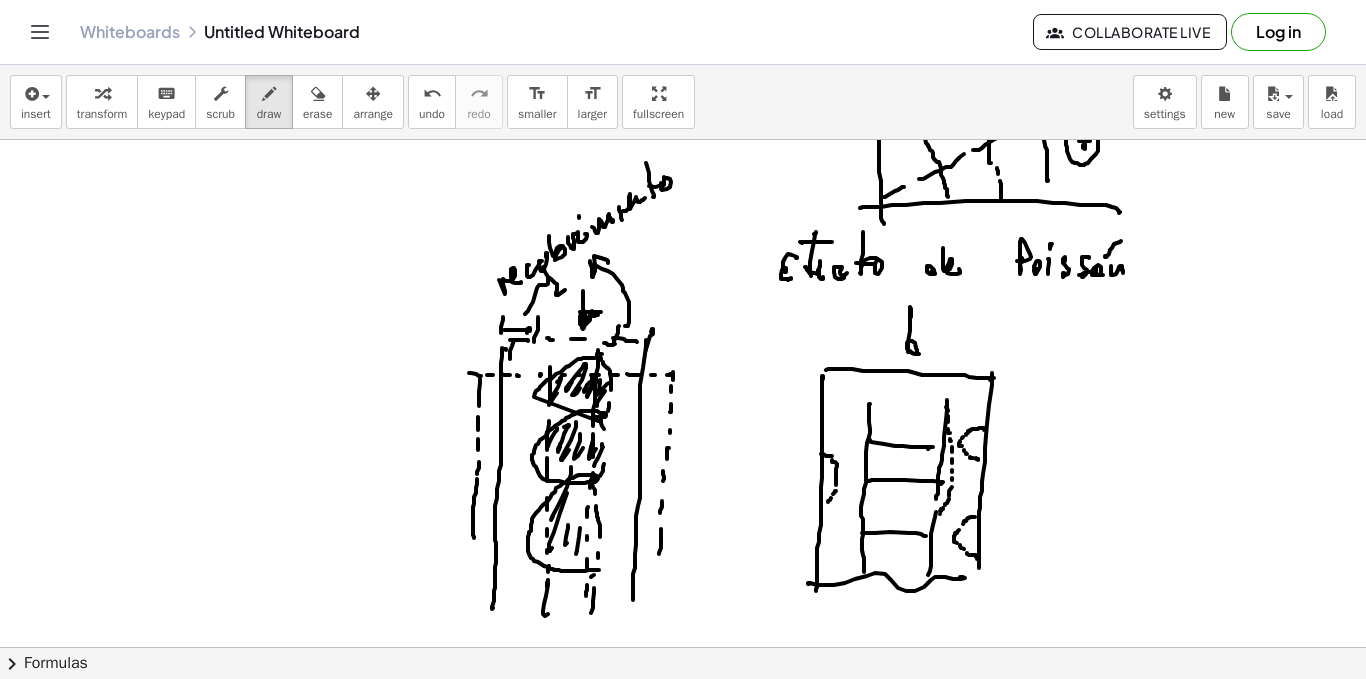 click at bounding box center [683, -667] 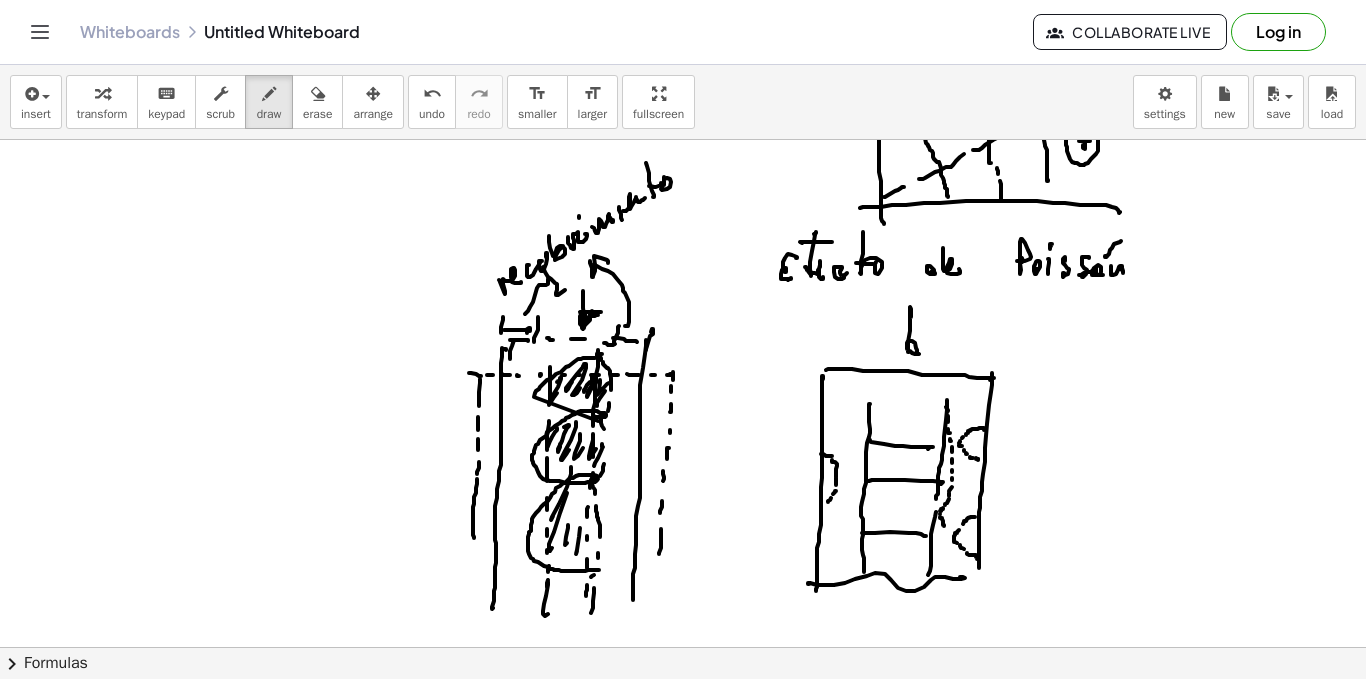 drag, startPoint x: 947, startPoint y: 534, endPoint x: 951, endPoint y: 544, distance: 10.770329 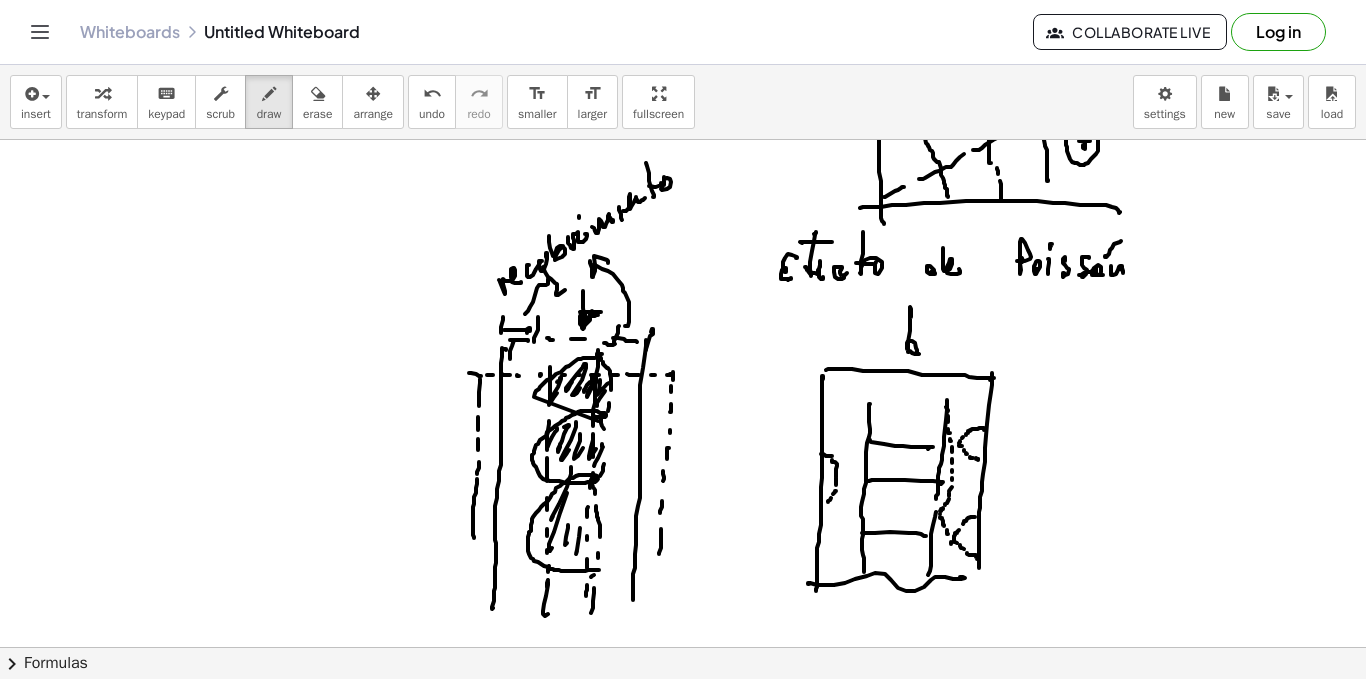 click at bounding box center (683, -667) 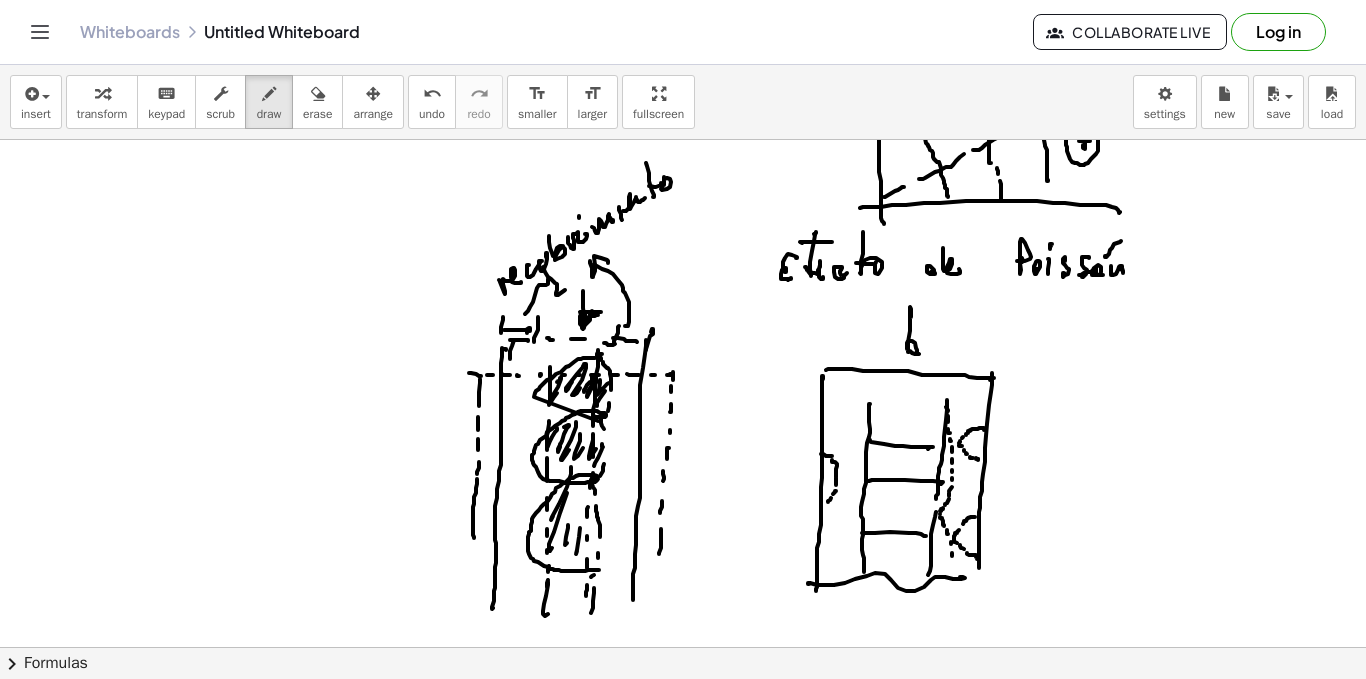 click at bounding box center [683, -667] 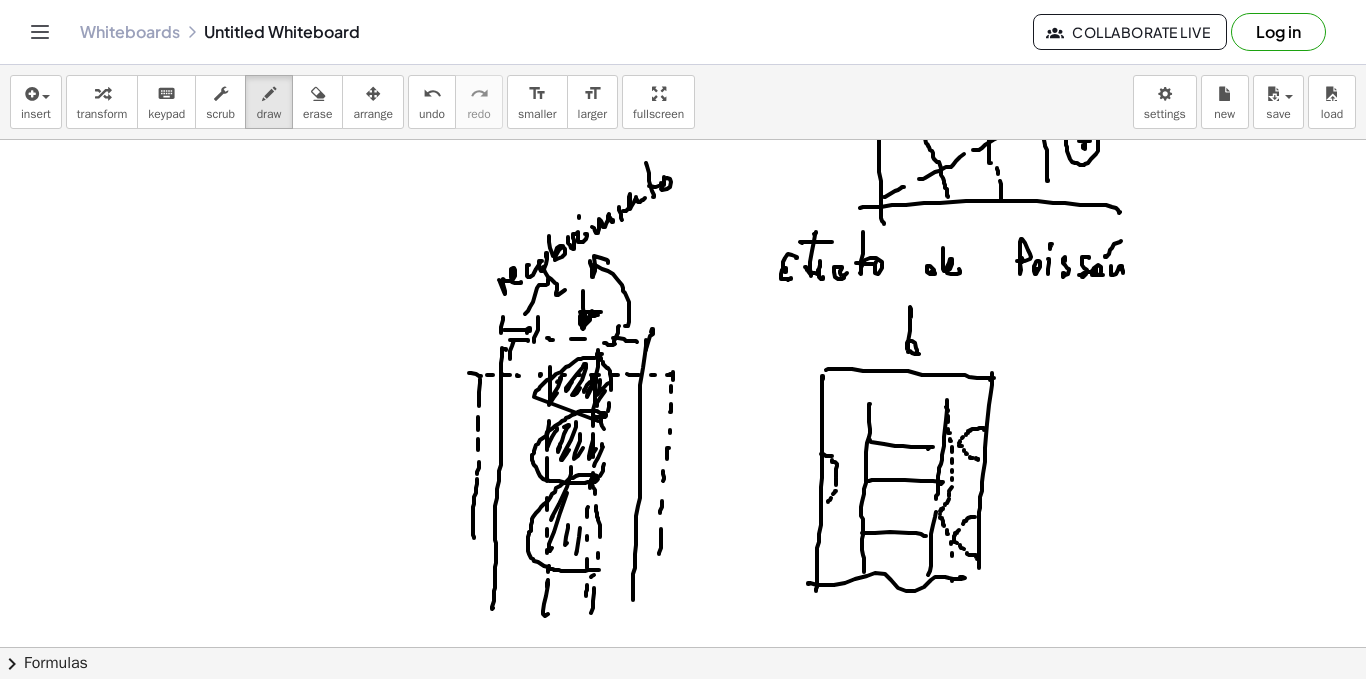 click at bounding box center [683, -667] 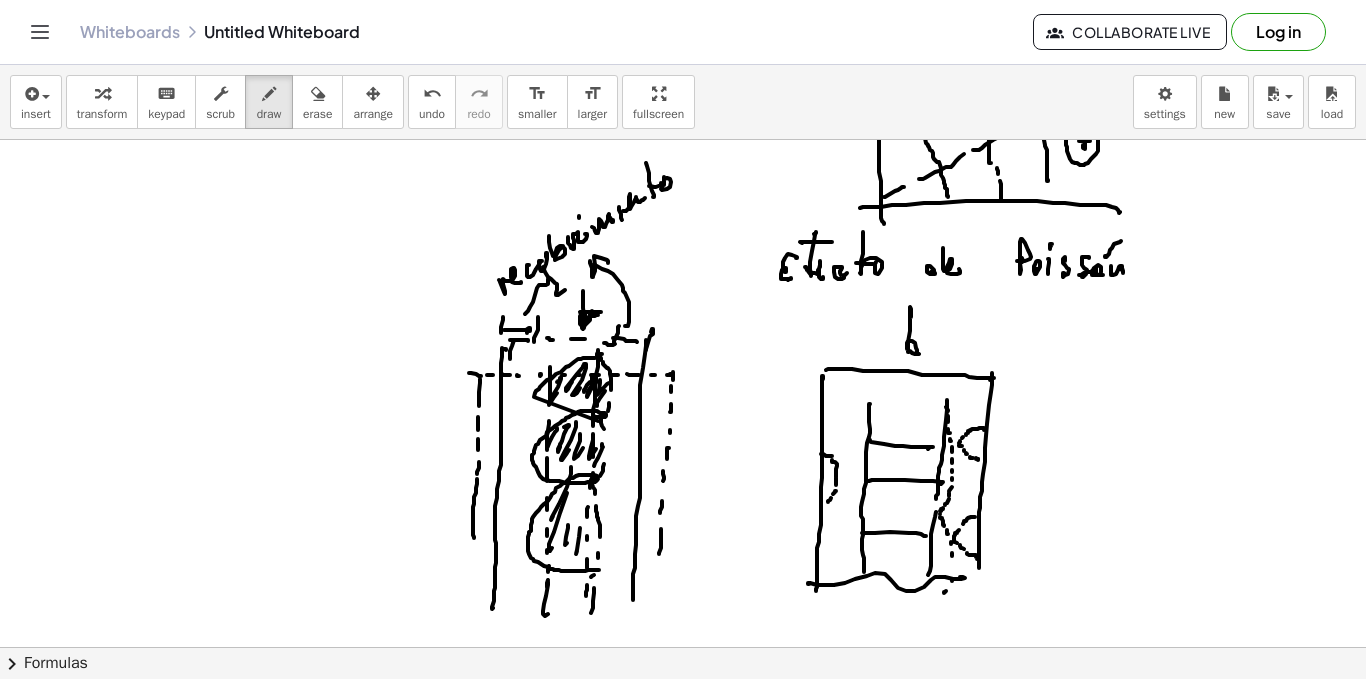 click at bounding box center [683, -667] 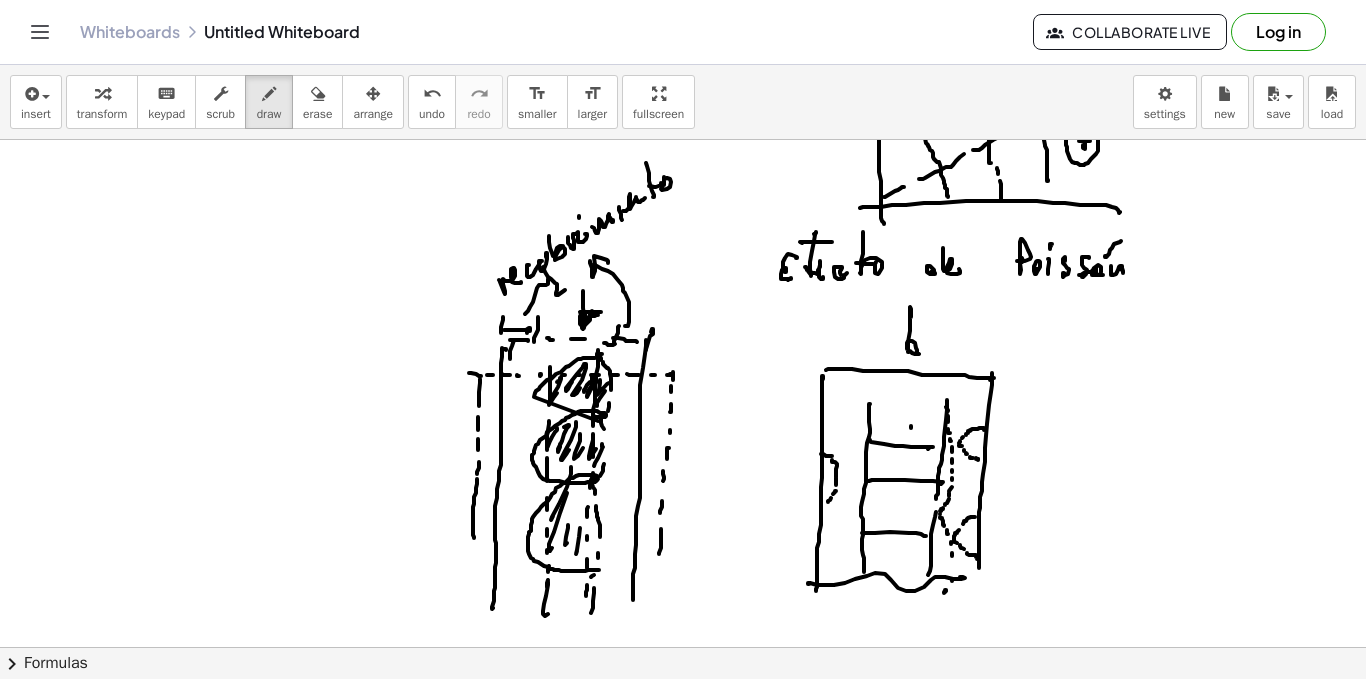 click at bounding box center (683, -667) 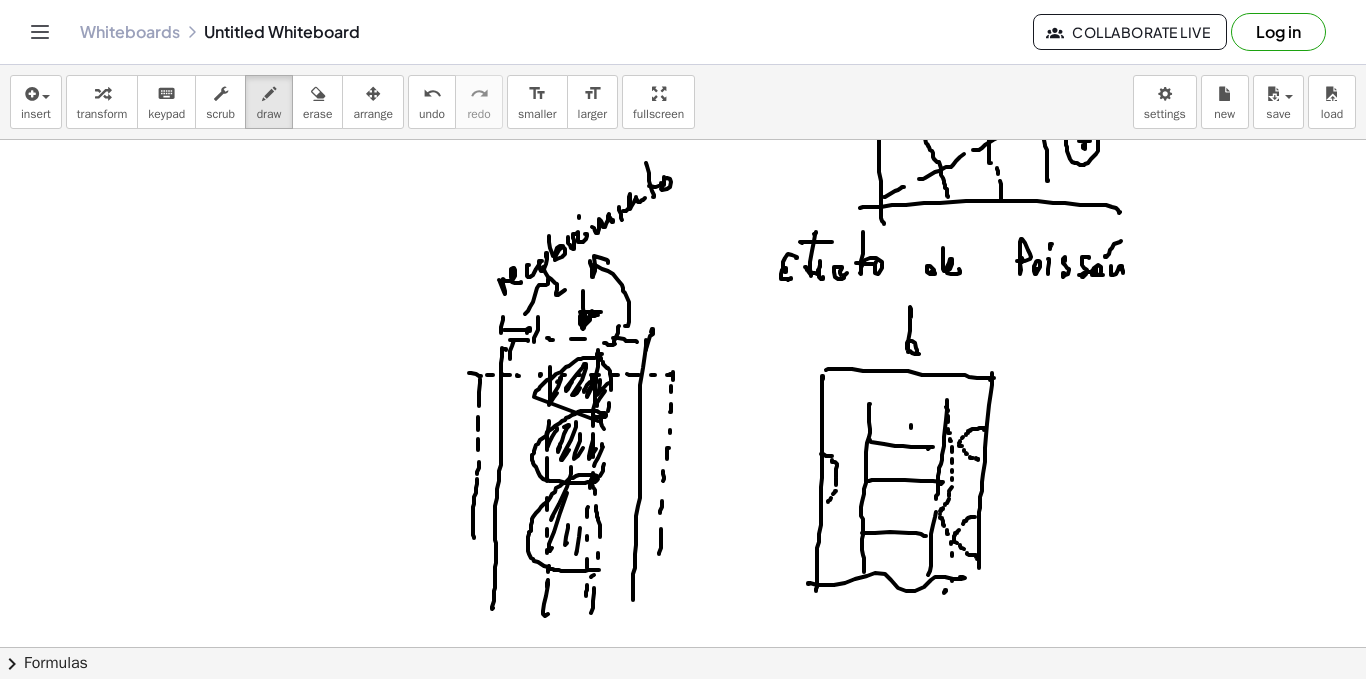 click at bounding box center [683, -667] 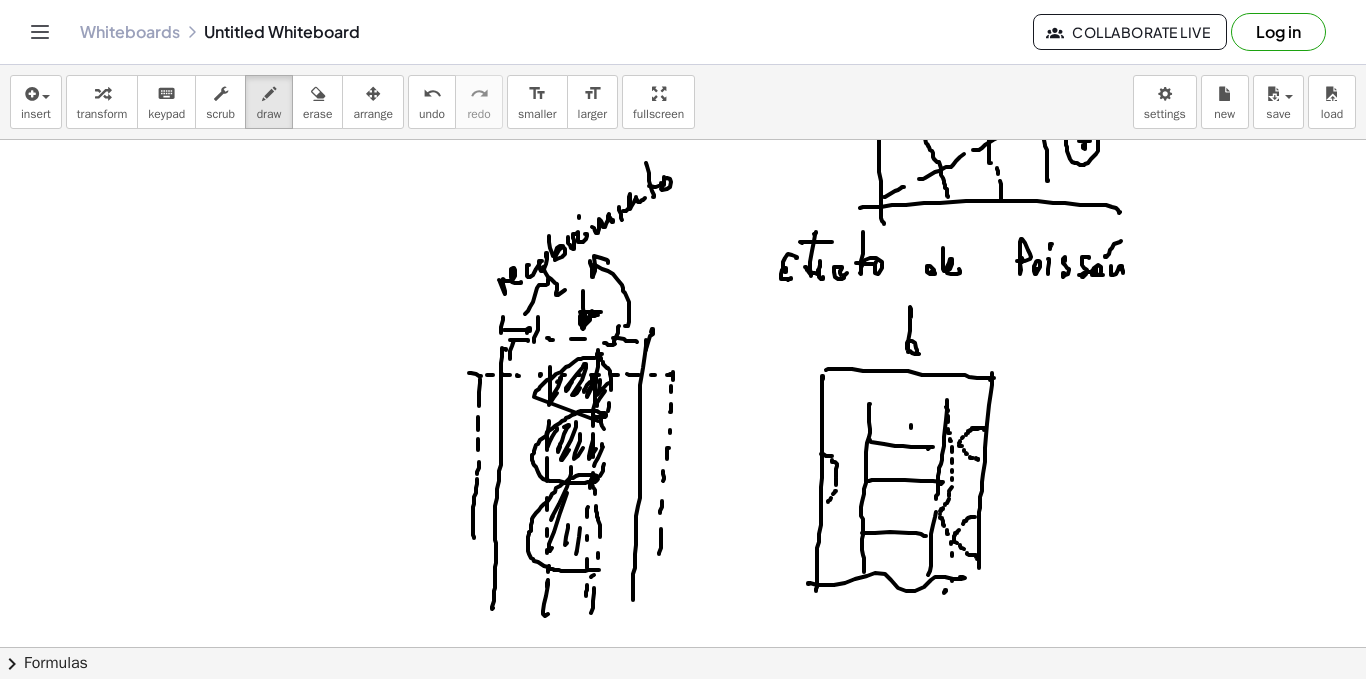 click at bounding box center (683, -667) 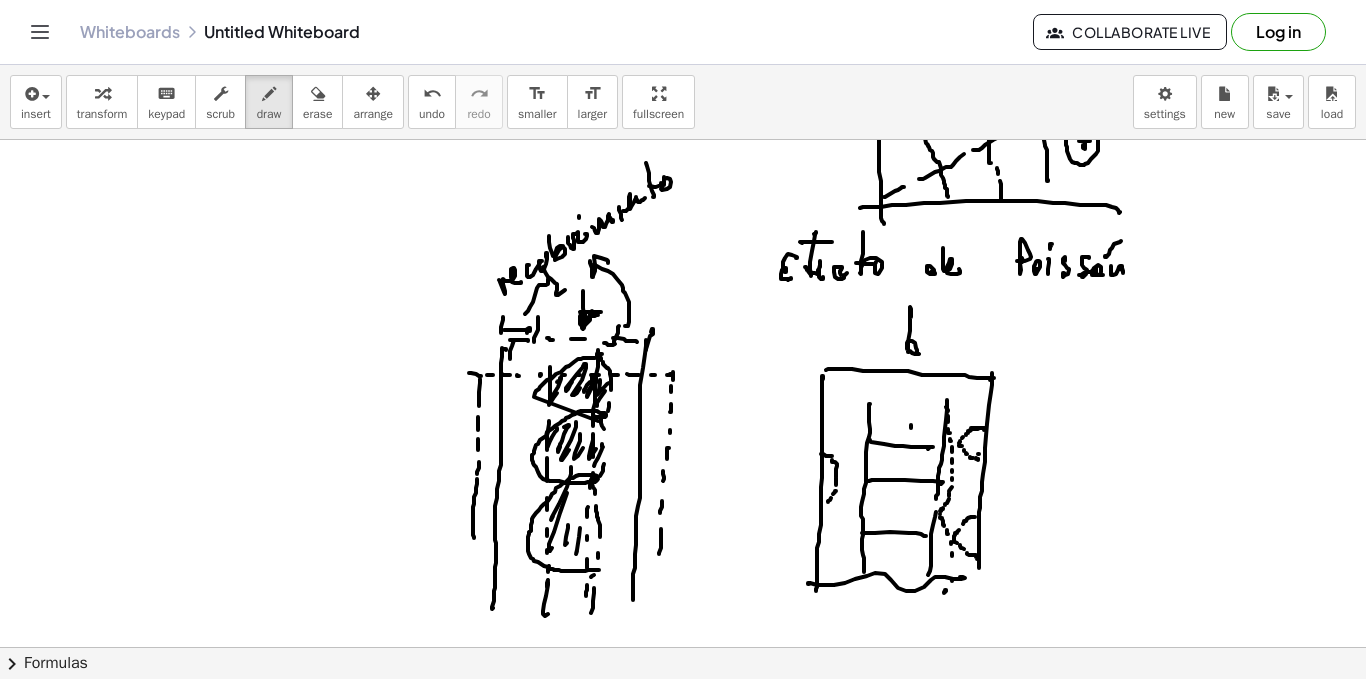 click at bounding box center (683, -667) 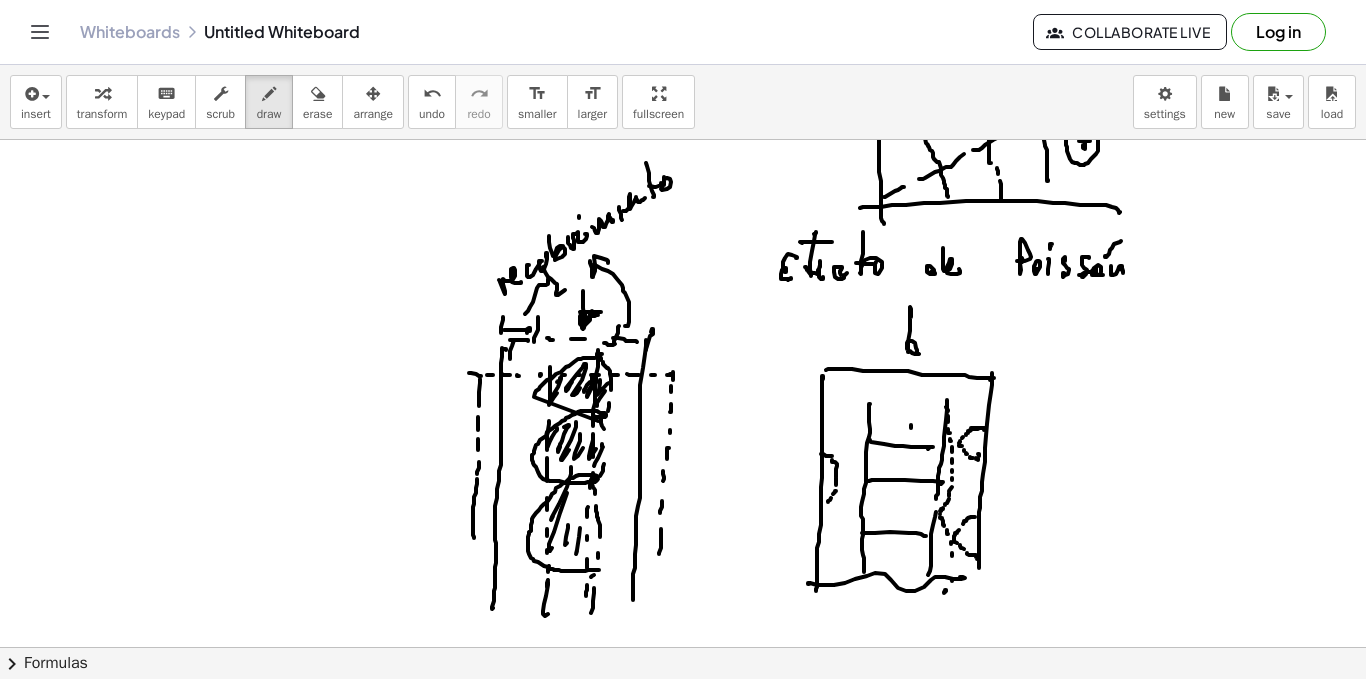 click at bounding box center [683, -667] 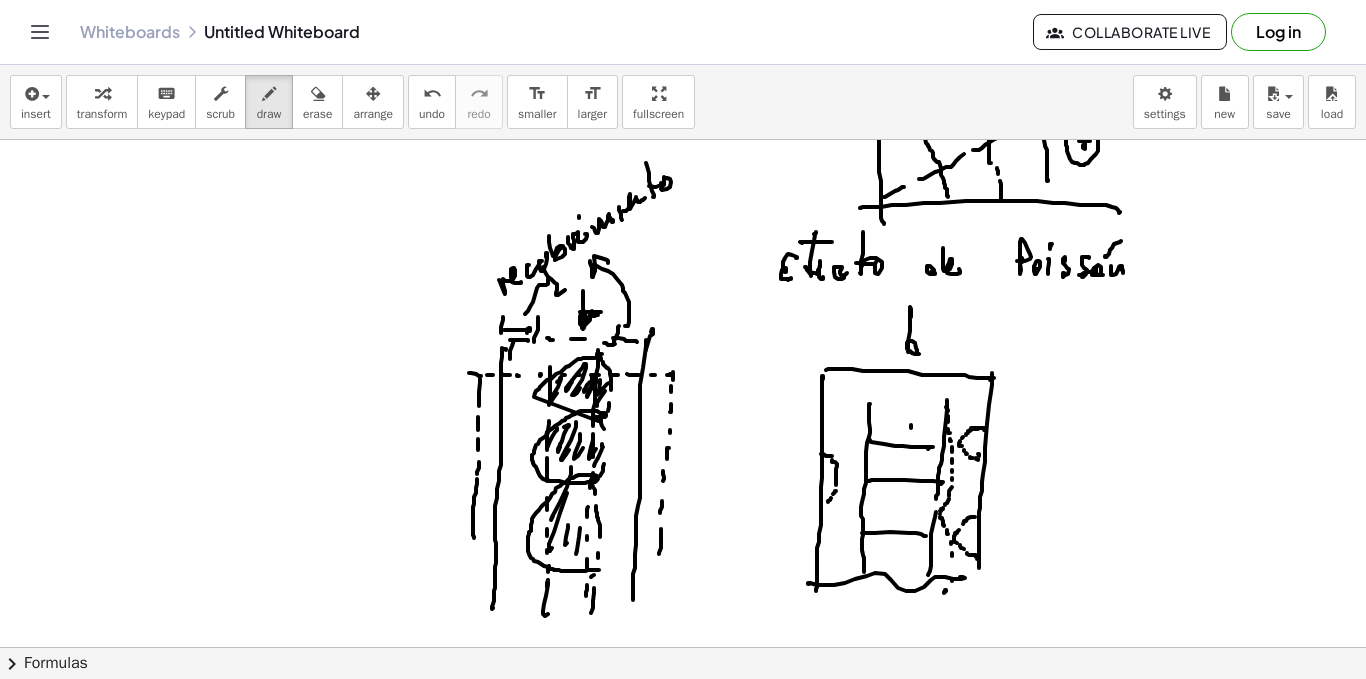 click at bounding box center (683, -667) 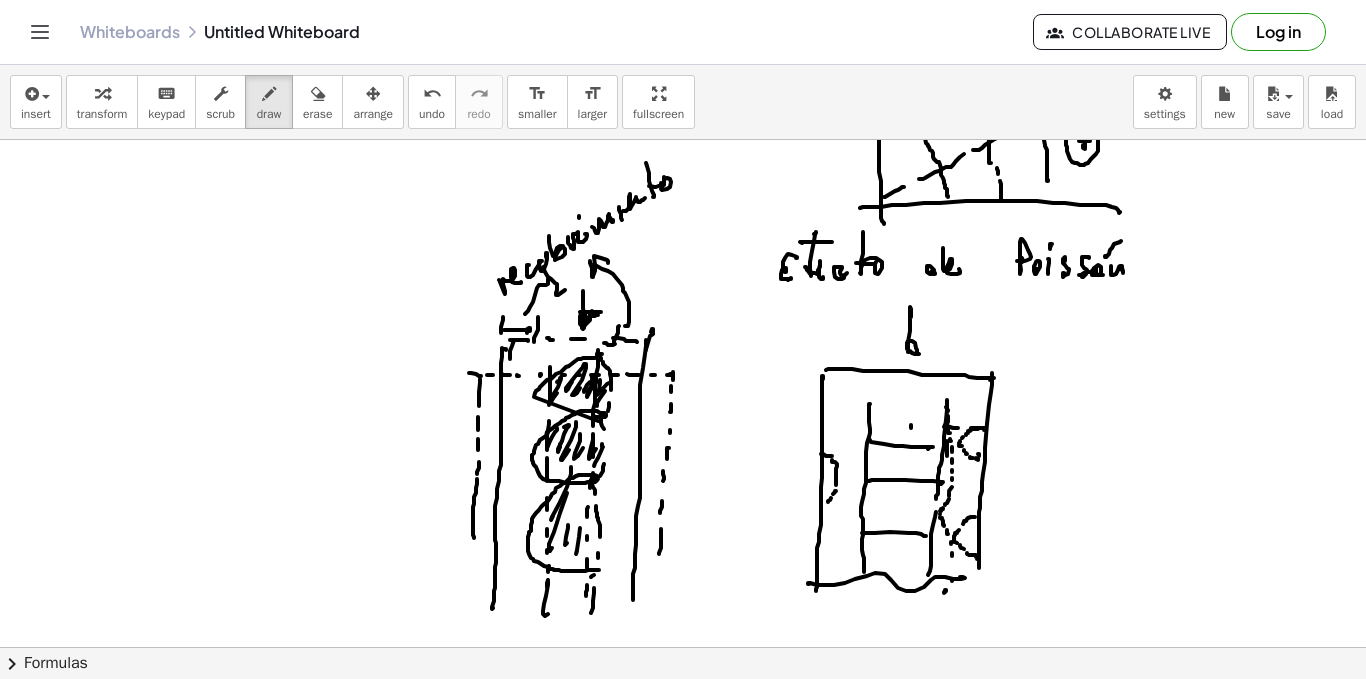 drag, startPoint x: 945, startPoint y: 425, endPoint x: 954, endPoint y: 442, distance: 19.235384 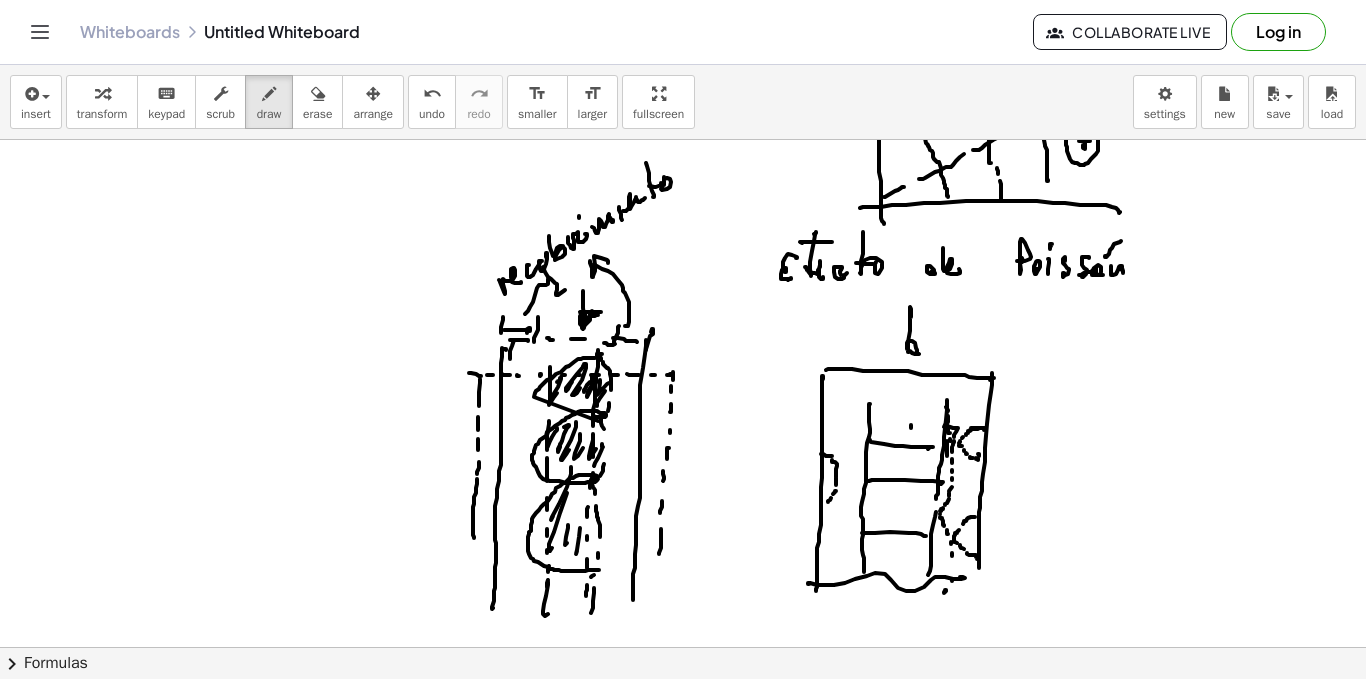 drag, startPoint x: 954, startPoint y: 442, endPoint x: 954, endPoint y: 463, distance: 21 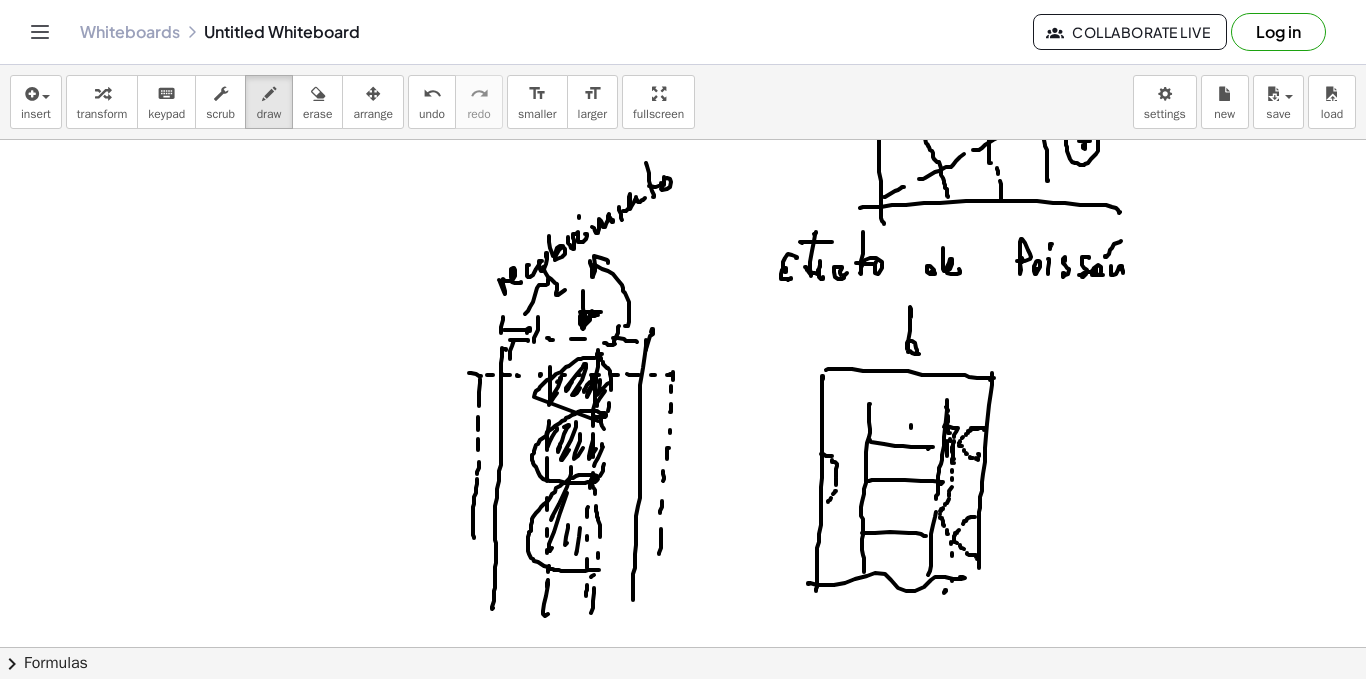 click at bounding box center [683, -667] 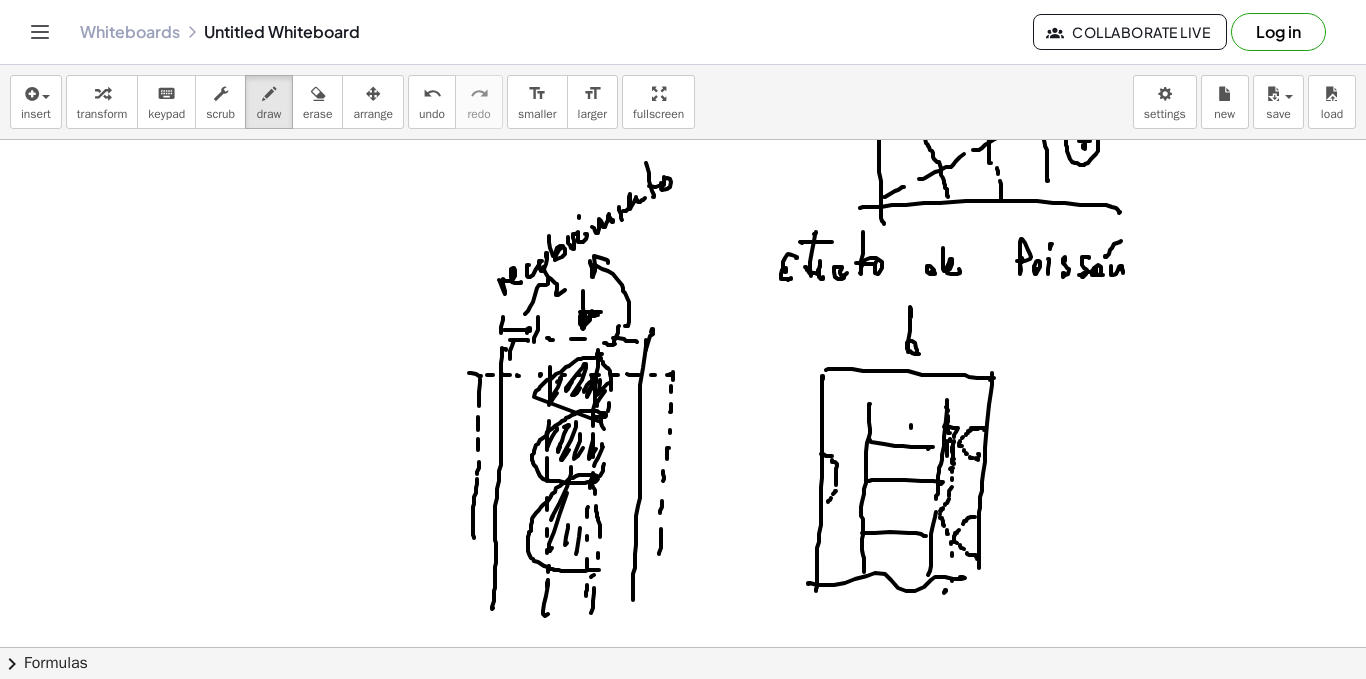click at bounding box center [683, -667] 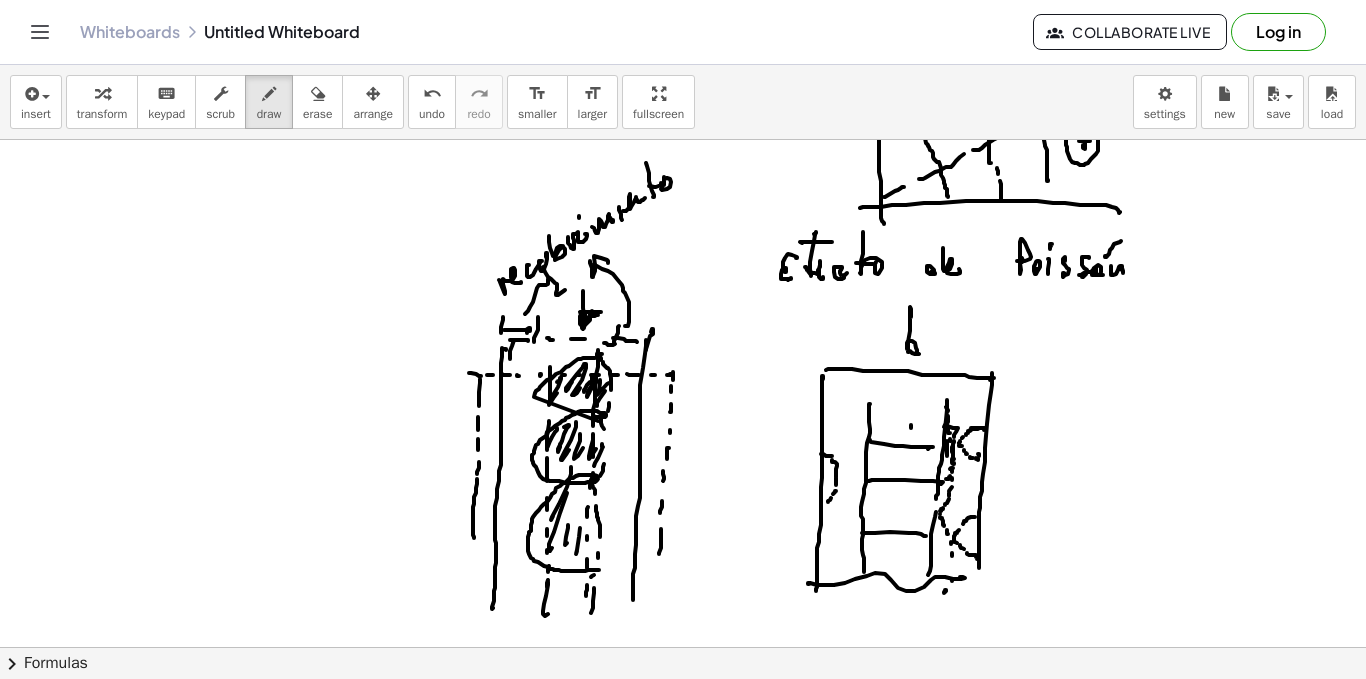 click at bounding box center [683, -667] 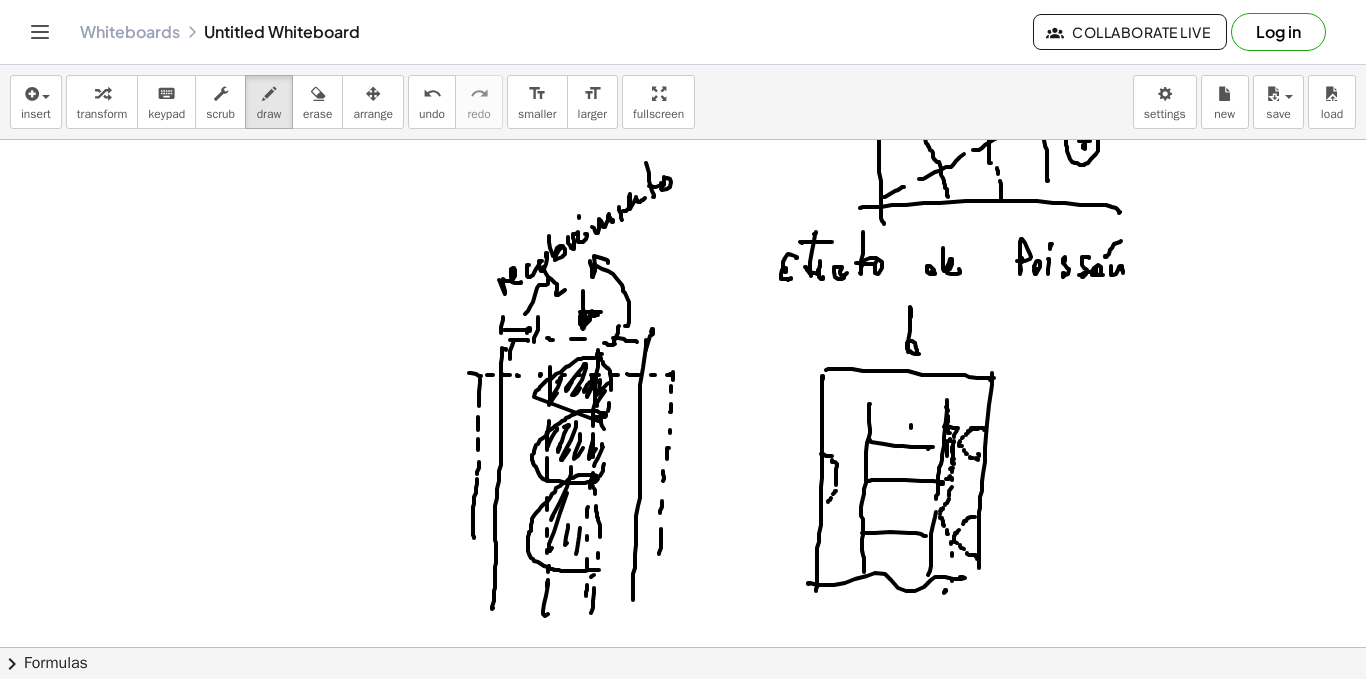 drag, startPoint x: 942, startPoint y: 487, endPoint x: 943, endPoint y: 497, distance: 10.049875 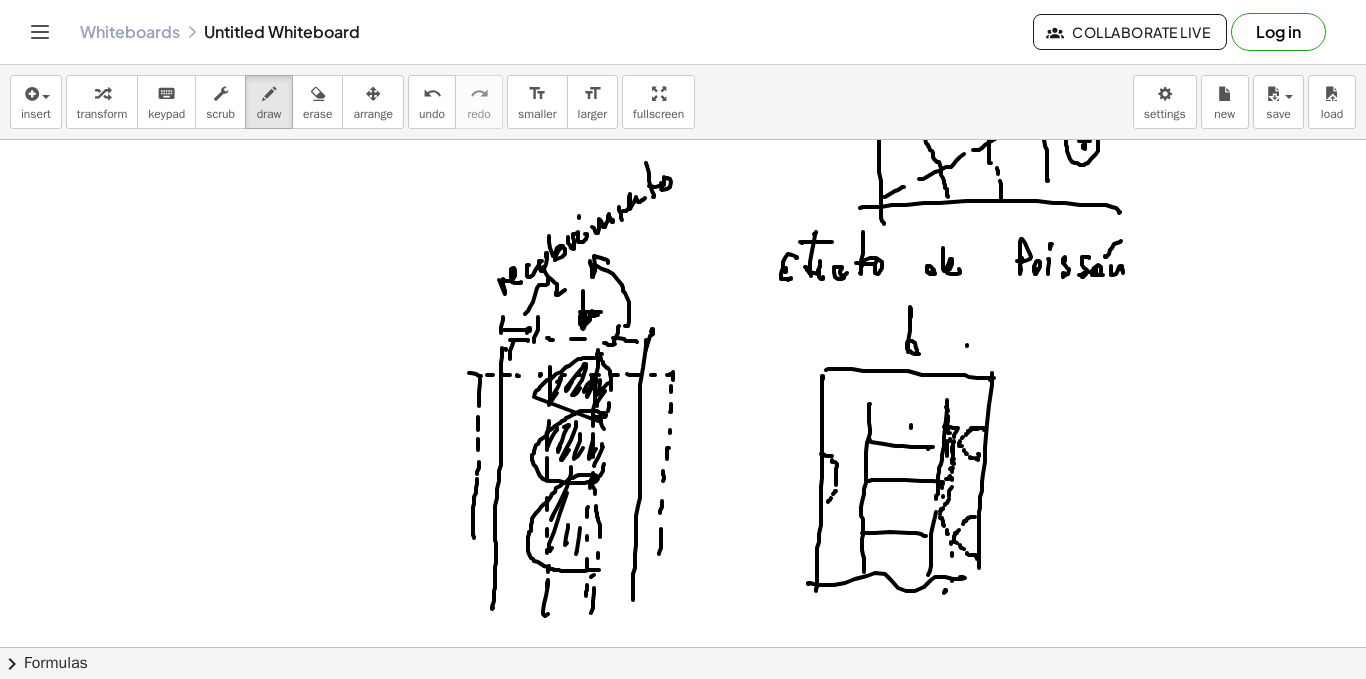click at bounding box center (683, -667) 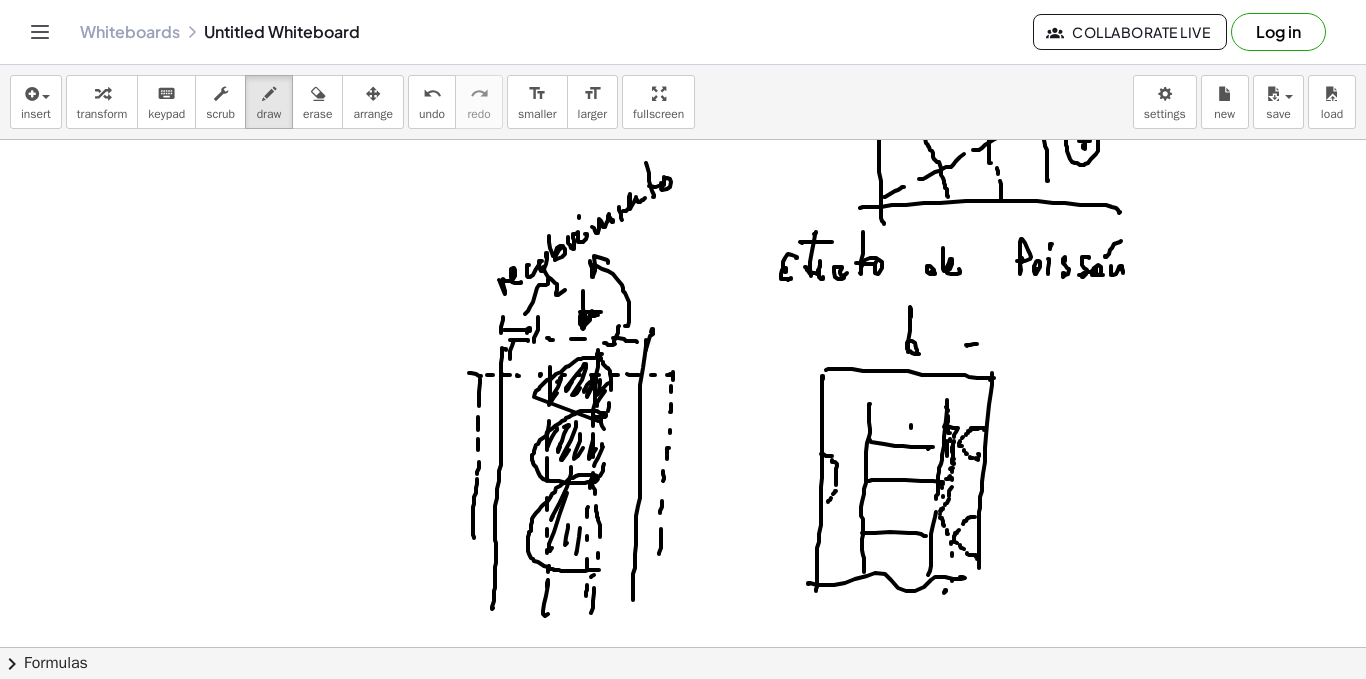 click at bounding box center (683, -667) 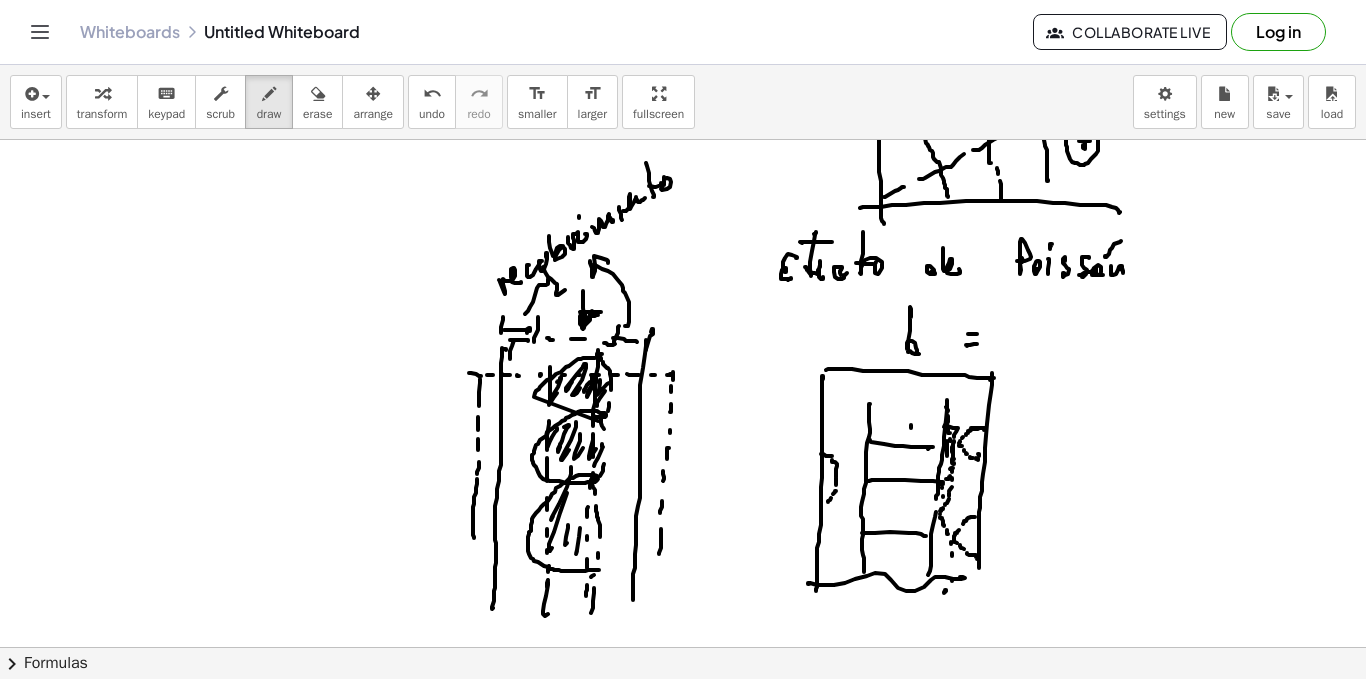 click at bounding box center (683, -667) 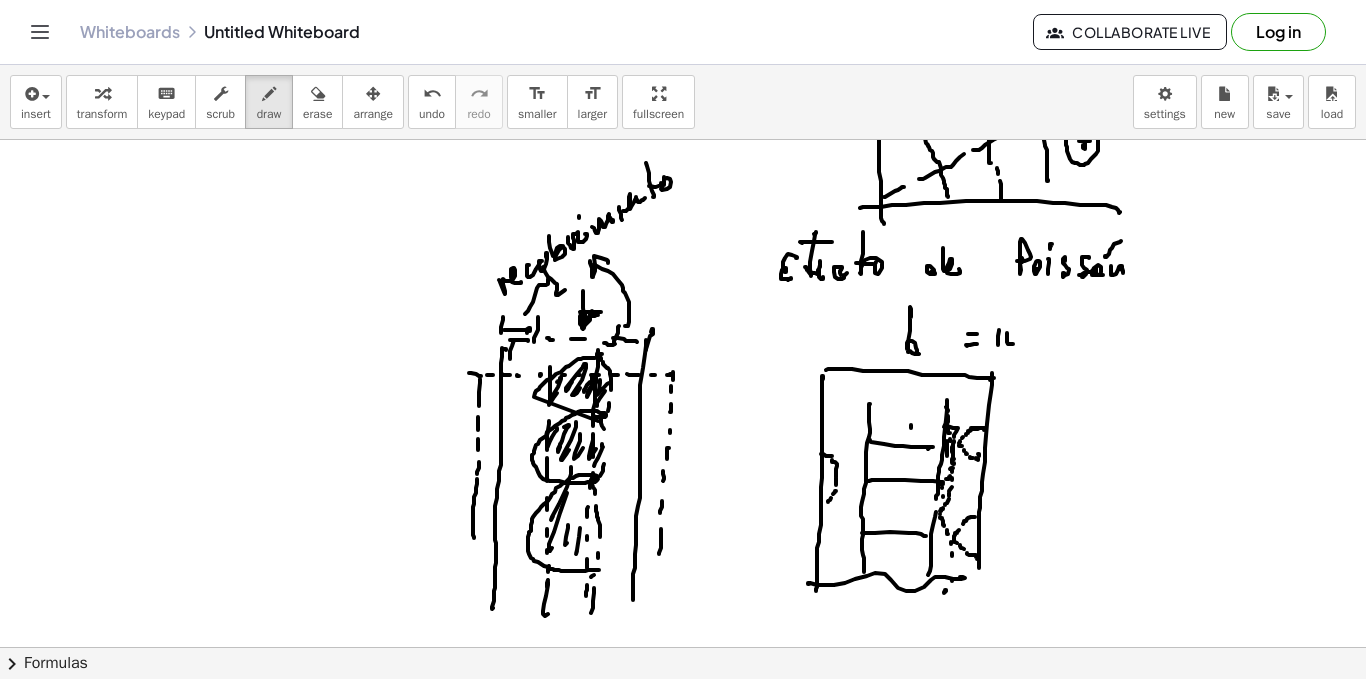 drag, startPoint x: 1007, startPoint y: 333, endPoint x: 1019, endPoint y: 337, distance: 12.649111 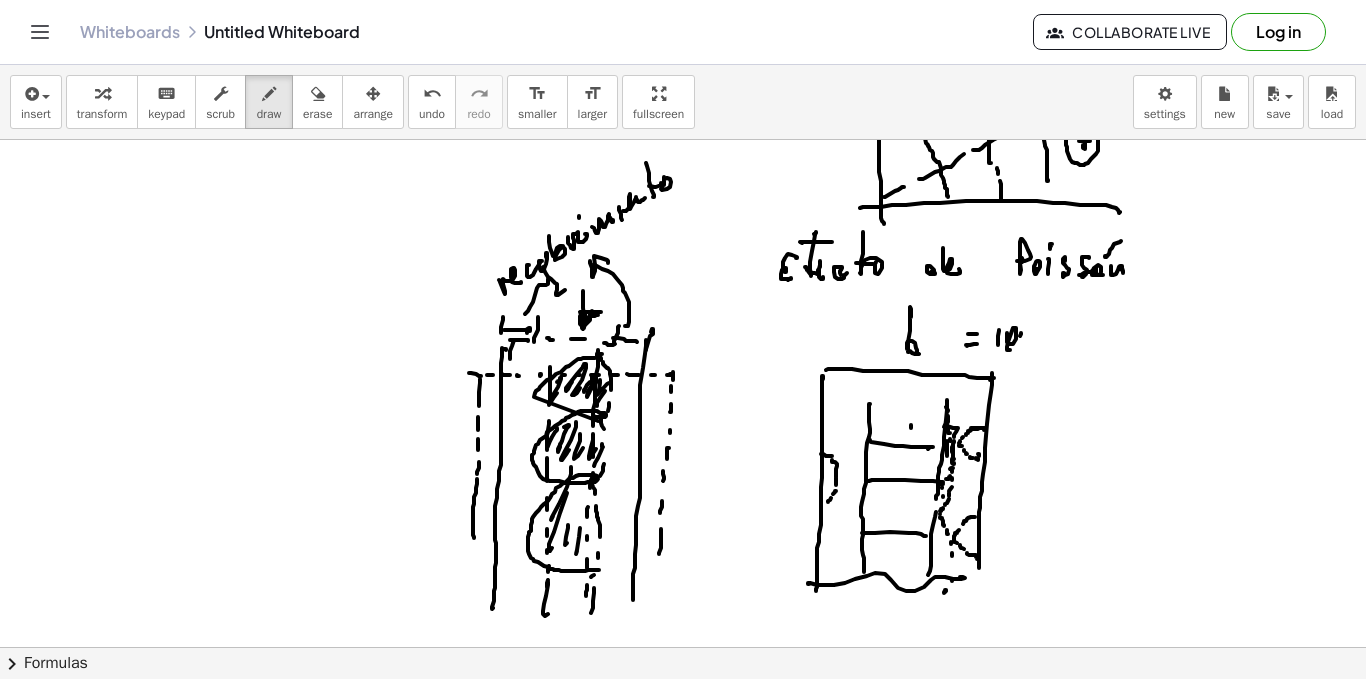 drag, startPoint x: 1021, startPoint y: 334, endPoint x: 1024, endPoint y: 352, distance: 18.248287 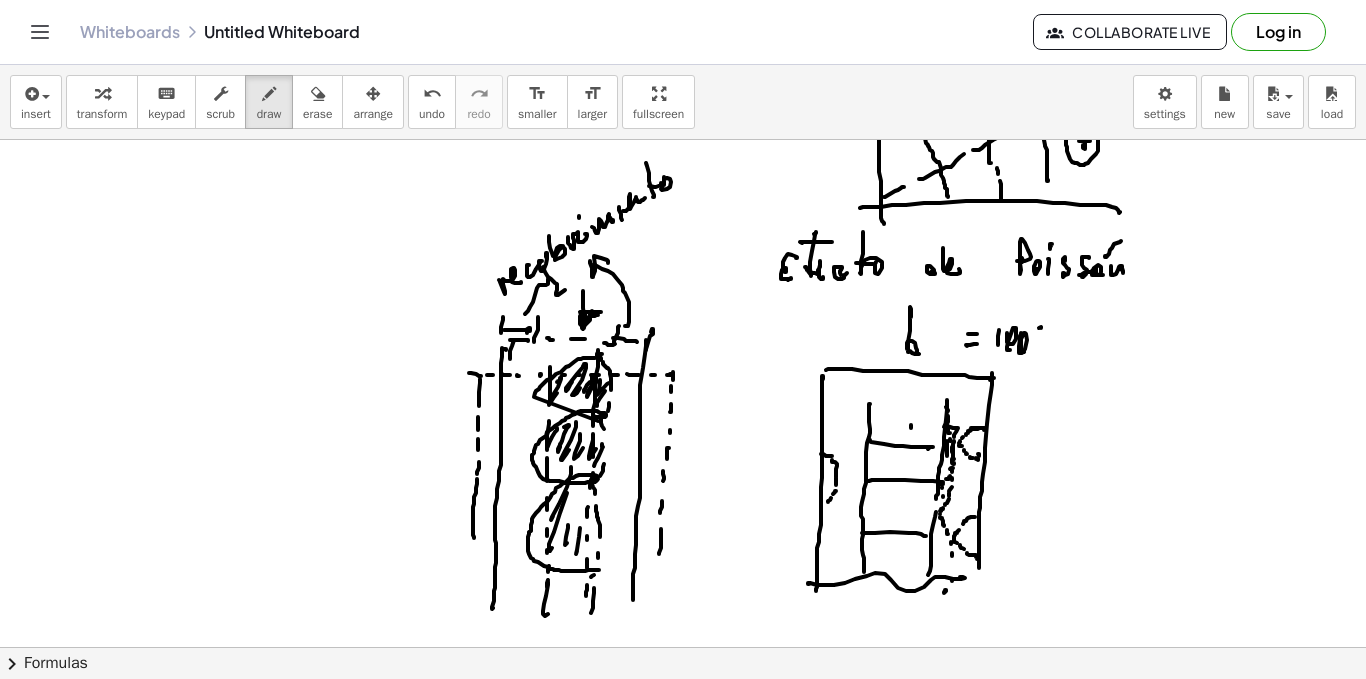 drag, startPoint x: 1041, startPoint y: 328, endPoint x: 1050, endPoint y: 336, distance: 12.0415945 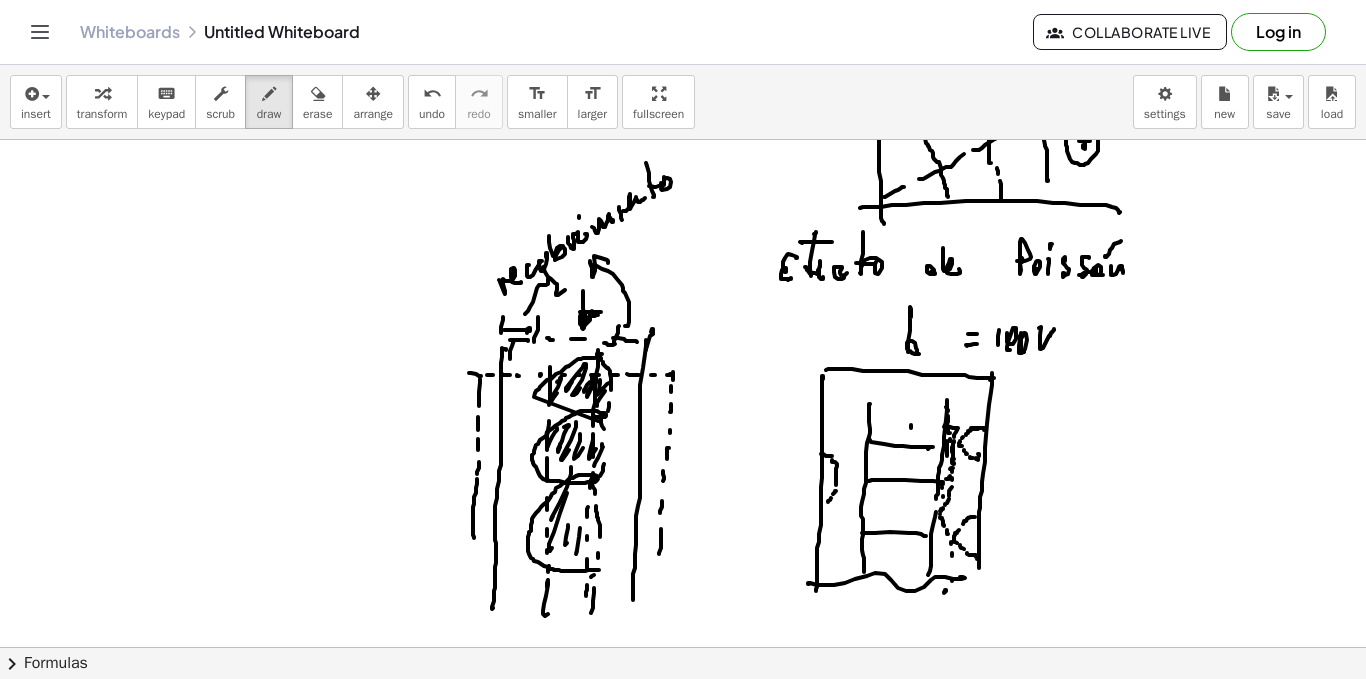click at bounding box center [683, -667] 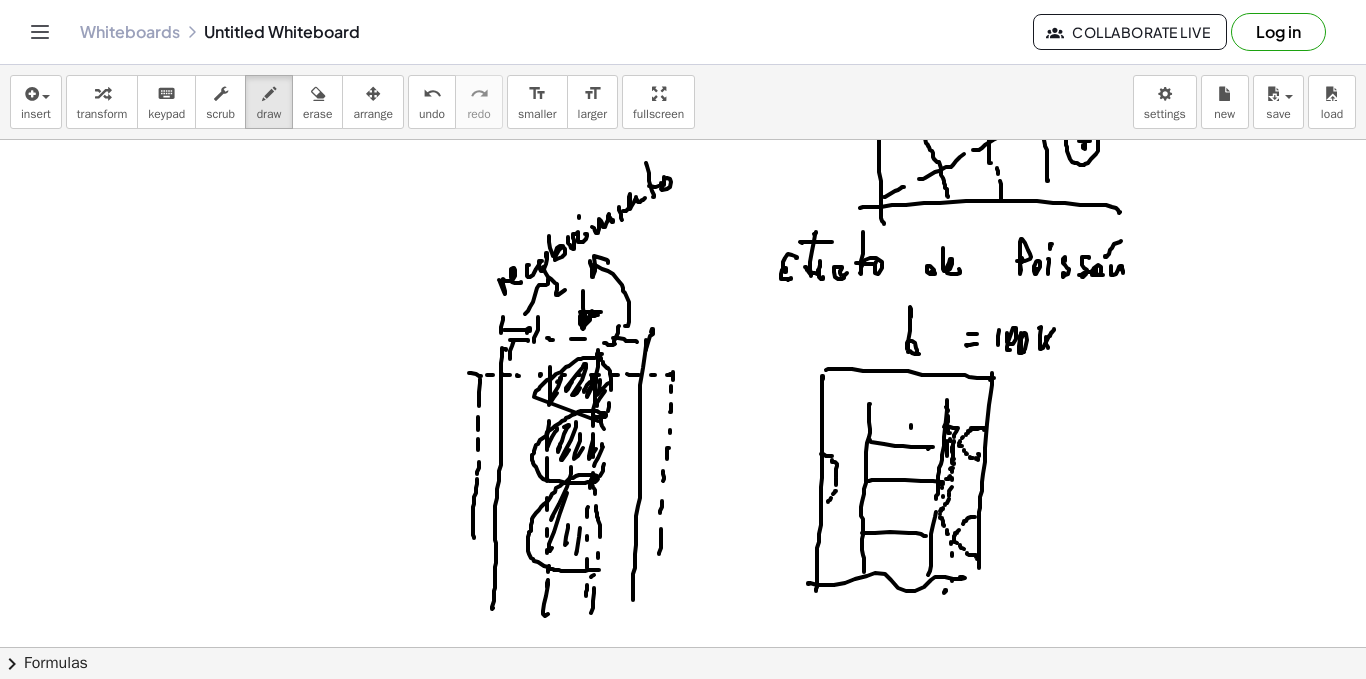 drag, startPoint x: 1052, startPoint y: 355, endPoint x: 1055, endPoint y: 341, distance: 14.3178215 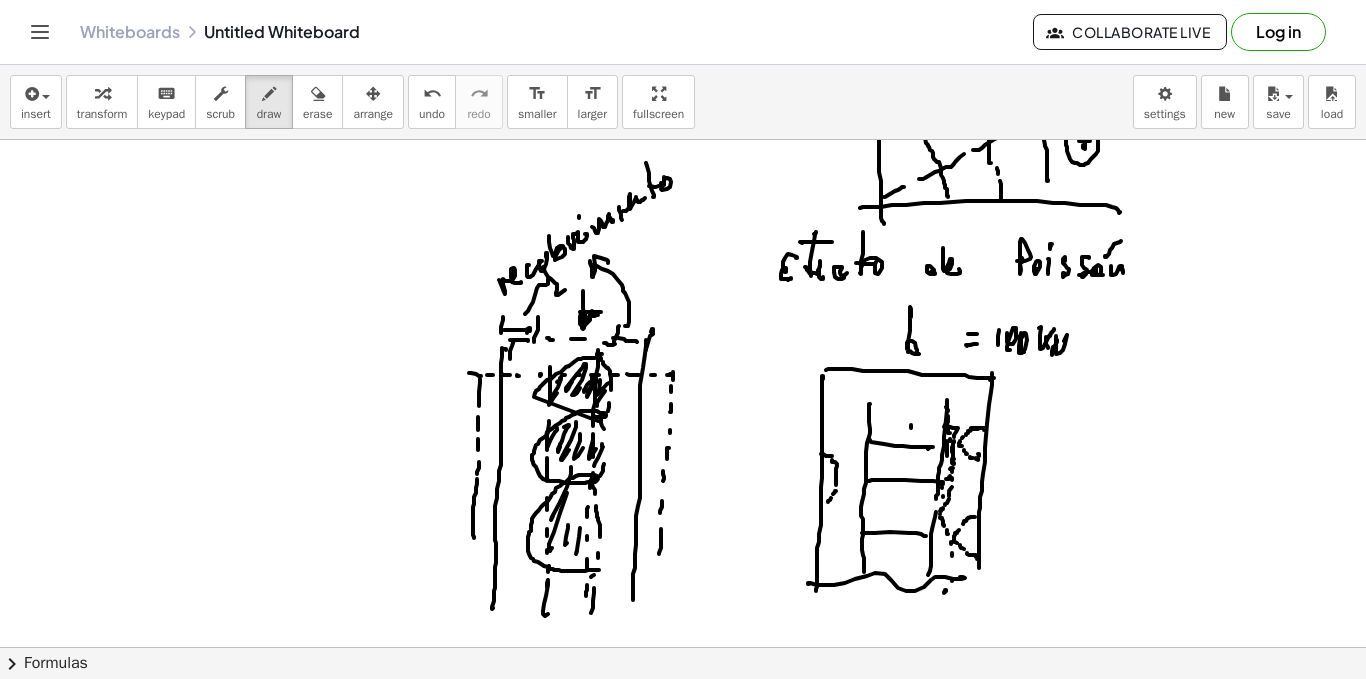 click at bounding box center (683, -667) 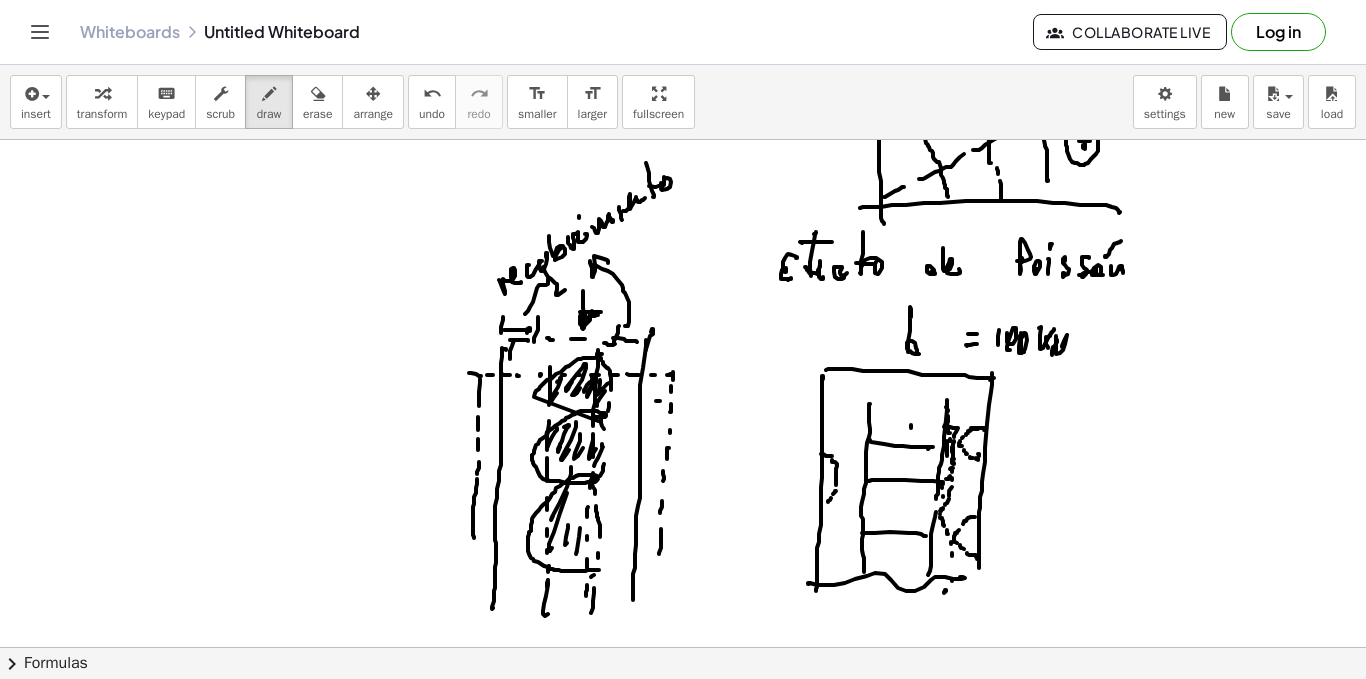 drag, startPoint x: 660, startPoint y: 401, endPoint x: 640, endPoint y: 407, distance: 20.880613 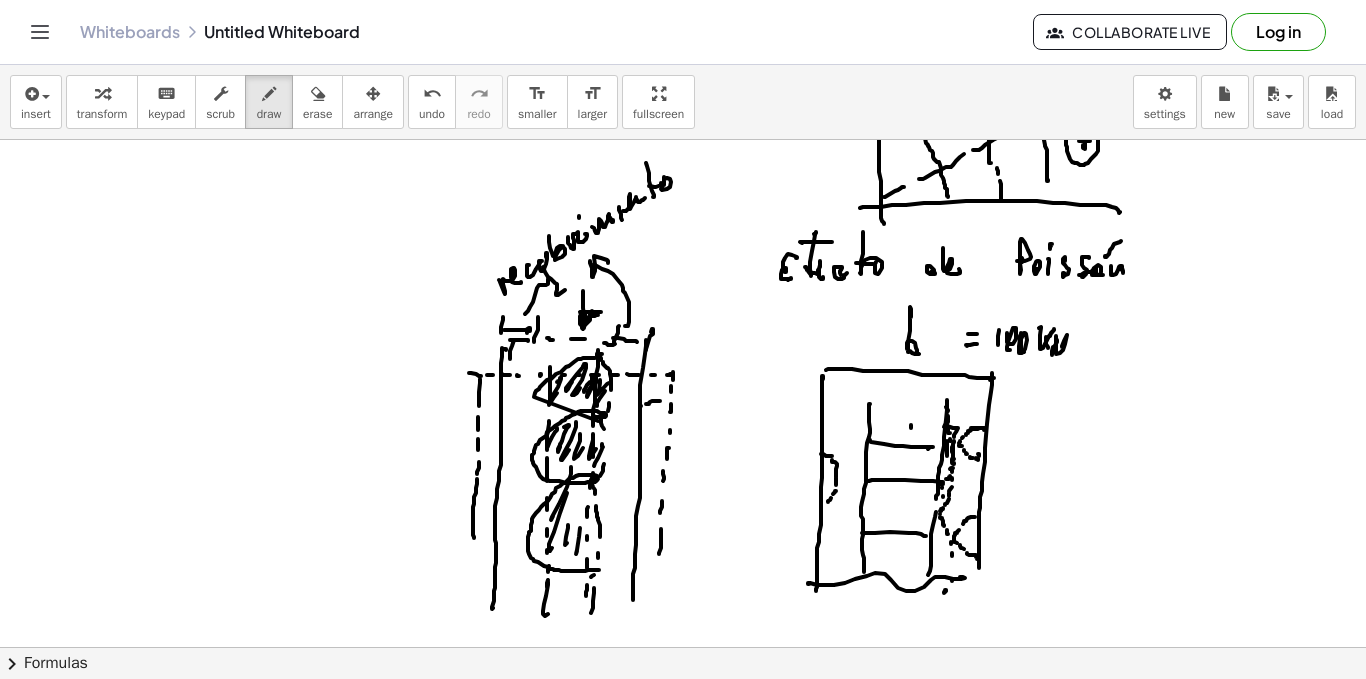 click at bounding box center [683, -667] 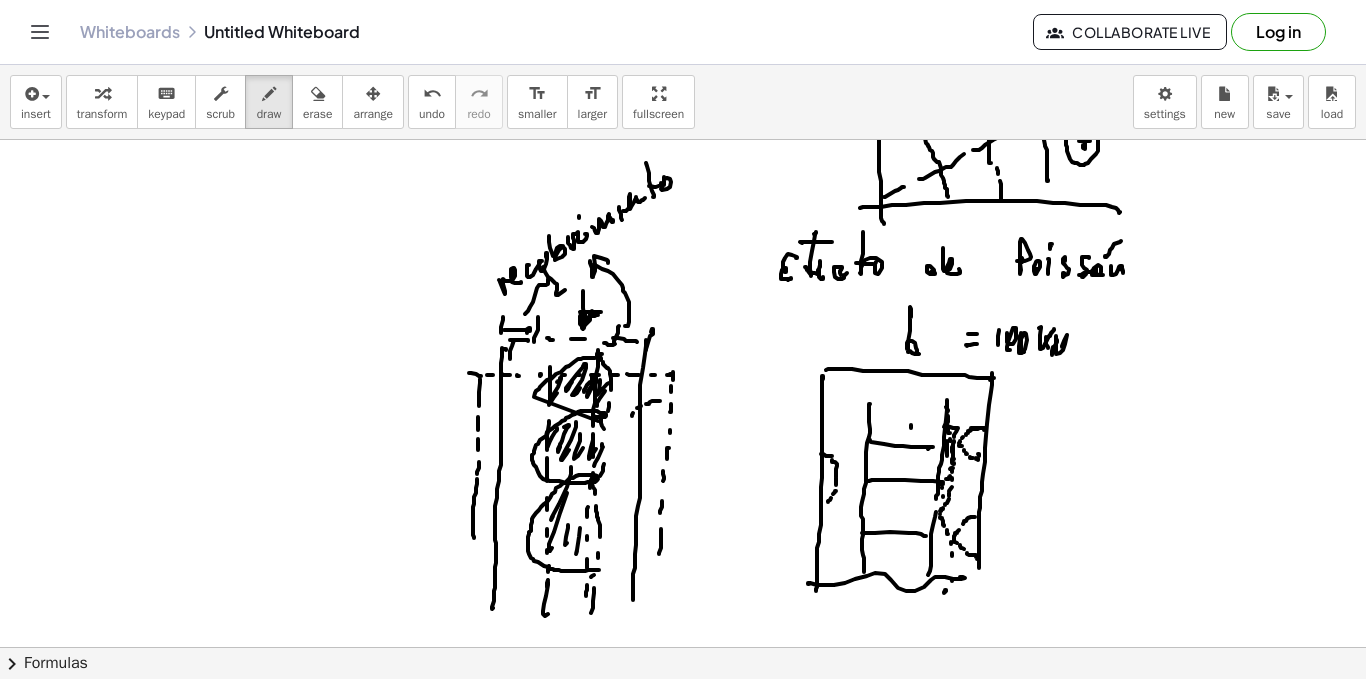 click at bounding box center (683, -667) 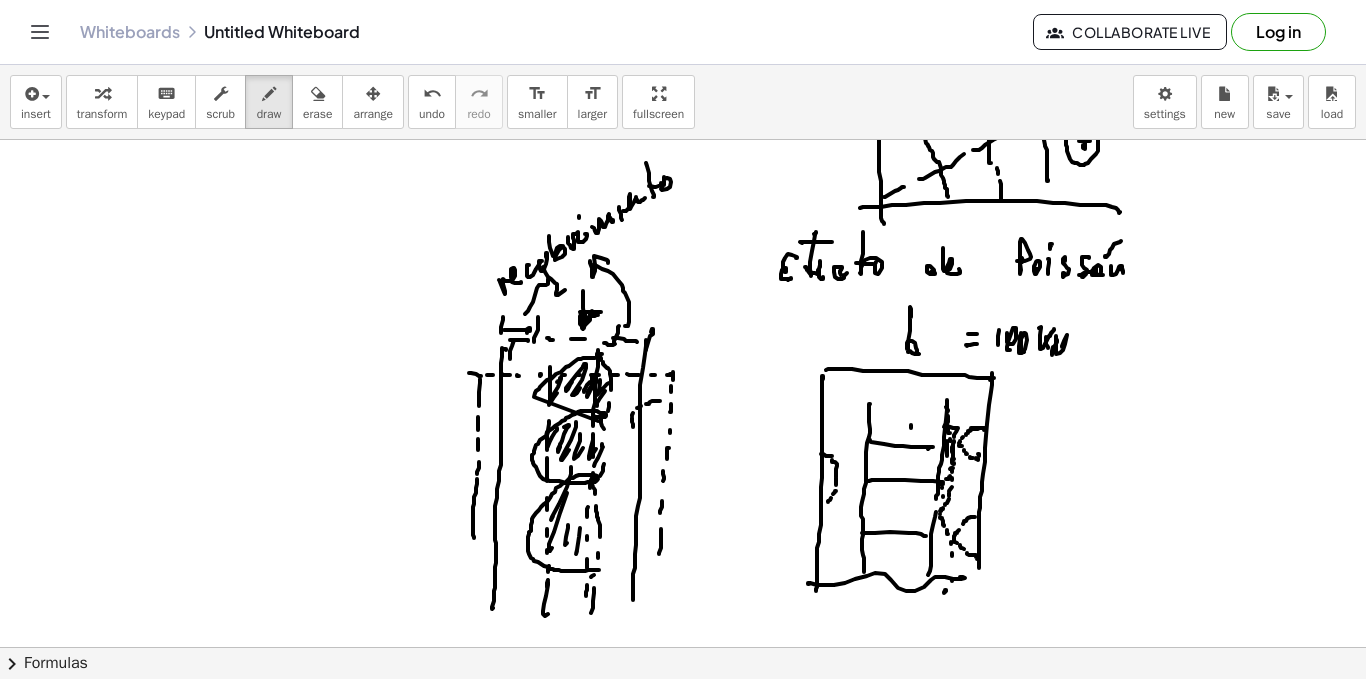 click at bounding box center (683, -667) 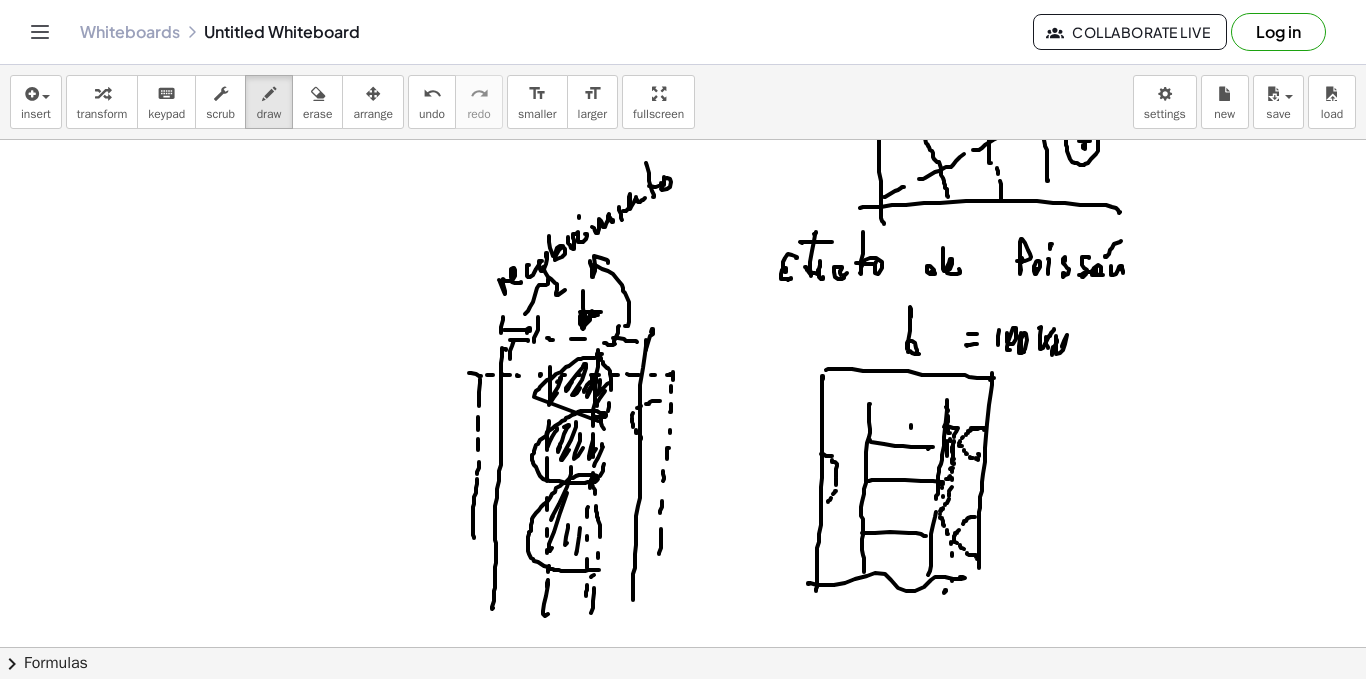 drag, startPoint x: 641, startPoint y: 437, endPoint x: 648, endPoint y: 445, distance: 10.630146 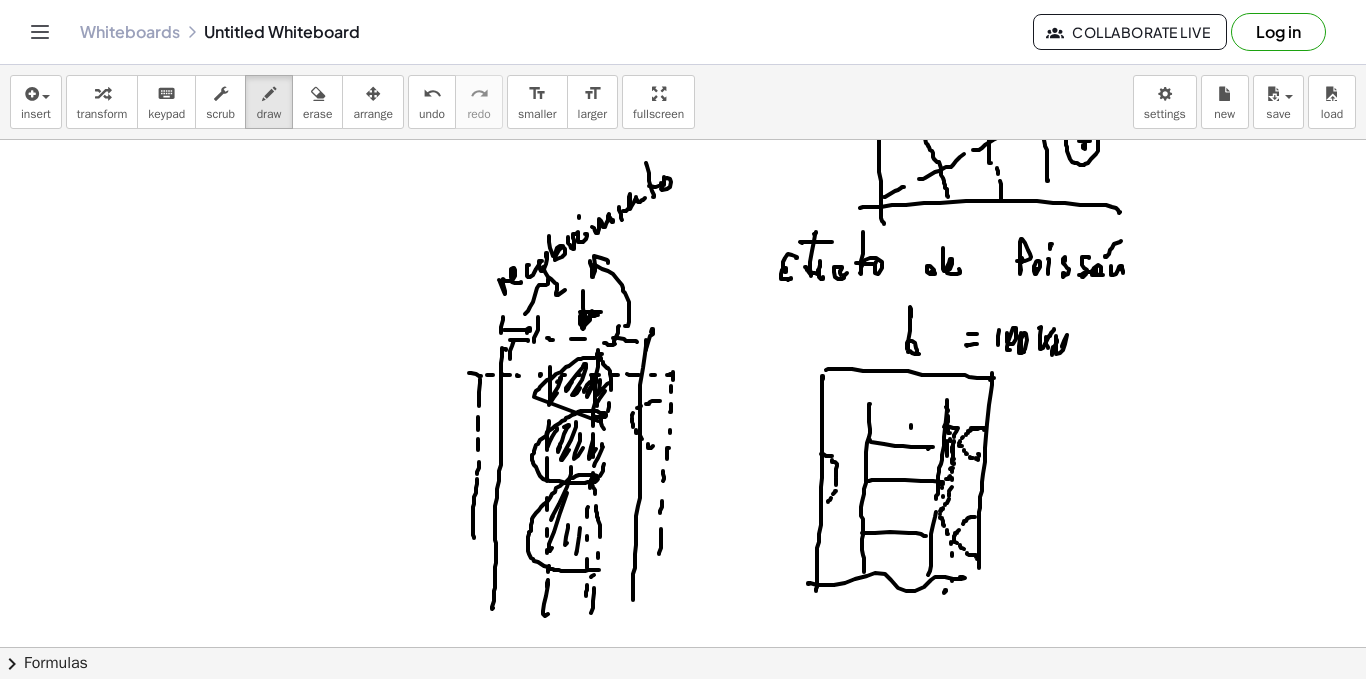 click at bounding box center (683, -667) 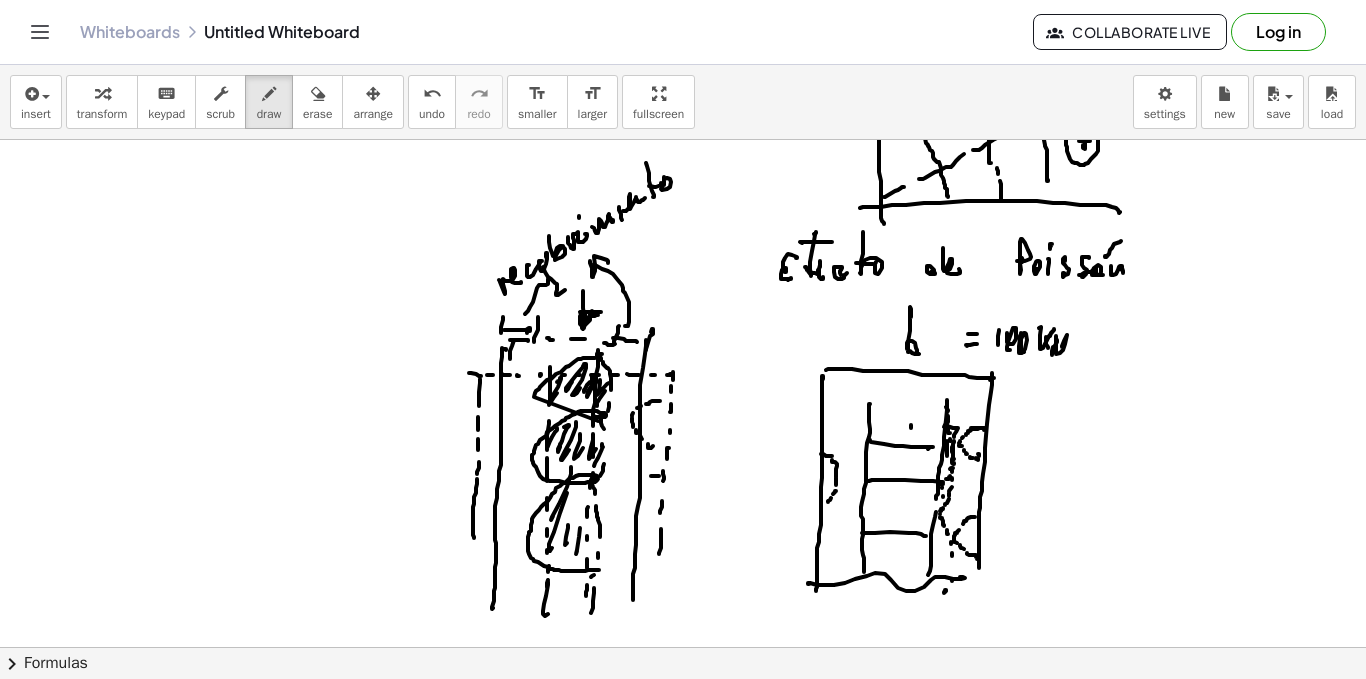 drag, startPoint x: 647, startPoint y: 480, endPoint x: 638, endPoint y: 486, distance: 10.816654 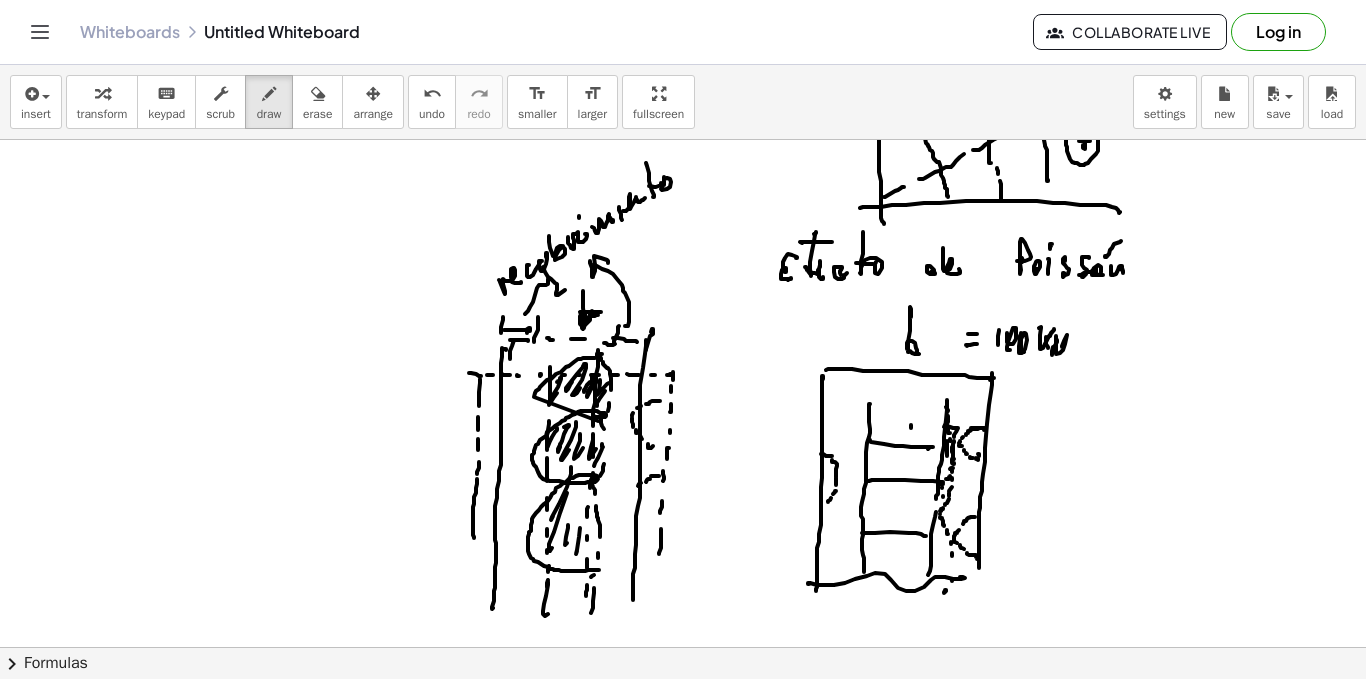 click at bounding box center (683, -667) 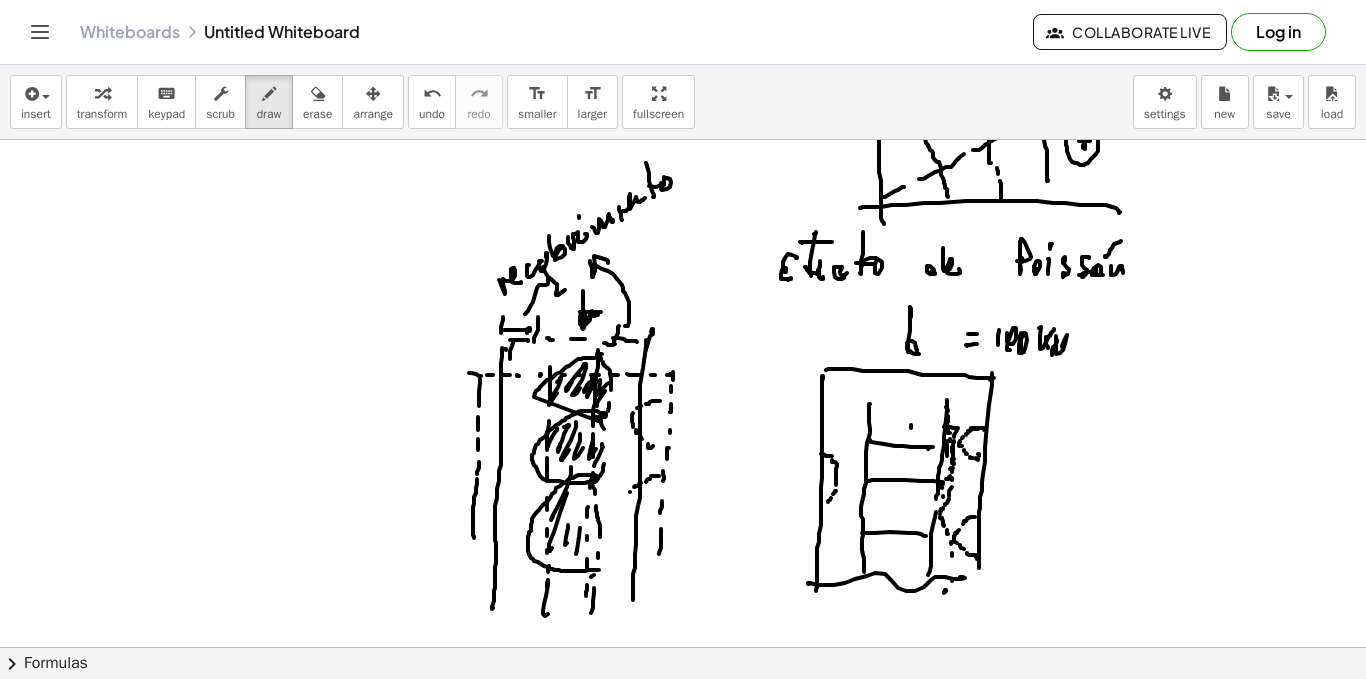 click at bounding box center [683, -667] 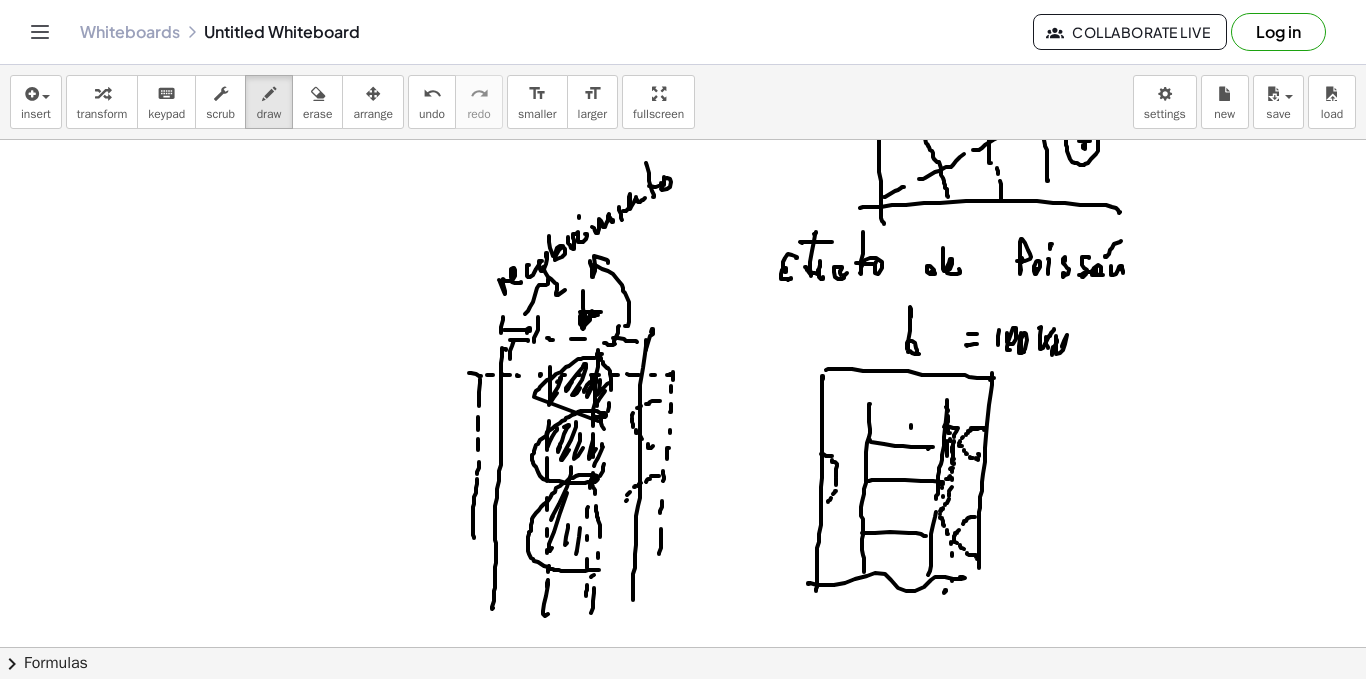 click at bounding box center (683, -667) 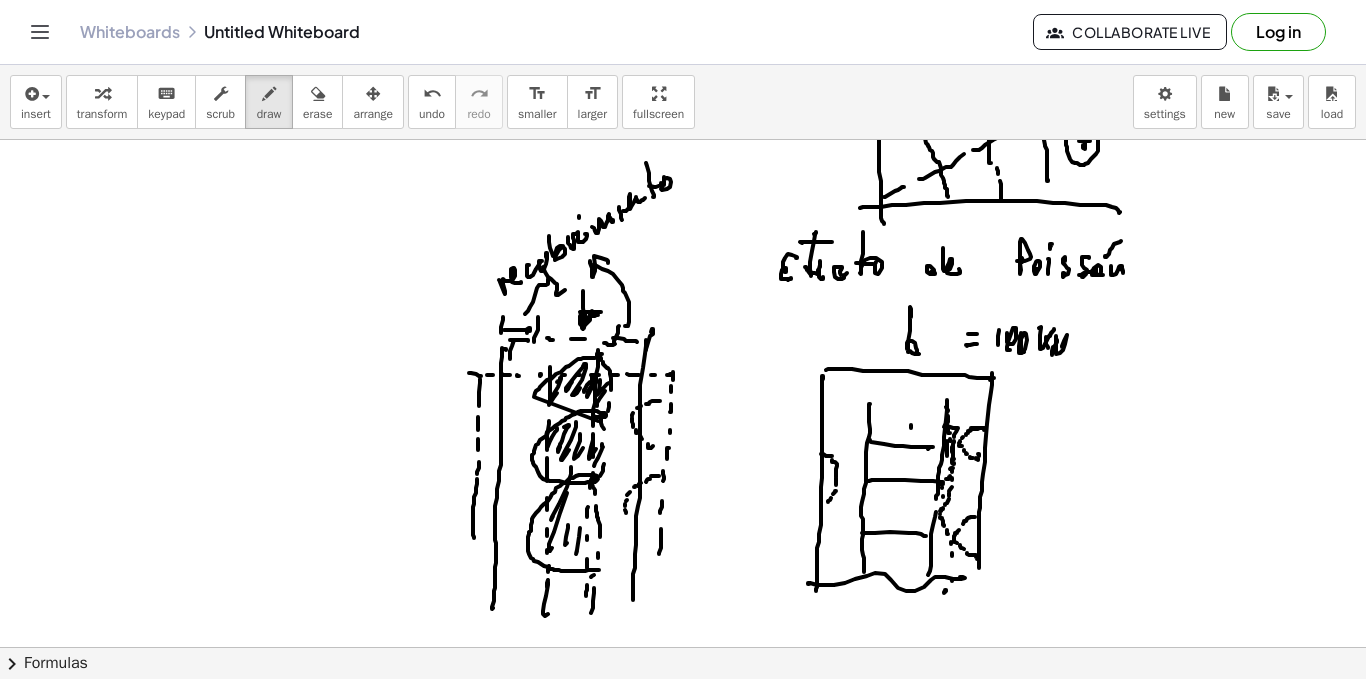 drag, startPoint x: 632, startPoint y: 518, endPoint x: 639, endPoint y: 527, distance: 11.401754 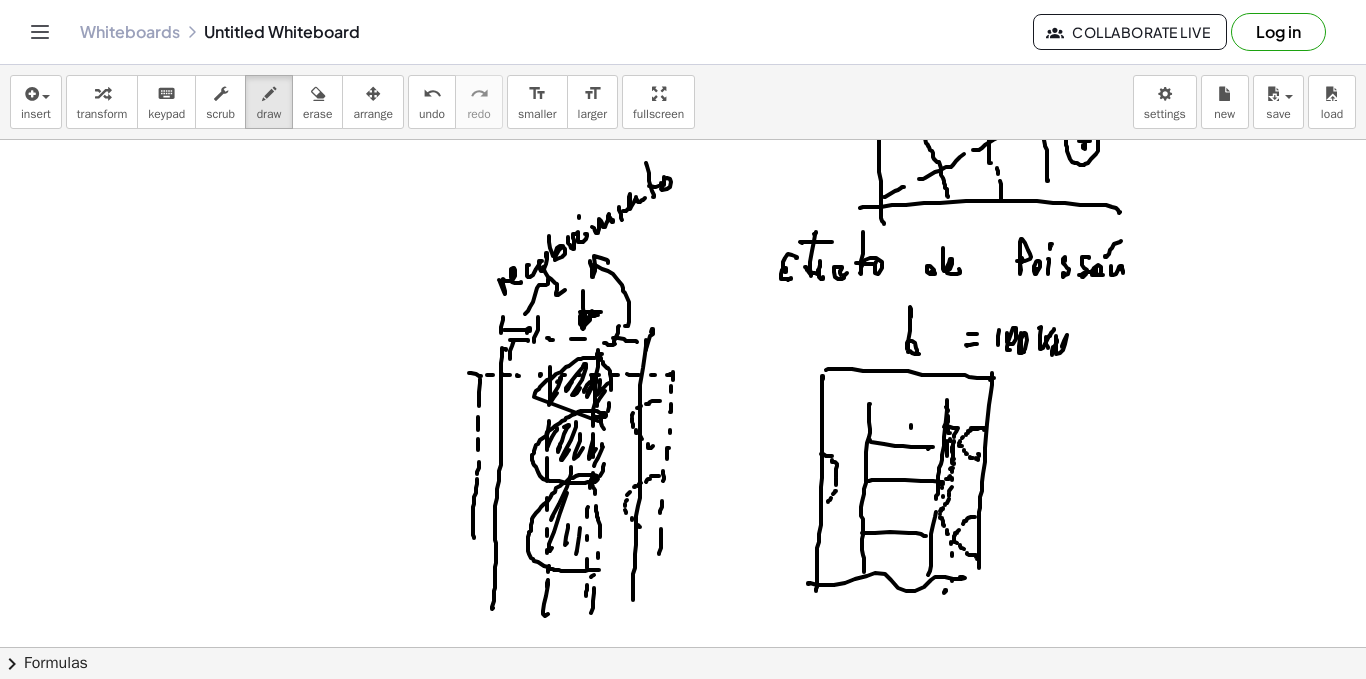 drag, startPoint x: 639, startPoint y: 527, endPoint x: 651, endPoint y: 533, distance: 13.416408 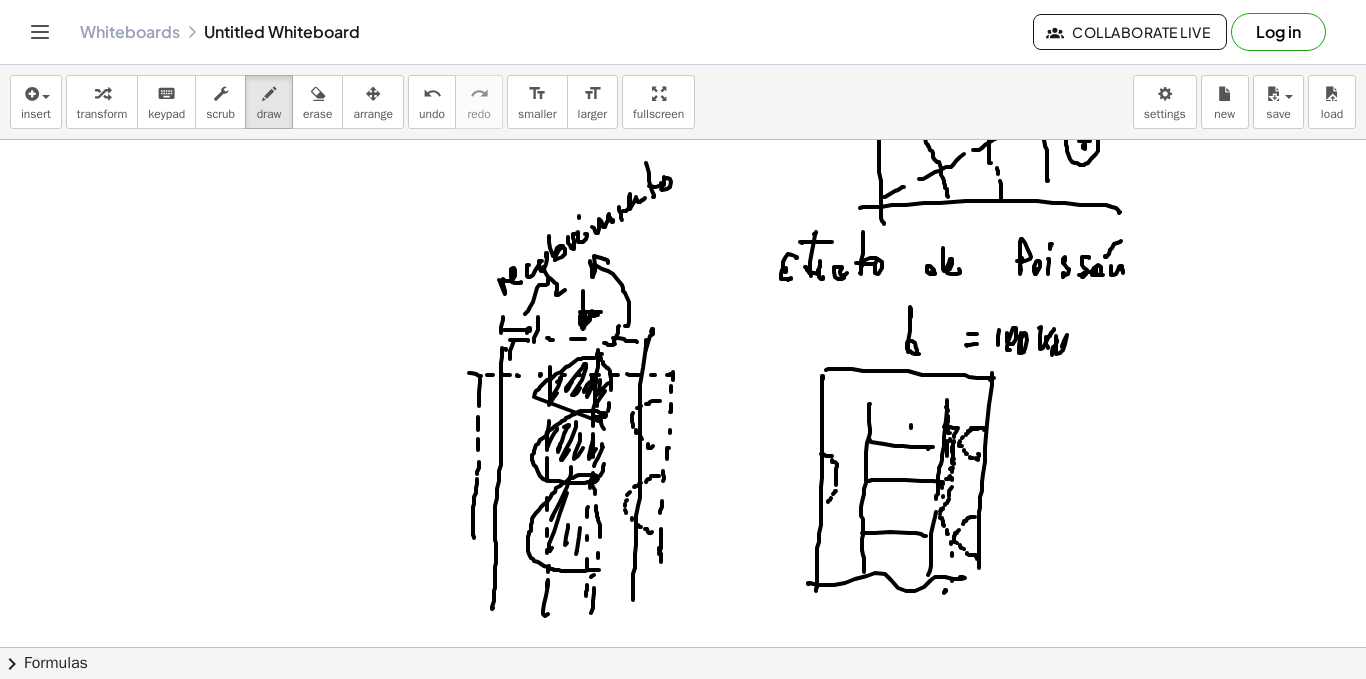 drag, startPoint x: 659, startPoint y: 548, endPoint x: 665, endPoint y: 578, distance: 30.594116 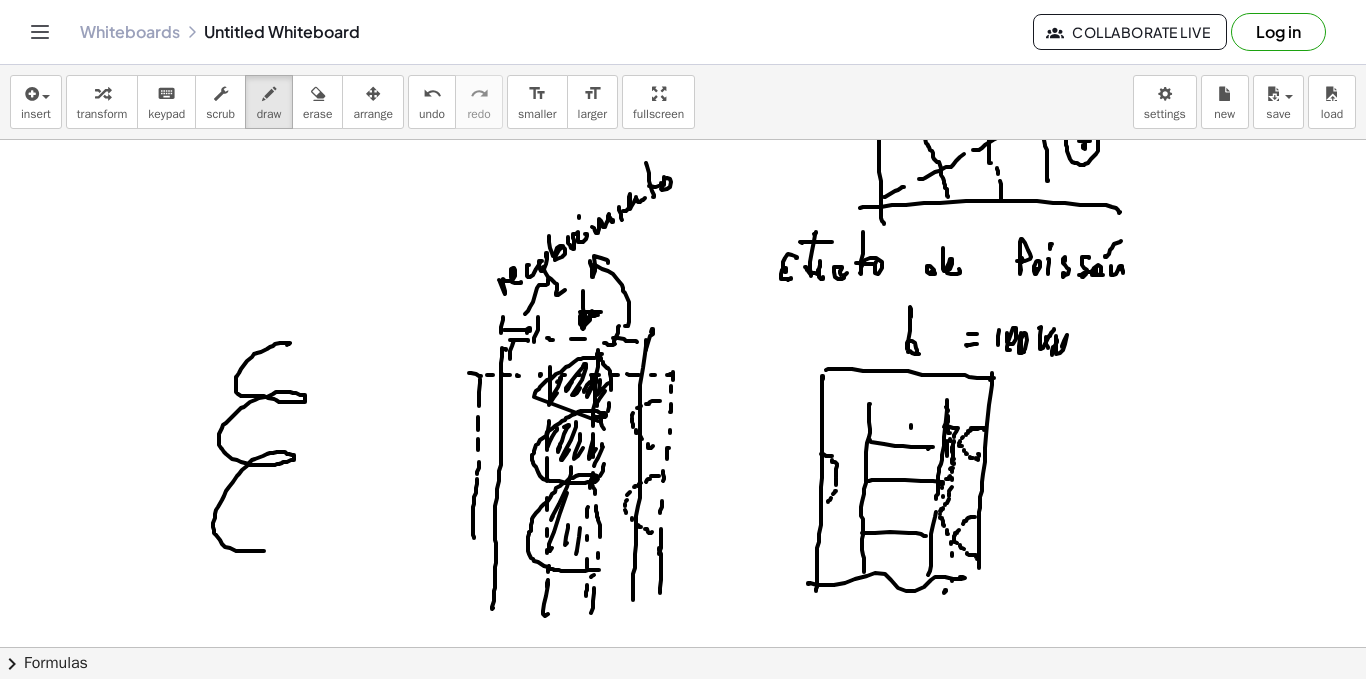 drag, startPoint x: 290, startPoint y: 343, endPoint x: 322, endPoint y: 449, distance: 110.724884 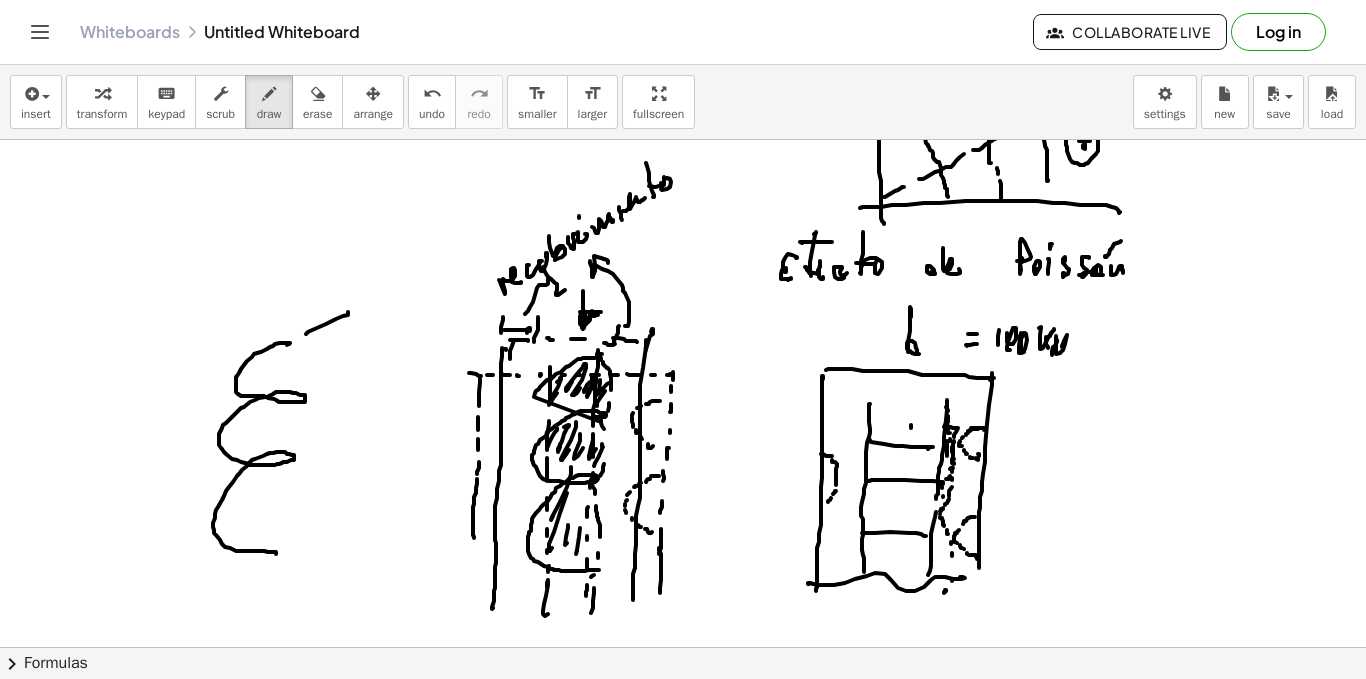 drag, startPoint x: 306, startPoint y: 334, endPoint x: 346, endPoint y: 312, distance: 45.65085 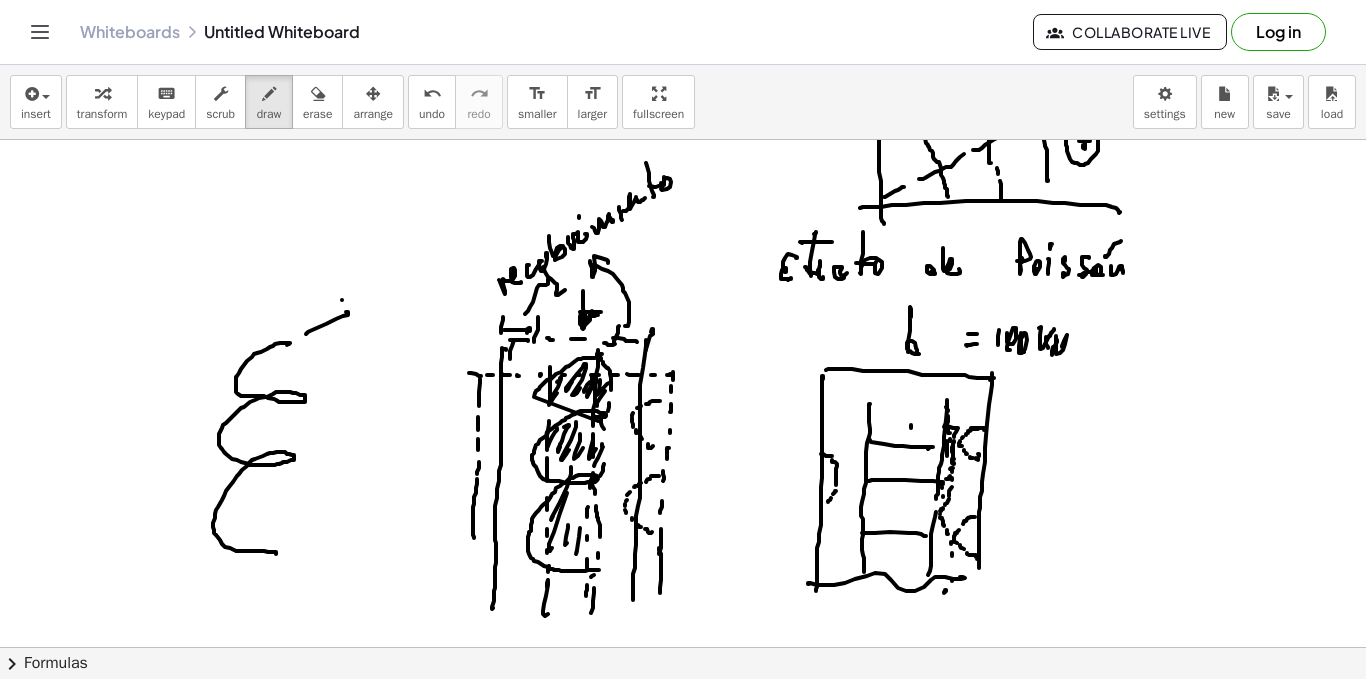 drag, startPoint x: 342, startPoint y: 300, endPoint x: 357, endPoint y: 329, distance: 32.649654 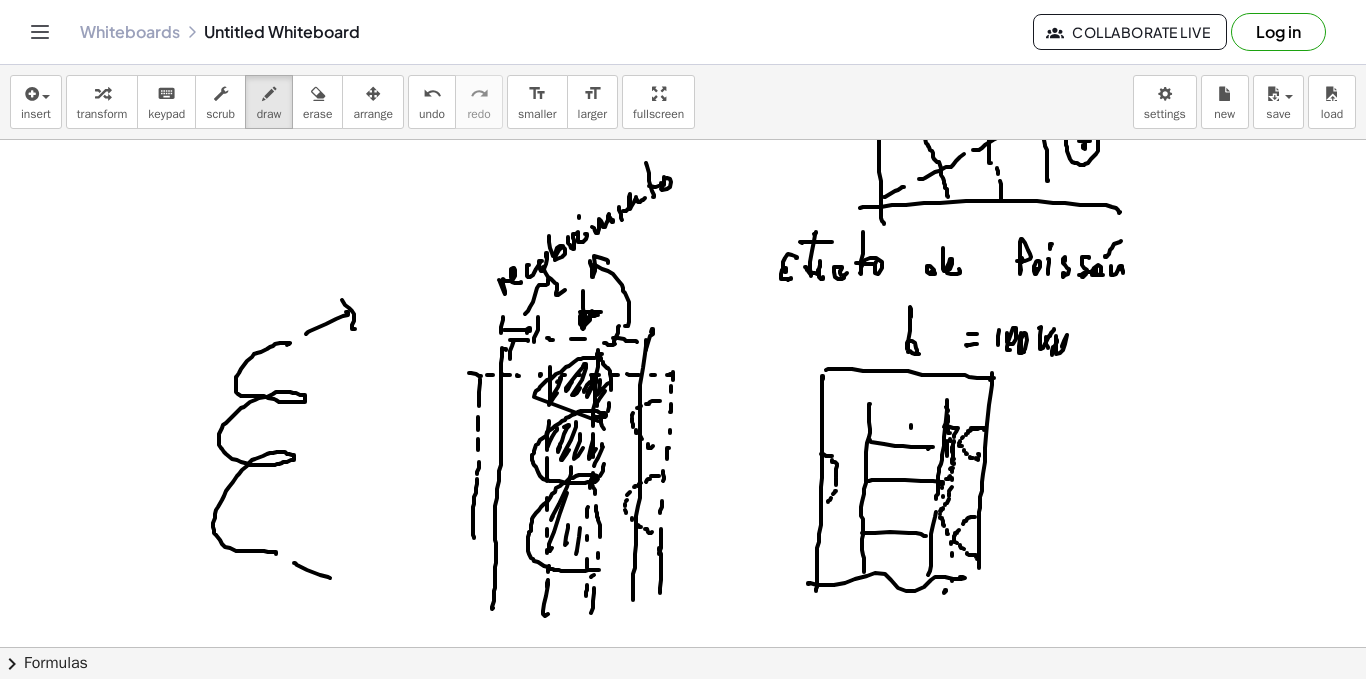 drag, startPoint x: 297, startPoint y: 565, endPoint x: 316, endPoint y: 581, distance: 24.839485 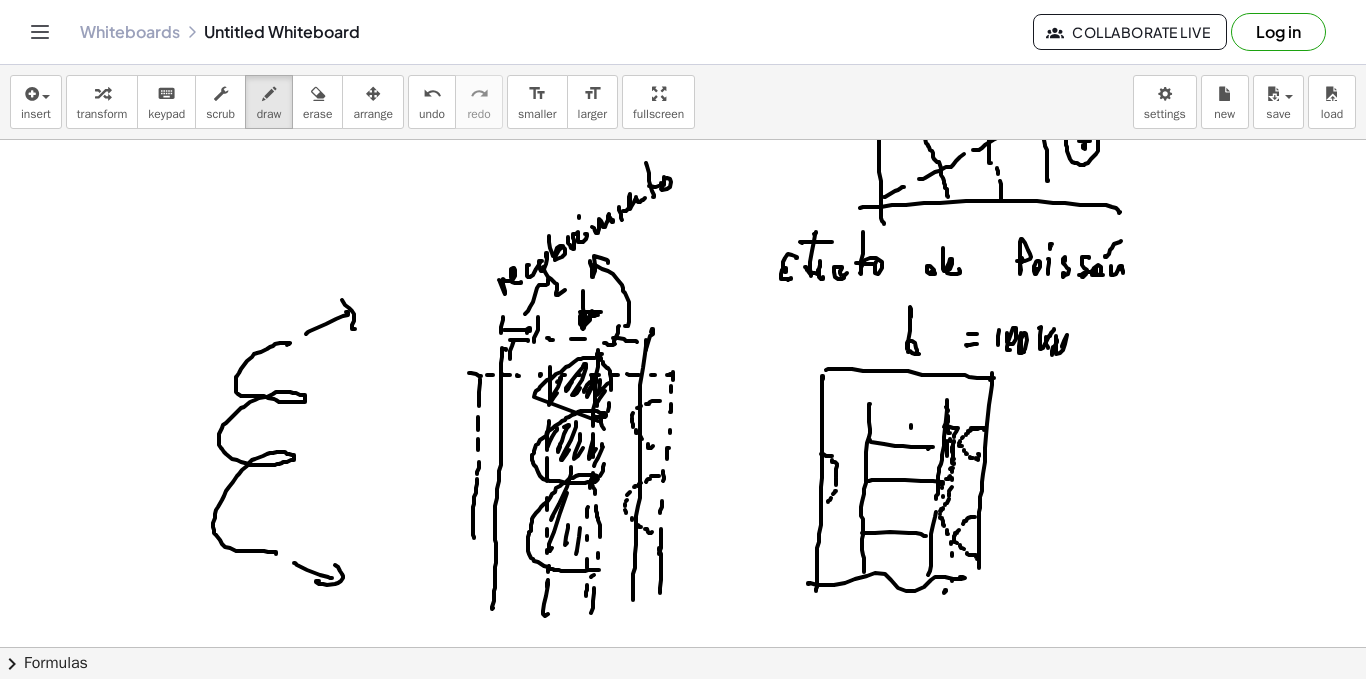 drag, startPoint x: 316, startPoint y: 581, endPoint x: 335, endPoint y: 565, distance: 24.839485 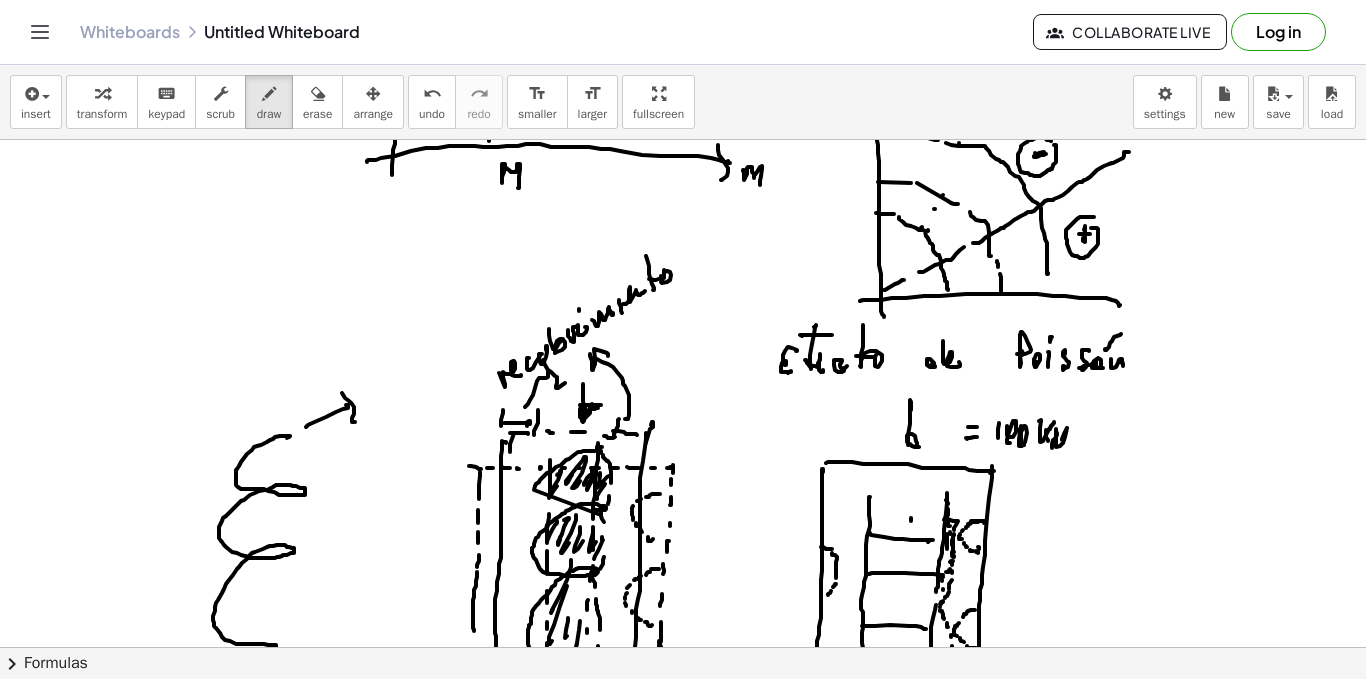 scroll, scrollTop: 2335, scrollLeft: 0, axis: vertical 